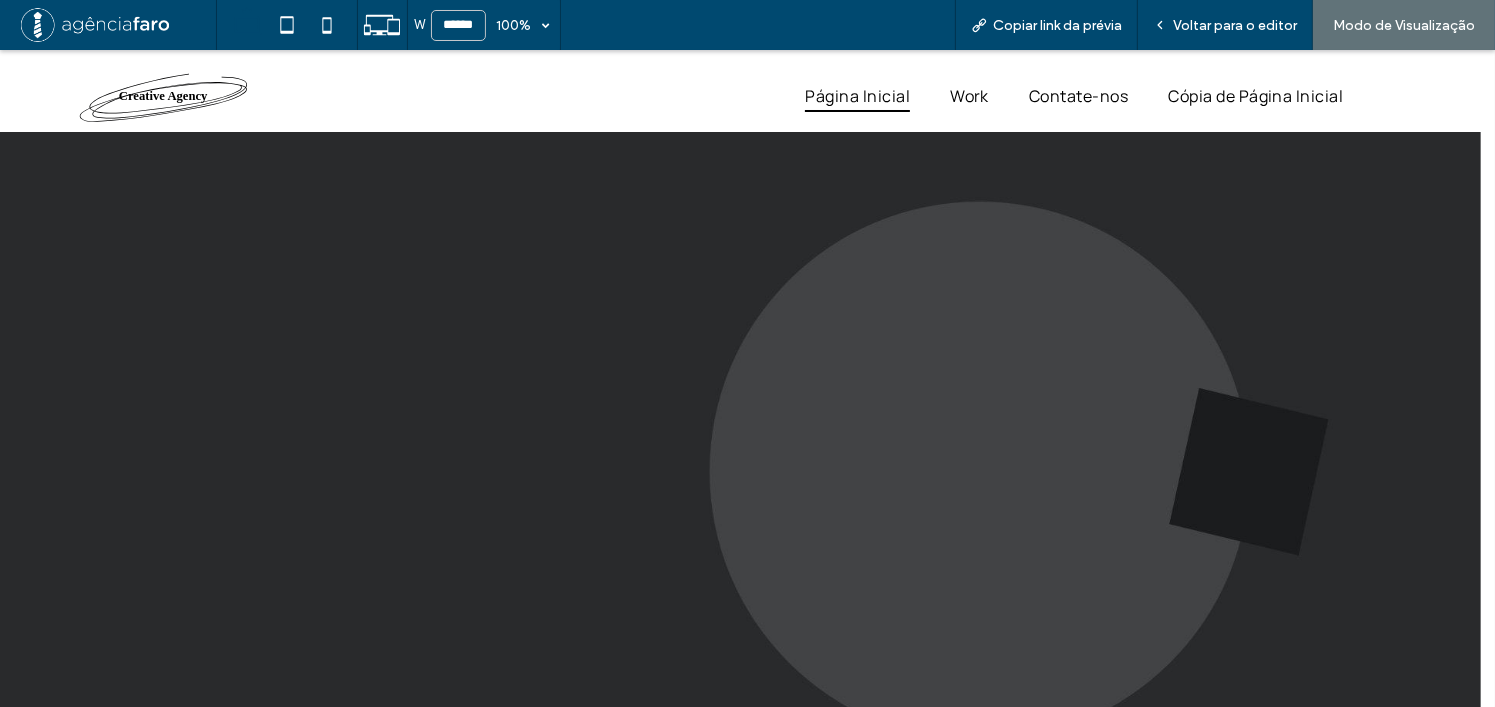 scroll, scrollTop: 6212, scrollLeft: 0, axis: vertical 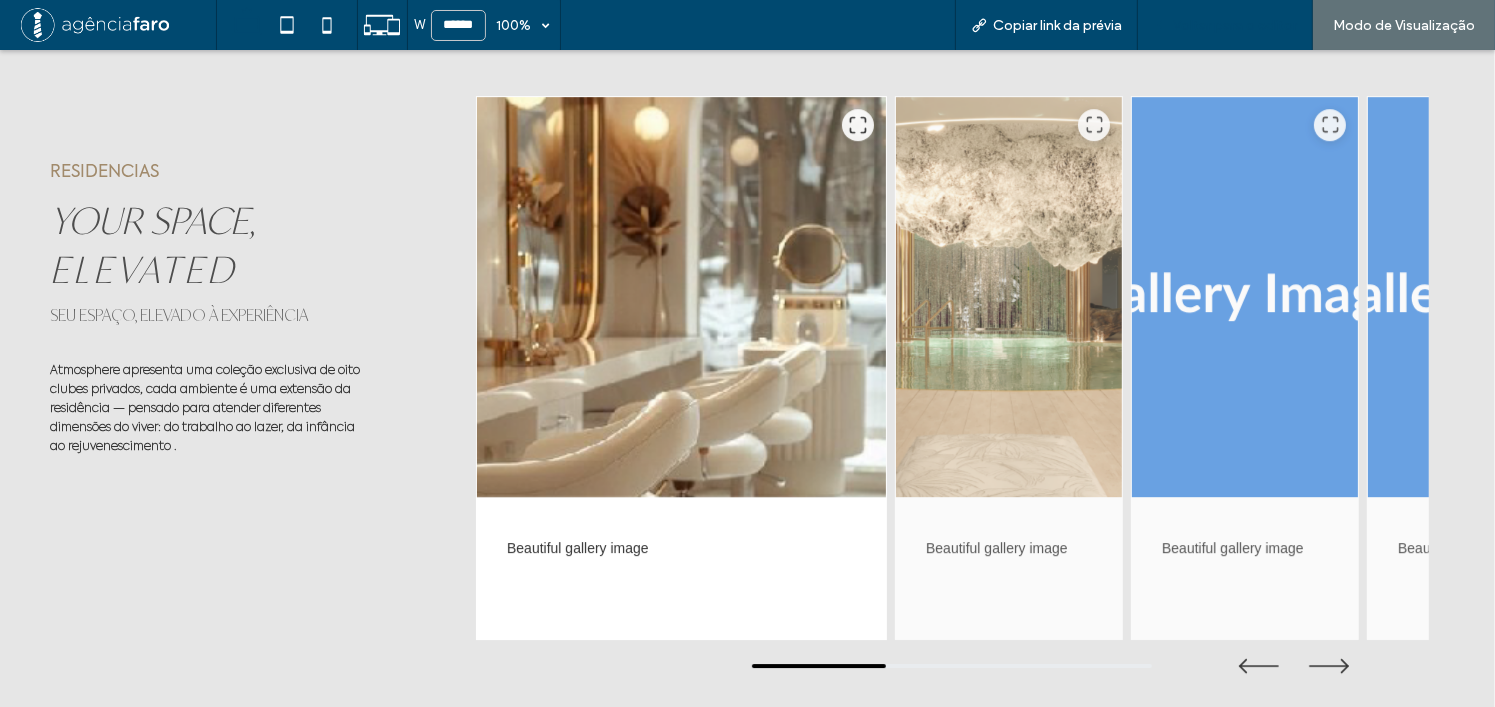 click on "Voltar para o editor" at bounding box center (1225, 25) 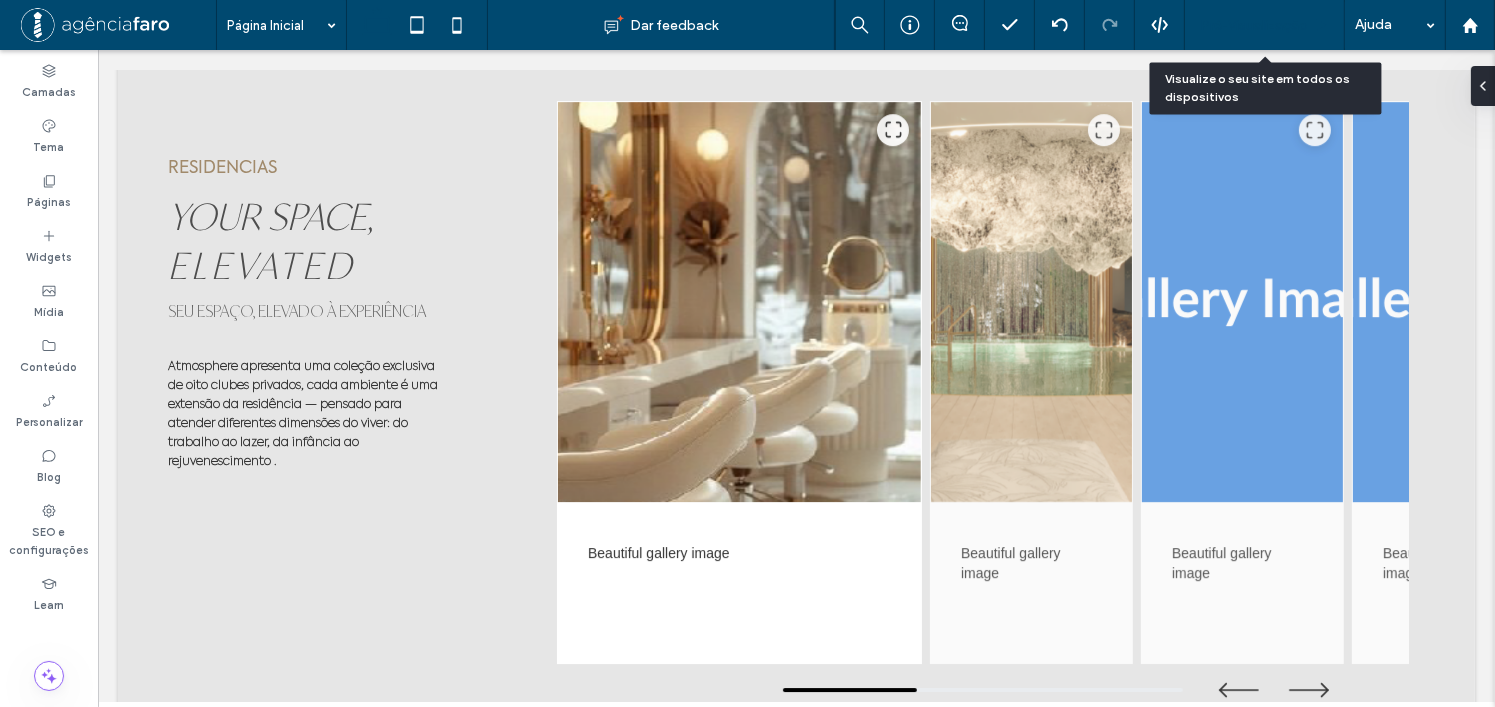 scroll, scrollTop: 6180, scrollLeft: 0, axis: vertical 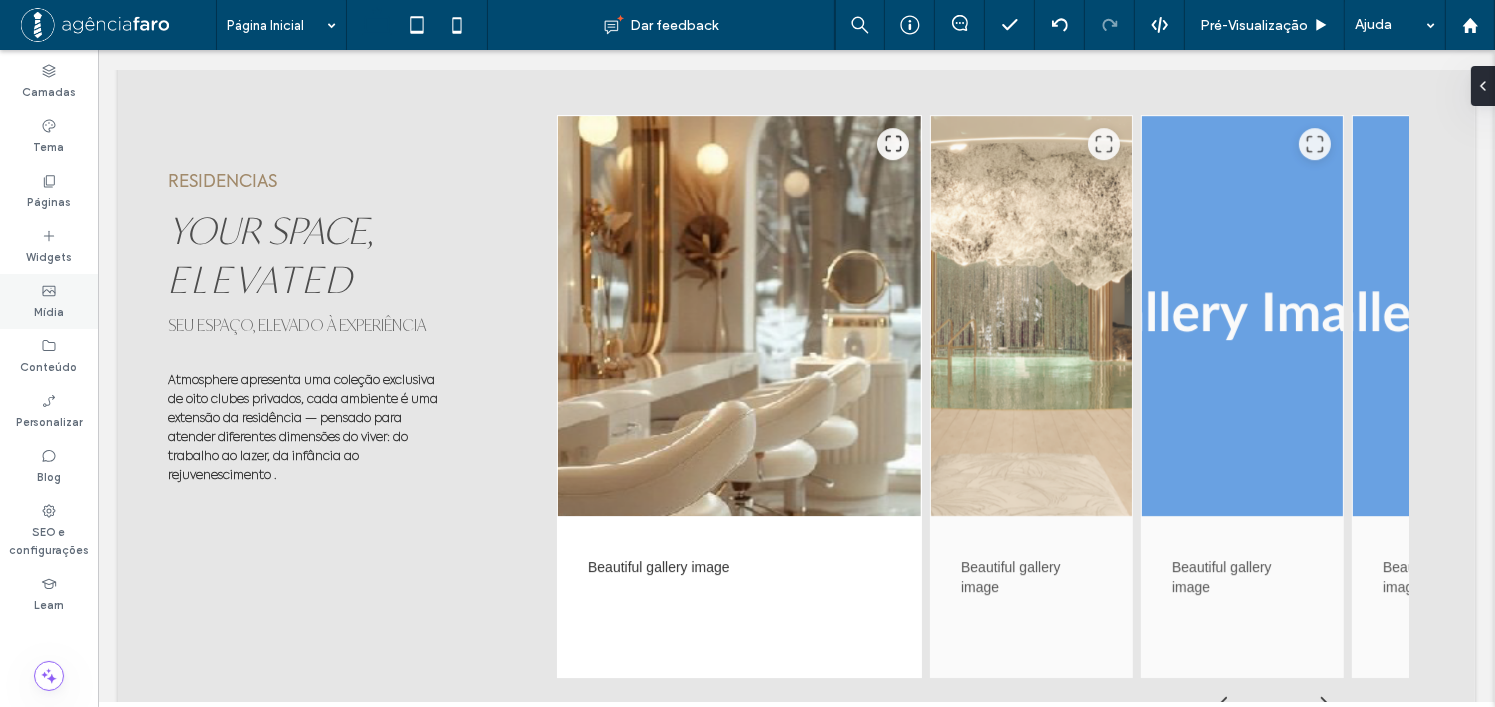 click on "Mídia" at bounding box center [49, 301] 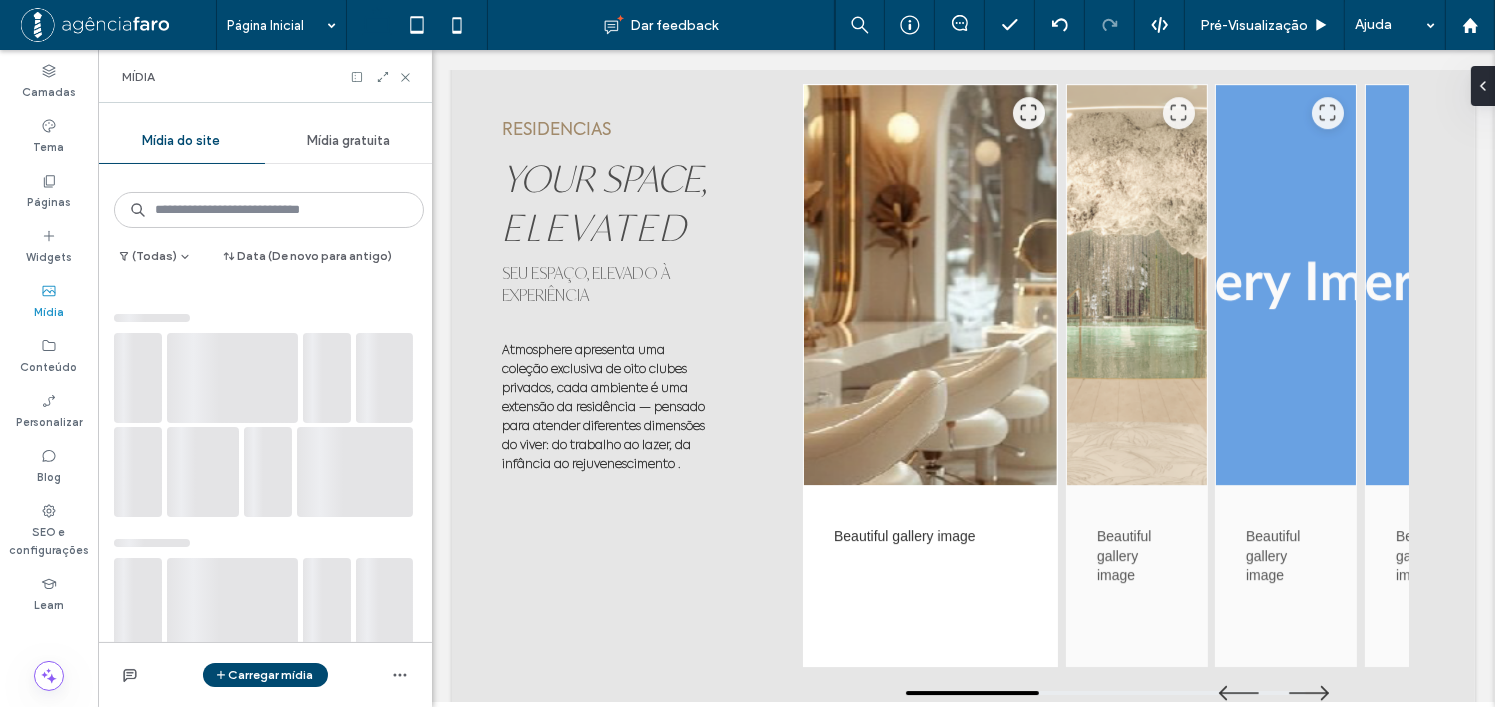 scroll, scrollTop: 6222, scrollLeft: 0, axis: vertical 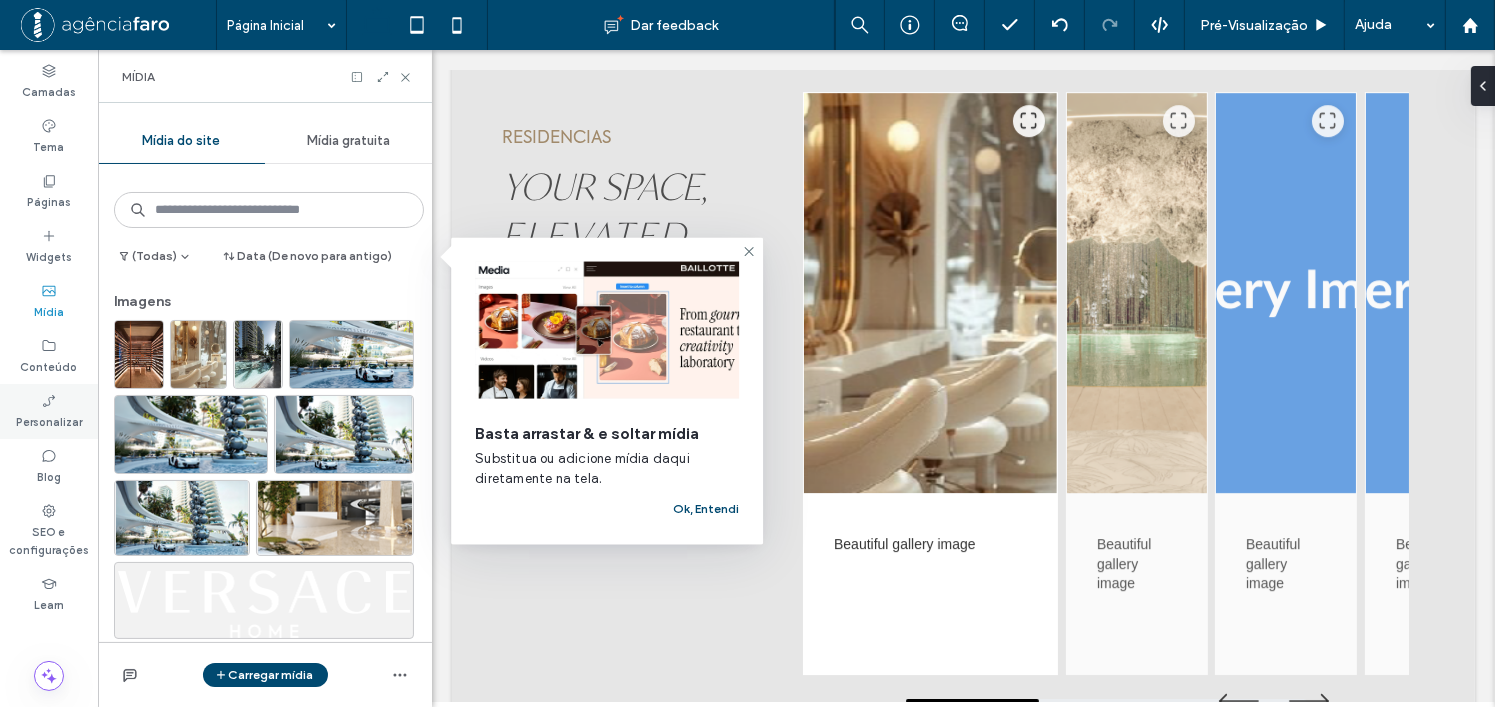 drag, startPoint x: 39, startPoint y: 401, endPoint x: 0, endPoint y: 395, distance: 39.45884 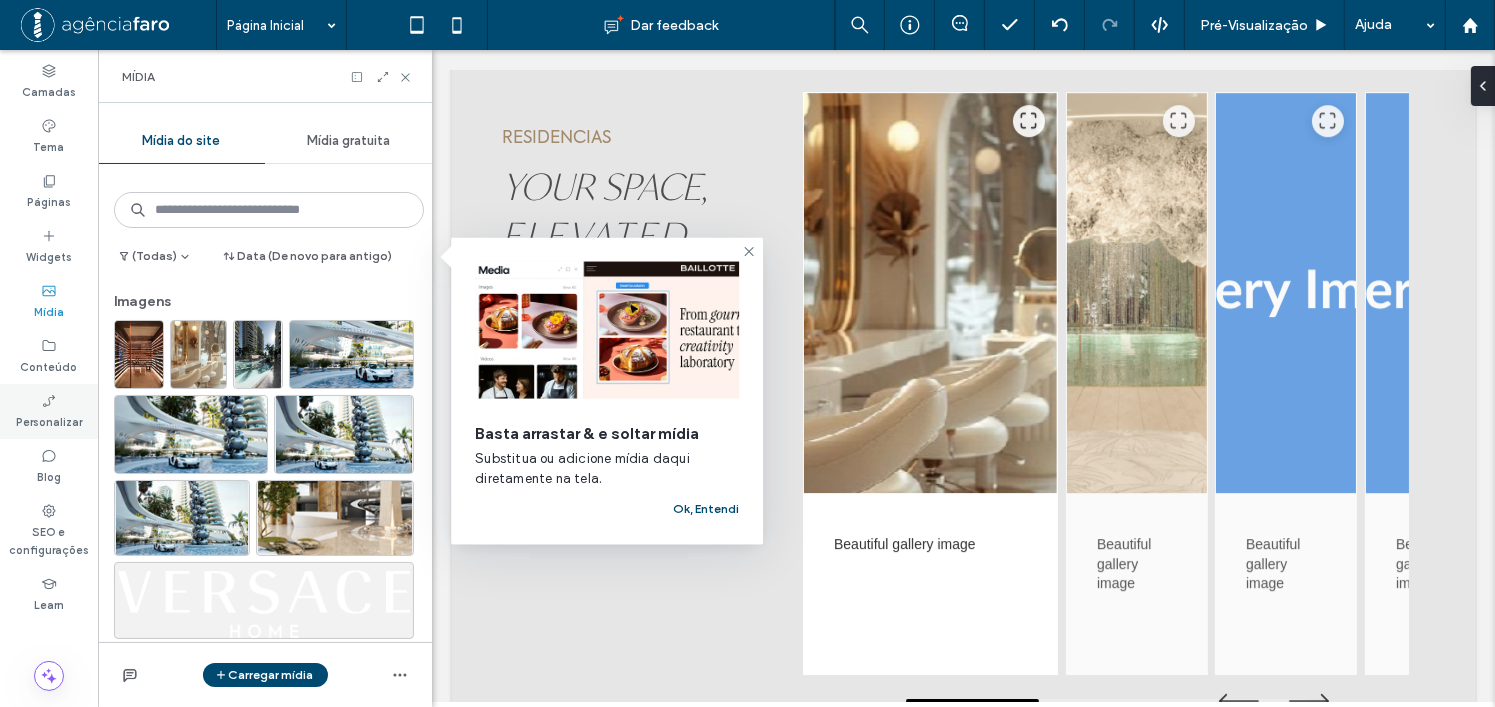 click on "Personalizar" at bounding box center (49, 411) 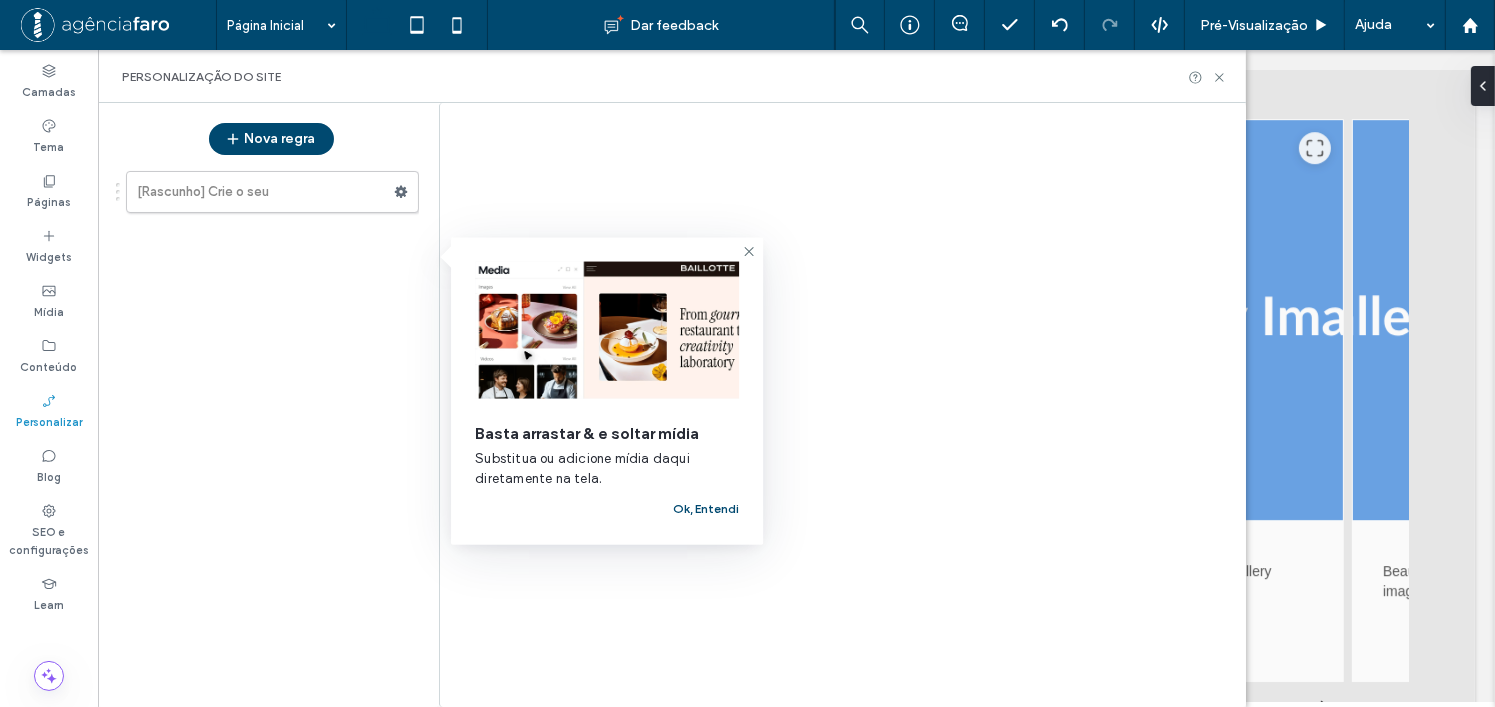 scroll, scrollTop: 6180, scrollLeft: 0, axis: vertical 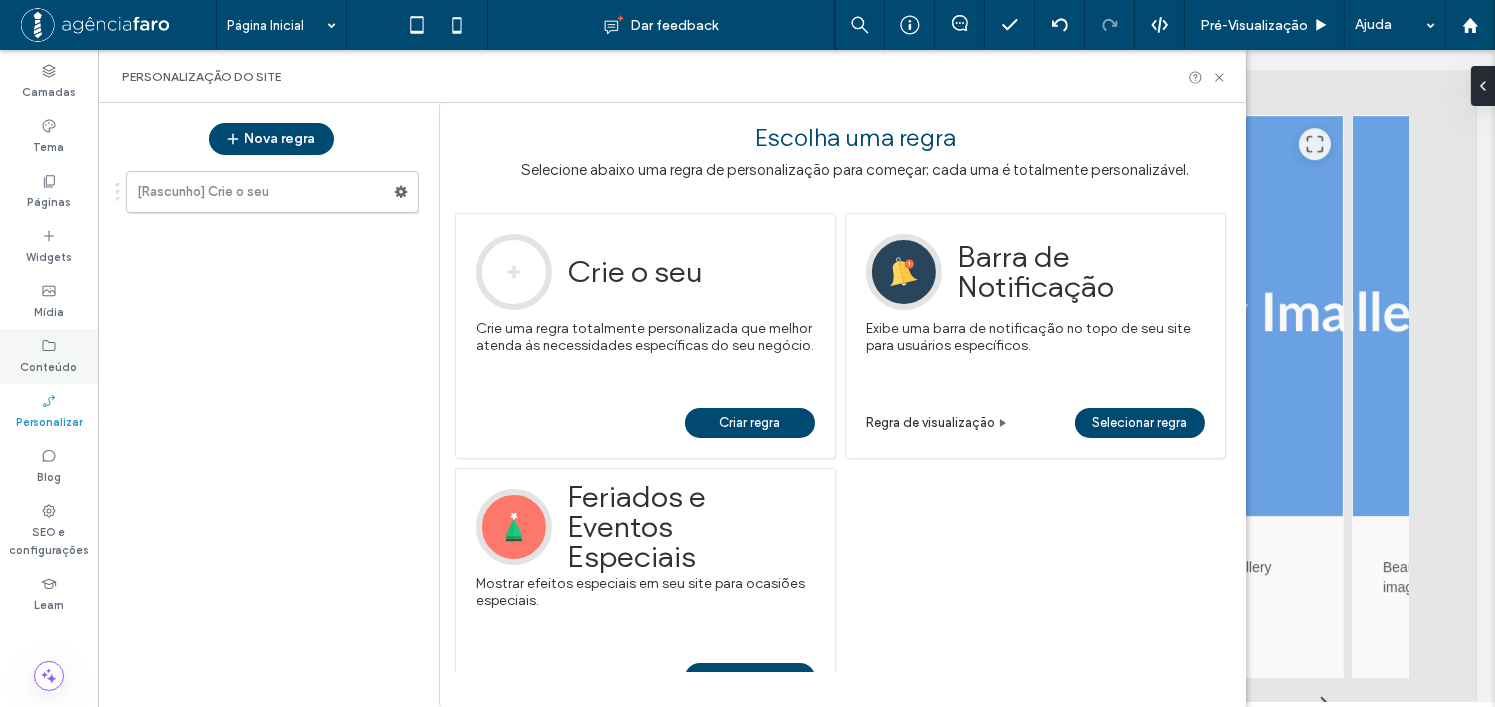 click 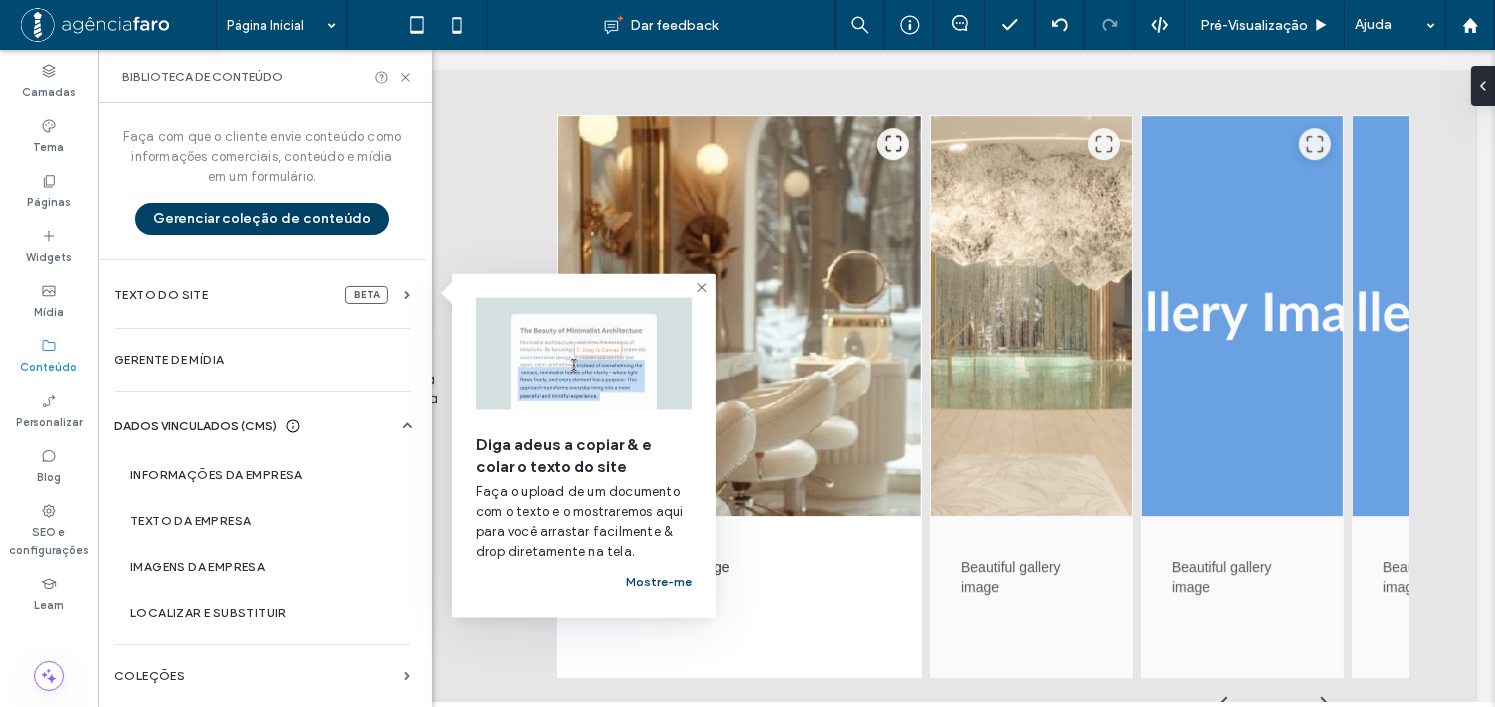 click on "Gerenciar coleção de conteúdo" at bounding box center (262, 219) 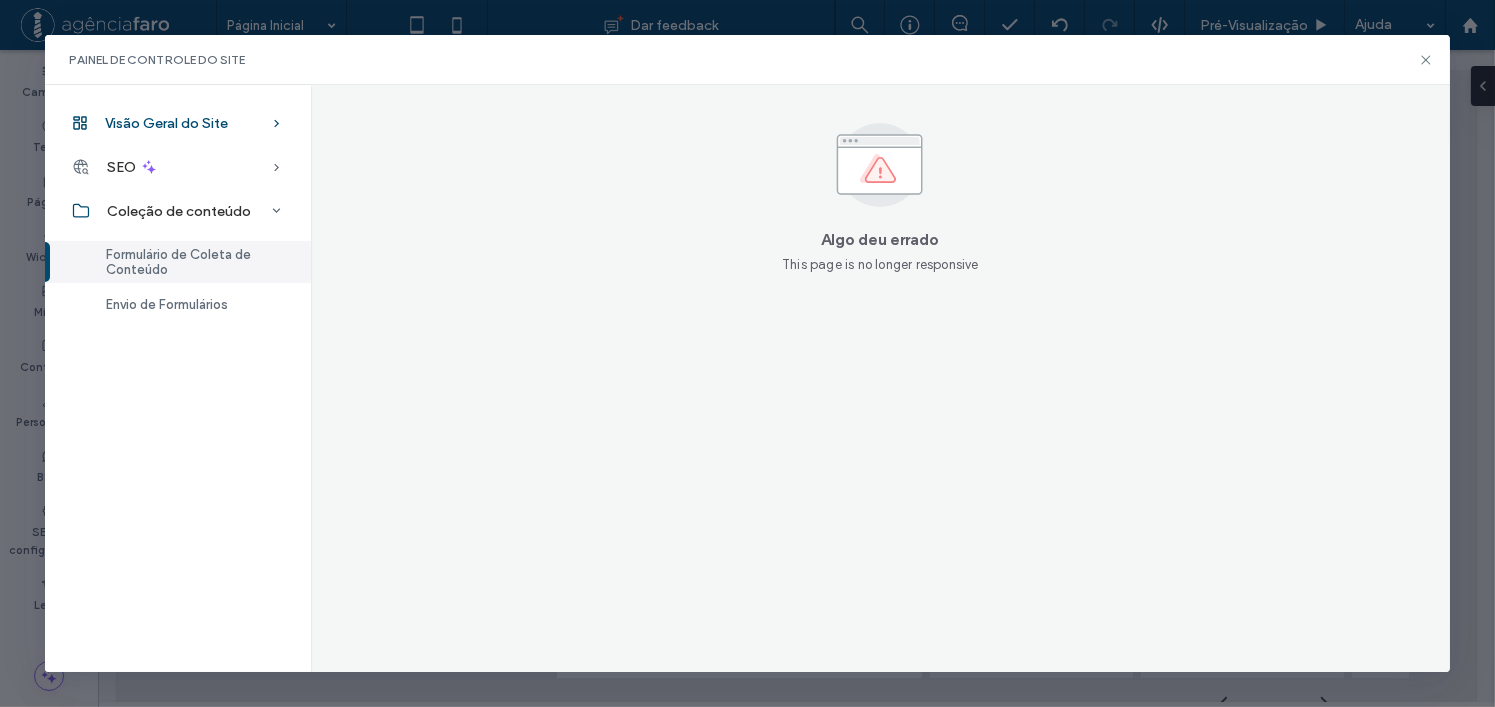 drag, startPoint x: 235, startPoint y: 132, endPoint x: 220, endPoint y: 135, distance: 15.297058 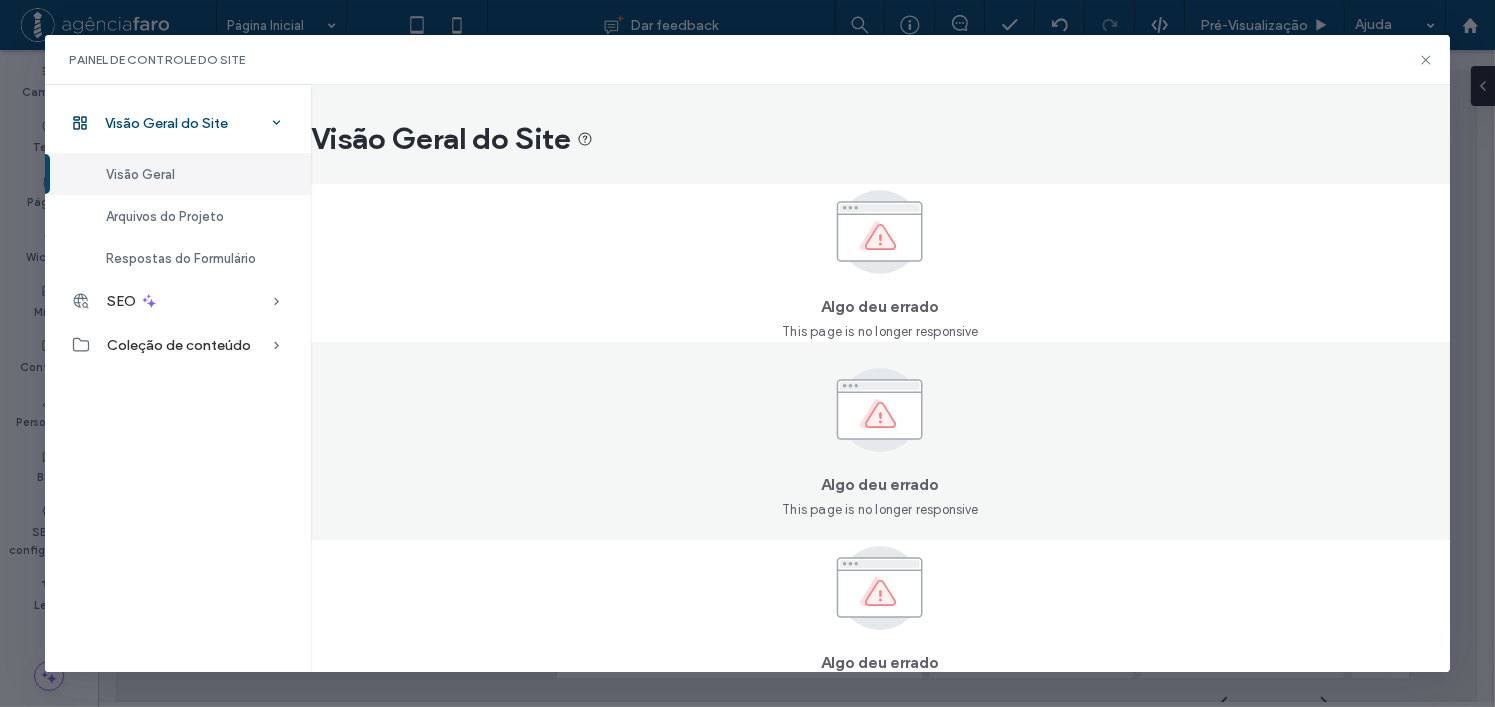 click on "Visão Geral do Site" at bounding box center [178, 123] 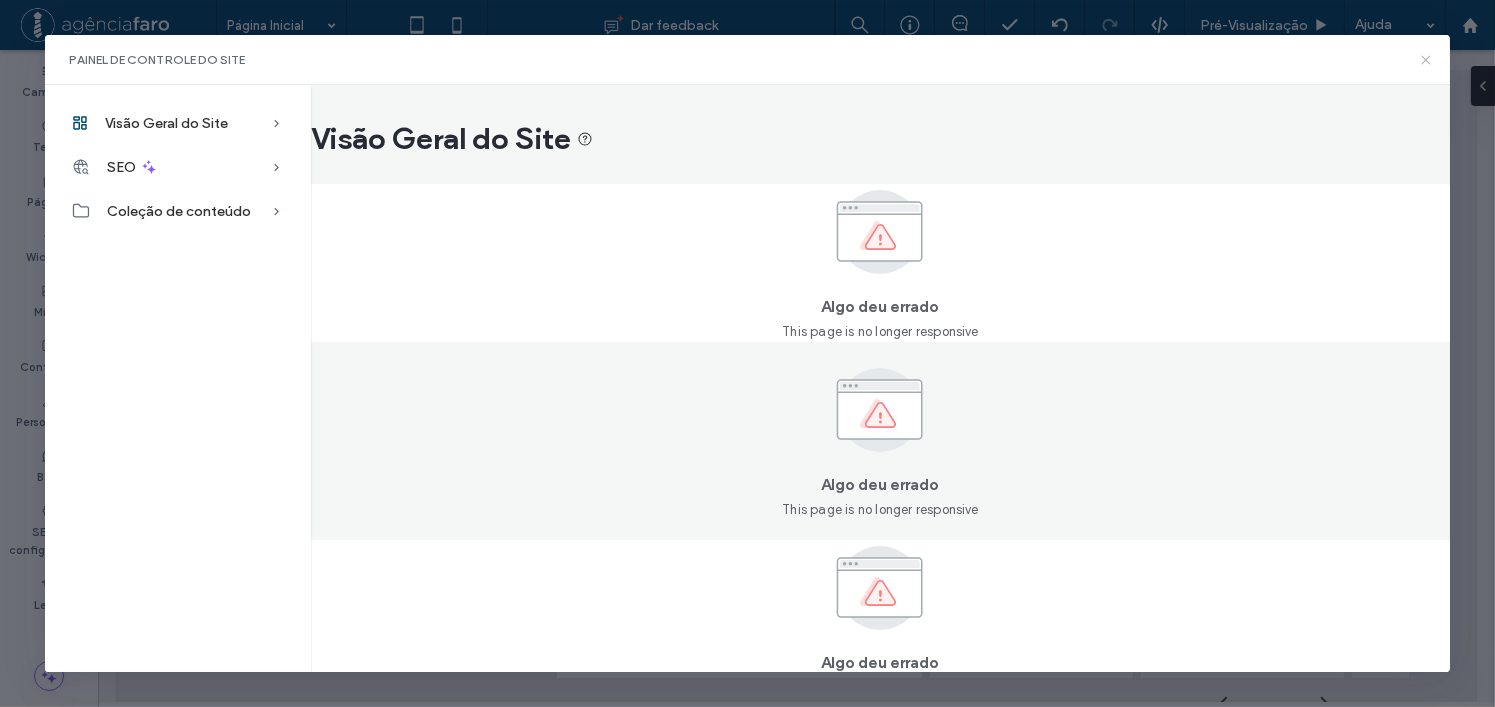 click 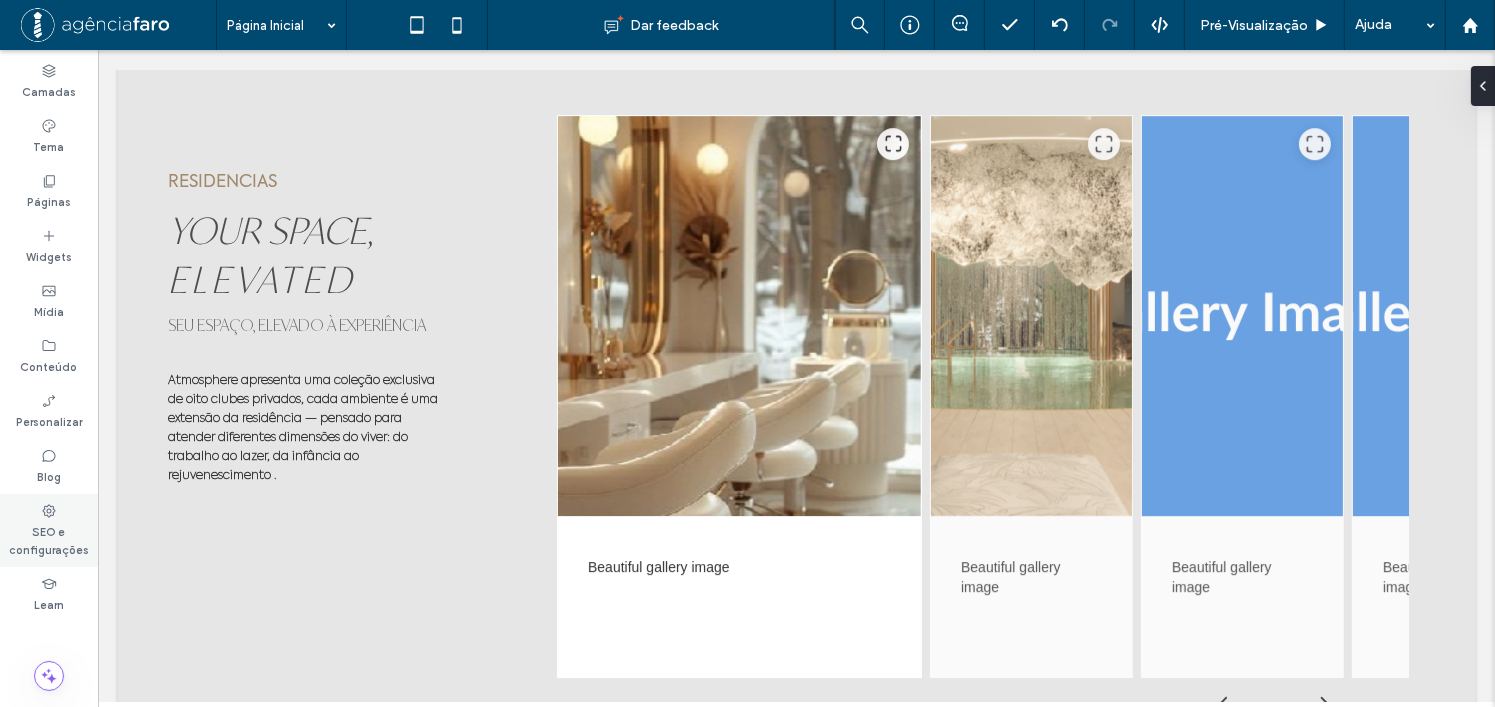 click on "SEO e configurações" at bounding box center [49, 539] 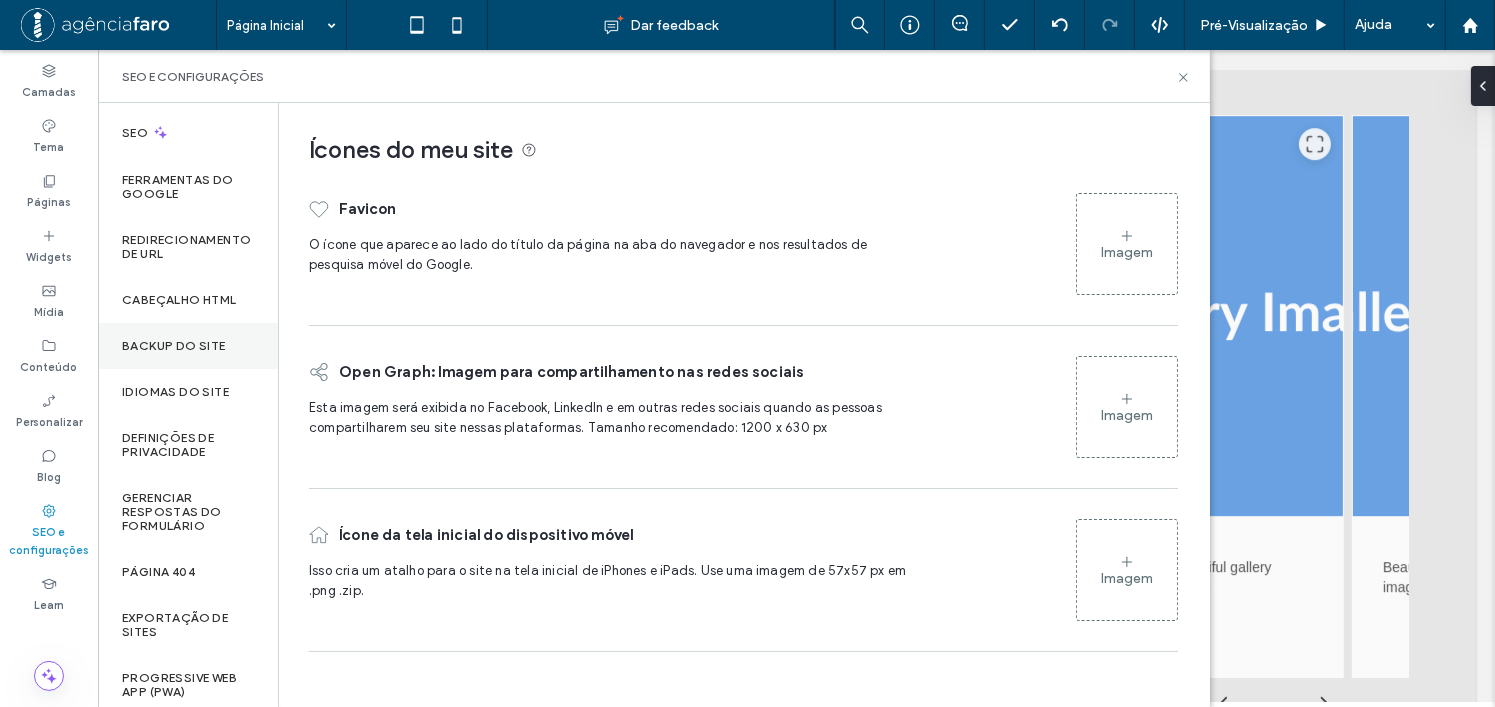 scroll, scrollTop: 62, scrollLeft: 0, axis: vertical 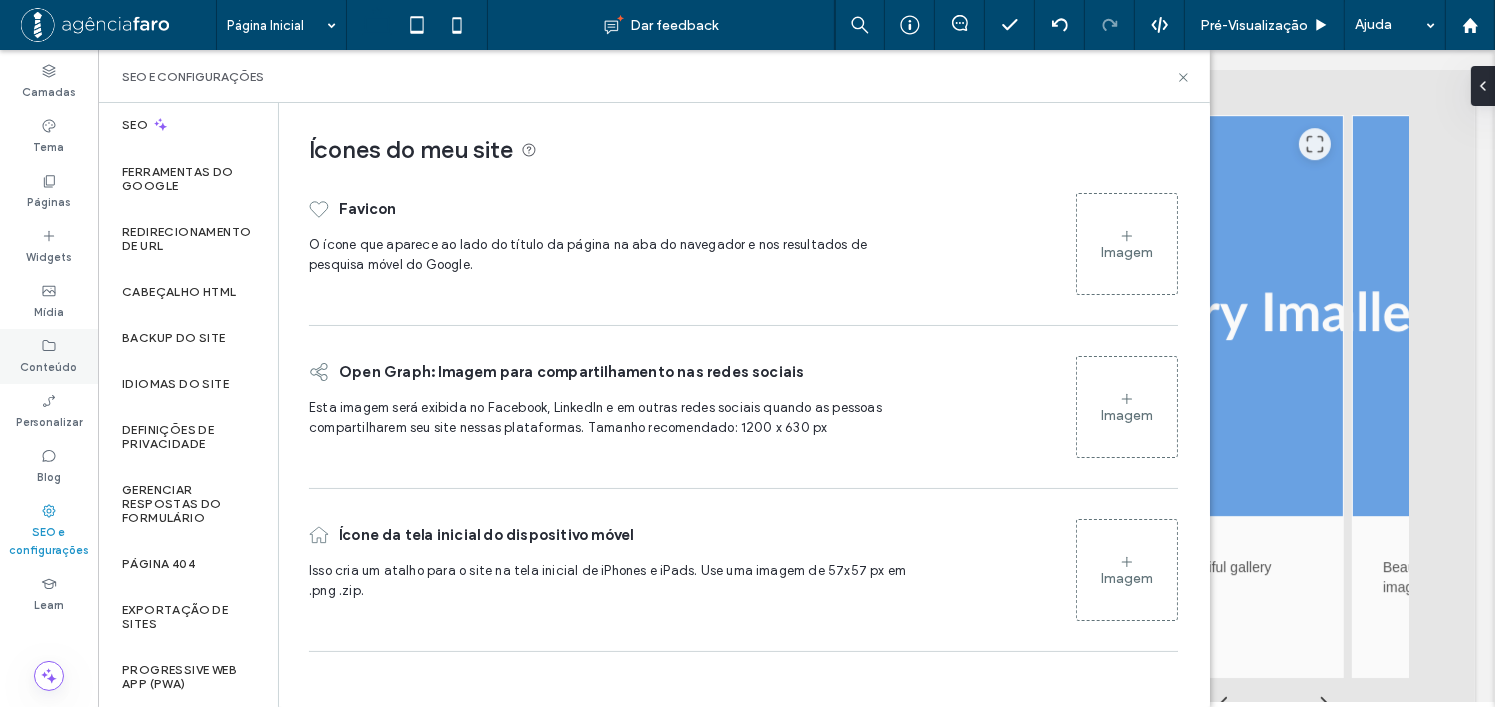drag, startPoint x: 52, startPoint y: 343, endPoint x: 63, endPoint y: 337, distance: 12.529964 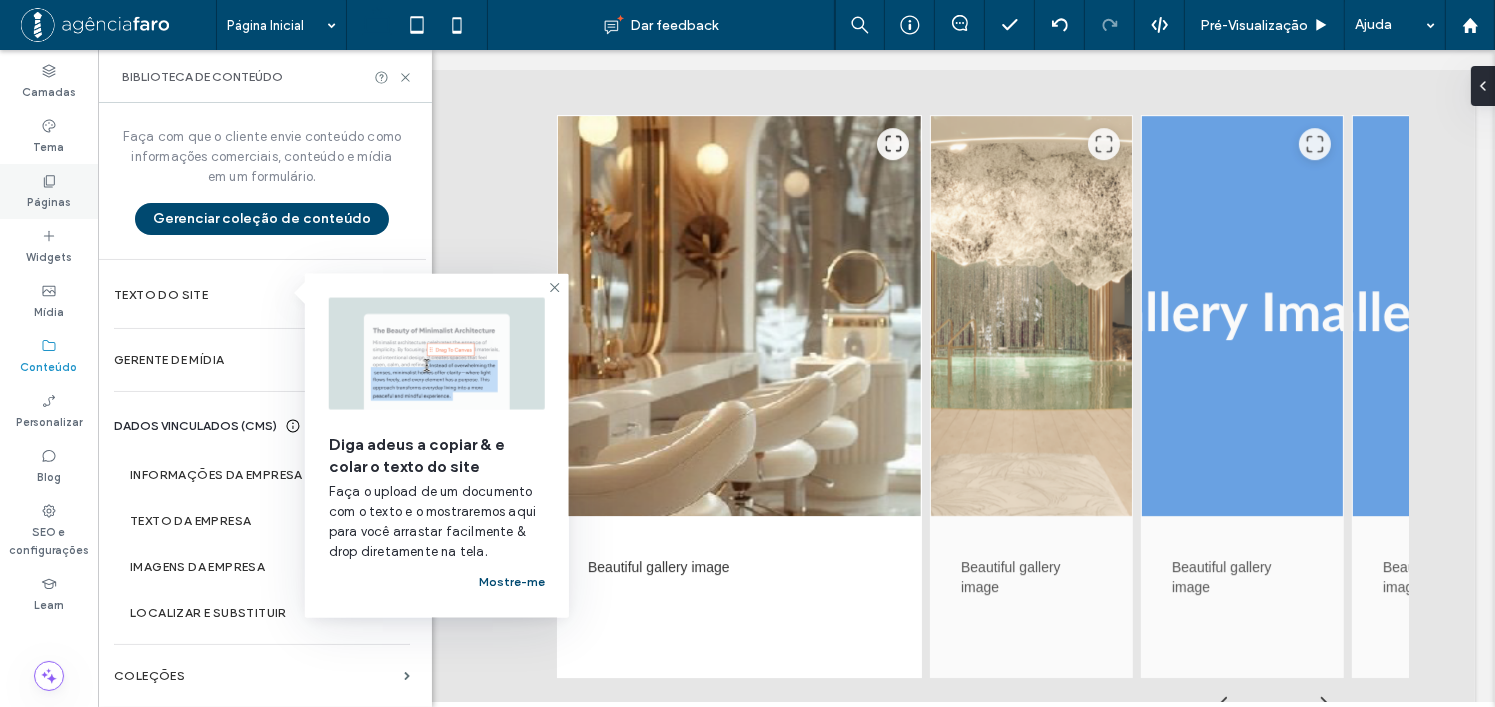 click on "Páginas" at bounding box center [49, 191] 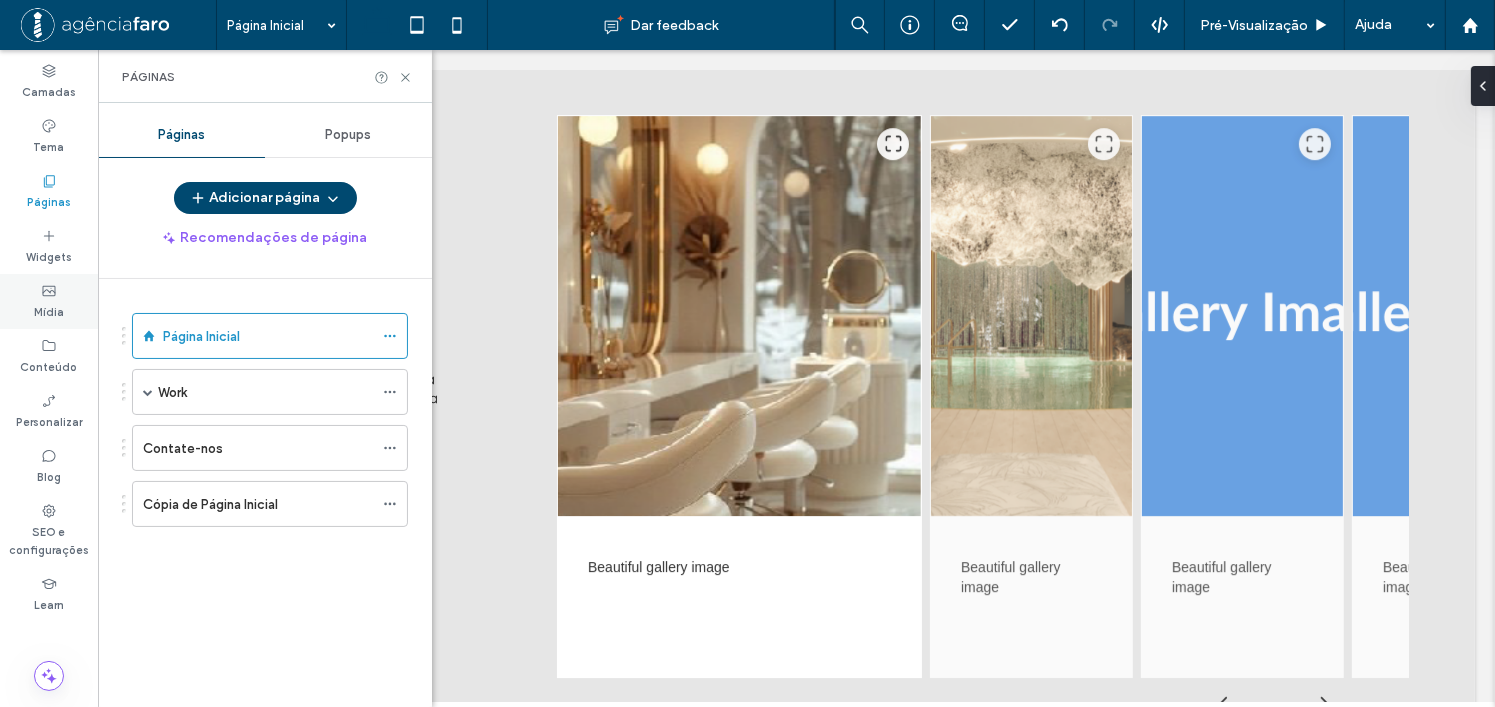 click on "Mídia" at bounding box center [49, 301] 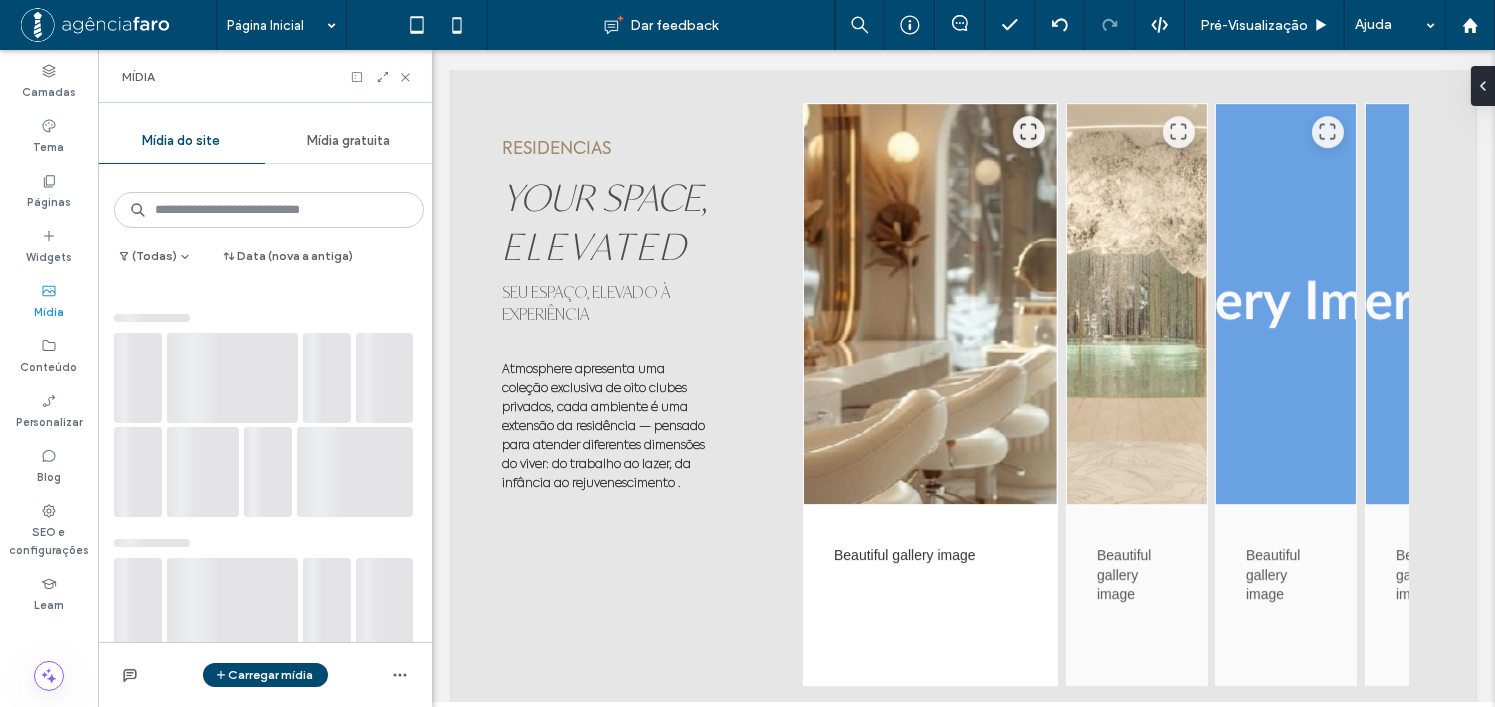 scroll, scrollTop: 6222, scrollLeft: 0, axis: vertical 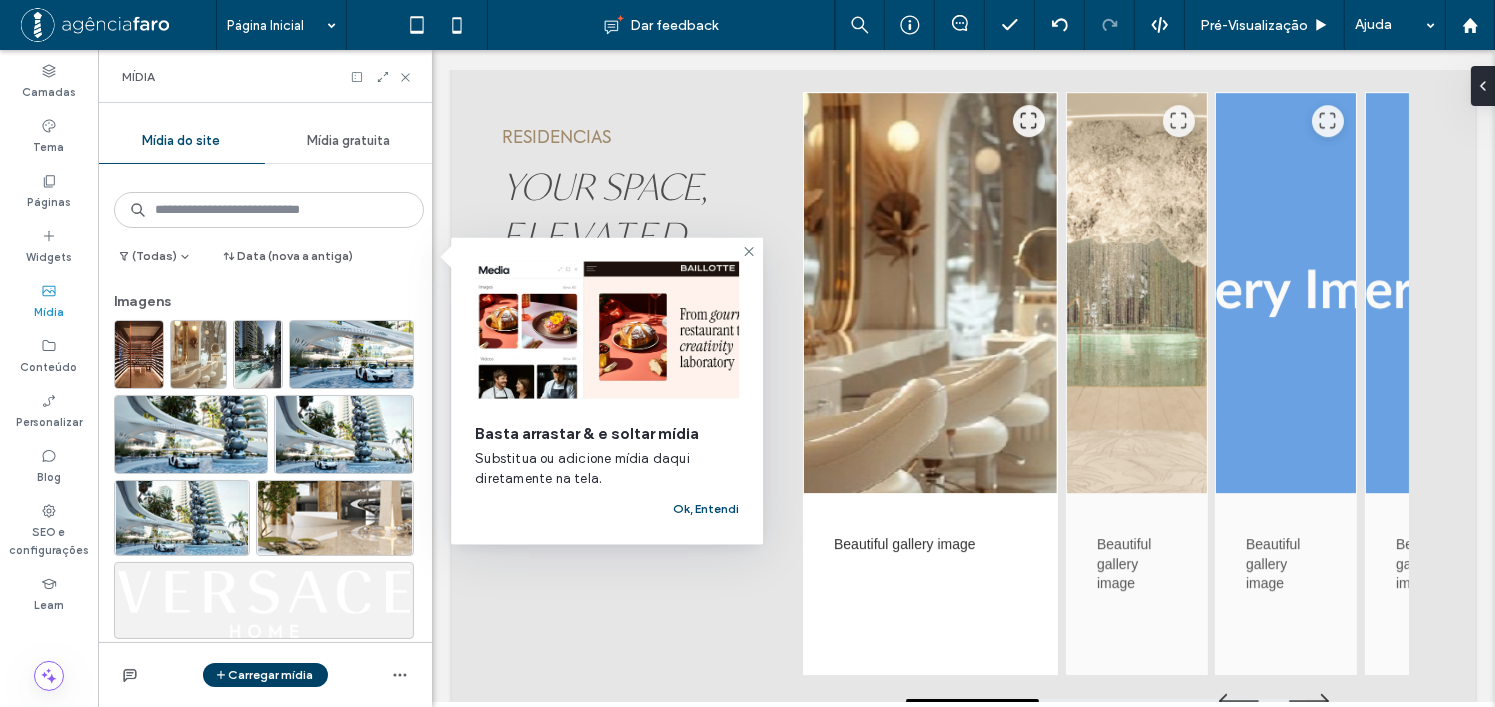 click on "Carregar mídia" at bounding box center [265, 675] 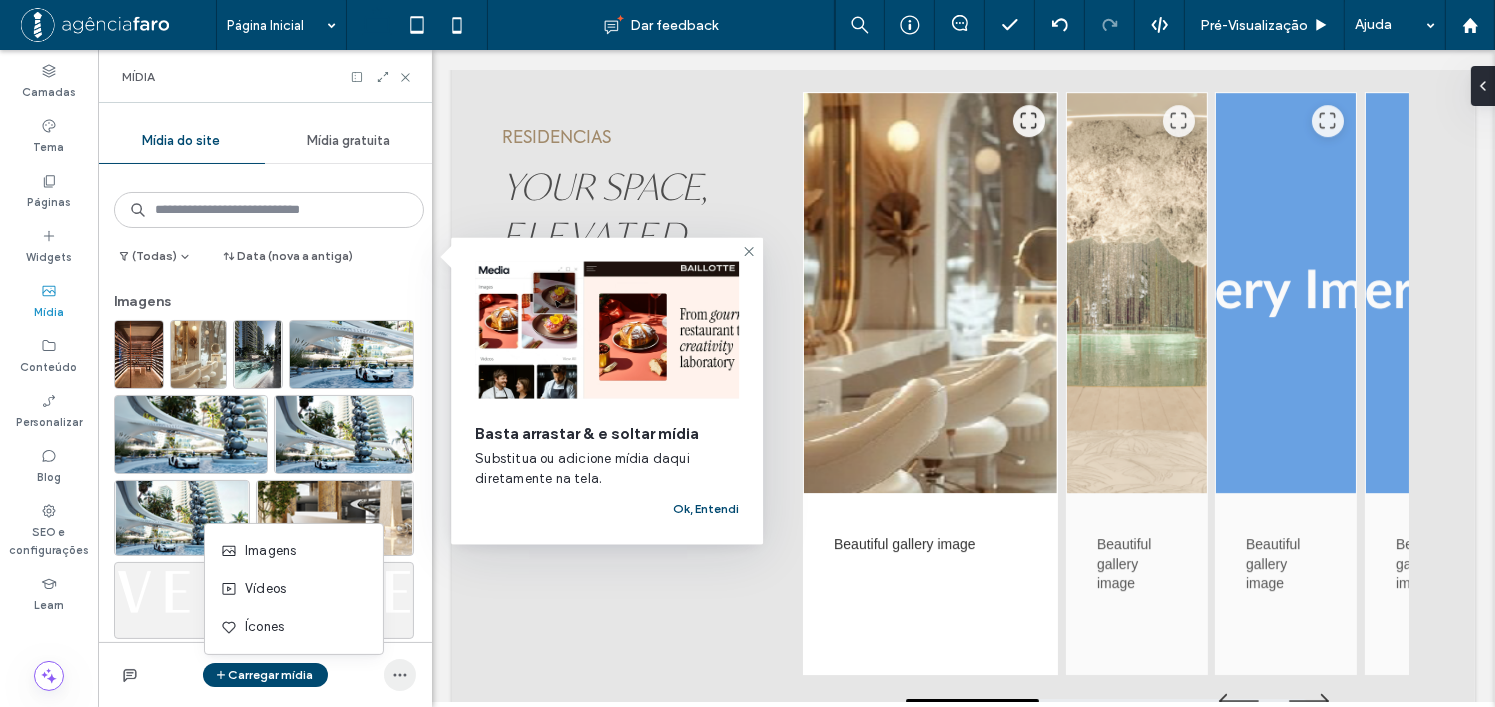 click 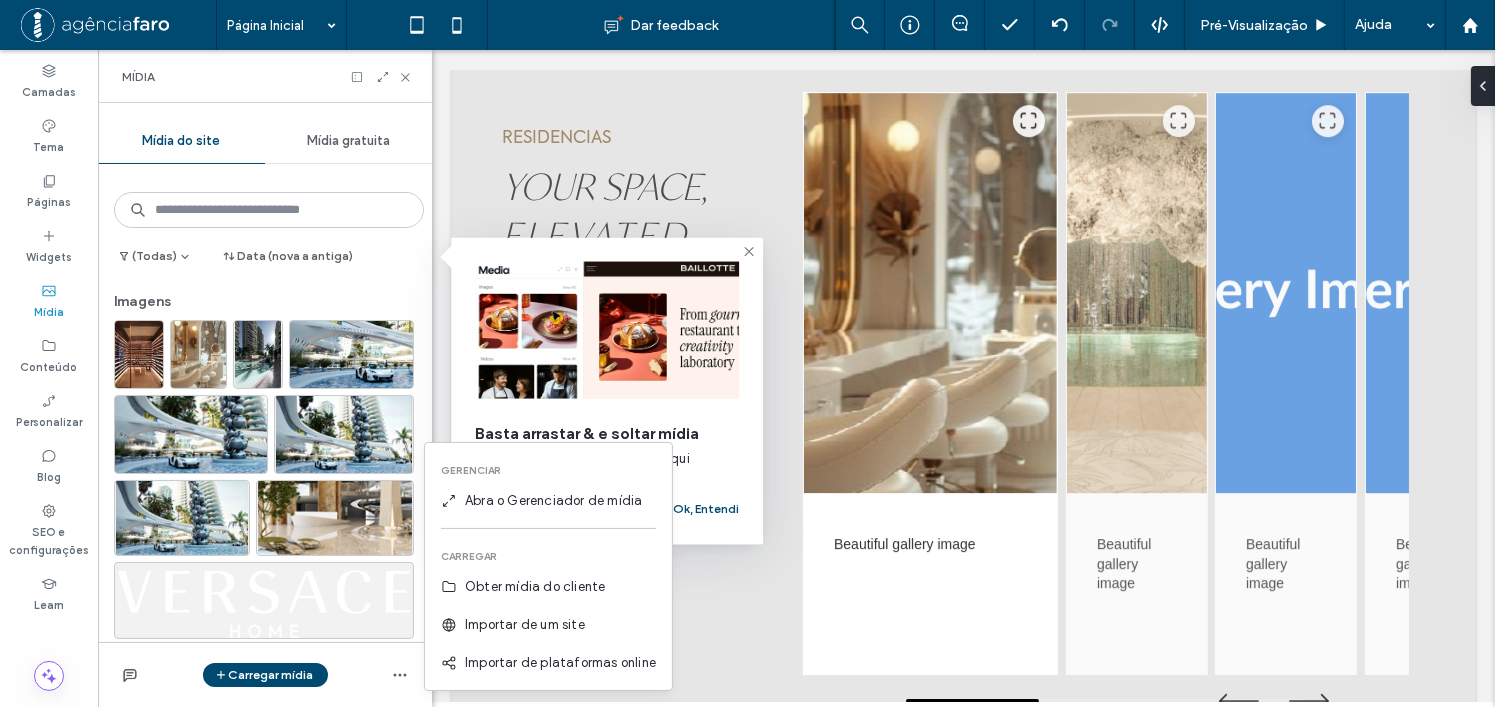 click on "Mídia" at bounding box center (265, 76) 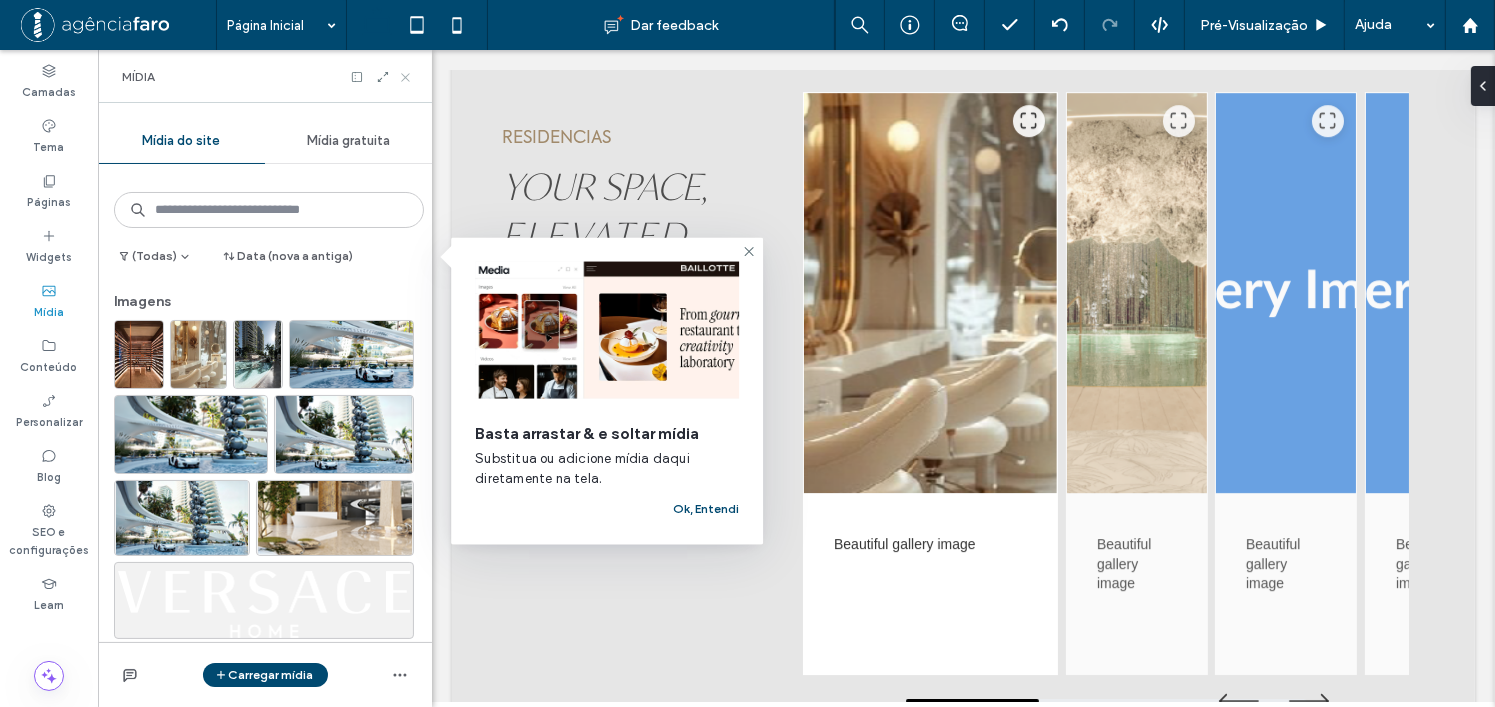 click 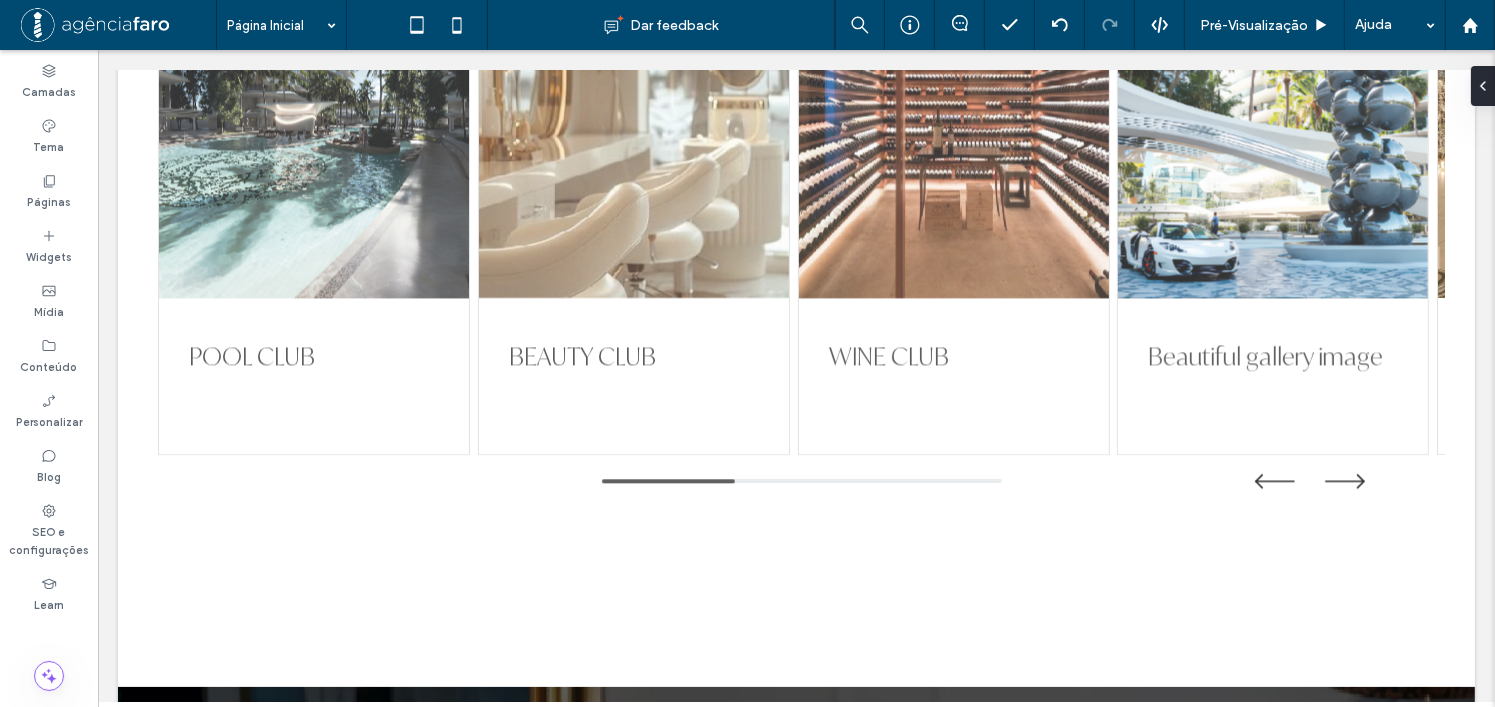 scroll, scrollTop: 4080, scrollLeft: 0, axis: vertical 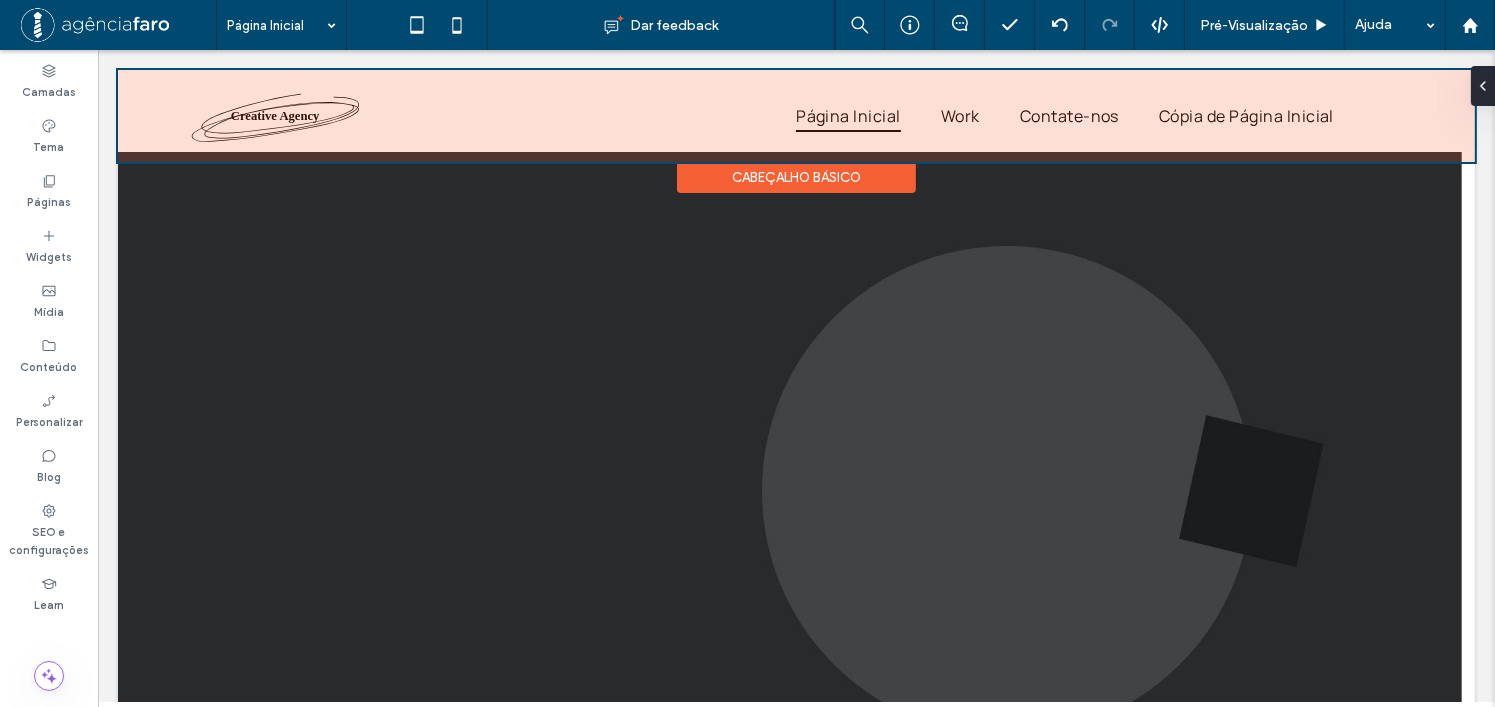 click on "Cabeçalho básico" at bounding box center (795, 177) 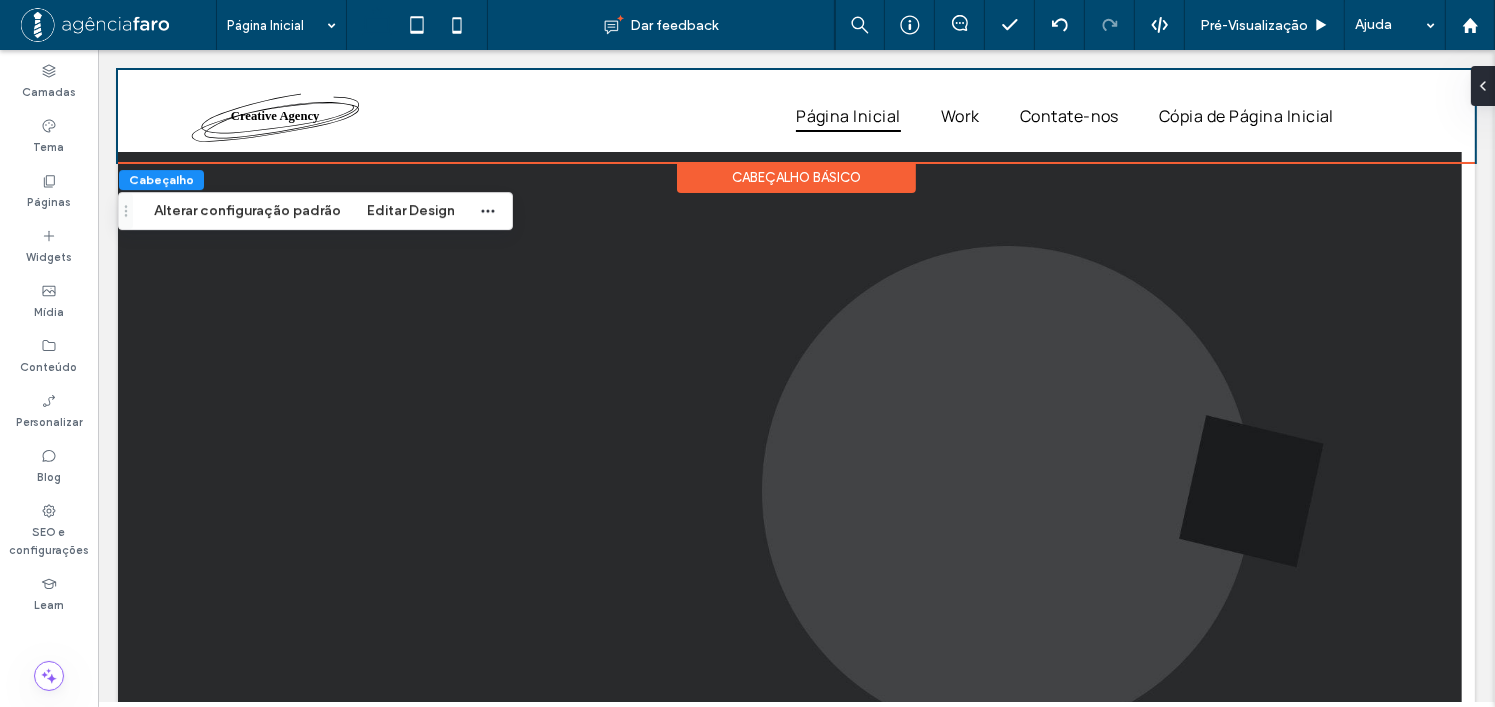 click on "Cabeçalho básico" at bounding box center [795, 177] 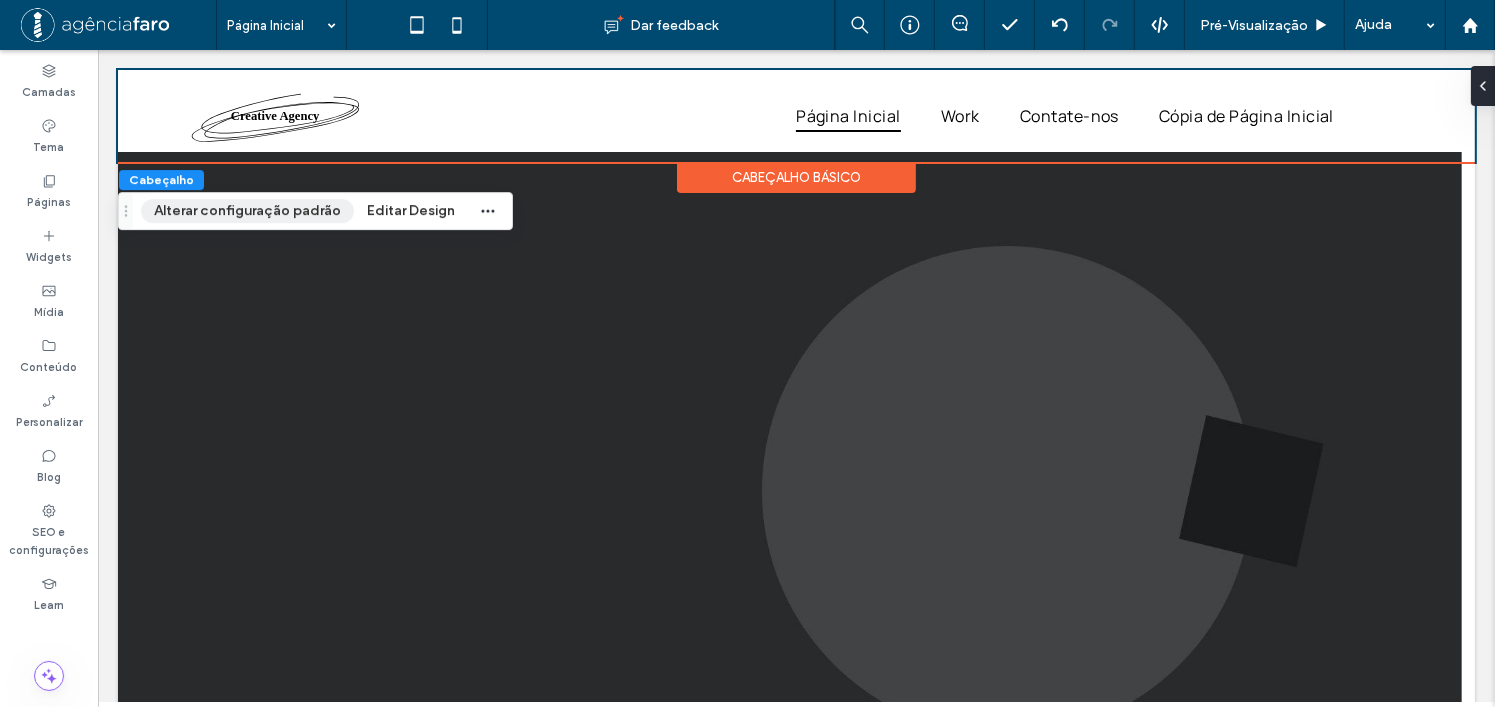click on "Alterar configuração padrão" at bounding box center [247, 211] 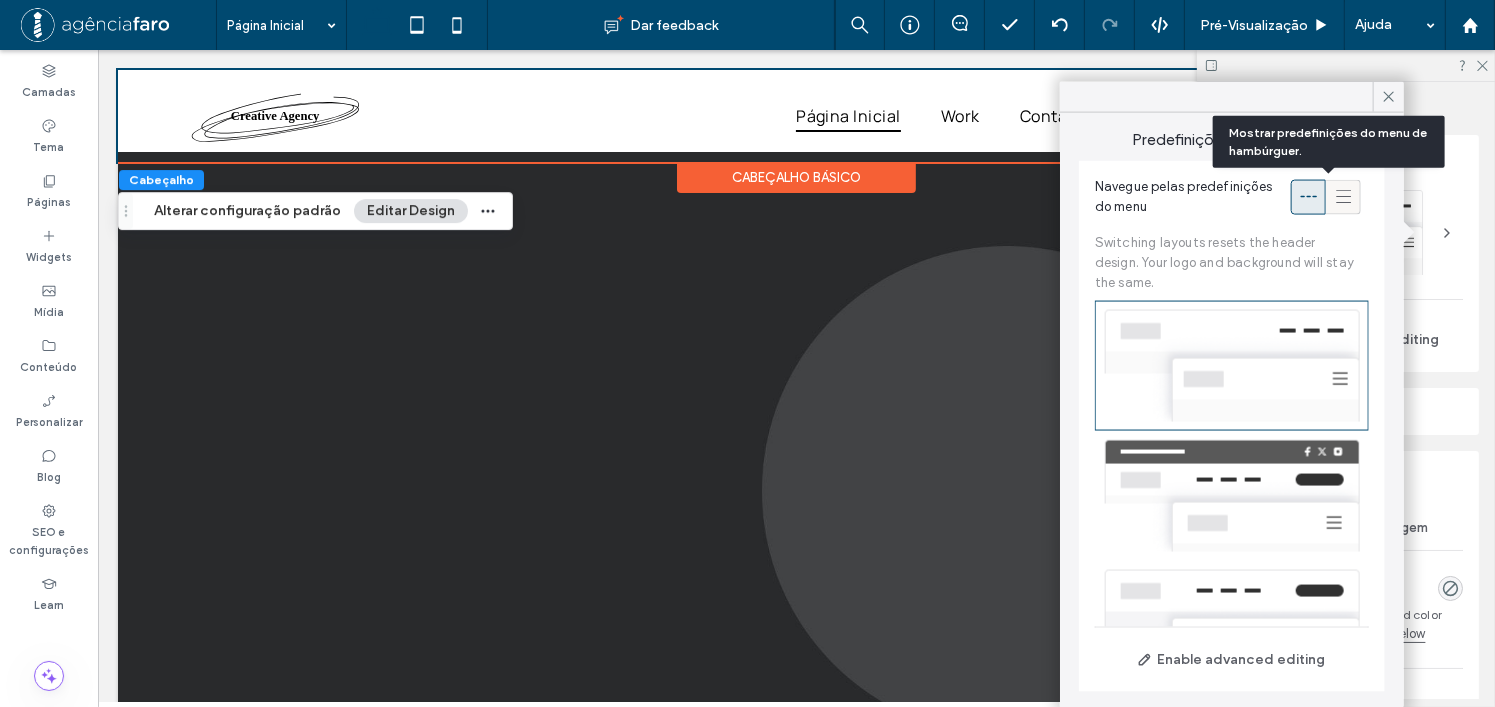 click 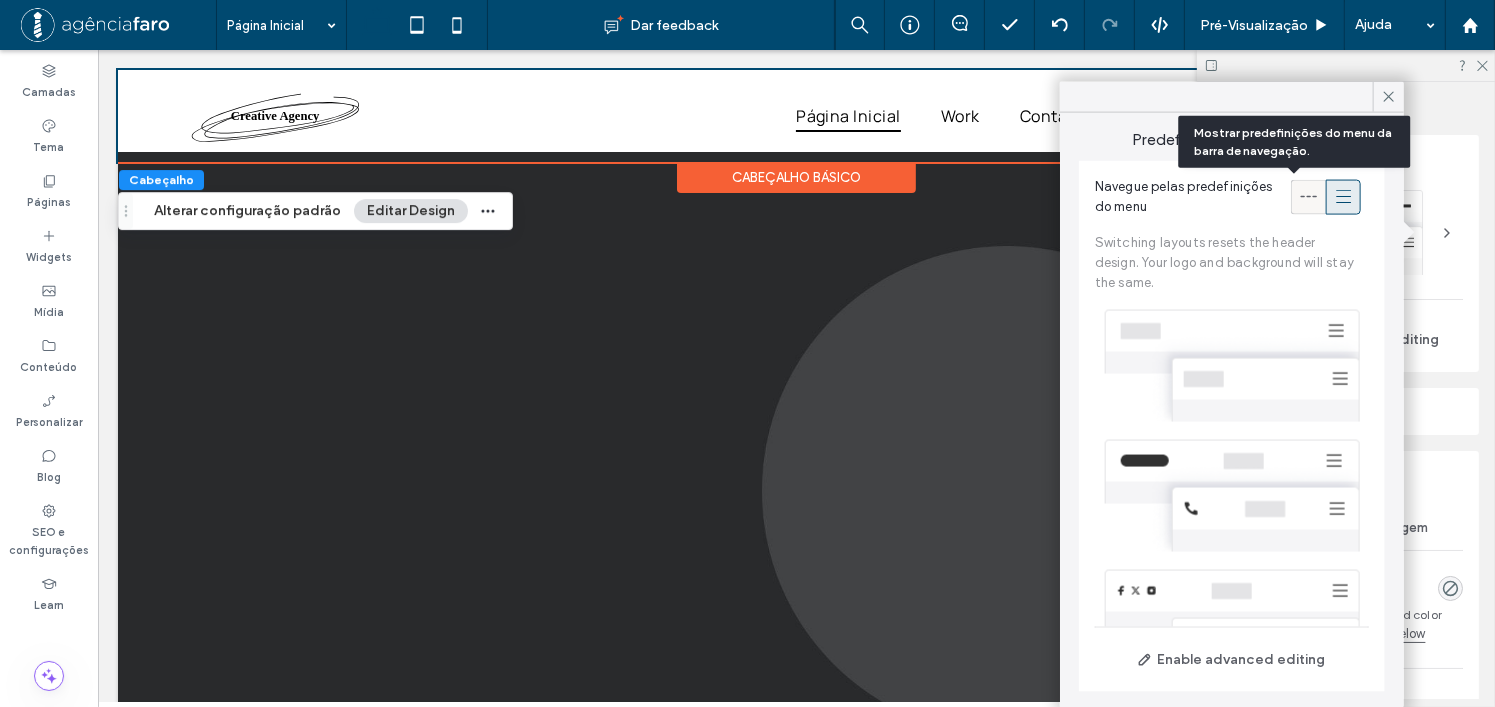 click 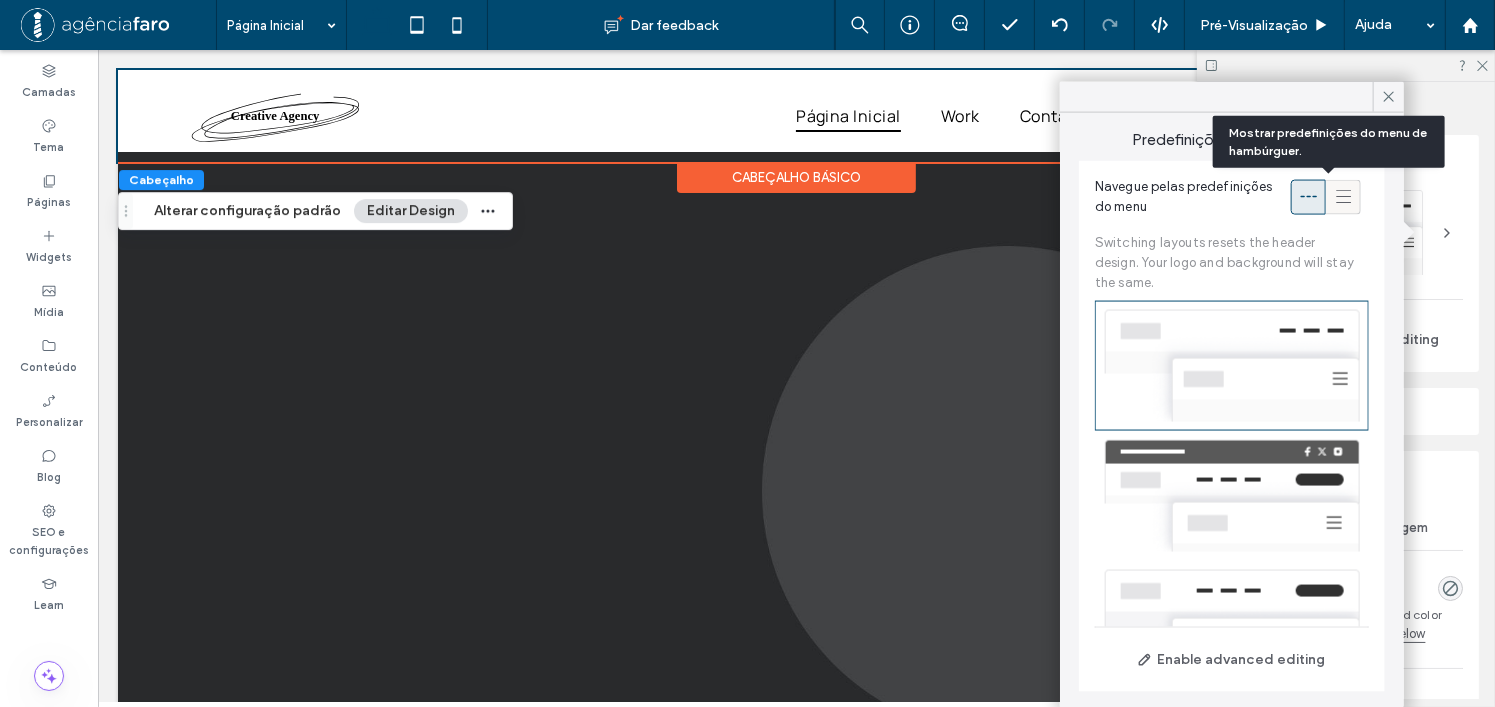 click 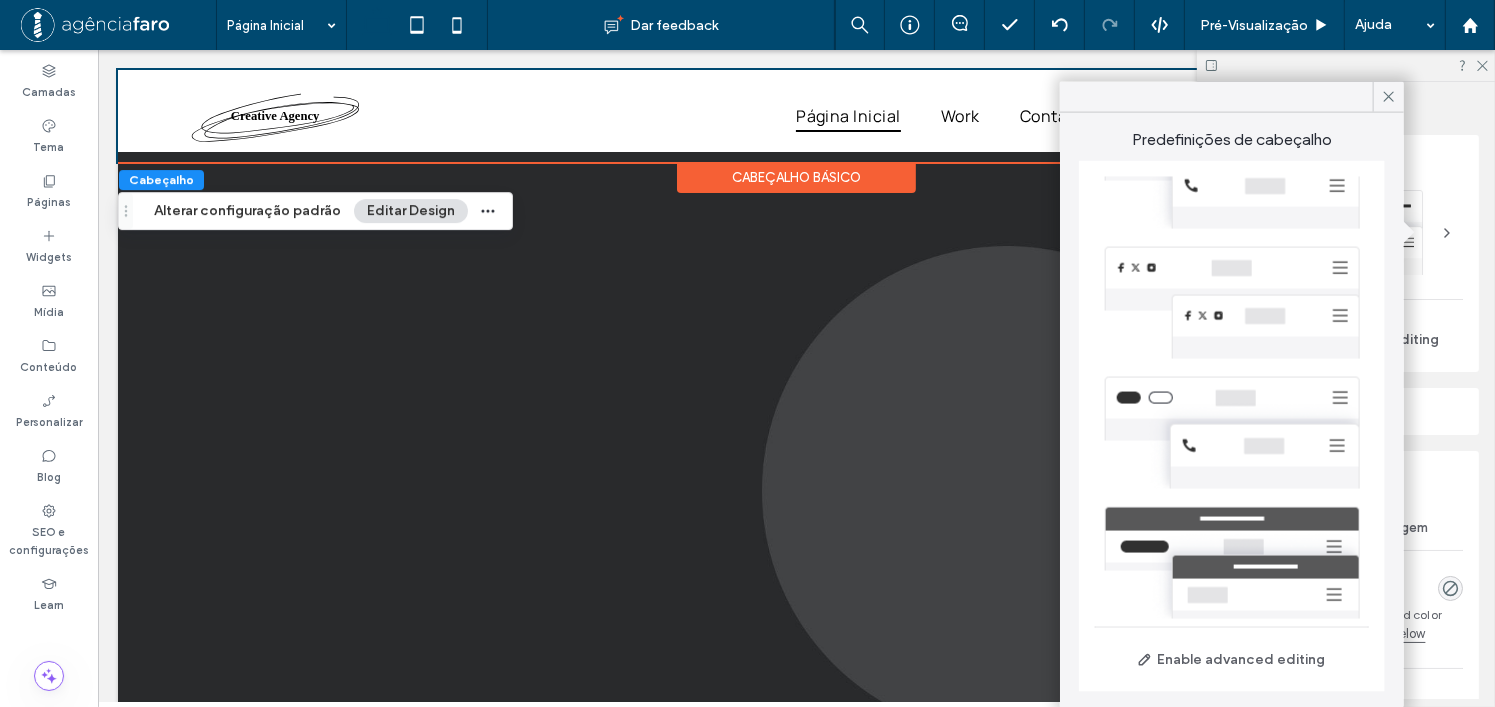 scroll, scrollTop: 329, scrollLeft: 0, axis: vertical 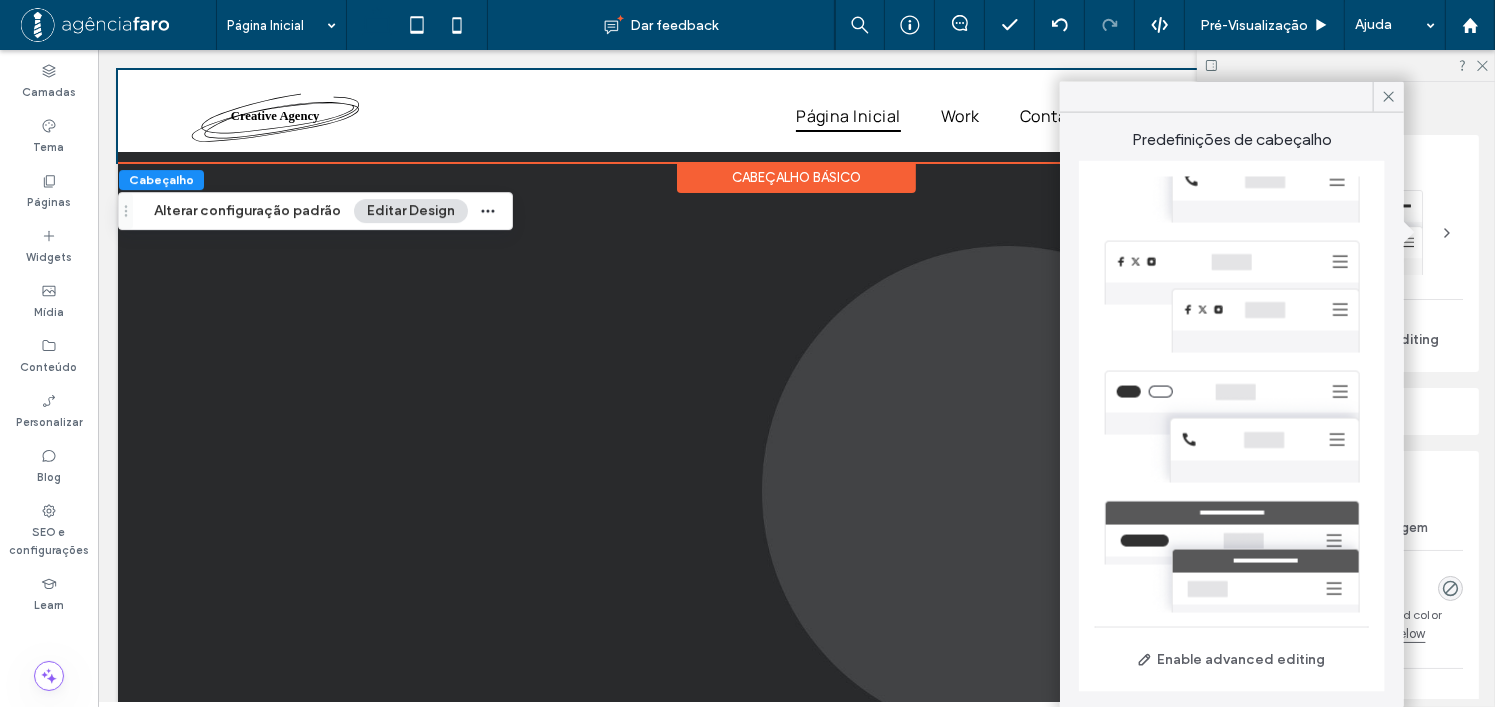 click at bounding box center [1232, 427] 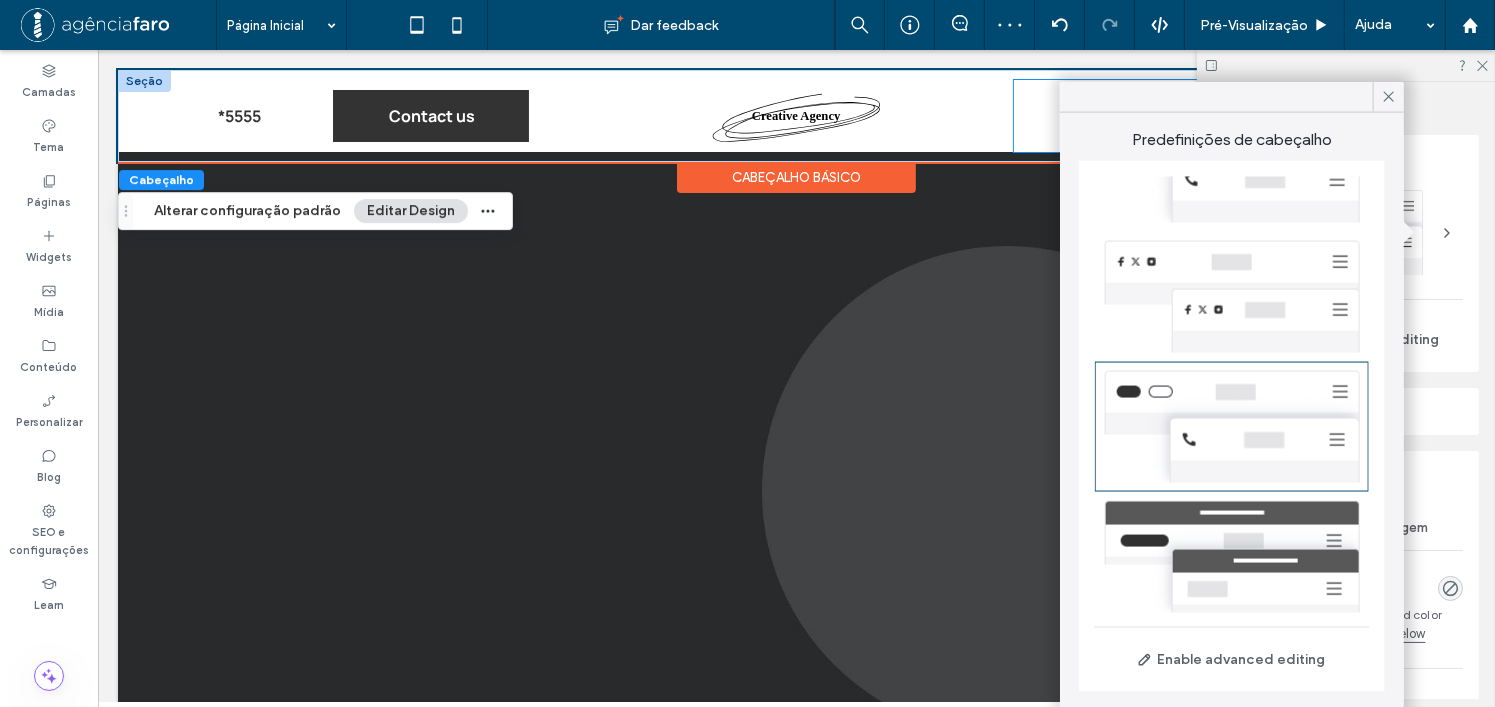 click at bounding box center [1230, 116] 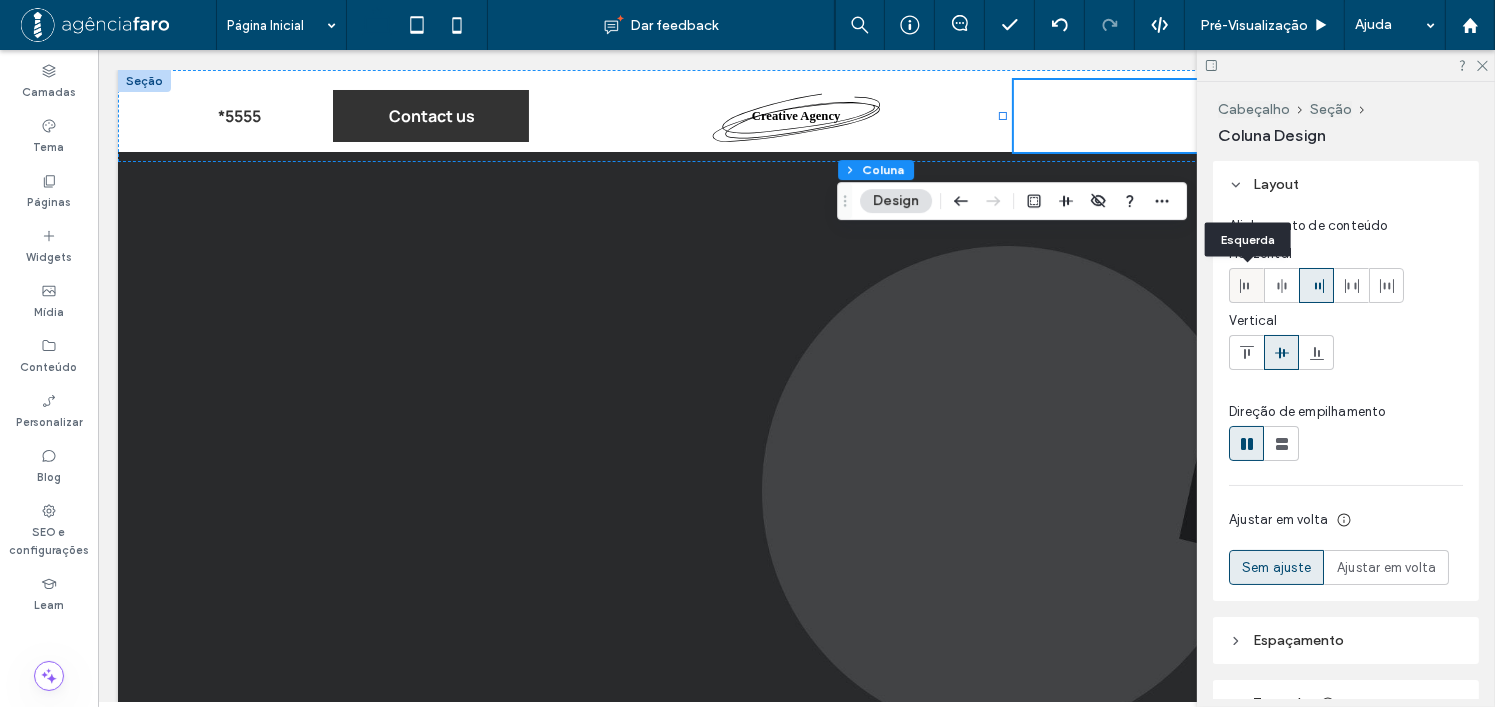 click 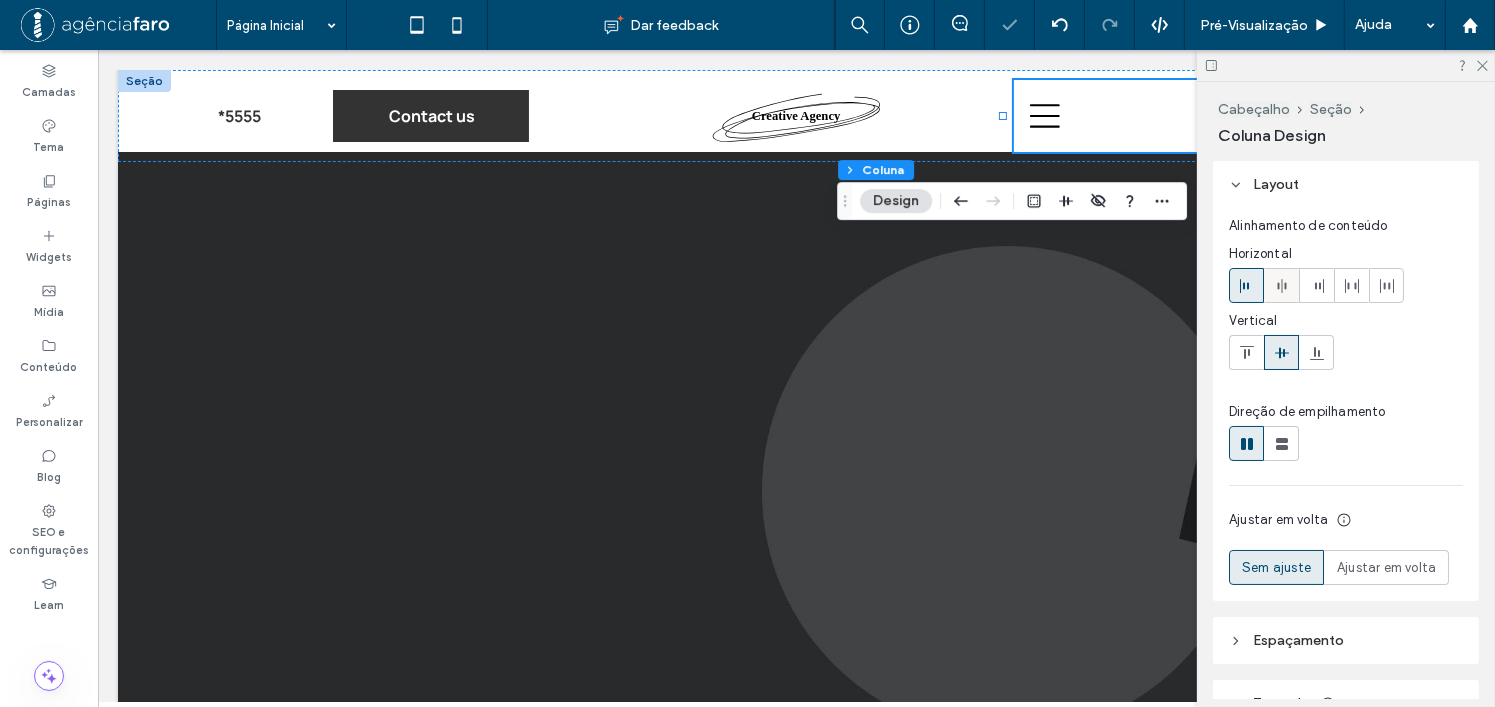 click 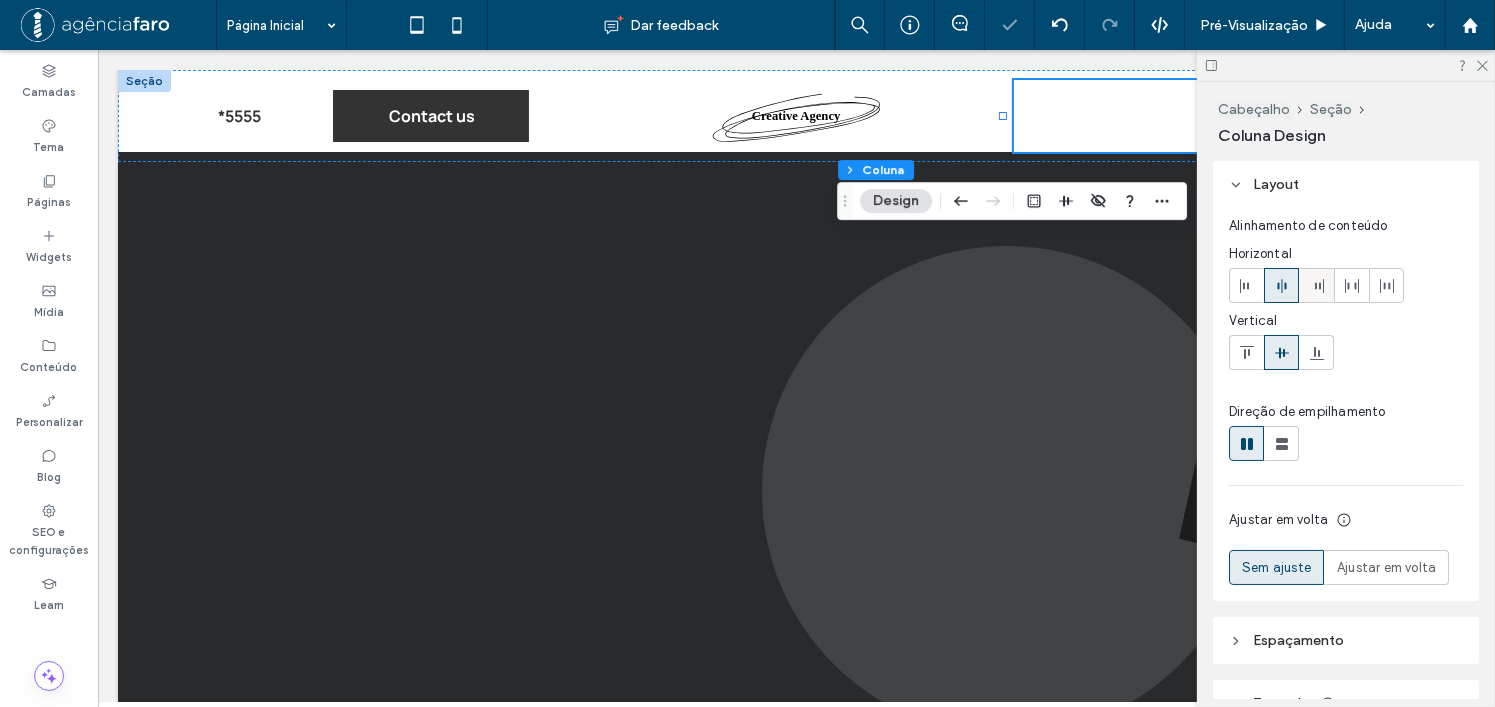 click 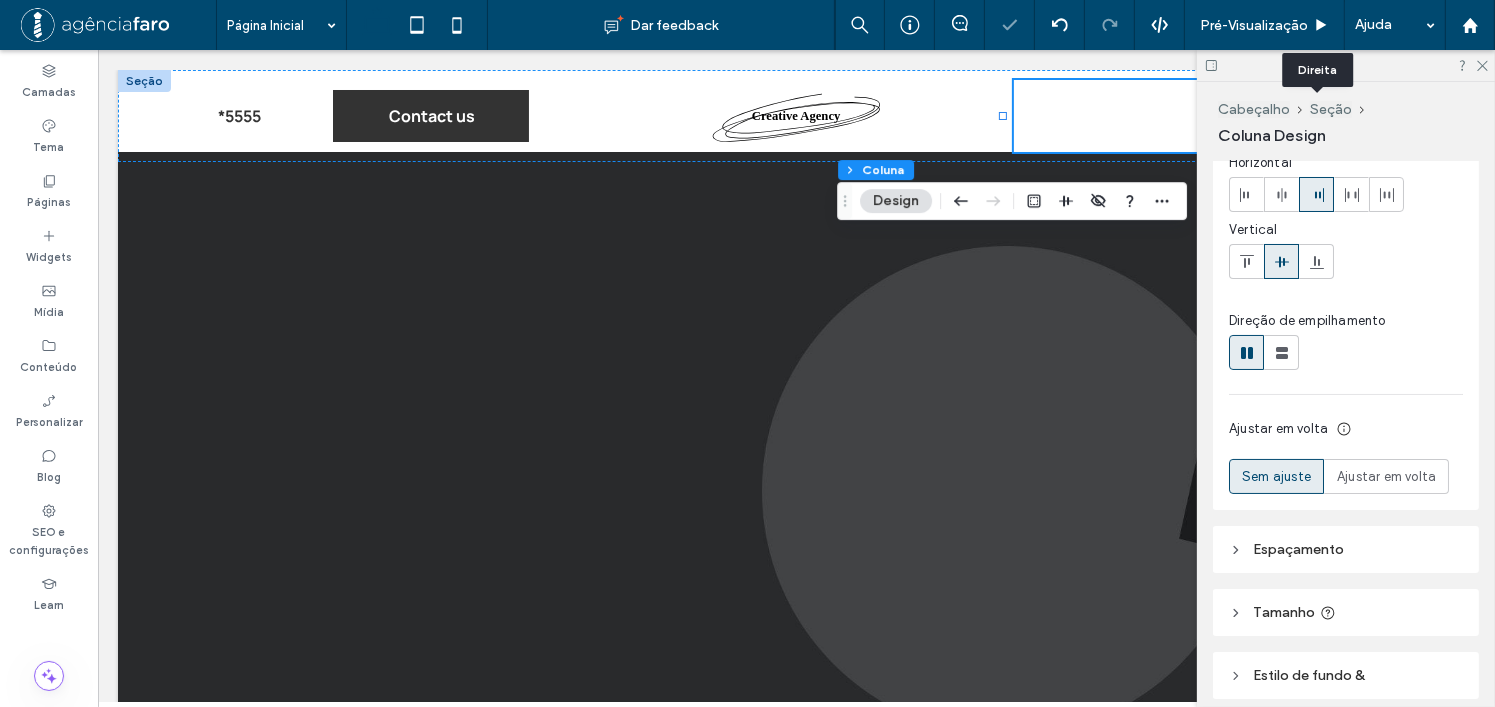 scroll, scrollTop: 169, scrollLeft: 0, axis: vertical 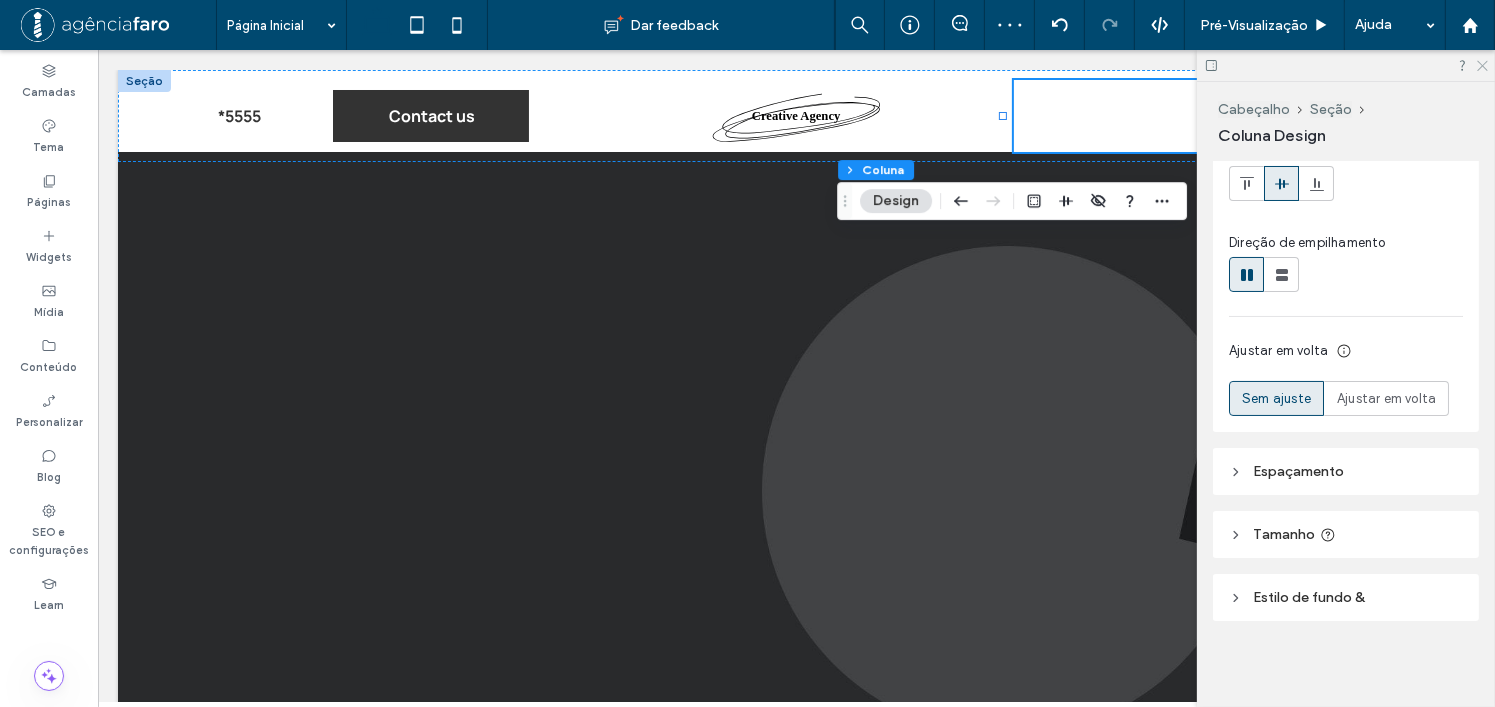 click 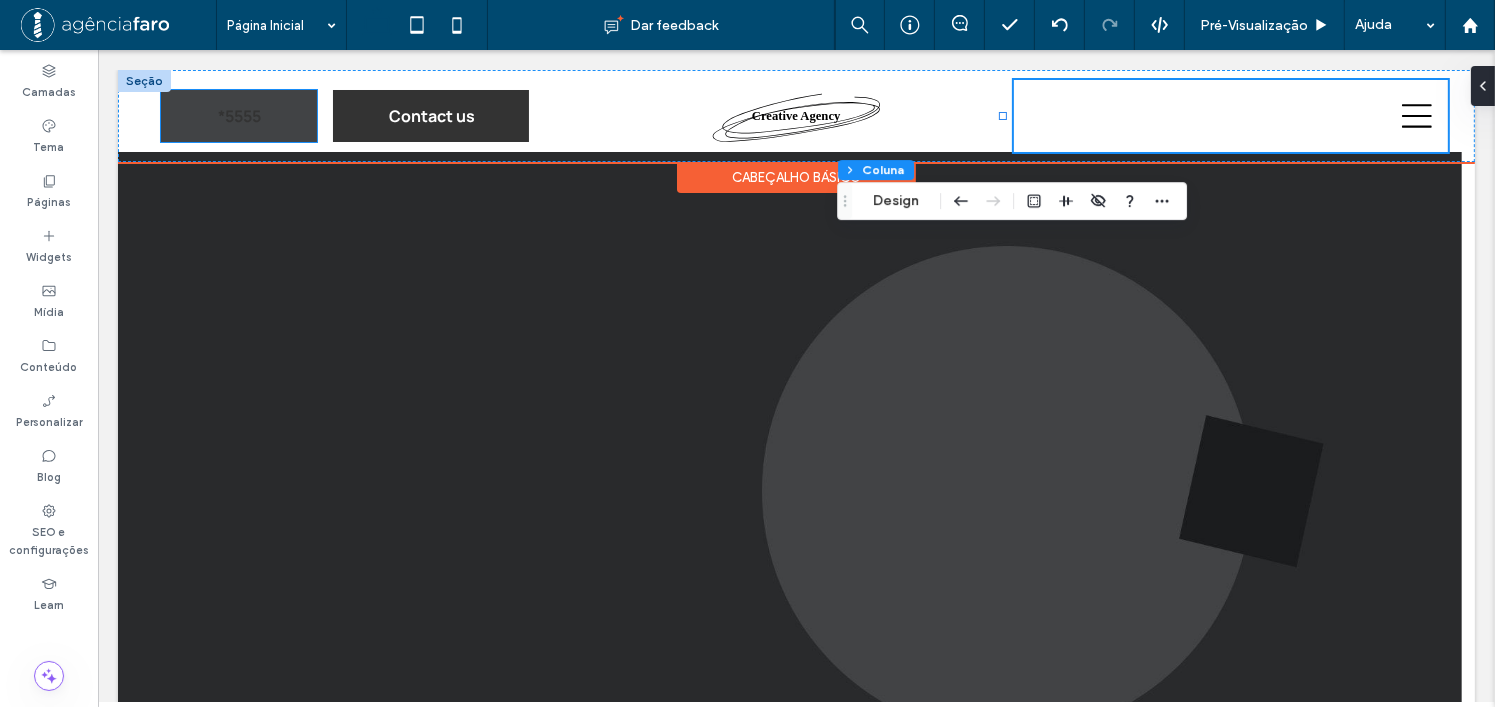 drag, startPoint x: 205, startPoint y: 106, endPoint x: 216, endPoint y: 115, distance: 14.21267 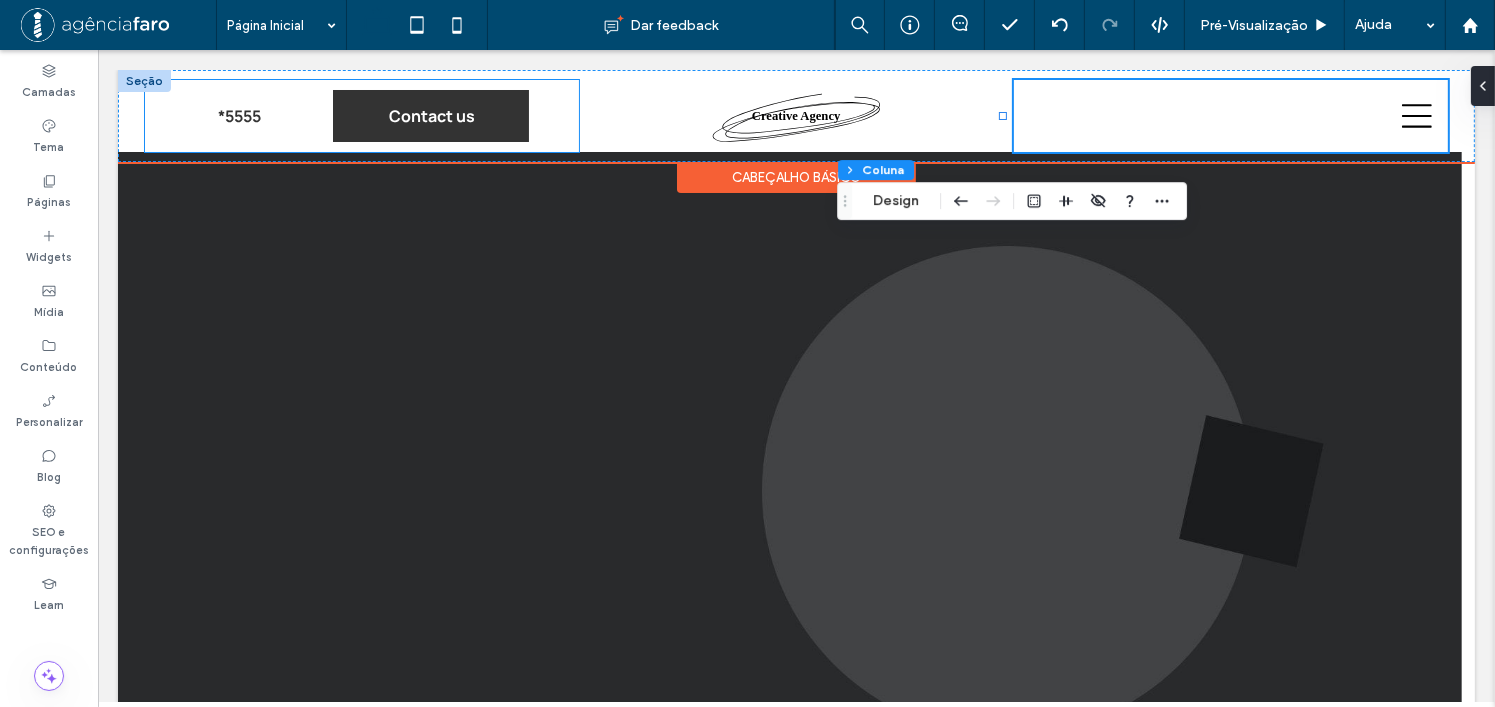 drag, startPoint x: 152, startPoint y: 108, endPoint x: 551, endPoint y: 113, distance: 399.03134 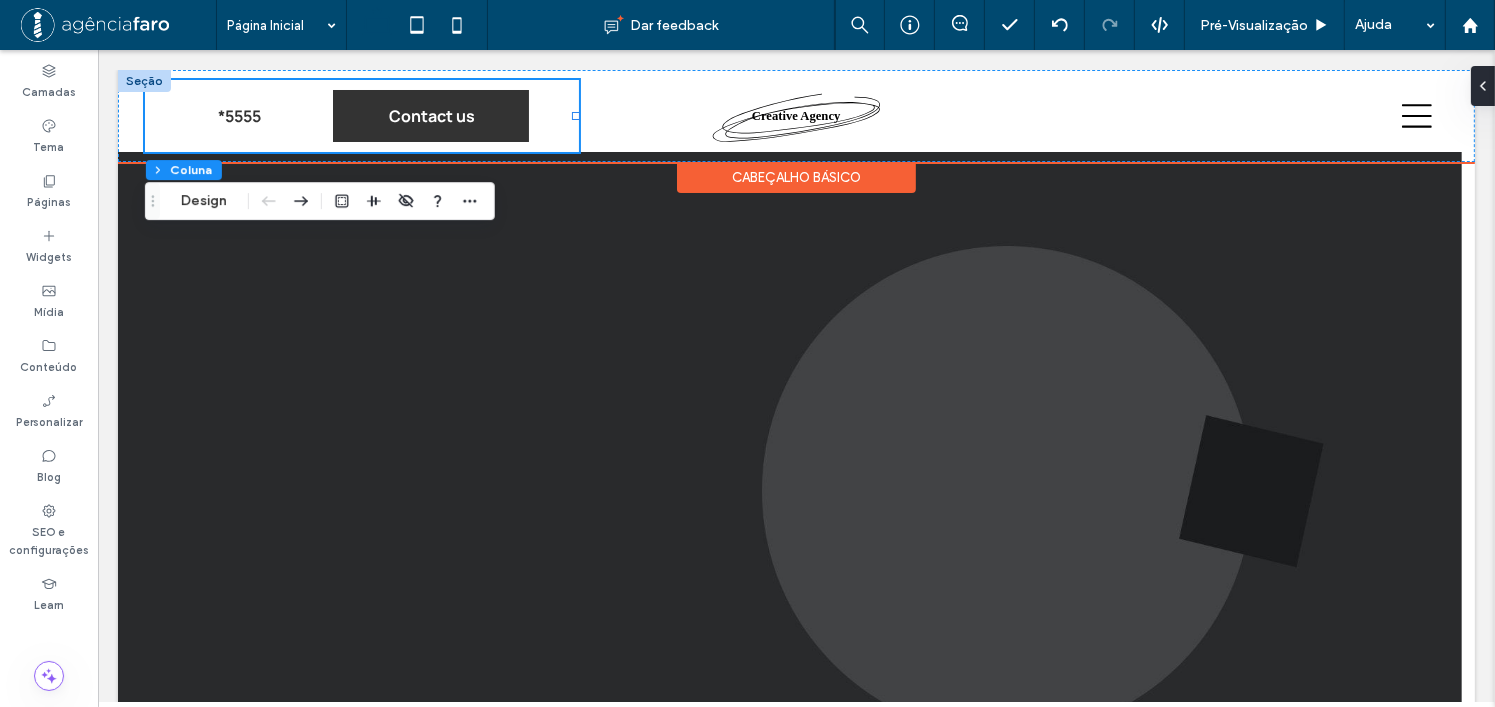 click on "Contact us
*5555" at bounding box center [361, 116] 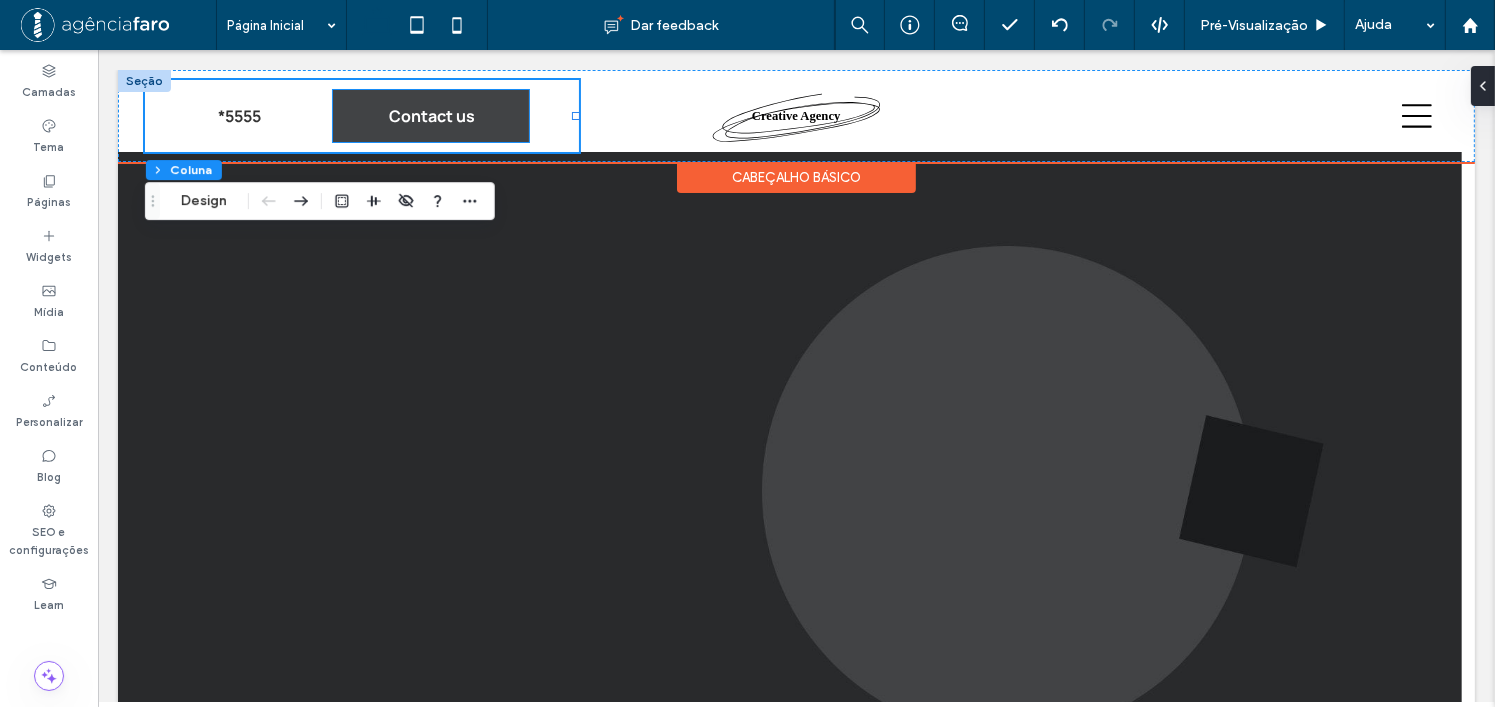 click on "Contact us" at bounding box center (430, 116) 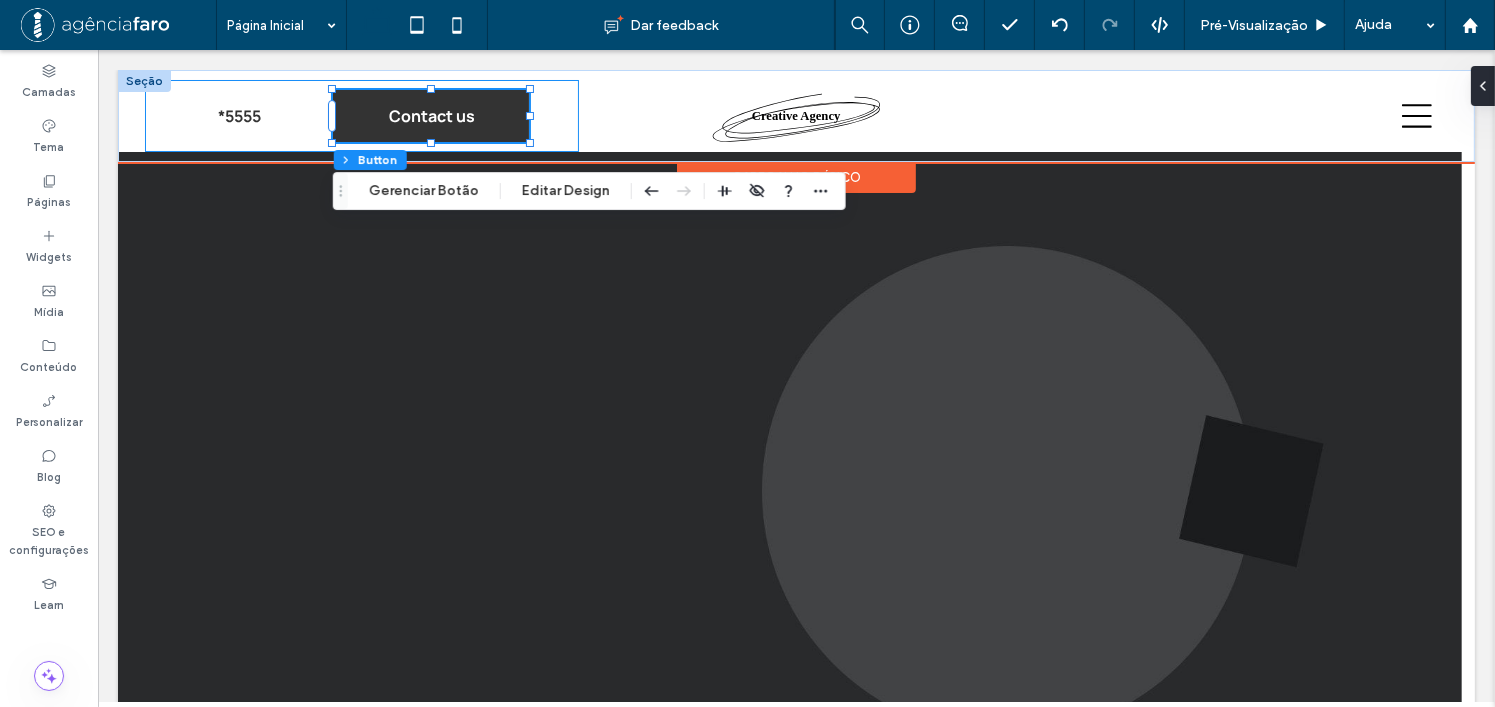 click on "Contact us
*5555" at bounding box center (361, 116) 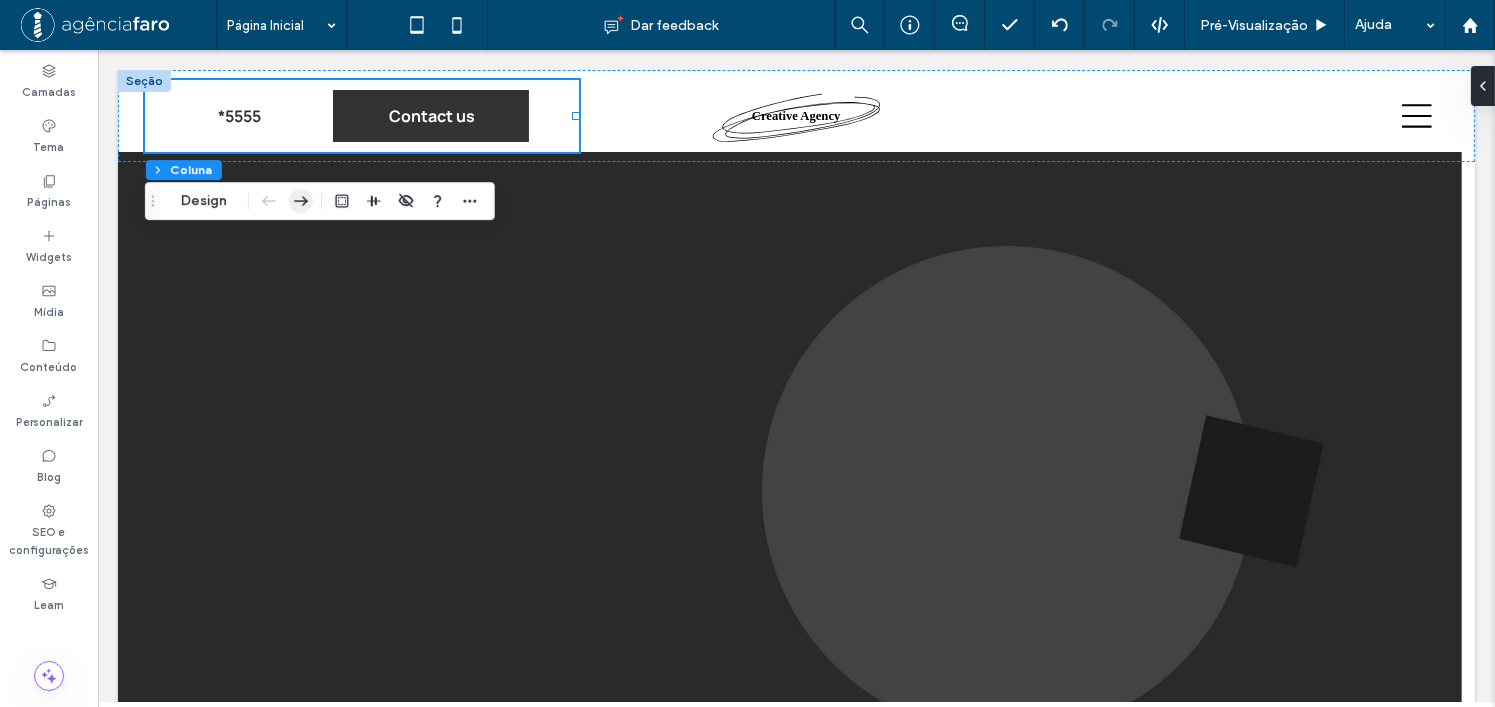 click 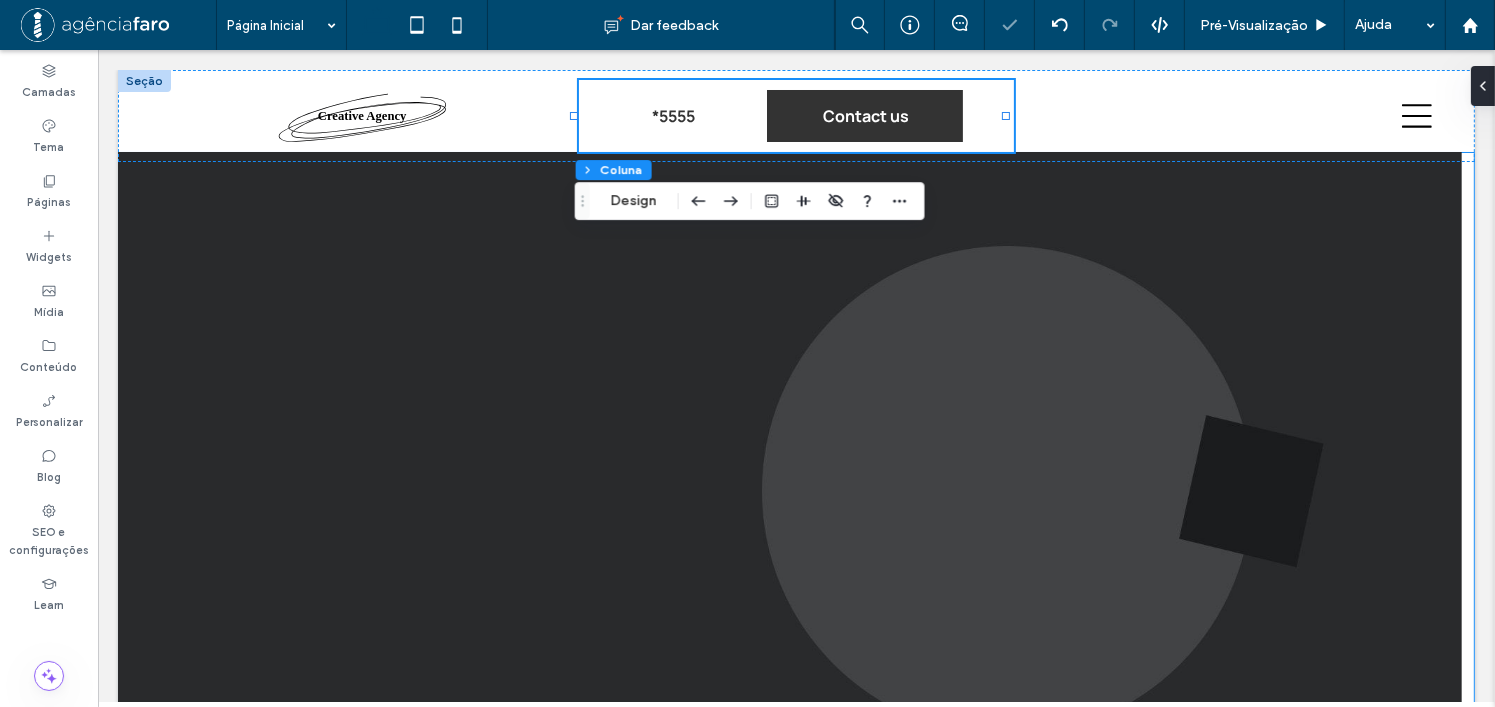 click at bounding box center (789, 491) 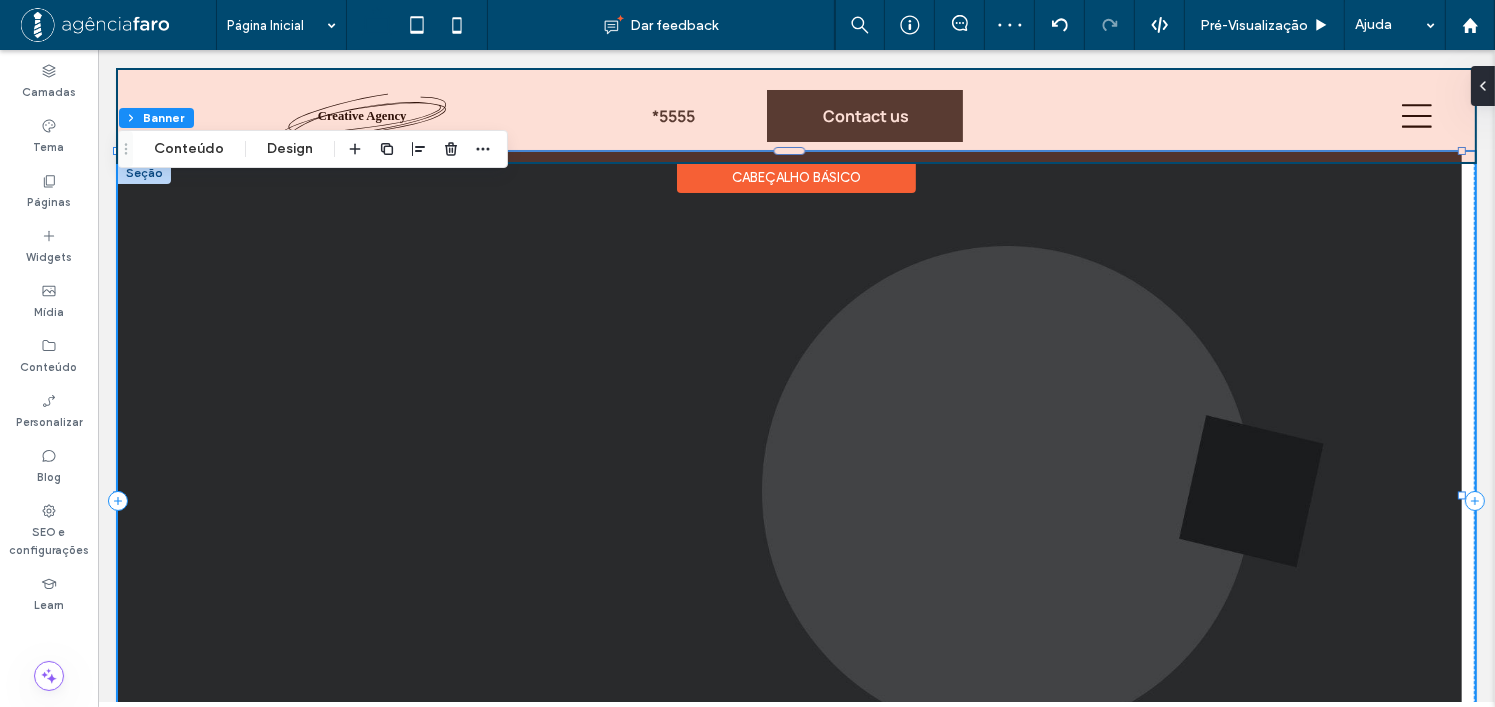 click at bounding box center (795, 116) 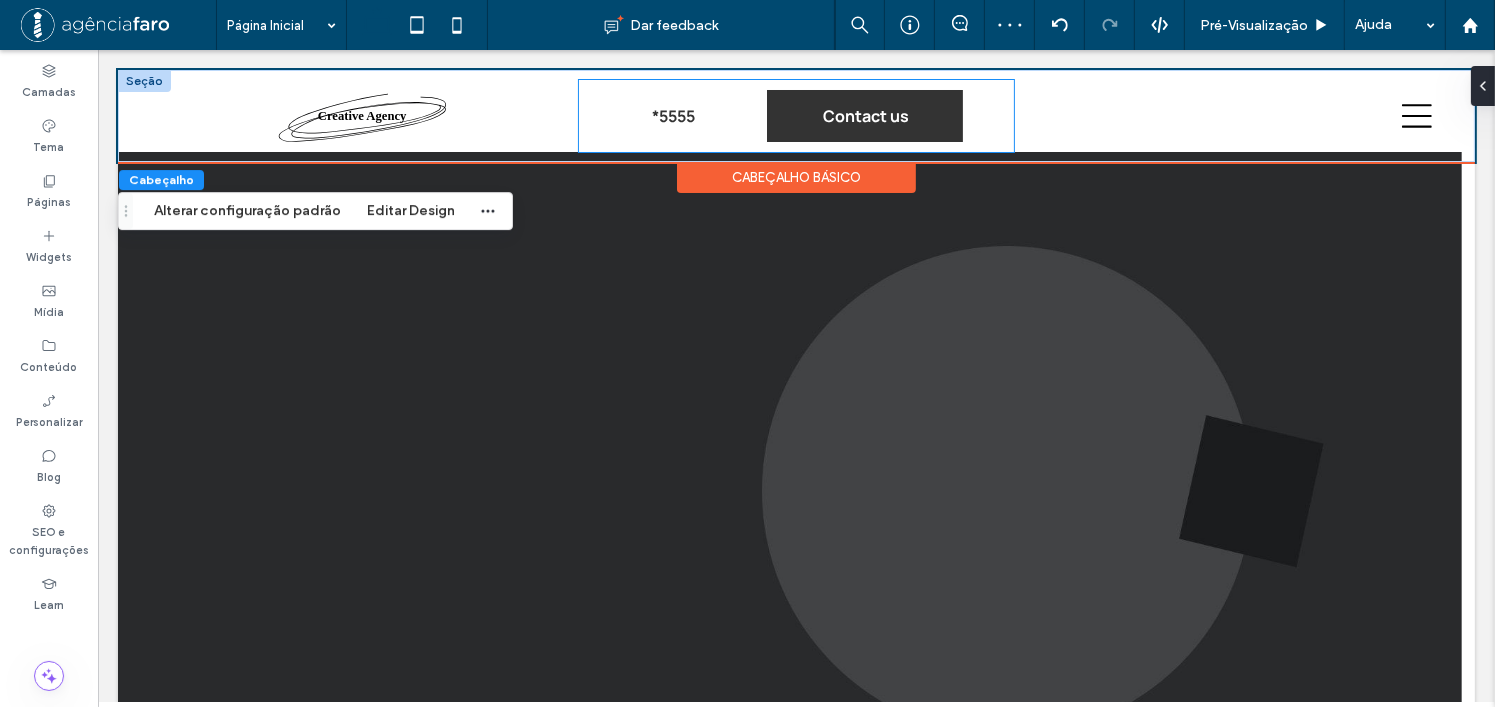 click on "Contact us
*5555" at bounding box center (795, 116) 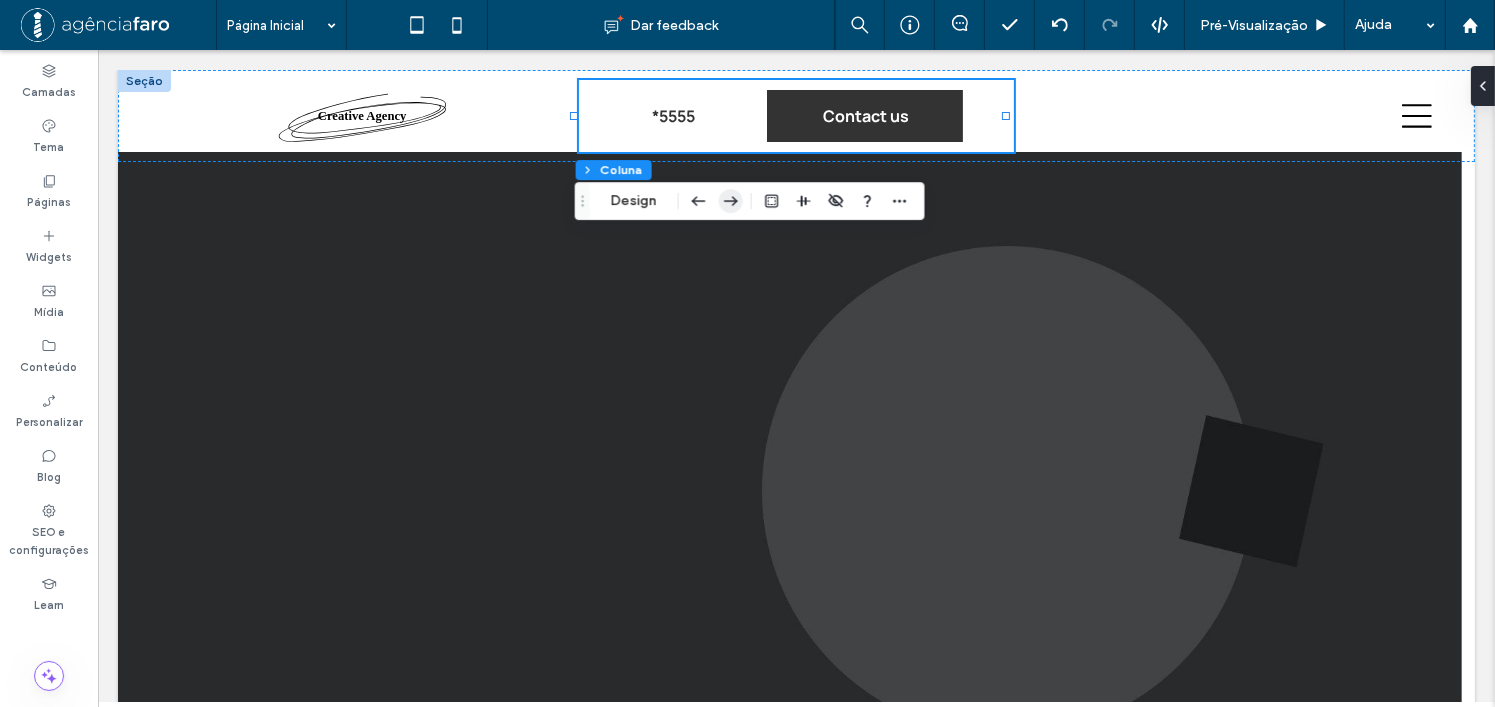 drag, startPoint x: 731, startPoint y: 198, endPoint x: 629, endPoint y: 153, distance: 111.48543 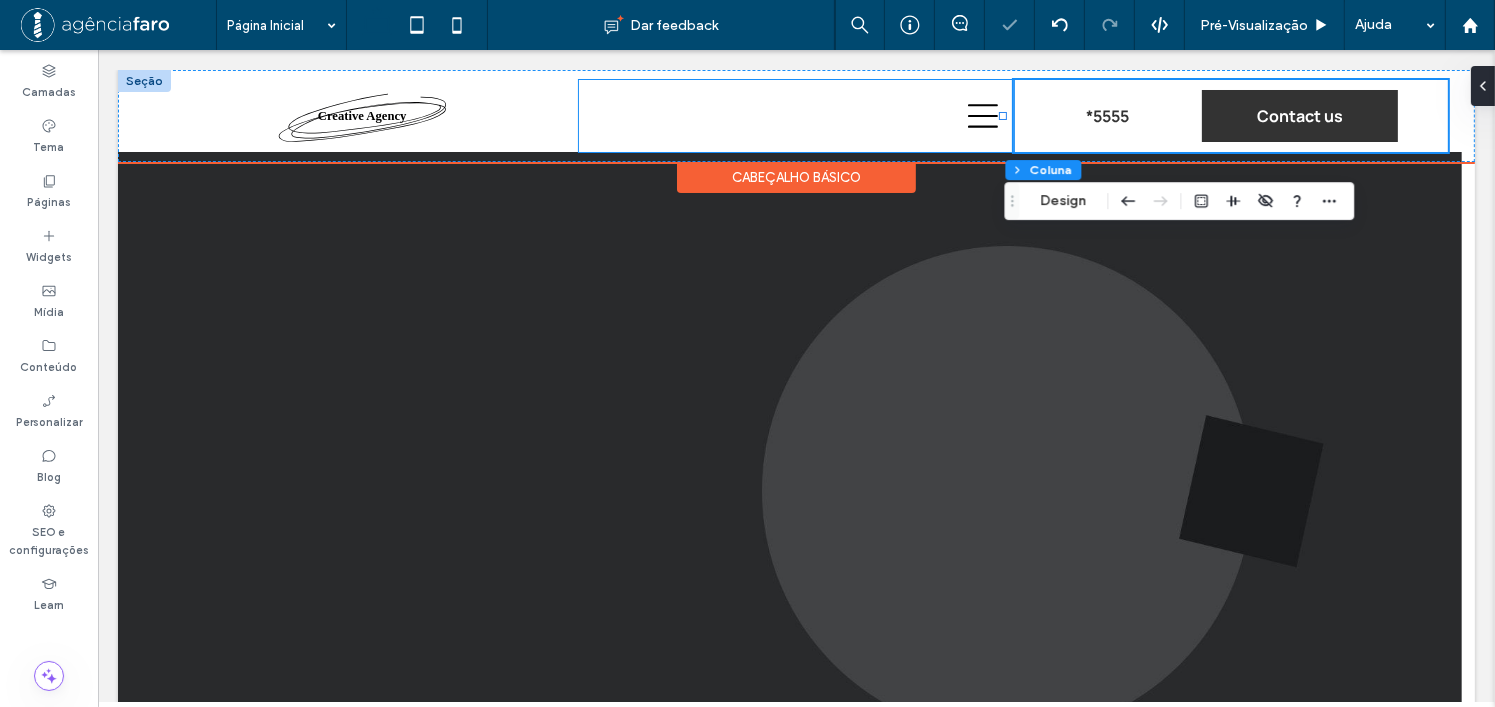 click at bounding box center [795, 116] 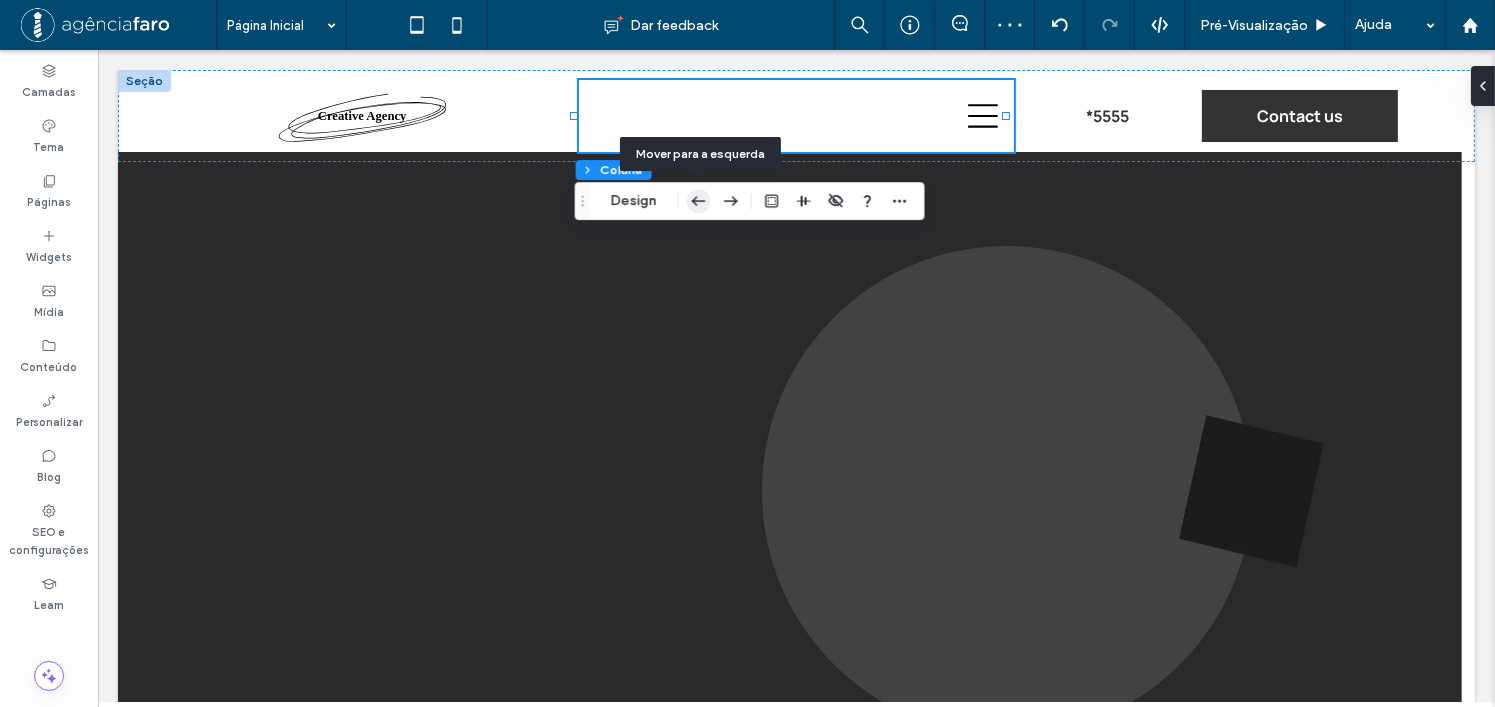 drag, startPoint x: 699, startPoint y: 206, endPoint x: 229, endPoint y: 49, distance: 495.52902 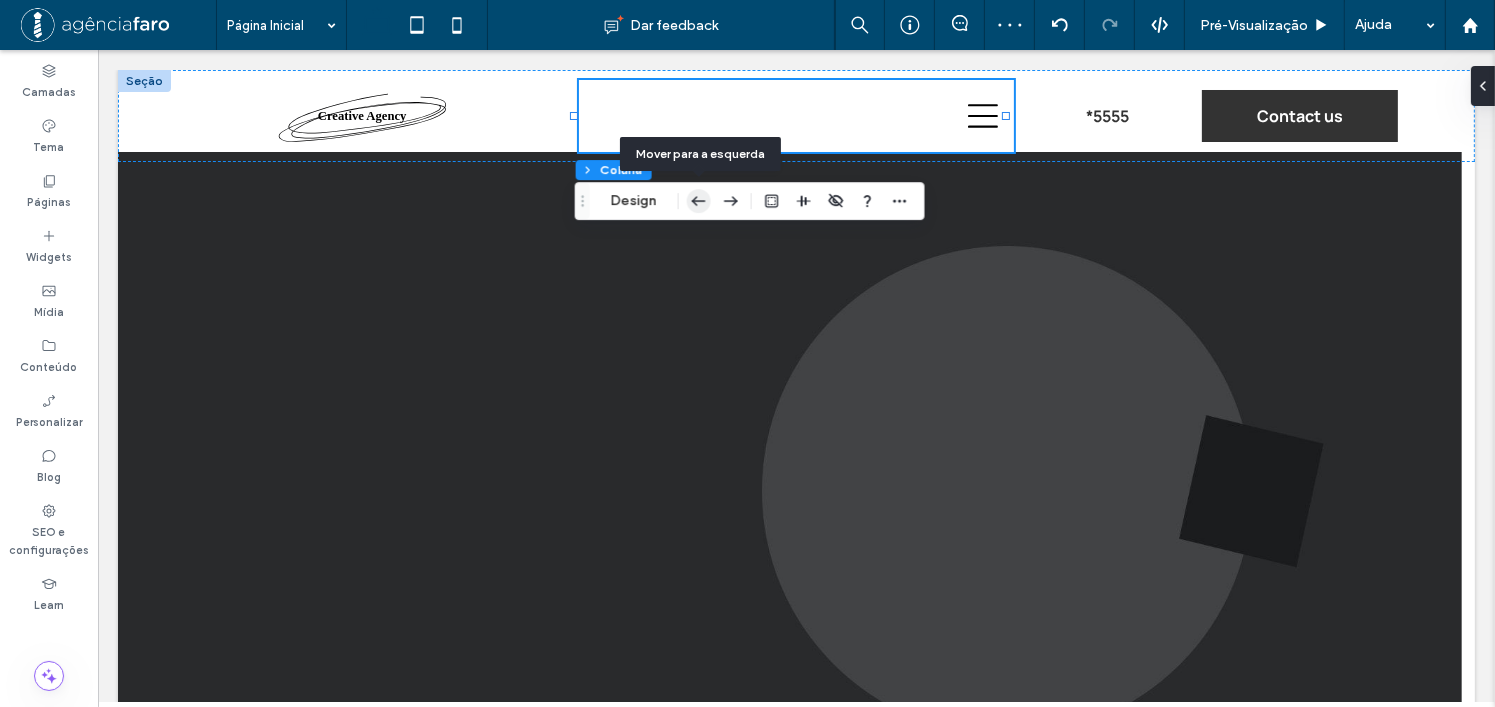 click 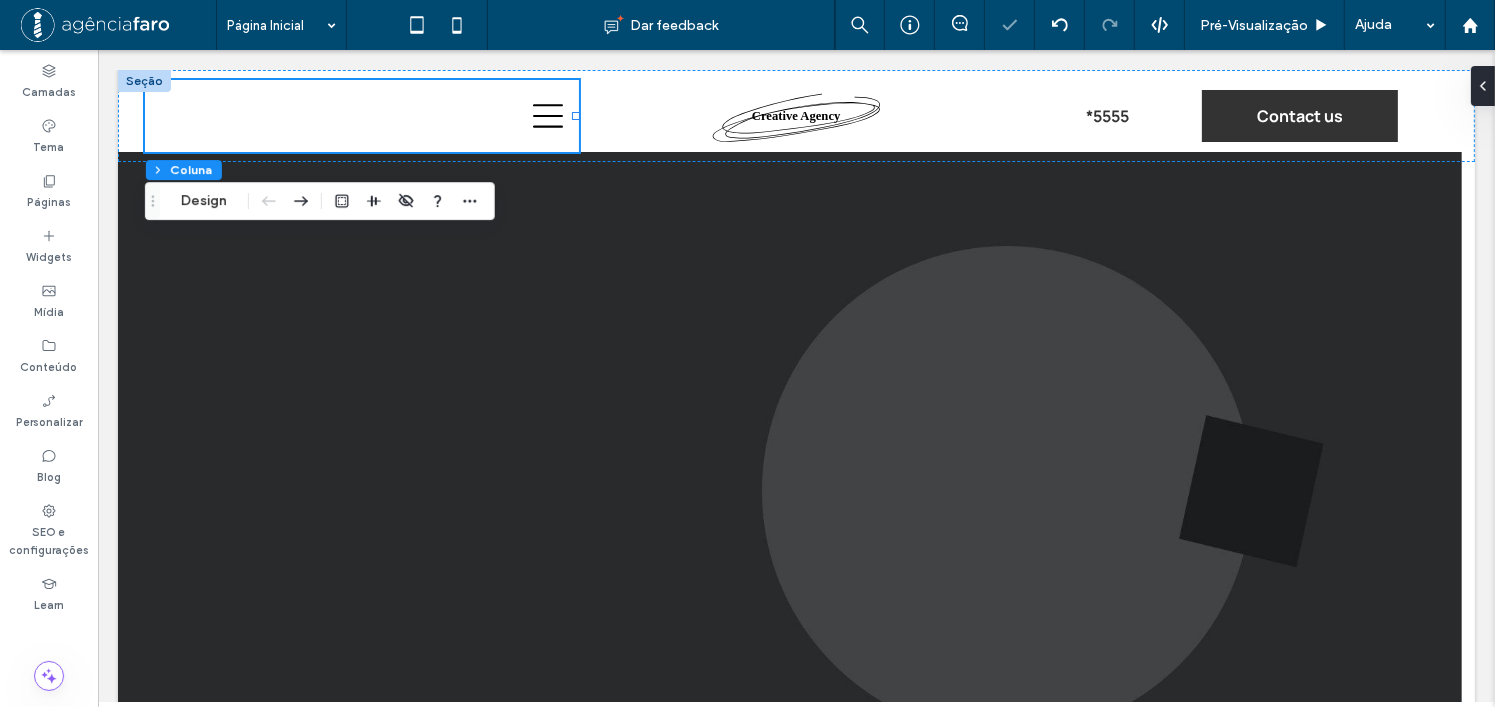 click at bounding box center (361, 116) 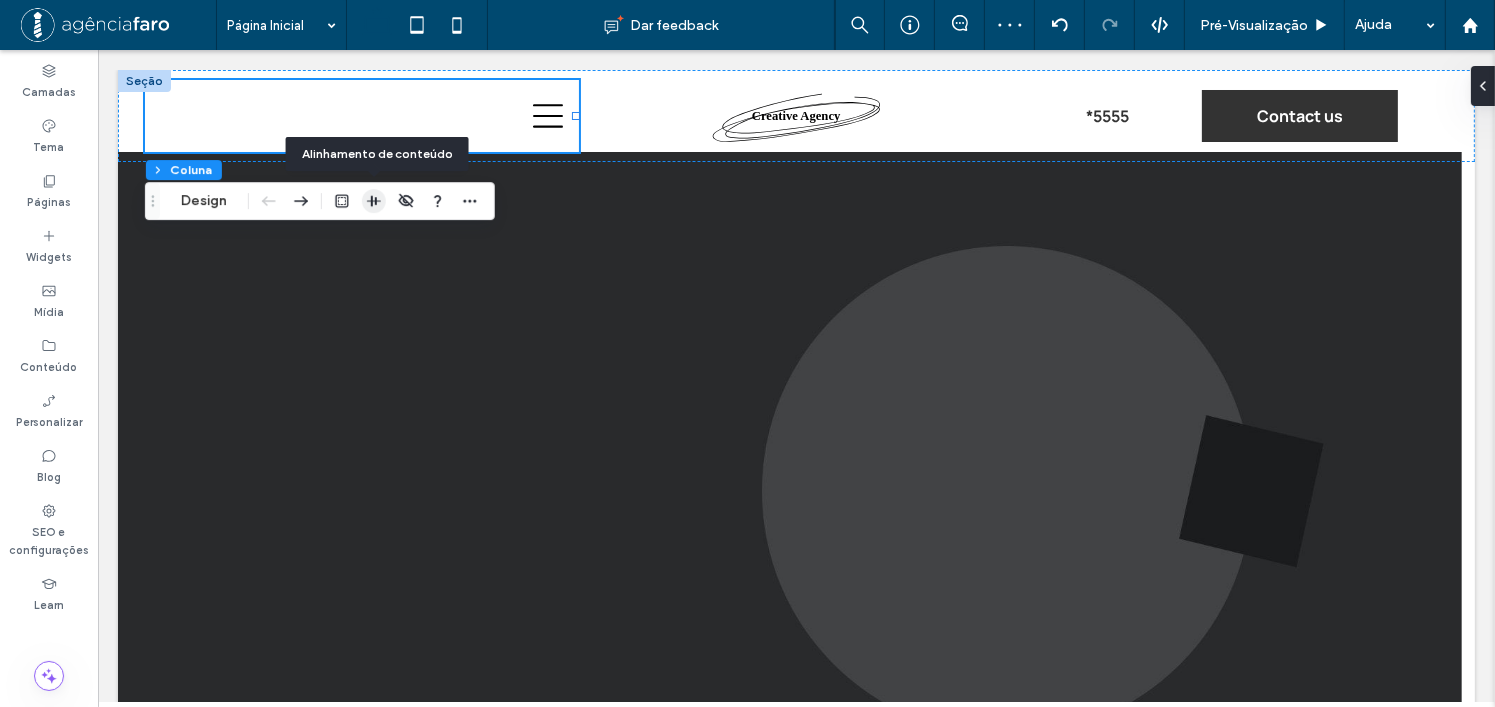 click 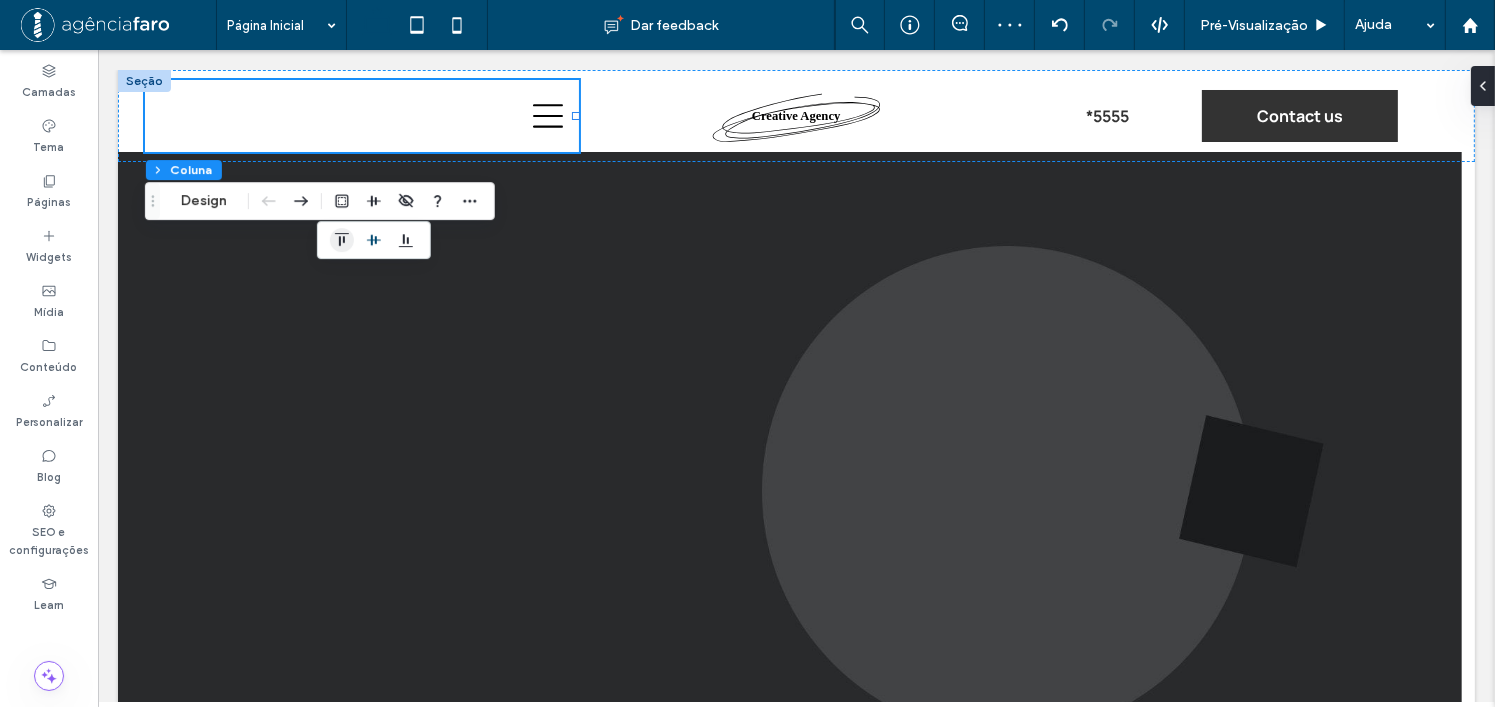 click 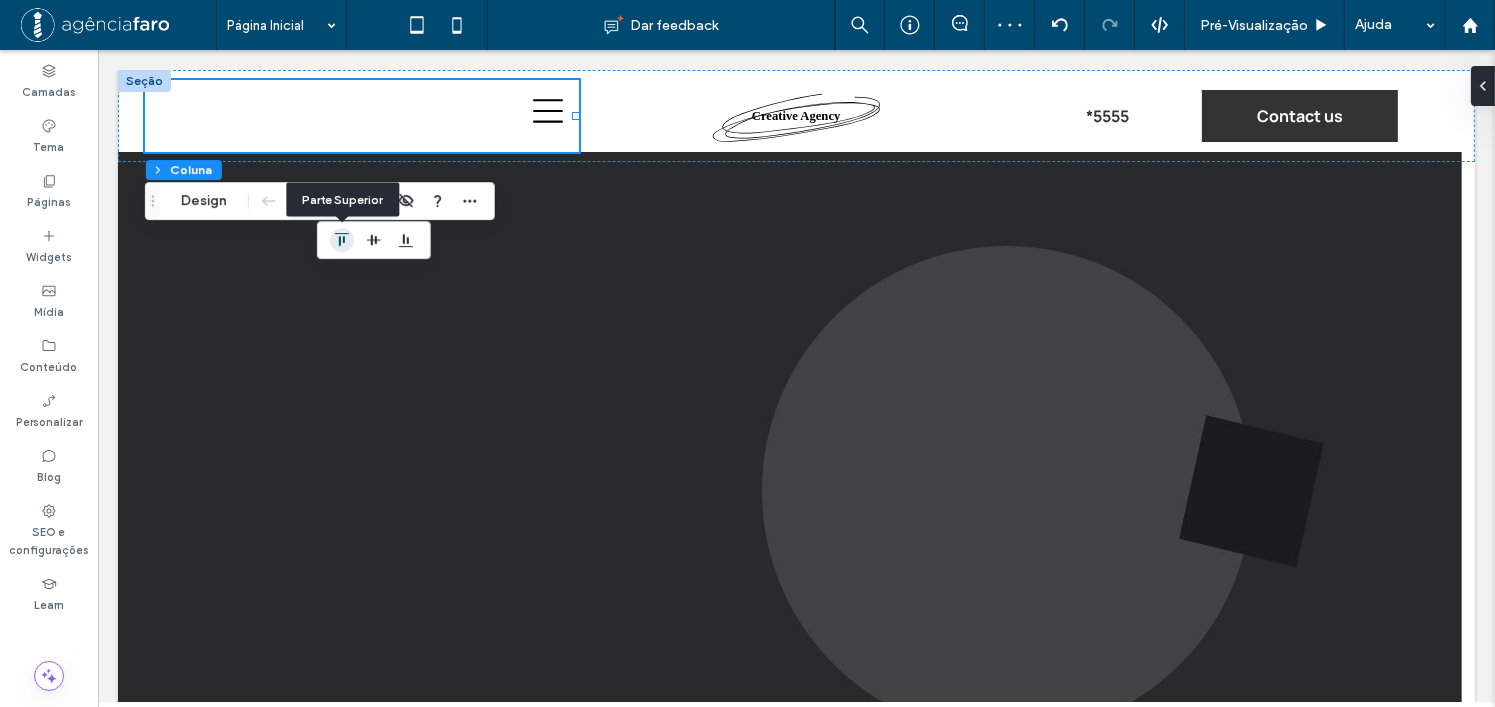 click 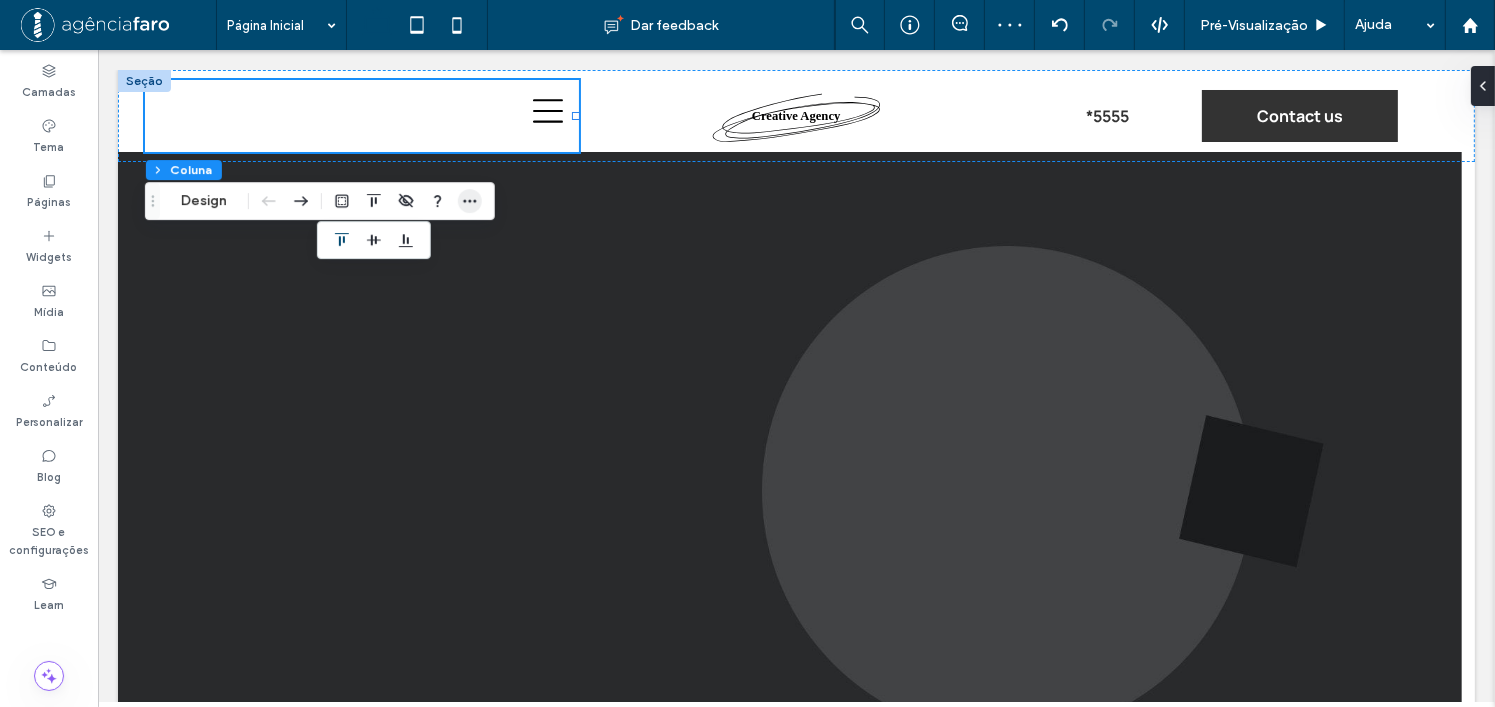 drag, startPoint x: 372, startPoint y: 240, endPoint x: 471, endPoint y: 211, distance: 103.16007 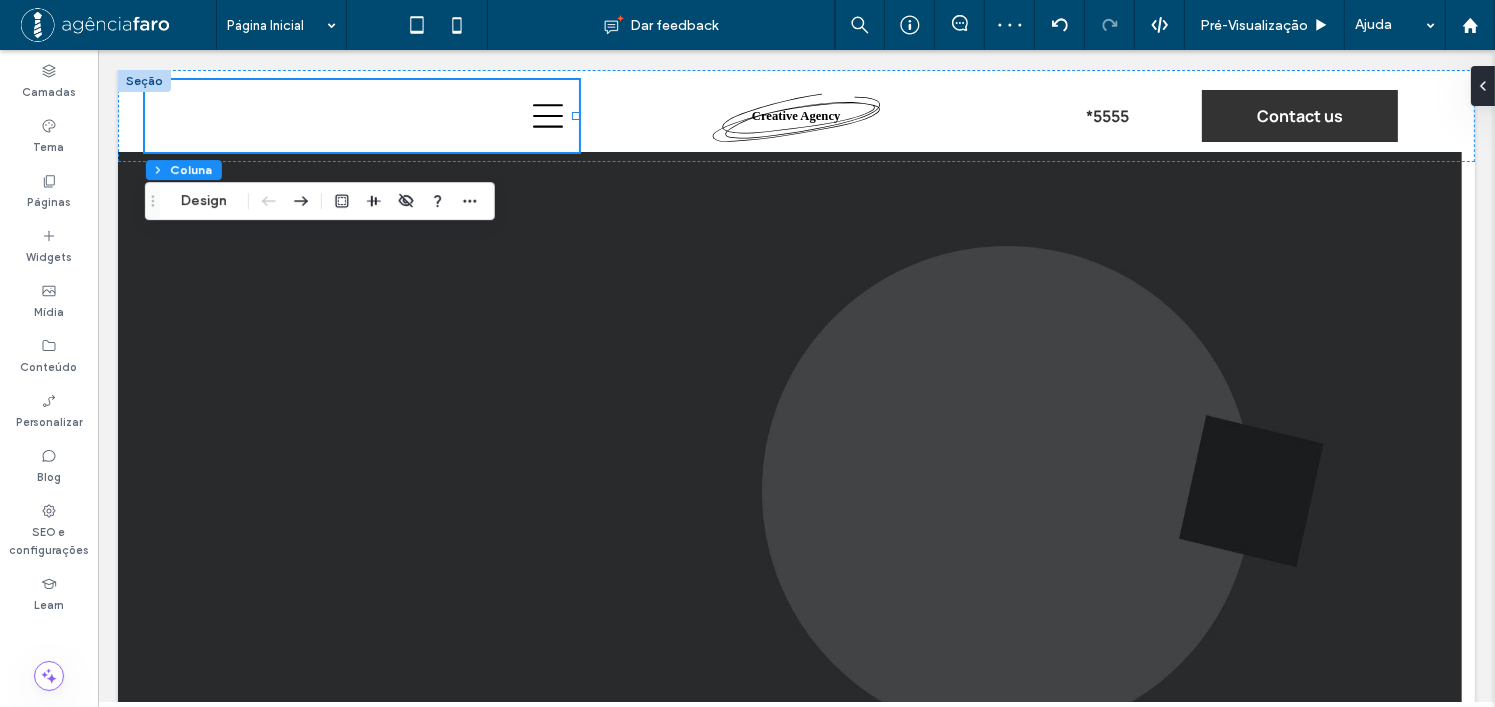 click on "Cabeçalho Seção Coluna Design" at bounding box center [320, 201] 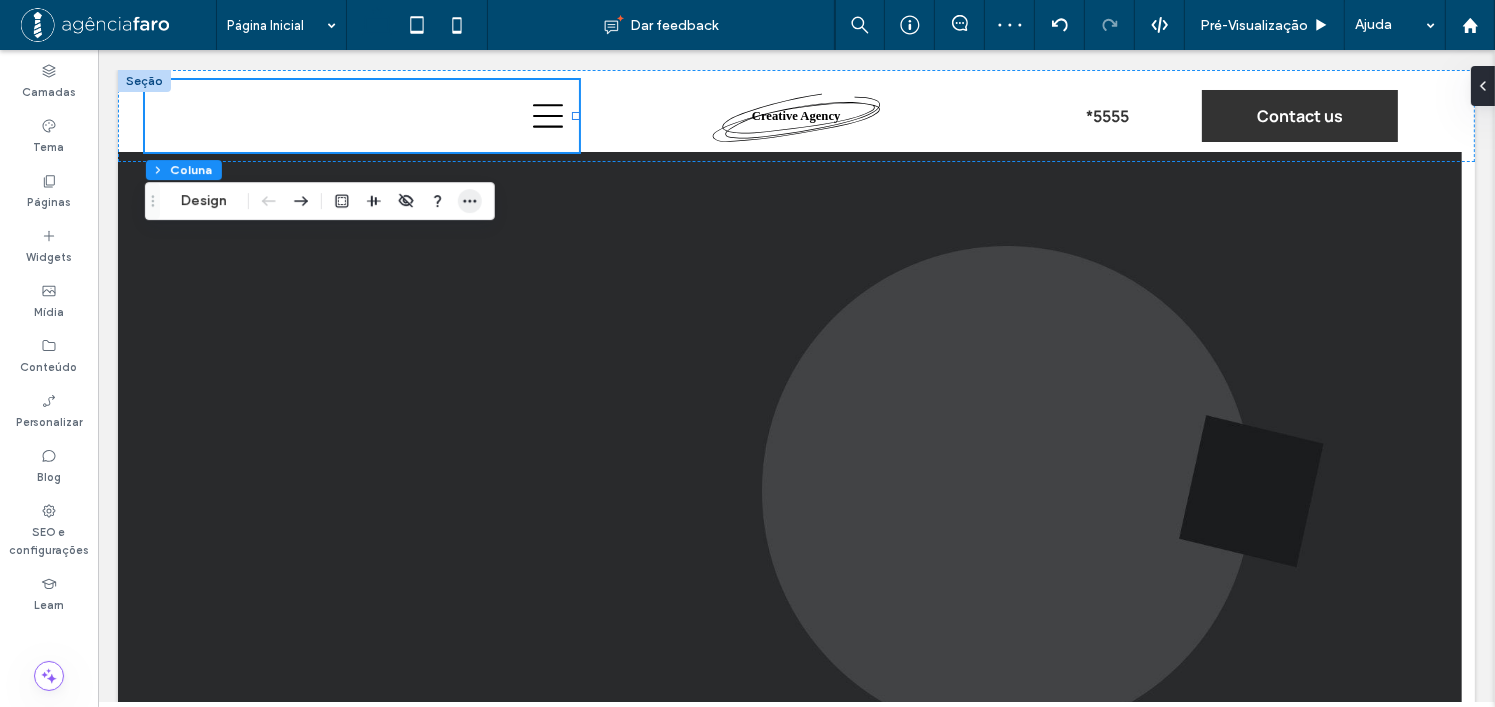 click 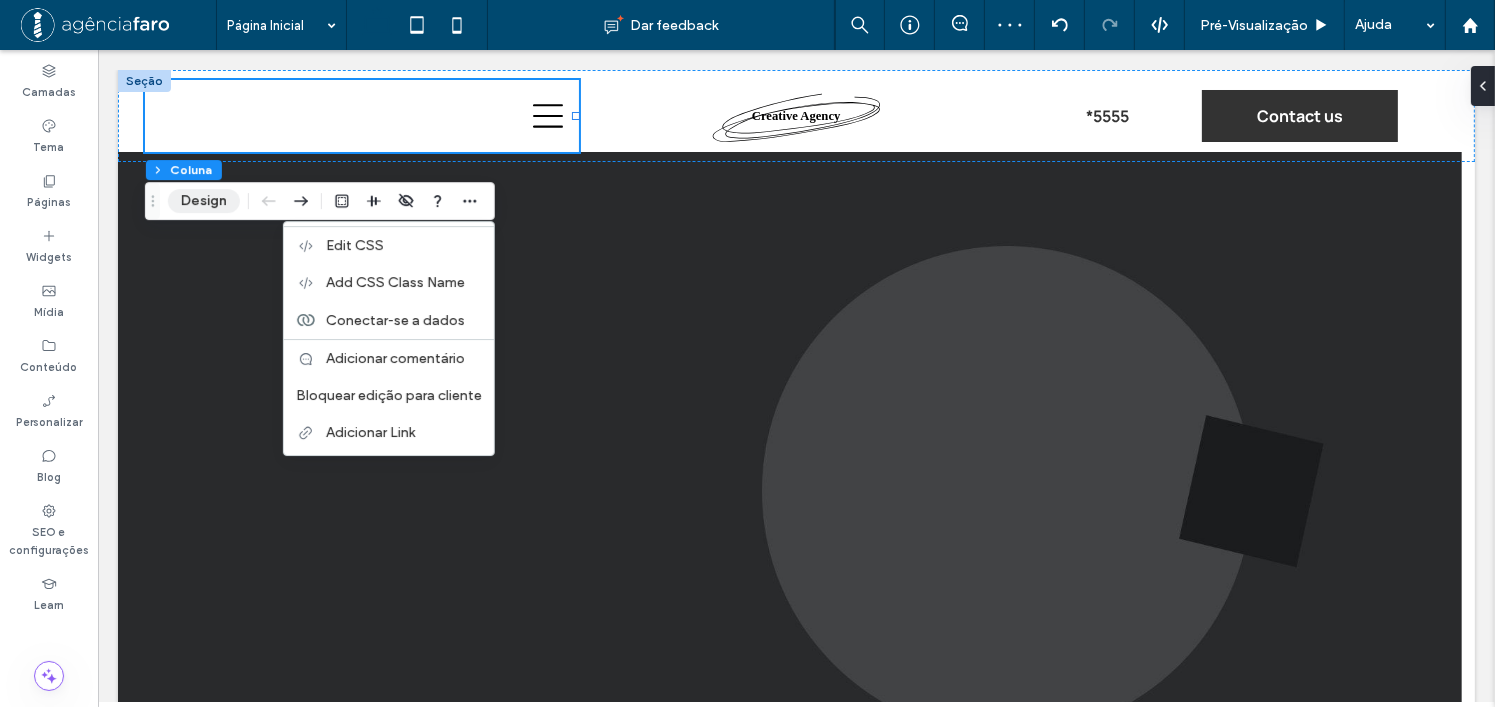 click on "Design" at bounding box center (204, 201) 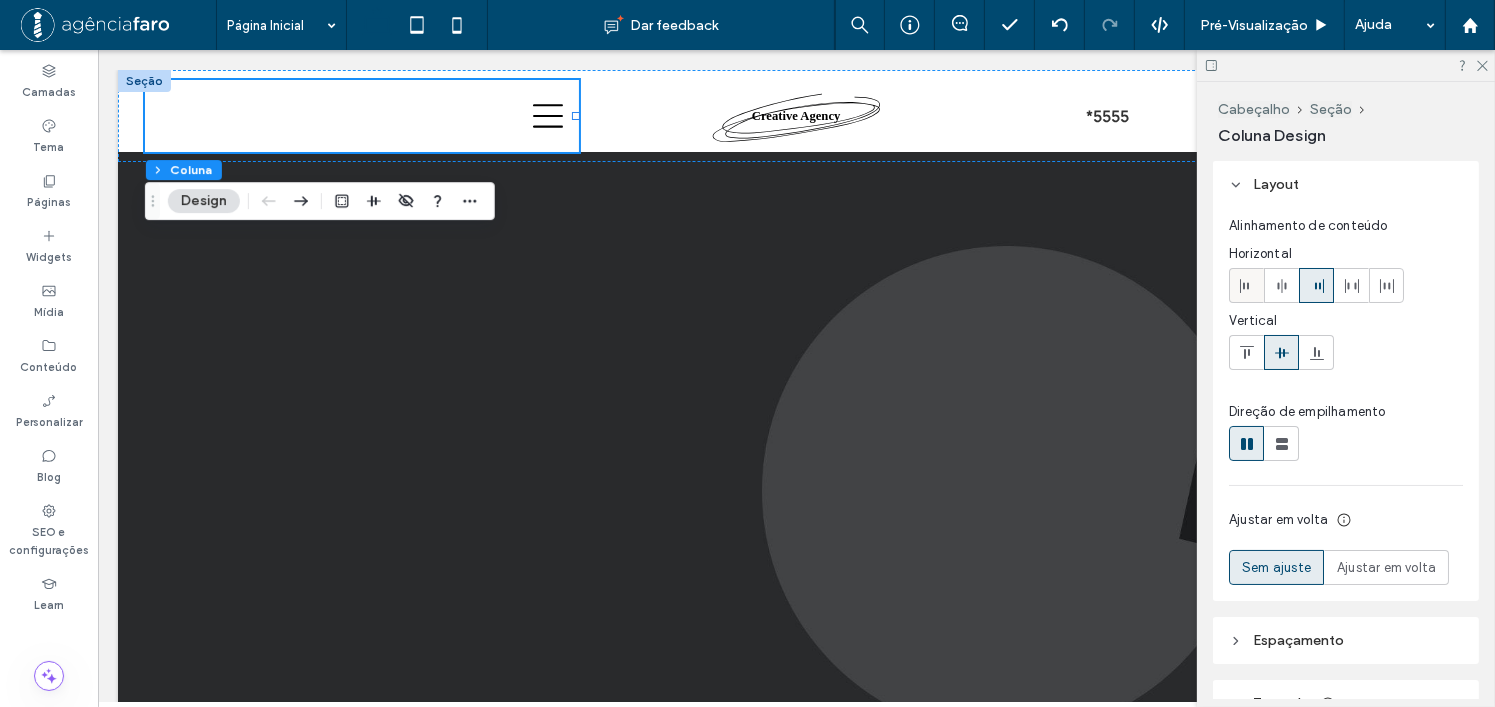 click at bounding box center [1246, 285] 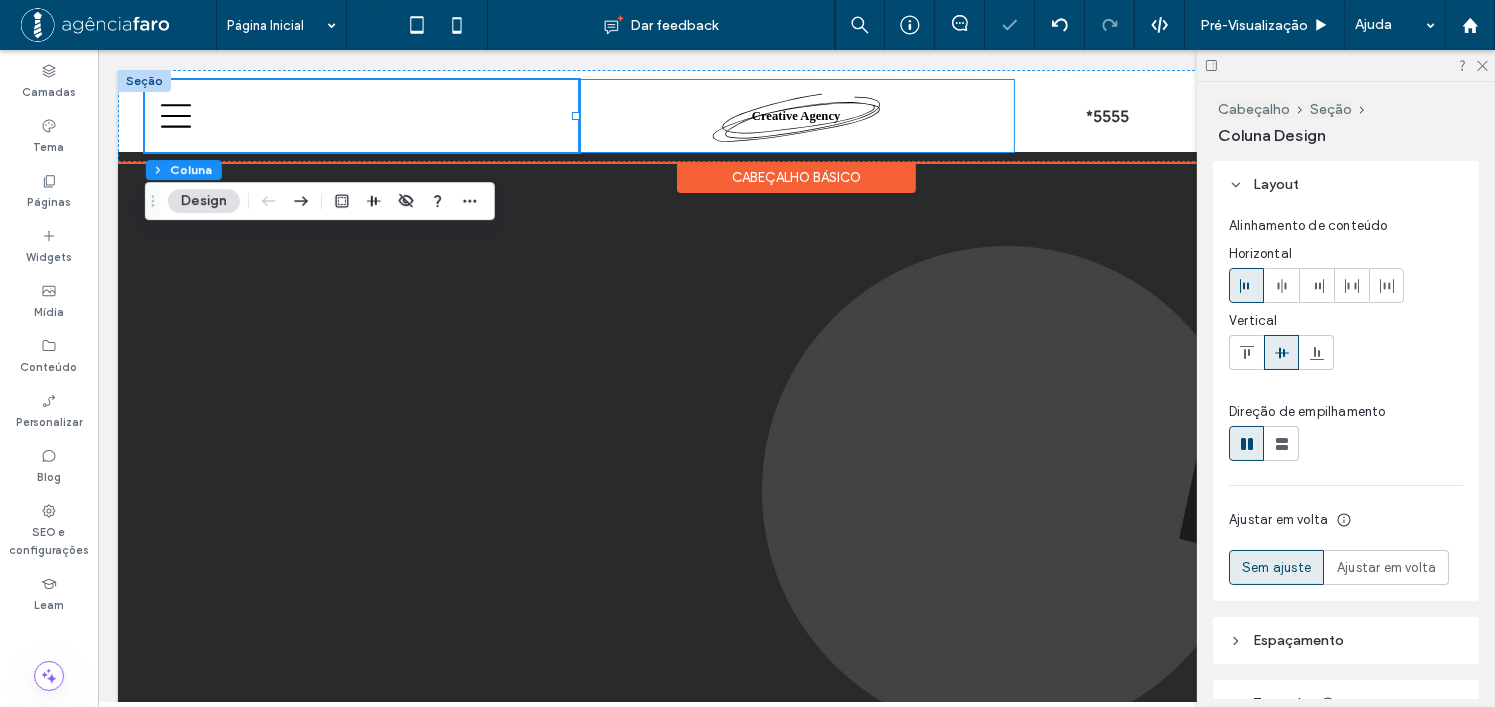 click at bounding box center (795, 116) 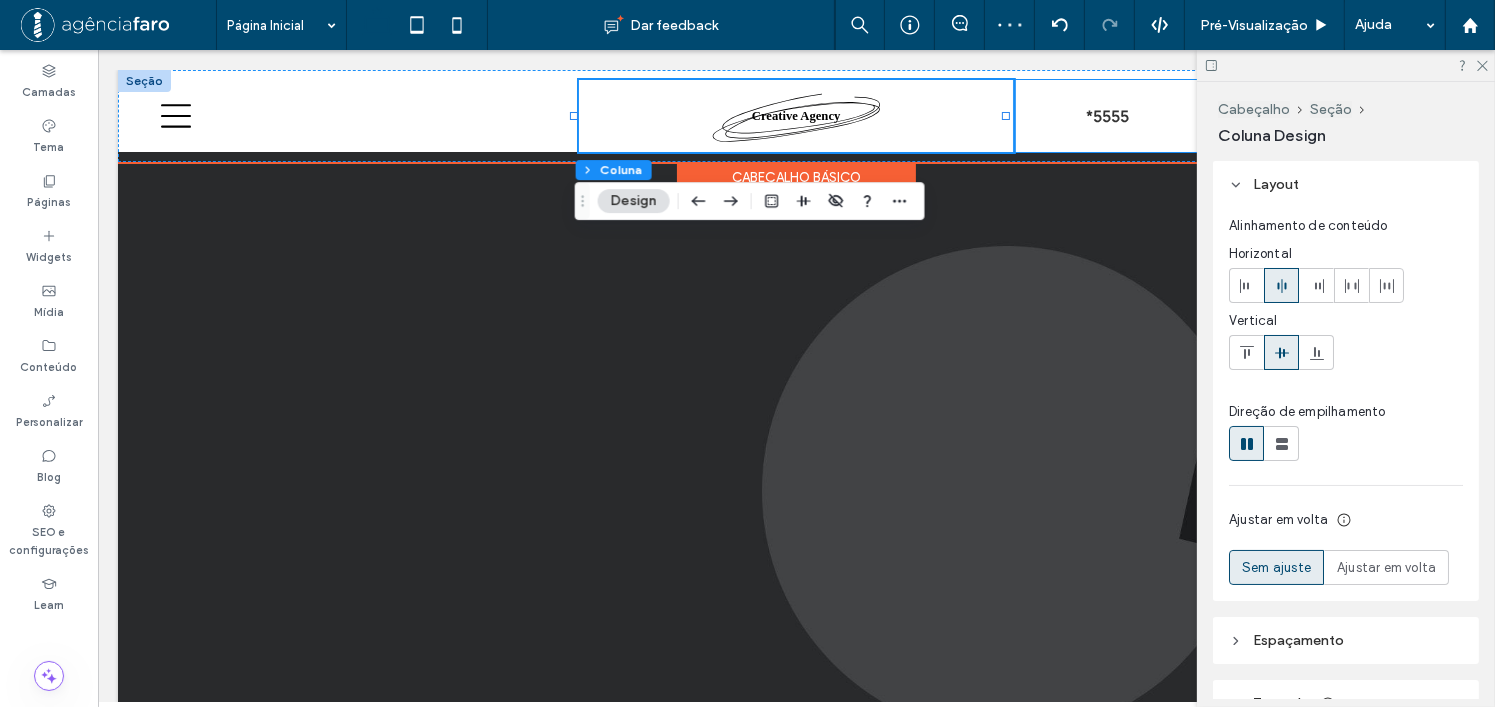 click on "Contact us
*5555" at bounding box center (1230, 116) 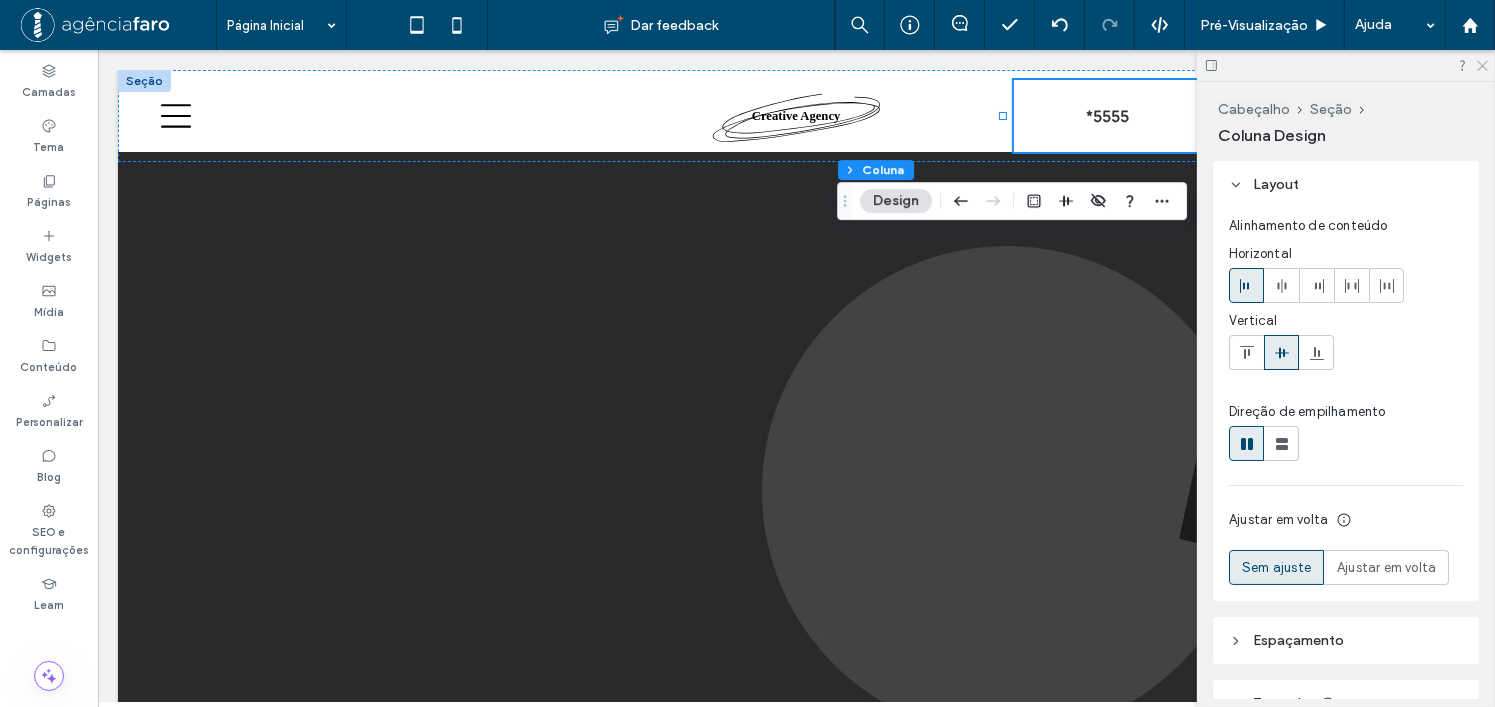 drag, startPoint x: 1479, startPoint y: 64, endPoint x: 1074, endPoint y: 63, distance: 405.00122 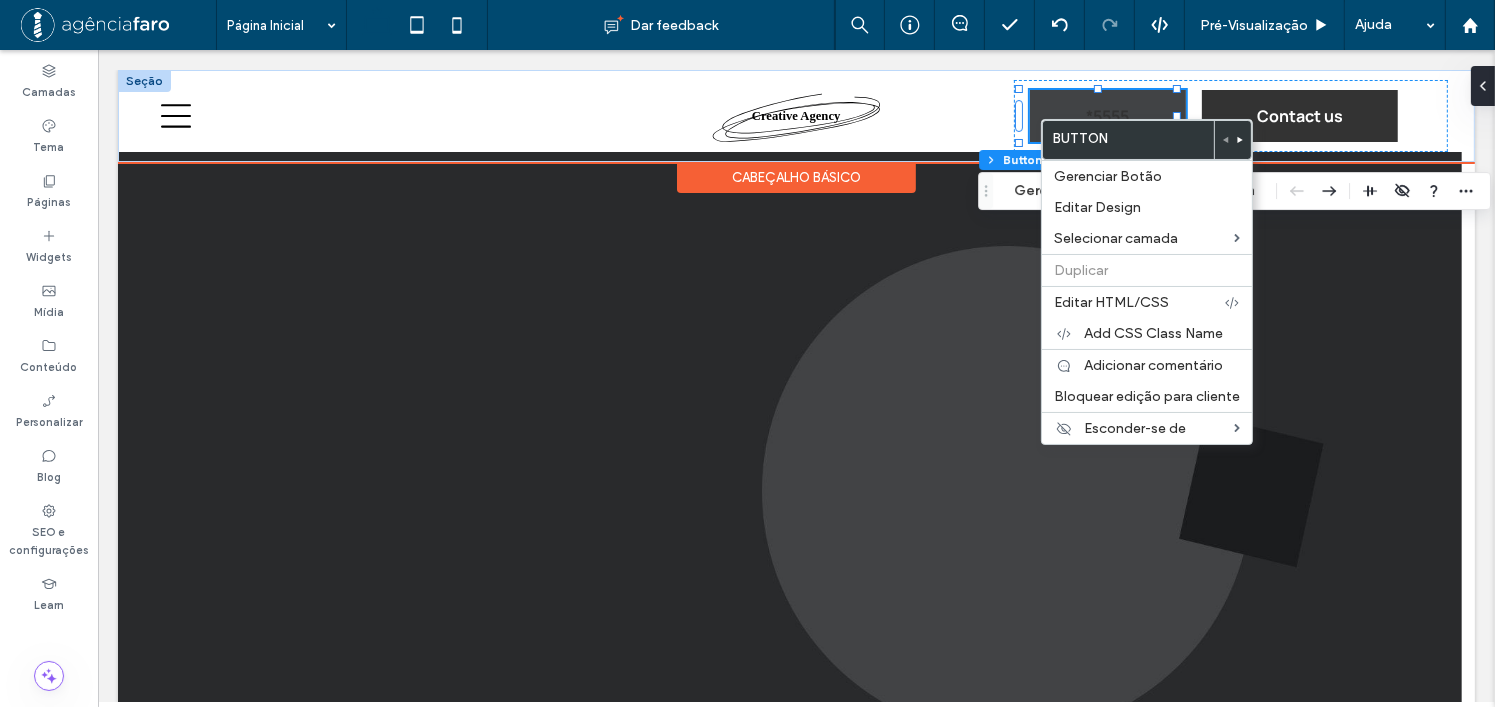 click on "*5555" at bounding box center (1107, 116) 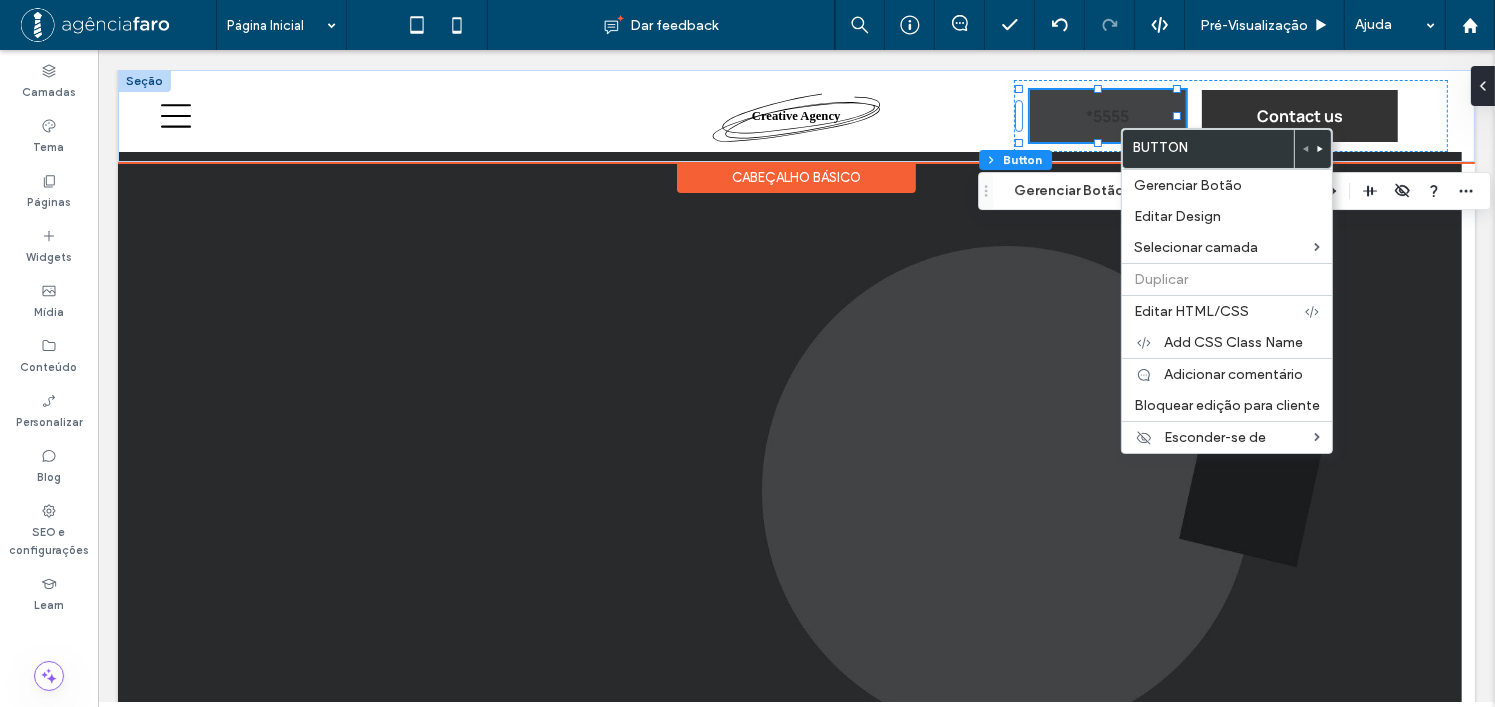 click on "*5555" at bounding box center (1107, 116) 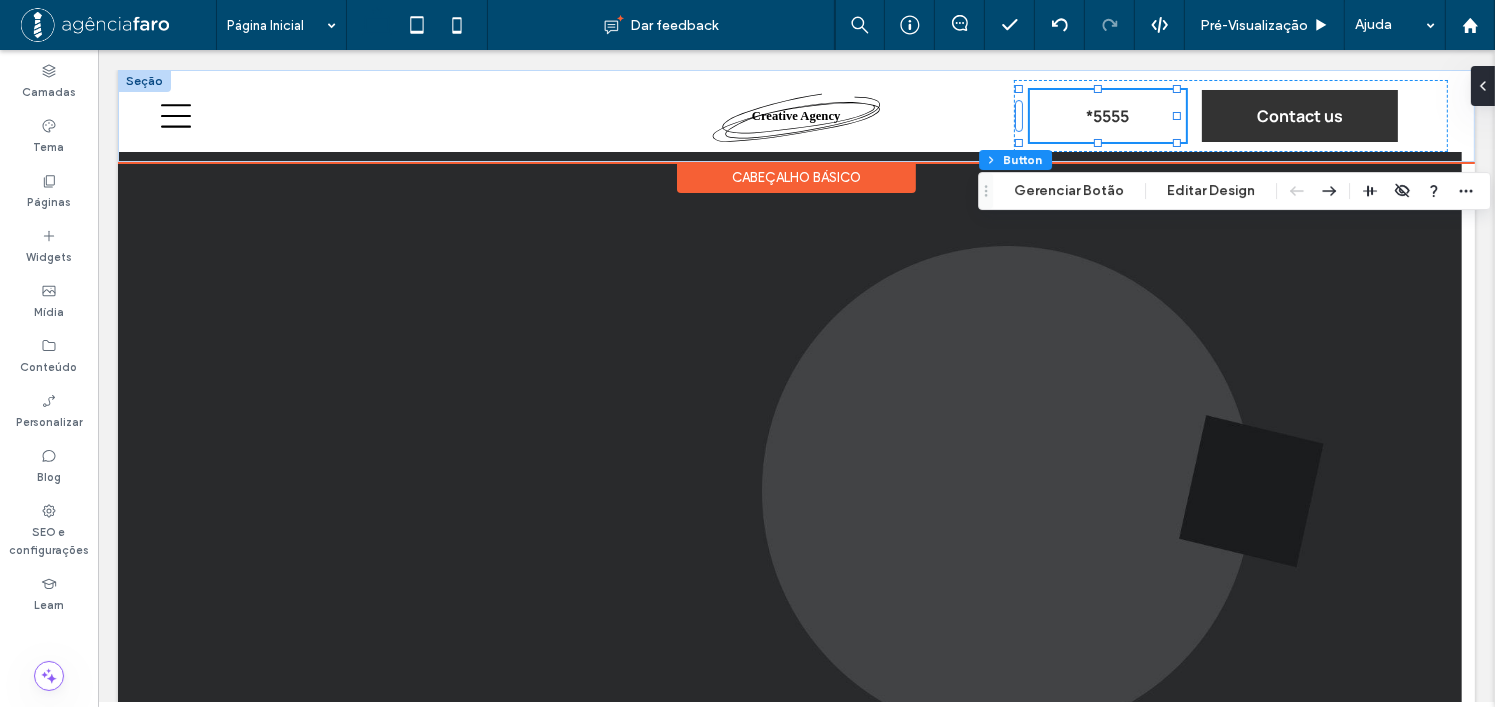 click on "Cabeçalho básico" at bounding box center [795, 177] 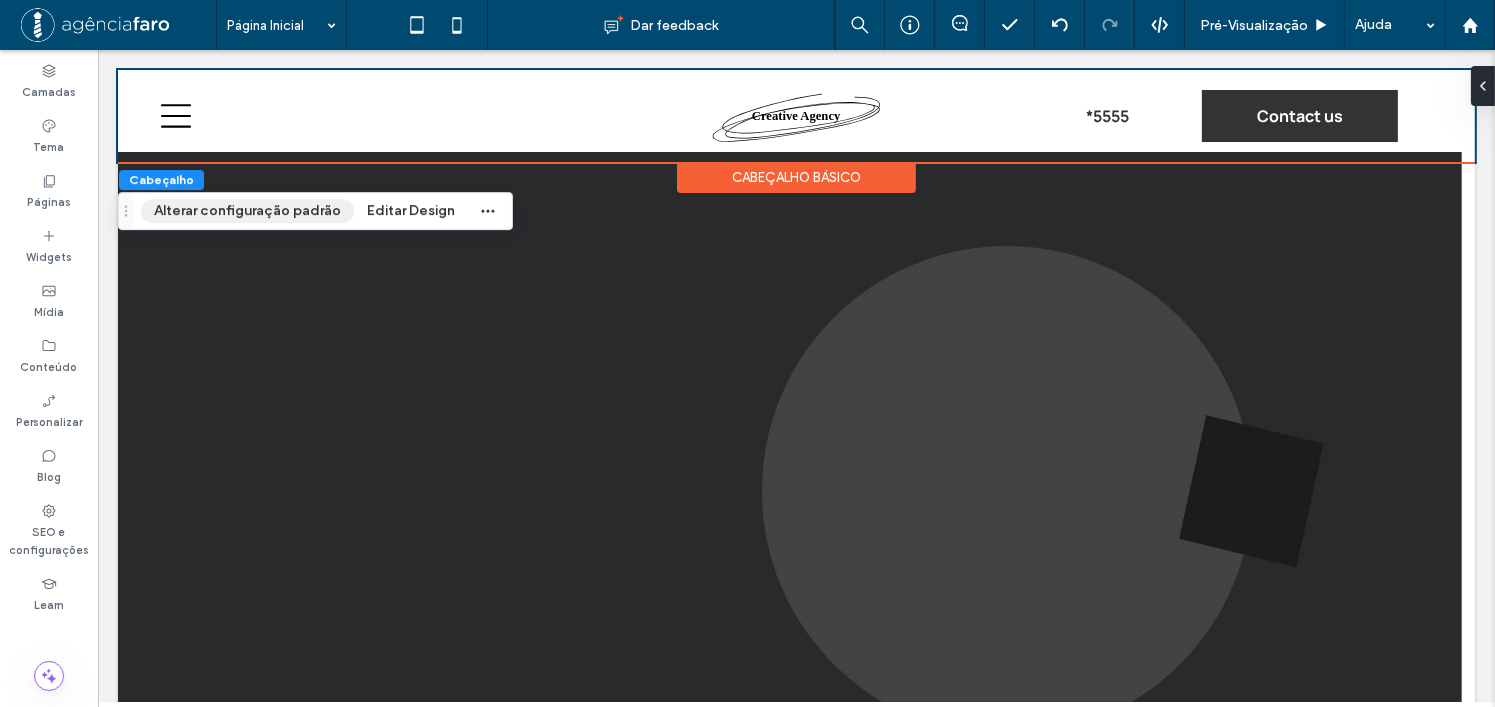 click on "Alterar configuração padrão" at bounding box center (247, 211) 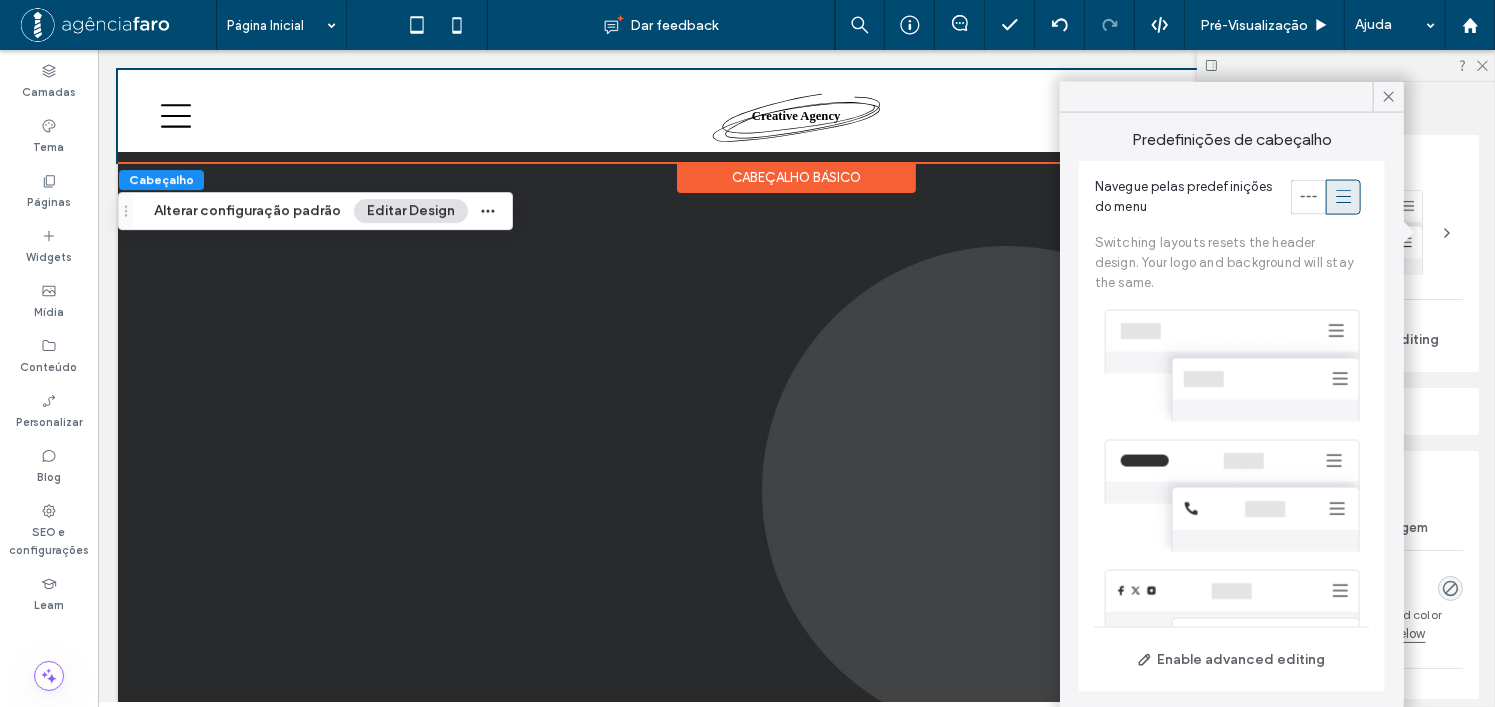 click at bounding box center (1232, 366) 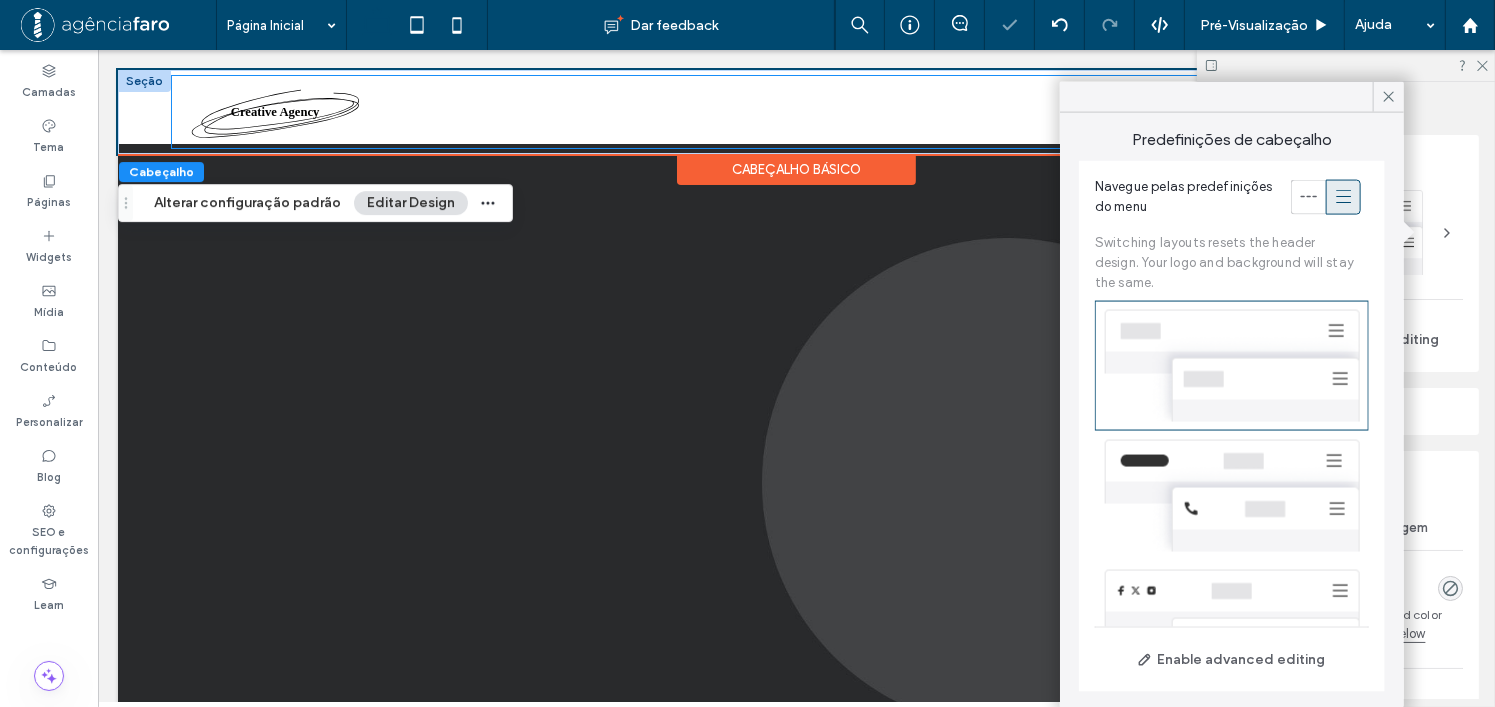 click at bounding box center [762, 112] 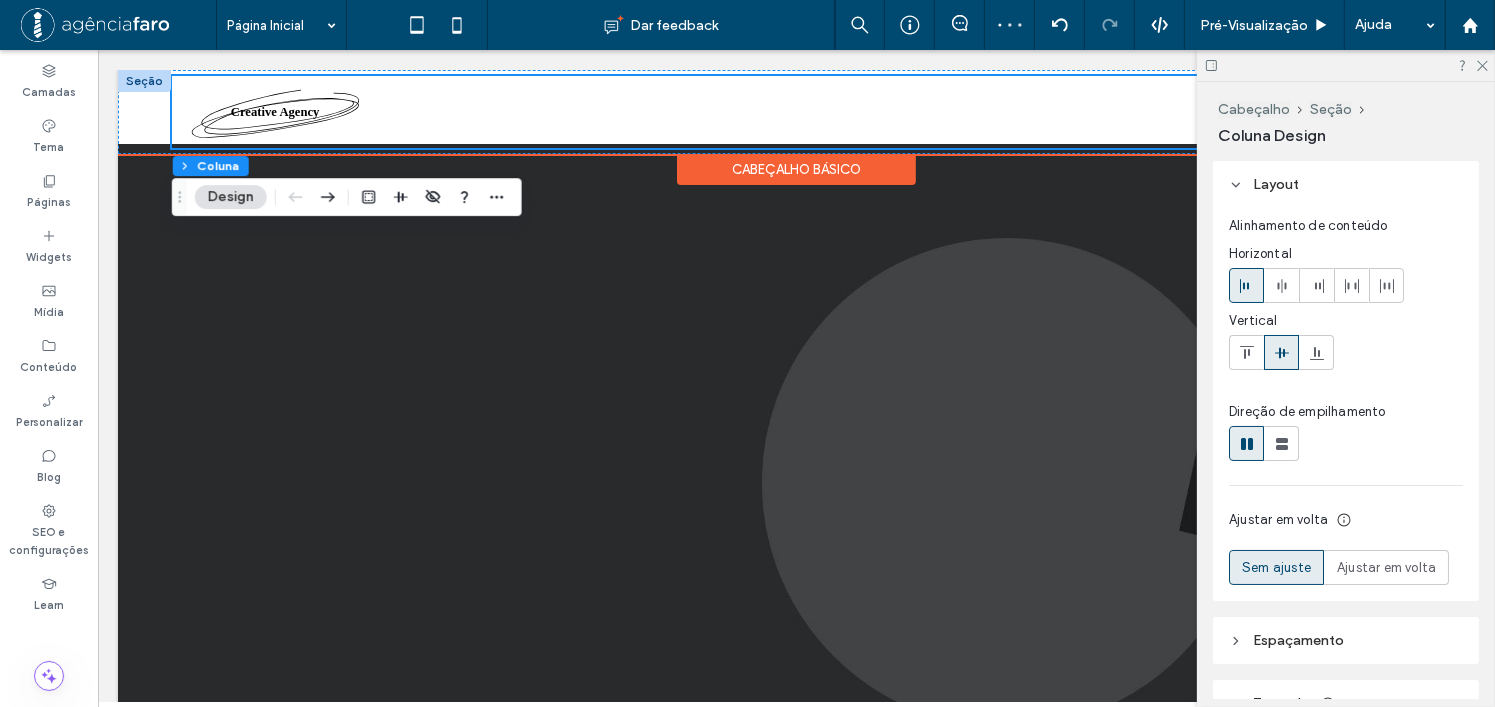 click at bounding box center (762, 112) 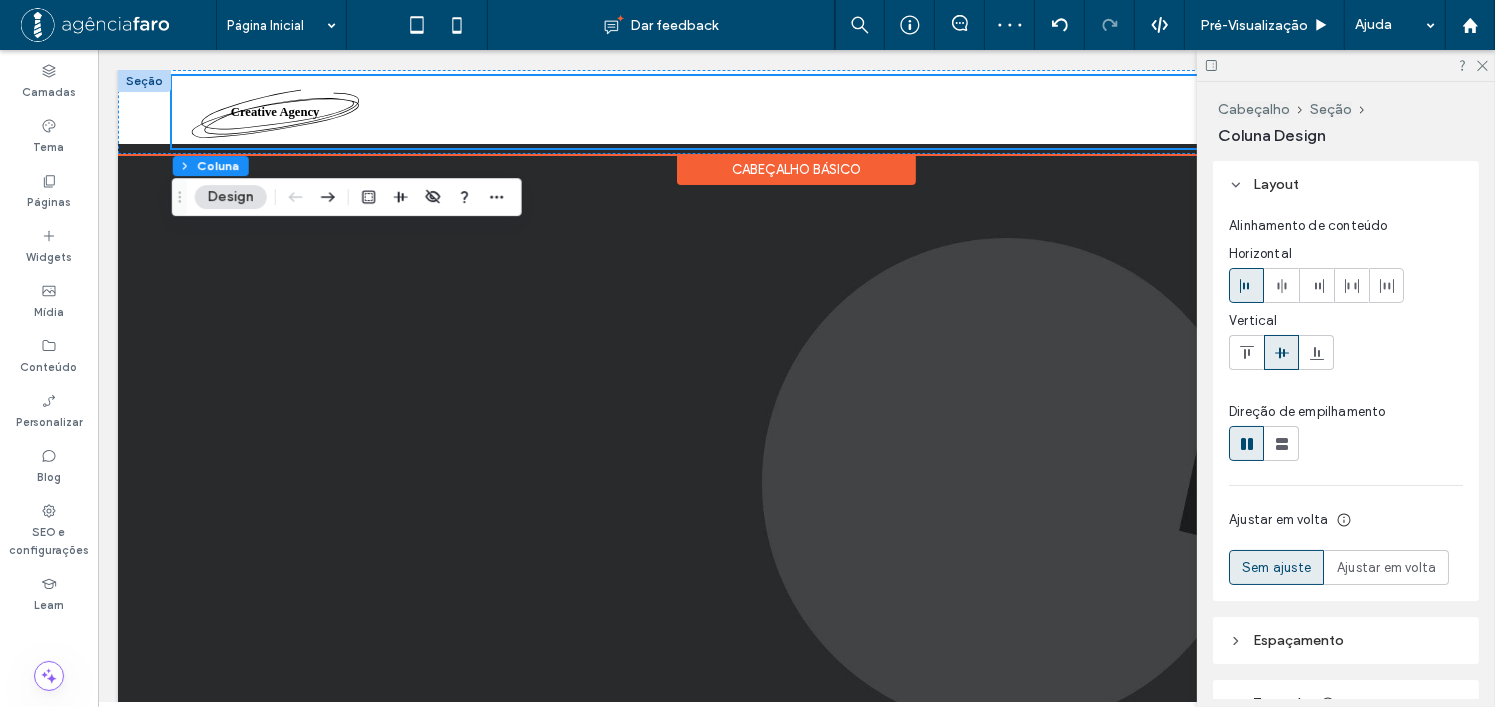 click at bounding box center (762, 112) 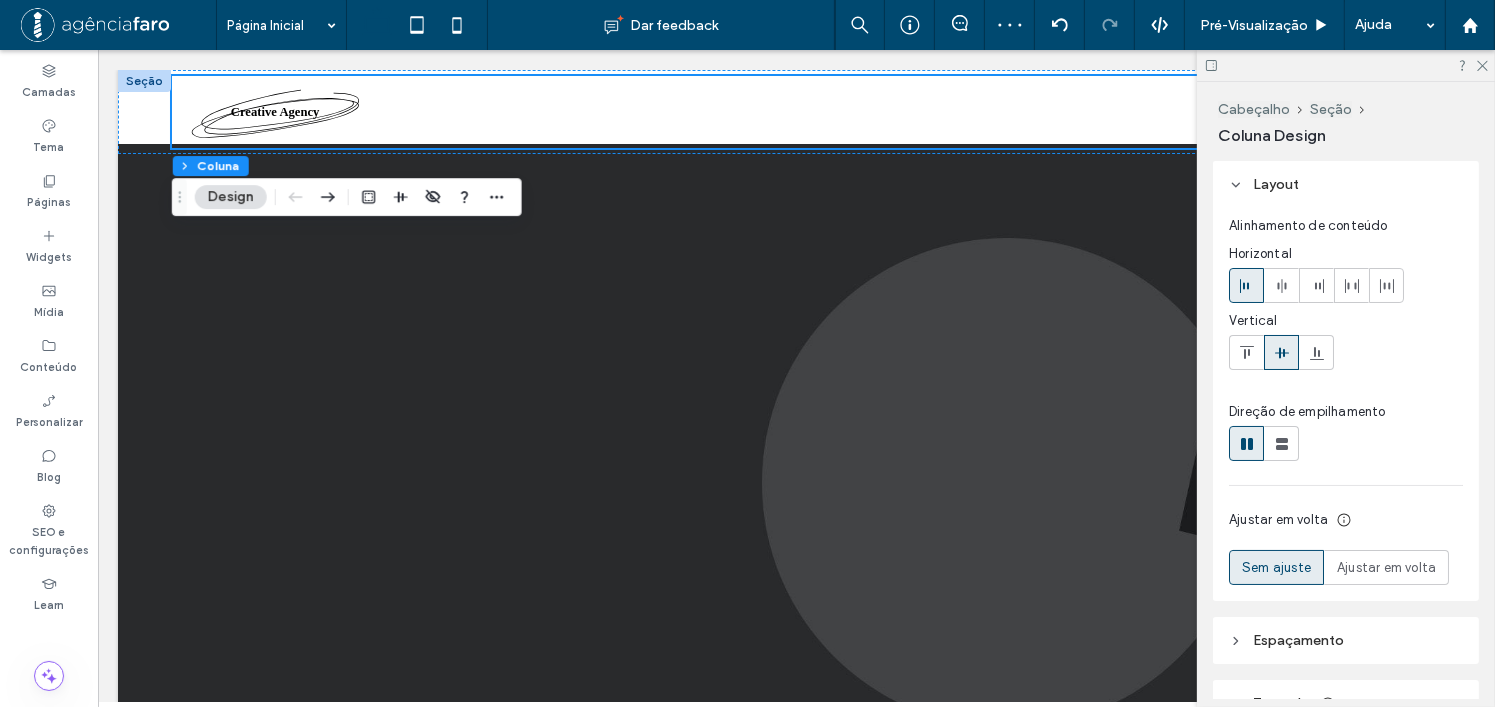 click at bounding box center [1346, 65] 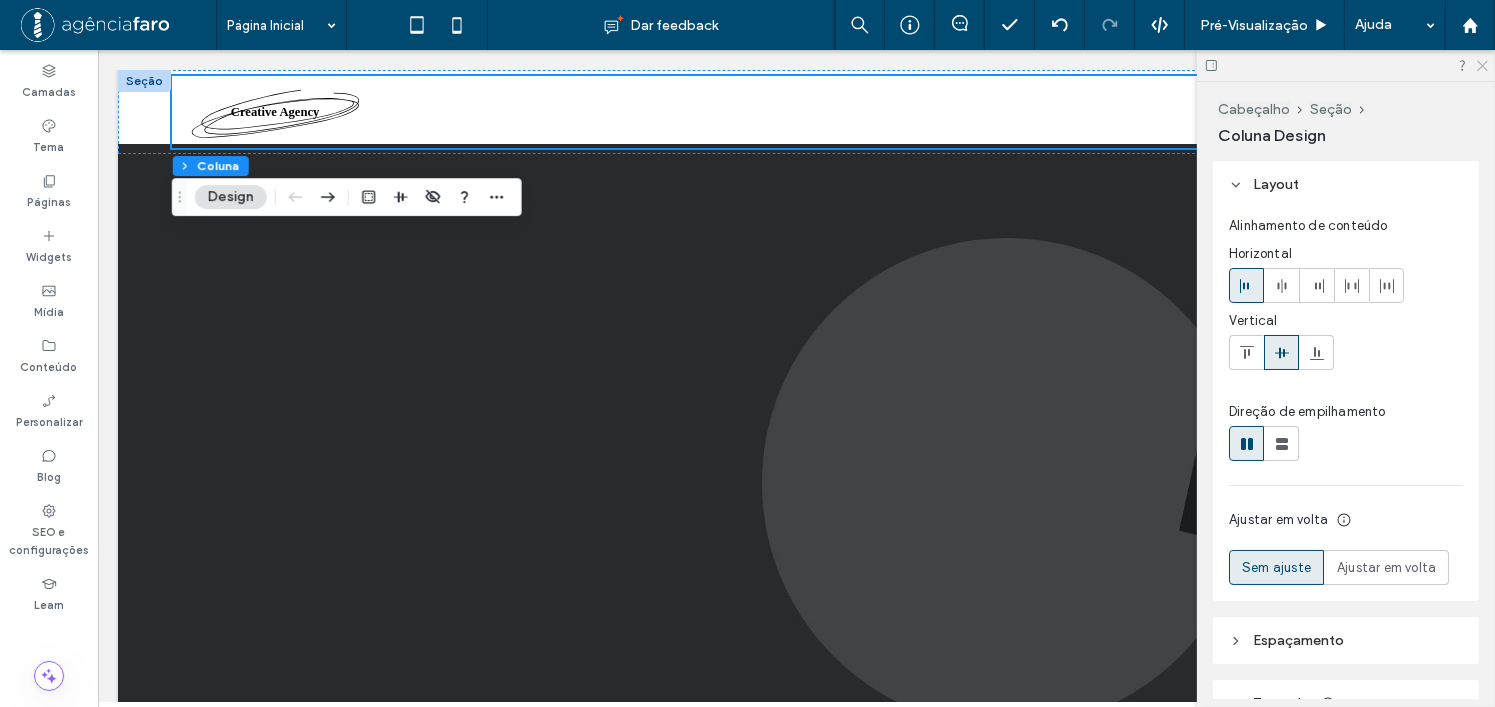 click 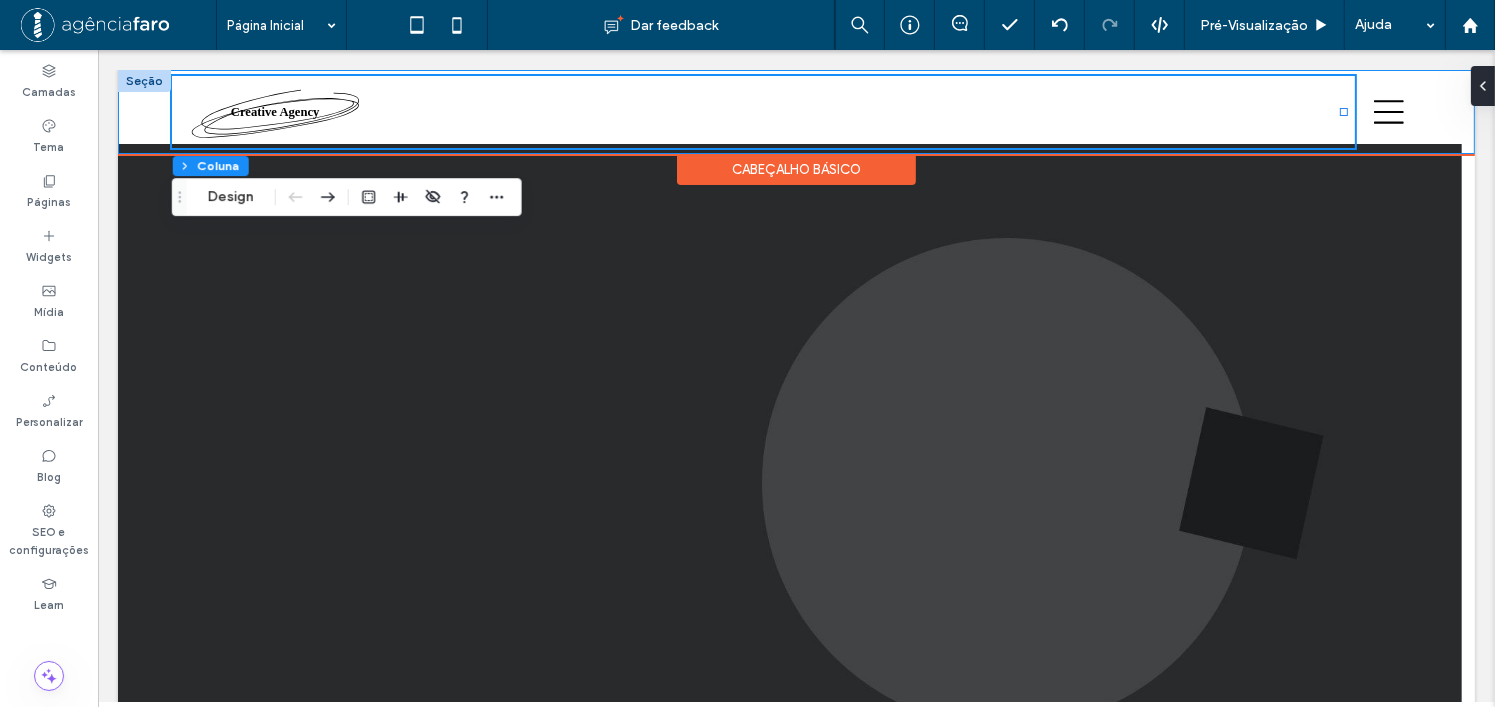 click at bounding box center [795, 112] 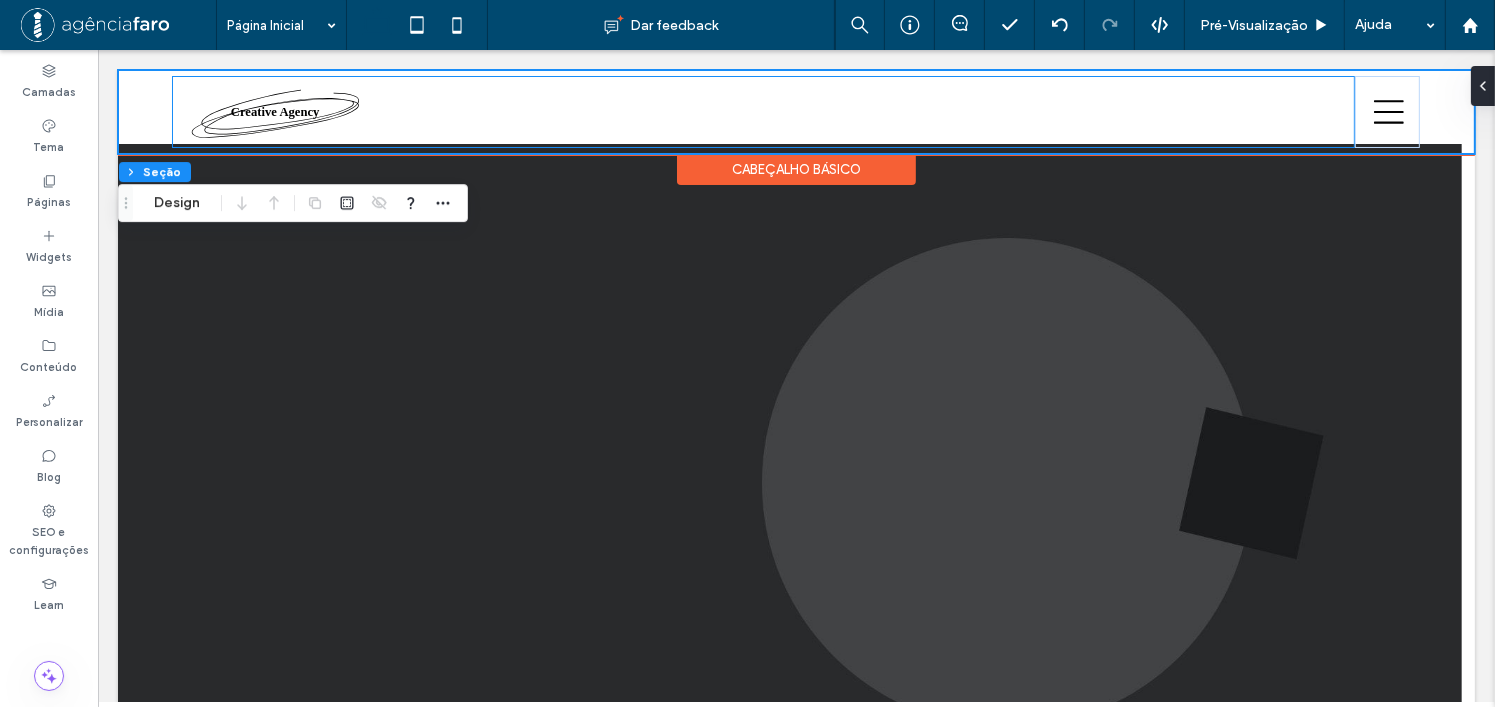 click at bounding box center (762, 112) 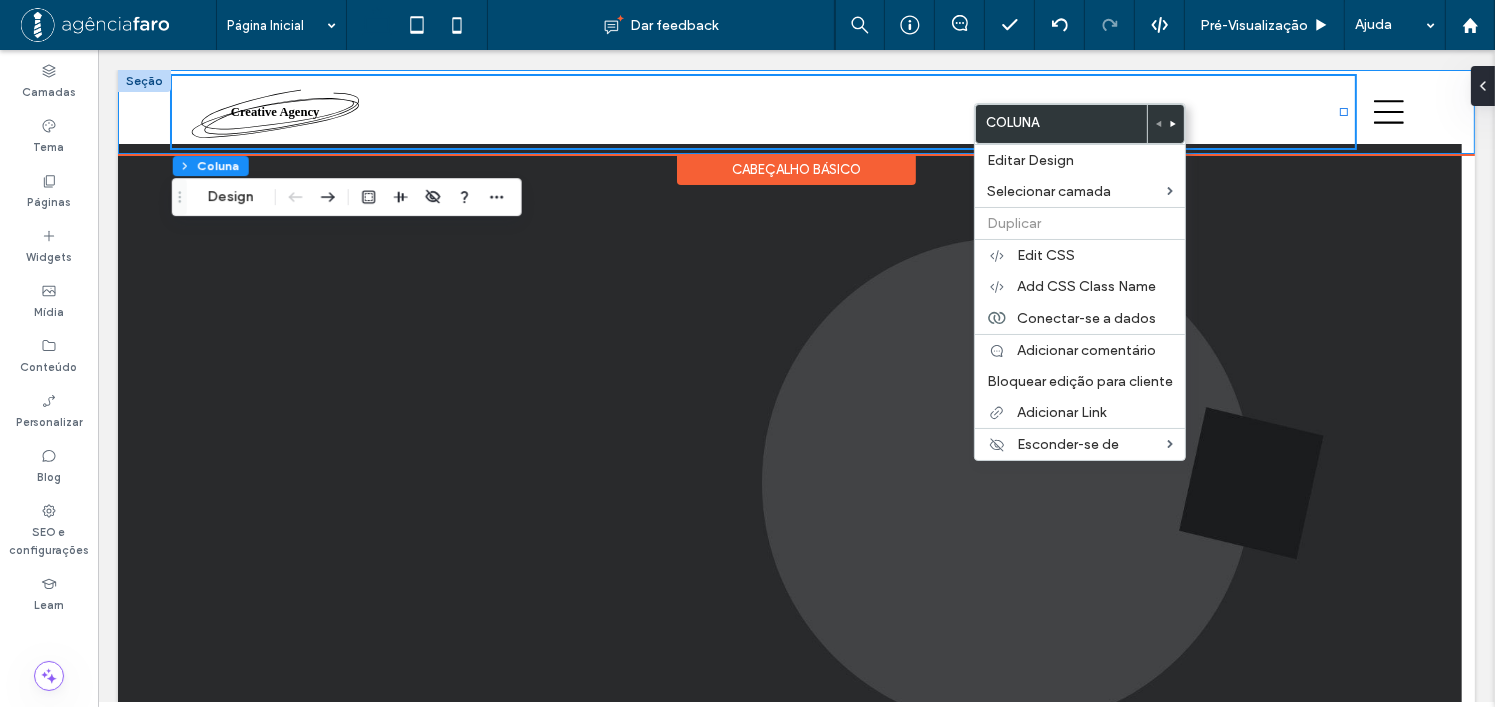 click at bounding box center [795, 112] 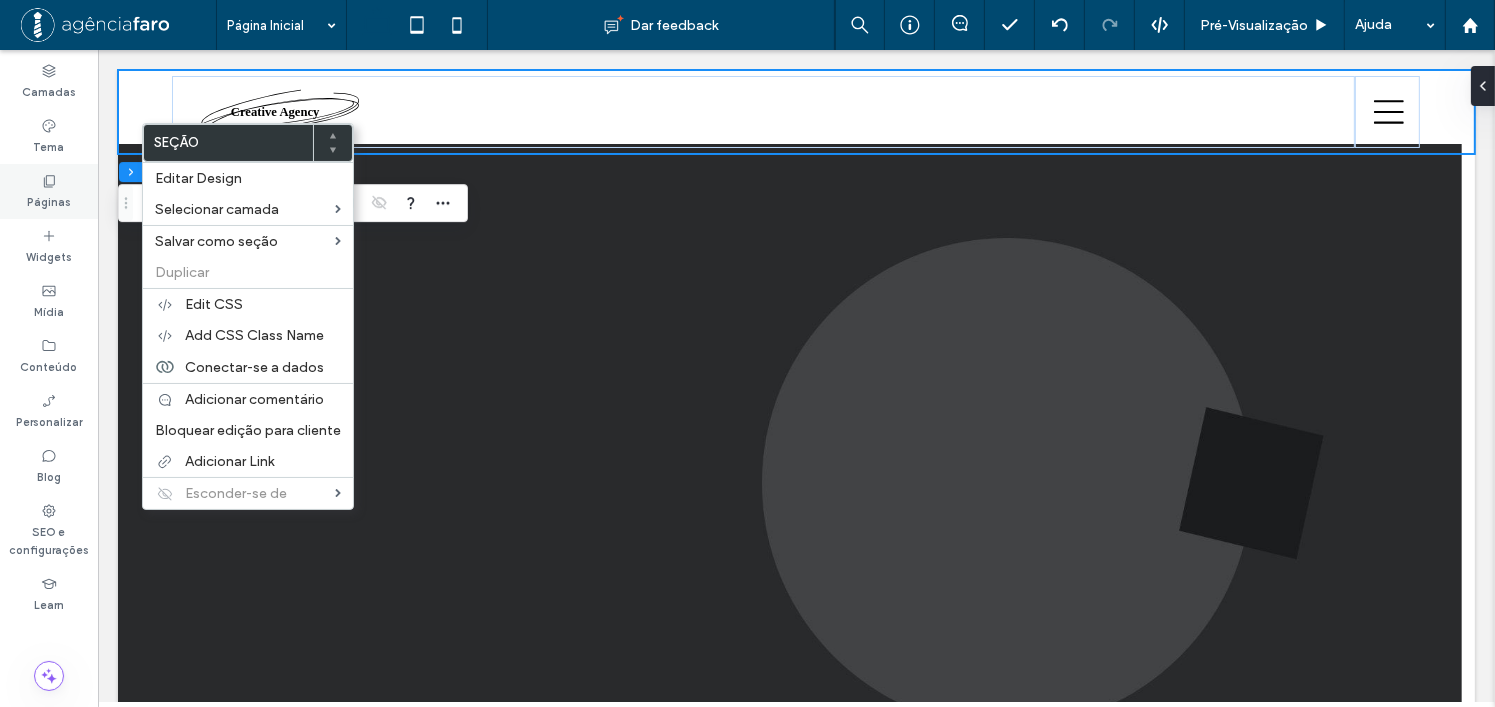click on "Páginas" at bounding box center [49, 200] 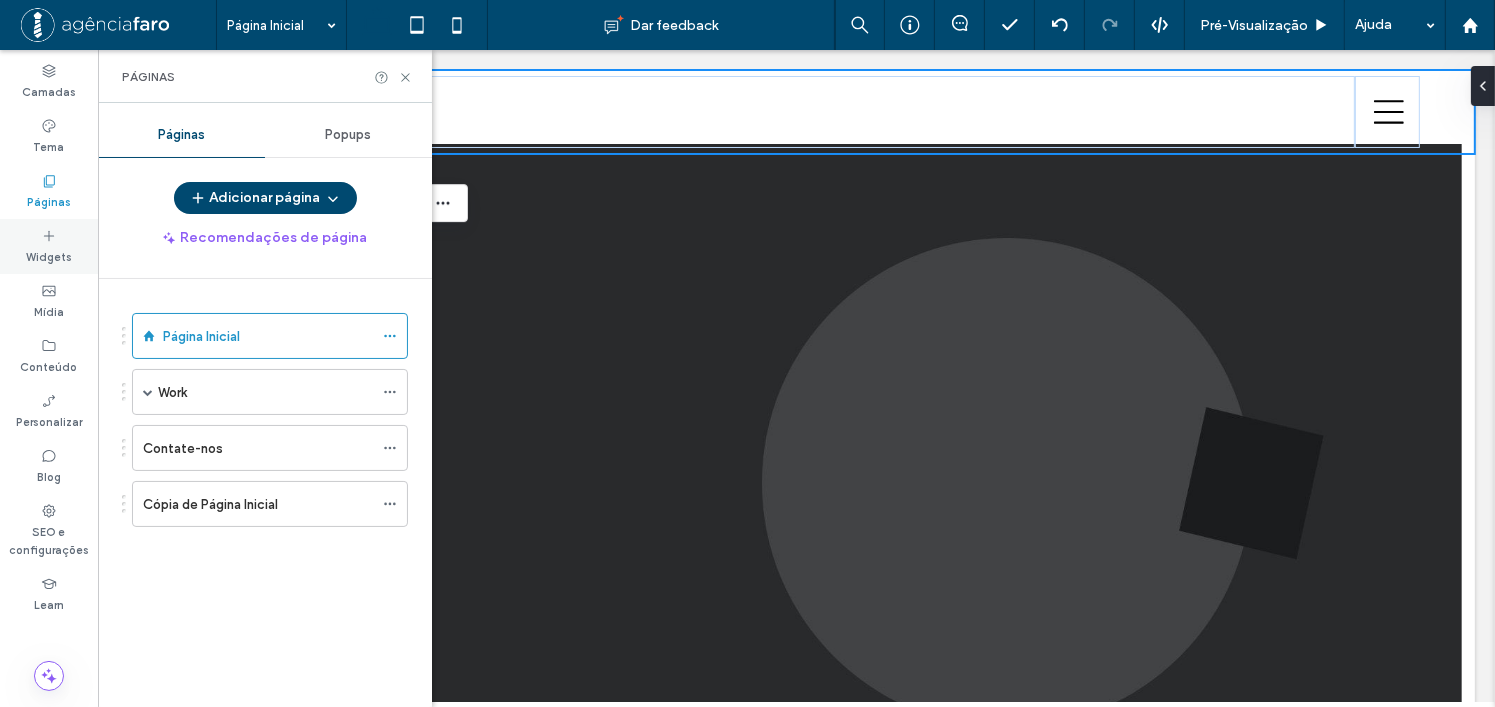 drag, startPoint x: 43, startPoint y: 242, endPoint x: 47, endPoint y: 227, distance: 15.524175 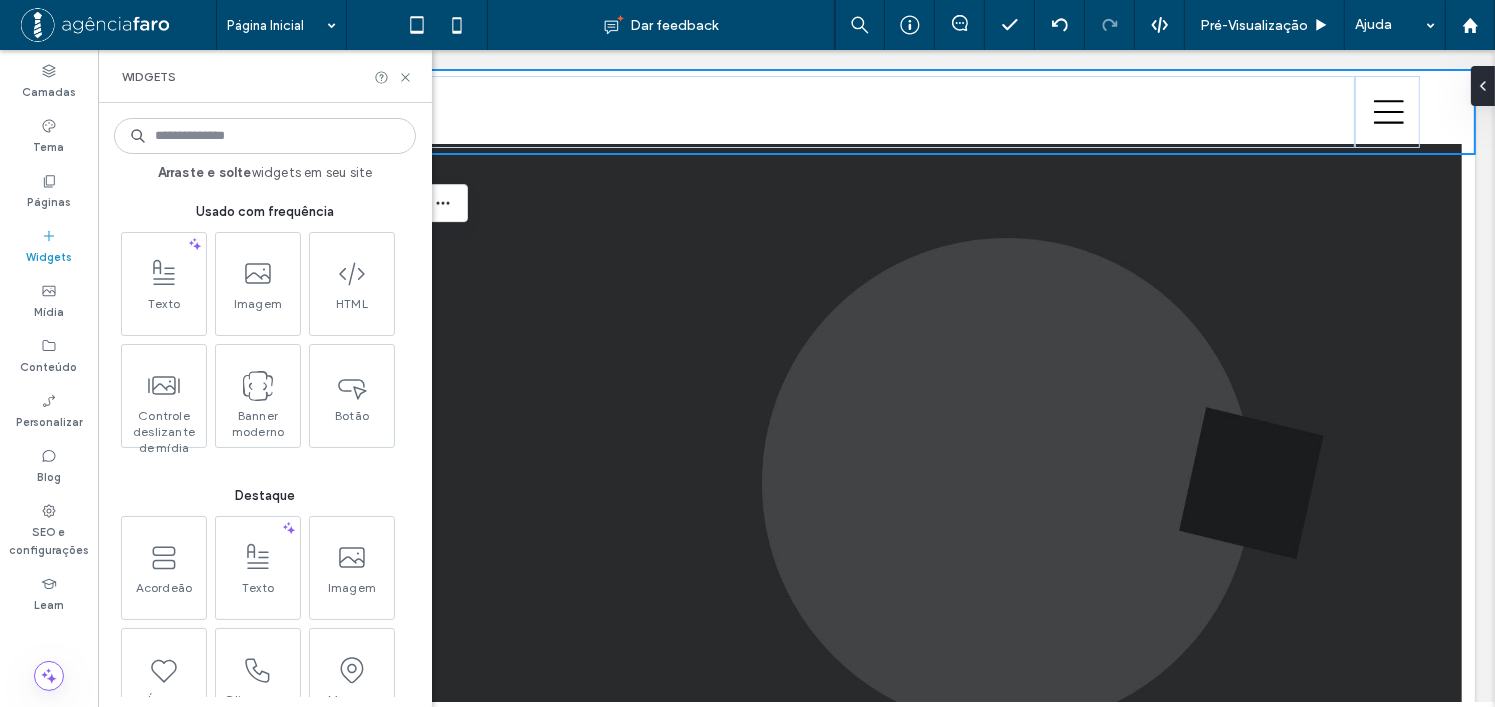 click 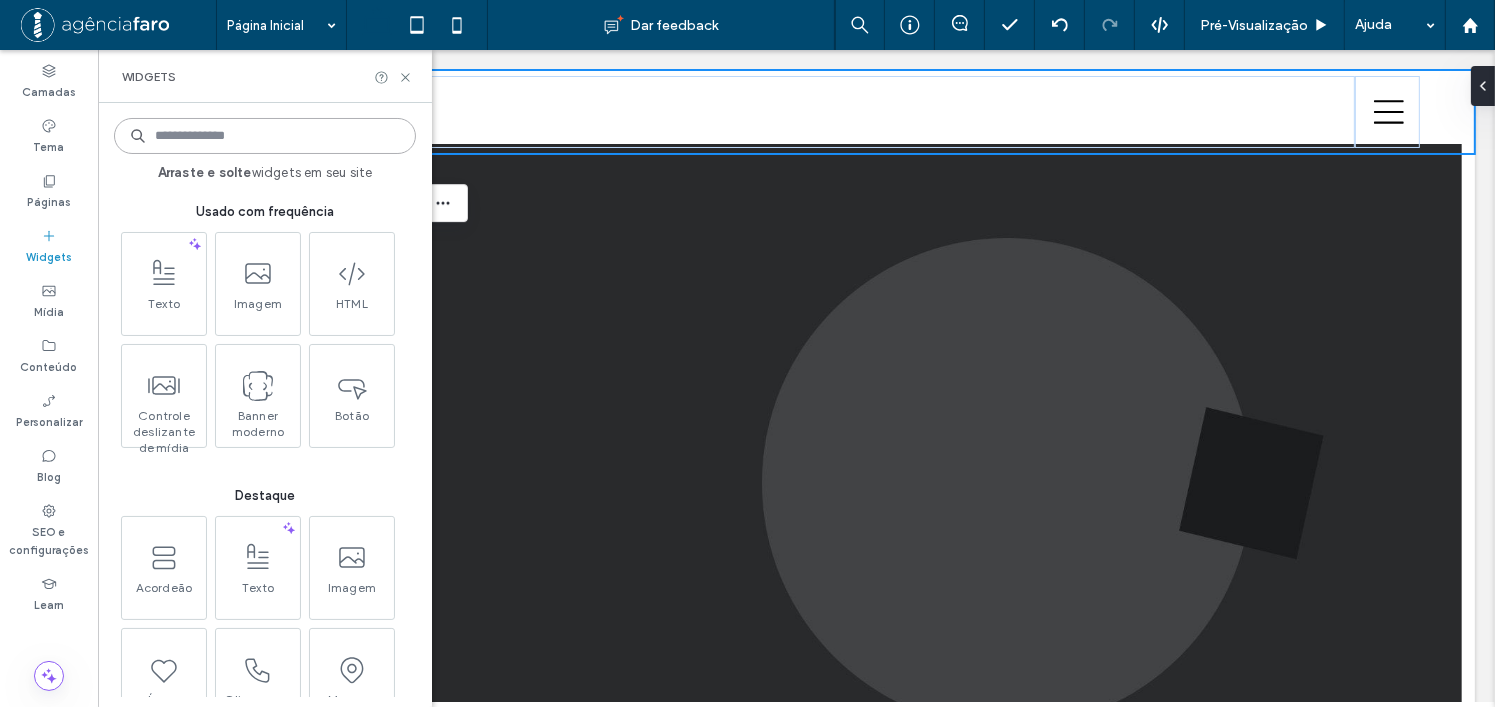 click at bounding box center [265, 136] 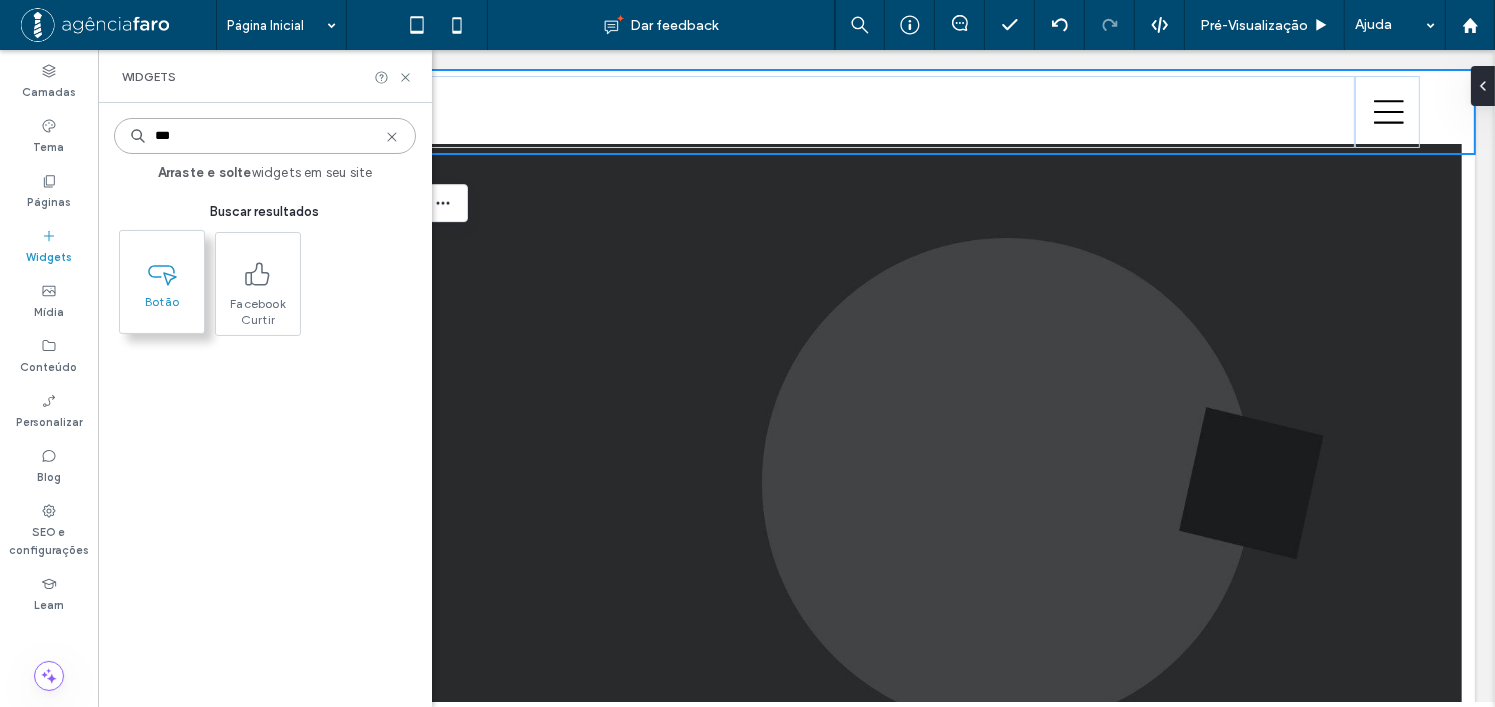 type on "***" 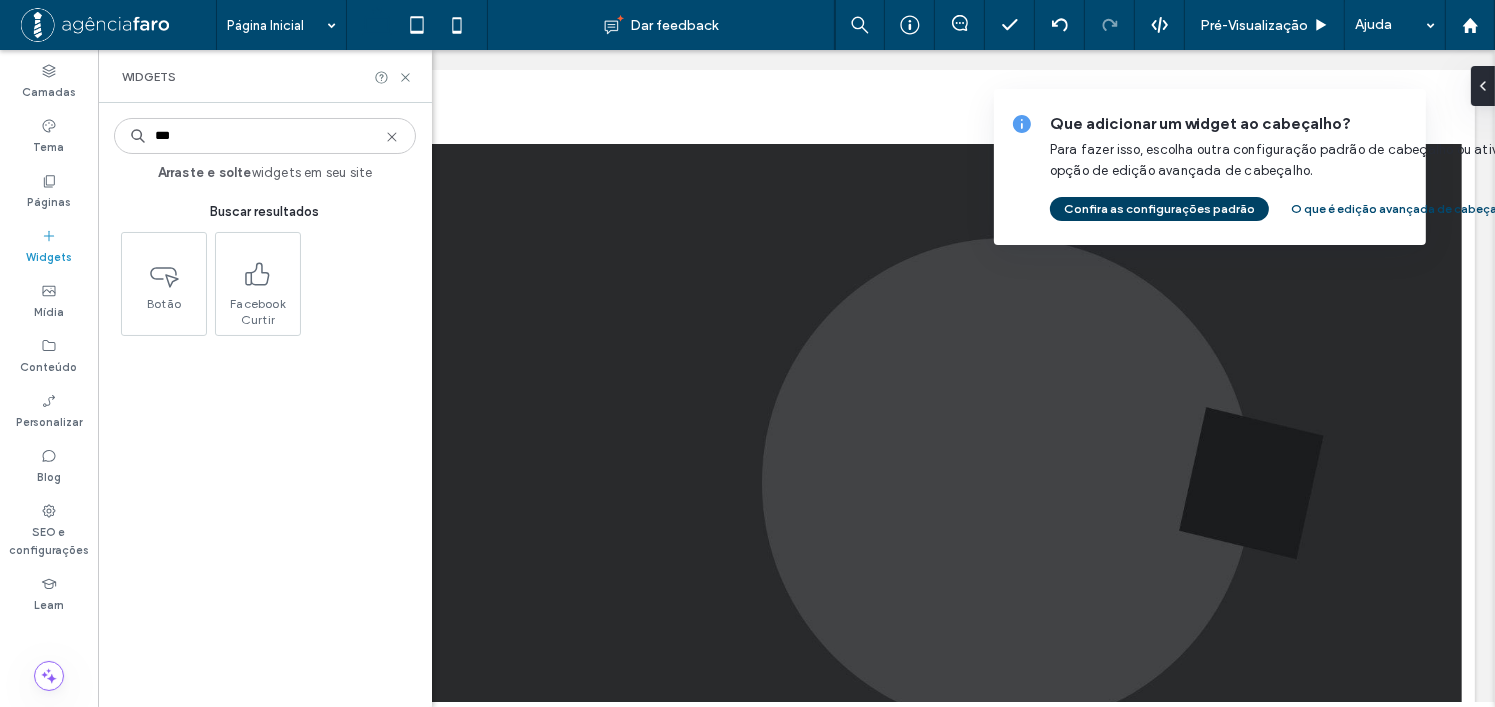 click on "Confira as configurações padrão" at bounding box center (1159, 209) 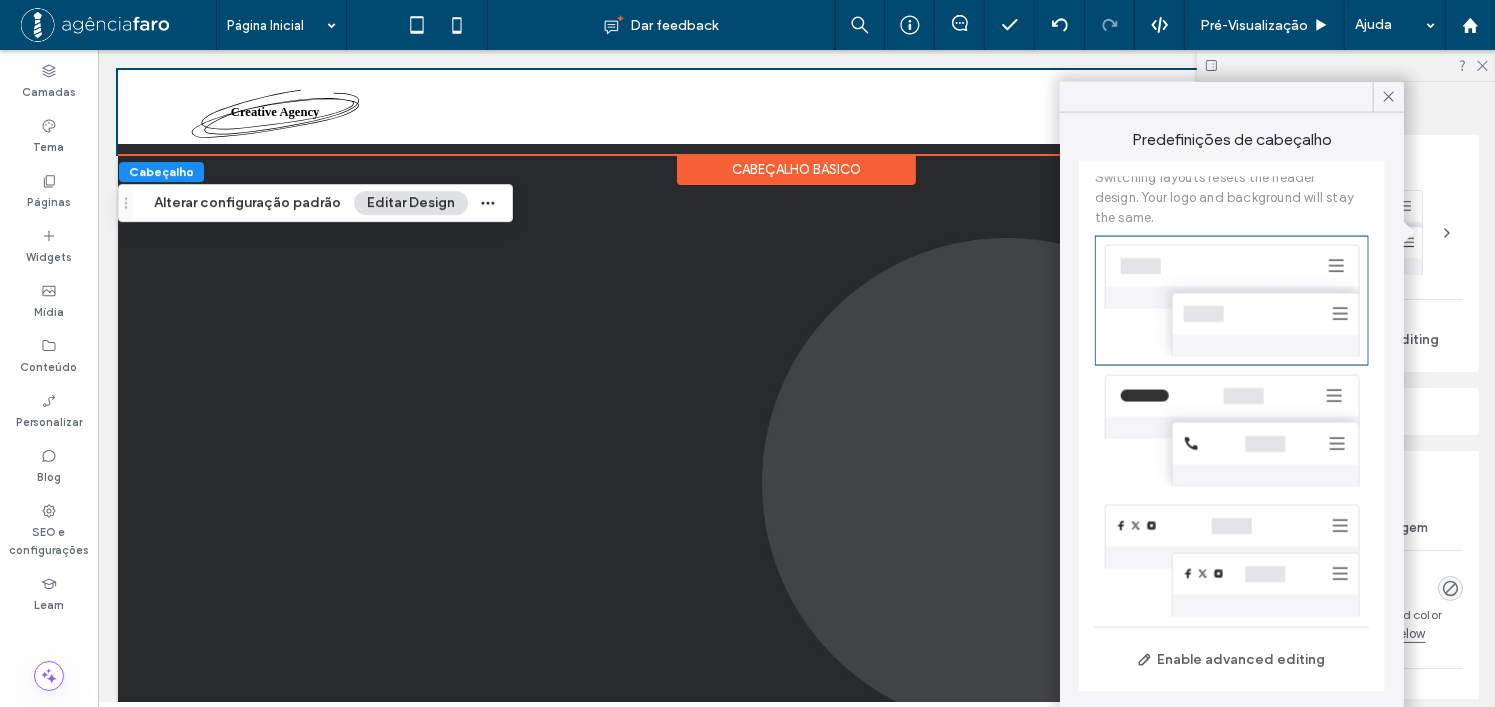 scroll, scrollTop: 100, scrollLeft: 0, axis: vertical 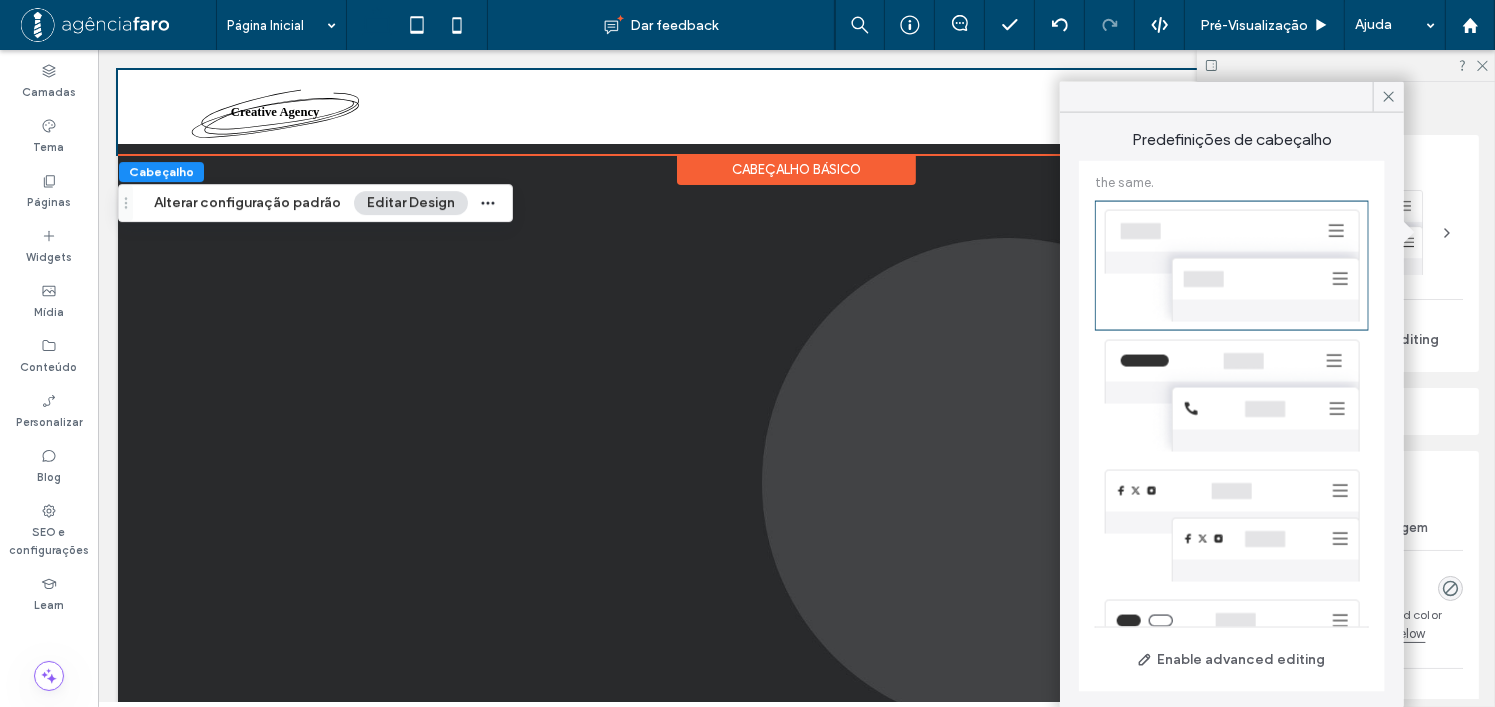 click at bounding box center (1232, 396) 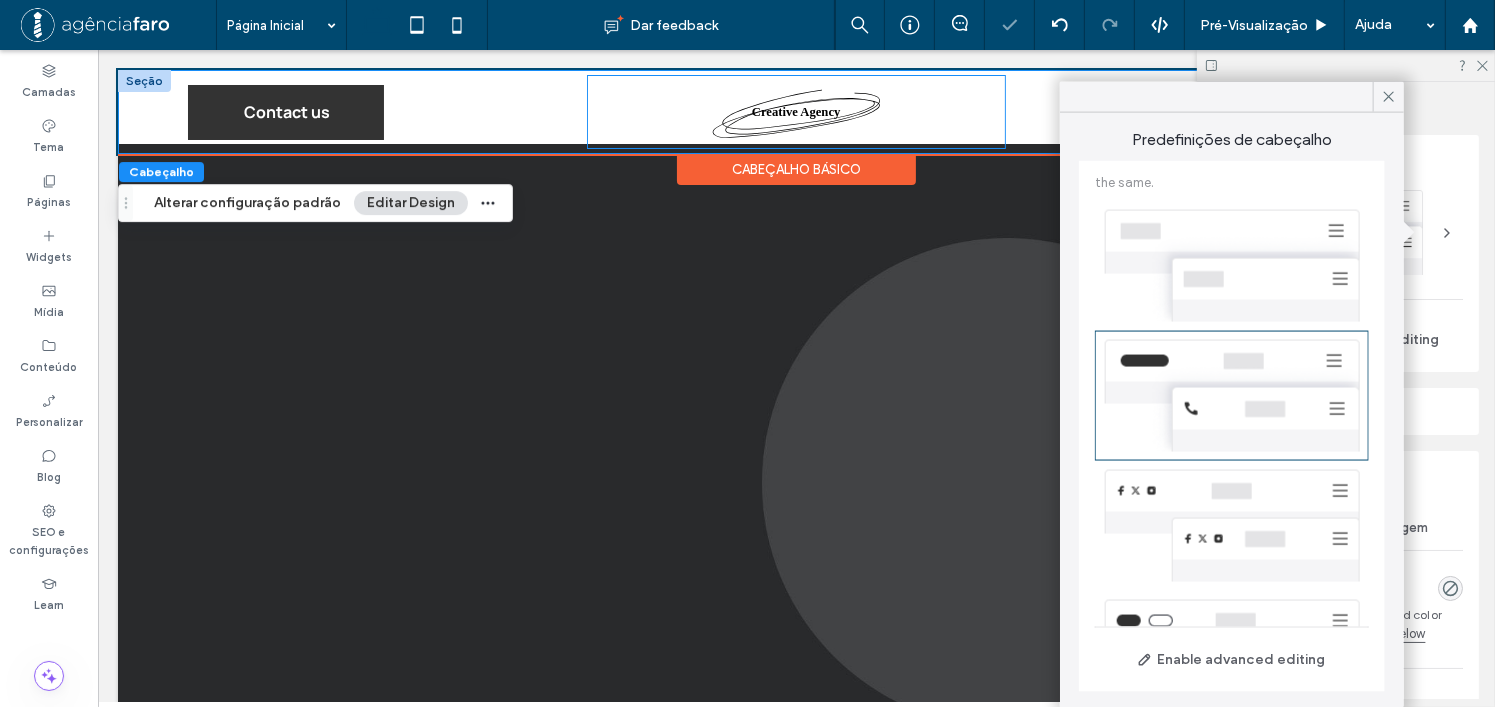 click at bounding box center (795, 112) 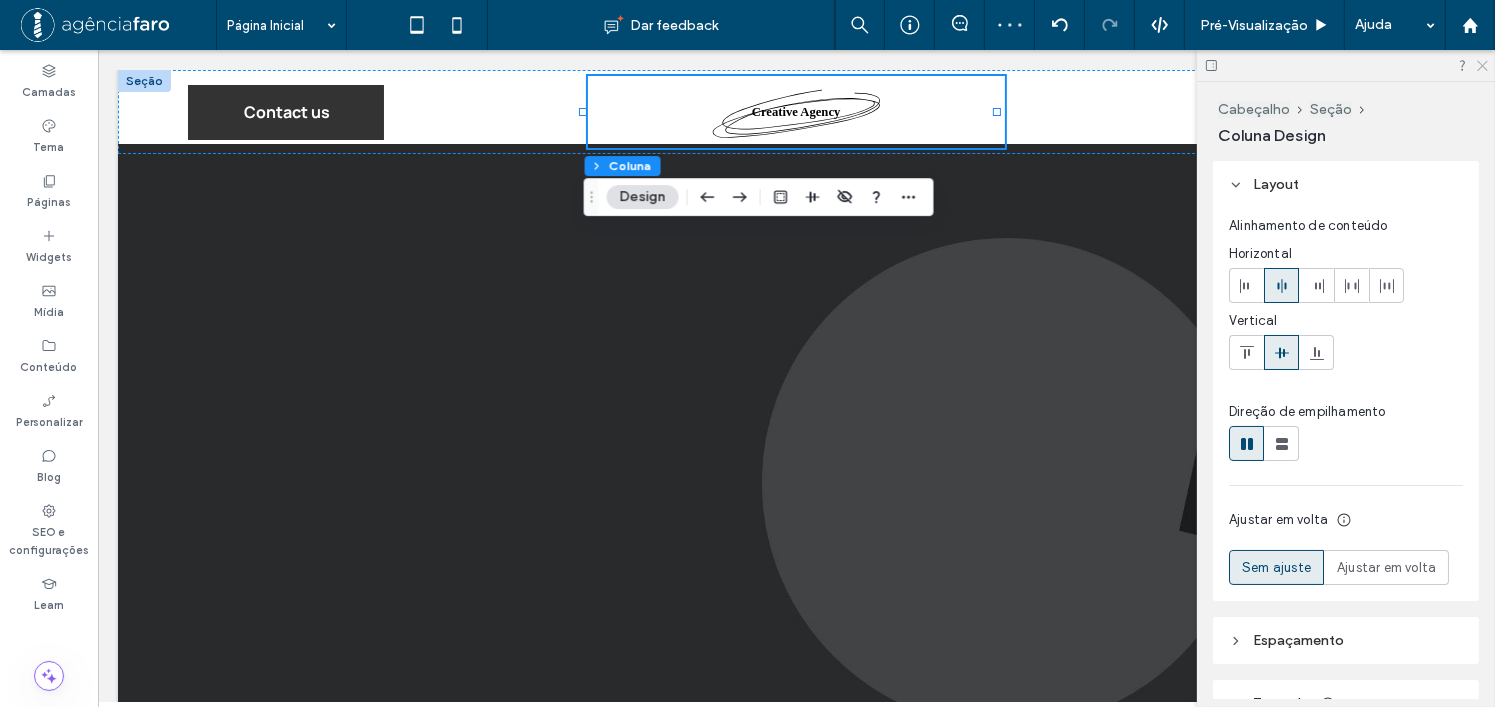 click 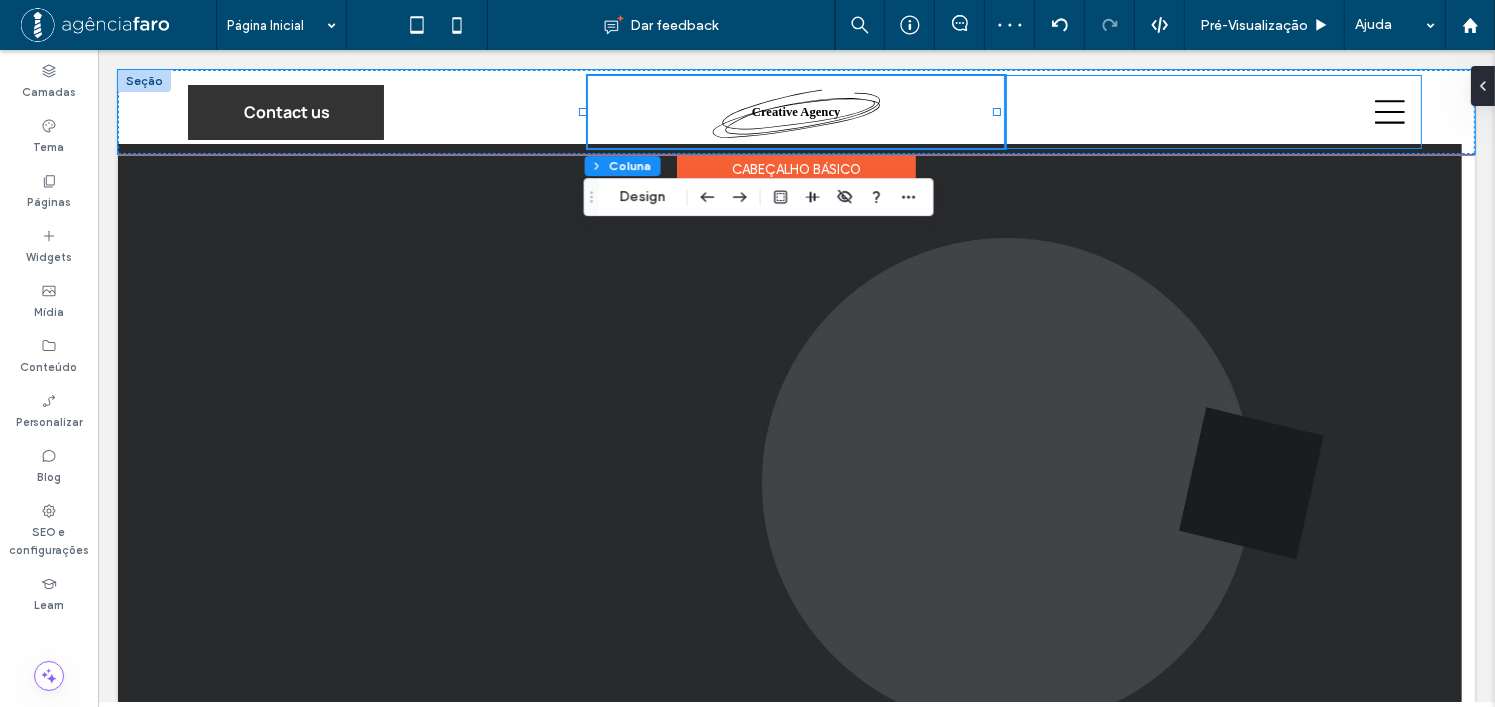 click at bounding box center [1212, 112] 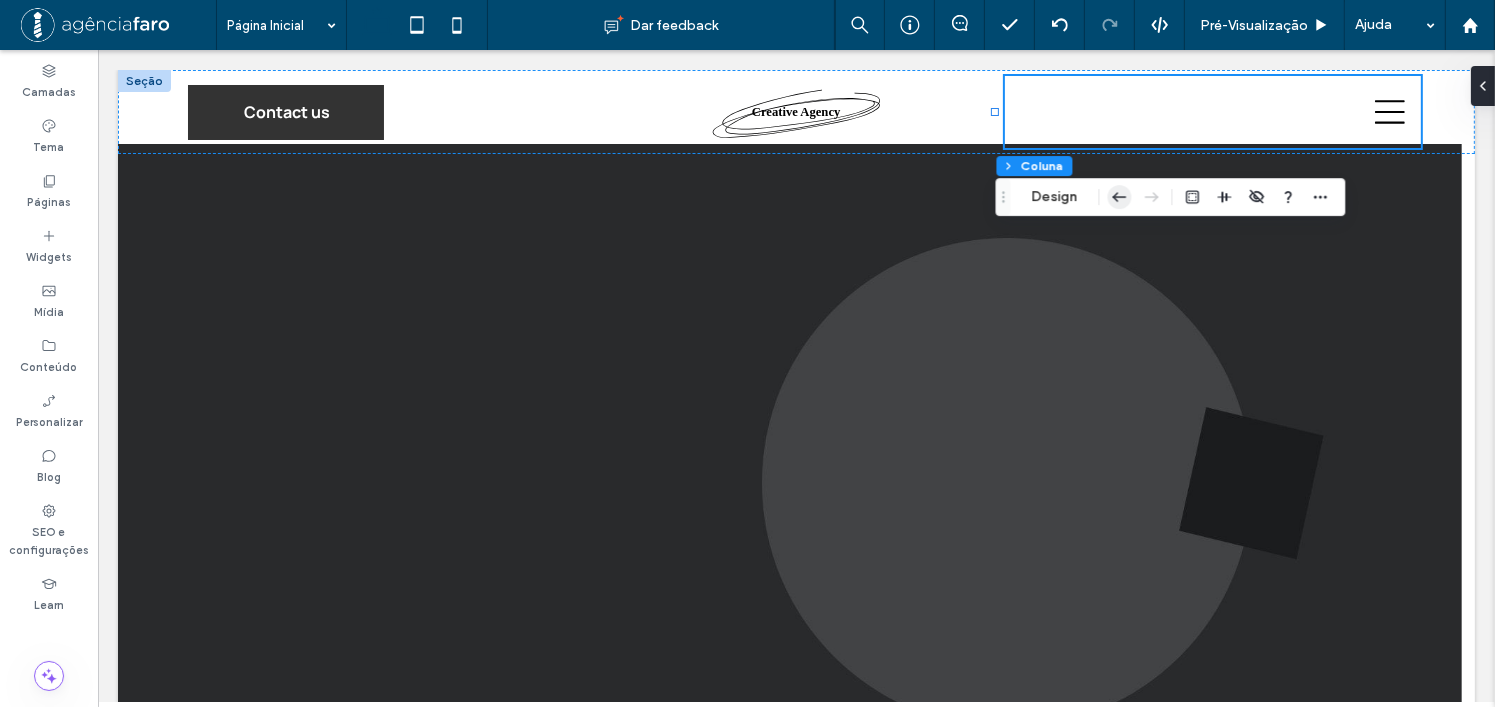click 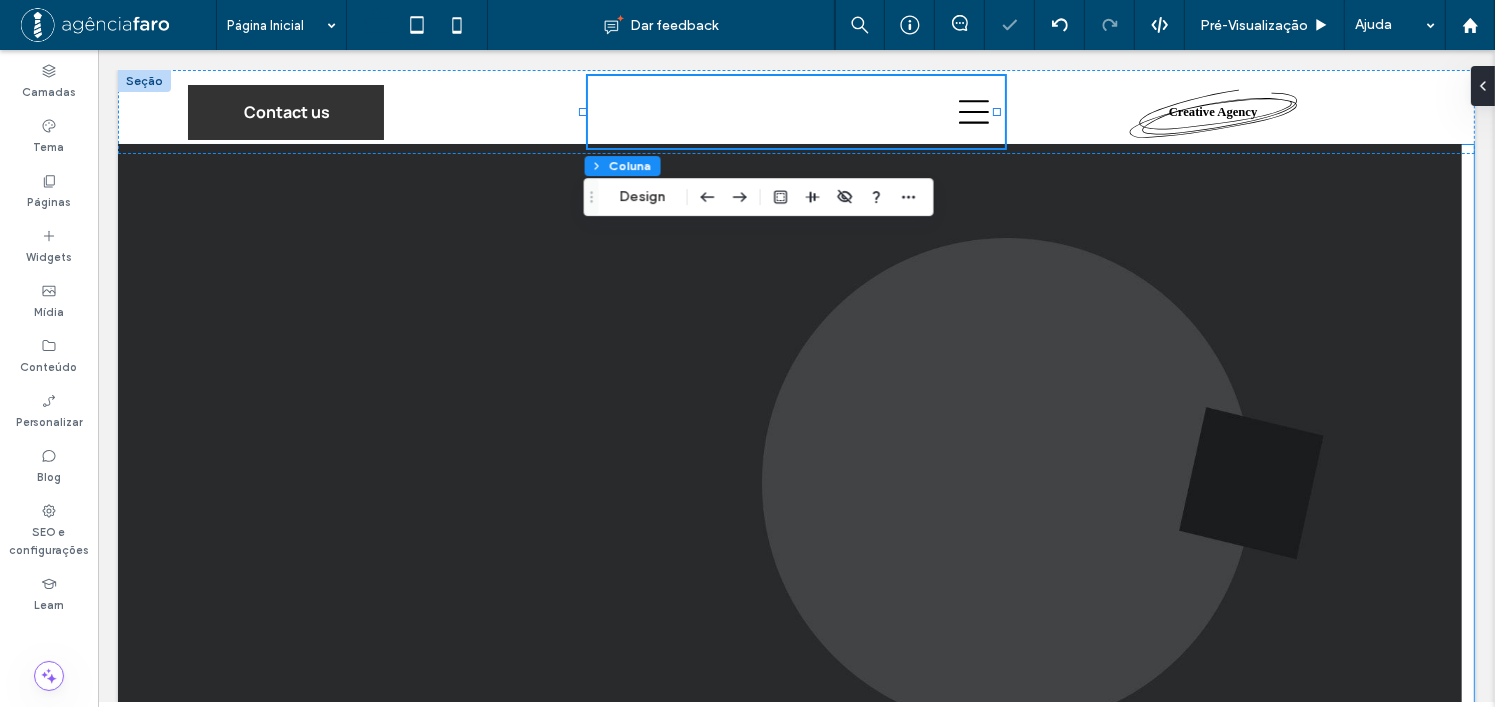click at bounding box center [789, 483] 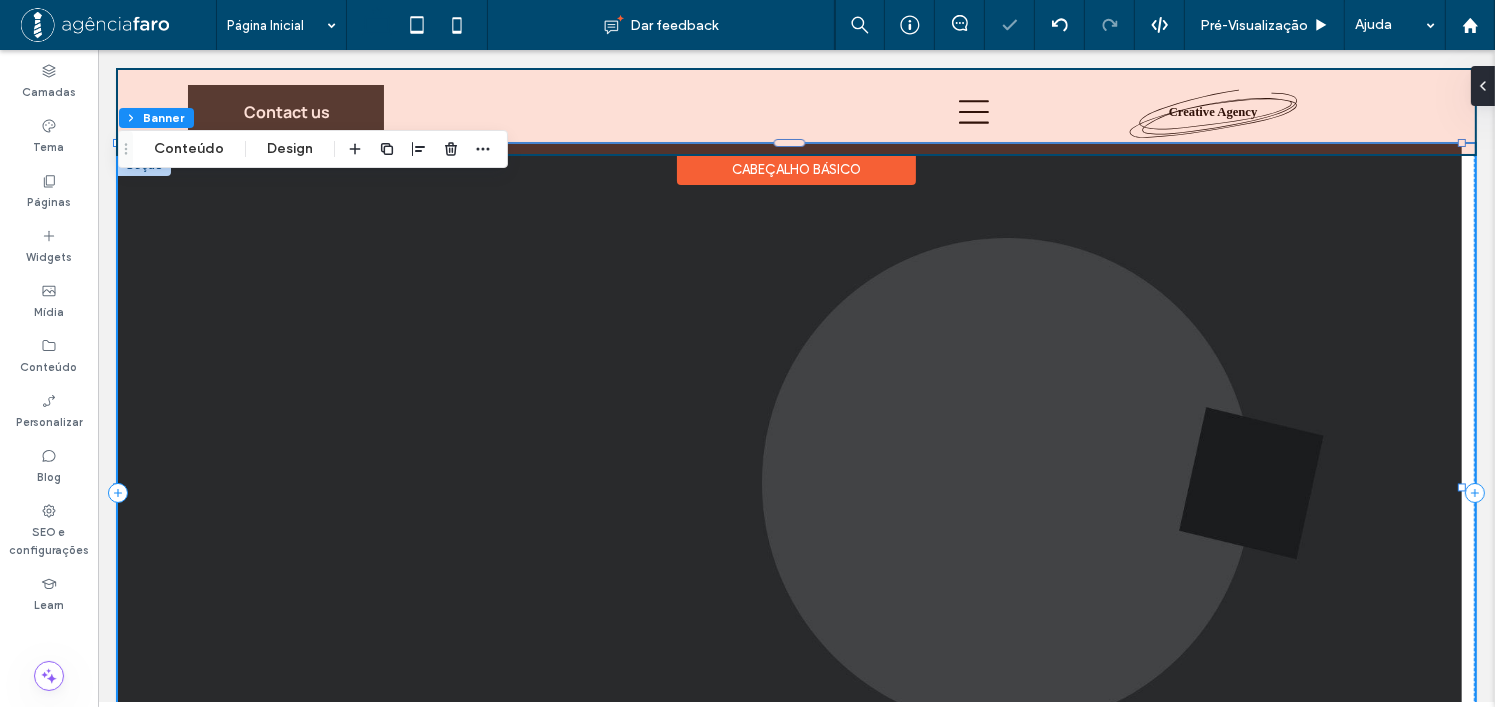 click at bounding box center [795, 112] 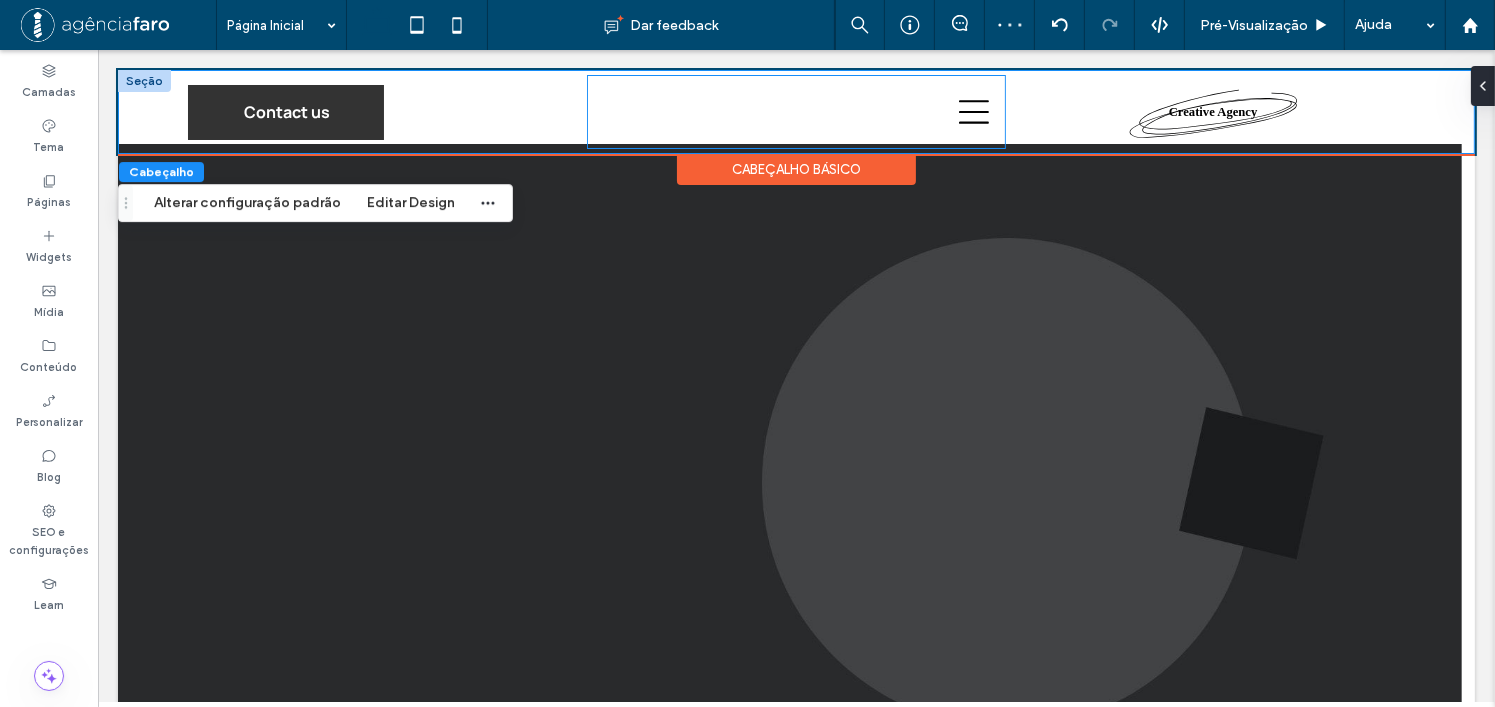 click at bounding box center [795, 112] 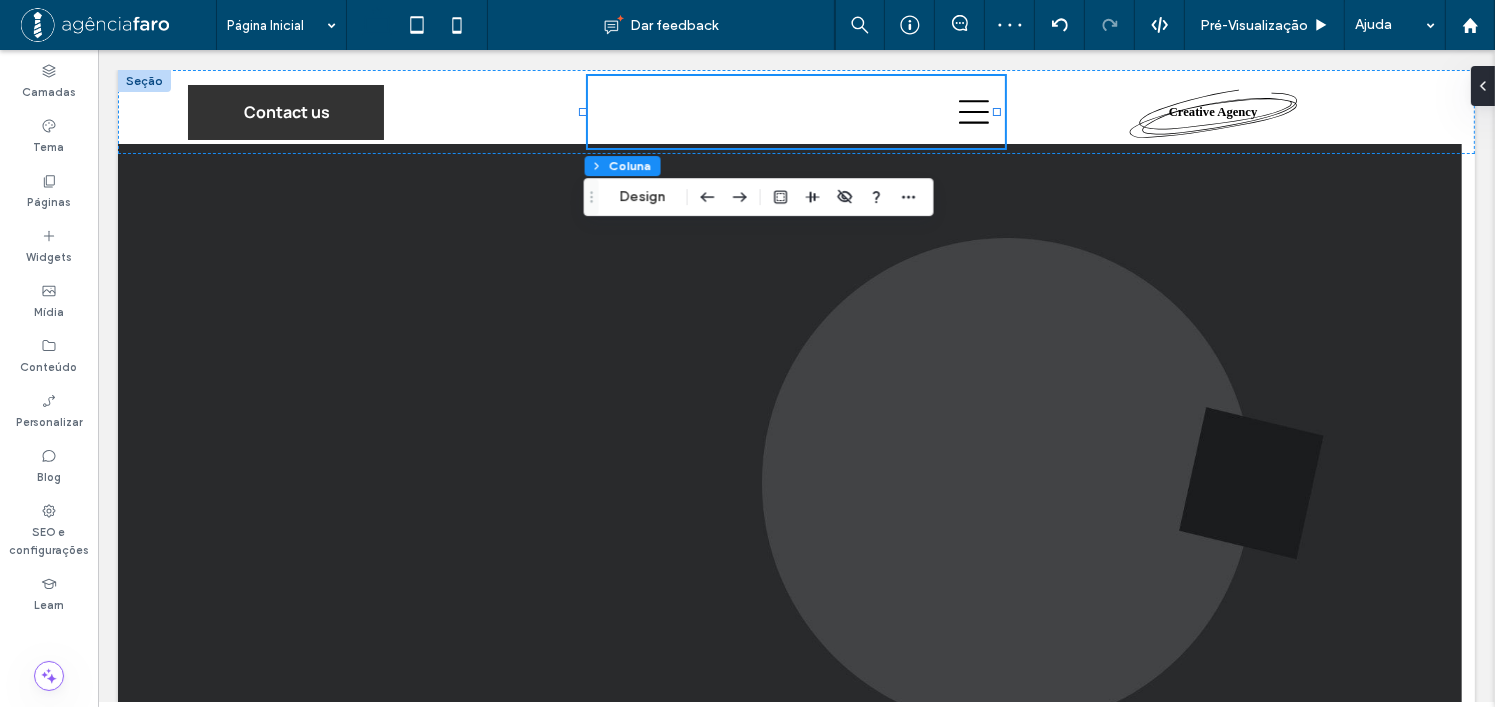 click 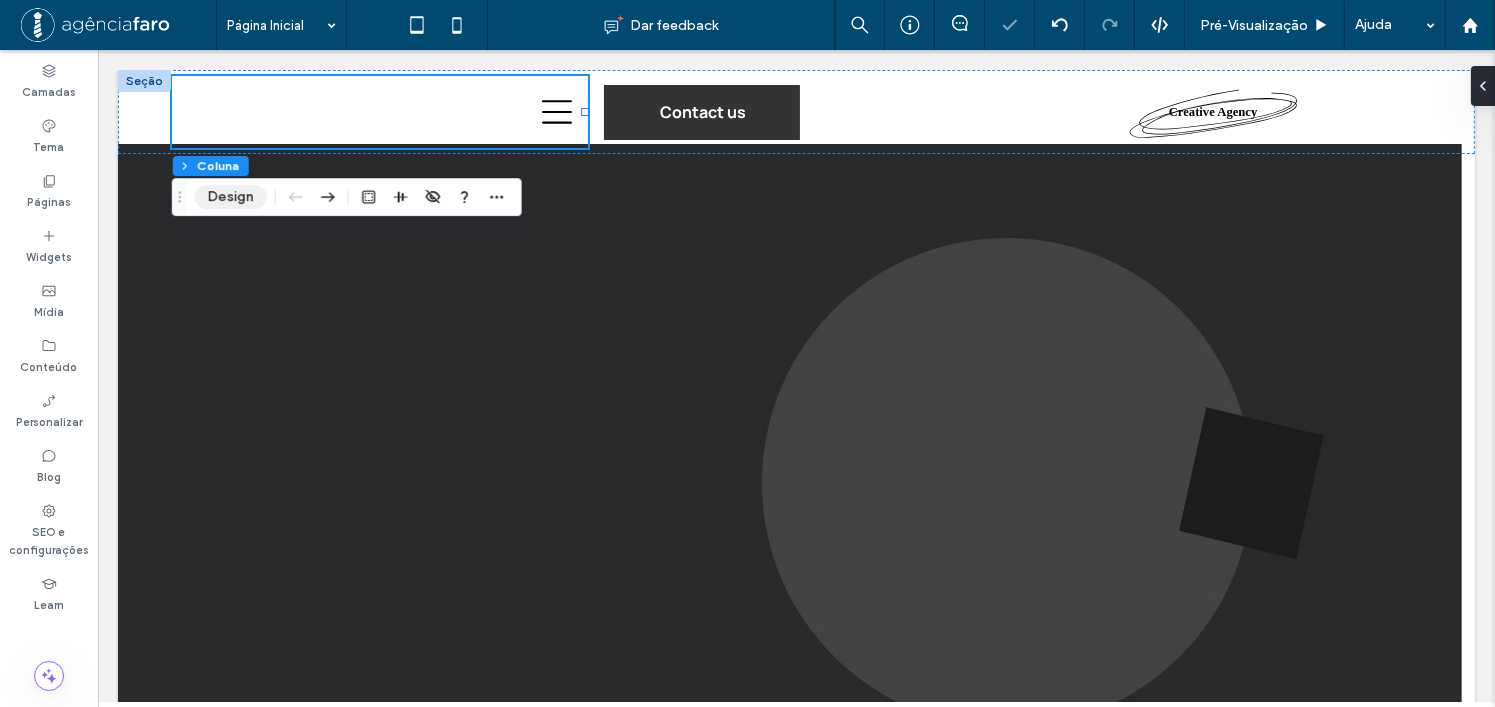 click on "Design" at bounding box center [231, 197] 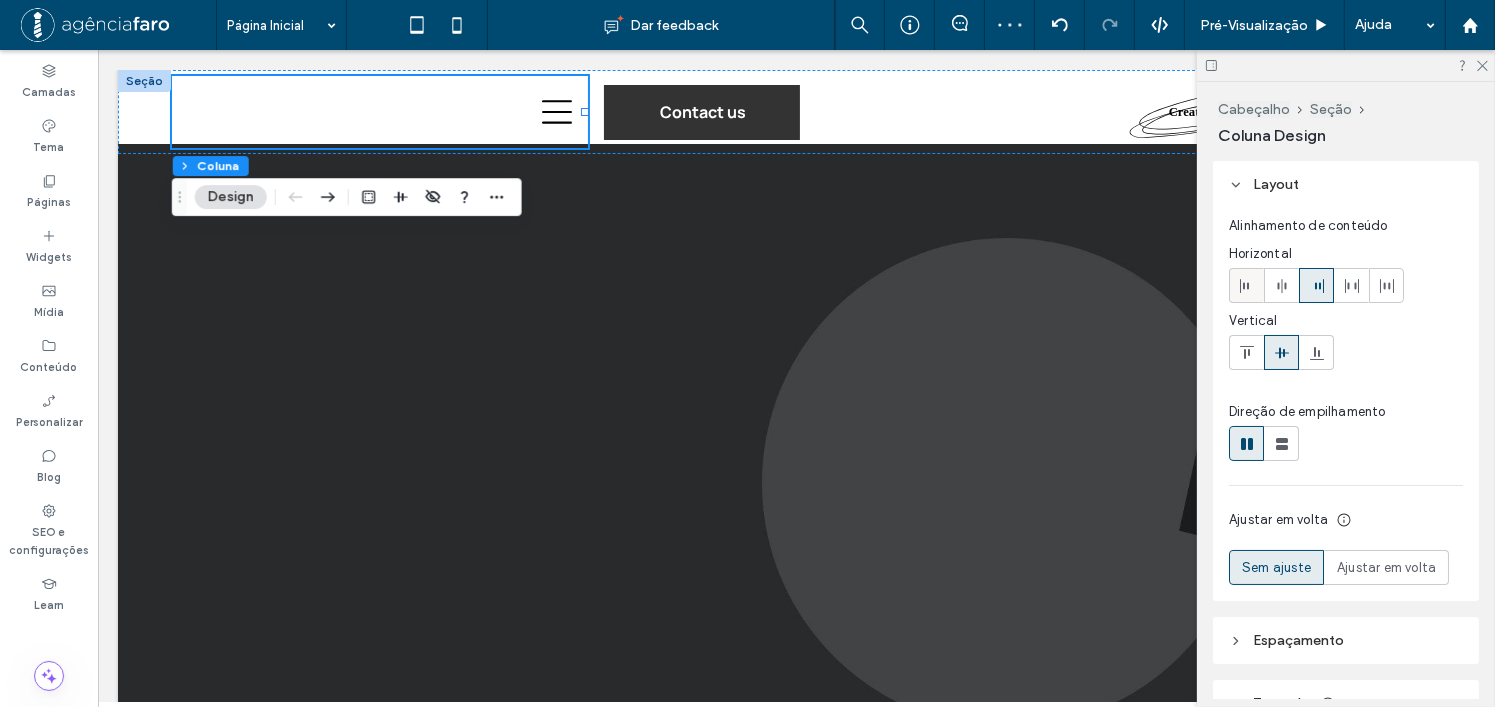 click 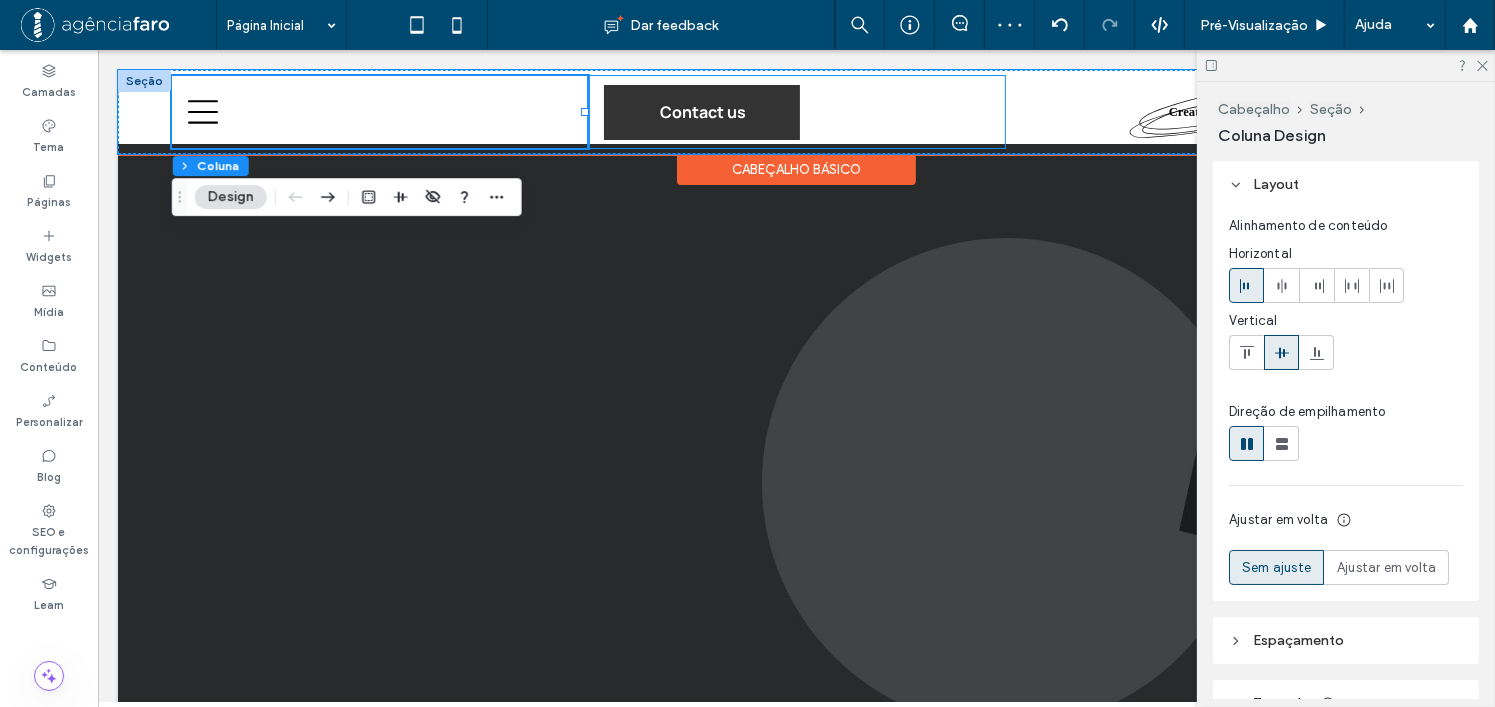 click on "Contact us" at bounding box center (795, 112) 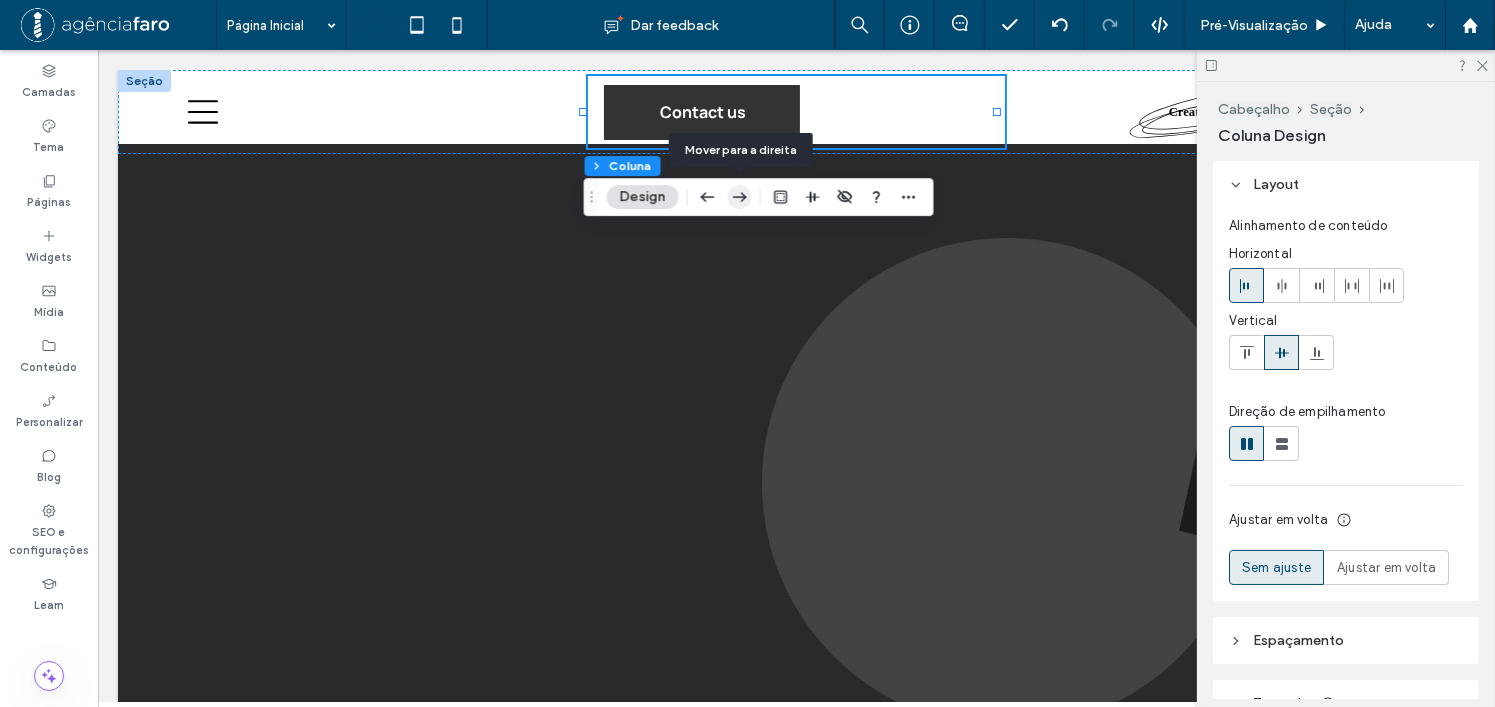 click 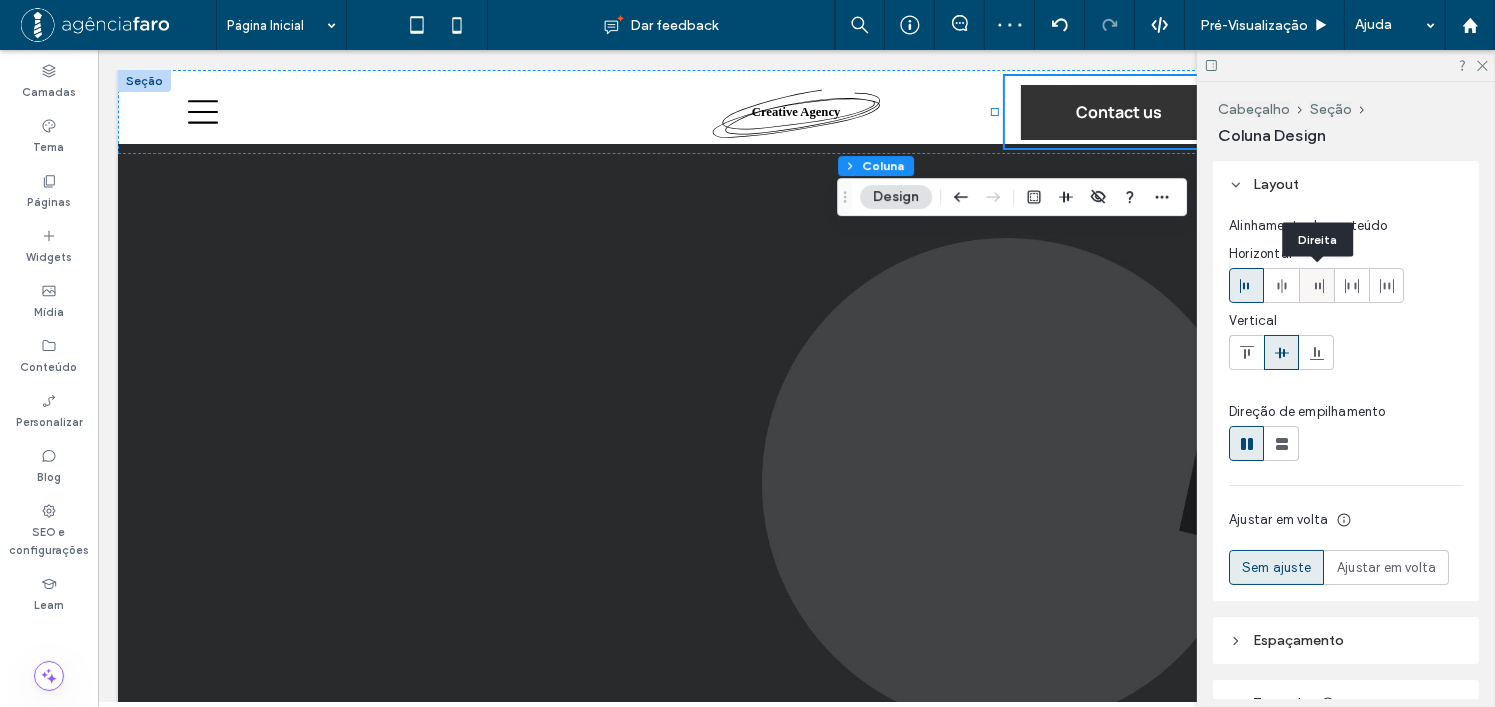 click 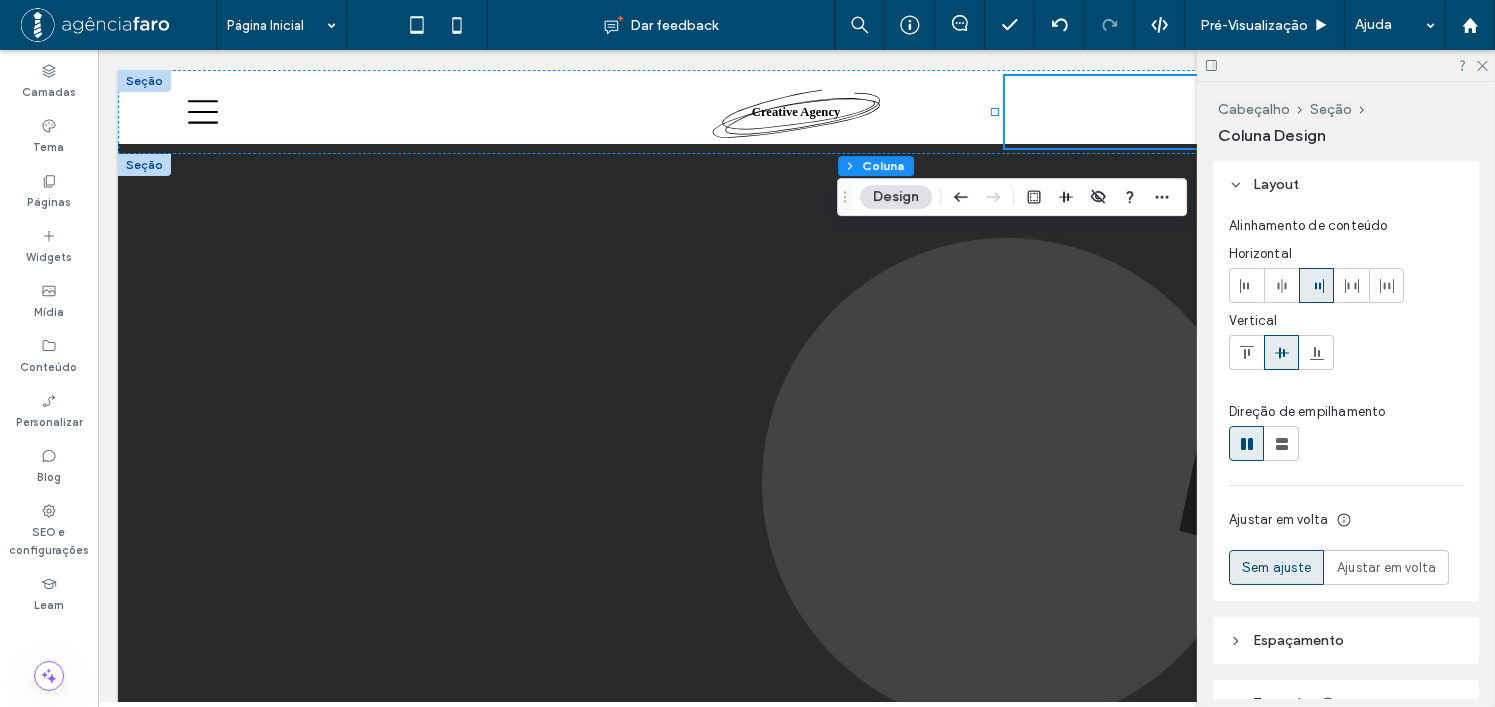 drag, startPoint x: 622, startPoint y: 325, endPoint x: 1147, endPoint y: 176, distance: 545.7344 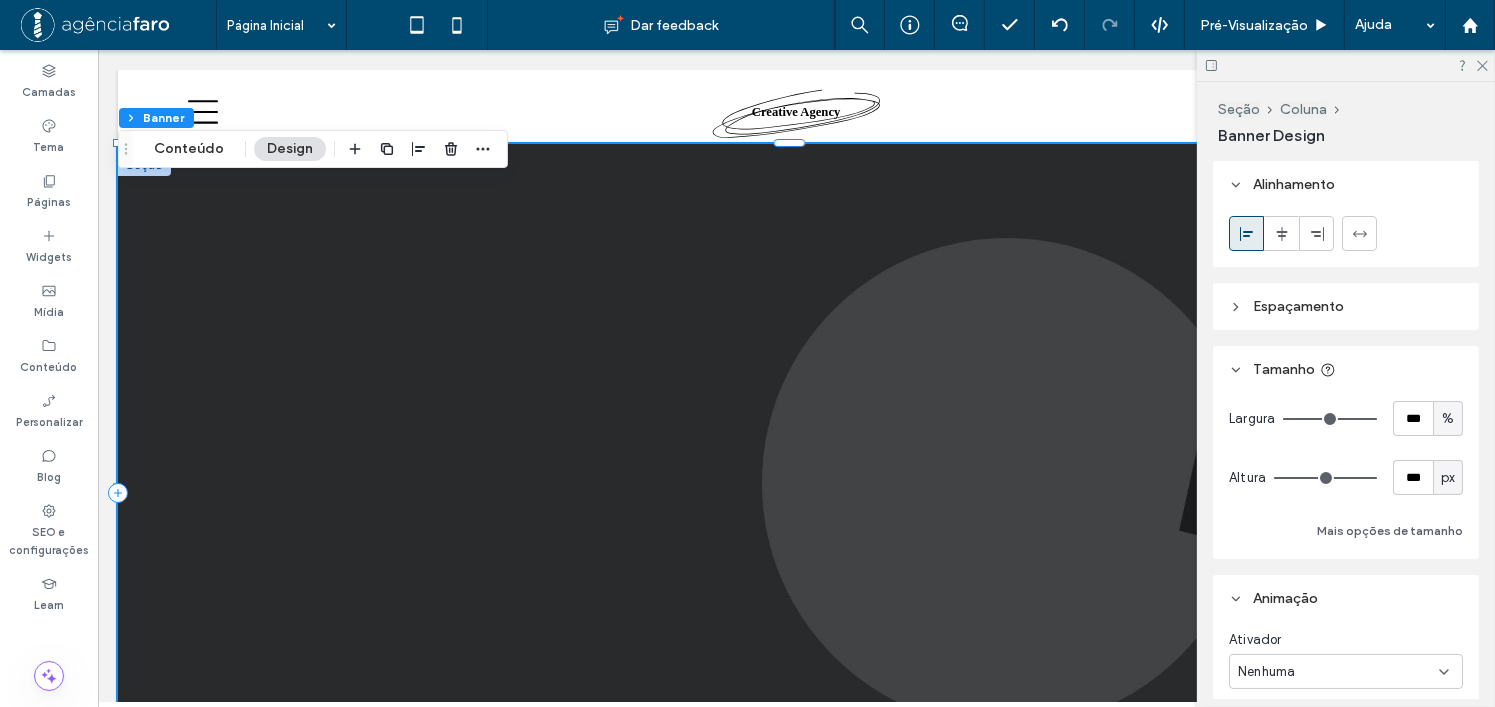 drag, startPoint x: 1483, startPoint y: 62, endPoint x: 1391, endPoint y: 124, distance: 110.94143 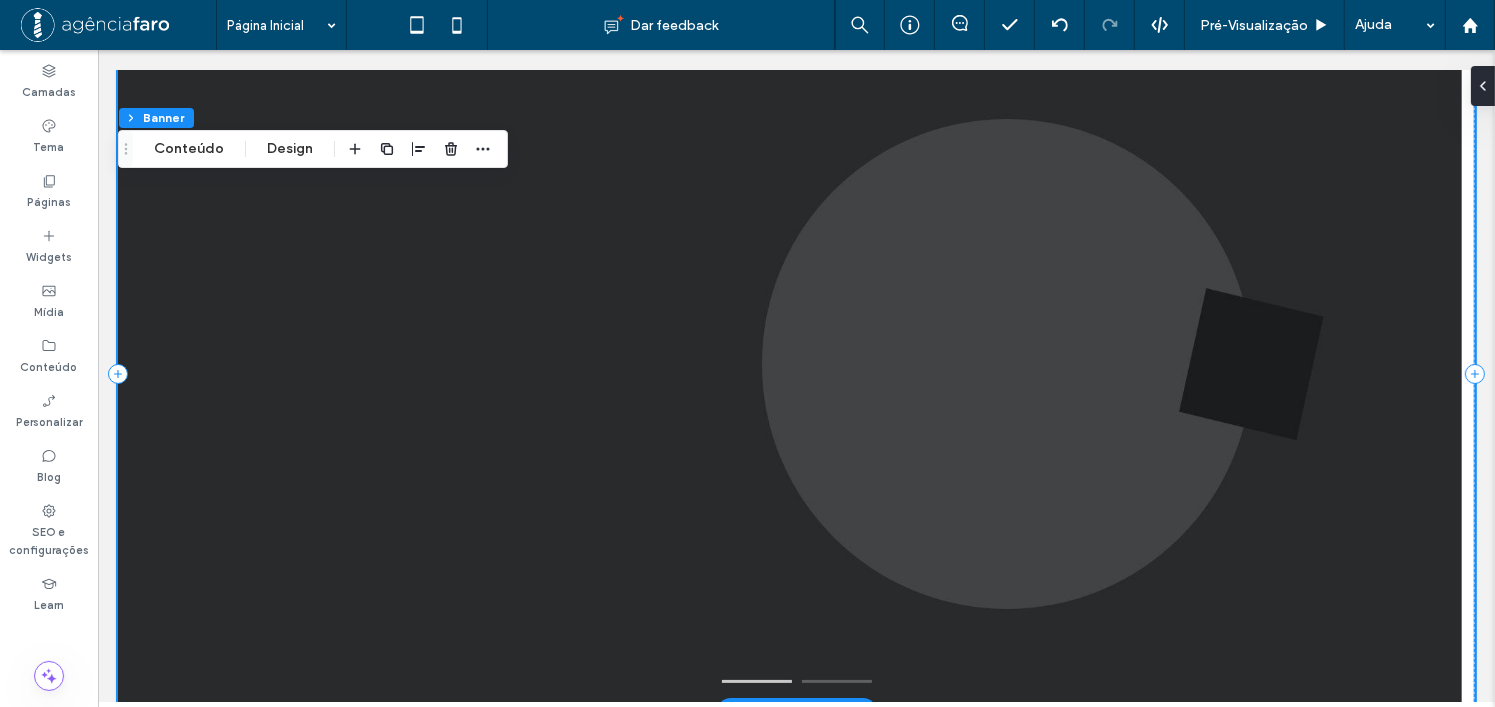 scroll, scrollTop: 0, scrollLeft: 0, axis: both 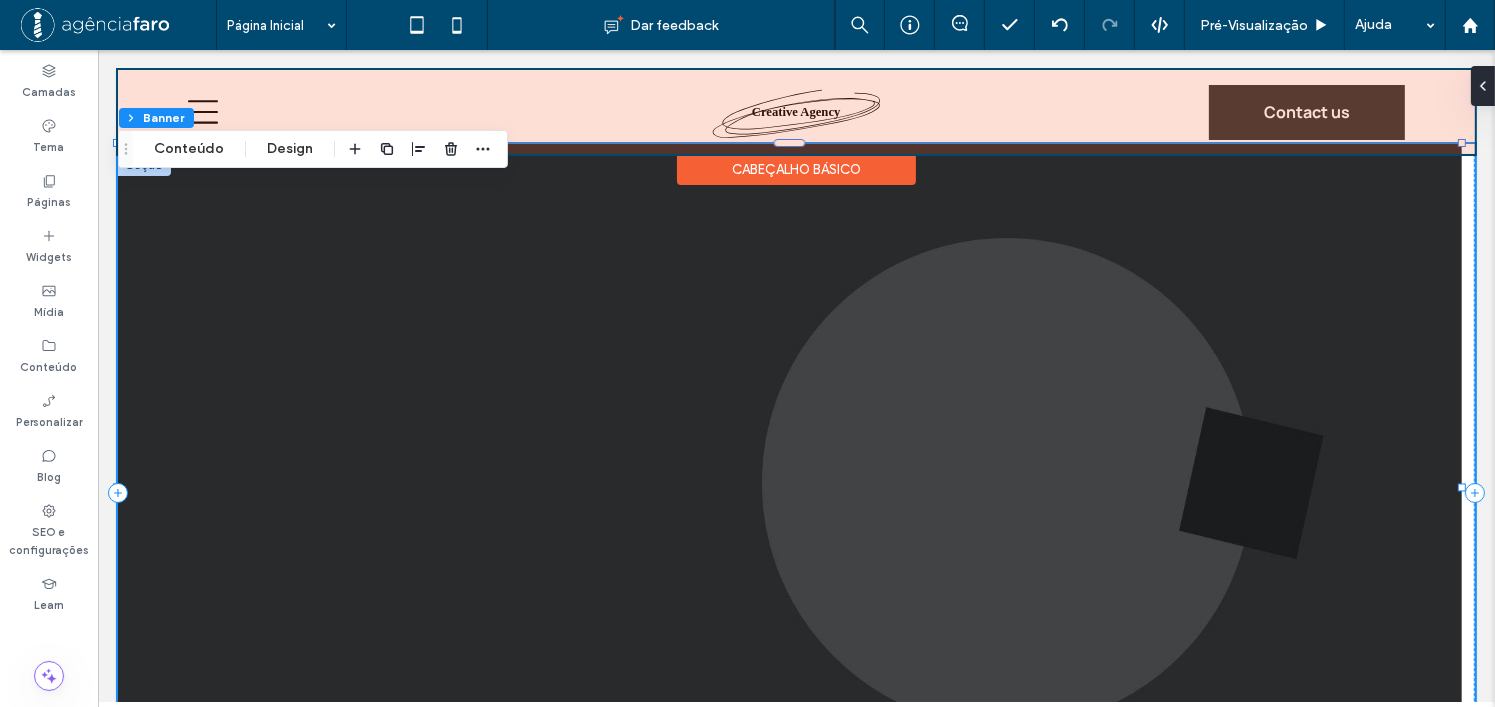 click at bounding box center [795, 112] 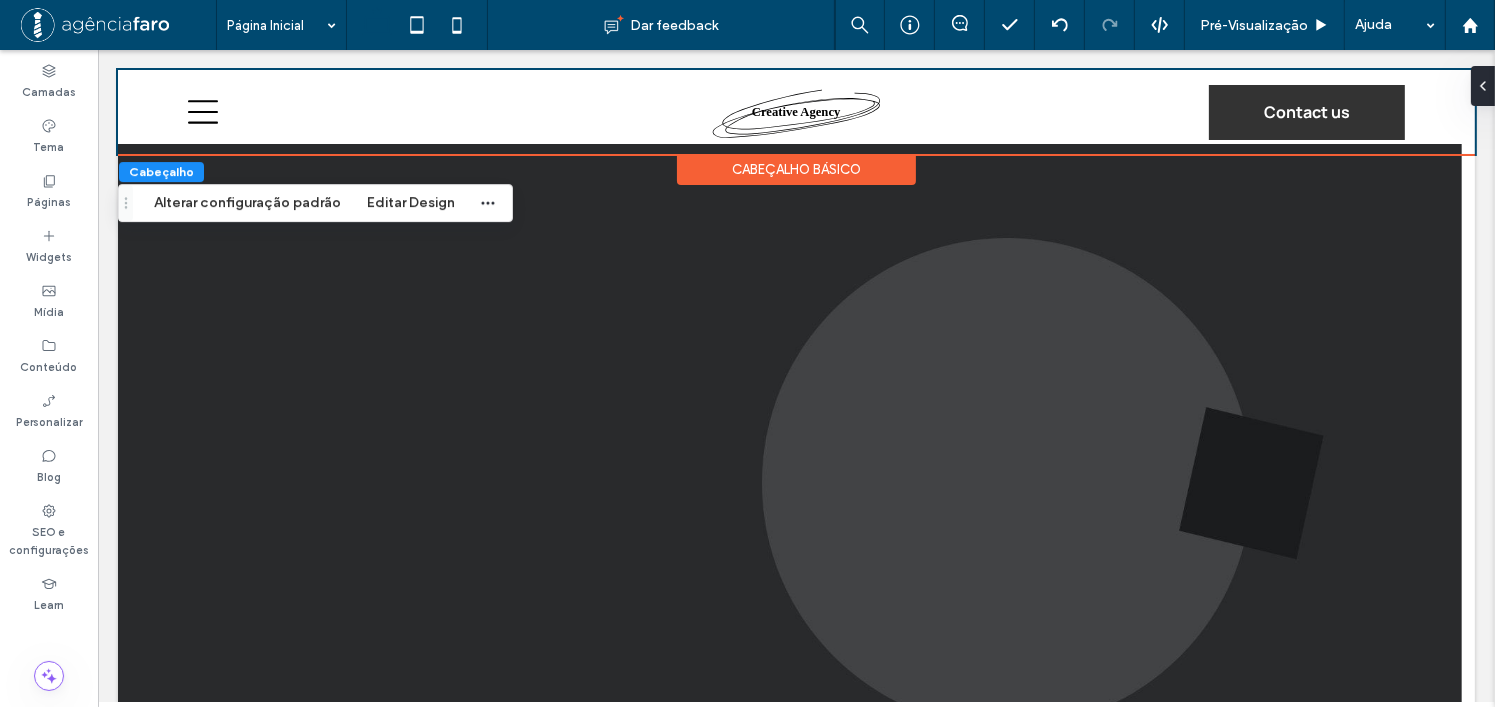 click on "Cabeçalho básico" at bounding box center [795, 169] 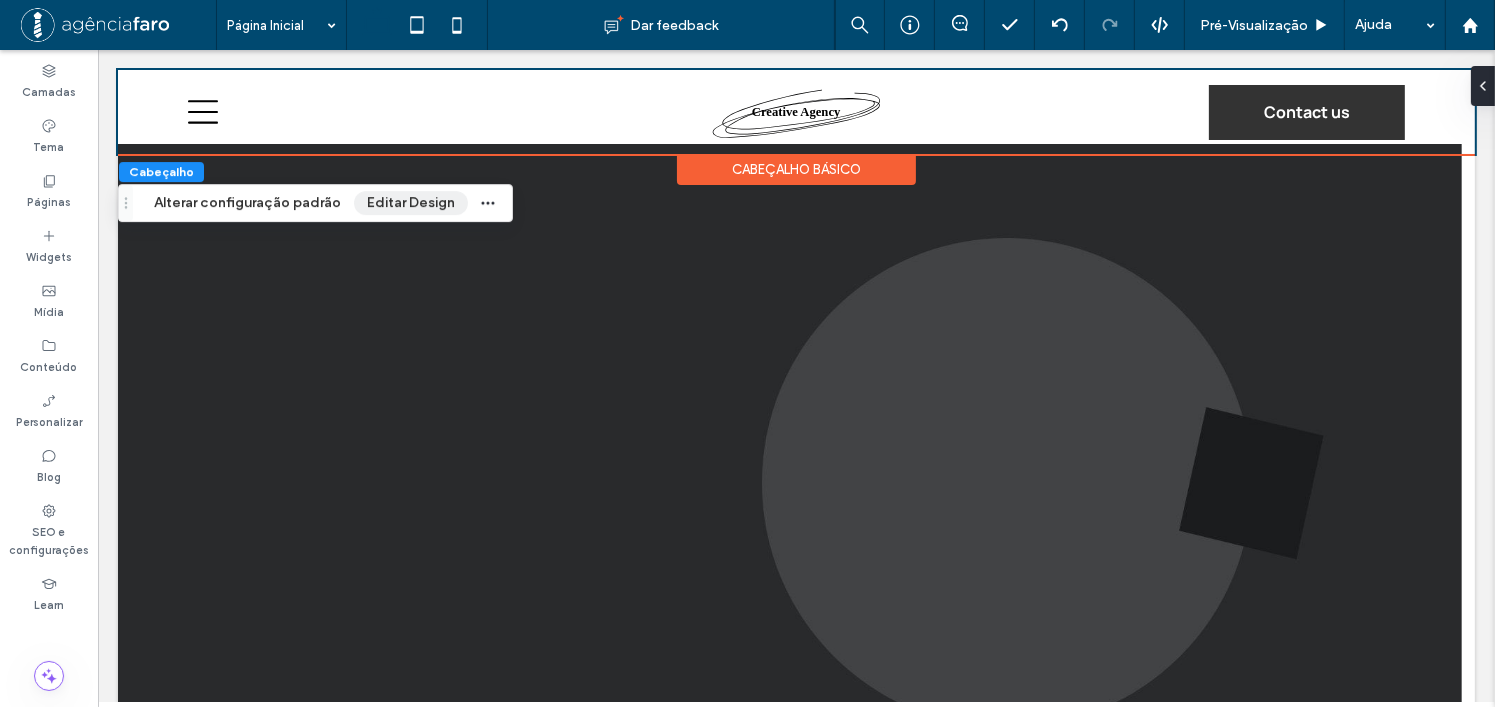 click on "Editar Design" at bounding box center (411, 203) 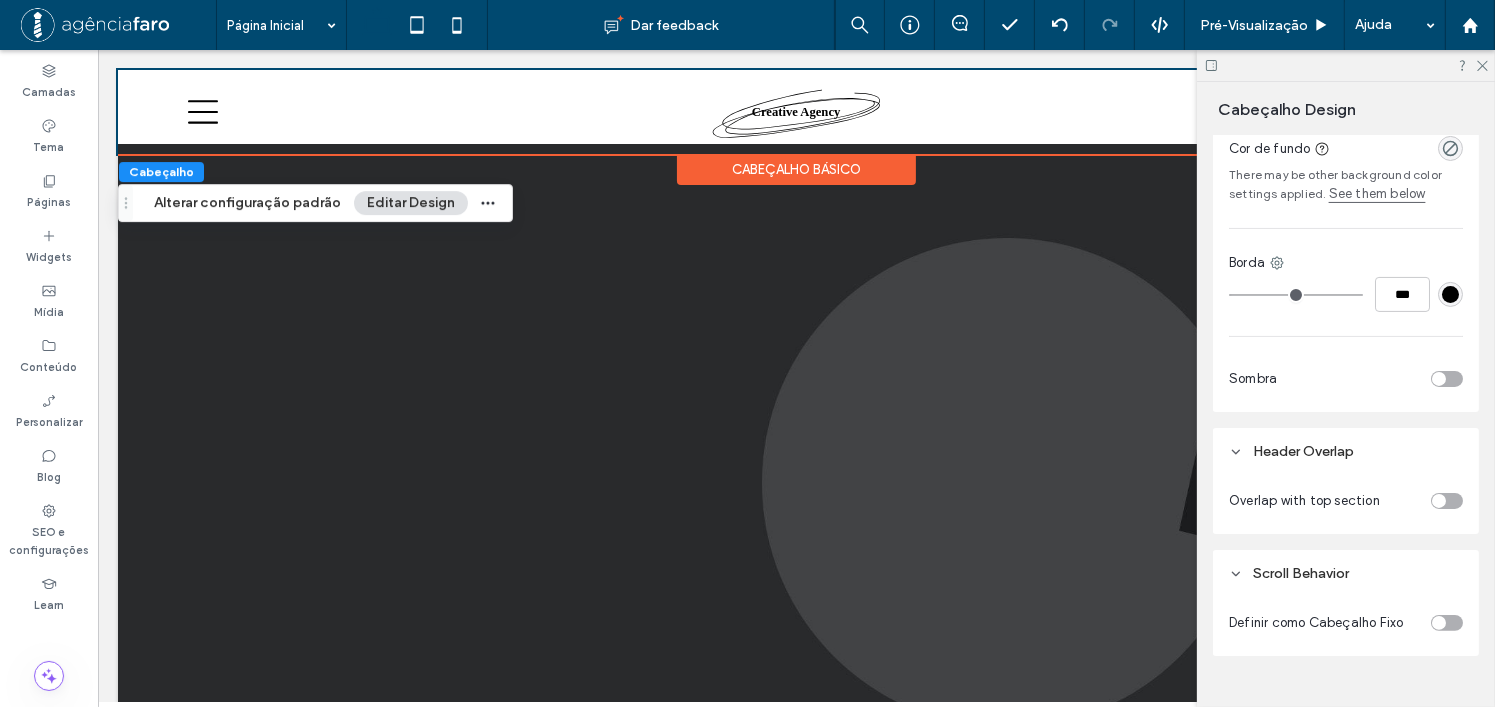 scroll, scrollTop: 476, scrollLeft: 0, axis: vertical 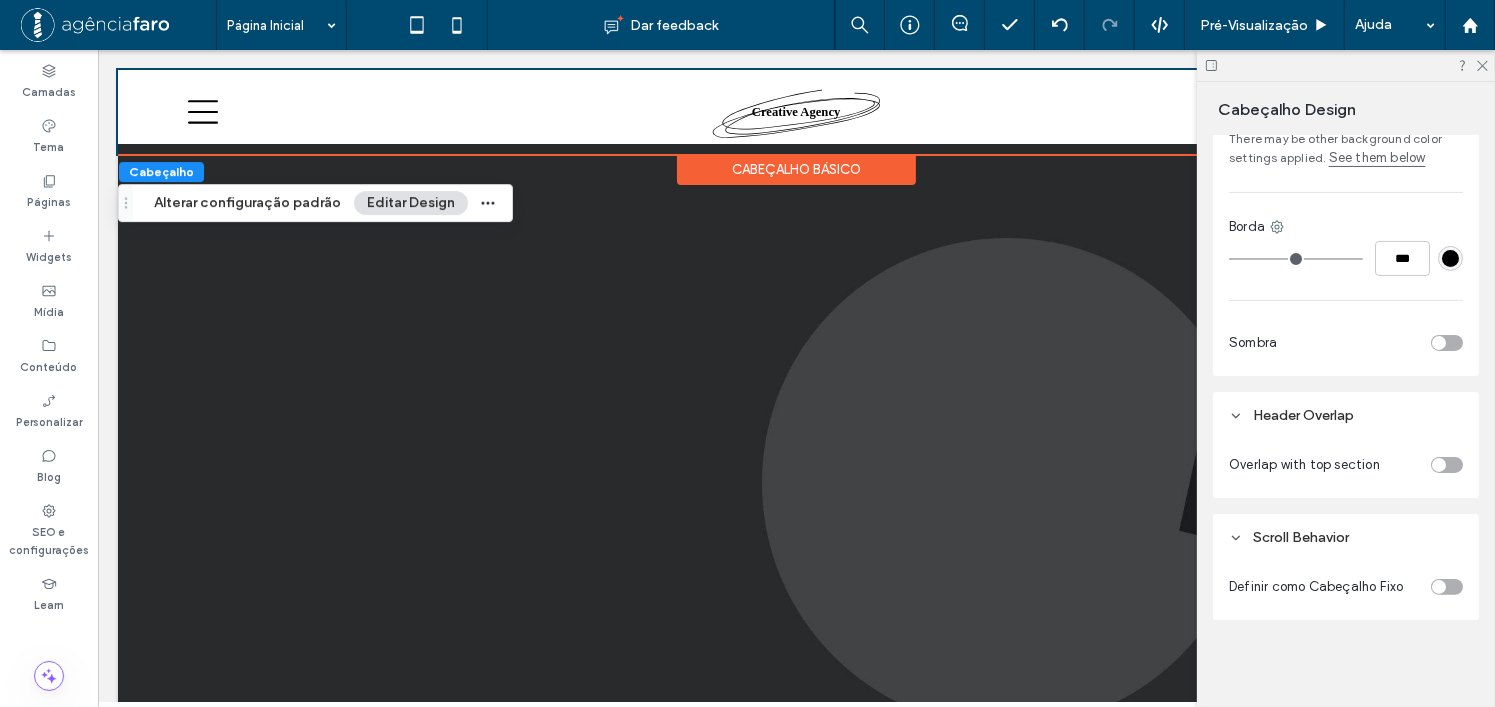 click at bounding box center (1447, 587) 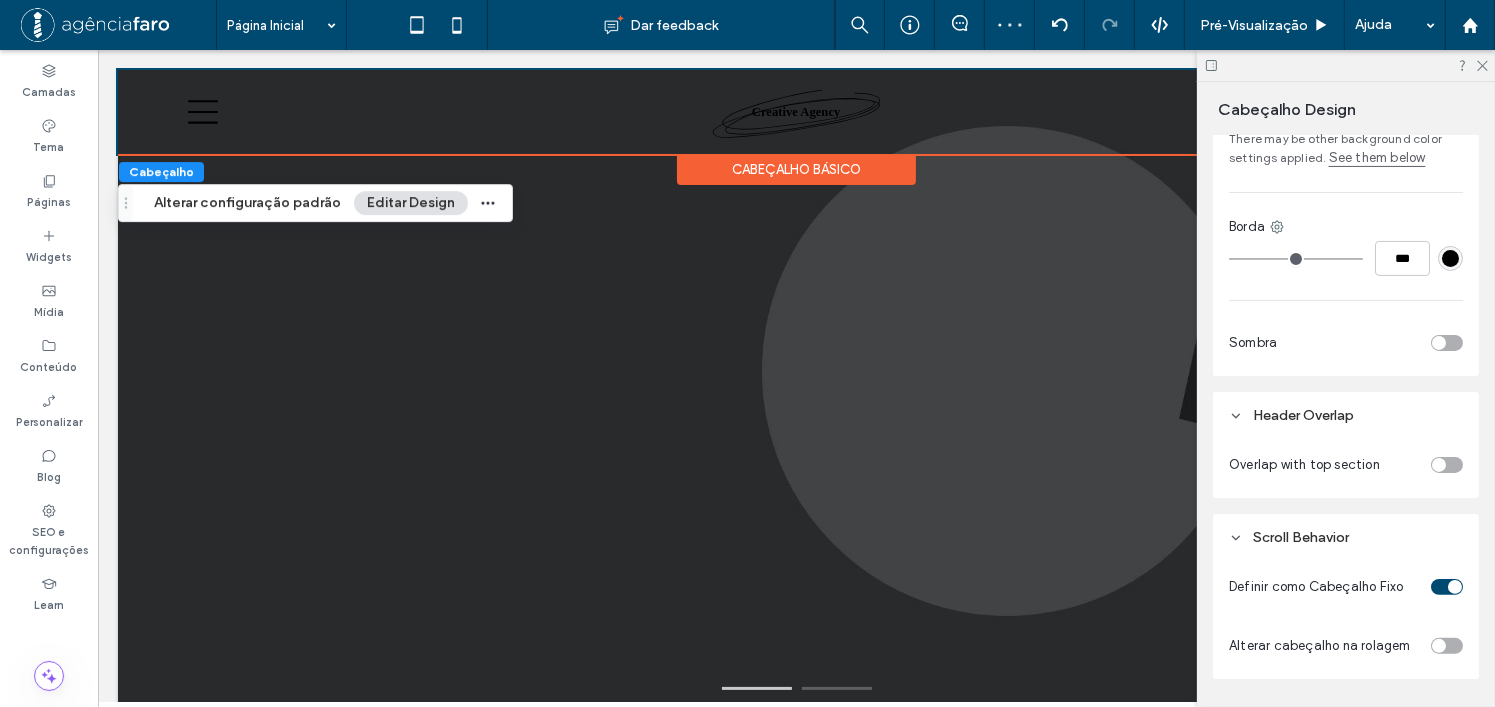 scroll, scrollTop: 0, scrollLeft: 0, axis: both 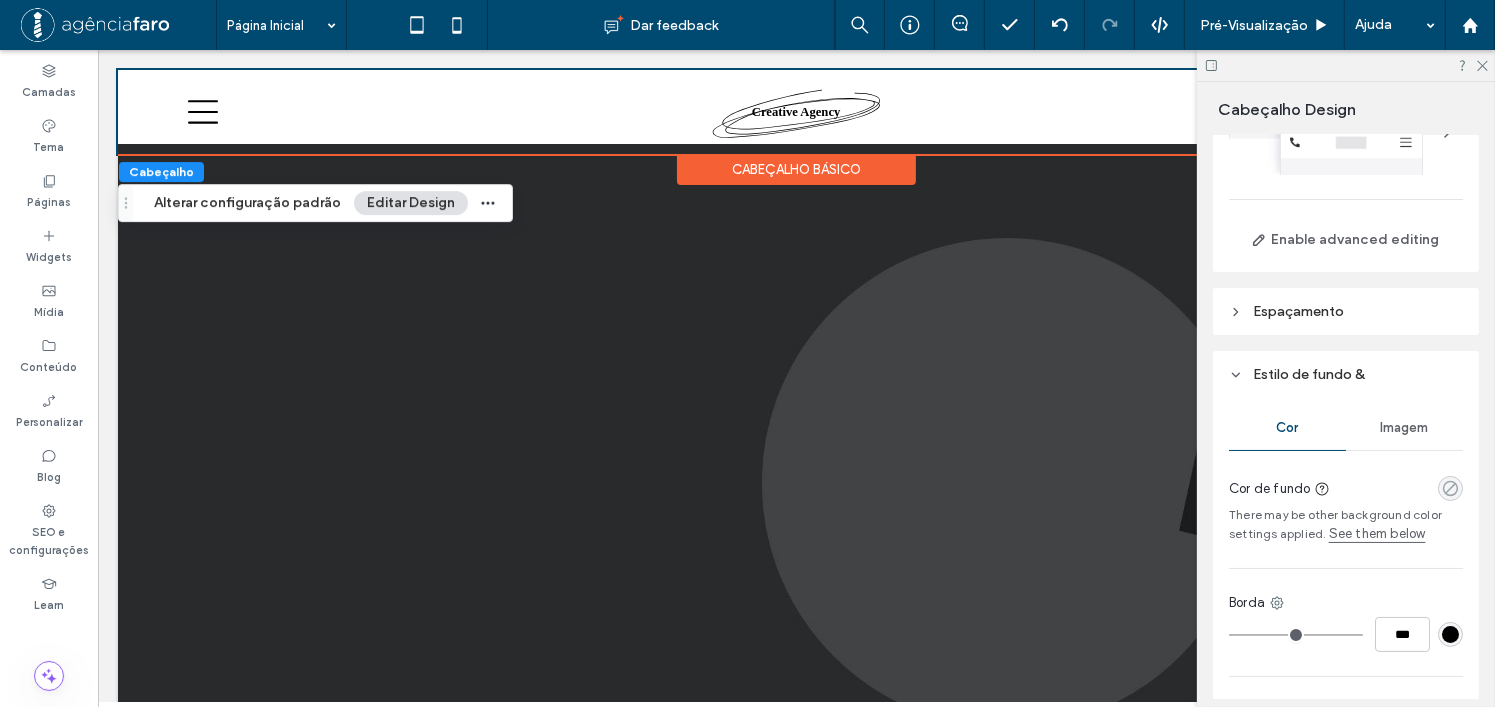 click 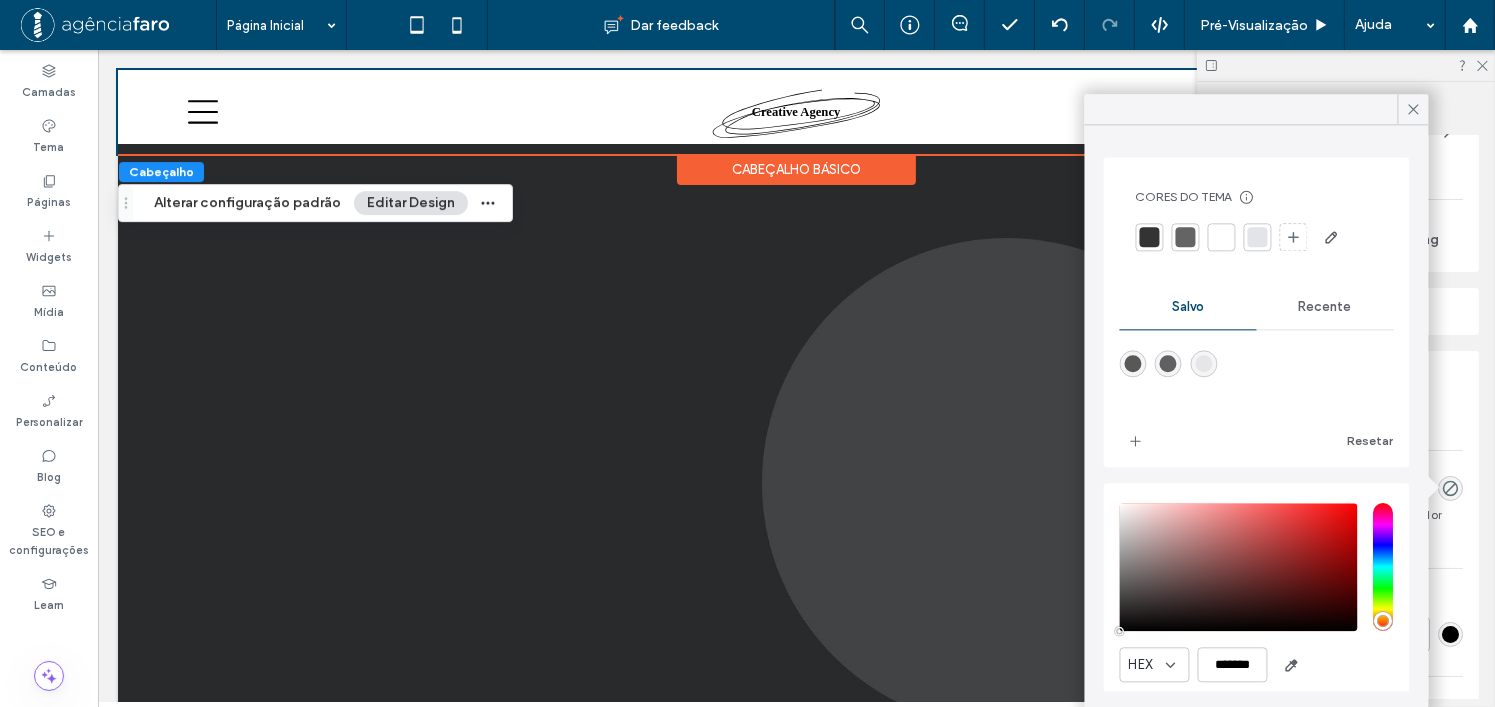 click at bounding box center (1222, 237) 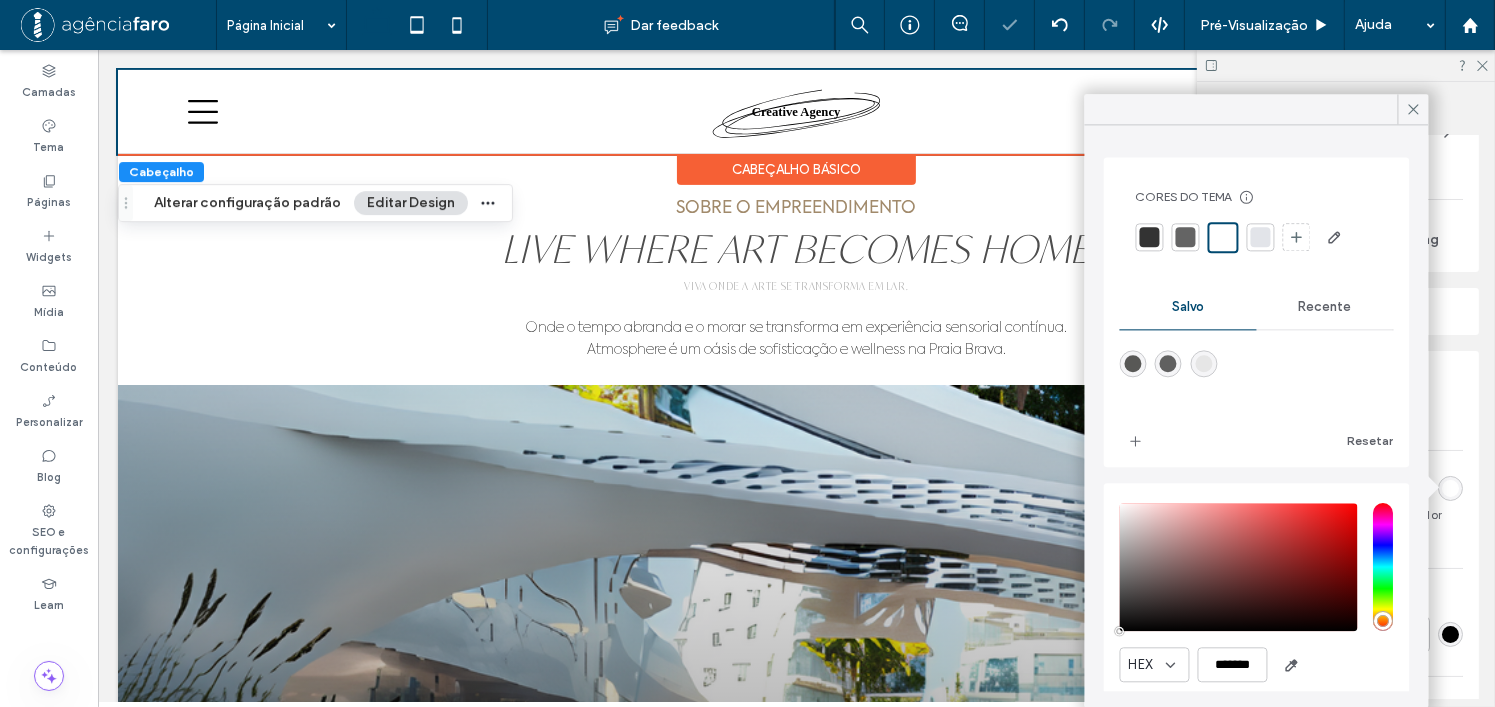scroll, scrollTop: 900, scrollLeft: 0, axis: vertical 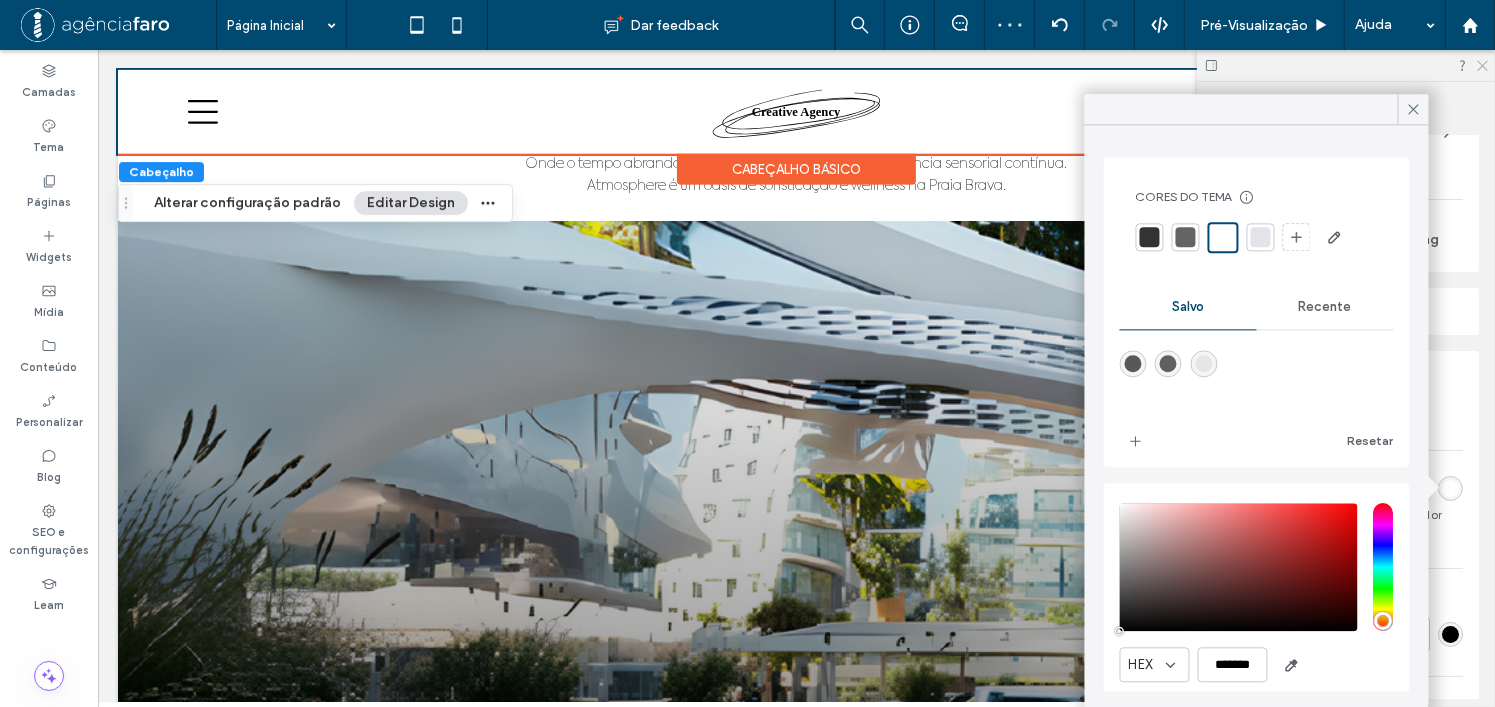 click 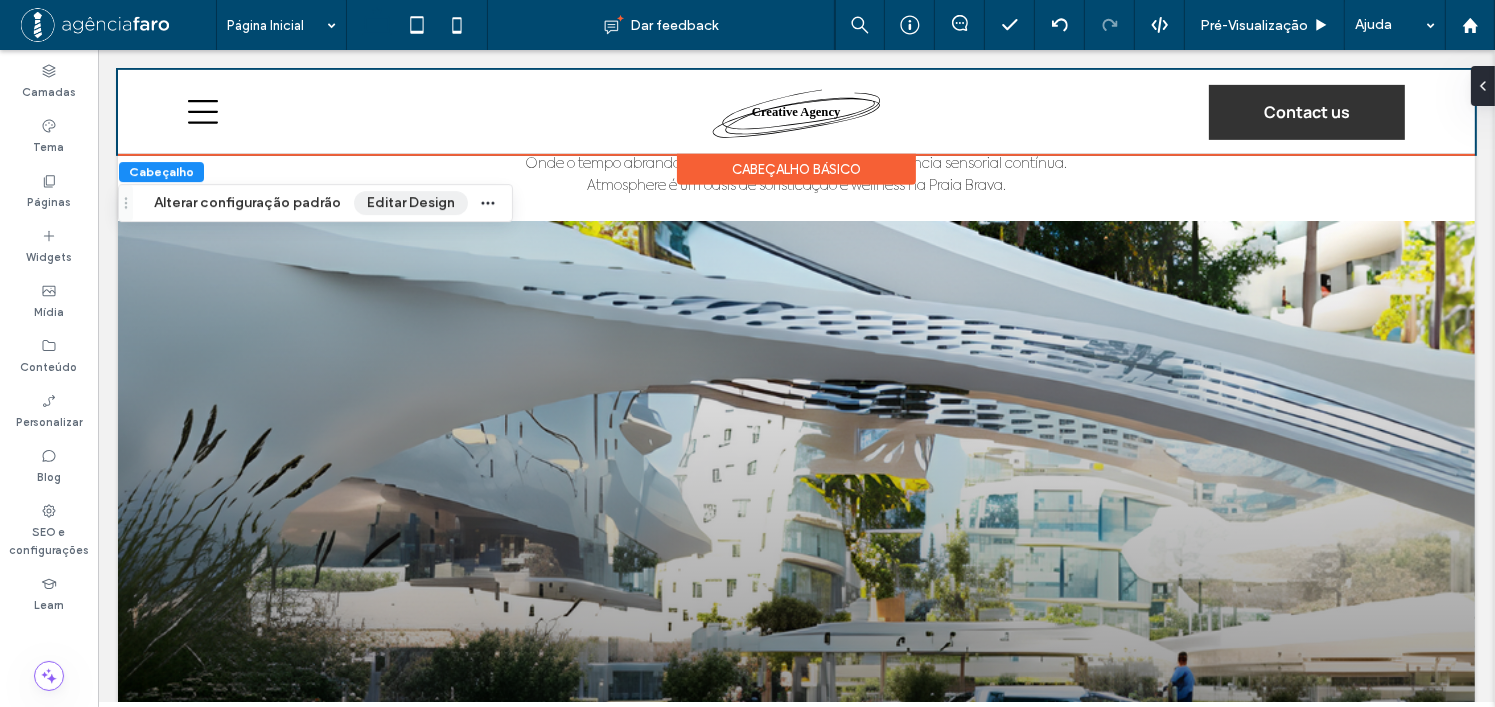 click on "Editar Design" at bounding box center [411, 203] 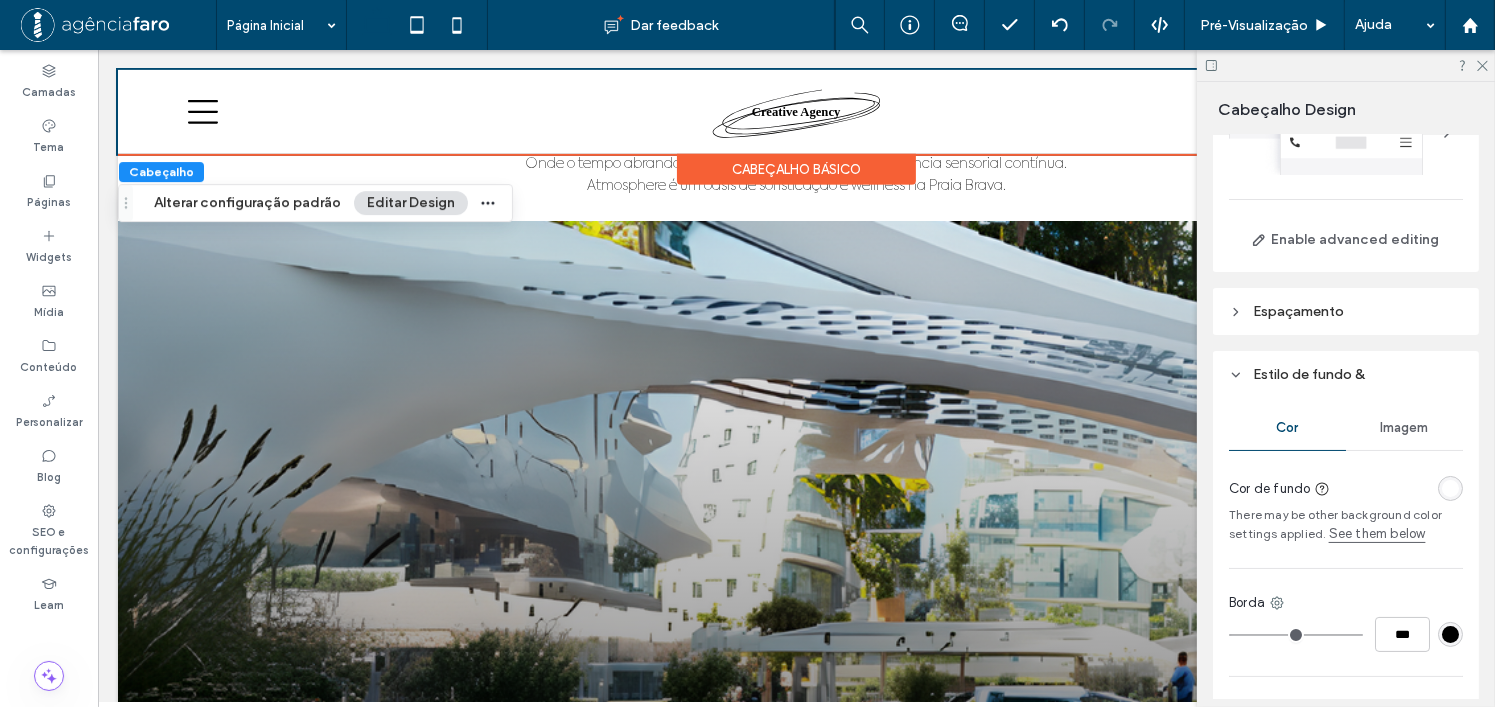 click at bounding box center [1450, 488] 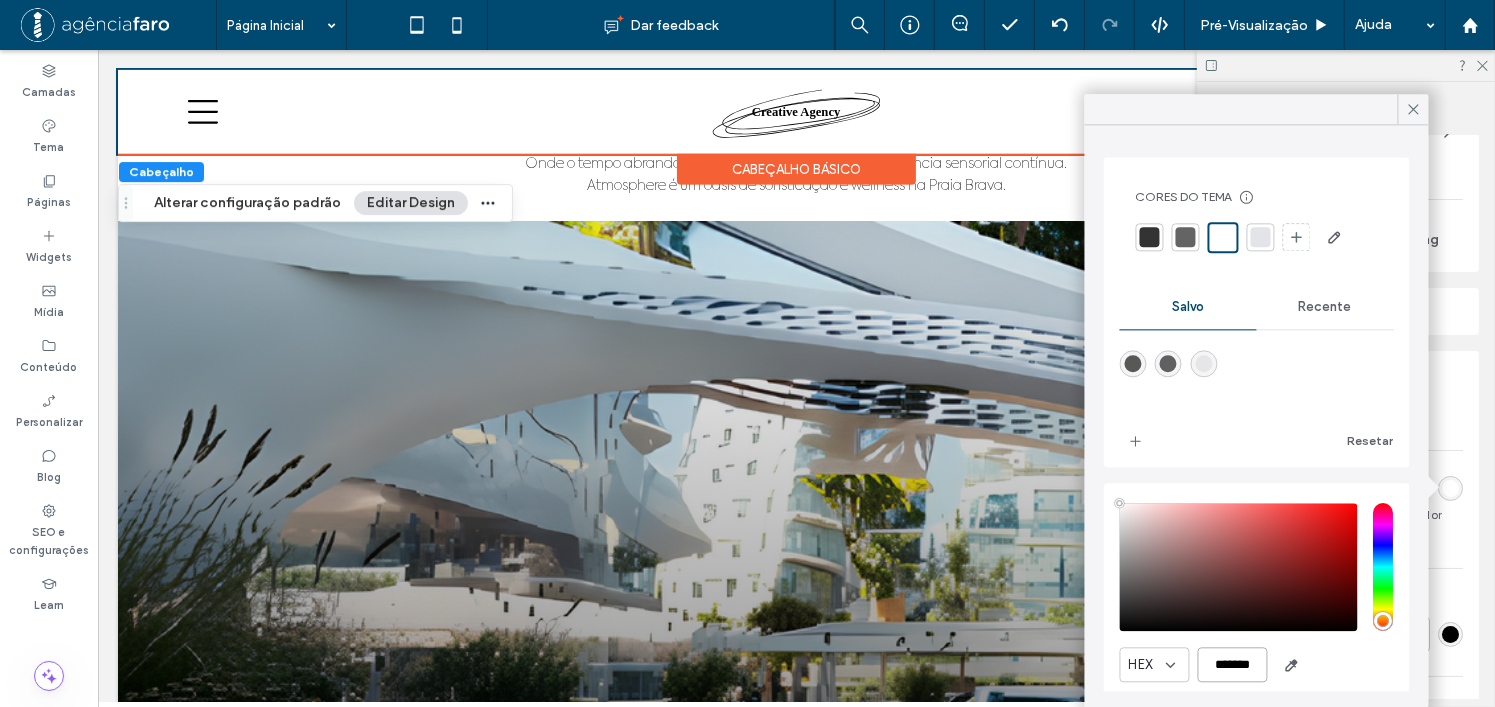 click on "*******" at bounding box center (1233, 664) 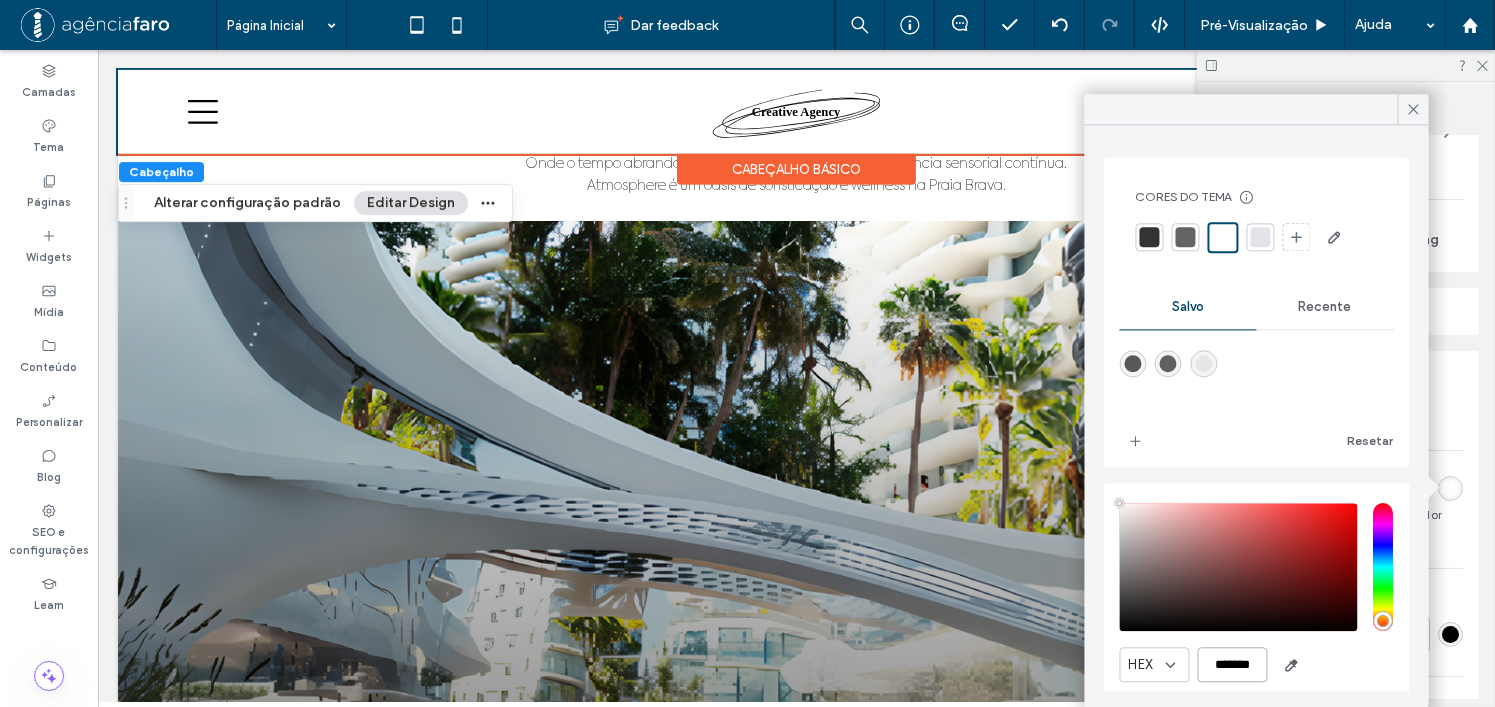 click on "*******" at bounding box center (1233, 664) 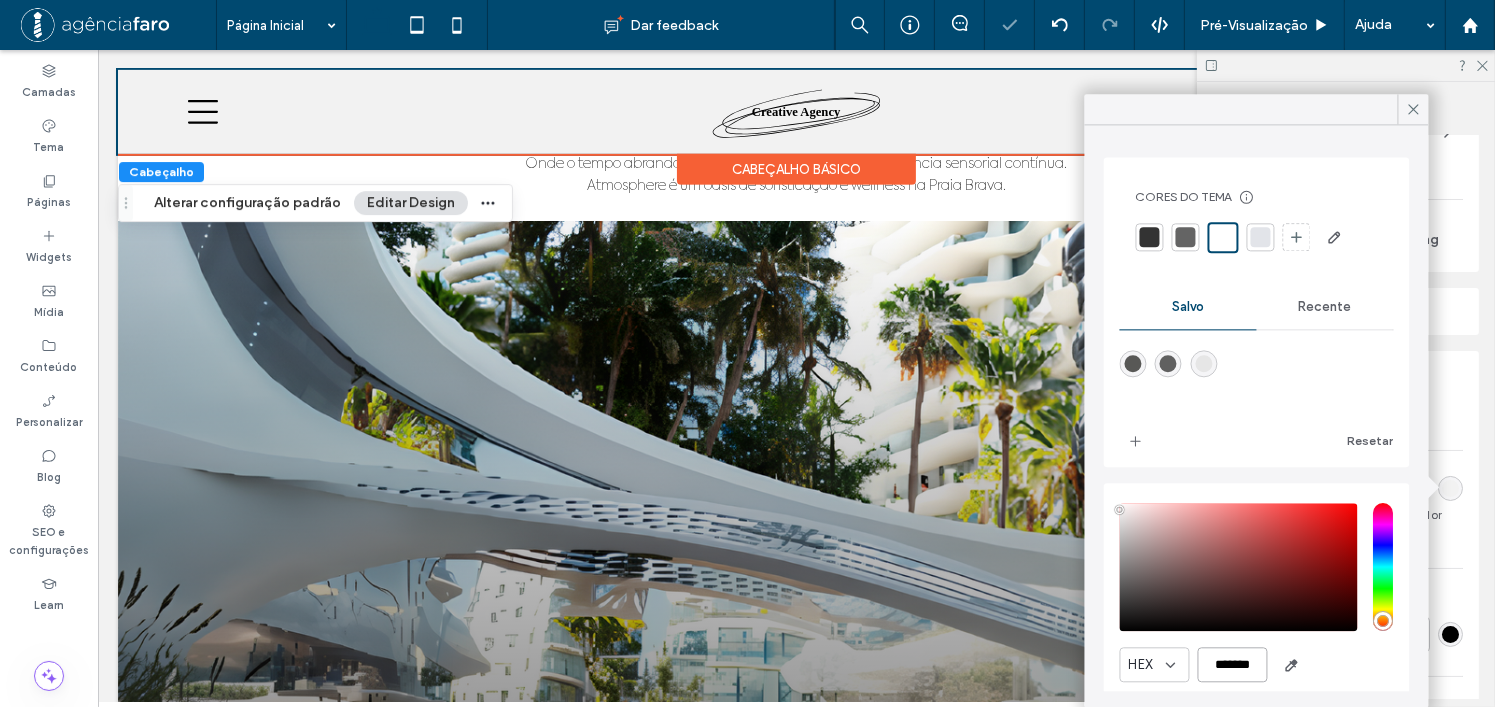 type on "*******" 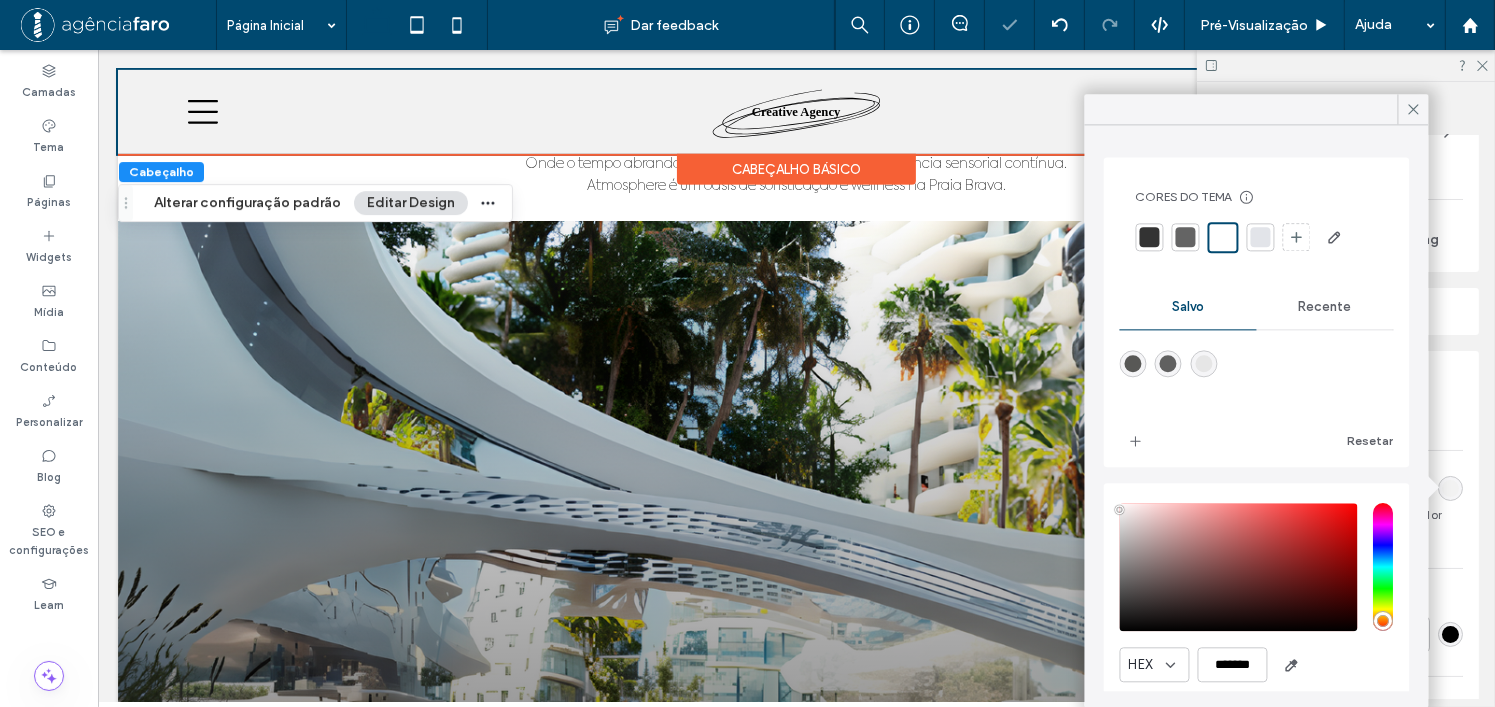 click on "HEX *******" at bounding box center [1257, 664] 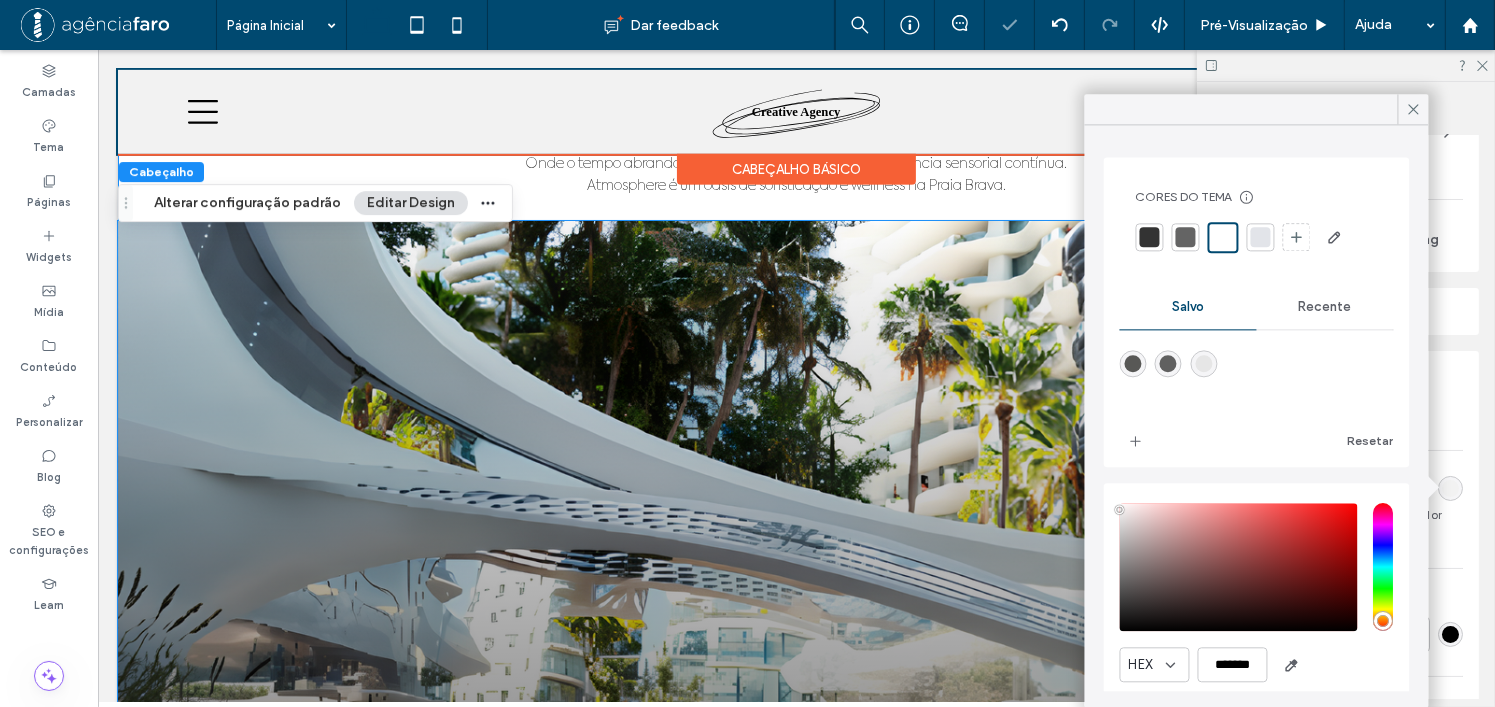 click at bounding box center (795, 590) 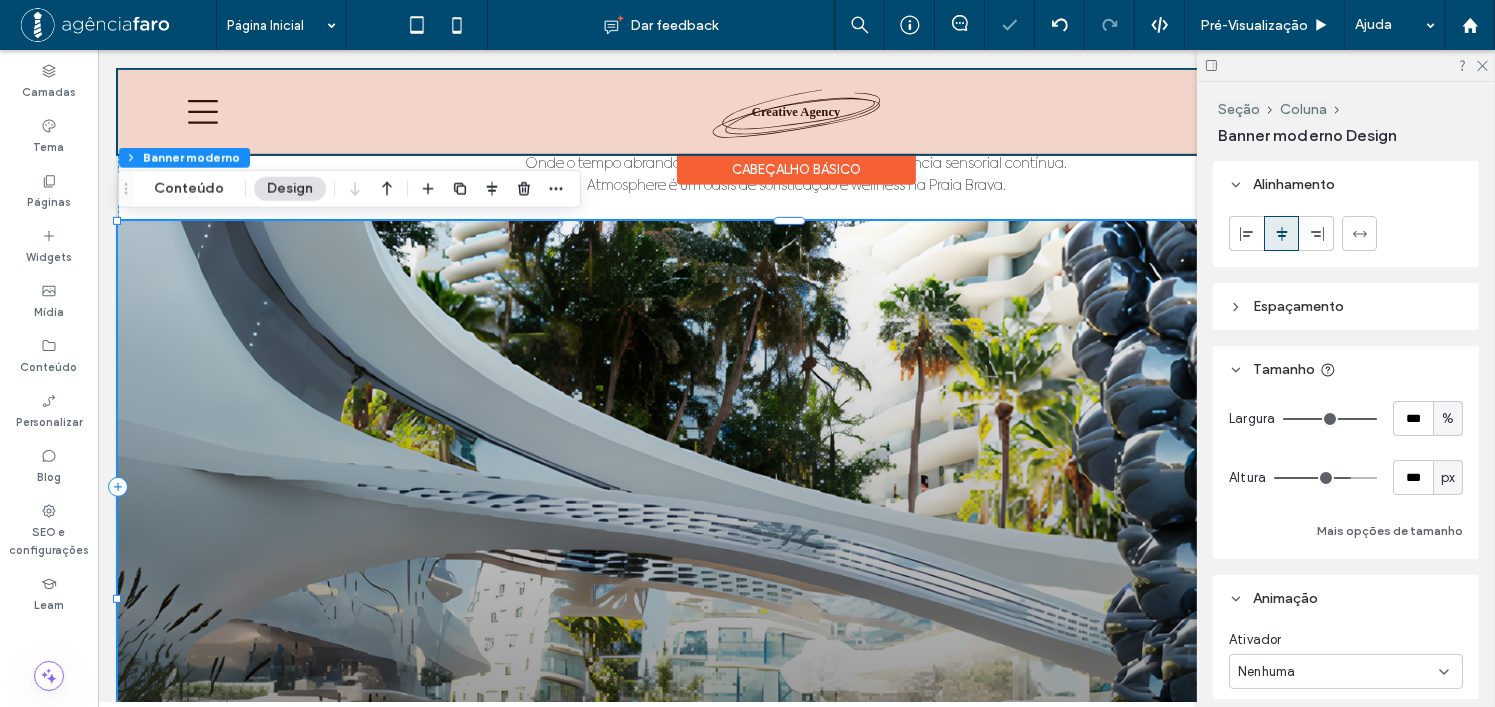 click at bounding box center (795, 112) 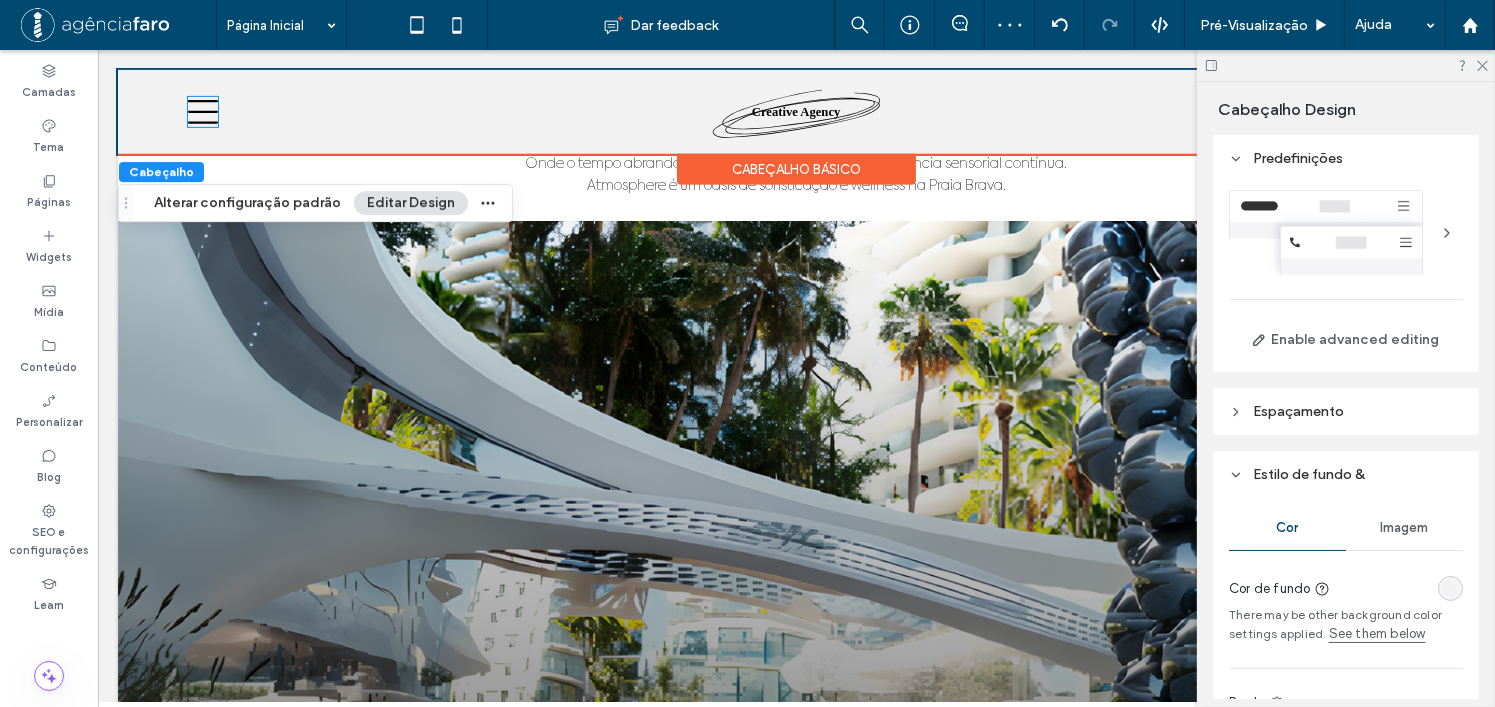 click 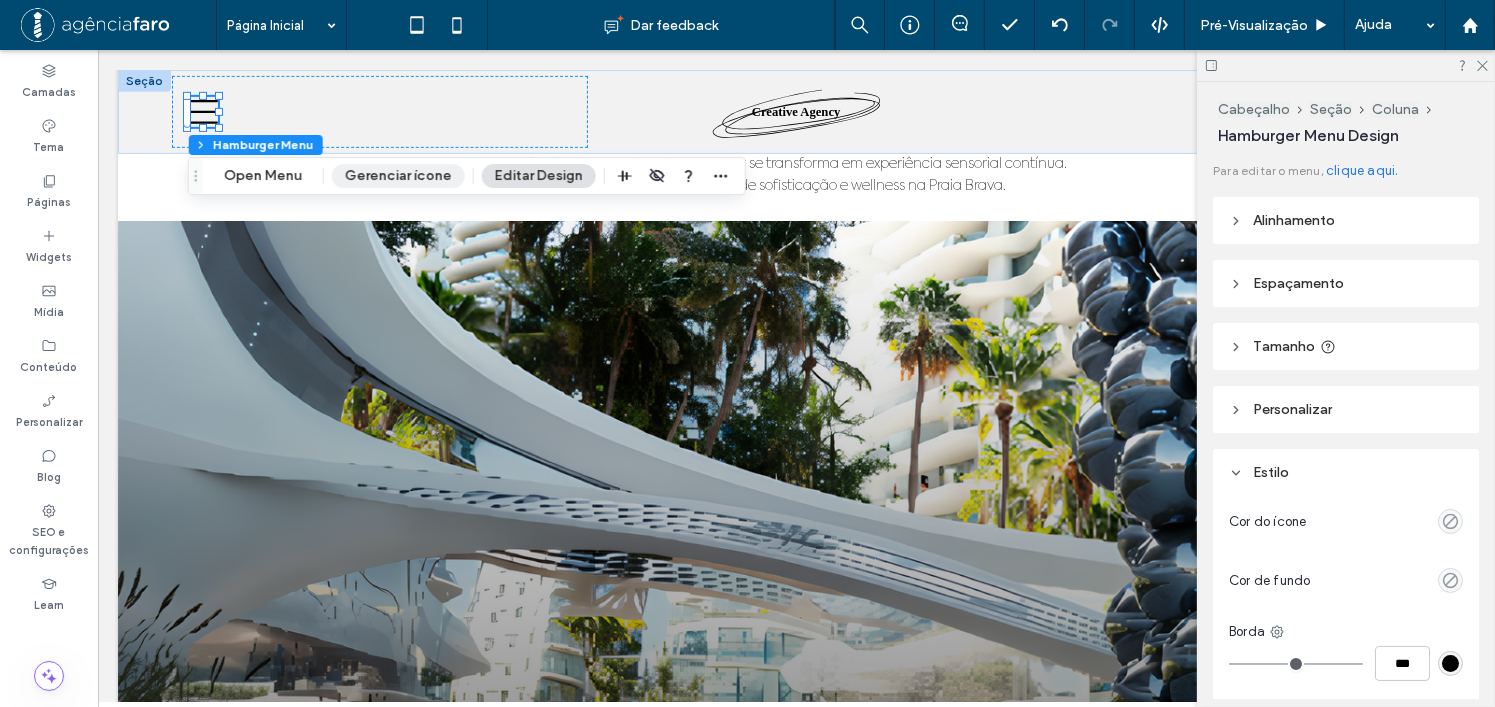 click on "Gerenciar ícone" at bounding box center (398, 176) 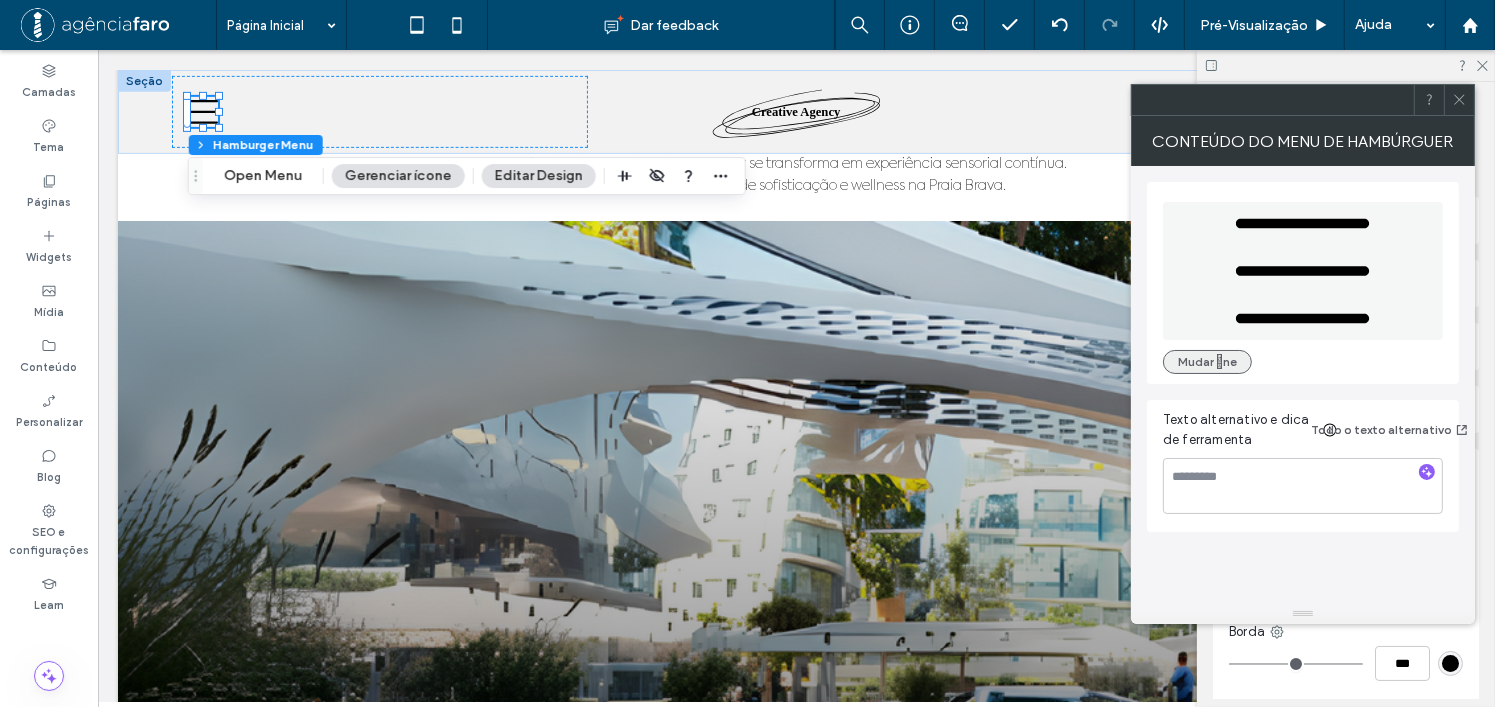 click on "Mudar ne" at bounding box center (1207, 362) 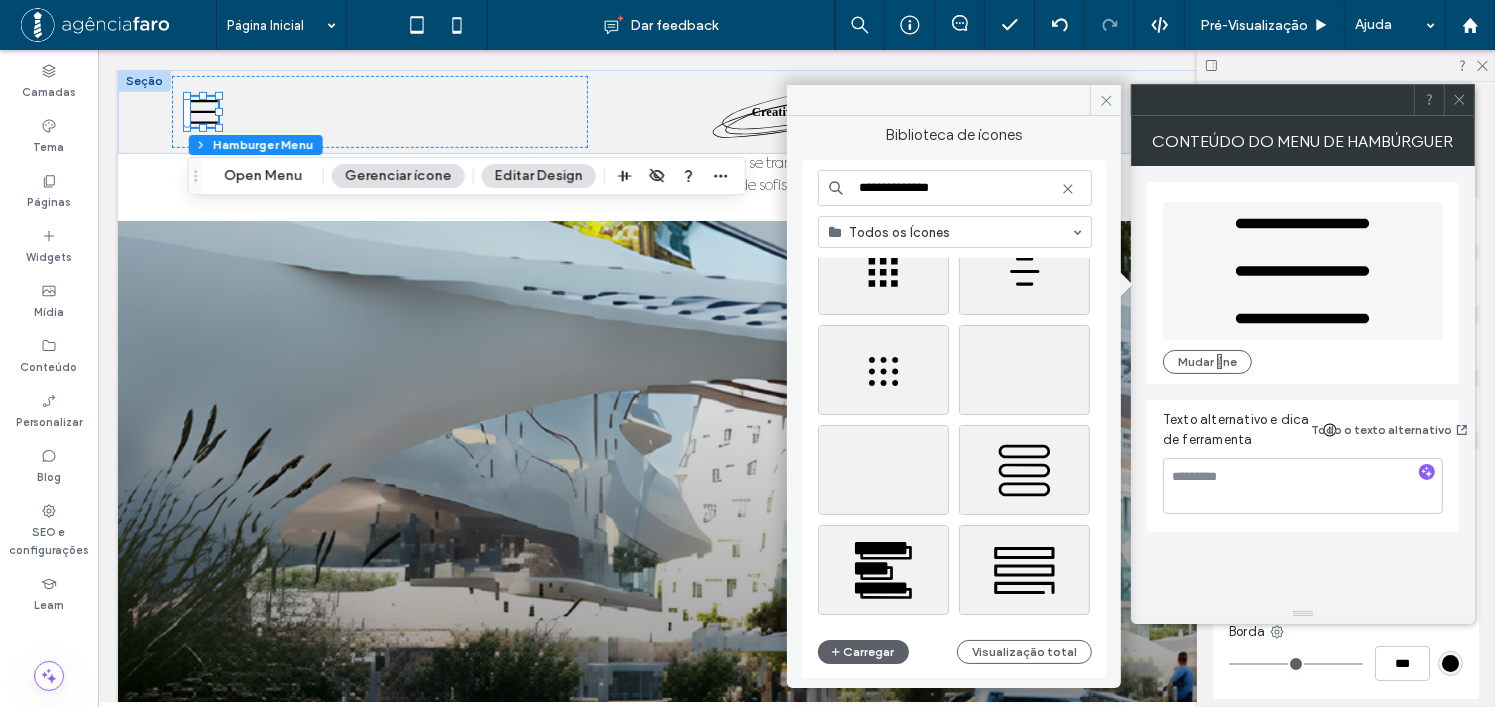 scroll, scrollTop: 4576, scrollLeft: 0, axis: vertical 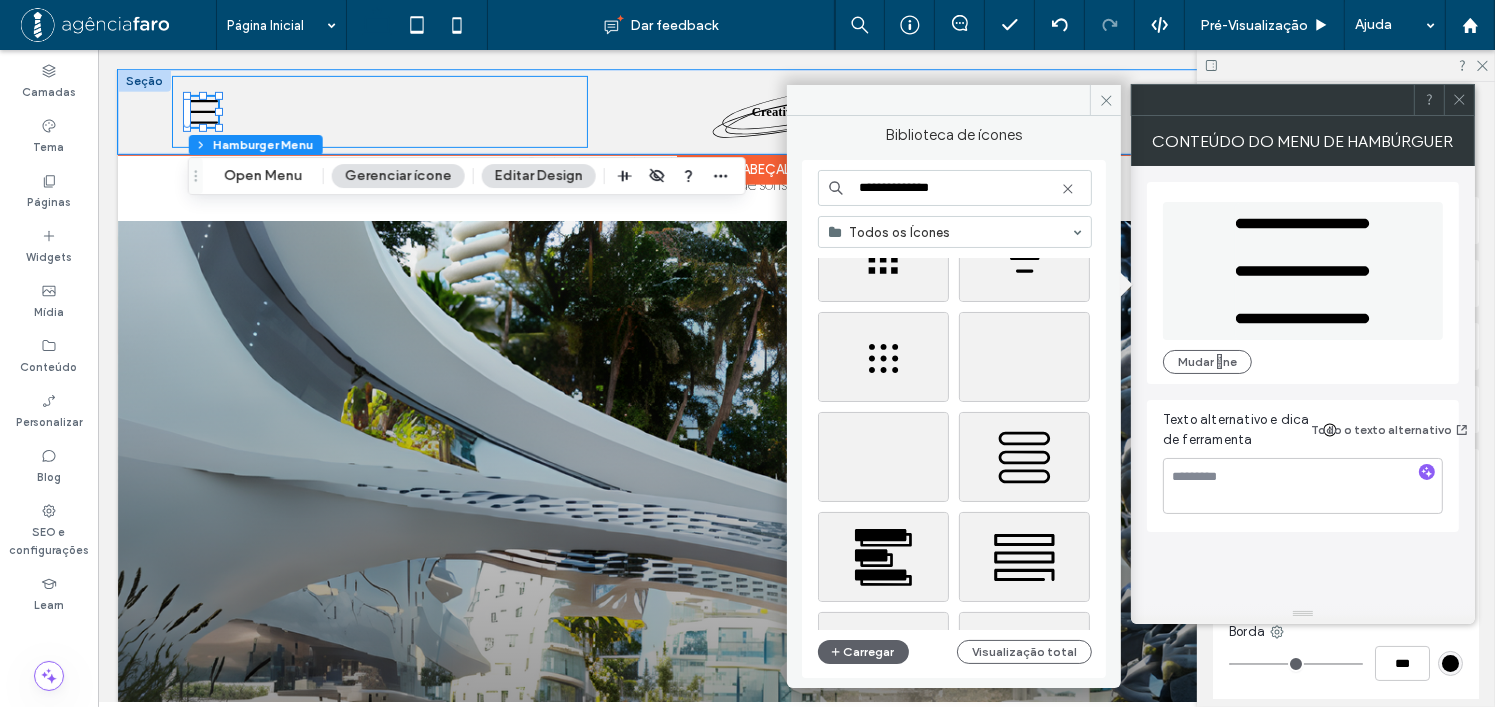 click at bounding box center (379, 112) 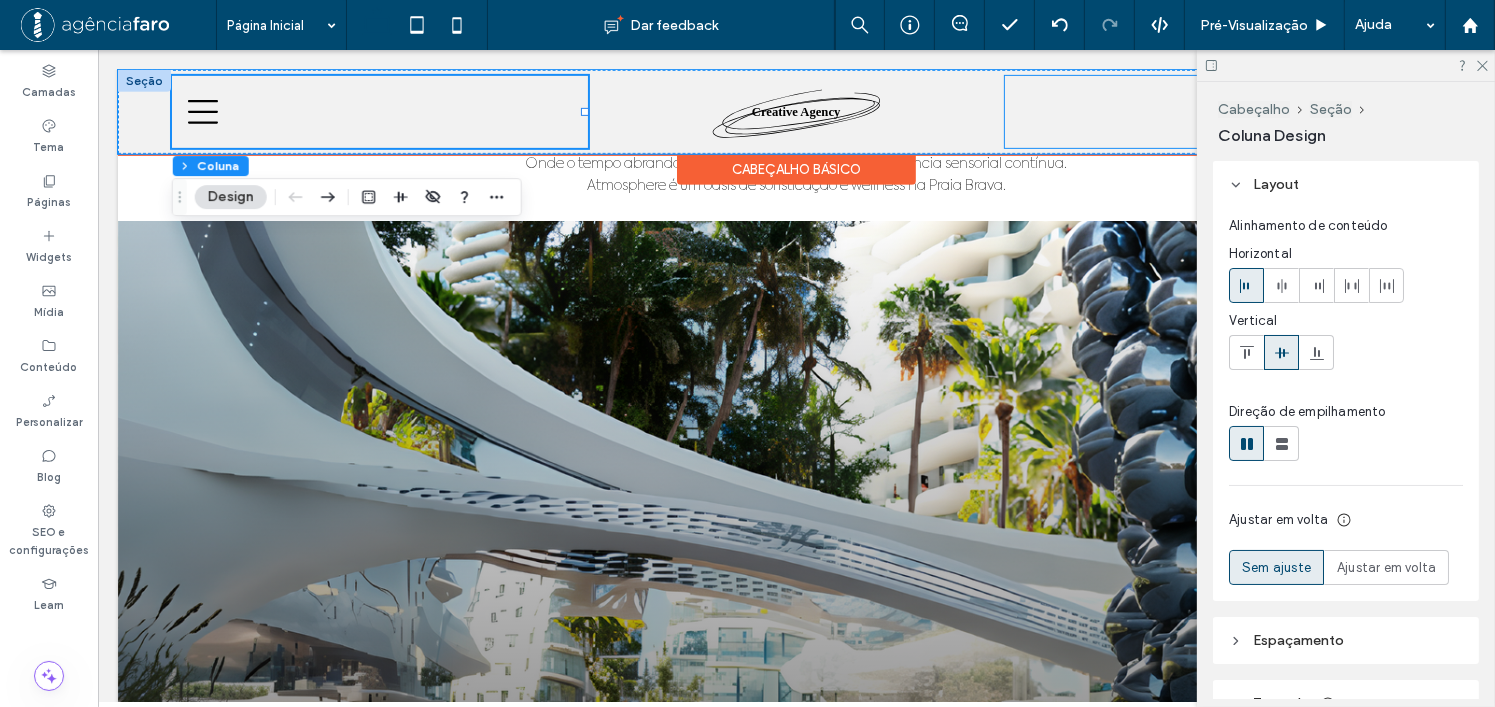 click on "Contact us" at bounding box center (1212, 112) 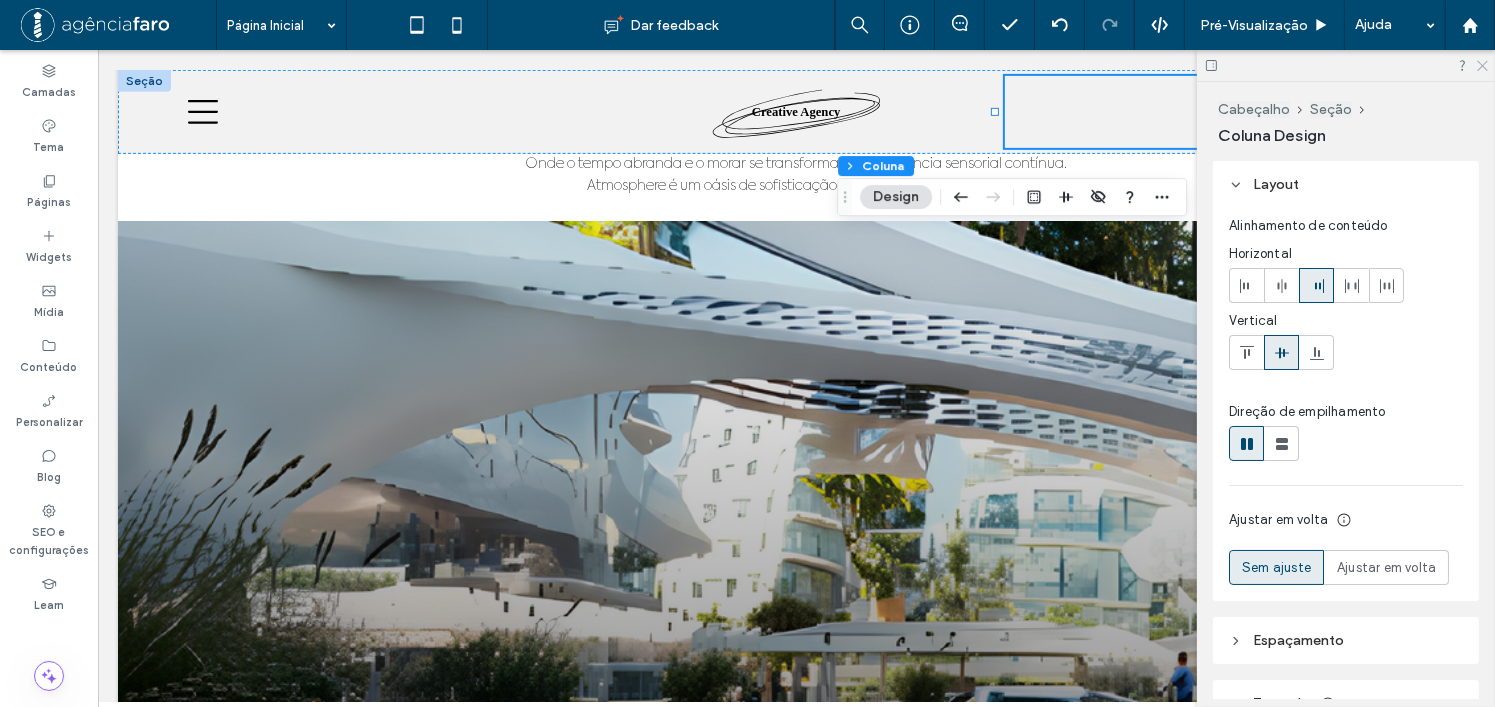 click 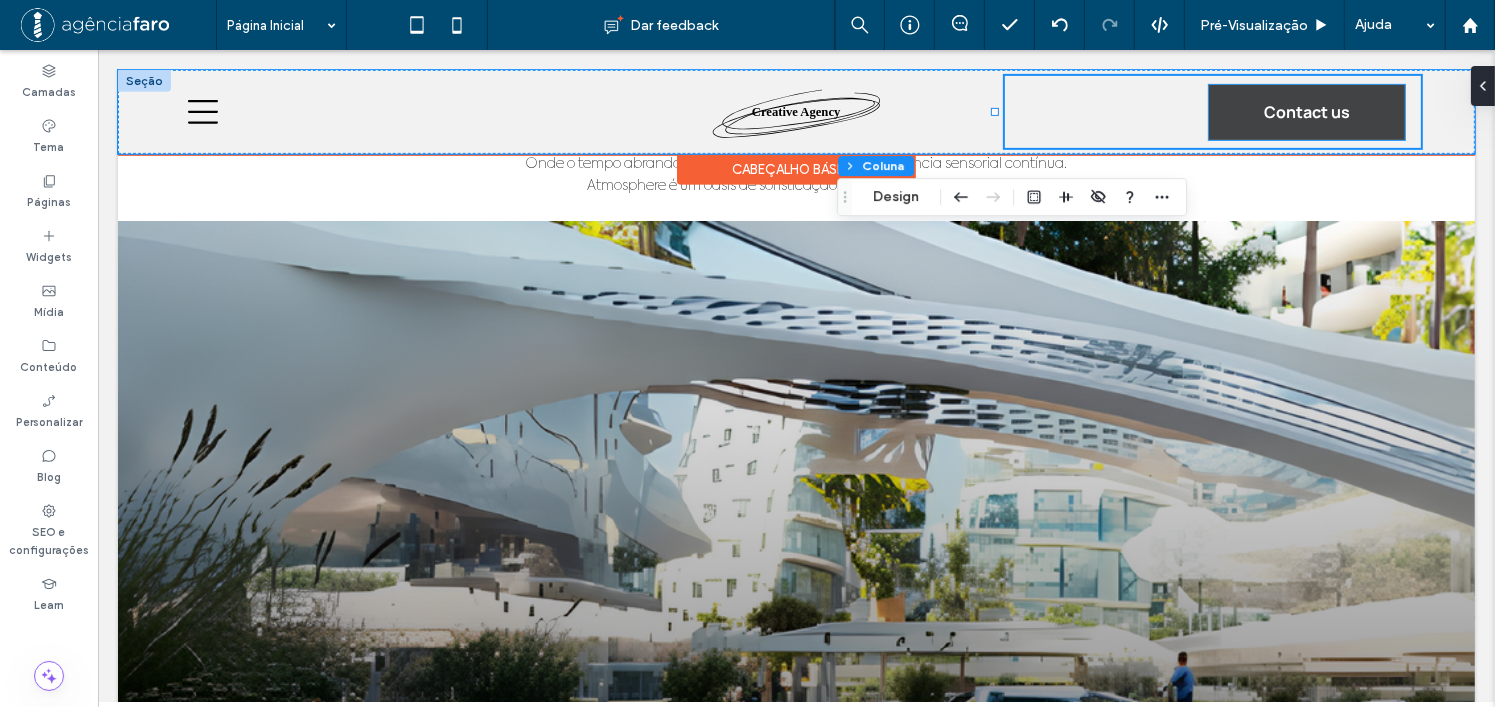 click on "Contact us" at bounding box center [1306, 112] 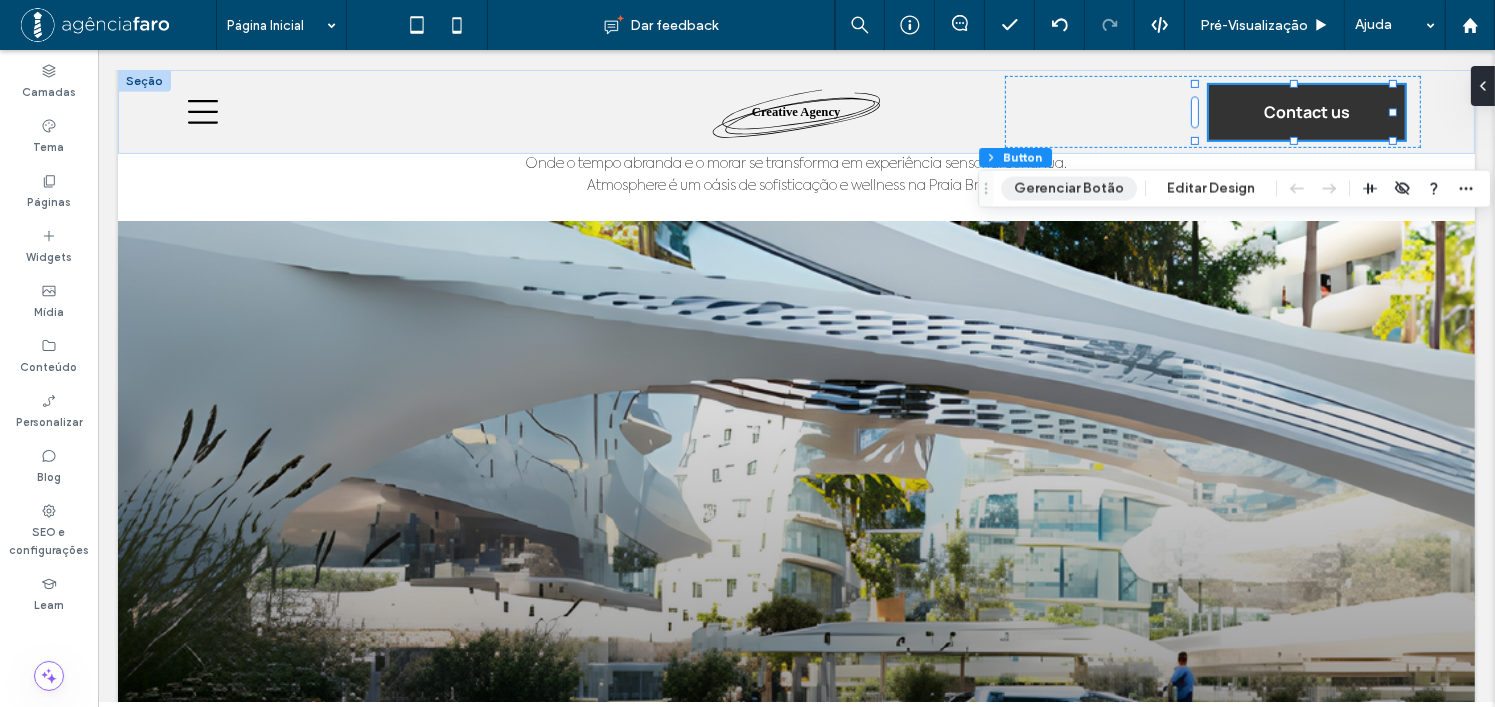 click on "Gerenciar Botão" at bounding box center (1069, 189) 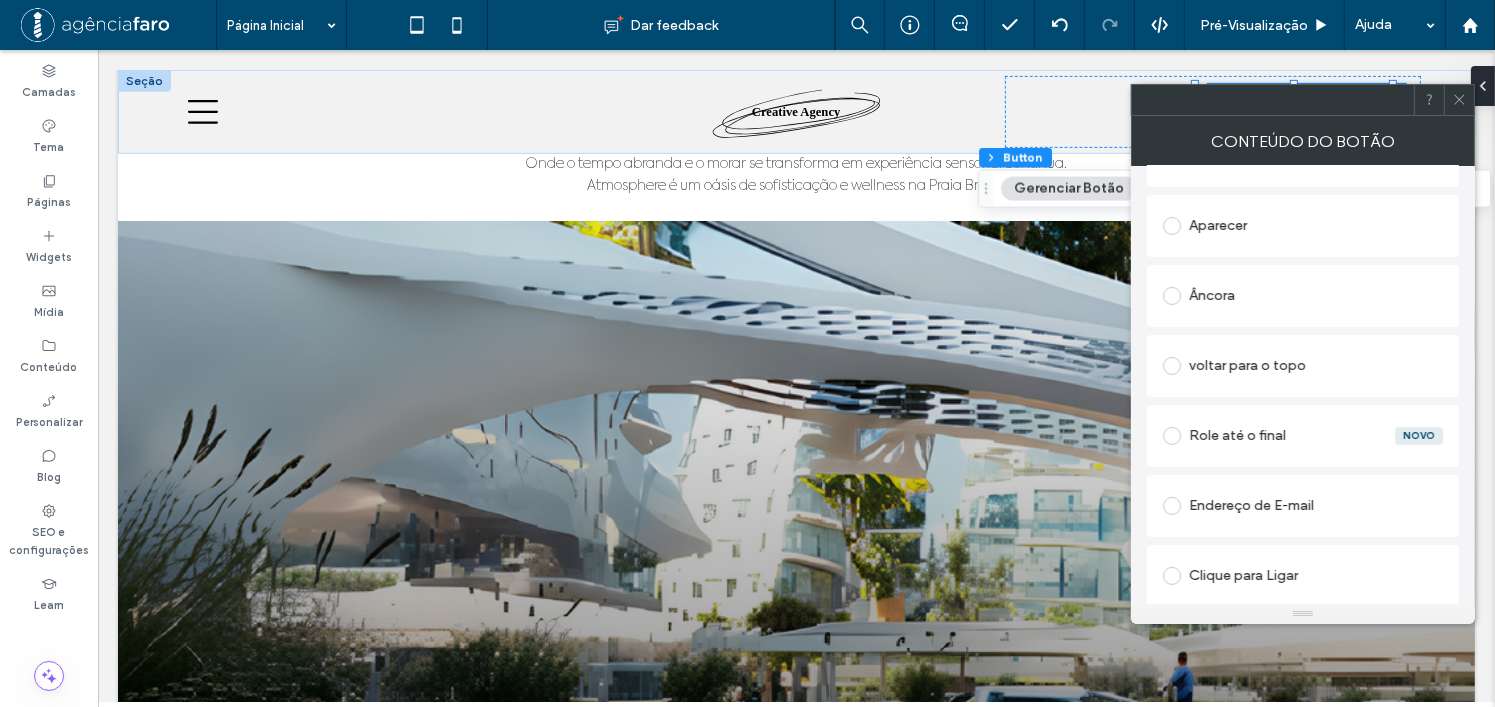 scroll, scrollTop: 474, scrollLeft: 0, axis: vertical 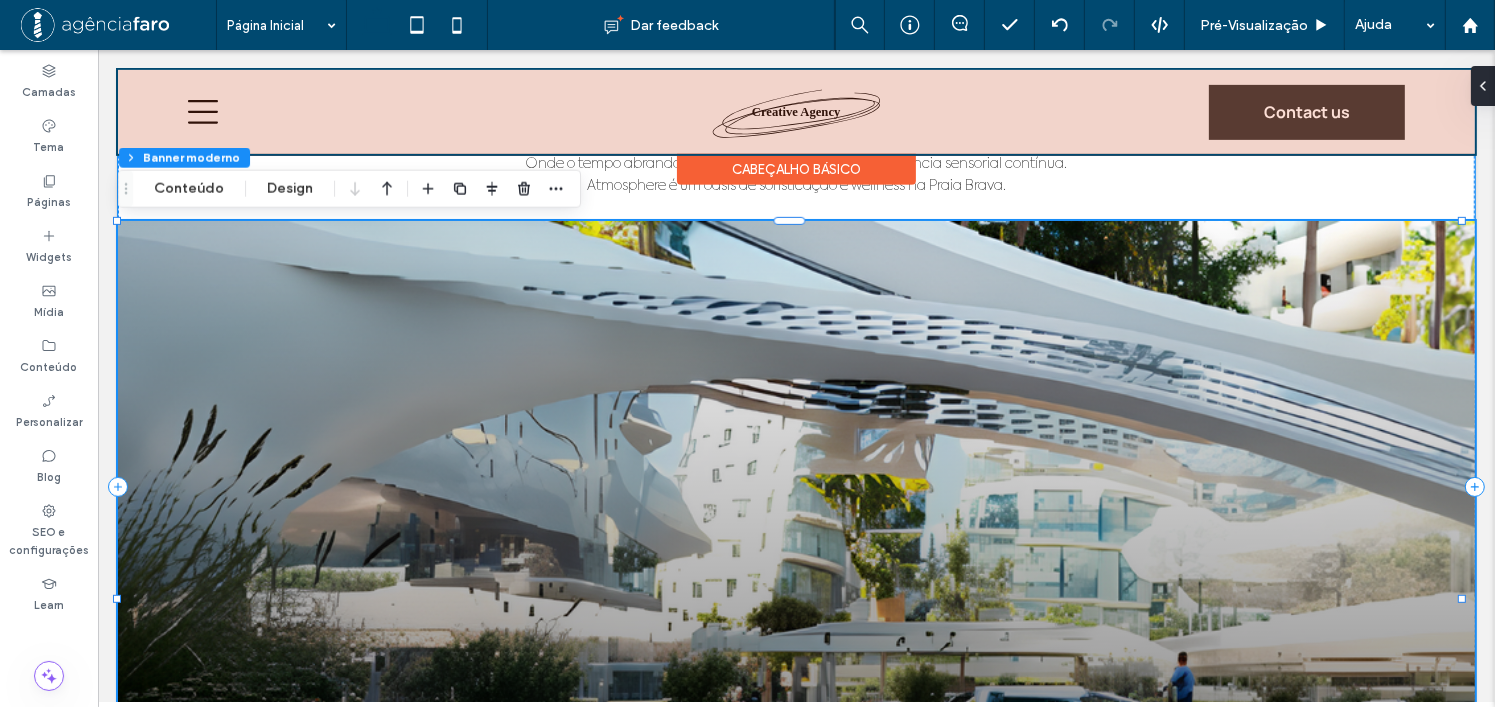 click at bounding box center (795, 112) 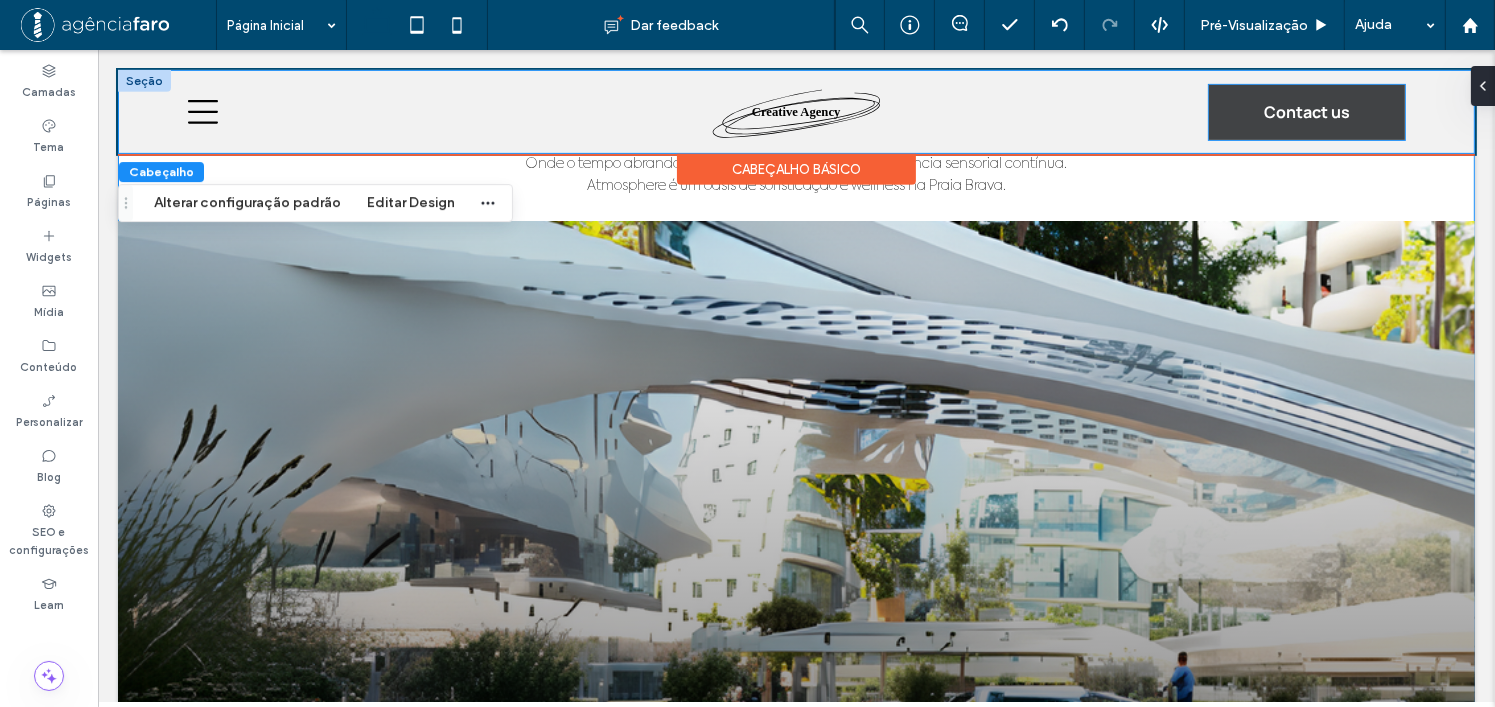 click on "Contact us" at bounding box center (1306, 112) 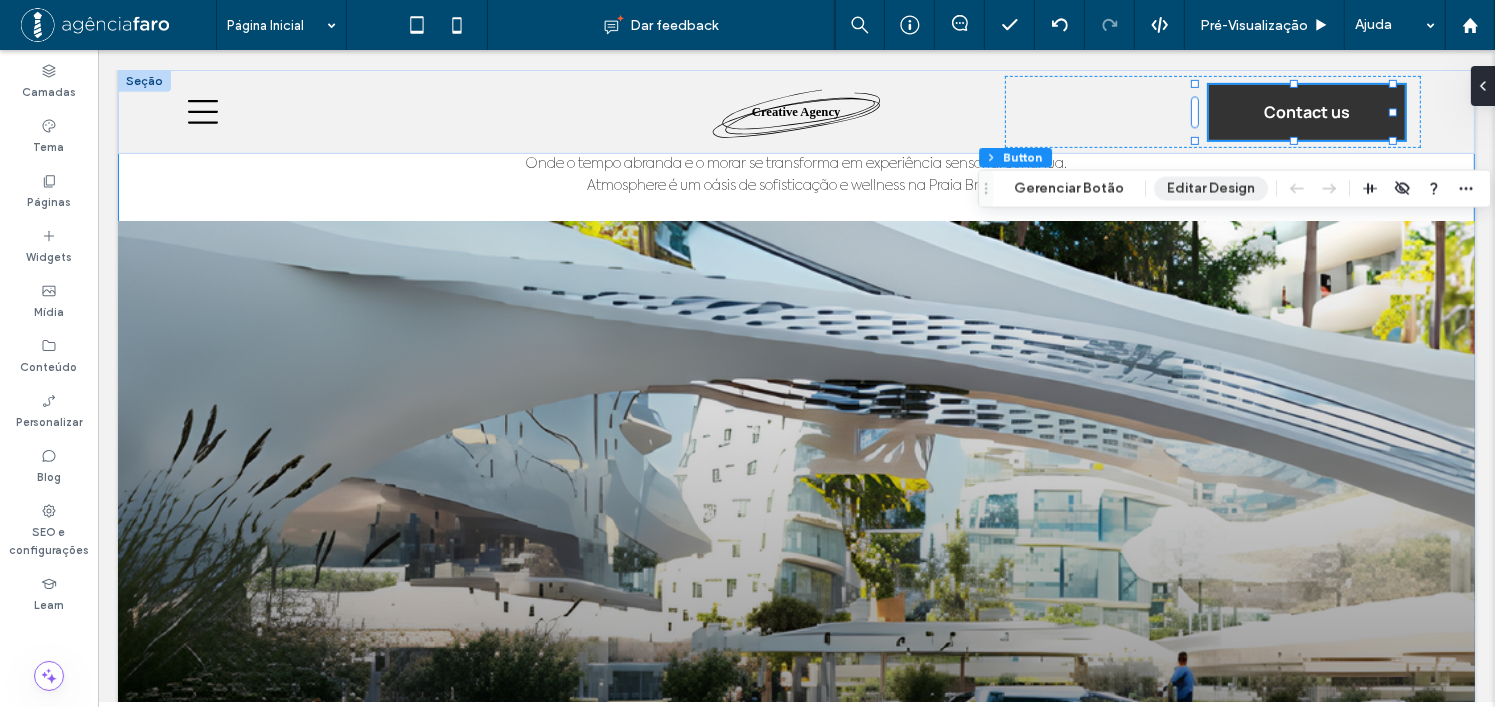 click on "Editar Design" at bounding box center (1211, 189) 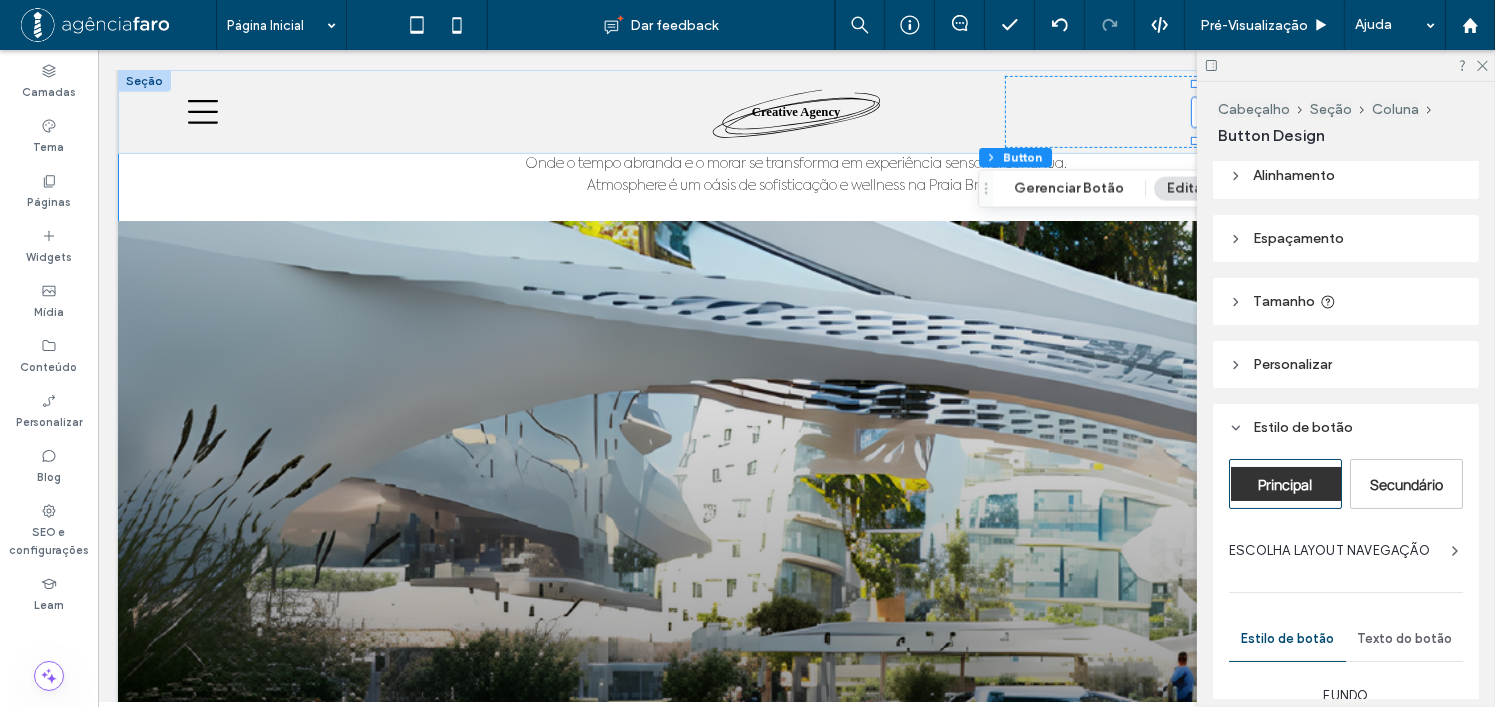 scroll, scrollTop: 0, scrollLeft: 0, axis: both 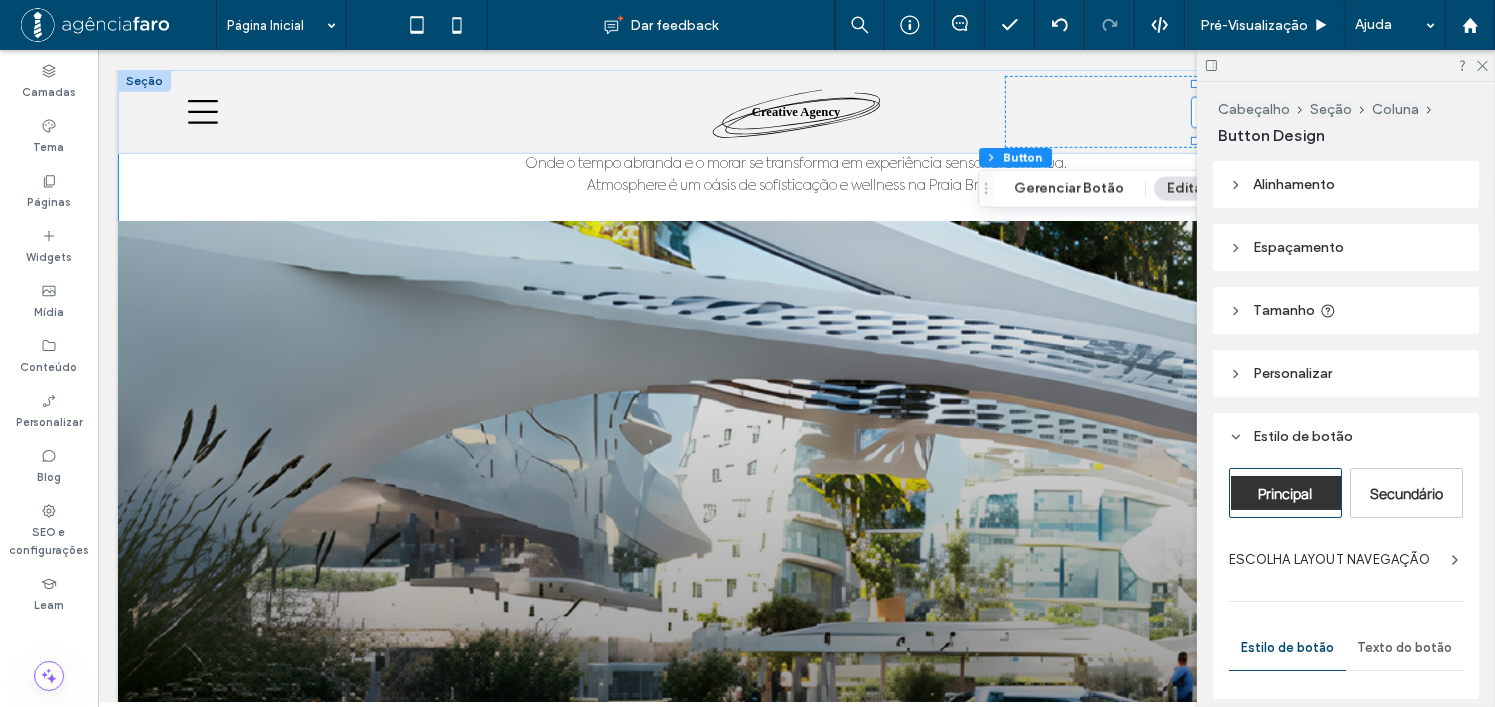click on "Personalizar" at bounding box center [1292, 373] 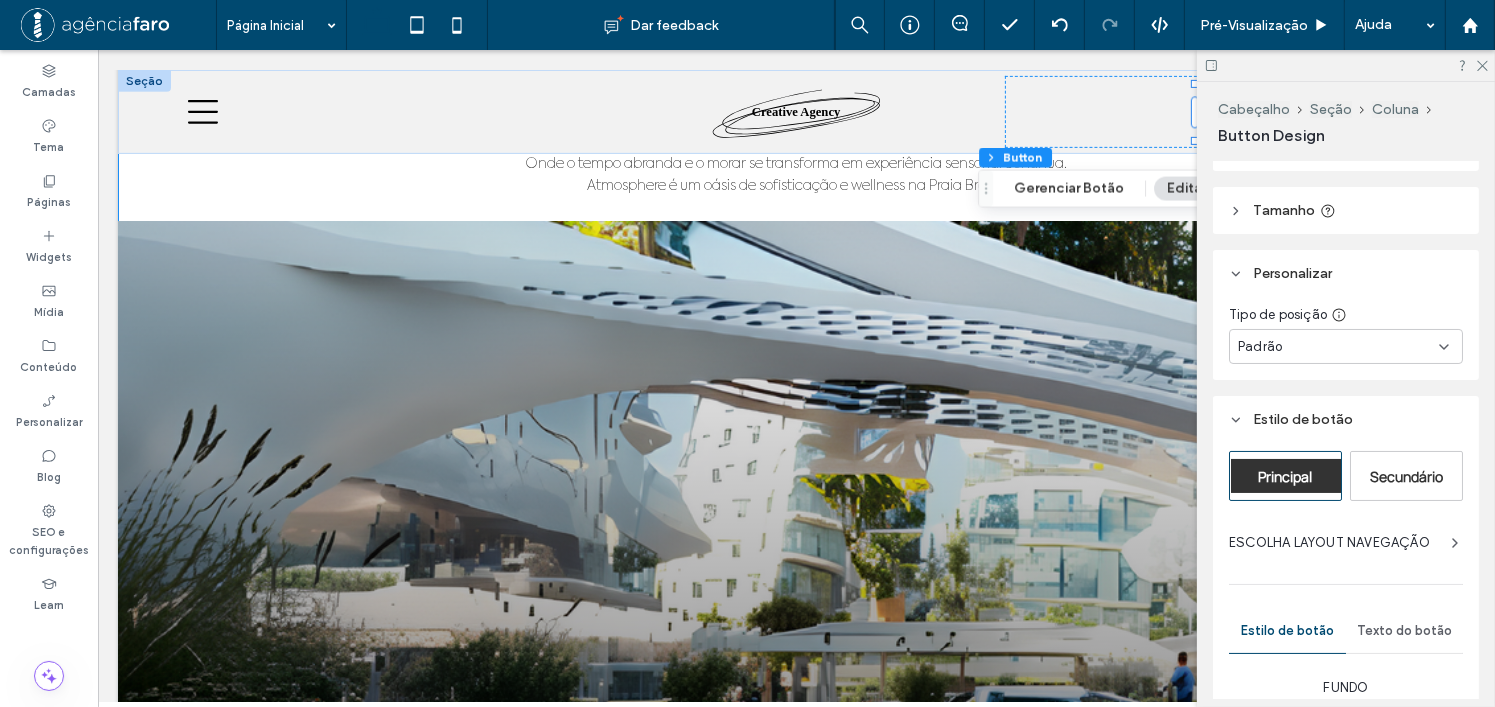scroll, scrollTop: 0, scrollLeft: 0, axis: both 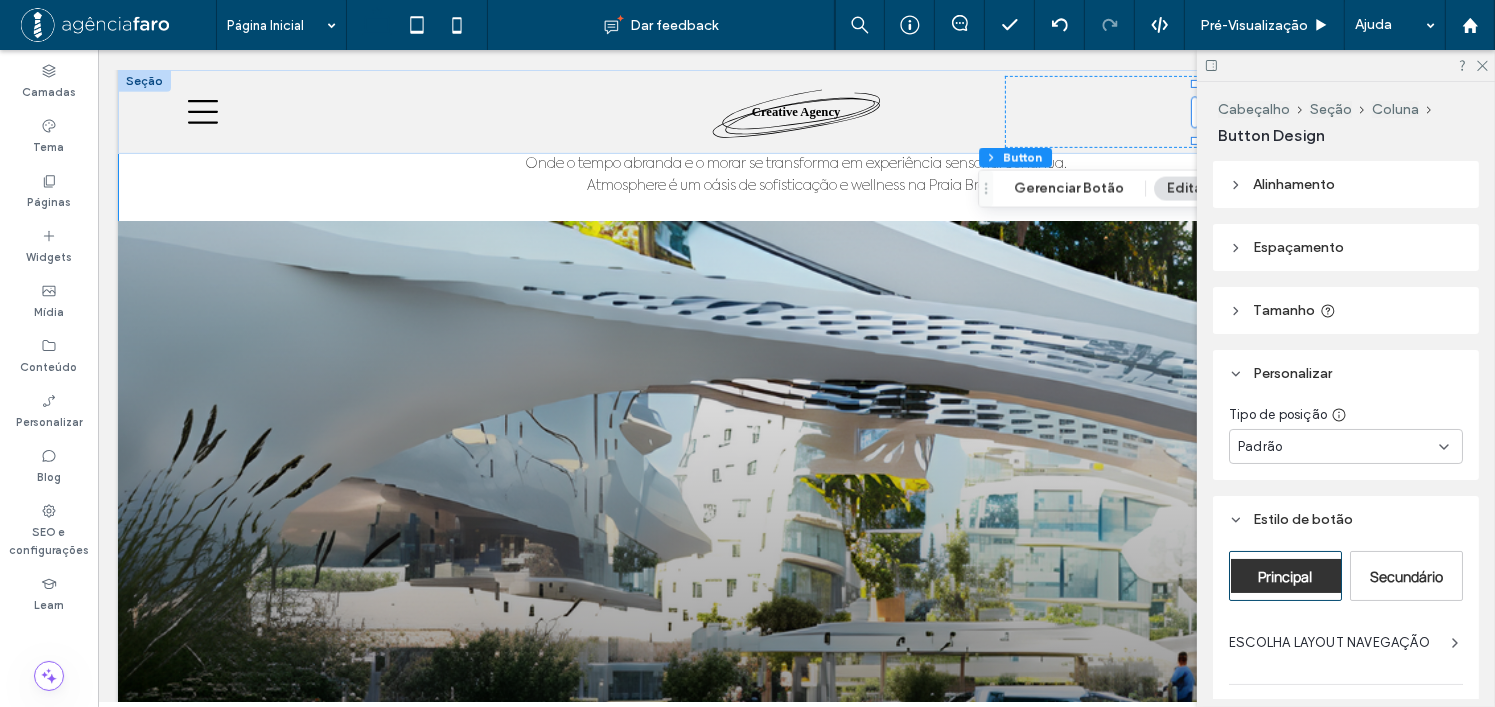 click on "Alinhamento" at bounding box center (1346, 184) 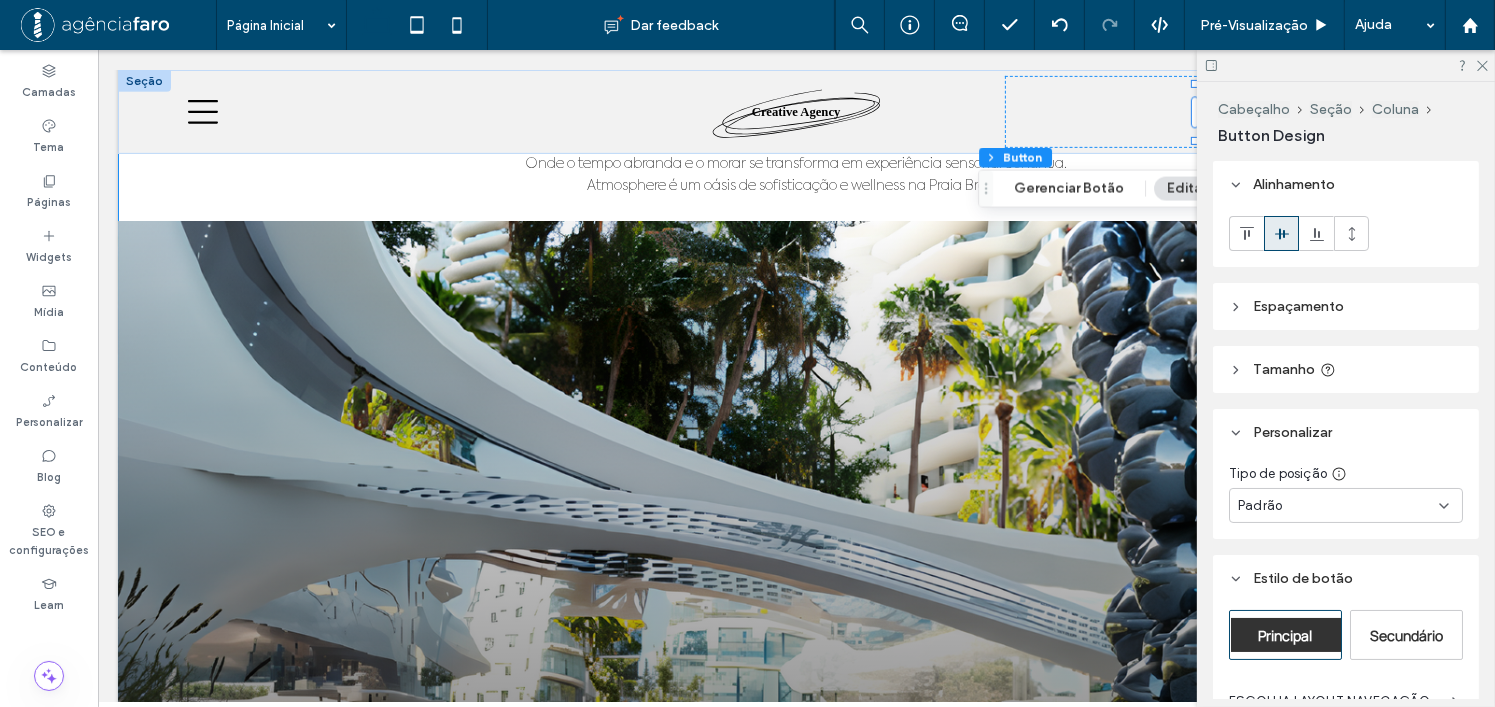 click on "Espaçamento" at bounding box center (1298, 306) 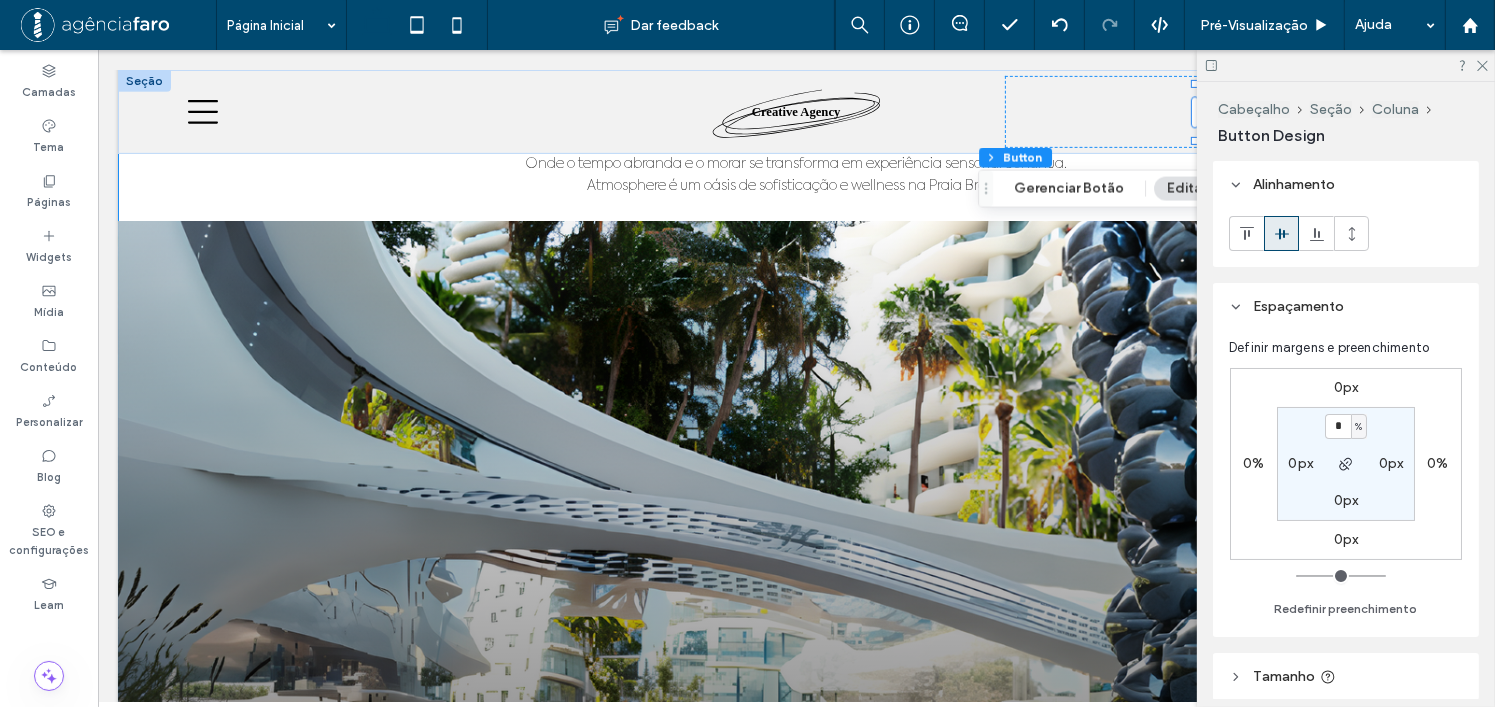 scroll, scrollTop: 300, scrollLeft: 0, axis: vertical 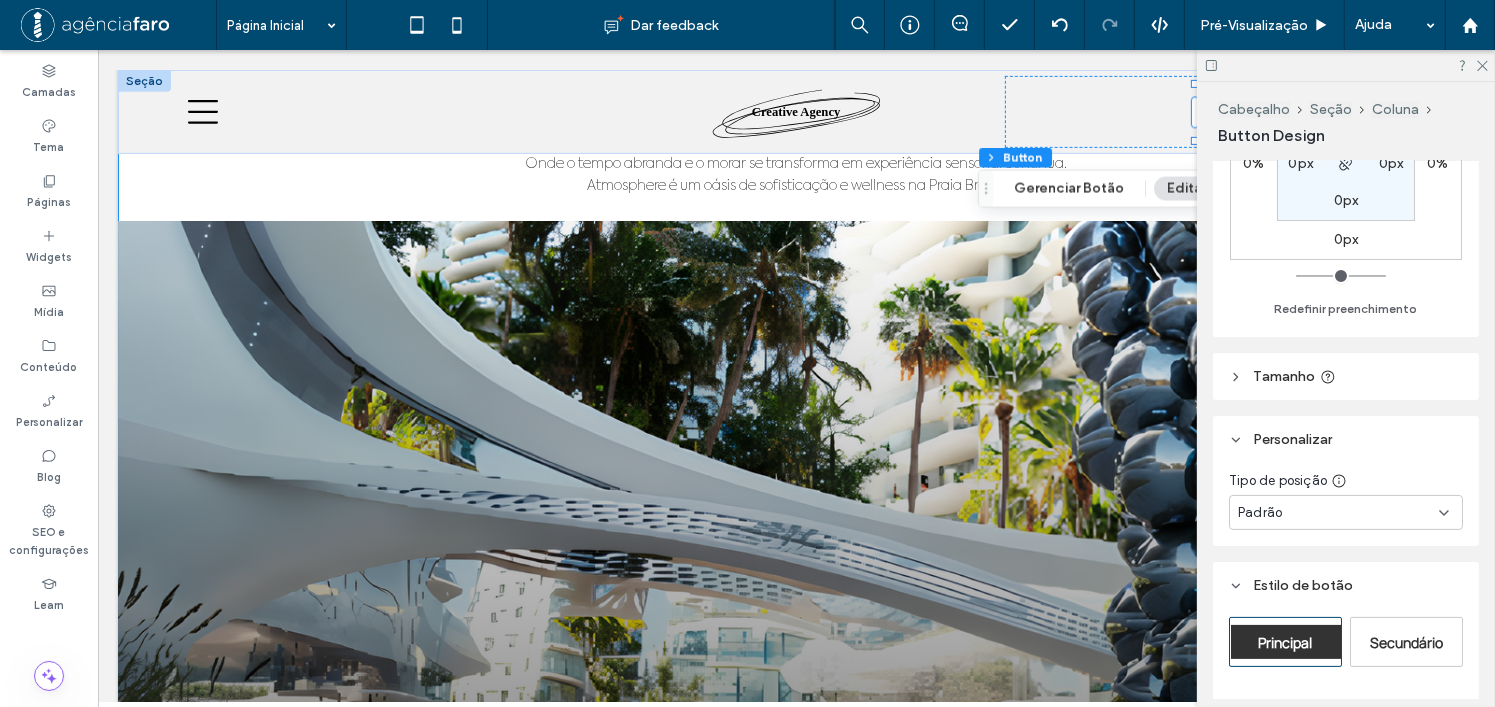 click on "Tamanho" at bounding box center [1284, 376] 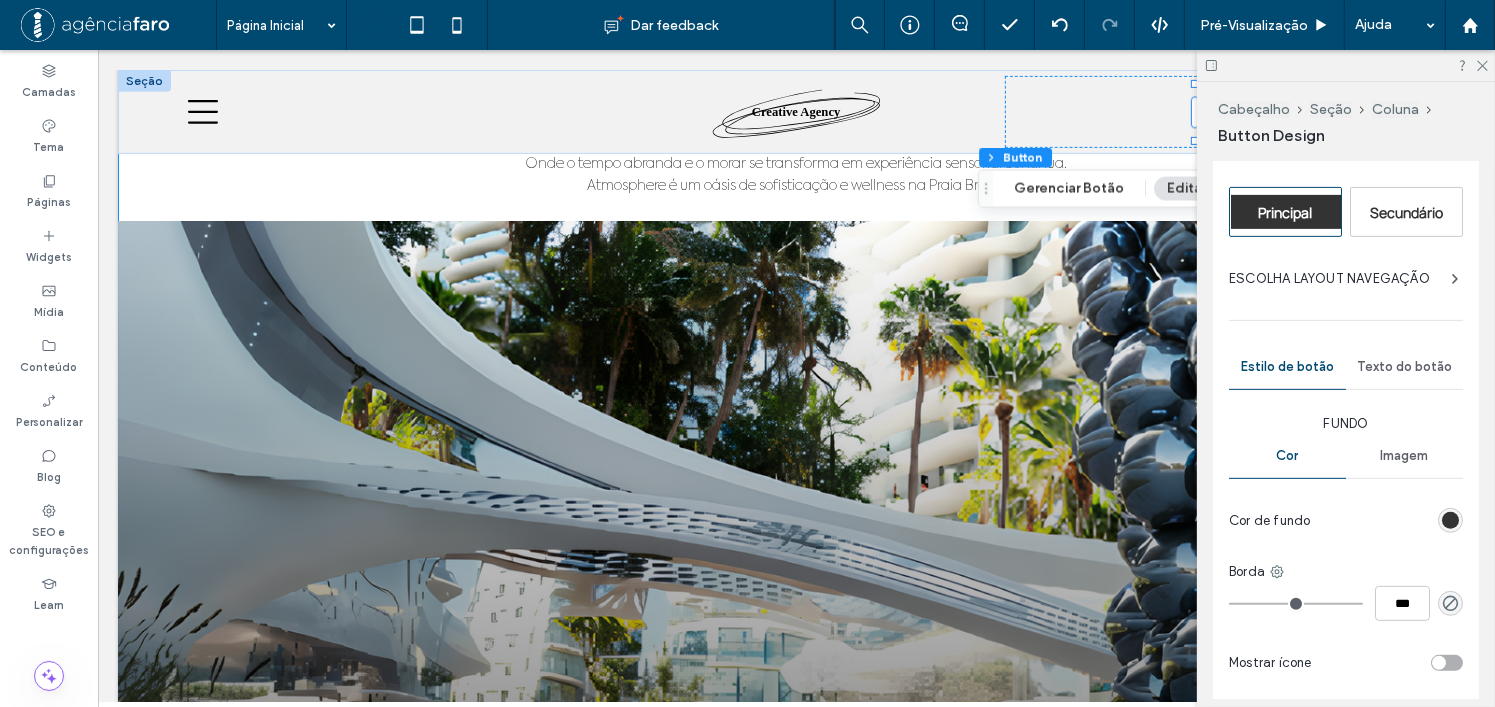scroll, scrollTop: 900, scrollLeft: 0, axis: vertical 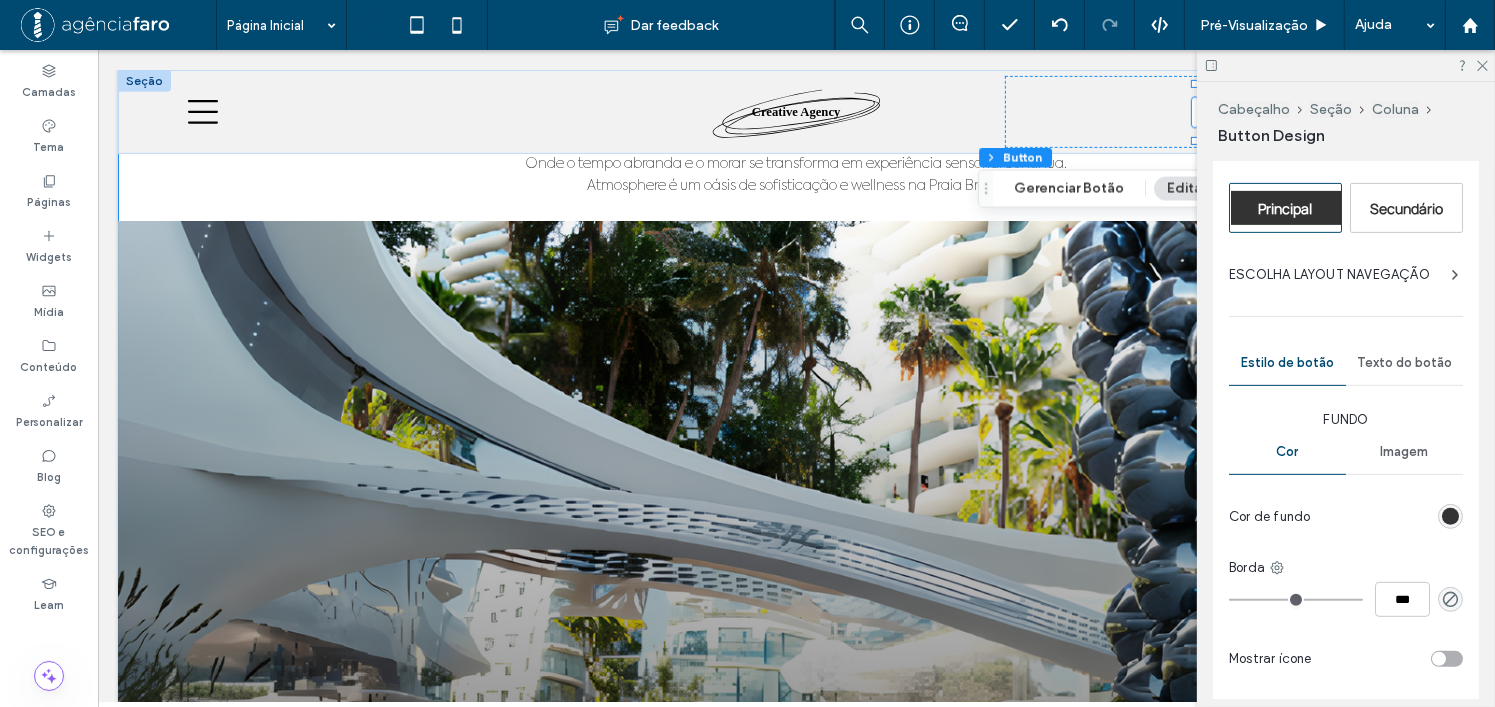 click on "ESCOLHA LAYOUT NAVEGAÇÃO" at bounding box center [1329, 275] 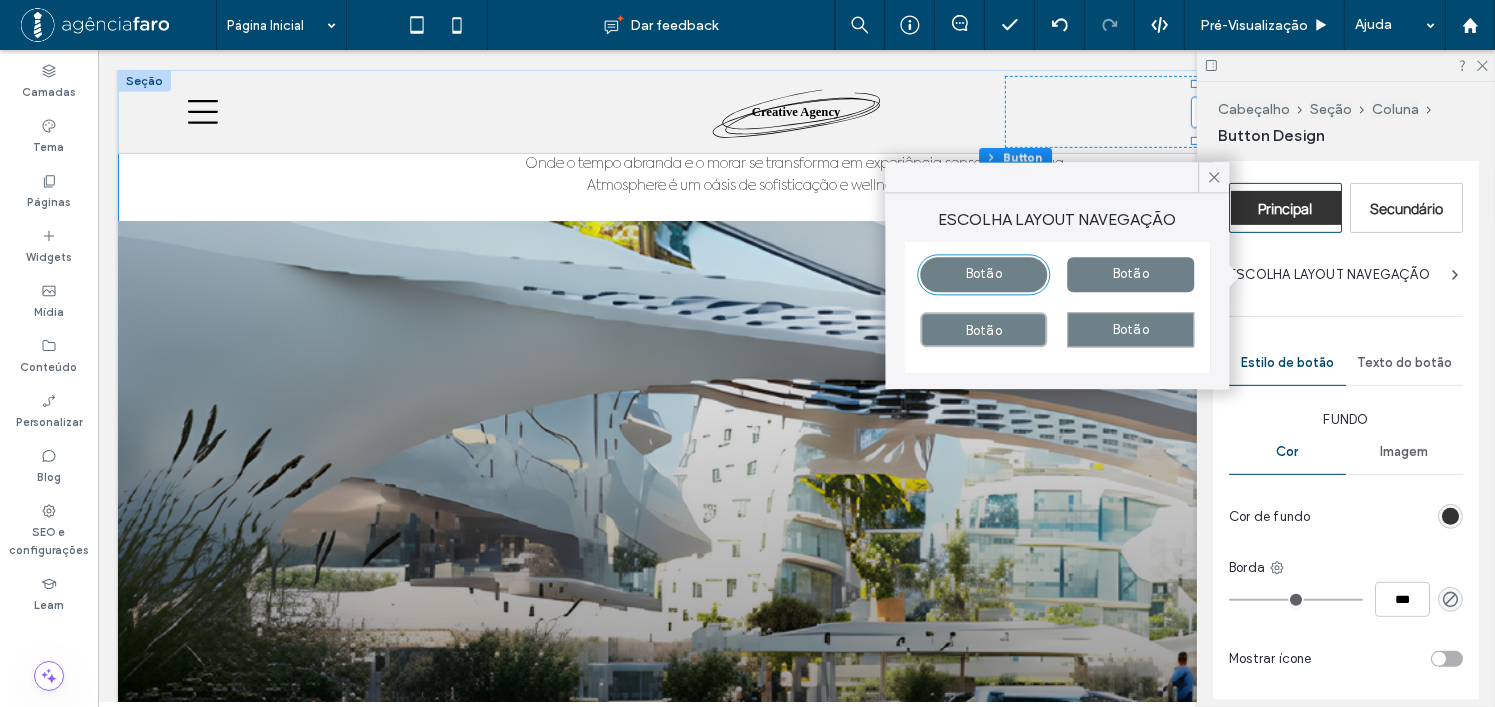 click on "ESCOLHA LAYOUT NAVEGAÇÃO" at bounding box center [1329, 275] 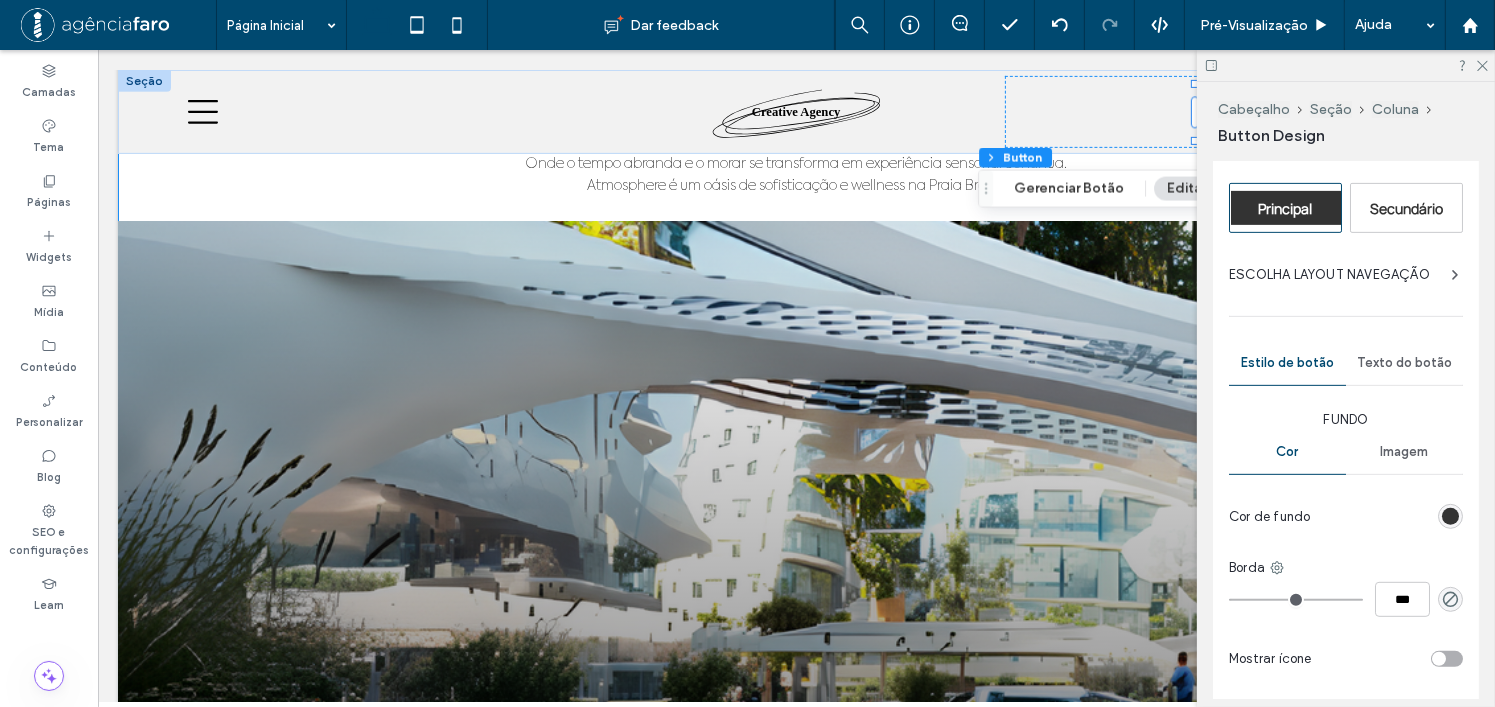 click on "ESCOLHA LAYOUT NAVEGAÇÃO" at bounding box center [1329, 275] 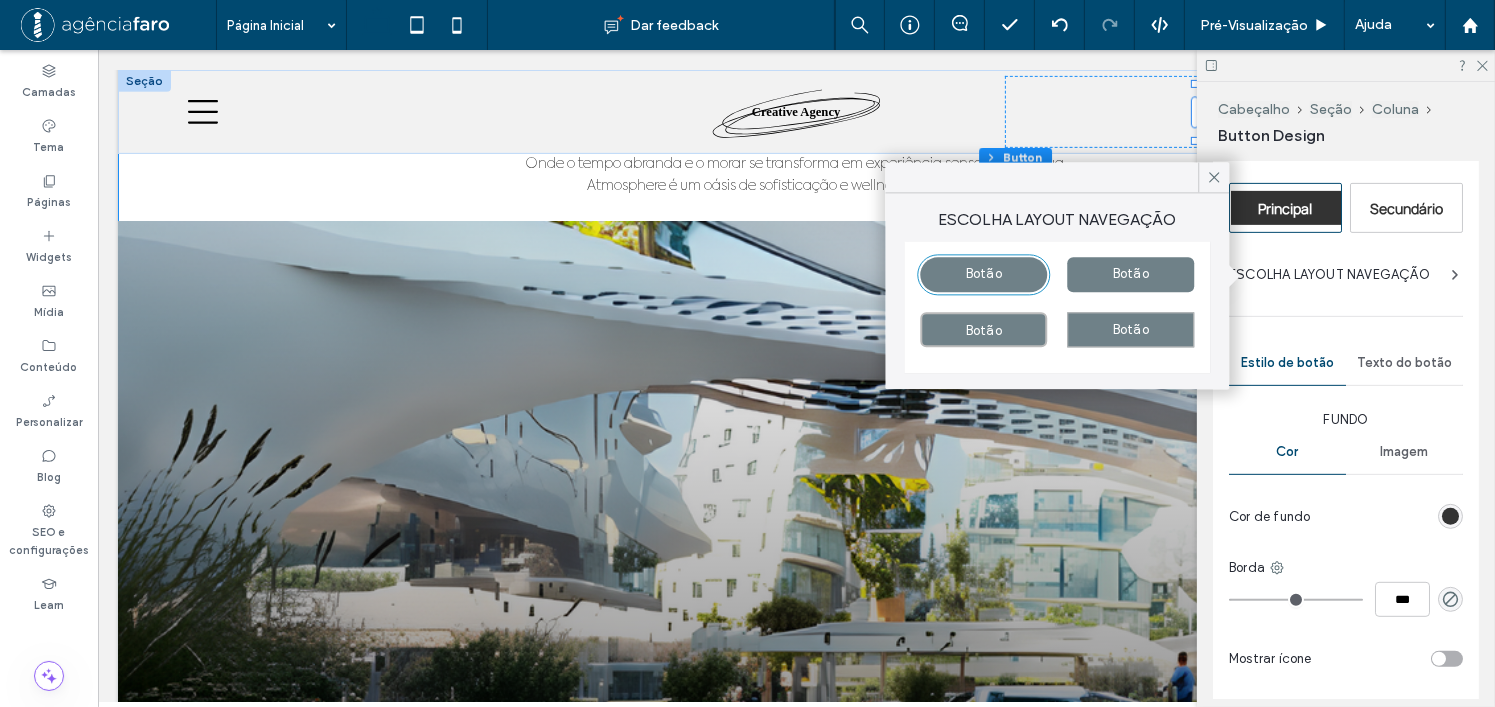 click on "Botão" at bounding box center [1130, 329] 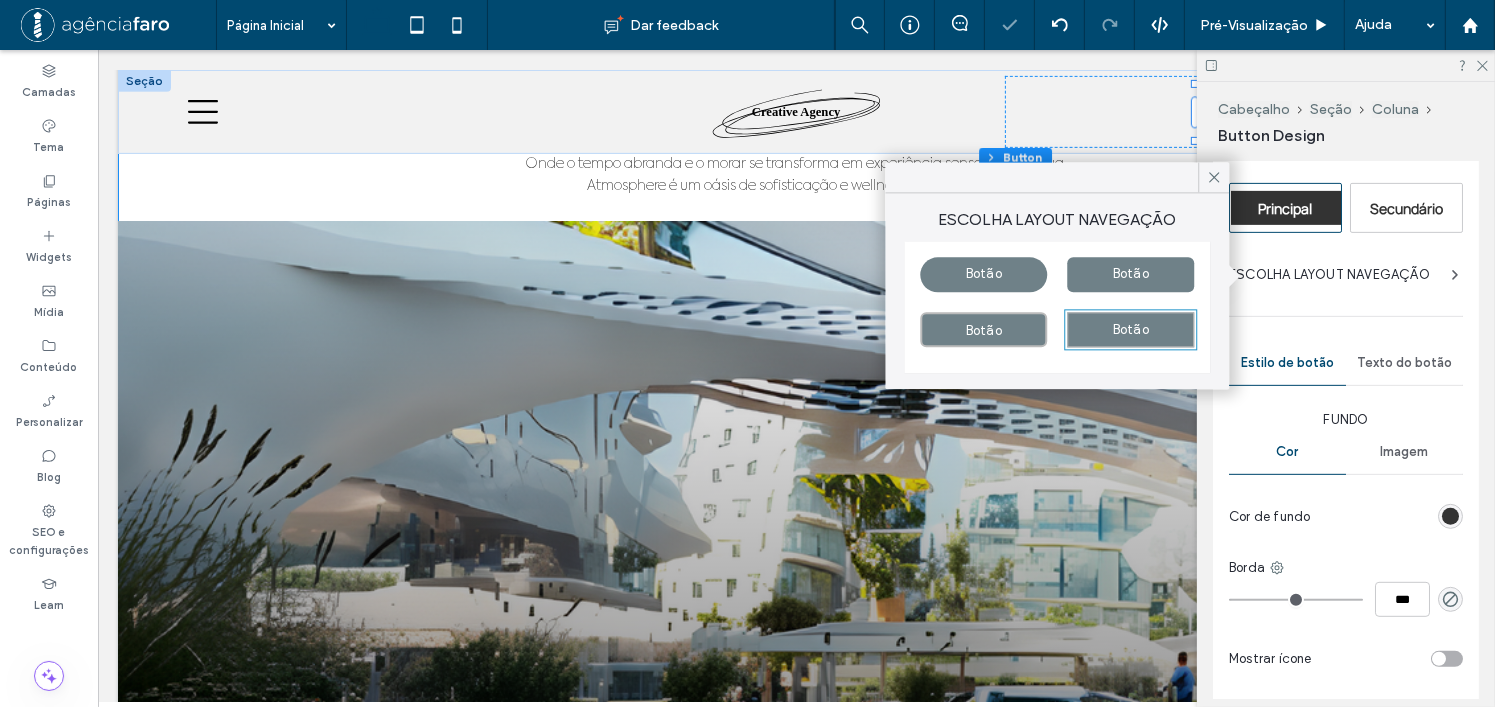 click on "Principal Secundário ESCOLHA LAYOUT NAVEGAÇÃO Estilo de botão Texto do botão Fundo Cor Imagem Cor de fundo Borda *** Mostrar ícone Mais opções de design Redefinir para o estilo do tema do site" at bounding box center [1346, 490] 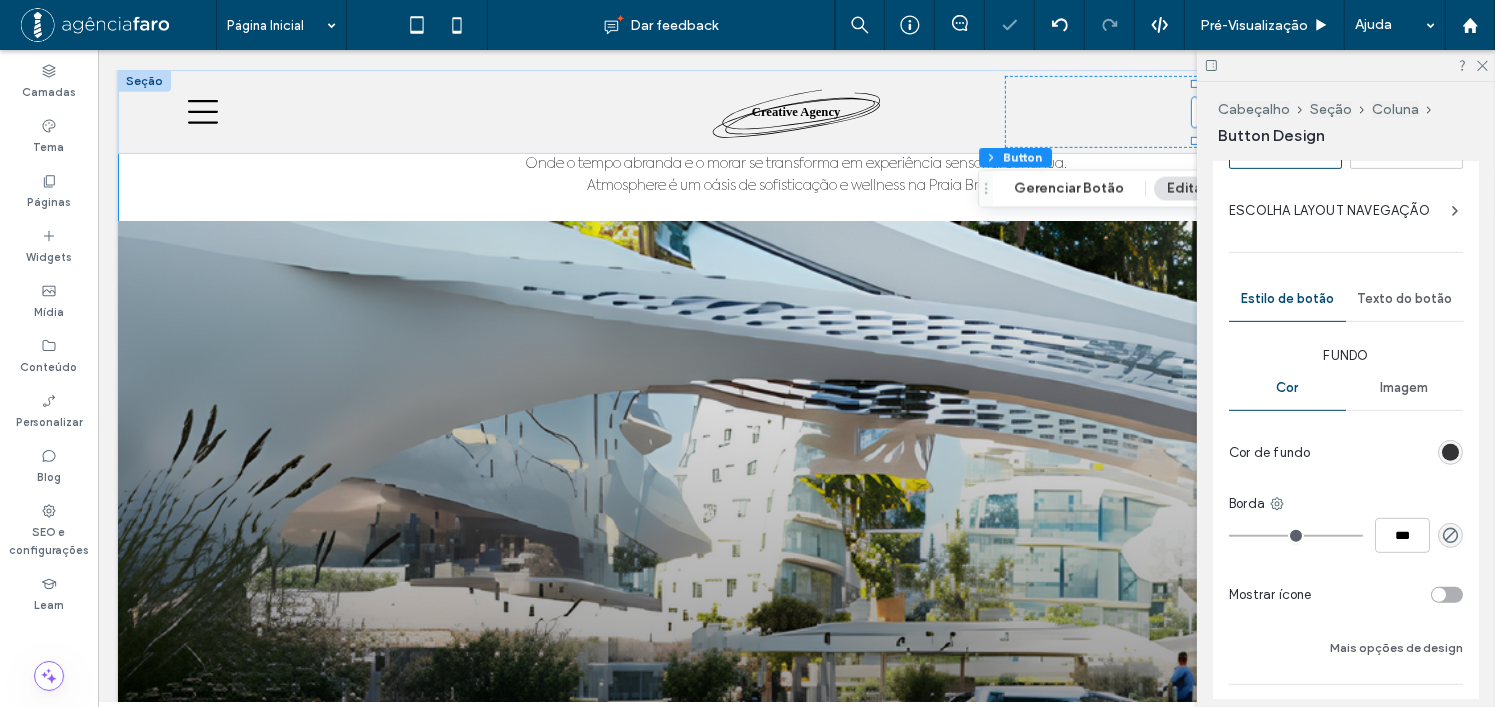 scroll, scrollTop: 1000, scrollLeft: 0, axis: vertical 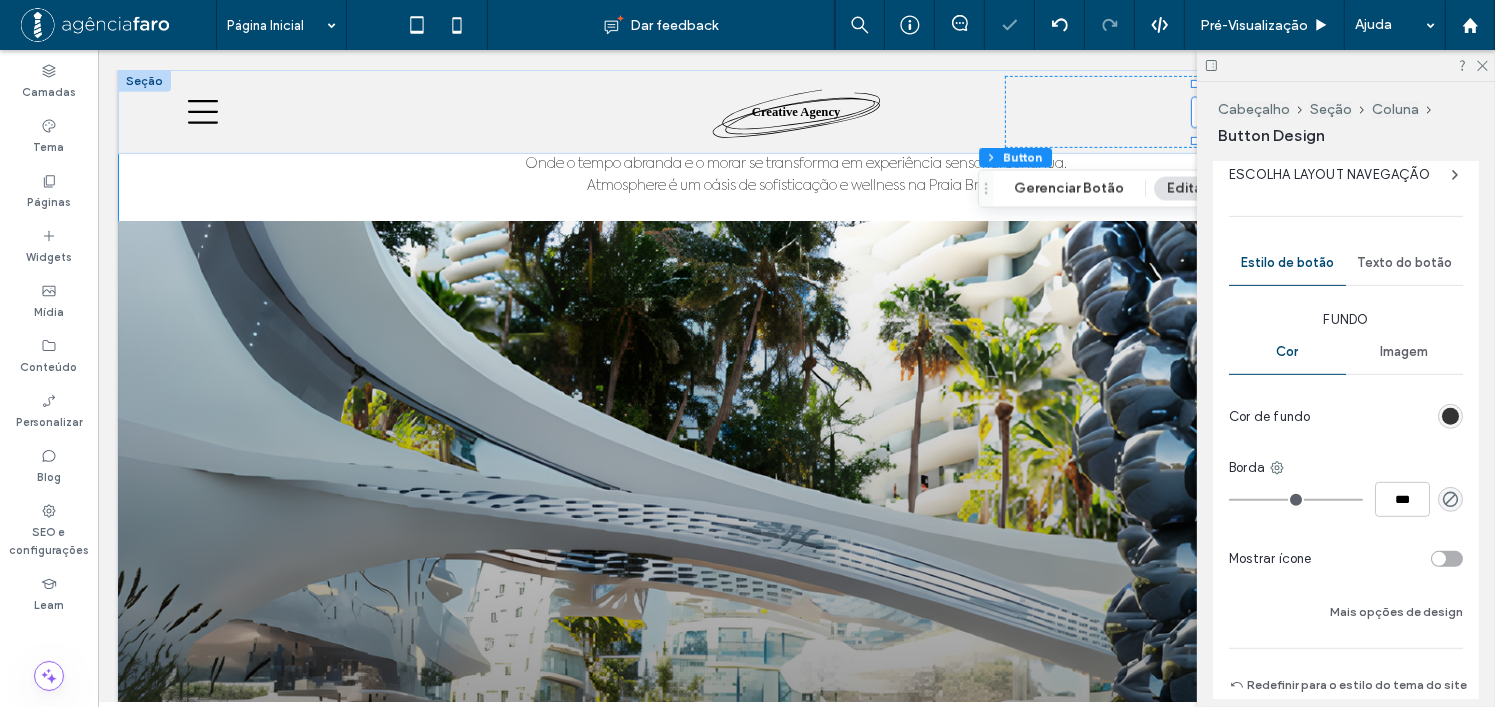 click on "Texto do botão" at bounding box center (1404, 263) 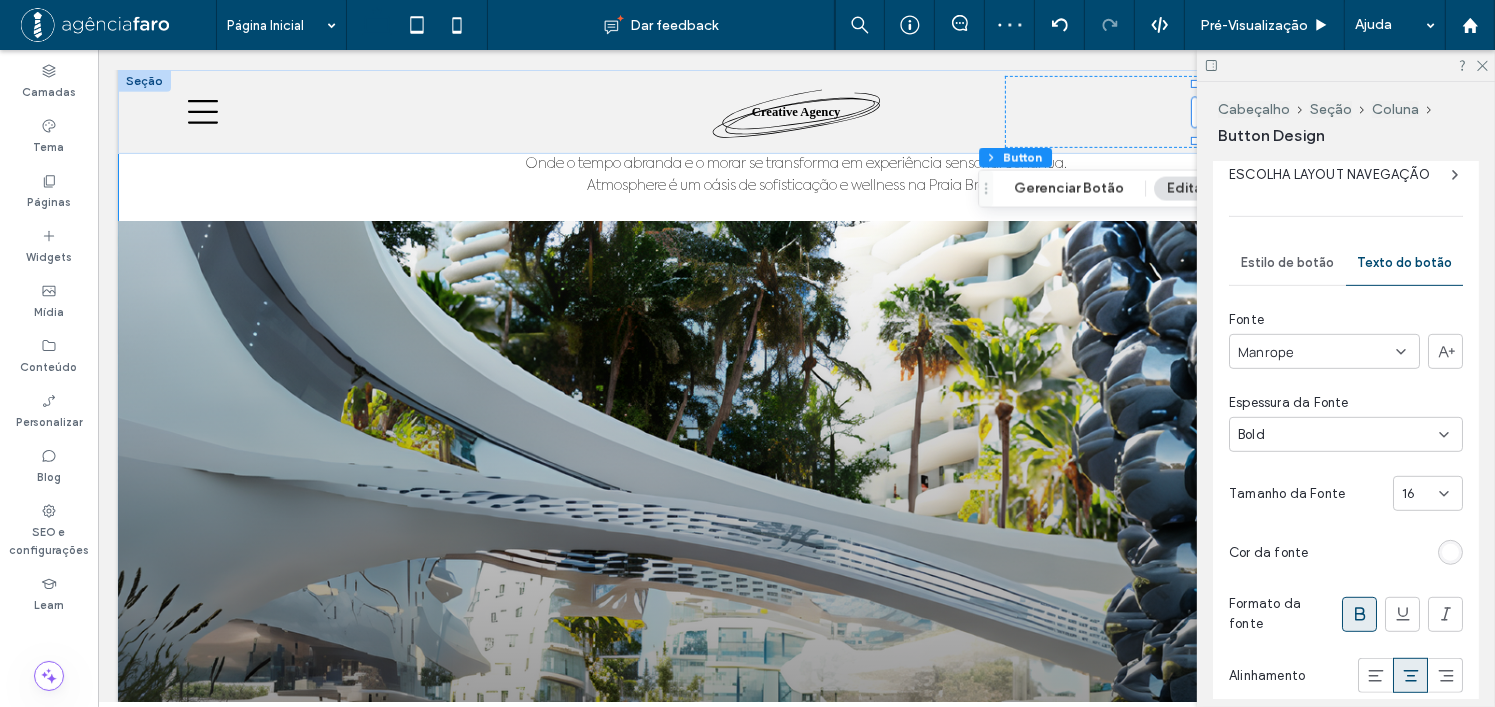 click on "Estilo de botão" at bounding box center [1287, 263] 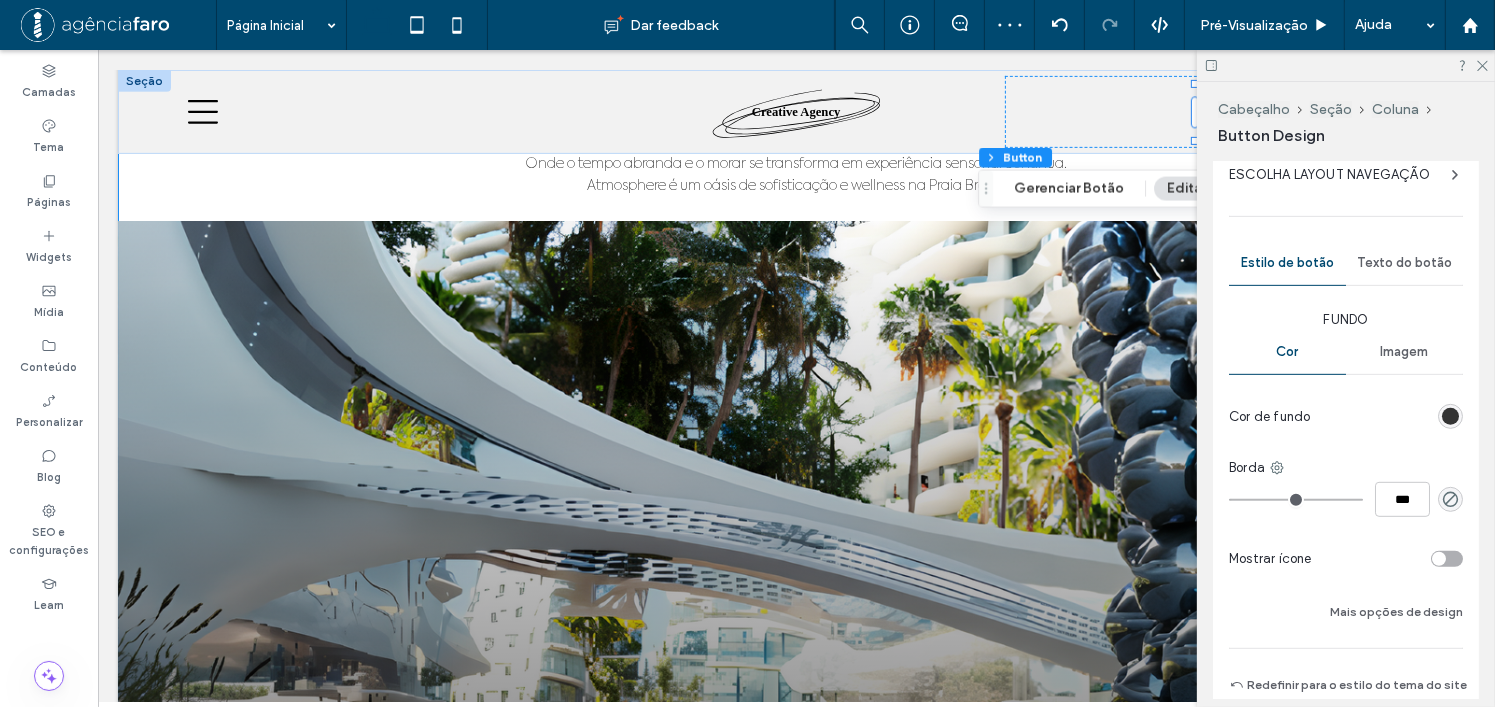 scroll, scrollTop: 1096, scrollLeft: 0, axis: vertical 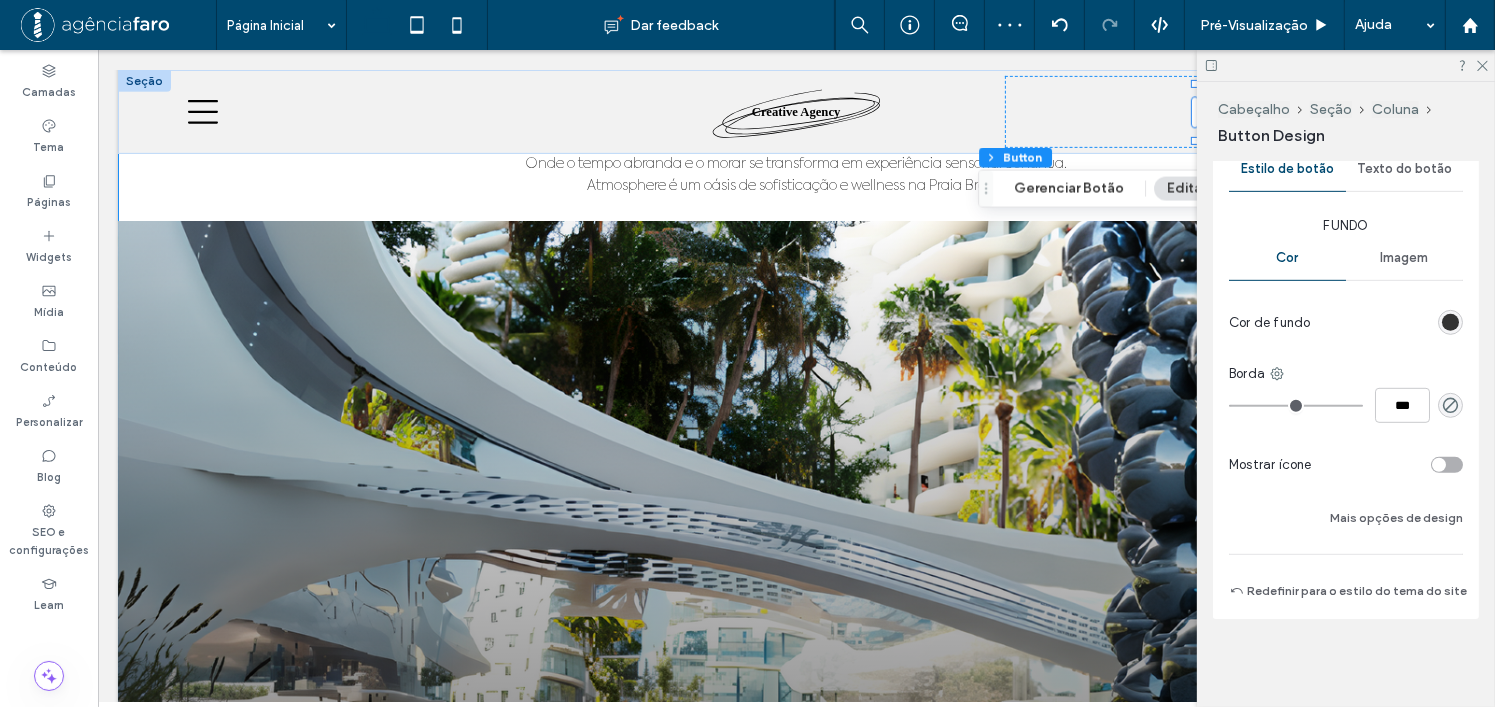 click at bounding box center [1450, 322] 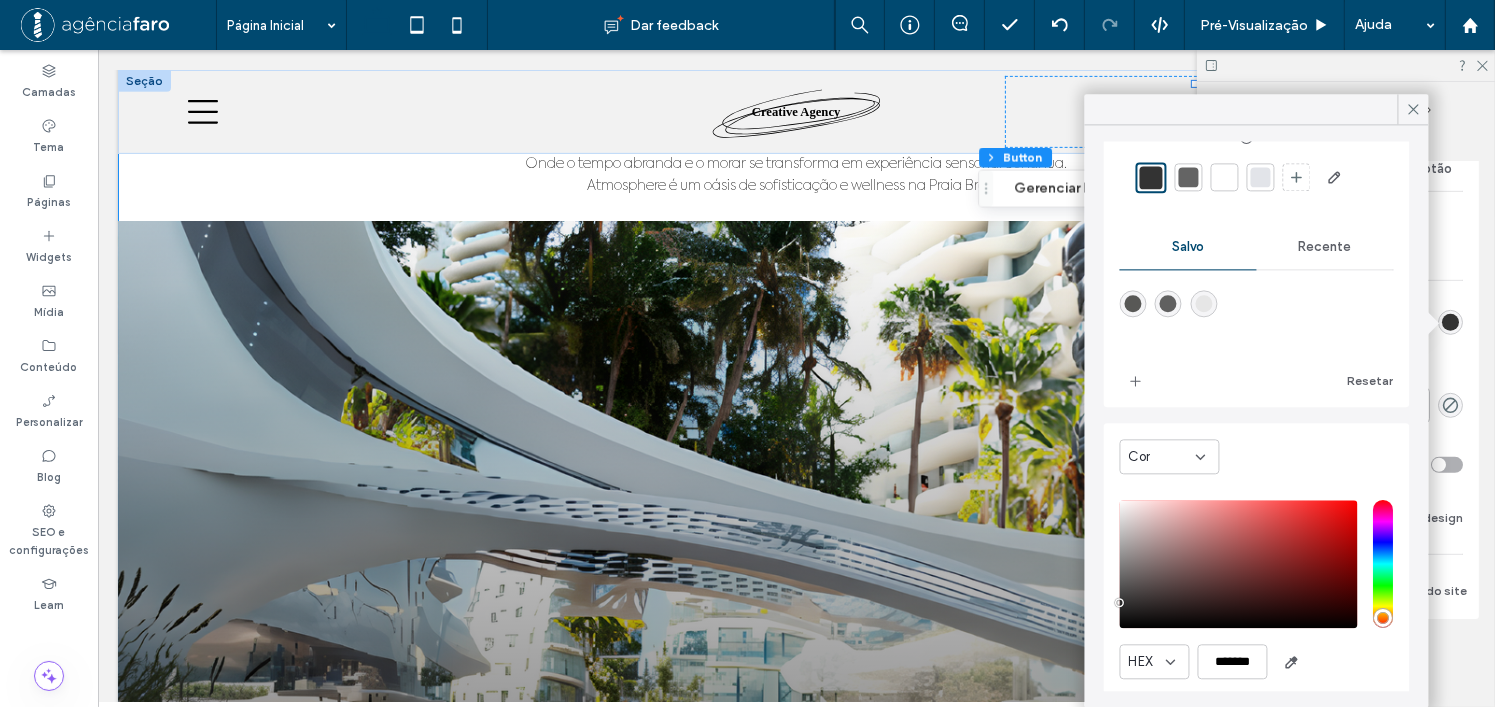 scroll, scrollTop: 123, scrollLeft: 0, axis: vertical 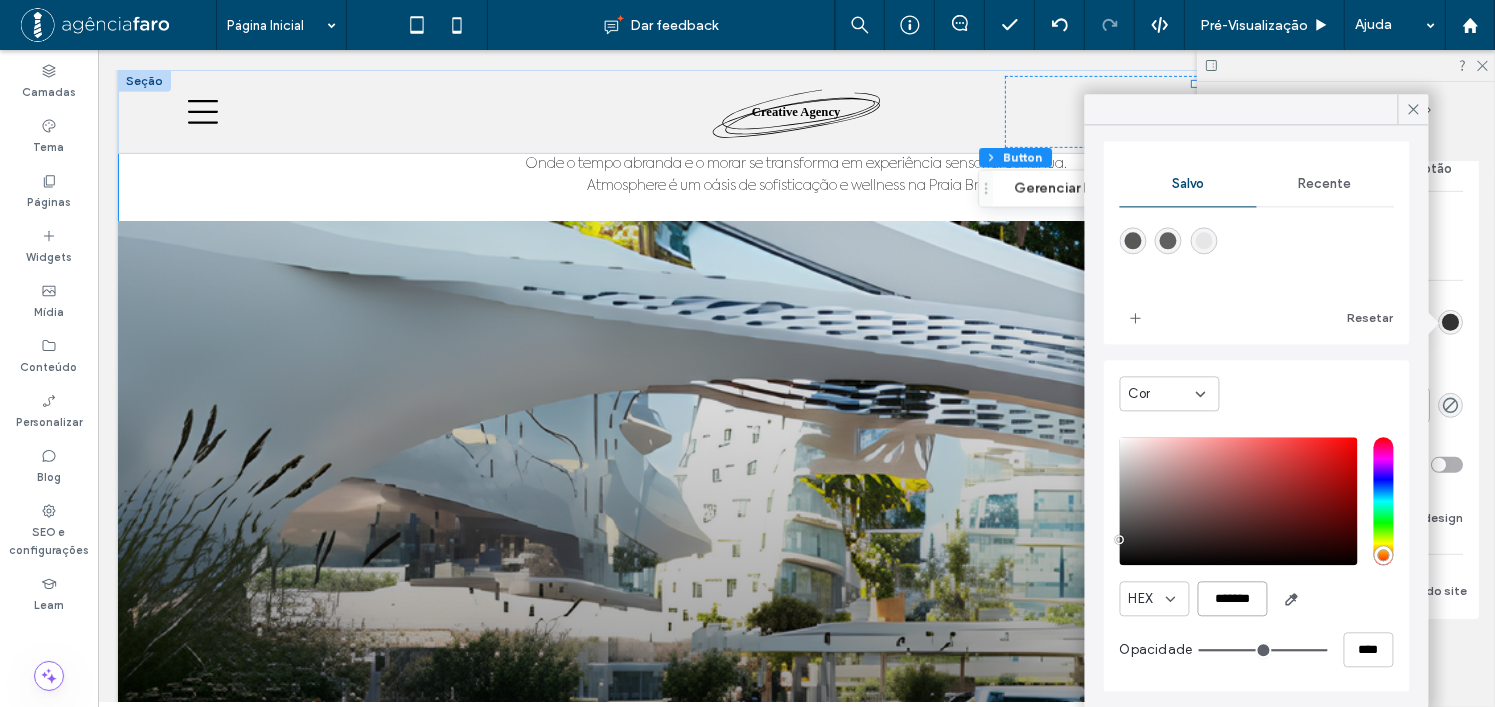 click on "*******" at bounding box center [1233, 598] 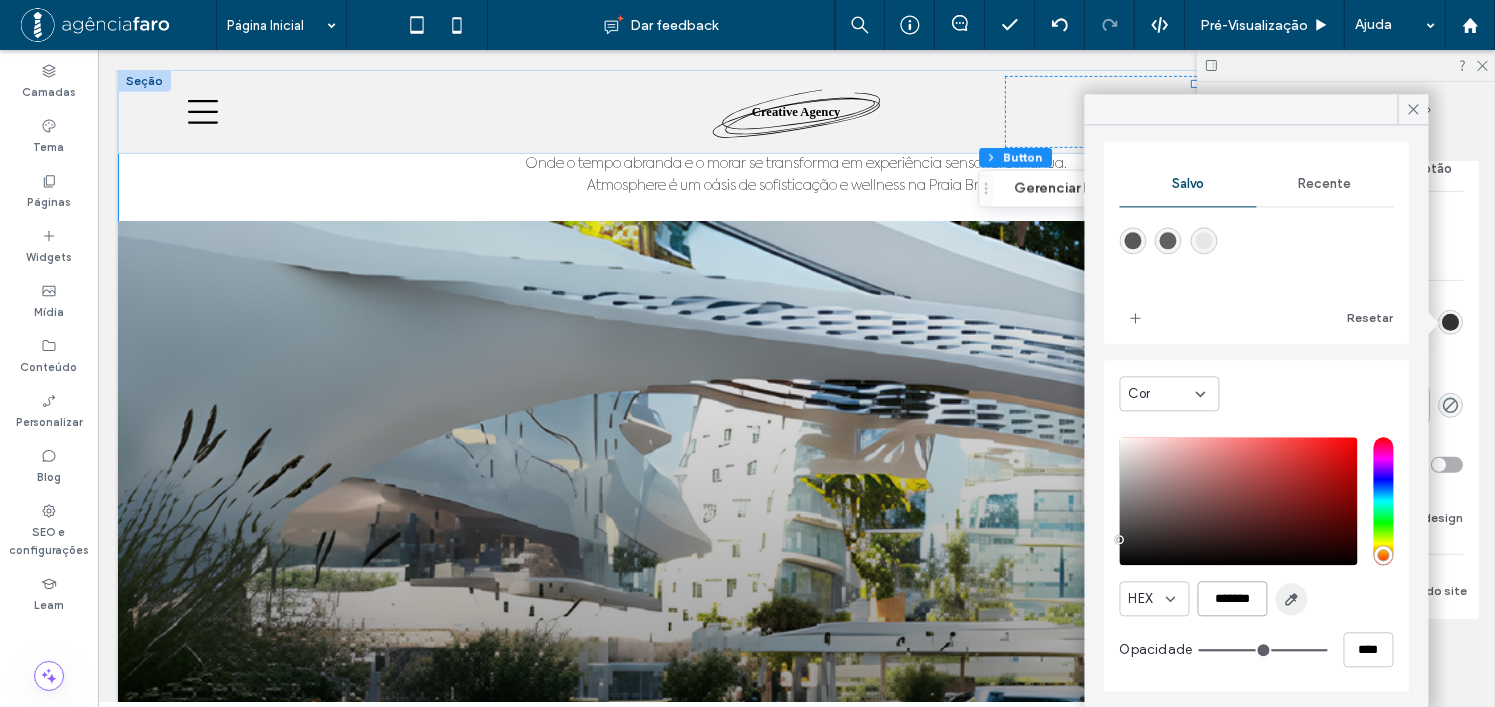 paste 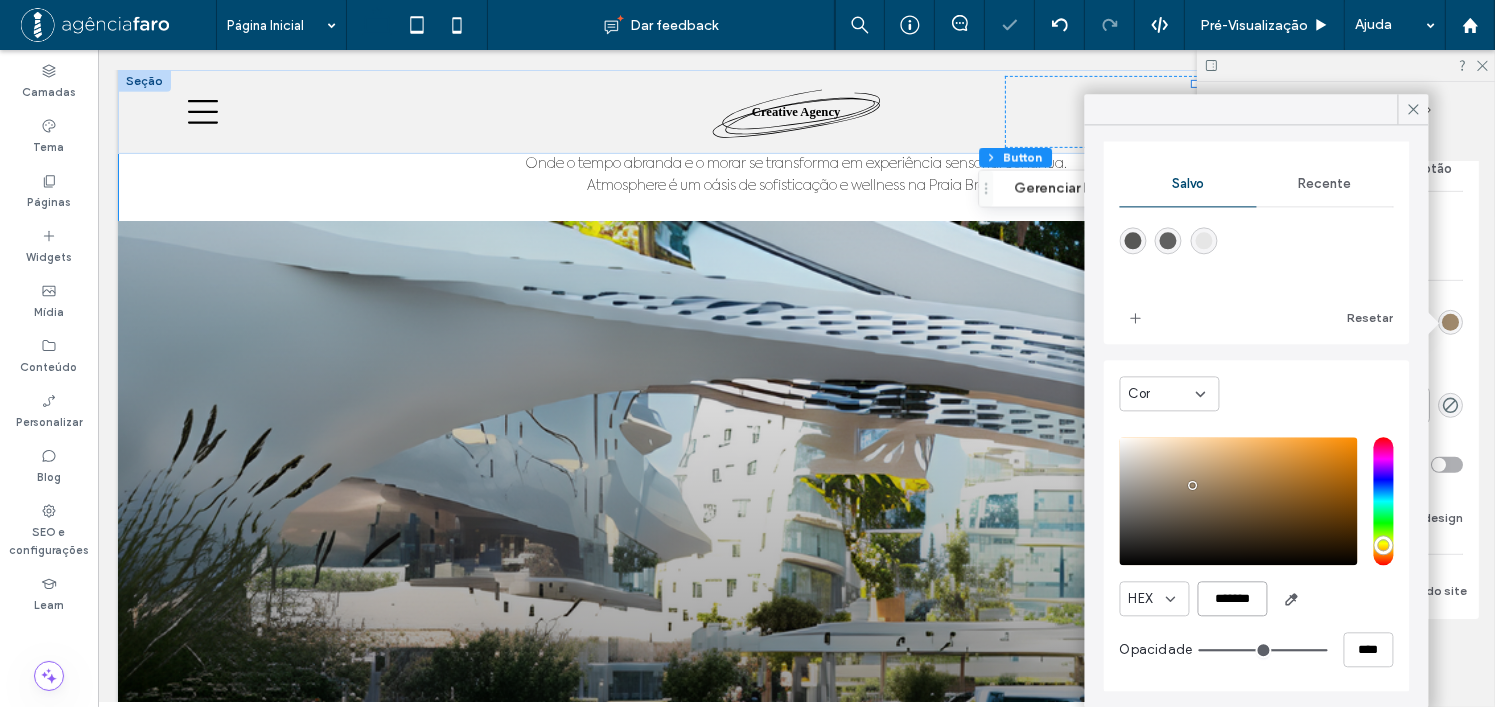 type on "*******" 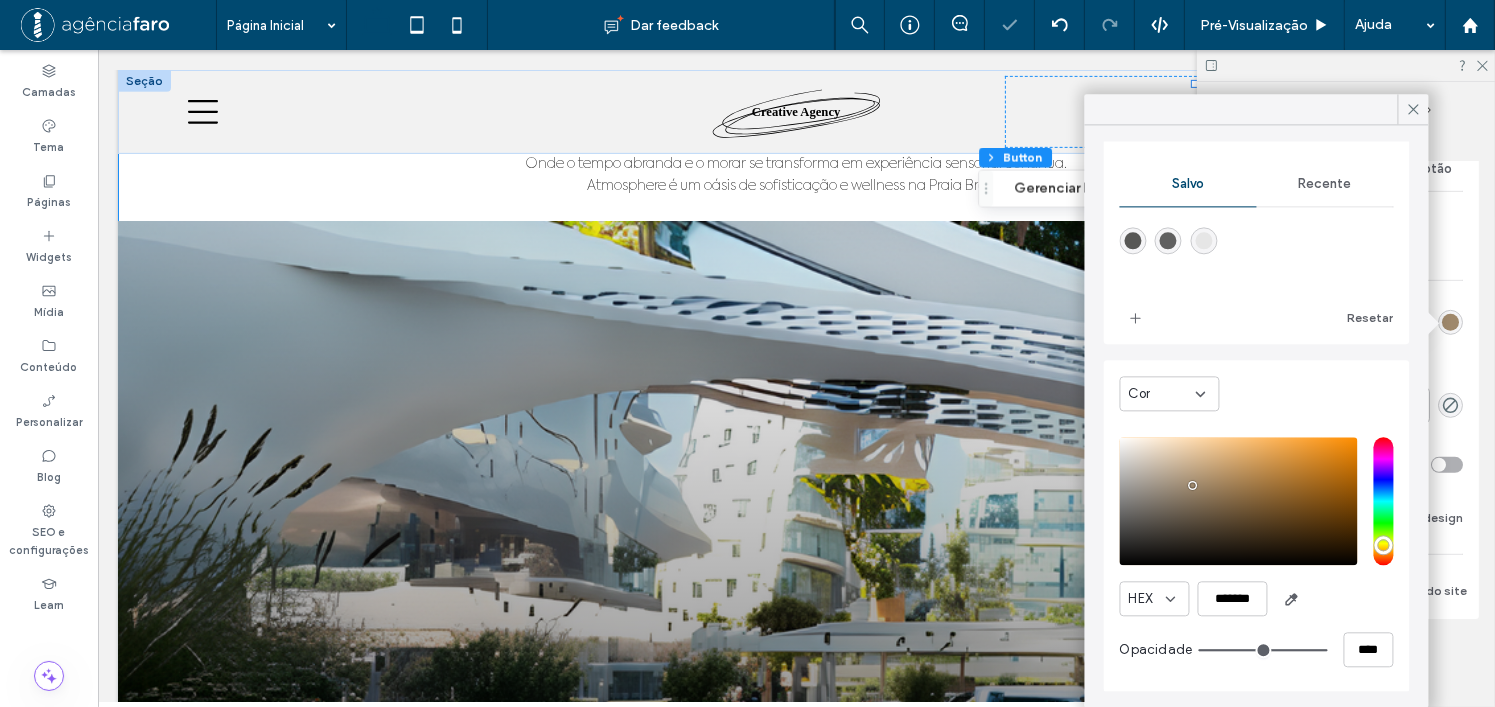 click on "HEX *******" at bounding box center [1257, 598] 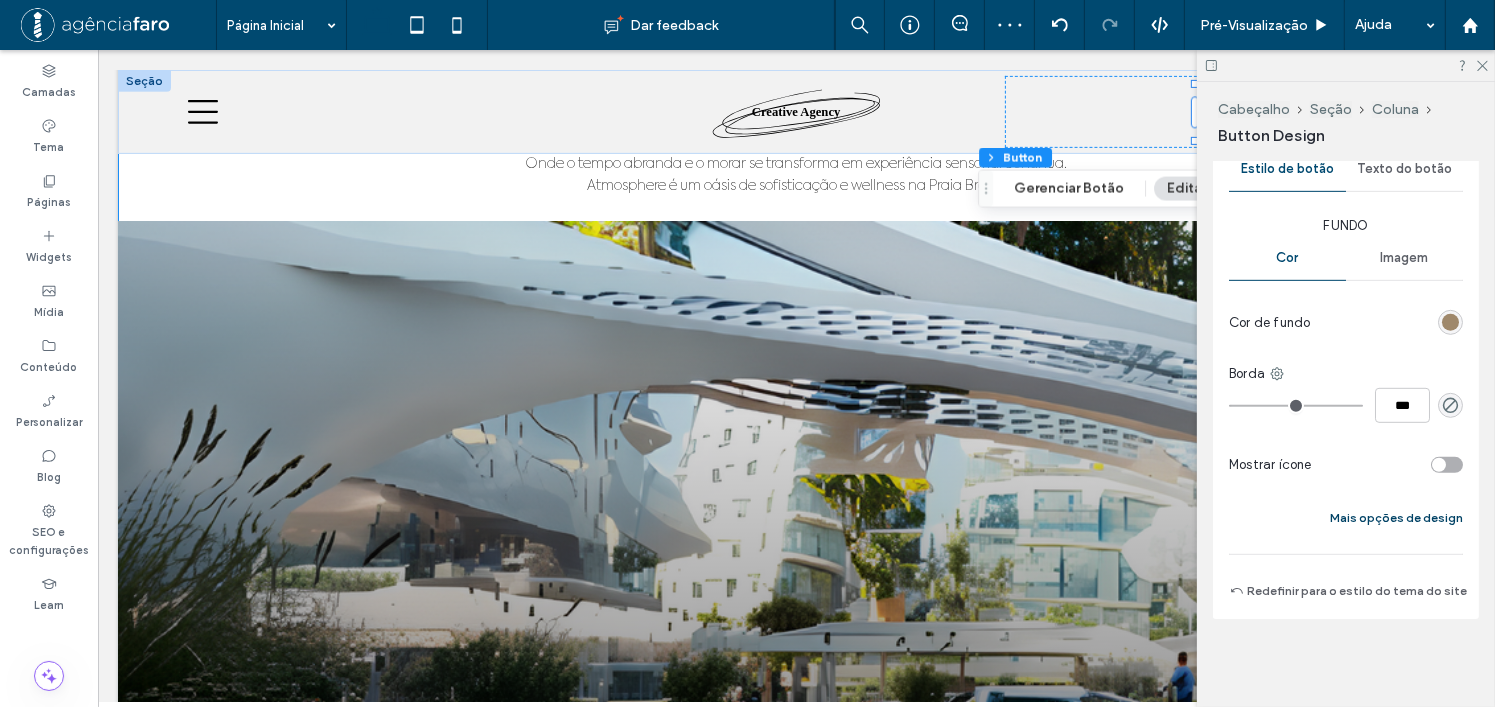 click on "Mais opções de design" at bounding box center [1396, 518] 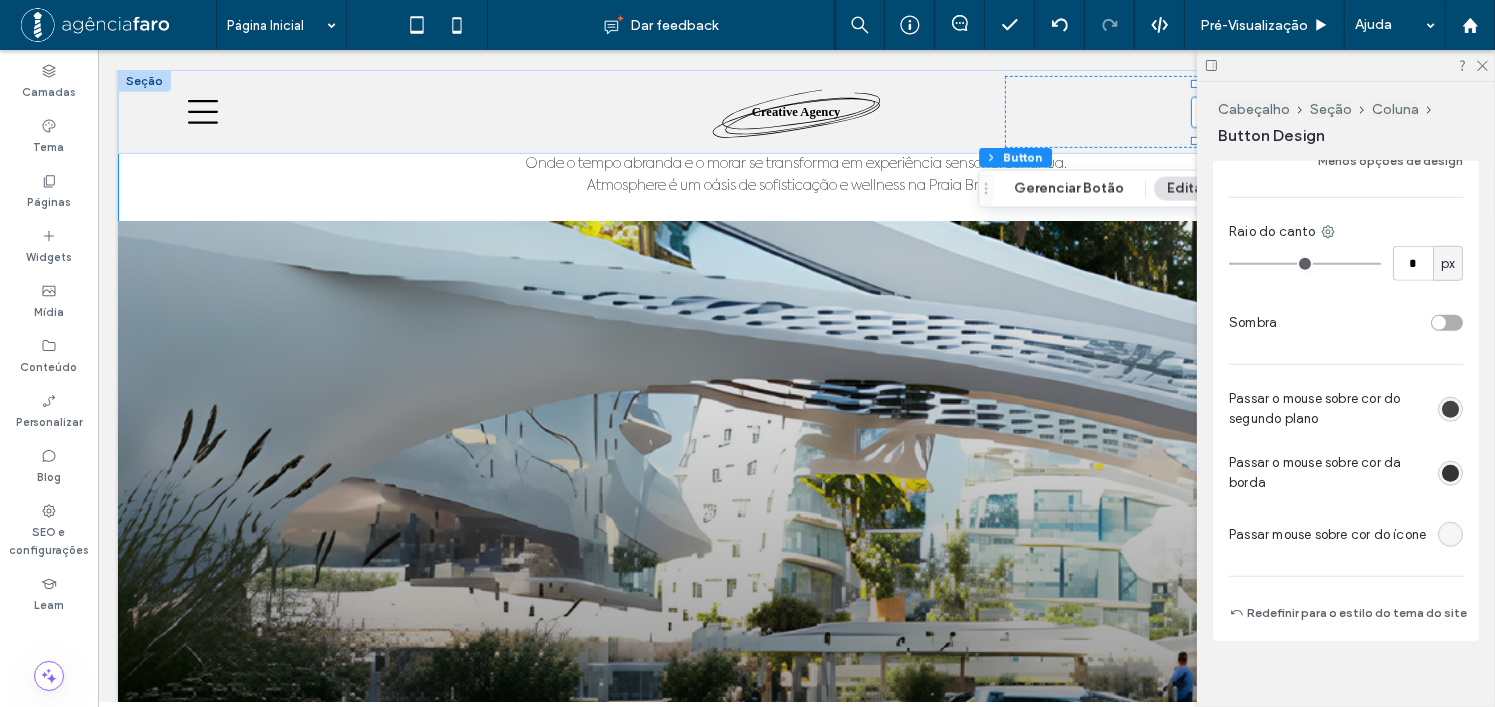 scroll, scrollTop: 1480, scrollLeft: 0, axis: vertical 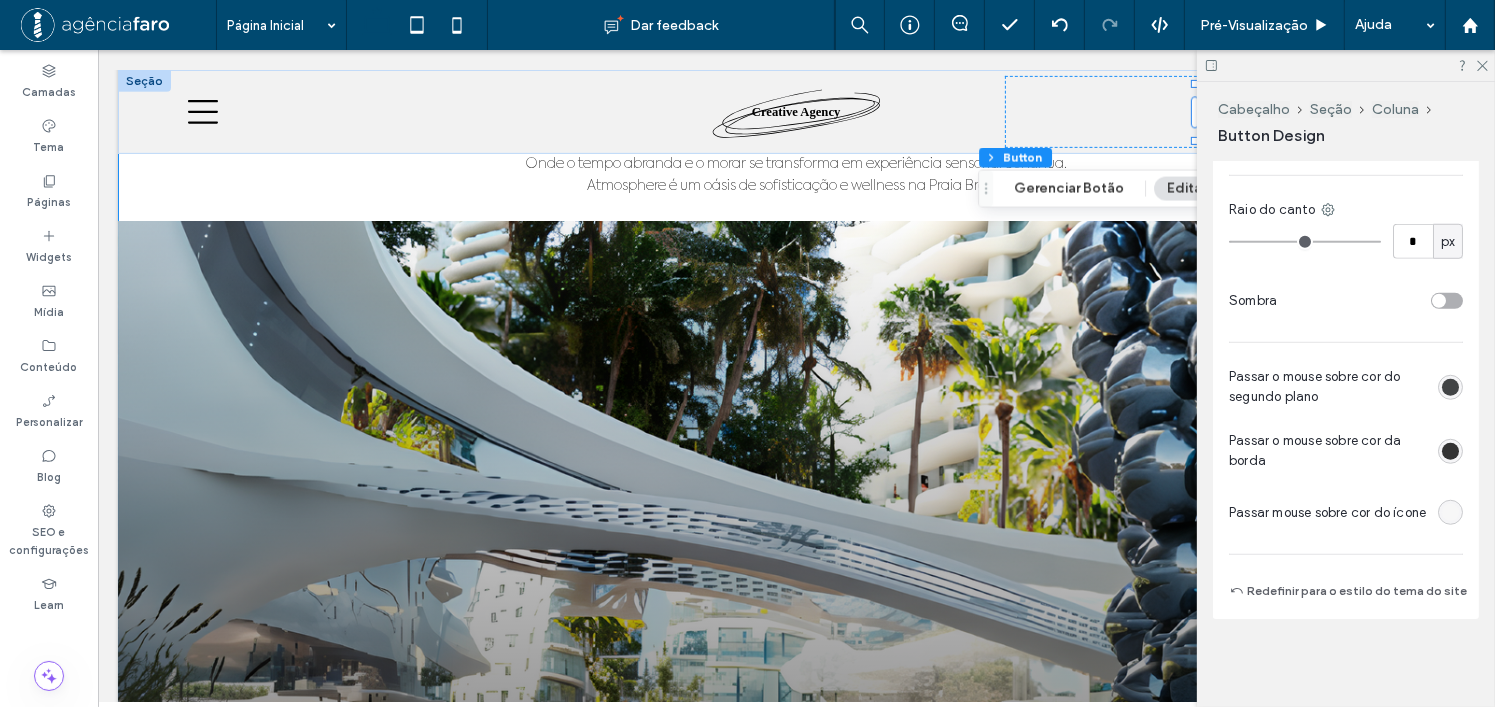 click at bounding box center [1450, 387] 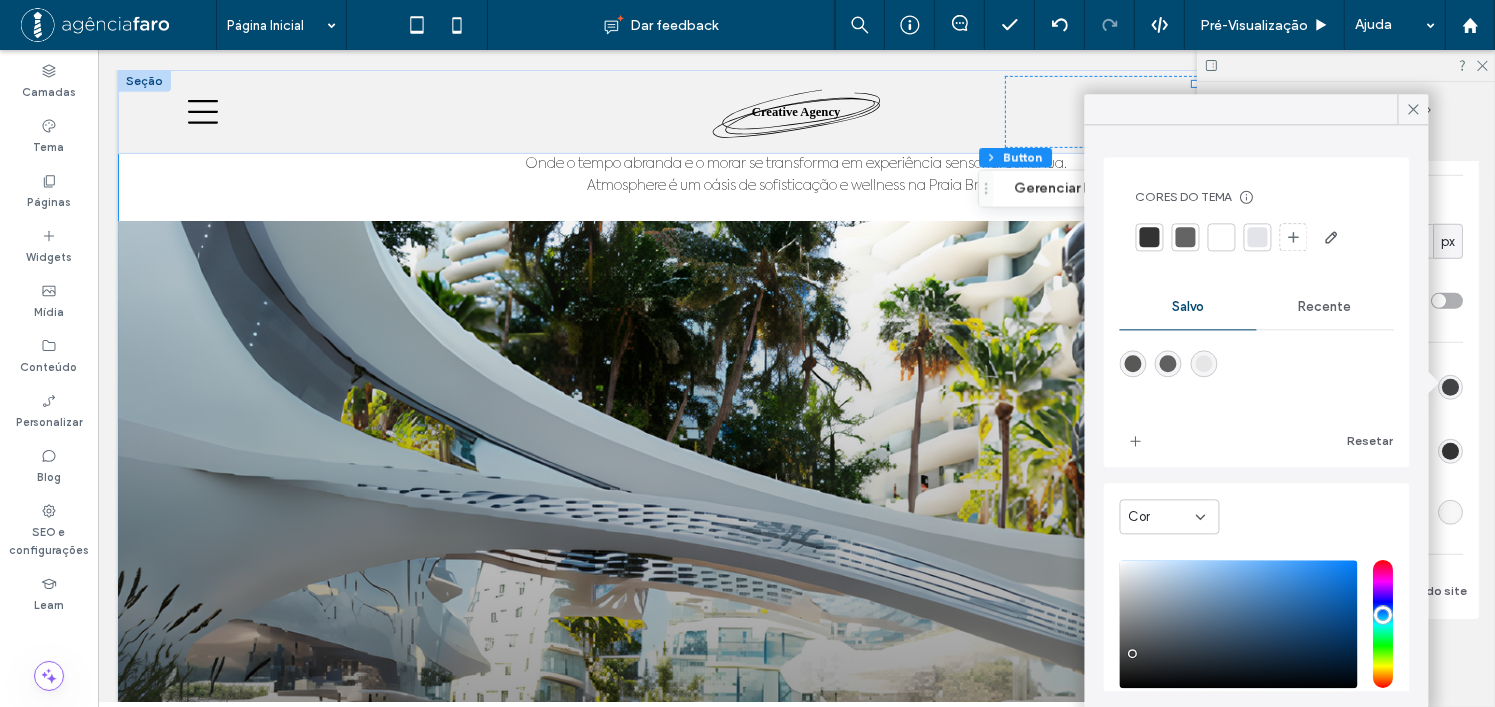 scroll, scrollTop: 123, scrollLeft: 0, axis: vertical 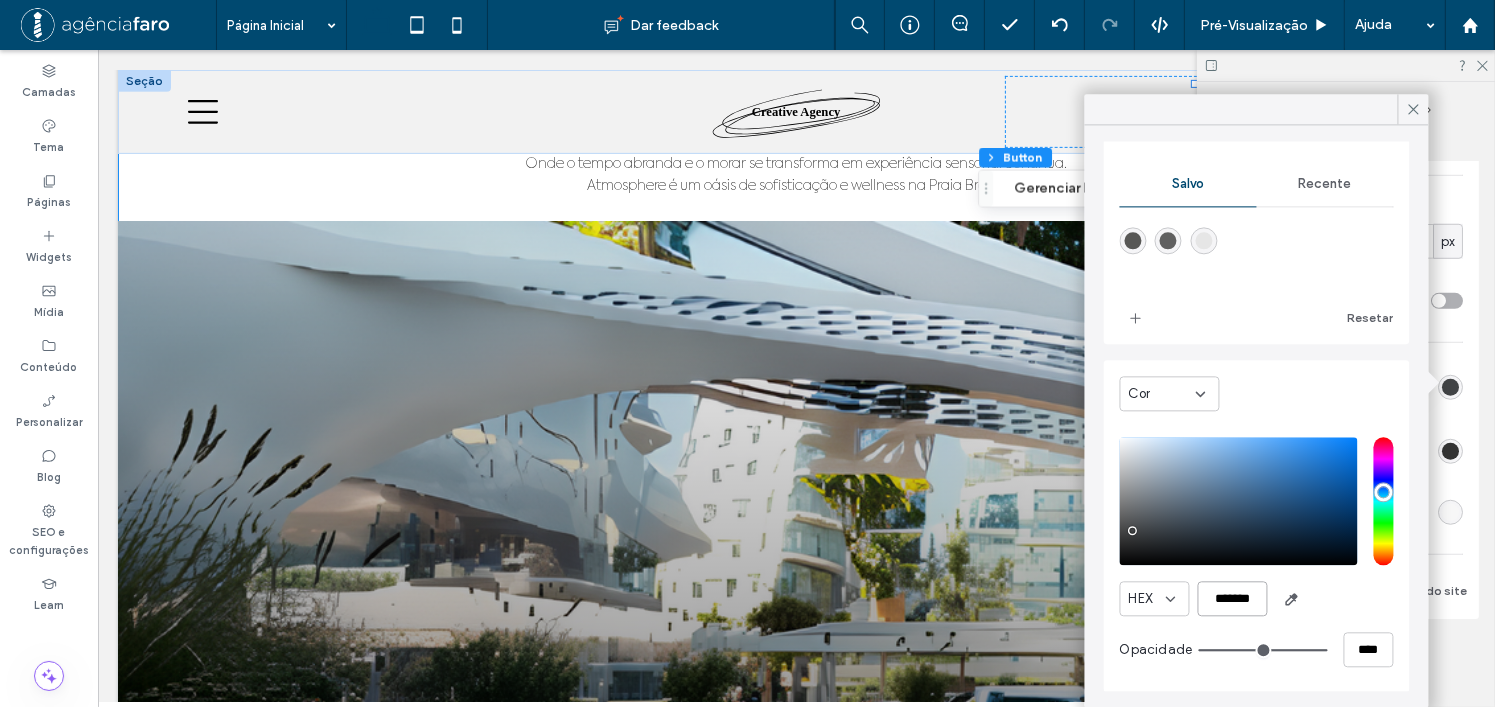 click on "*******" at bounding box center [1233, 598] 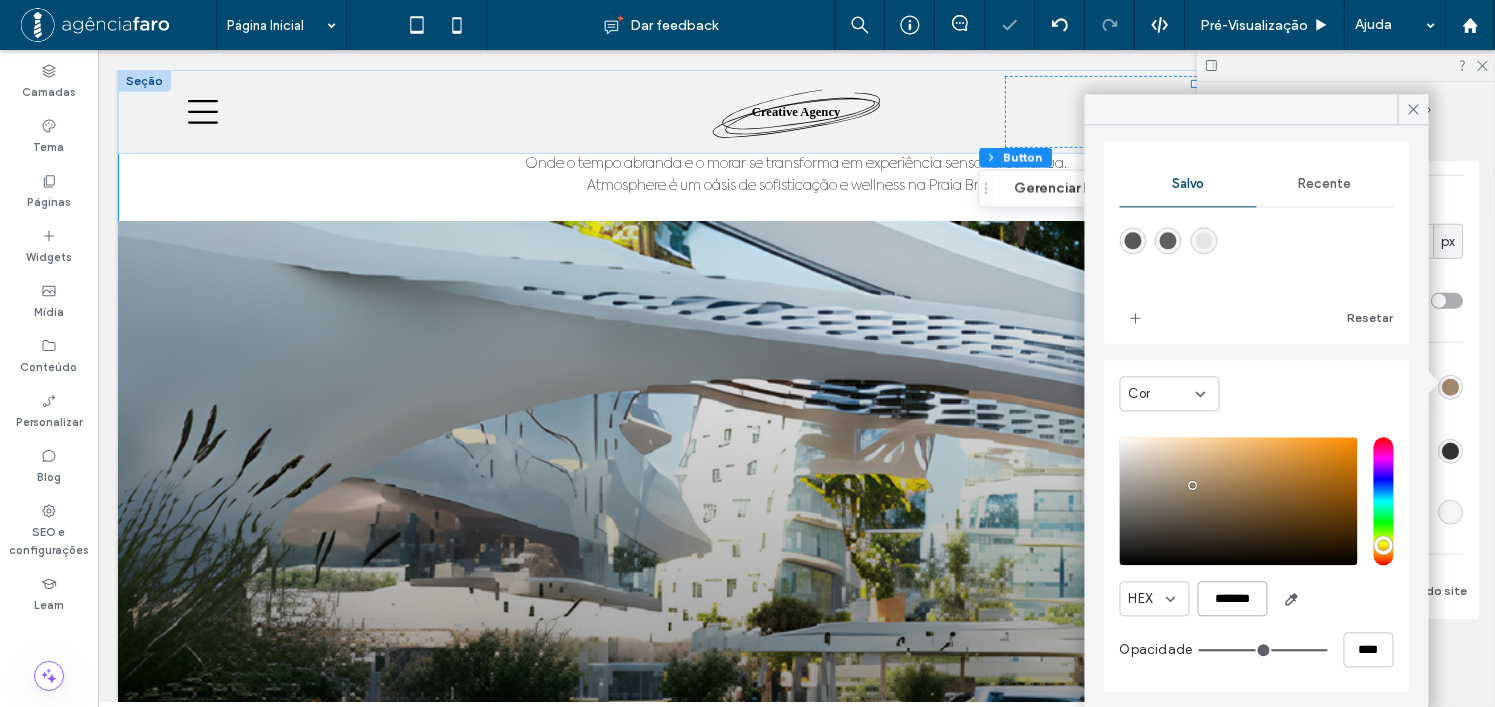 type on "*******" 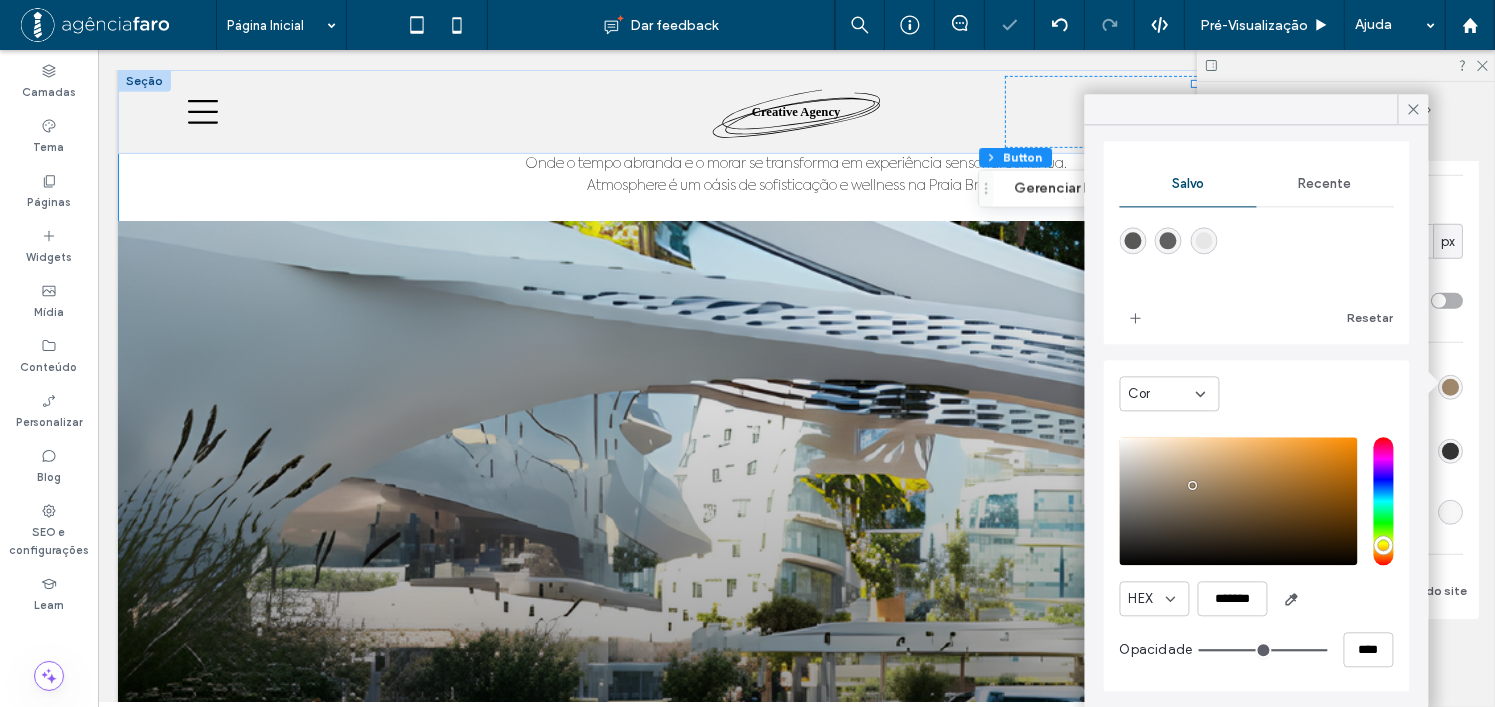 click at bounding box center [1185, 318] 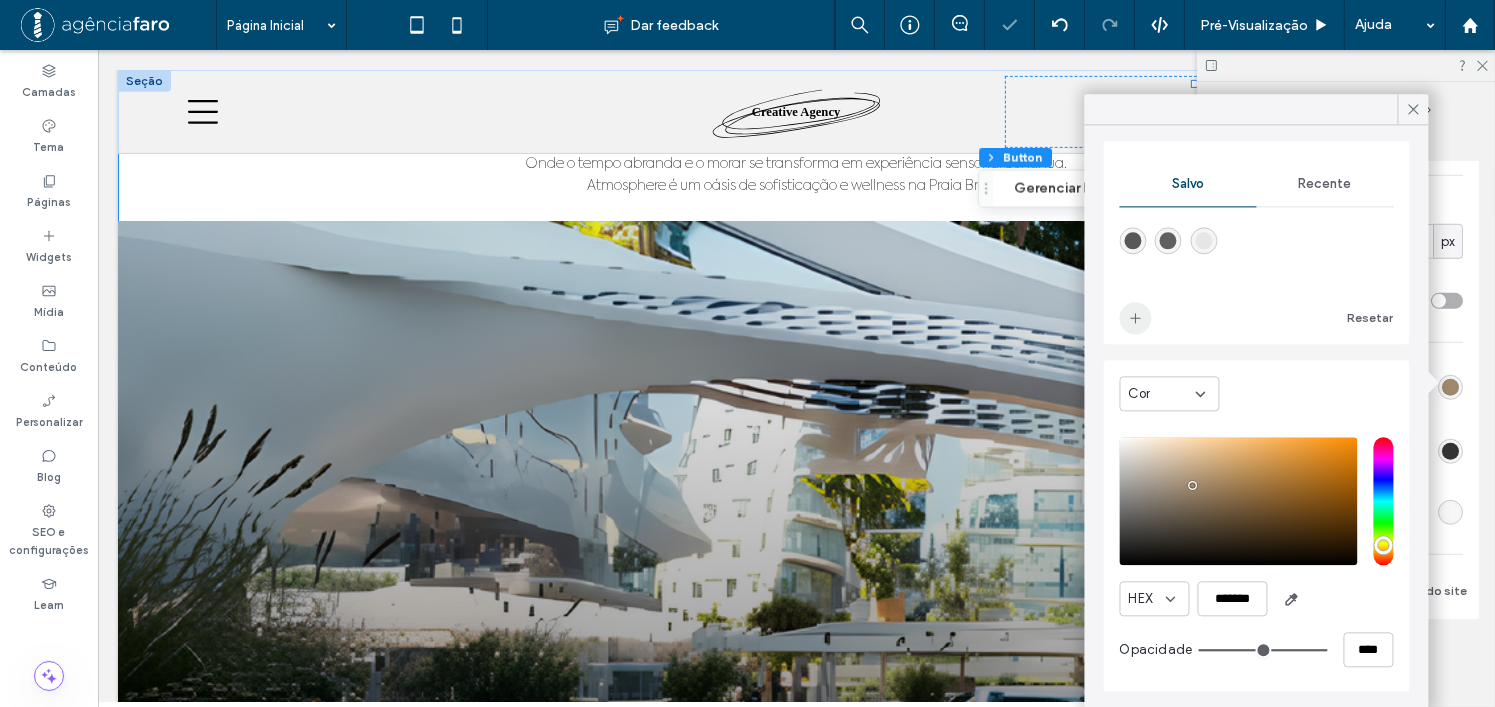 click 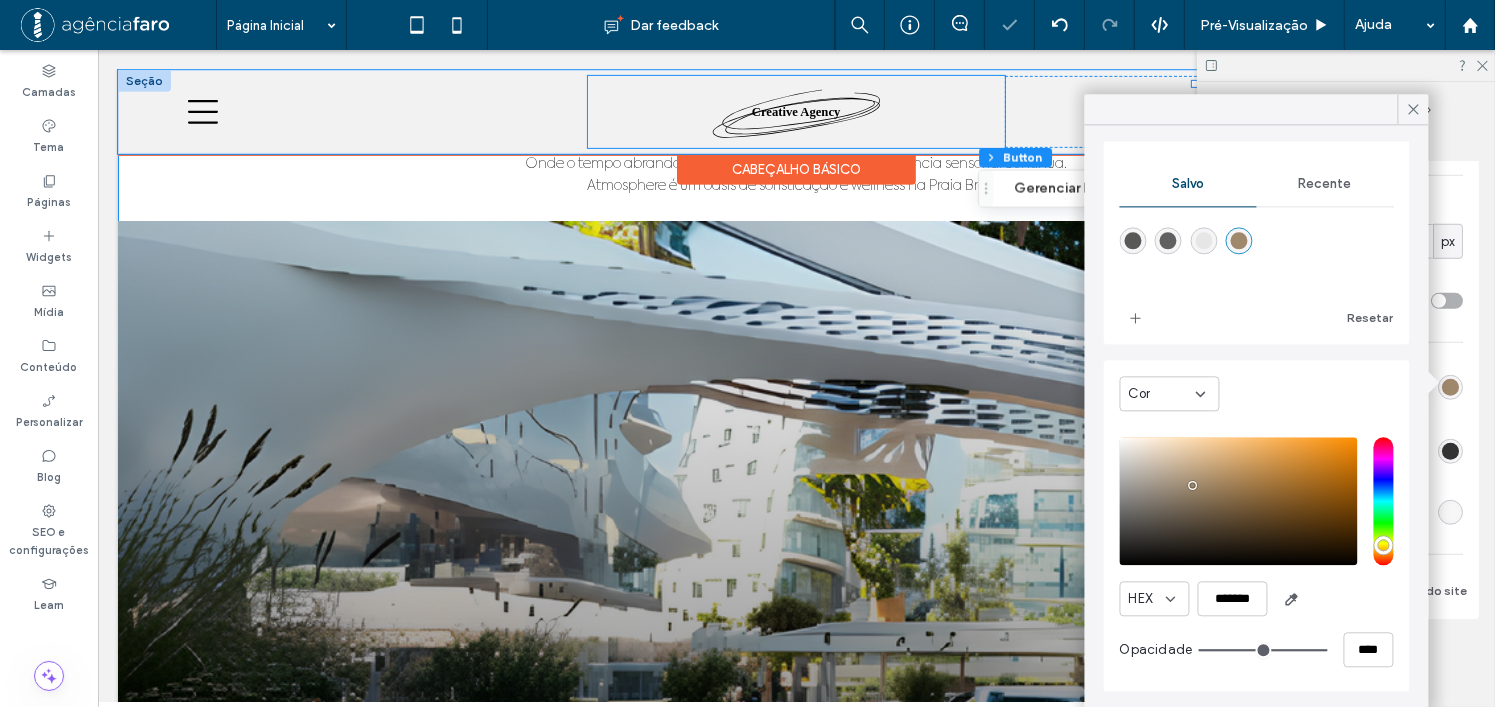 click at bounding box center (795, 112) 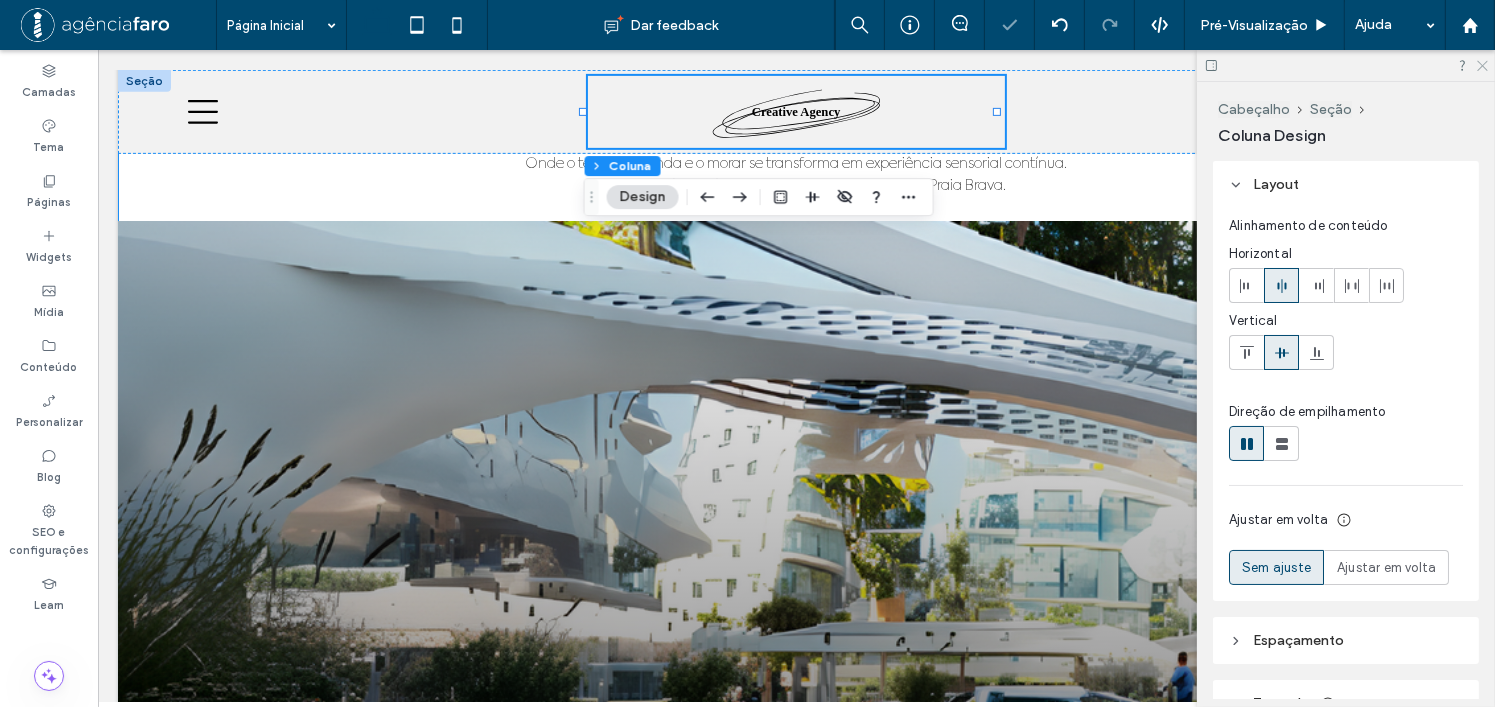 click 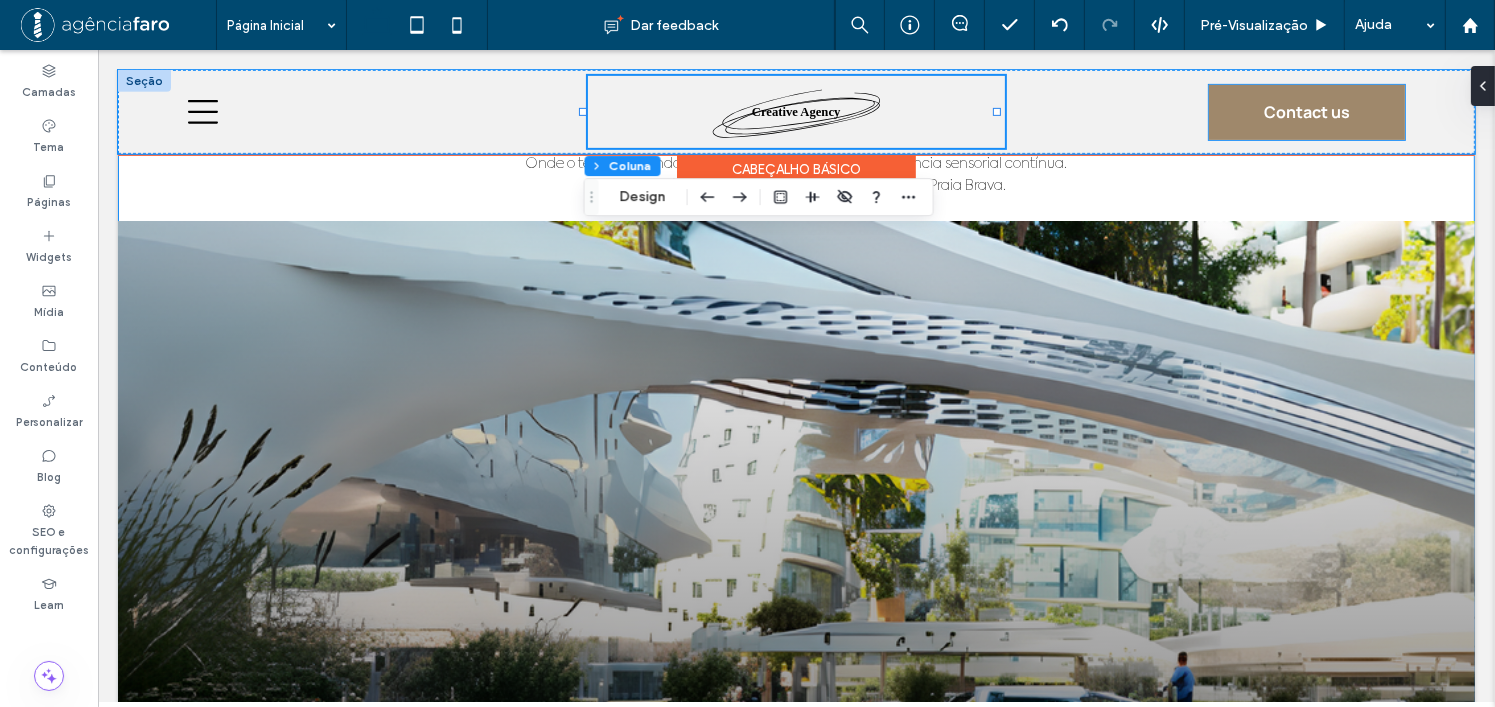 click on "Contact us" at bounding box center [1306, 112] 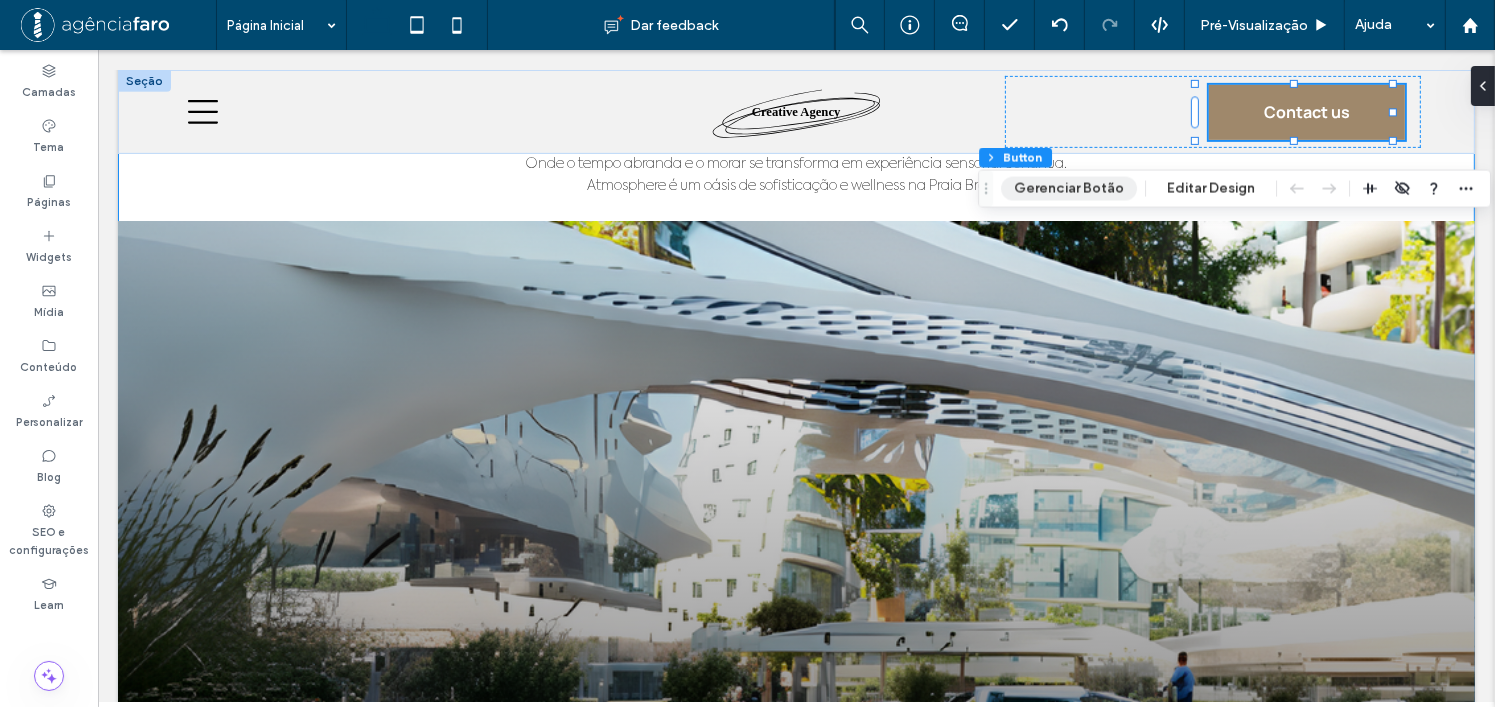 click on "Gerenciar Botão" at bounding box center (1069, 189) 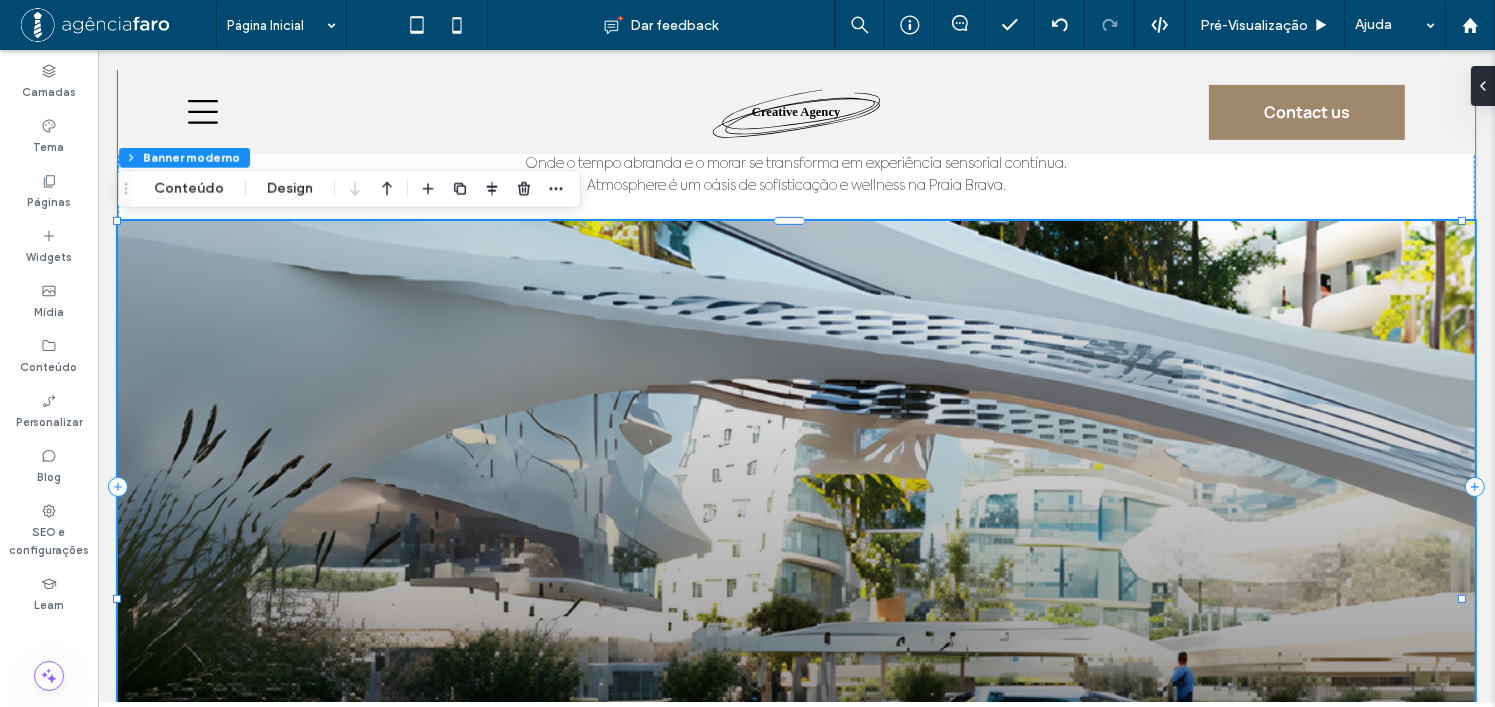 click on "SOBRE O EMPREENDIMENTO
Live Where Art Becomes Home
VIVA ONDE A ARTE SE TRANSFORMA EM LAR.
Onde o tempo abranda e o morar se transforma em experiência sensorial contínua. Atmosphere é um oásis de sofisticação e wellness na Praia Brava.
Arquitetura orgânica. Beleza atemporal.
Assinado pelo studio internacional Creato, o Atmosphere é uma obra de linhas fluidas que se integram com naturalidade a paisagem da Praia Brava.
Sample Title
Sample description for this slide.
←
→" at bounding box center [795, 486] 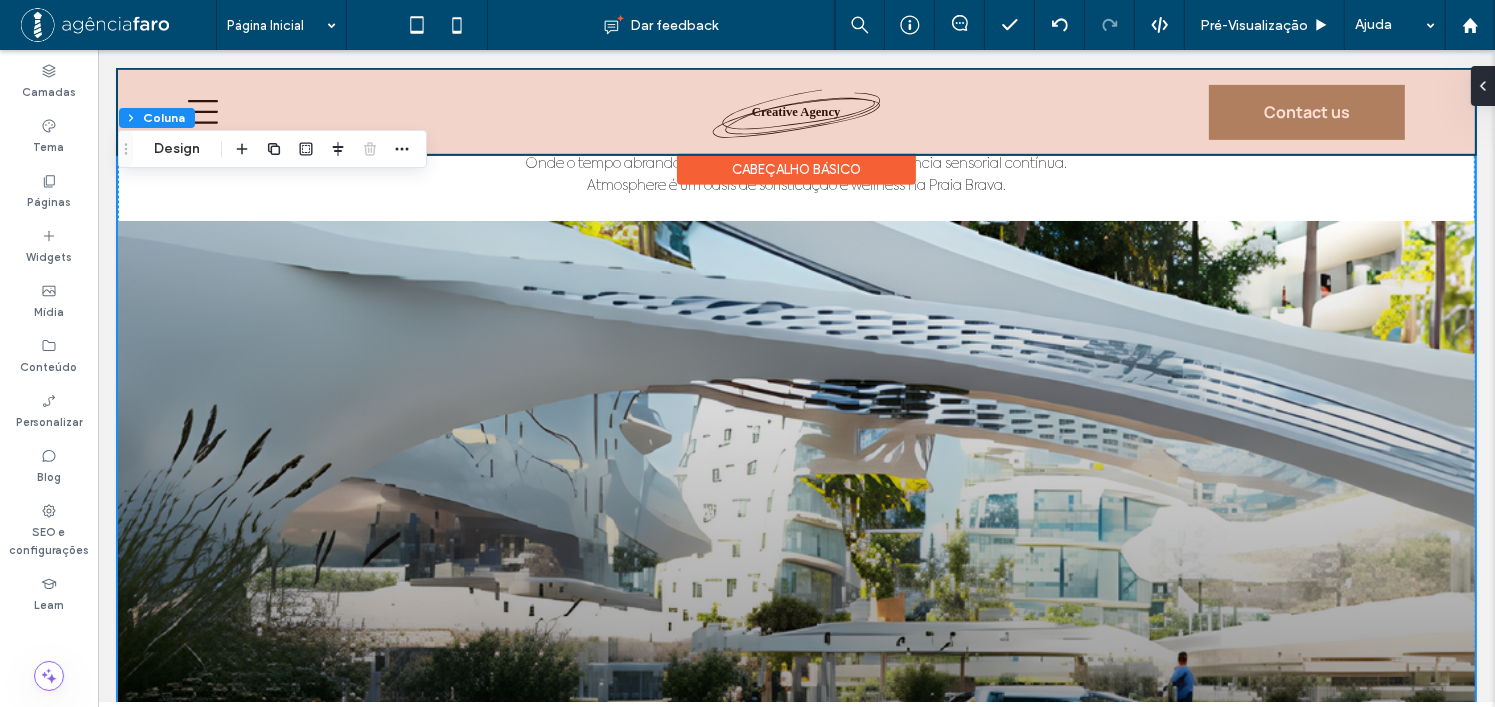 click at bounding box center [795, 112] 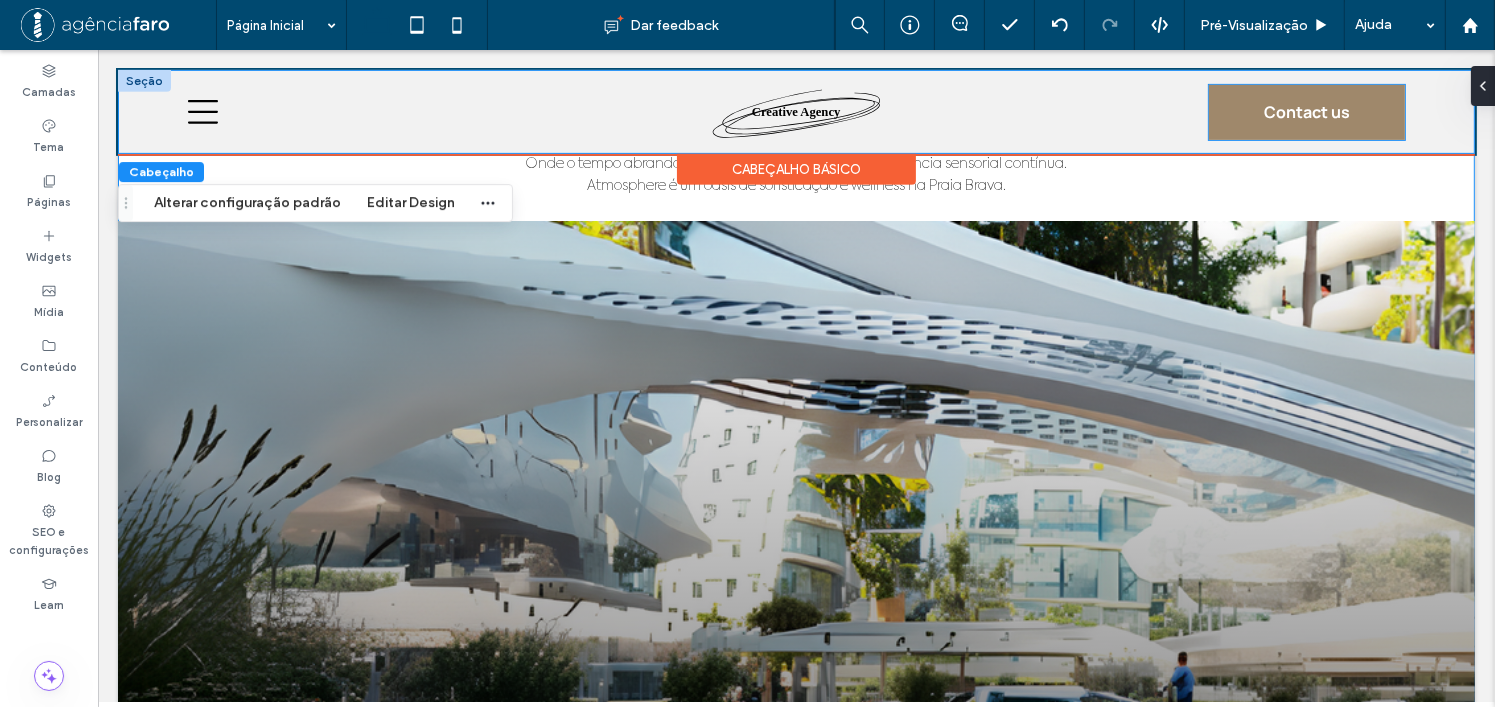 click on "Contact us" at bounding box center (1306, 112) 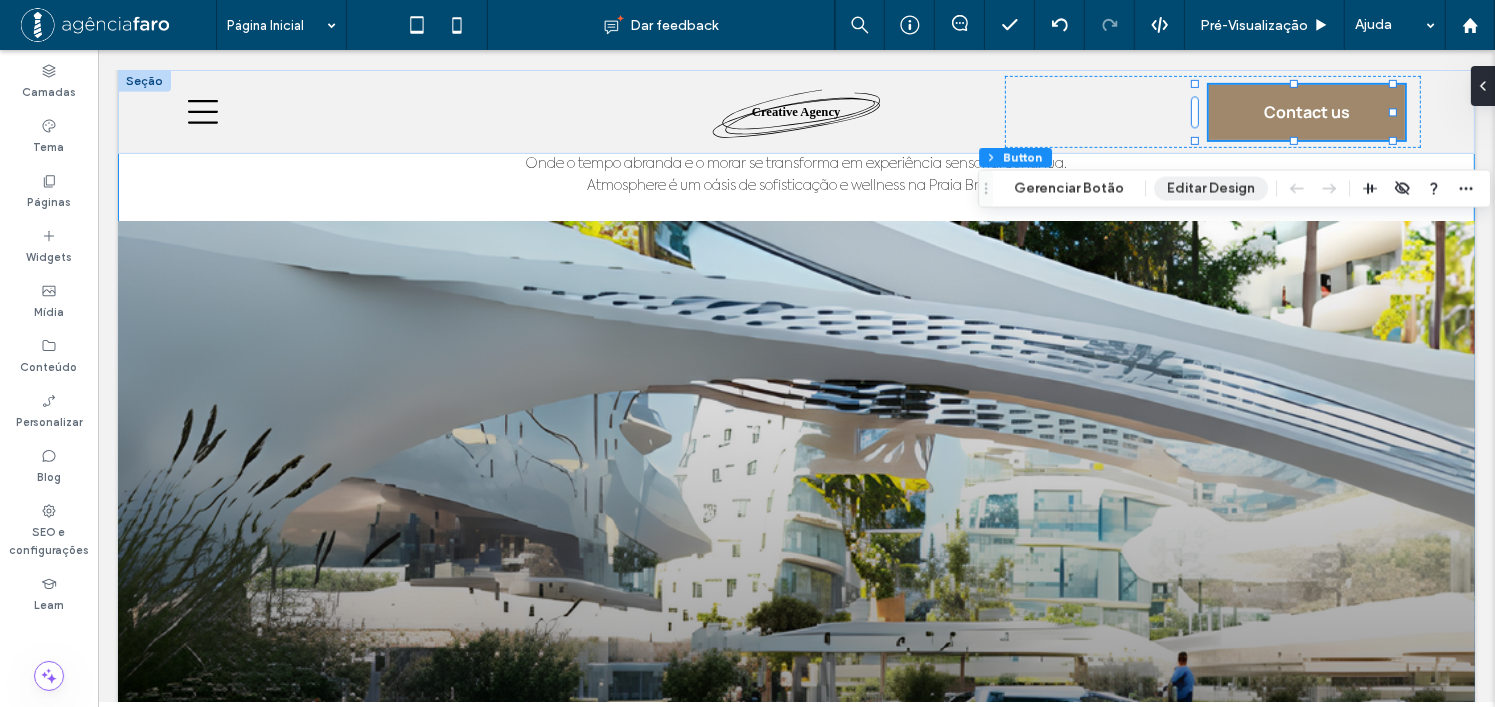 click on "Editar Design" at bounding box center [1211, 189] 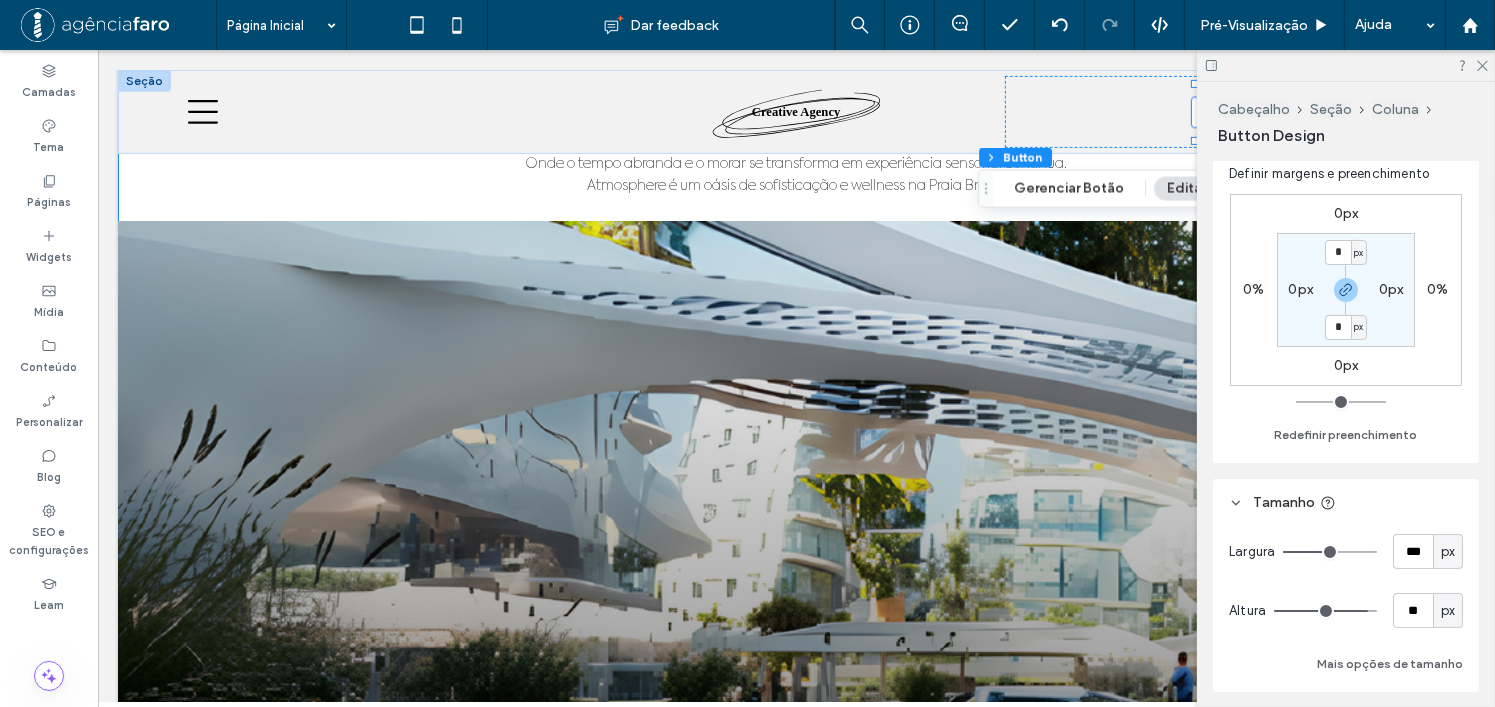 scroll, scrollTop: 300, scrollLeft: 0, axis: vertical 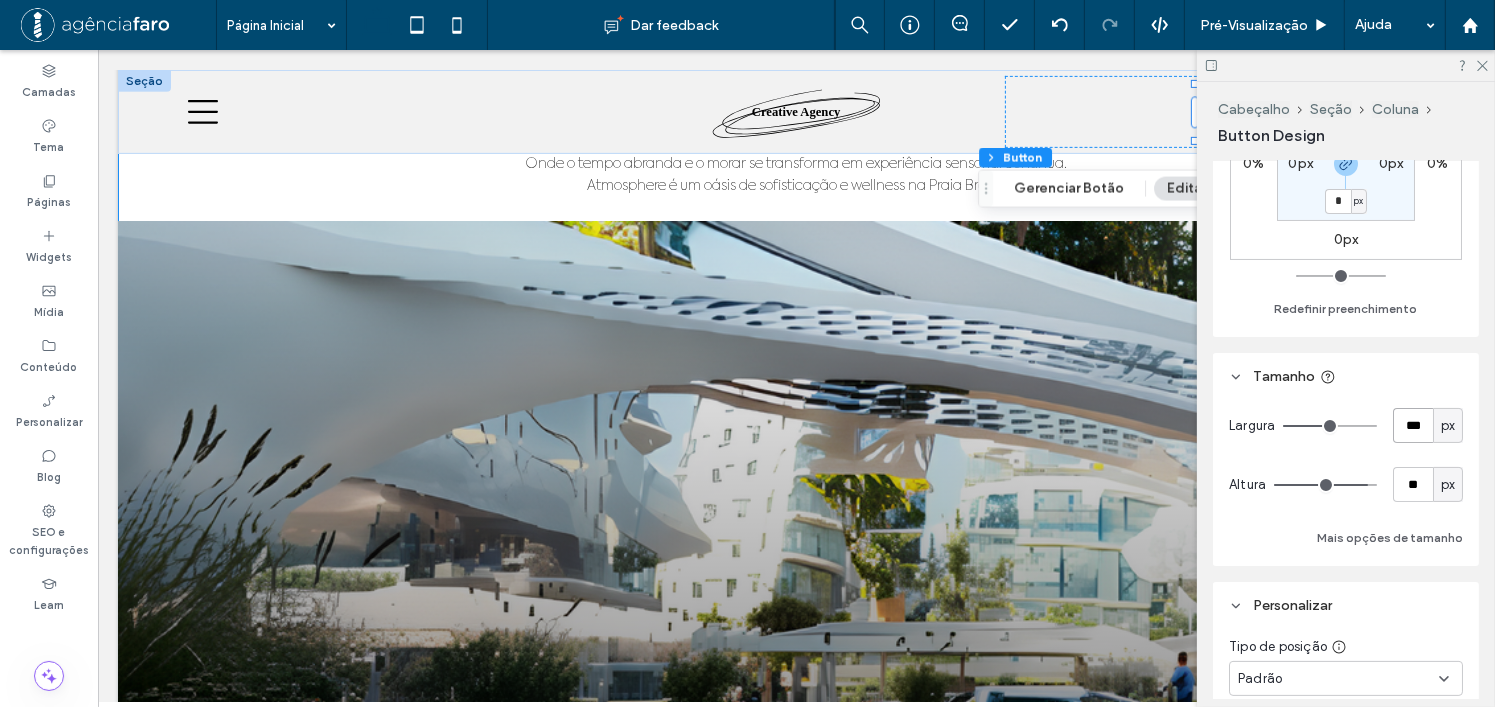 click on "***" at bounding box center (1413, 425) 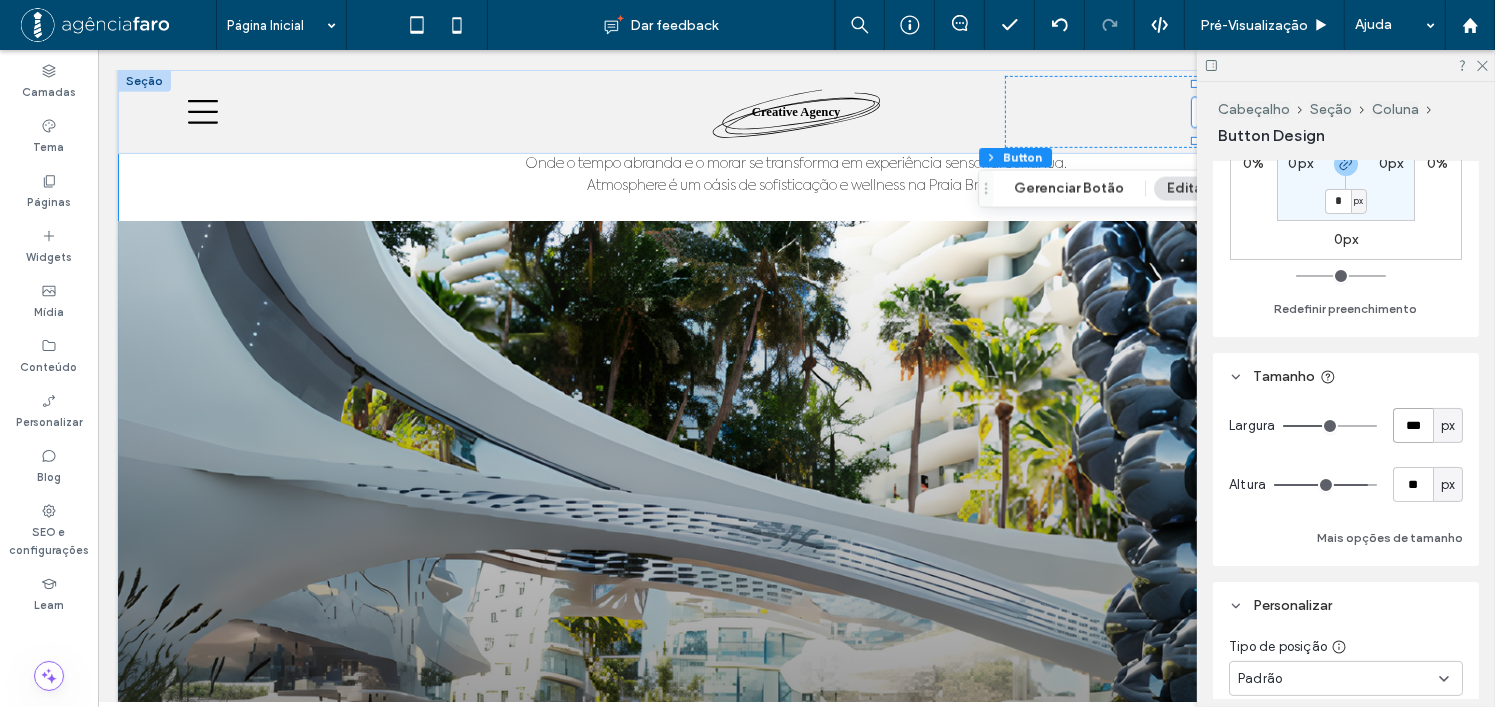 click on "***" at bounding box center [1413, 425] 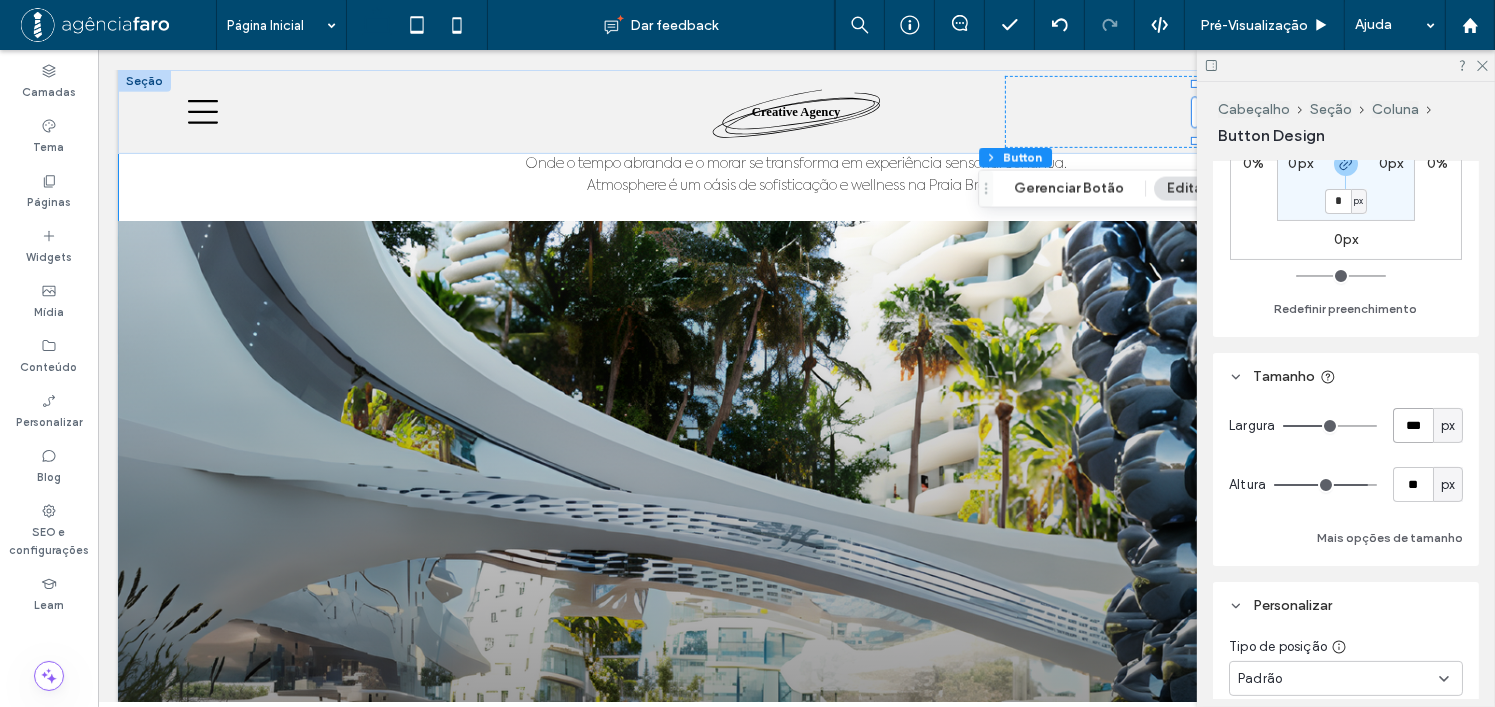 type on "***" 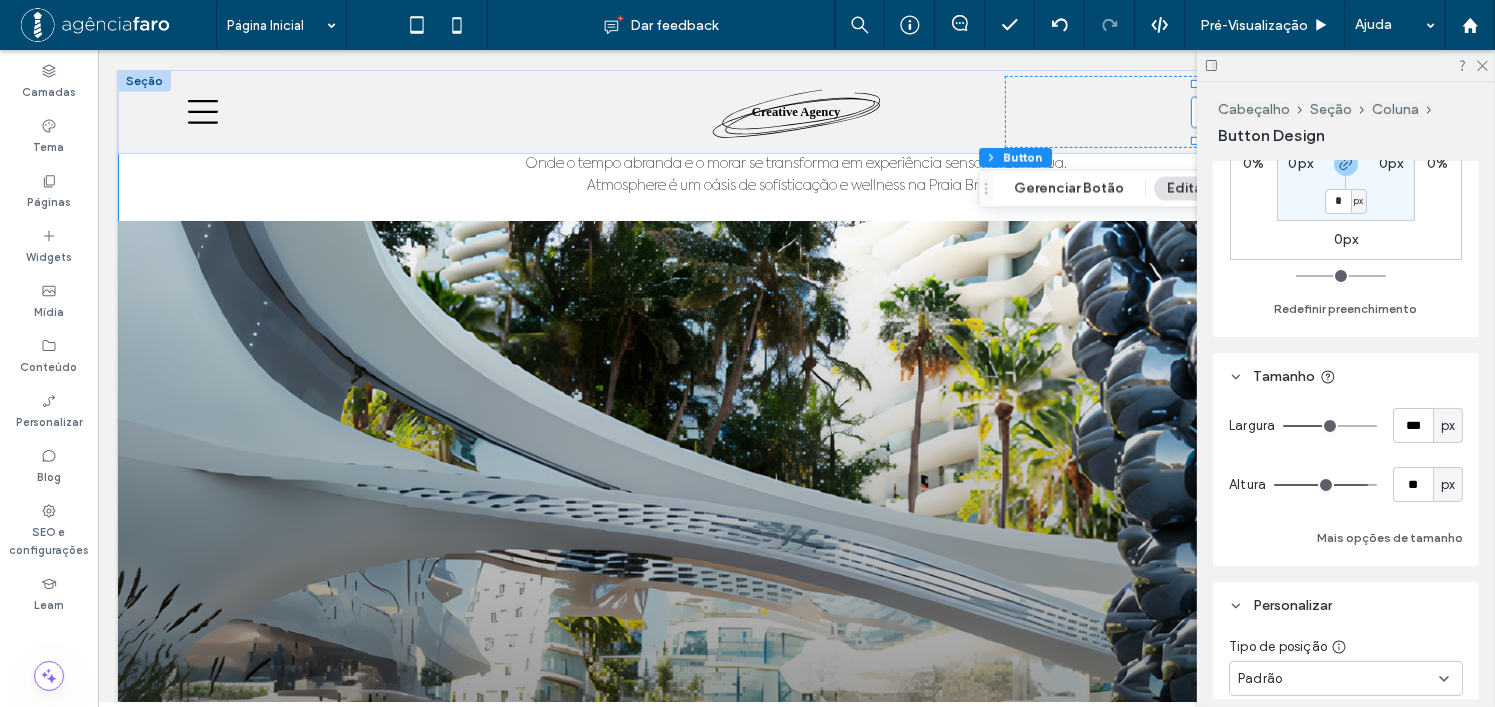 type on "***" 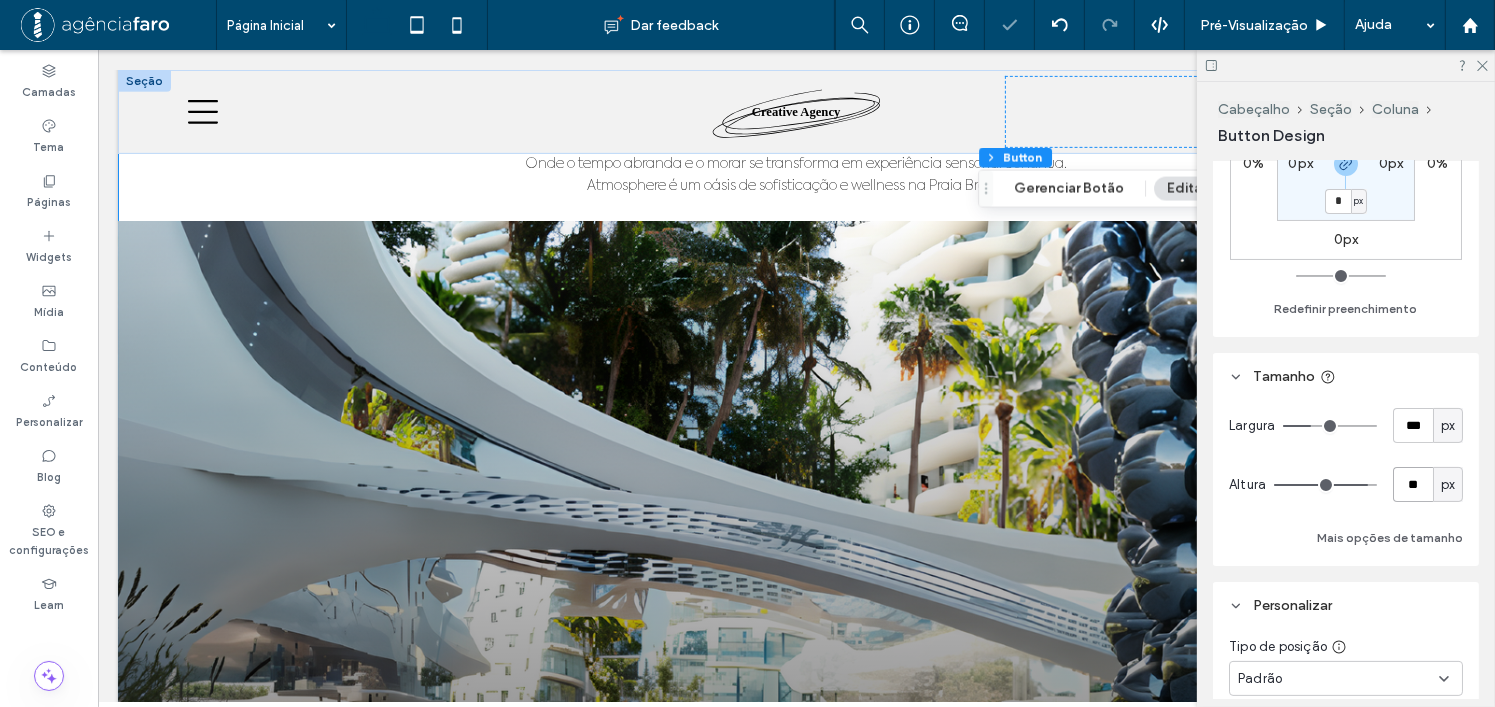 type on "*" 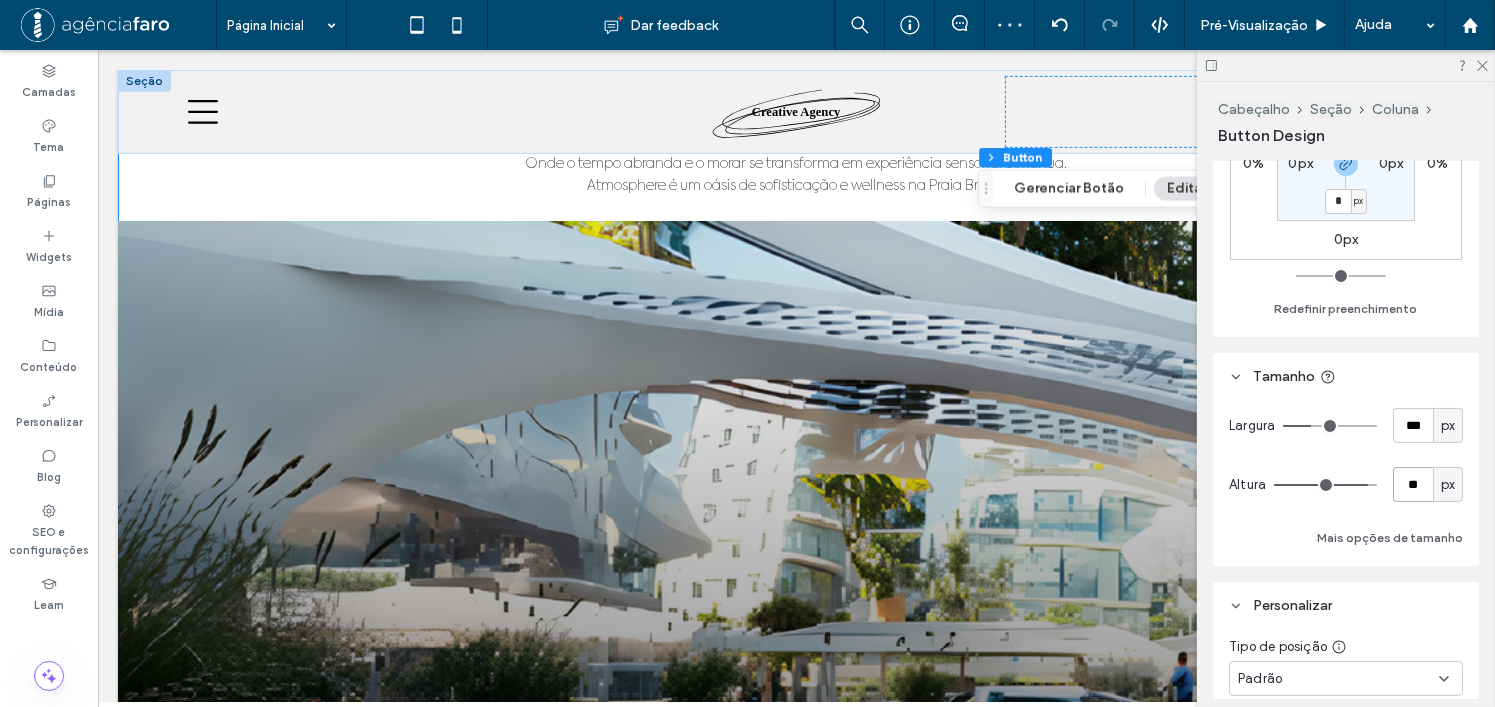 type on "**" 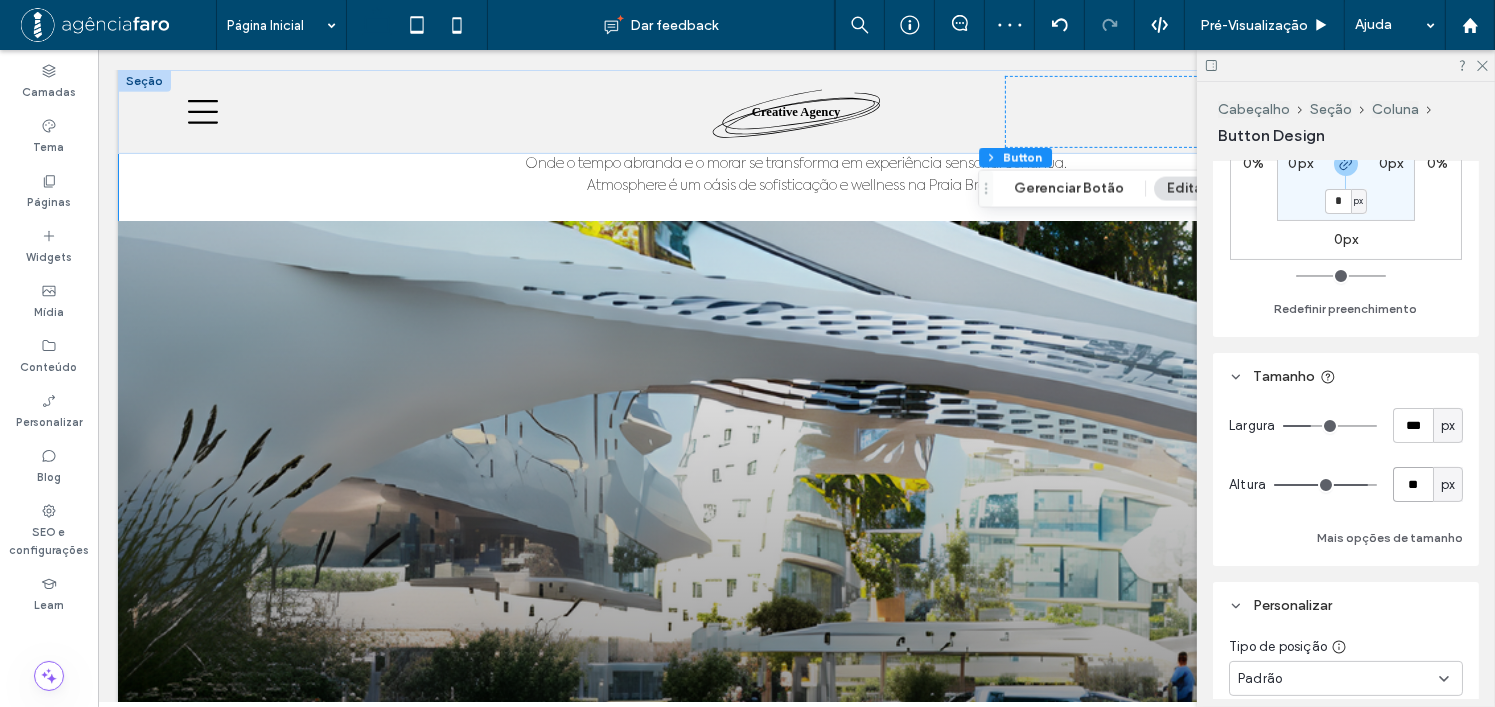 type on "**" 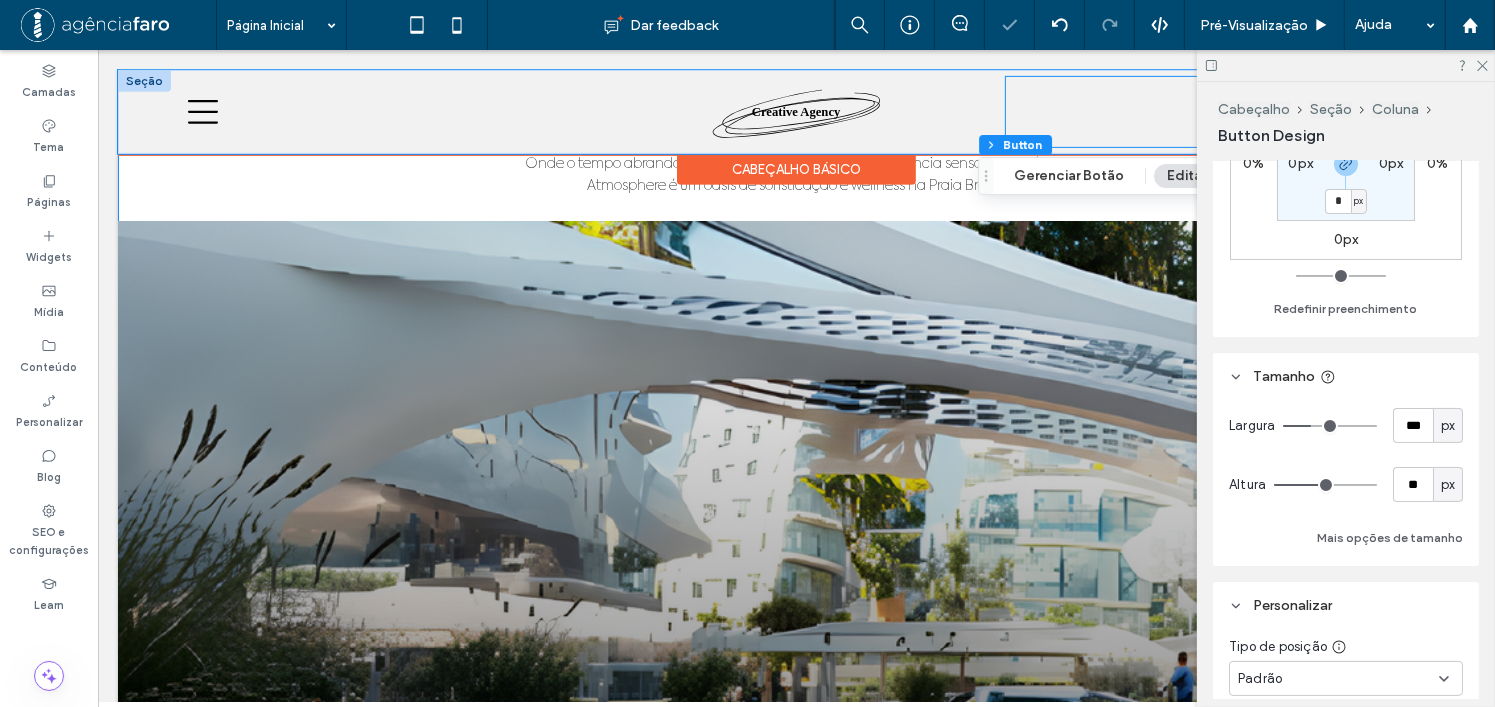 click on "Contact us" at bounding box center [1212, 112] 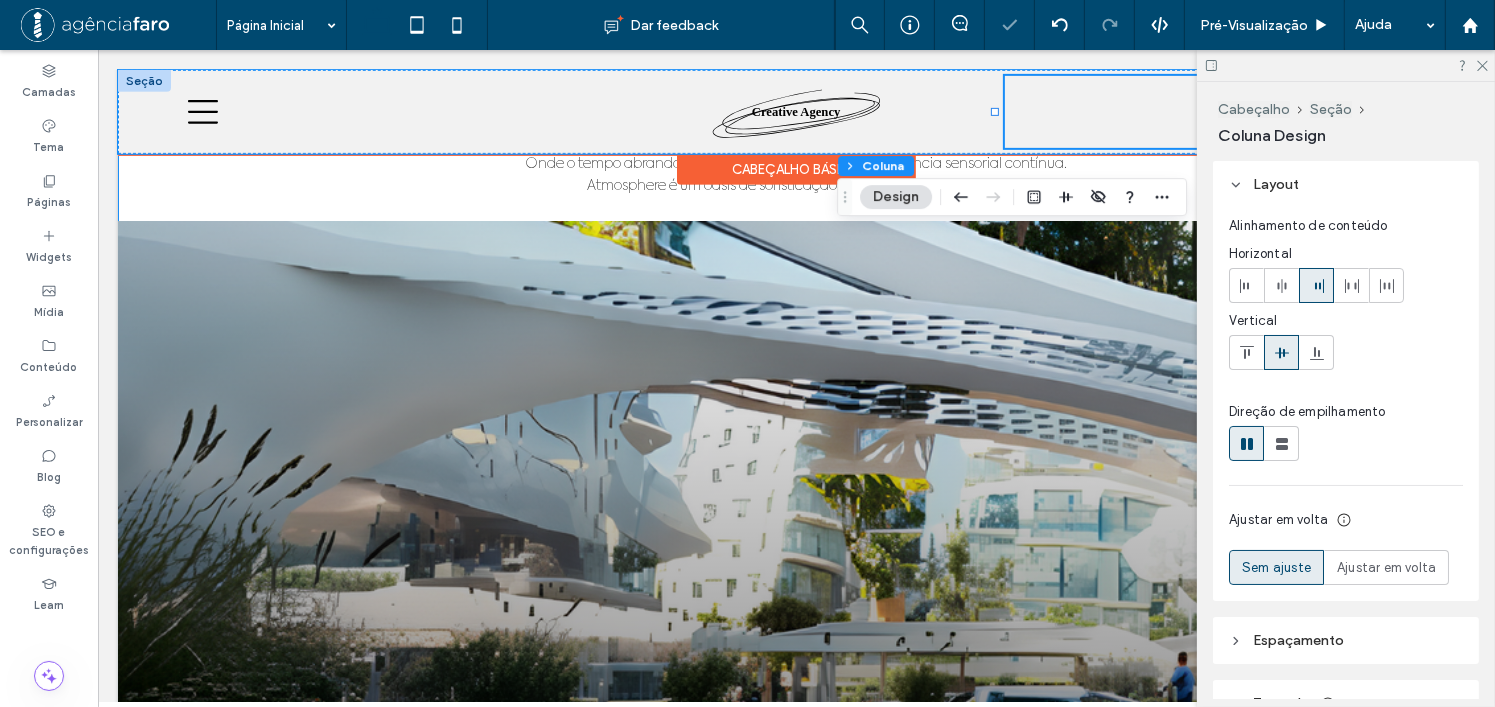 click on "Contact us" at bounding box center [1212, 112] 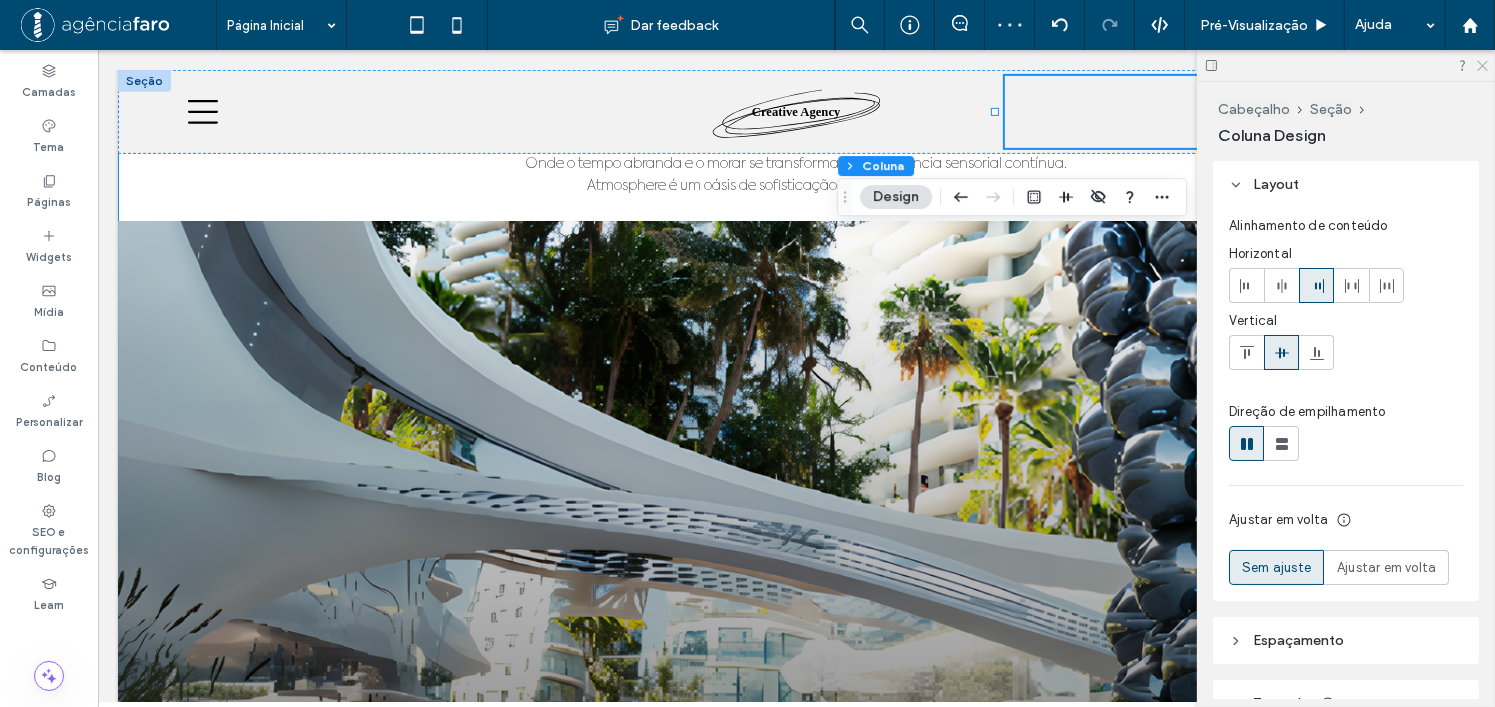 click 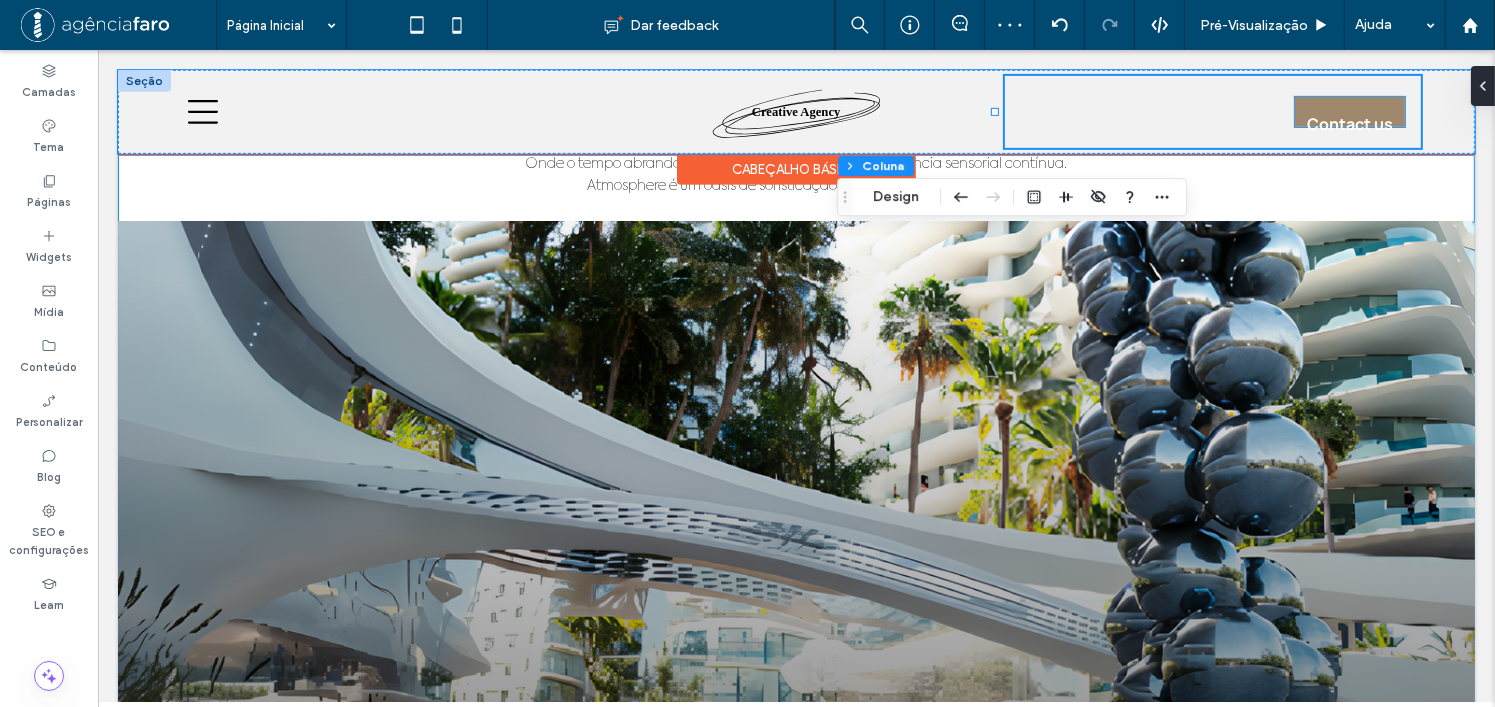 click on "Contact us" at bounding box center (1349, 124) 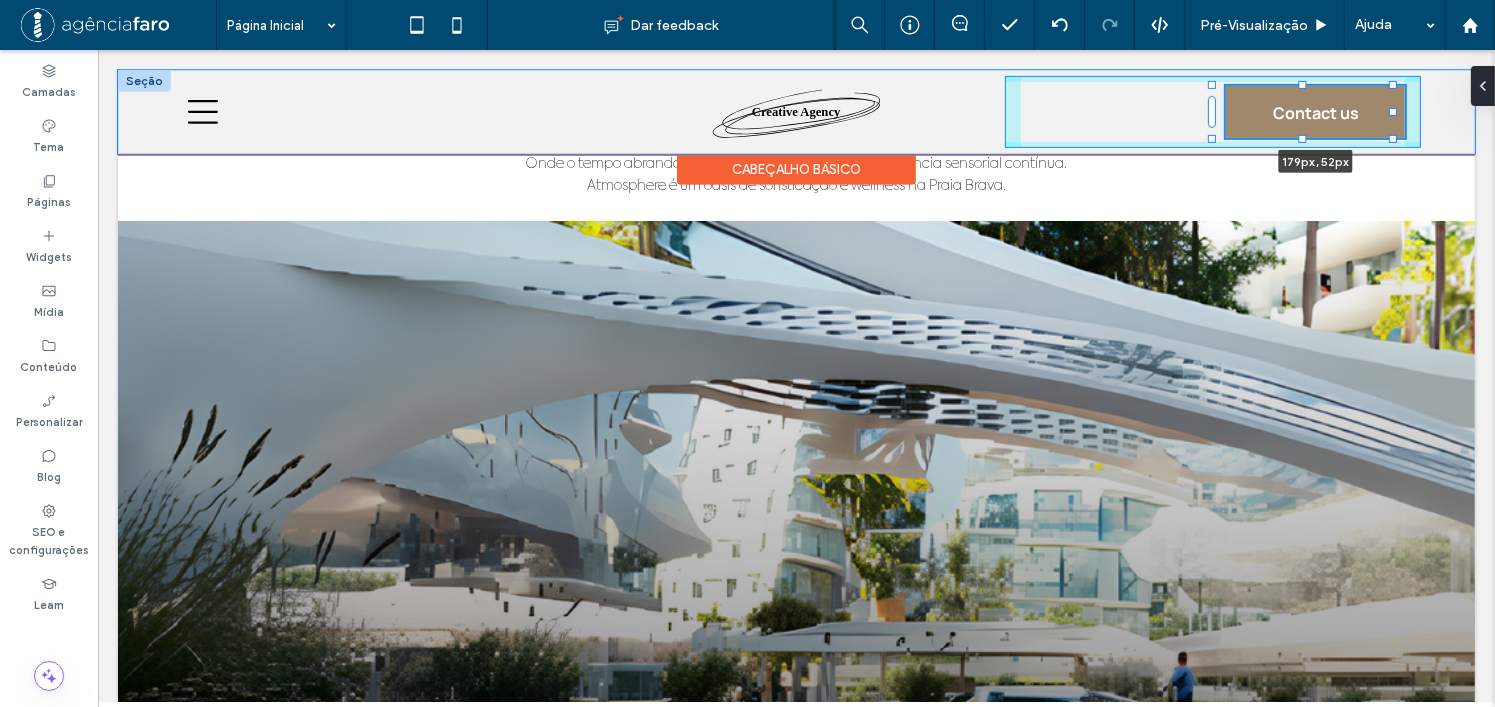 drag, startPoint x: 1278, startPoint y: 128, endPoint x: 1216, endPoint y: 139, distance: 62.968246 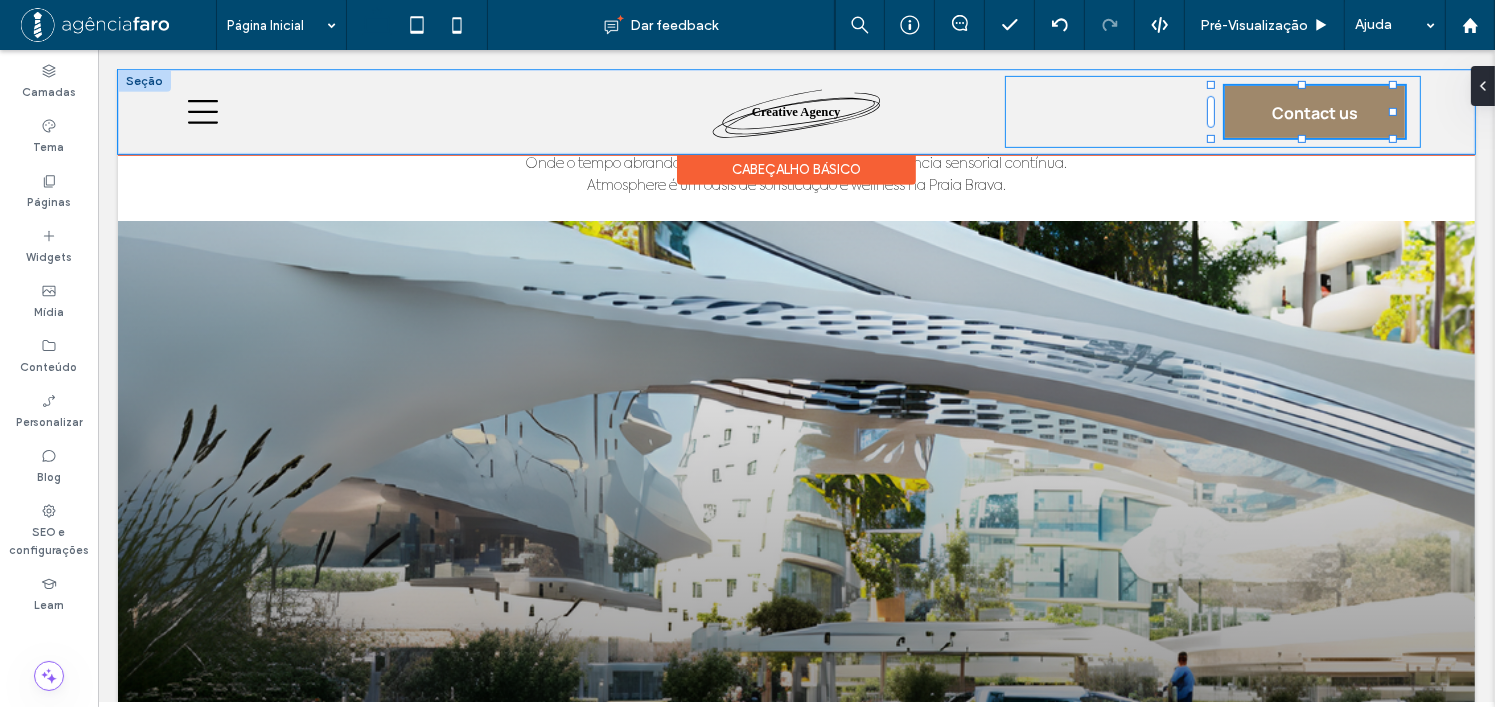 type on "***" 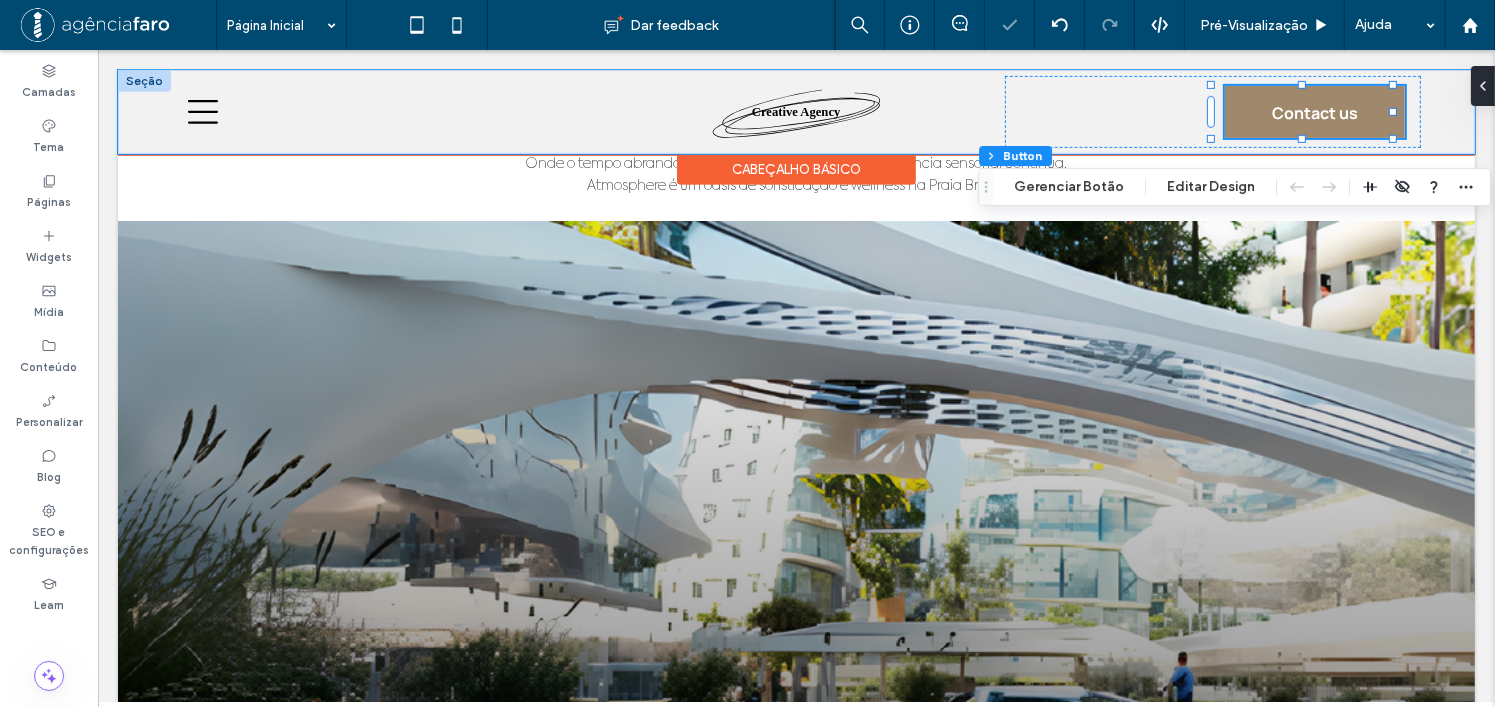 click on "Contact us" at bounding box center [1314, 112] 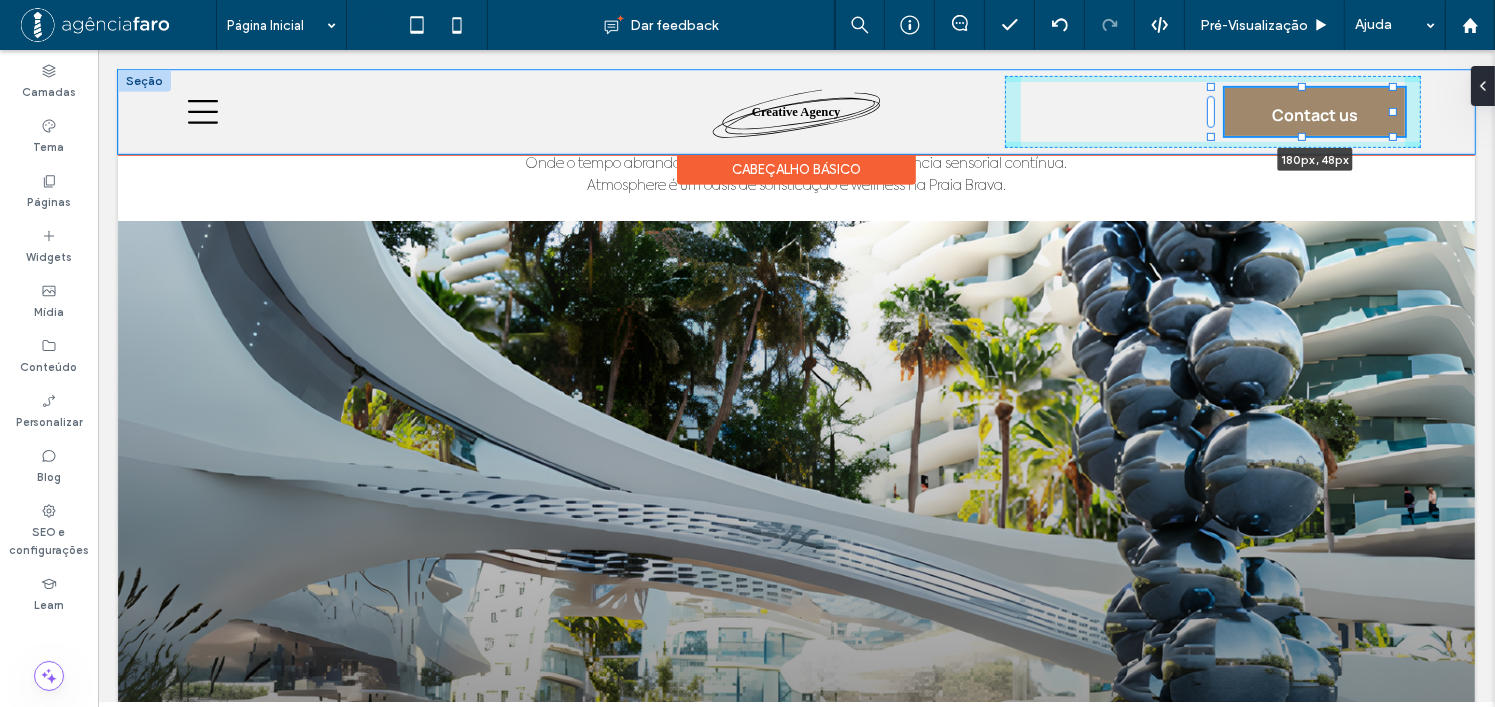 click at bounding box center (1301, 87) 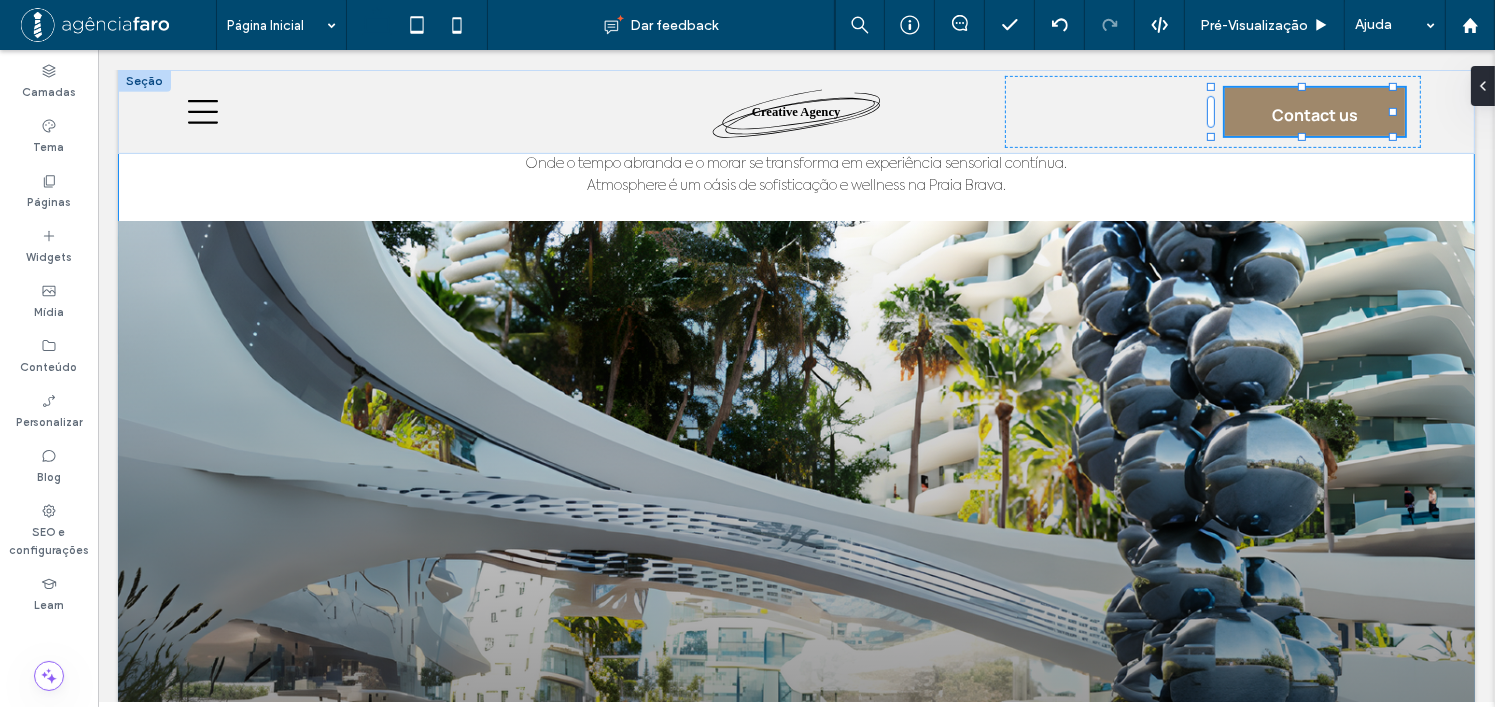 type on "**" 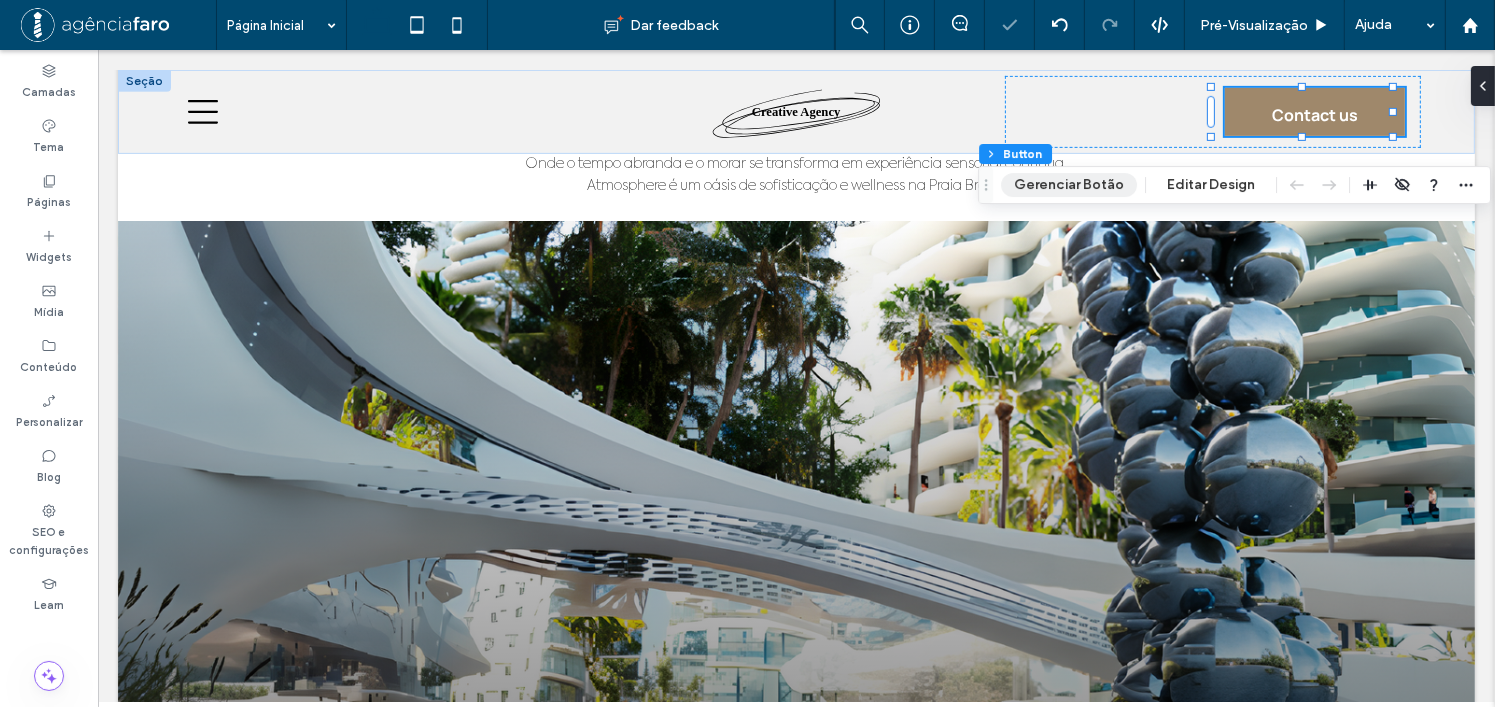 click on "Gerenciar Botão" at bounding box center (1069, 185) 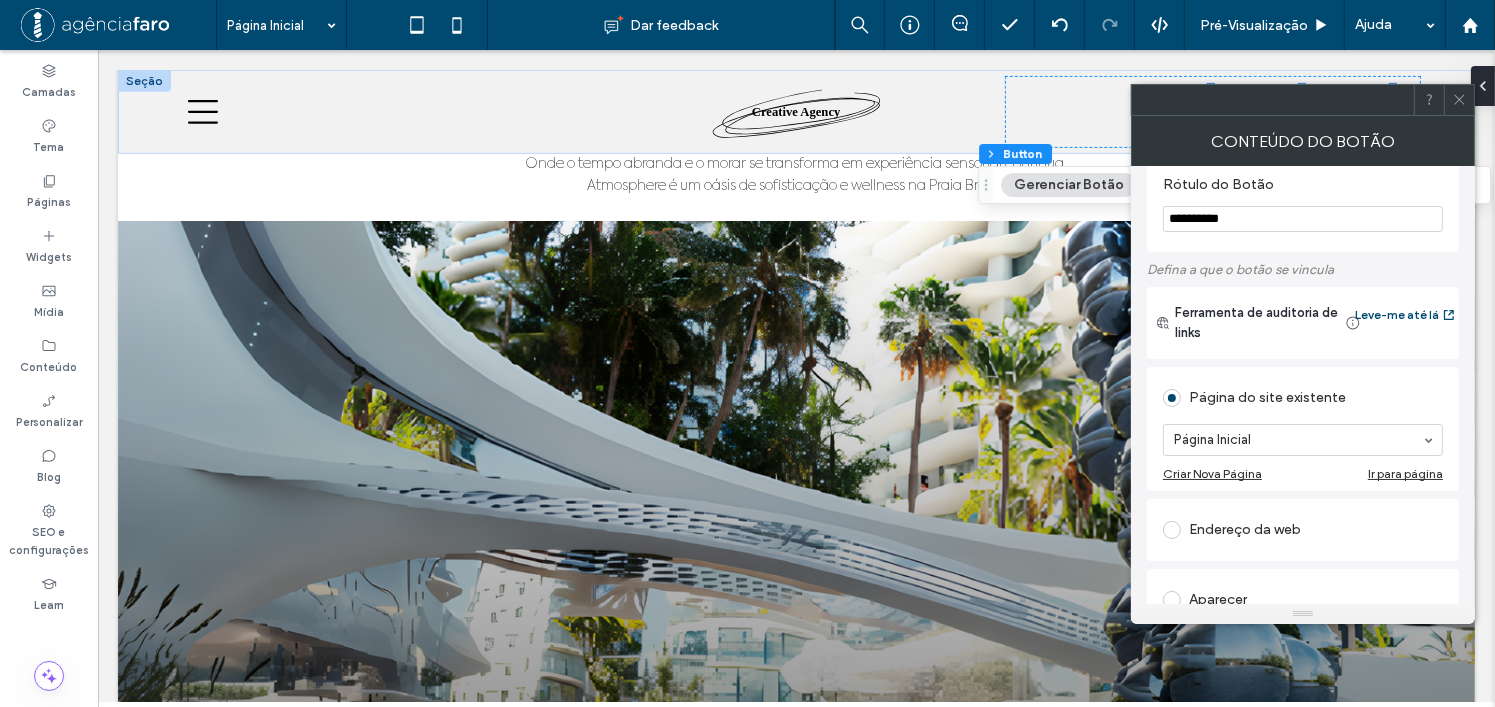 scroll, scrollTop: 0, scrollLeft: 0, axis: both 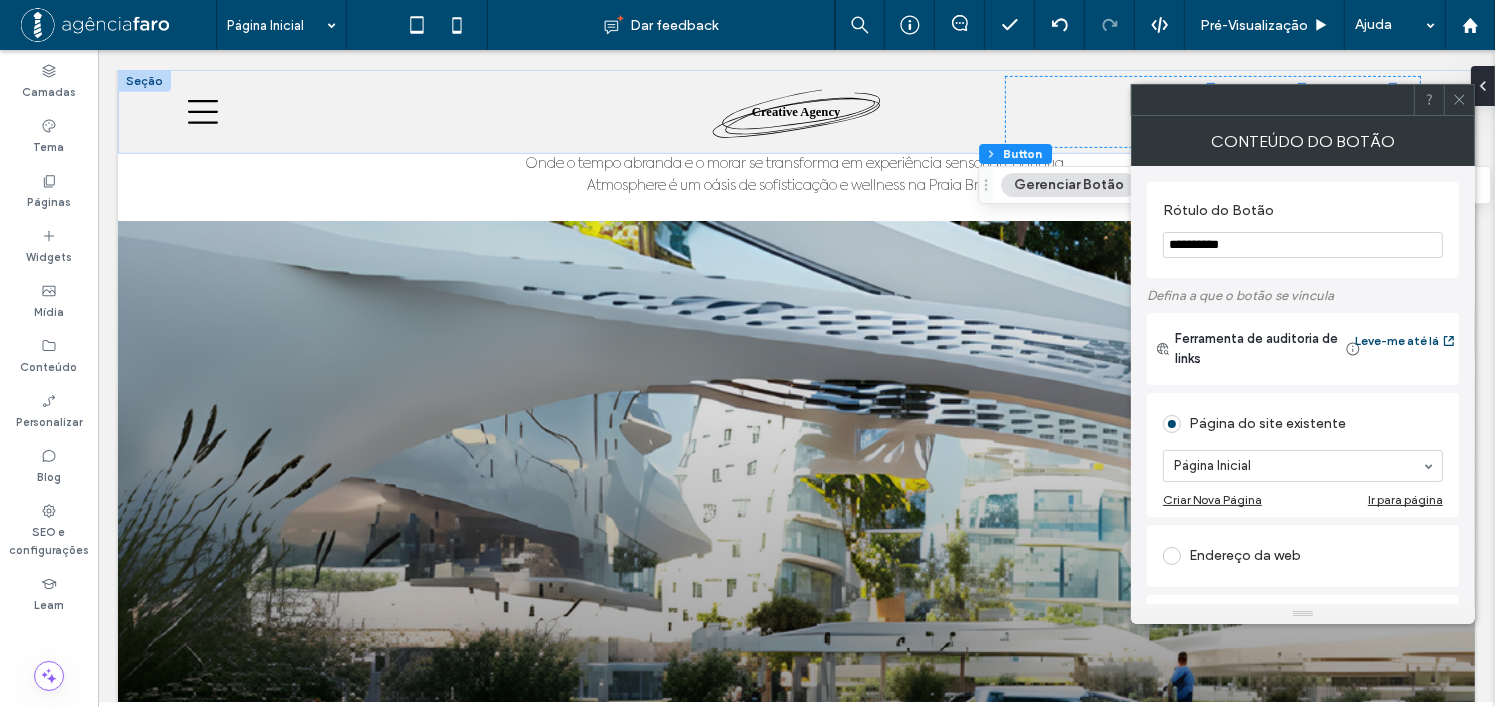 click 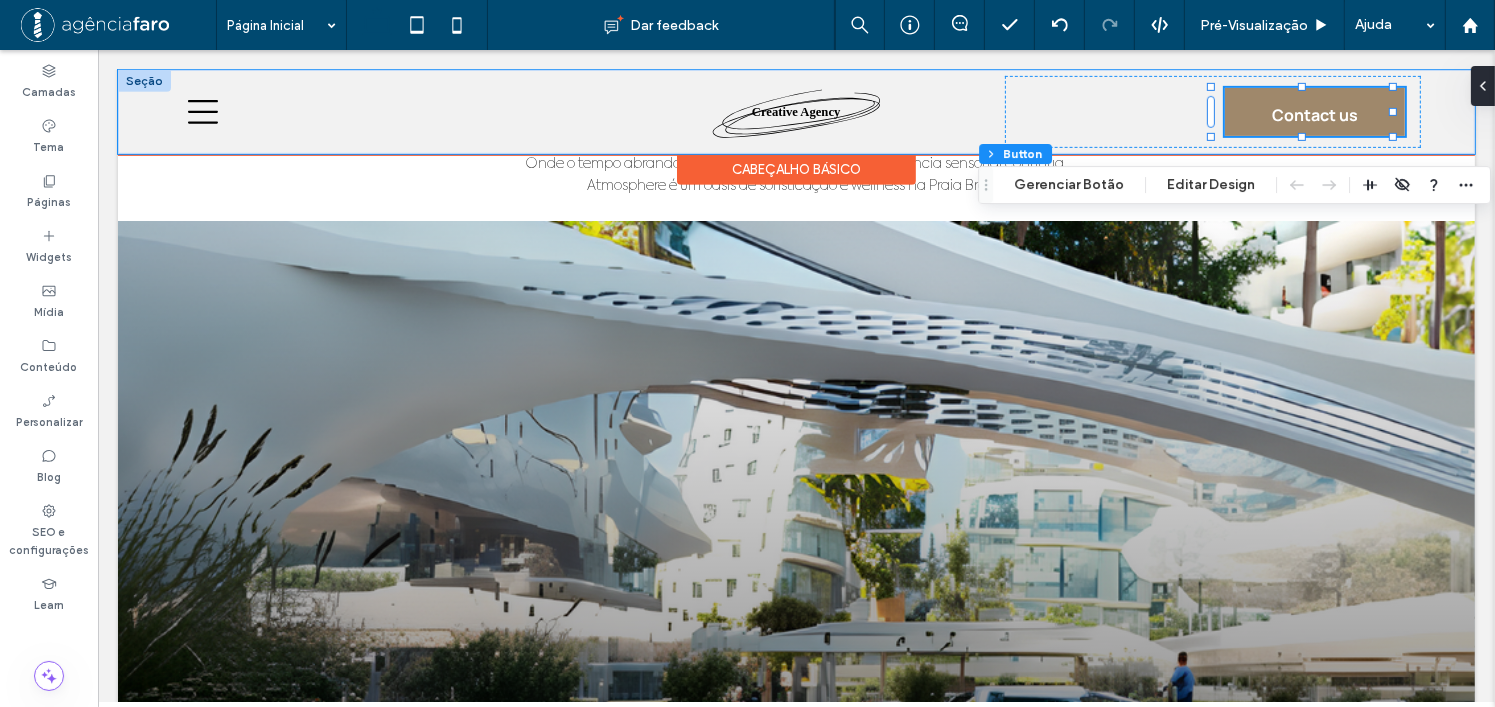 click on "Contact us" at bounding box center [1314, 115] 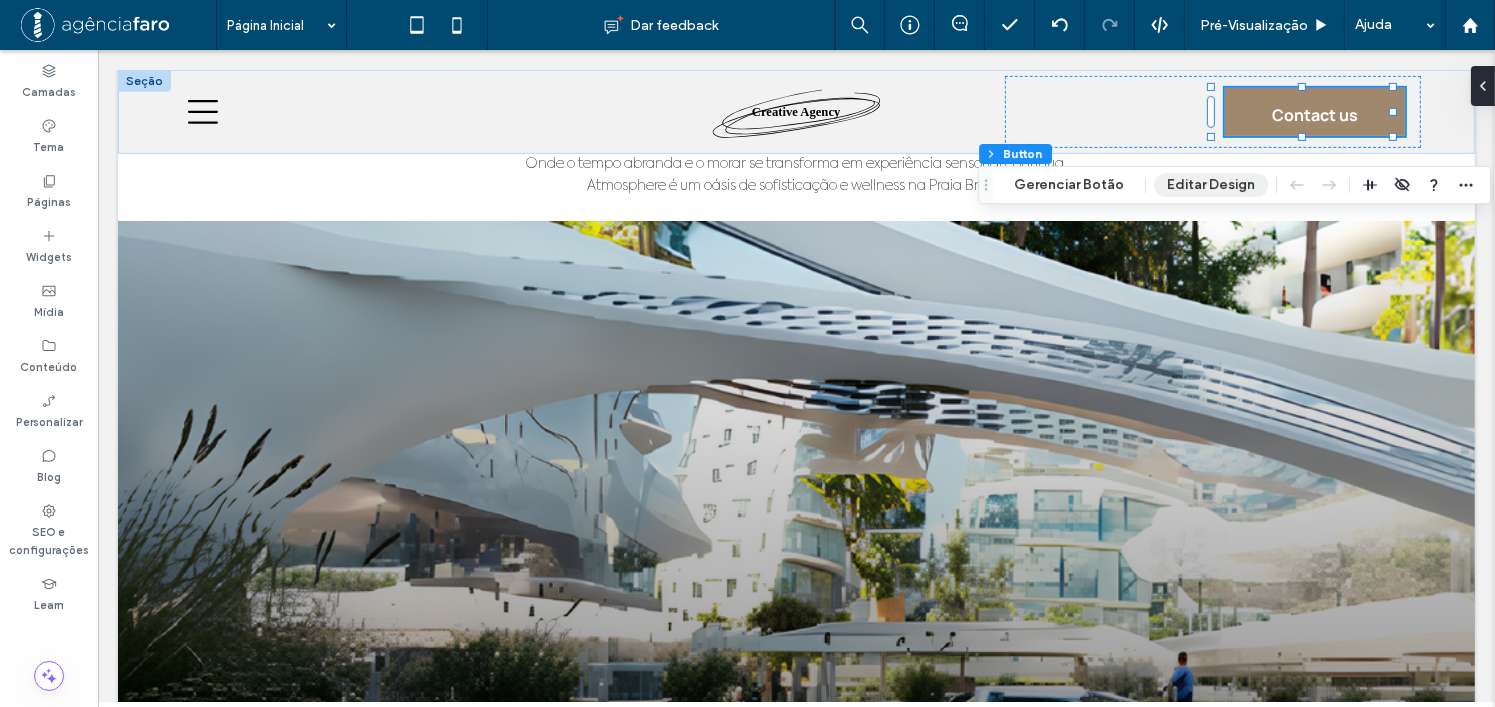 click on "Editar Design" at bounding box center [1211, 185] 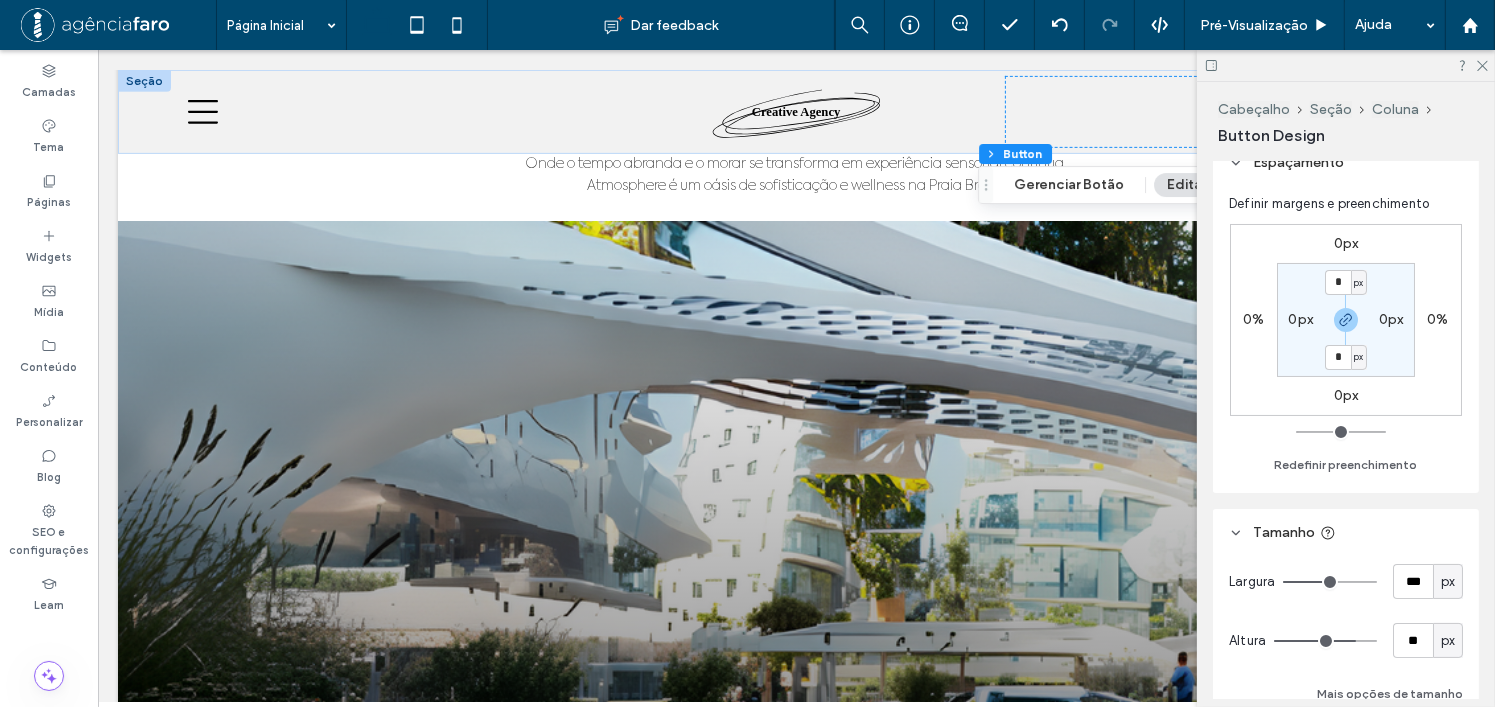 scroll, scrollTop: 300, scrollLeft: 0, axis: vertical 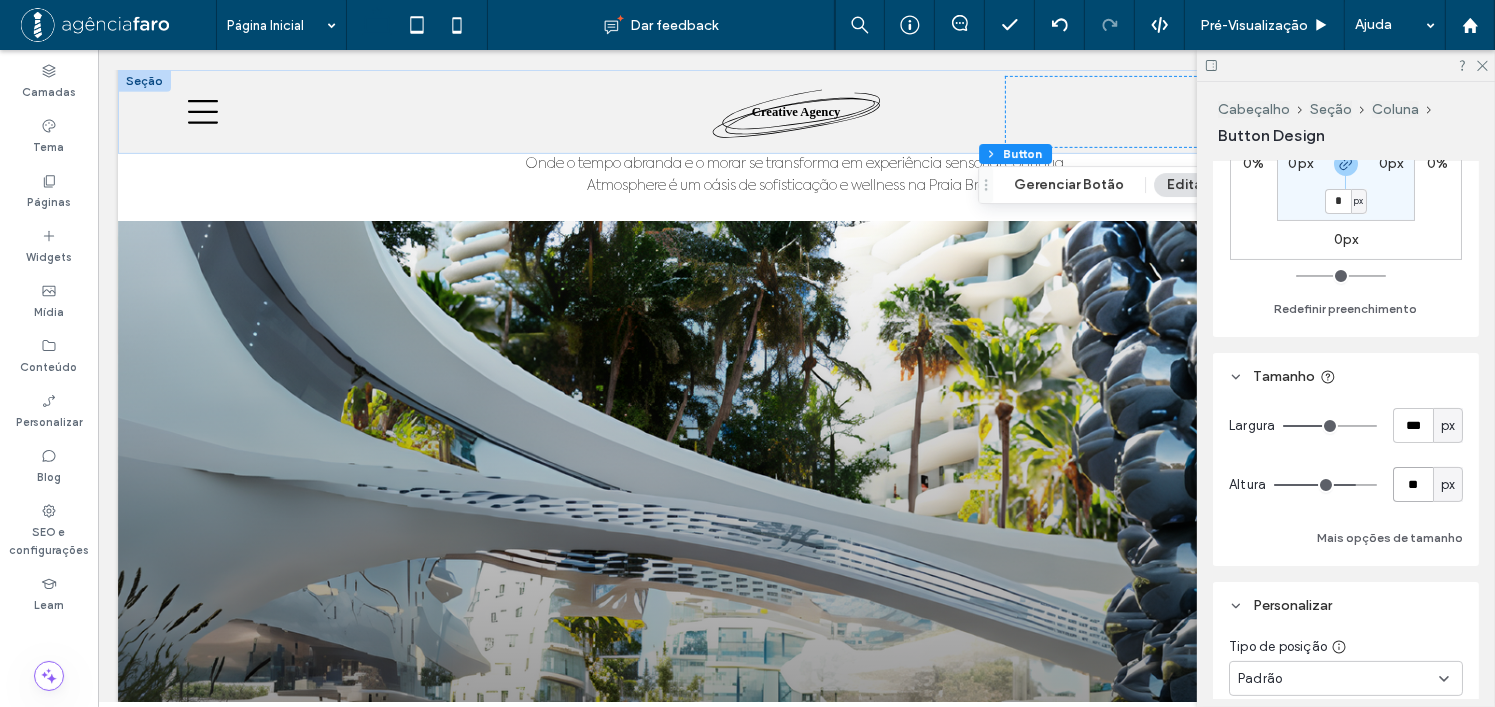 click on "**" at bounding box center [1413, 484] 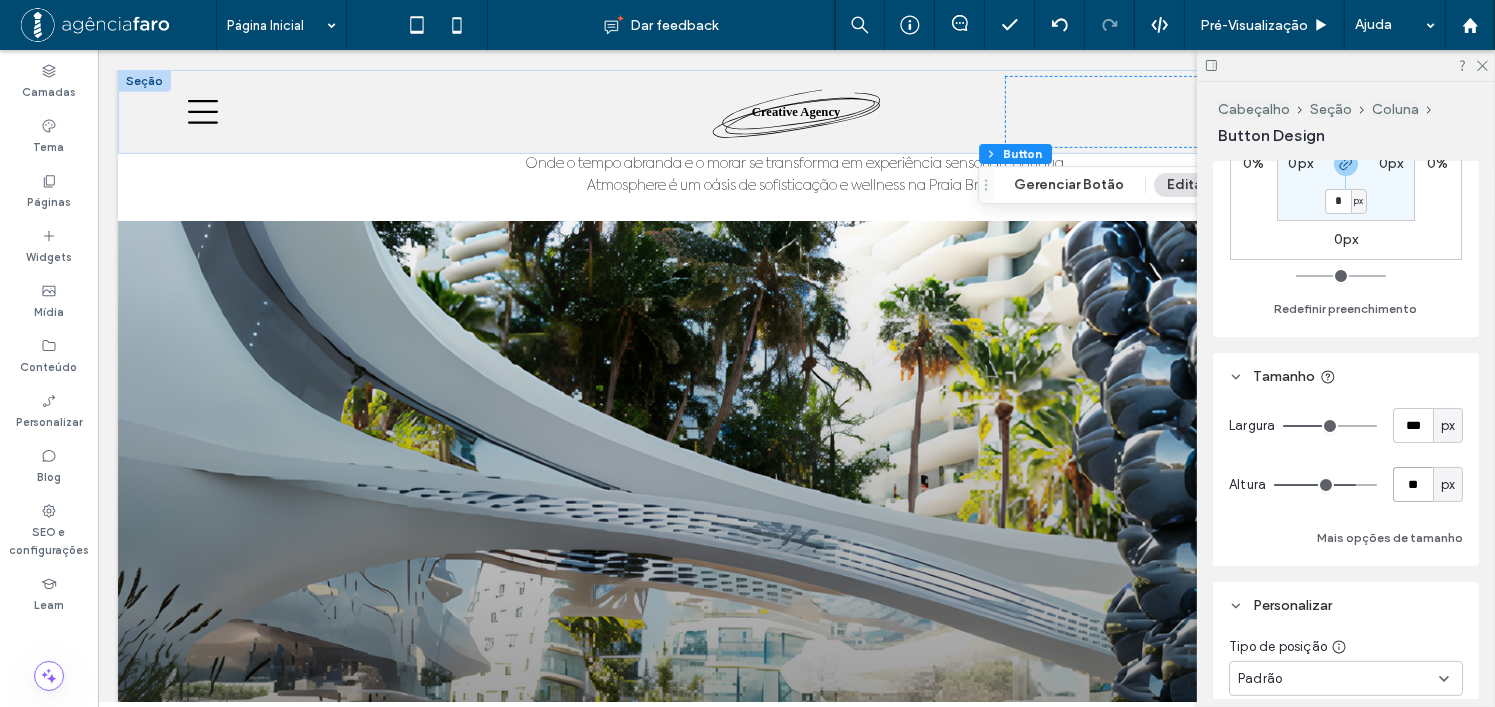 type on "**" 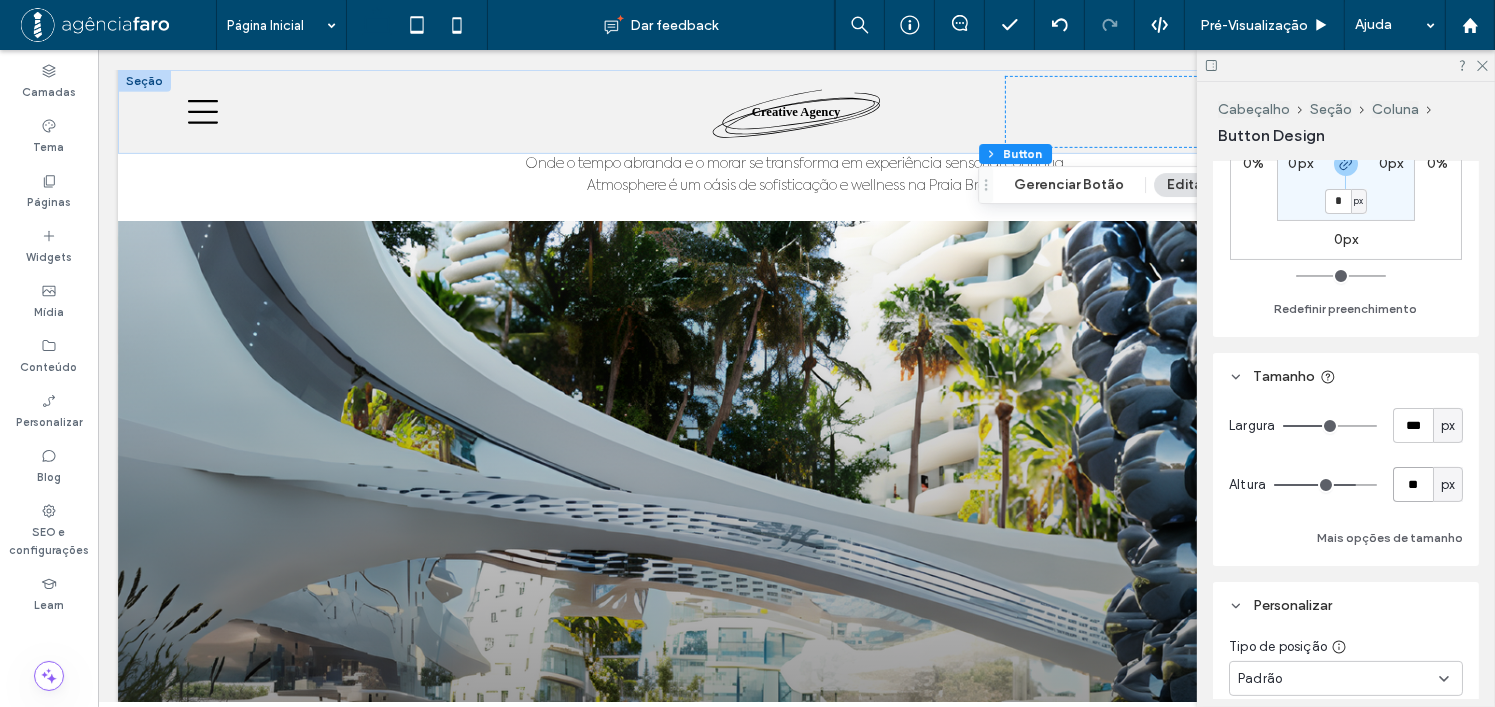 type on "**" 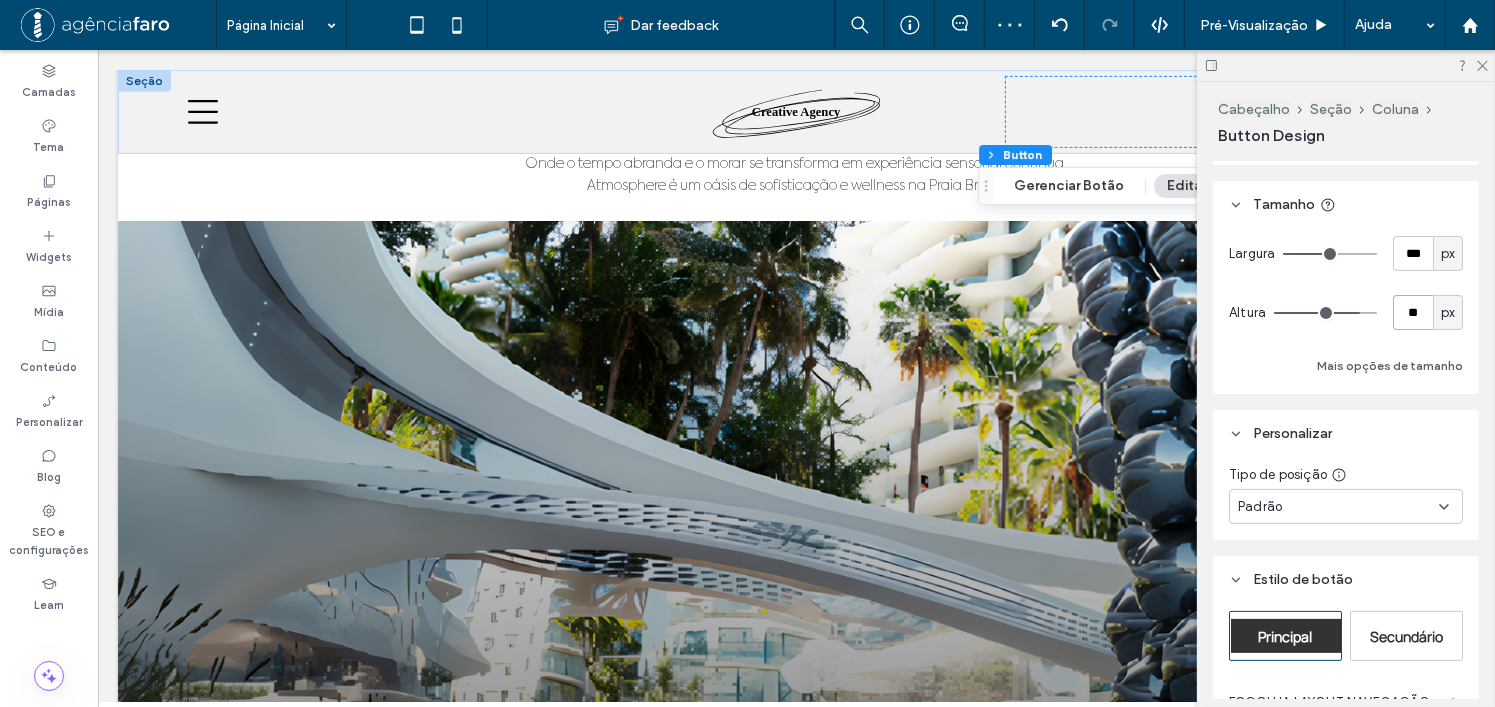 scroll, scrollTop: 600, scrollLeft: 0, axis: vertical 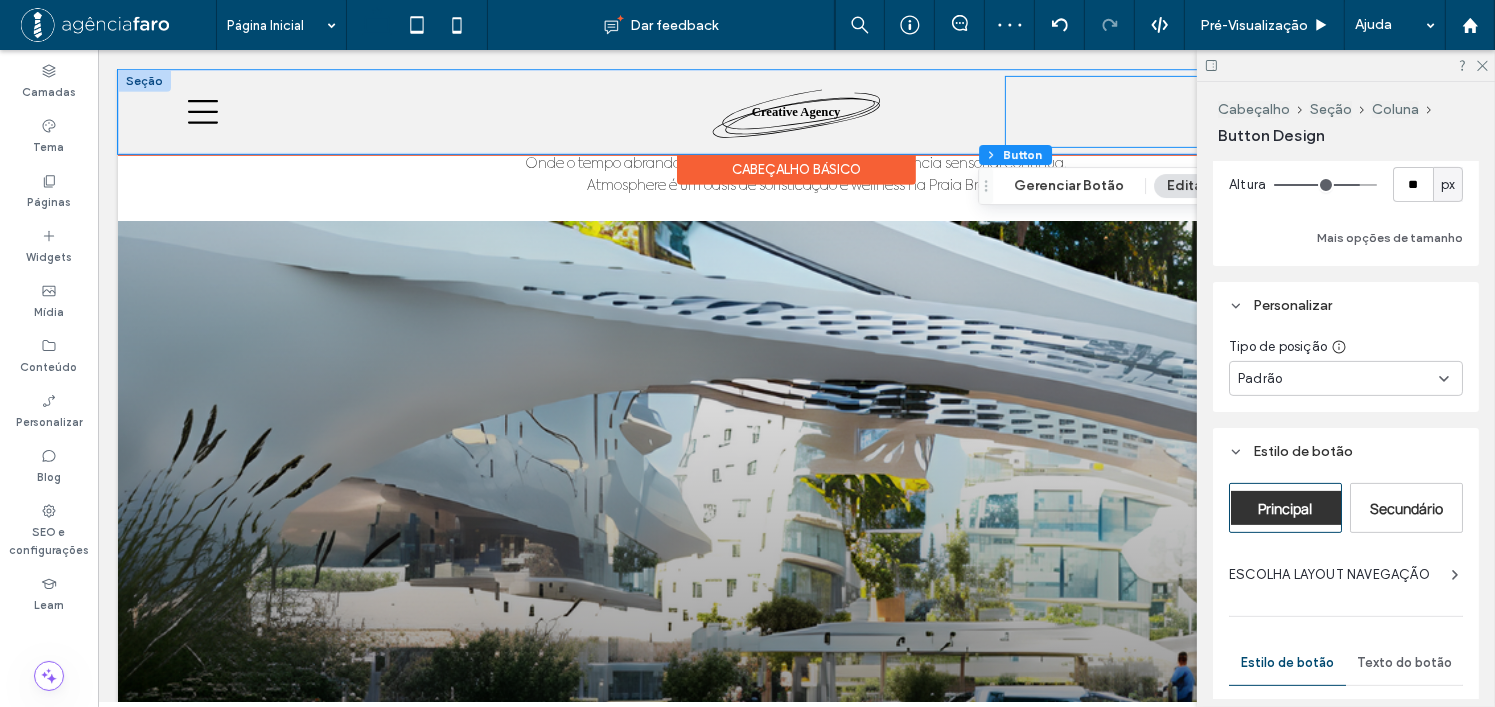 click on "Contact us" at bounding box center (1212, 112) 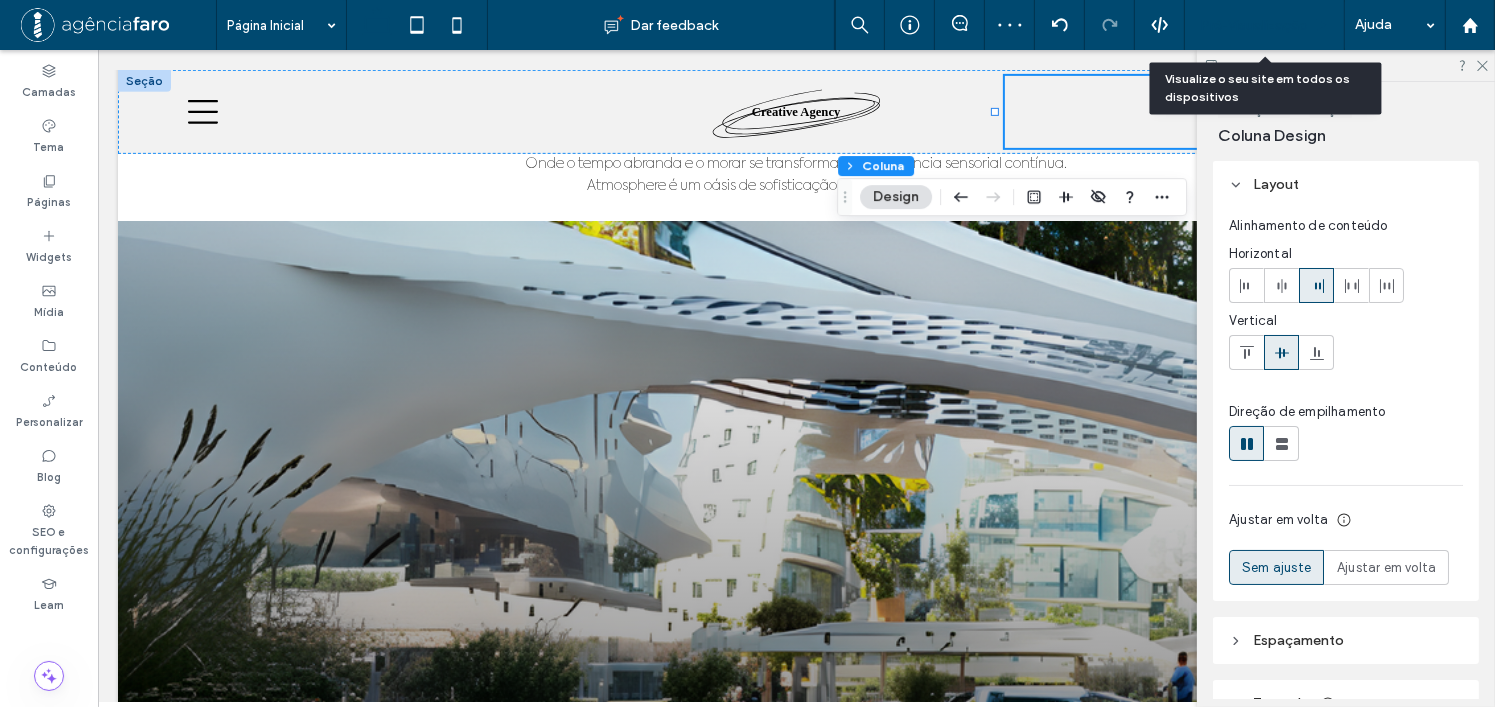 click on "Pré-Visualizaçāo" at bounding box center [1254, 25] 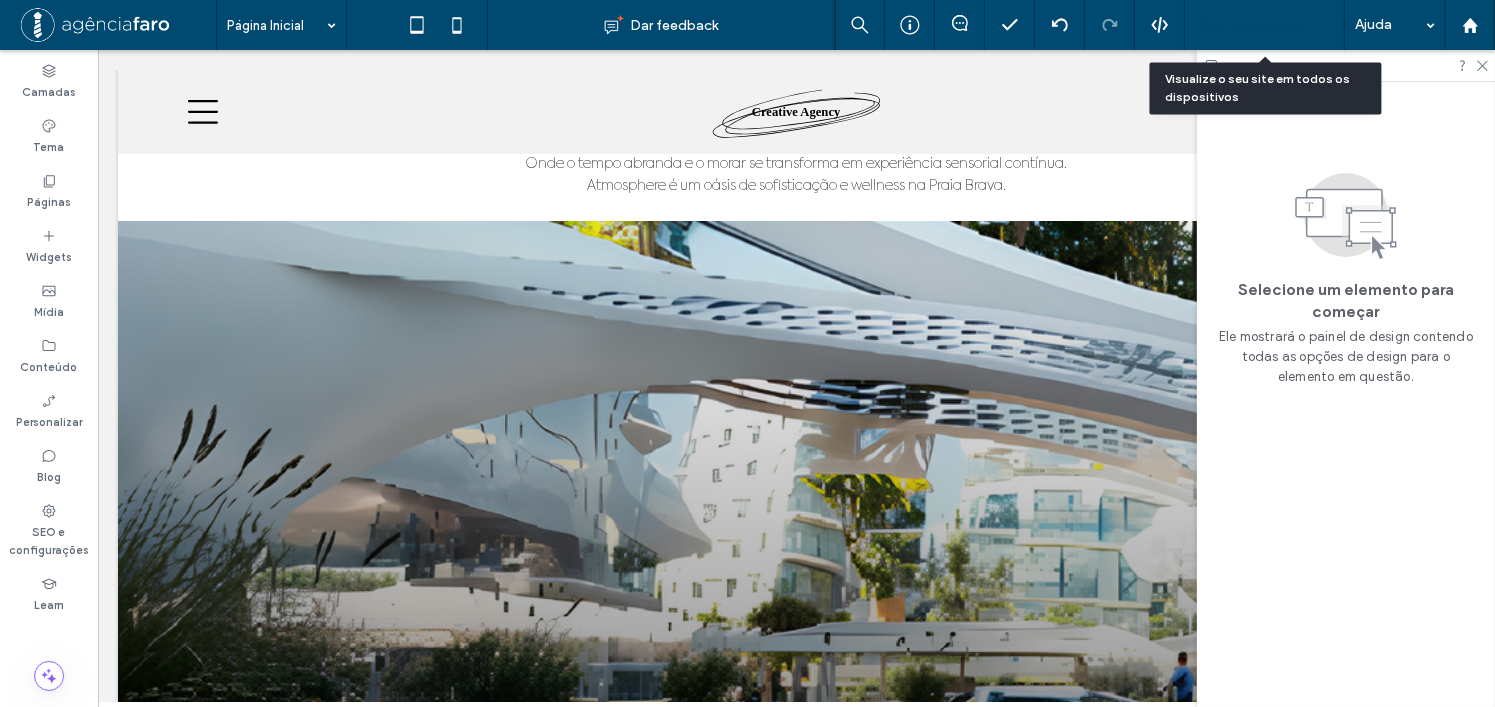 click on "Pré-Visualizaçāo" at bounding box center [1254, 25] 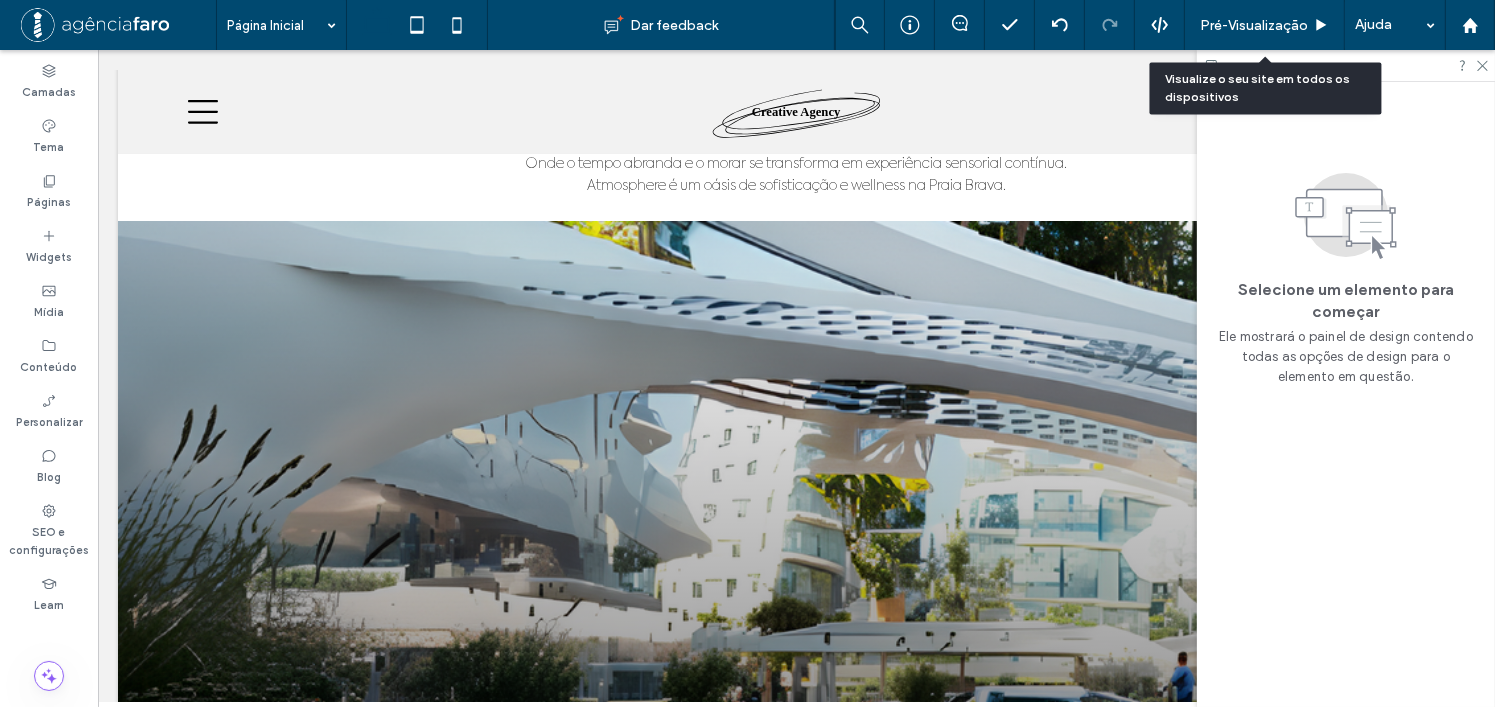 click on "Pré-Visualizaçāo" at bounding box center [1254, 25] 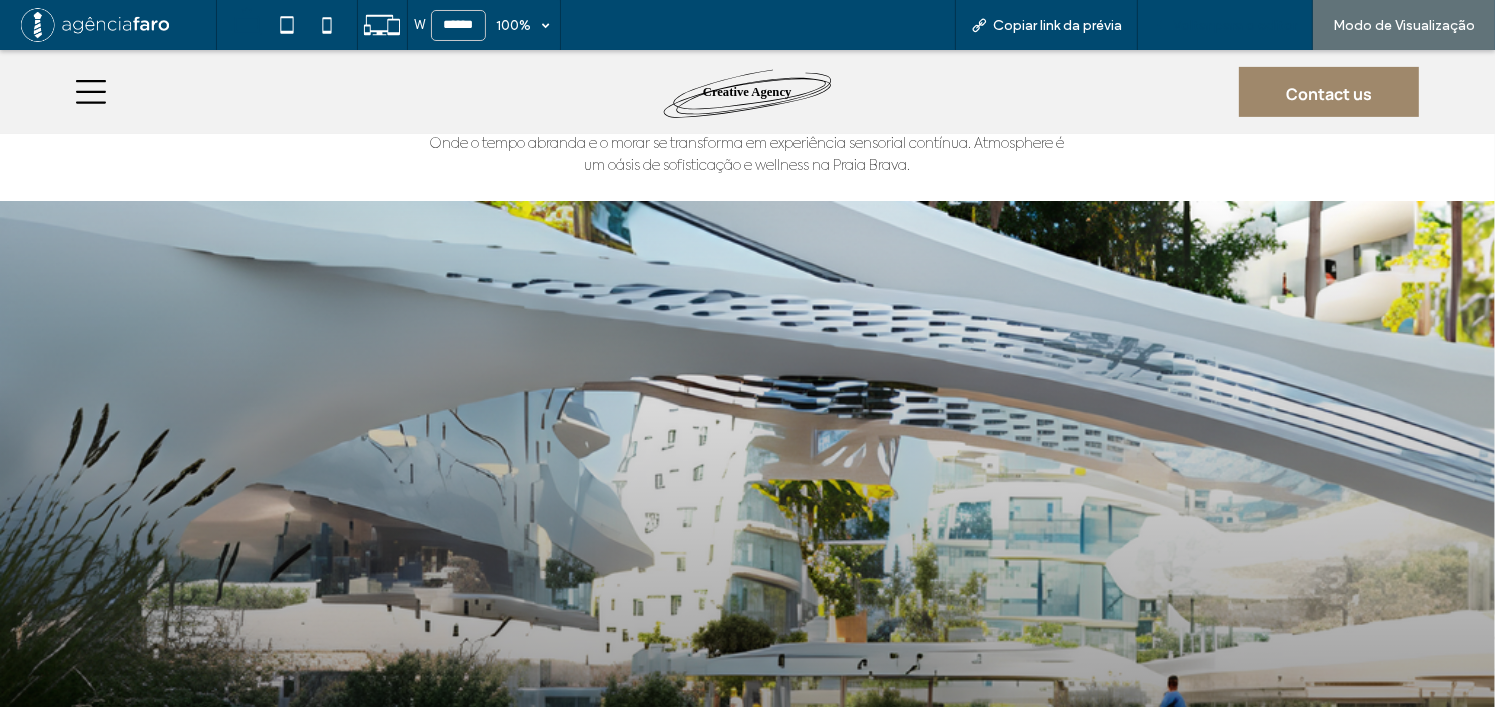 click on "Voltar para o editor" at bounding box center (1235, 25) 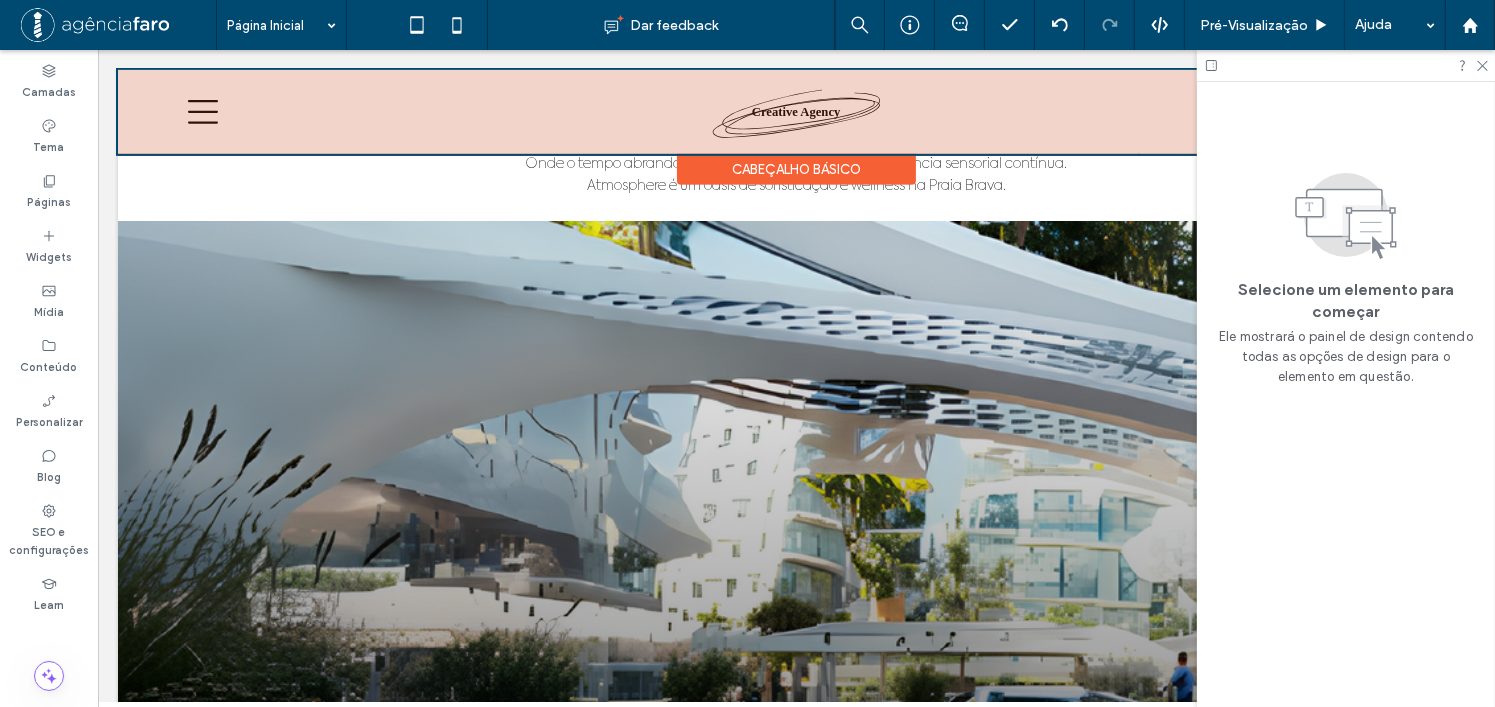 click at bounding box center [795, 112] 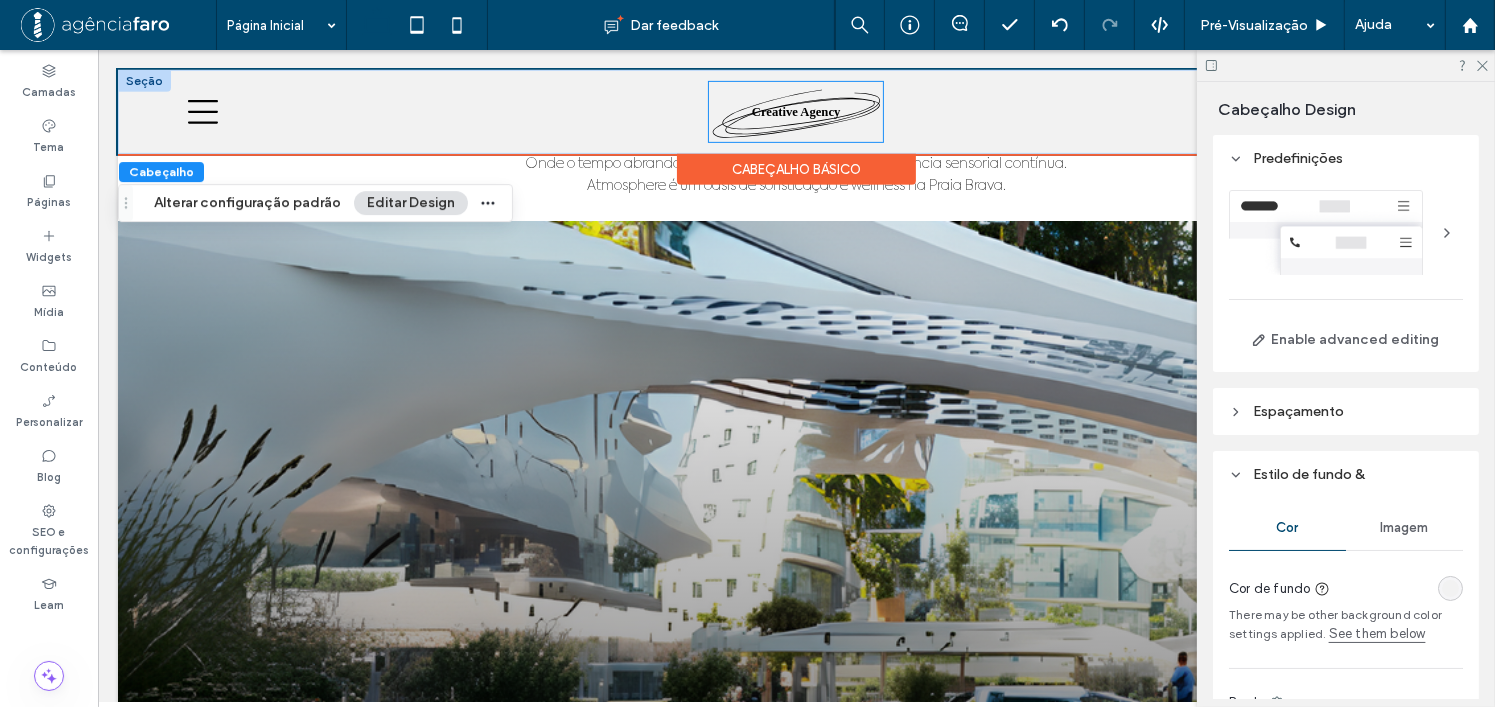 click at bounding box center (795, 112) 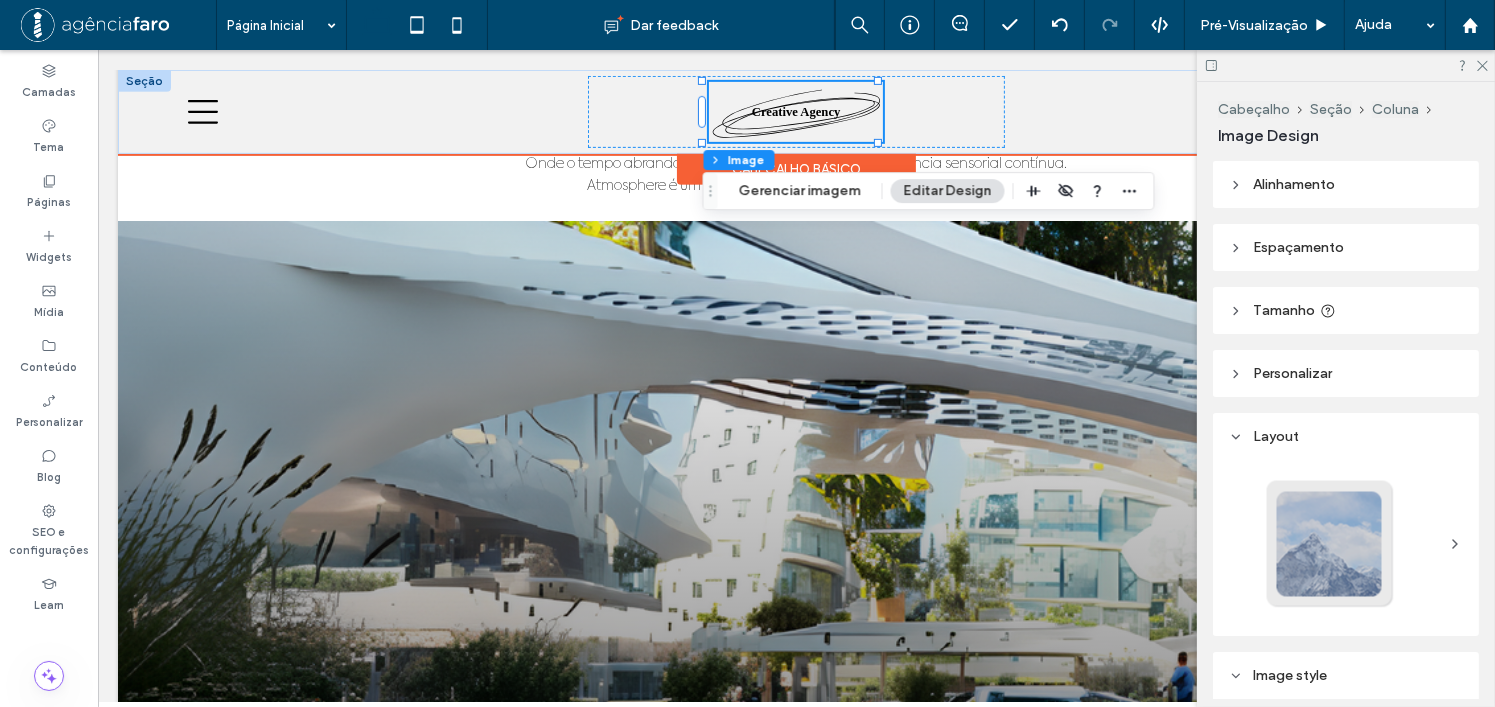 click at bounding box center (795, 112) 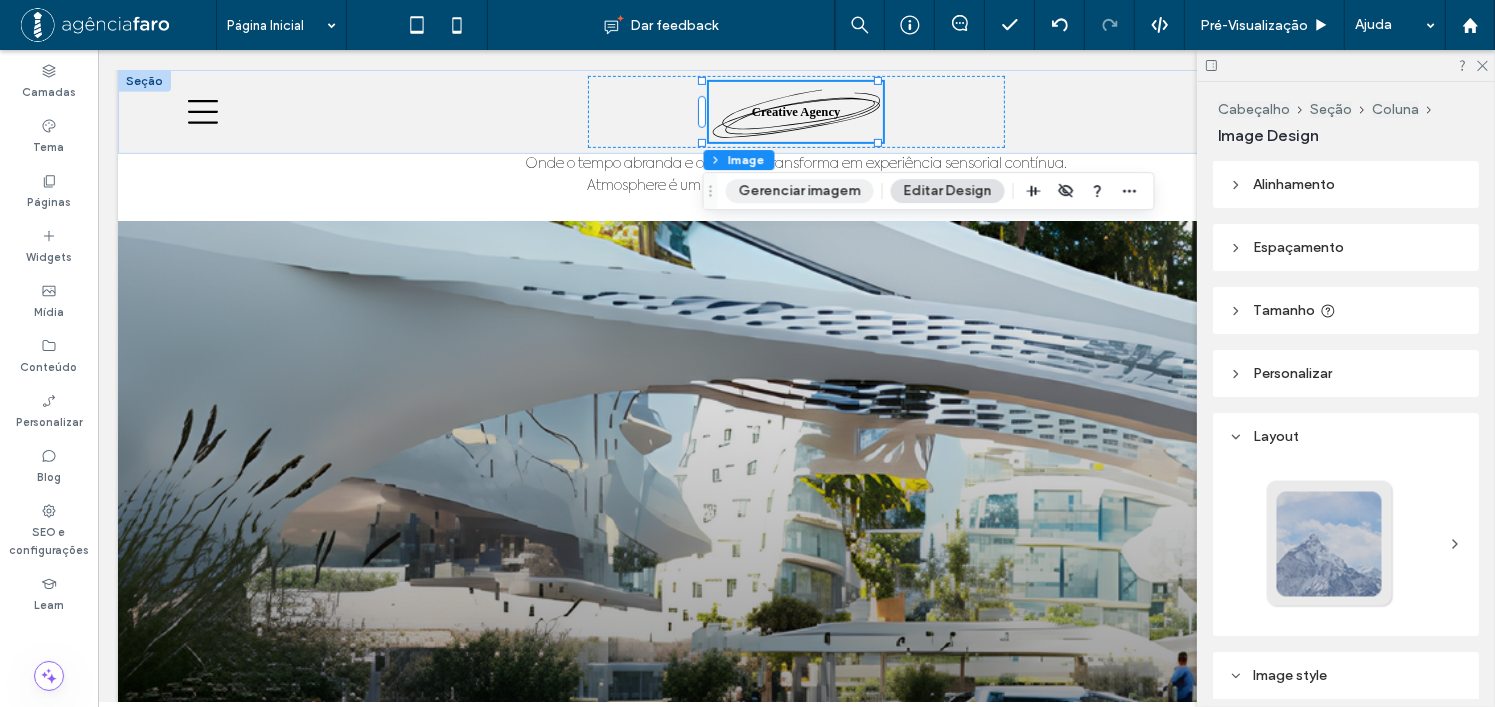 click on "Gerenciar imagem" at bounding box center (800, 191) 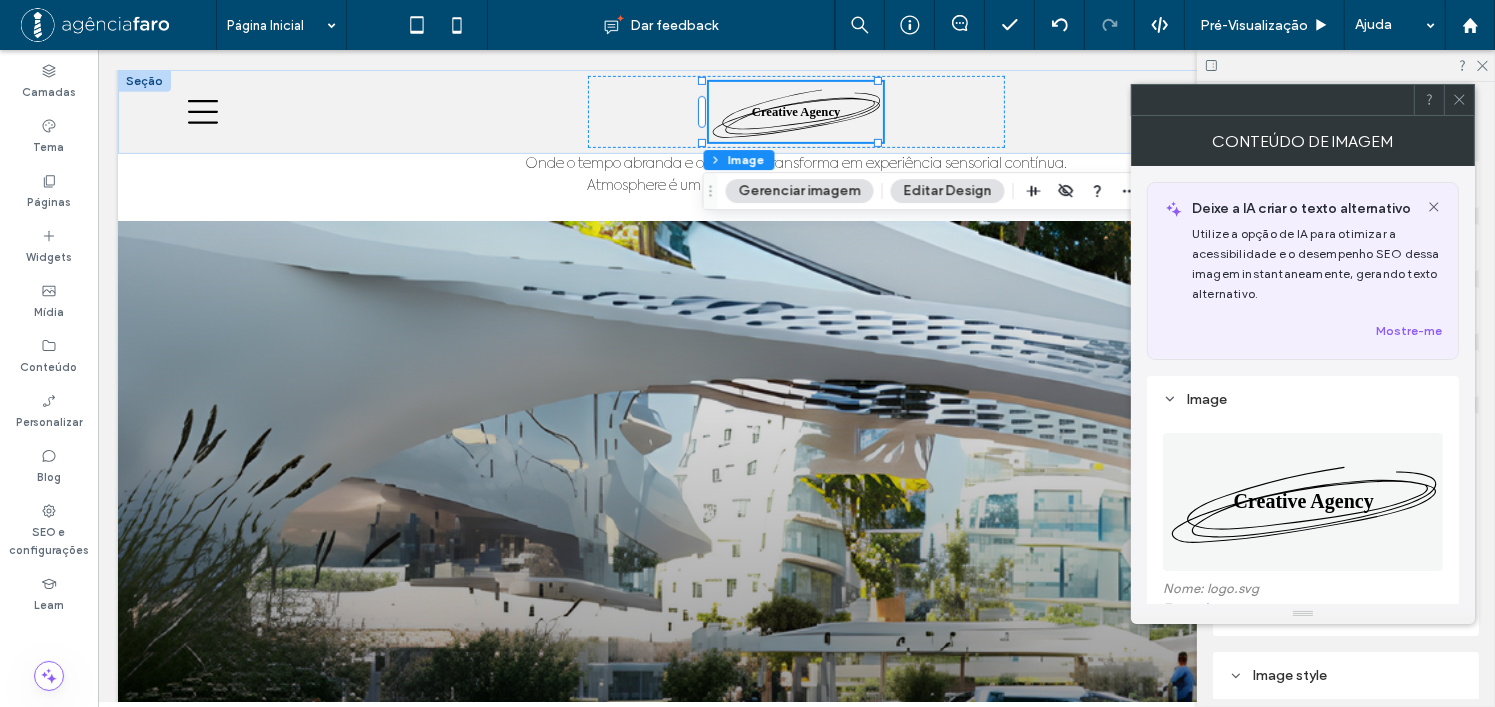 click at bounding box center (1303, 502) 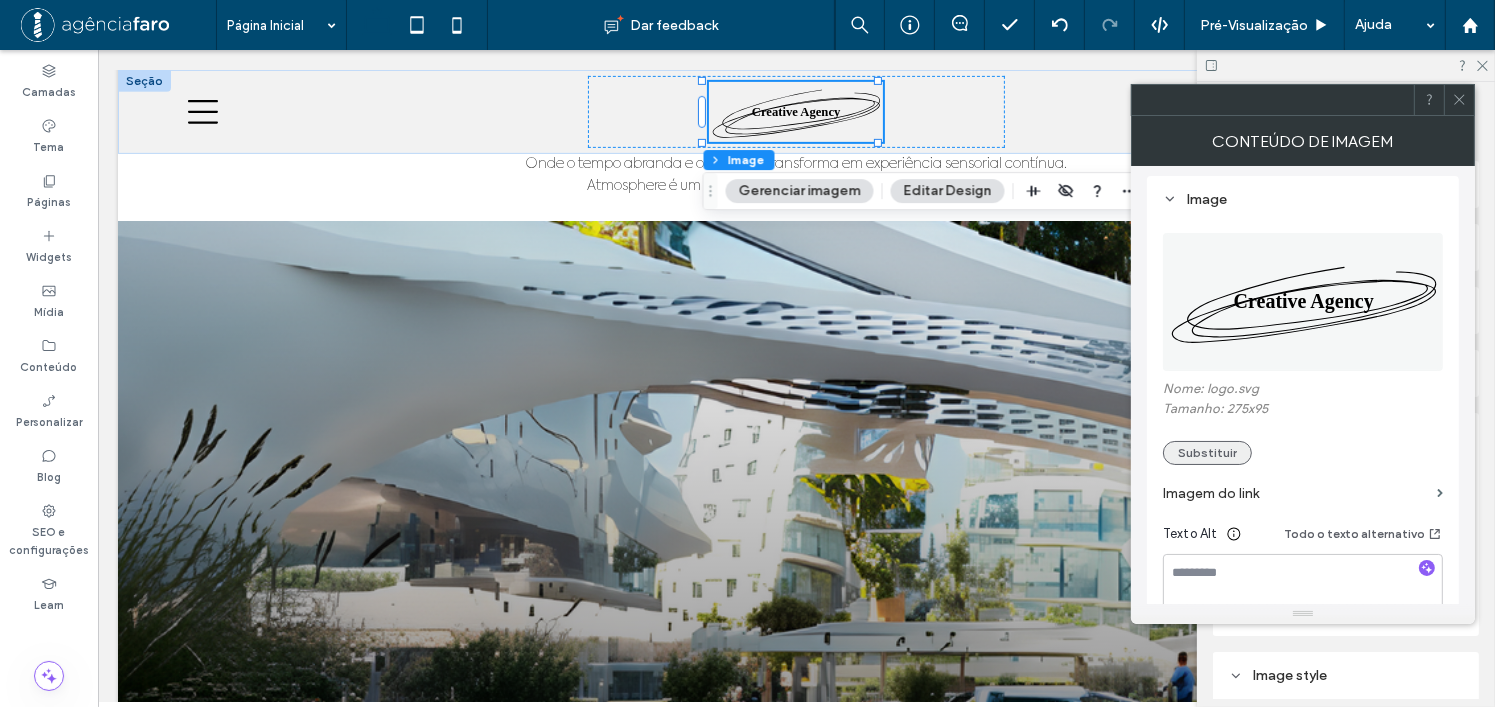 click on "Substituir" at bounding box center (1207, 453) 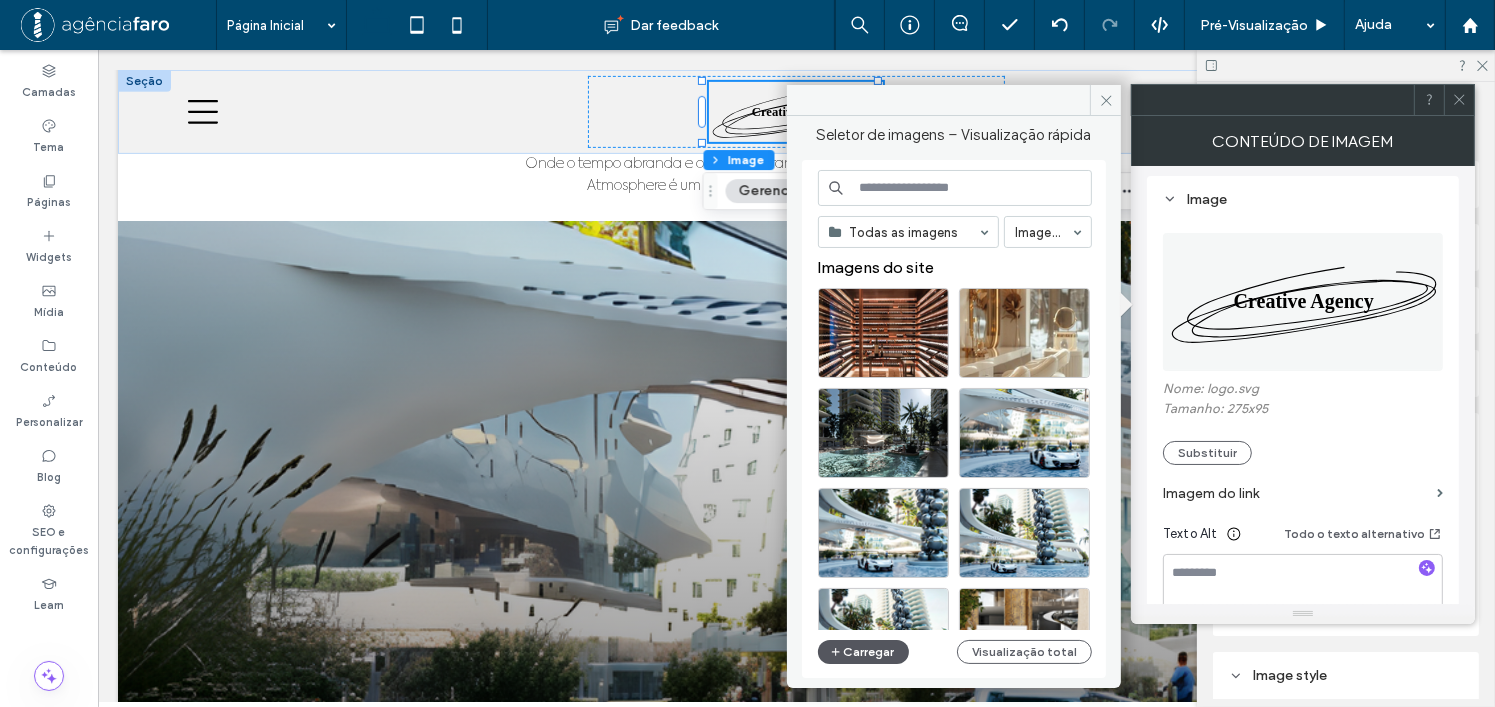 click on "Carregar" at bounding box center [863, 652] 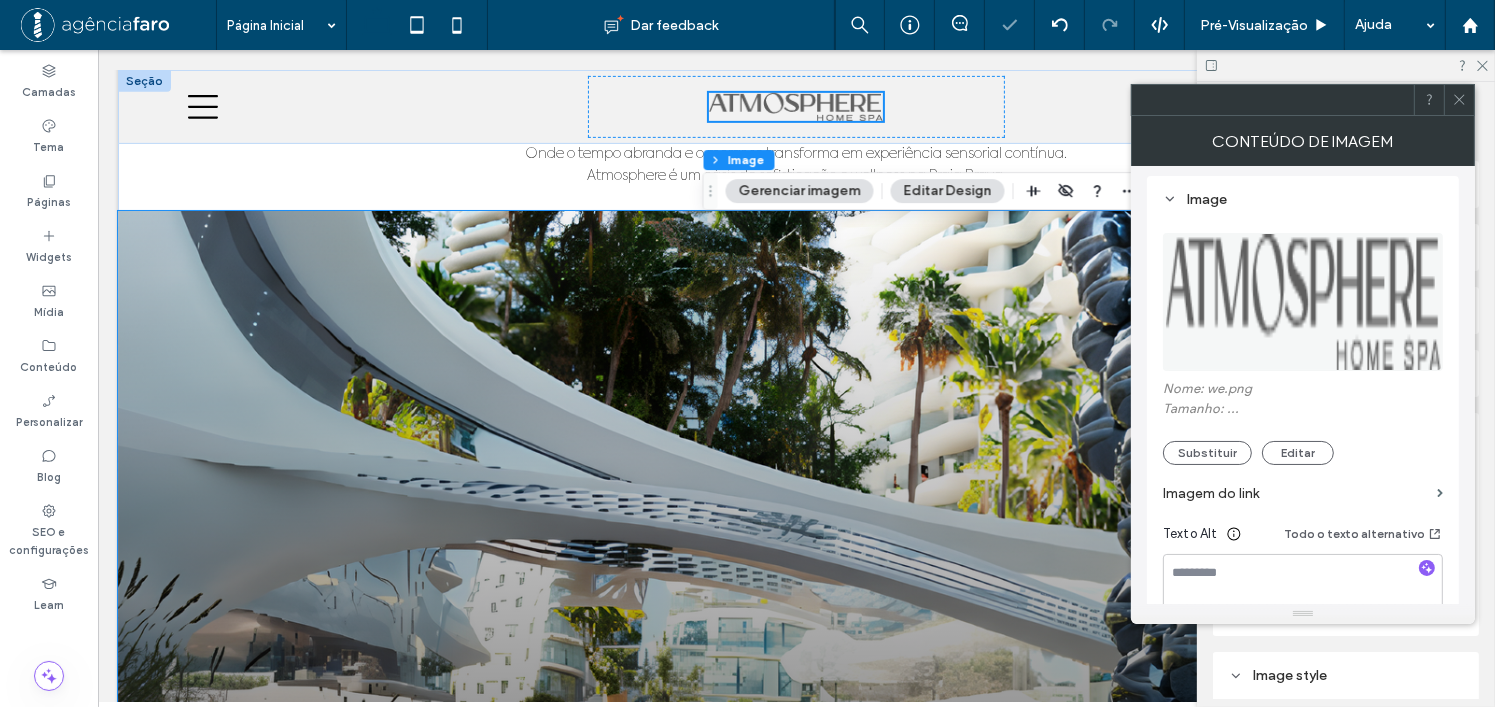 scroll, scrollTop: 890, scrollLeft: 0, axis: vertical 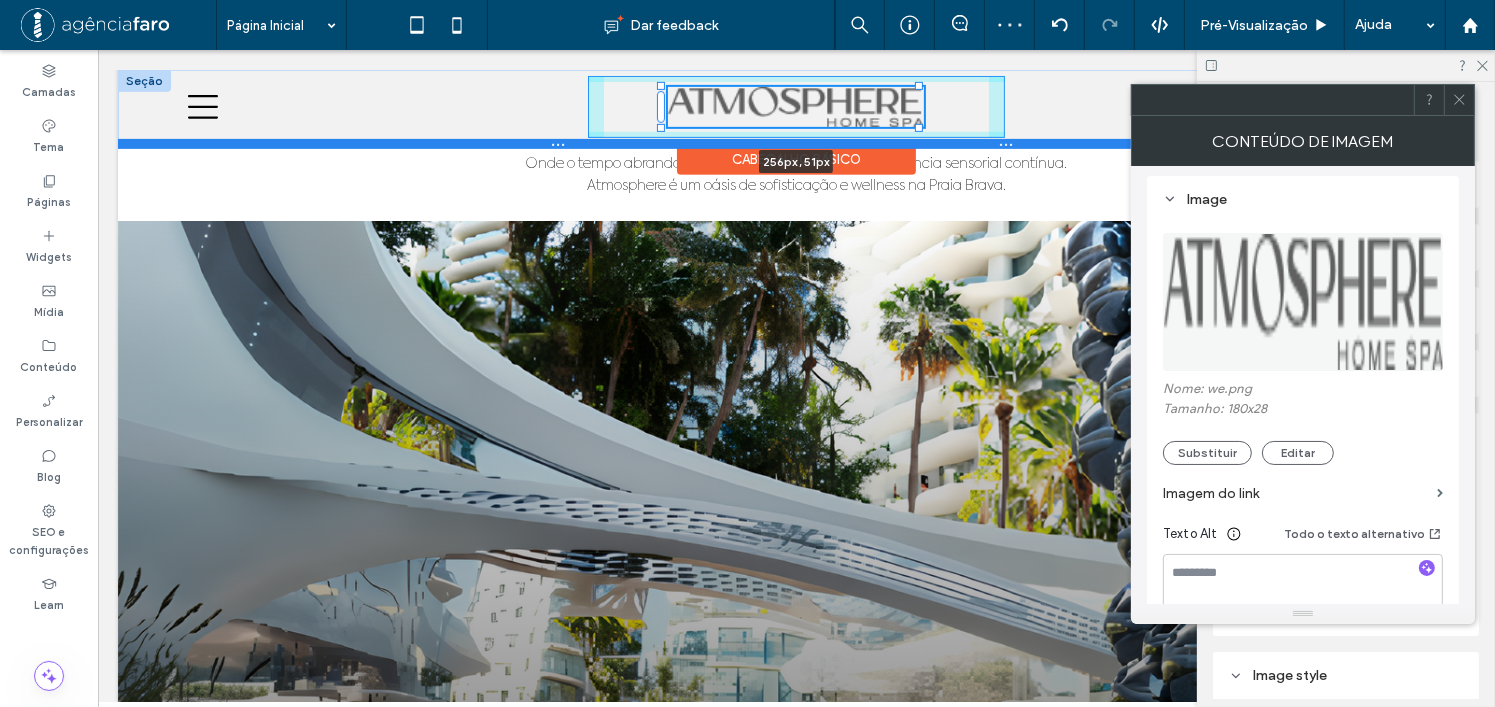 drag, startPoint x: 873, startPoint y: 119, endPoint x: 906, endPoint y: 144, distance: 41.400482 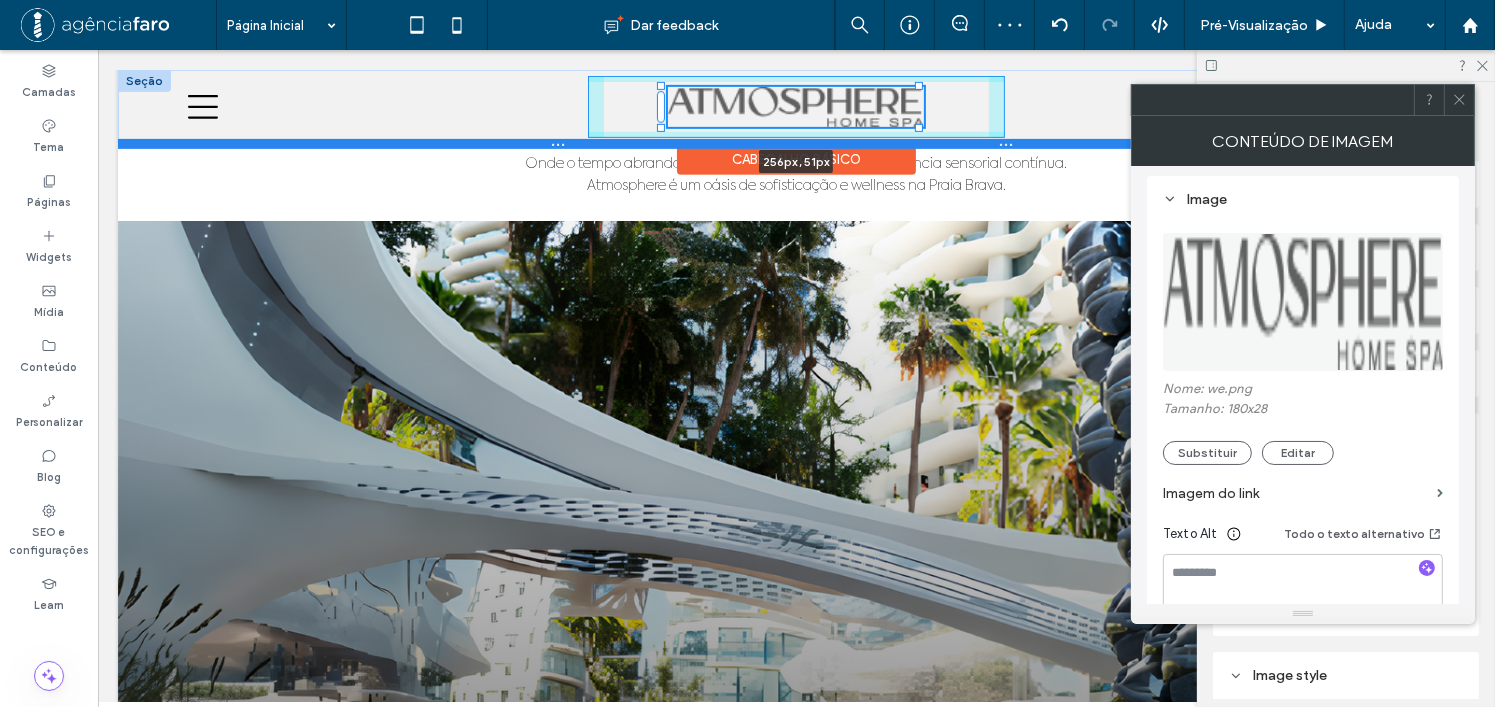 click on "256px , 51px
Contact us
Seção" at bounding box center [795, 107] 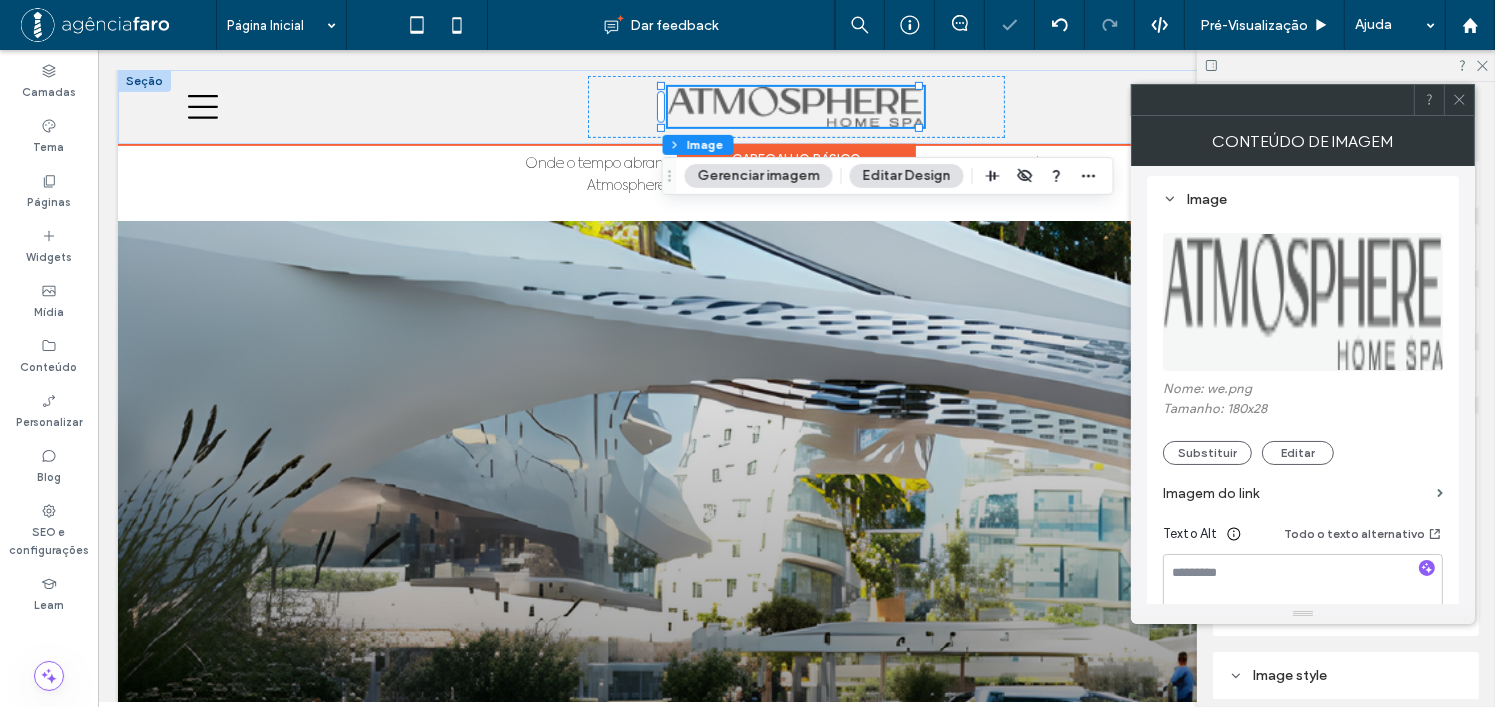 click on "Cabeçalho Seção Coluna Image Design Alinhamento Espaçamento Definir margens e preenchimento 0px 0% 0px 0% * px 0px * px 0px Redefinir preenchimento Tamanho Manter Proporções Largura *** px Altura A Mais opções de tamanho Personalizar Tipo de posição Padrão Layout Image style Cobrir Imagem completa Sem repetição Personalizar Não otimize esta imagem Borda *** Raio do canto * px Sombra Efeitos ao passar o mouse no desktop None Zoom out Opacity Float Forward Grayscale Reverse grayscale Blur Blur and Grayscale" at bounding box center [1346, 394] 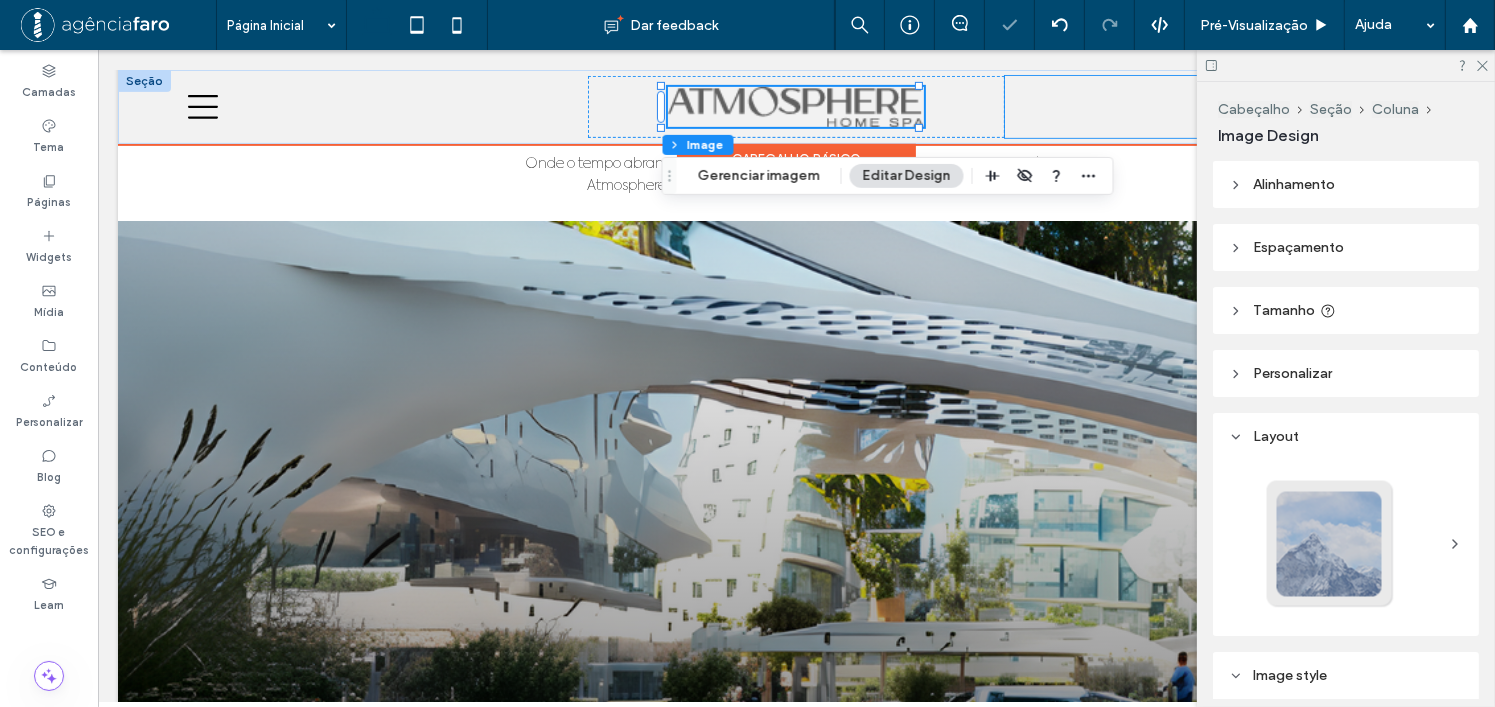 click on "Contact us" at bounding box center (1212, 107) 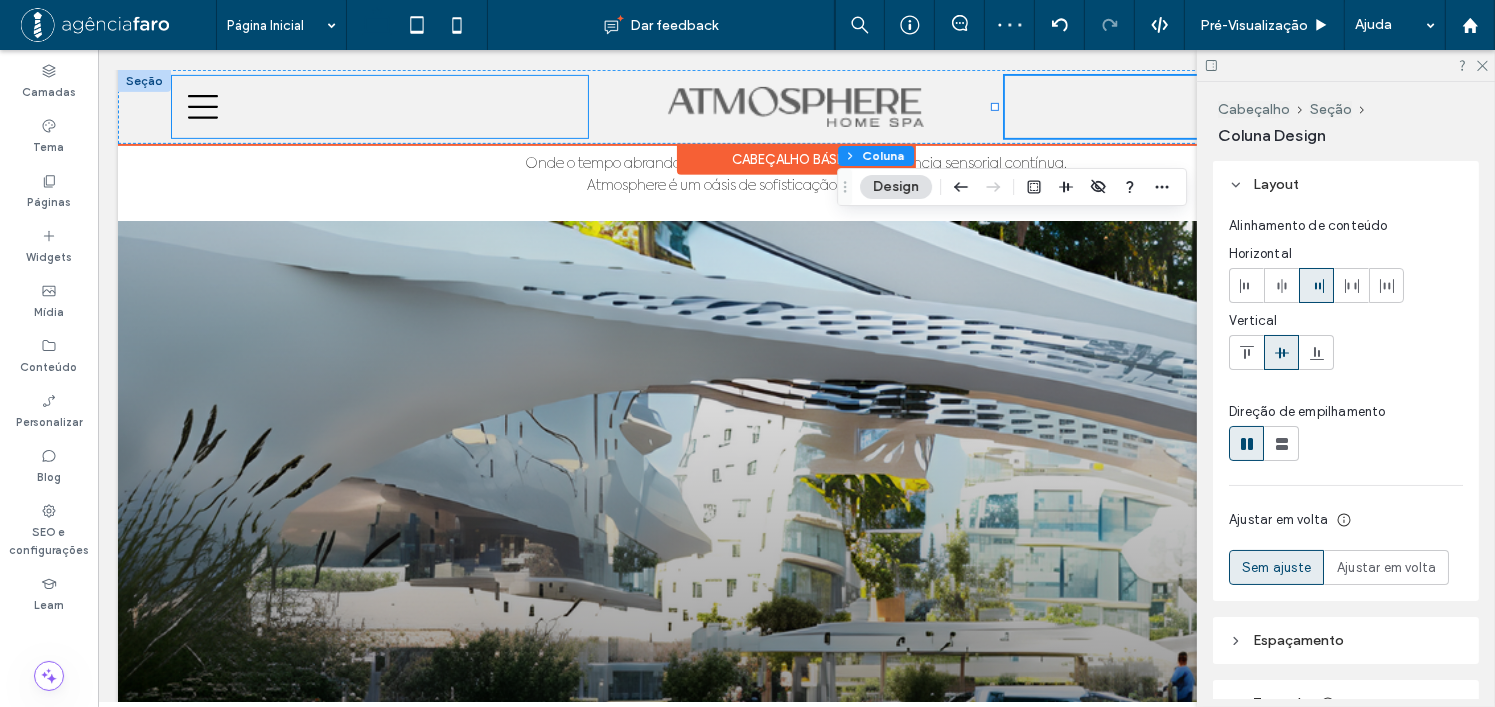 click at bounding box center [379, 107] 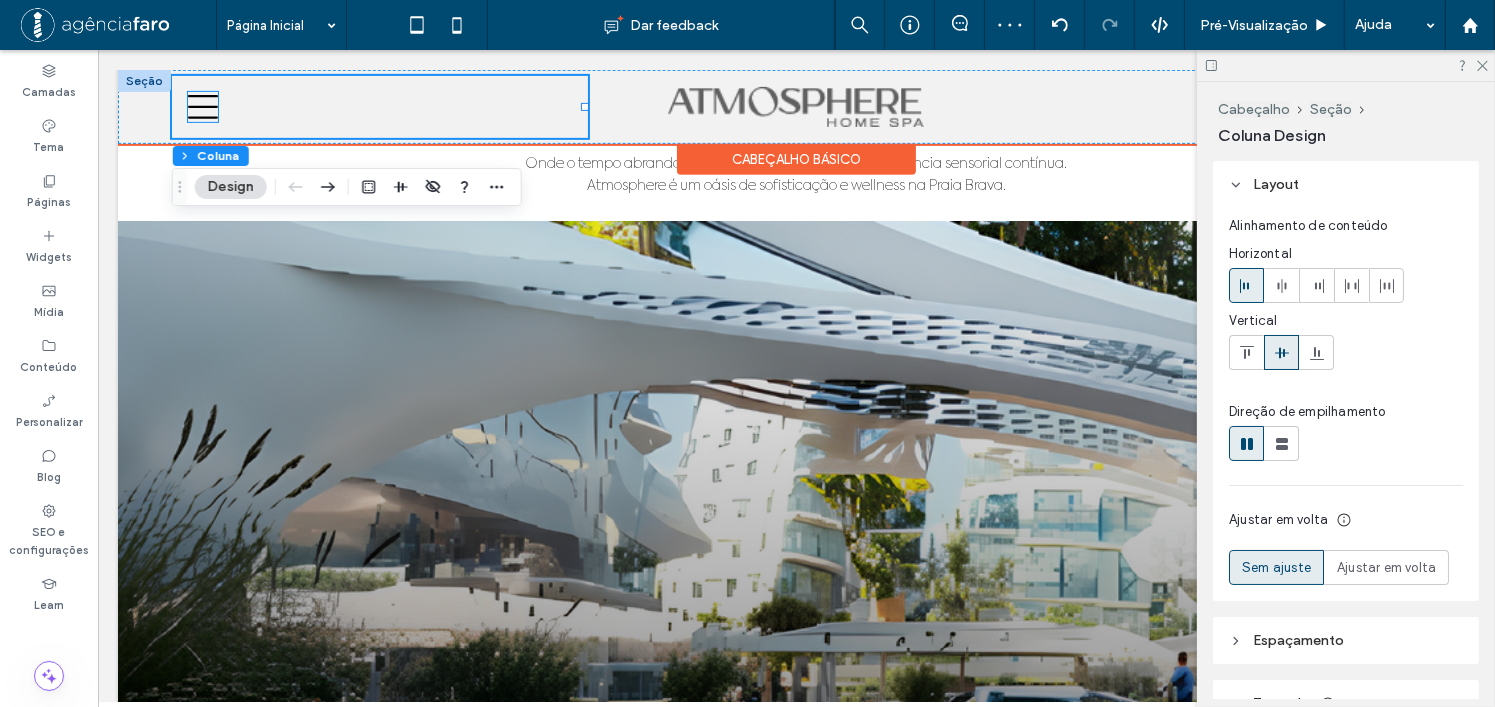click 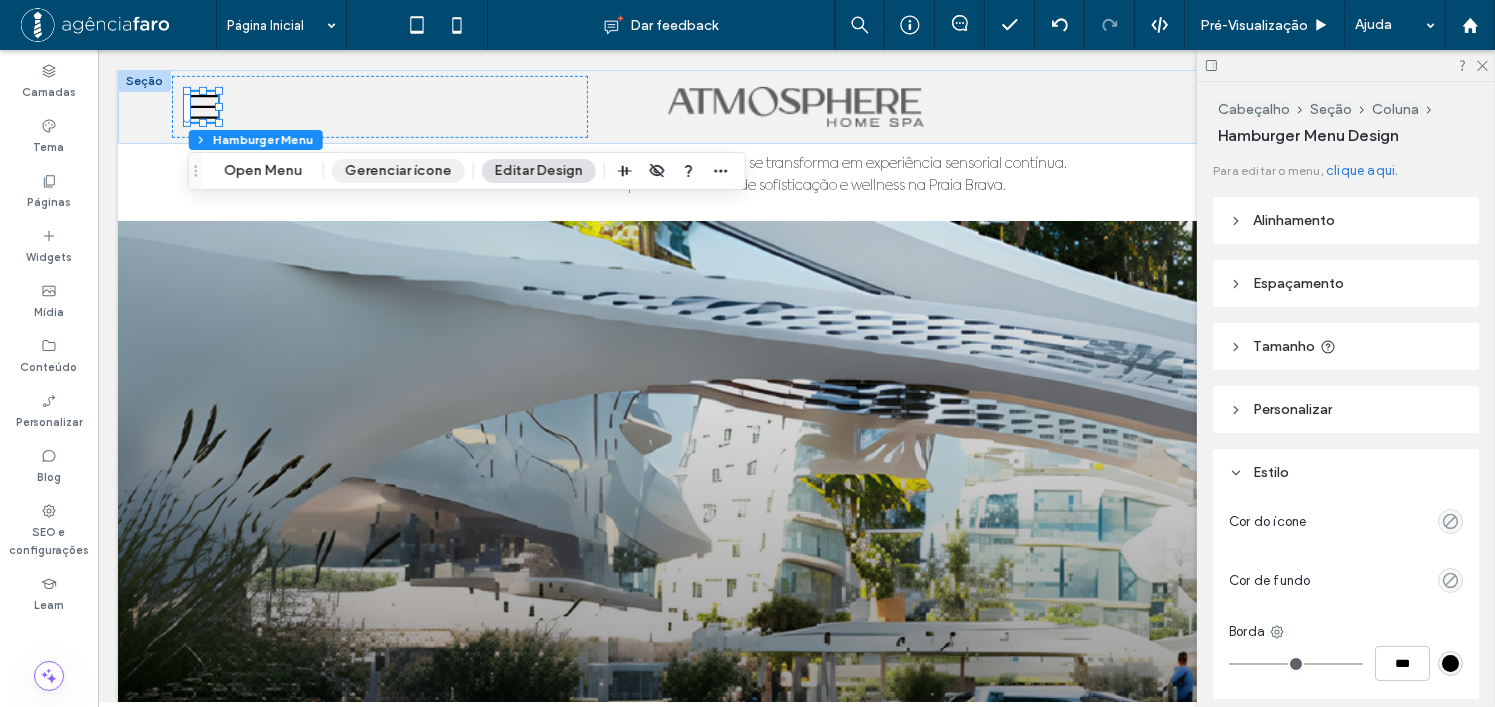 click on "Gerenciar ícone" at bounding box center [398, 171] 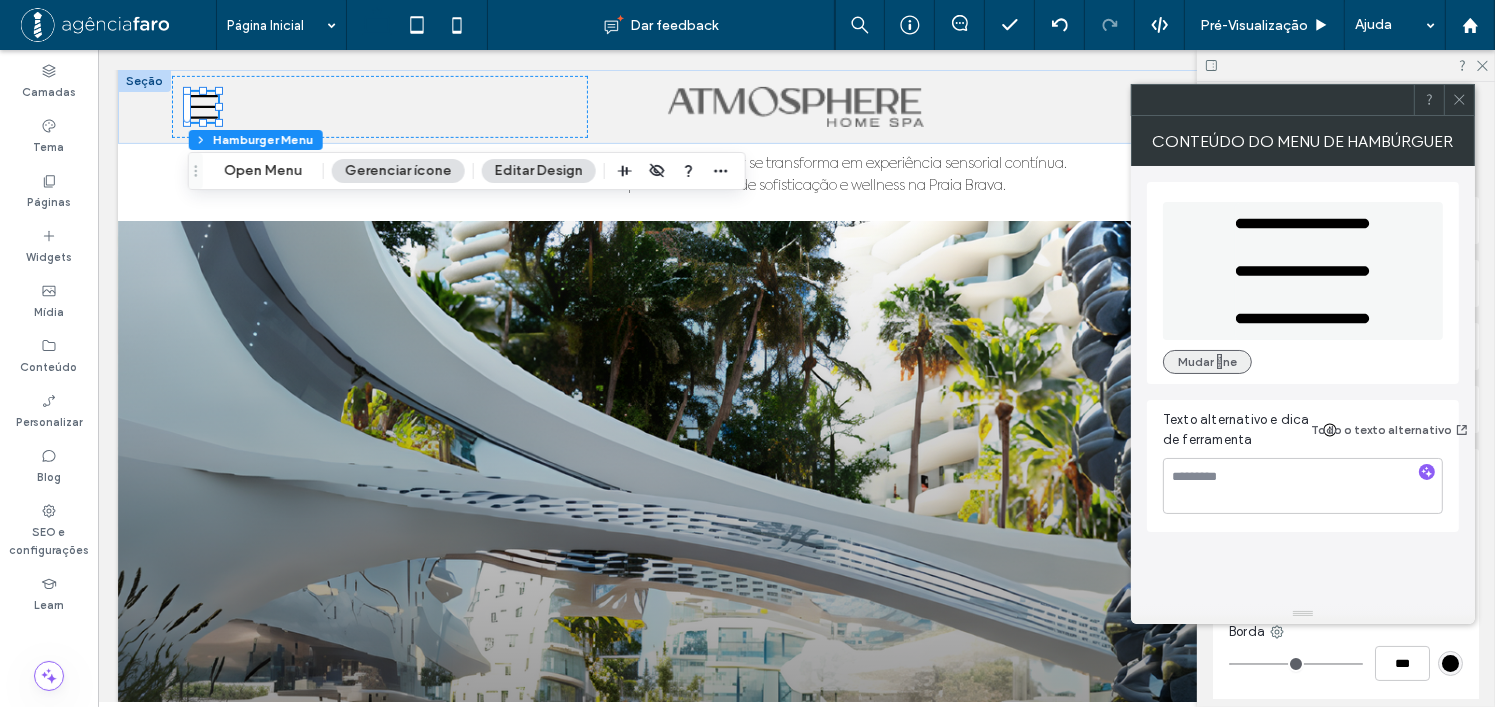 click on "Mudar ne" at bounding box center [1207, 362] 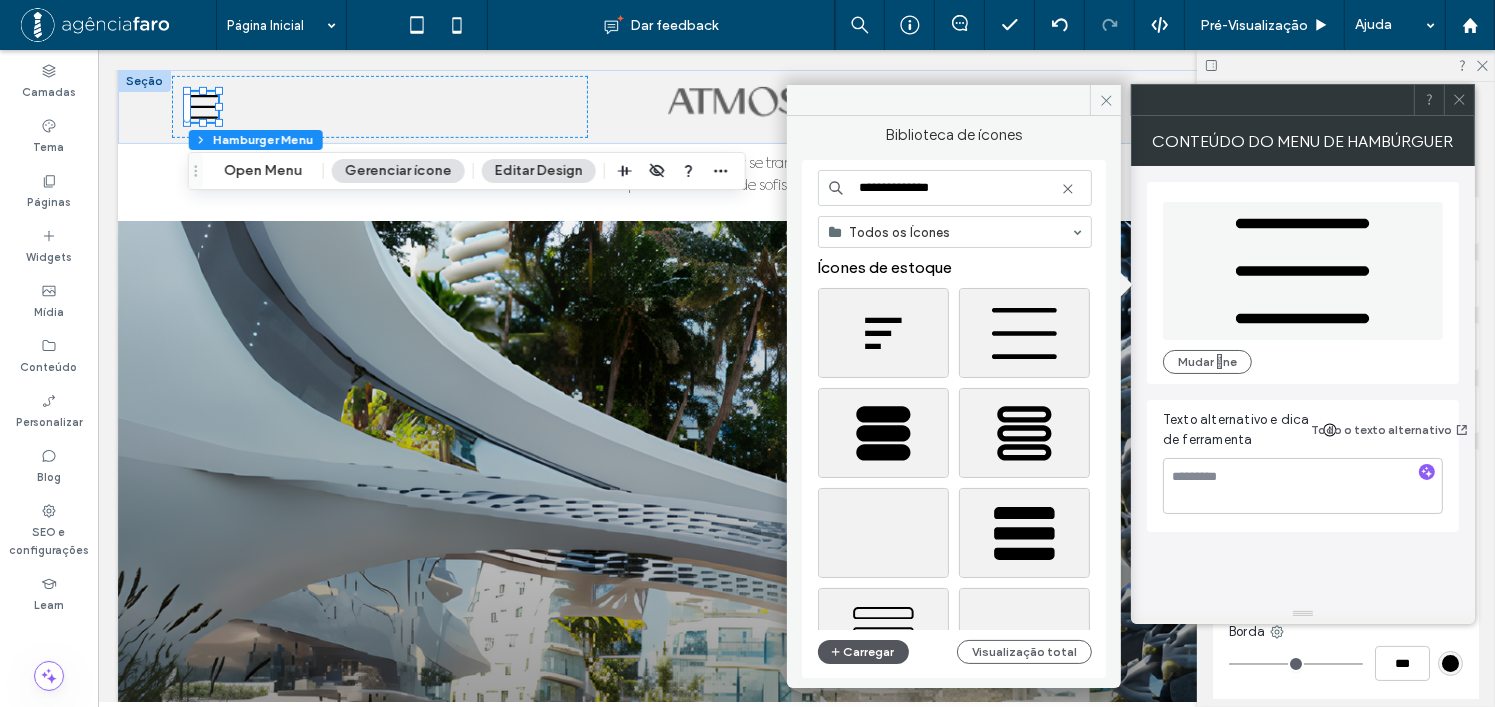 click on "Carregar" at bounding box center [863, 652] 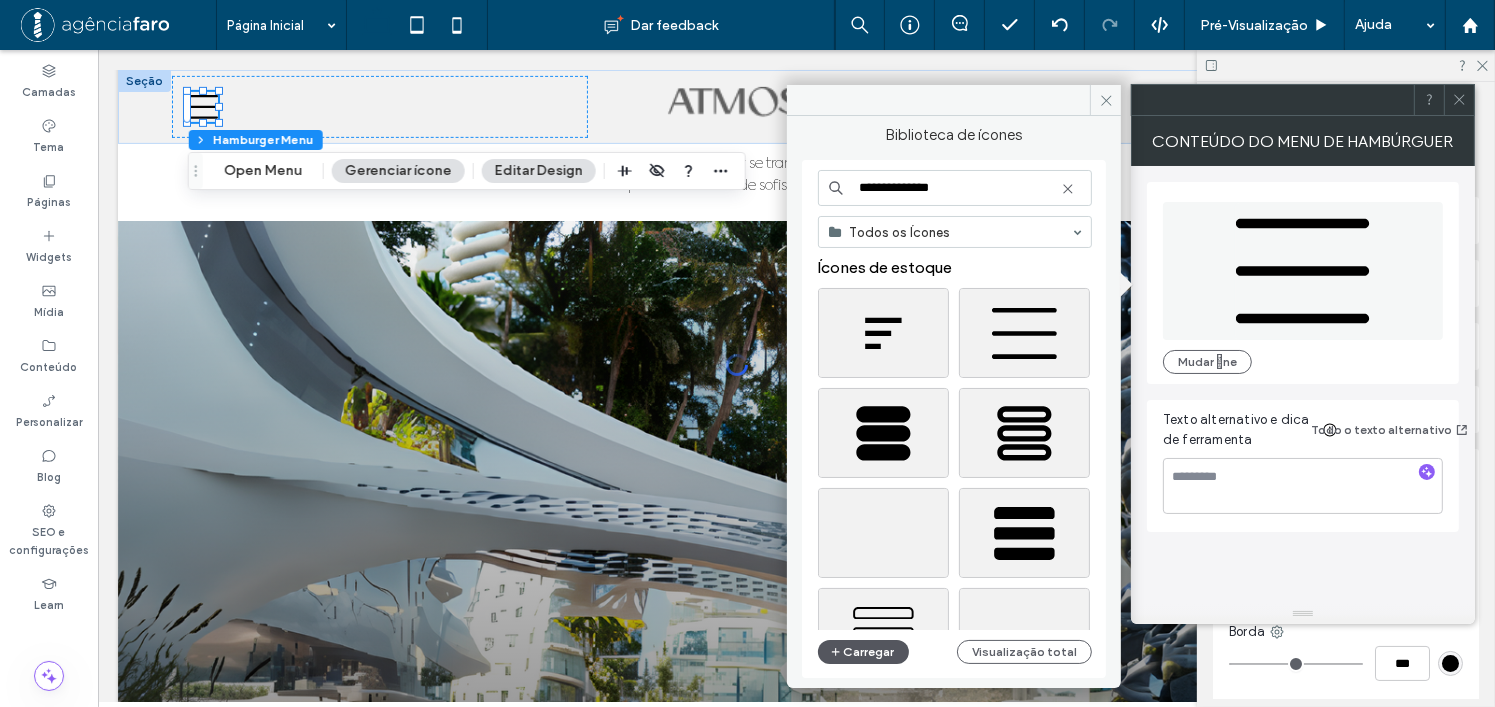 click on "Carregar" at bounding box center (863, 652) 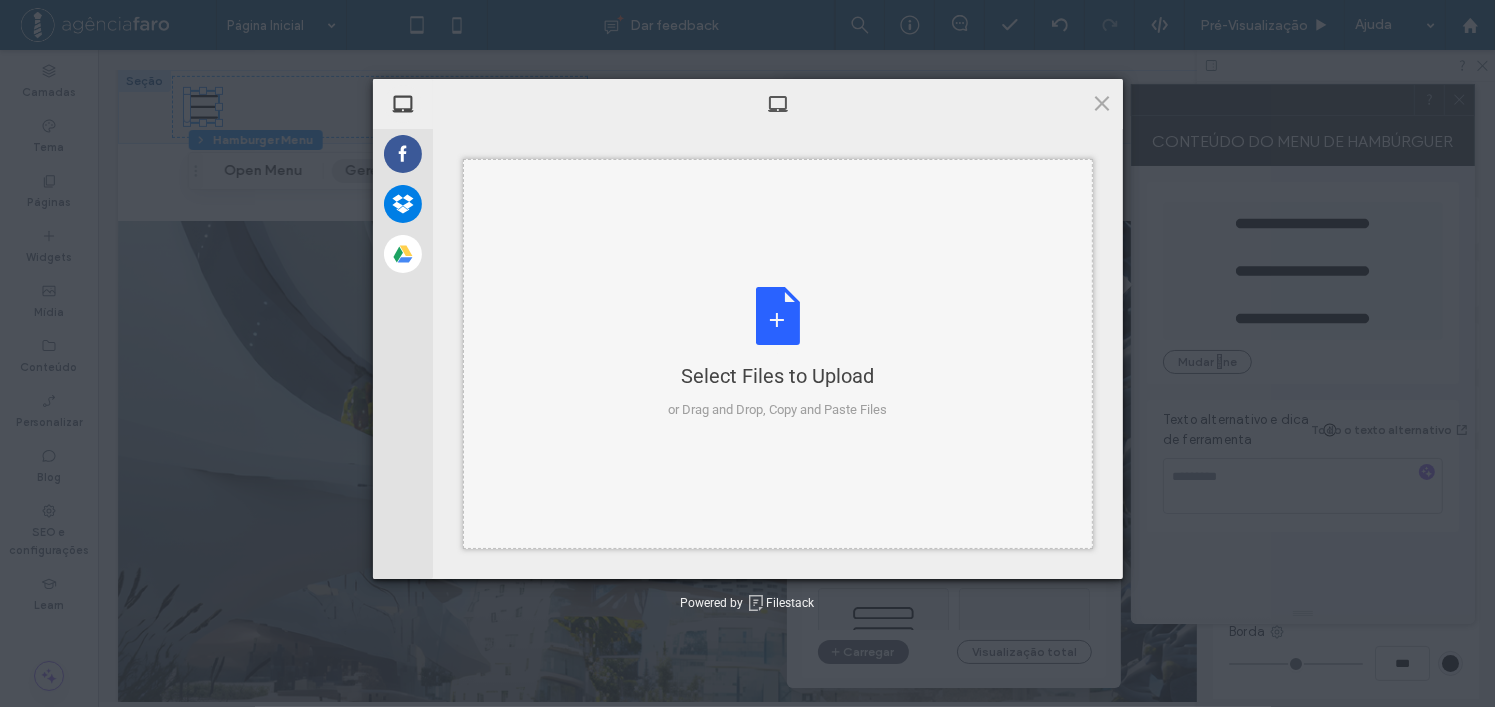 click on "or Drag and Drop, Copy and Paste Files" at bounding box center (777, 410) 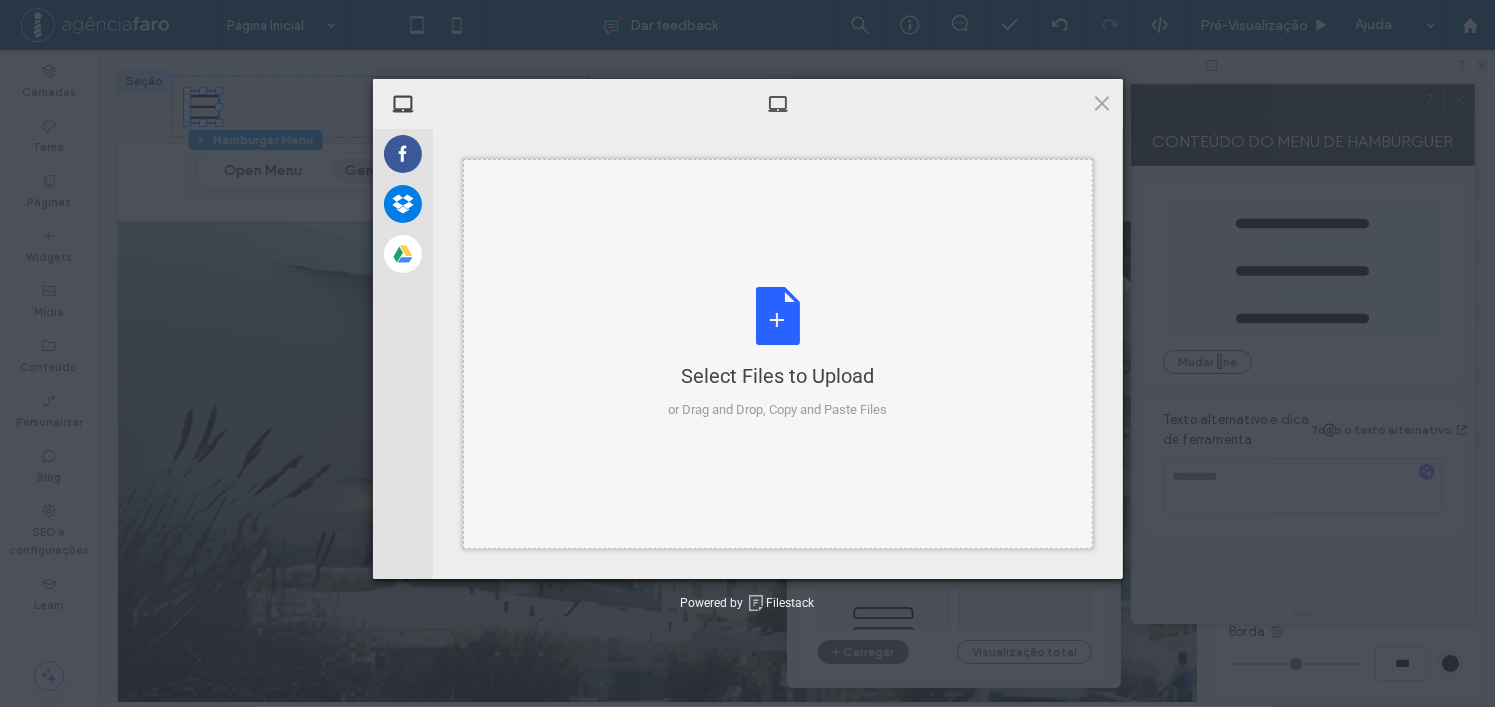 click on "Select Files to Upload
or Drag and Drop, Copy and Paste Files" at bounding box center (778, 354) 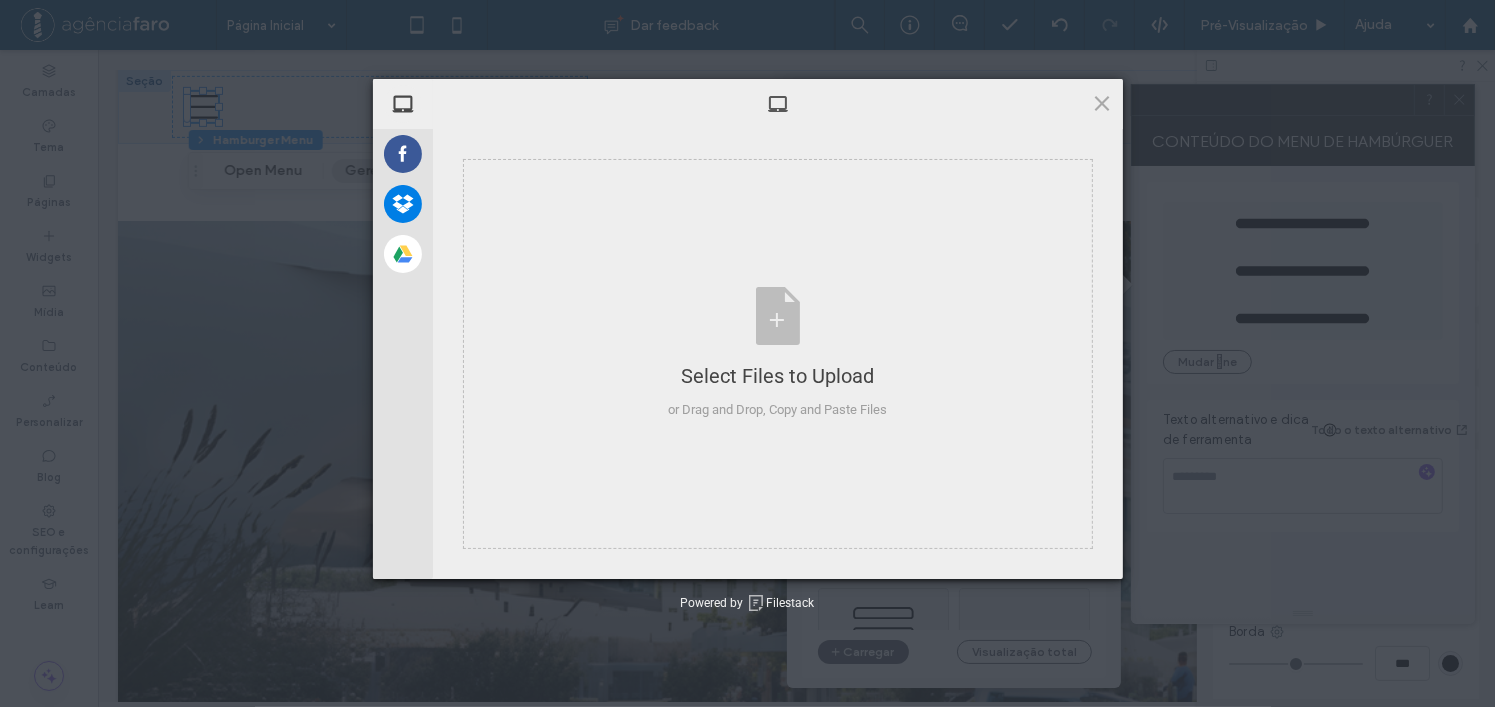 click on "My Device           Facebook           Dropbox           Google Drive
Select Files to Upload
or Drag and Drop, Copy and Paste Files
Selected Files: 0     View/Edit Selected
Powered by   Filestack" at bounding box center [747, 353] 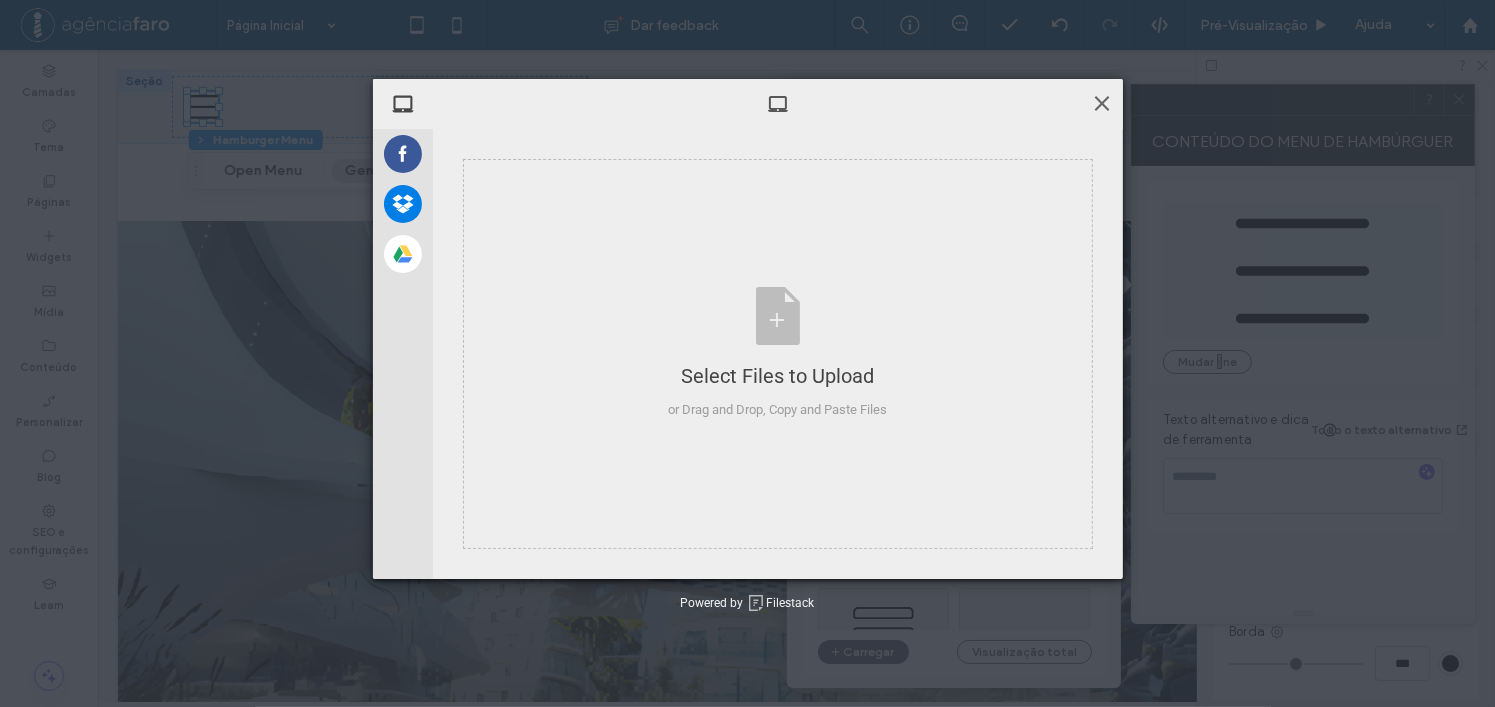 click at bounding box center (1102, 103) 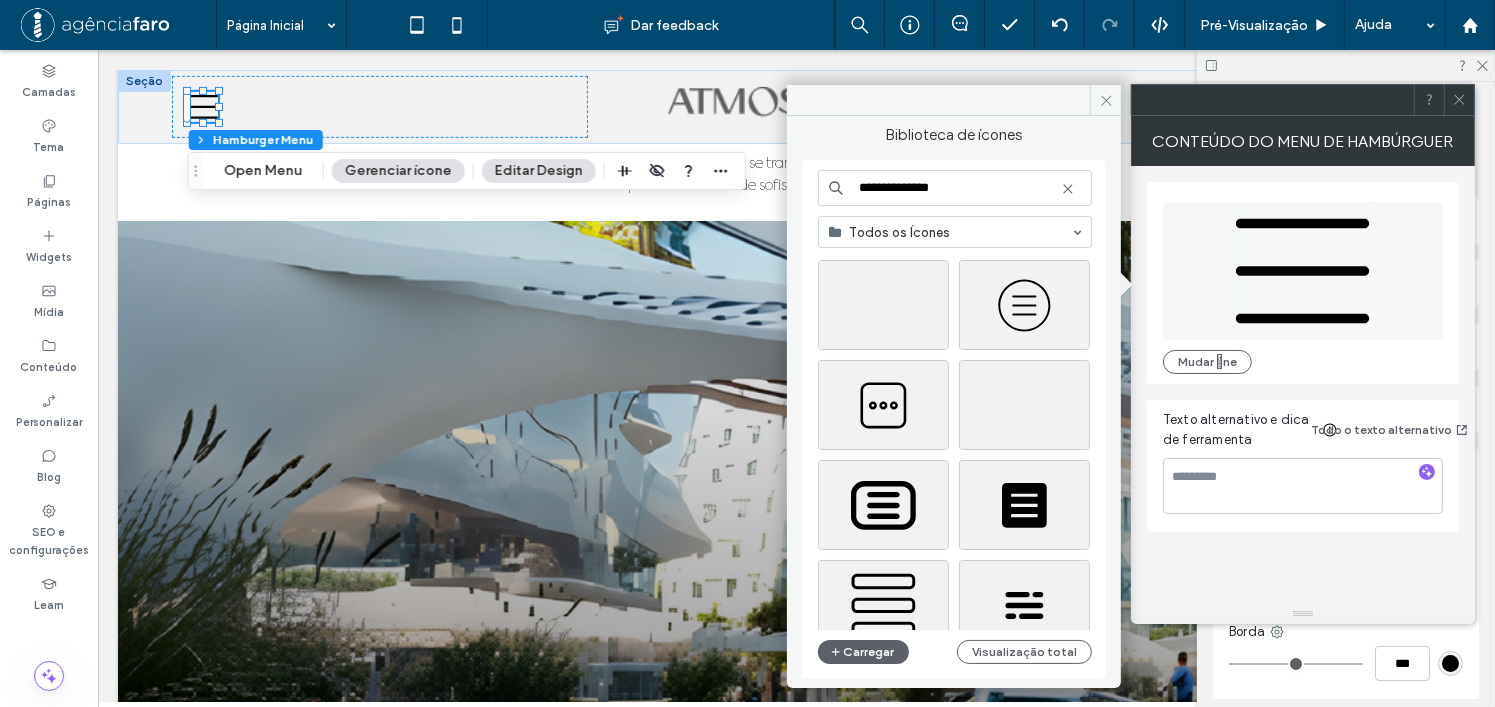 scroll, scrollTop: 1600, scrollLeft: 0, axis: vertical 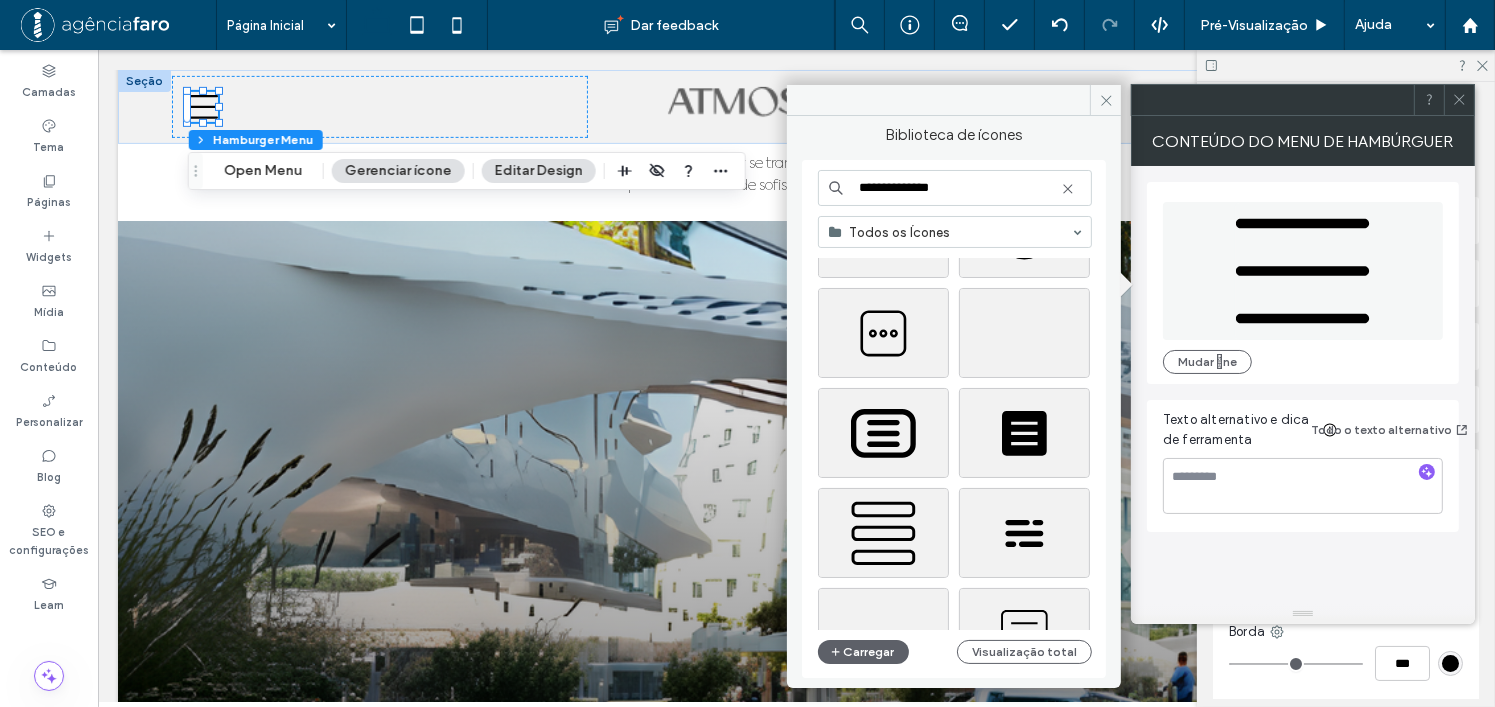click at bounding box center [1459, 100] 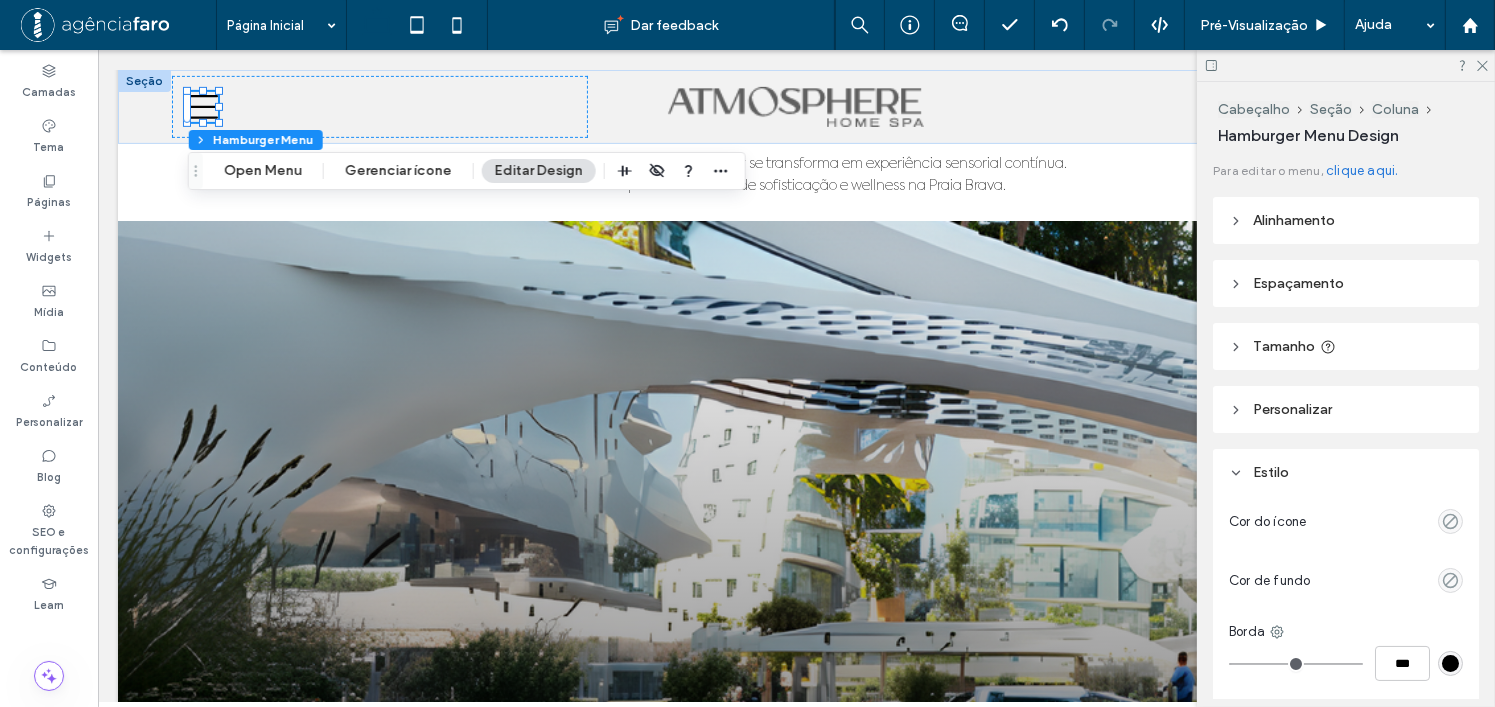 click at bounding box center (1346, 65) 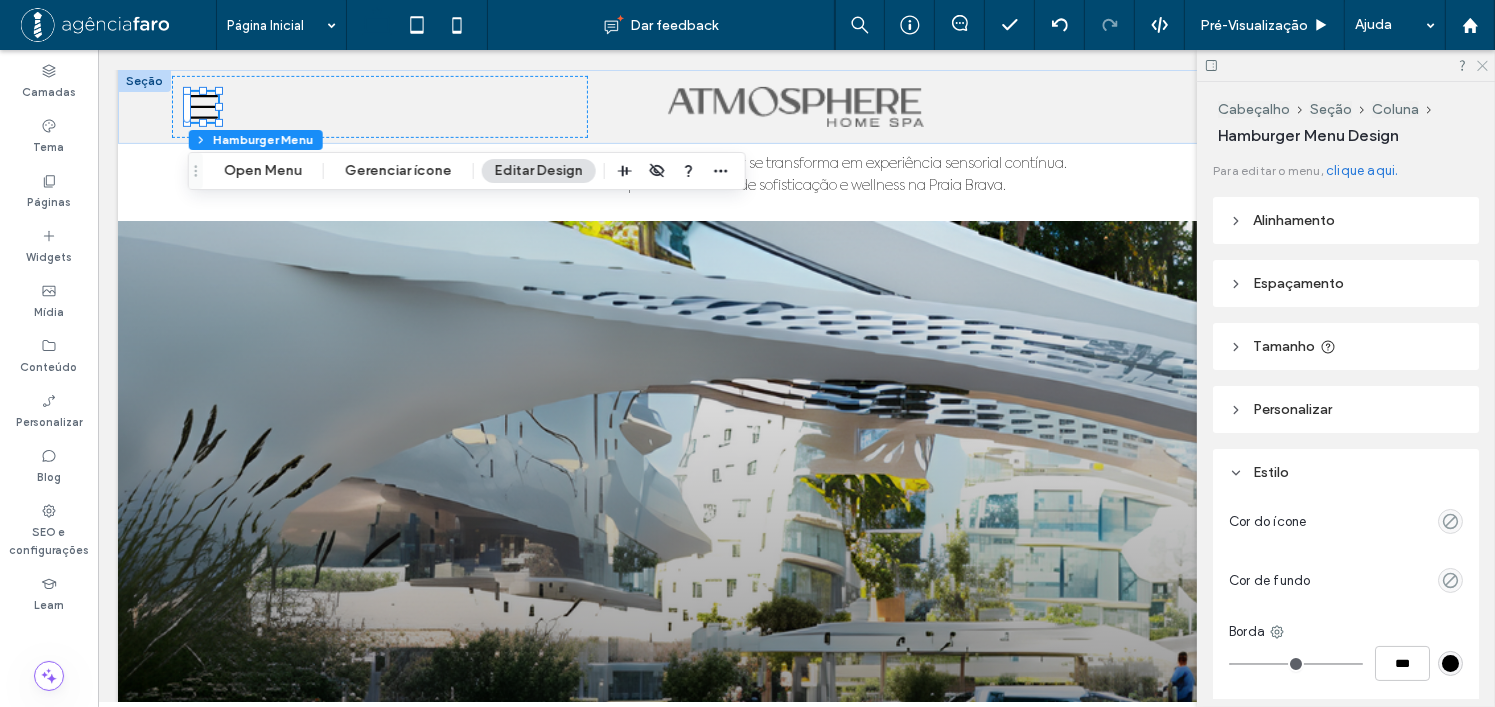 click 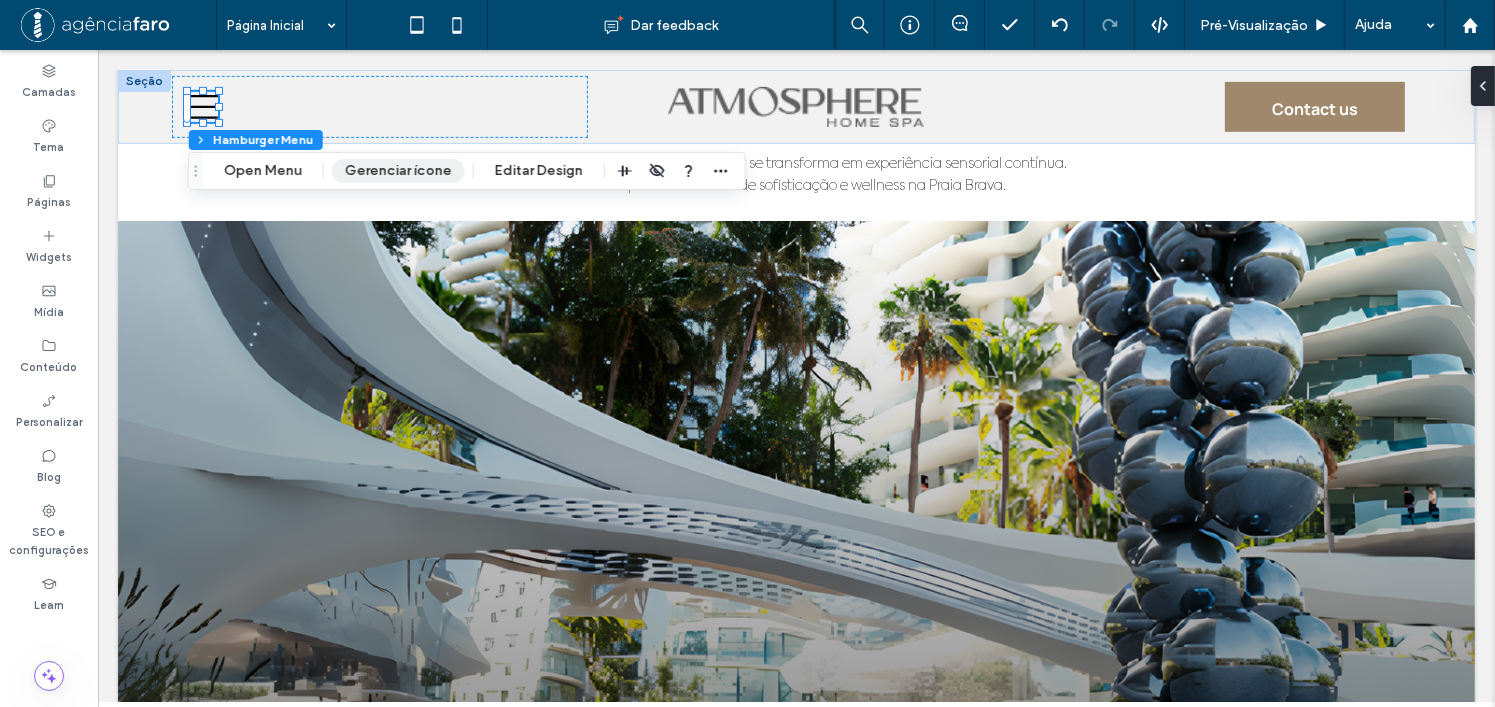 click on "Gerenciar ícone" at bounding box center [398, 171] 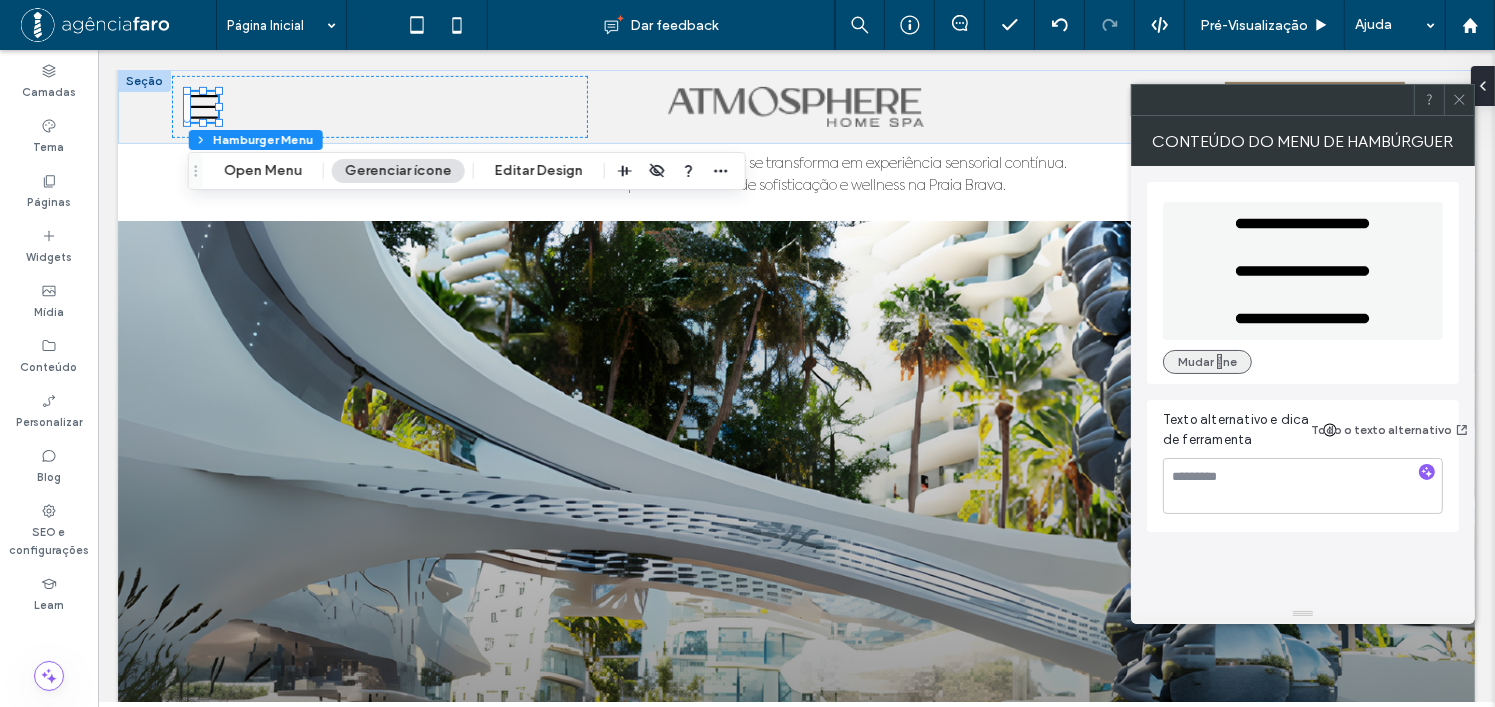 click on "Mudar ne" at bounding box center (1207, 362) 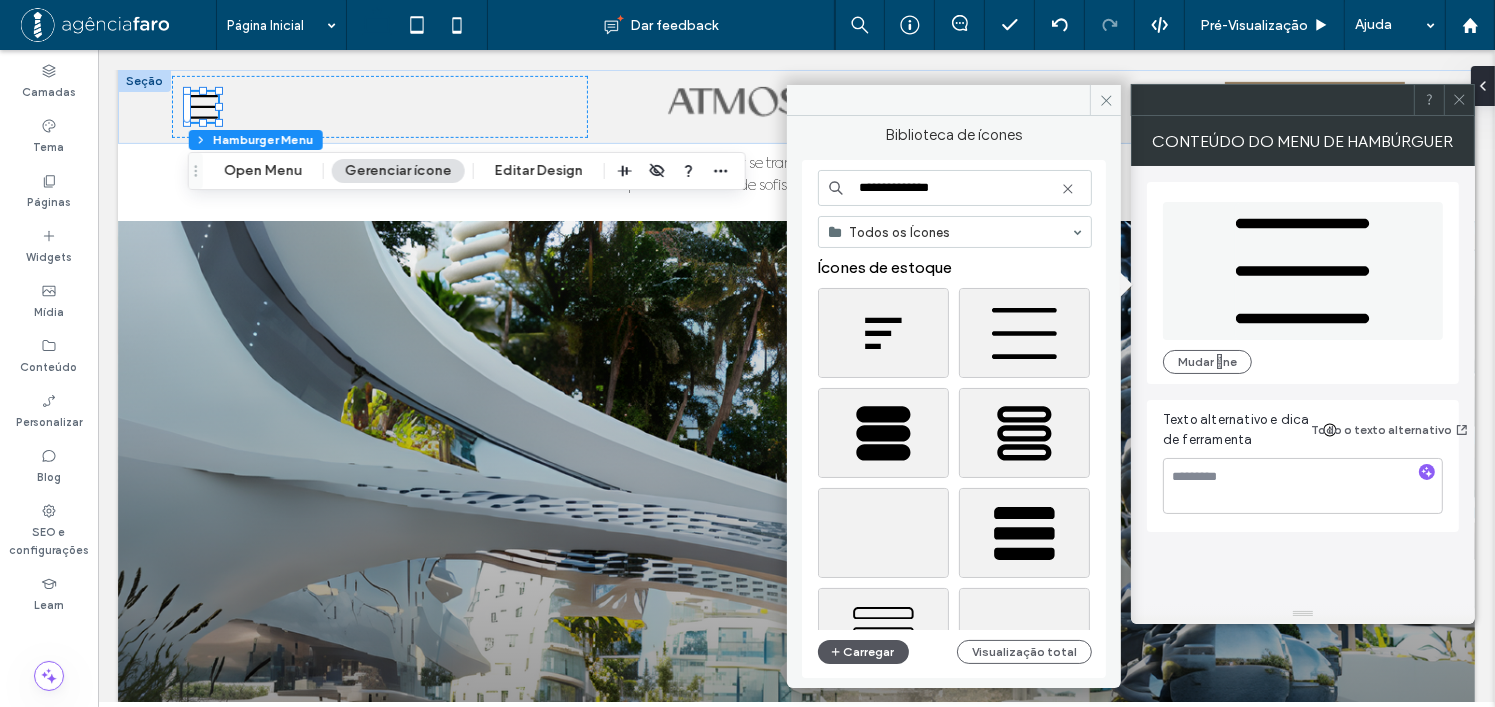 click 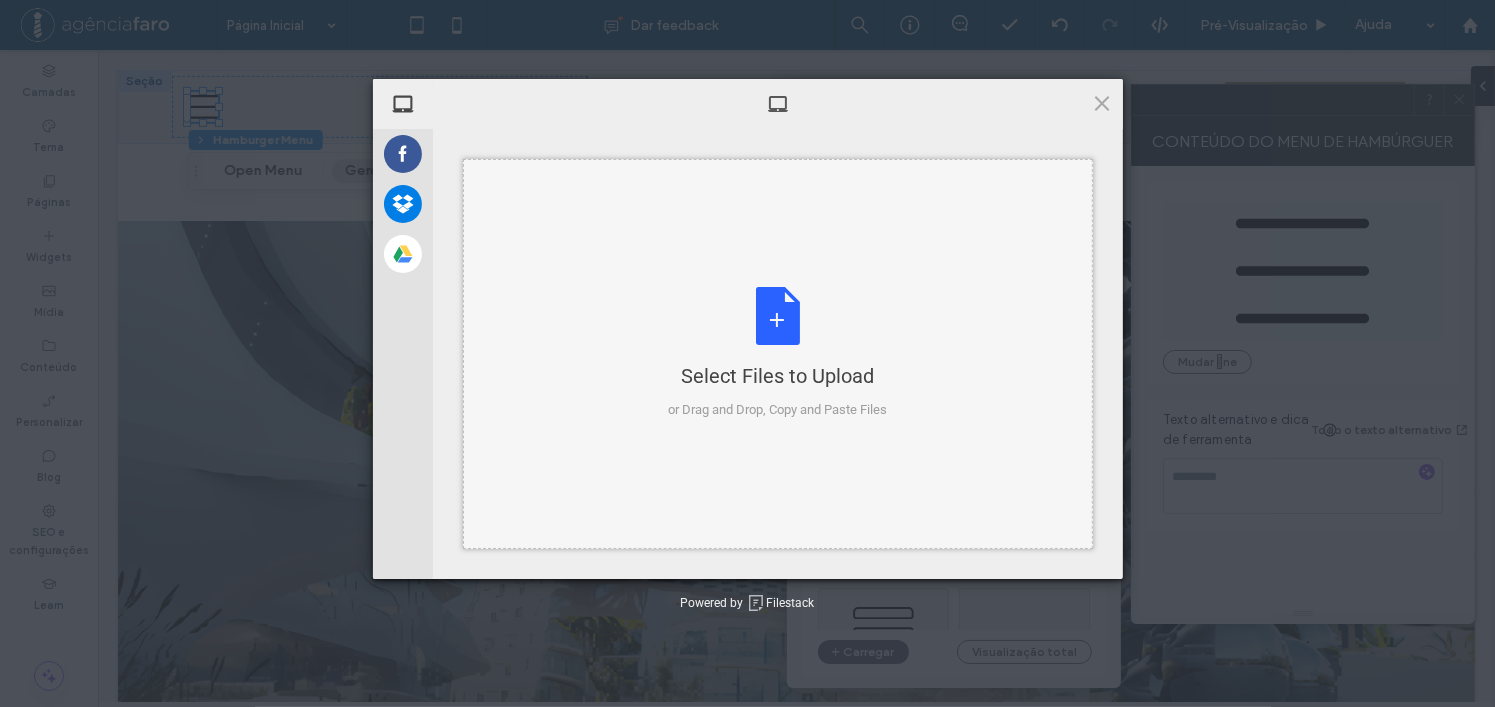 click on "Select Files to Upload
or Drag and Drop, Copy and Paste Files" at bounding box center [777, 353] 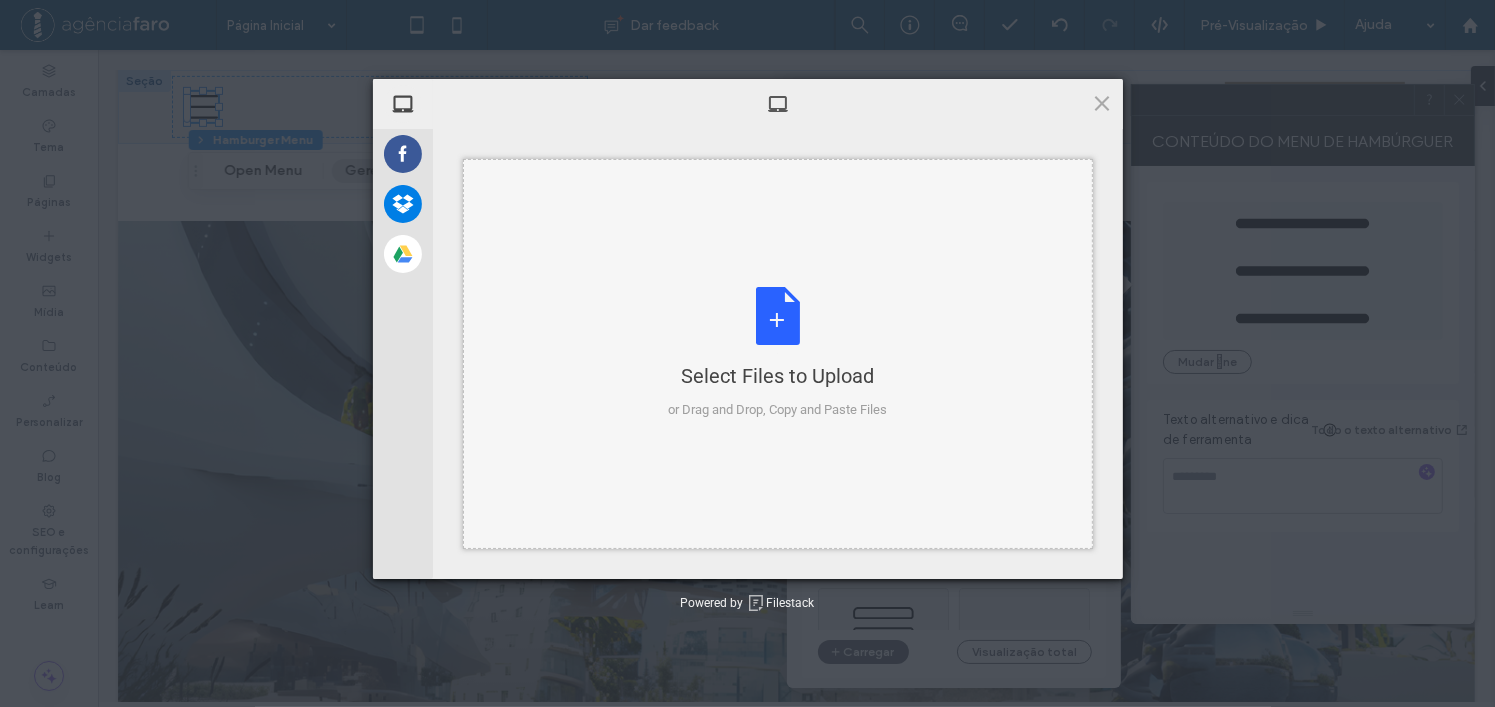 click on "Select Files to Upload
or Drag and Drop, Copy and Paste Files" at bounding box center (777, 353) 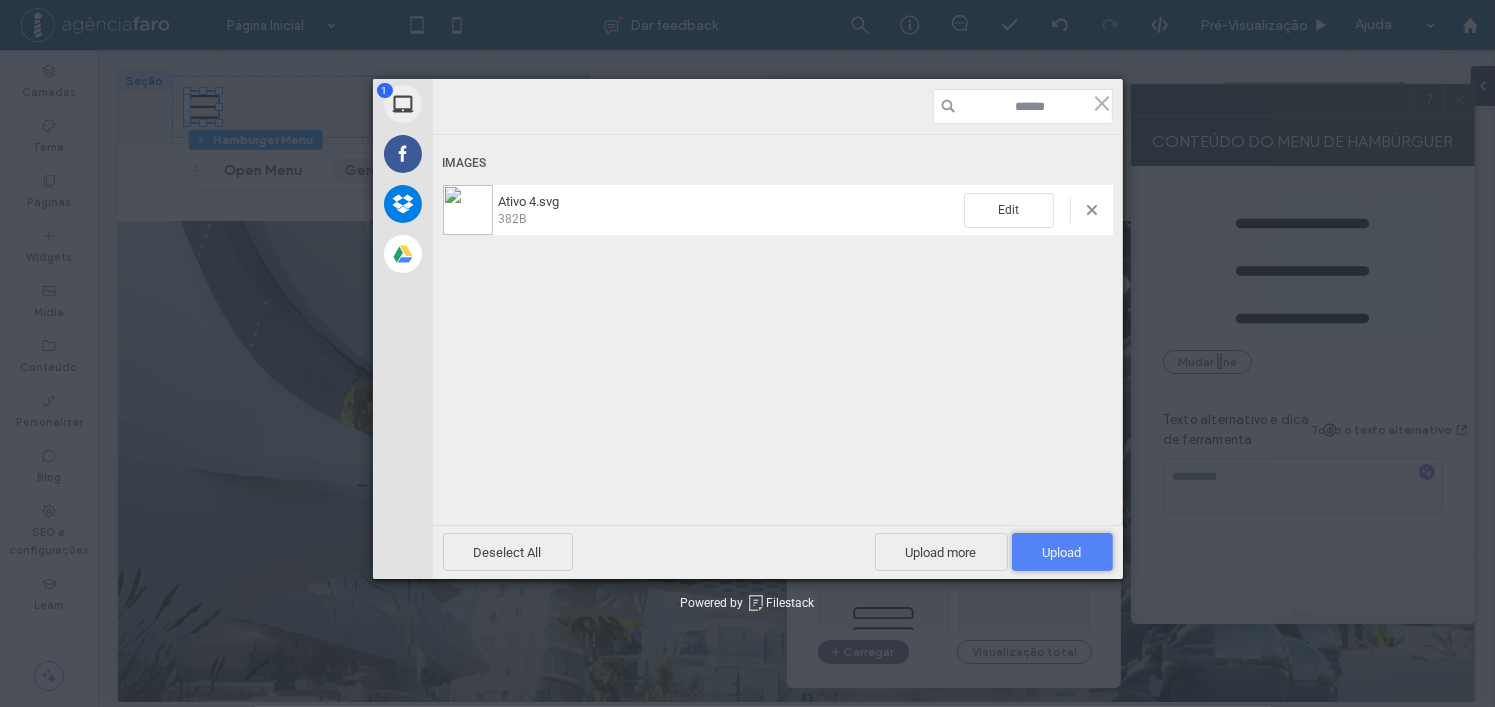drag, startPoint x: 1031, startPoint y: 549, endPoint x: 1028, endPoint y: 562, distance: 13.341664 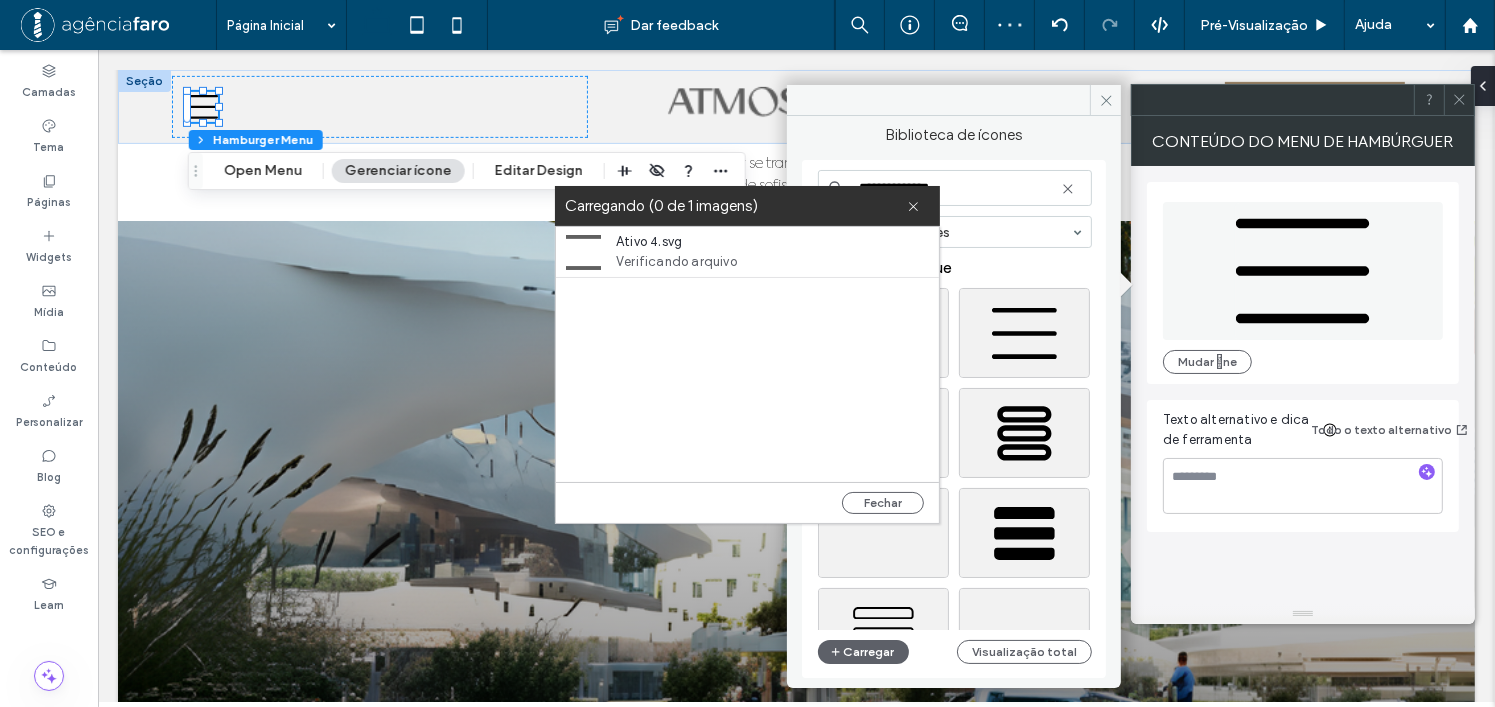 type 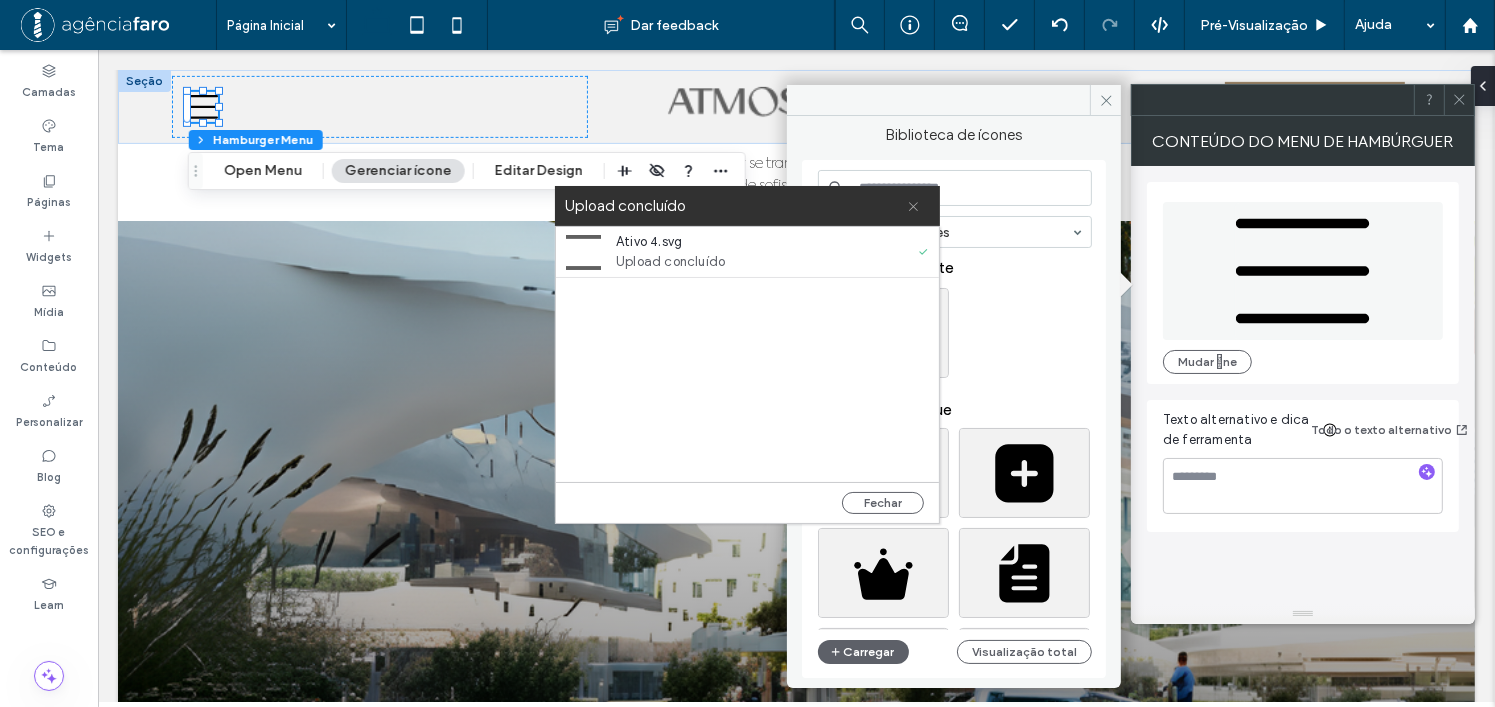 click 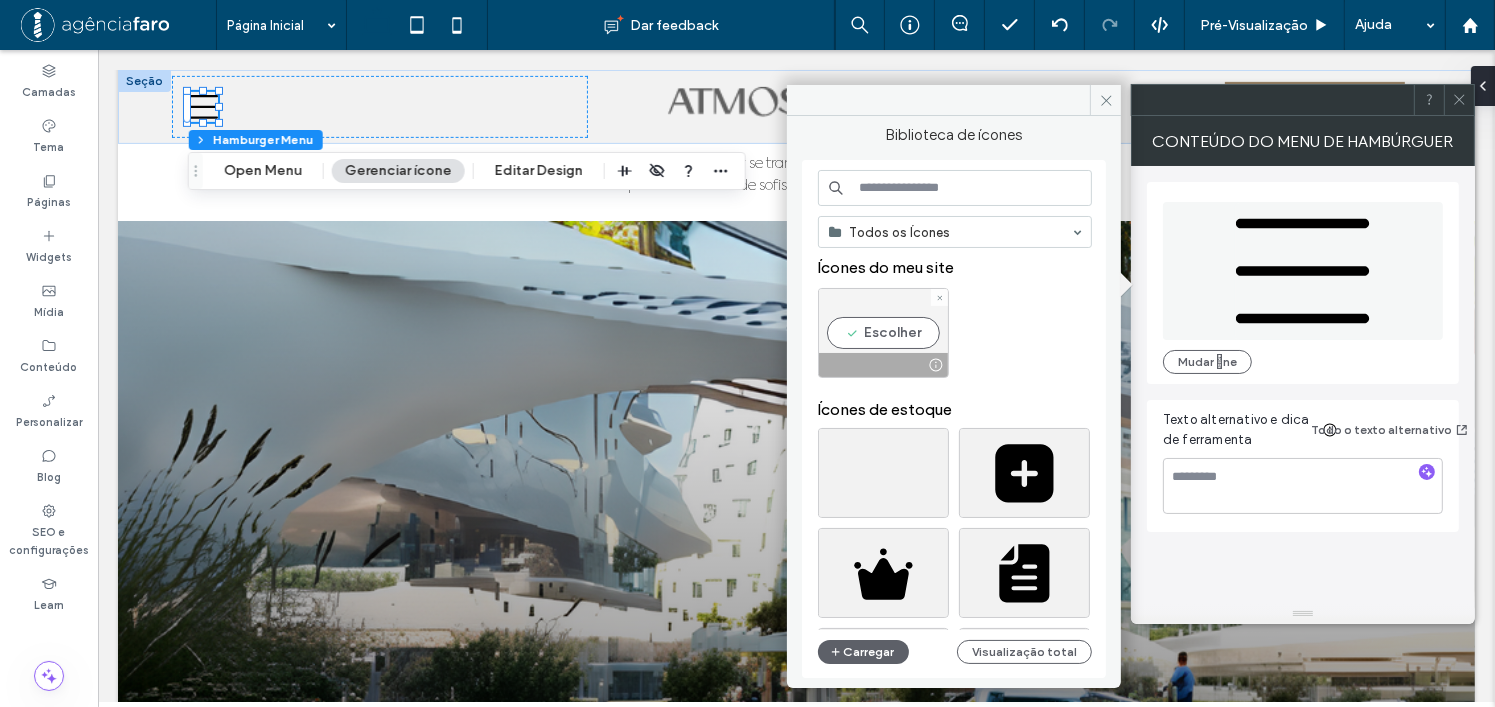 click on "Escolher" at bounding box center (883, 333) 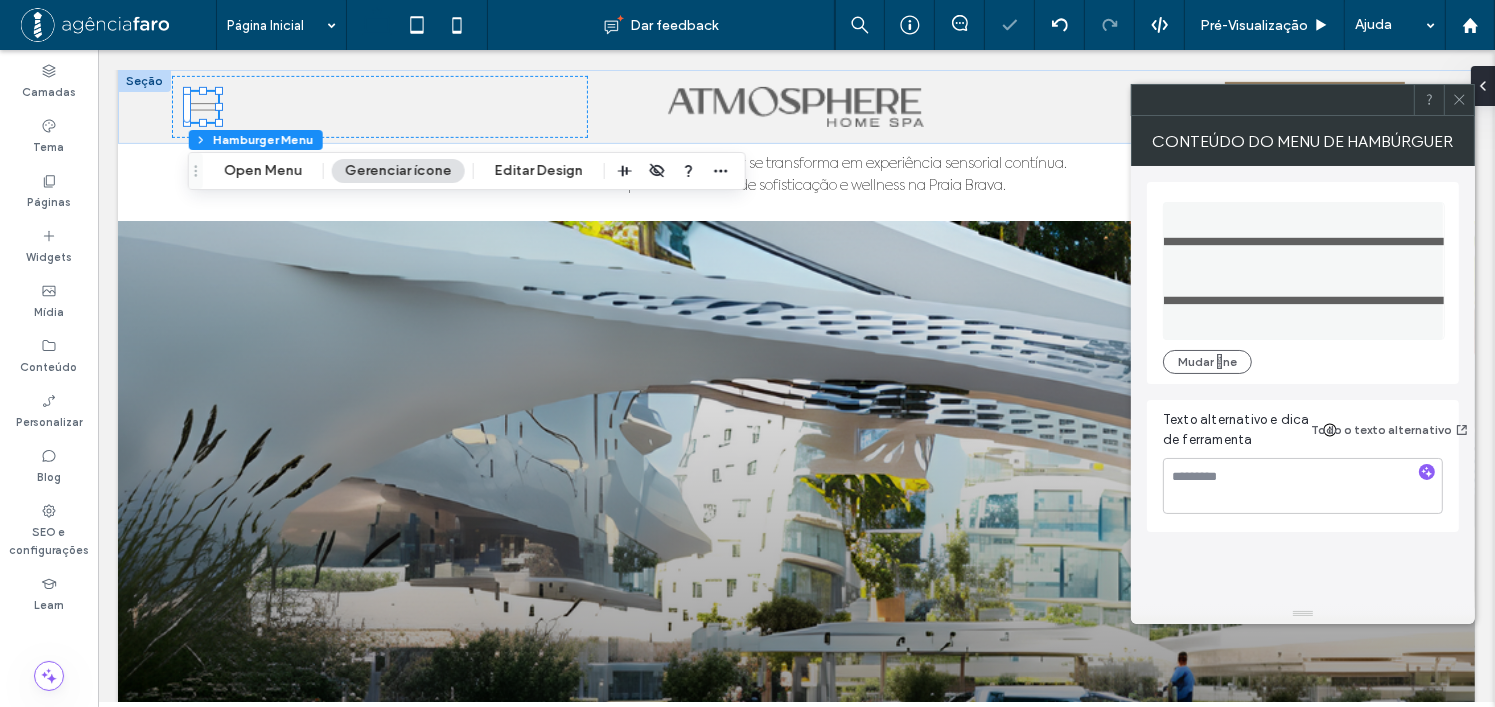 click on ".cls-1-1354811323-1354811323 {
fill: #606060;
}
Contact us
Seção
Cabeçalho básico
Seção
Página Inicial
Work
Contate-nos
Cópia de Página Inicial
Entre em Contato
555-555-5555
meuemail@email.com.br
Seção
CARDÁPIO
1 2
Seção + Adicionar seção
SOBRE O EMPREENDIMENTO
Live Where Art Becomes Home
VIVA ONDE A ARTE SE TRANSFORMA EM LAR." at bounding box center (795, 3268) 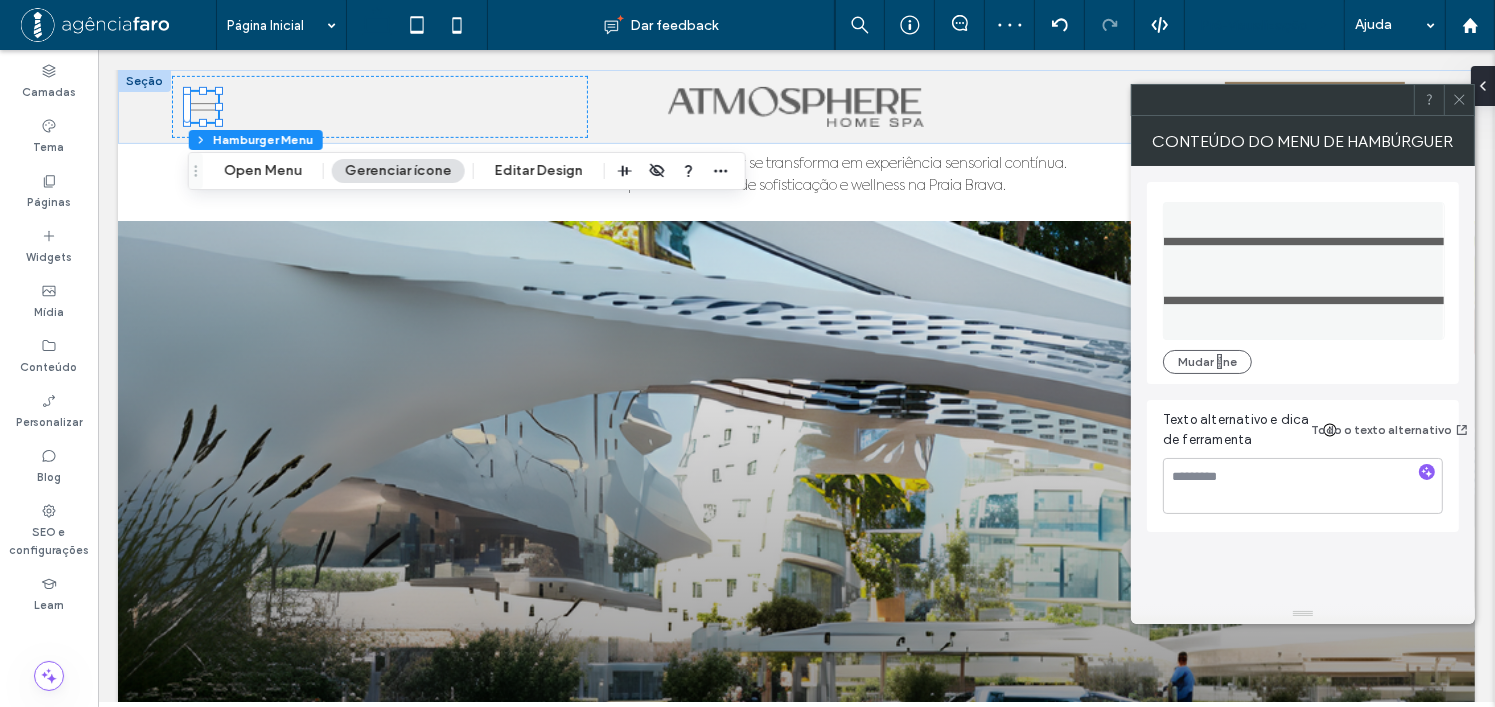 drag, startPoint x: 1461, startPoint y: 105, endPoint x: 1315, endPoint y: 48, distance: 156.73225 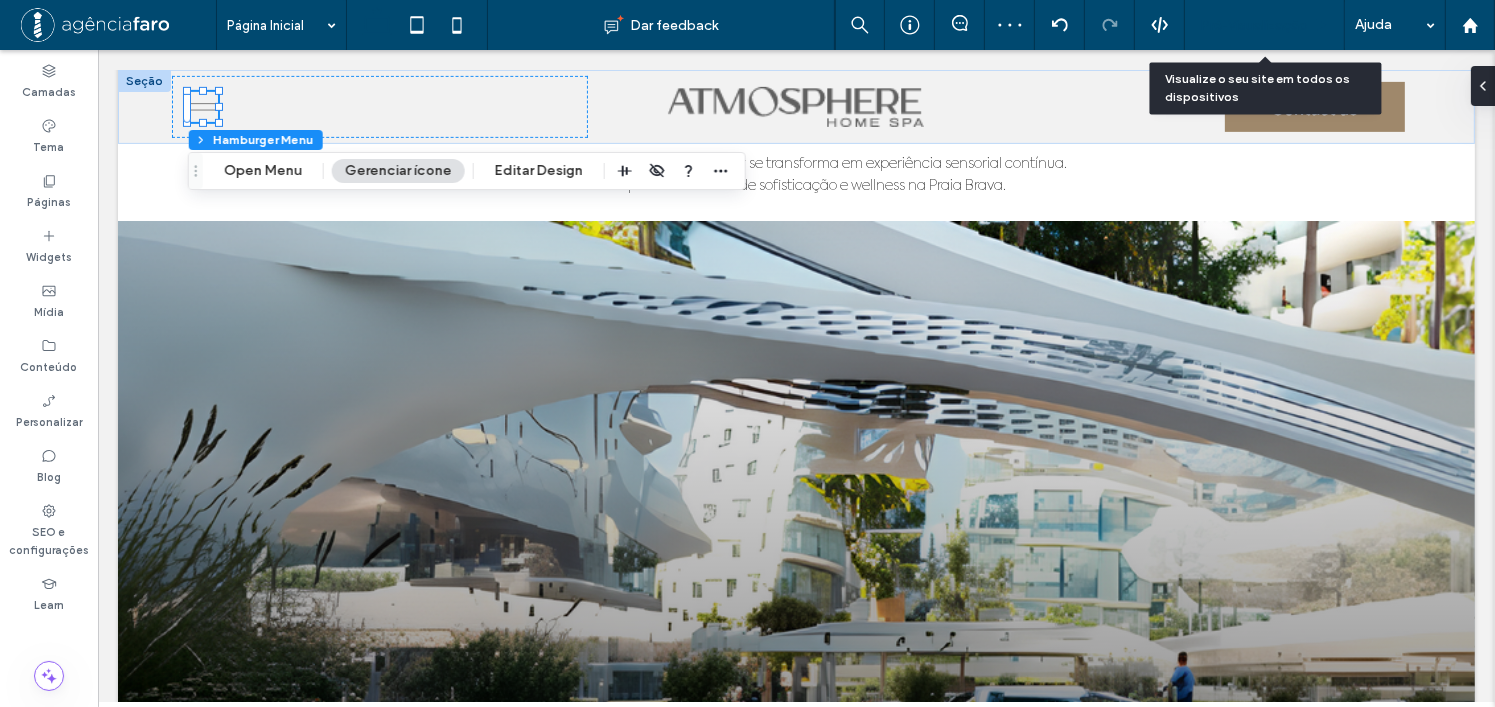click on "Pré-Visualizaçāo" at bounding box center [1254, 25] 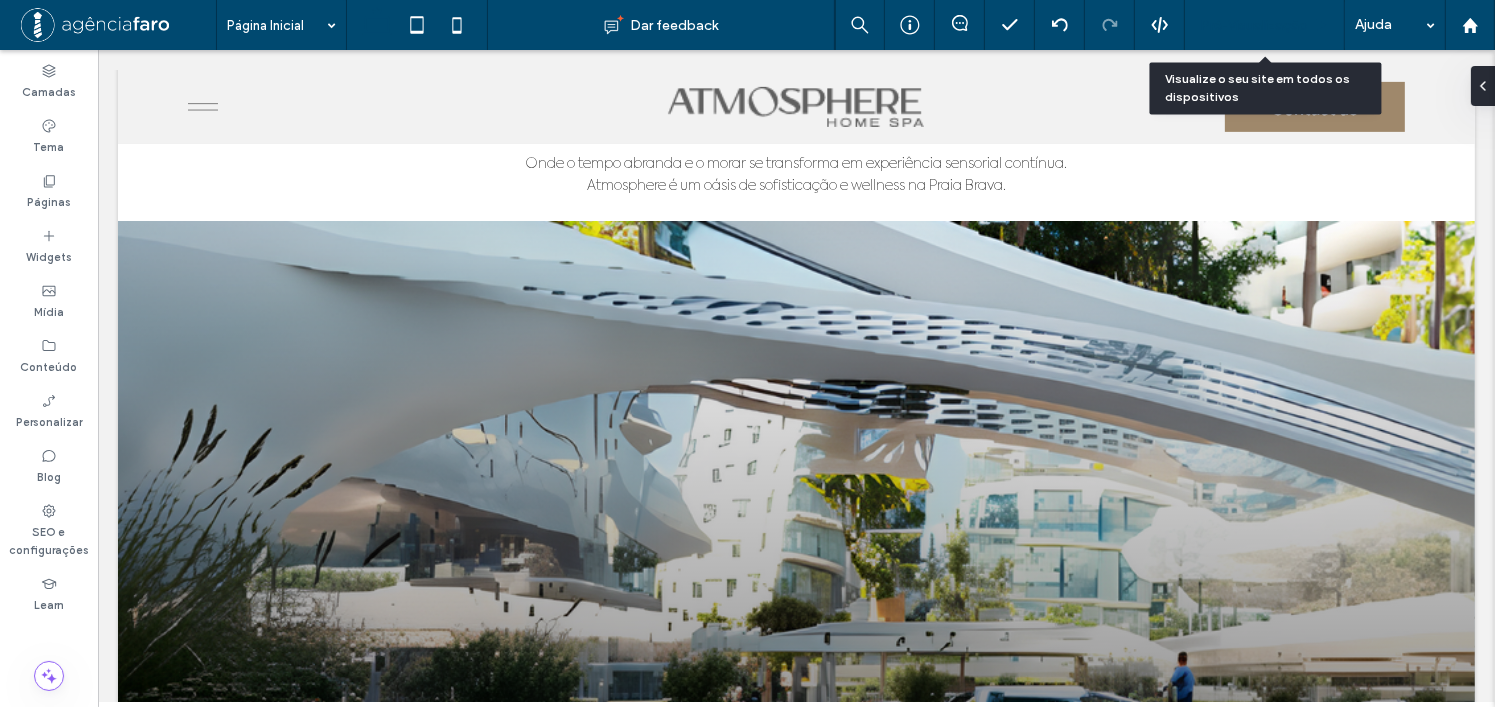 click on "Pré-Visualizaçāo" at bounding box center (1254, 25) 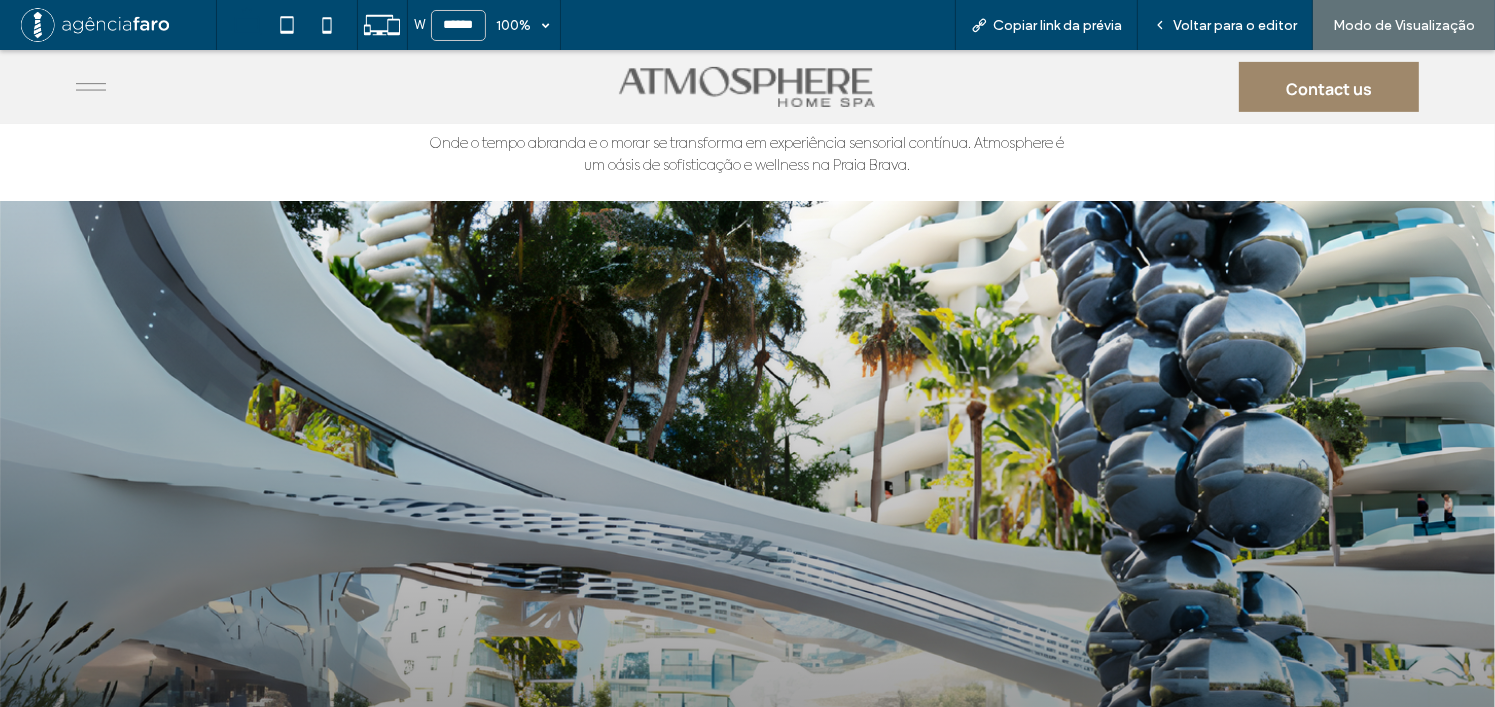 drag, startPoint x: 1239, startPoint y: 28, endPoint x: 1199, endPoint y: 20, distance: 40.792156 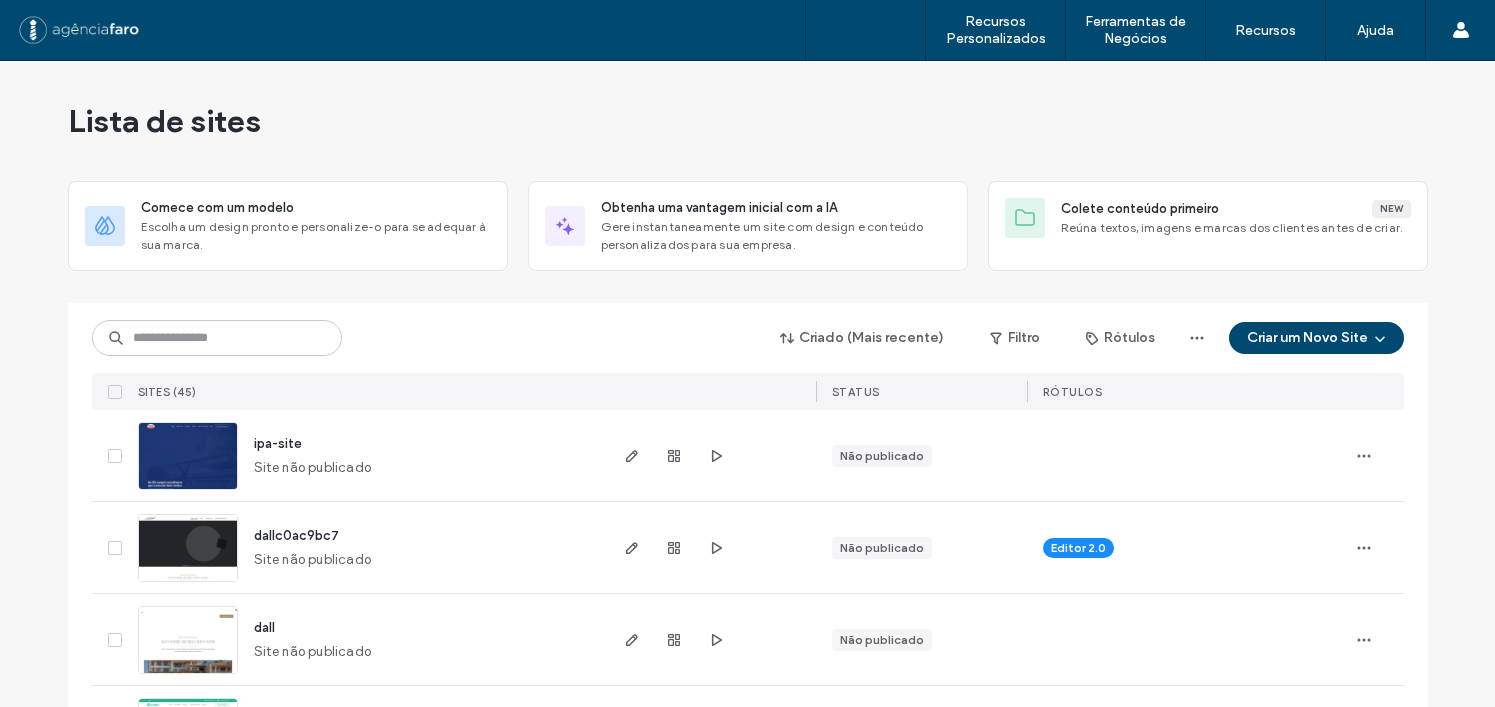 scroll, scrollTop: 0, scrollLeft: 0, axis: both 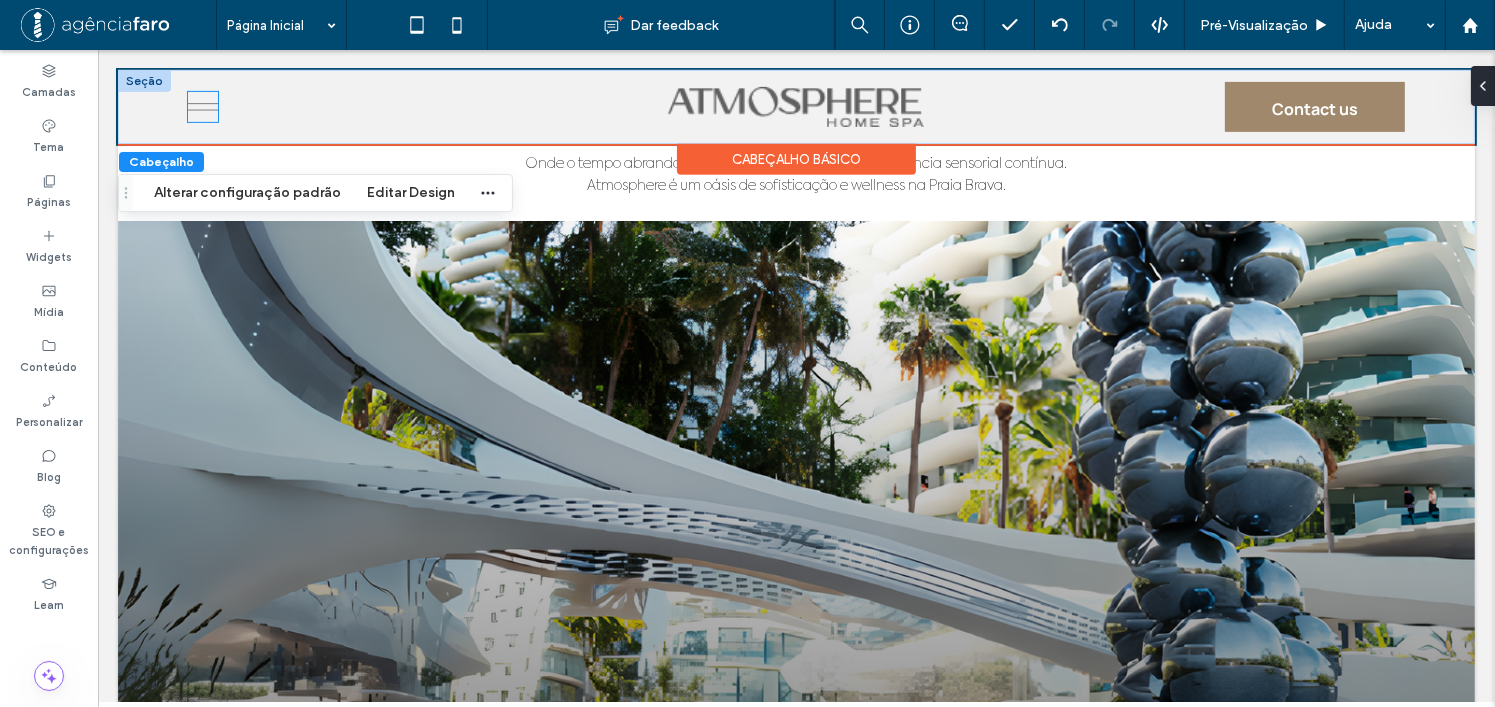 click 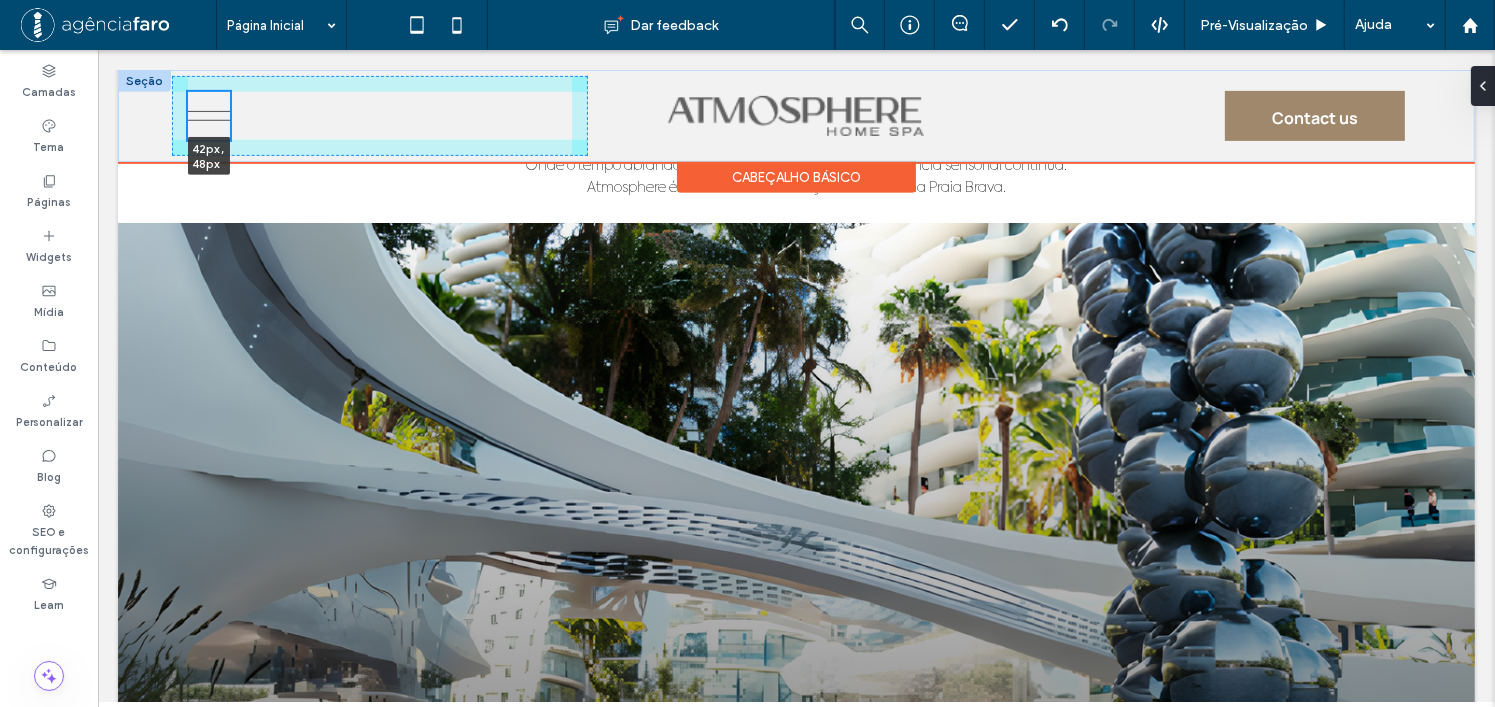 scroll, scrollTop: 908, scrollLeft: 0, axis: vertical 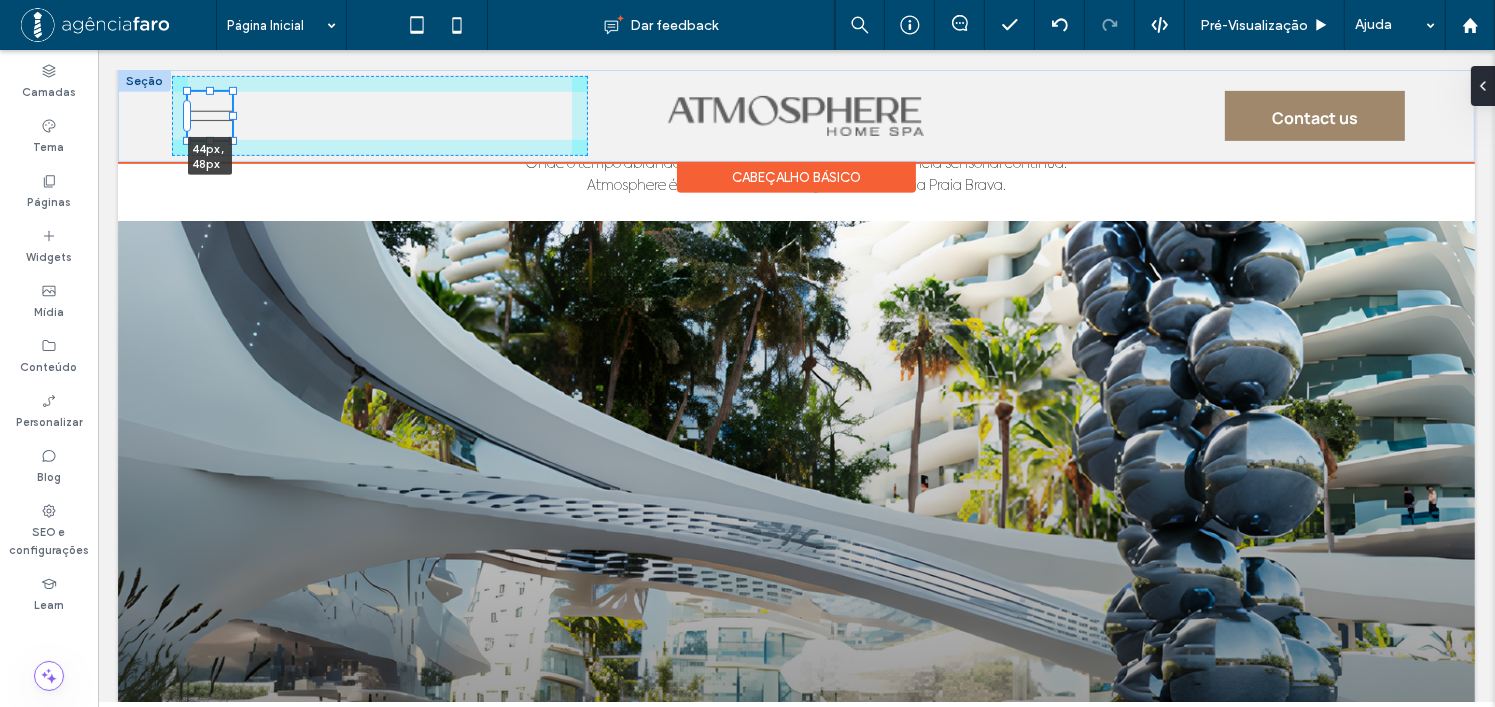 drag, startPoint x: 219, startPoint y: 124, endPoint x: 233, endPoint y: 133, distance: 16.643316 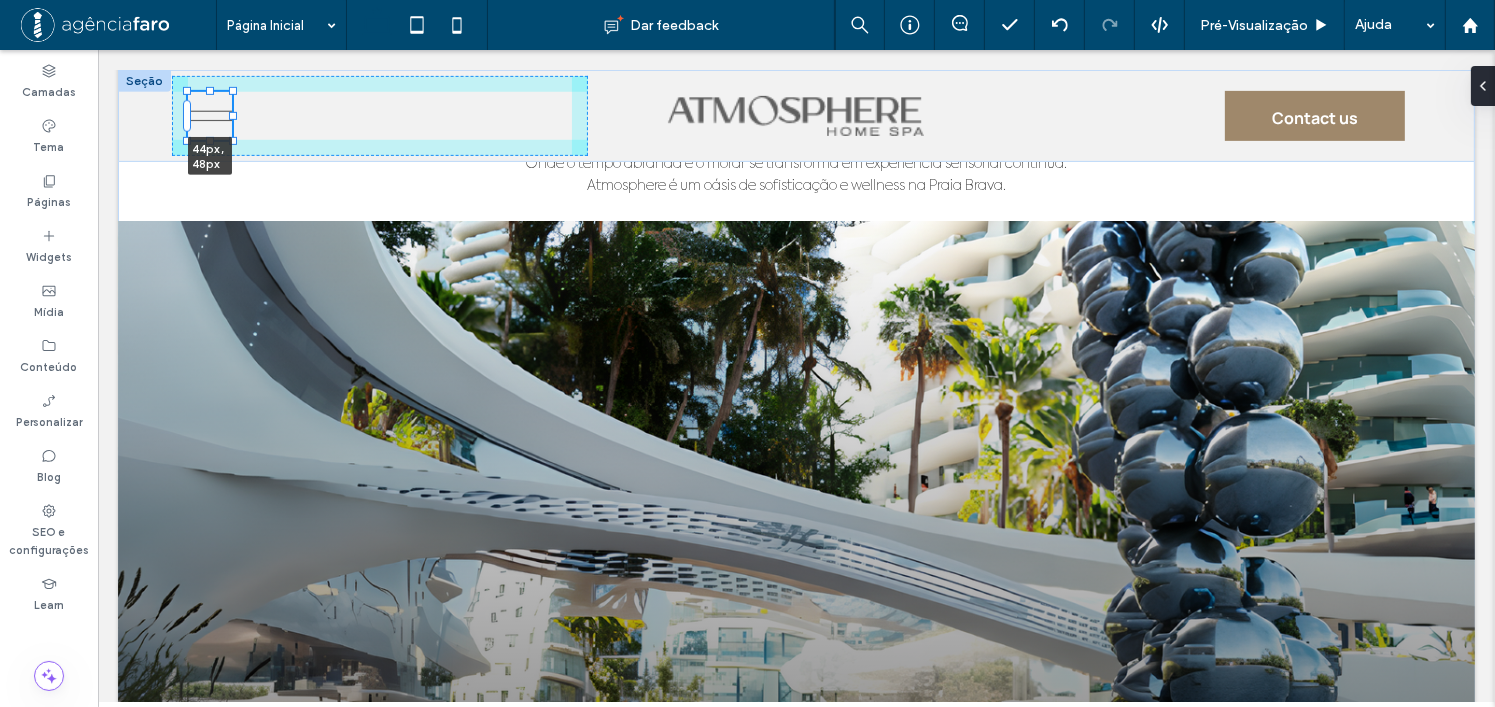 type on "**" 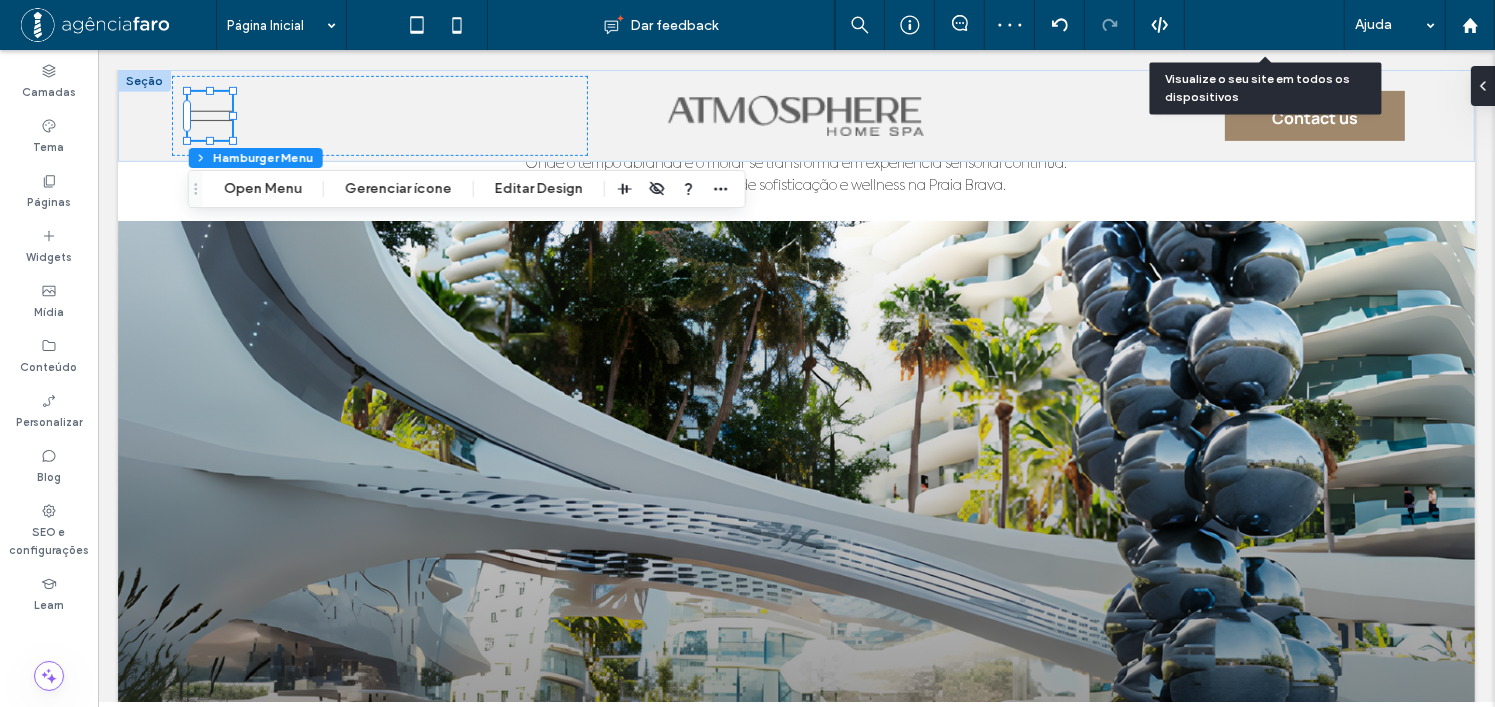 click on "Pré-Visualizaçāo" at bounding box center [1254, 25] 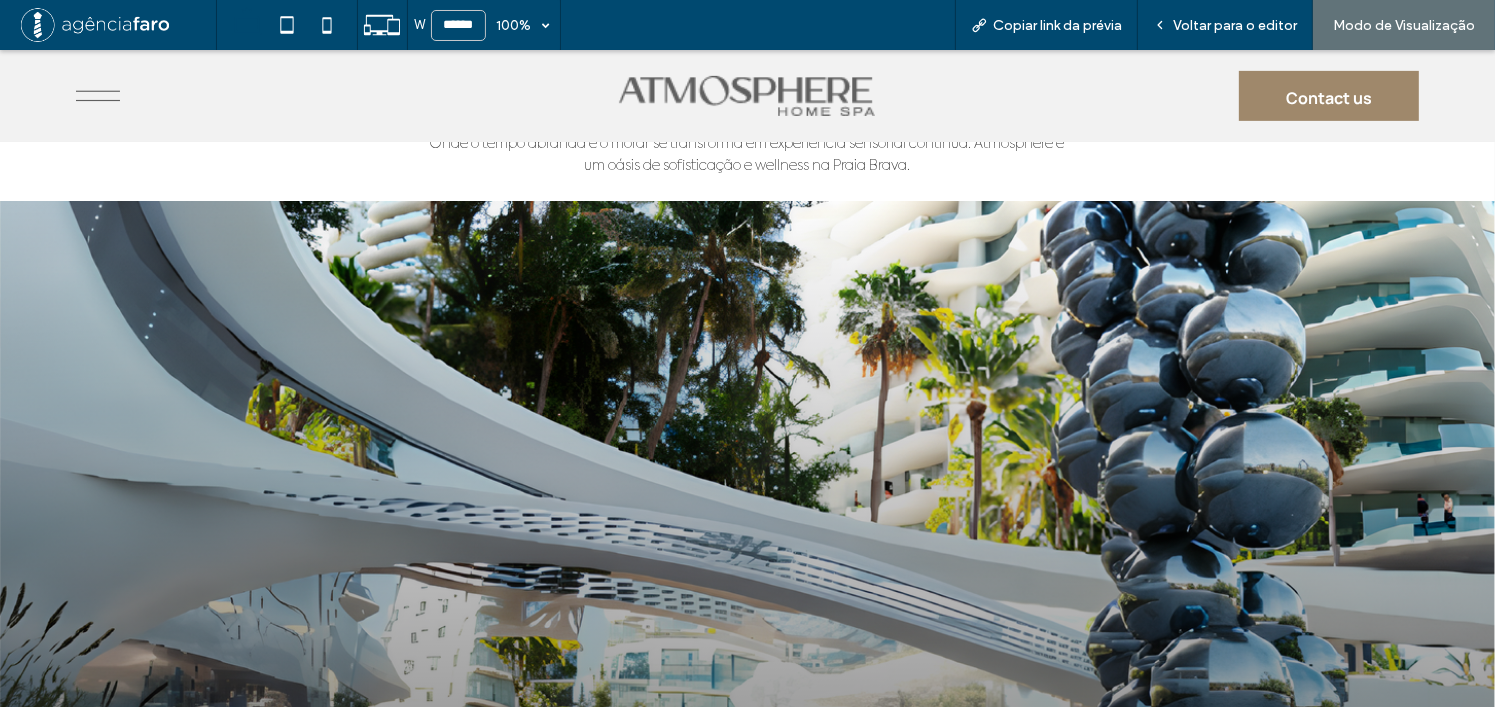 click on "Voltar para o editor" at bounding box center [1235, 25] 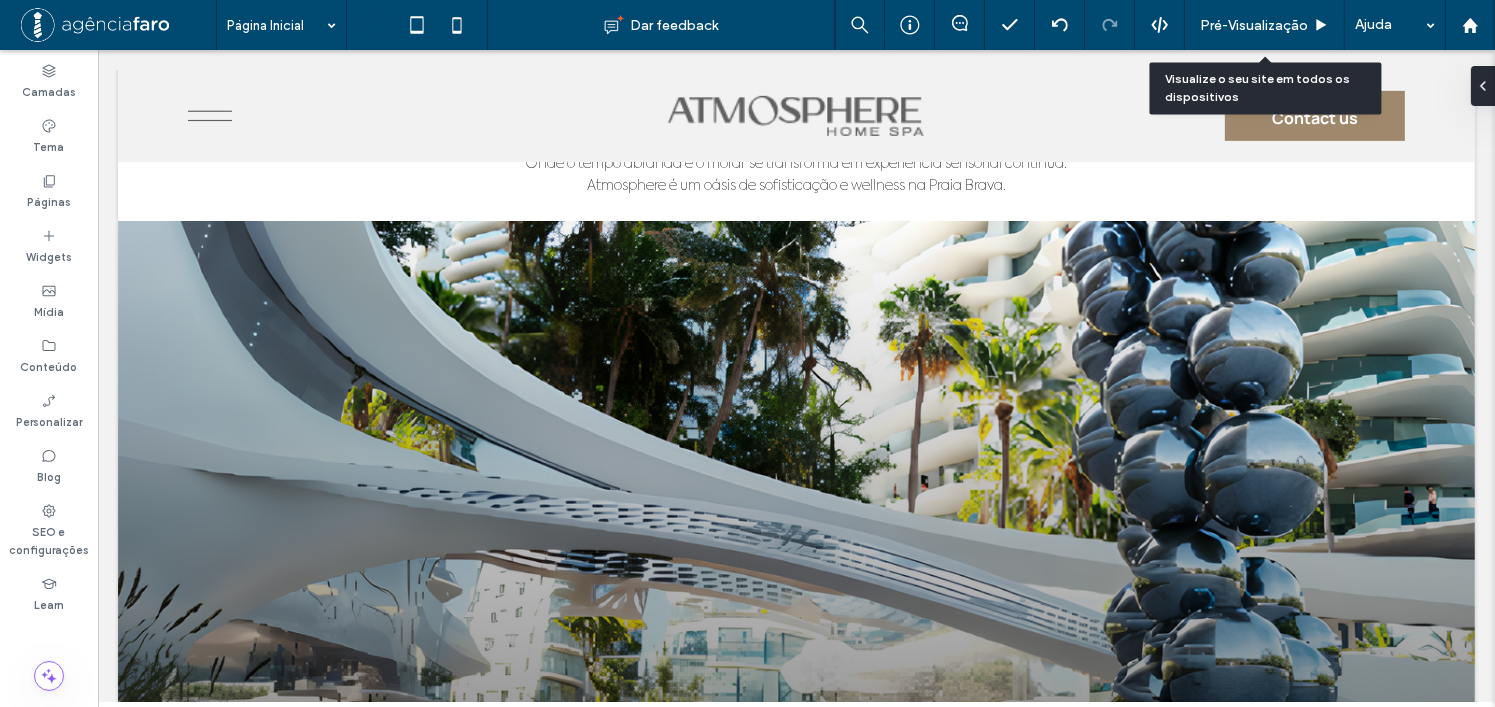 click on "Pré-Visualizaçāo" at bounding box center [1254, 25] 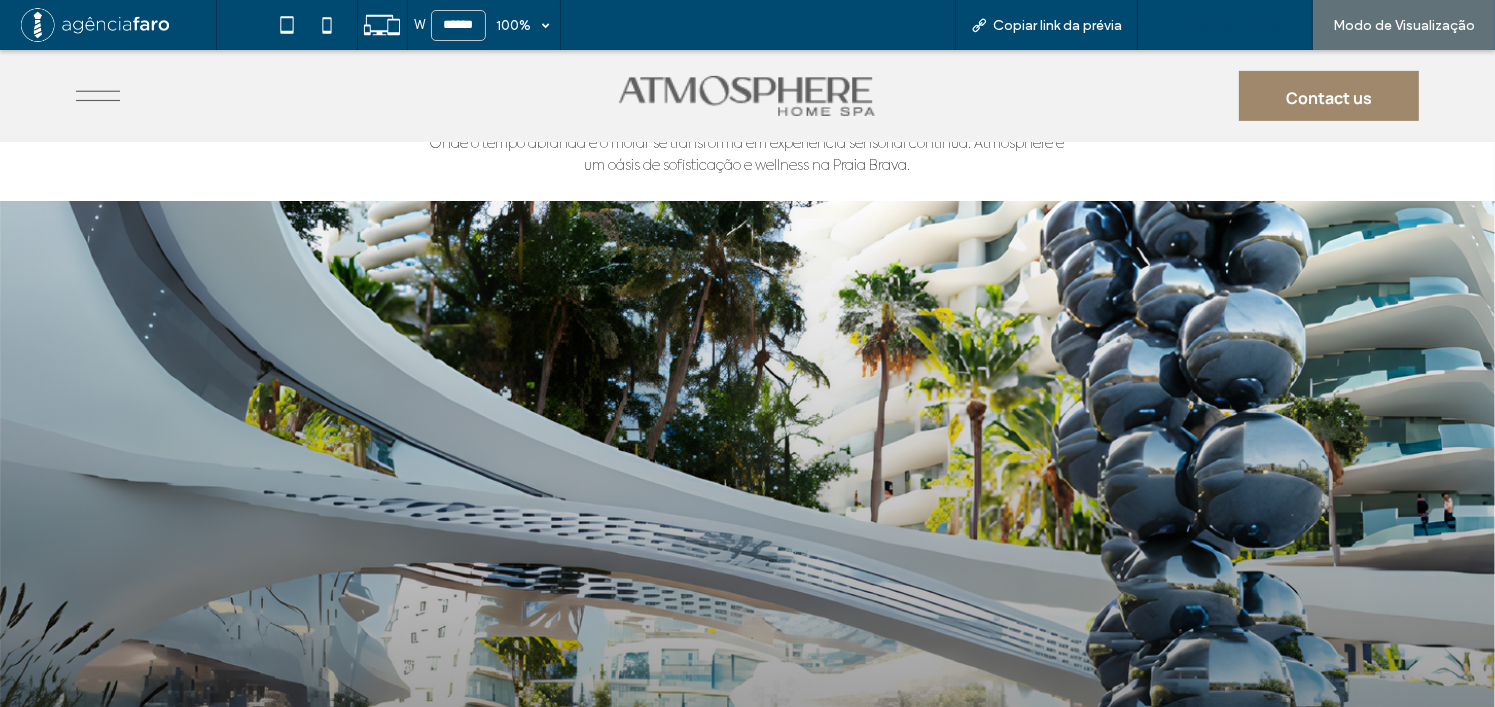 click on "Voltar para o editor" at bounding box center [1235, 25] 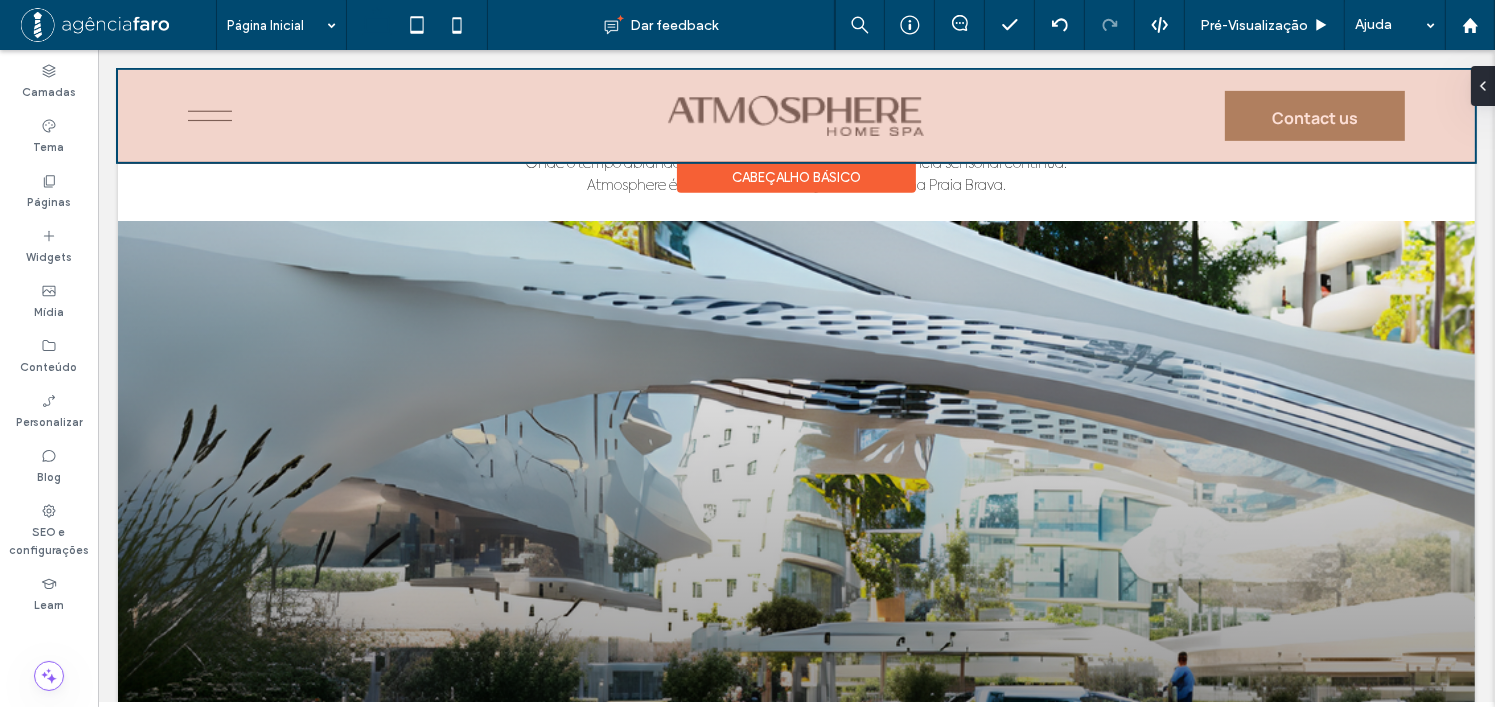 click at bounding box center [795, 116] 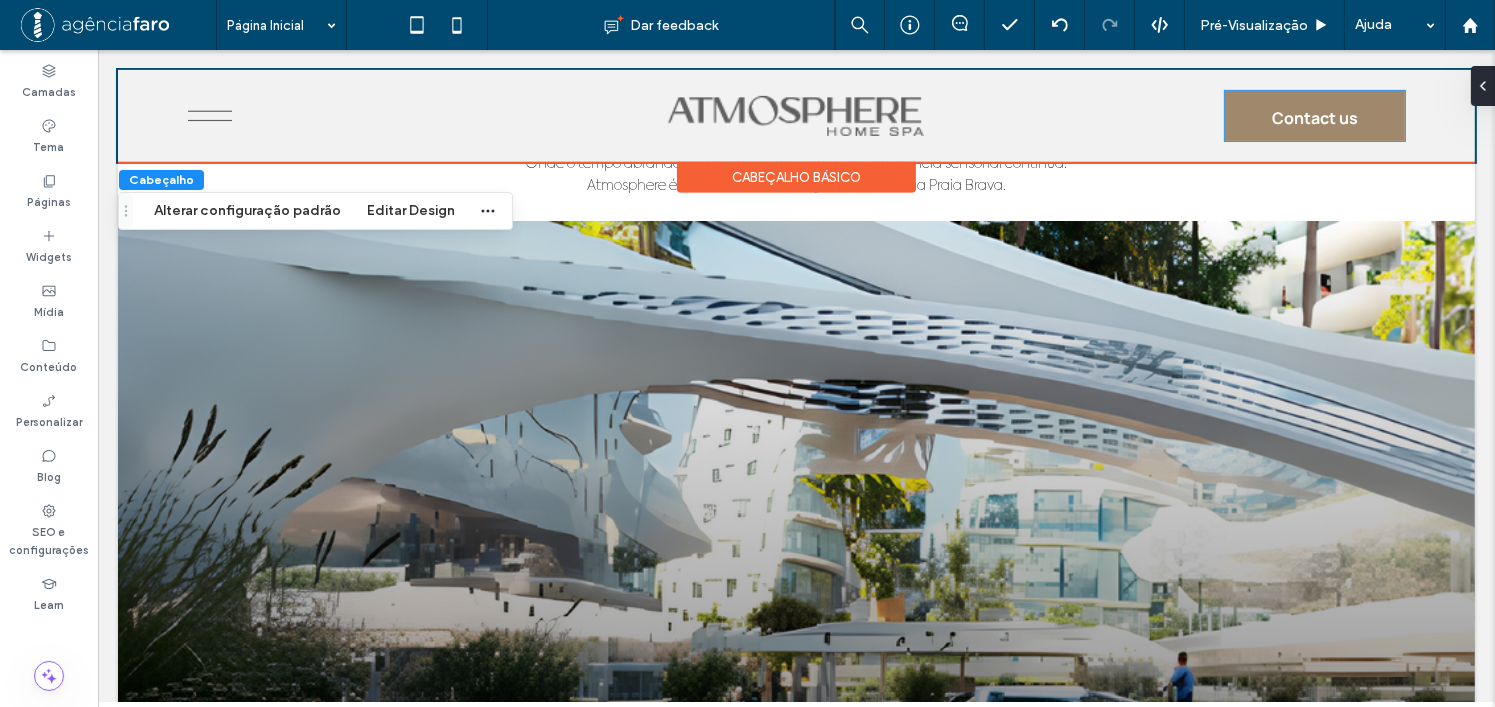 click on "Contact us" at bounding box center [1314, 116] 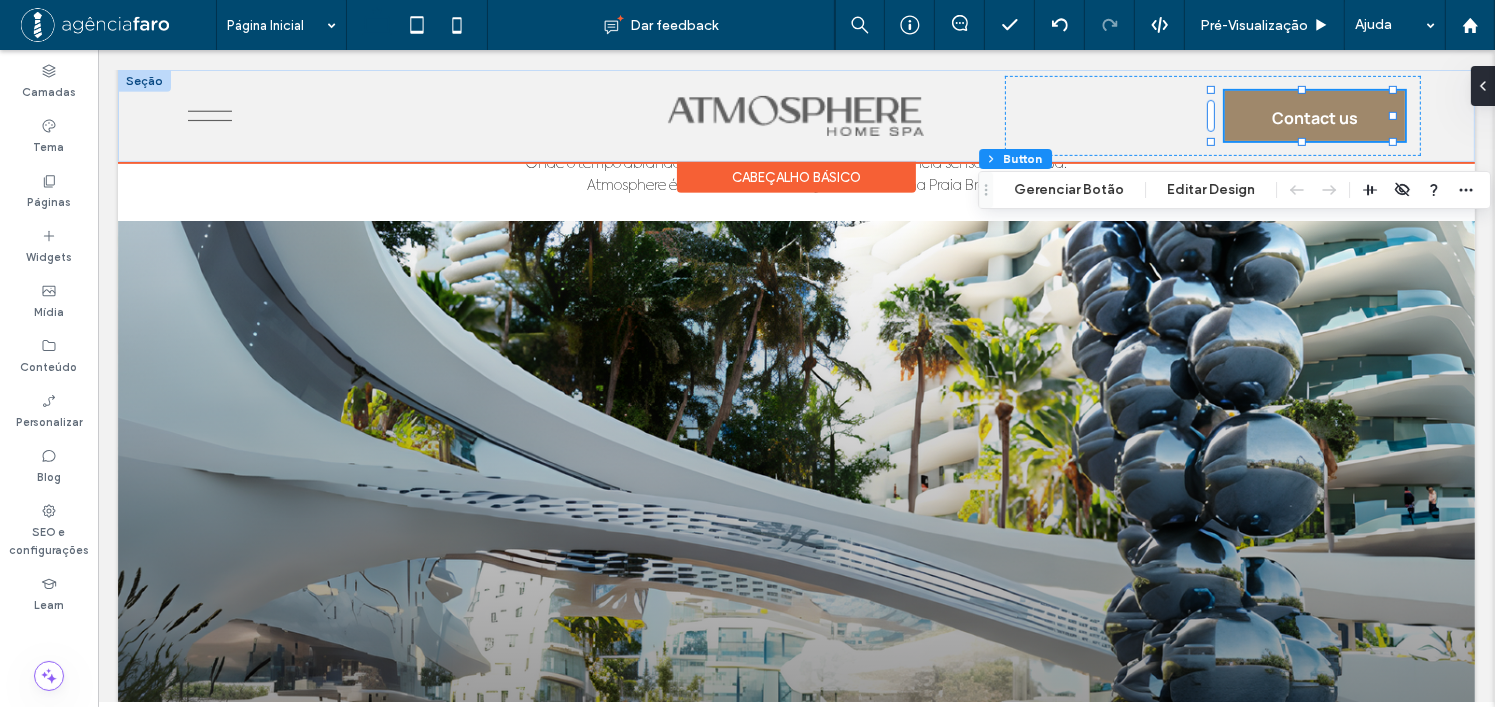 click on "Contact us" at bounding box center [1314, 118] 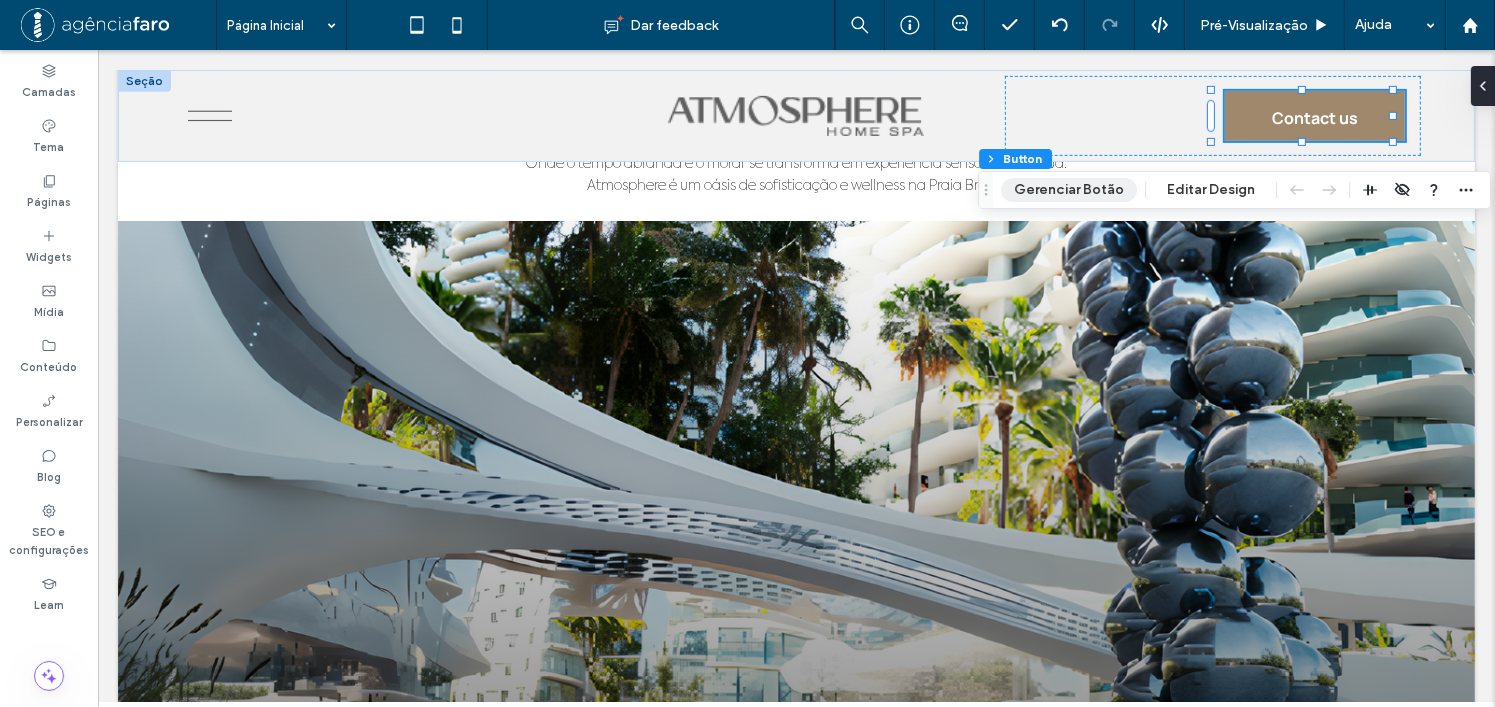 click on "Gerenciar Botão" at bounding box center (1069, 190) 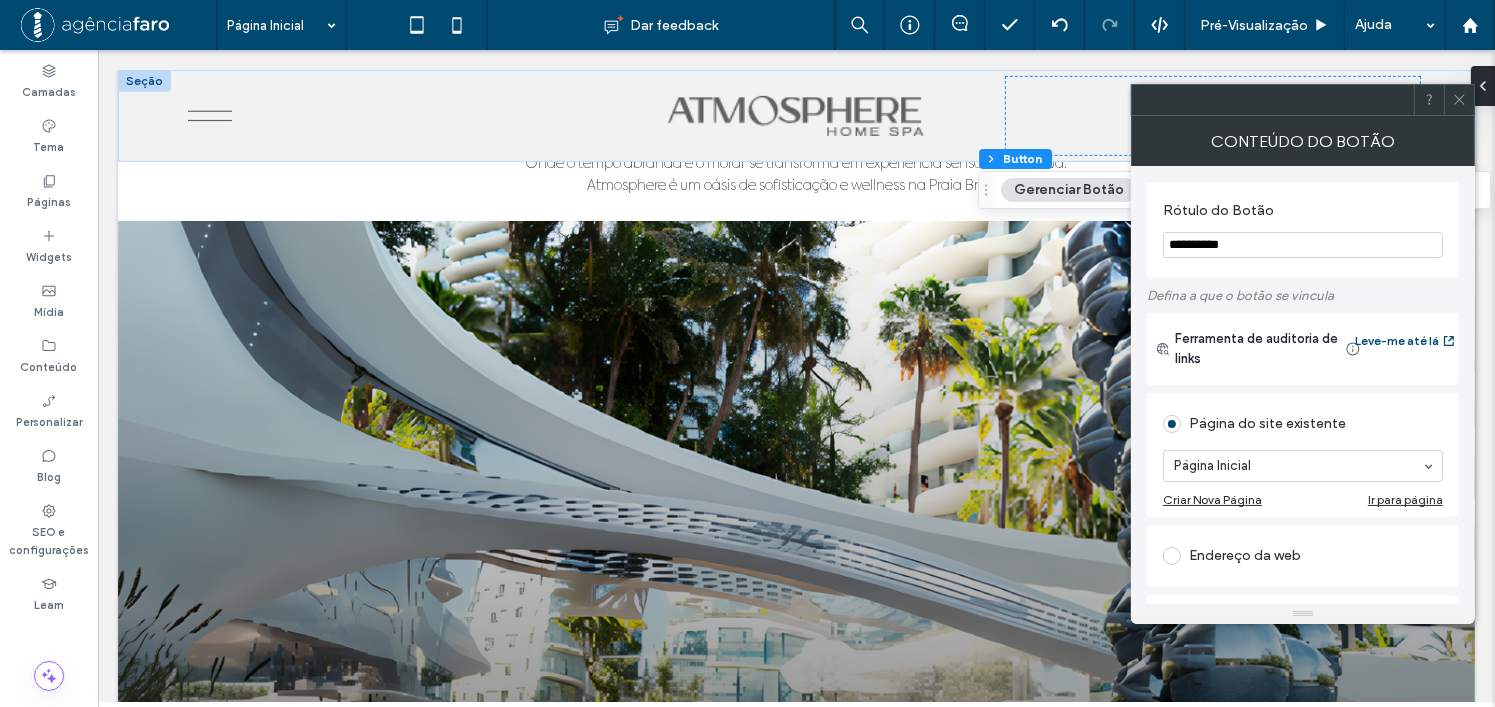 click on "**********" at bounding box center (1303, 230) 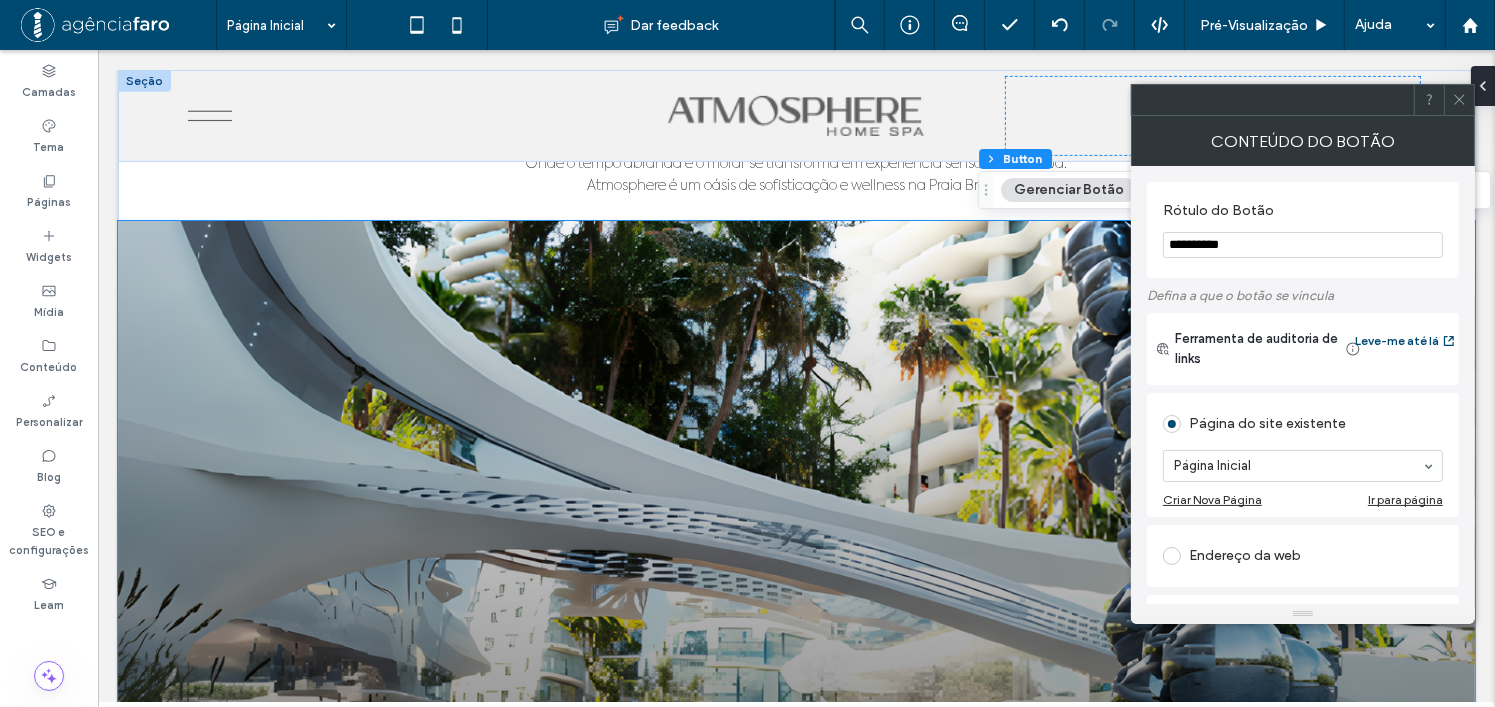 drag, startPoint x: 913, startPoint y: 283, endPoint x: 1319, endPoint y: 233, distance: 409.06723 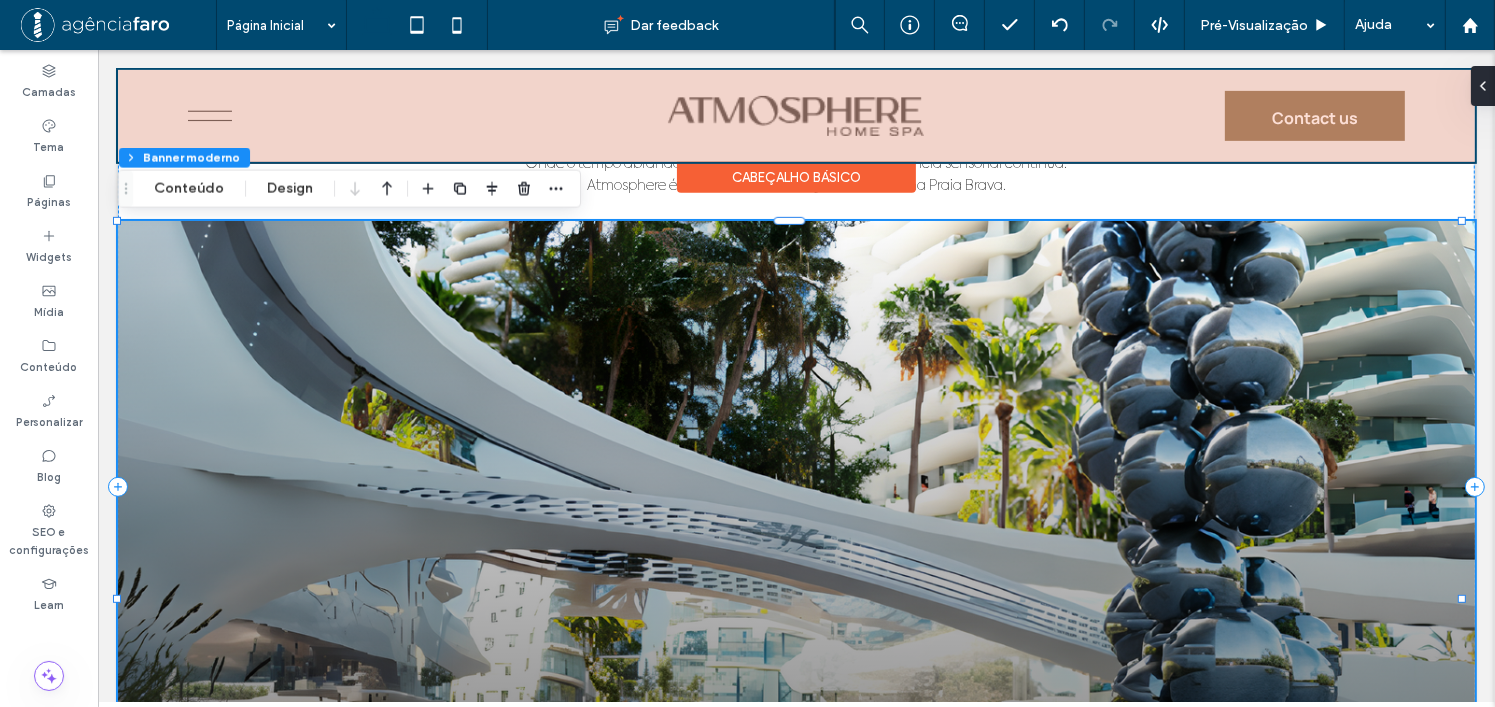 click at bounding box center (795, 116) 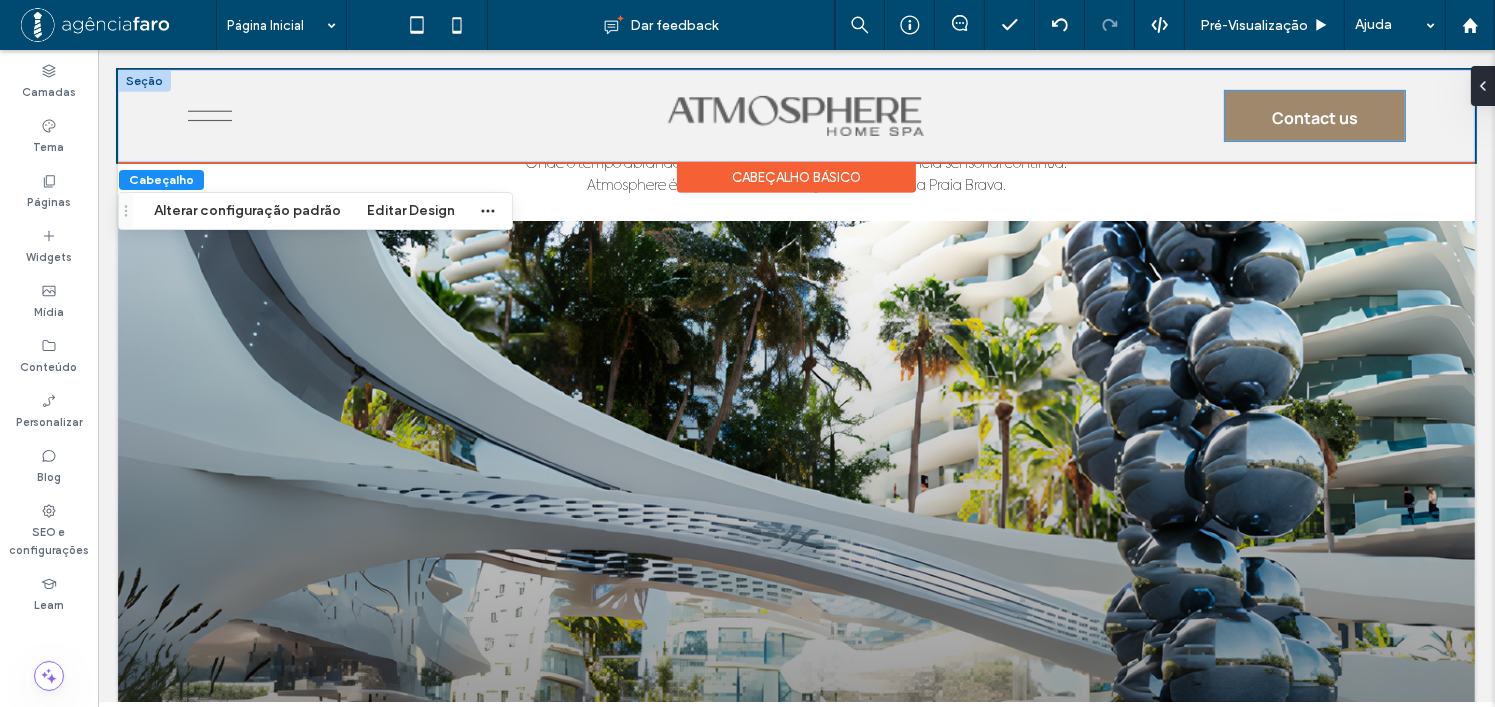 click on "Contact us" at bounding box center (1314, 116) 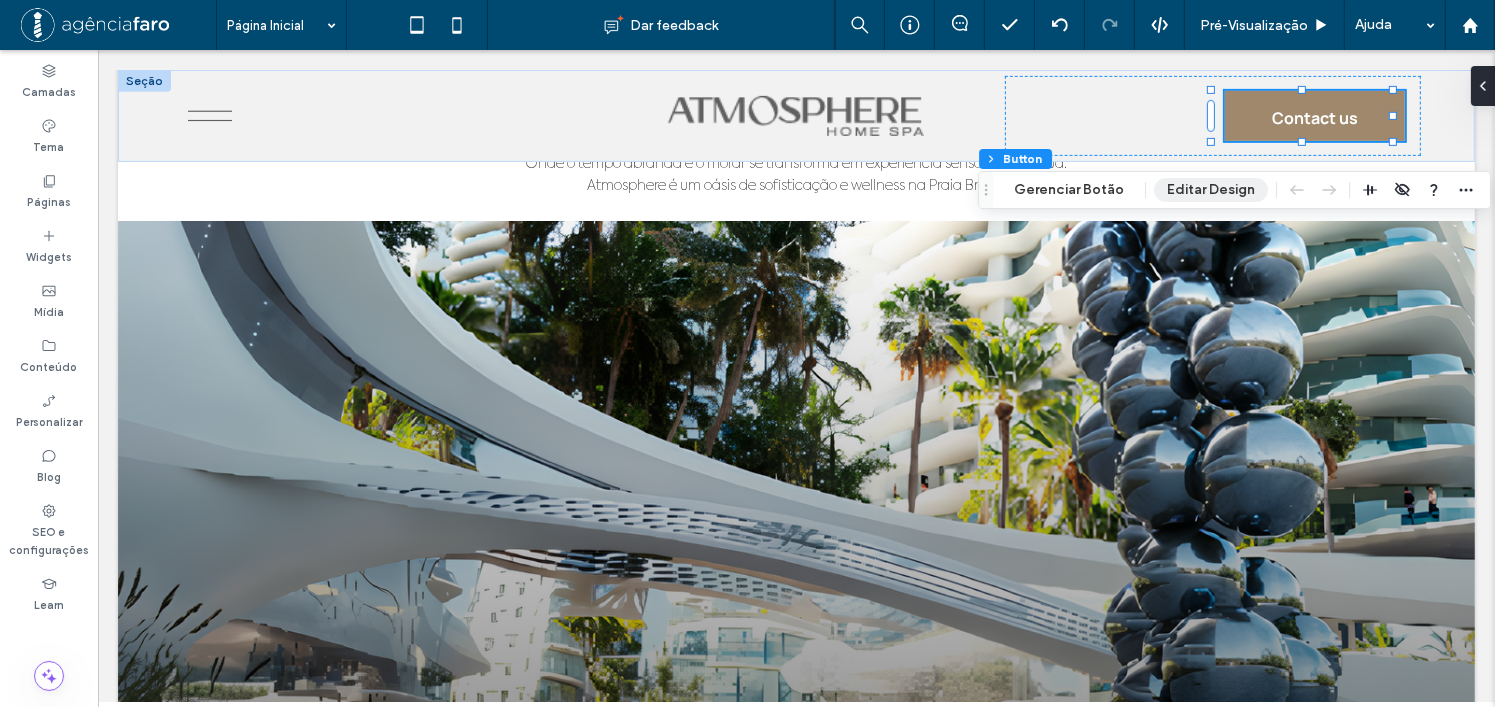 drag, startPoint x: 1146, startPoint y: 76, endPoint x: 1181, endPoint y: 190, distance: 119.25183 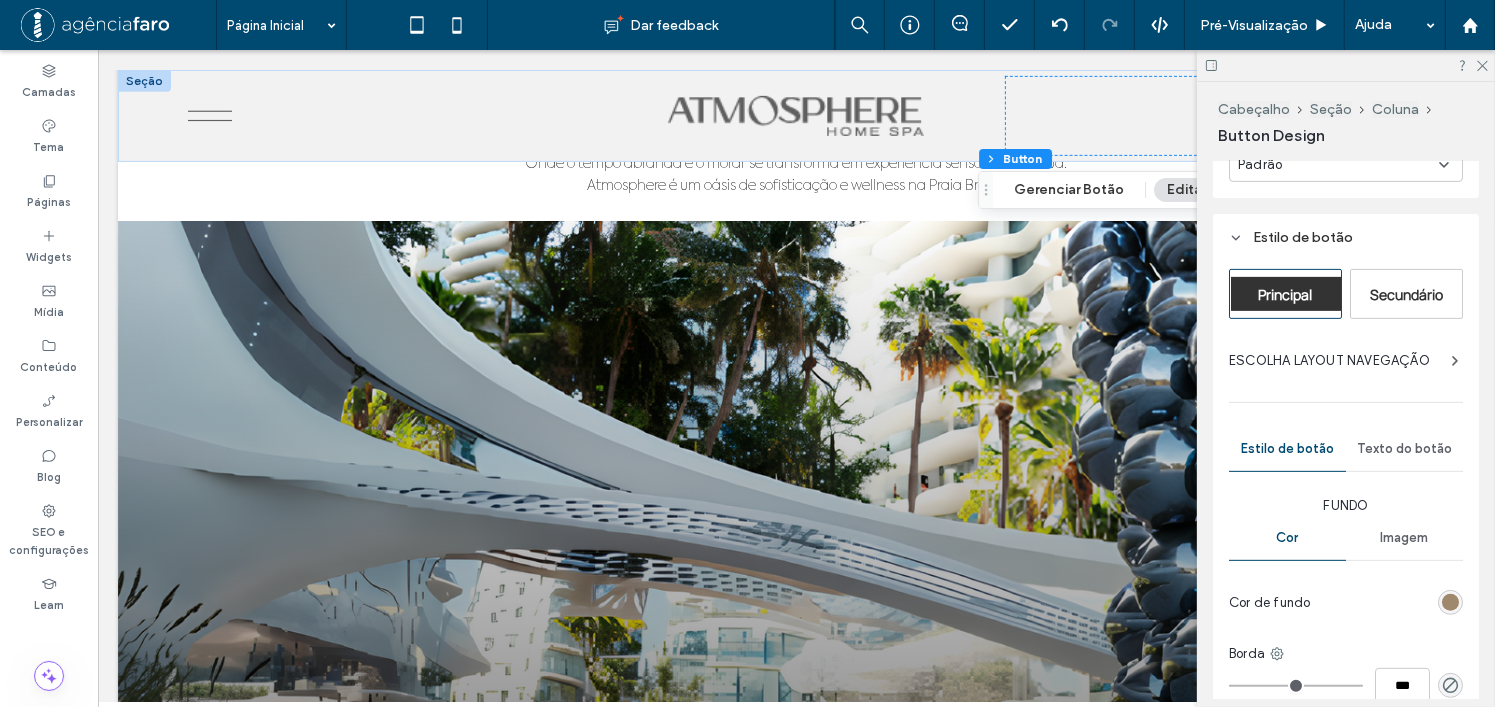 scroll, scrollTop: 900, scrollLeft: 0, axis: vertical 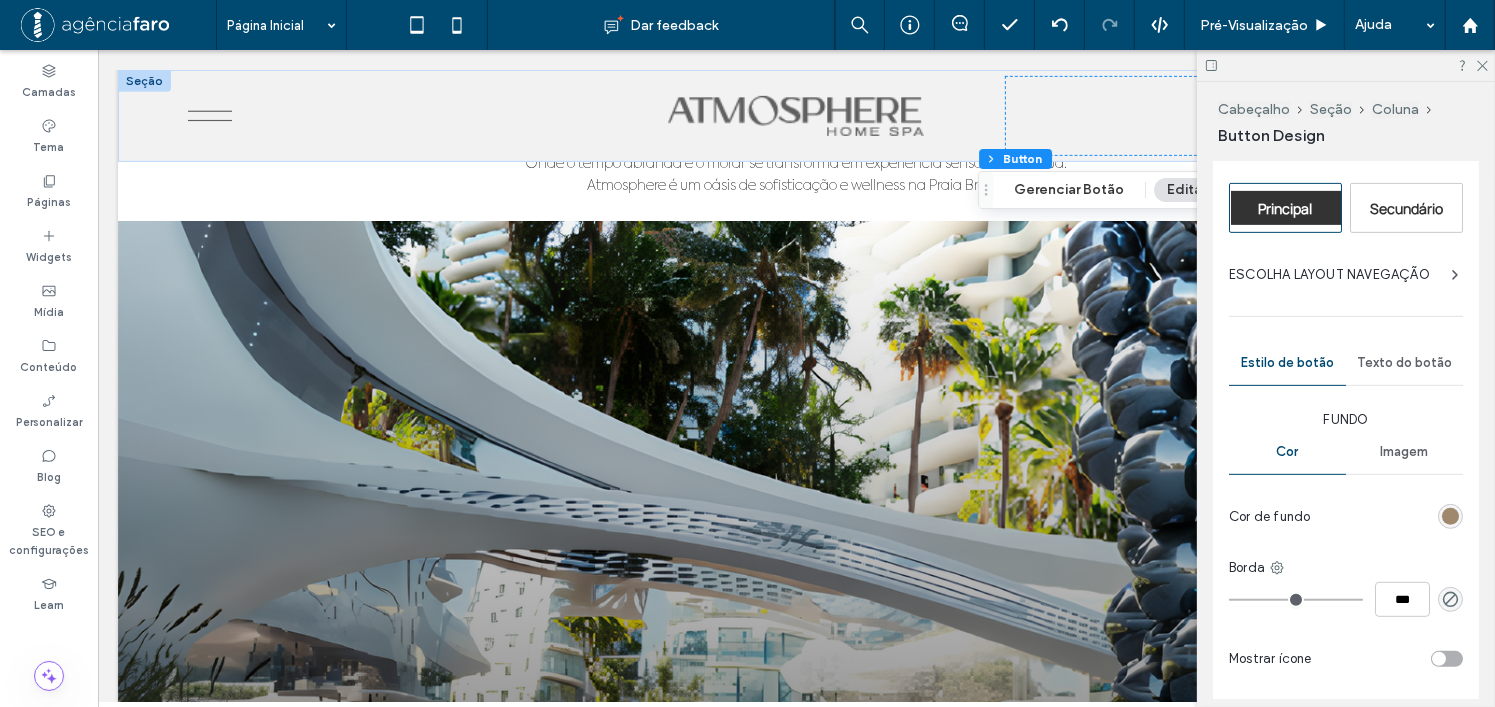 click on "Texto do botão" at bounding box center (1404, 363) 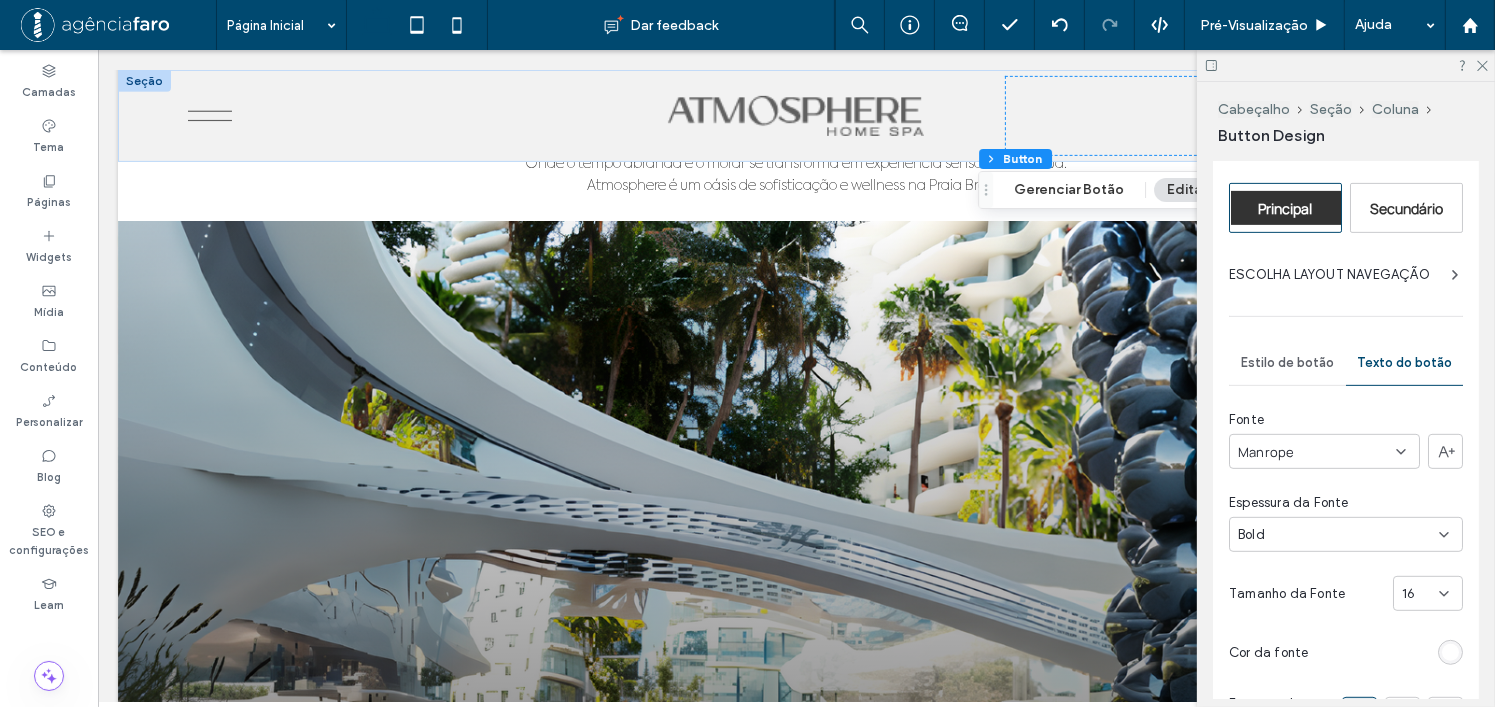 click on "Manrope" at bounding box center [1266, 452] 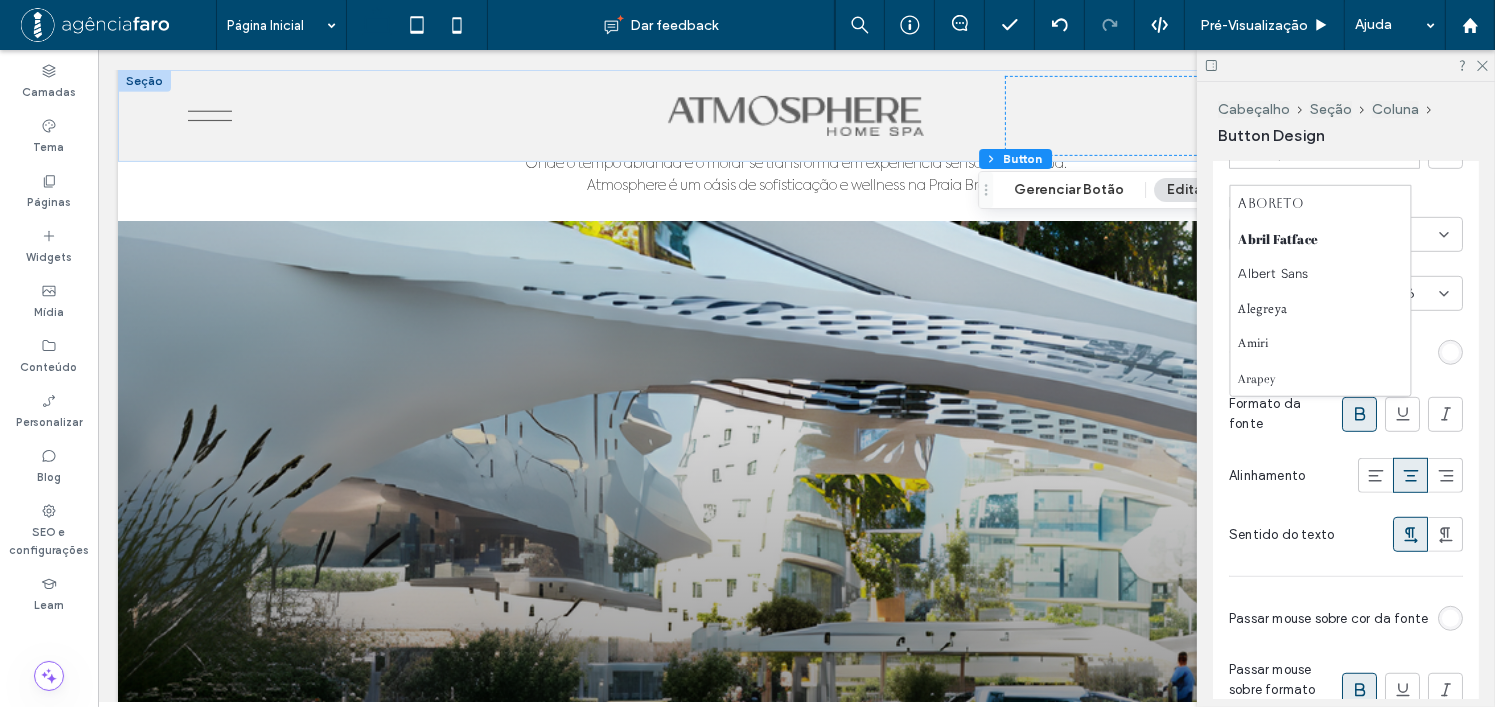 scroll, scrollTop: 1000, scrollLeft: 0, axis: vertical 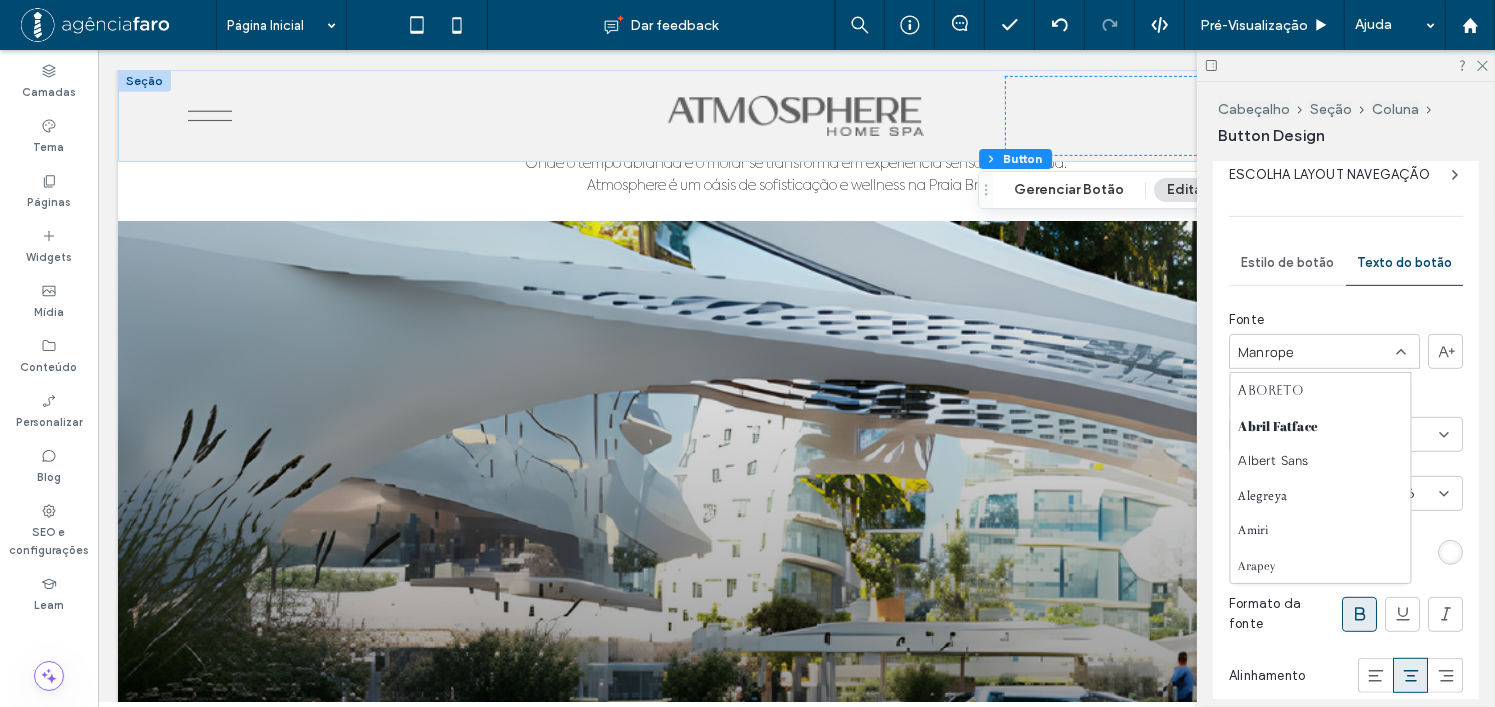 click on "Manrope" at bounding box center (1324, 351) 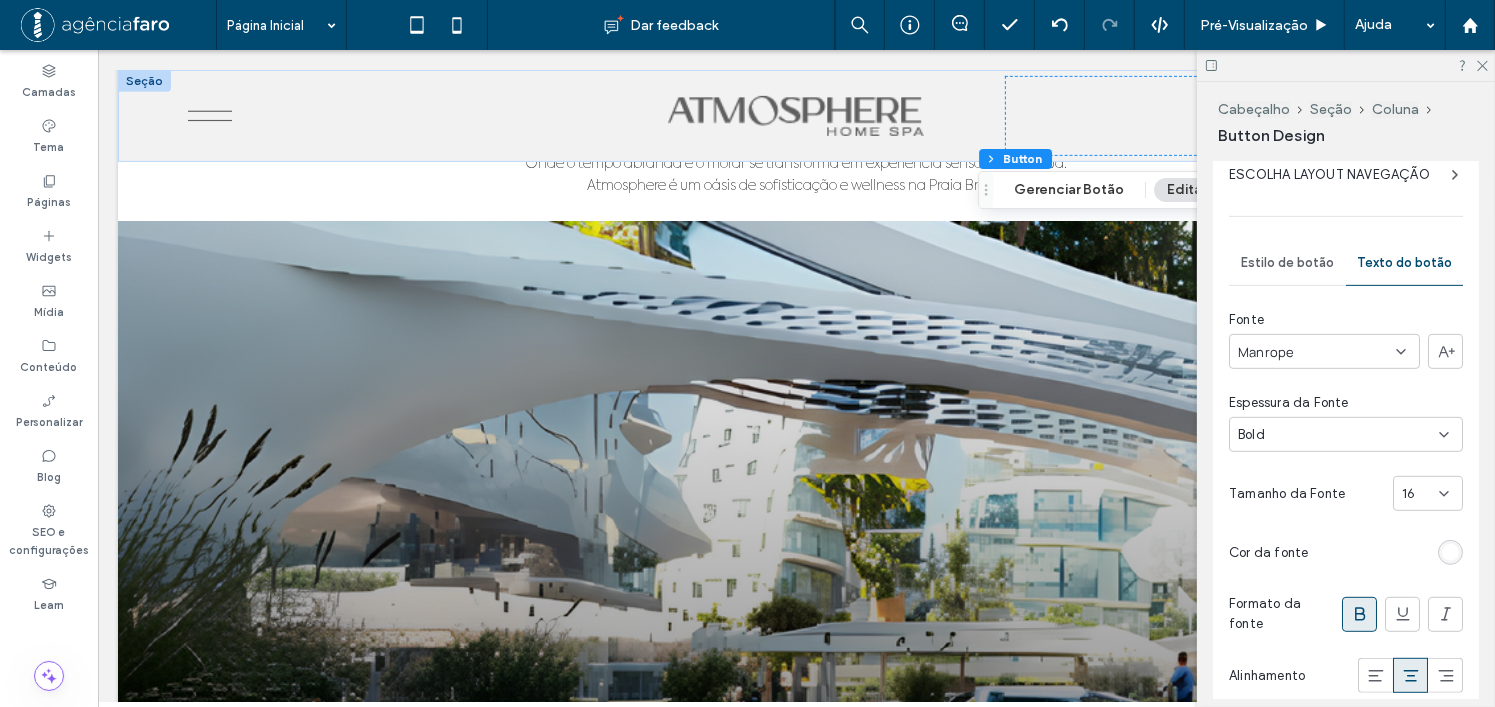 click on "Manrope" at bounding box center (1324, 351) 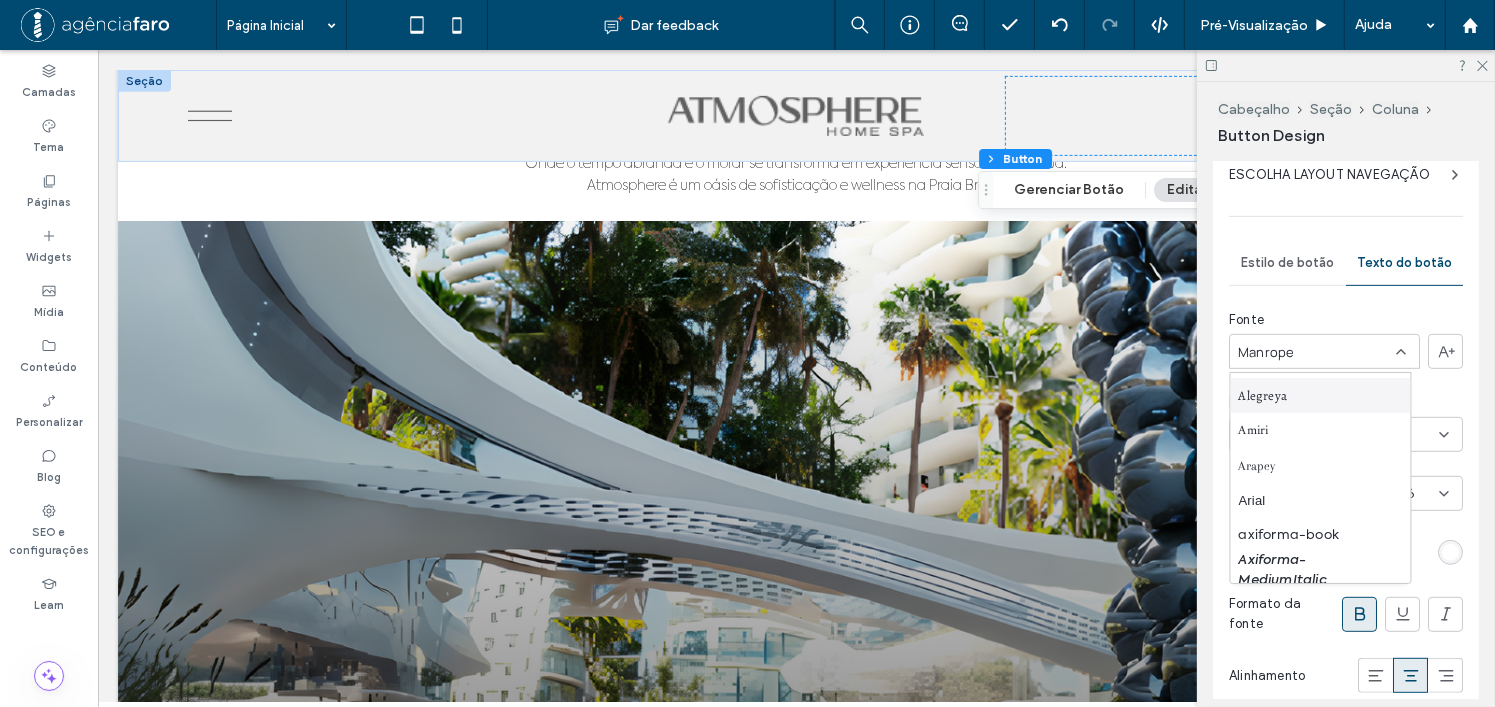 scroll, scrollTop: 200, scrollLeft: 0, axis: vertical 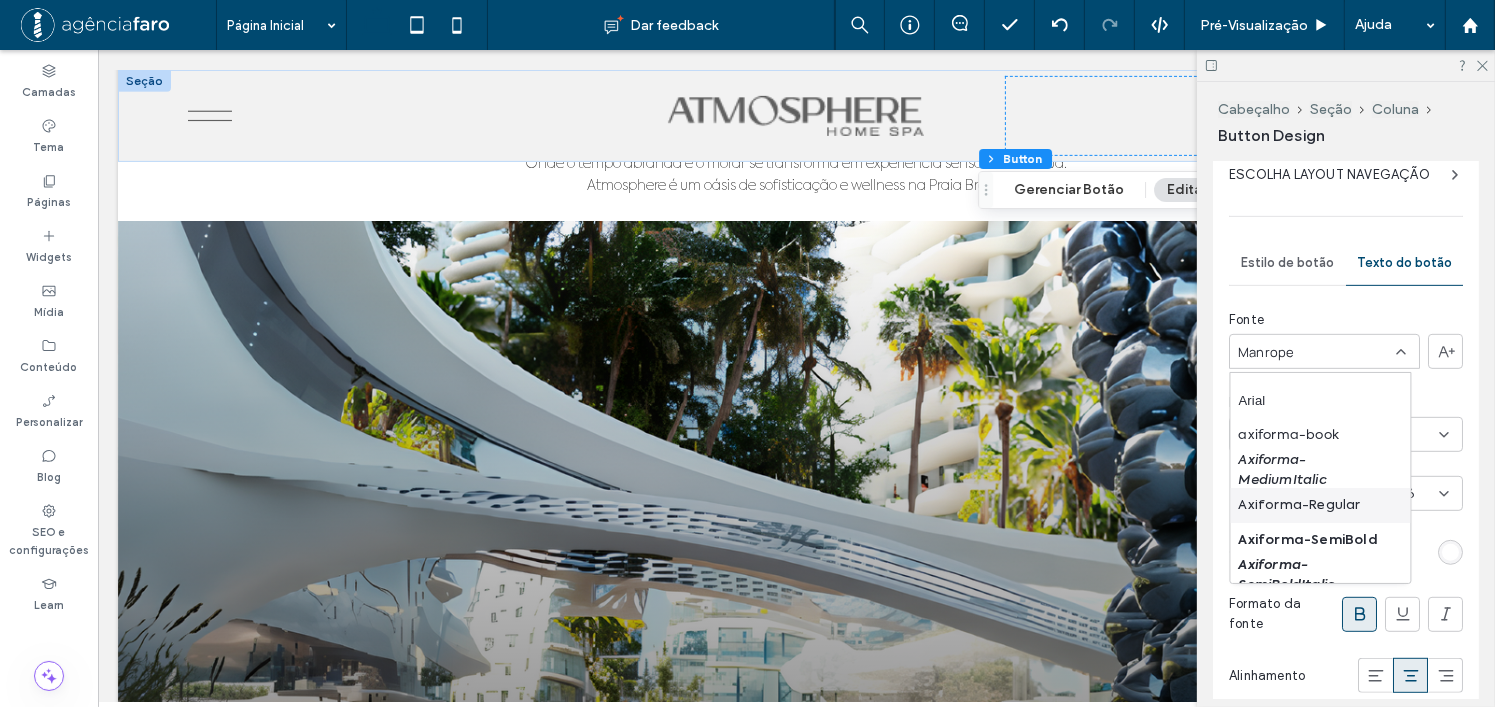 click on "Axiforma-Regular" at bounding box center [1300, 506] 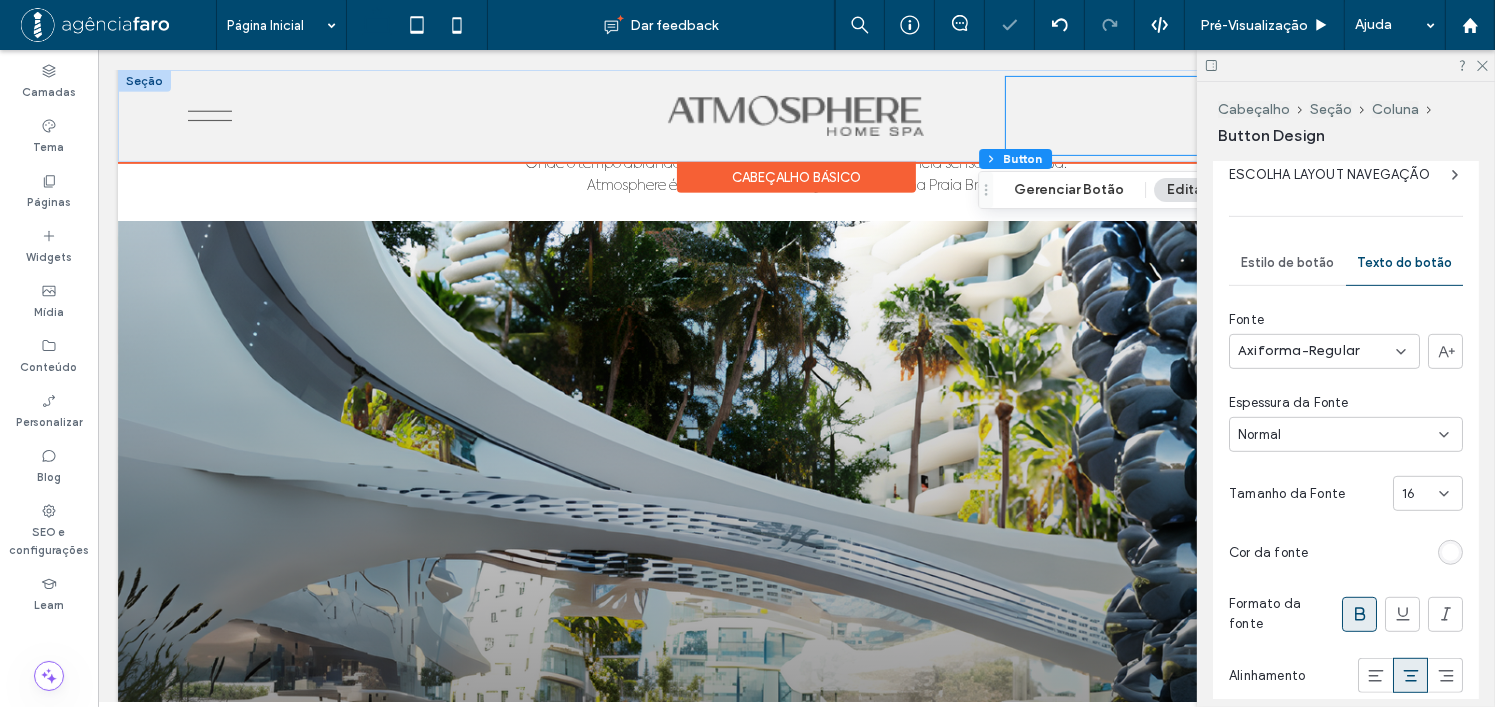 click on "Contact us" at bounding box center [1212, 116] 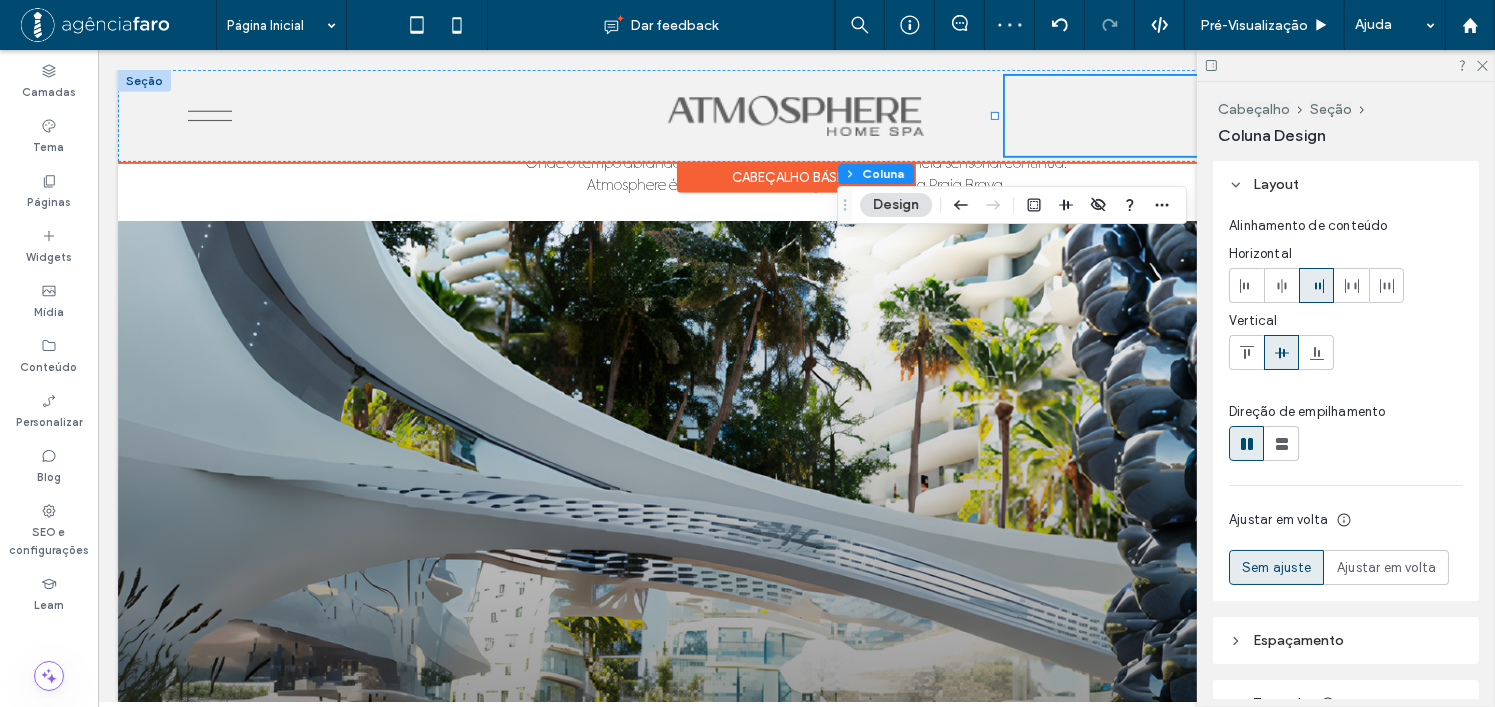 click on "Contact us" at bounding box center [1212, 116] 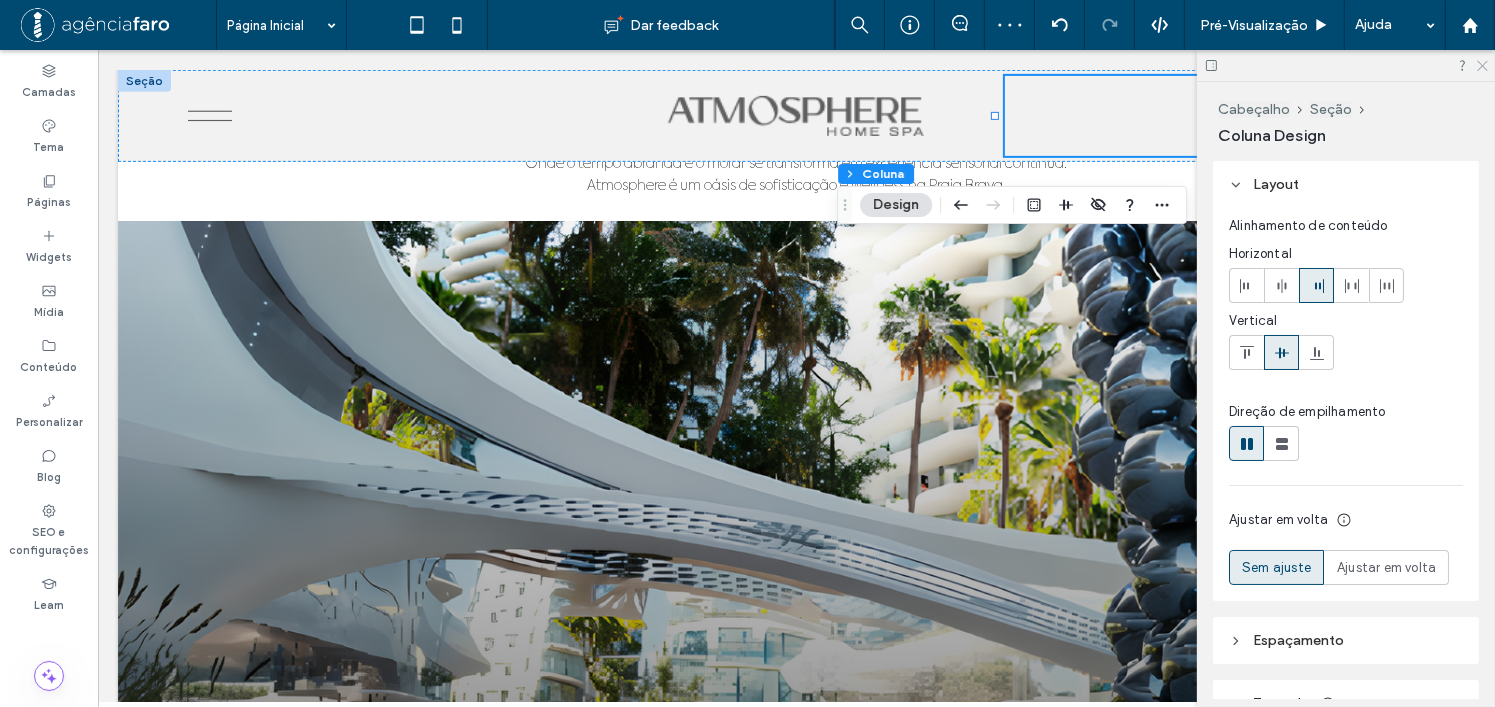 click 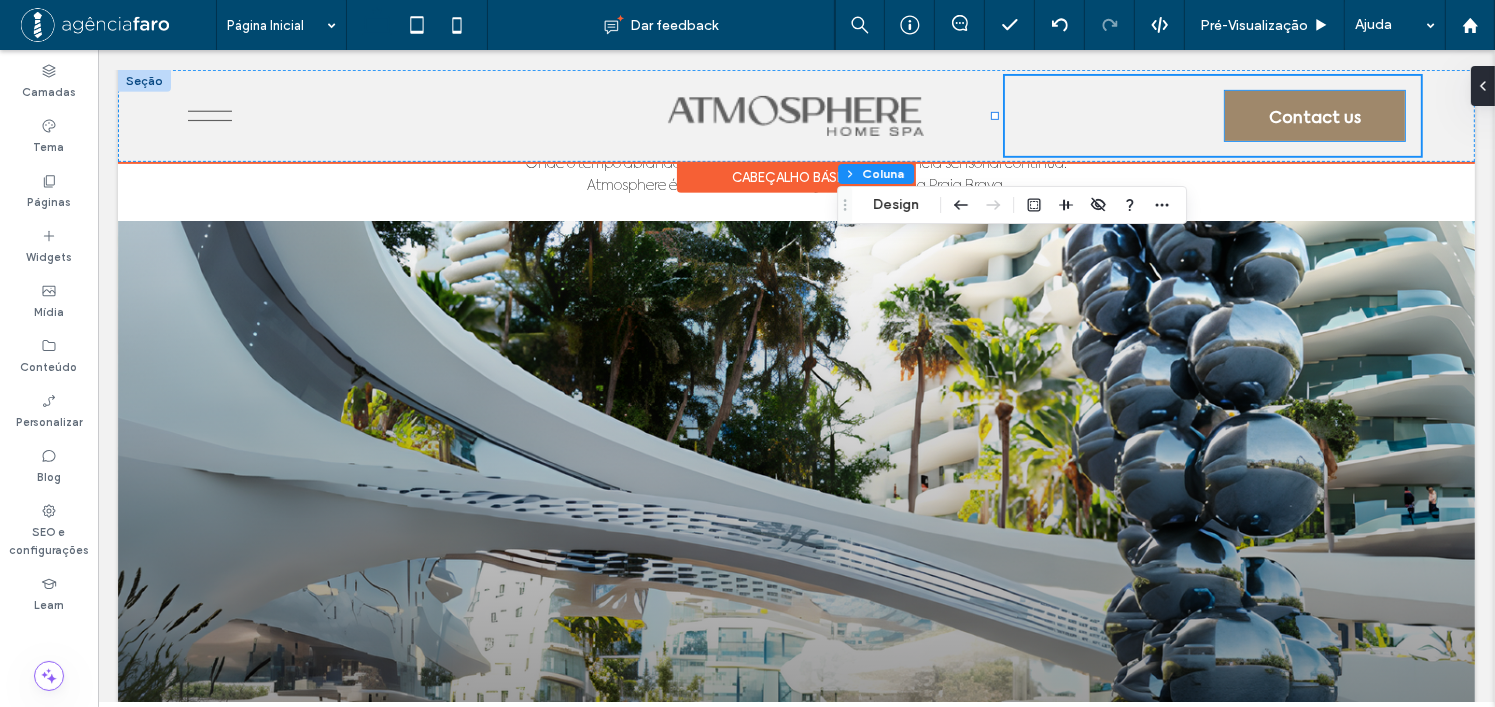 click on "Contact us" at bounding box center (1314, 119) 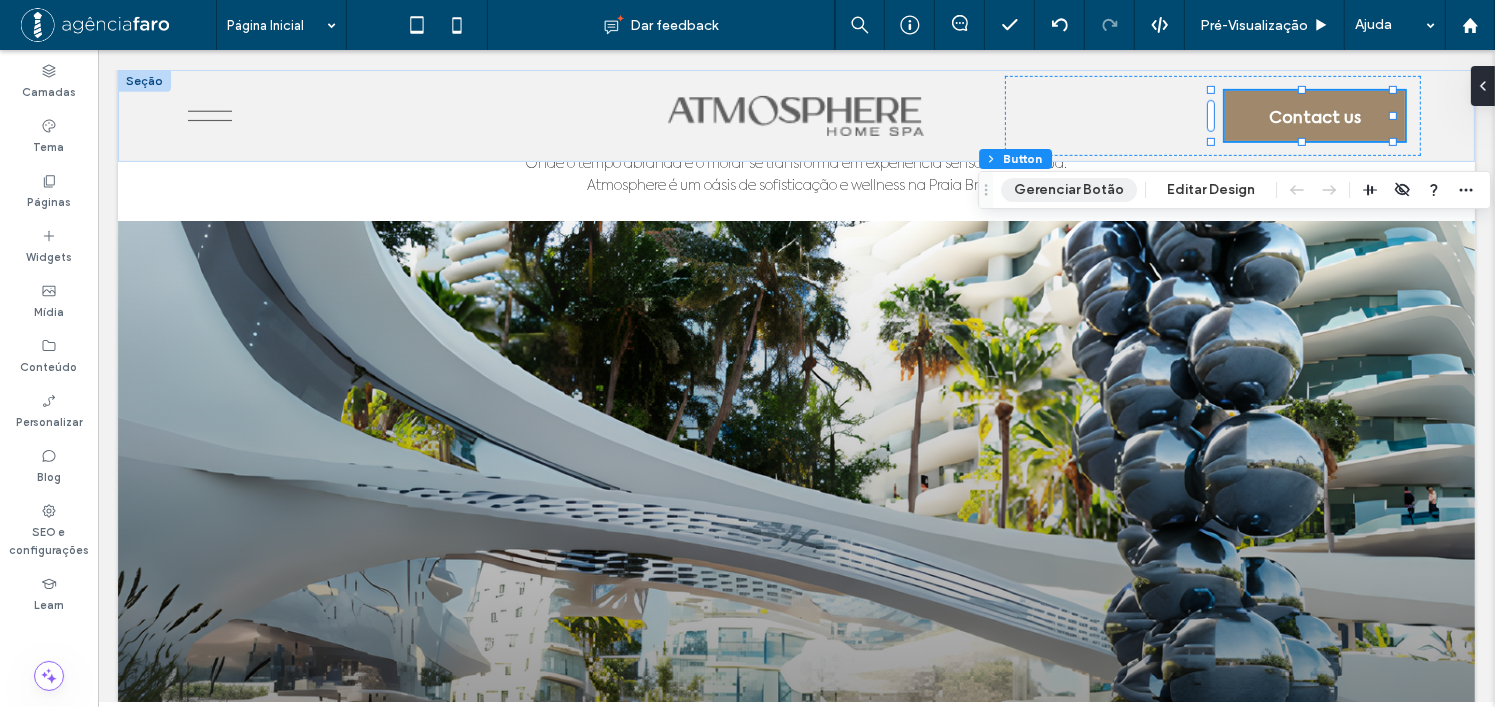 click on "Gerenciar Botão" at bounding box center [1069, 190] 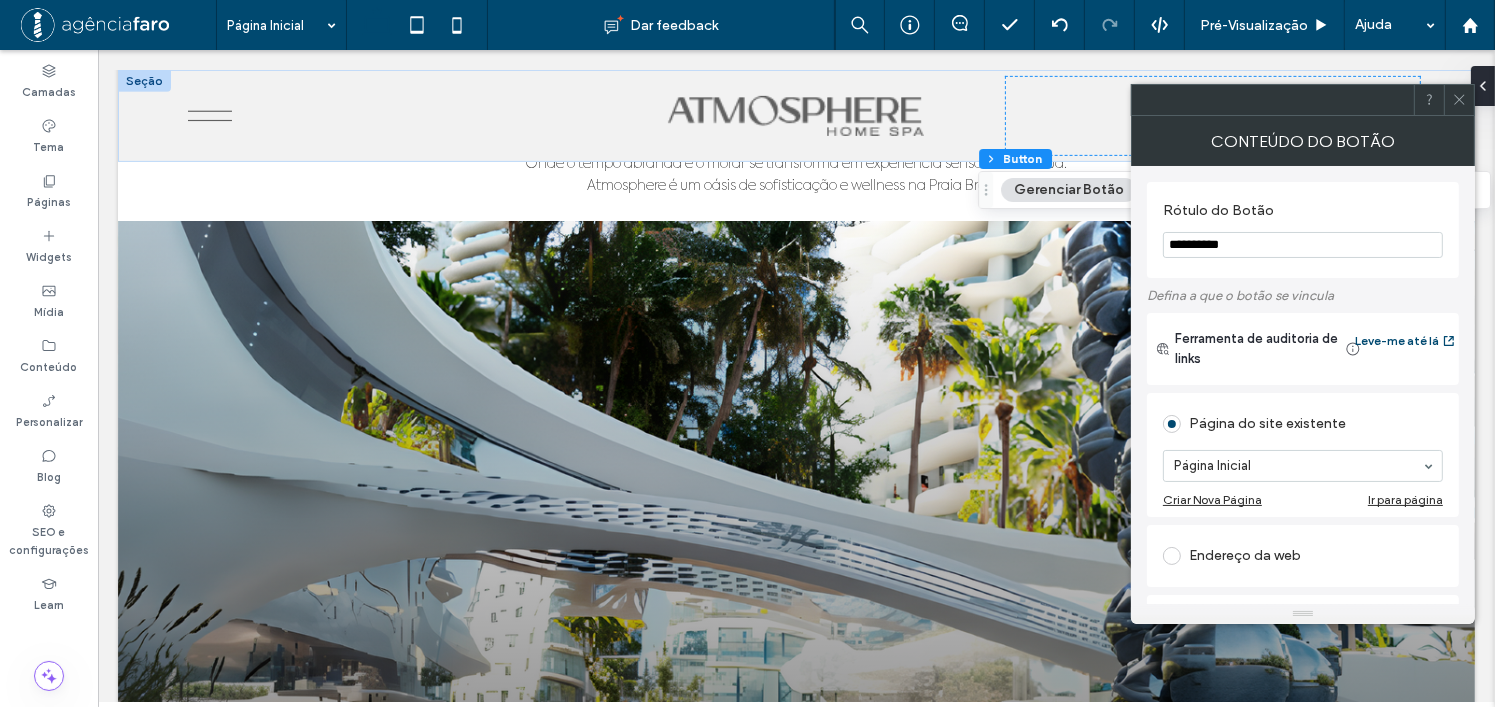 drag, startPoint x: 1310, startPoint y: 267, endPoint x: 1299, endPoint y: 255, distance: 16.27882 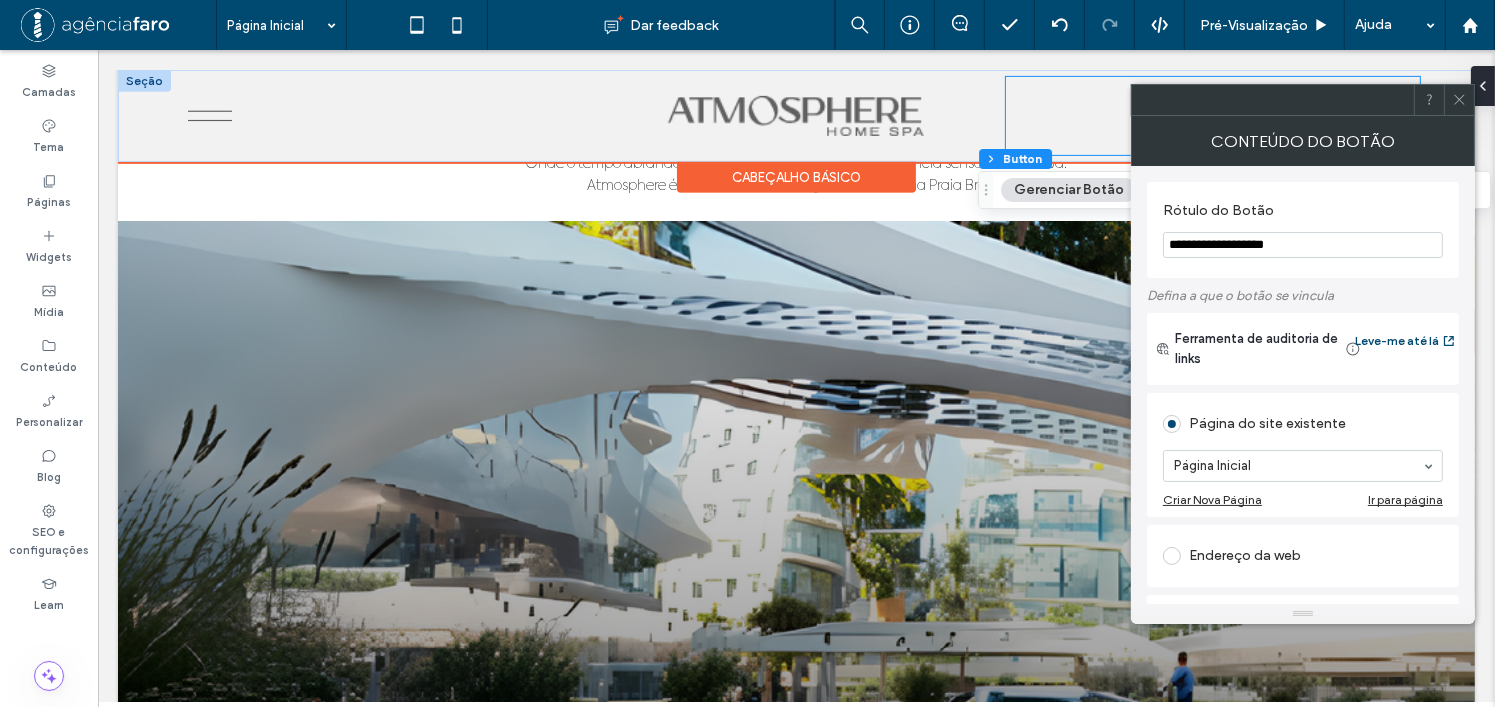 type on "**********" 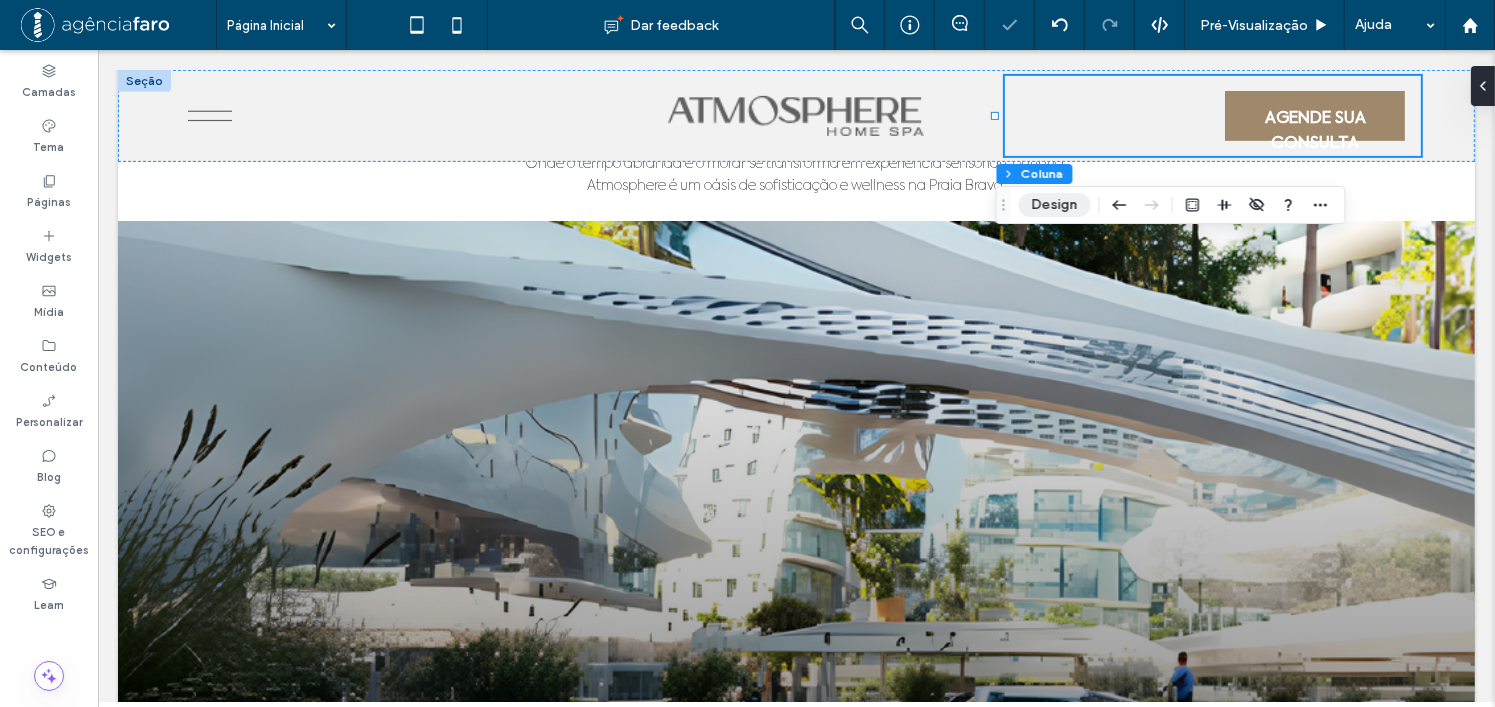 drag, startPoint x: 1060, startPoint y: 206, endPoint x: 1088, endPoint y: 211, distance: 28.442924 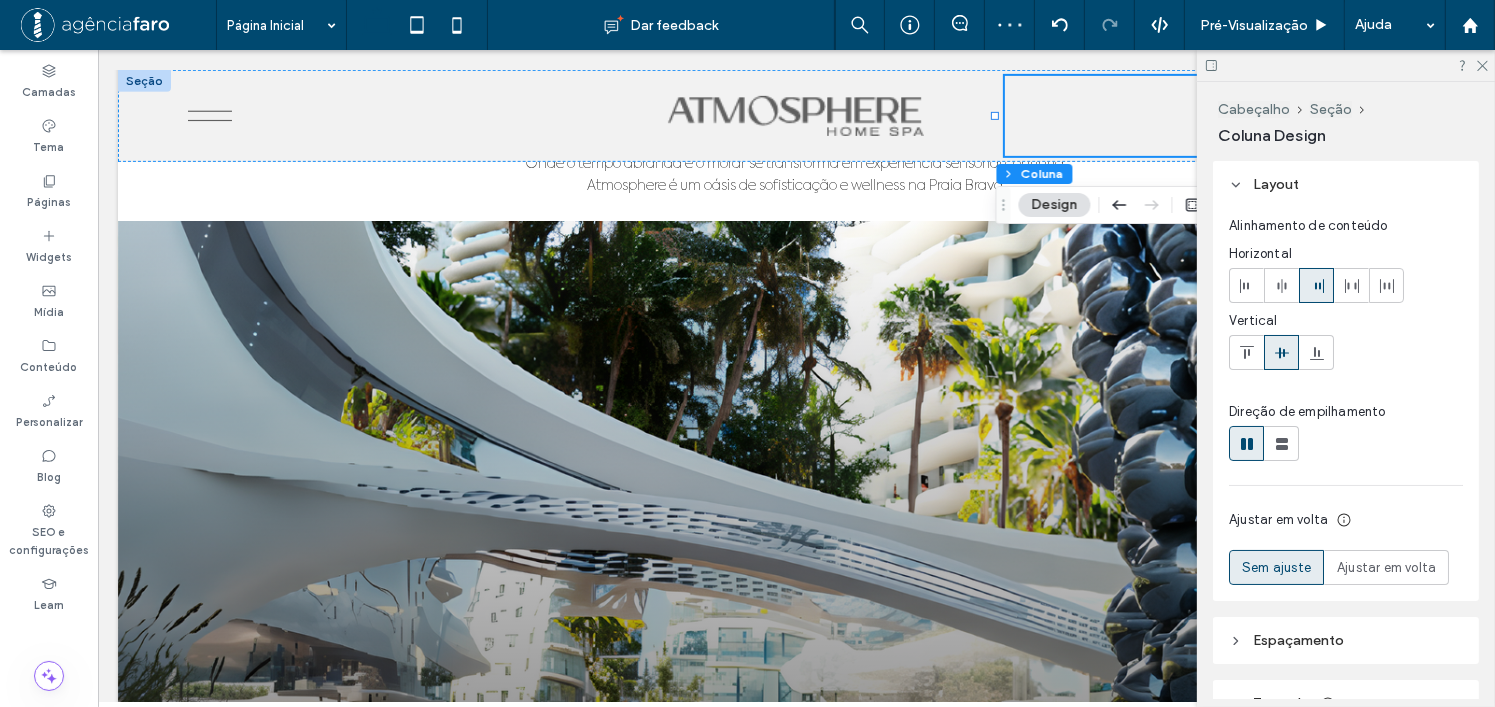 click on "Design" at bounding box center (1055, 205) 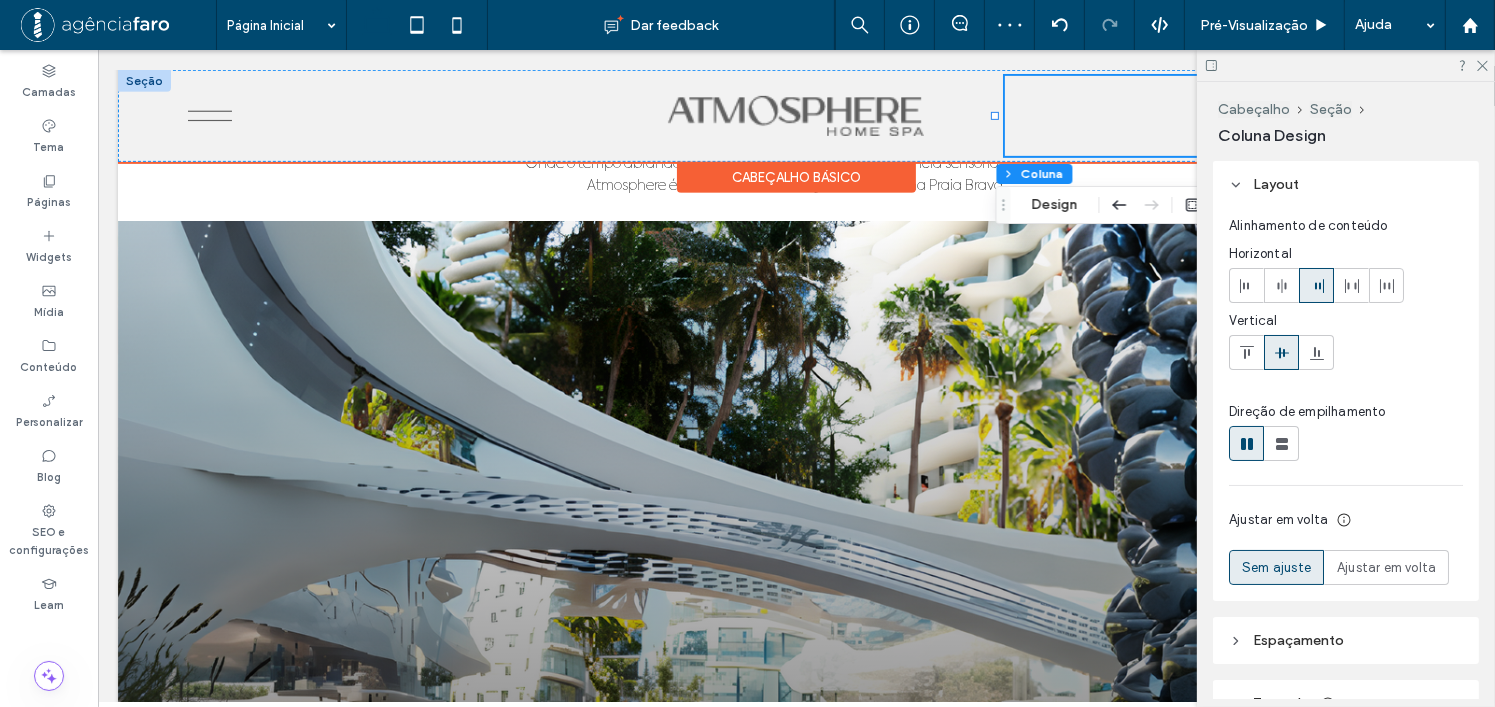 click on "AGENDE SUA CONSULTA" at bounding box center (1212, 116) 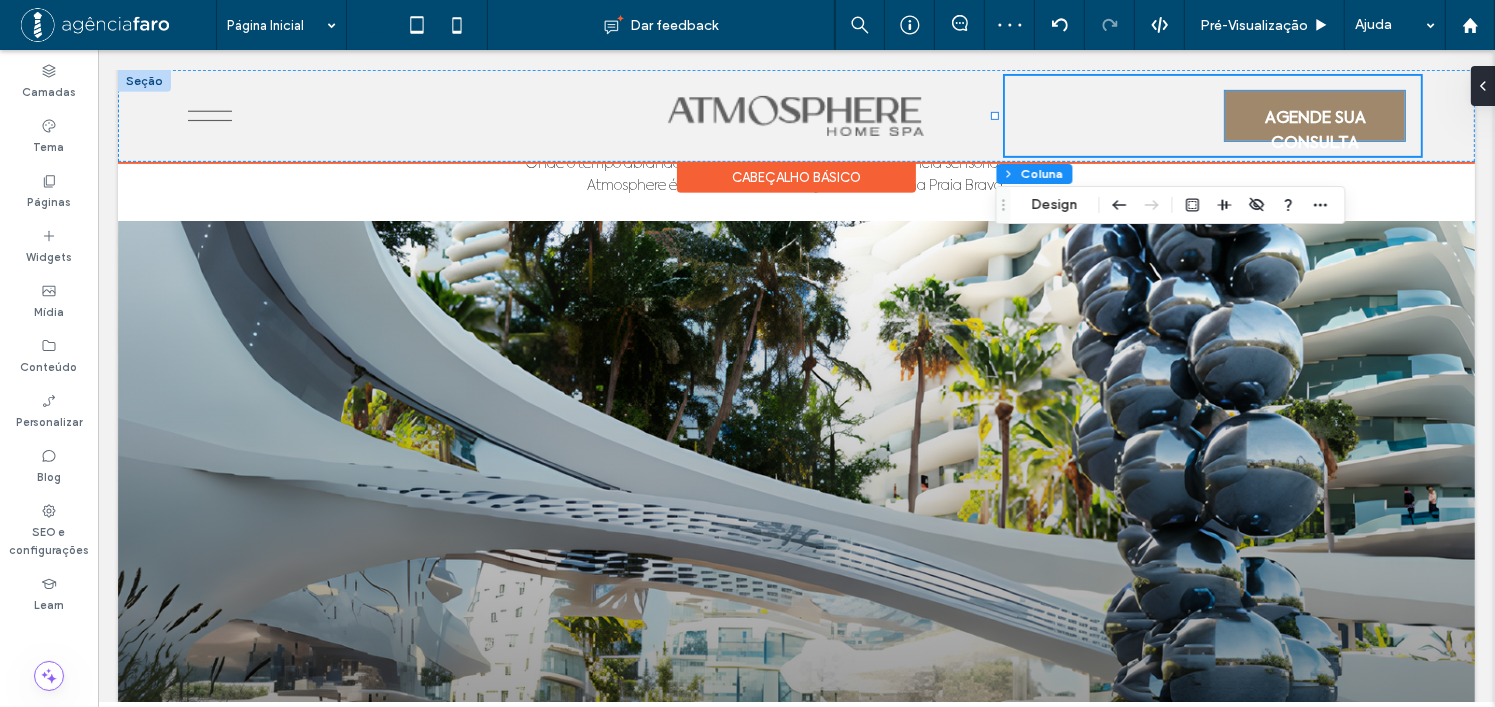 click on "AGENDE SUA CONSULTA" at bounding box center (1314, 132) 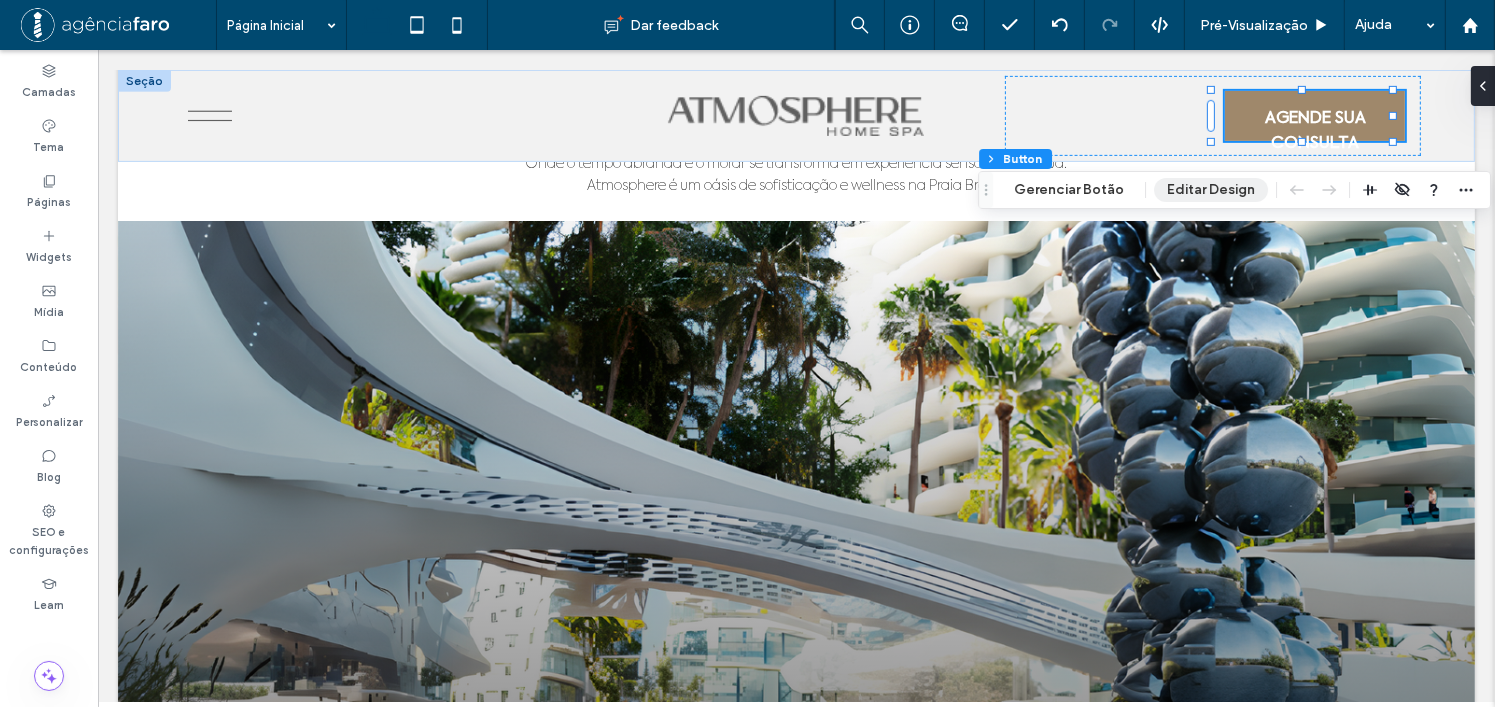 click on "Editar Design" at bounding box center [1211, 190] 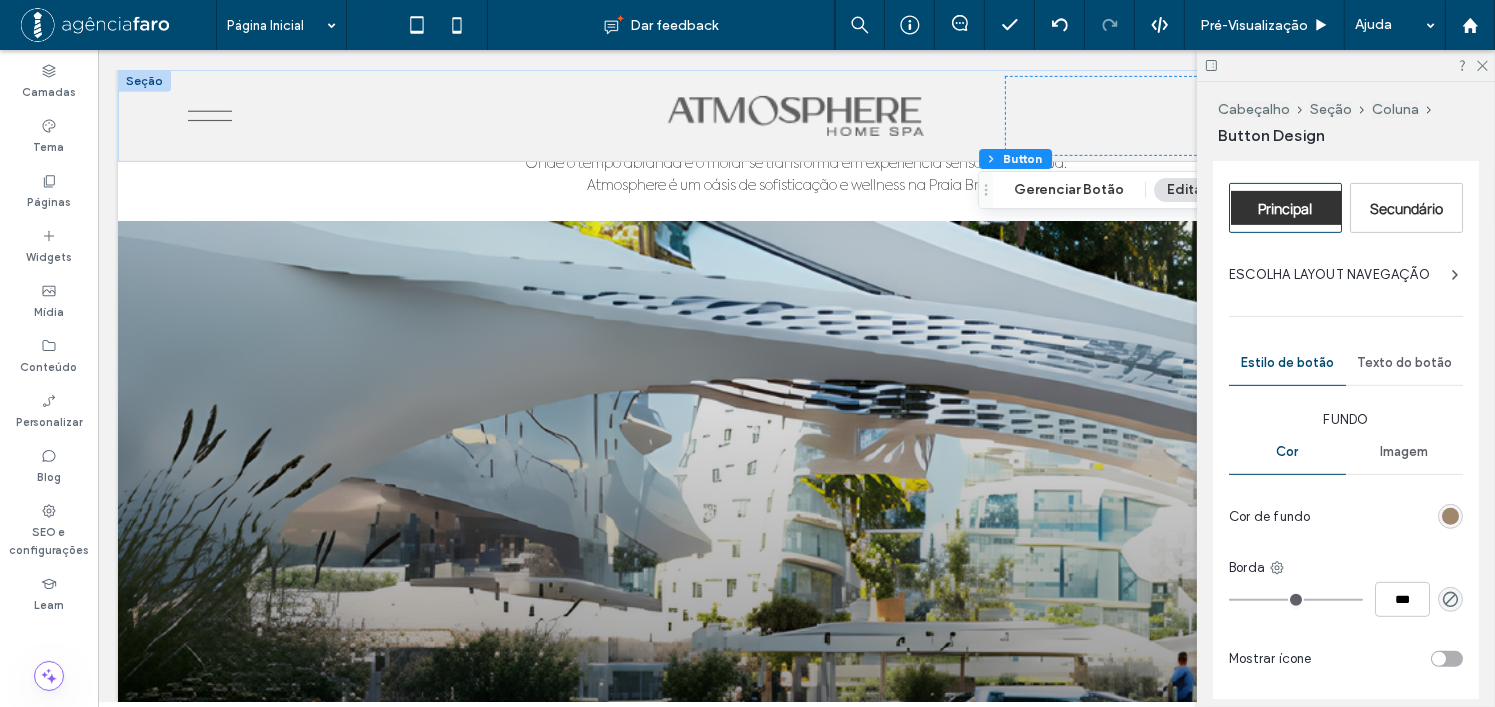 scroll, scrollTop: 1000, scrollLeft: 0, axis: vertical 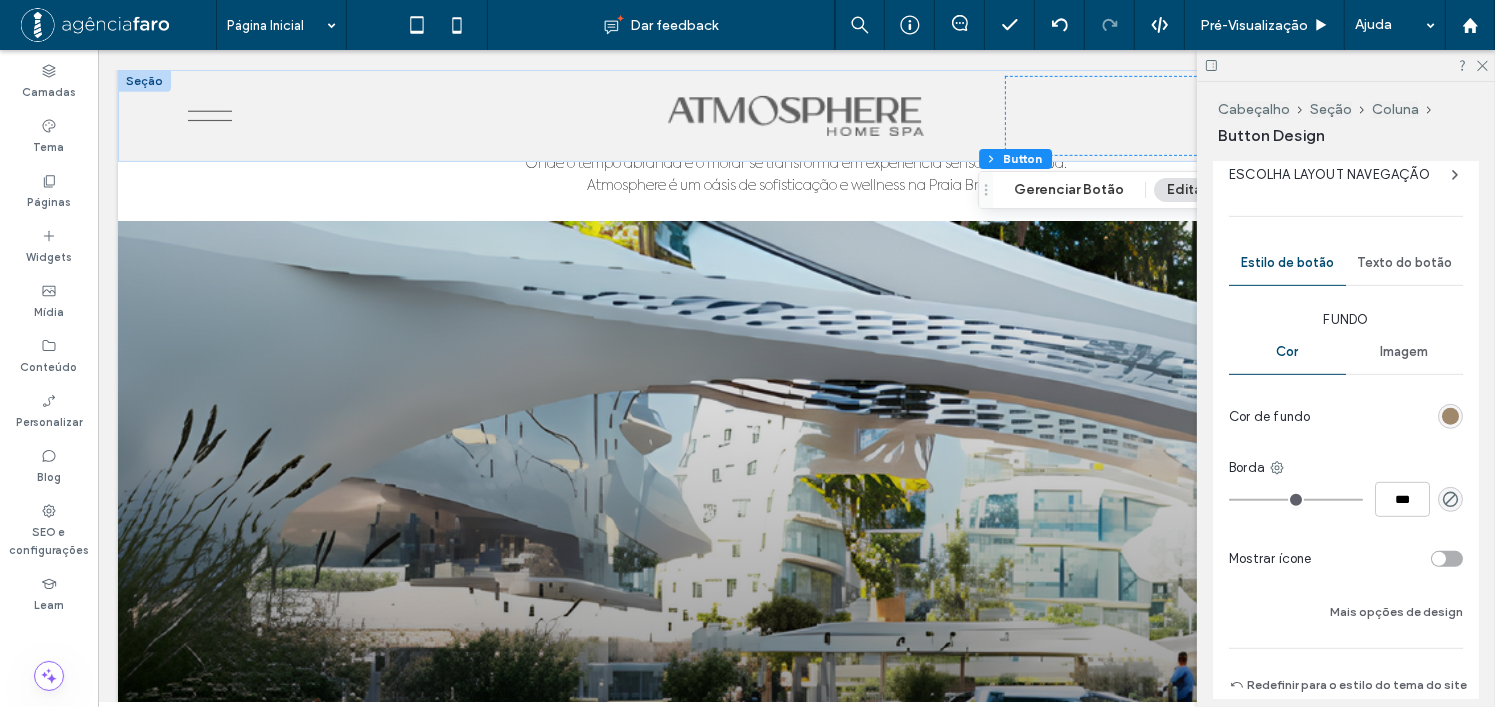 click on "Texto do botão" at bounding box center (1404, 263) 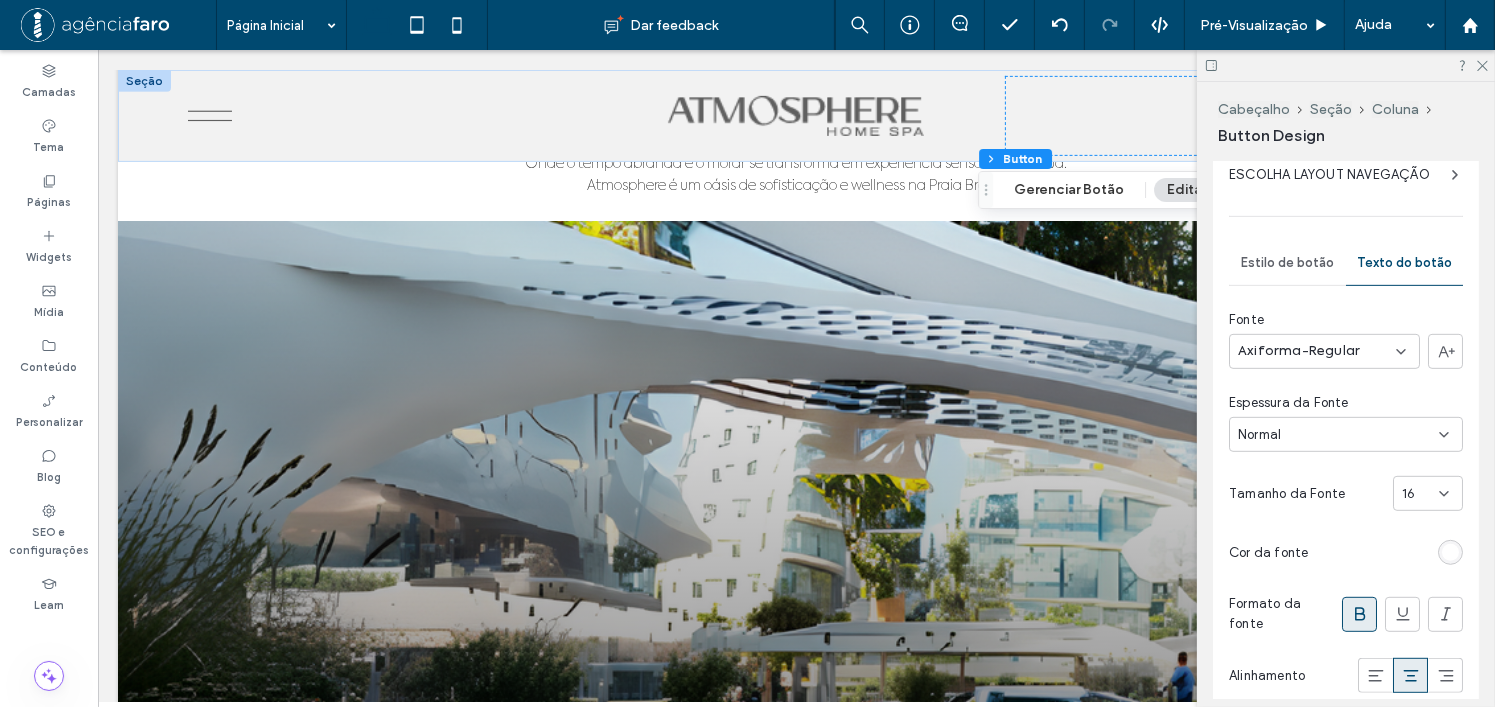 click 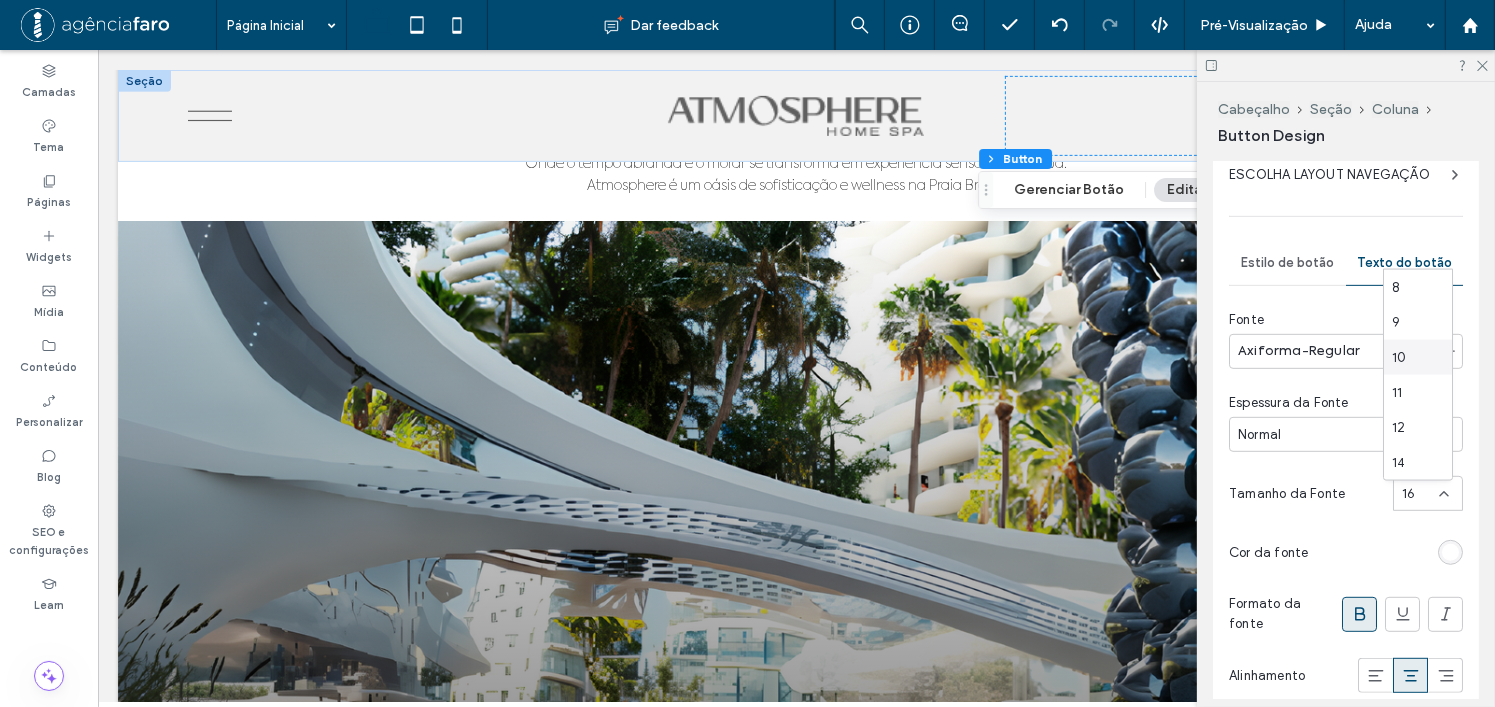 click on "10" at bounding box center (1418, 357) 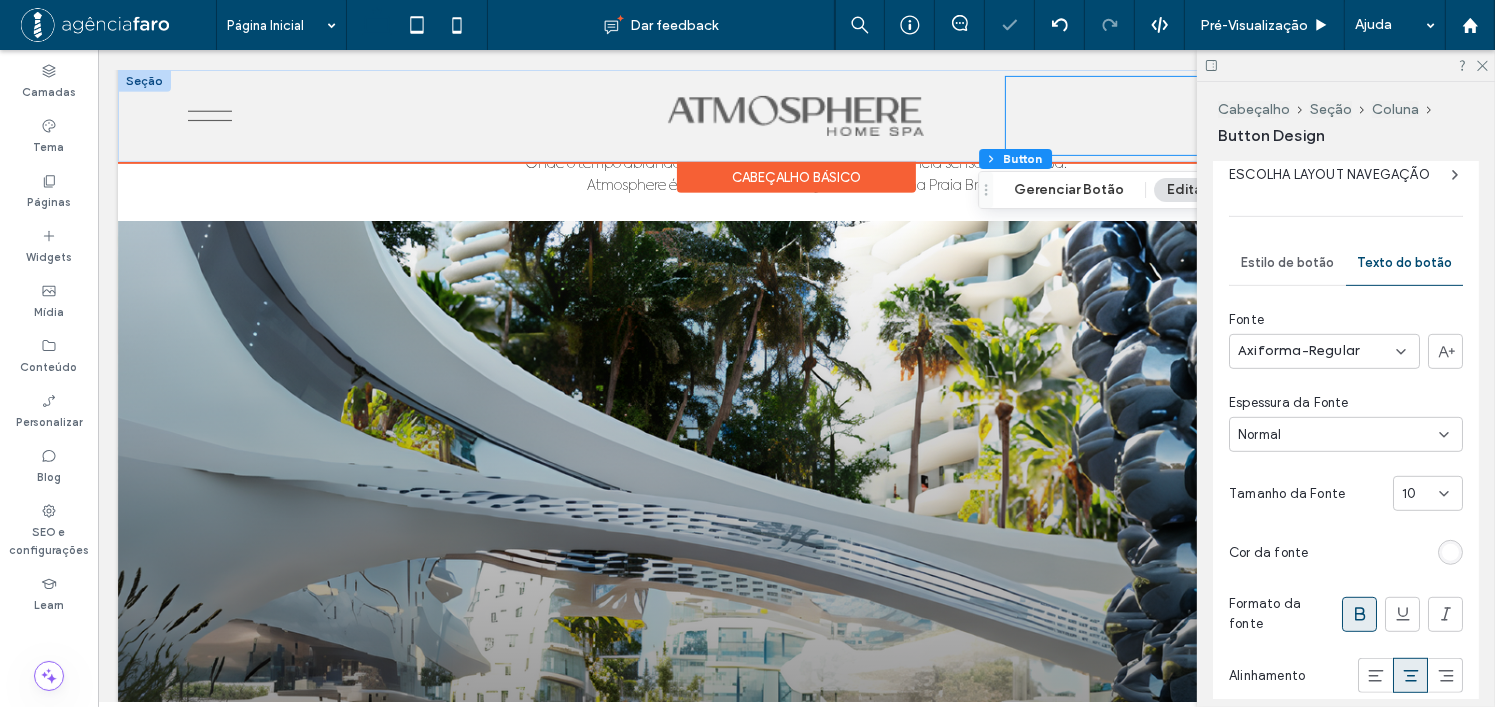 click on "AGENDE SUA CONSULTA" at bounding box center [1212, 116] 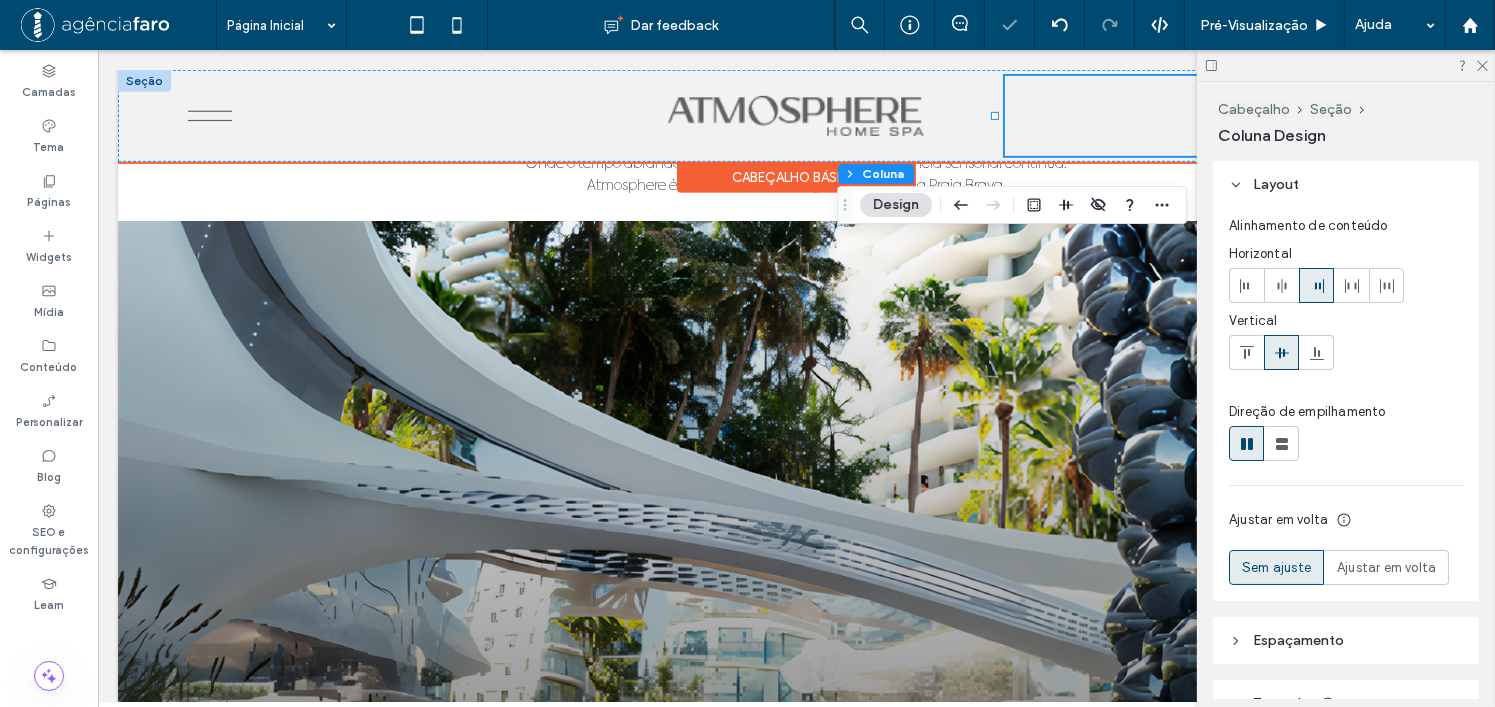 click on "AGENDE SUA CONSULTA" at bounding box center [1212, 116] 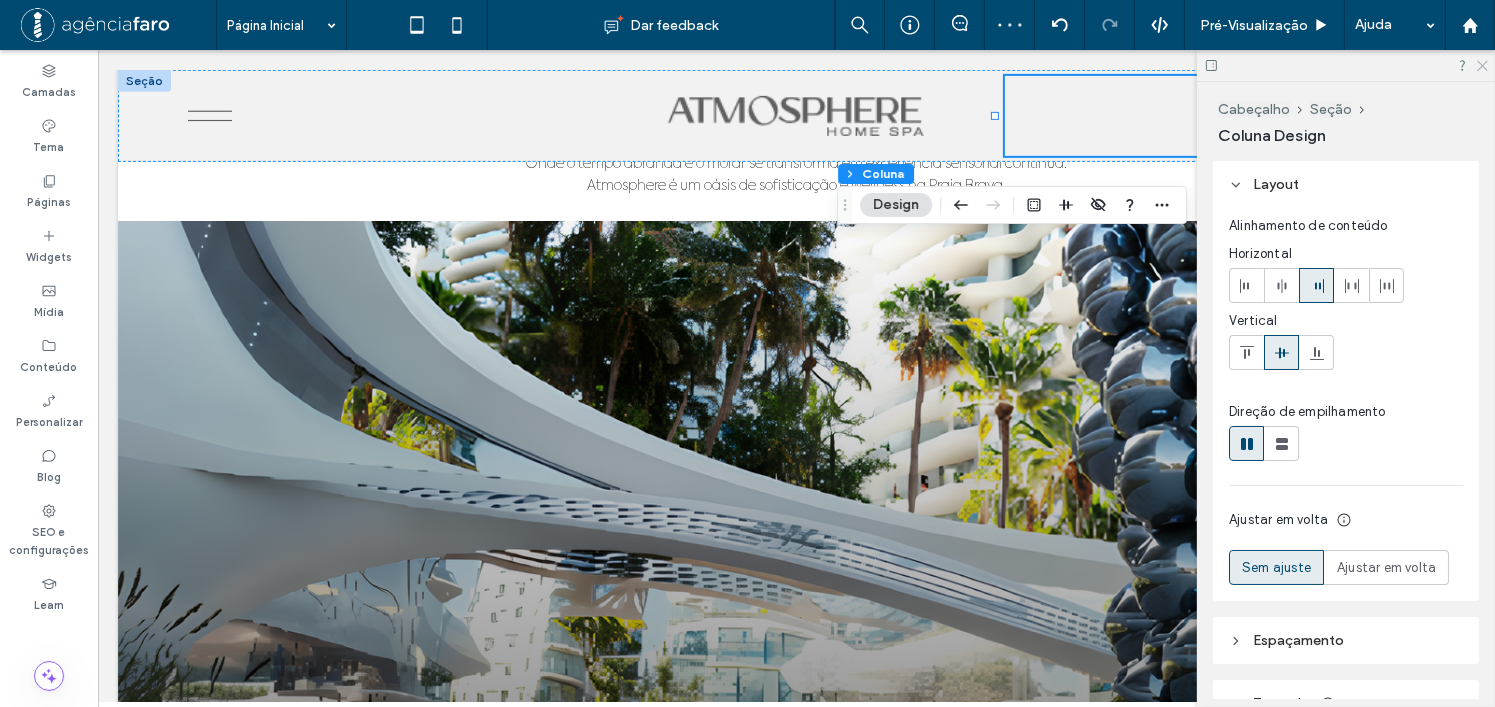 click 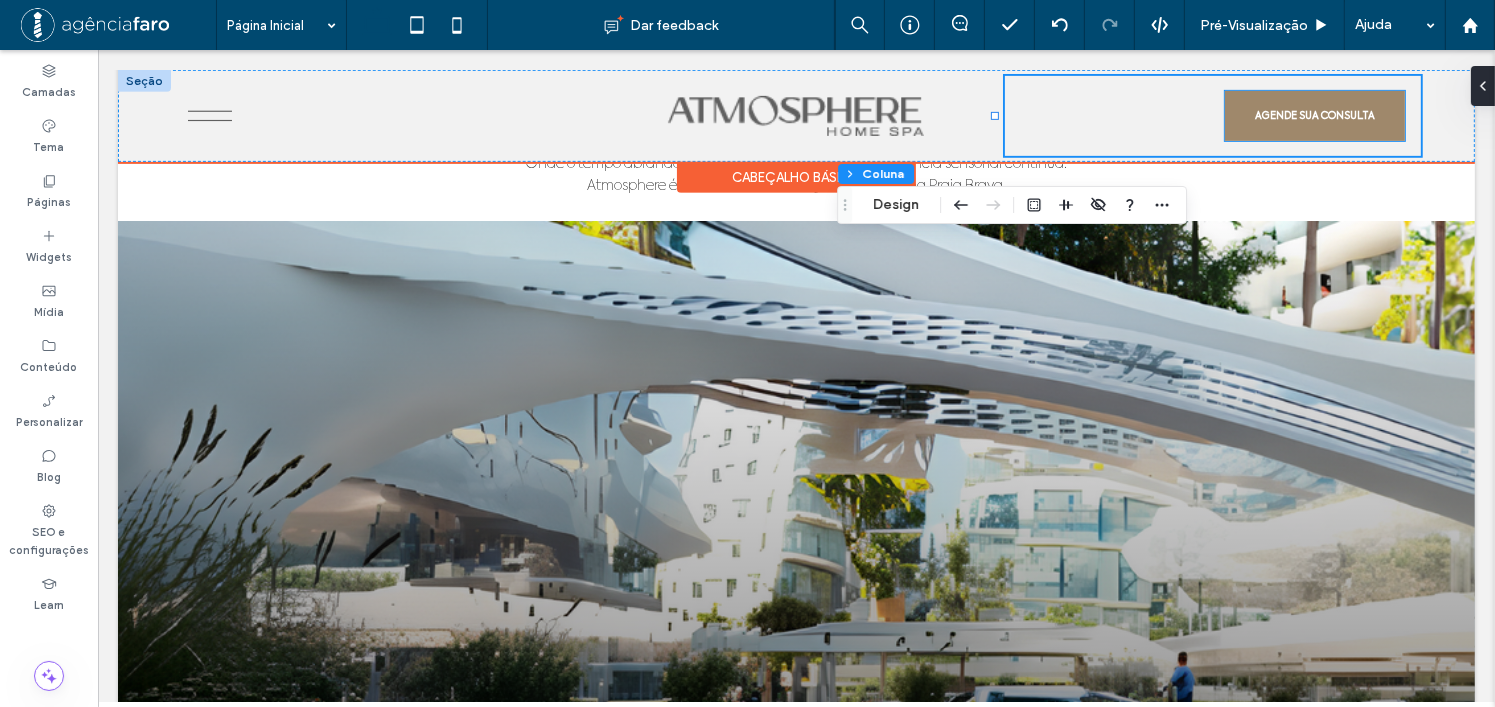 click on "AGENDE SUA CONSULTA" at bounding box center (1314, 116) 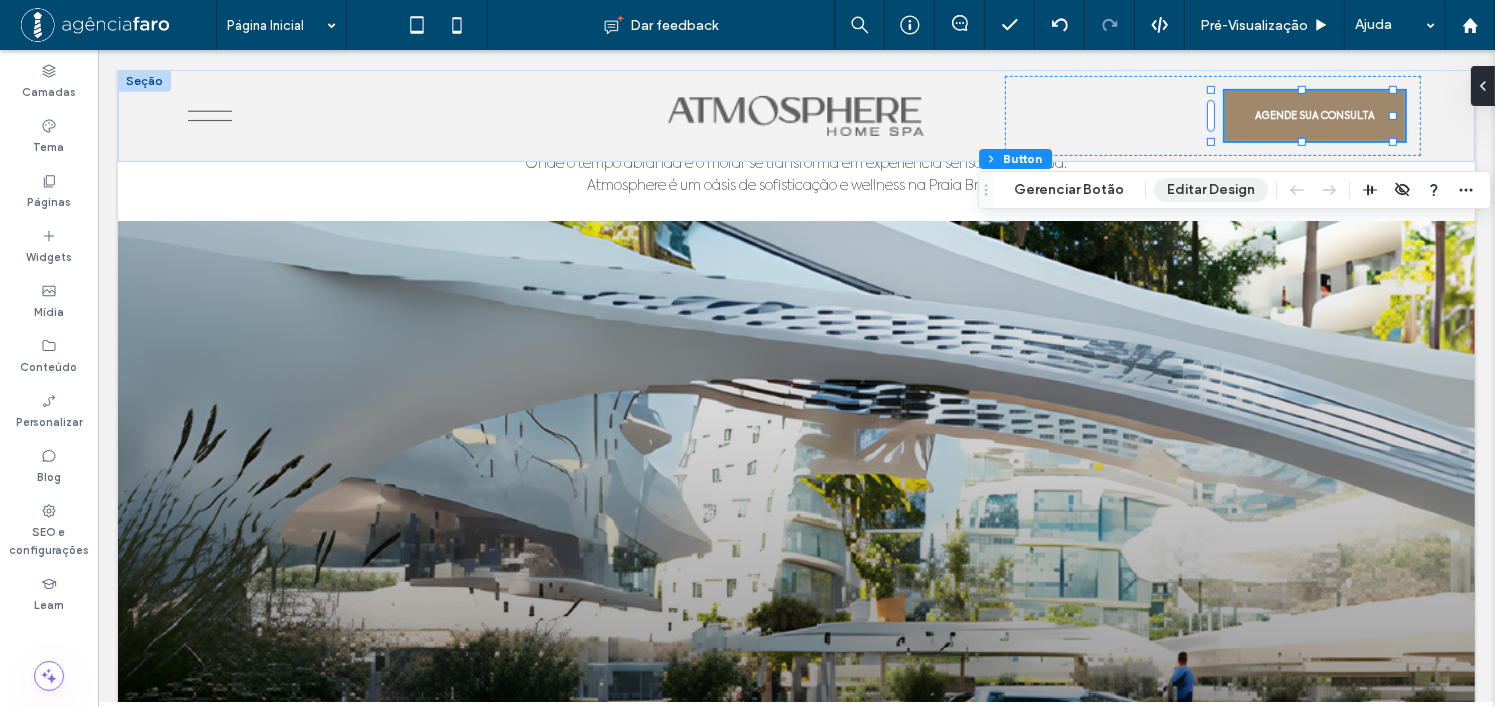 click on "Editar Design" at bounding box center [1211, 190] 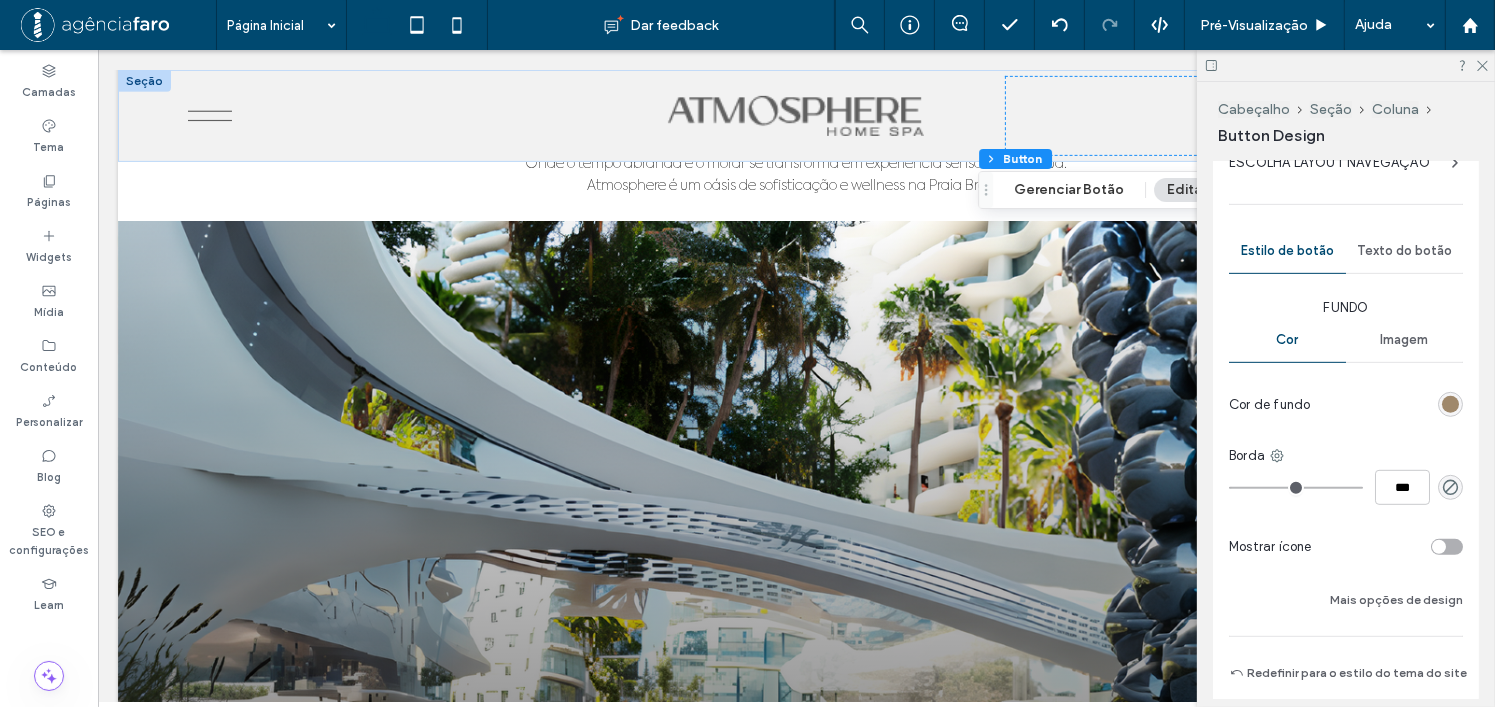 scroll, scrollTop: 796, scrollLeft: 0, axis: vertical 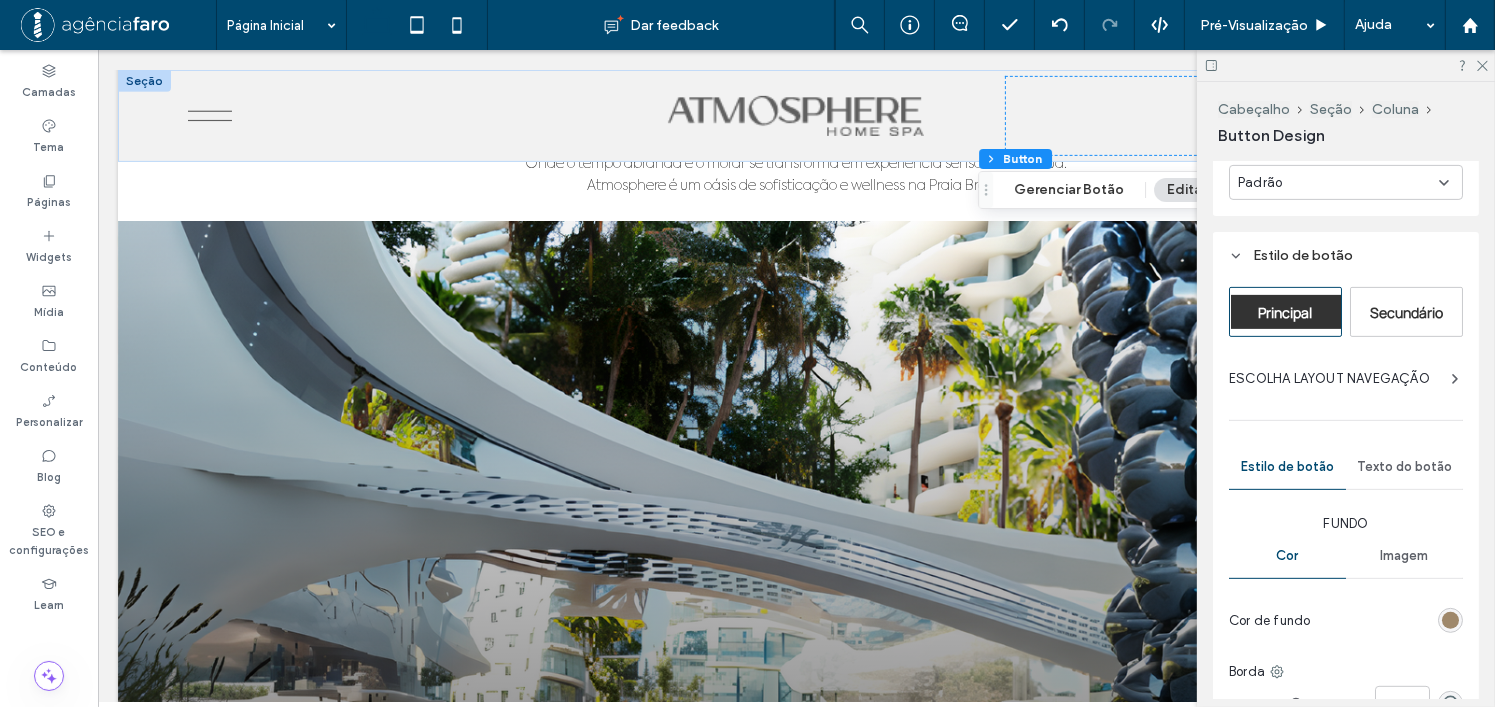 click on "Texto do botão" at bounding box center (1404, 467) 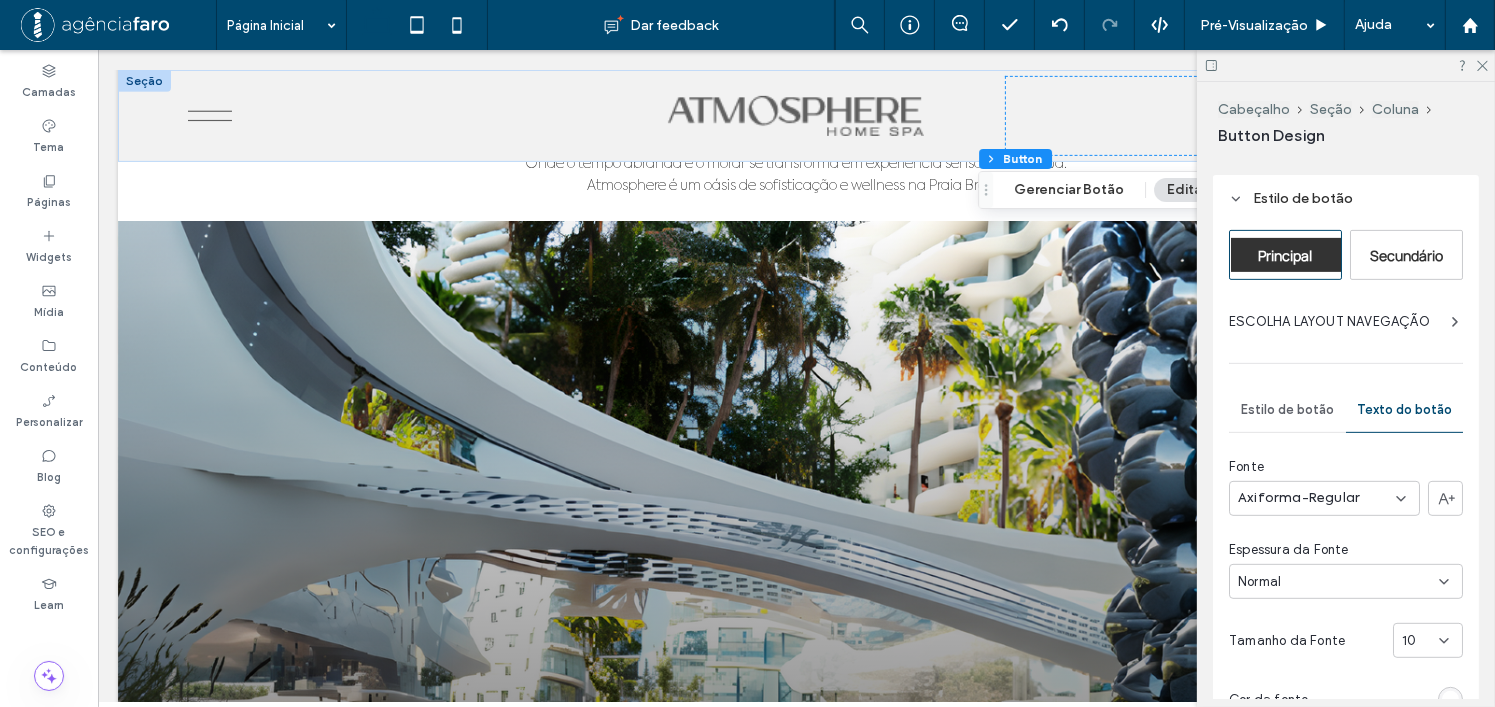 scroll, scrollTop: 1096, scrollLeft: 0, axis: vertical 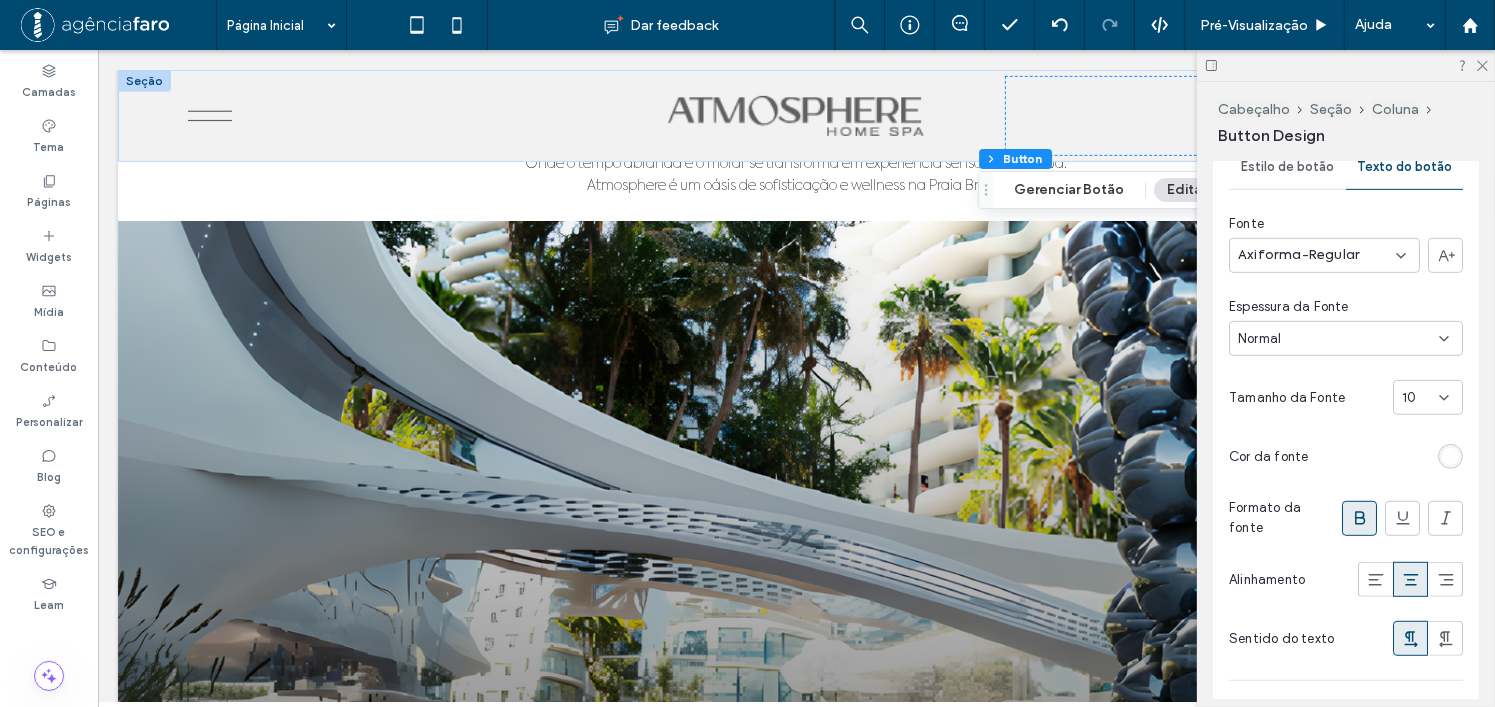 click at bounding box center [1360, 518] 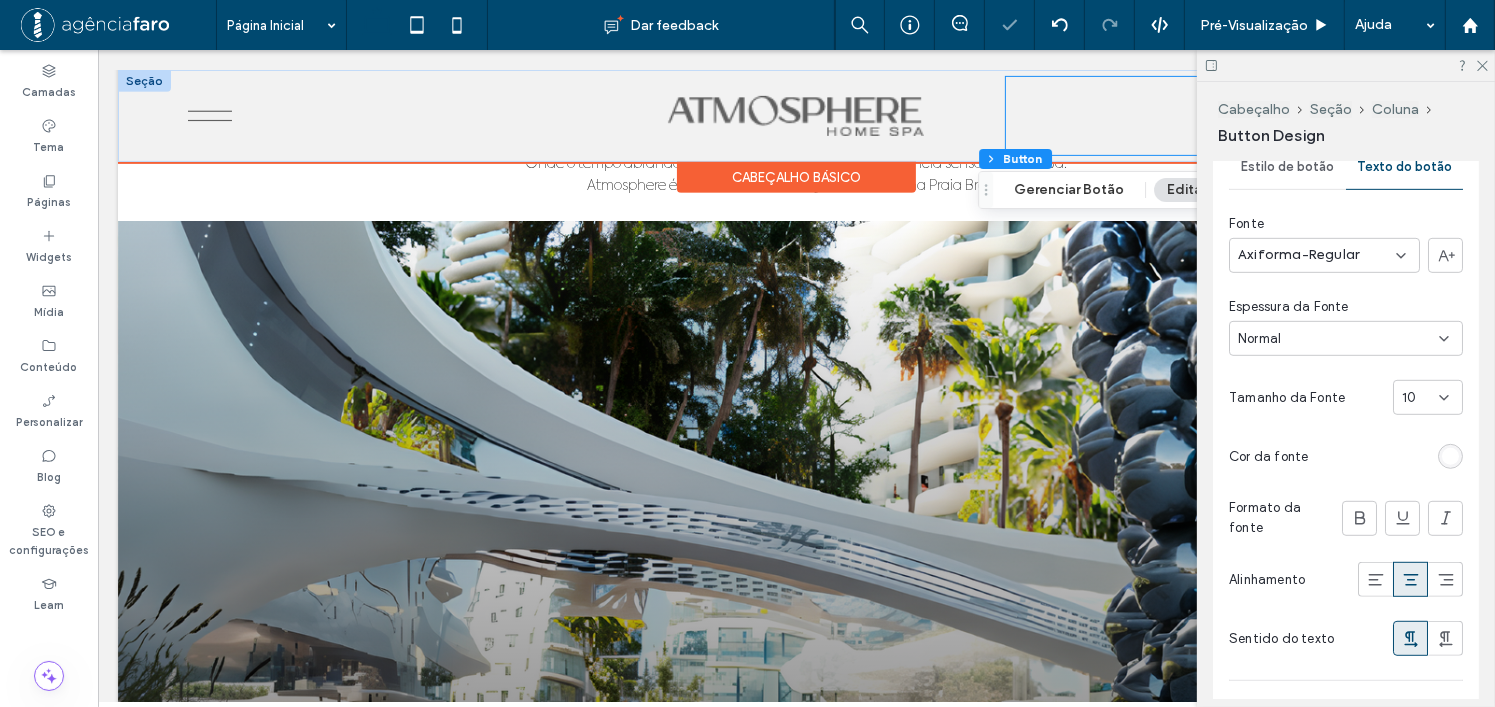 click on "AGENDE SUA CONSULTA" at bounding box center [1212, 116] 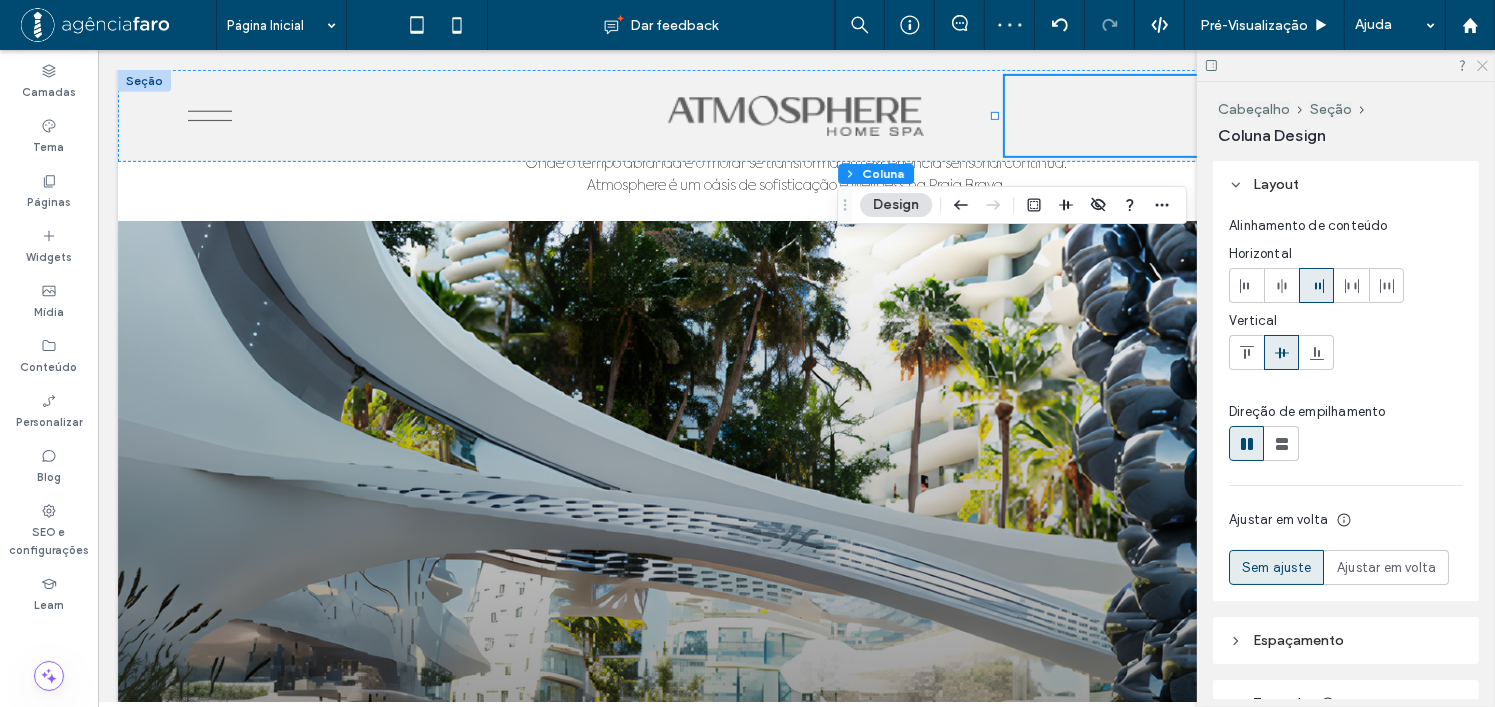 click 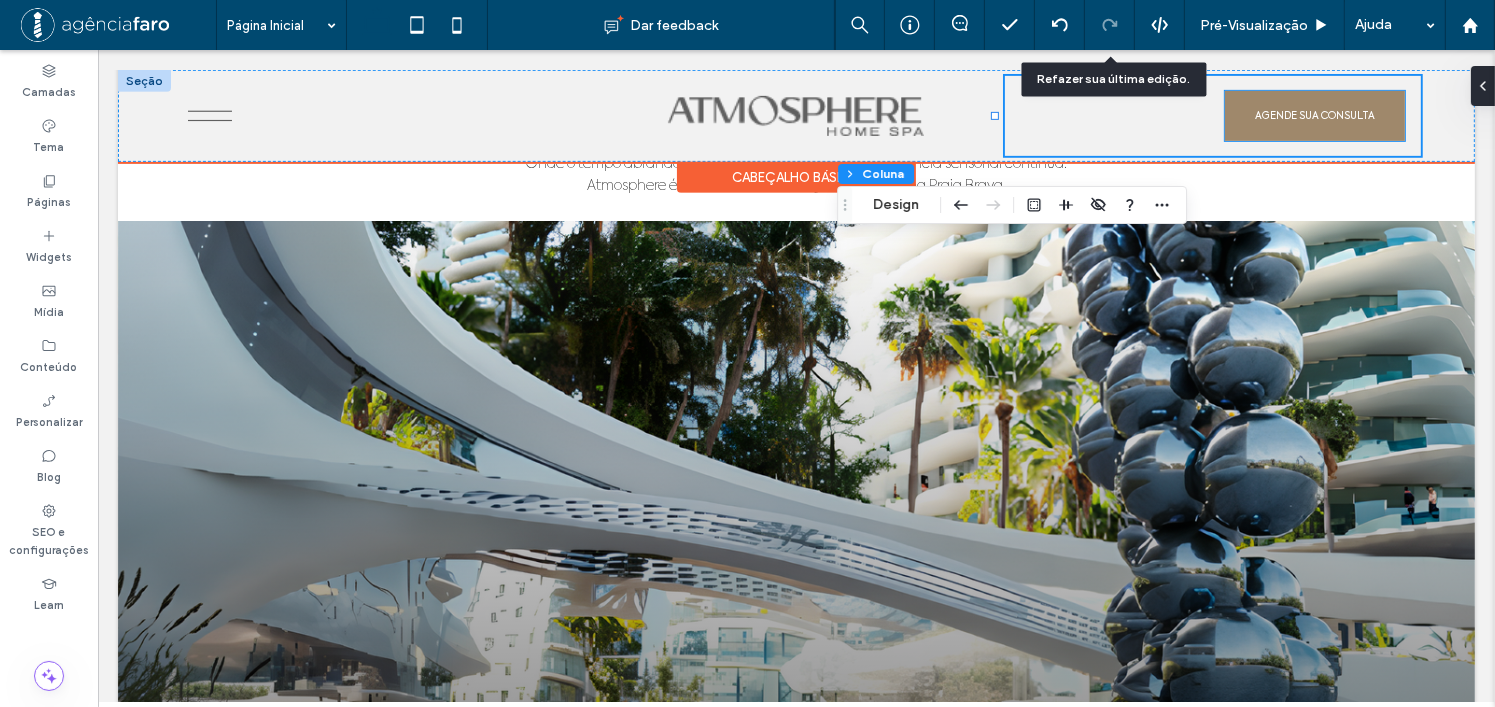click on "AGENDE SUA CONSULTA" at bounding box center (1314, 116) 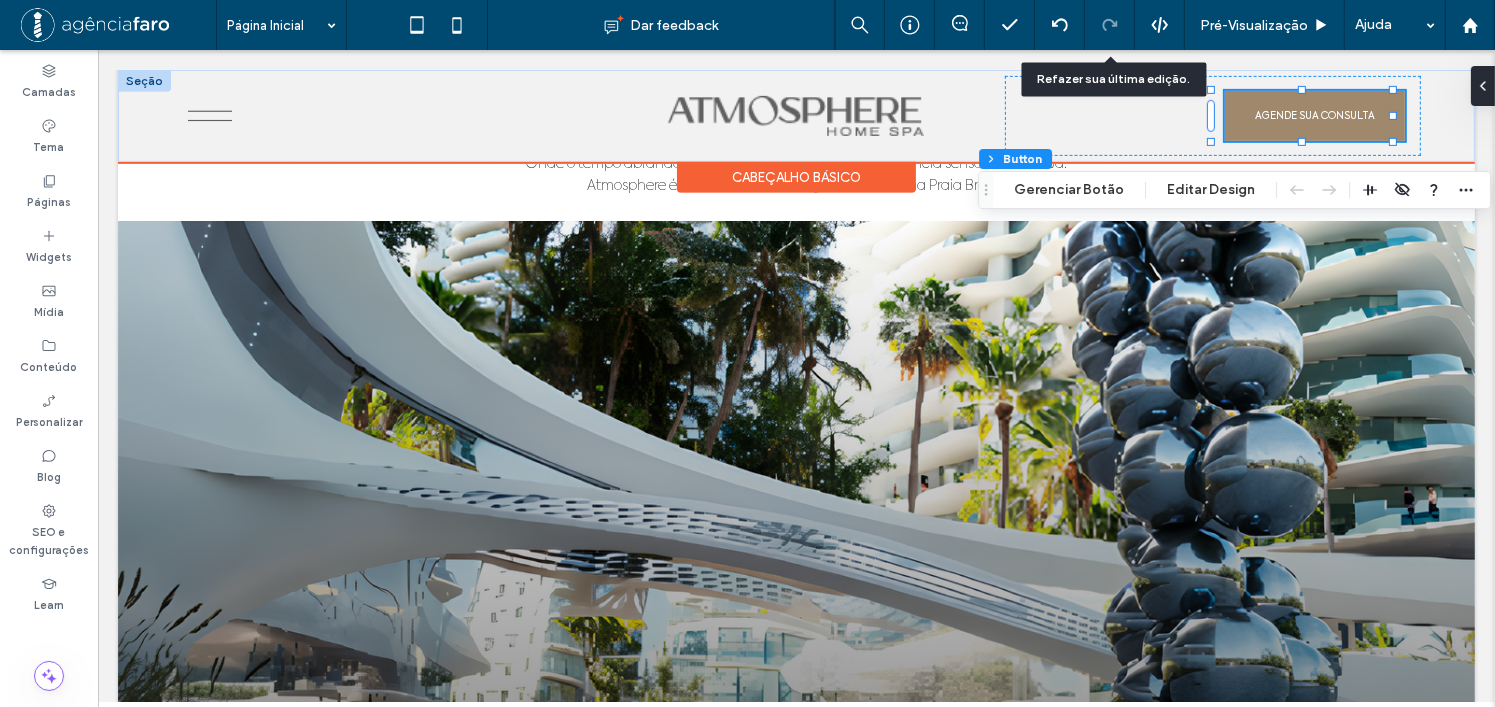 click on "AGENDE SUA CONSULTA" at bounding box center [1314, 116] 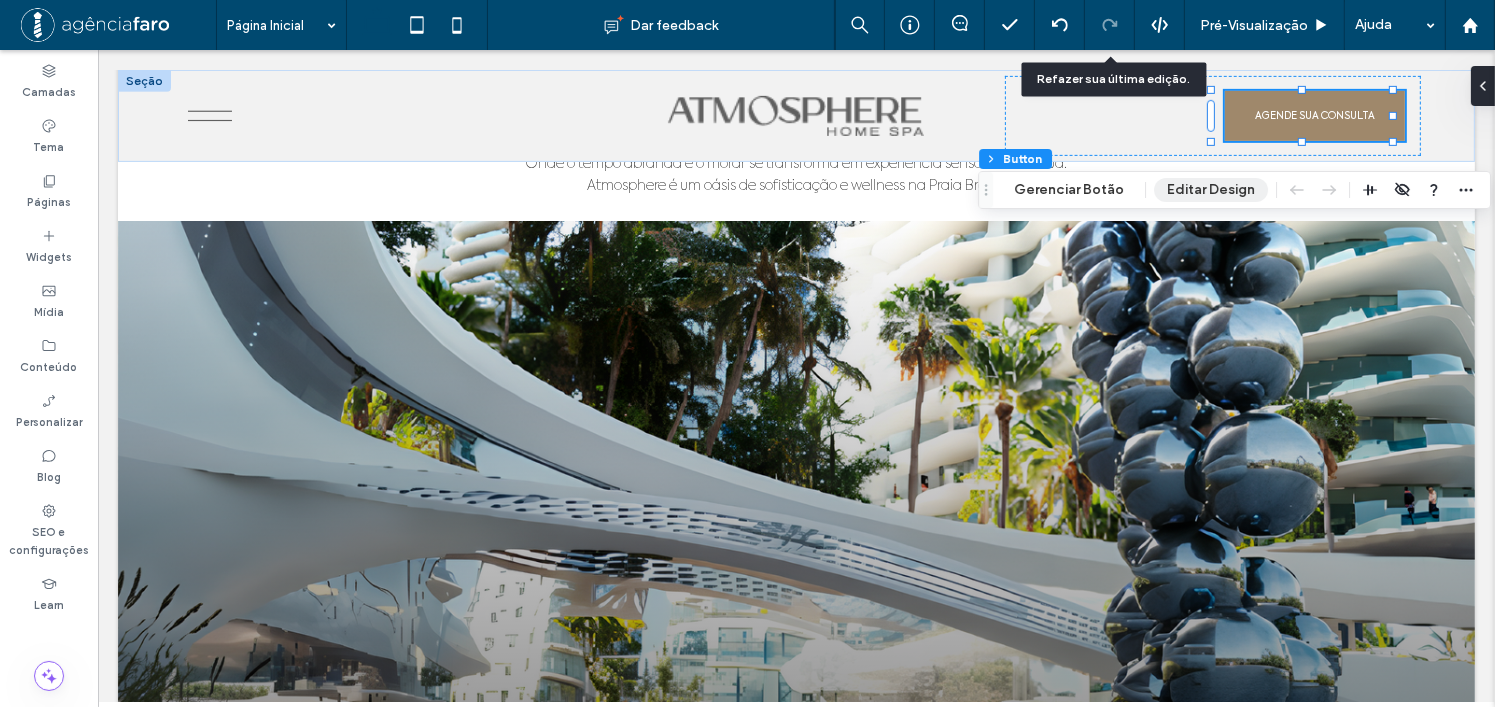 click on "Editar Design" at bounding box center (1211, 190) 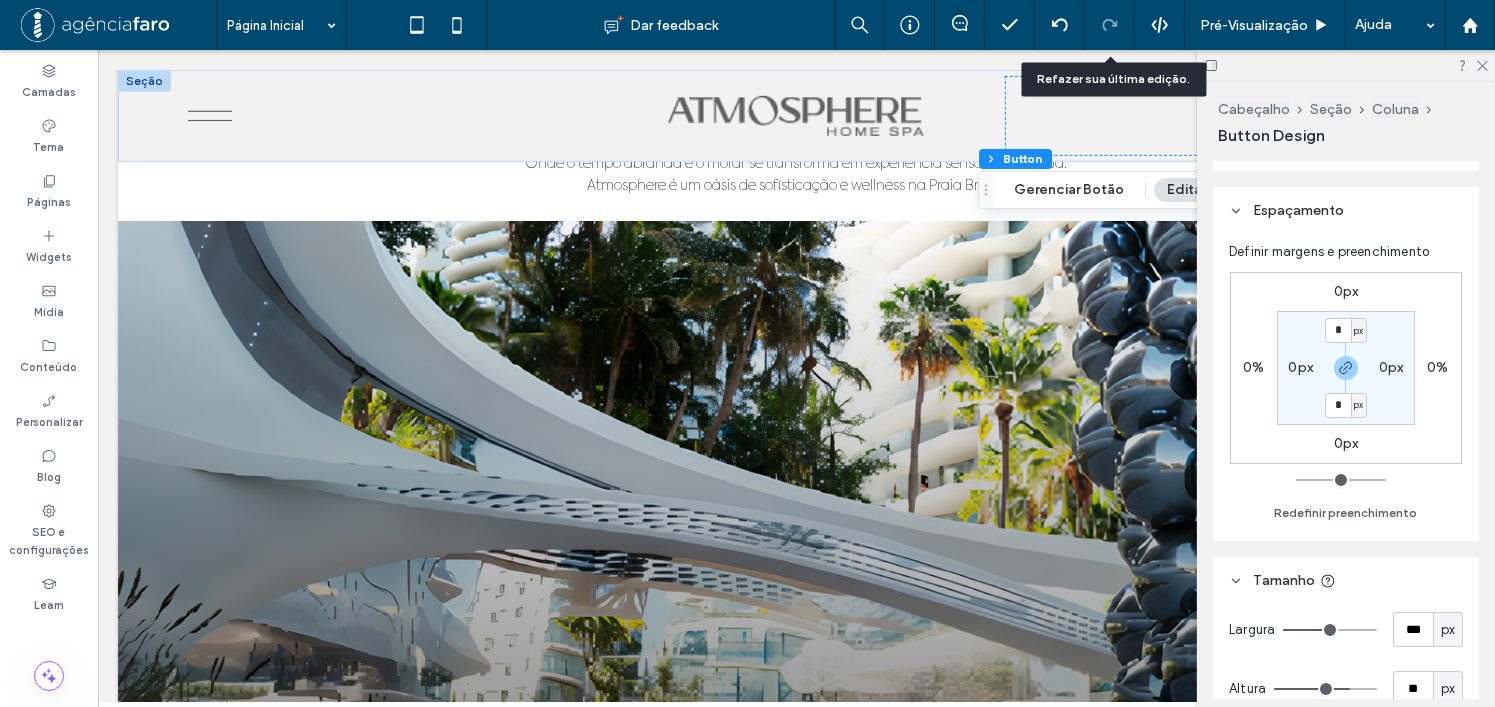 scroll, scrollTop: 0, scrollLeft: 0, axis: both 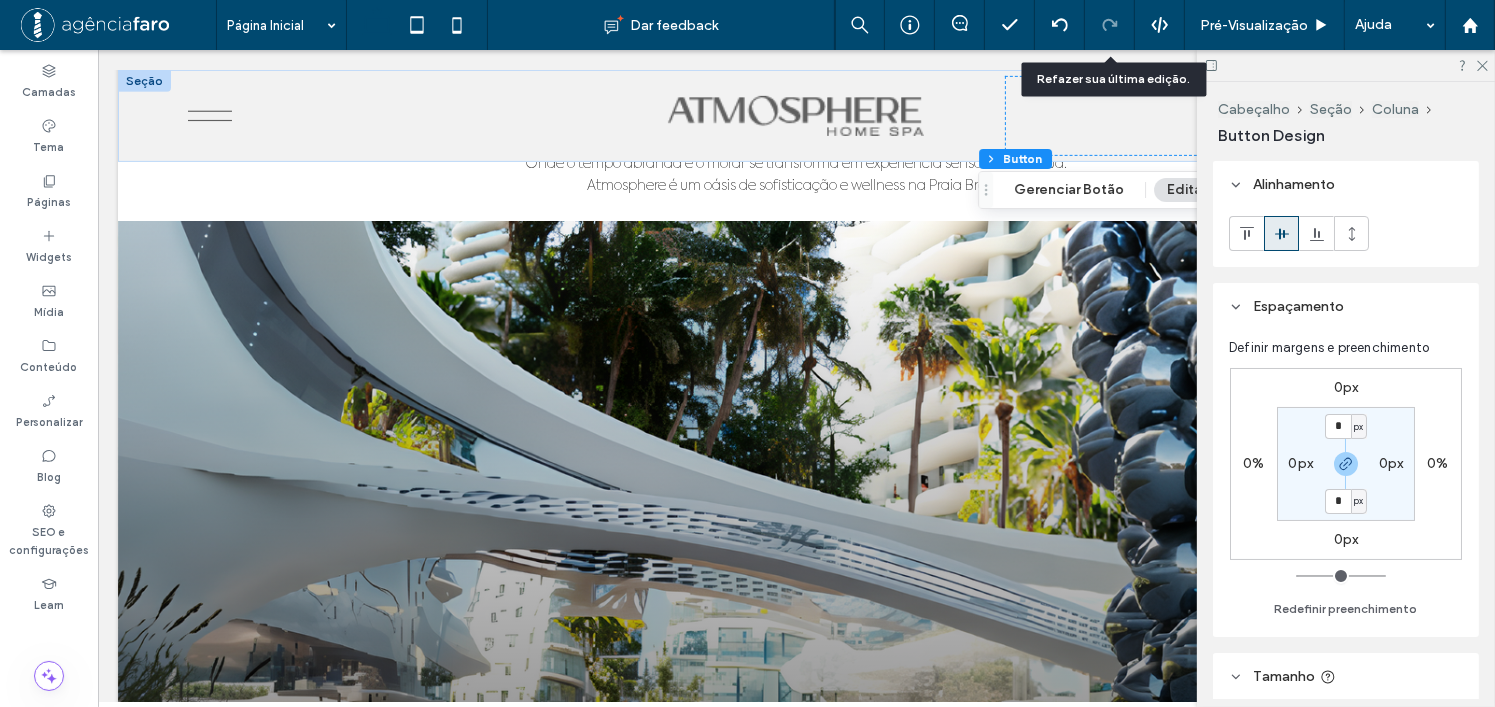click on "Editar Design" at bounding box center (1211, 190) 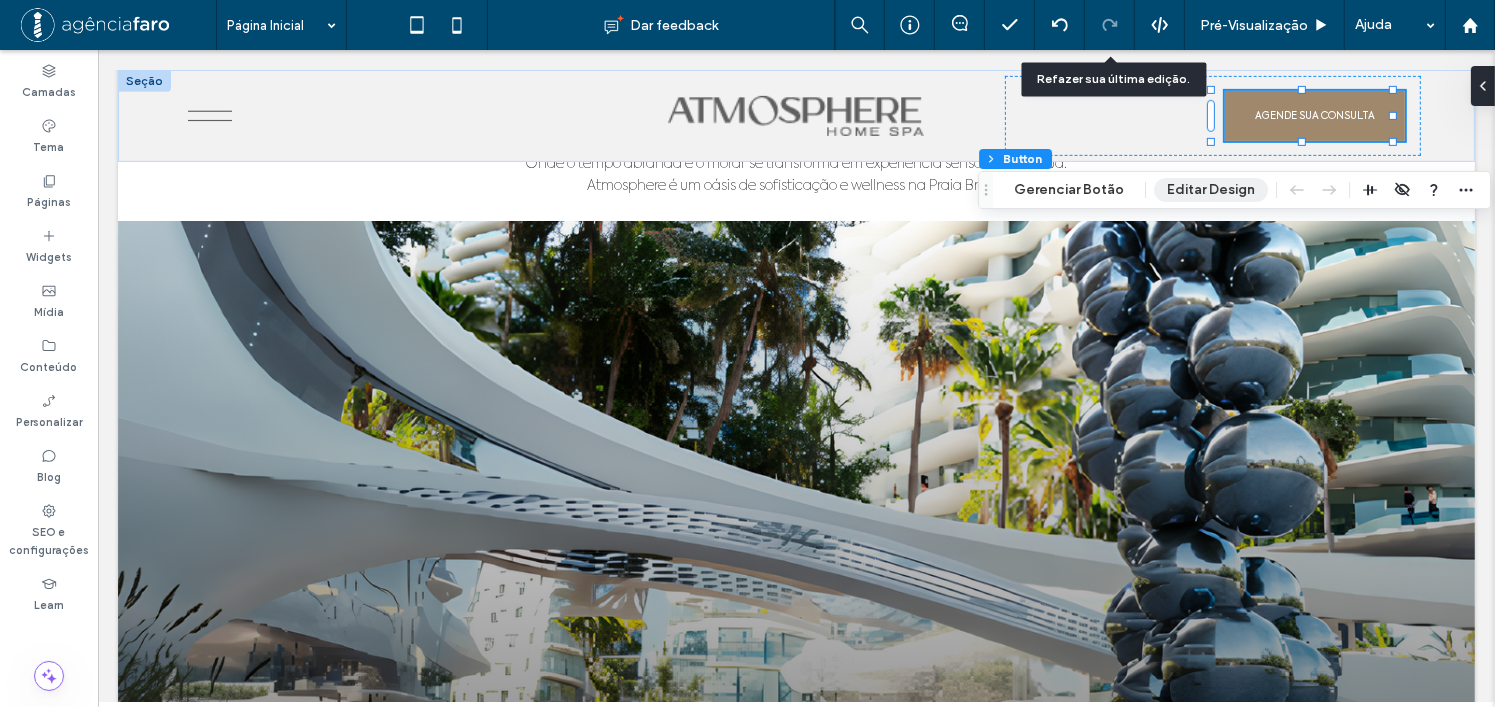 click on "Editar Design" at bounding box center [1211, 190] 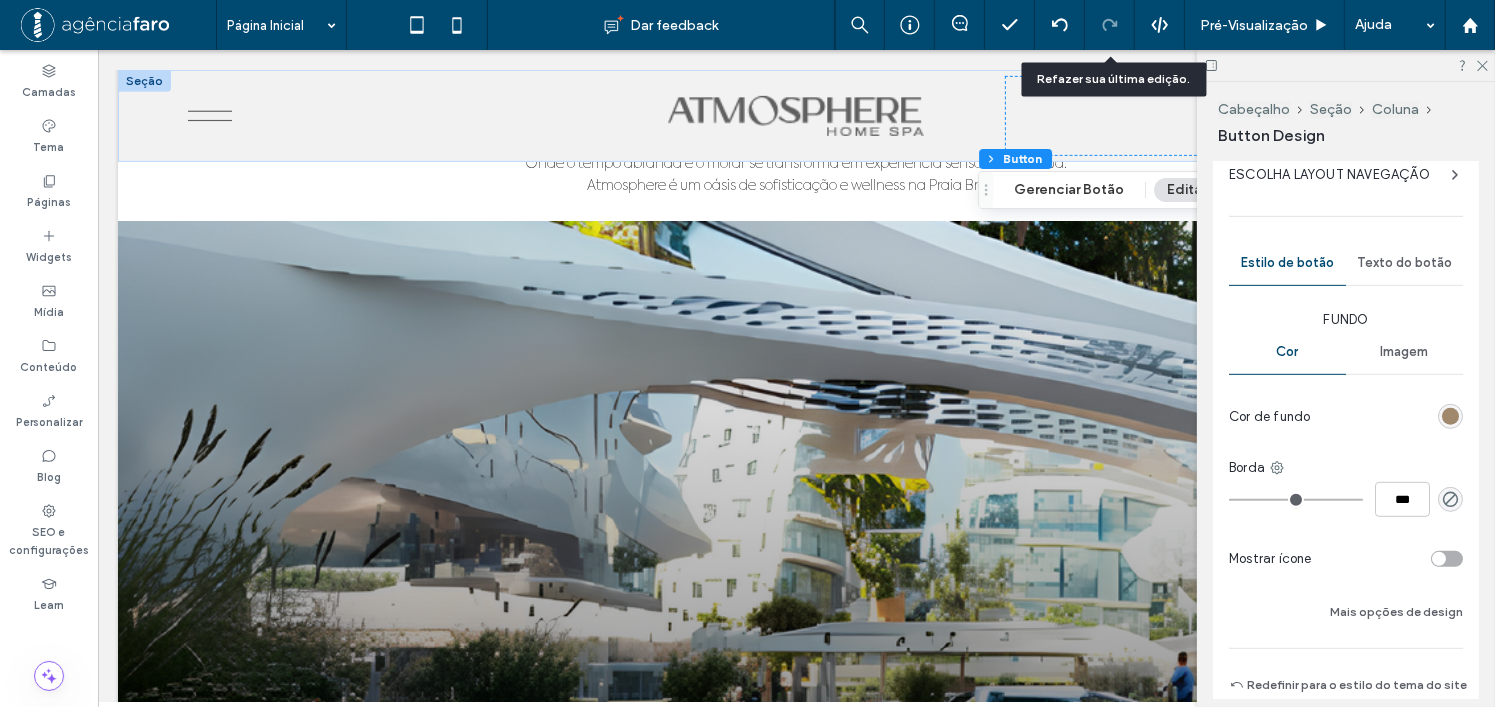 scroll, scrollTop: 1096, scrollLeft: 0, axis: vertical 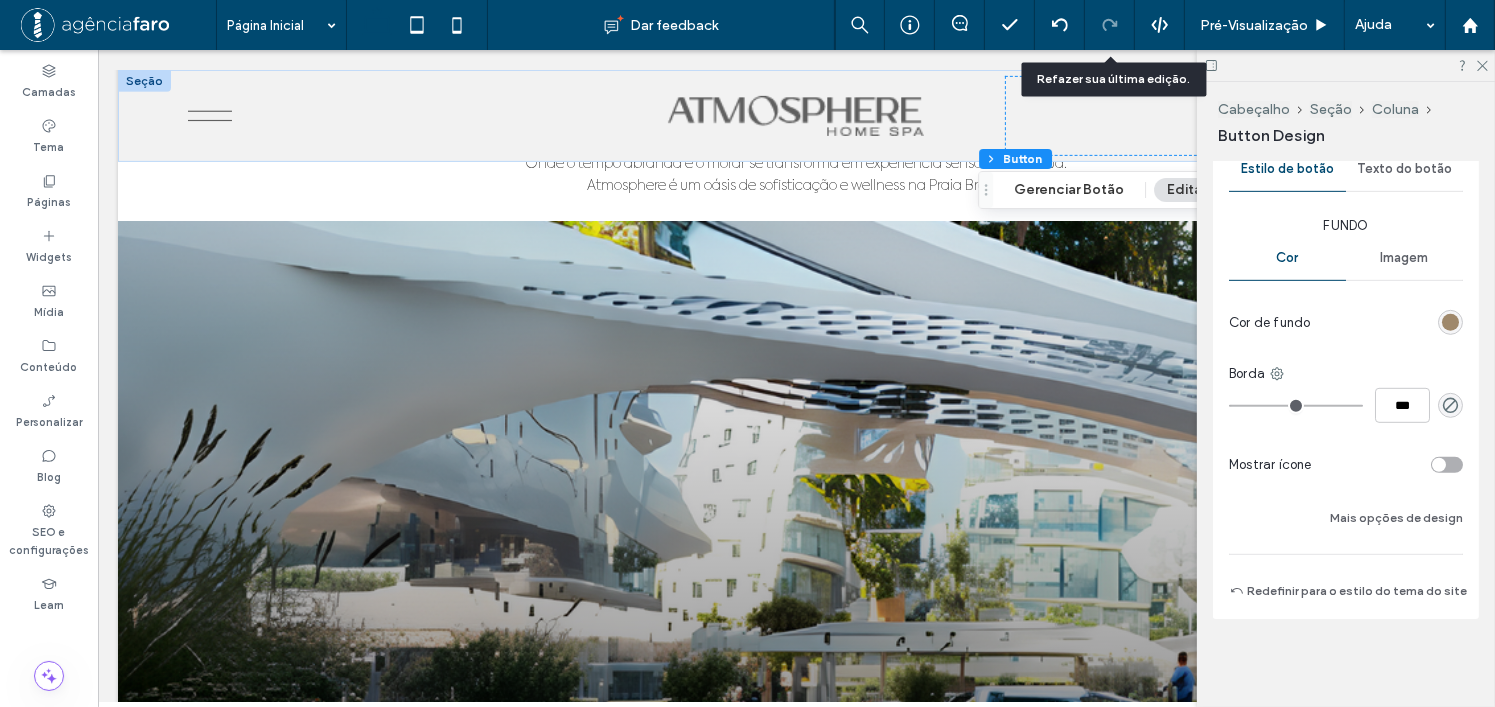 click on "Texto do botão" at bounding box center (1404, 169) 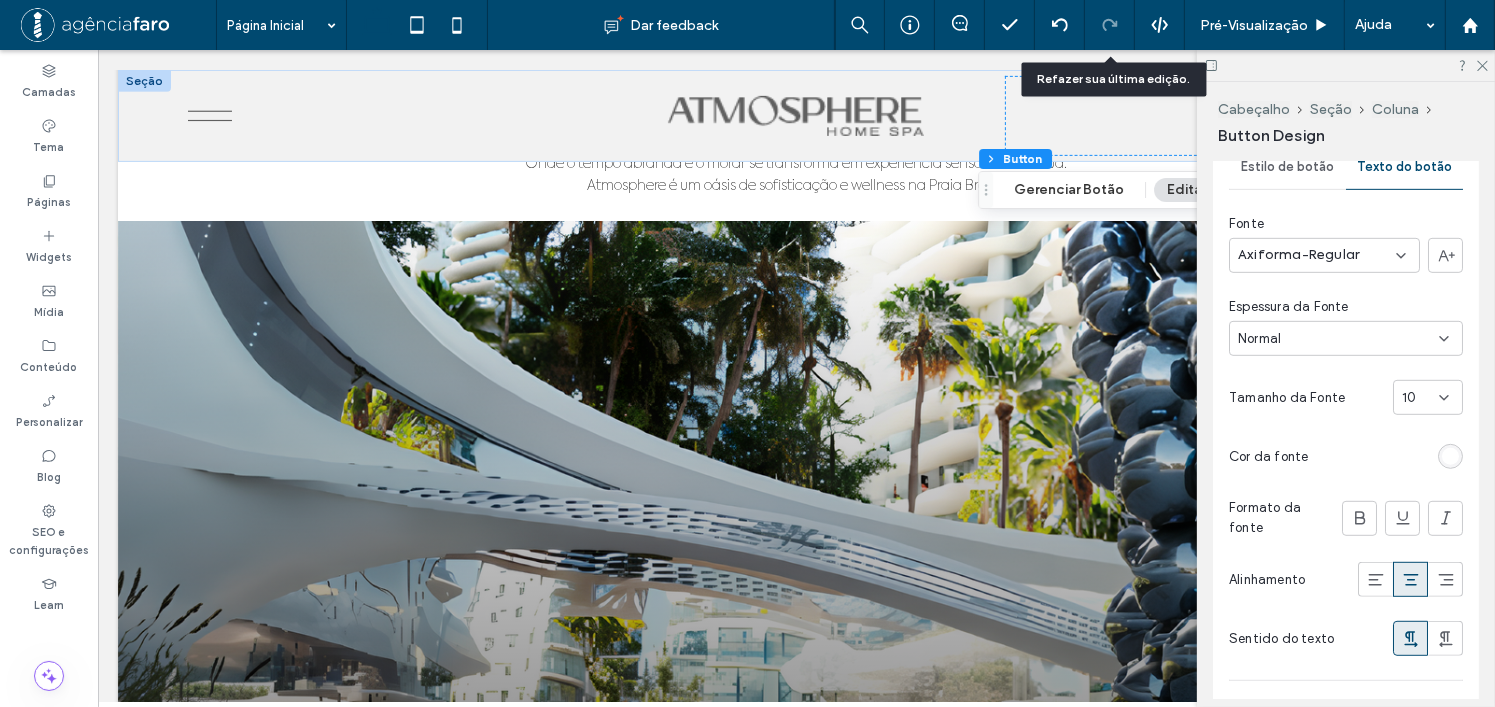 click on "Normal" at bounding box center [1338, 339] 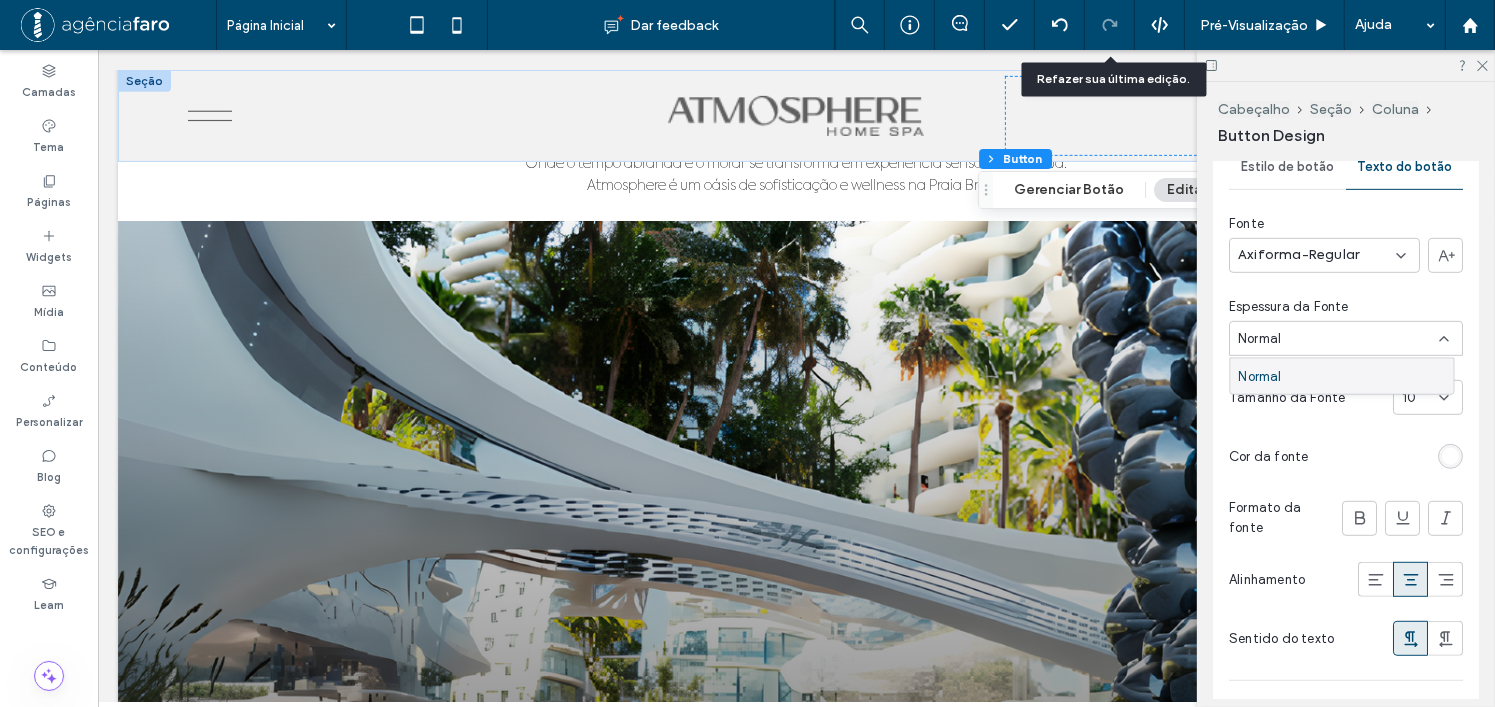 click on "Normal" at bounding box center [1338, 339] 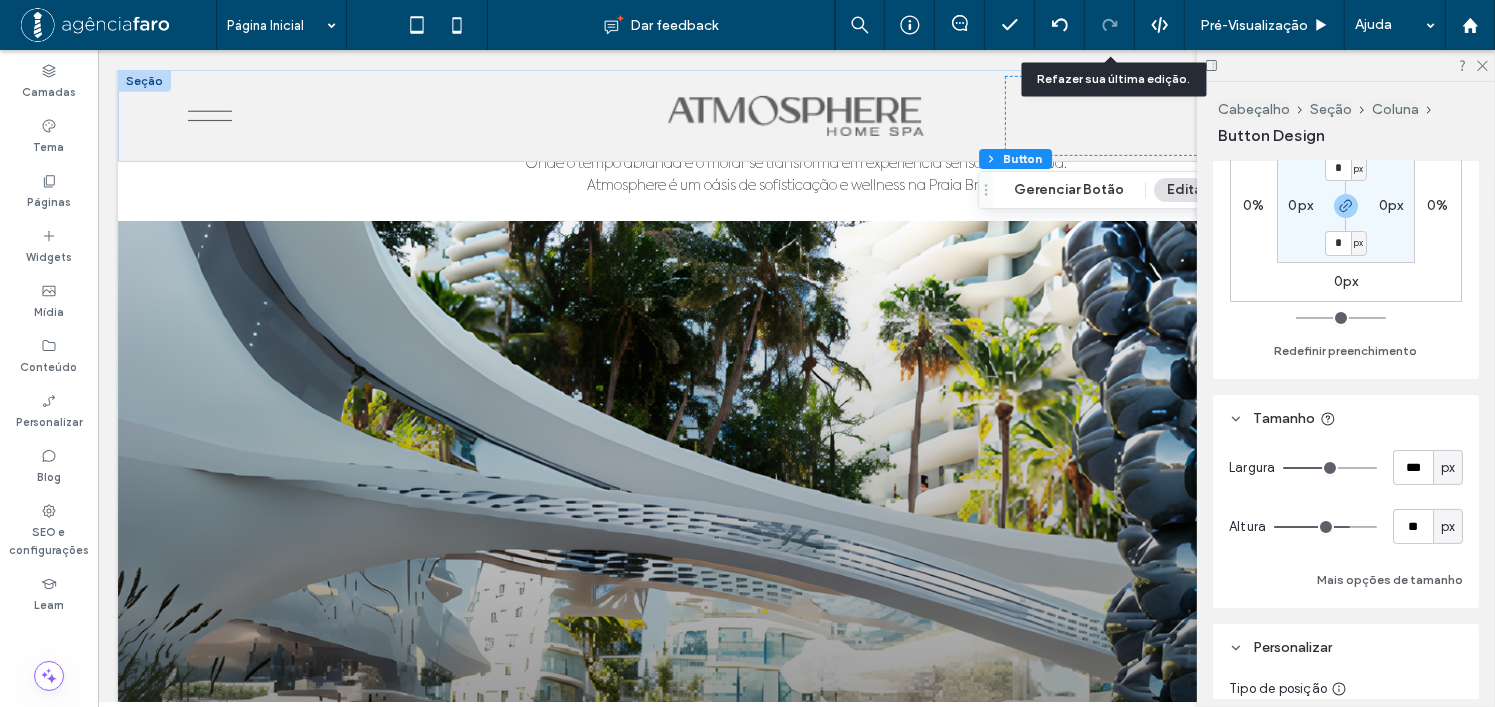 scroll, scrollTop: 197, scrollLeft: 0, axis: vertical 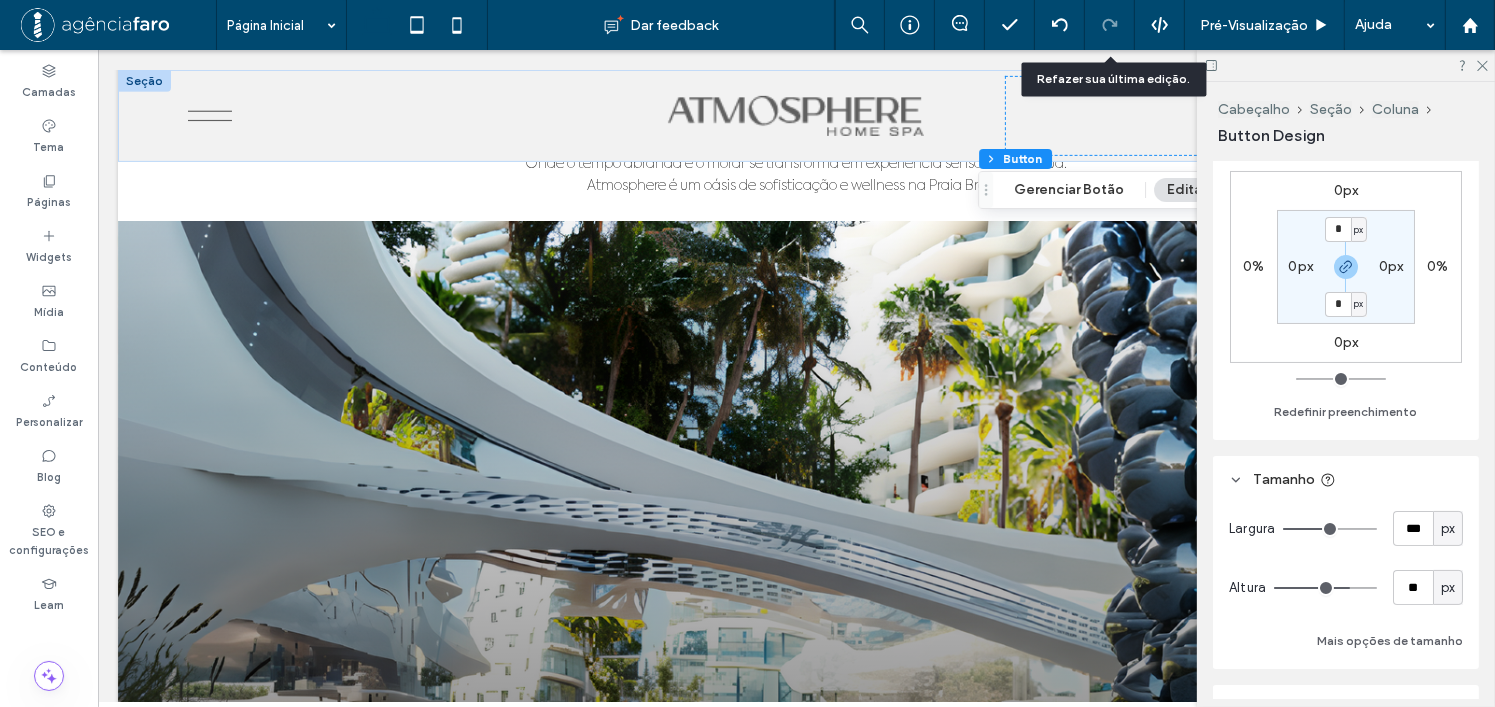 type on "***" 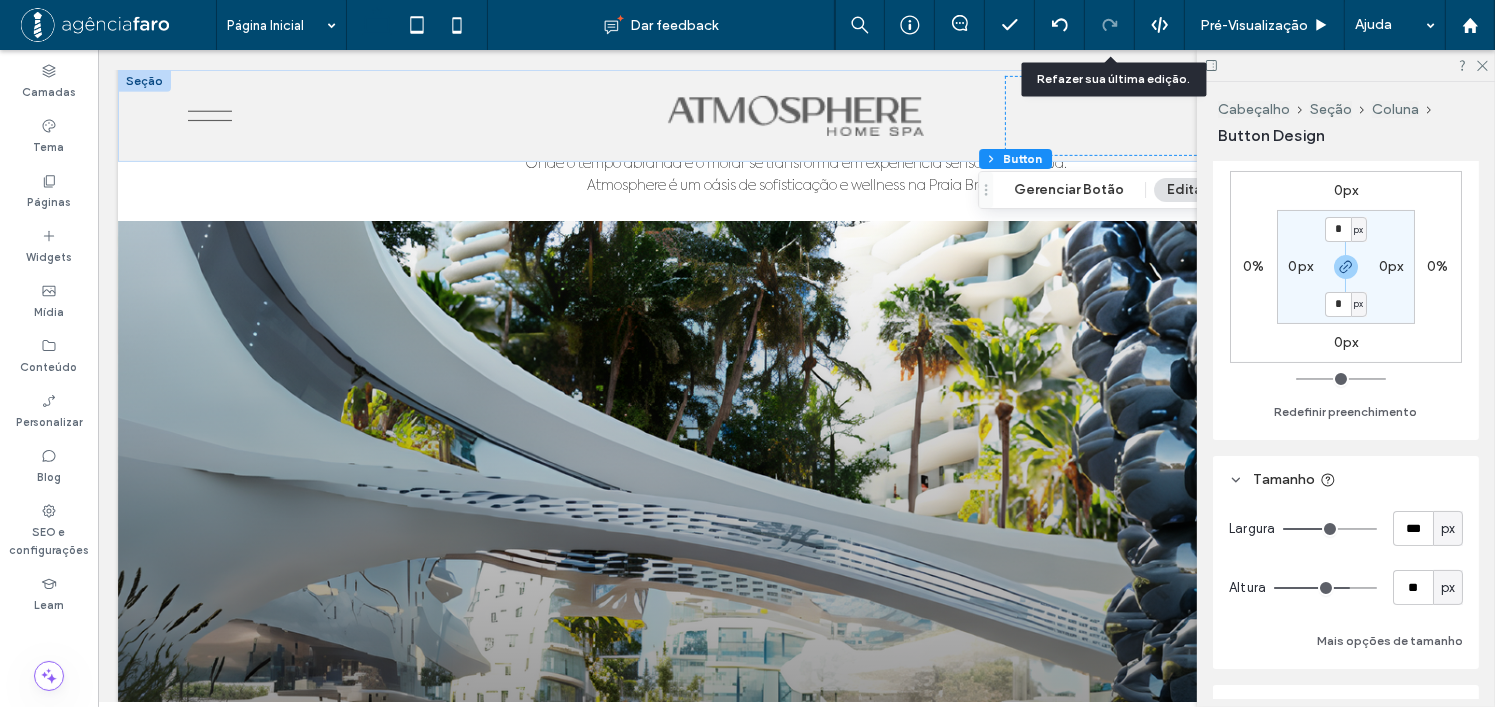 type on "***" 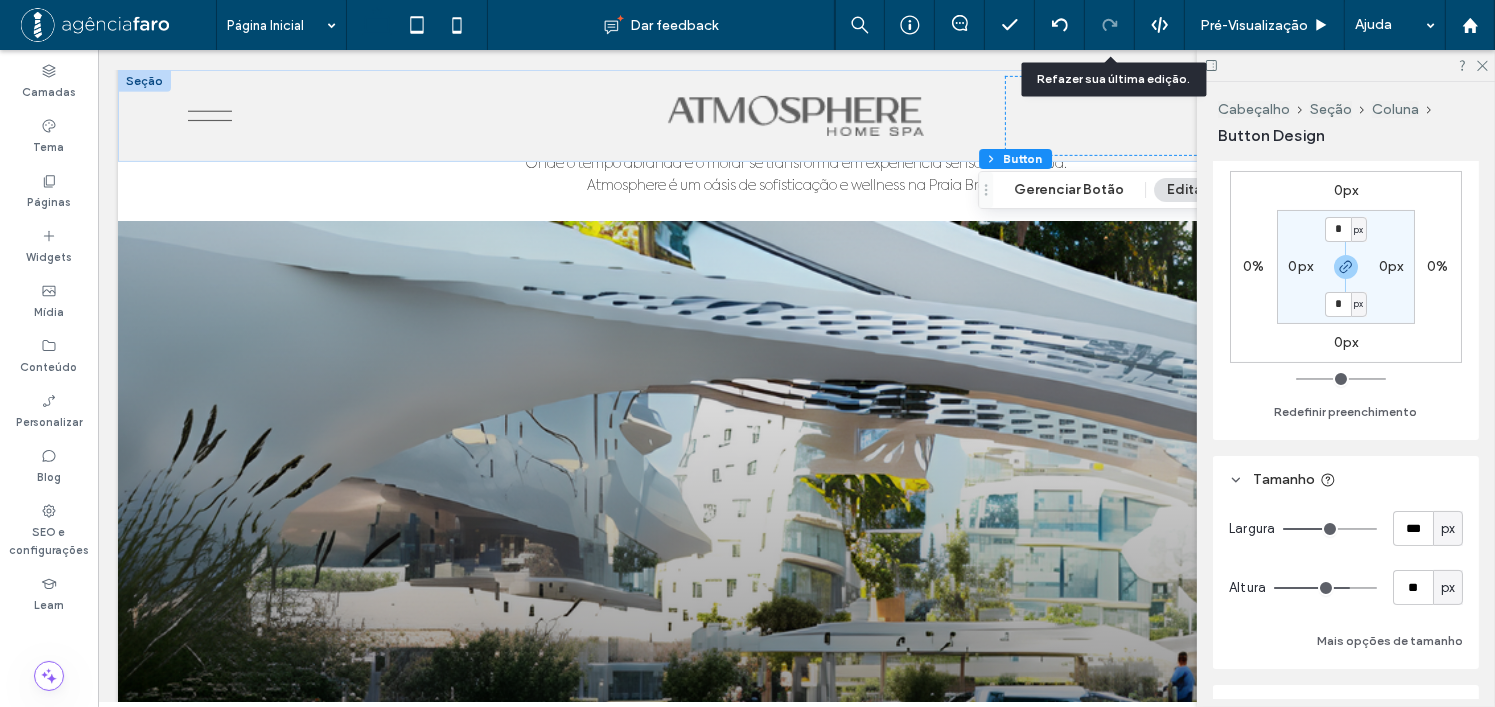 type on "***" 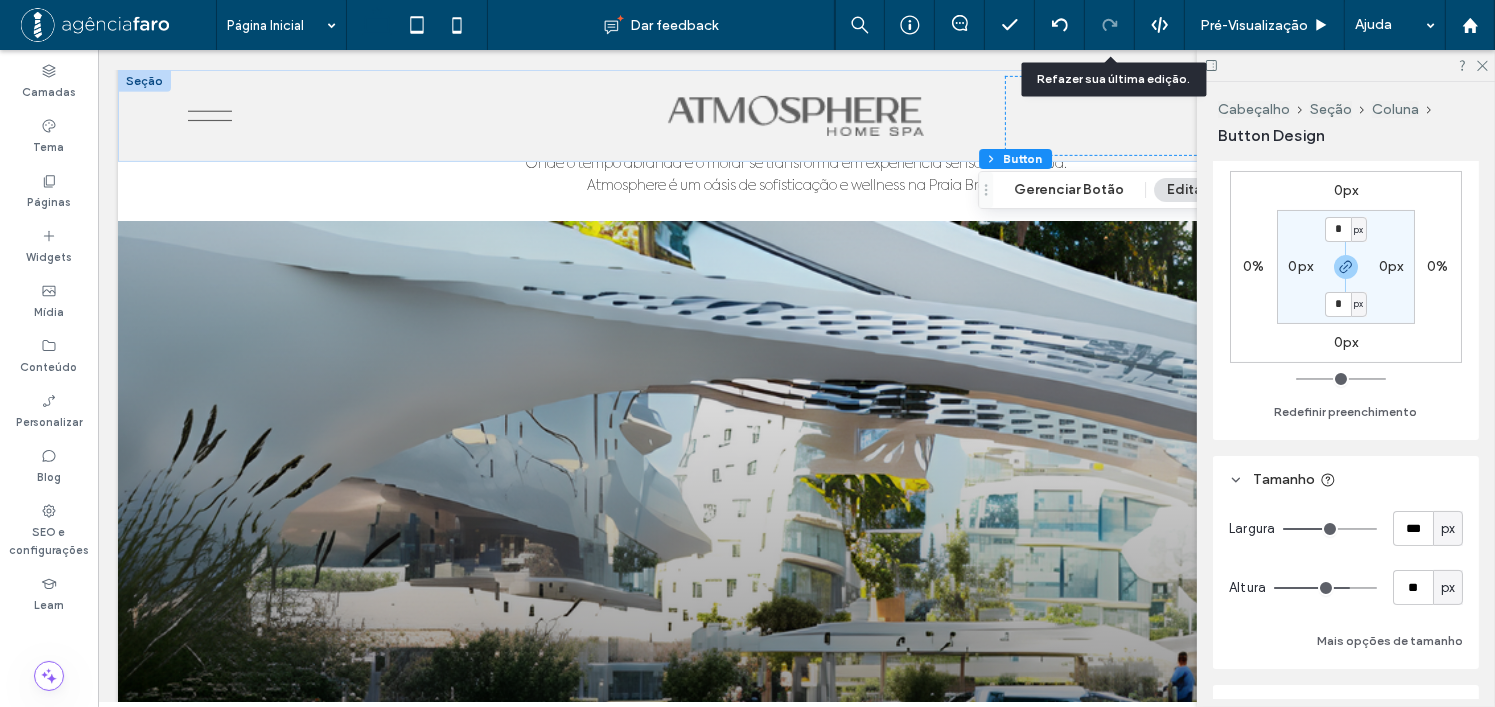 type on "***" 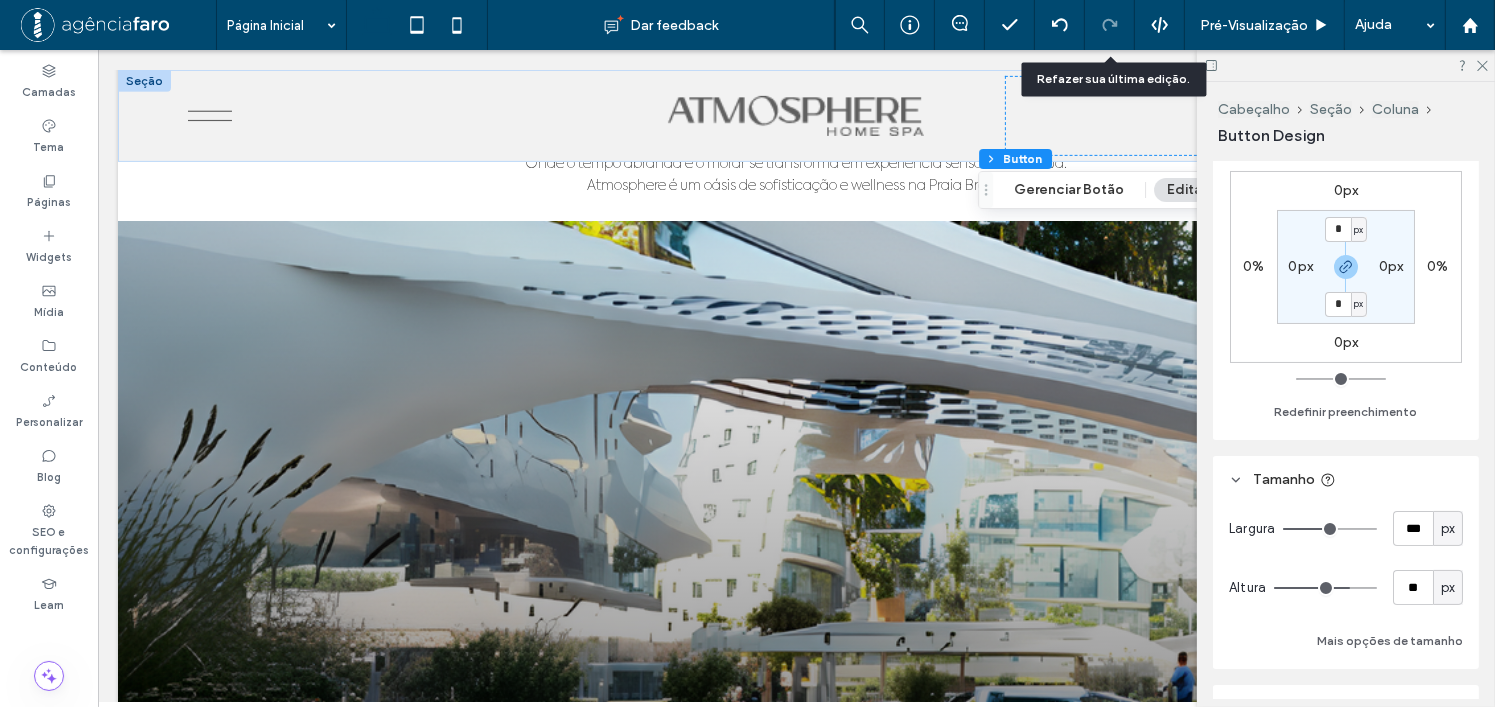 type on "***" 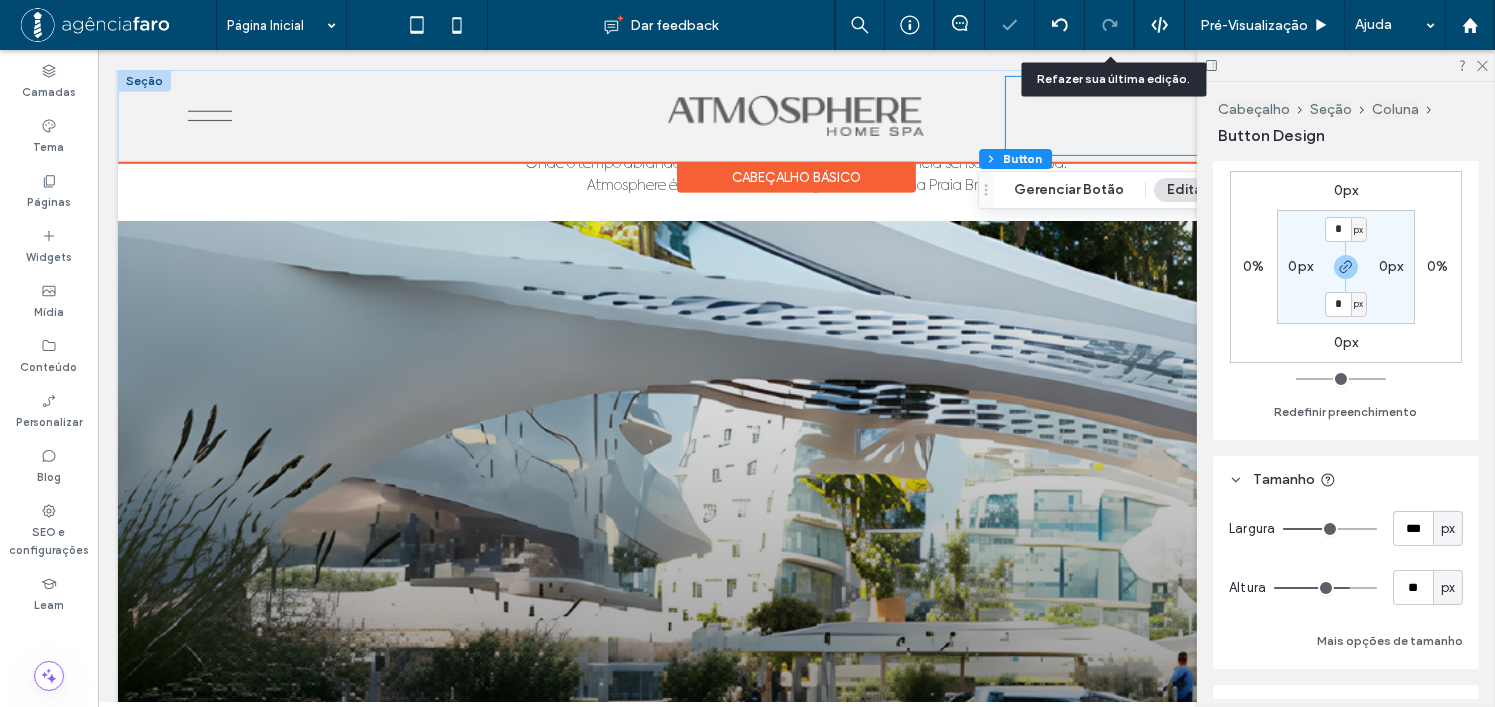 click on "AGENDE SUA CONSULTA" at bounding box center [1212, 116] 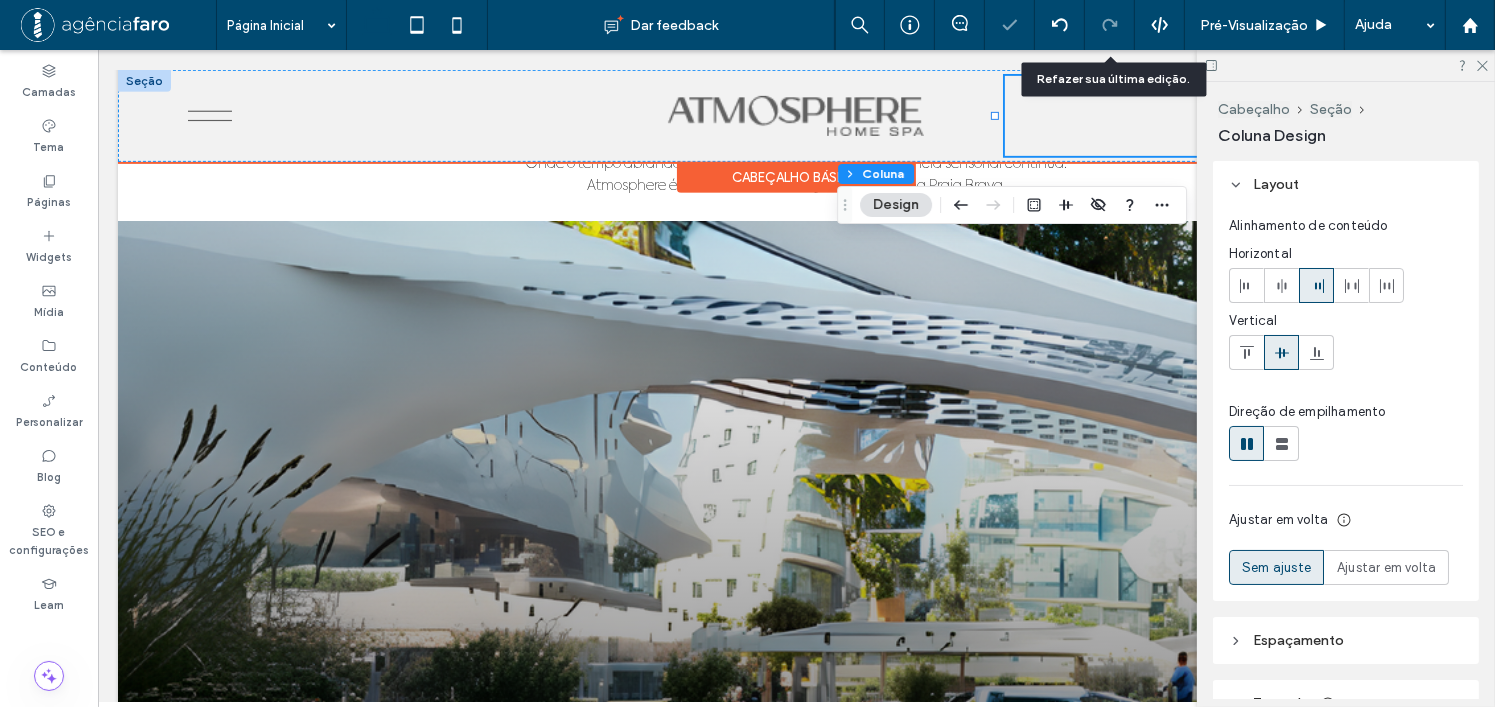 click on "AGENDE SUA CONSULTA" at bounding box center [1212, 116] 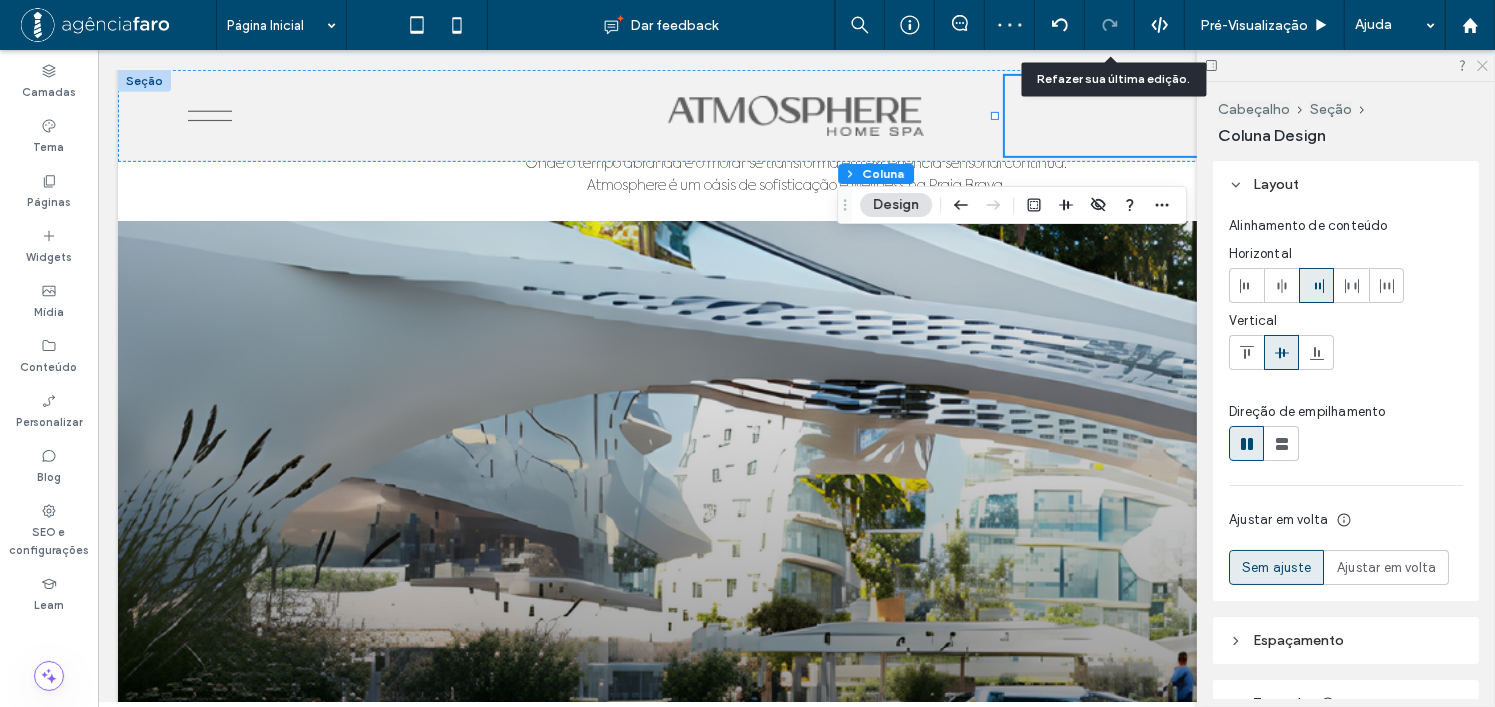 click 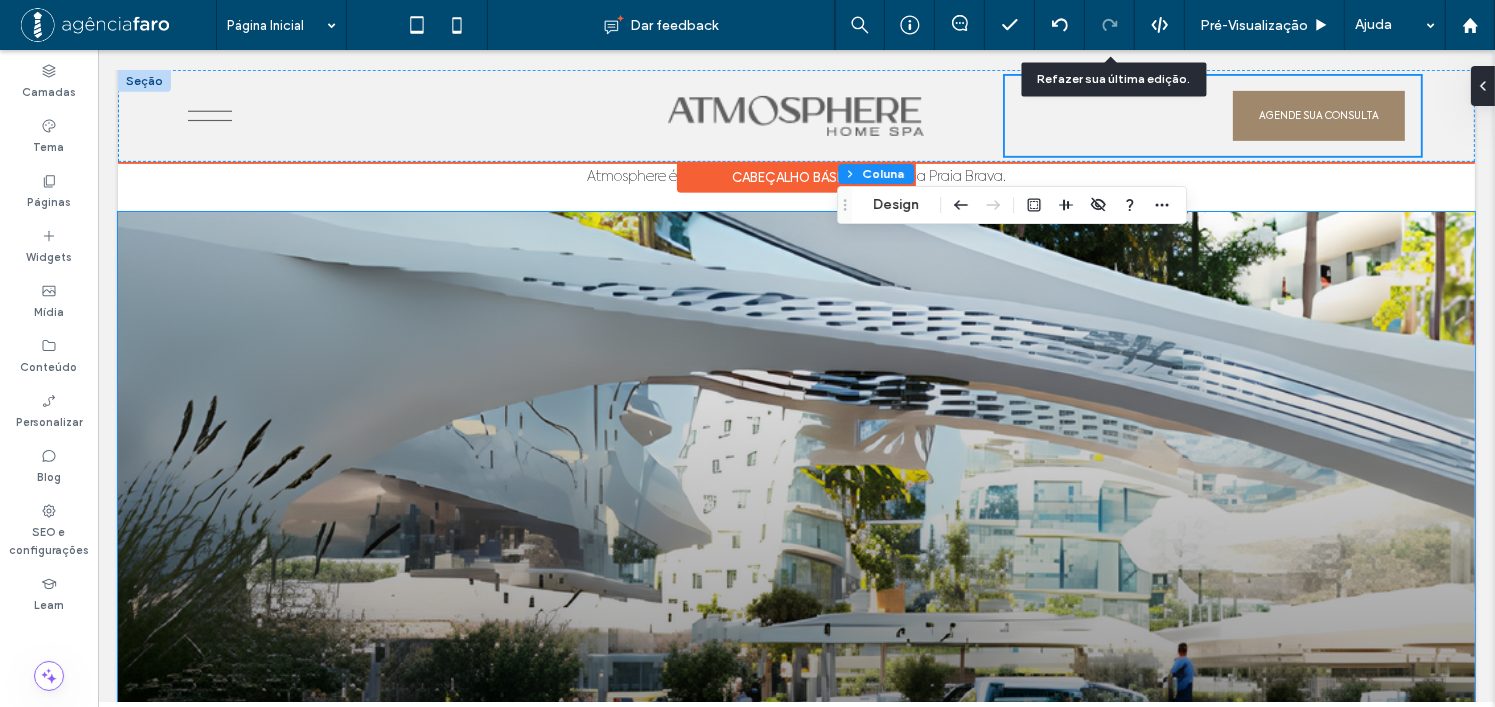 scroll, scrollTop: 908, scrollLeft: 0, axis: vertical 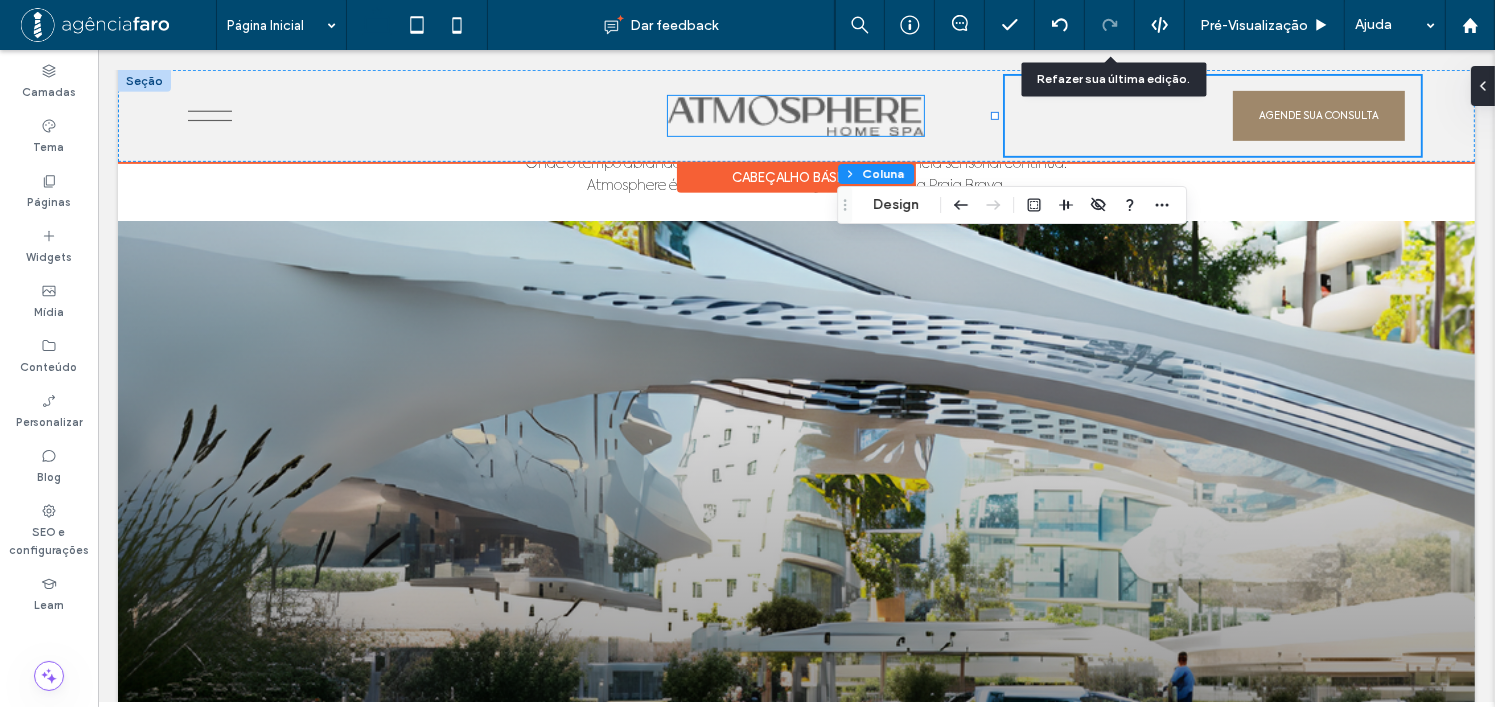 click at bounding box center [795, 116] 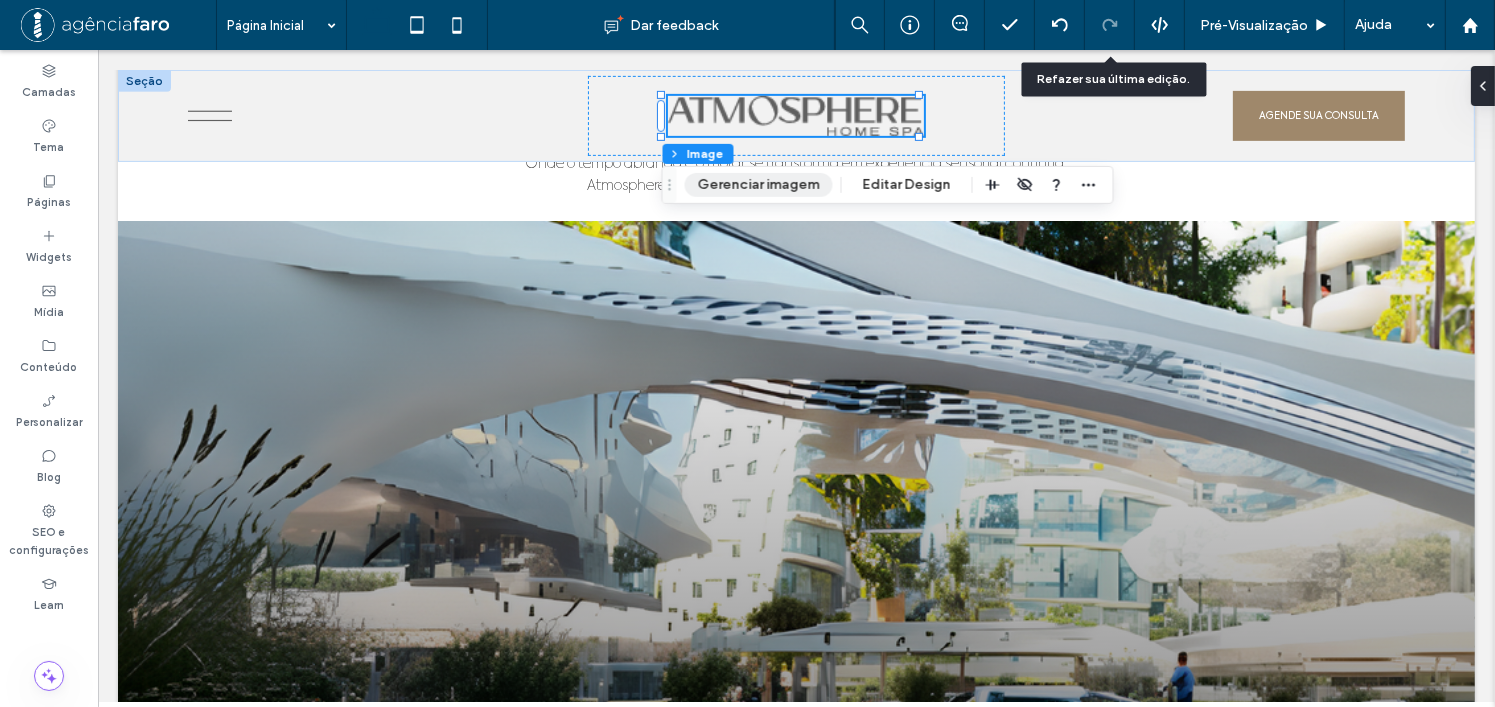 click on "Gerenciar imagem" at bounding box center [759, 185] 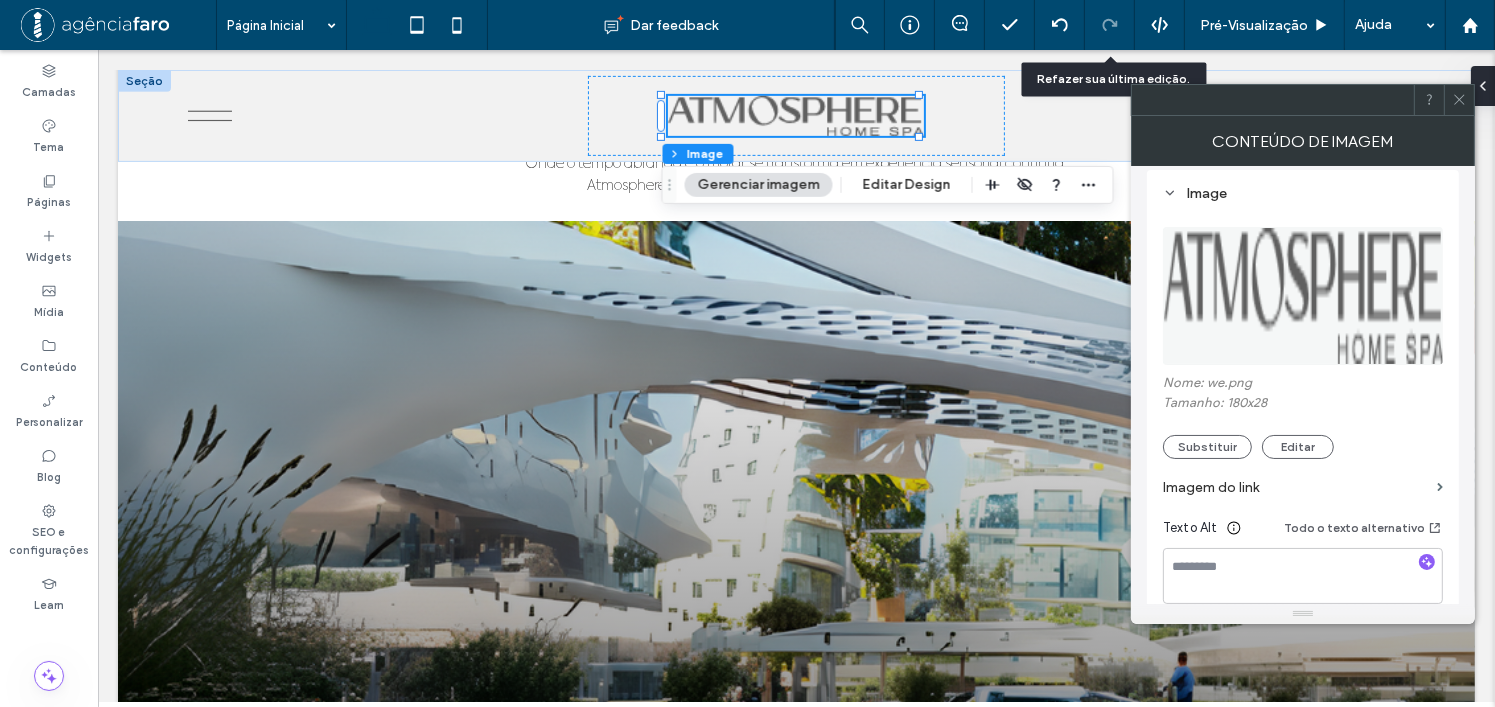 scroll, scrollTop: 300, scrollLeft: 0, axis: vertical 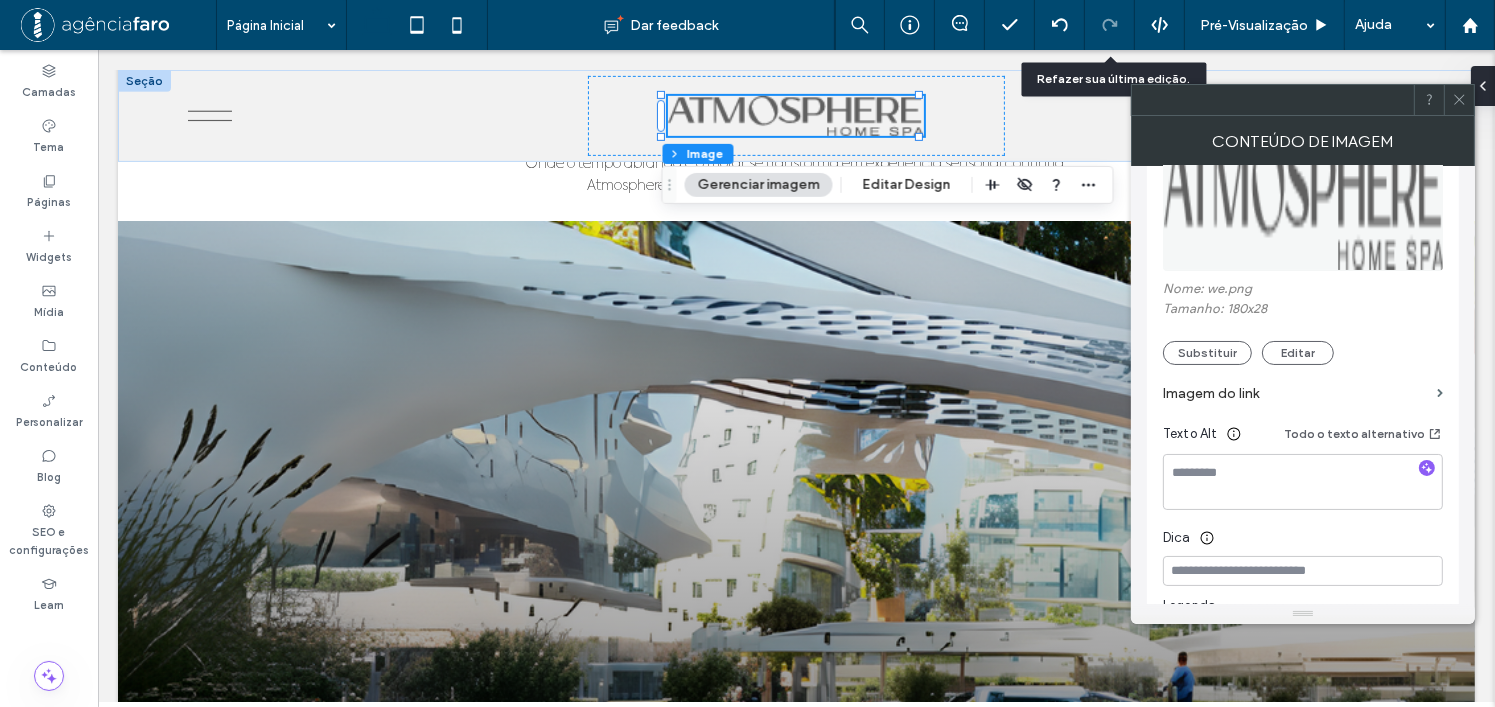 click on "Imagem do link" at bounding box center (1303, 393) 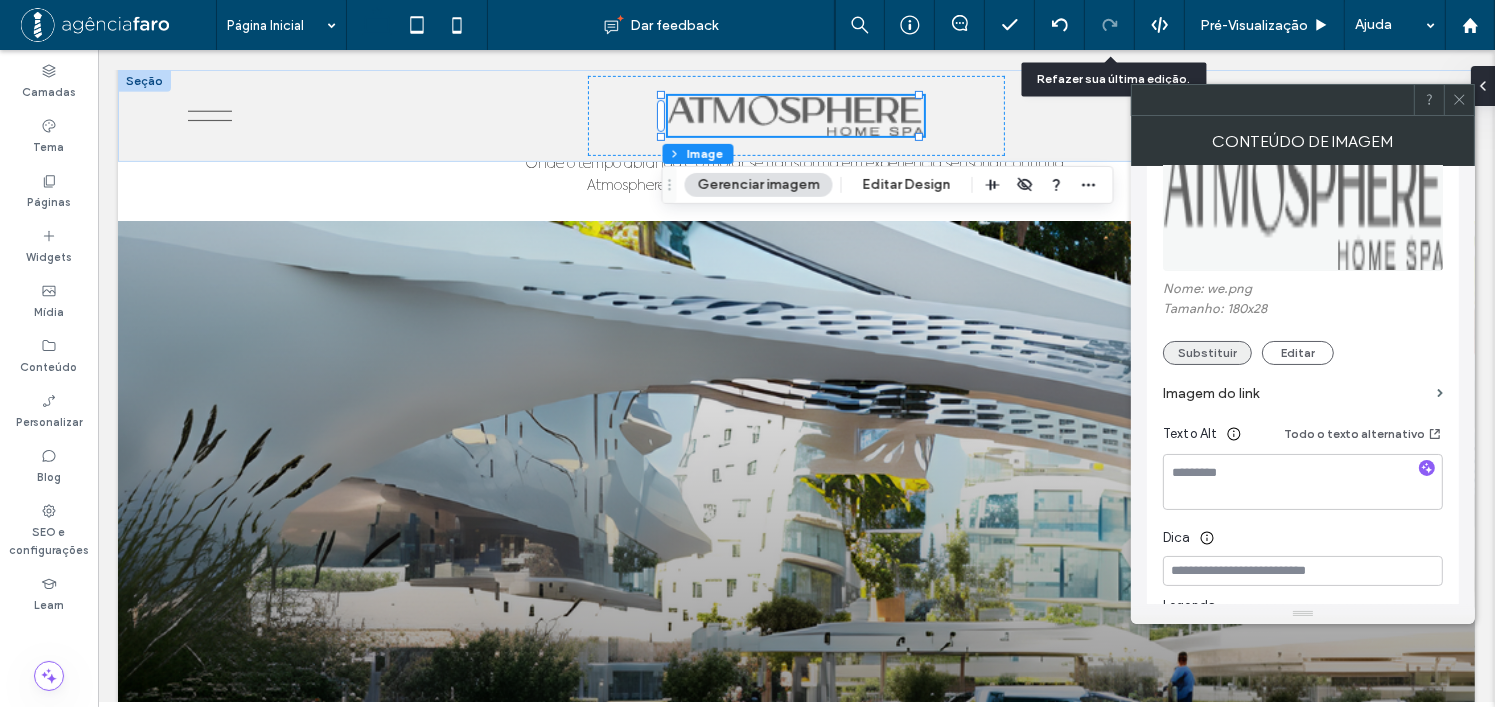 click on "Substituir" at bounding box center [1207, 353] 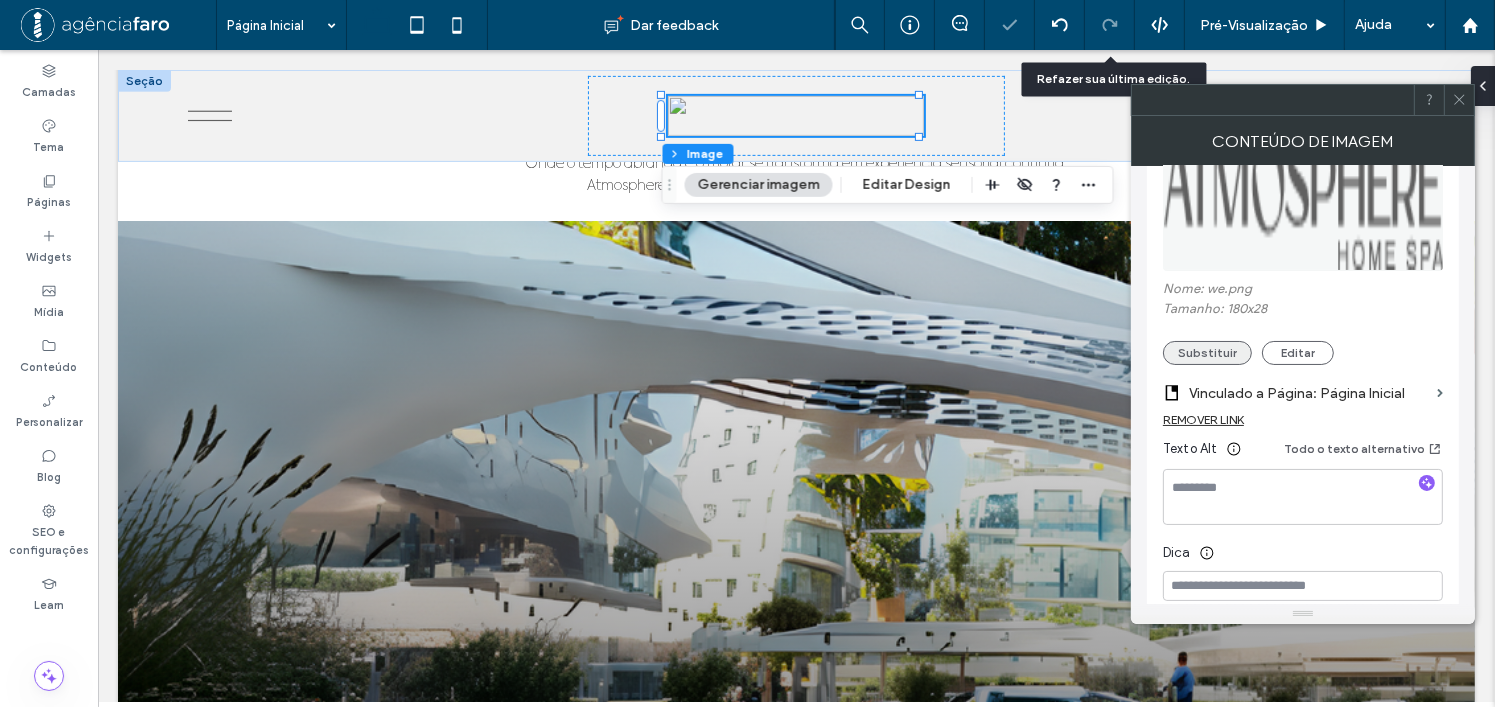 click on "Substituir" at bounding box center (1207, 353) 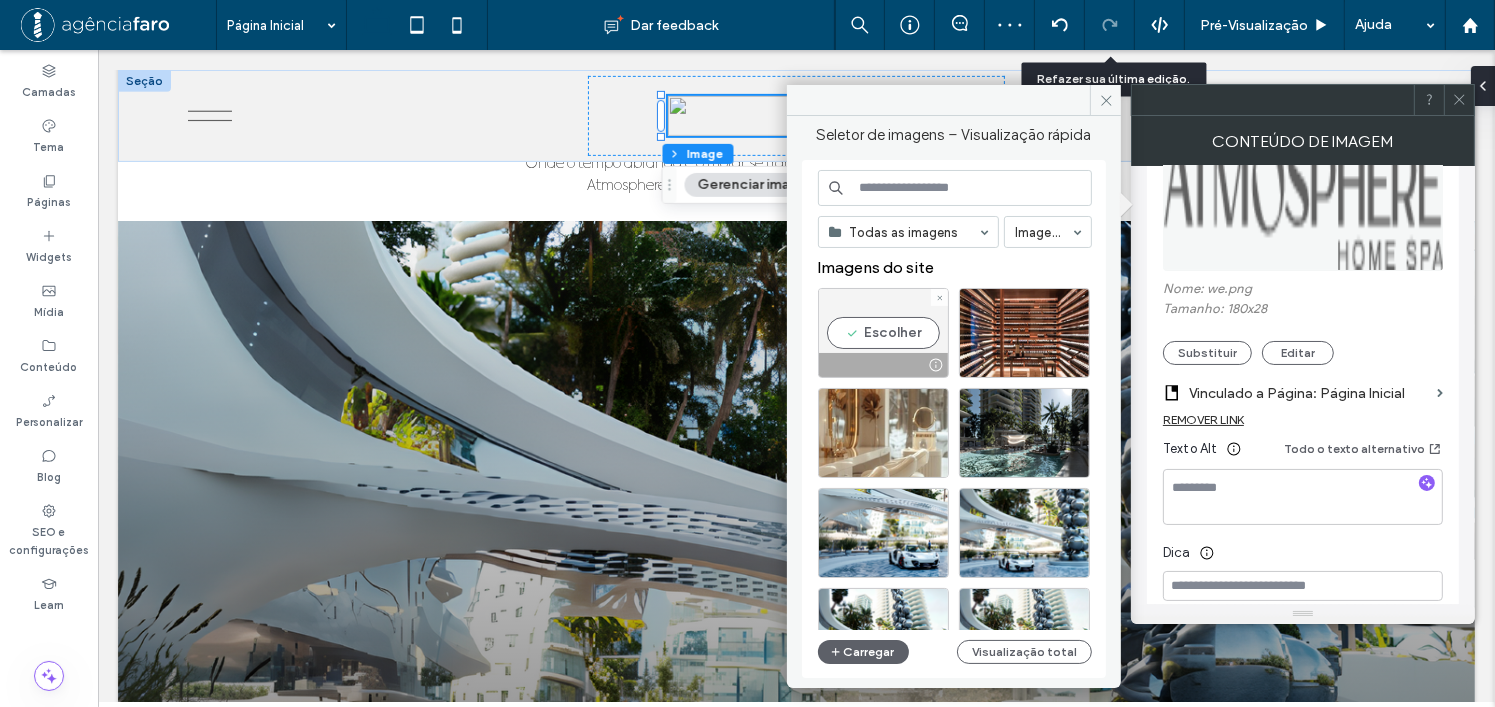 click at bounding box center [939, 297] 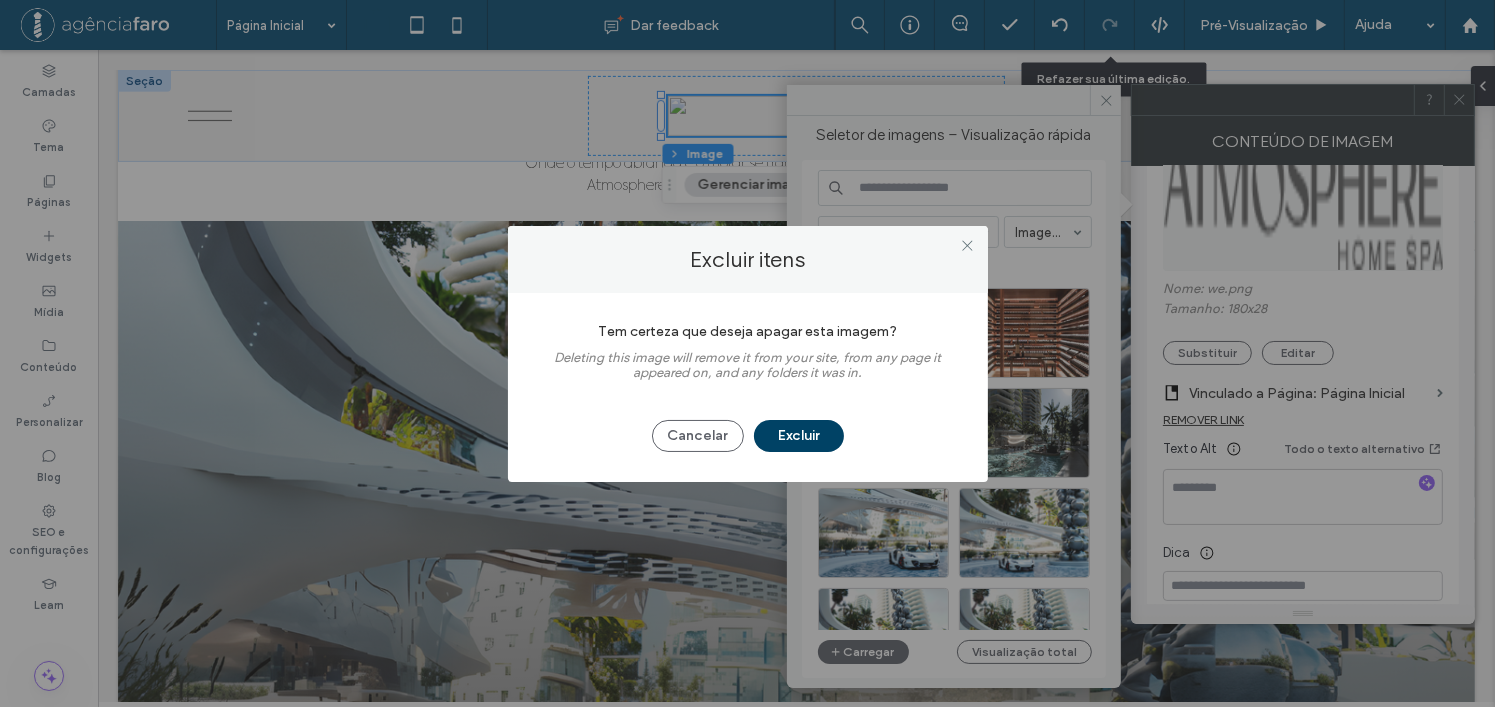 click on "Excluir" at bounding box center (799, 436) 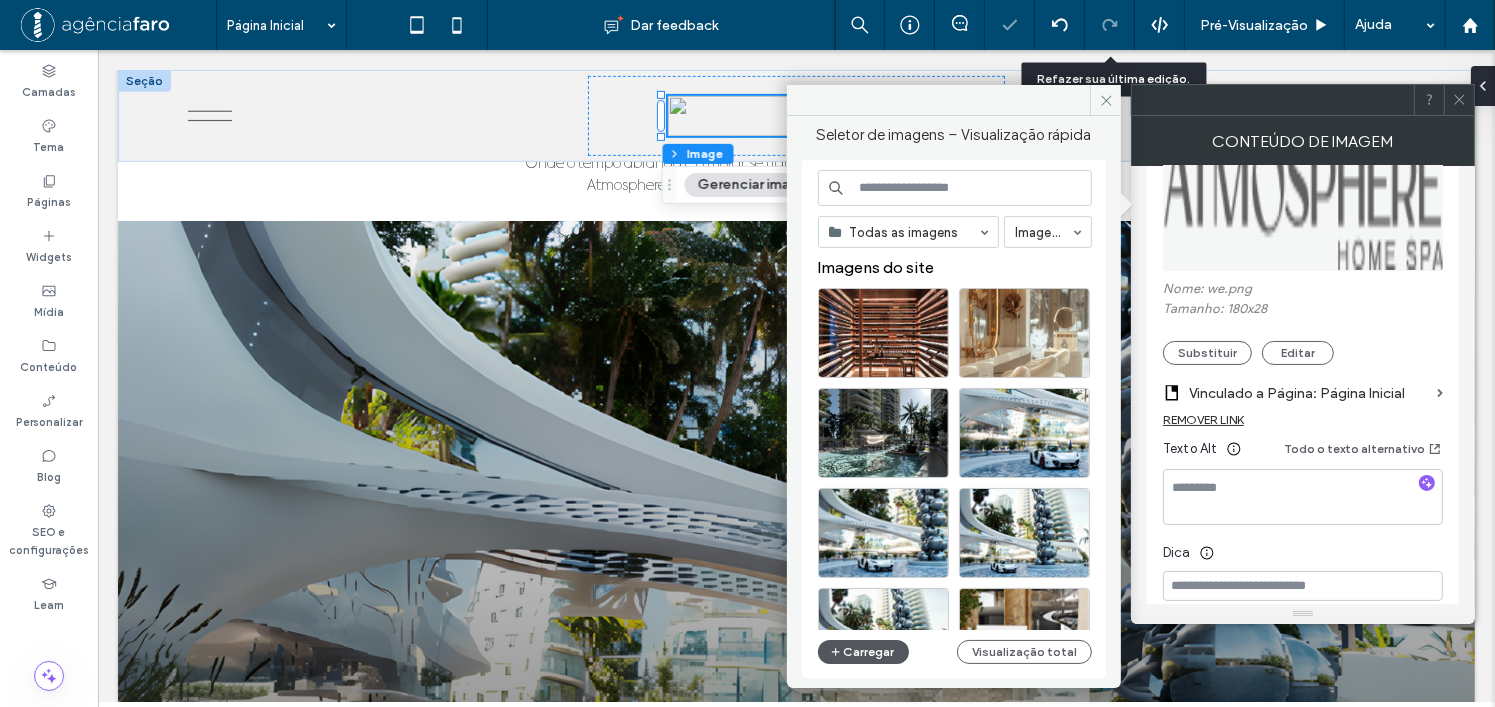 click on "Carregar" at bounding box center (863, 652) 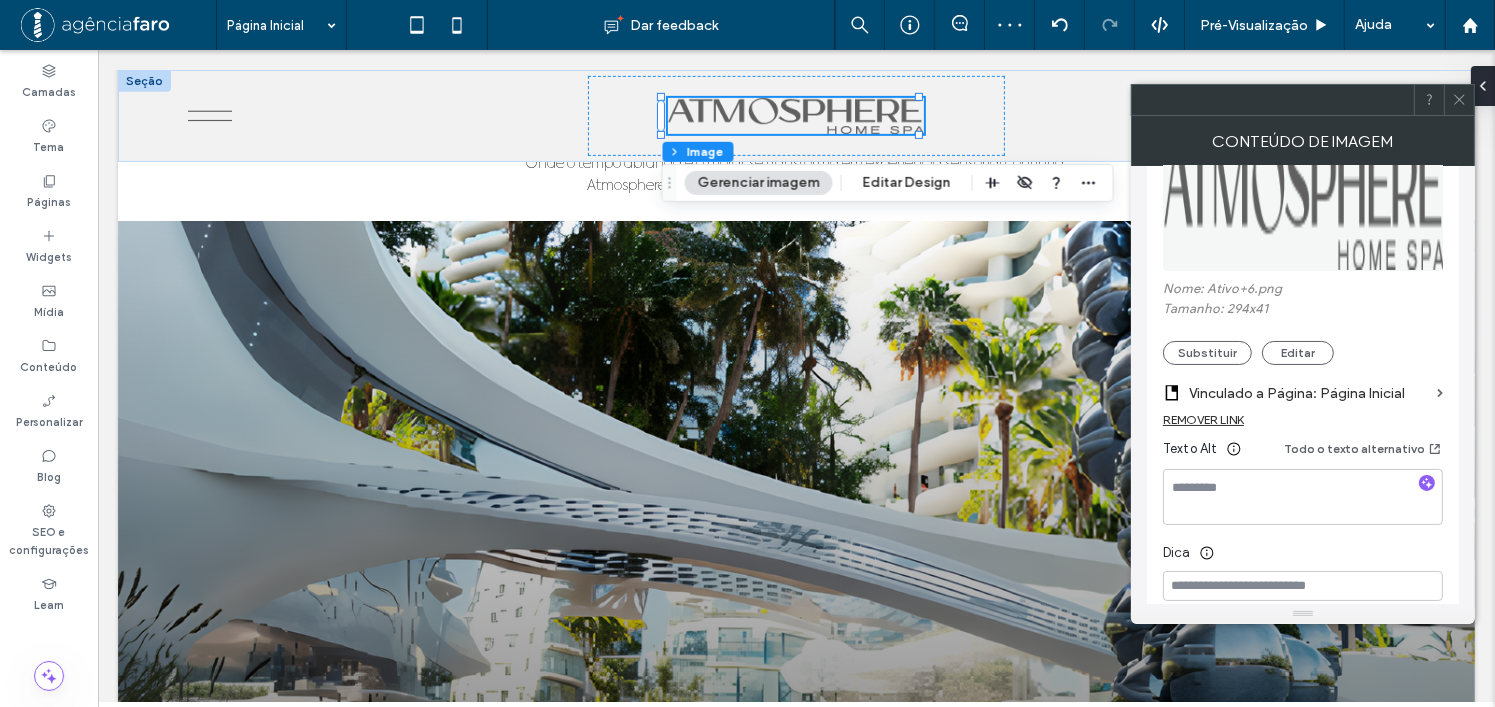 click 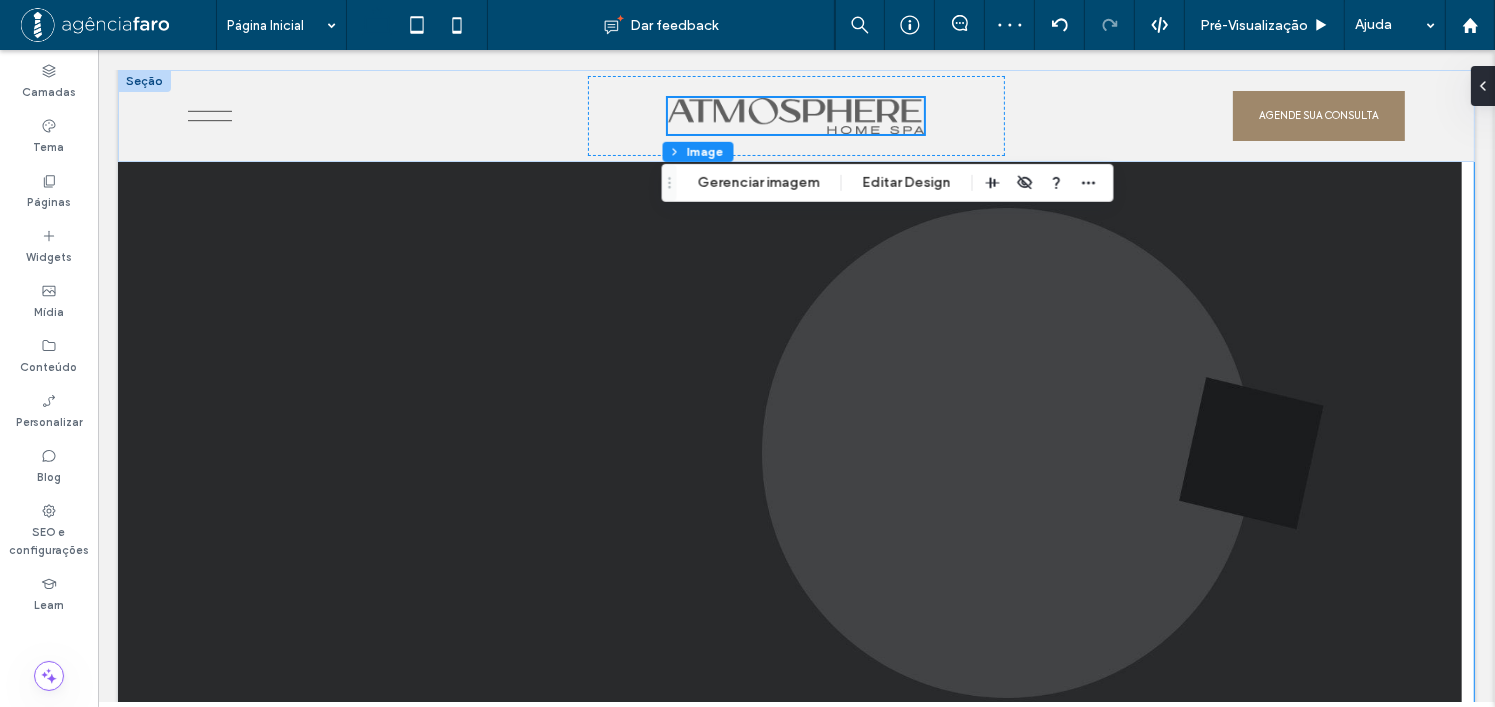 scroll, scrollTop: 0, scrollLeft: 0, axis: both 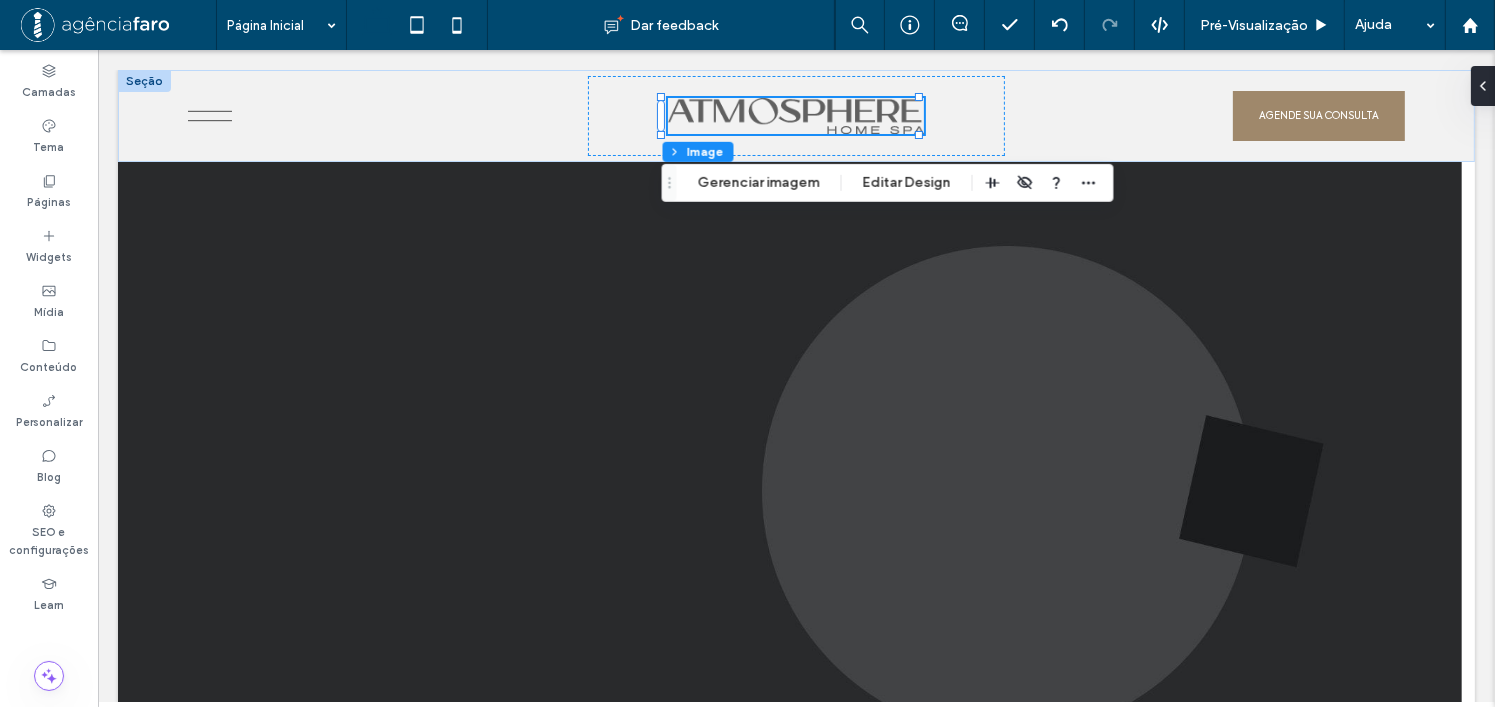 click on ".cls-1-1354811323-1354811323 {
fill: #606060;
}
AGENDE SUA CONSULTA
Seção
Cabeçalho básico
Seção
Página Inicial
Work
Contate-nos
Cópia de Página Inicial
Entre em Contato
555-555-5555
meuemail@email.com.br
Seção
CARDÁPIO
1 2
Seção + Adicionar seção
SOBRE O EMPREENDIMENTO
Live Where Art Becomes Home
VIVA ONDE A ARTE SE TRANSFORMA EM LAR." at bounding box center (795, 4167) 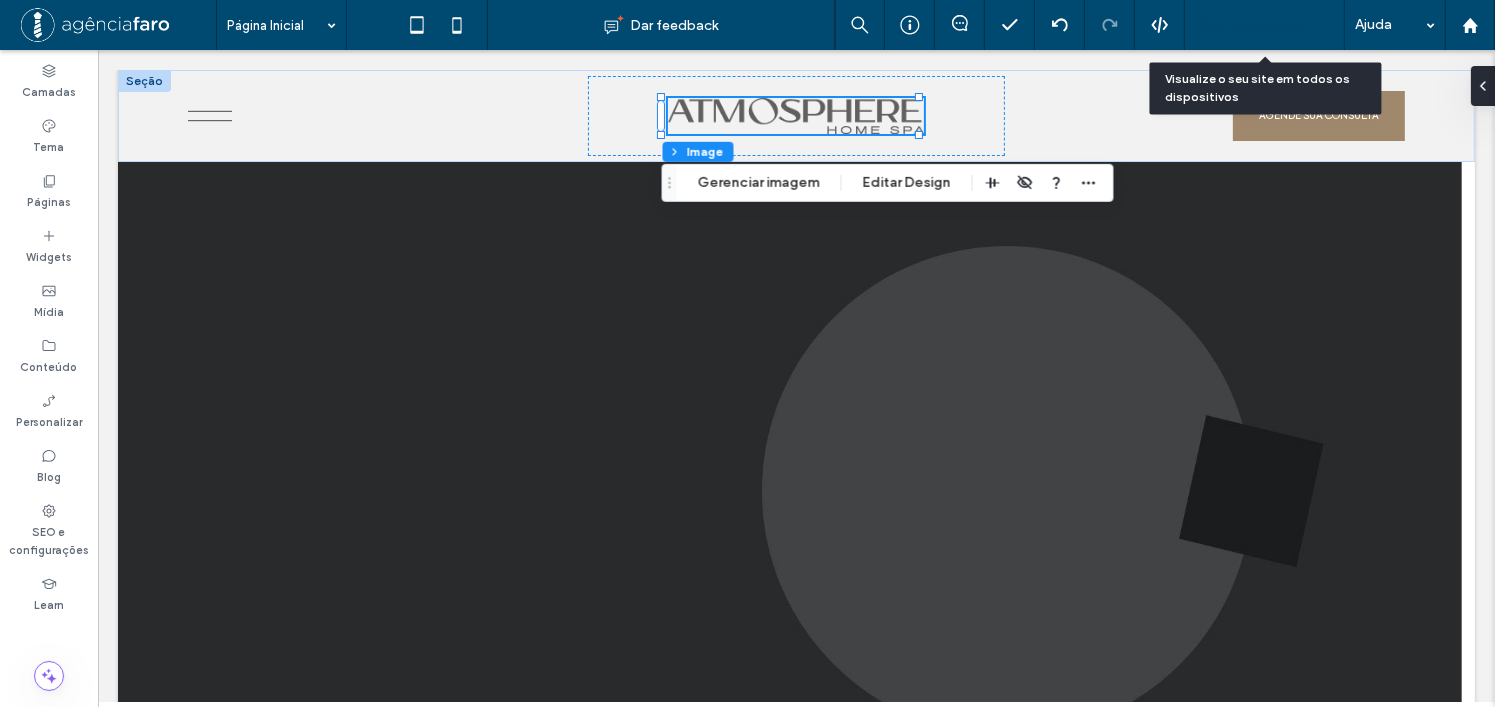 click on "Pré-Visualizaçāo" at bounding box center (1254, 25) 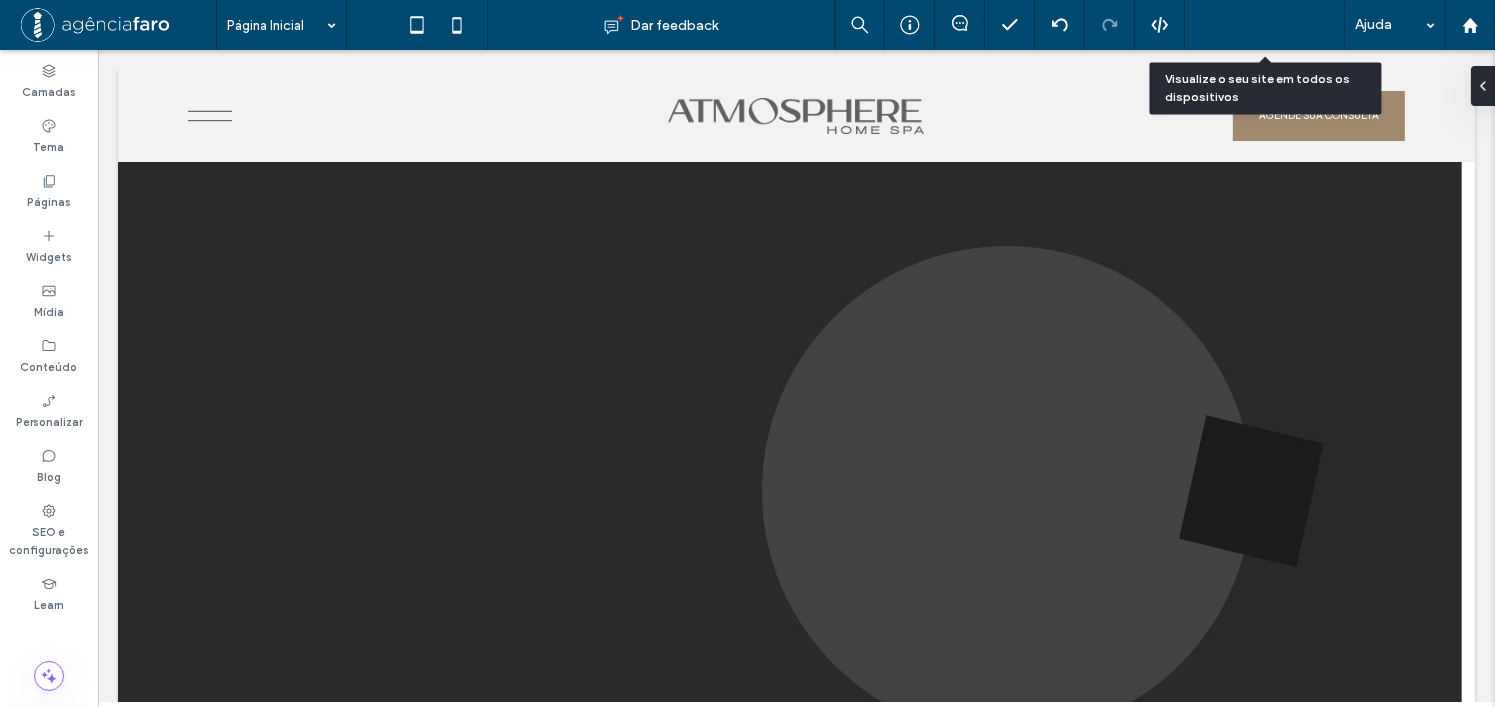 click on "Pré-Visualizaçāo" at bounding box center [1254, 25] 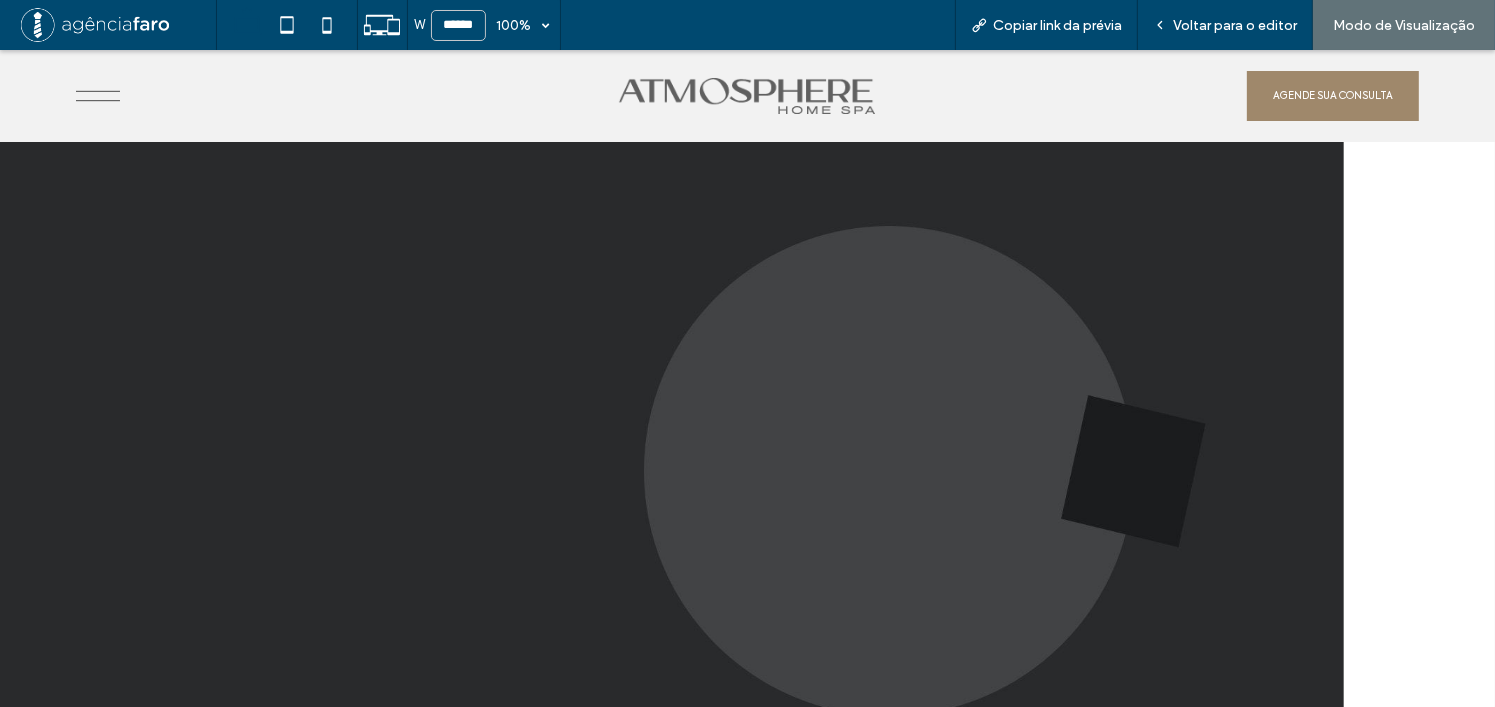 click on "Voltar para o editor" at bounding box center [1235, 25] 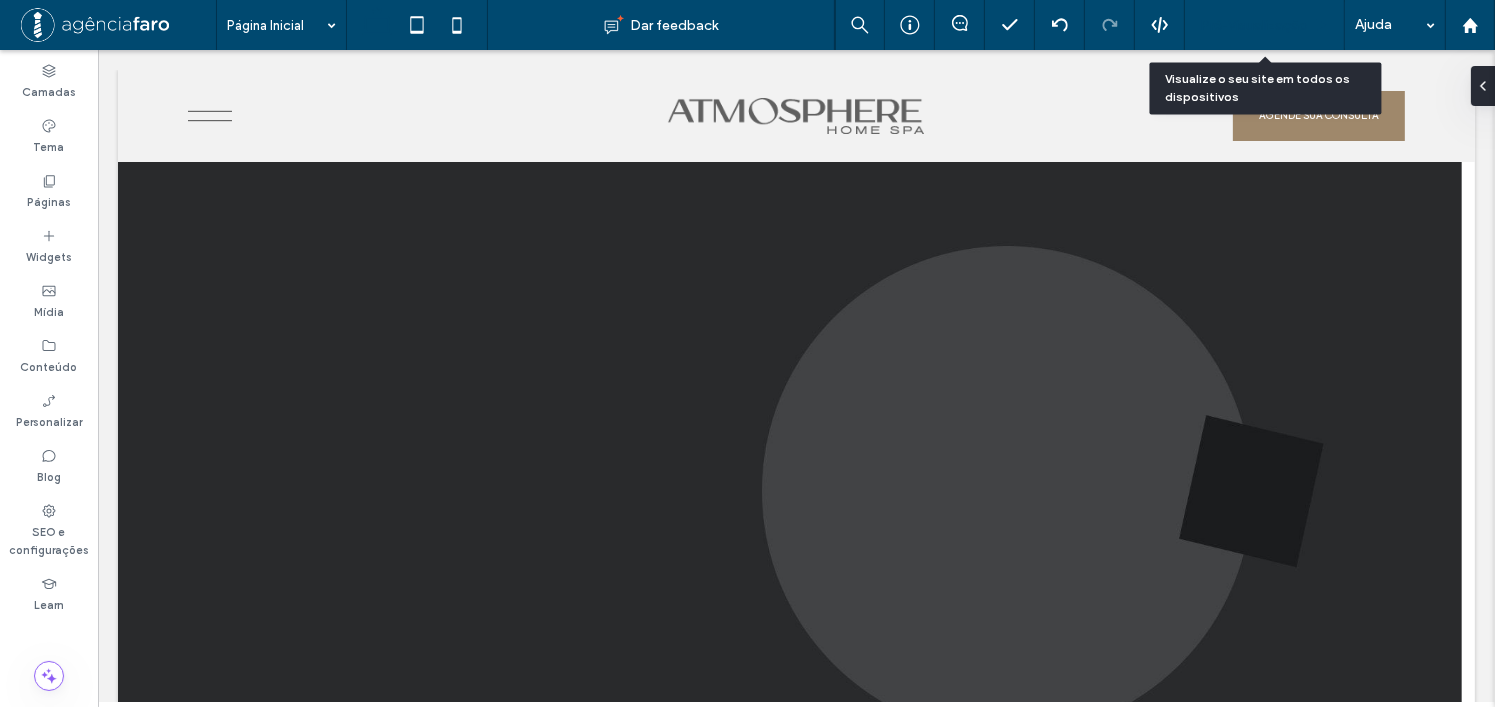 click on "Pré-Visualizaçāo" at bounding box center (1265, 25) 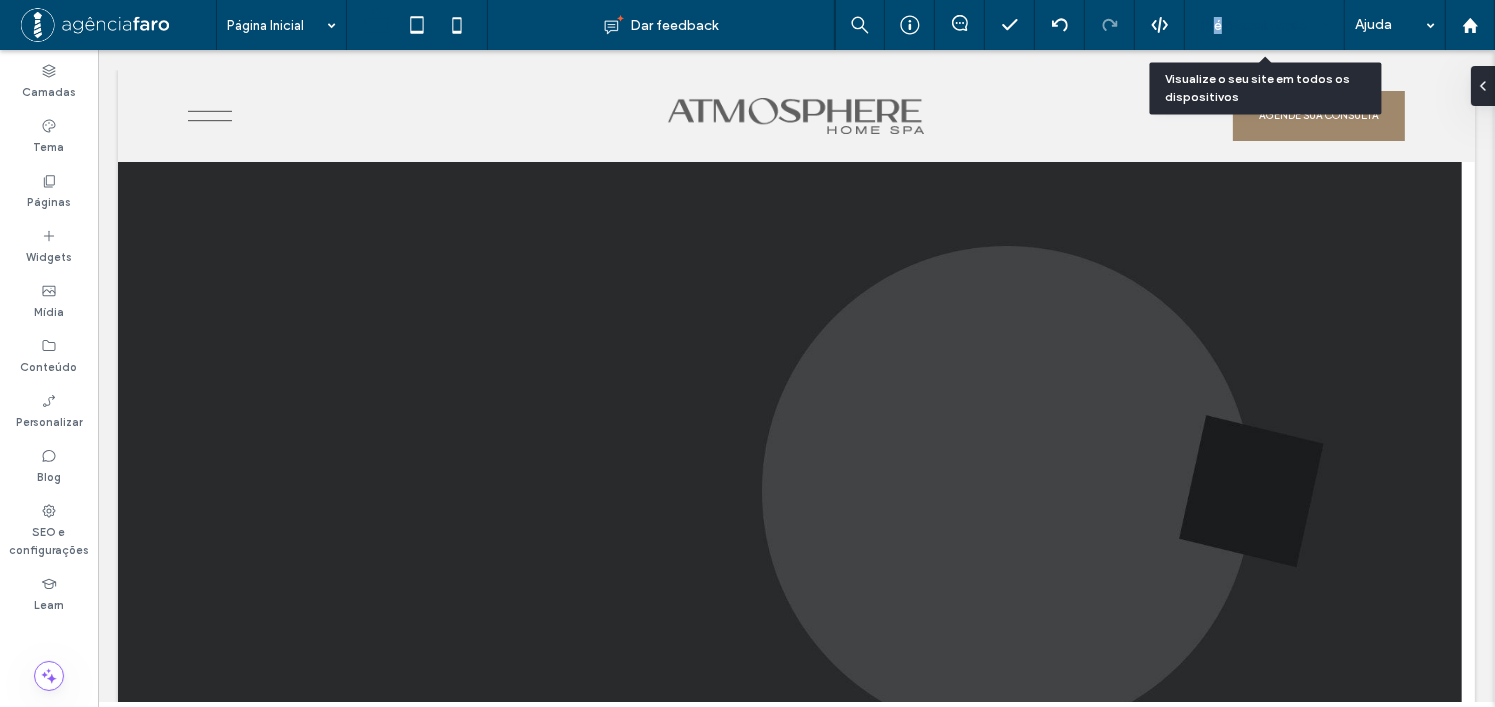drag, startPoint x: 1219, startPoint y: 28, endPoint x: 1207, endPoint y: 37, distance: 15 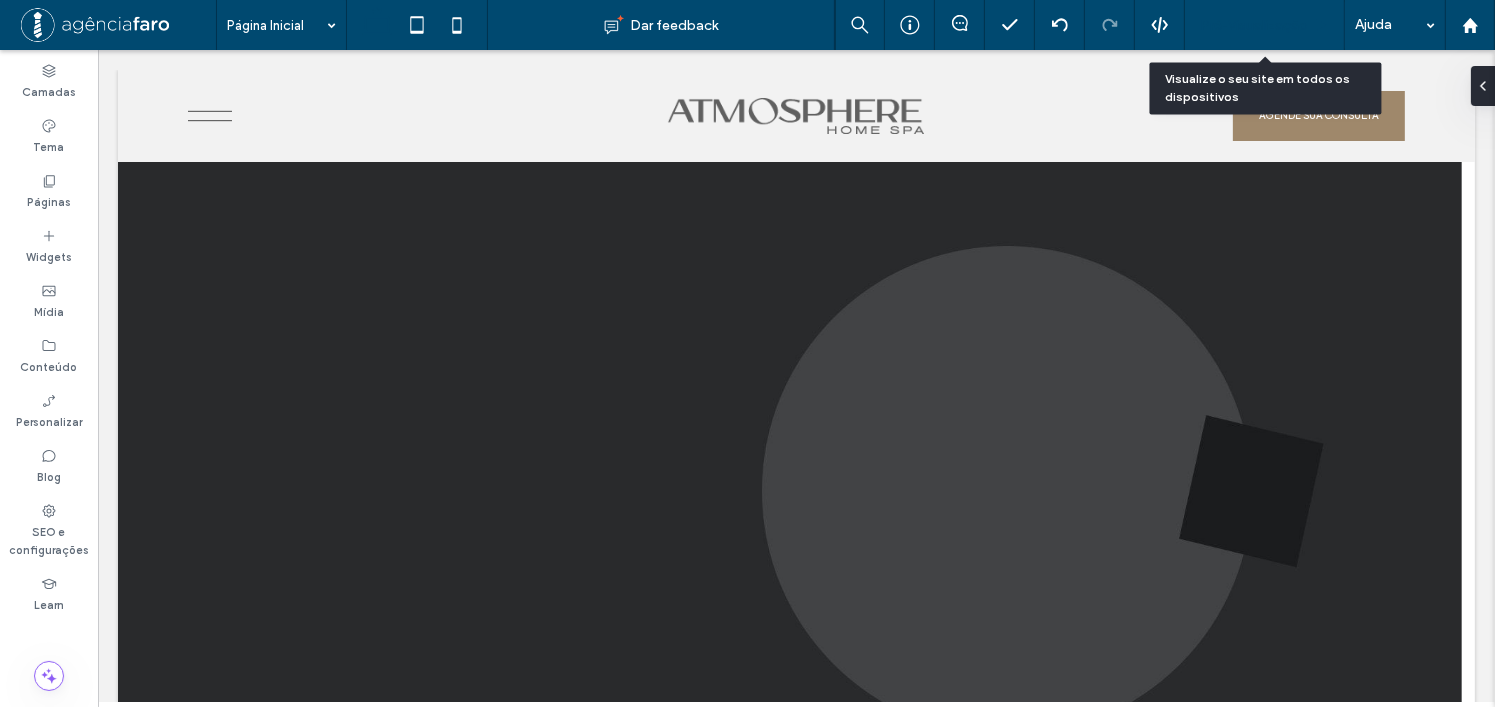 click on "Pré-Visualizaçāo" at bounding box center (1254, 25) 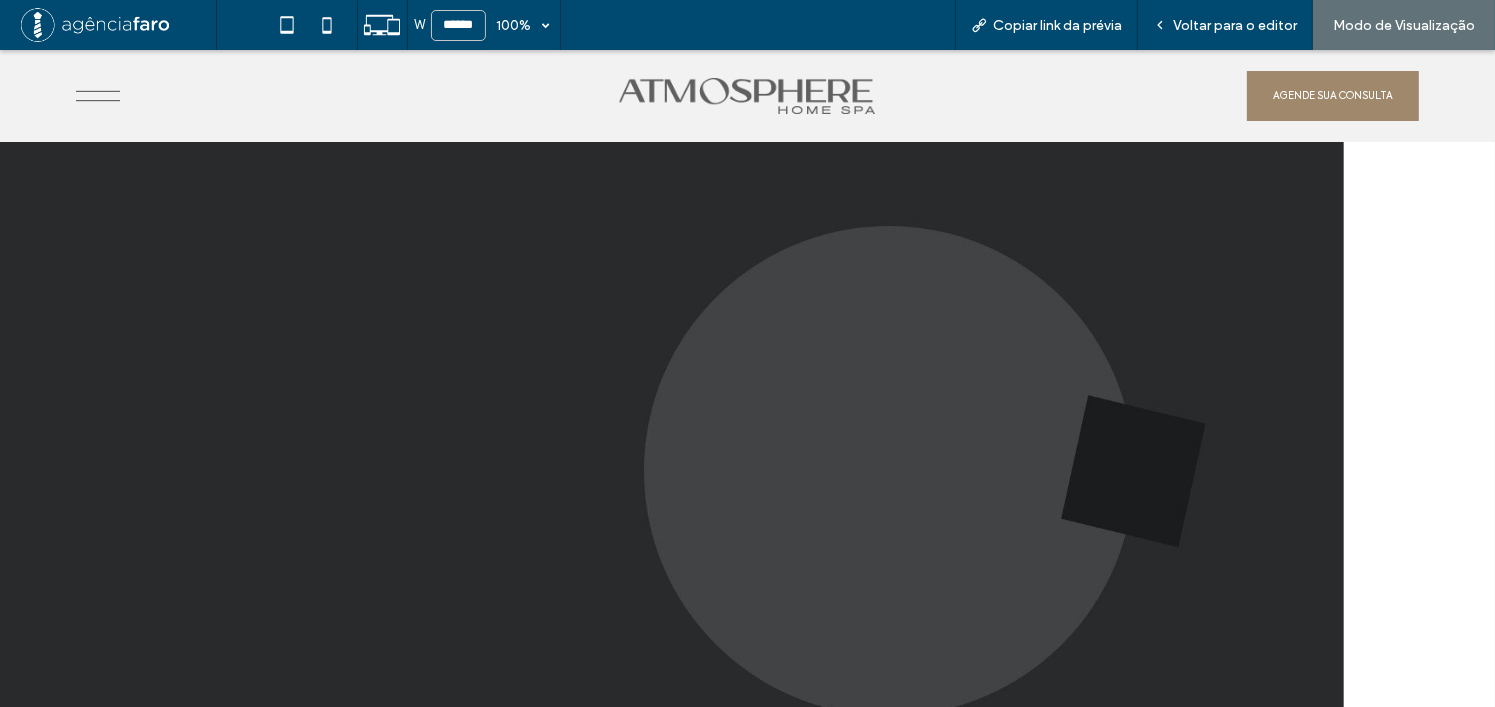 click on "Voltar para o editor" at bounding box center [1235, 25] 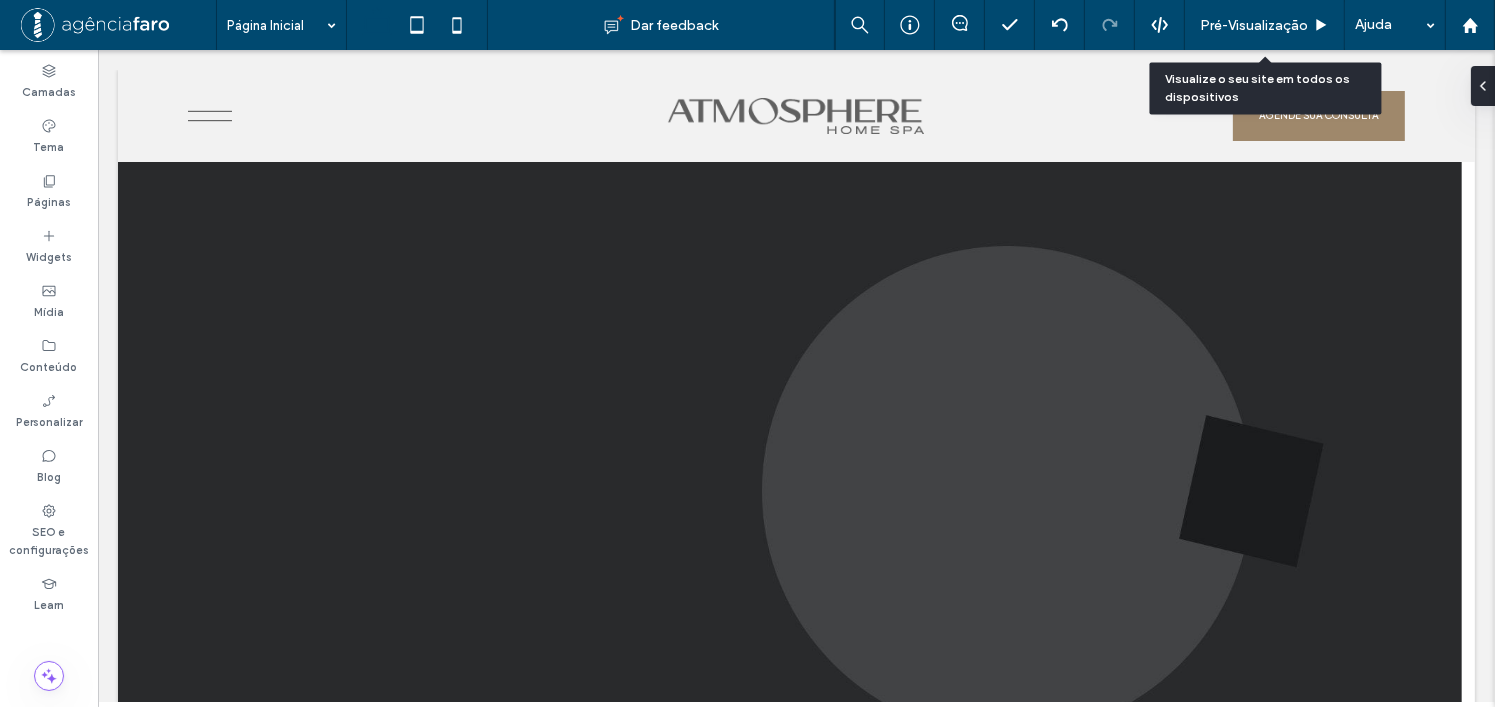 click on "Pré-Visualizaçāo" at bounding box center (1254, 25) 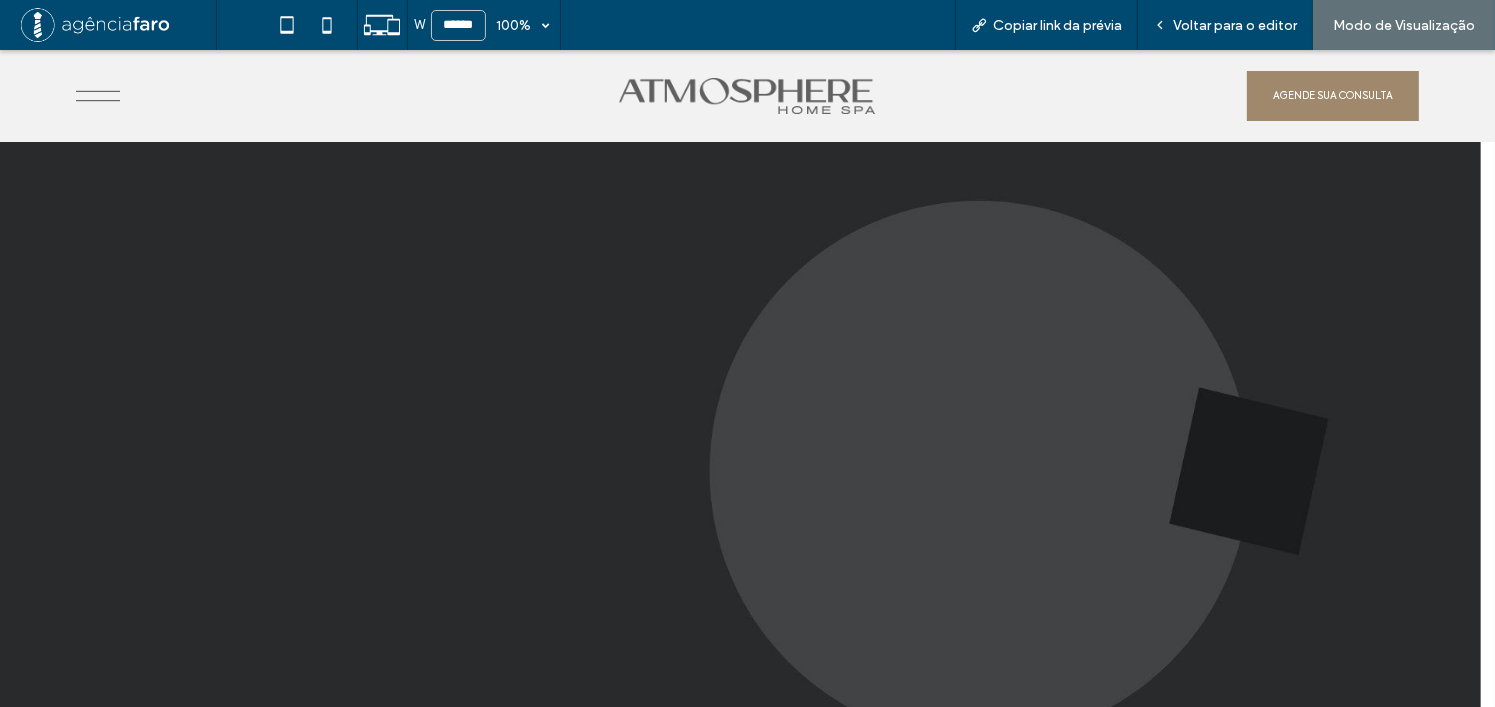click on ".cls-1-1354811323-1354811323 {
fill: #606060;
}" 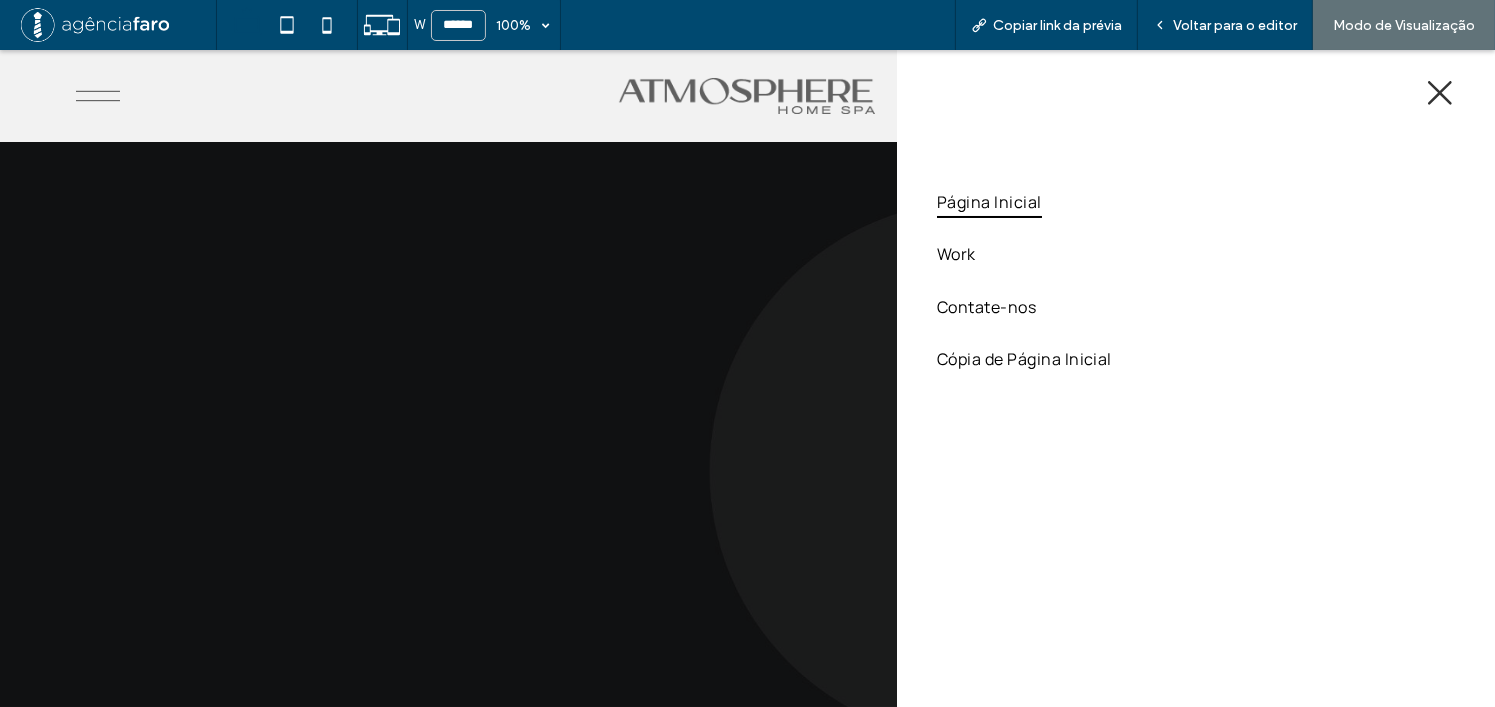 click on ".cls-1-1354811323-1354811323 {
fill: #606060;
}" 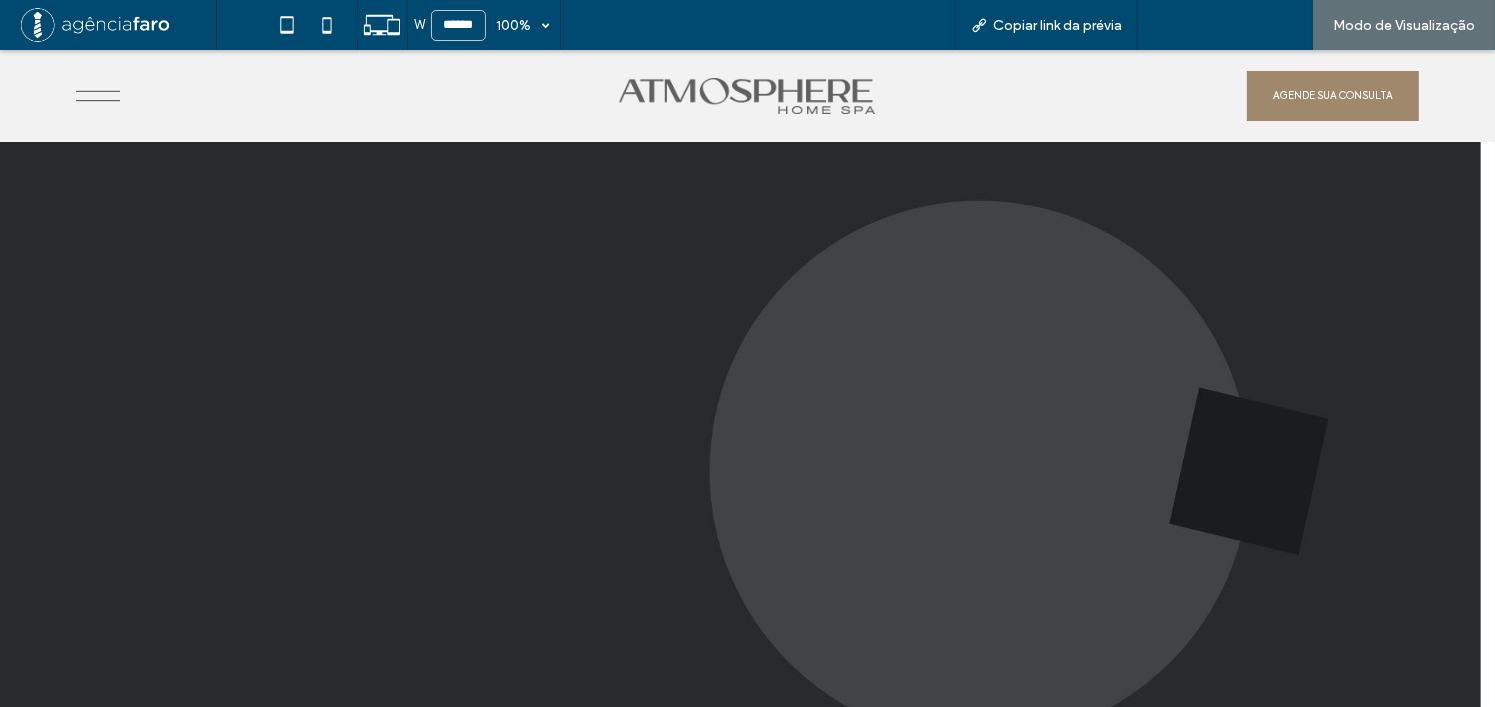 drag, startPoint x: 1196, startPoint y: 24, endPoint x: 194, endPoint y: 21, distance: 1002.0045 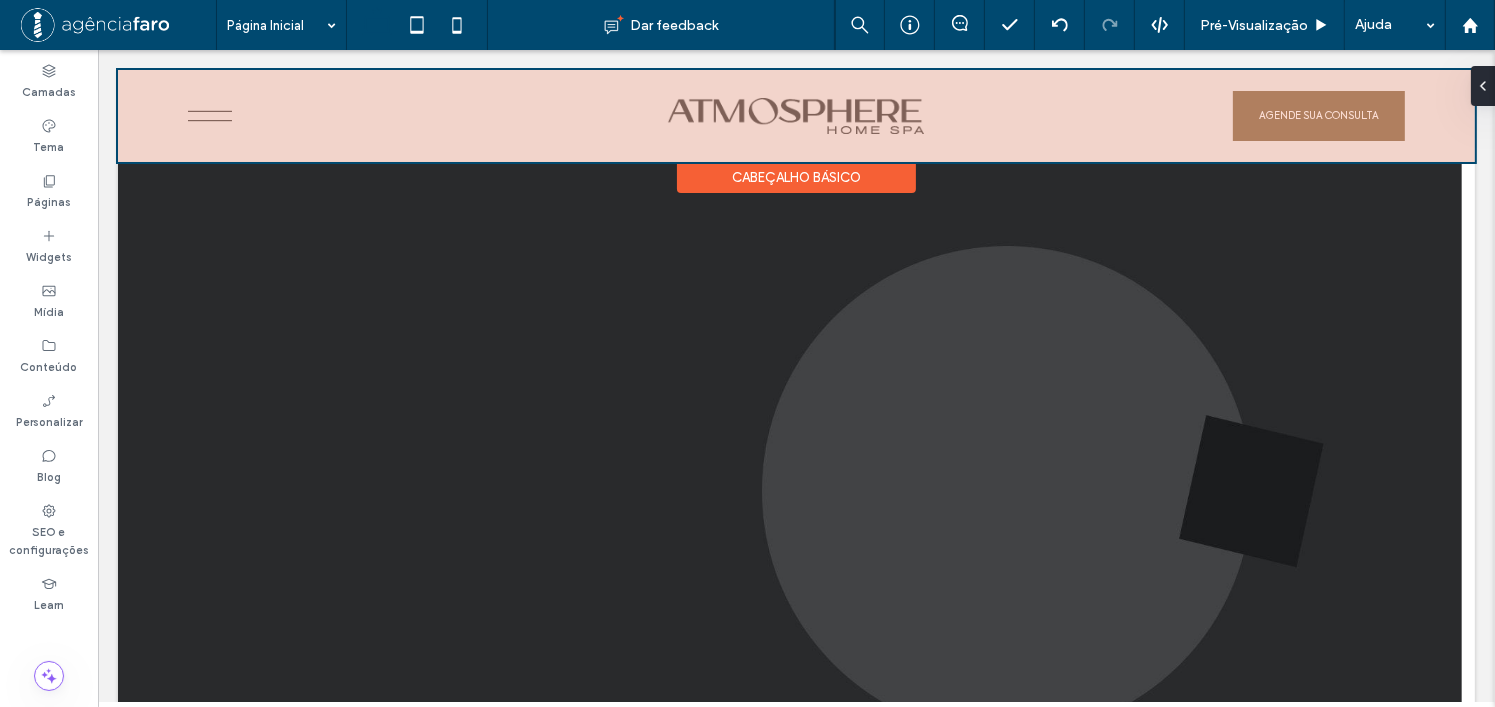 click at bounding box center [795, 116] 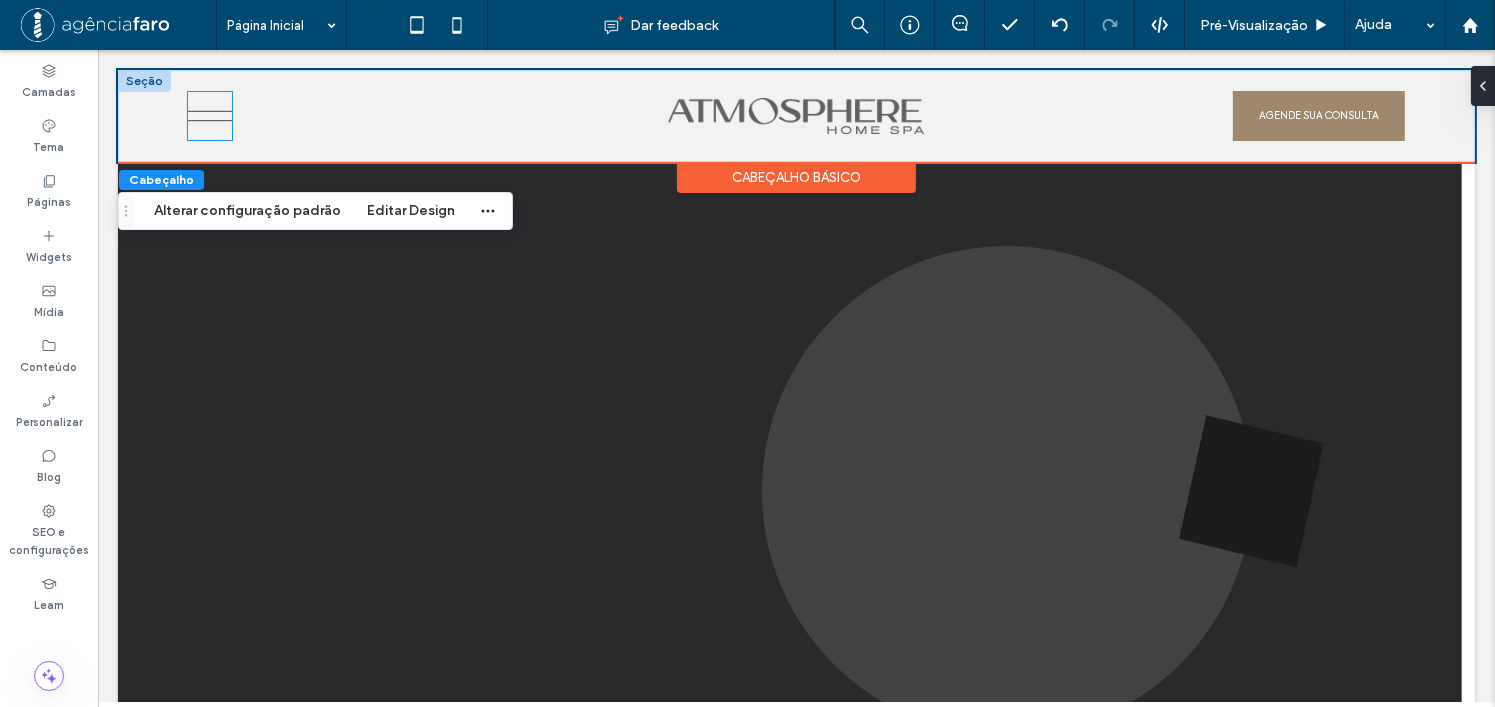 click on ".cls-1-1354811323-1354811323 {
fill: #606060;
}" 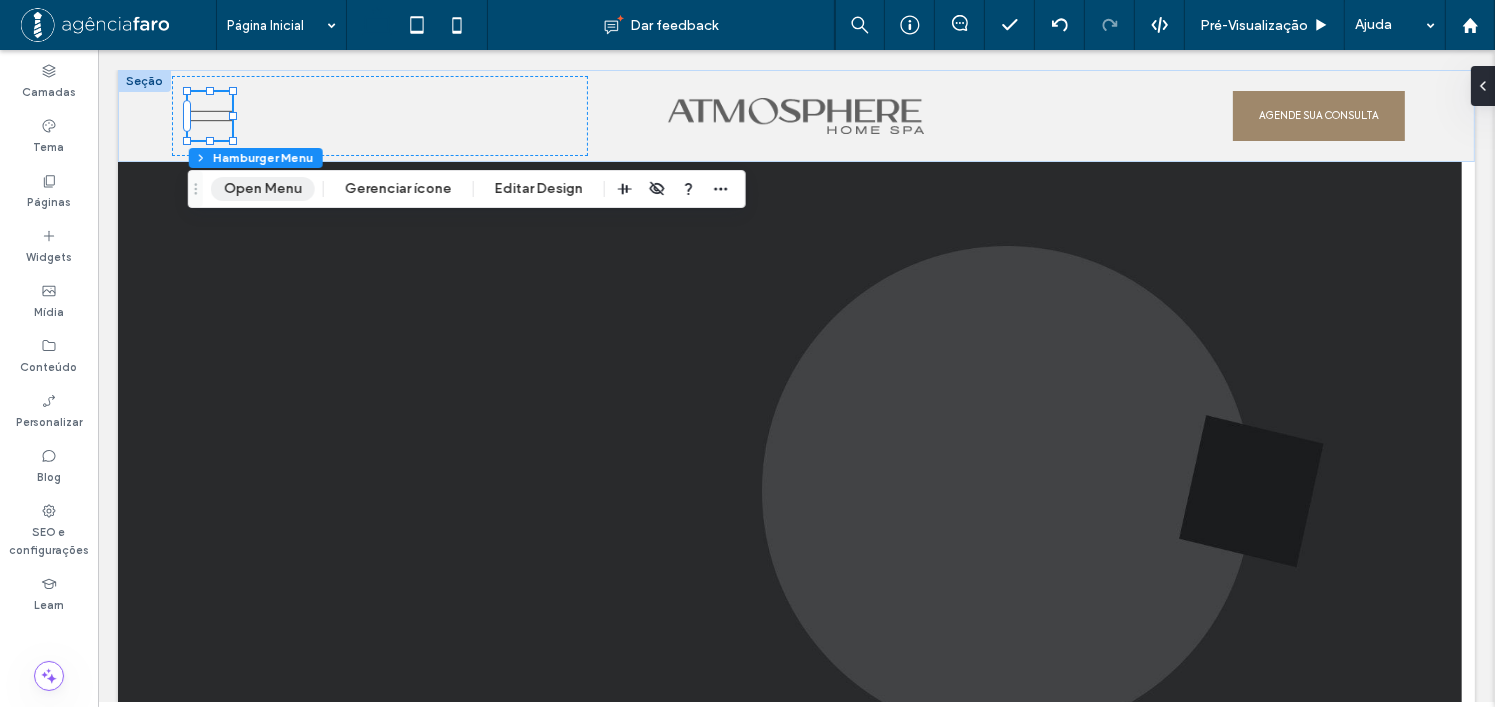 drag, startPoint x: 229, startPoint y: 186, endPoint x: 131, endPoint y: 136, distance: 110.01818 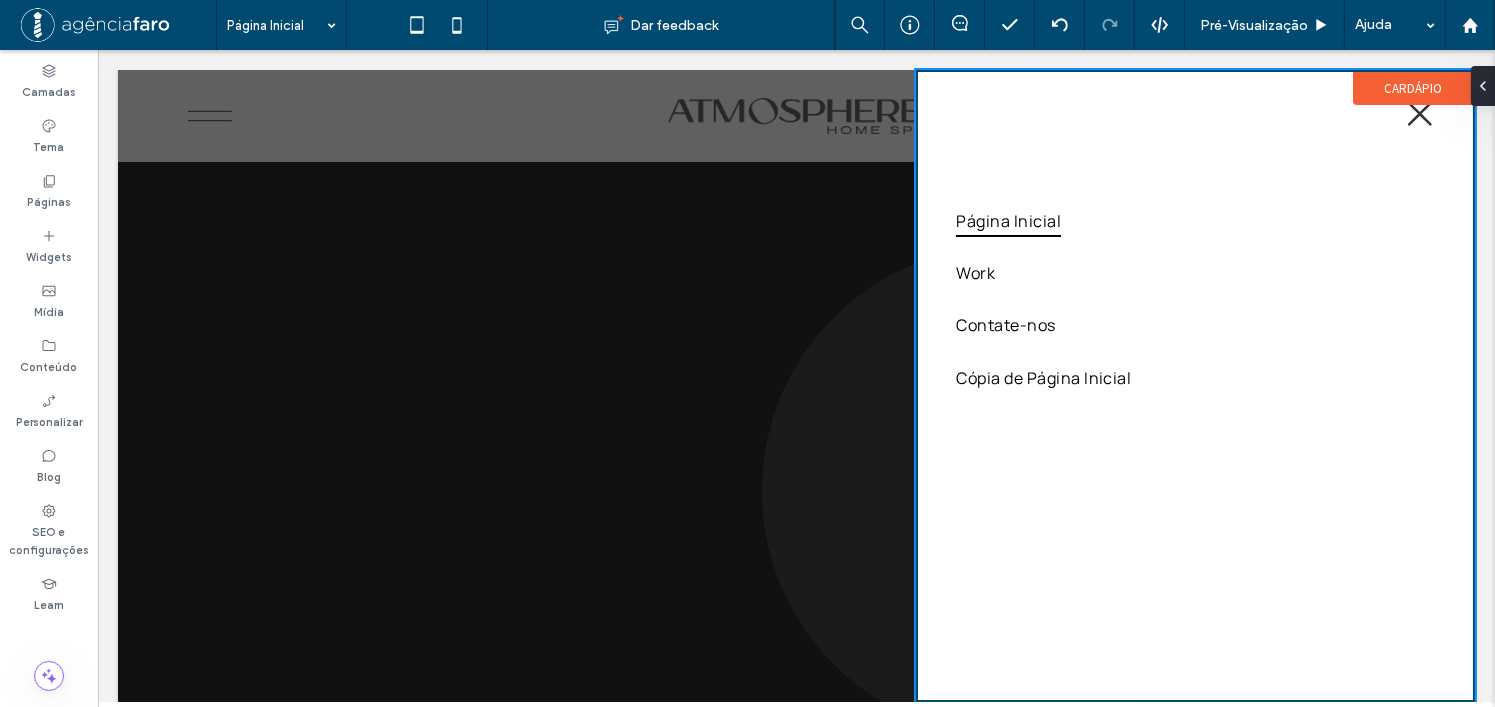 click at bounding box center [795, 386] 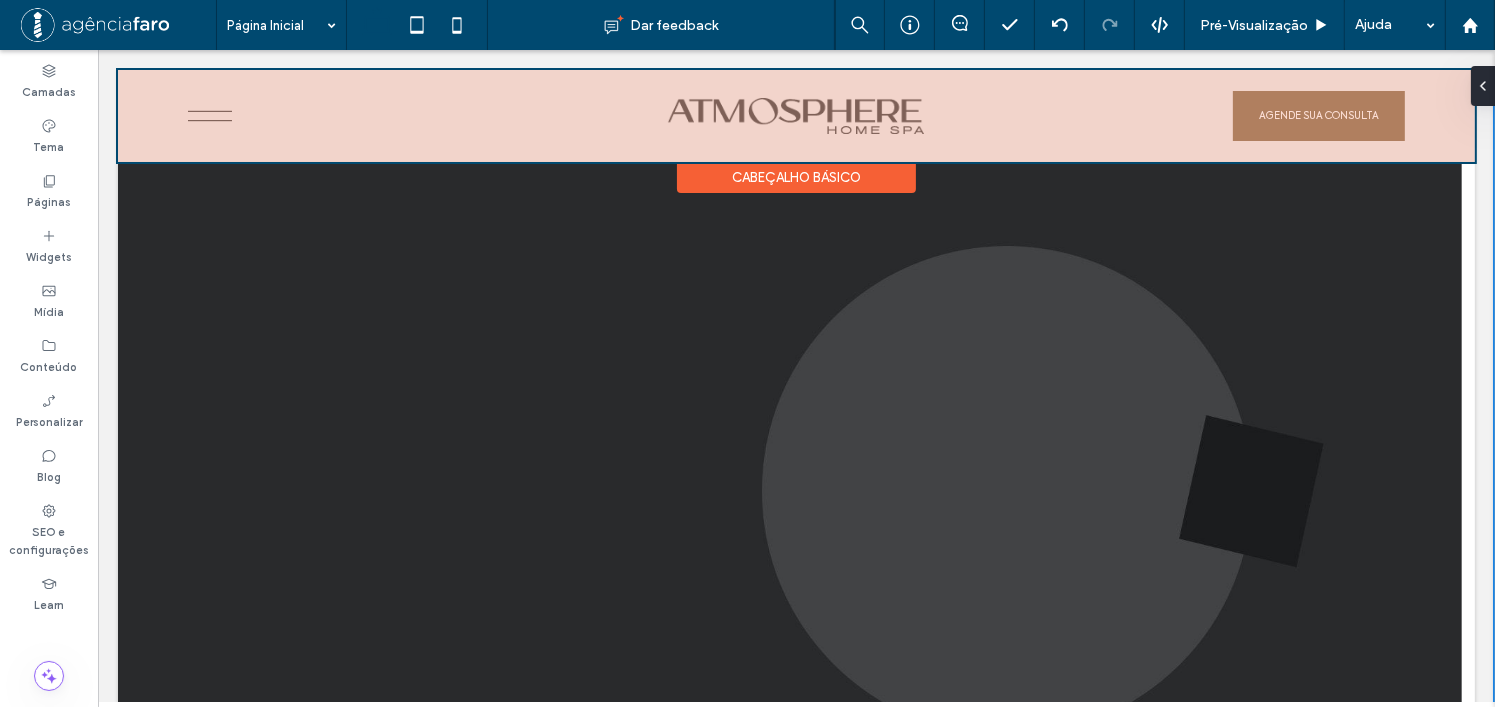 click at bounding box center (795, 116) 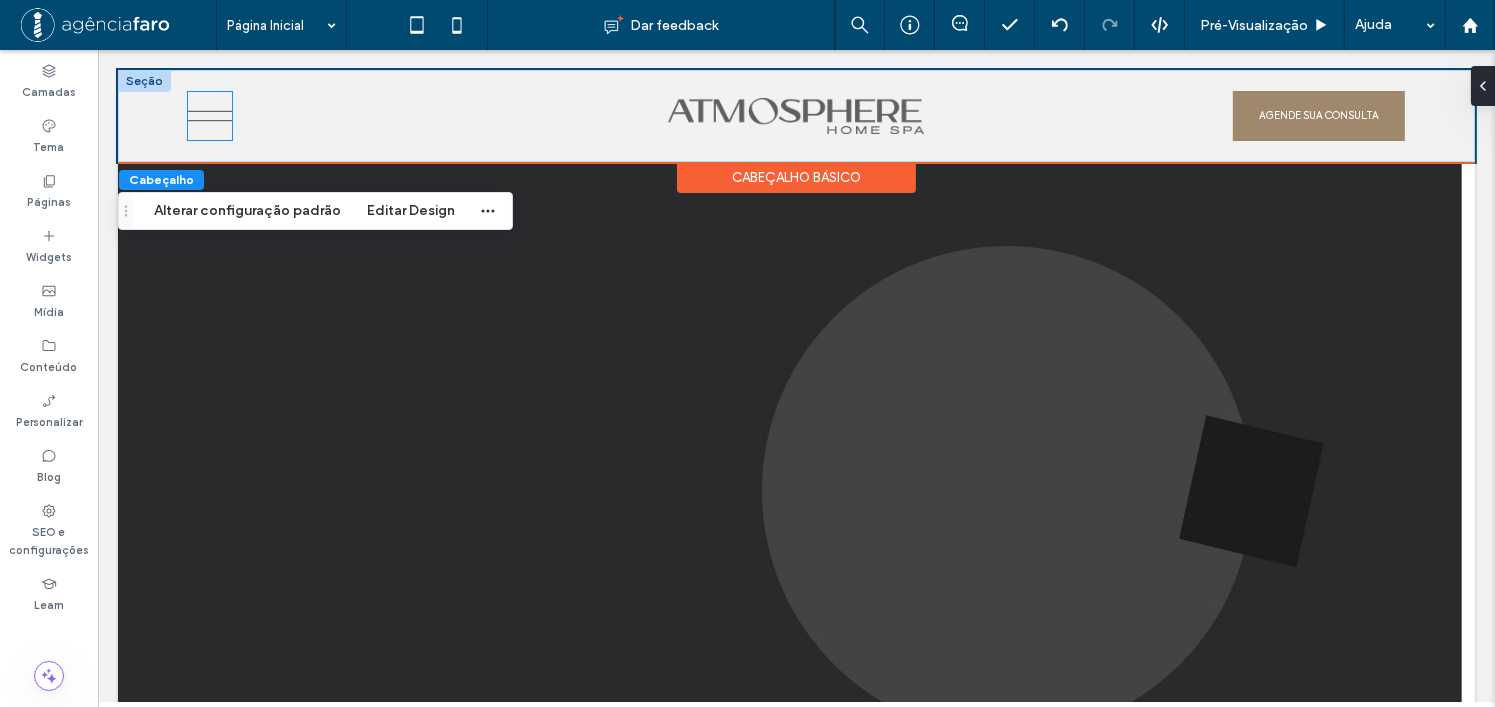 click on ".cls-1-1354811323-1354811323 {
fill: #606060;
}" 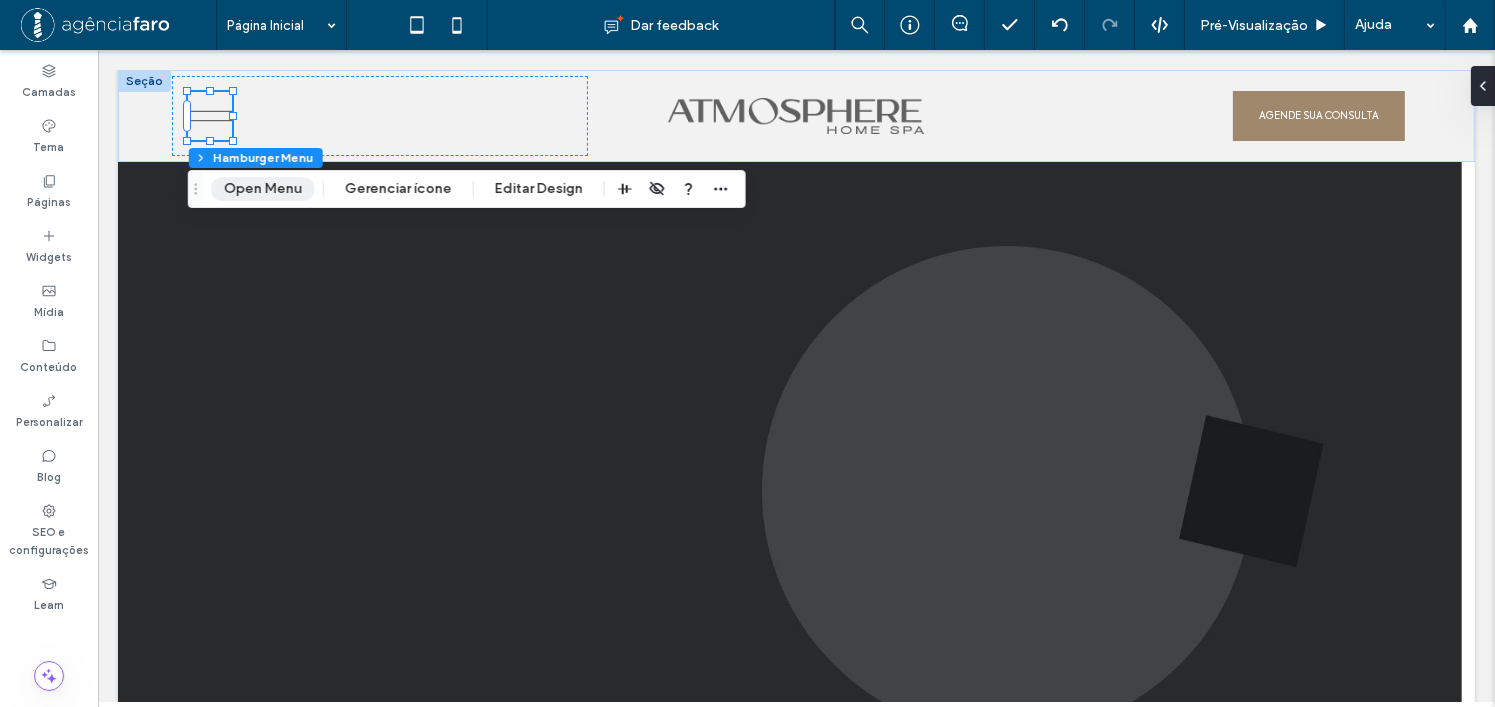 drag, startPoint x: 281, startPoint y: 193, endPoint x: 203, endPoint y: 137, distance: 96.02083 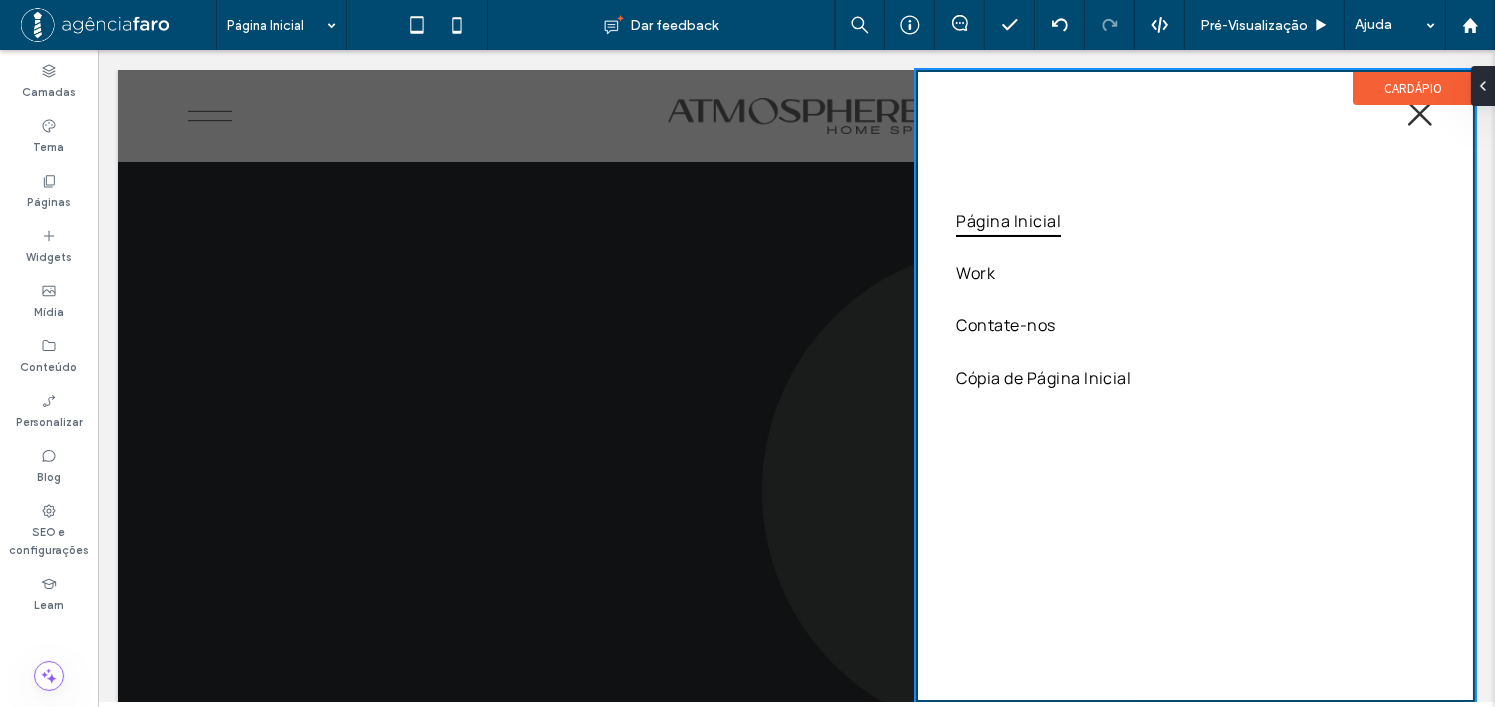 click on "CARDÁPIO" at bounding box center [1412, 88] 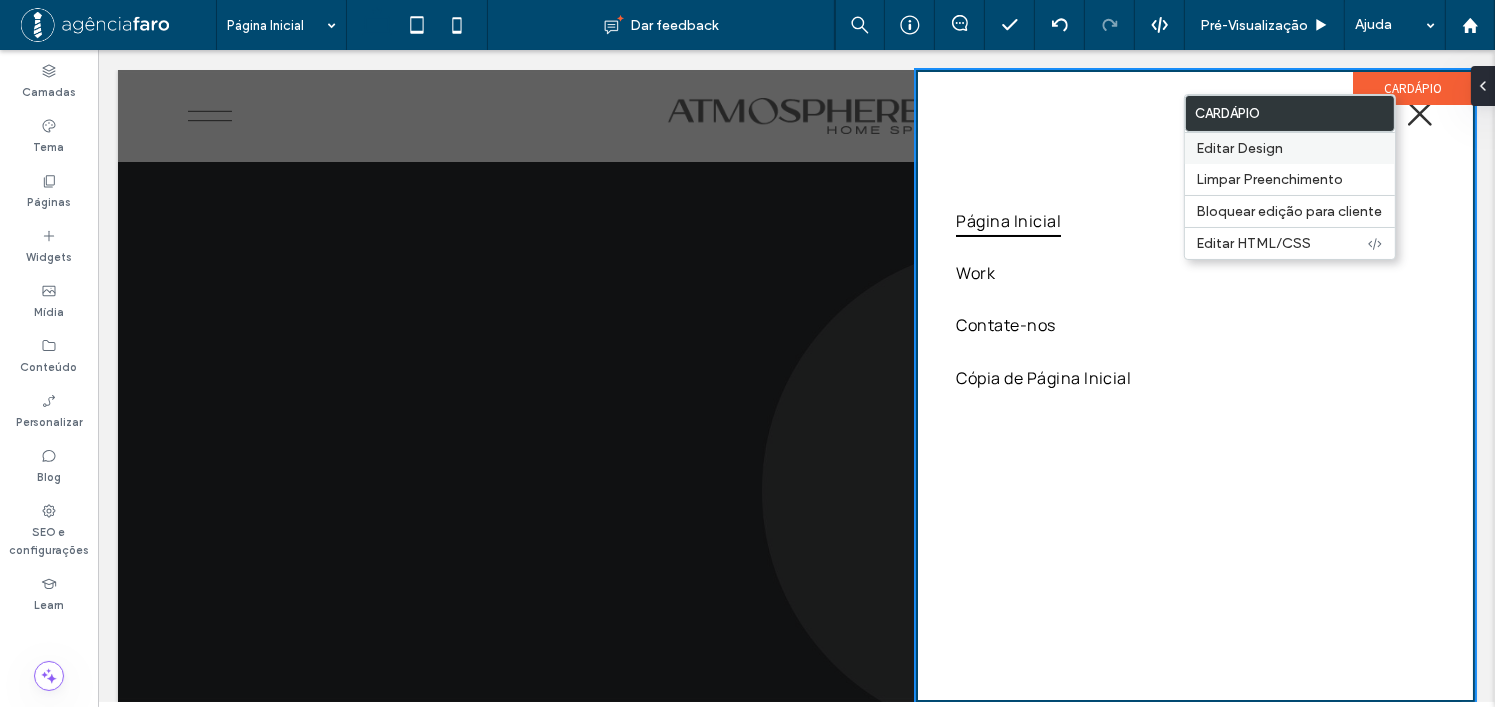 click on "Editar Design" at bounding box center (1290, 148) 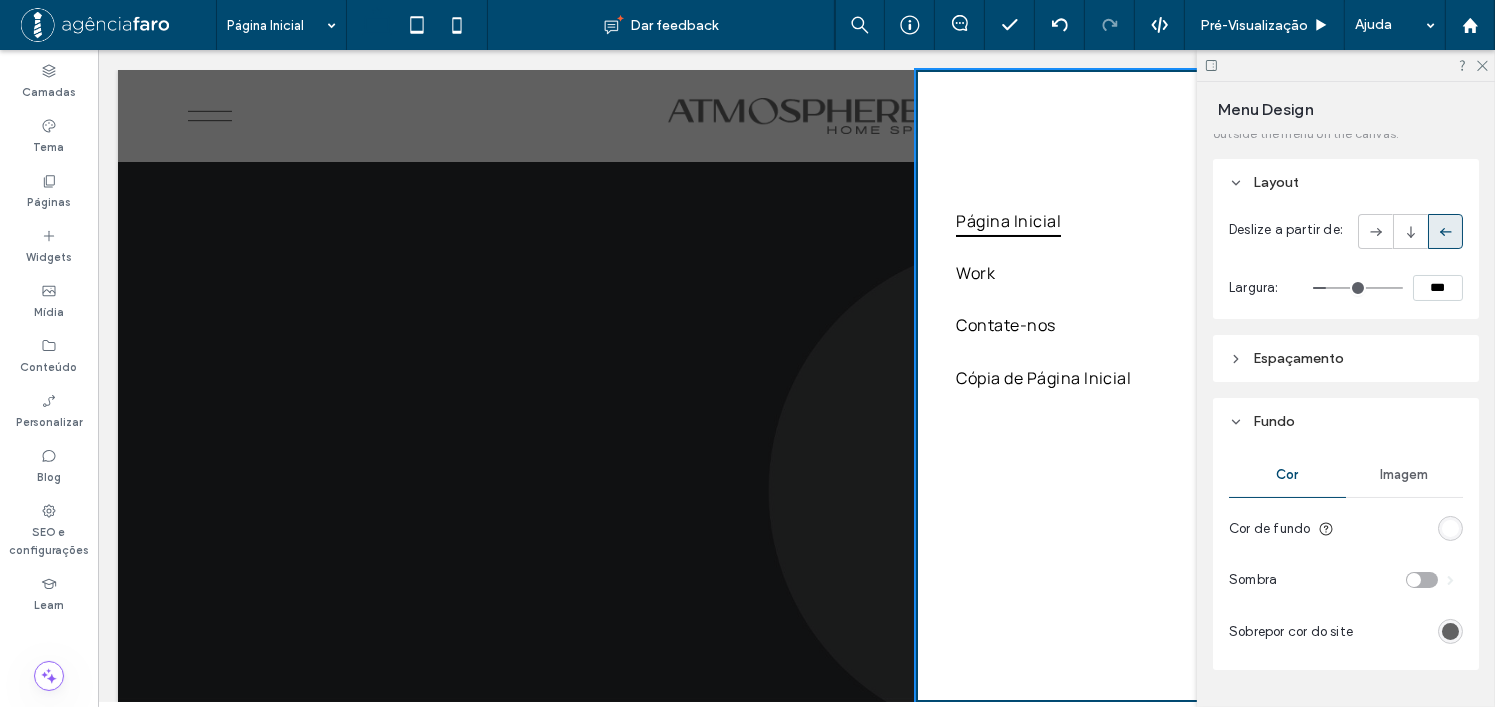 scroll, scrollTop: 79, scrollLeft: 0, axis: vertical 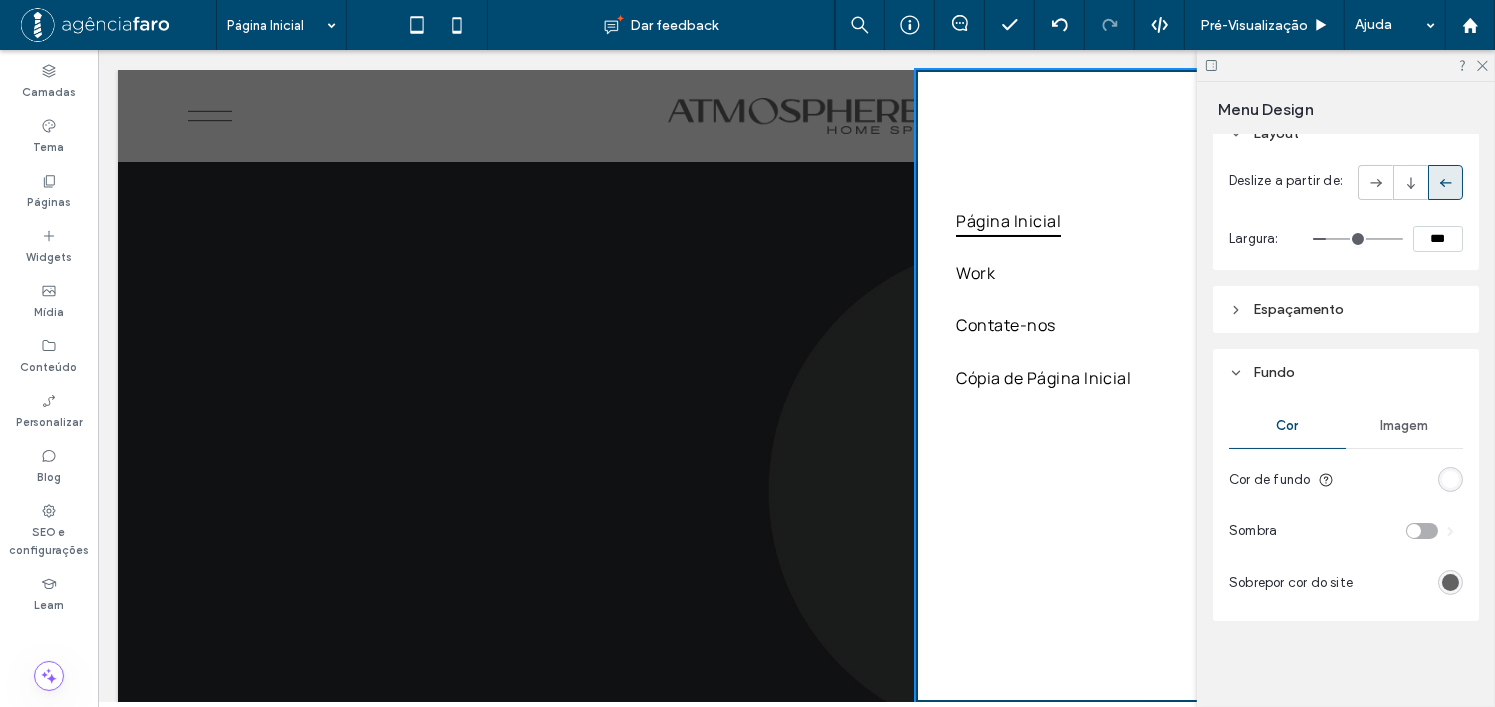 type on "**" 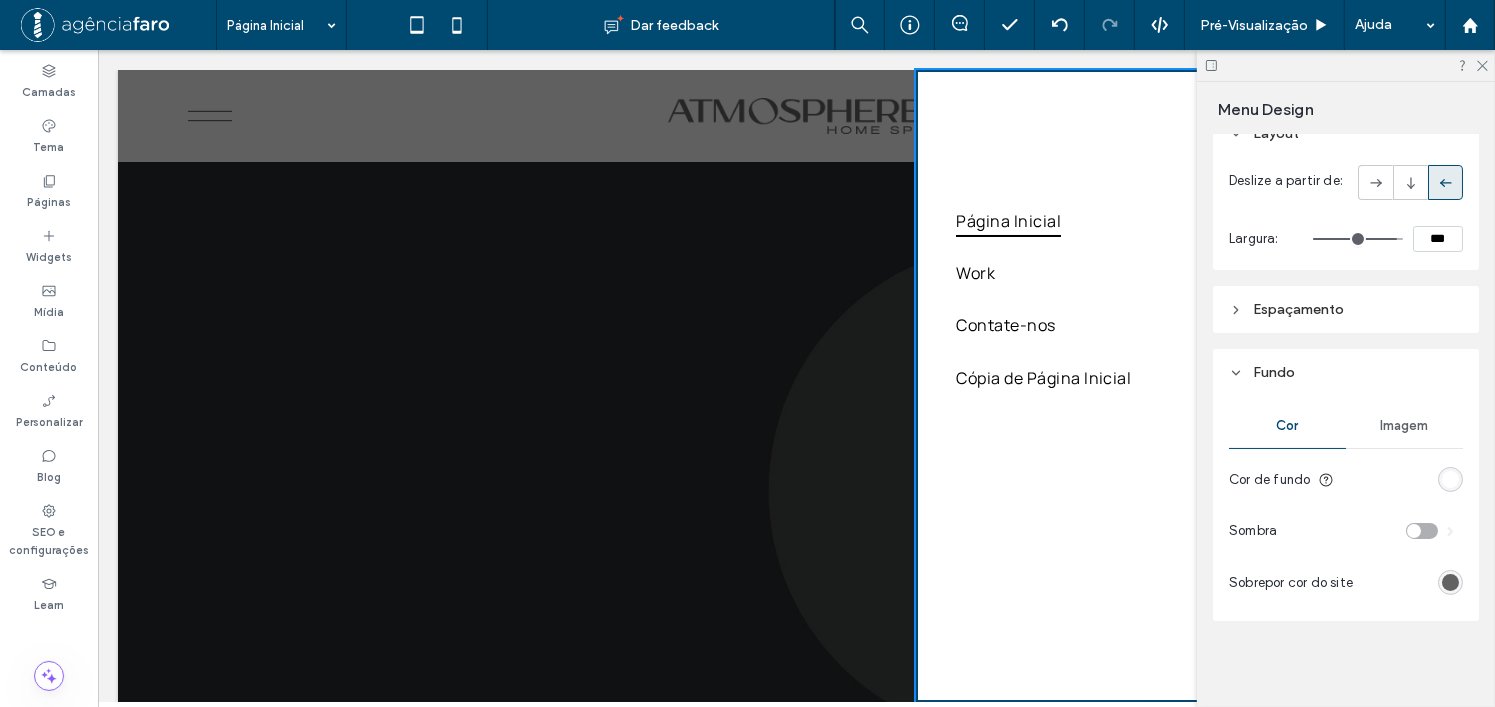 type on "***" 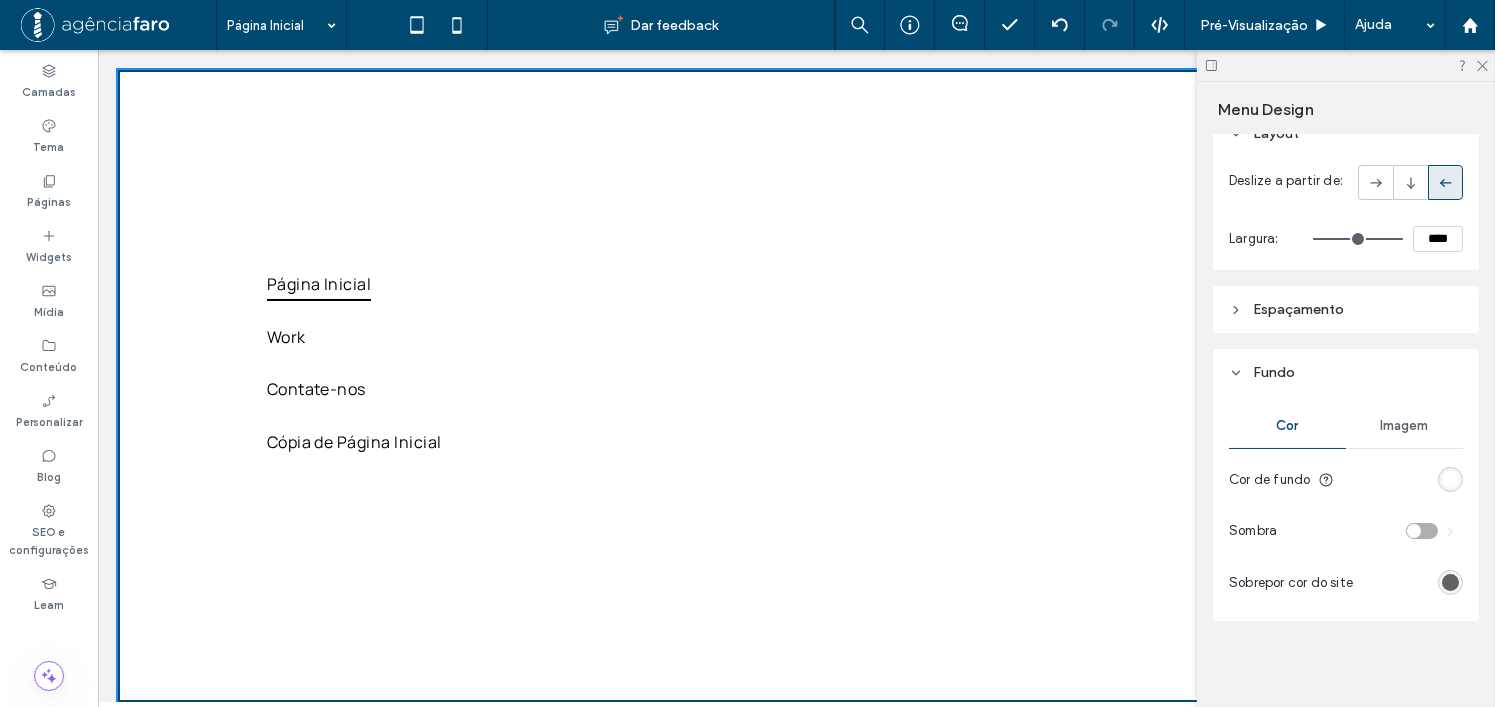 drag, startPoint x: 1323, startPoint y: 241, endPoint x: 1435, endPoint y: 243, distance: 112.01785 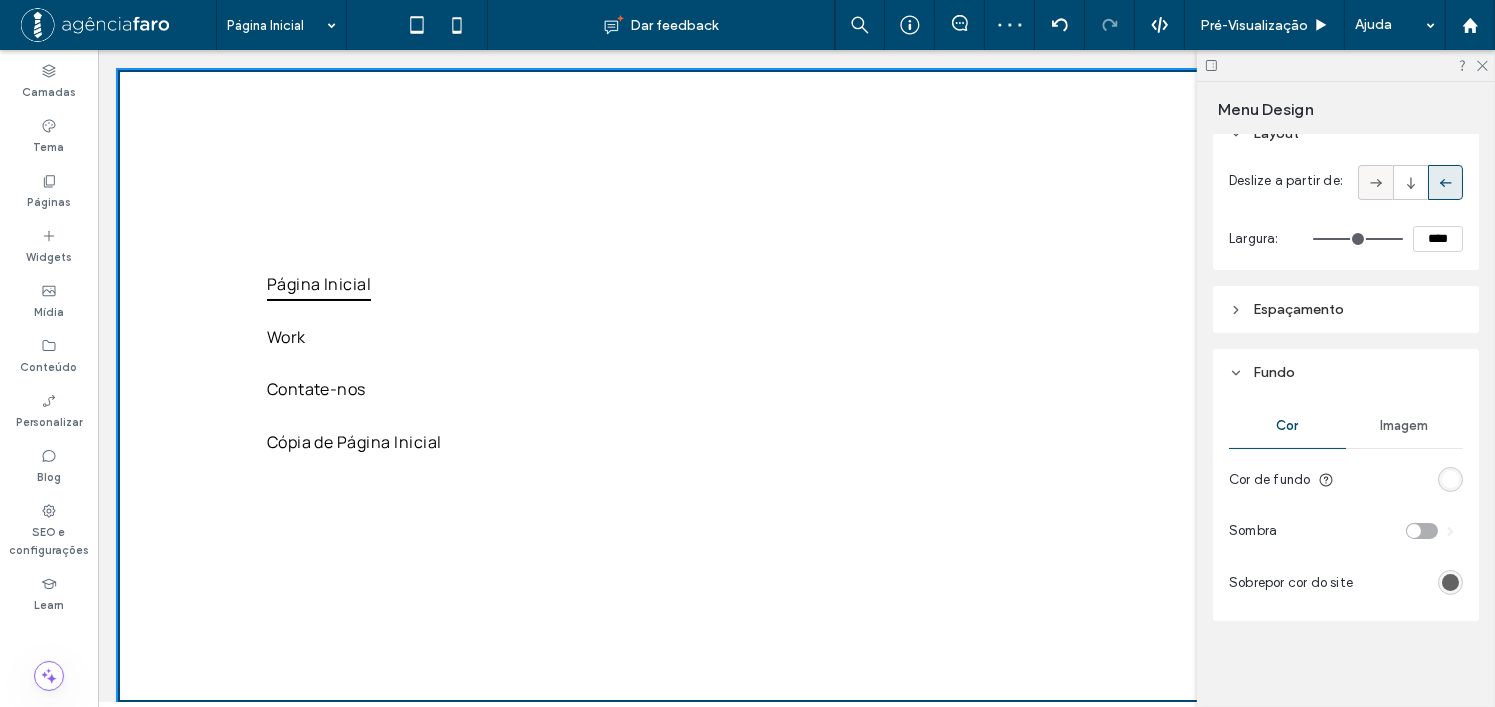 click 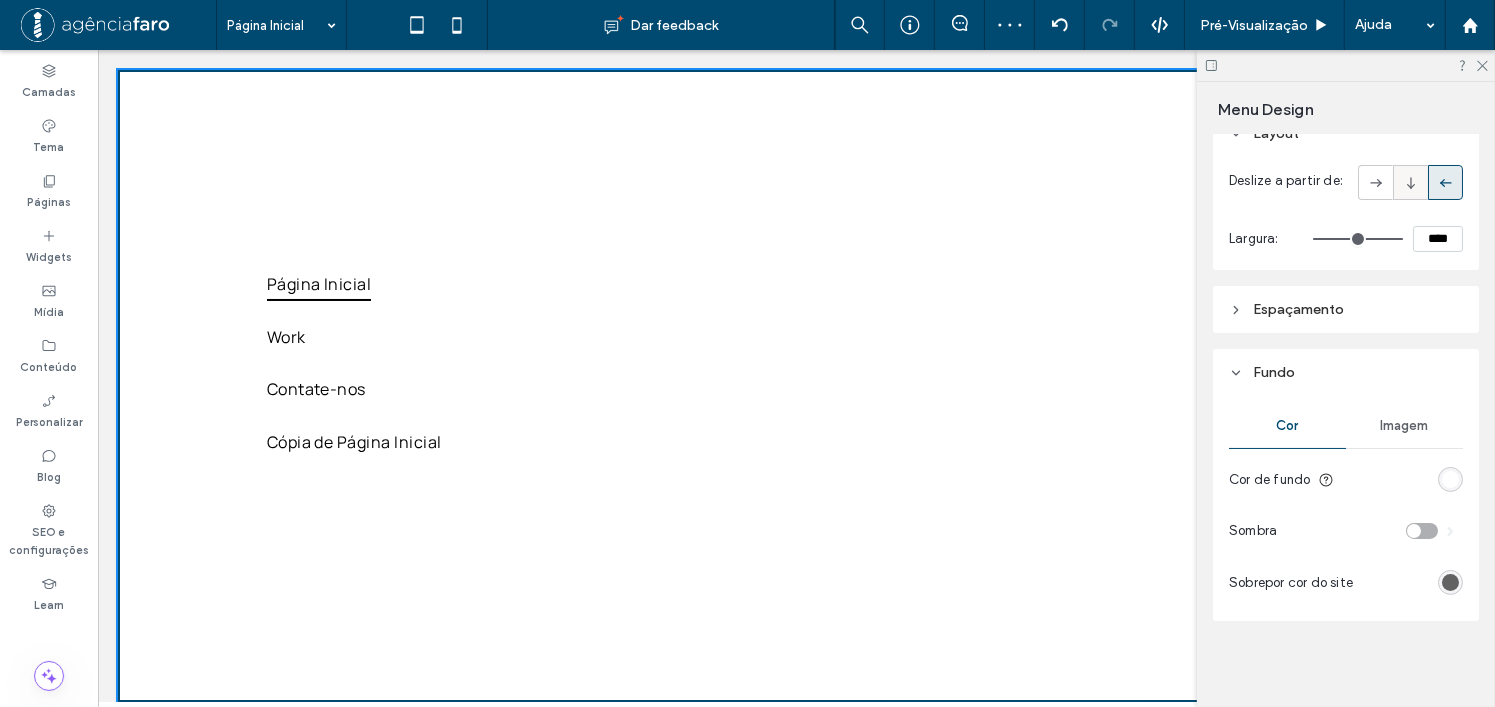 type on "**" 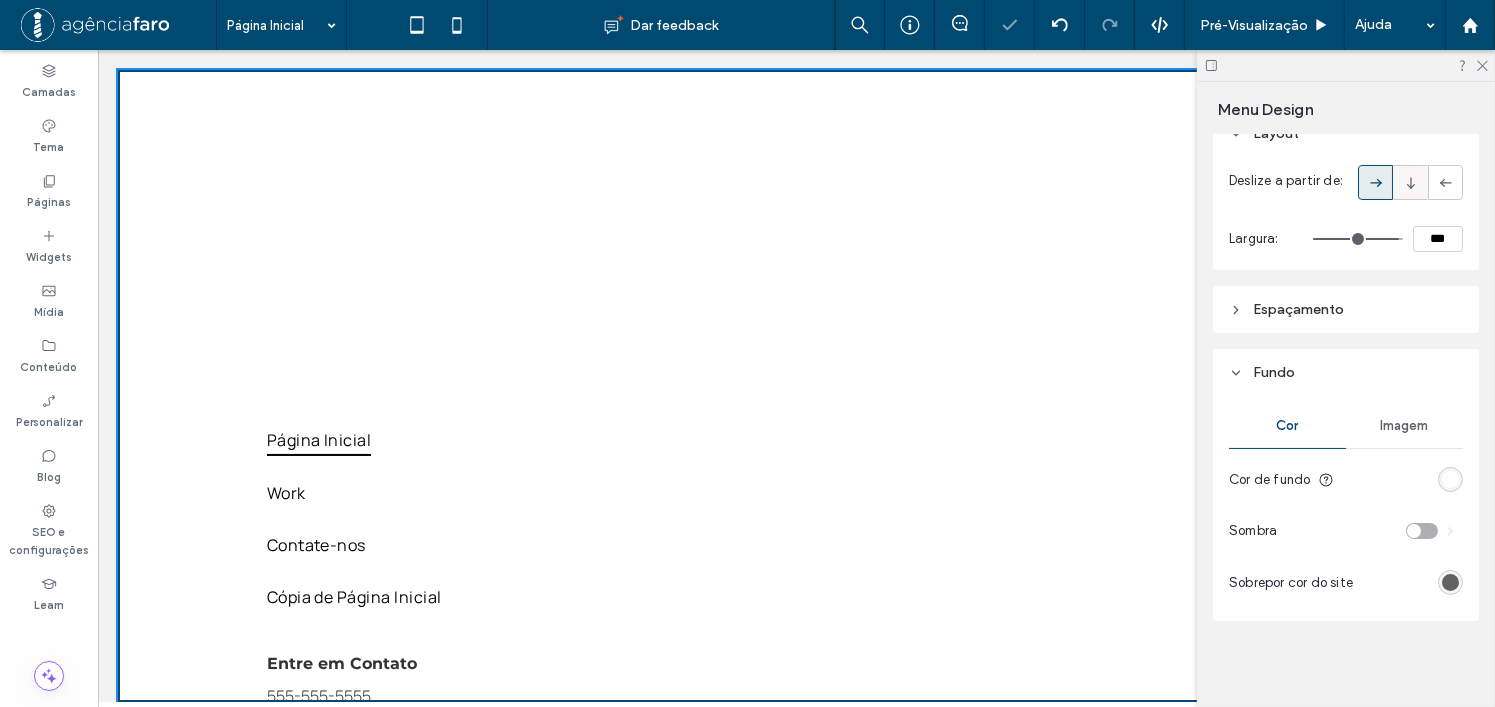 click 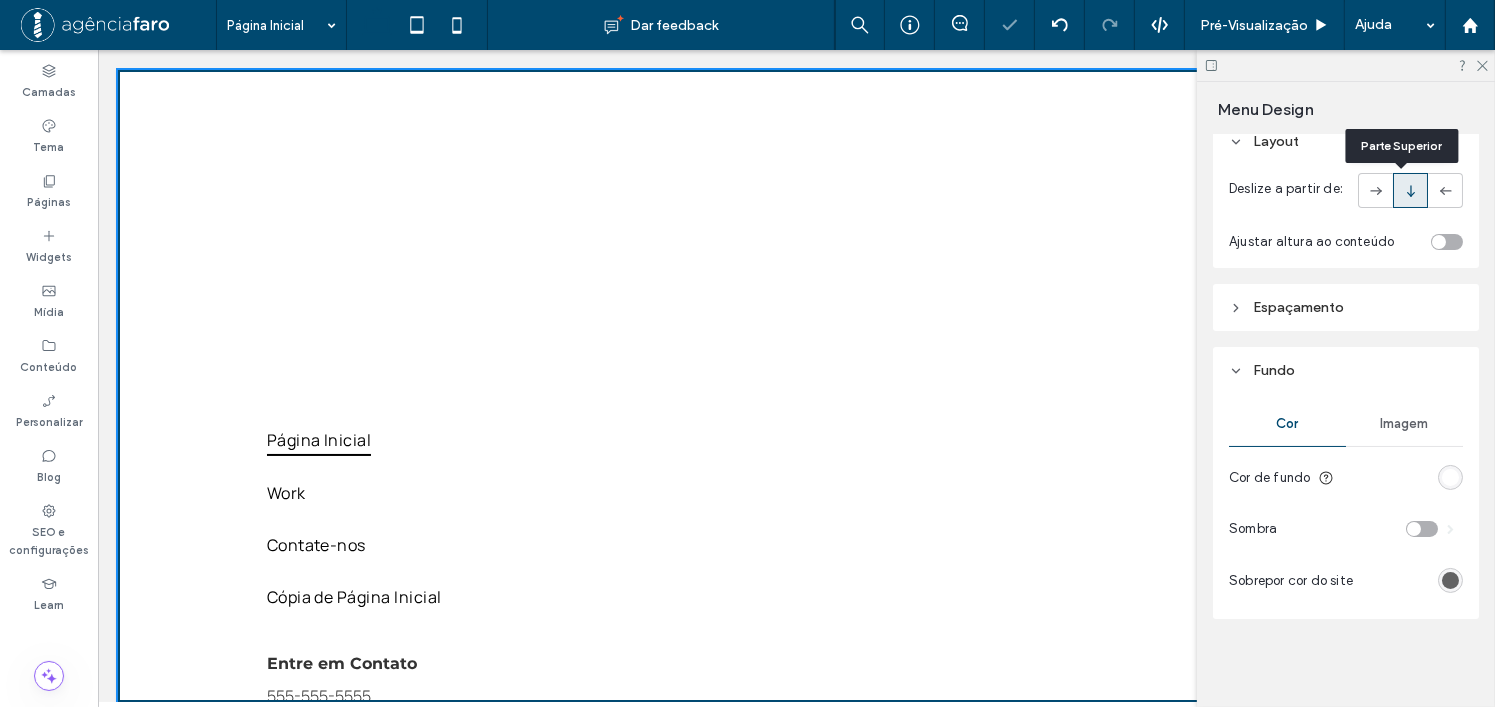 scroll, scrollTop: 69, scrollLeft: 0, axis: vertical 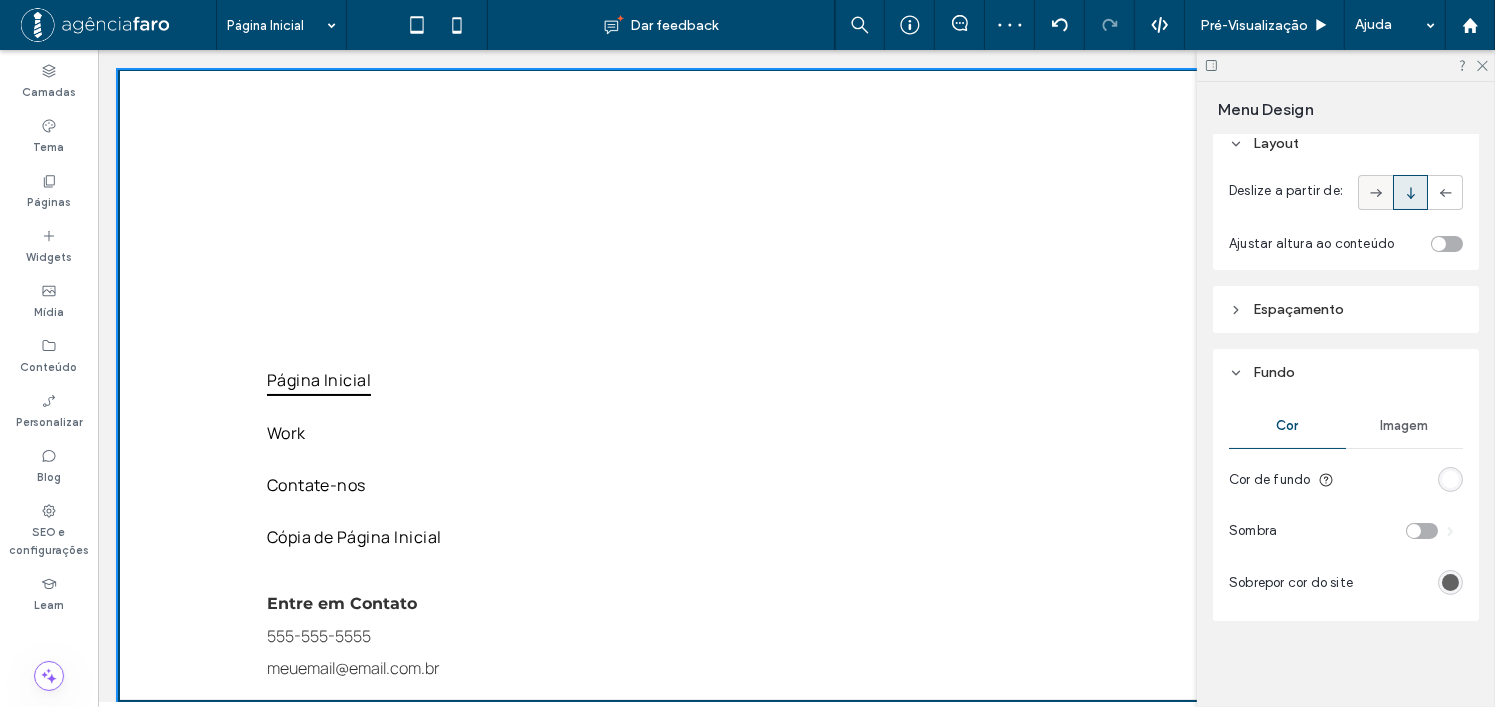 click 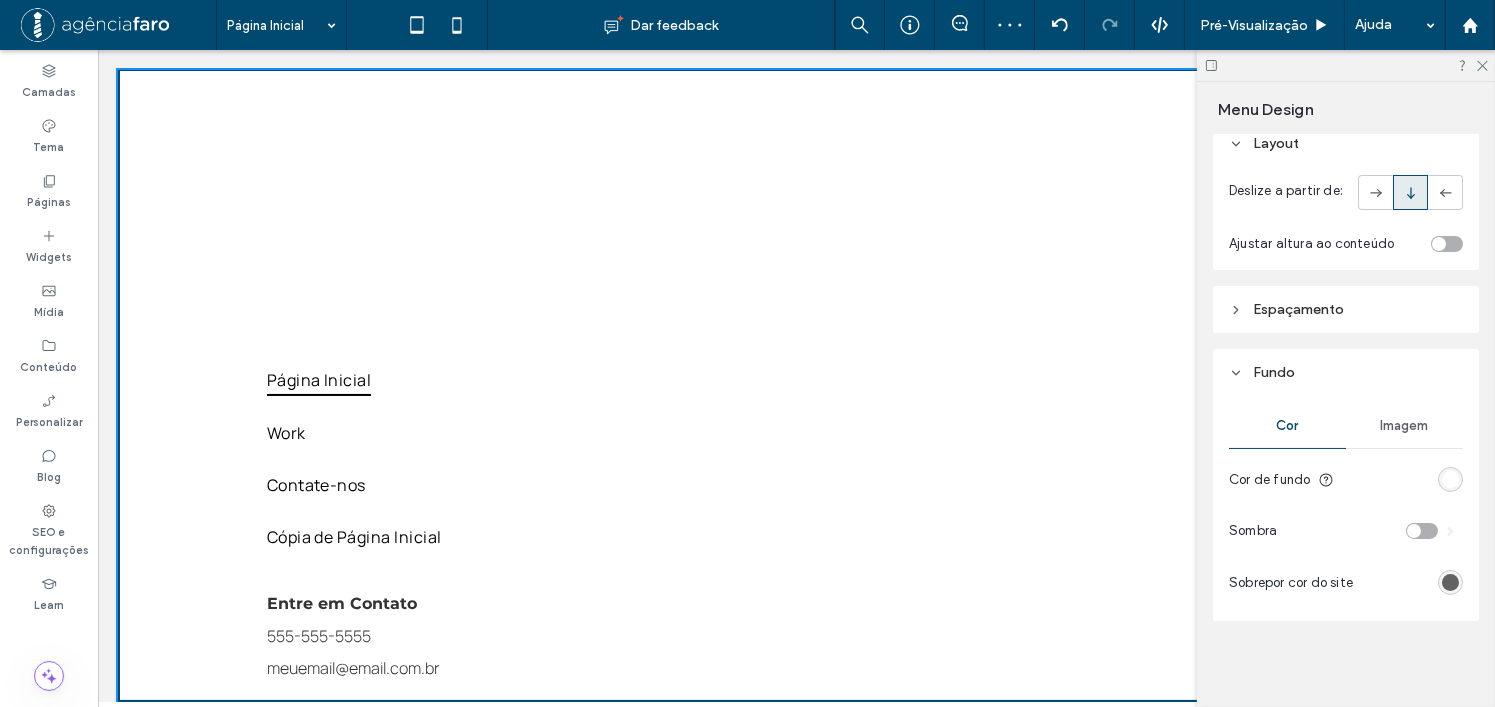 click on "Página Inicial Dar feedback Pré-Visualizaçāo Ajuda
Design Panel Comentários do site Comentários do site Automatize novos comentários Notifique sua equipe instantaneamente quando alguém adicionar ou atualizar um comentário em um site. Ver exemplos do Zap
Camadas Tema Páginas Widgets Mídia Conteúdo Personalizar Blog SEO e configurações Learn
Menu Design To close the menu,   click here   or anywhere outside the menu on the canvas. Layout Deslize a partir de: Ajustar altura ao conteúdo Espaçamento 0px 0px 0px 0px" at bounding box center (747, 353) 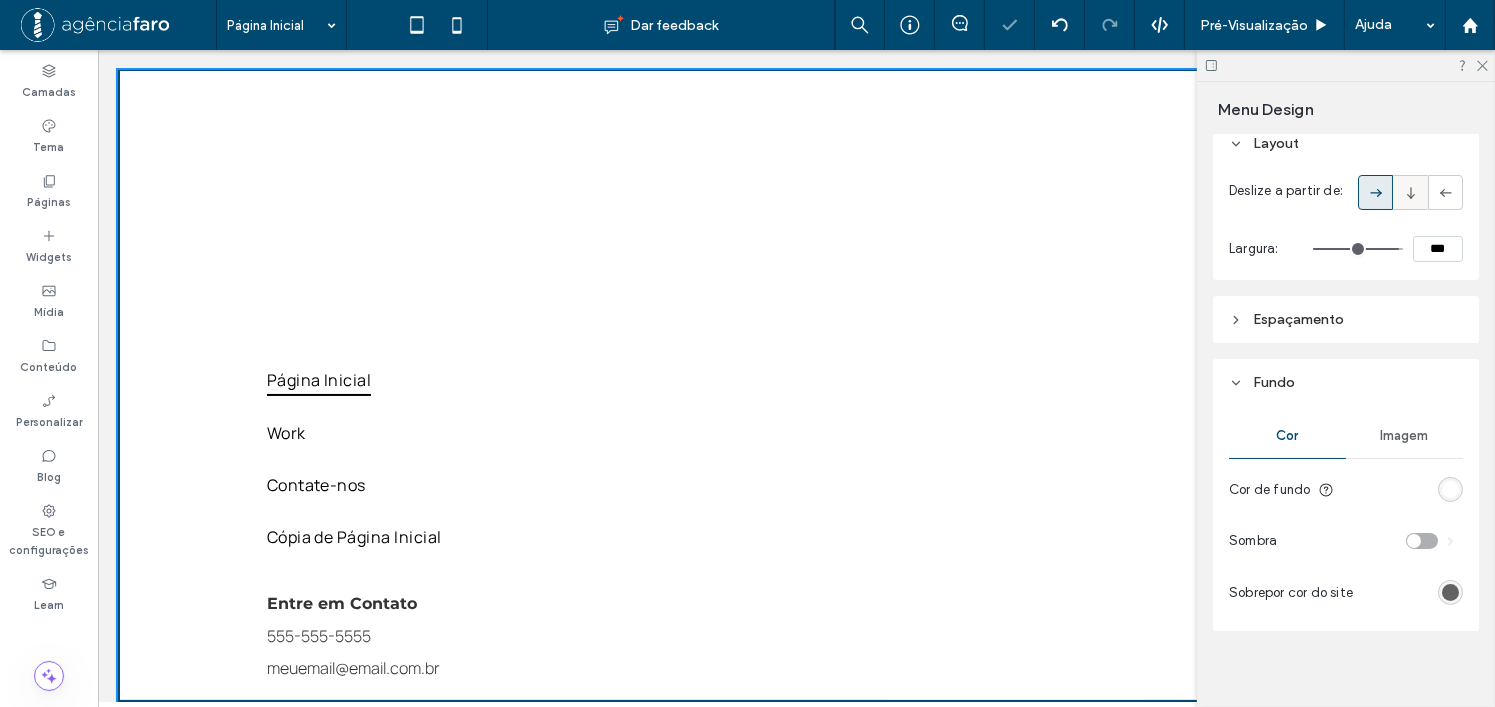 scroll, scrollTop: 79, scrollLeft: 0, axis: vertical 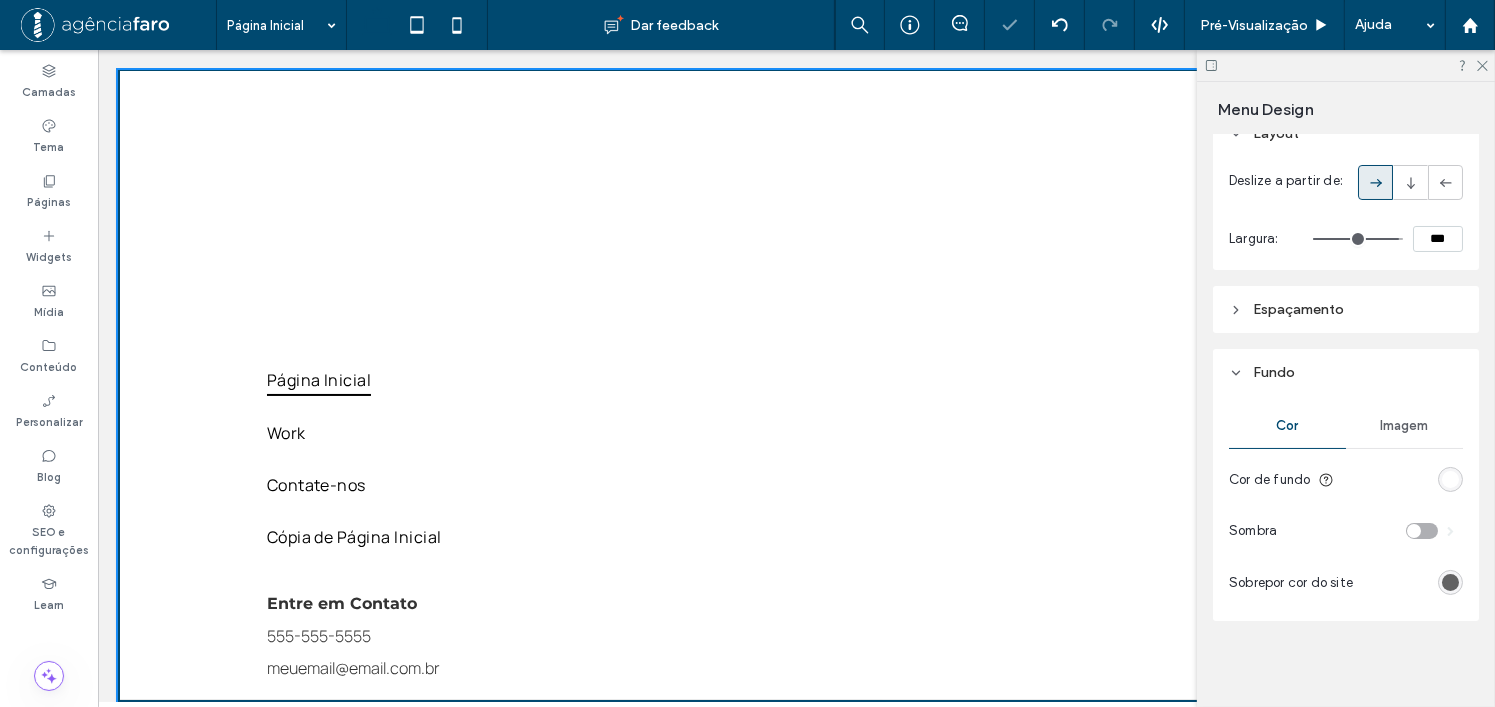 click 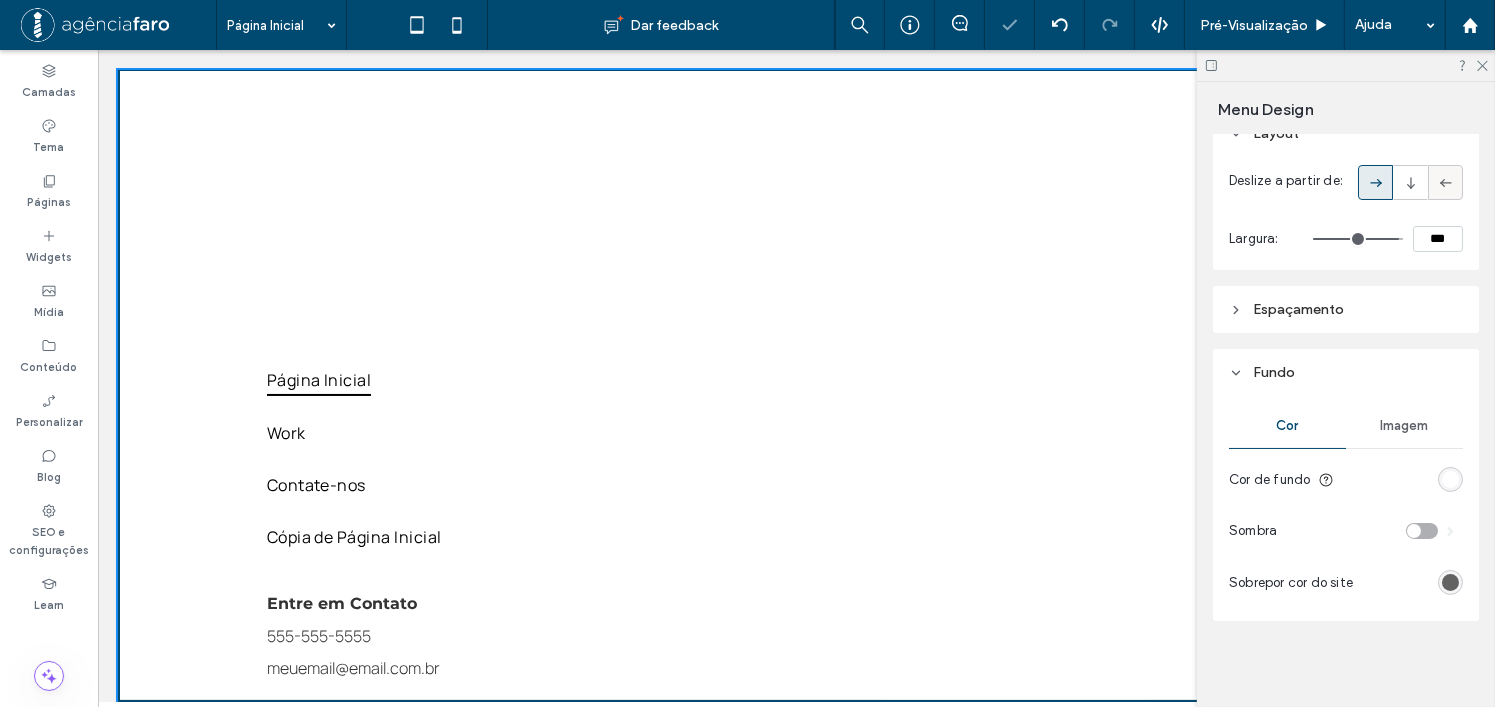 click 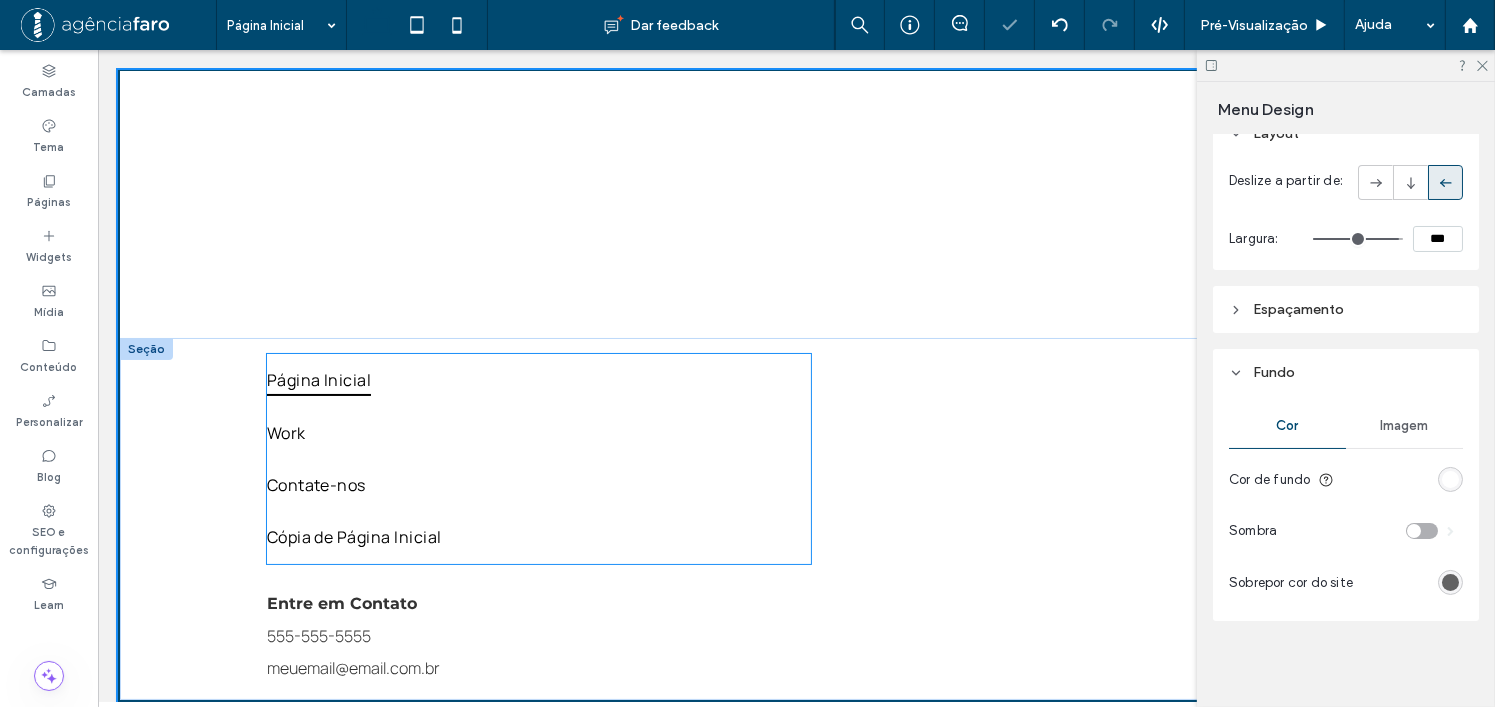 scroll, scrollTop: 0, scrollLeft: 0, axis: both 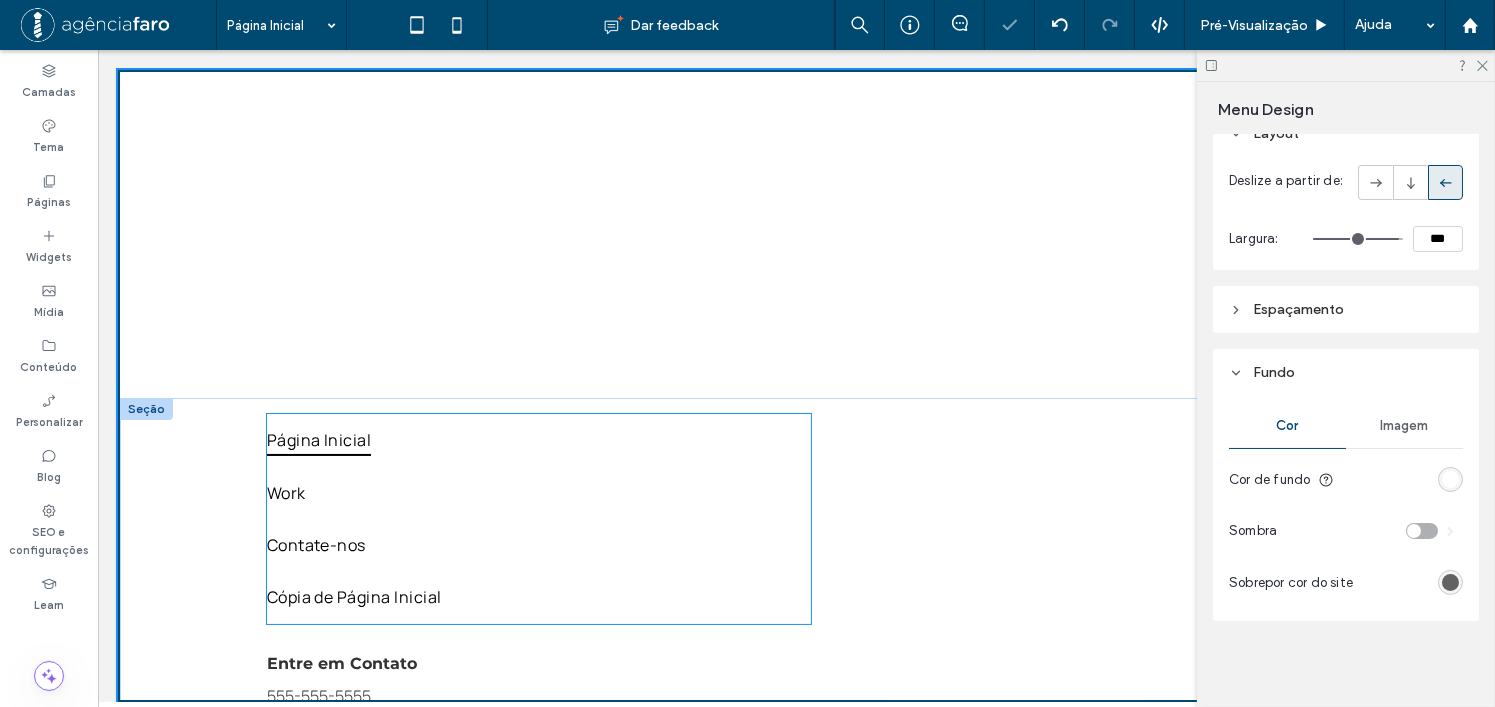 click on "Página Inicial" at bounding box center (538, 440) 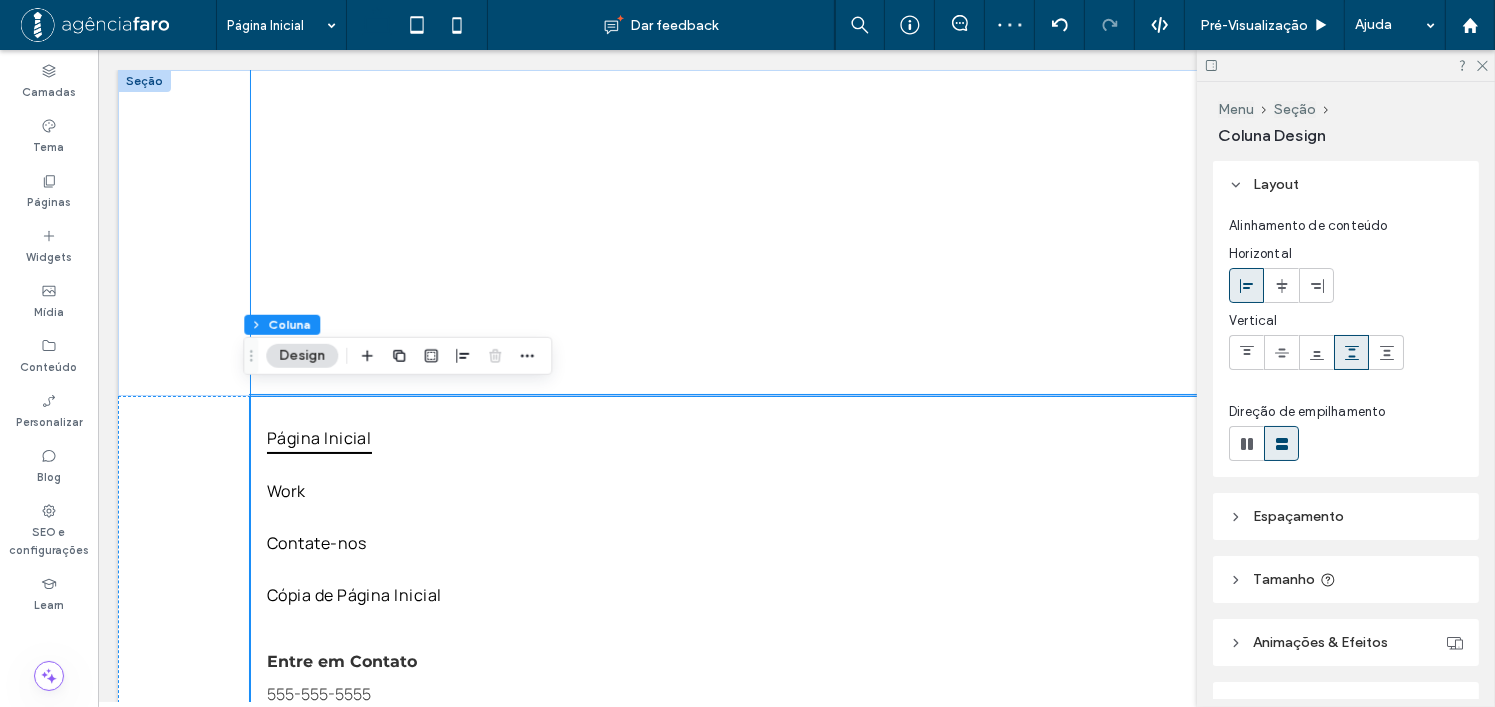 click at bounding box center [795, 233] 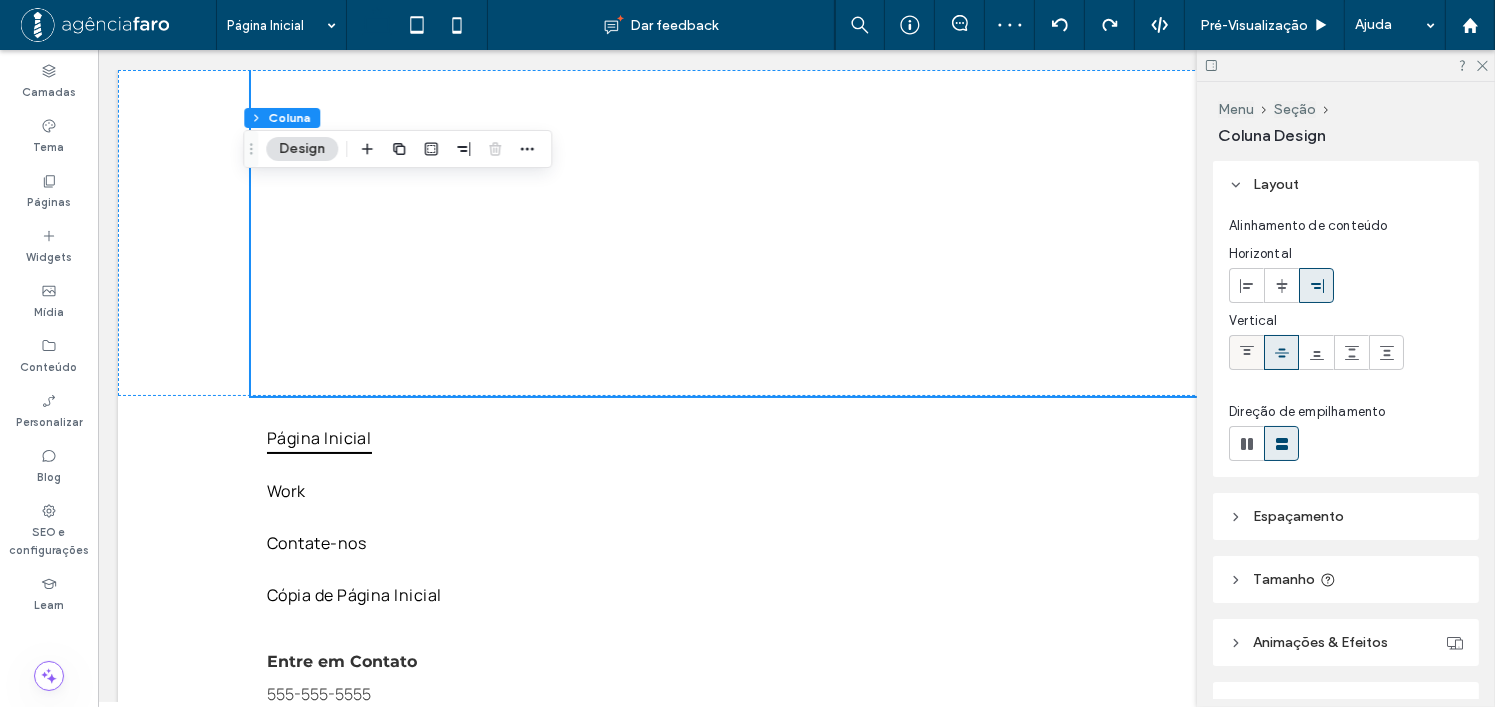 click 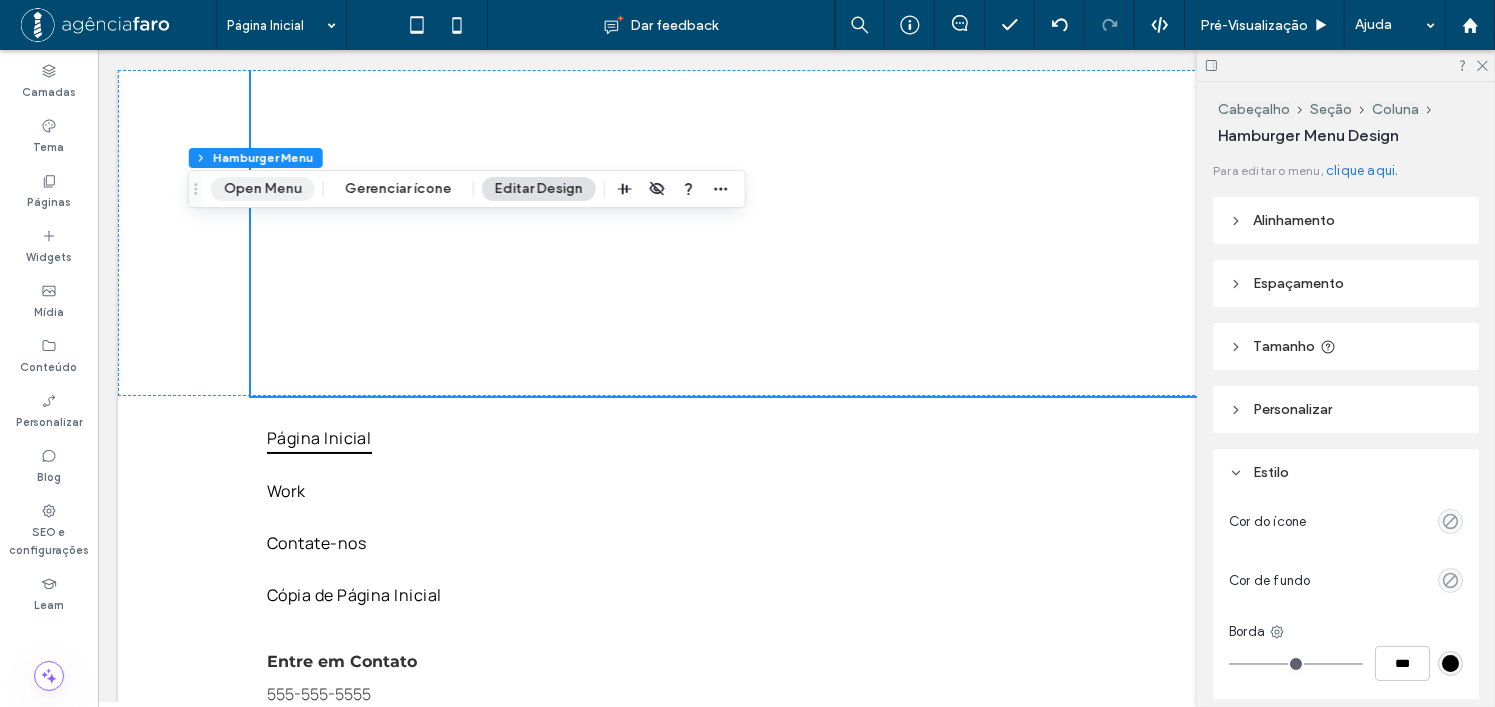 click on "Open Menu" at bounding box center (263, 189) 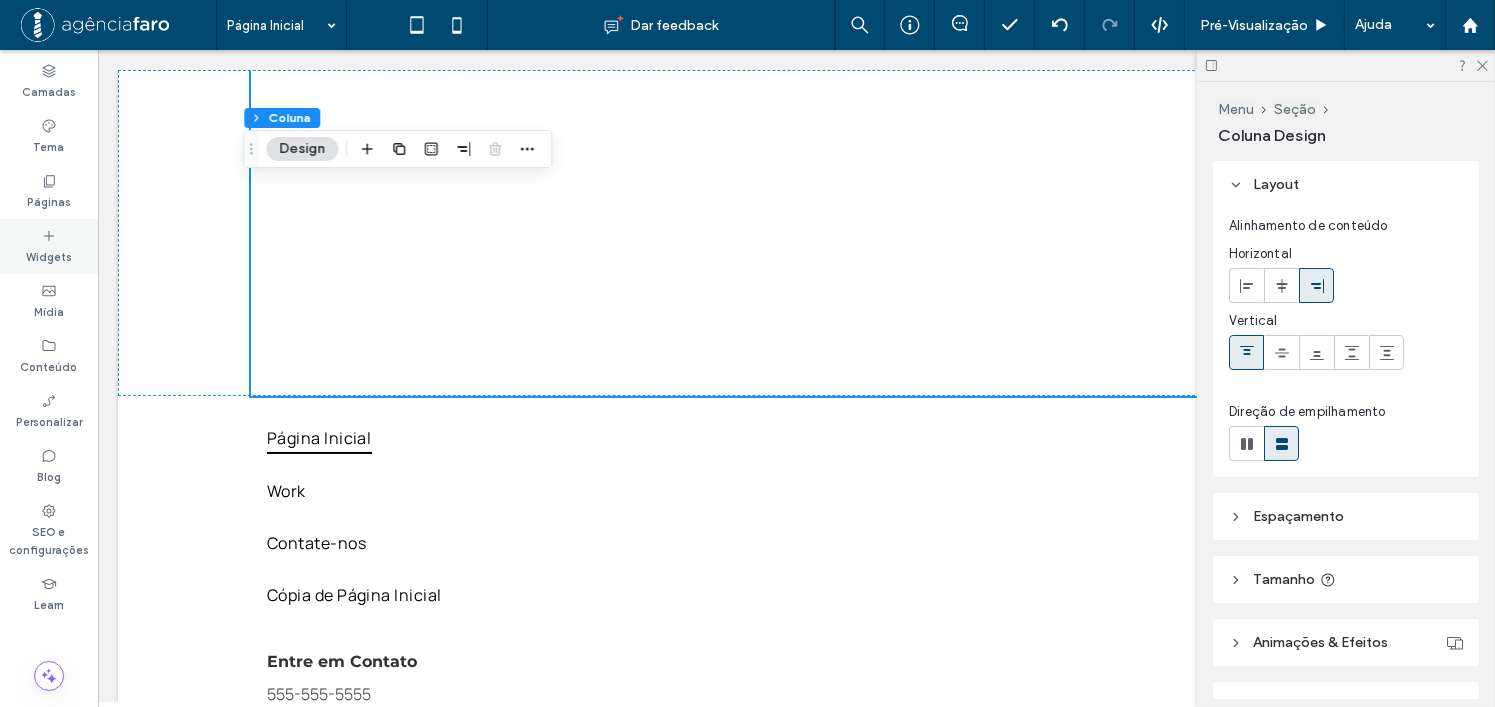 click on "Widgets" at bounding box center [49, 246] 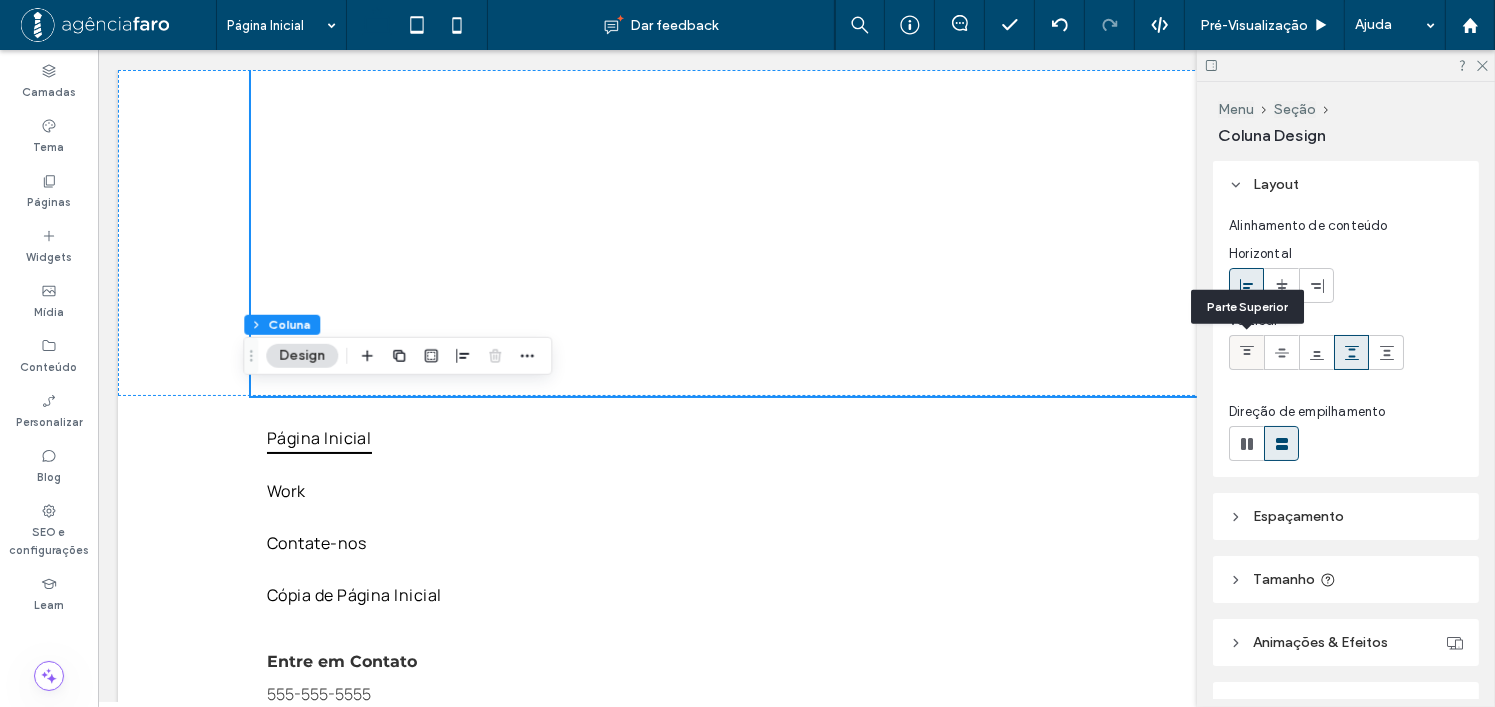 click at bounding box center (1246, 352) 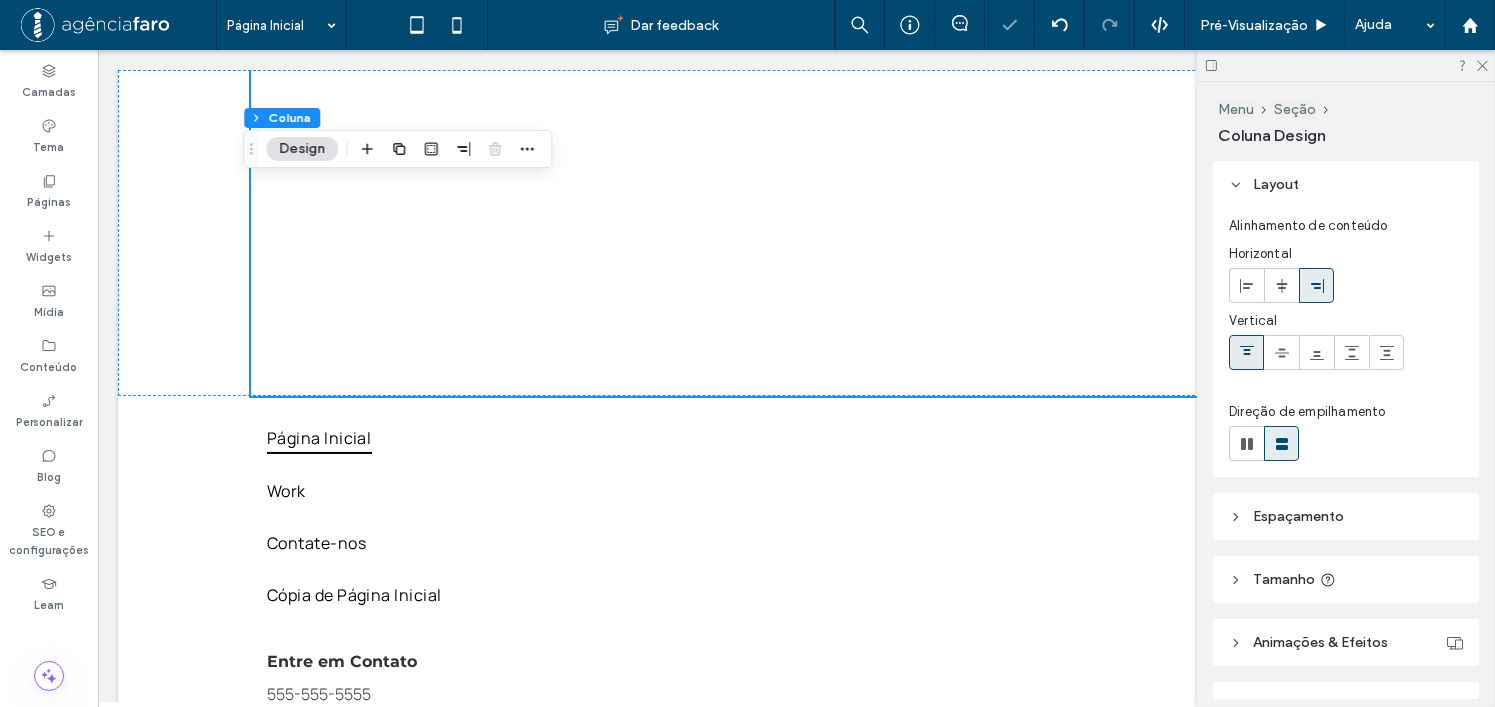 click at bounding box center [1246, 352] 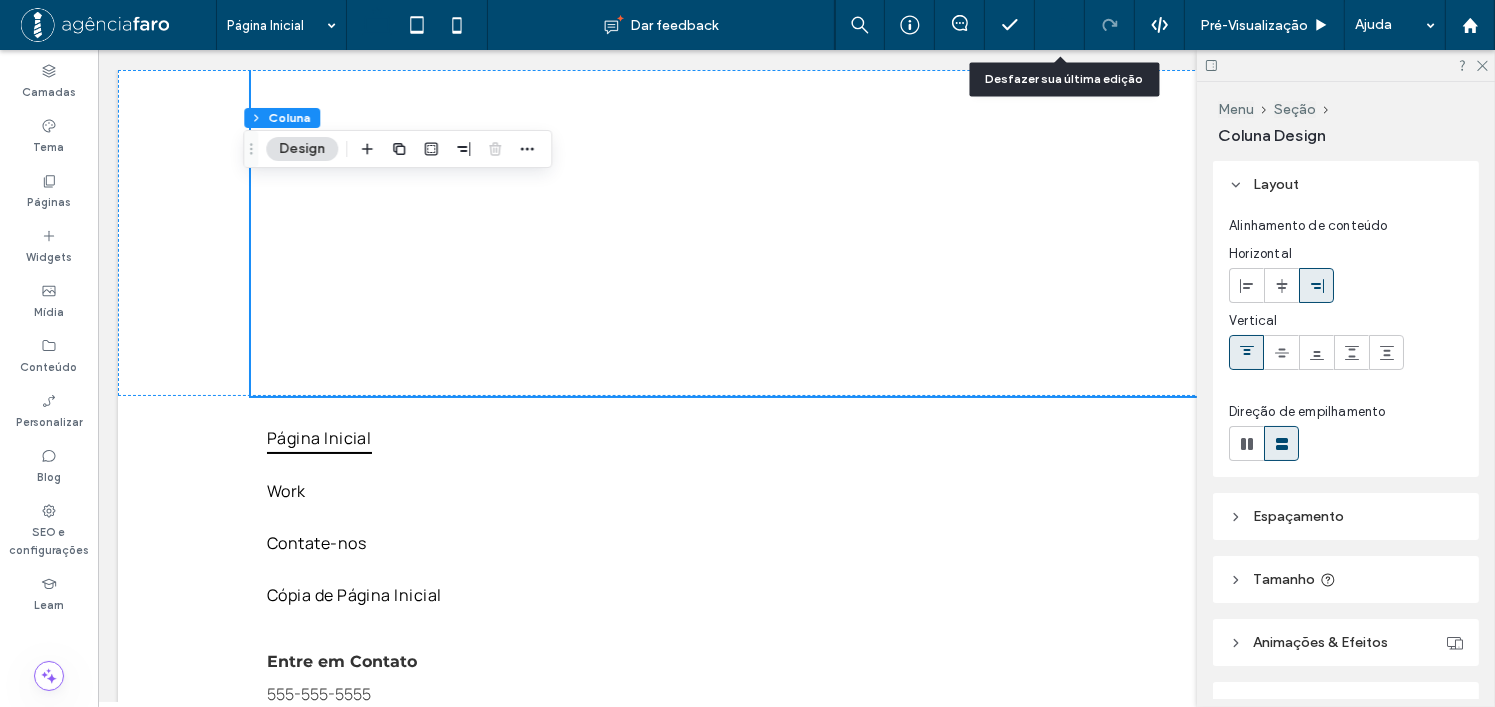 click 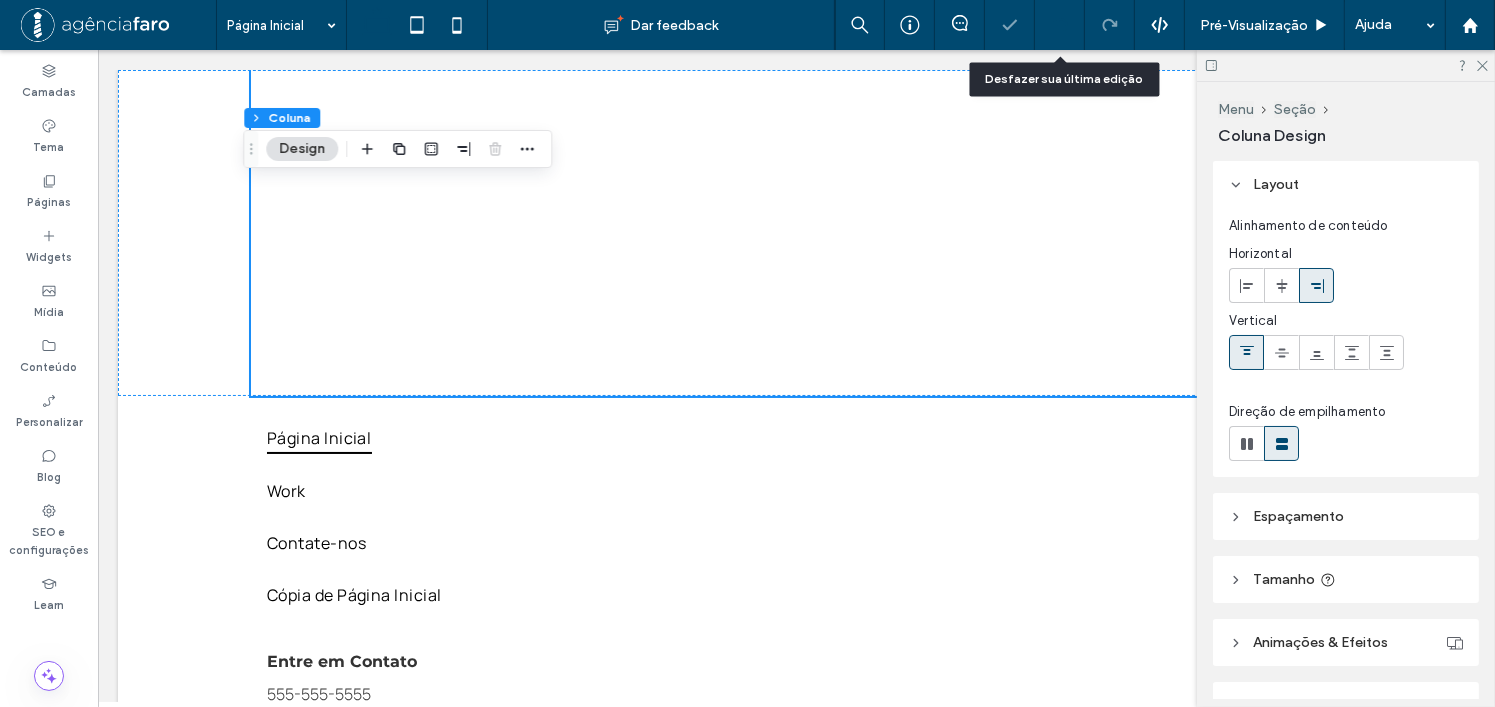 click on "Página Inicial Dar feedback Pré-Visualizaçāo Ajuda
Design Panel Comentários do site Comentários do site Automatize novos comentários Notifique sua equipe instantaneamente quando alguém adicionar ou atualizar um comentário em um site. Ver exemplos do Zap
Camadas Tema Páginas Widgets Mídia Conteúdo Personalizar Blog SEO e configurações Learn
Menu Seção Coluna Design Menu Seção Coluna Design Layout Alinhamento de conteúdo Horizontal Vertical Direção de empilhamento Espaçamento Espaçamento entre elementos 0%" at bounding box center [747, 353] 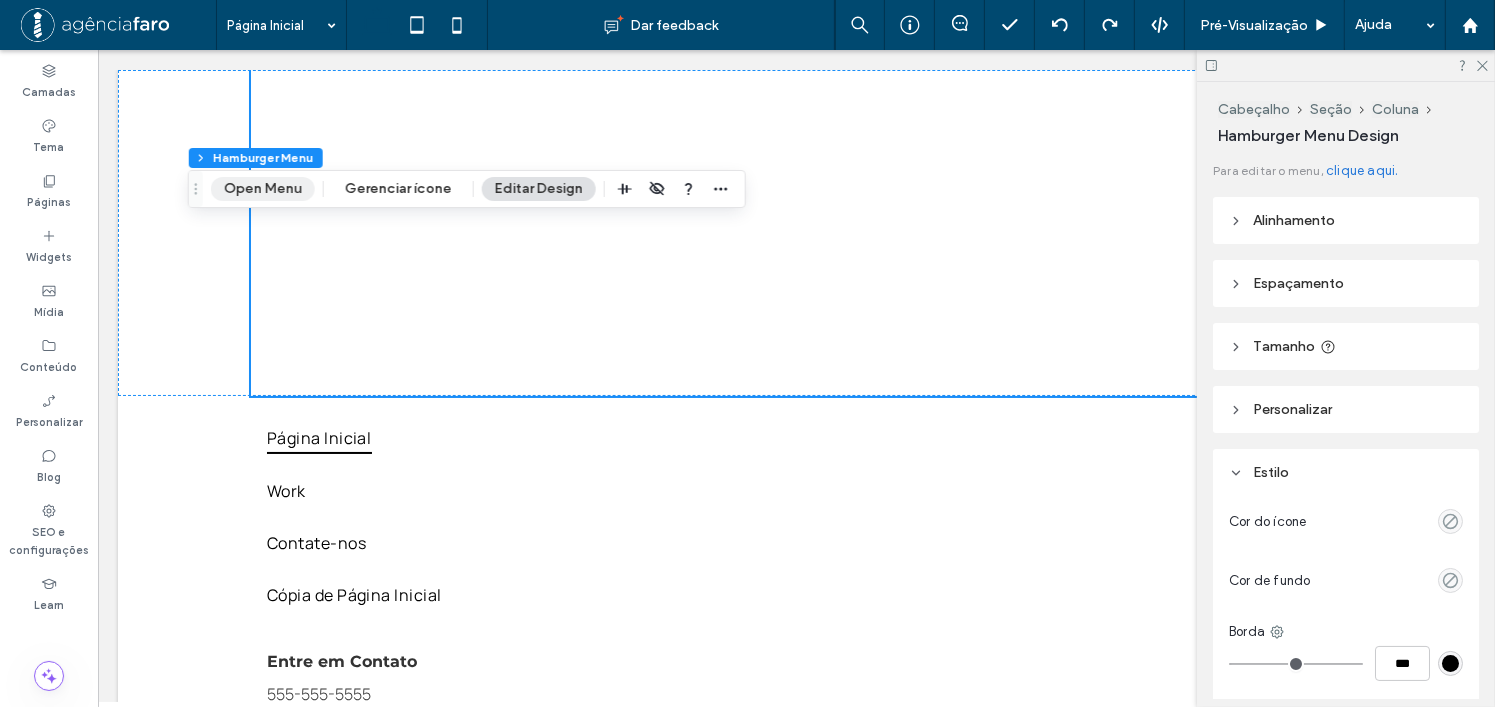 click on "Open Menu" at bounding box center (263, 189) 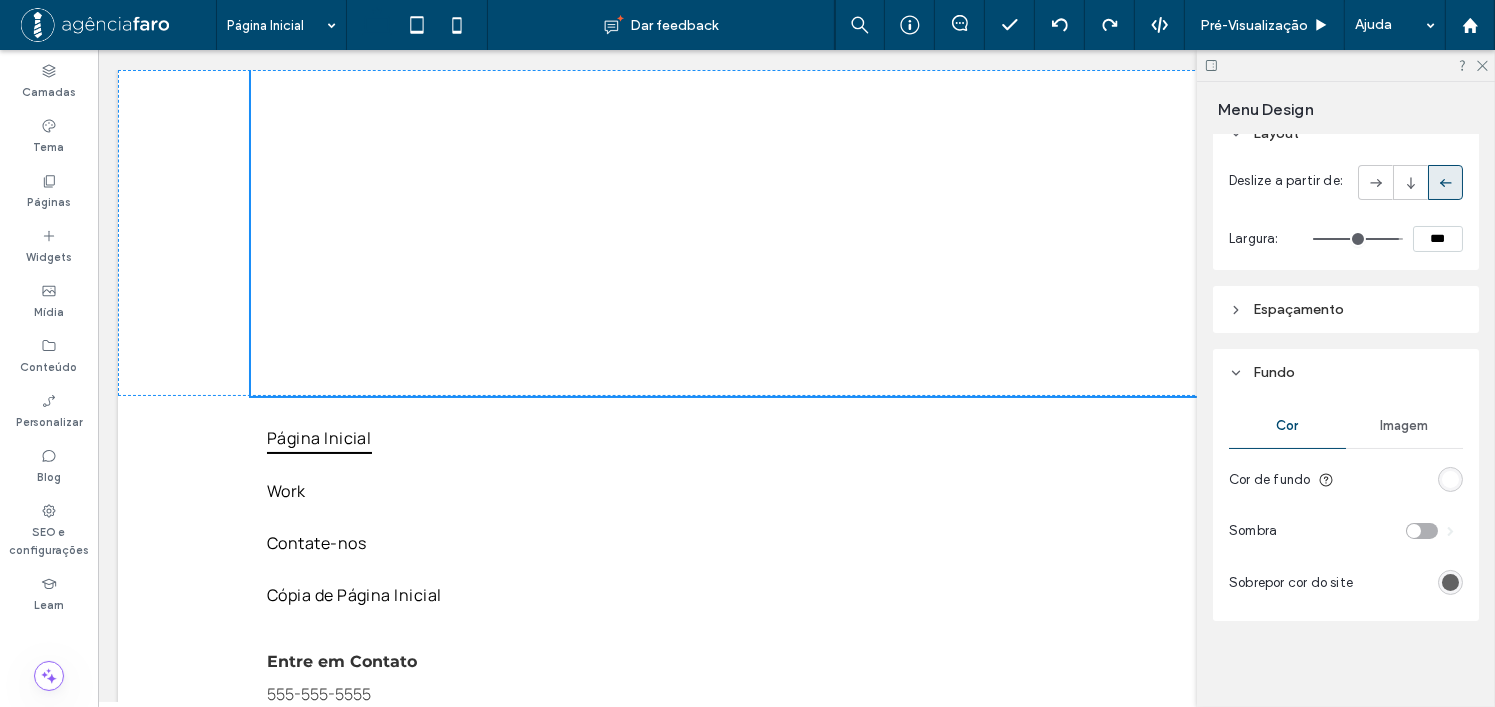 scroll, scrollTop: 0, scrollLeft: 0, axis: both 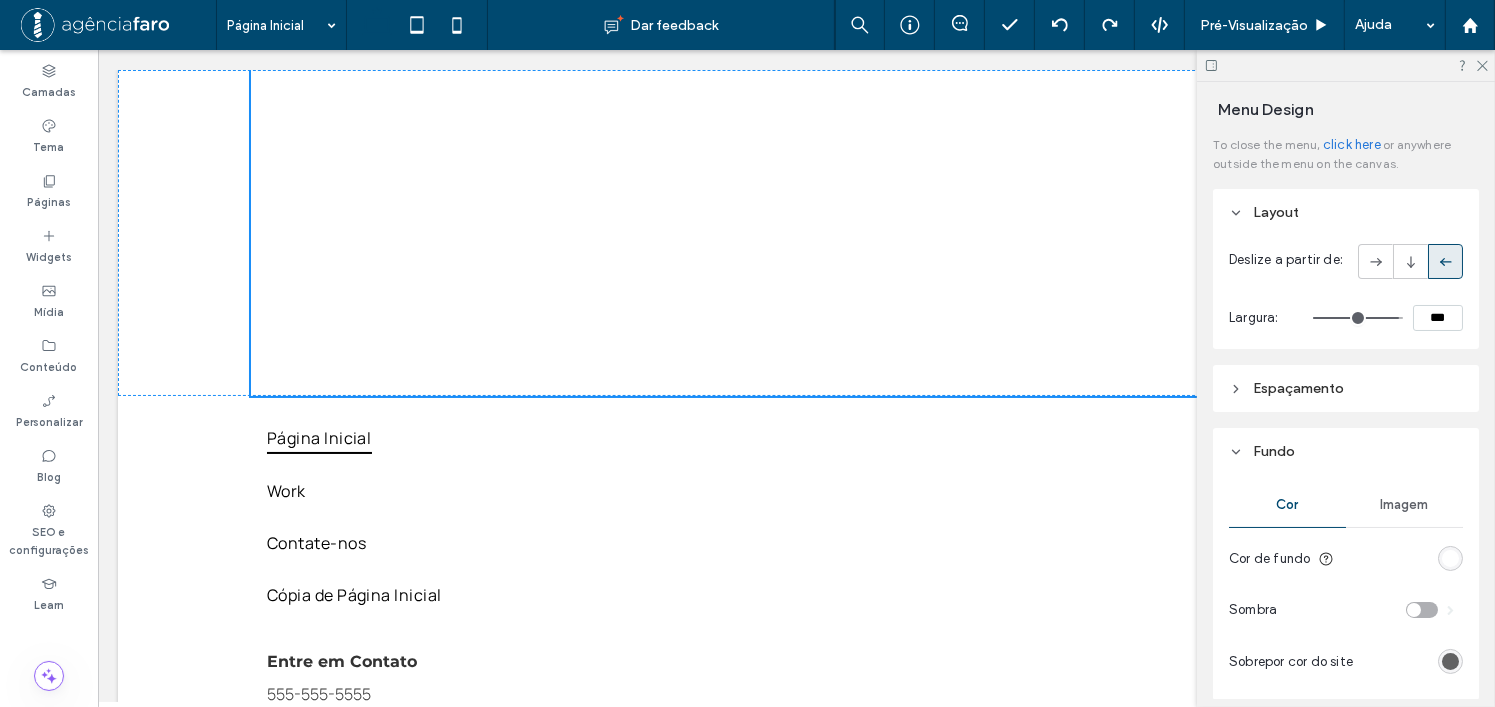 click on "click here" at bounding box center (1352, 145) 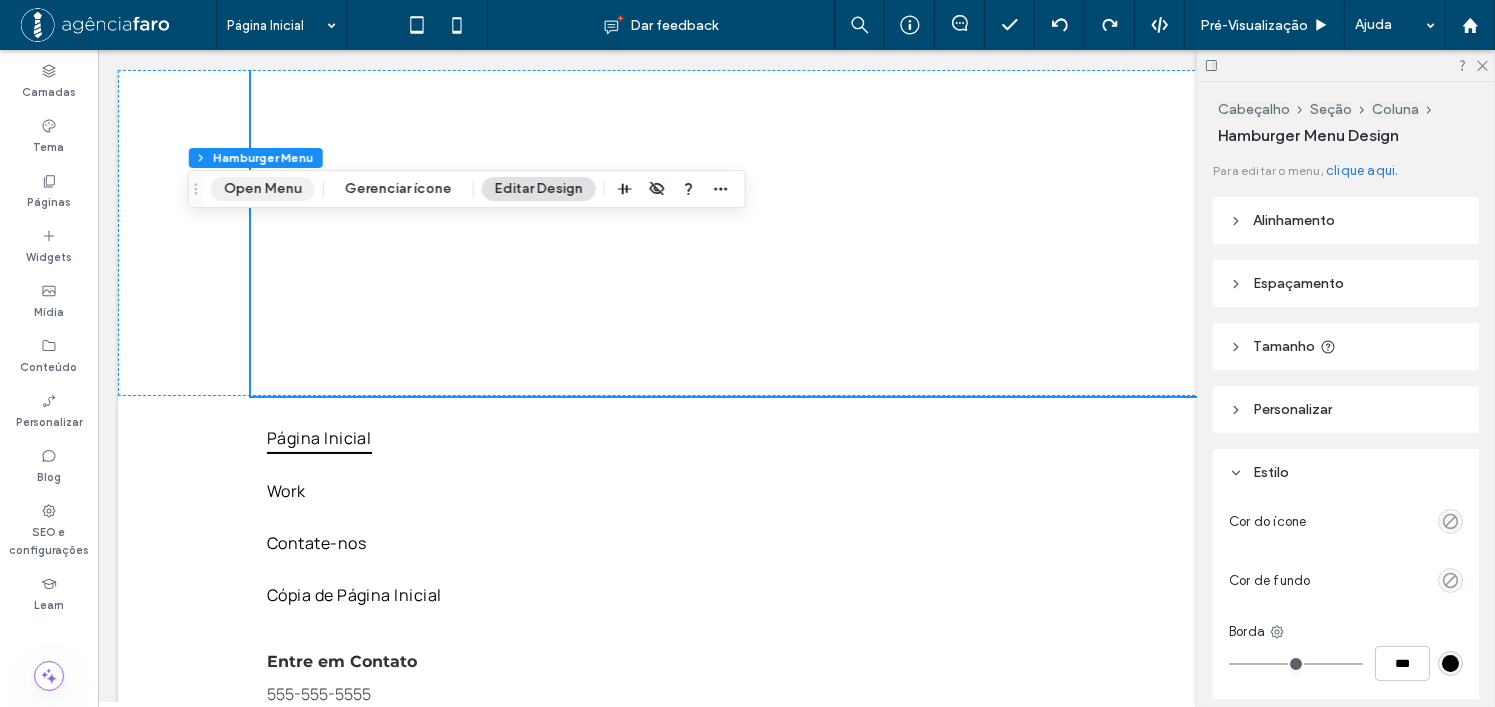 click on "Open Menu" at bounding box center (263, 189) 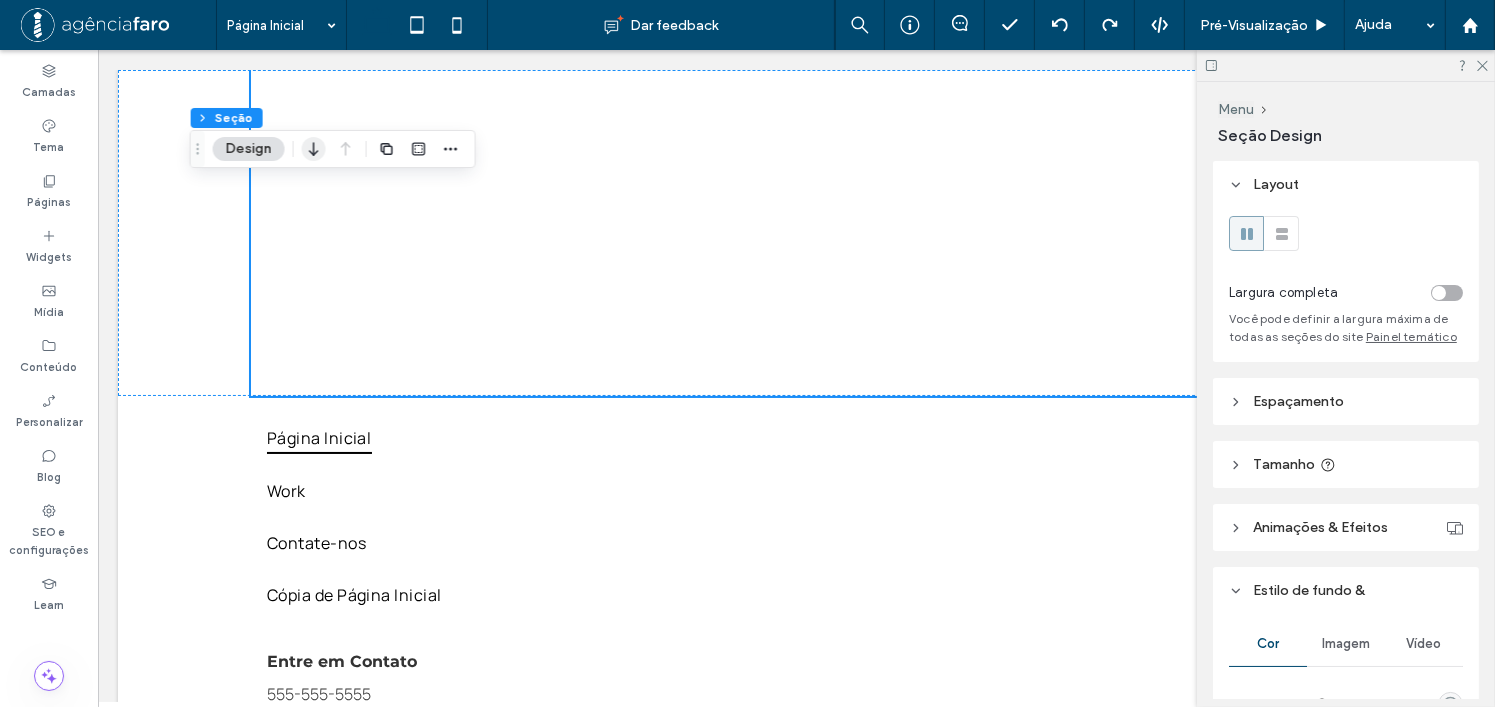 click 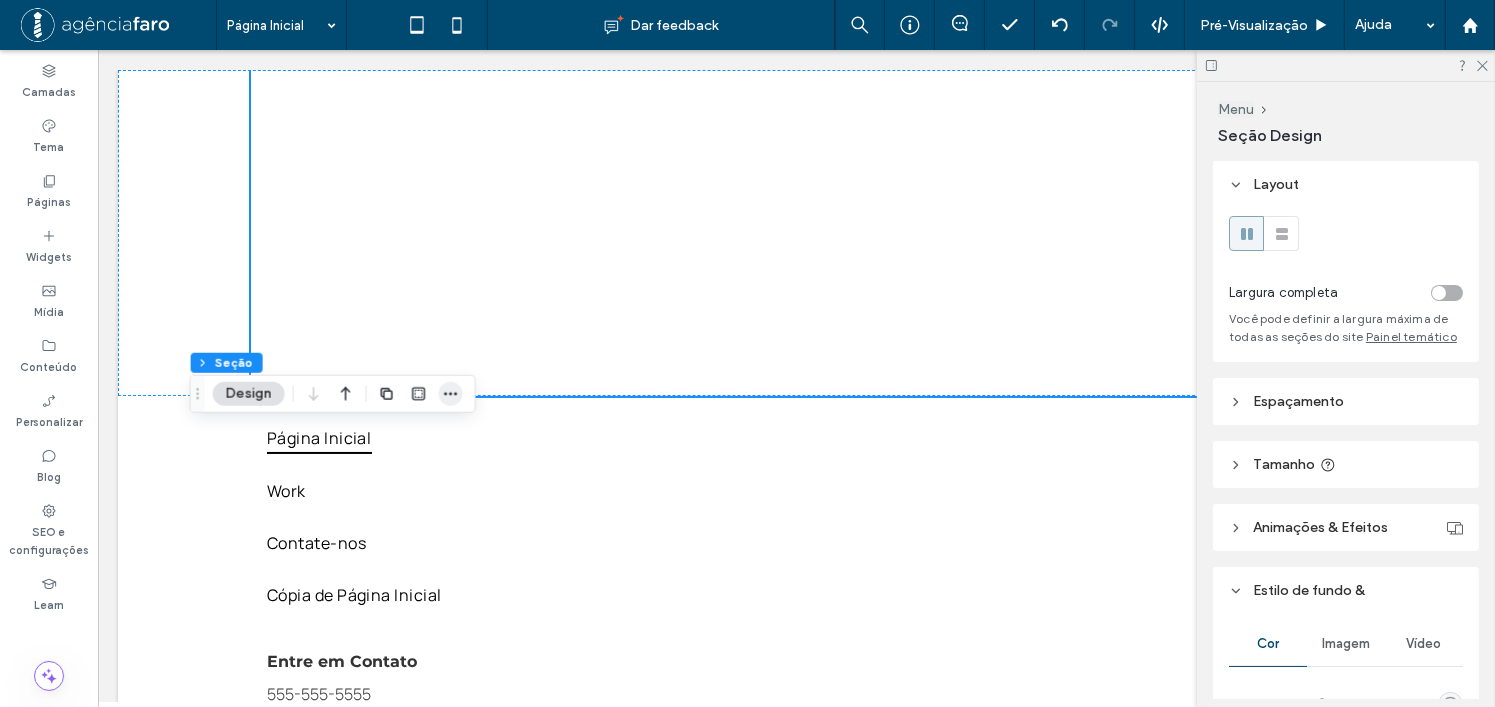 click 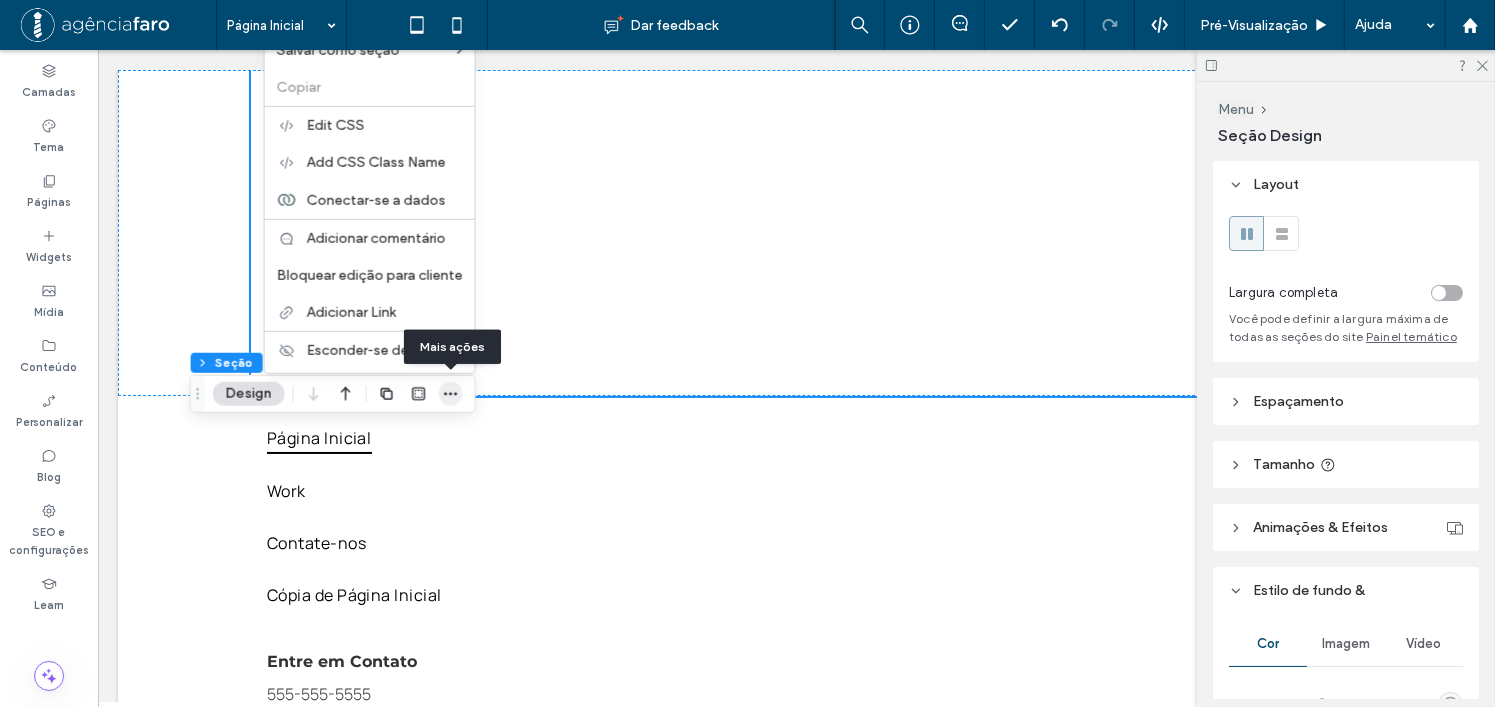 click 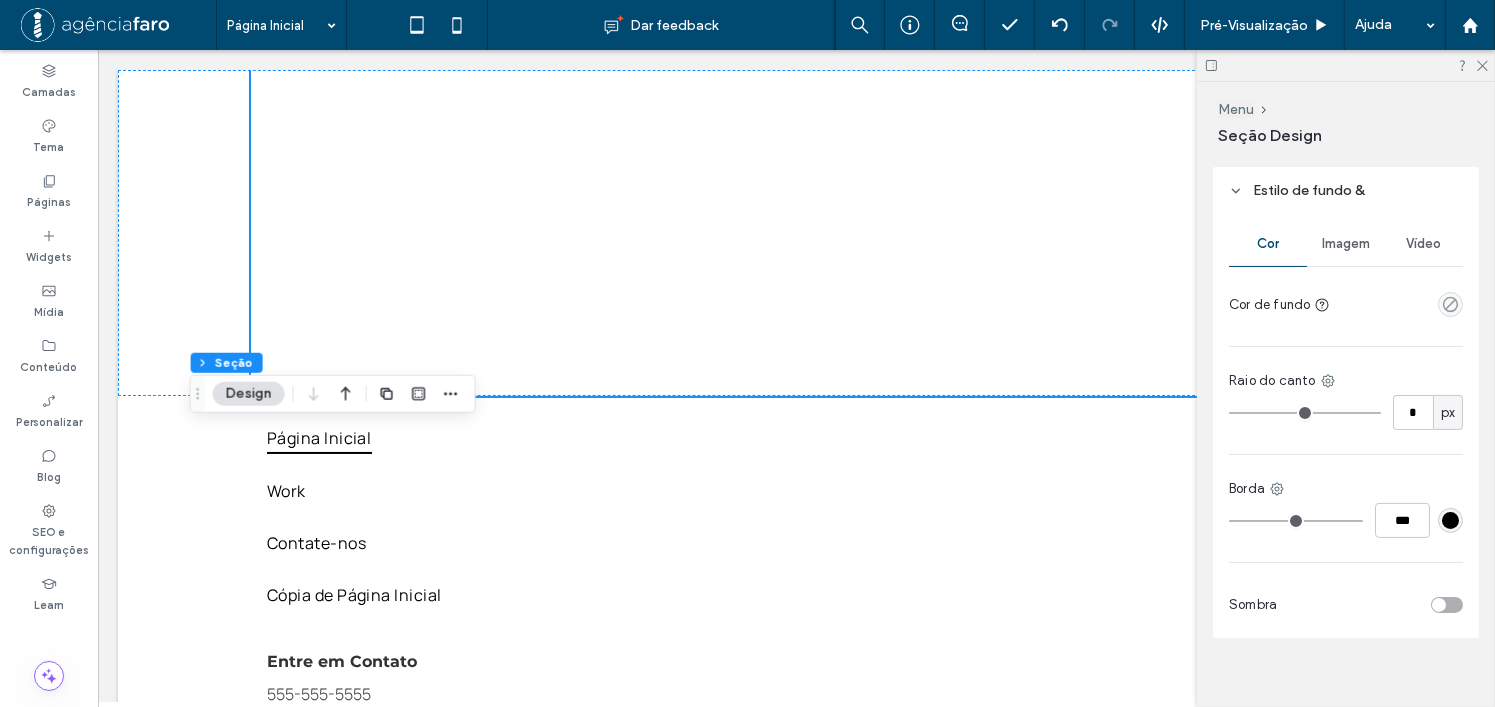 scroll, scrollTop: 100, scrollLeft: 0, axis: vertical 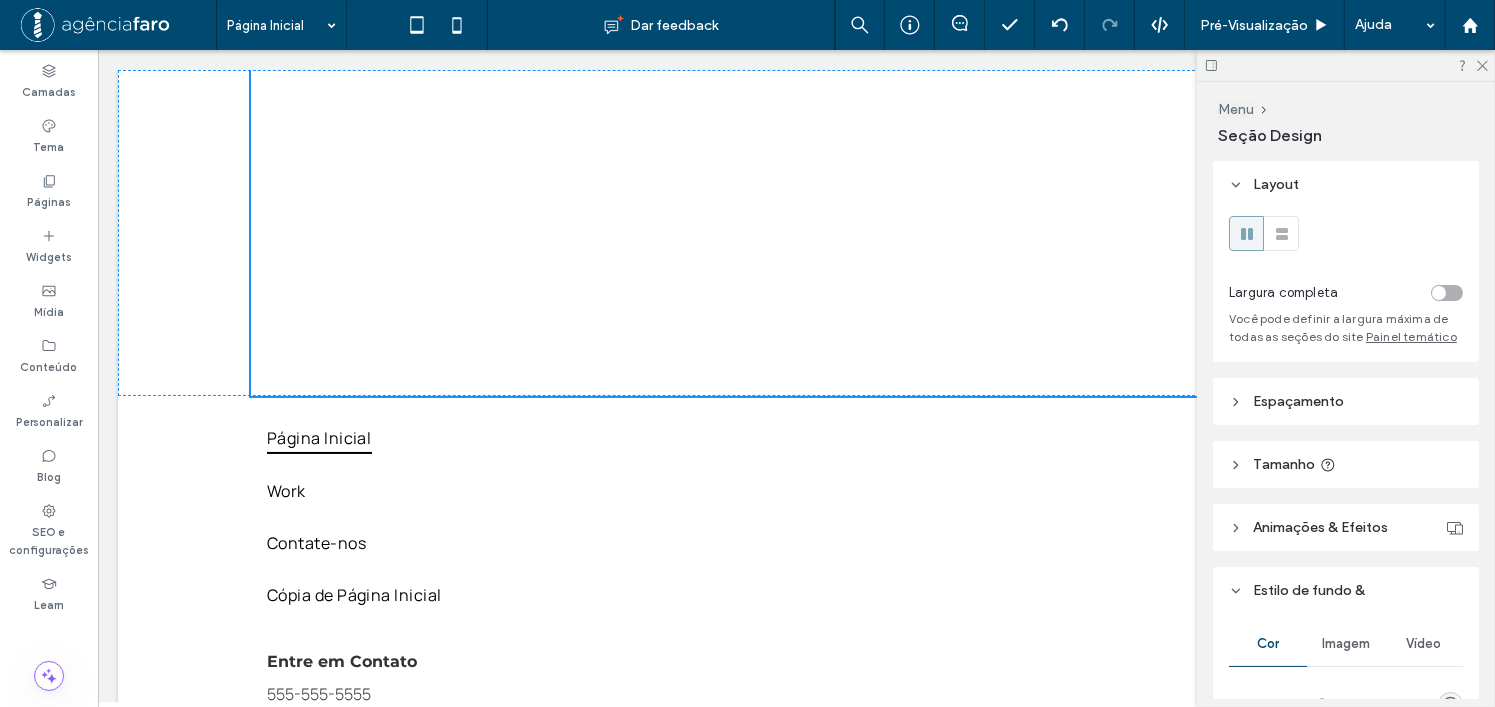 type on "***" 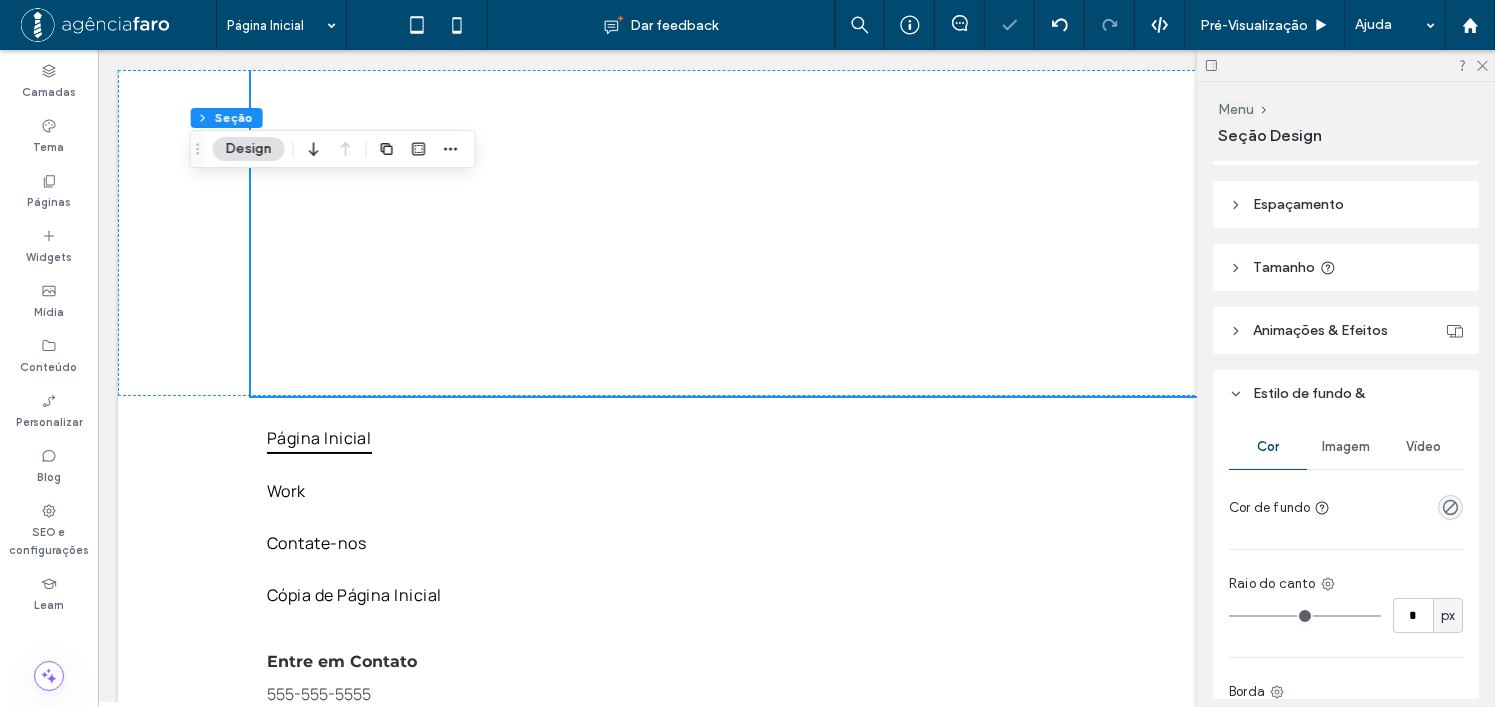 scroll, scrollTop: 200, scrollLeft: 0, axis: vertical 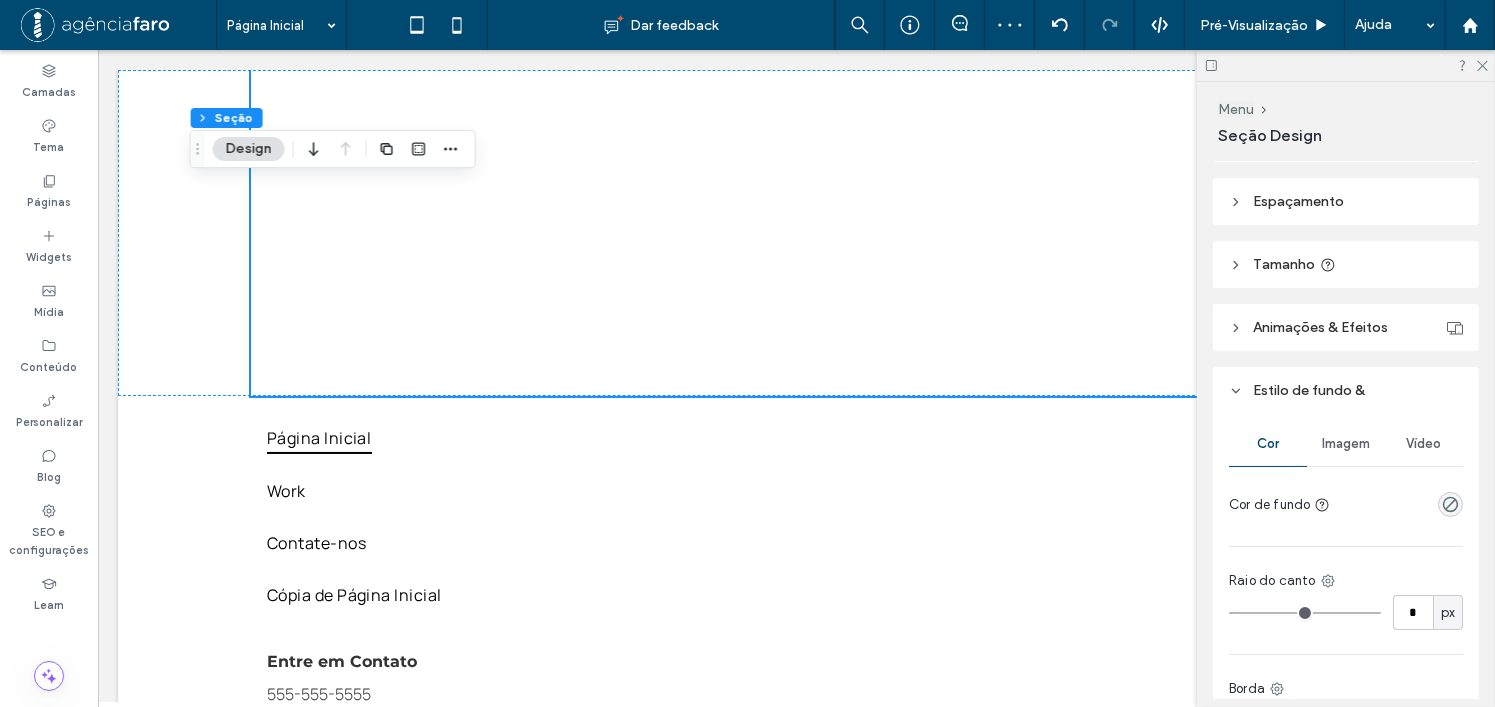 click on "Tamanho" at bounding box center (1346, 264) 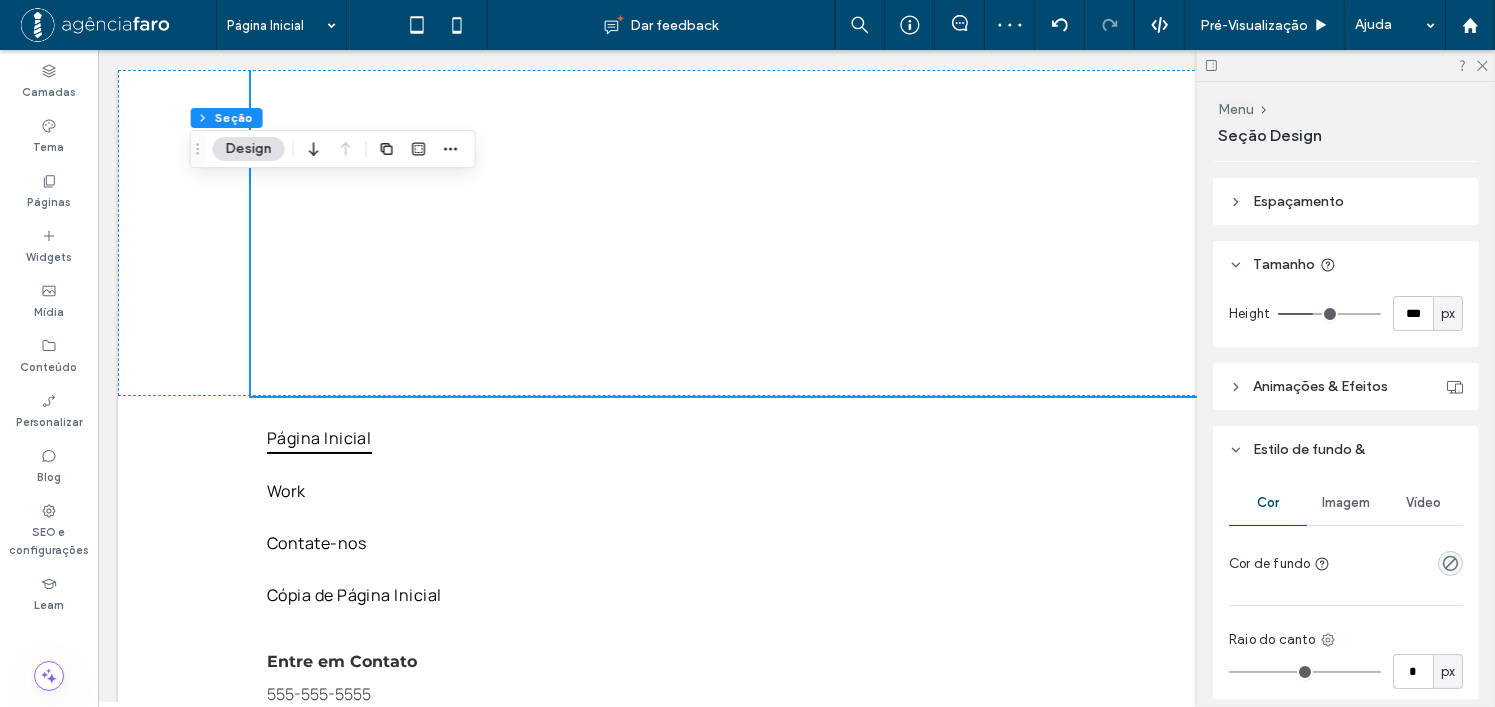 type on "***" 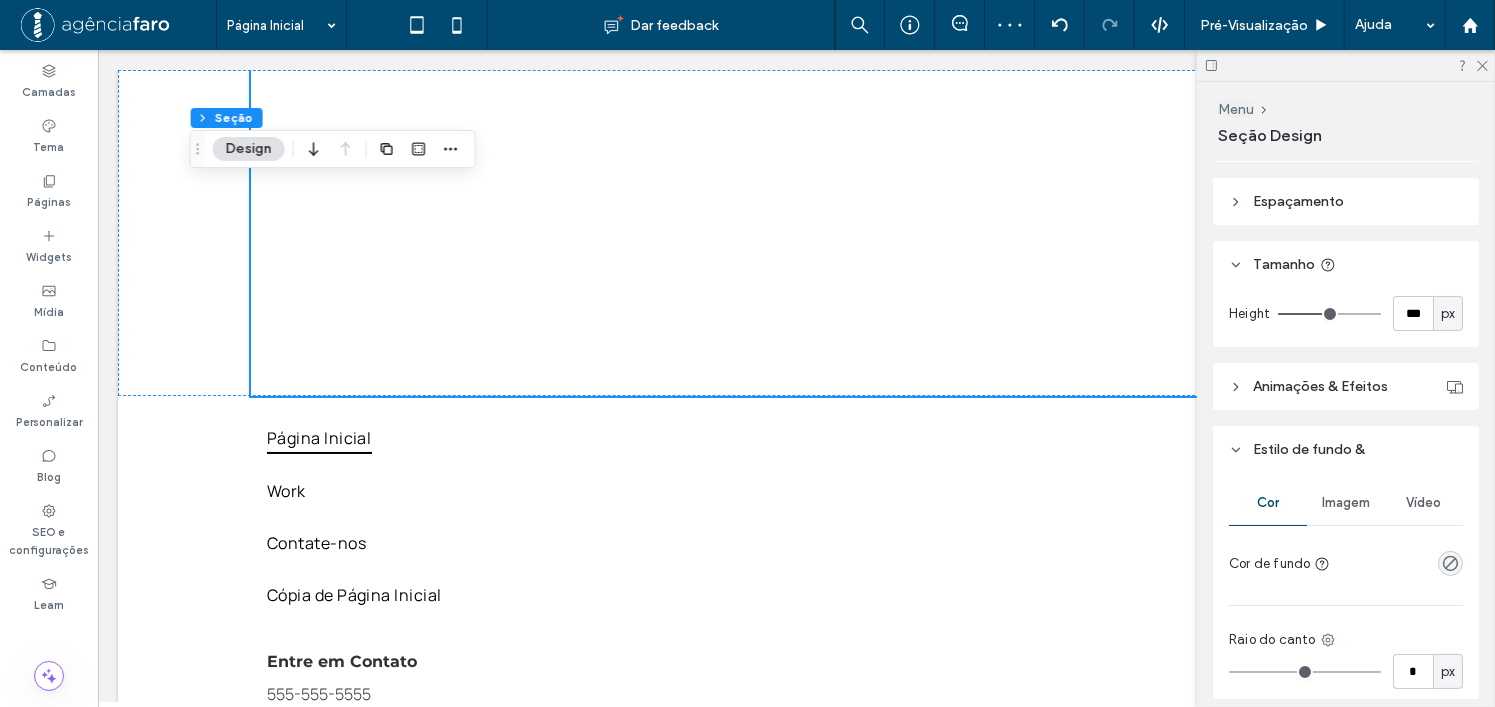 type on "***" 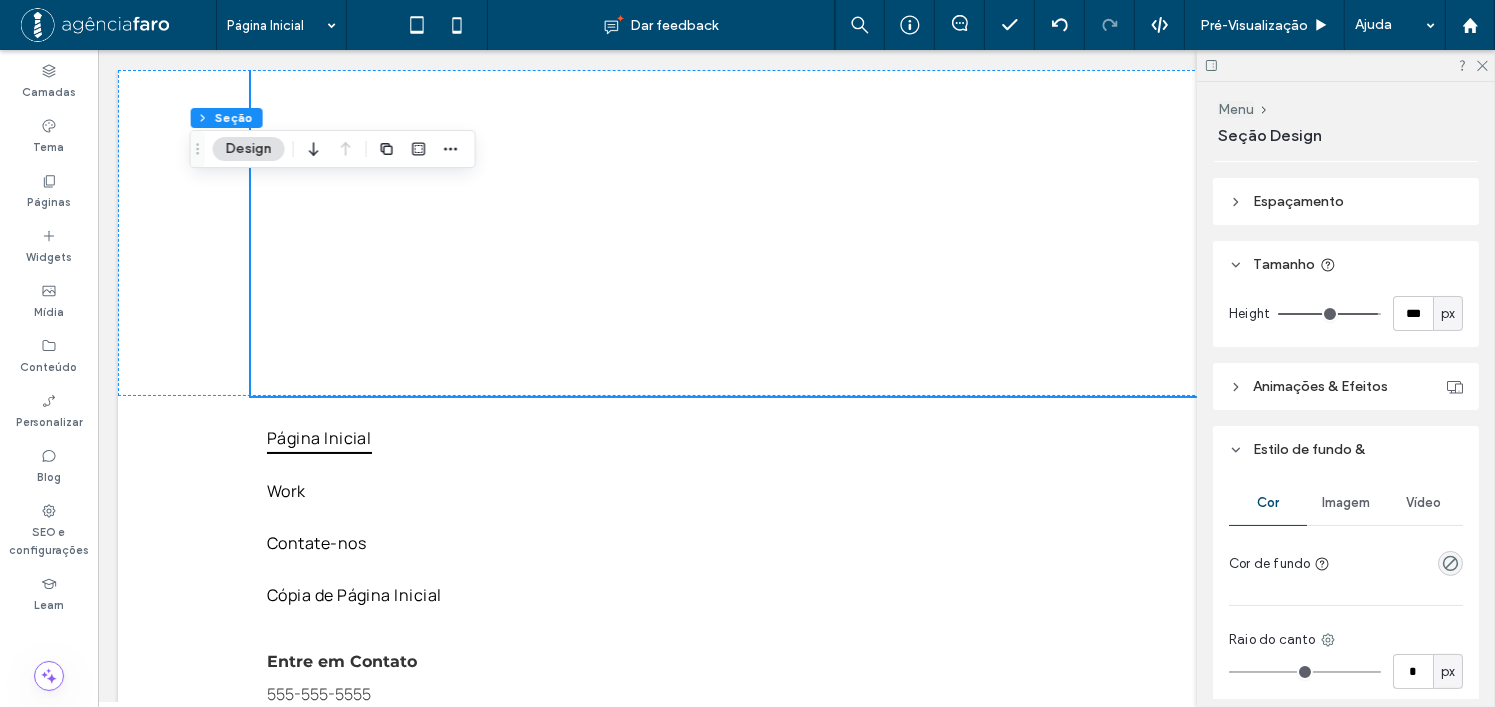 drag, startPoint x: 1313, startPoint y: 315, endPoint x: 1361, endPoint y: 307, distance: 48.6621 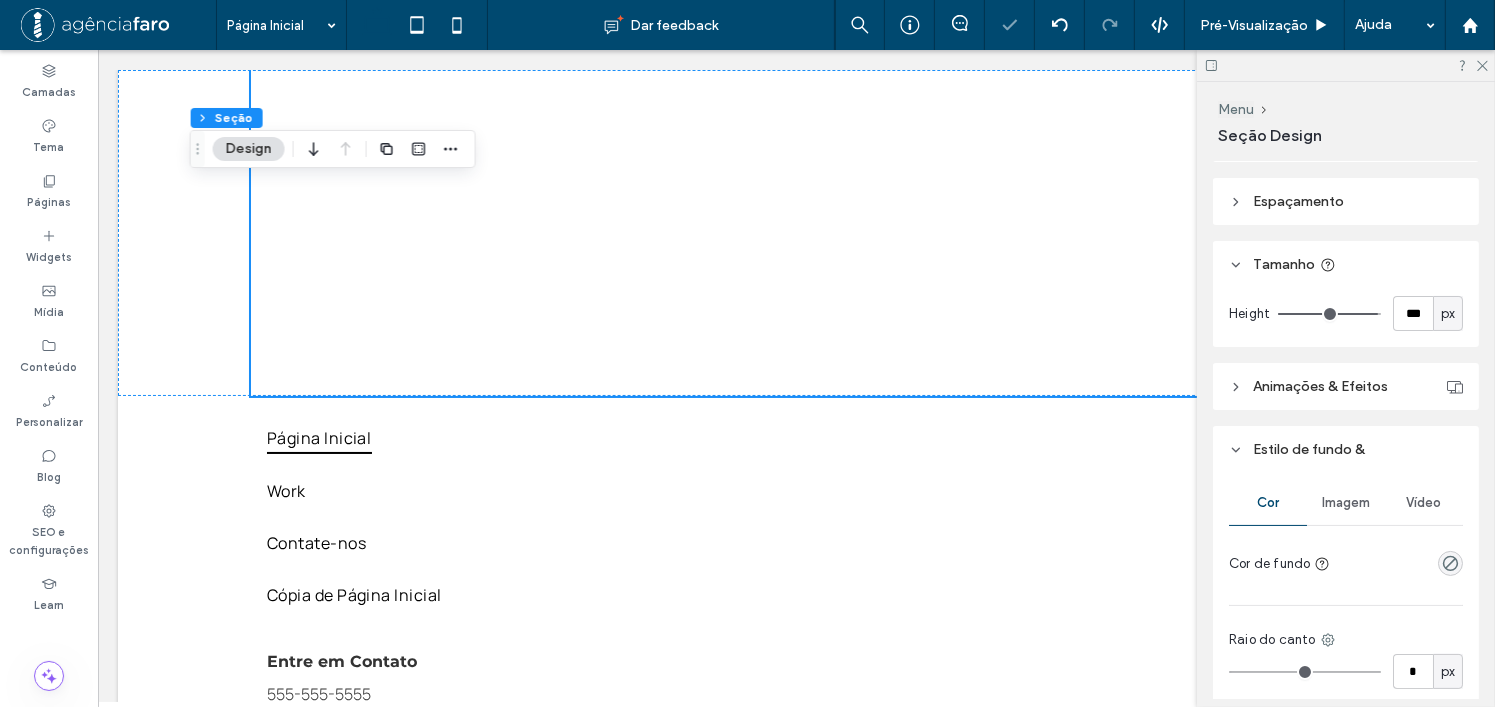 type on "***" 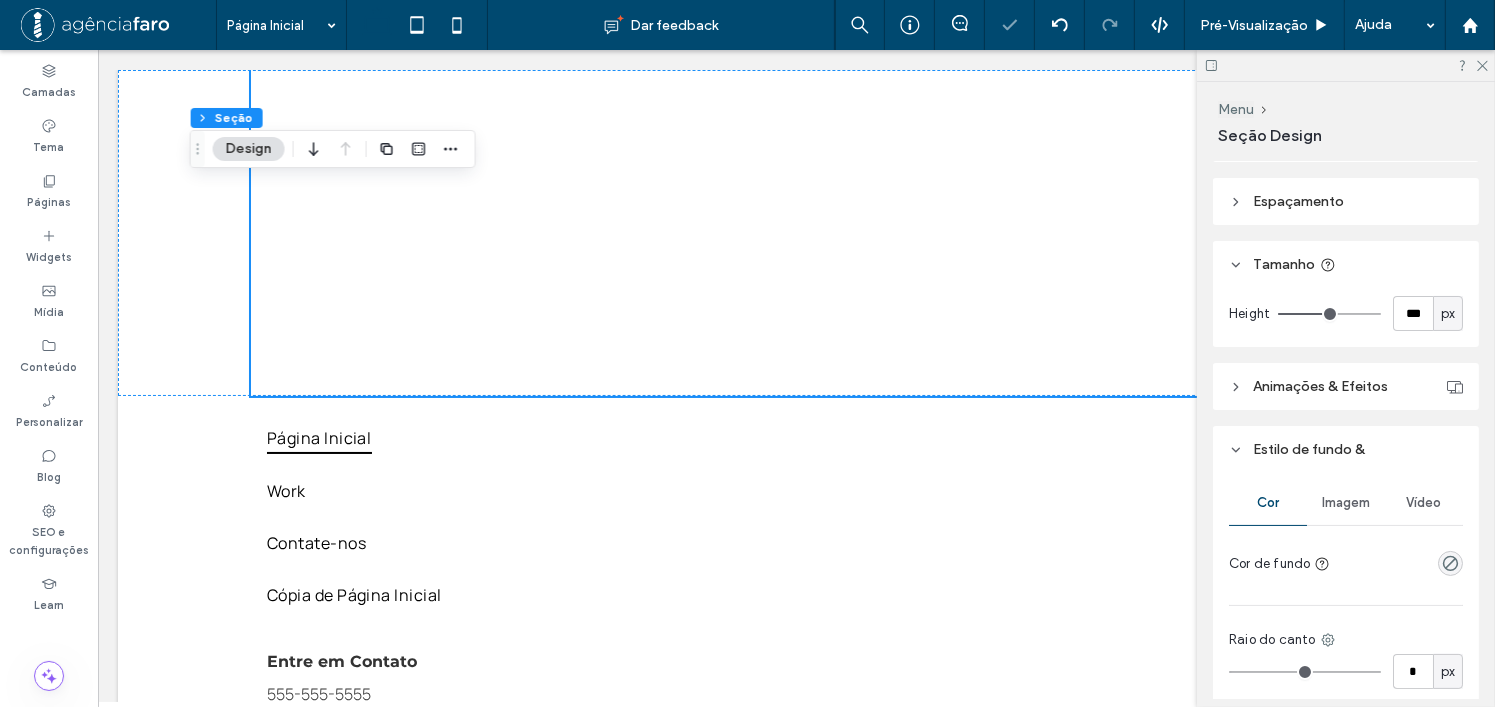 type on "***" 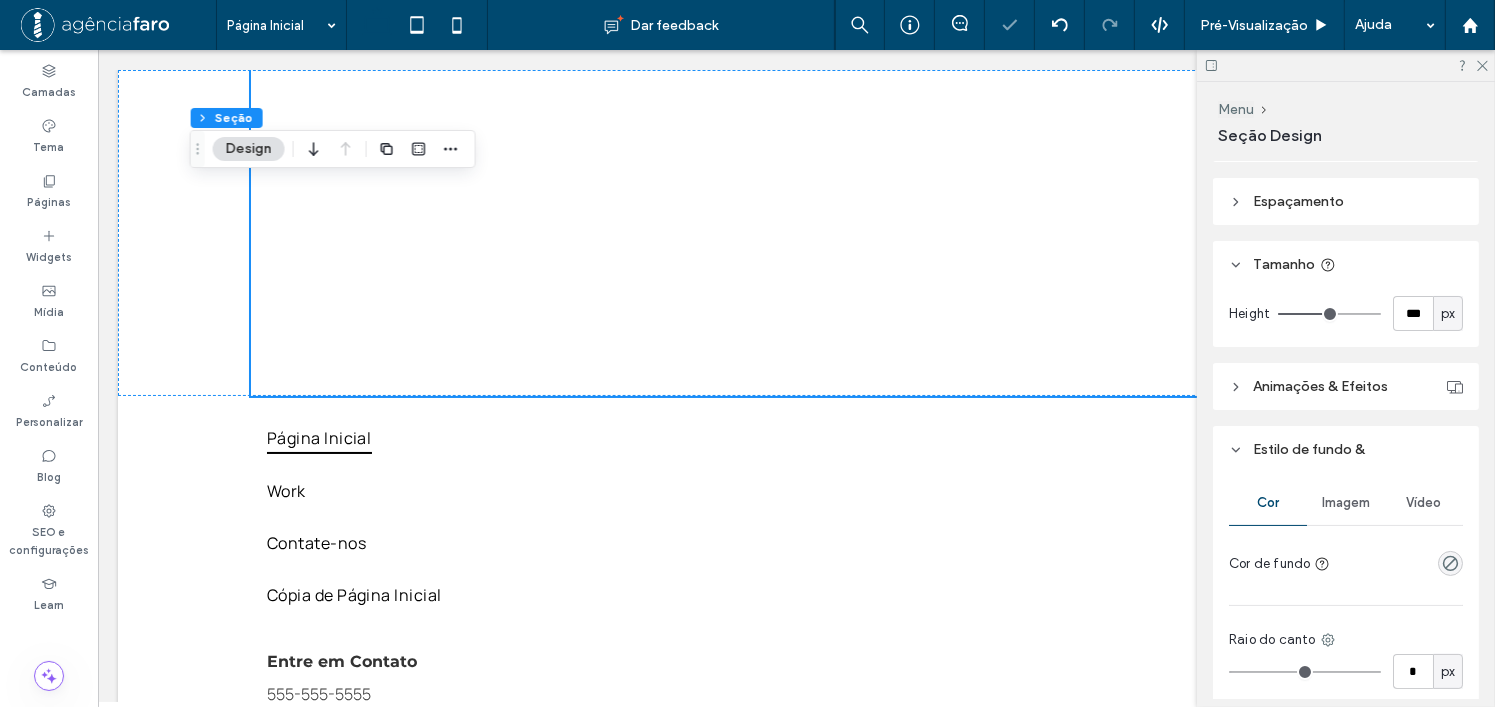 type on "***" 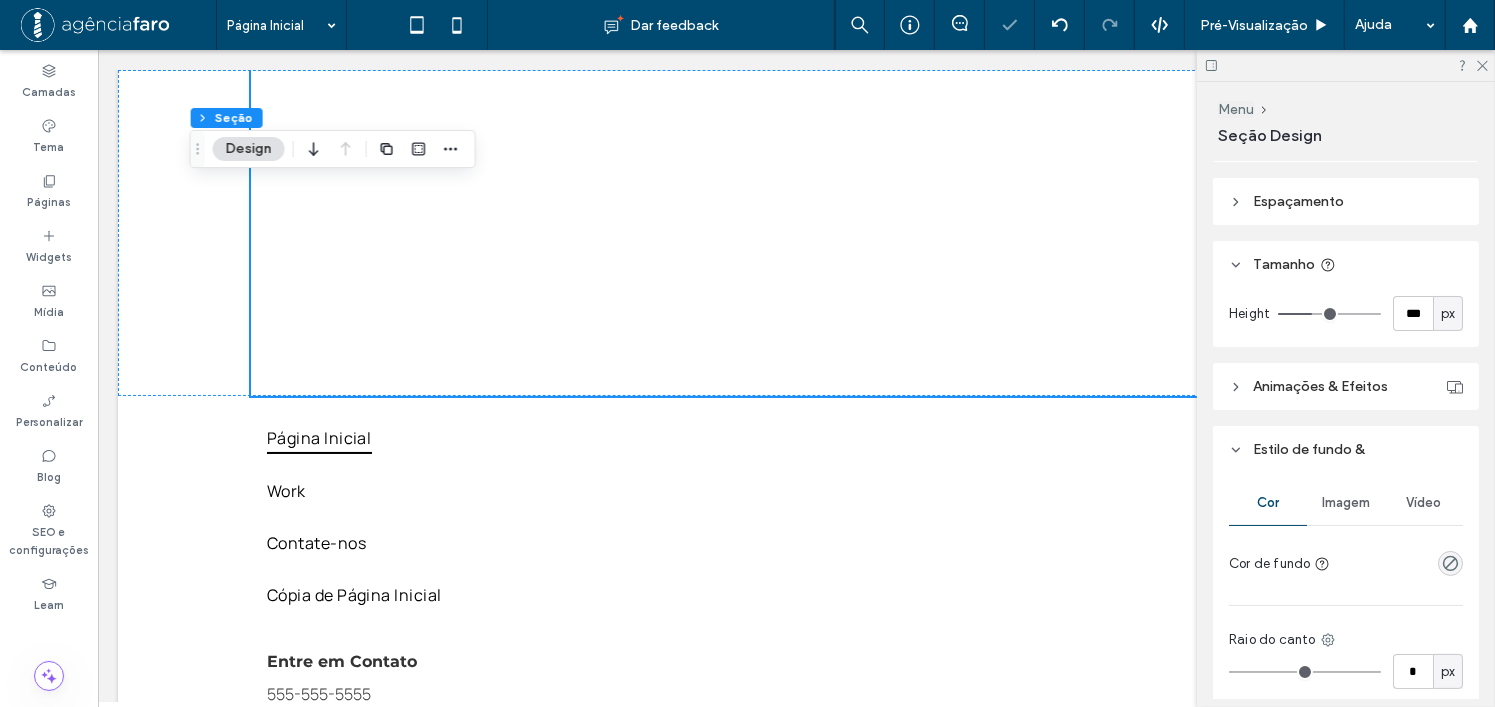 type on "***" 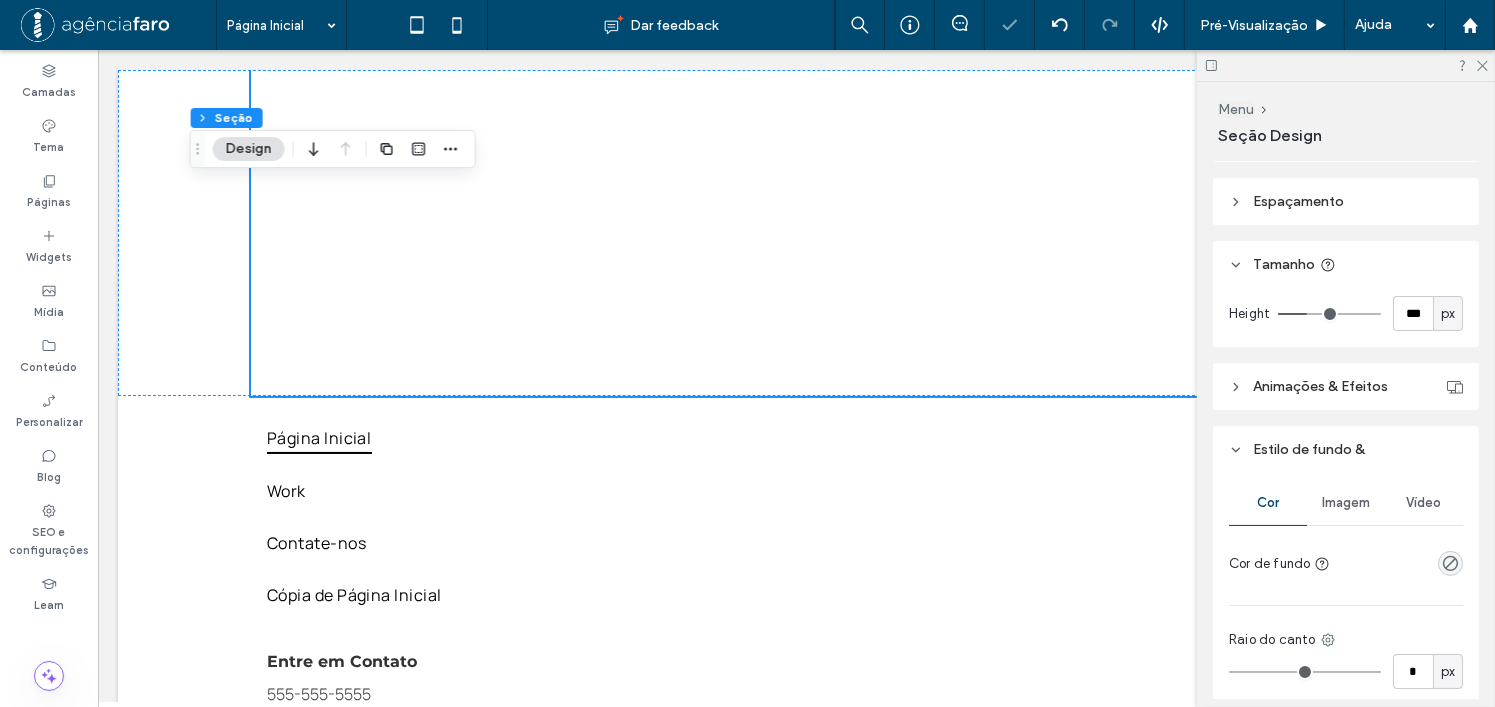 type on "***" 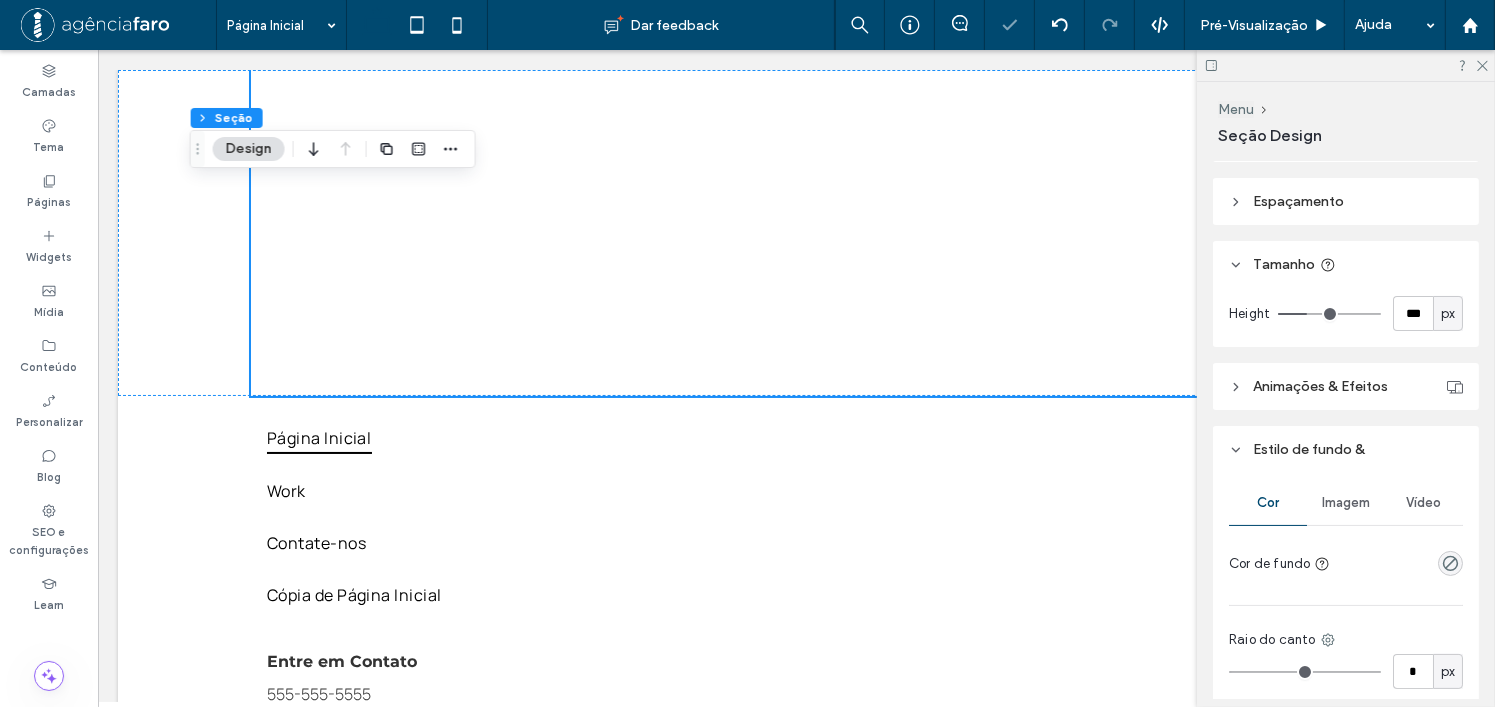 type on "***" 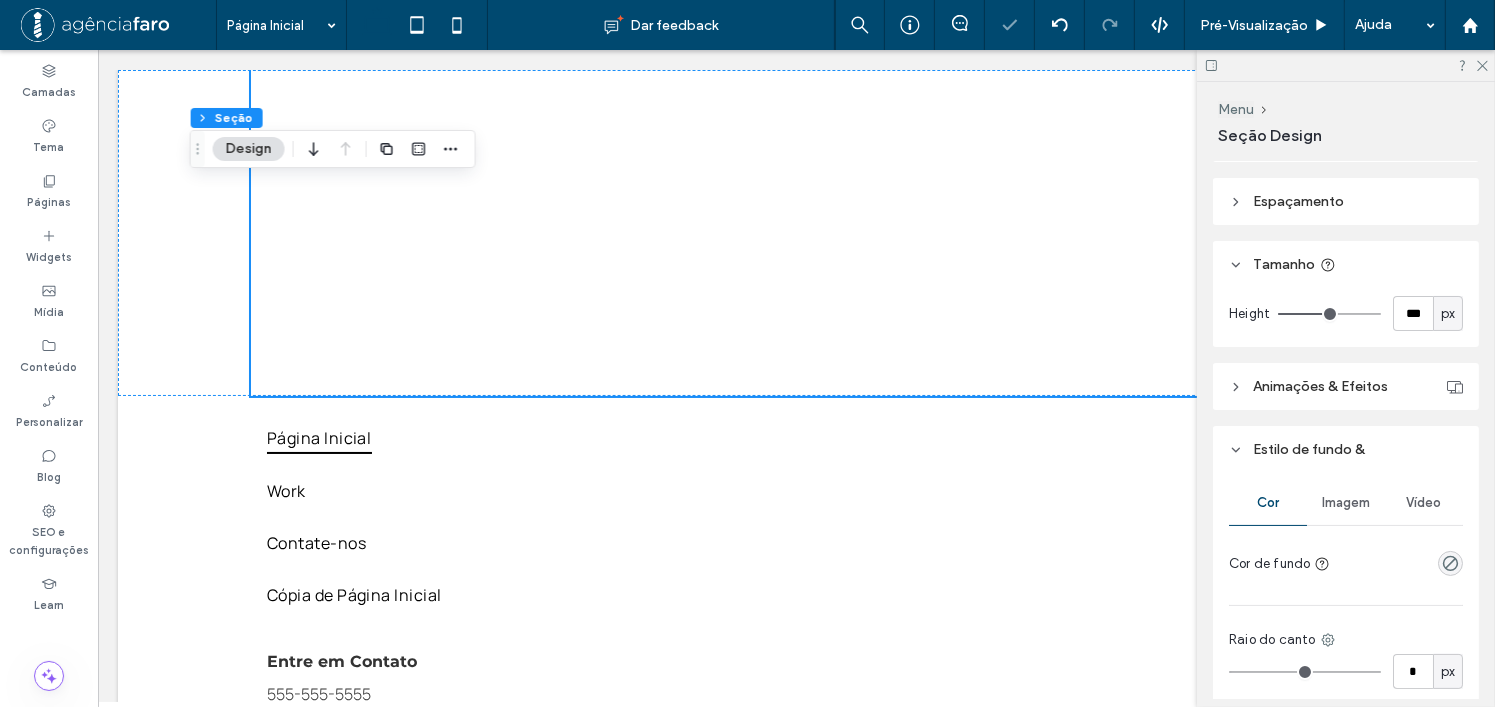 type on "***" 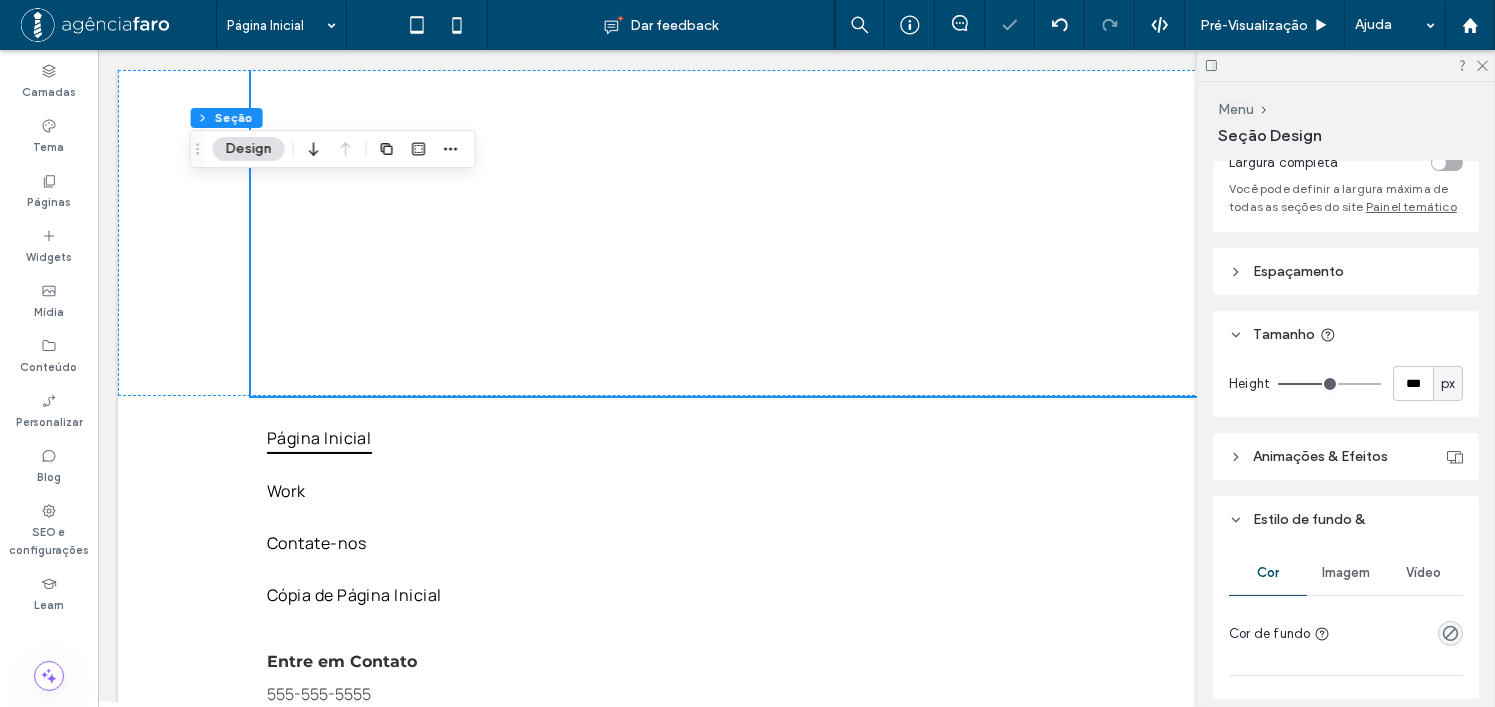 scroll, scrollTop: 0, scrollLeft: 0, axis: both 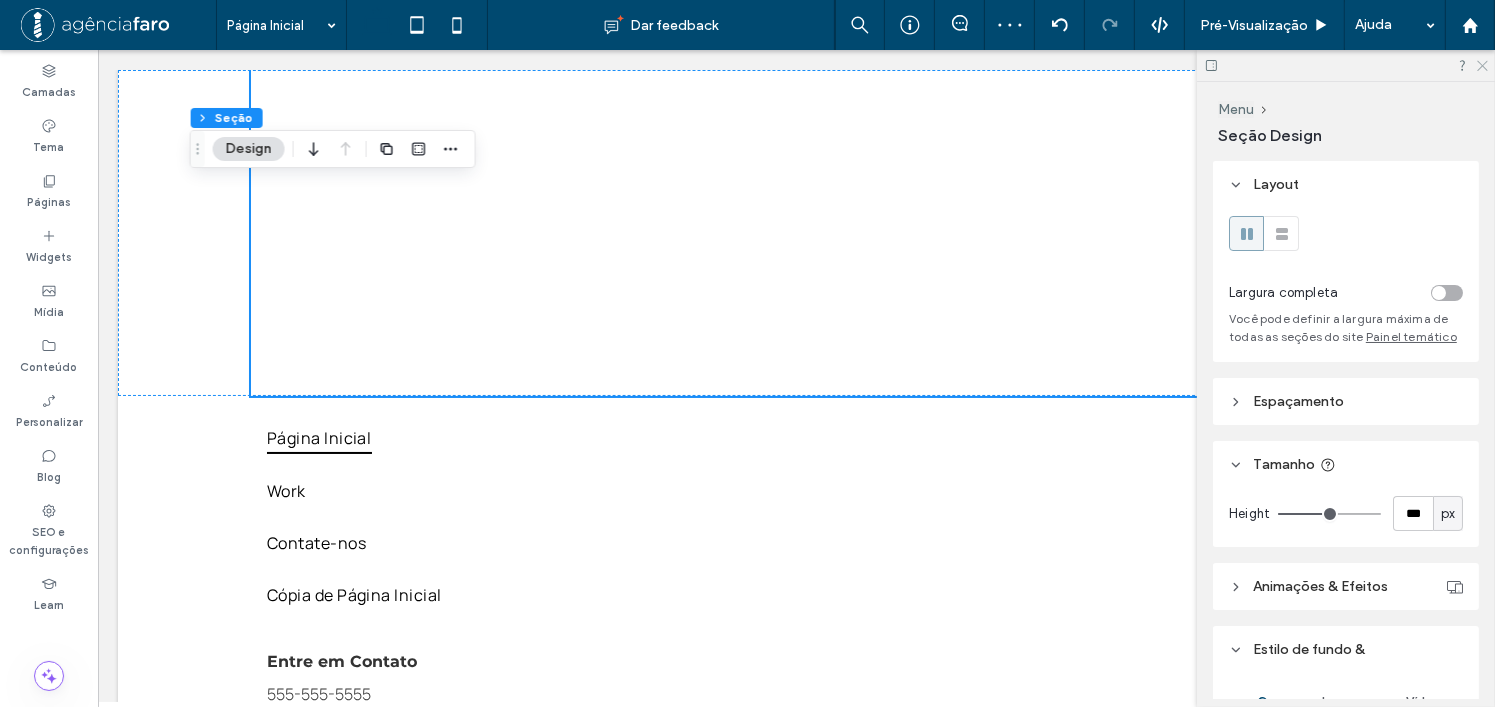 click 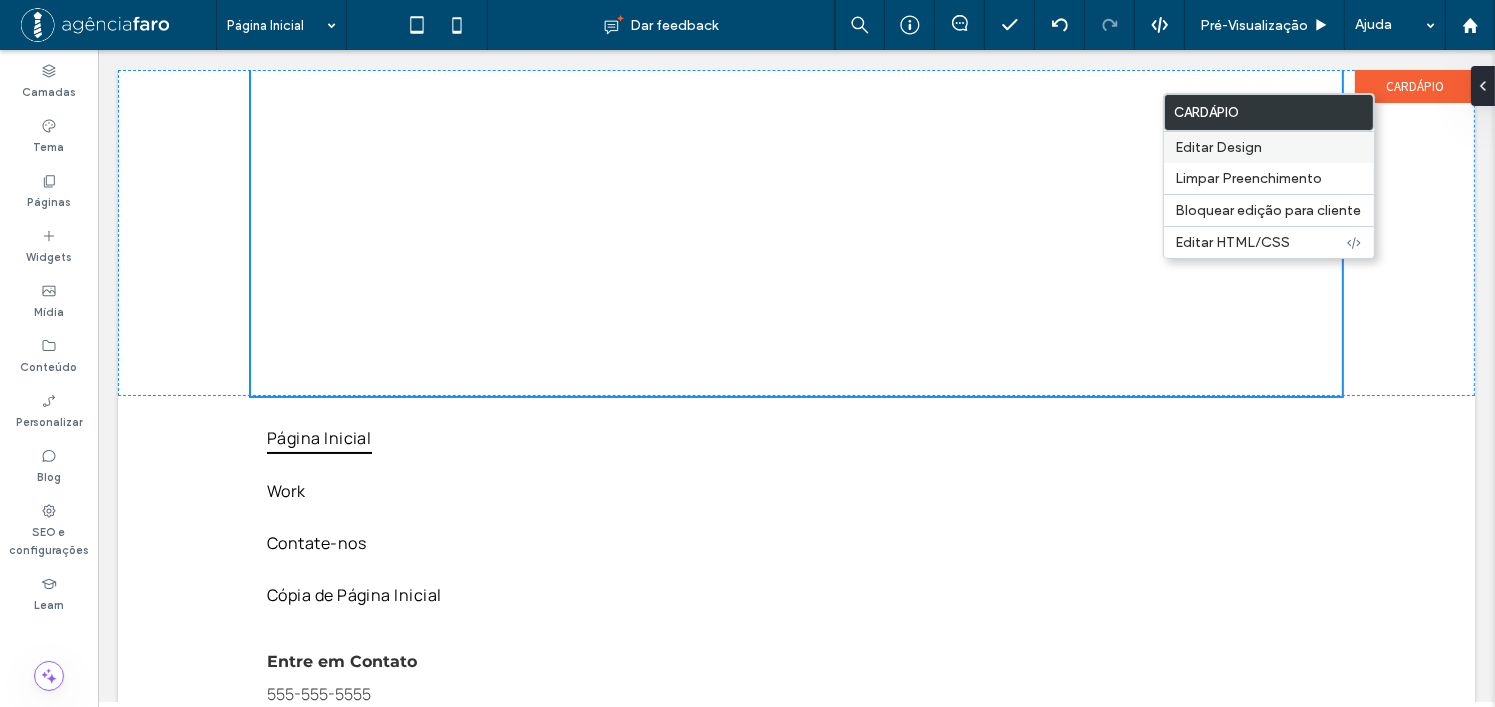 click on "Editar Design" at bounding box center [1269, 147] 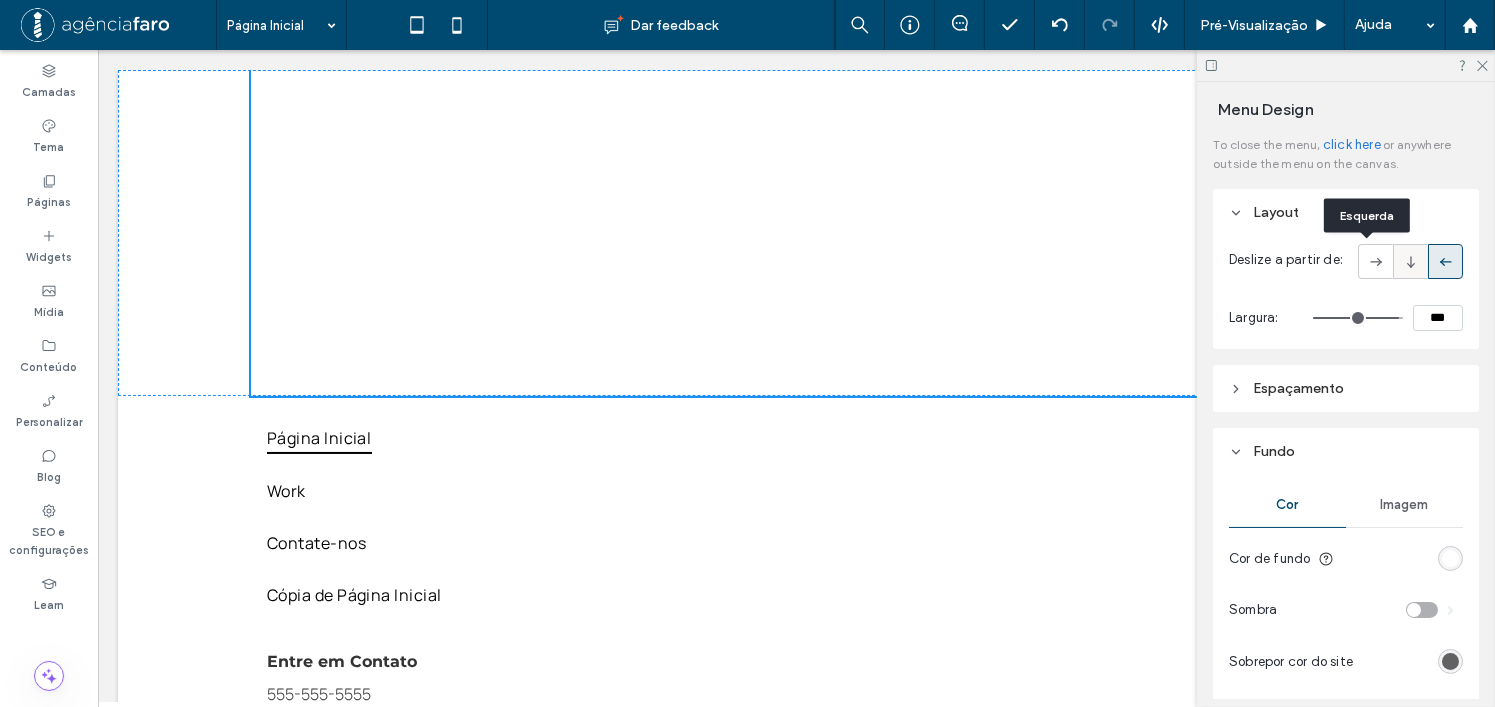 click at bounding box center (1410, 261) 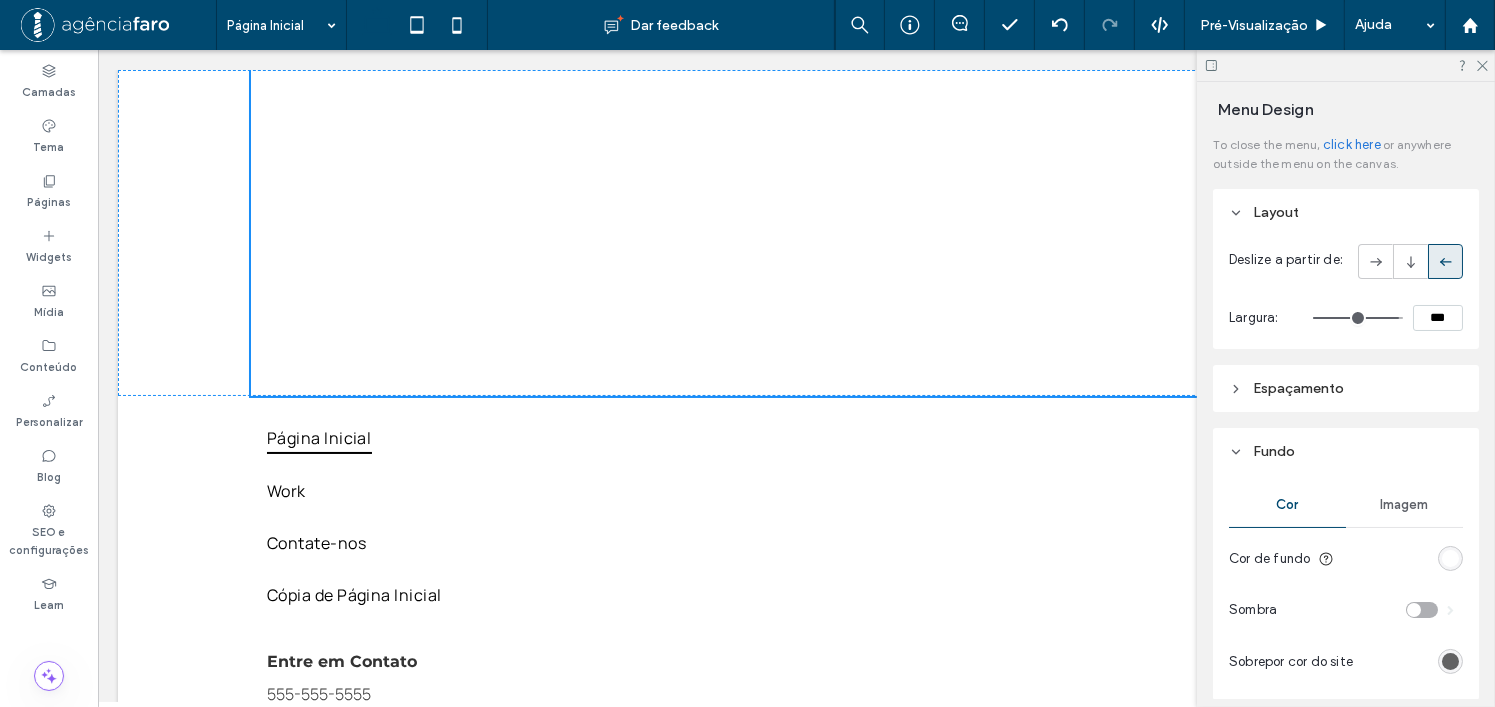 click 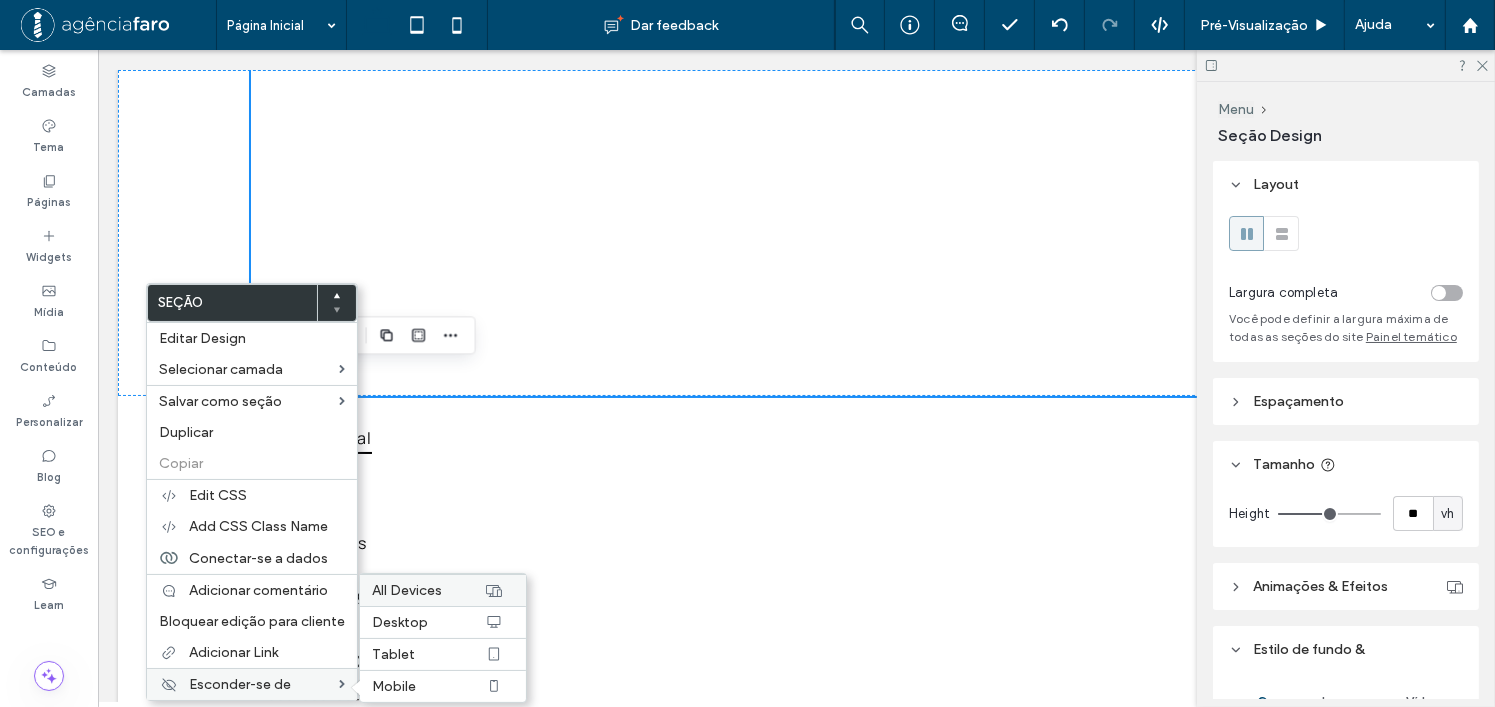 click on "All Devices" at bounding box center [407, 590] 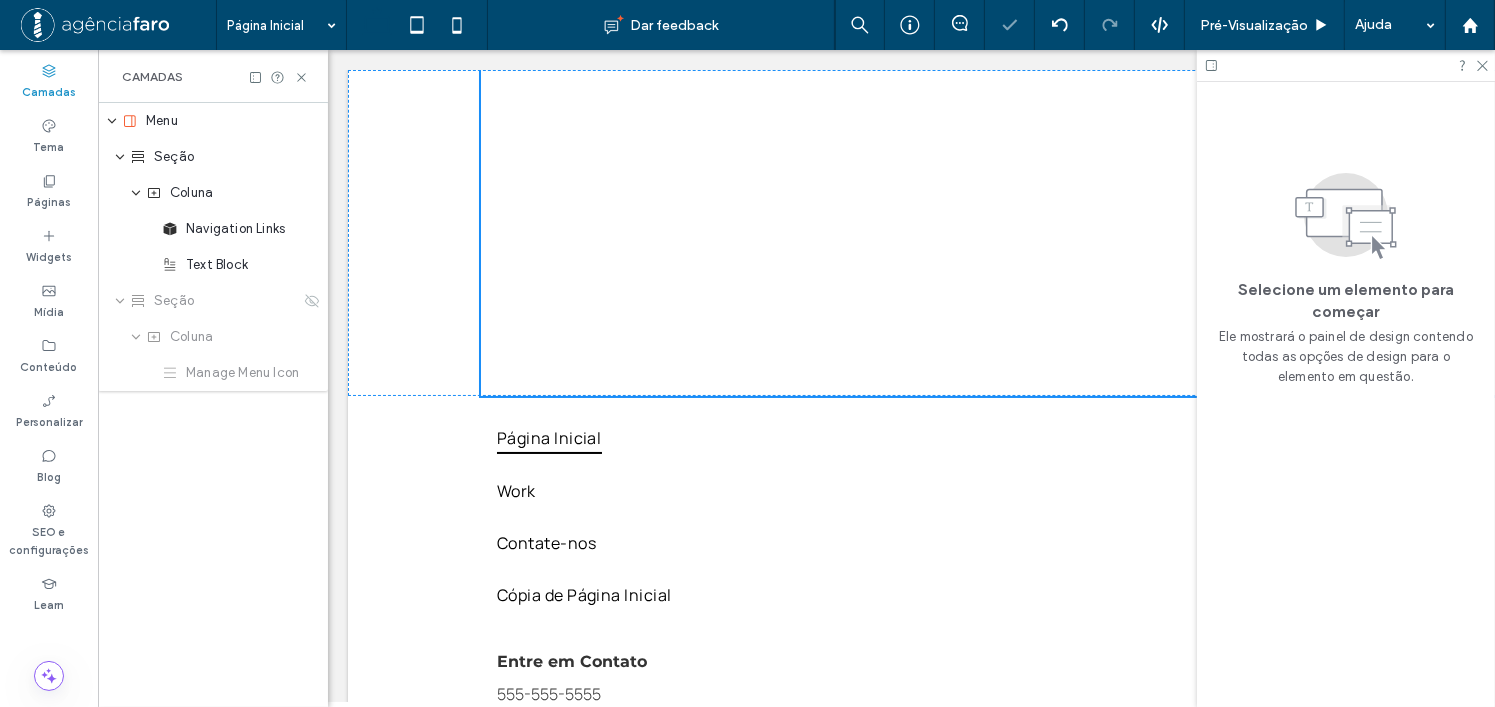 scroll, scrollTop: 0, scrollLeft: 528, axis: horizontal 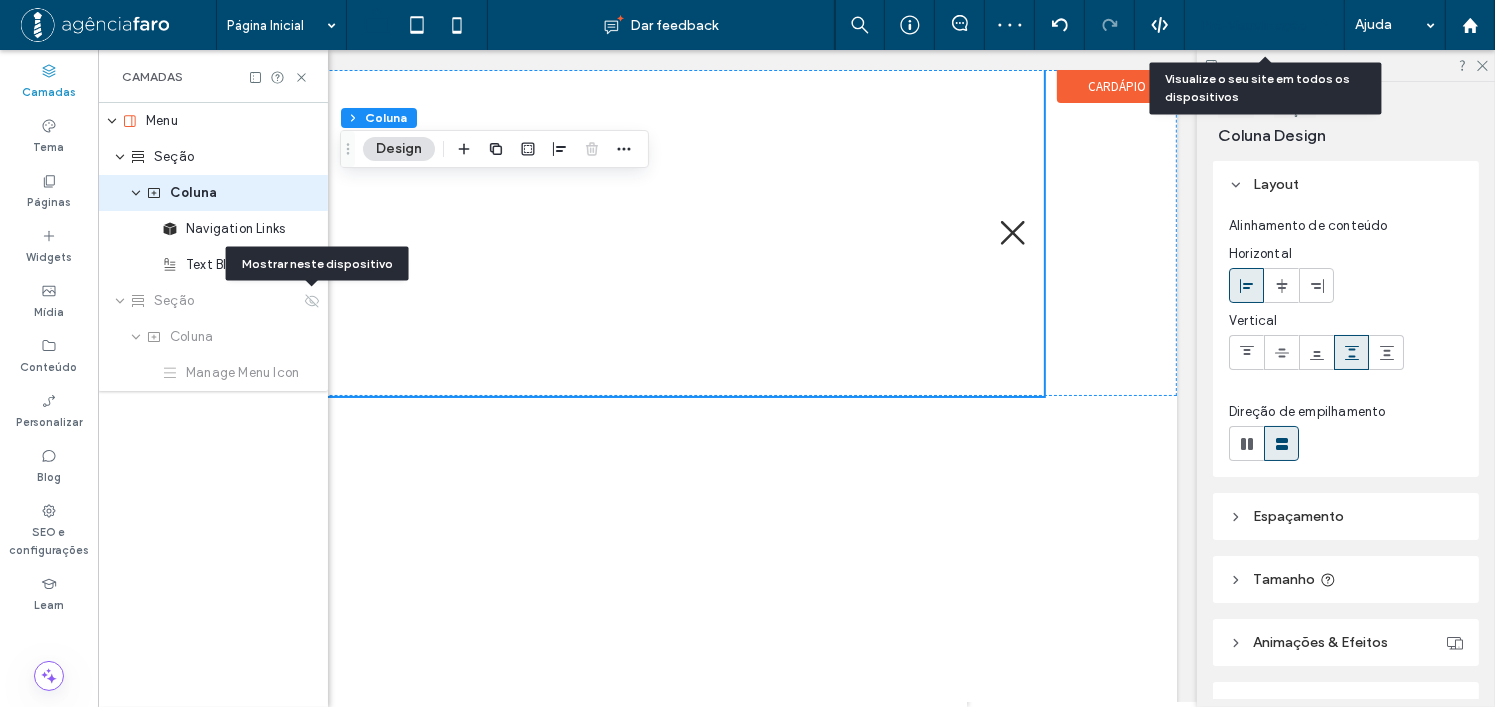 click on "Pré-Visualizaçāo" at bounding box center (1254, 25) 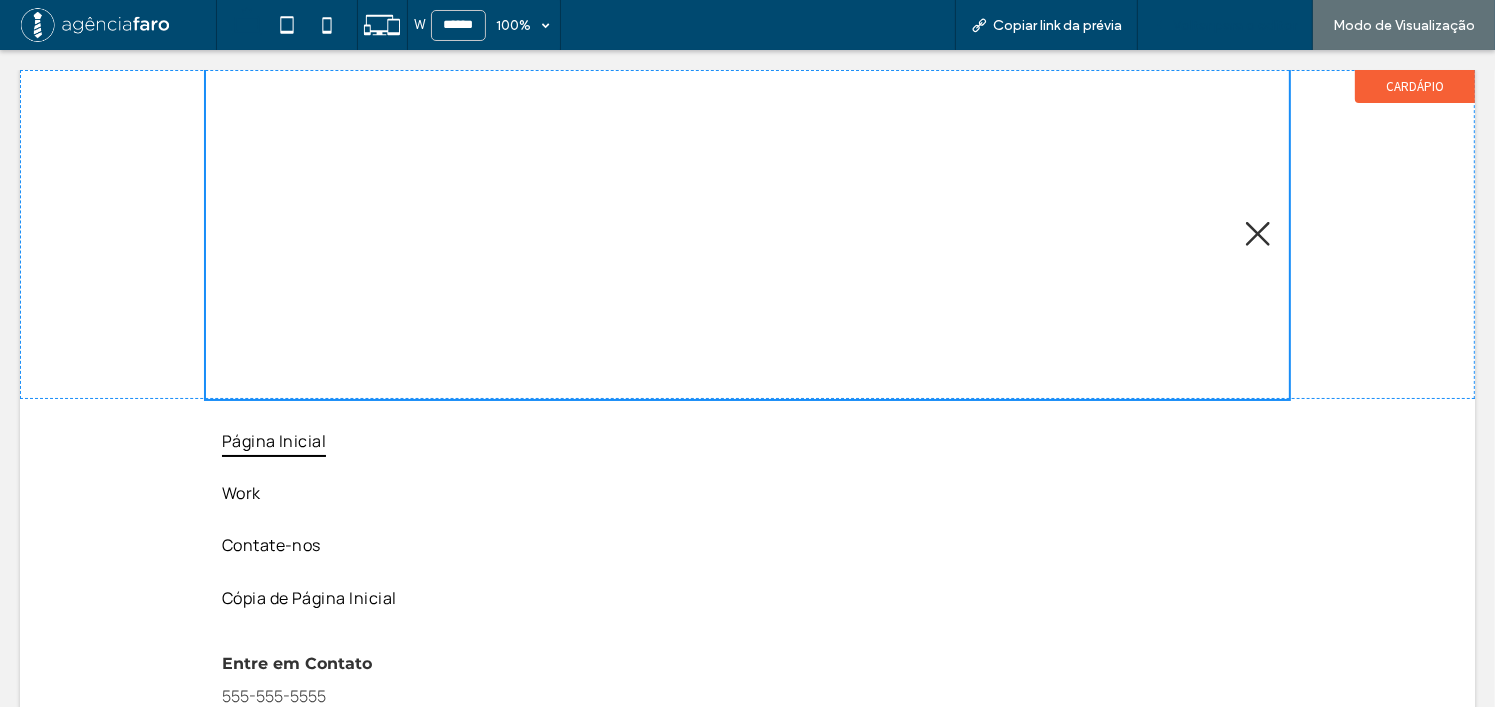 click on "Voltar para o editor" at bounding box center [1235, 25] 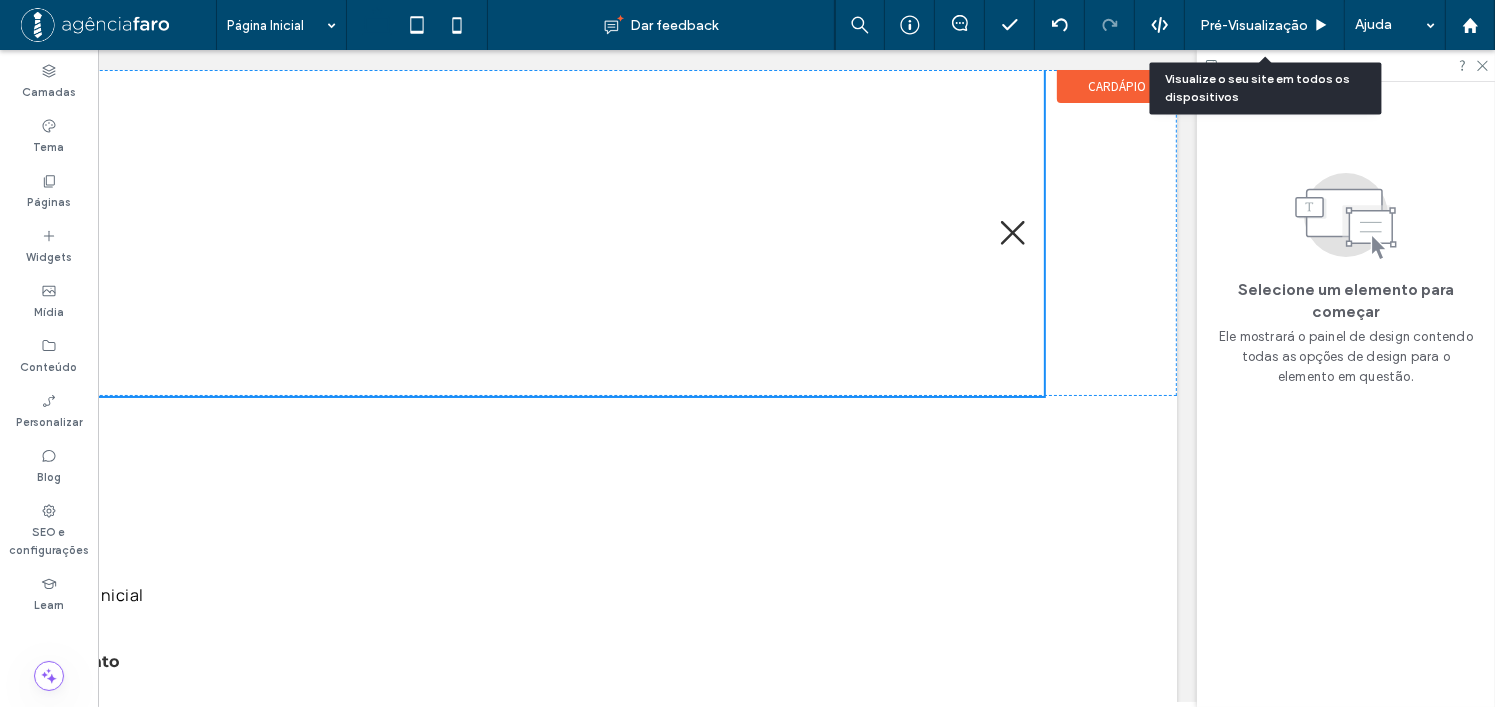 scroll, scrollTop: 0, scrollLeft: 297, axis: horizontal 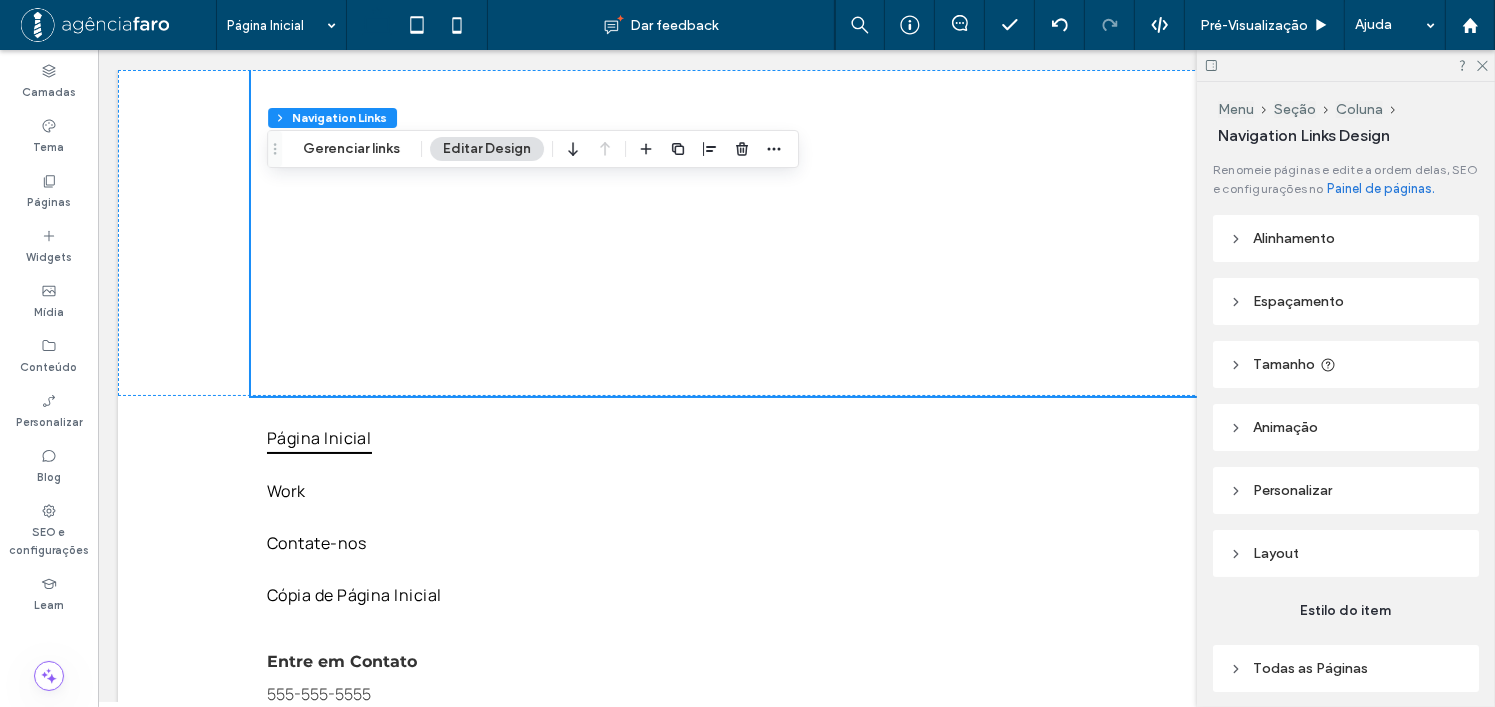 type on "***" 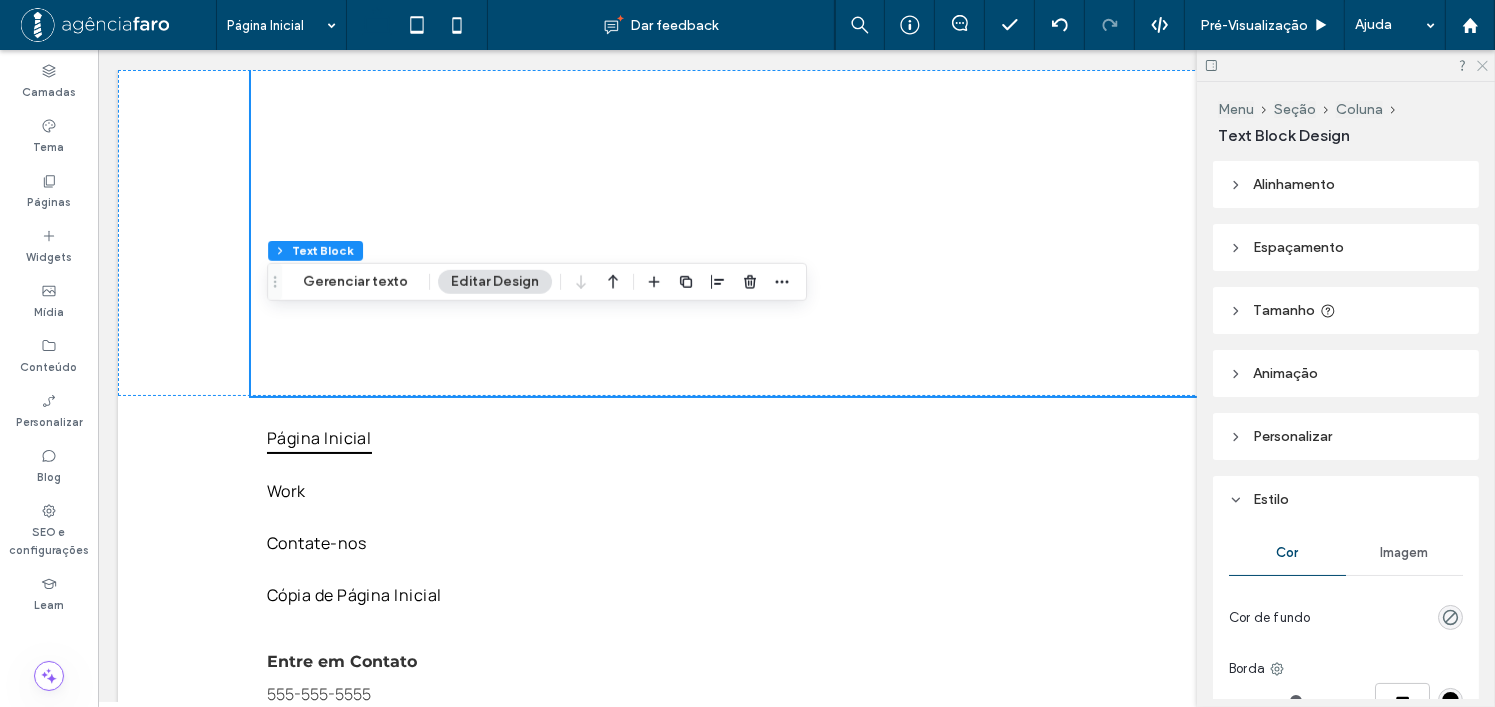 click 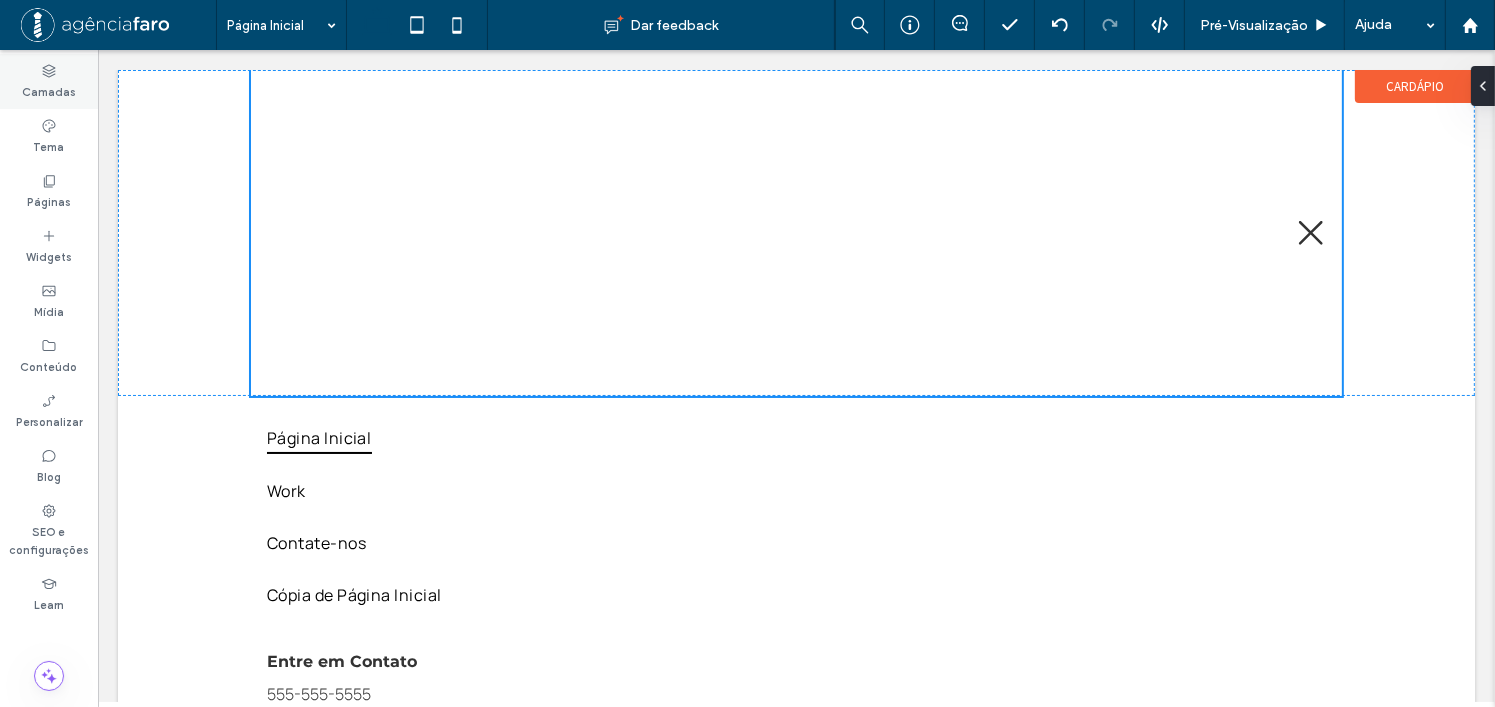 type on "***" 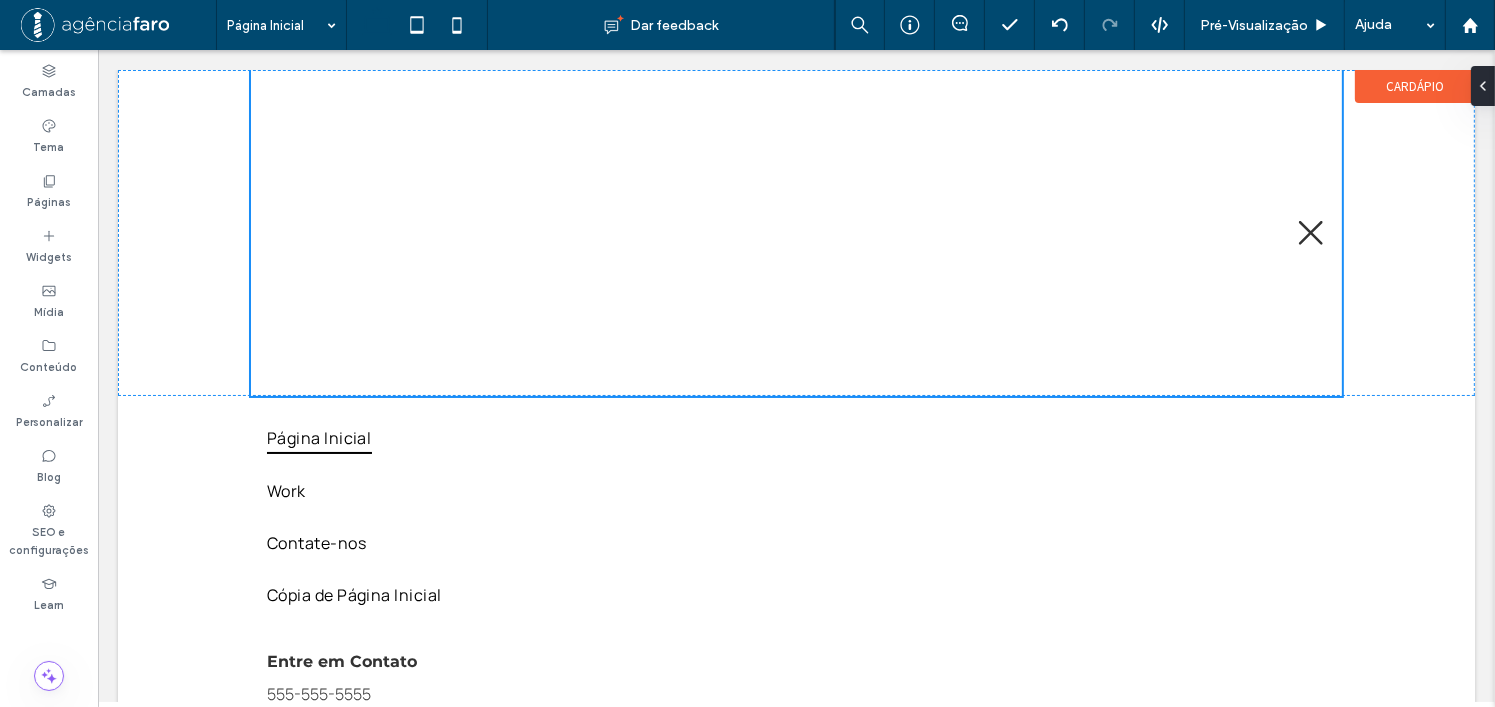 type on "***" 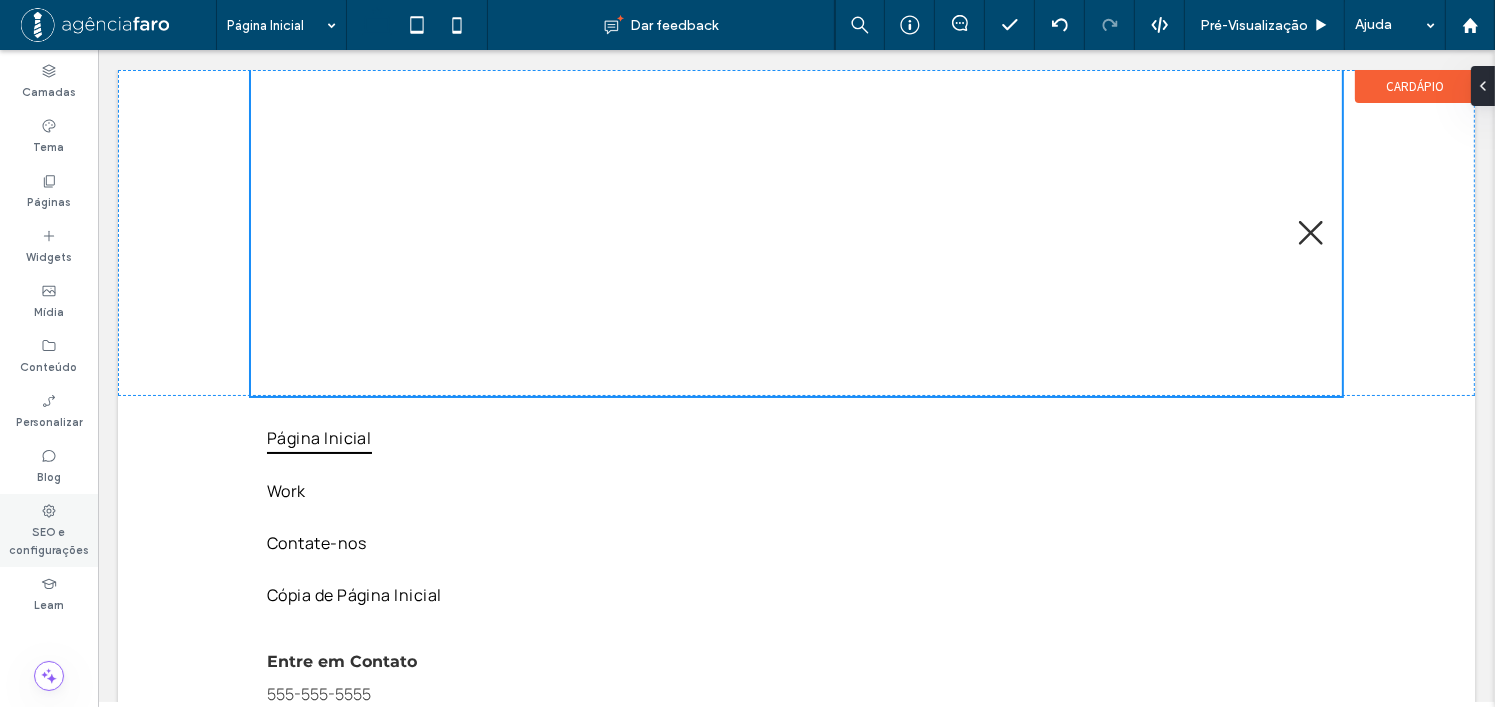 click on "SEO e configurações" at bounding box center [49, 539] 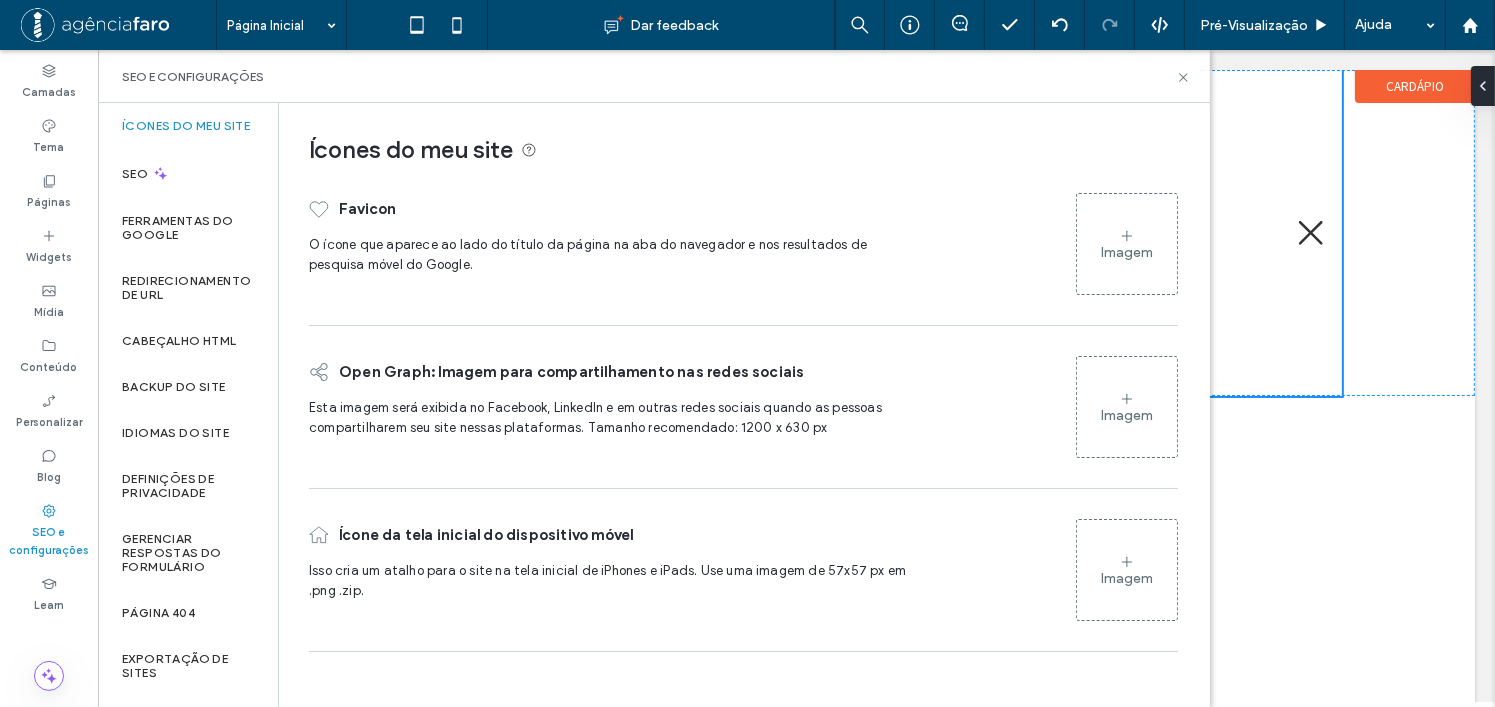 click on "SEO e configurações" at bounding box center [49, 539] 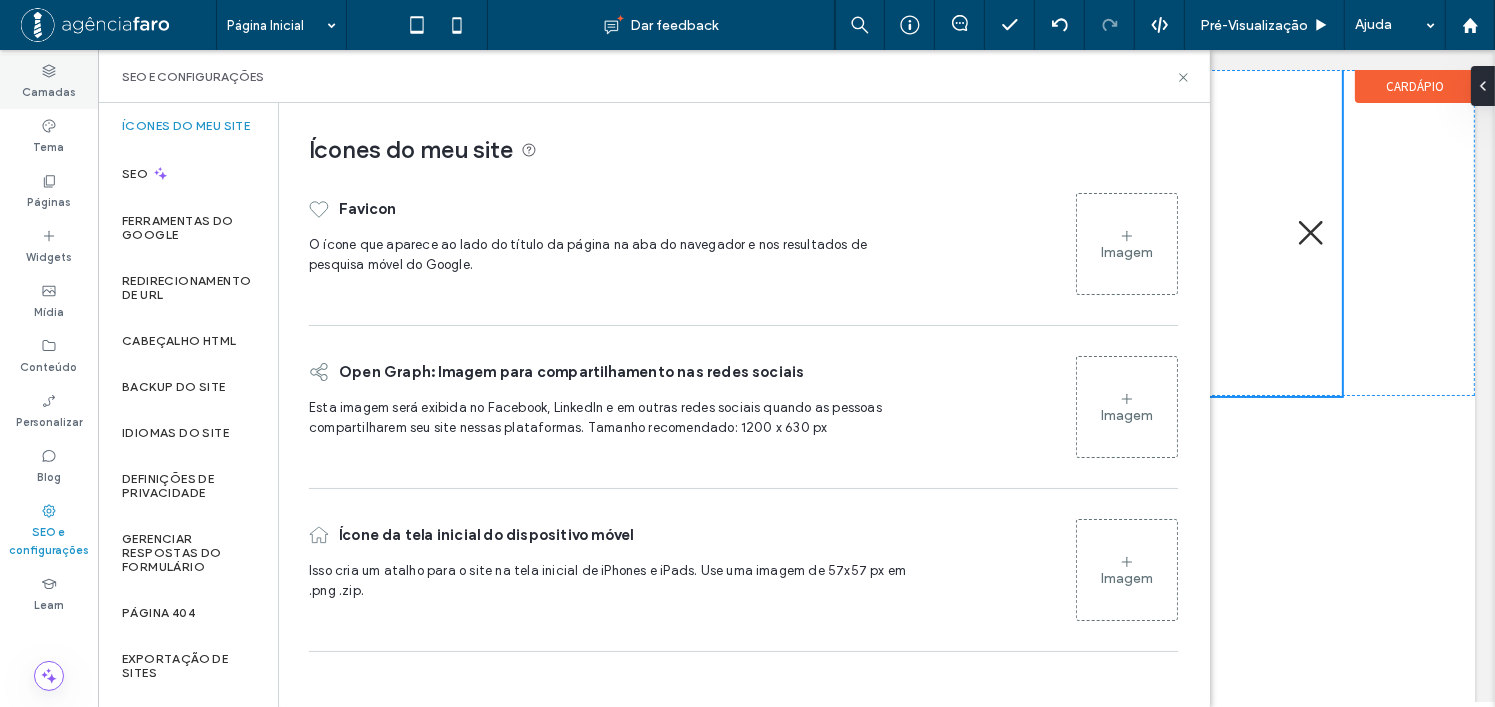 click on "Camadas" at bounding box center (49, 90) 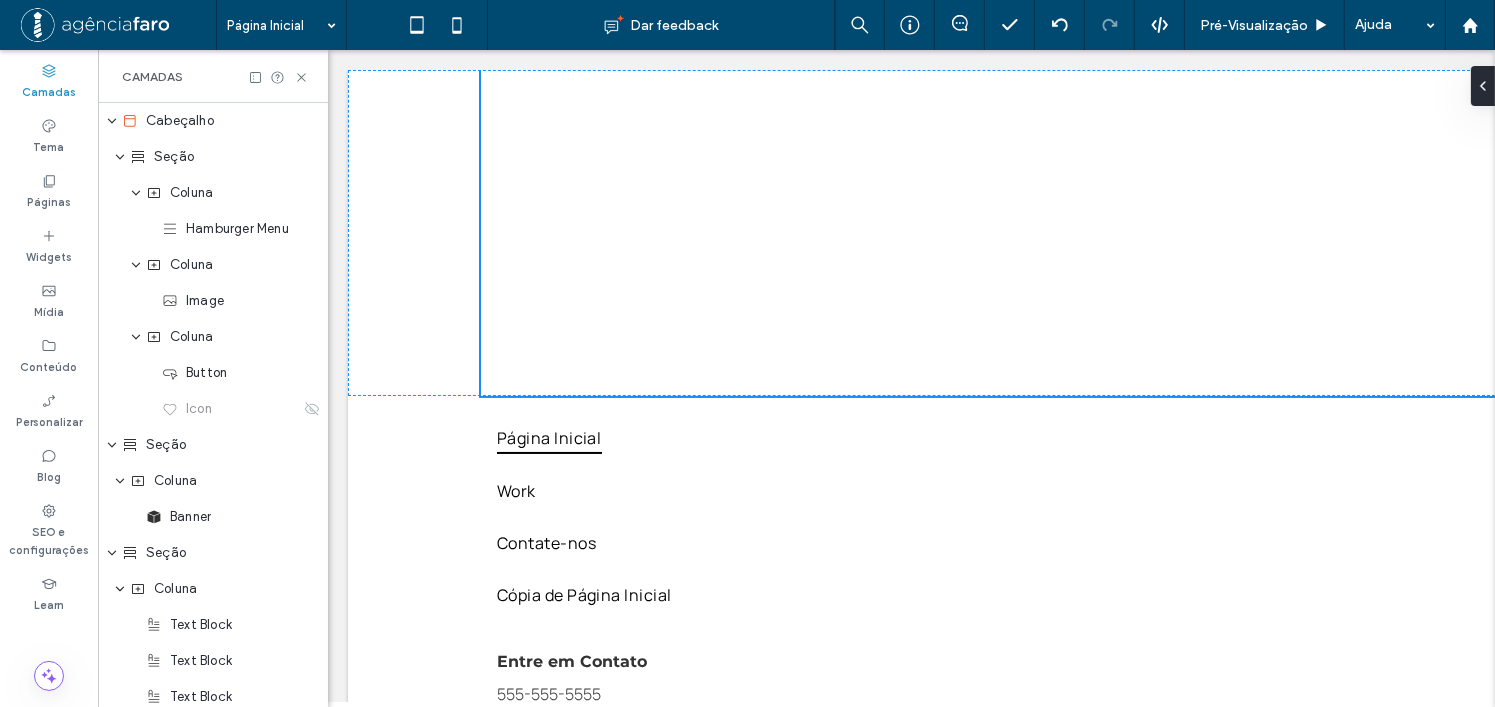 scroll, scrollTop: 0, scrollLeft: 229, axis: horizontal 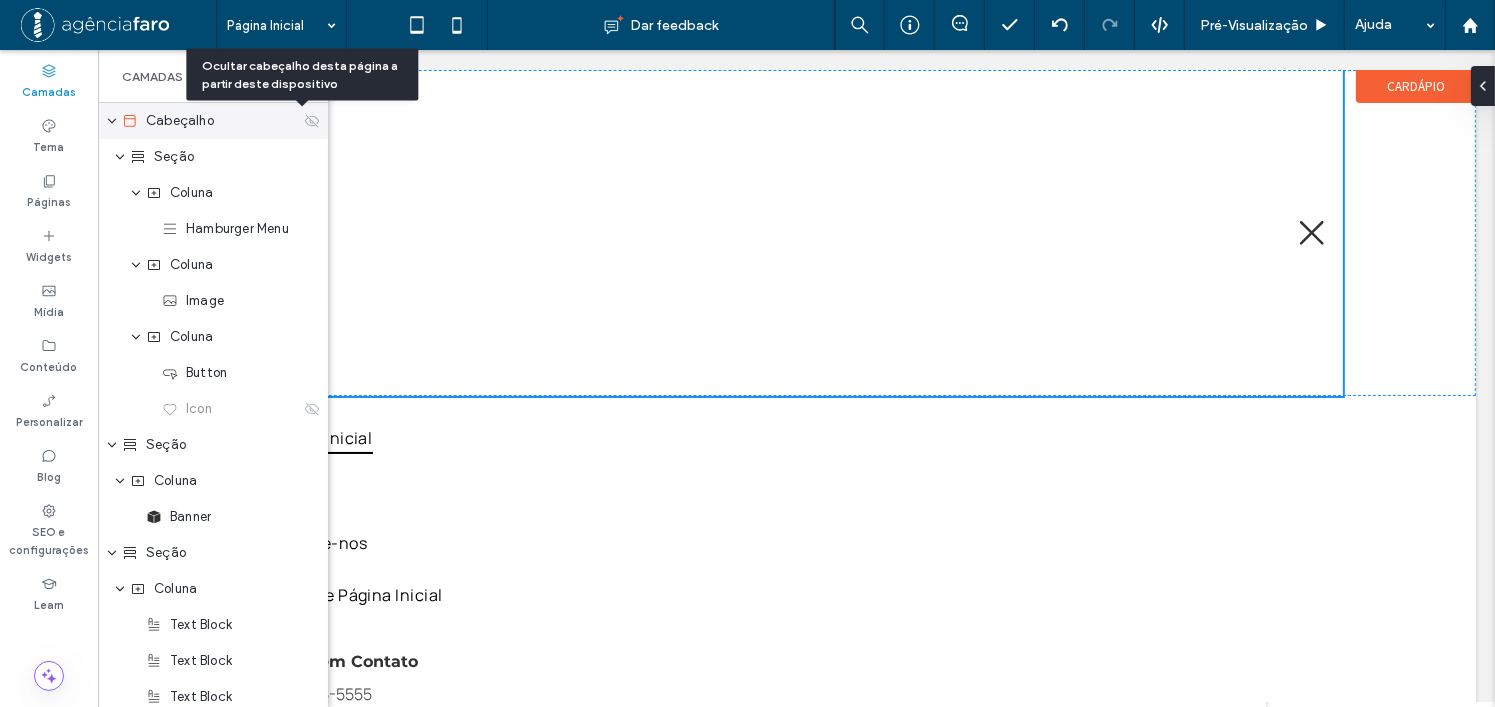 click 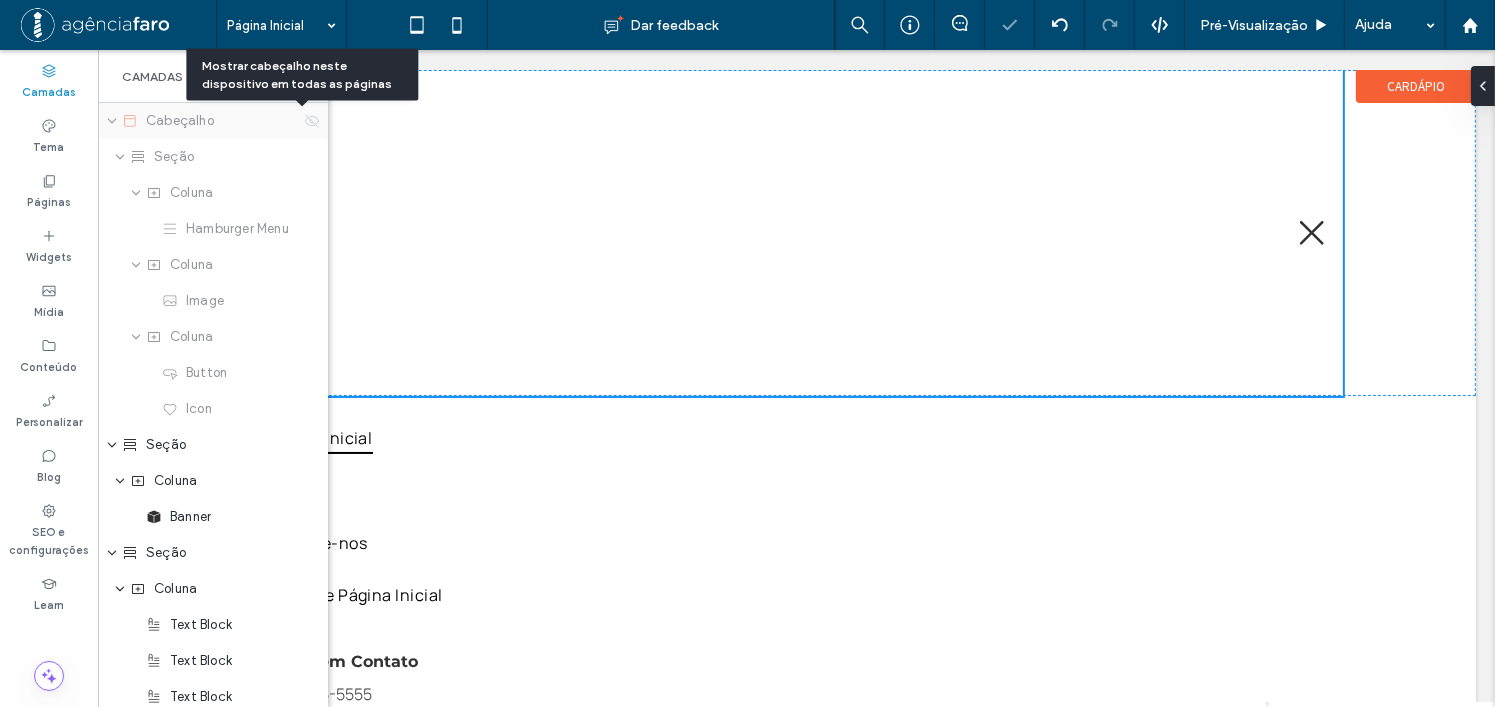 click 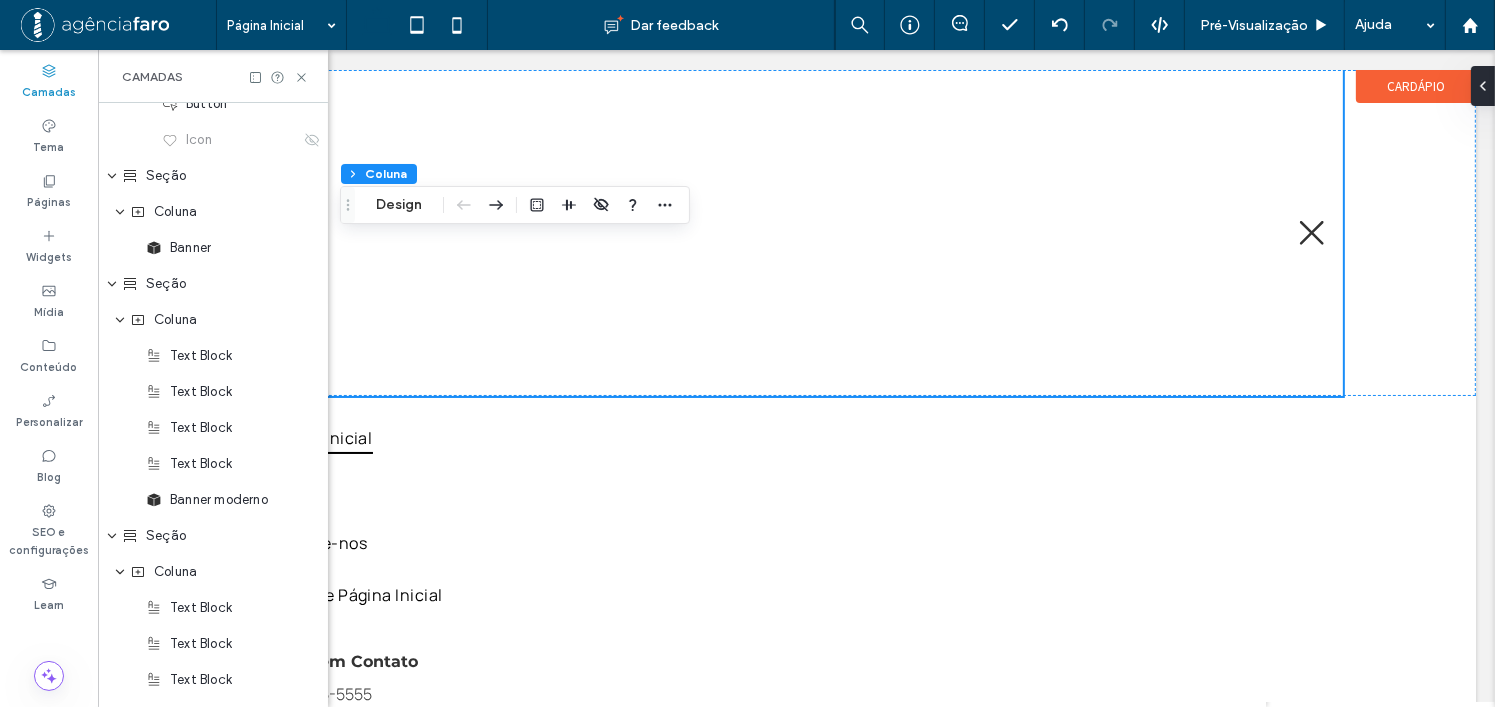 scroll, scrollTop: 0, scrollLeft: 0, axis: both 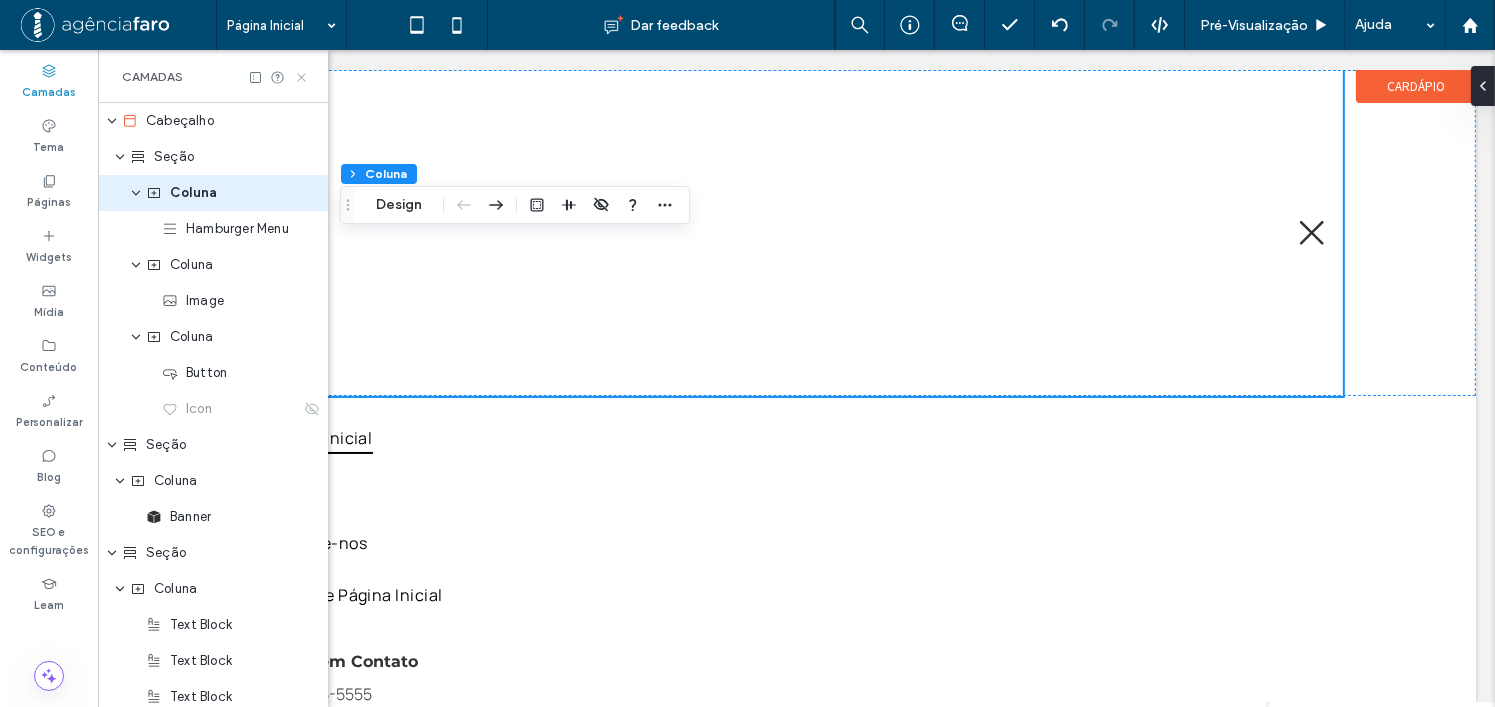 click 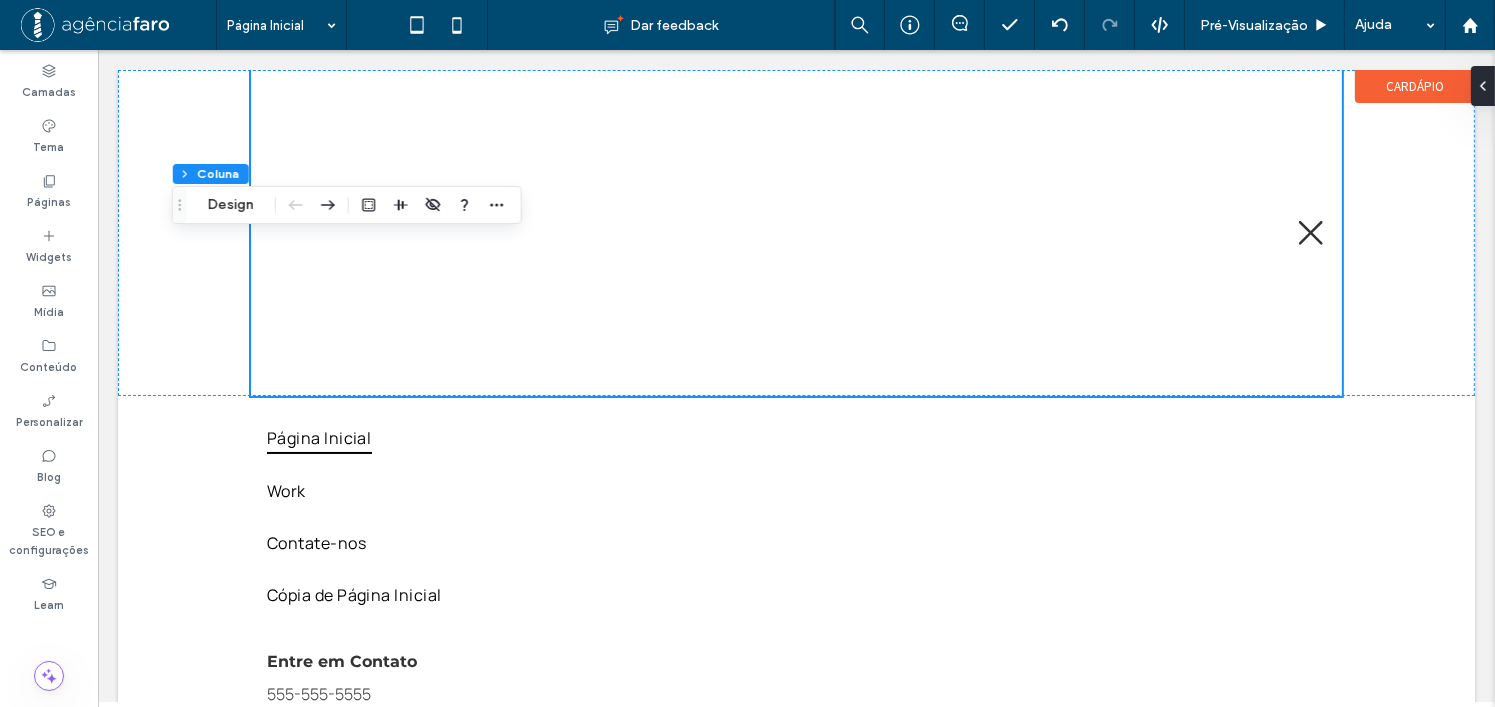 scroll, scrollTop: 0, scrollLeft: 0, axis: both 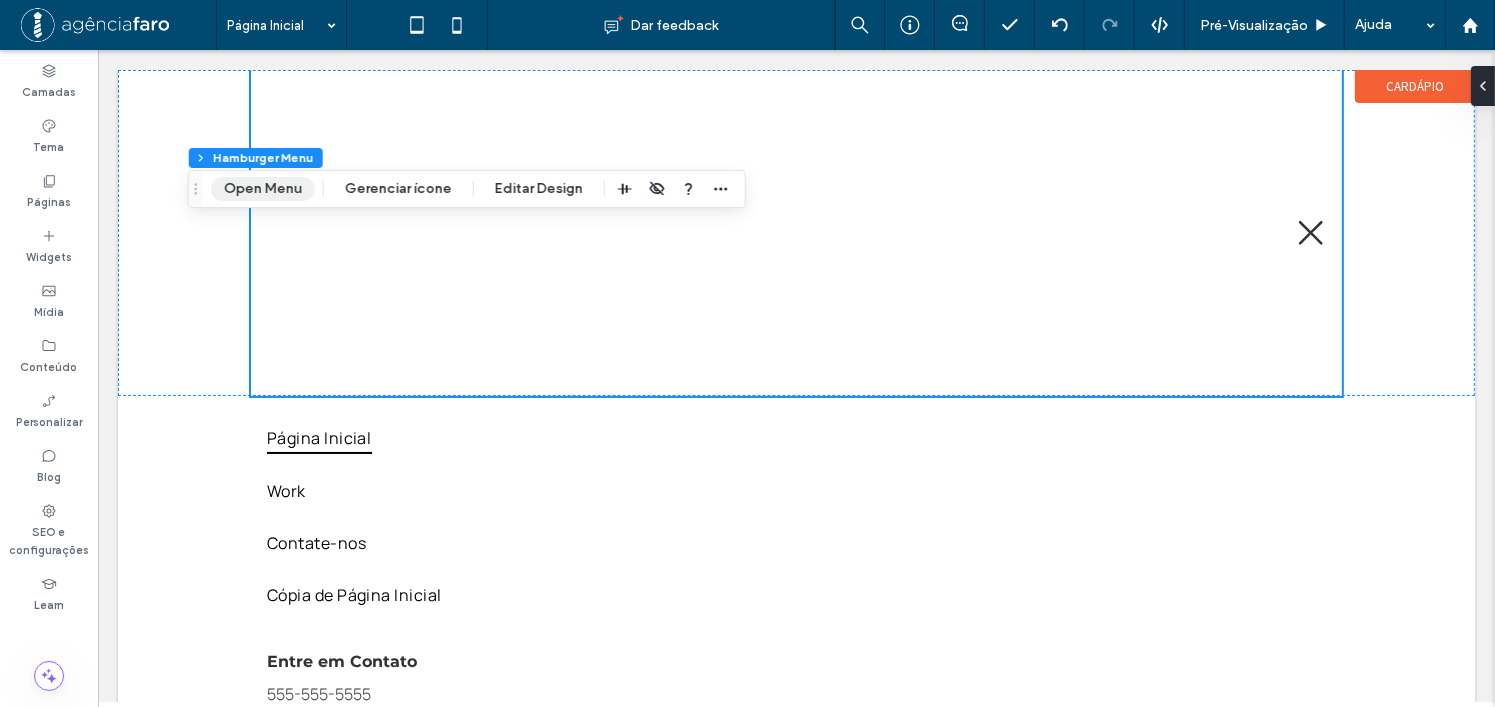 click on "Open Menu" at bounding box center [263, 189] 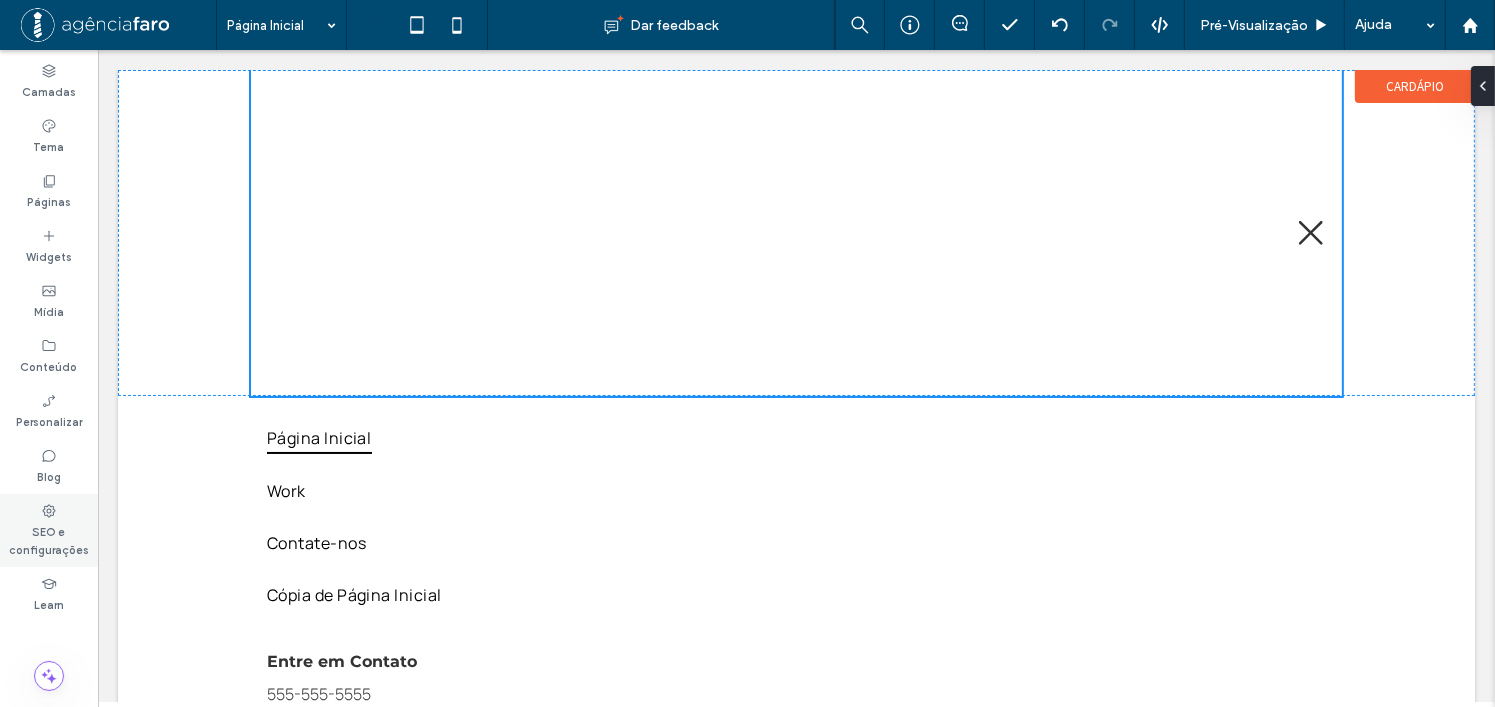 click on "SEO e configurações" at bounding box center [49, 530] 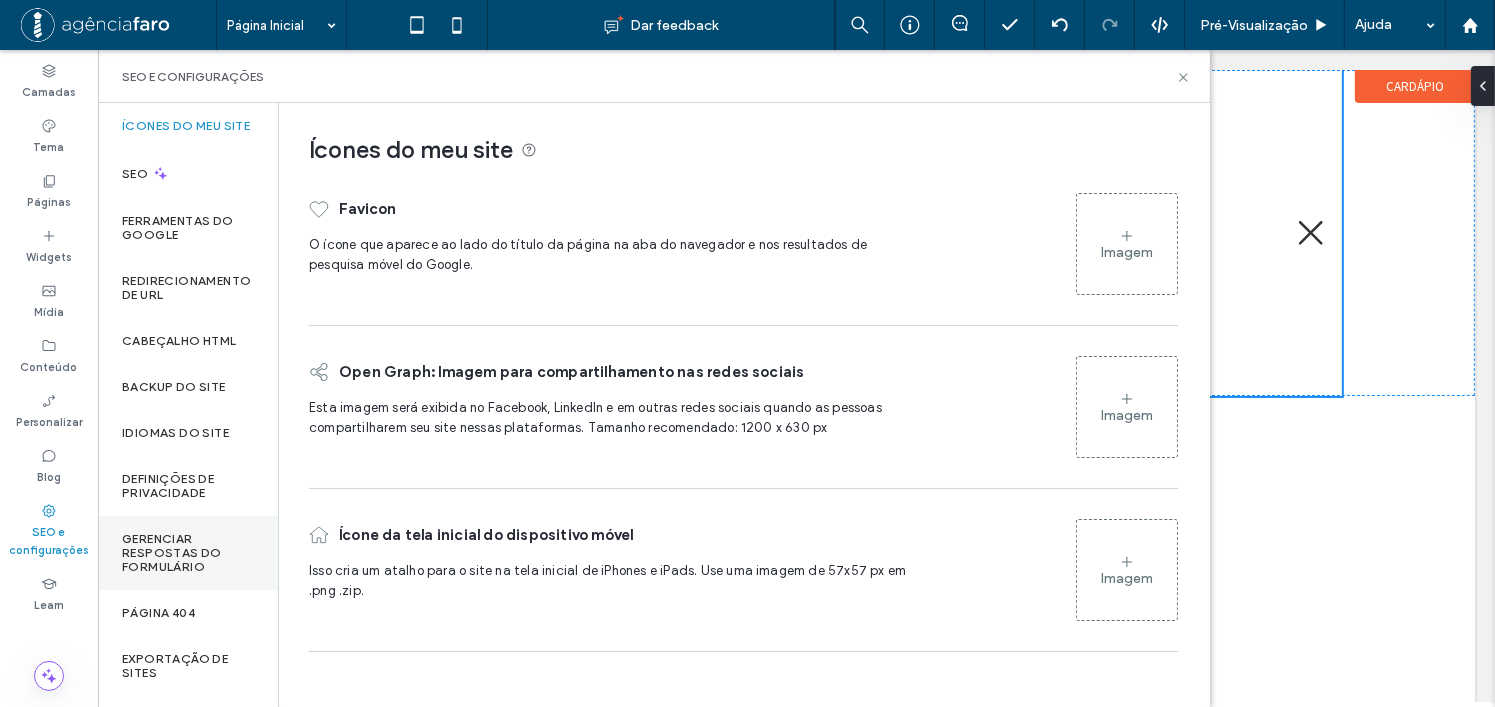 scroll, scrollTop: 62, scrollLeft: 0, axis: vertical 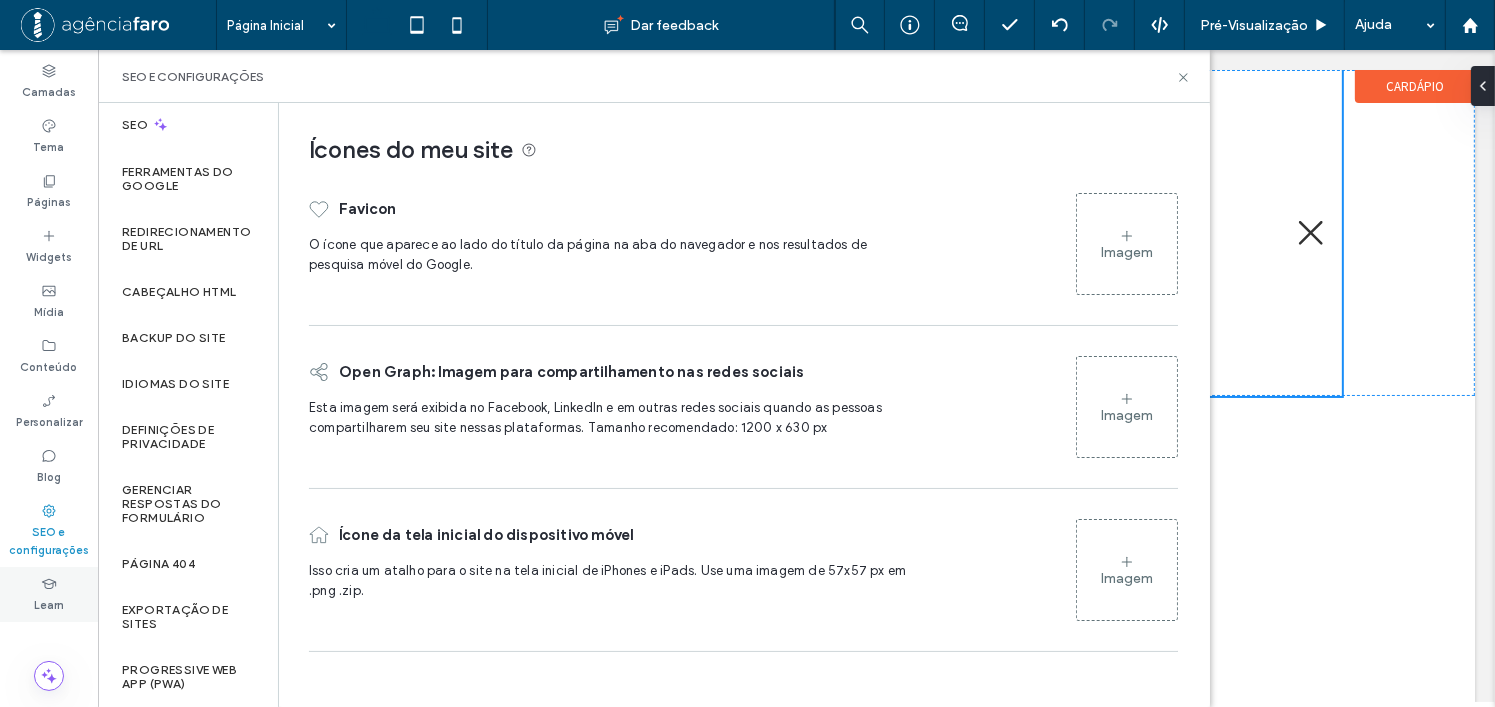 click on "Learn" at bounding box center [49, 594] 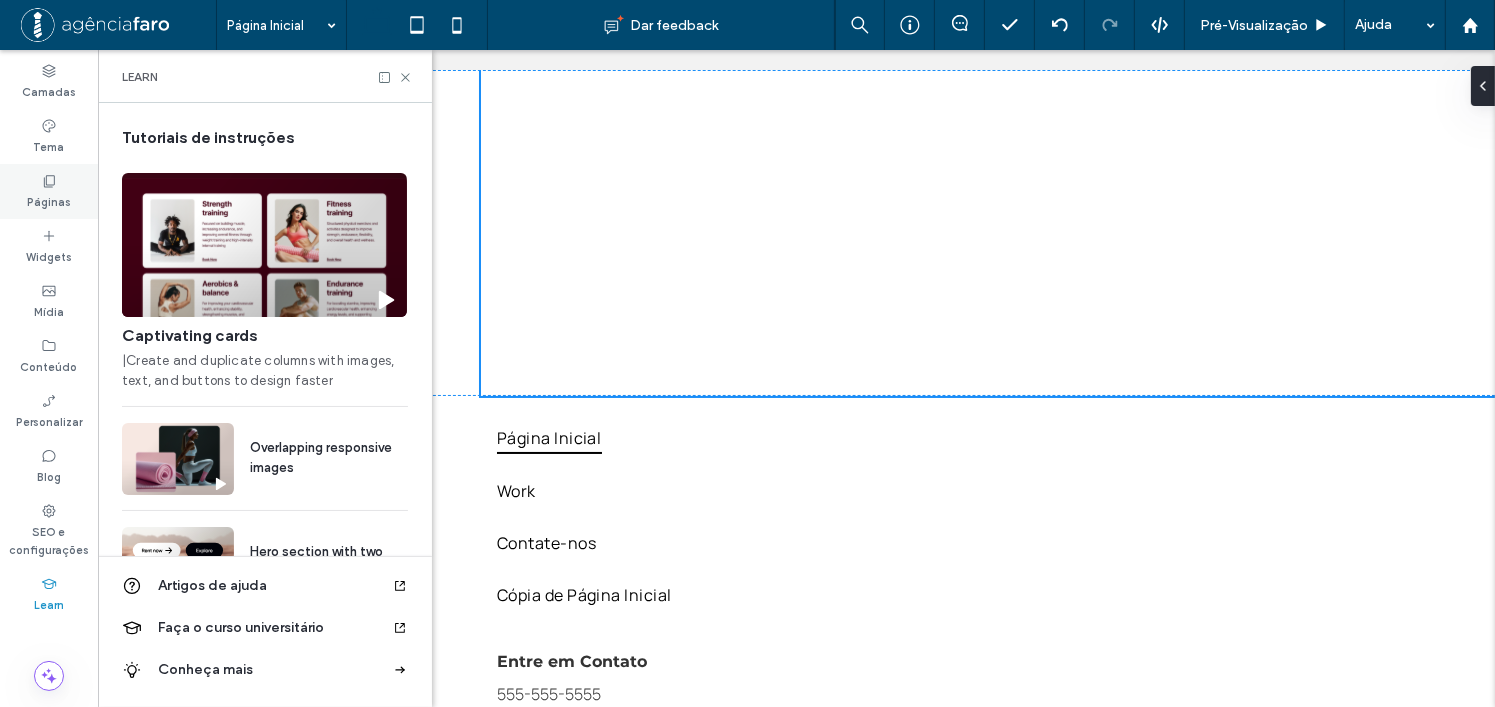 scroll, scrollTop: 0, scrollLeft: 229, axis: horizontal 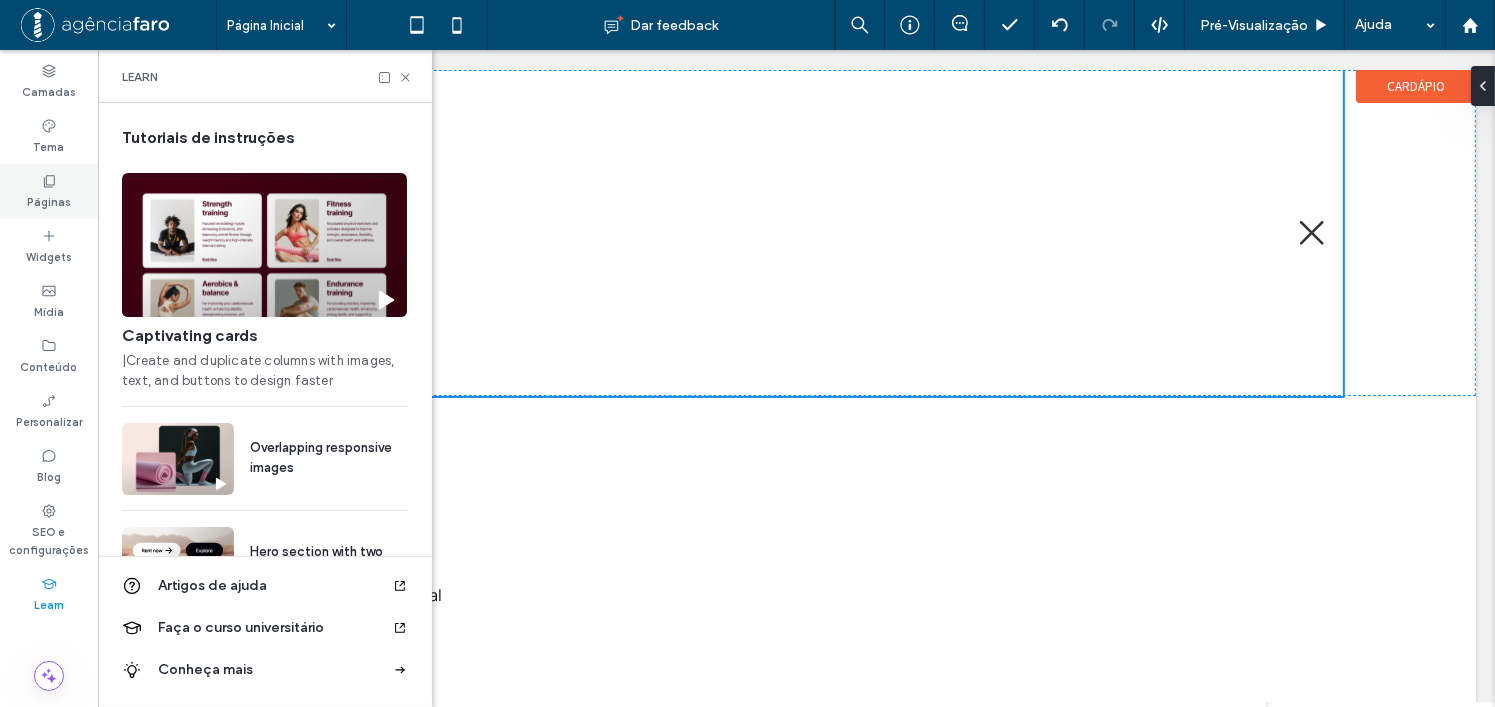 click on "Páginas" at bounding box center (49, 200) 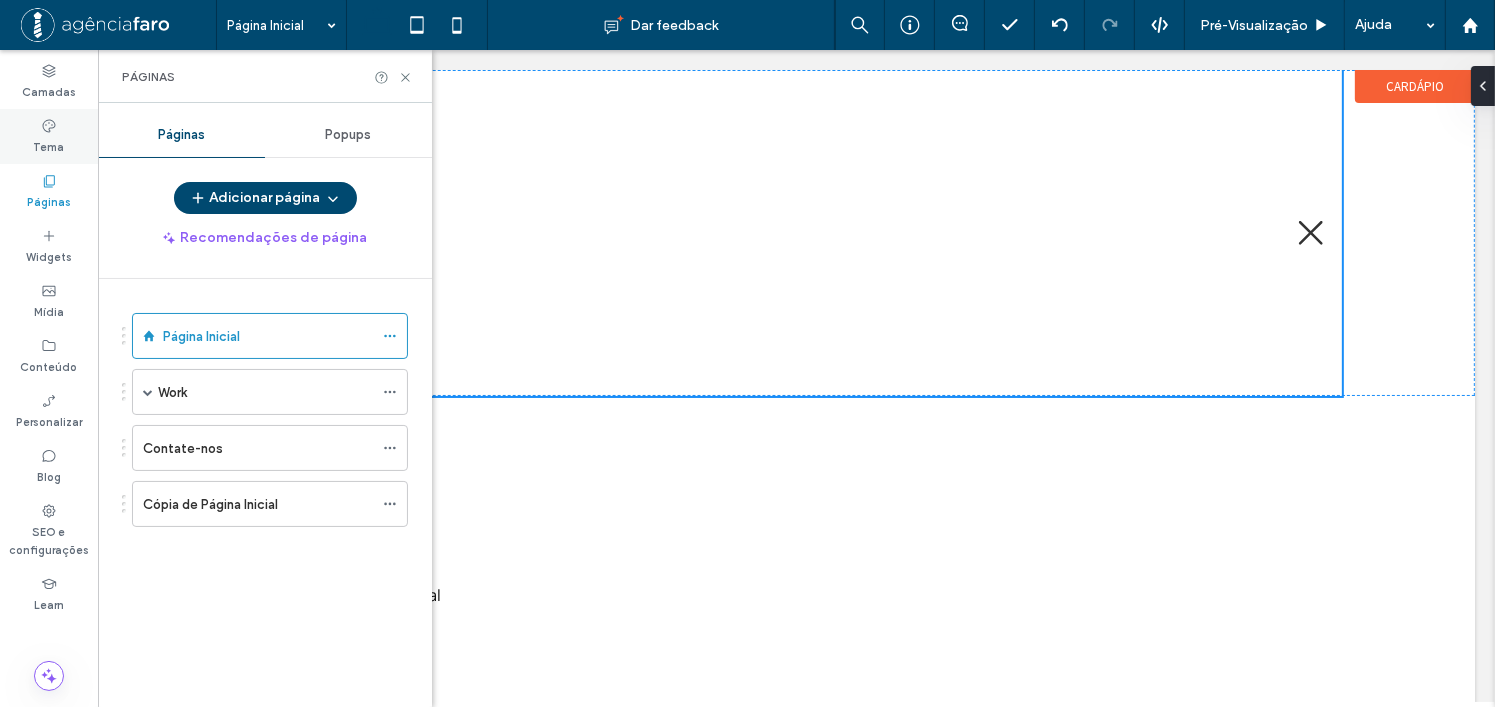 scroll, scrollTop: 0, scrollLeft: 0, axis: both 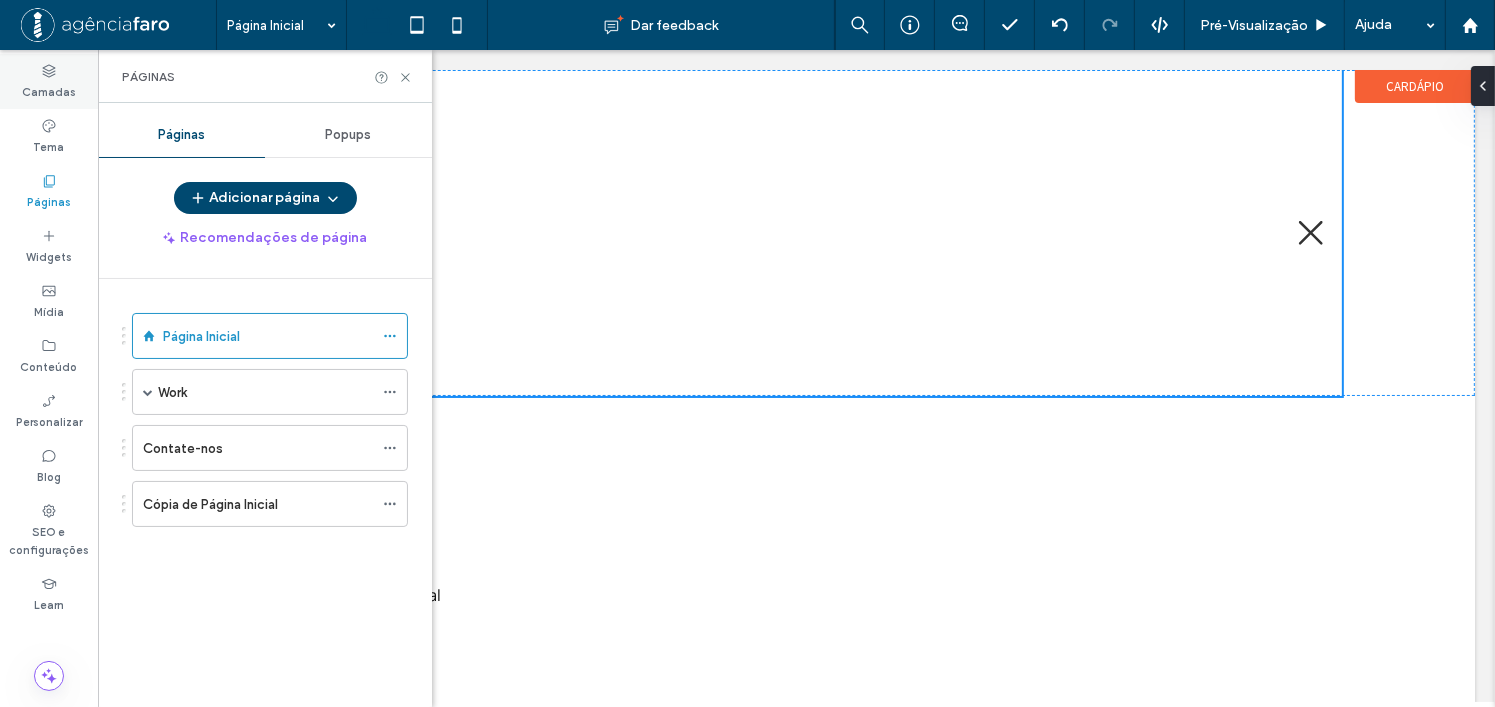 click on "Camadas" at bounding box center [49, 90] 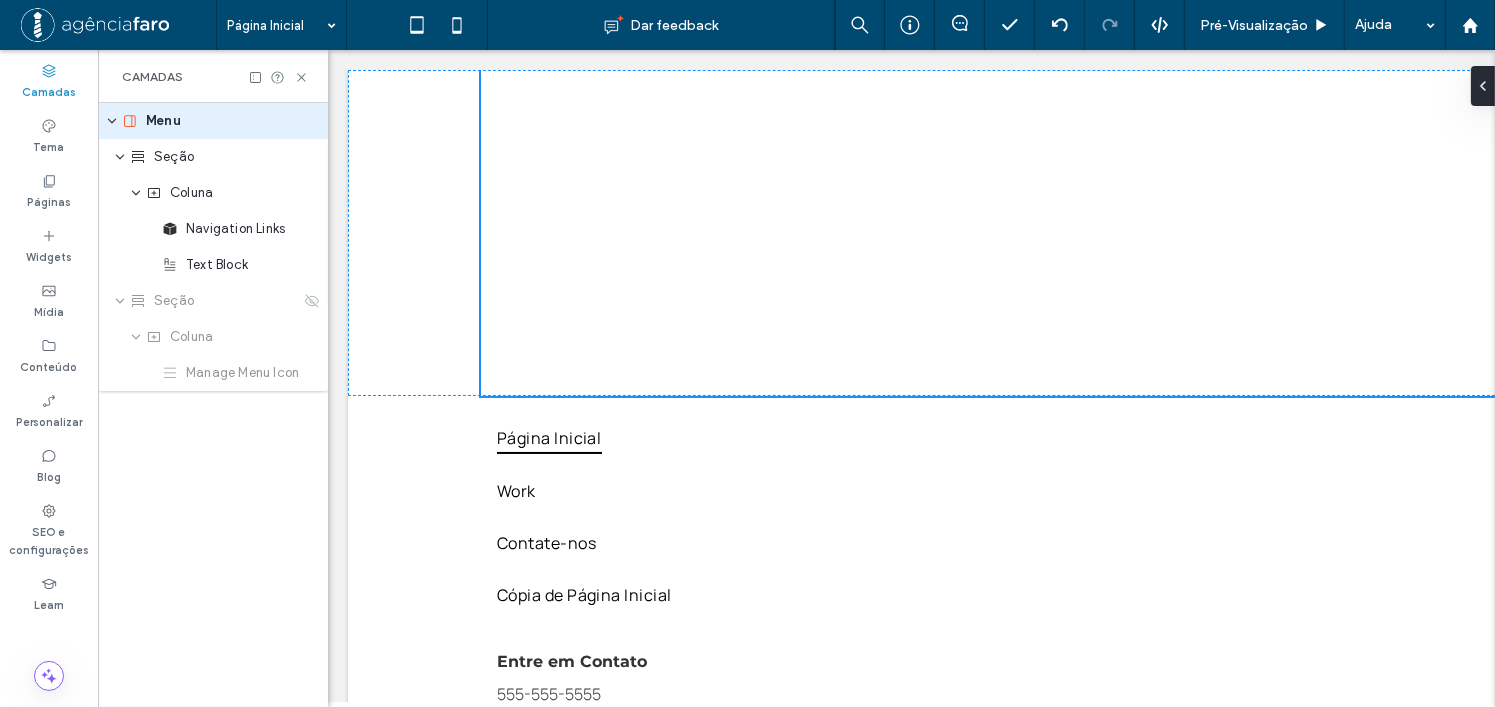 scroll, scrollTop: 0, scrollLeft: 229, axis: horizontal 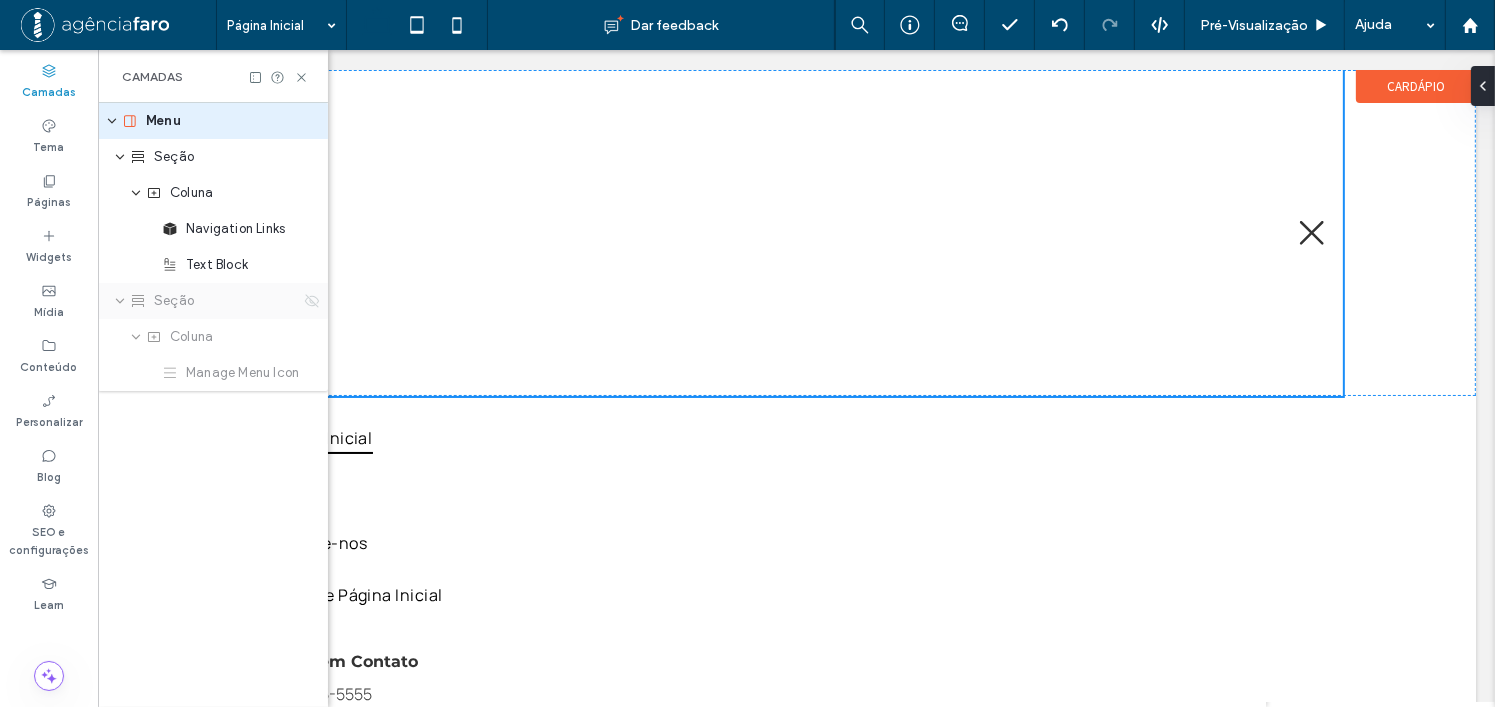 click 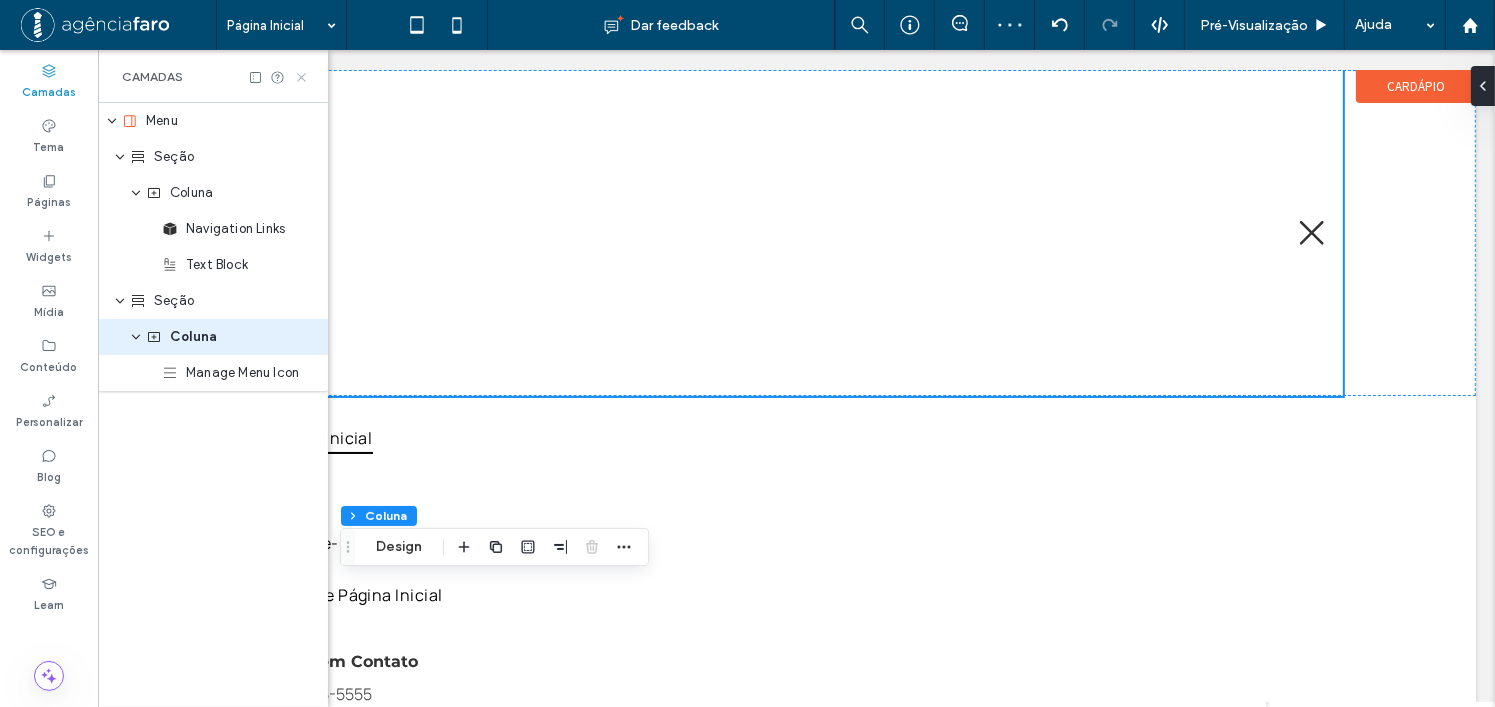 click 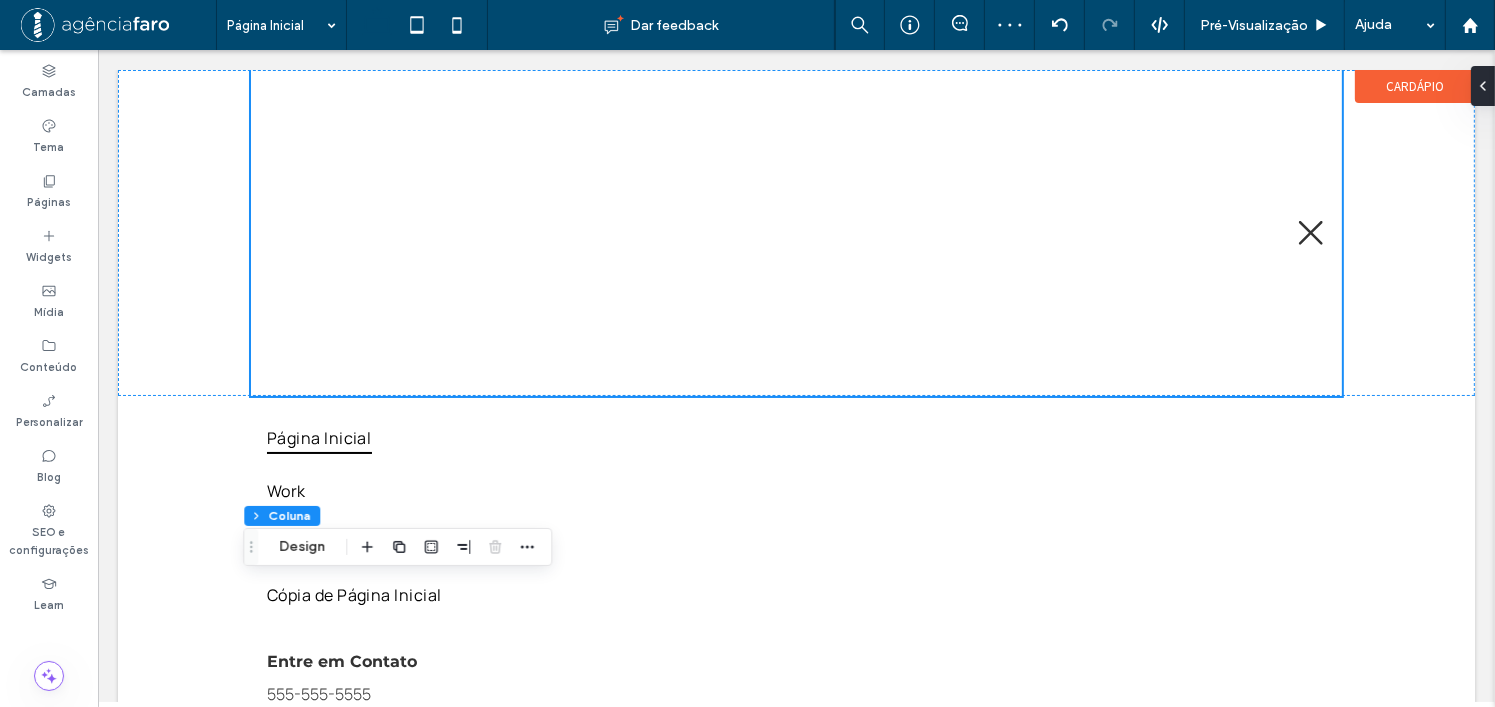 scroll, scrollTop: 0, scrollLeft: 0, axis: both 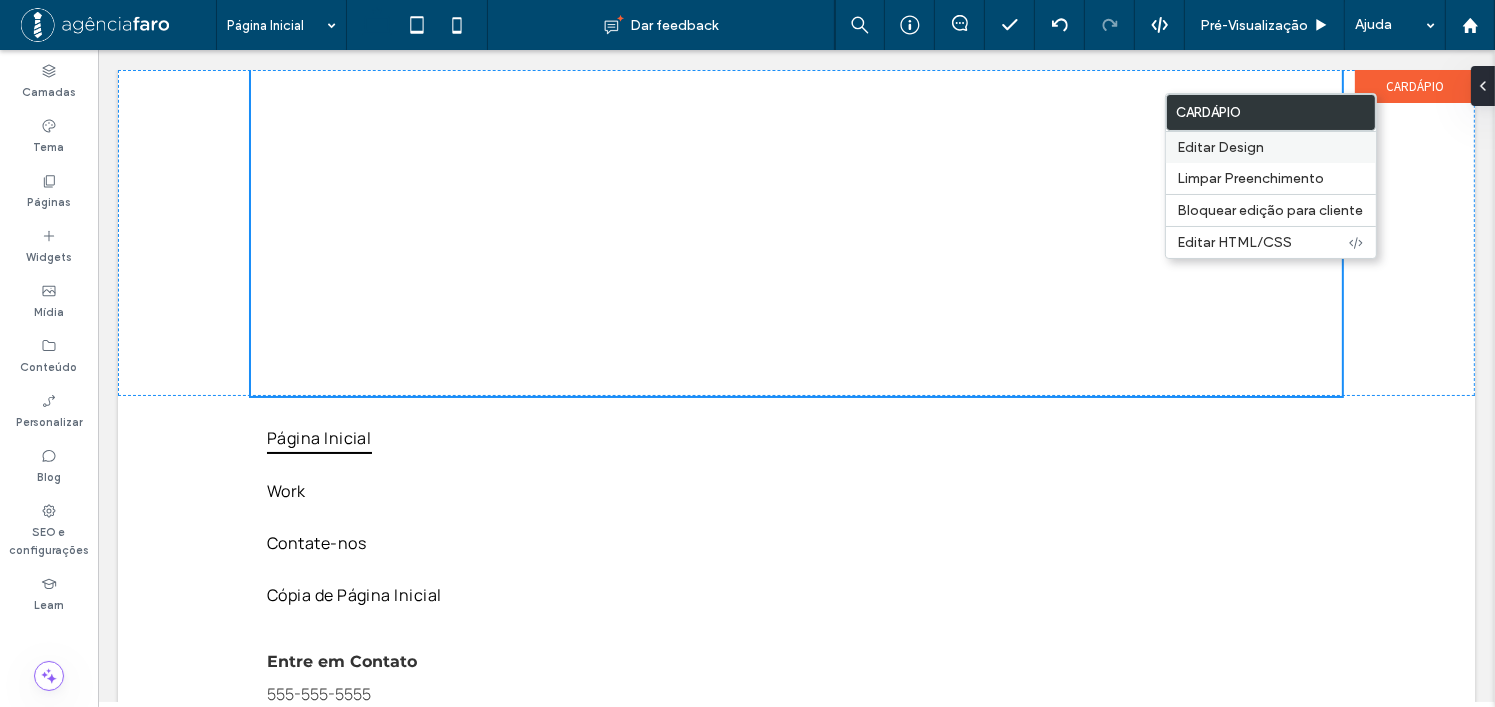 click on "Editar Design" at bounding box center (1221, 147) 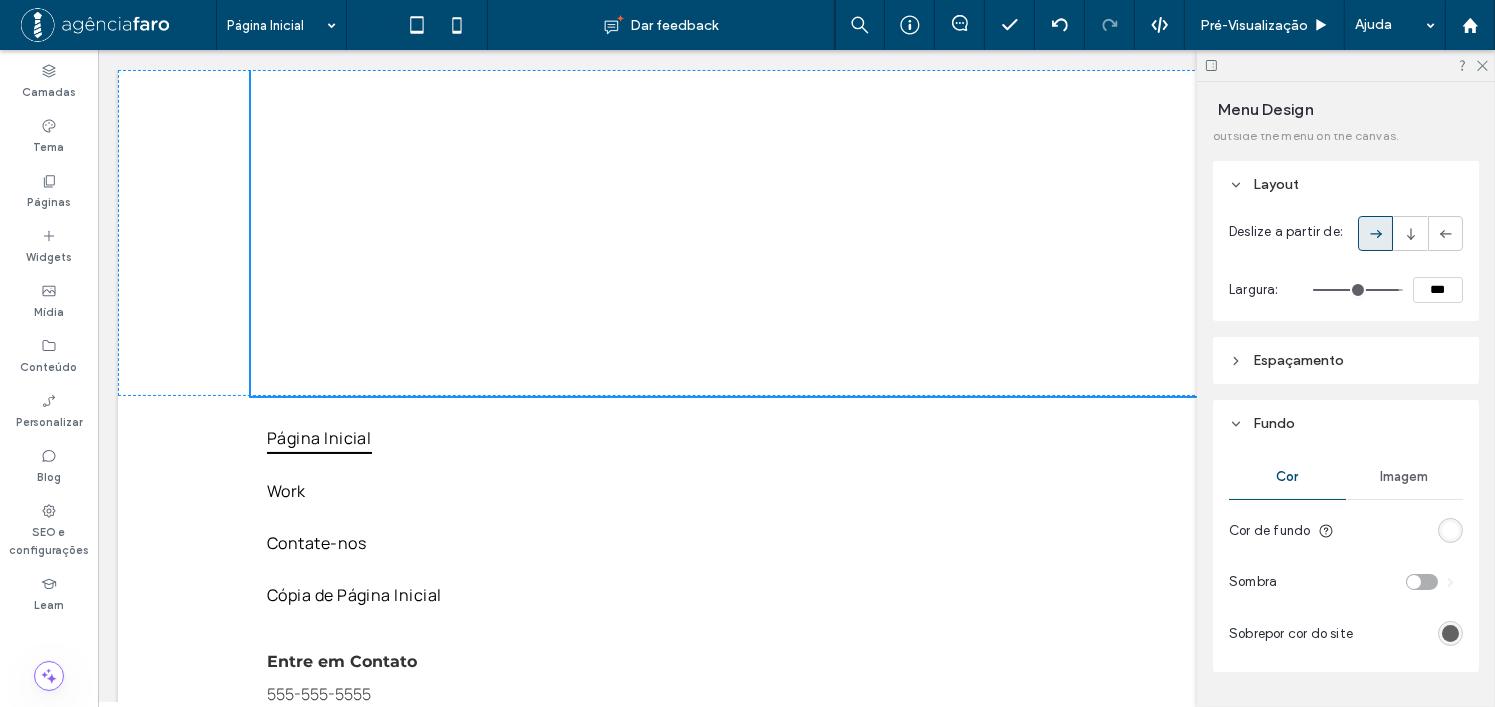 scroll, scrollTop: 0, scrollLeft: 0, axis: both 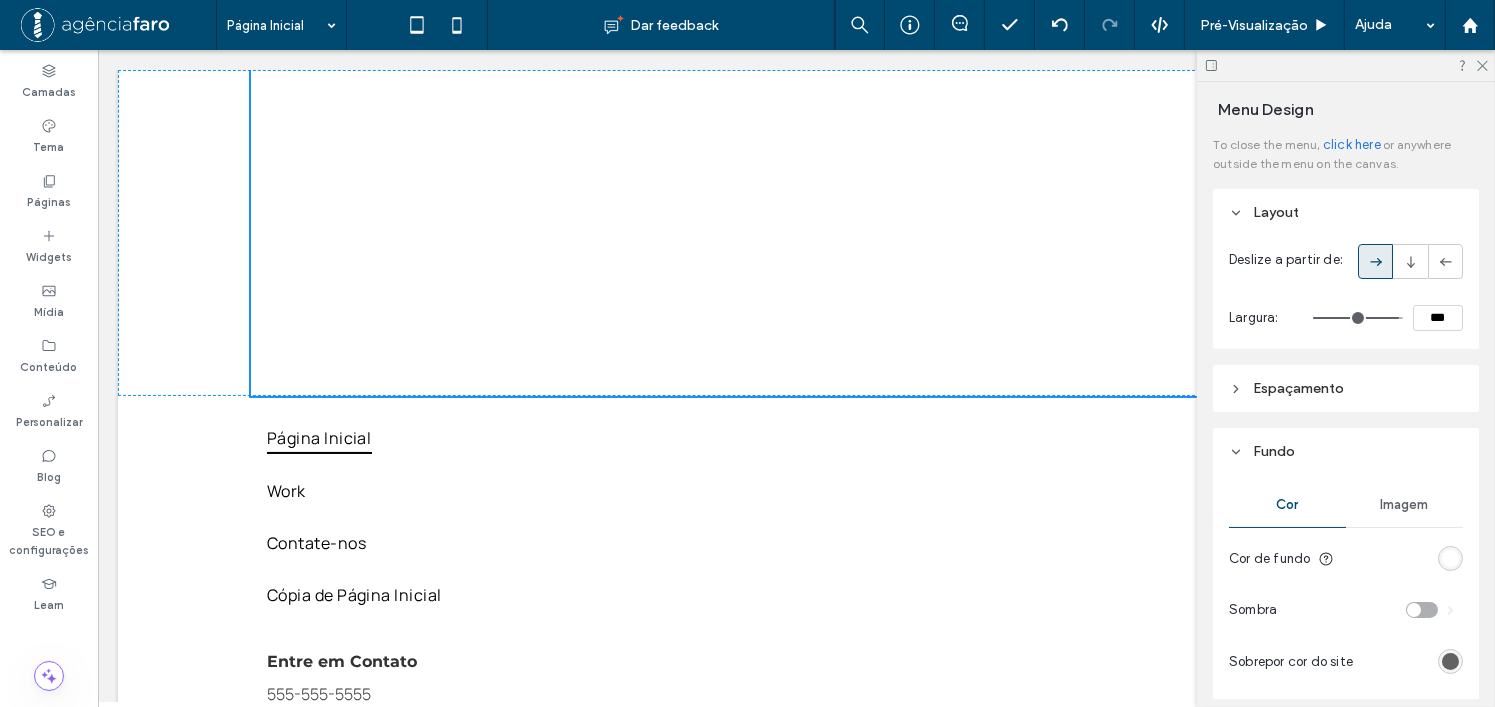 click on "Espaçamento" at bounding box center [1298, 388] 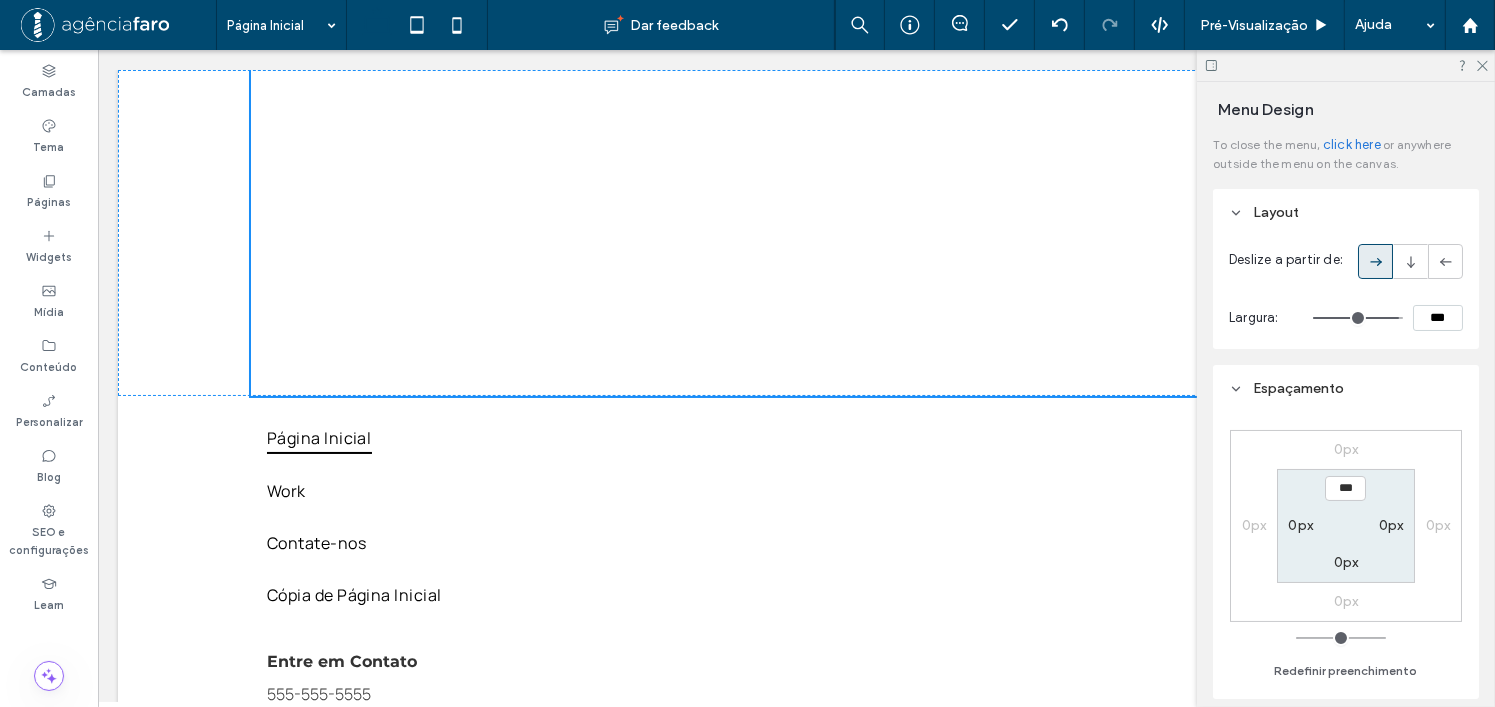 click on "Espaçamento" at bounding box center (1298, 388) 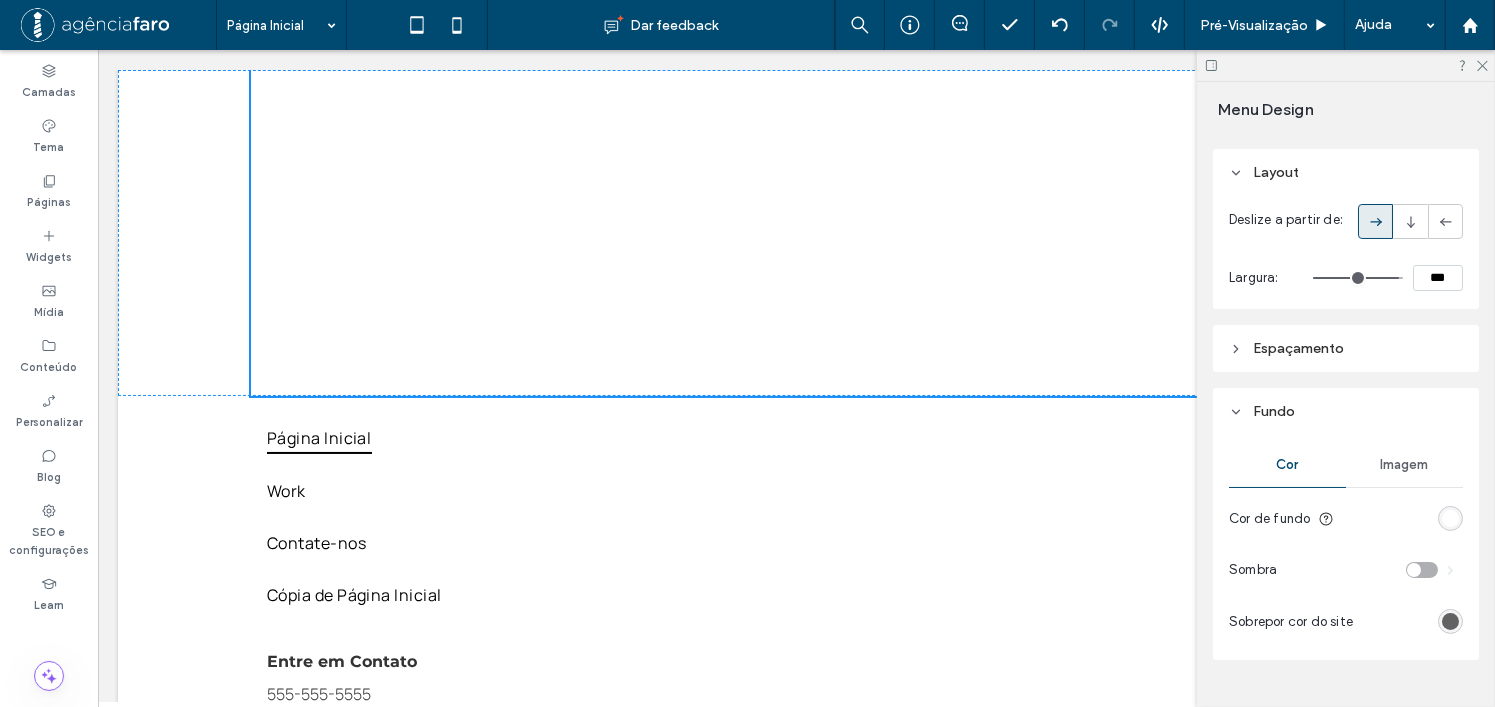 scroll, scrollTop: 79, scrollLeft: 0, axis: vertical 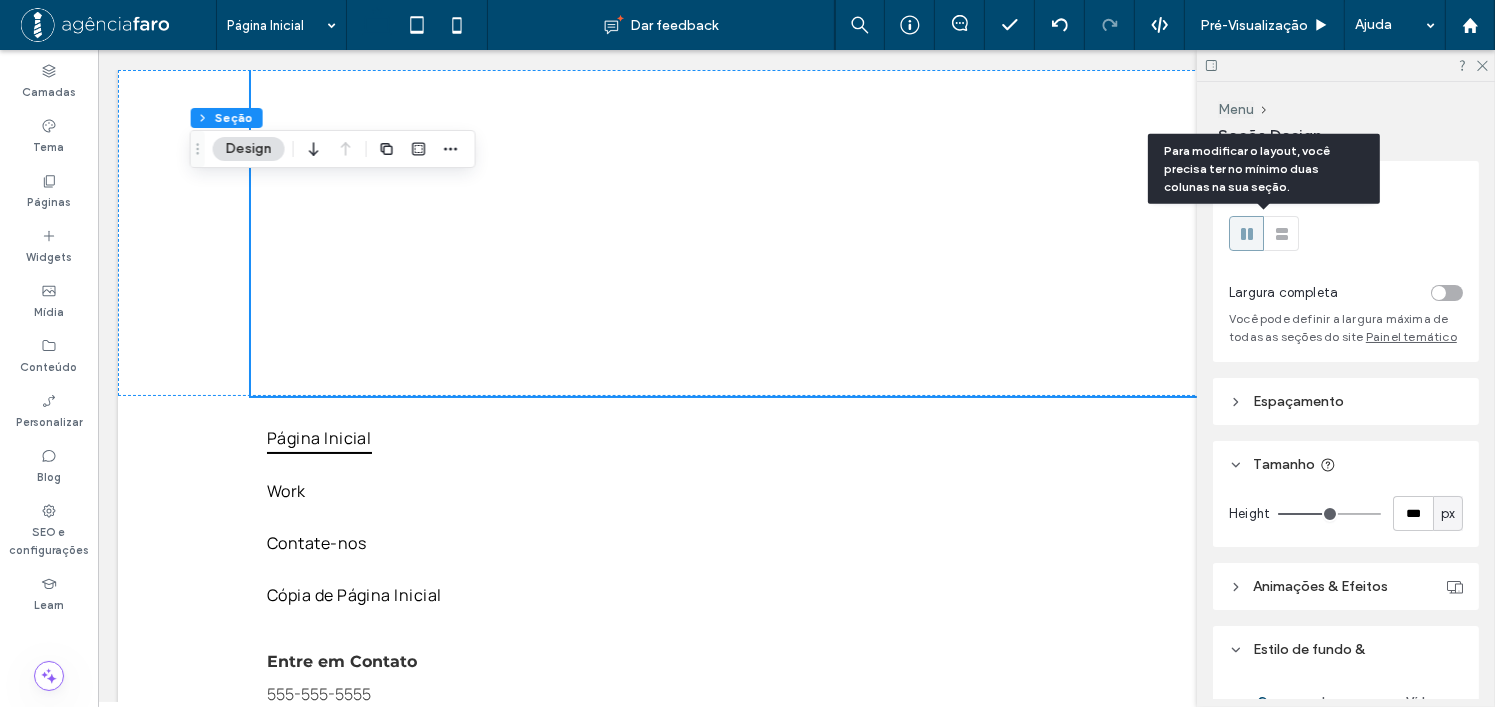 click 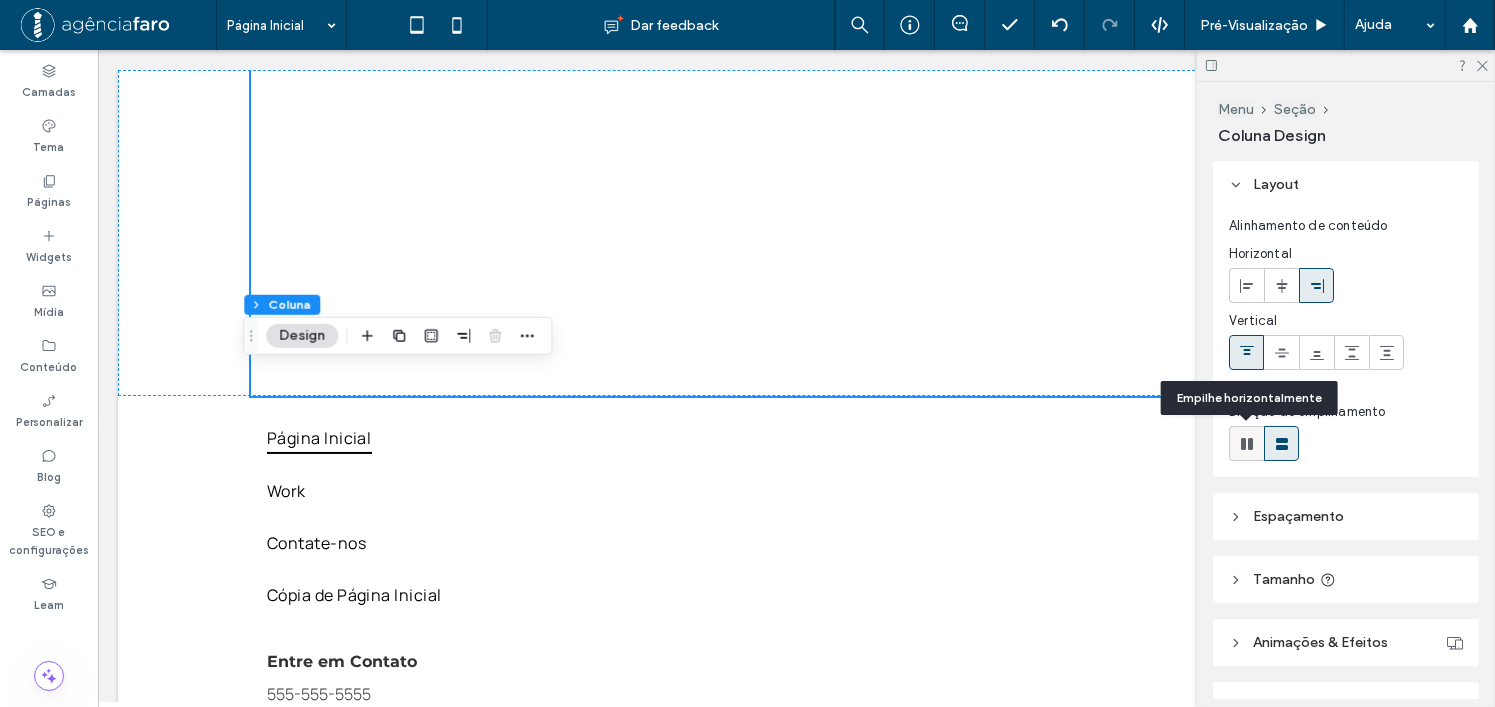 click 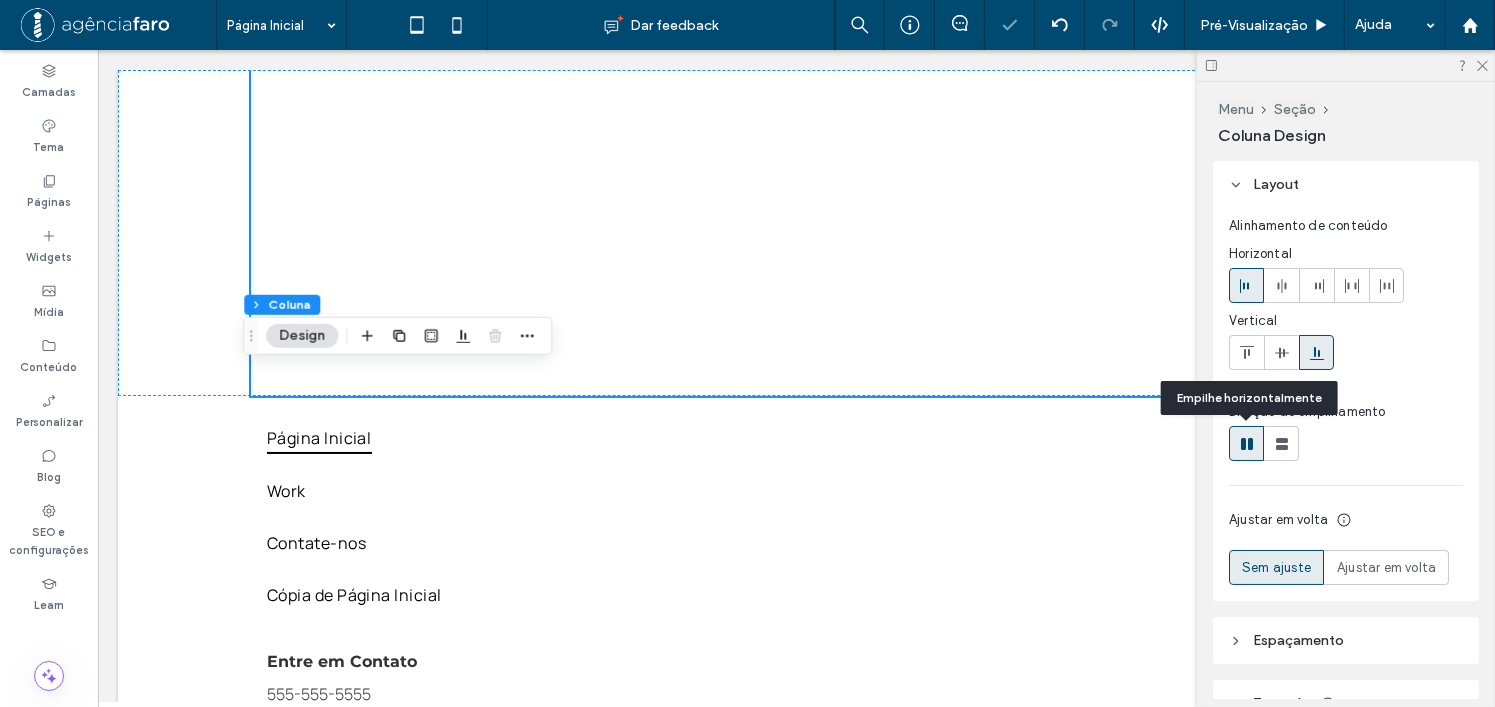 type on "*" 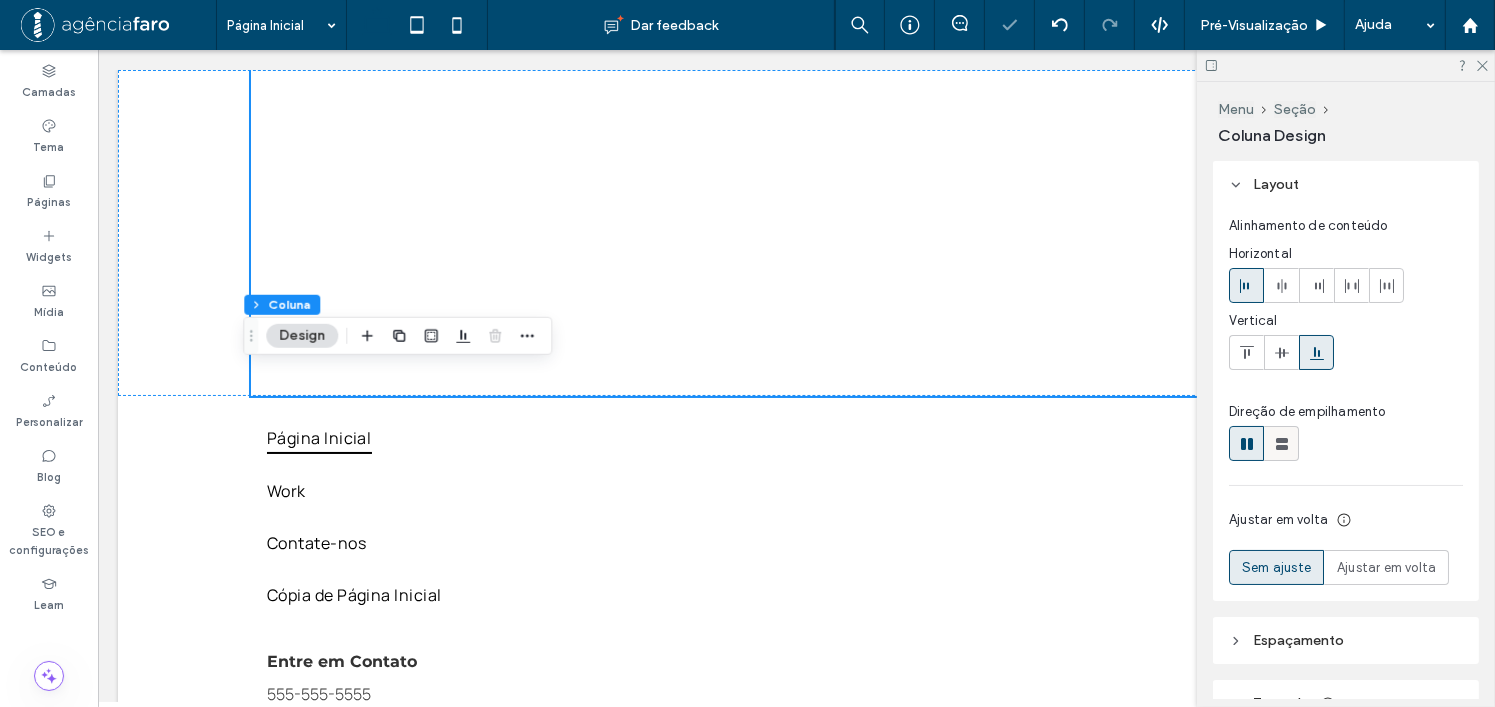 click 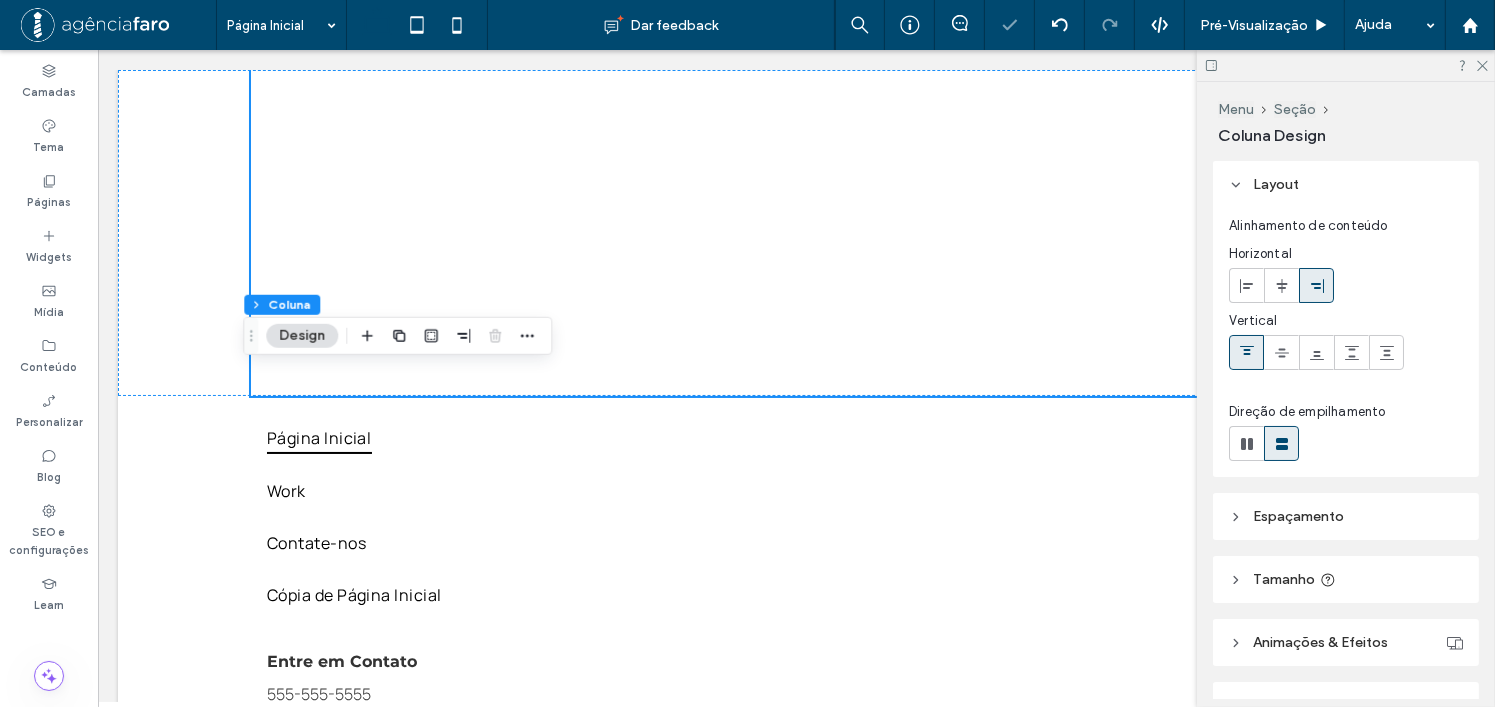 type on "**" 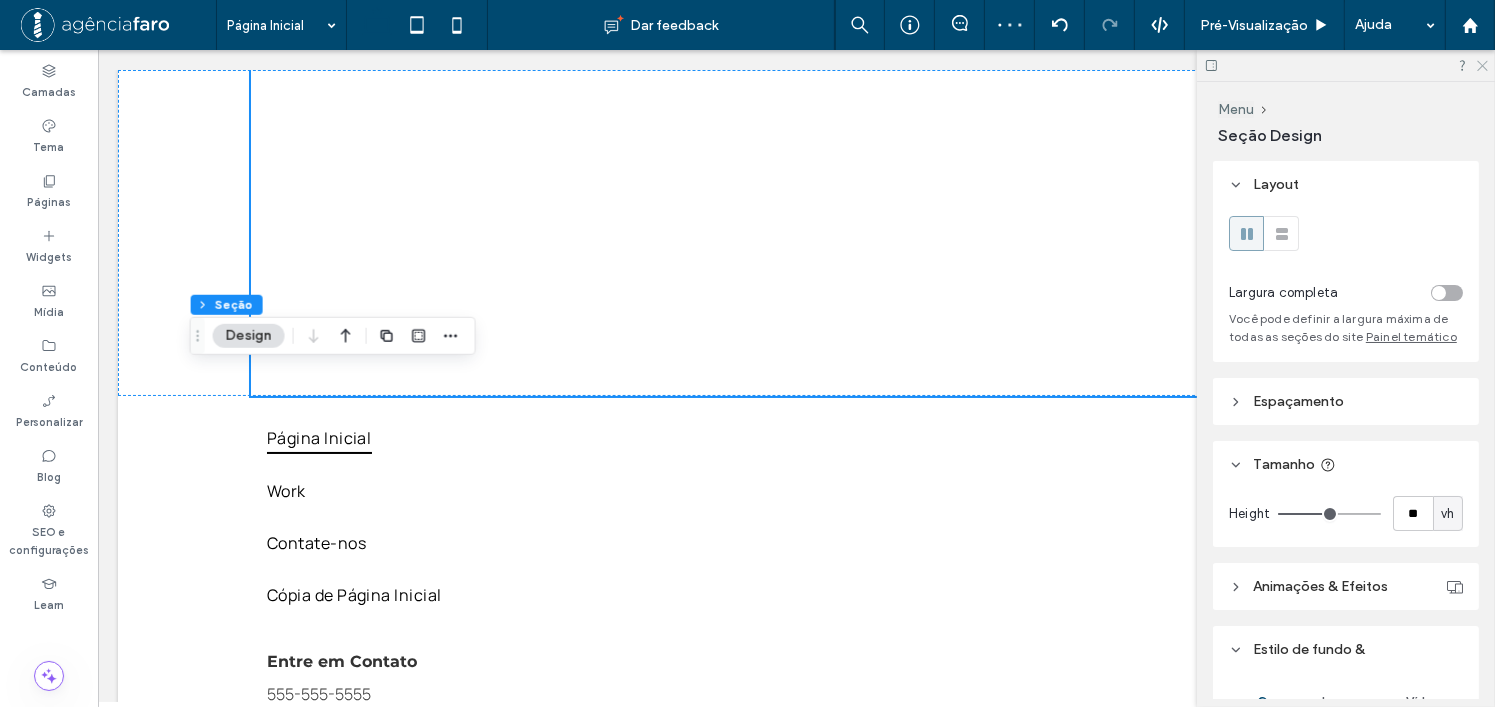 click 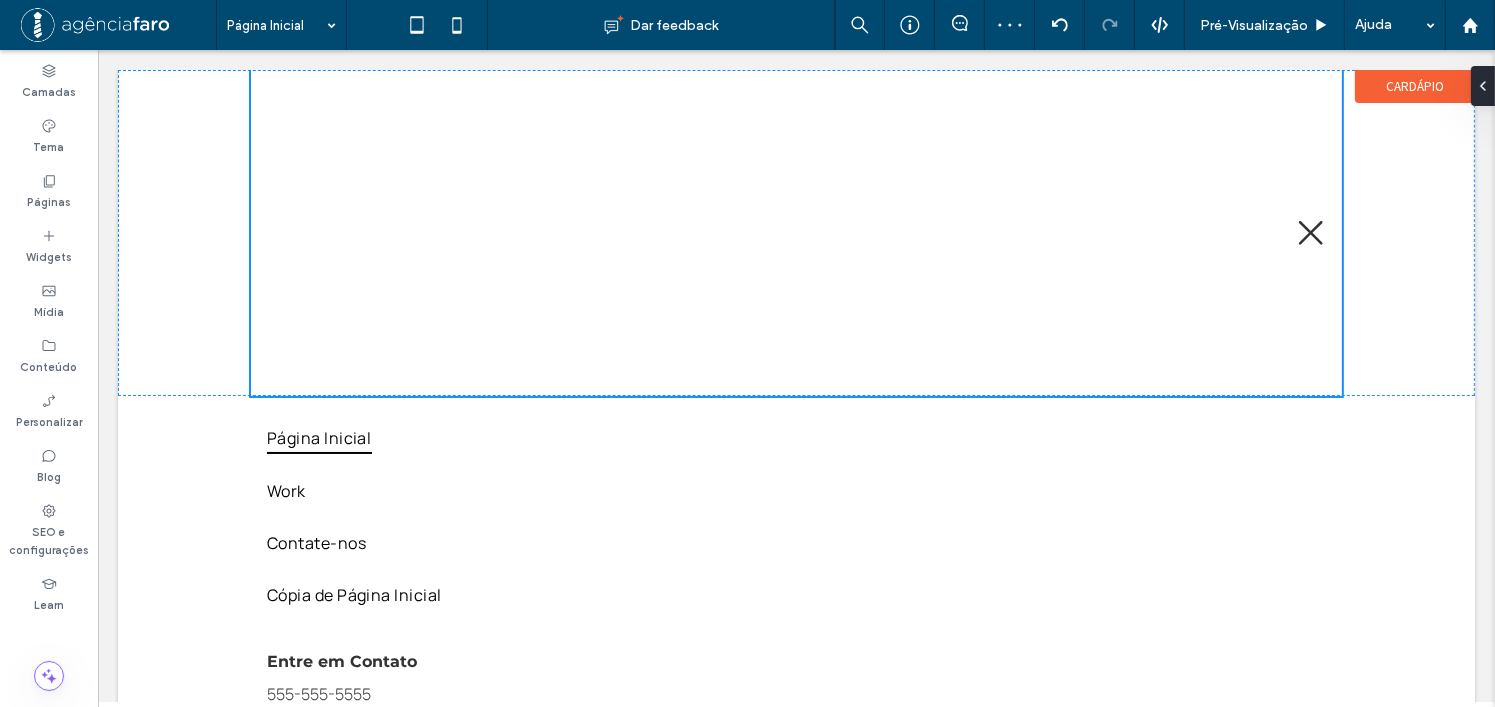 scroll, scrollTop: 55, scrollLeft: 0, axis: vertical 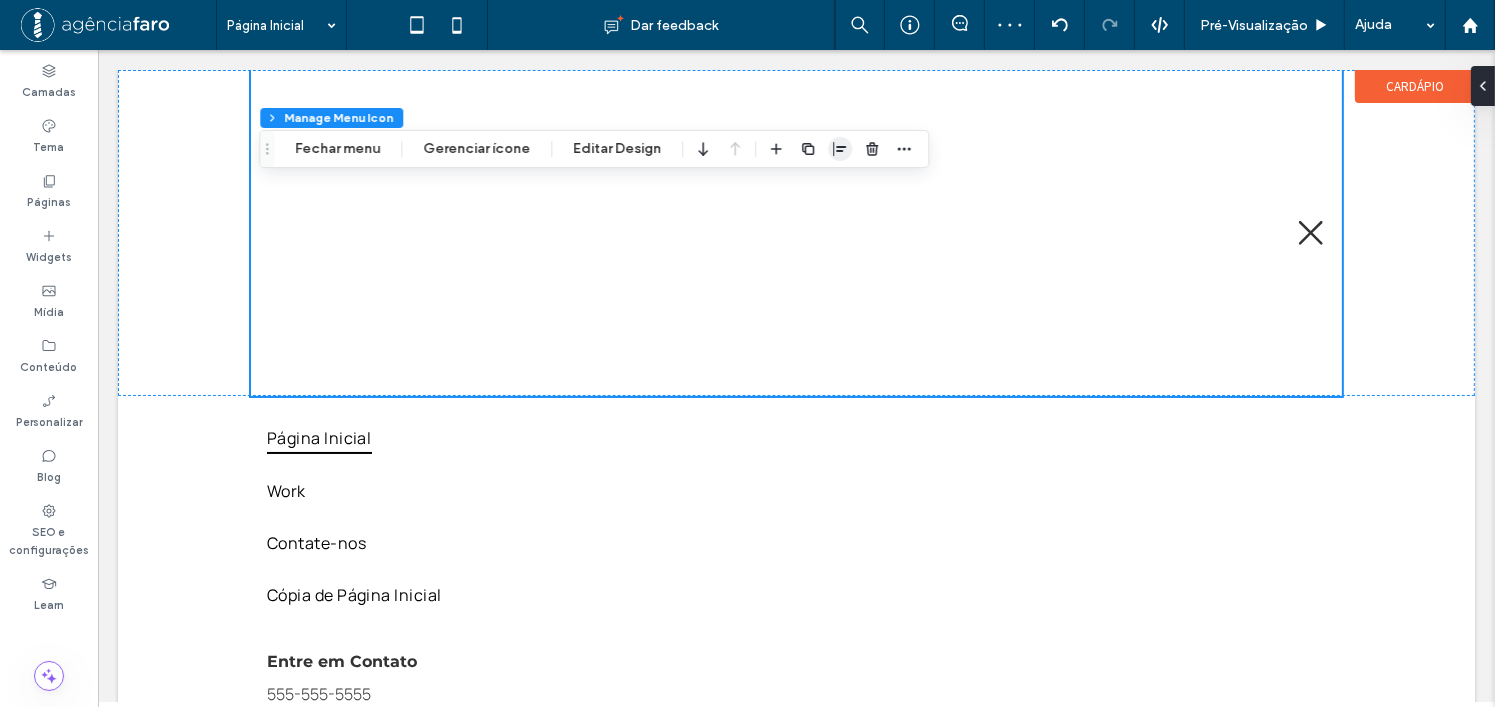 click 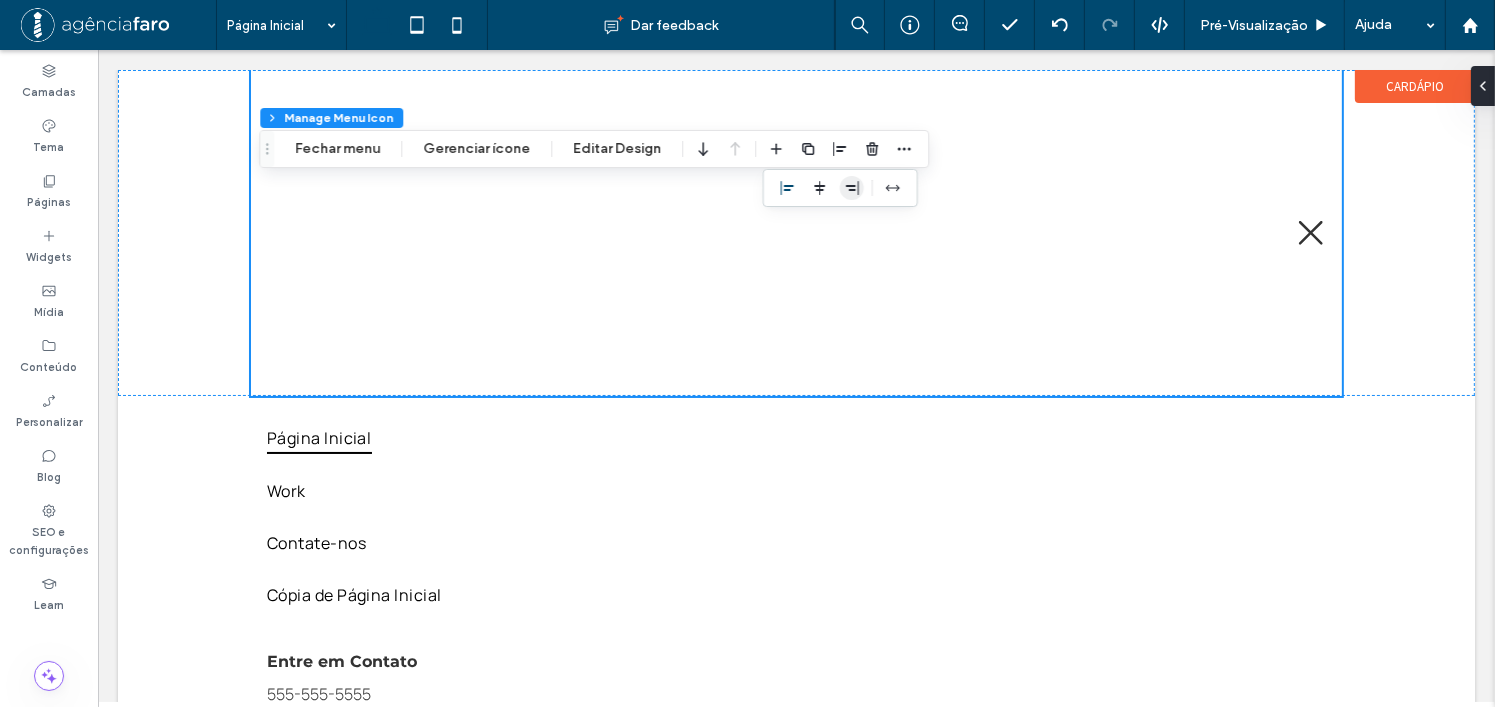 click 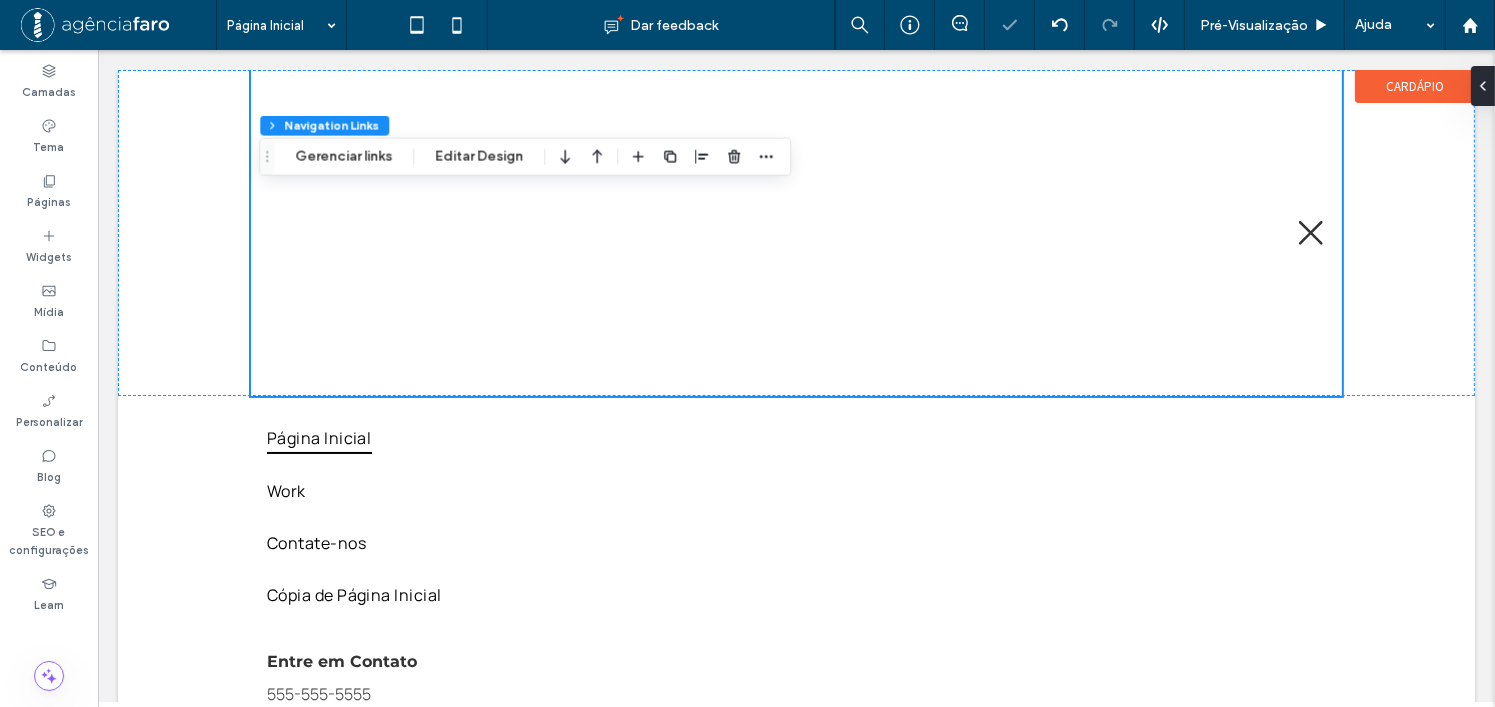 type on "***" 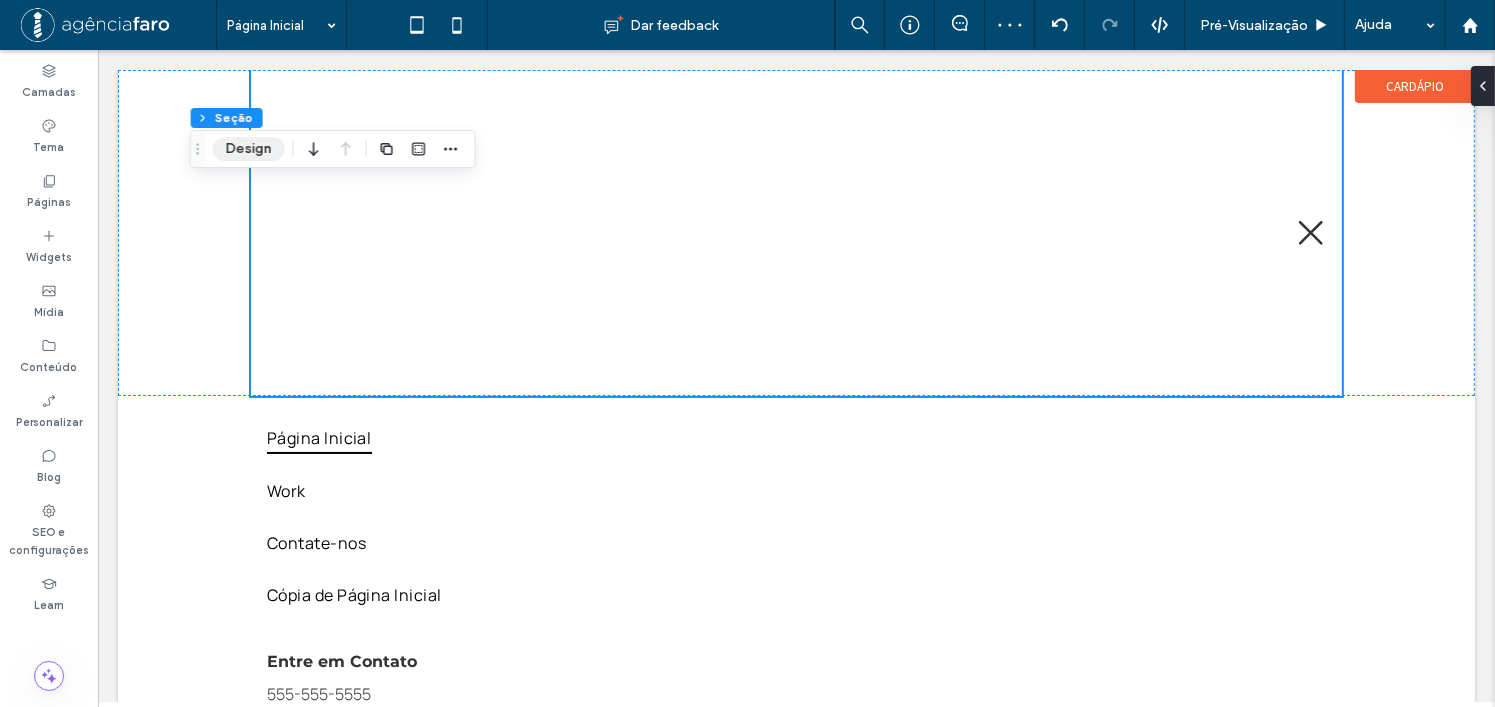 click on "Design" at bounding box center (249, 149) 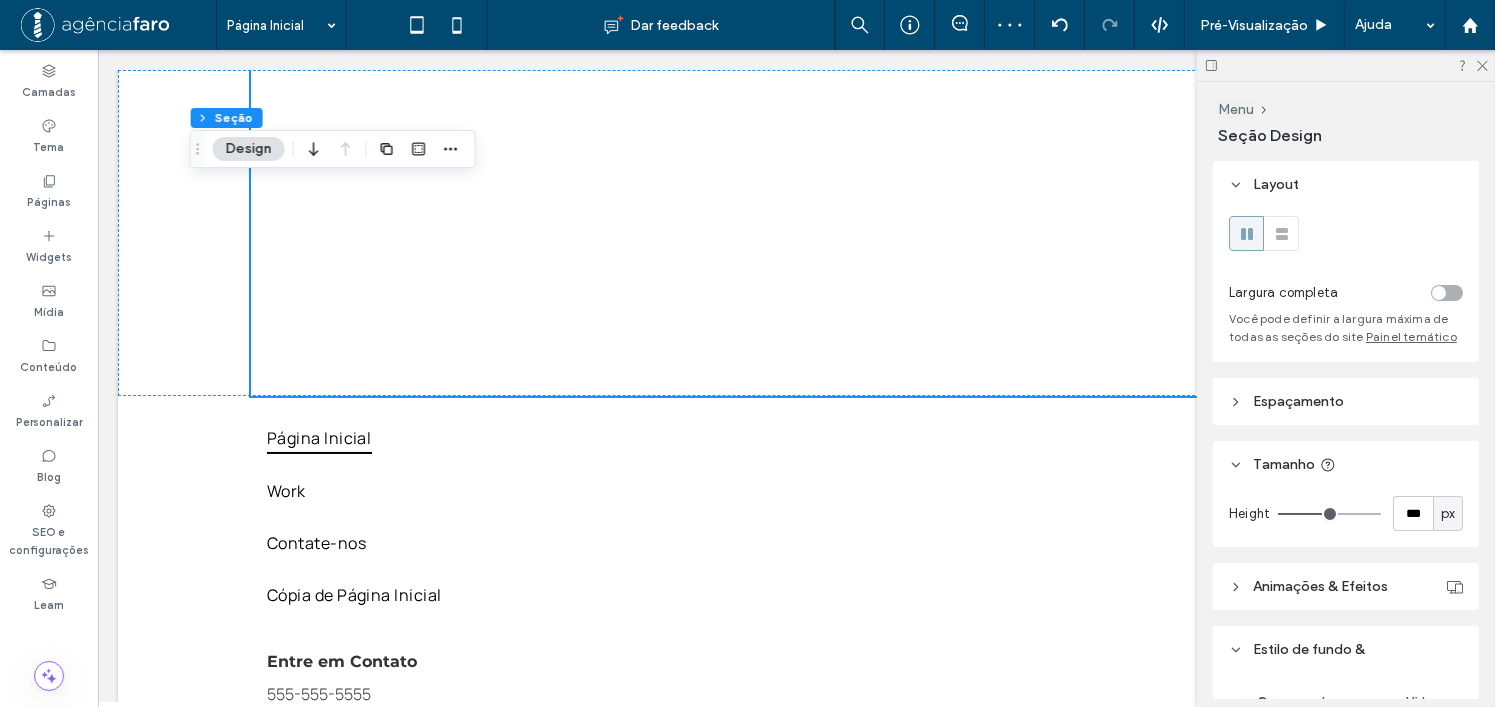 click at bounding box center [1447, 293] 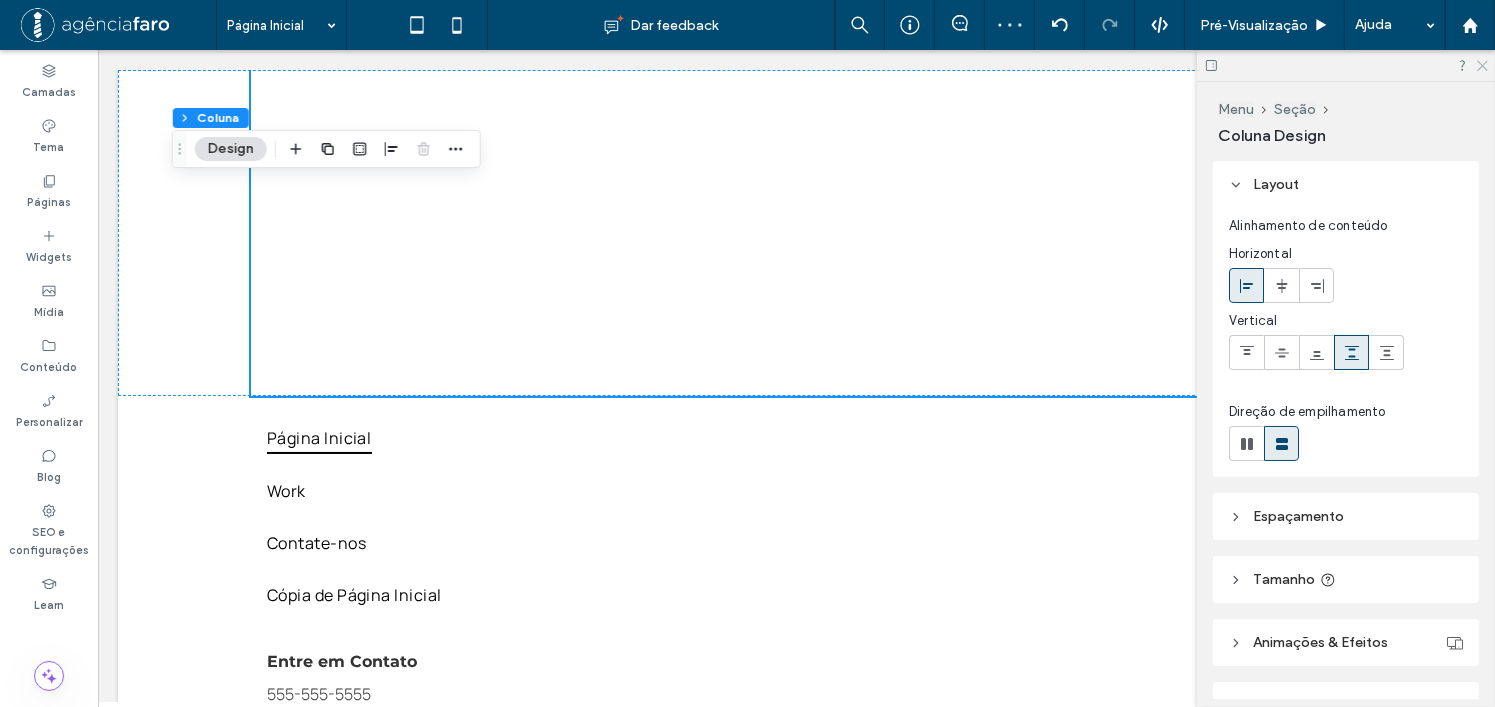 click 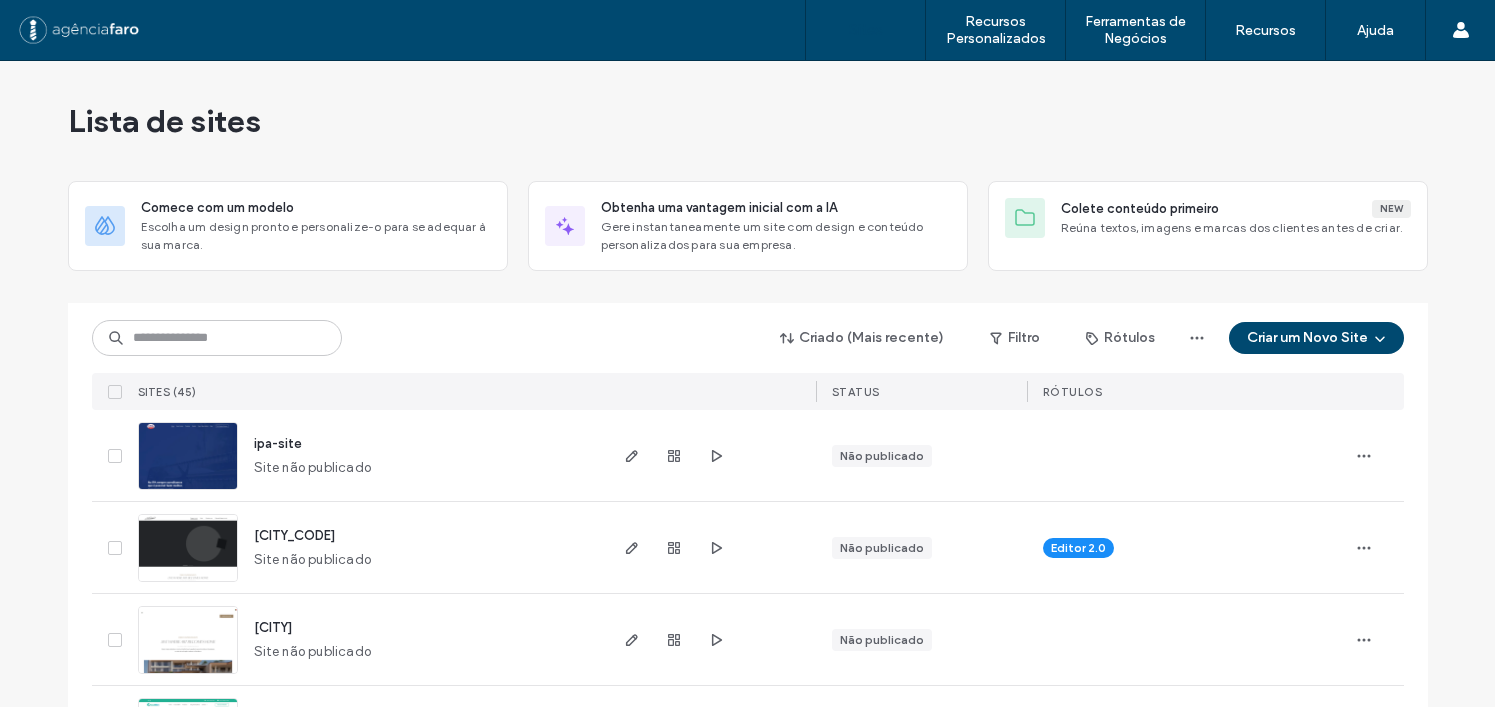 scroll, scrollTop: 0, scrollLeft: 0, axis: both 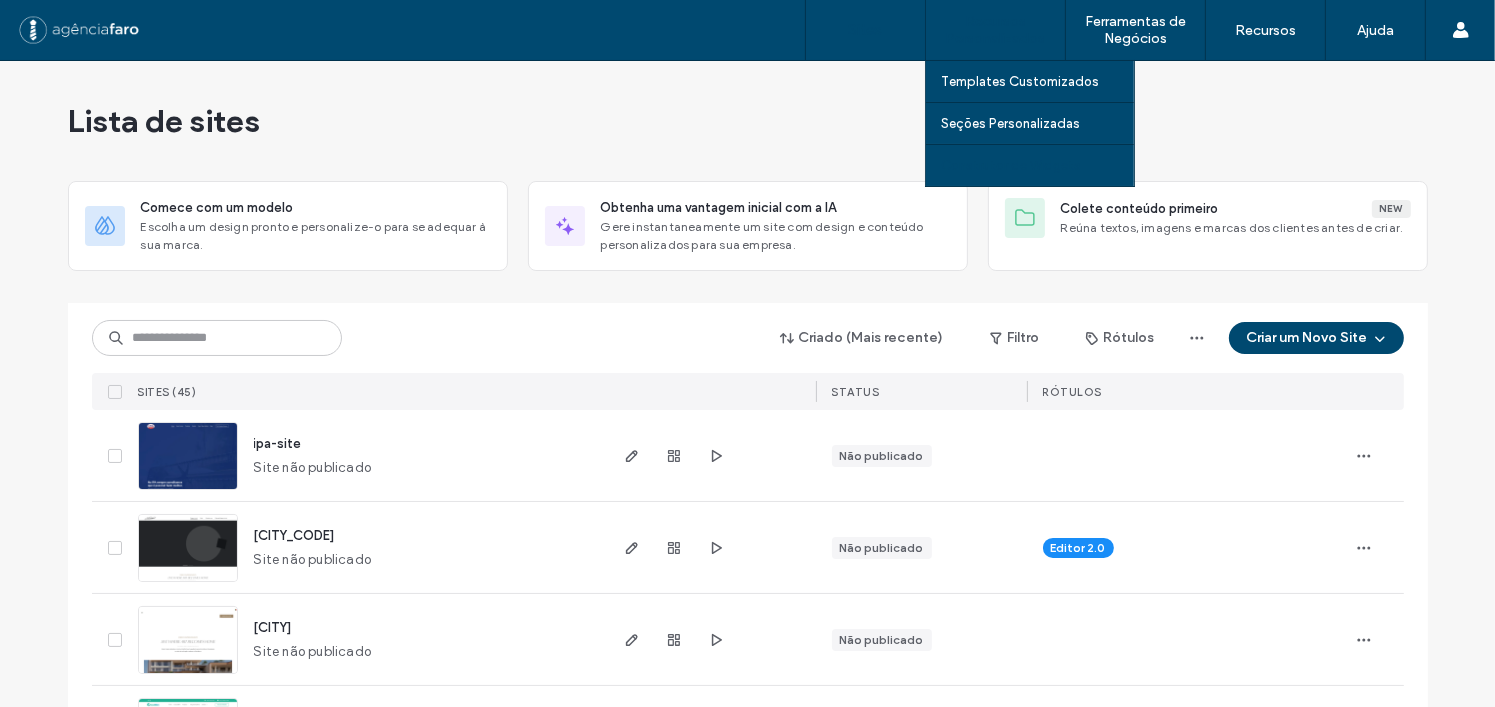 click on "Construtor de Widgets" at bounding box center (1011, 165) 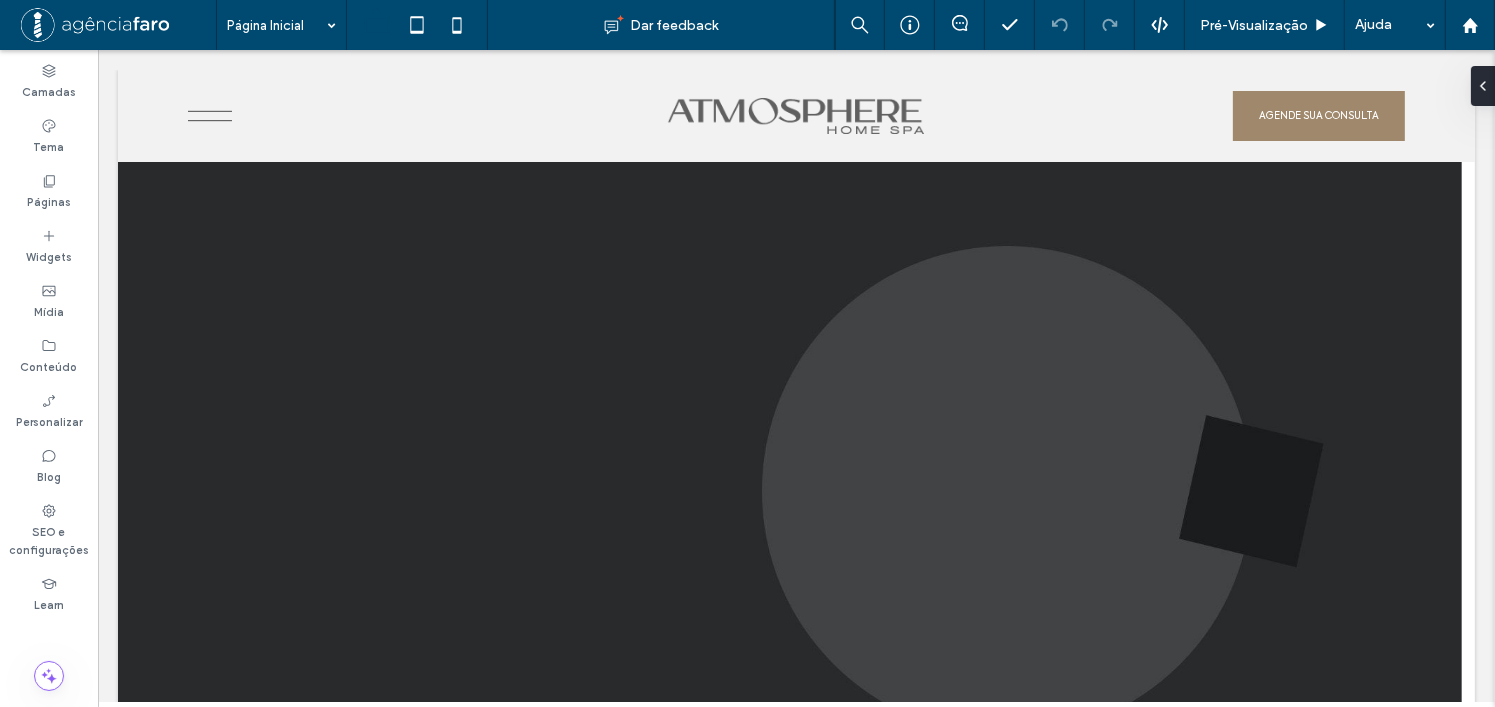 scroll, scrollTop: 3628, scrollLeft: 0, axis: vertical 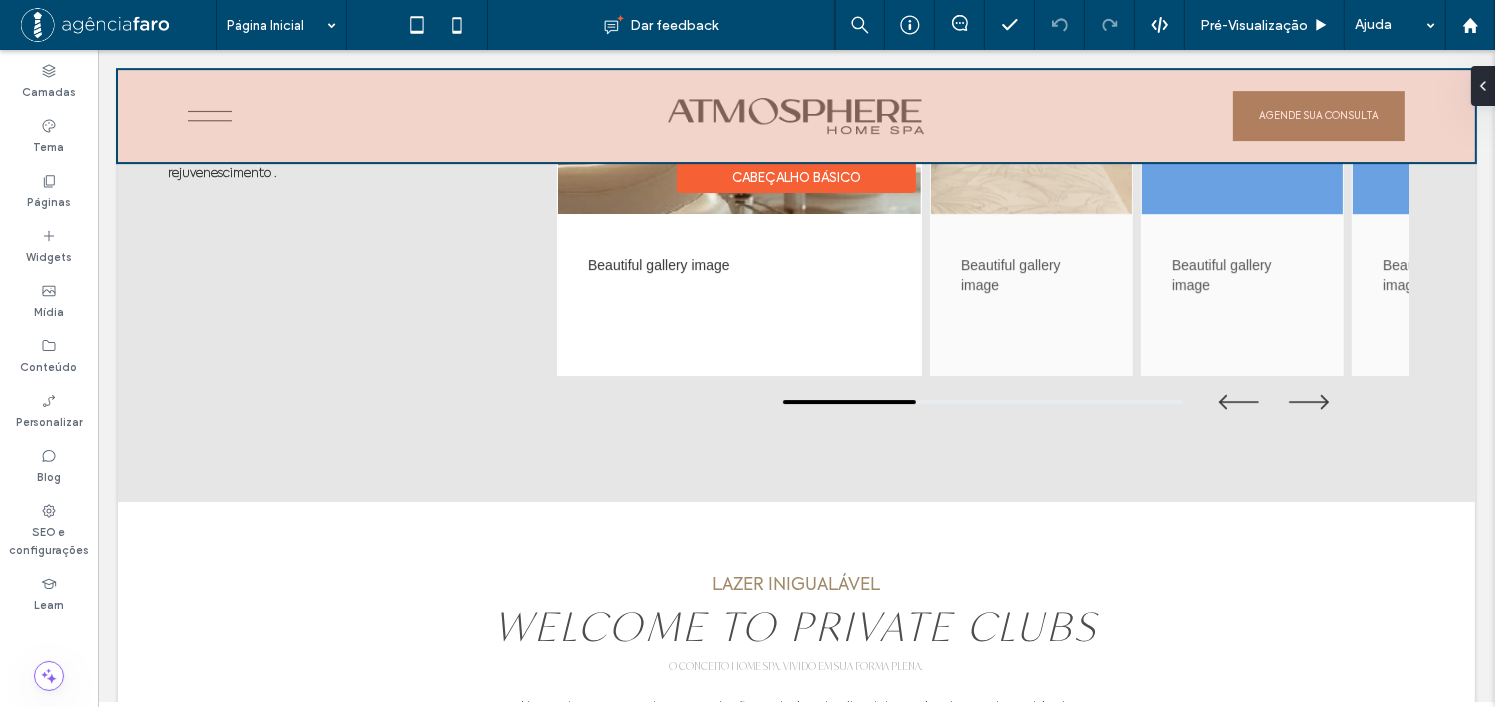 click at bounding box center [795, 116] 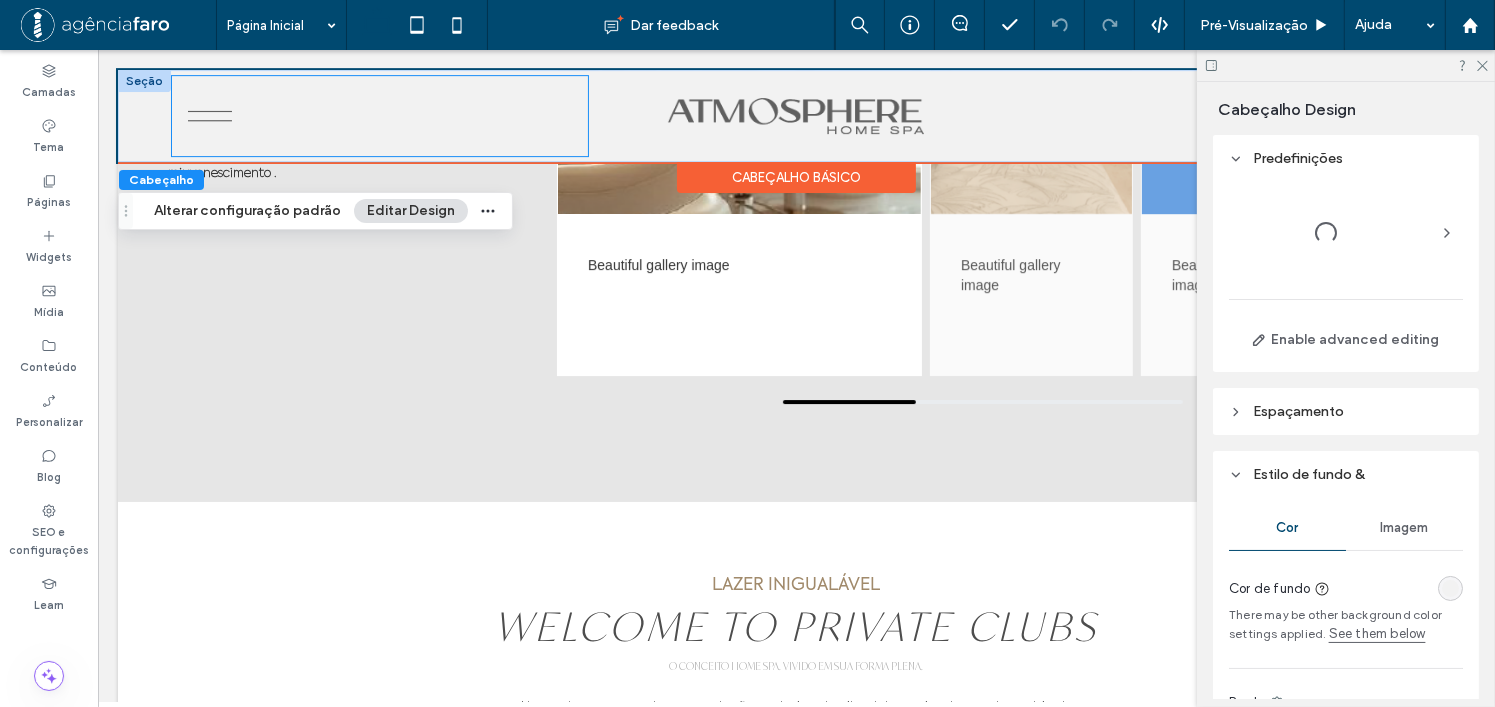 click on ".cls-1-1354811323-1354811323 {
fill: #606060;
}" at bounding box center (379, 116) 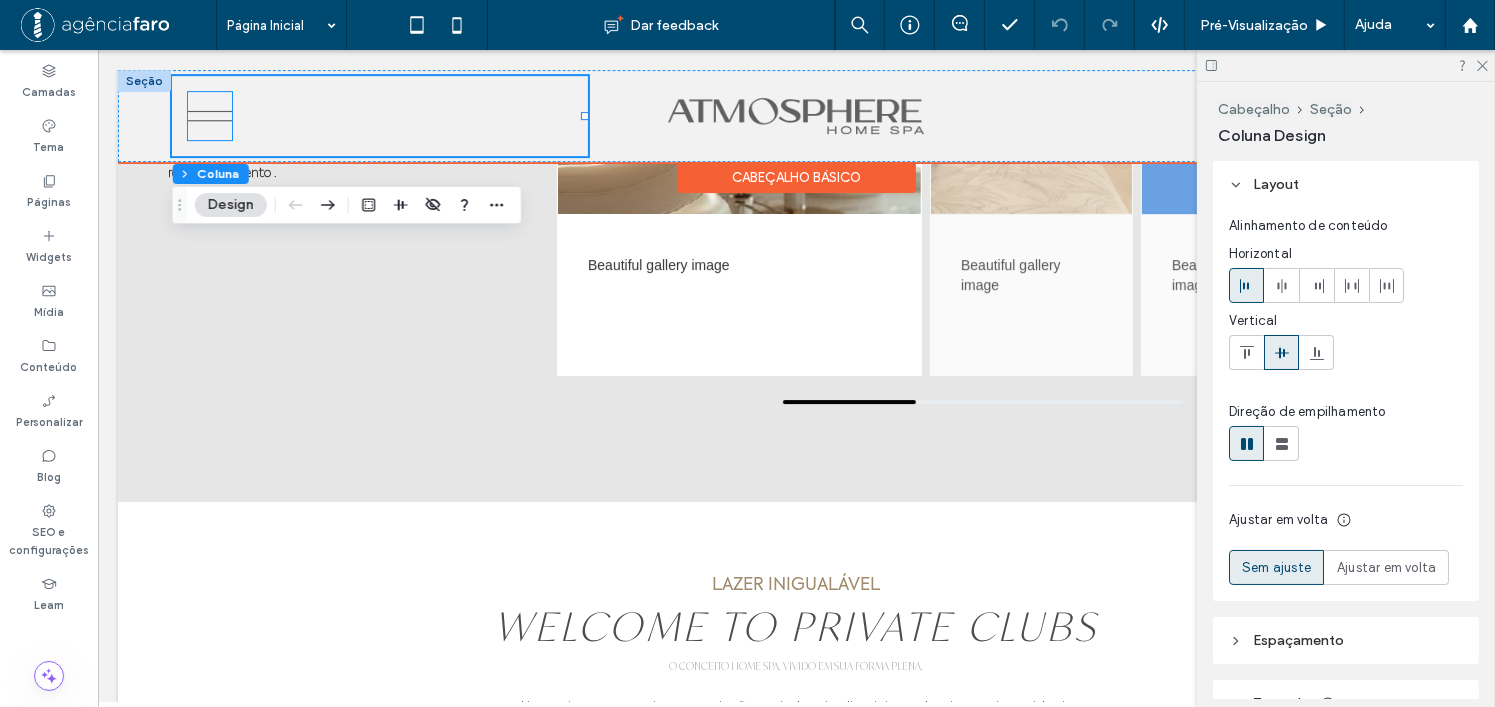 click on ".cls-1-1354811323-1354811323 {
fill: #606060;
}" 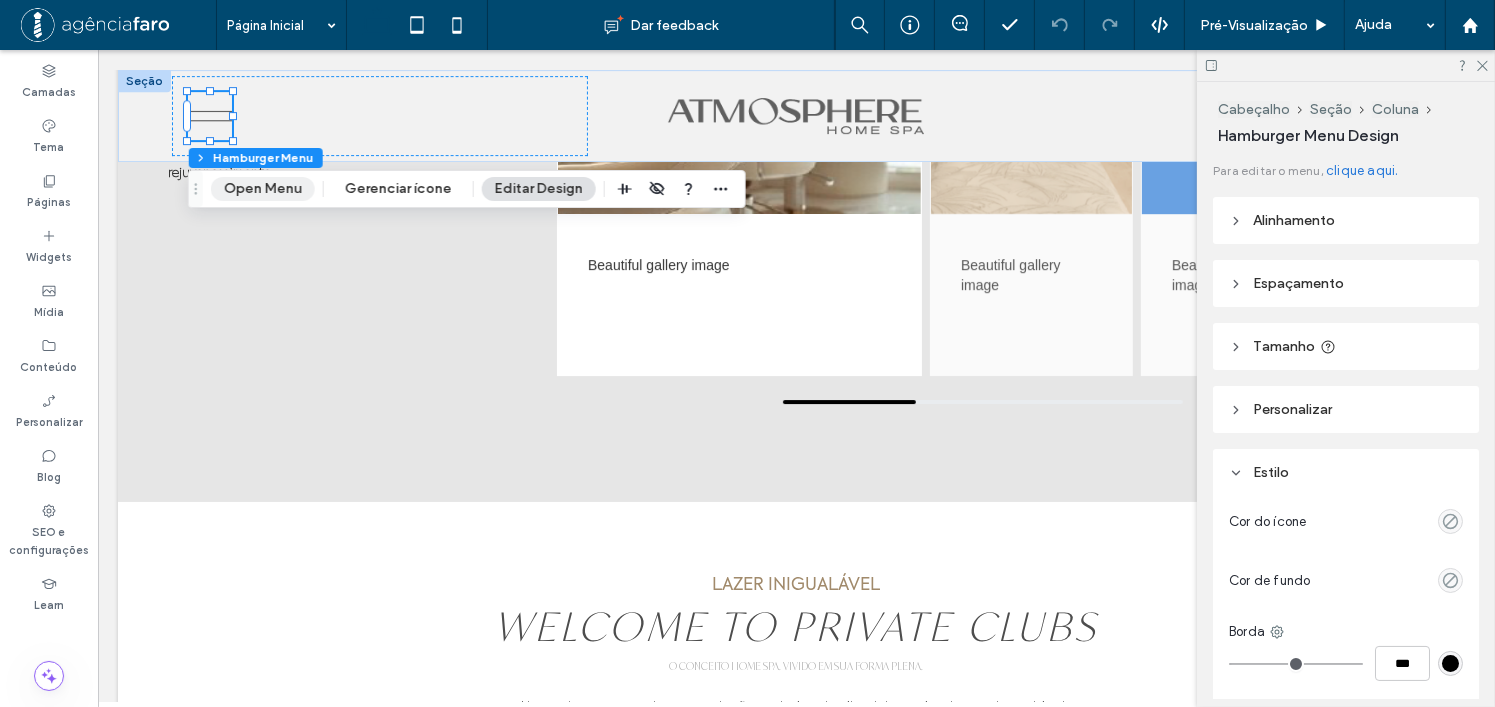 click on "Open Menu" at bounding box center [263, 189] 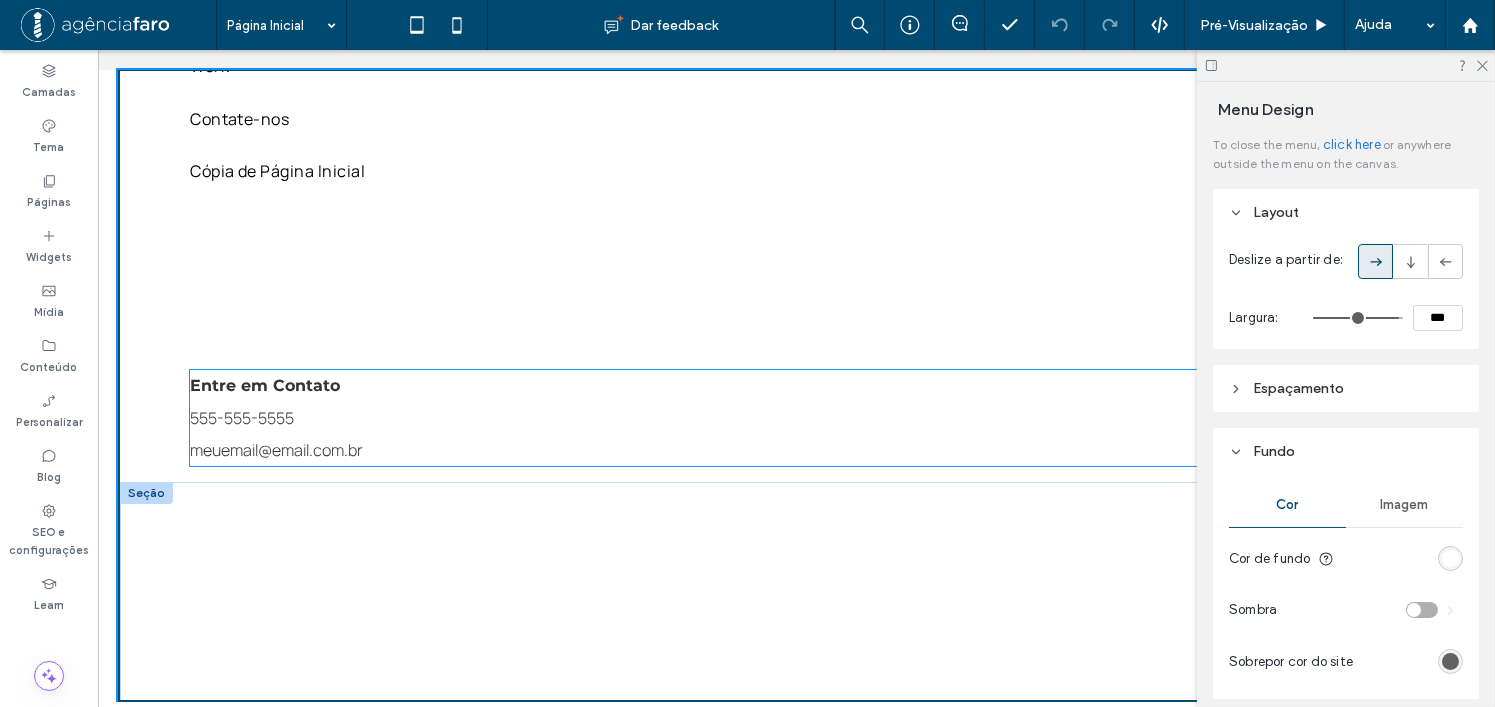 scroll, scrollTop: 214, scrollLeft: 0, axis: vertical 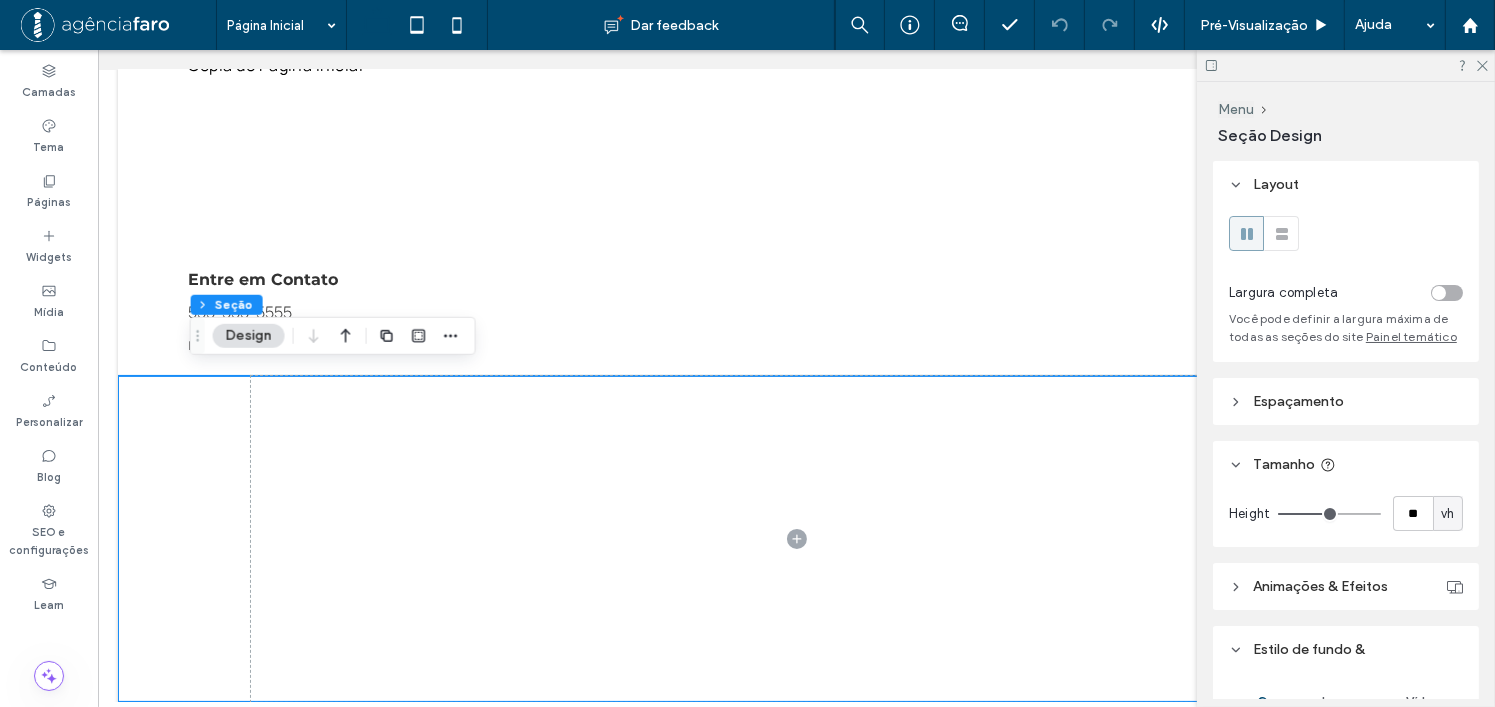 click at bounding box center (795, 539) 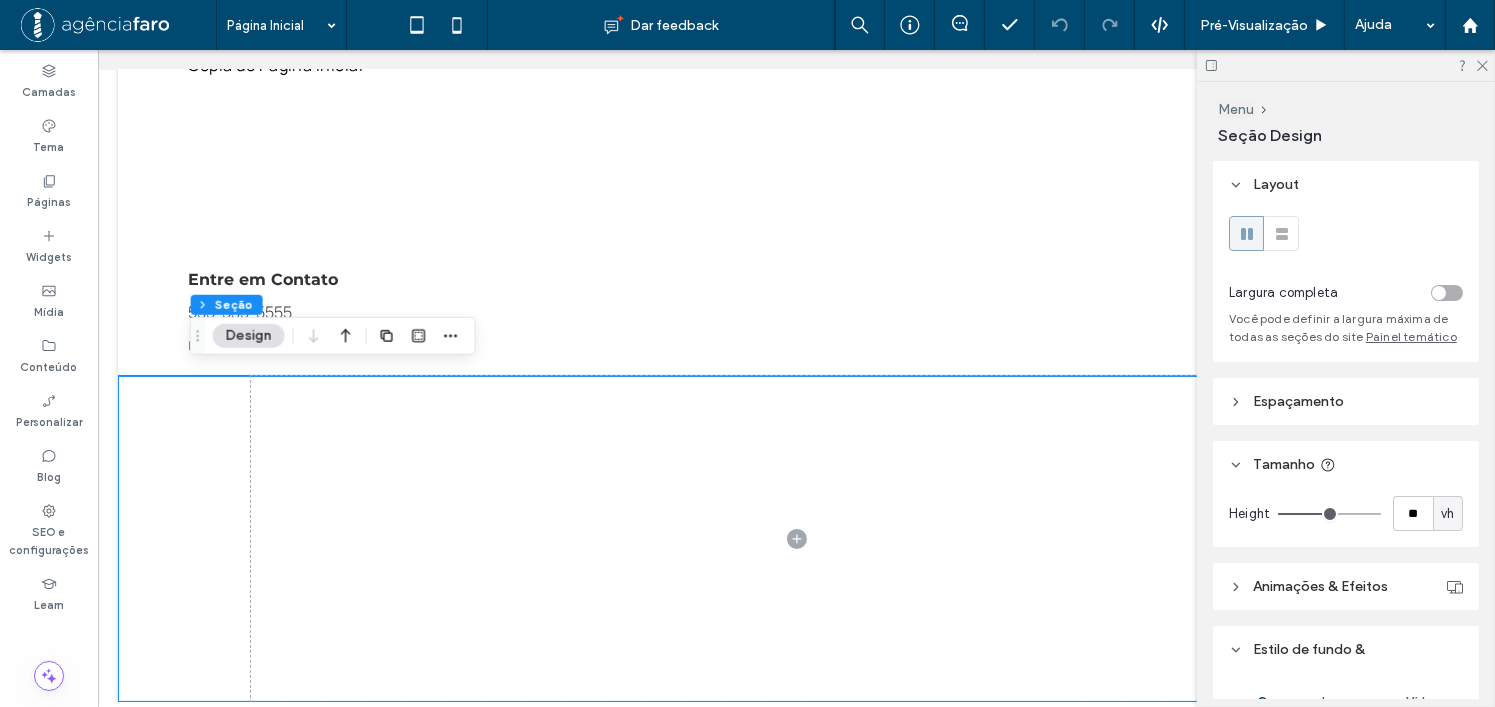 scroll, scrollTop: 212, scrollLeft: 0, axis: vertical 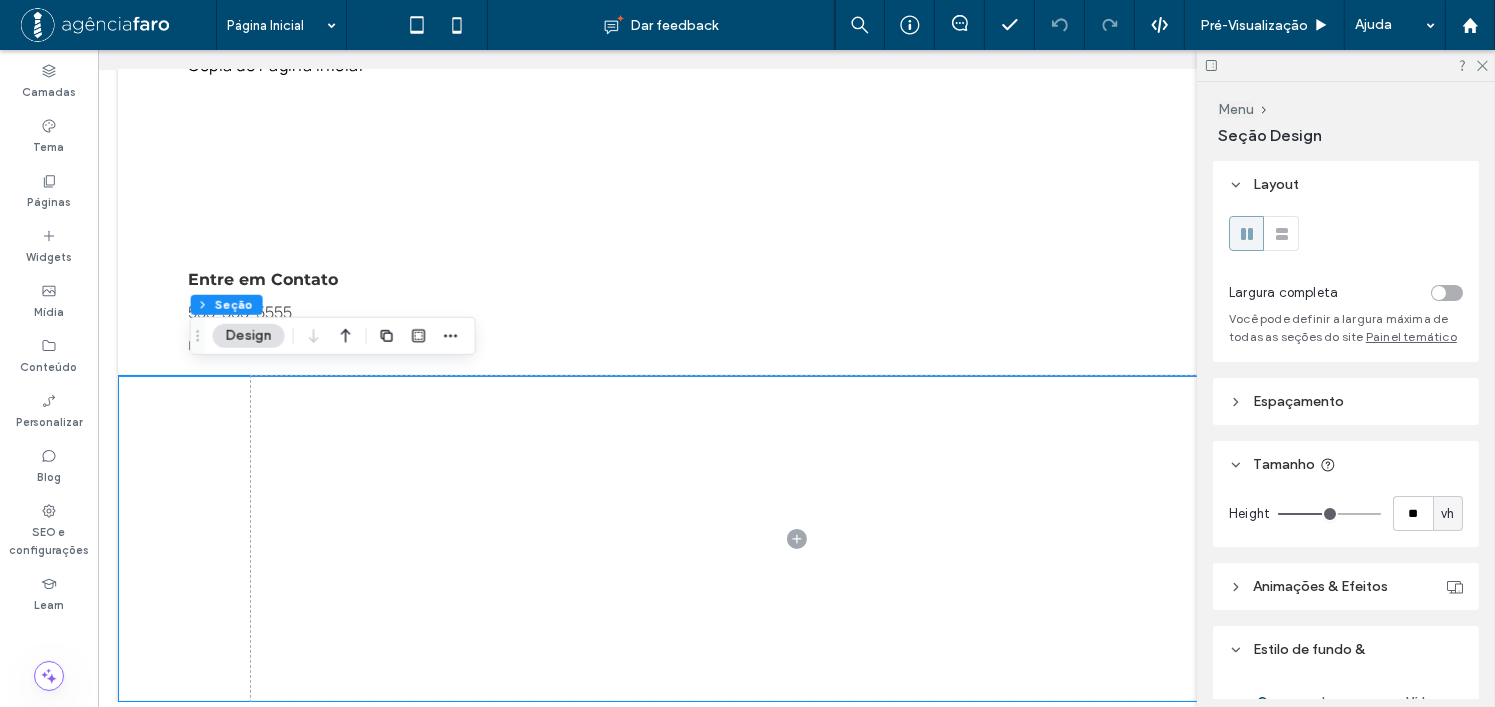 drag, startPoint x: 206, startPoint y: 412, endPoint x: 187, endPoint y: 415, distance: 19.235384 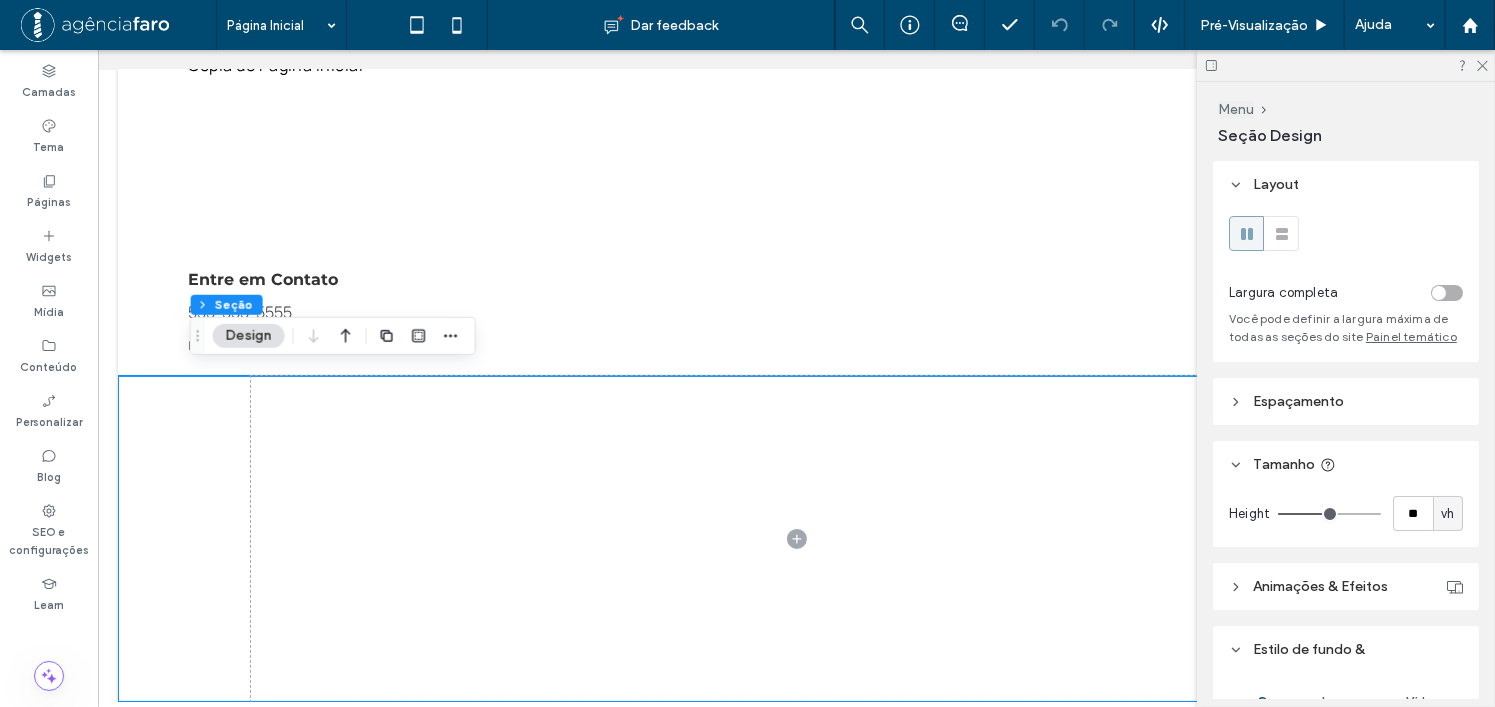 click at bounding box center (795, 539) 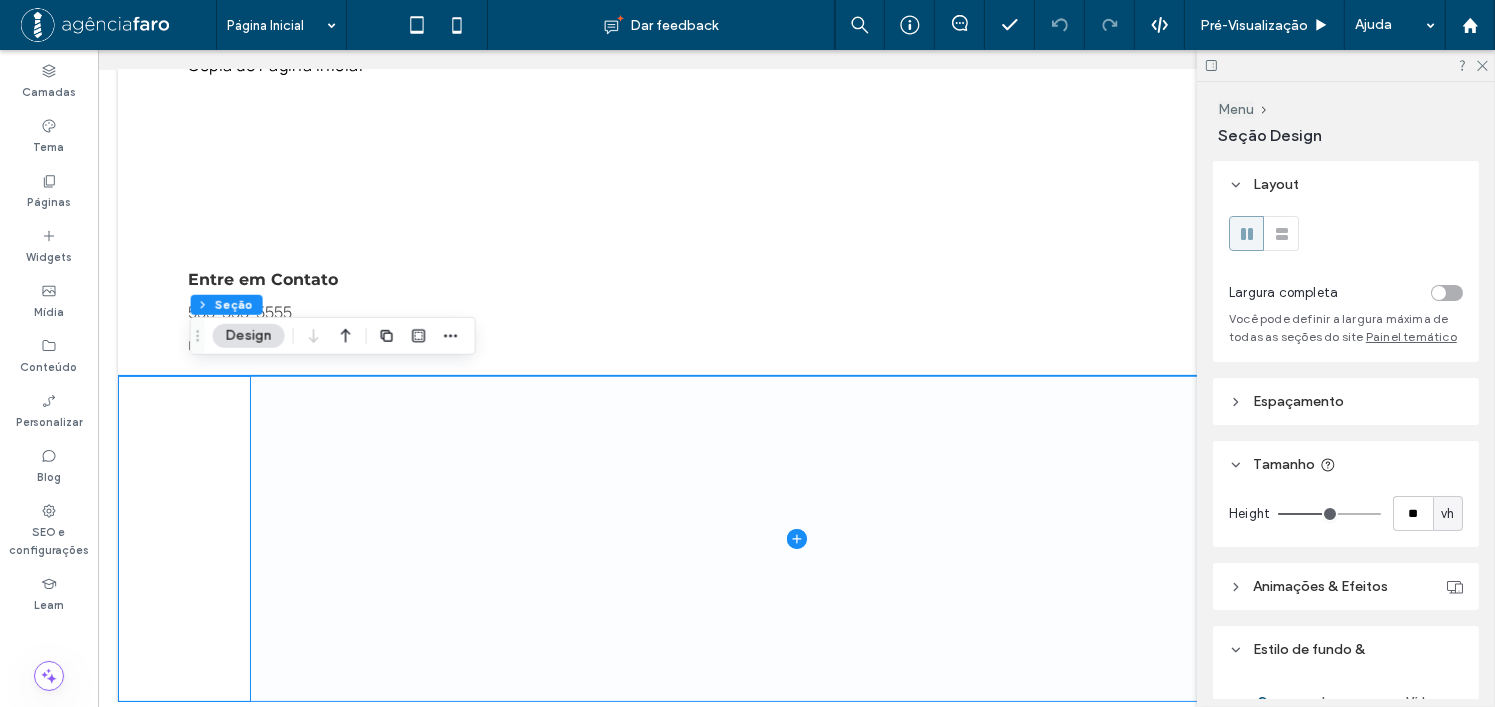 scroll, scrollTop: 211, scrollLeft: 0, axis: vertical 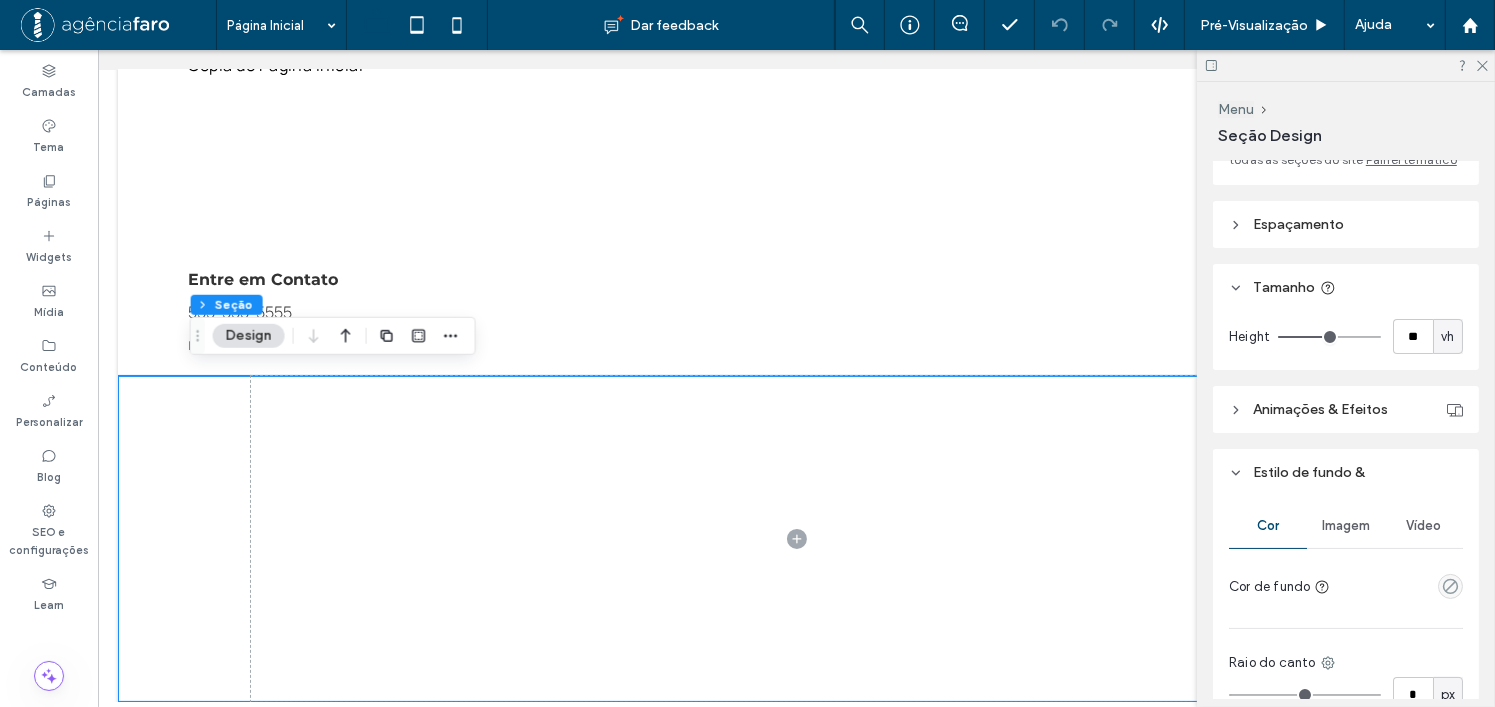 click on "Animações & Efeitos" at bounding box center (1320, 409) 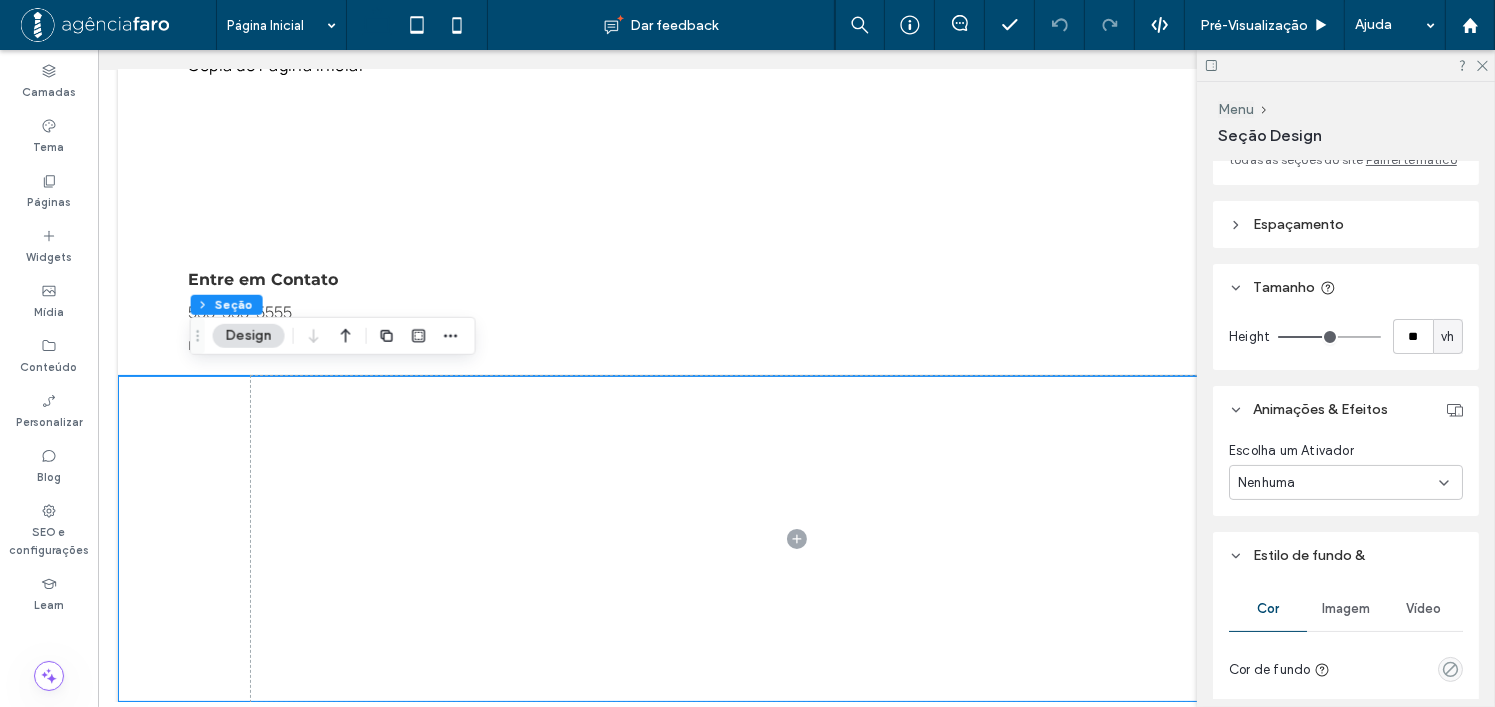 click on "Animações & Efeitos" at bounding box center (1320, 409) 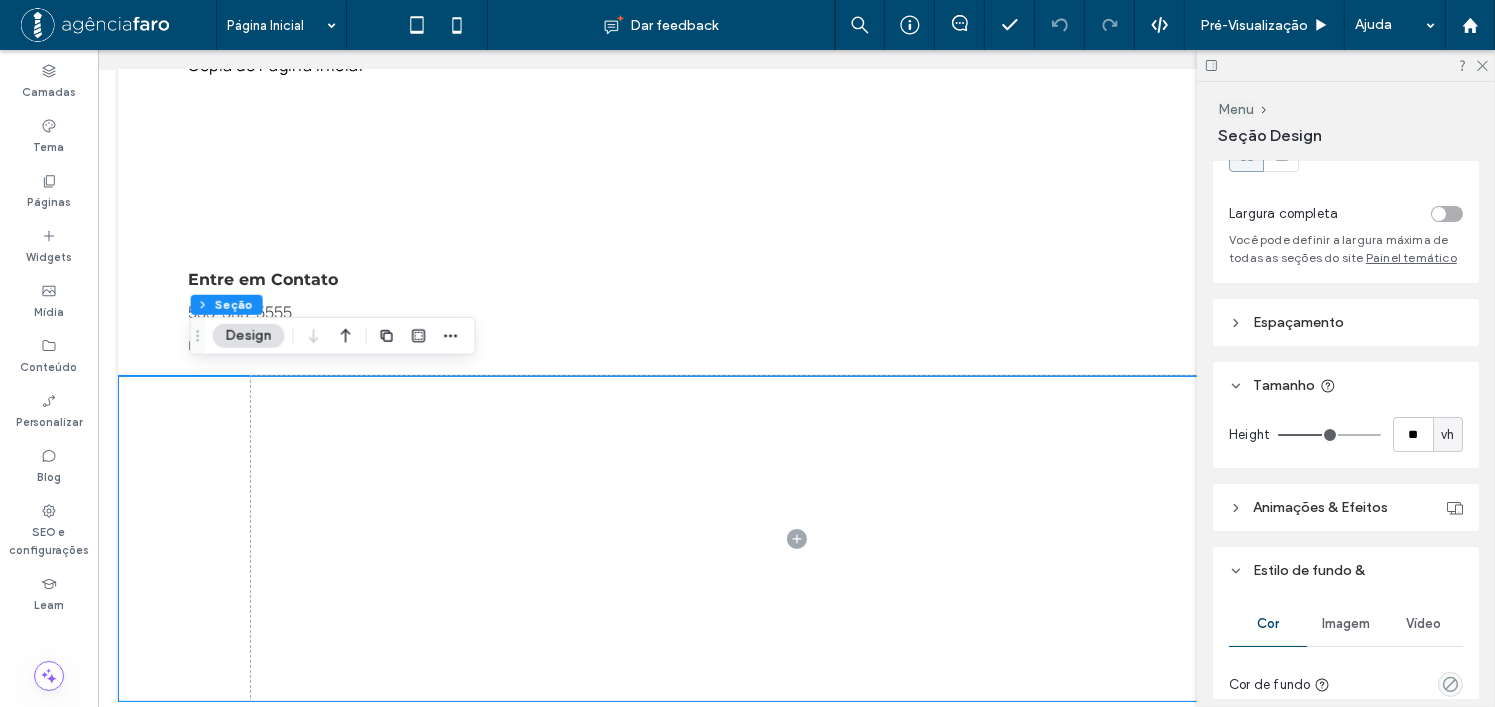 scroll, scrollTop: 0, scrollLeft: 0, axis: both 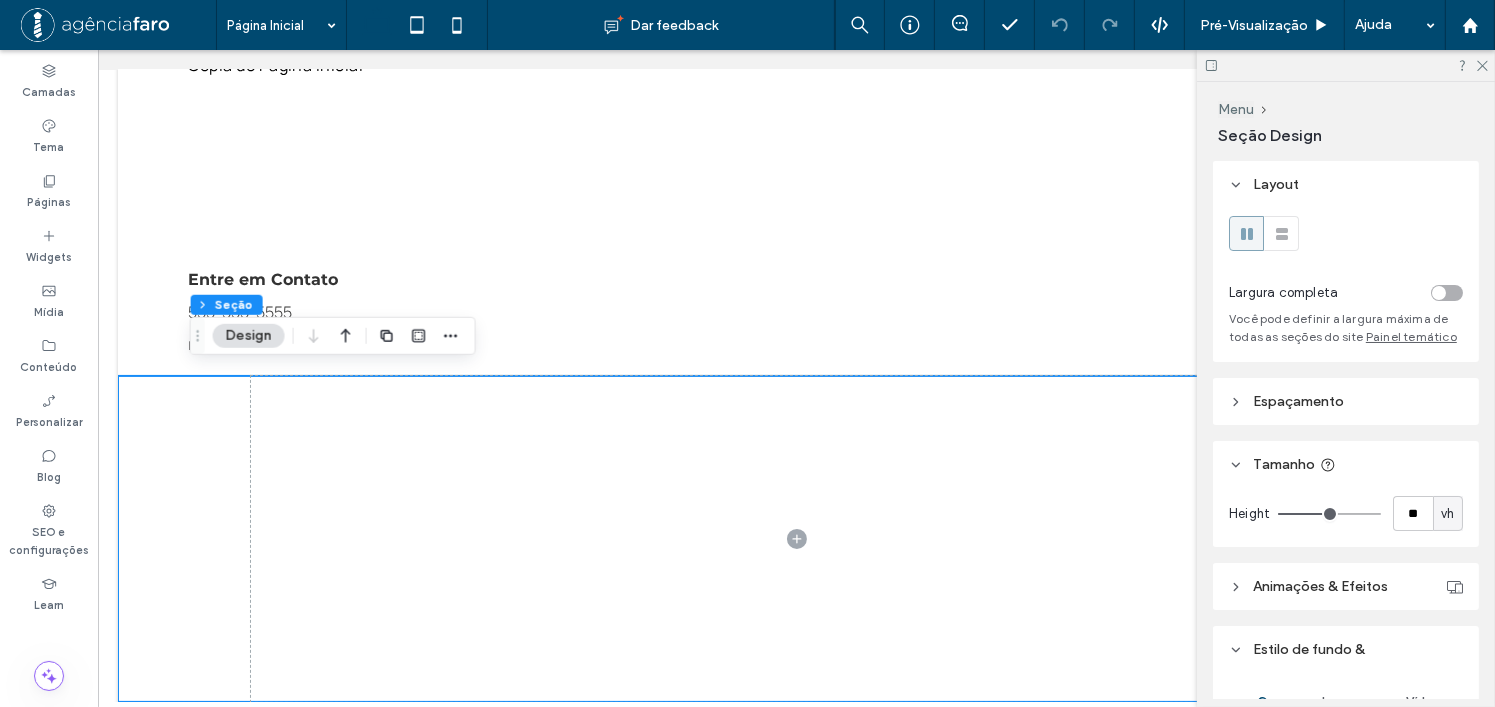 click at bounding box center (795, 539) 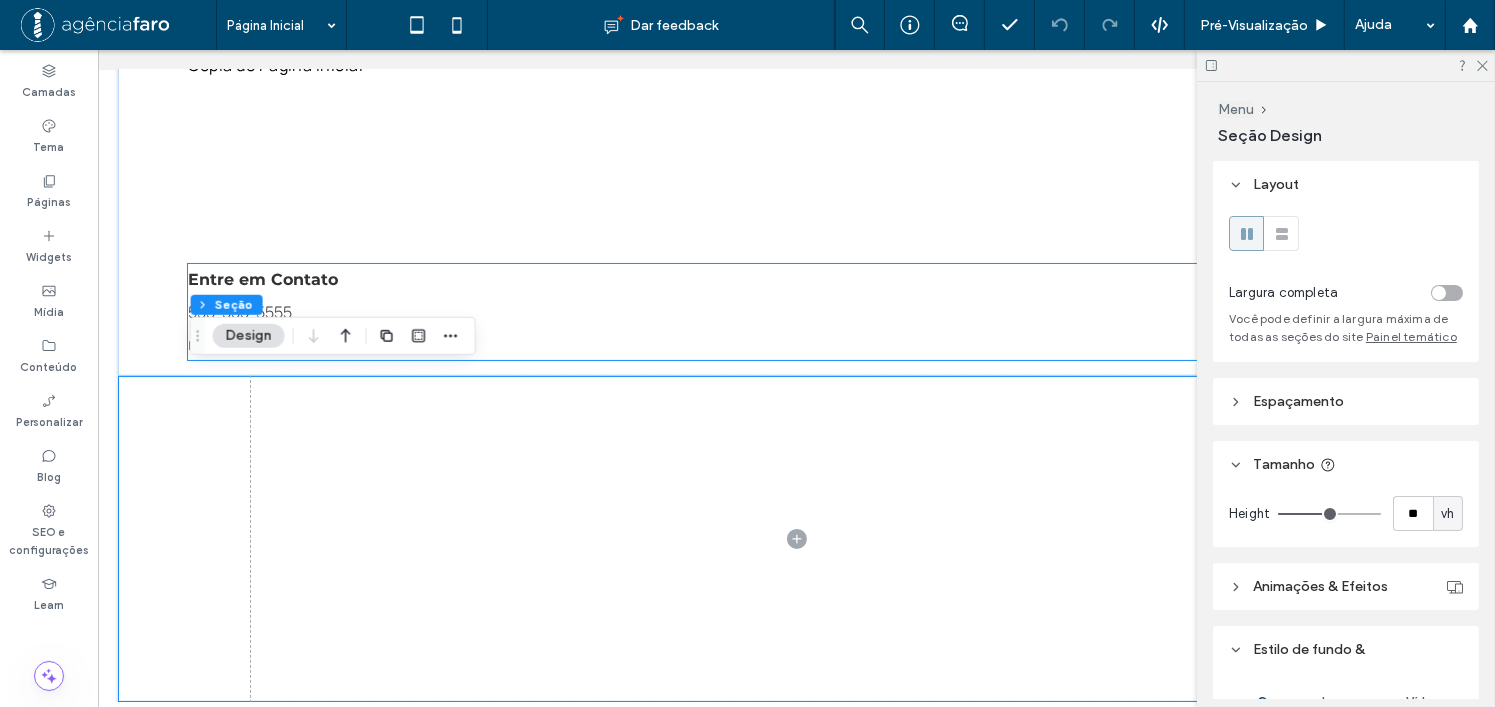 scroll, scrollTop: 211, scrollLeft: 0, axis: vertical 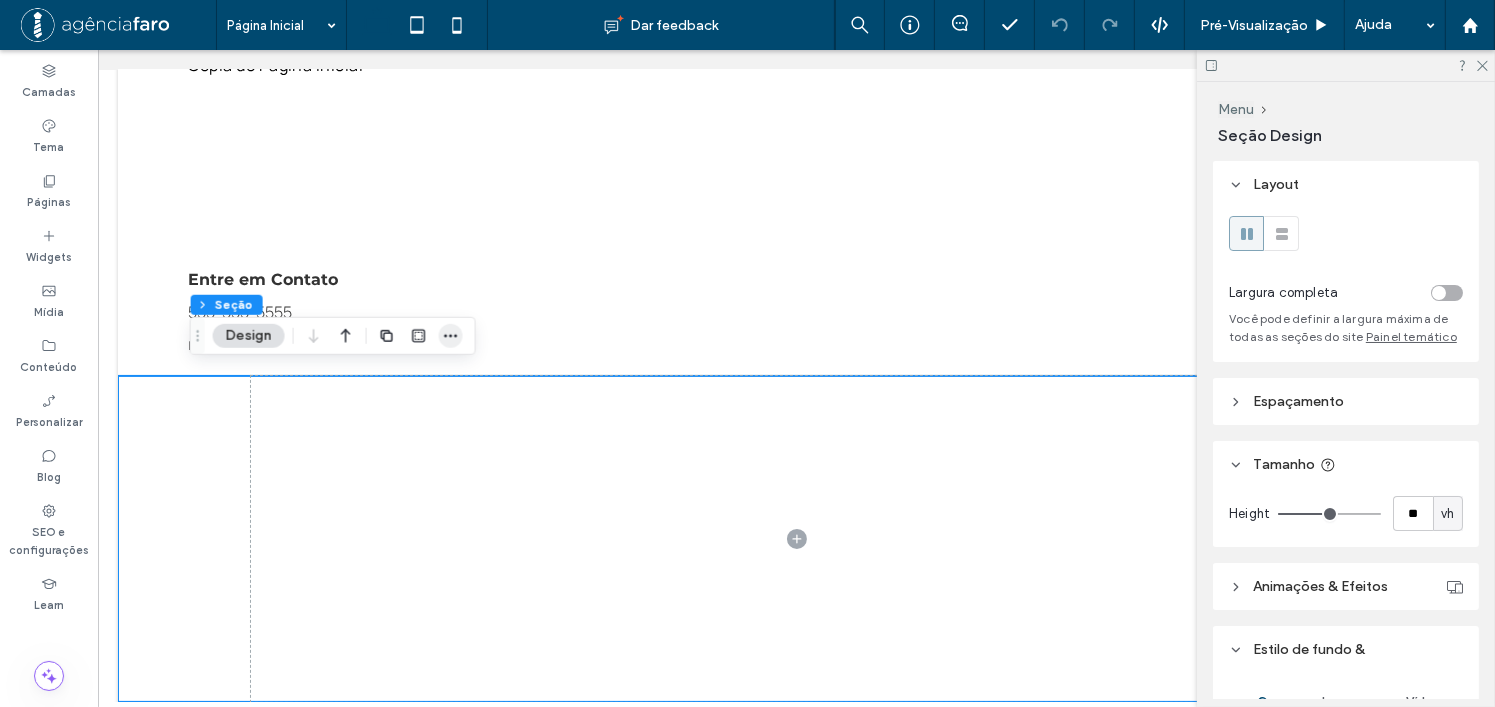 click 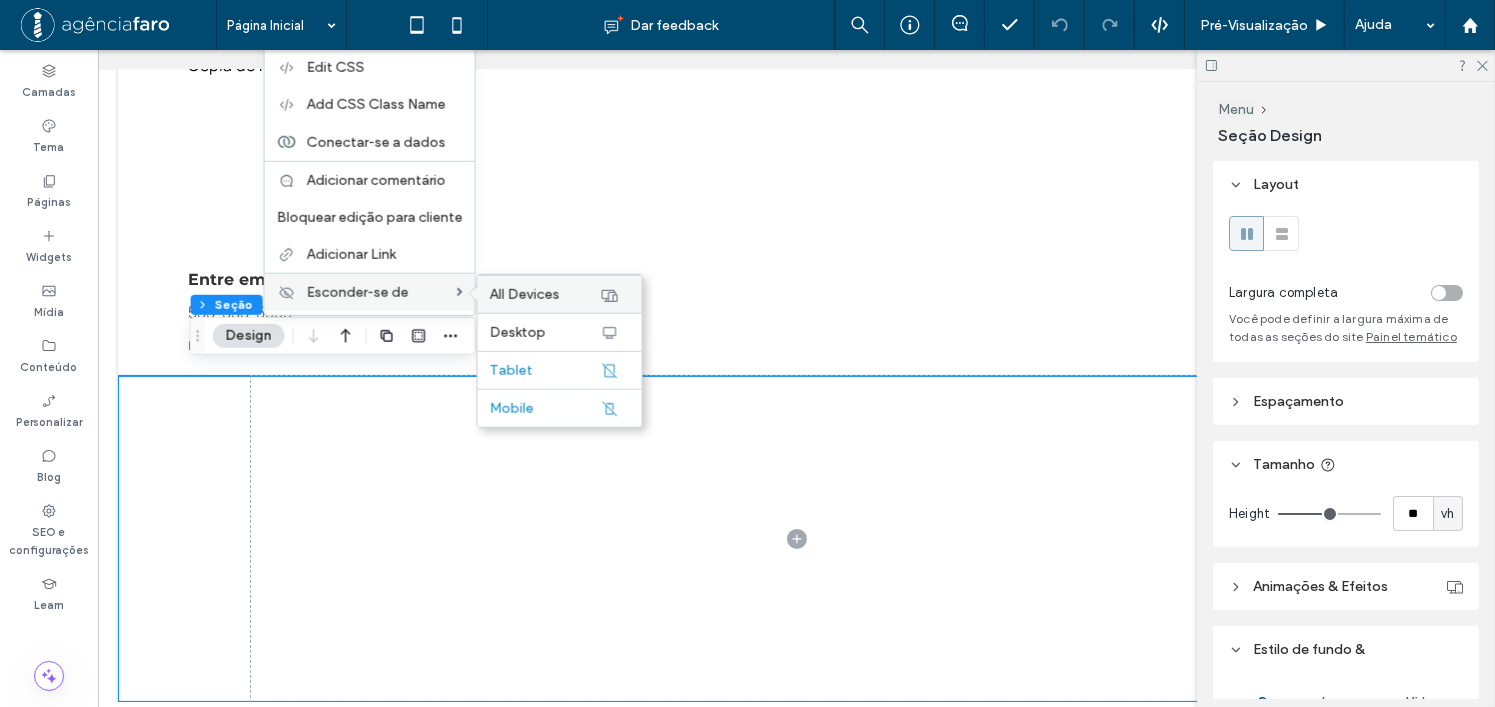 click on "All Devices" at bounding box center (525, 294) 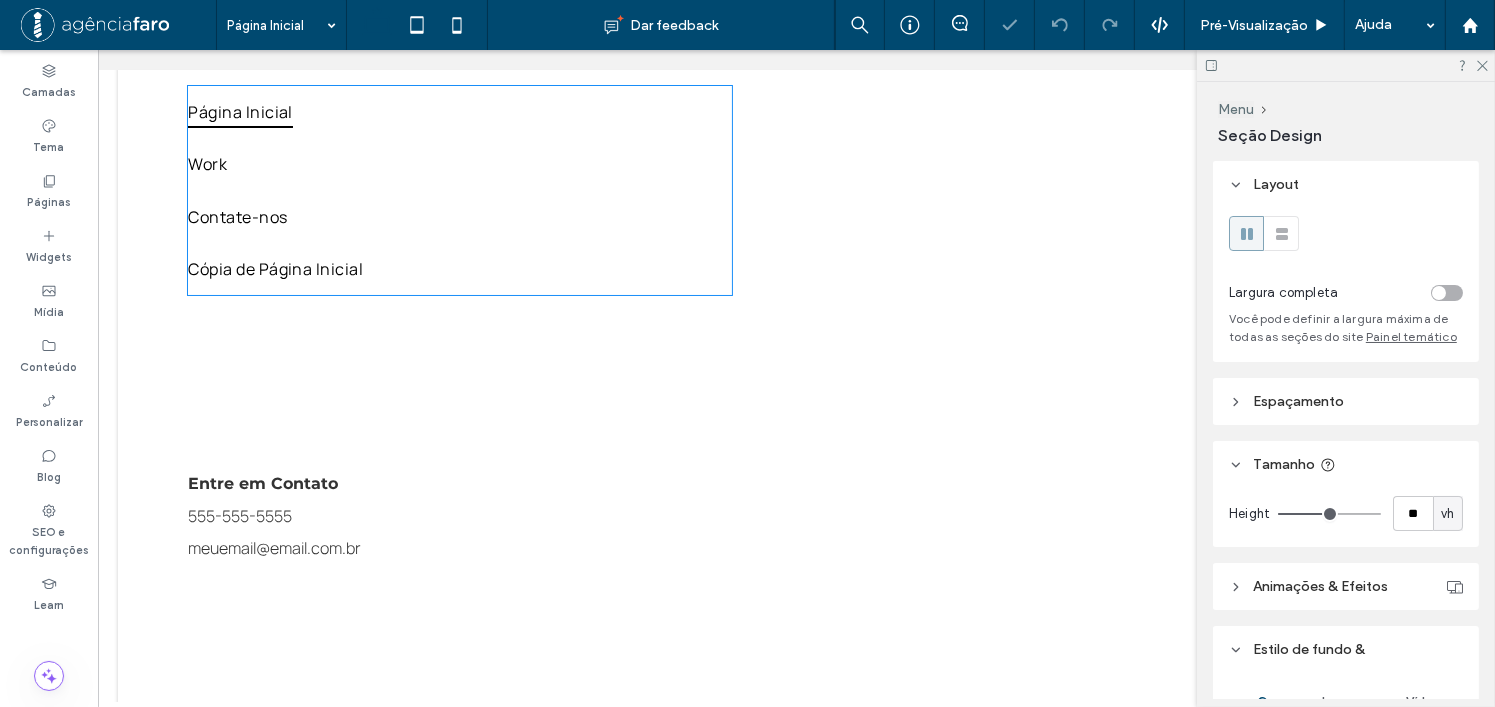 scroll, scrollTop: 0, scrollLeft: 0, axis: both 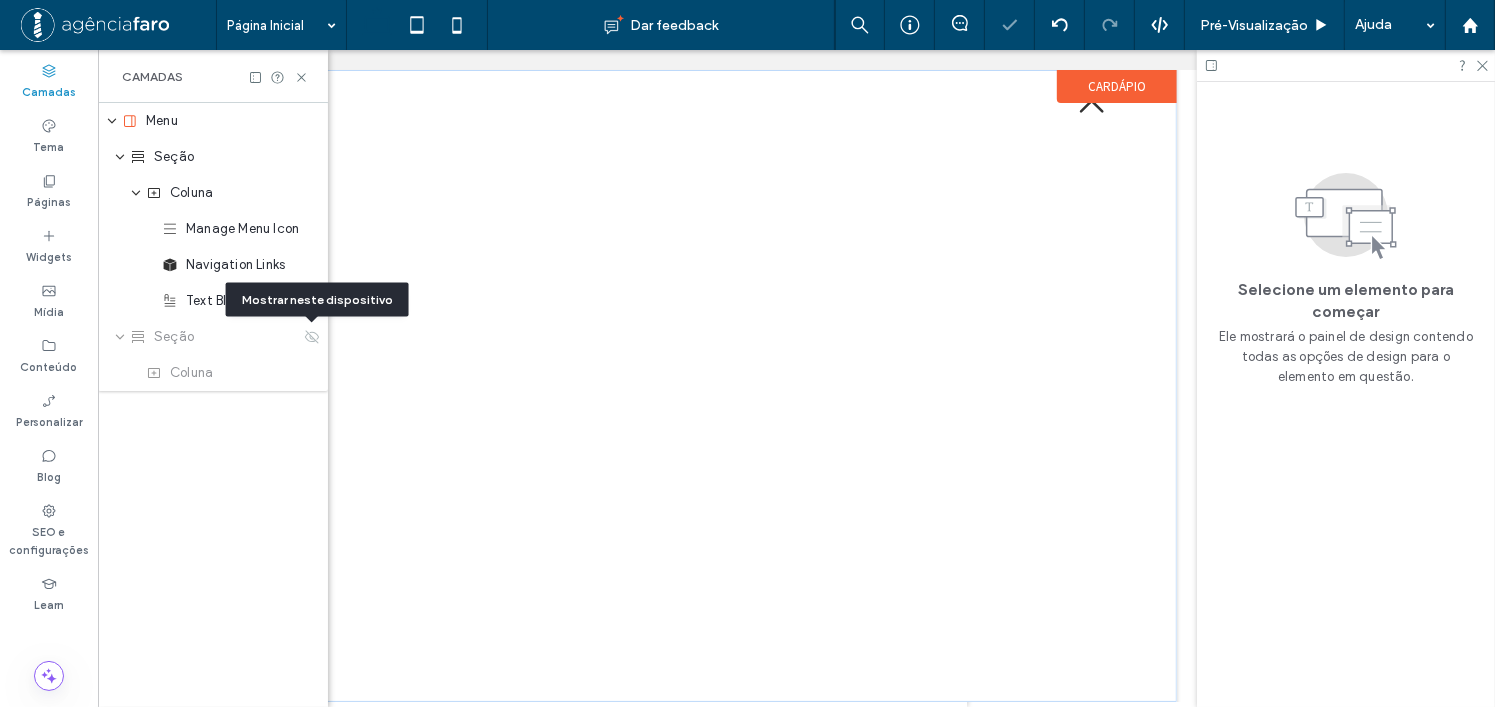 click on "Página Inicial
Work
Contate-nos
Cópia de Página Inicial
Entre em Contato
555-555-5555
meuemail@email.com.br
Seção + Adicionar seção" at bounding box center [499, 386] 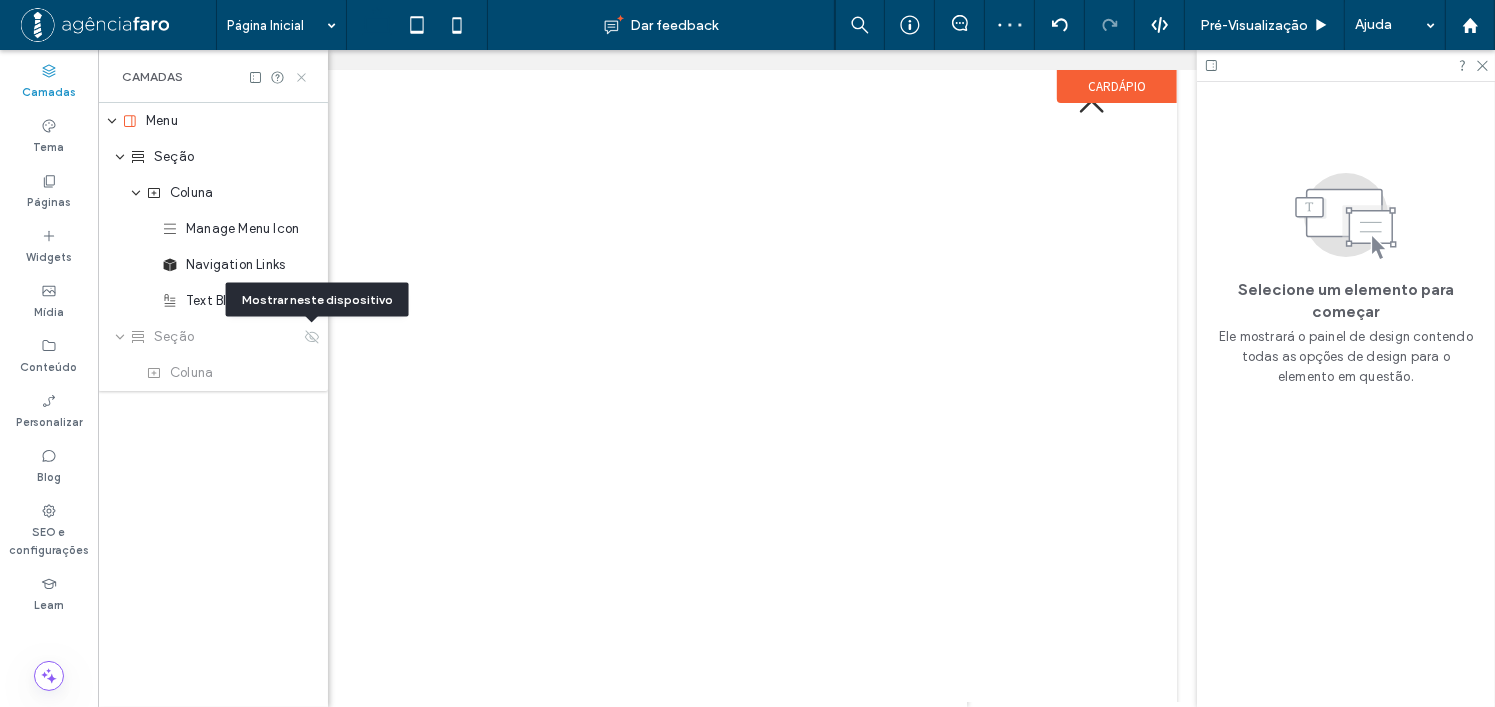click 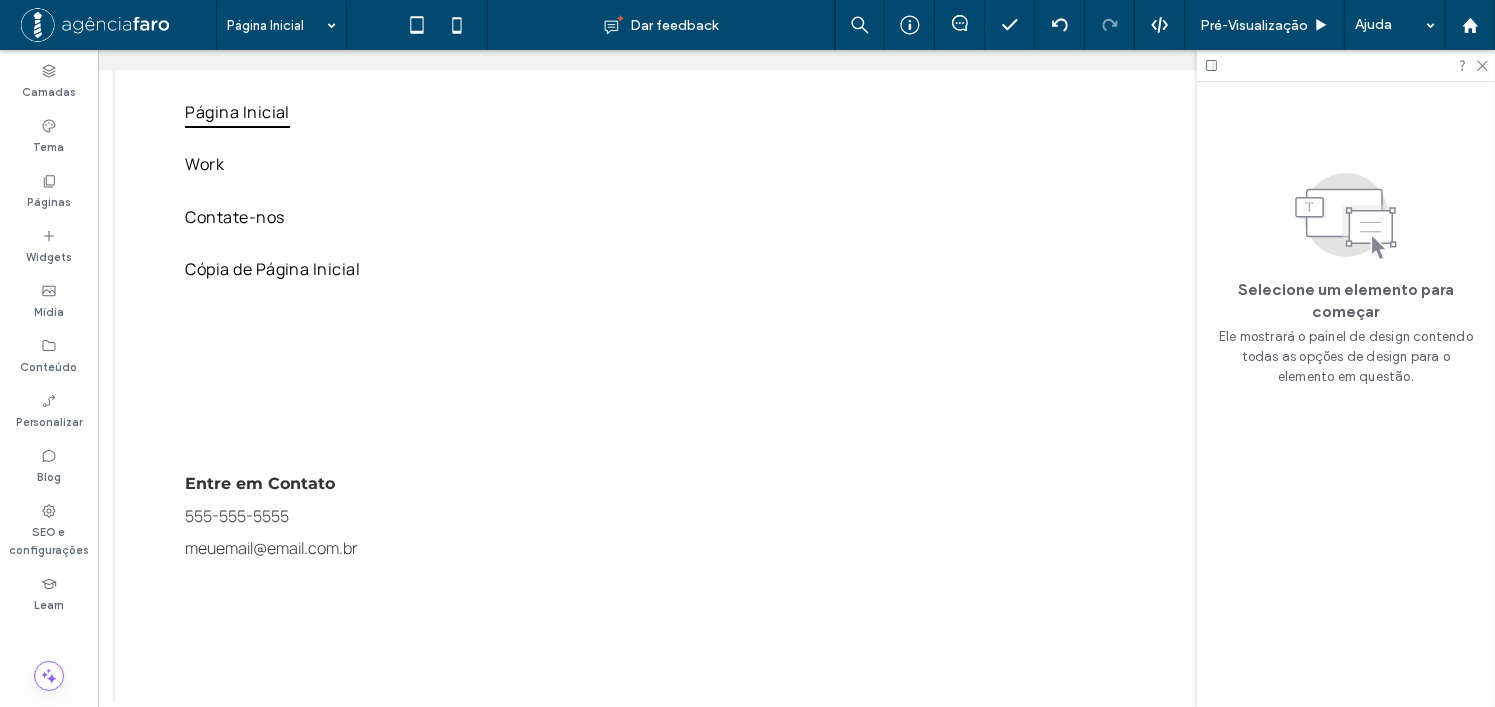 scroll, scrollTop: 0, scrollLeft: 0, axis: both 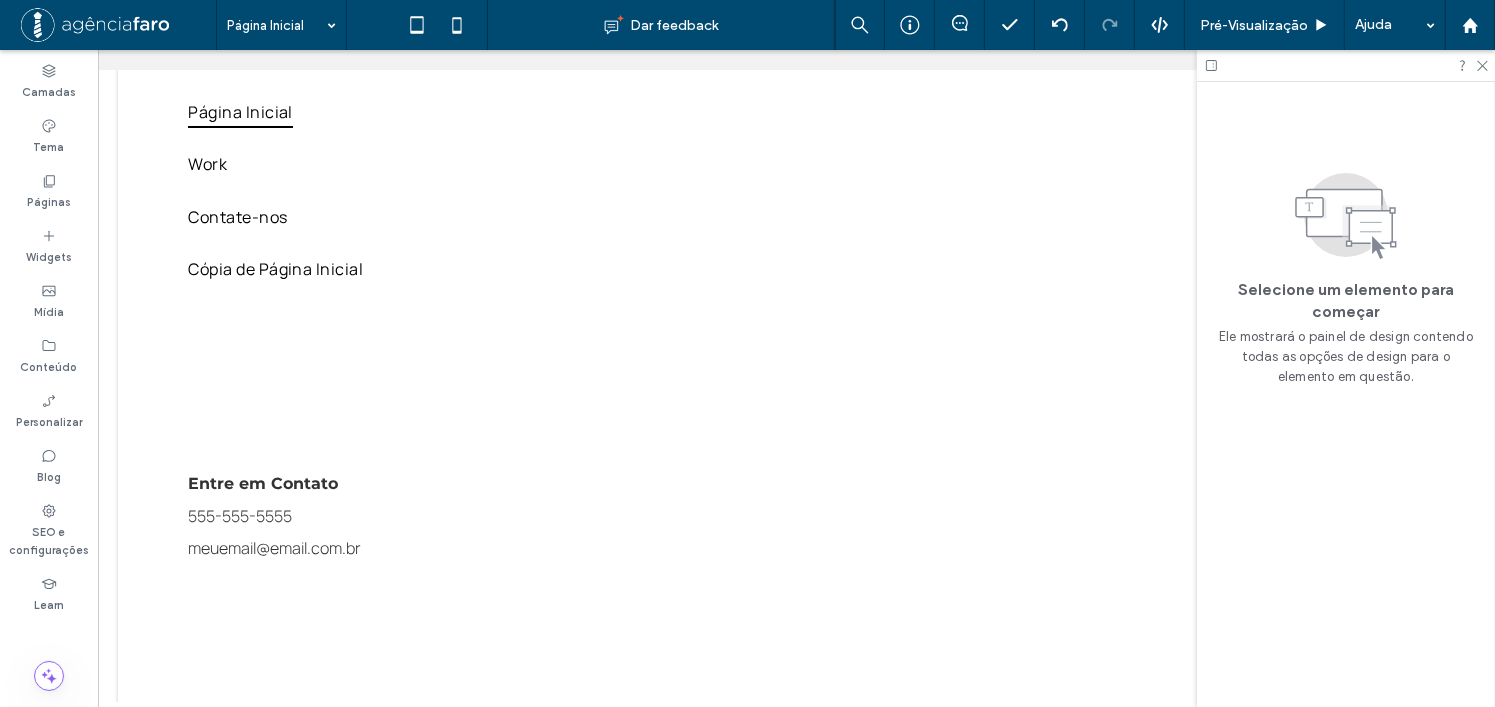 drag, startPoint x: 511, startPoint y: 700, endPoint x: 50, endPoint y: 633, distance: 465.84332 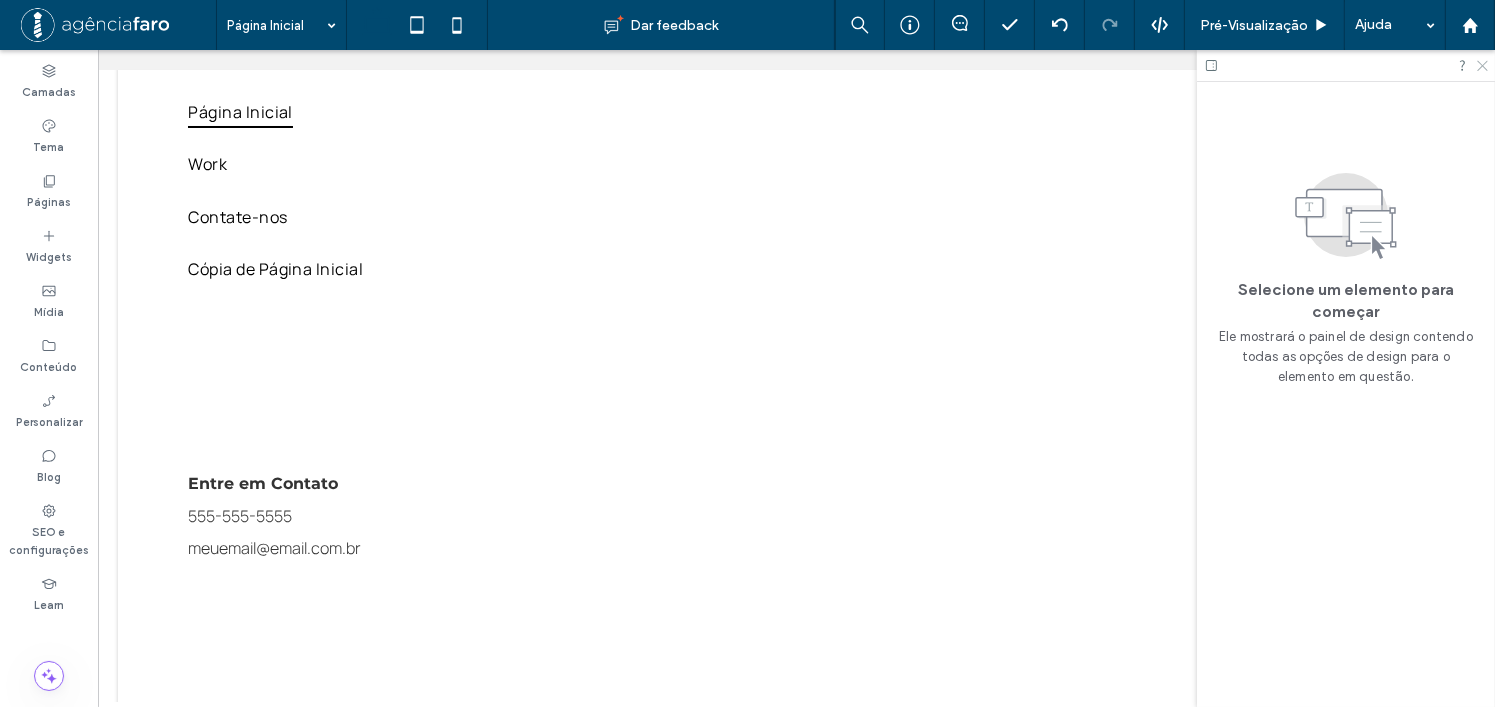 click 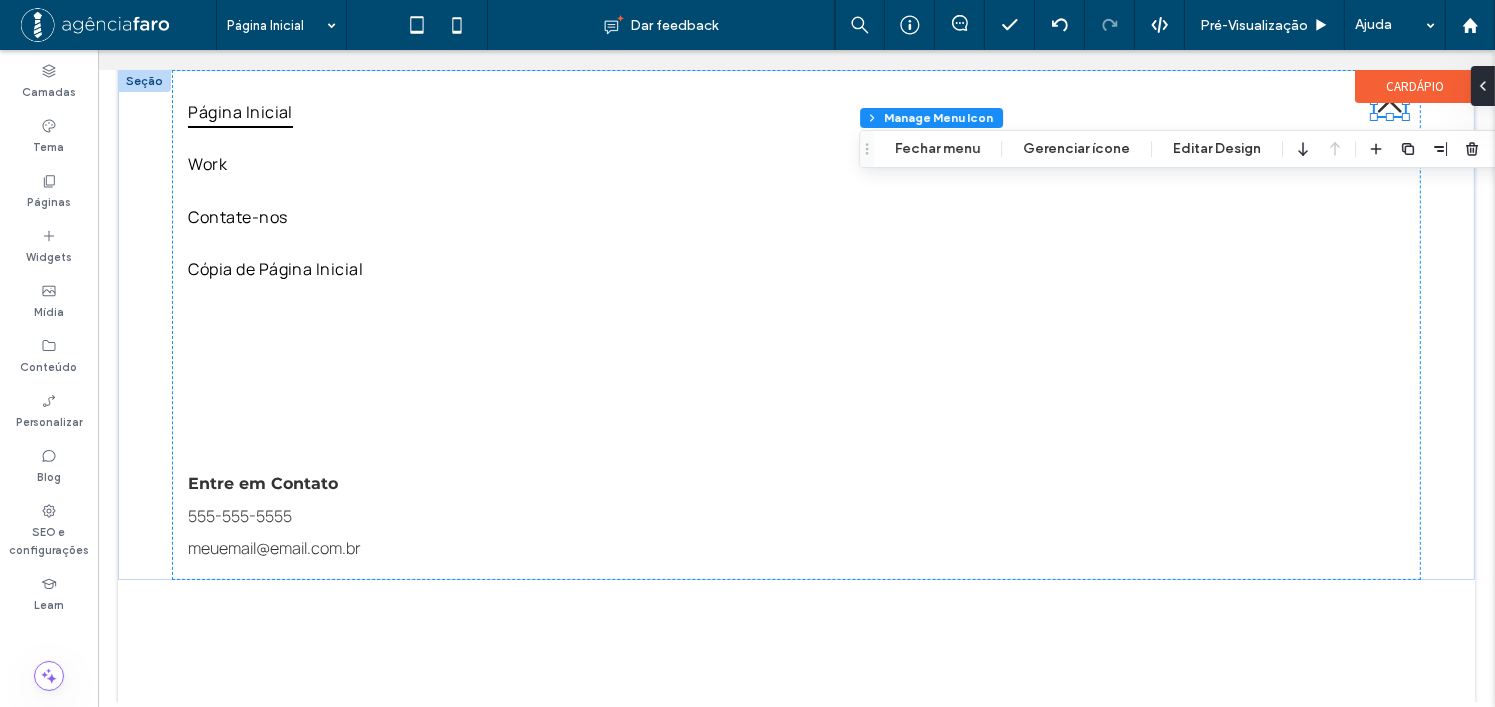 scroll, scrollTop: 55, scrollLeft: 0, axis: vertical 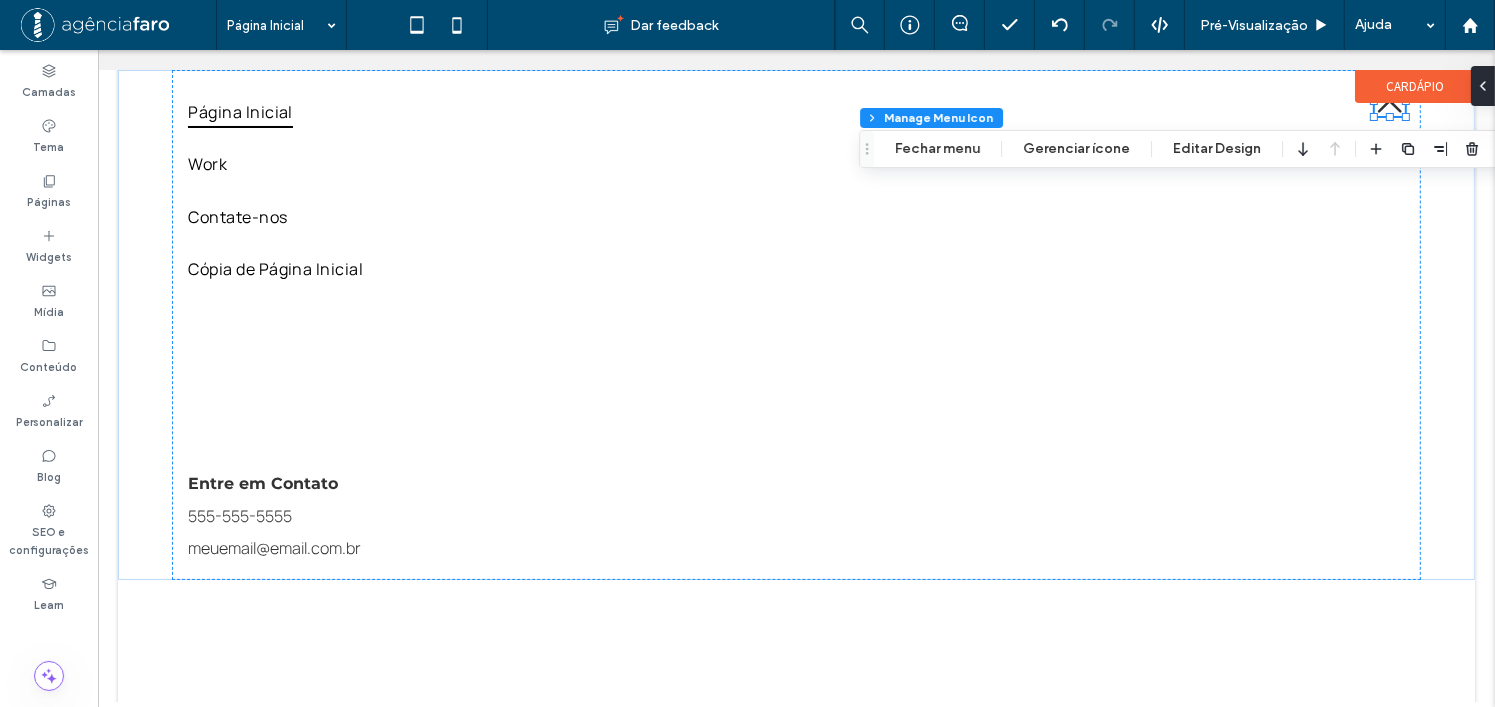 click on ".cls-1-1354811323-1354811323 {
fill: #606060;
}
AGENDE SUA CONSULTA
Seção
Cabeçalho básico
Página Inicial
Work
Contate-nos
Cópia de Página Inicial
Entre em Contato
555-555-5555
meuemail@email.com.br
Seção + Adicionar seção
Seção + Adicionar seção
CARDÁPIO
1 2" at bounding box center (795, -6106) 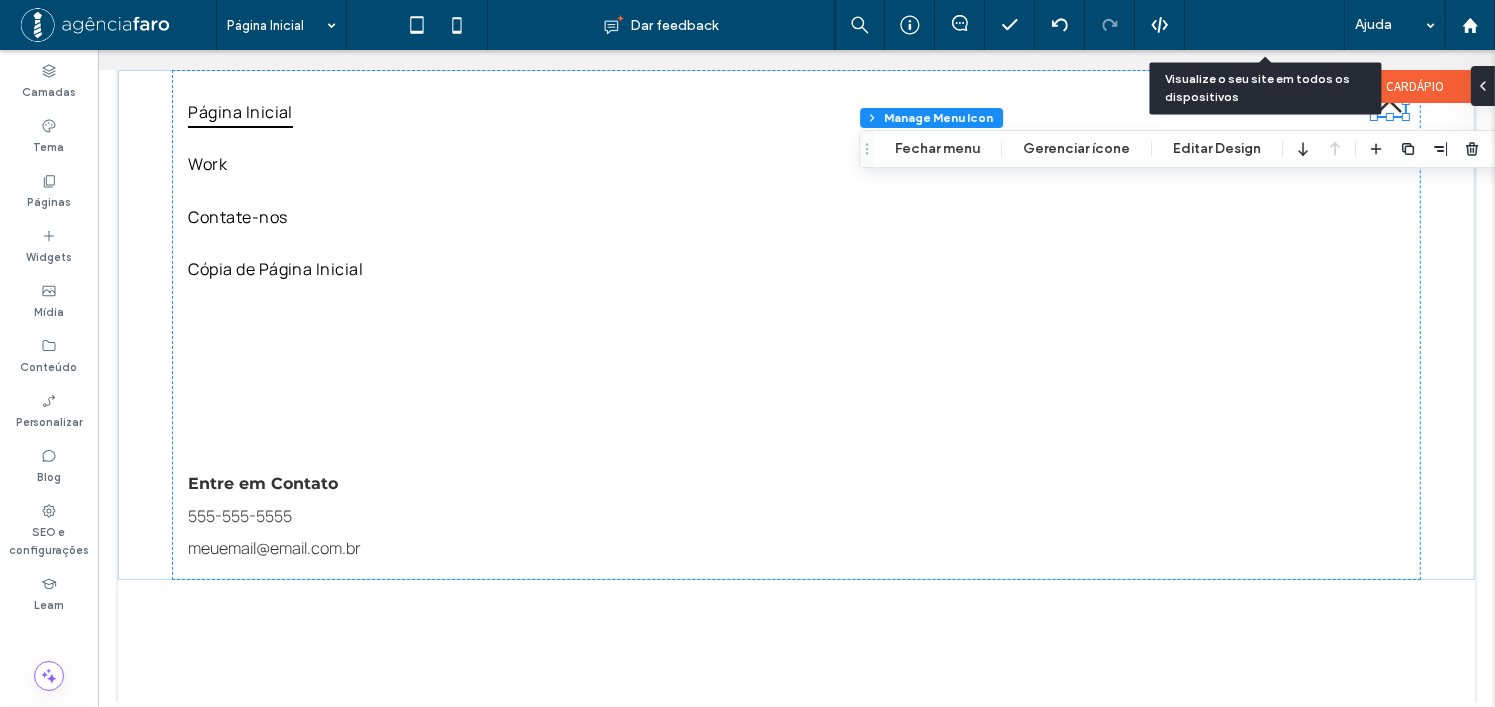 click on "Pré-Visualizaçāo" at bounding box center [1254, 25] 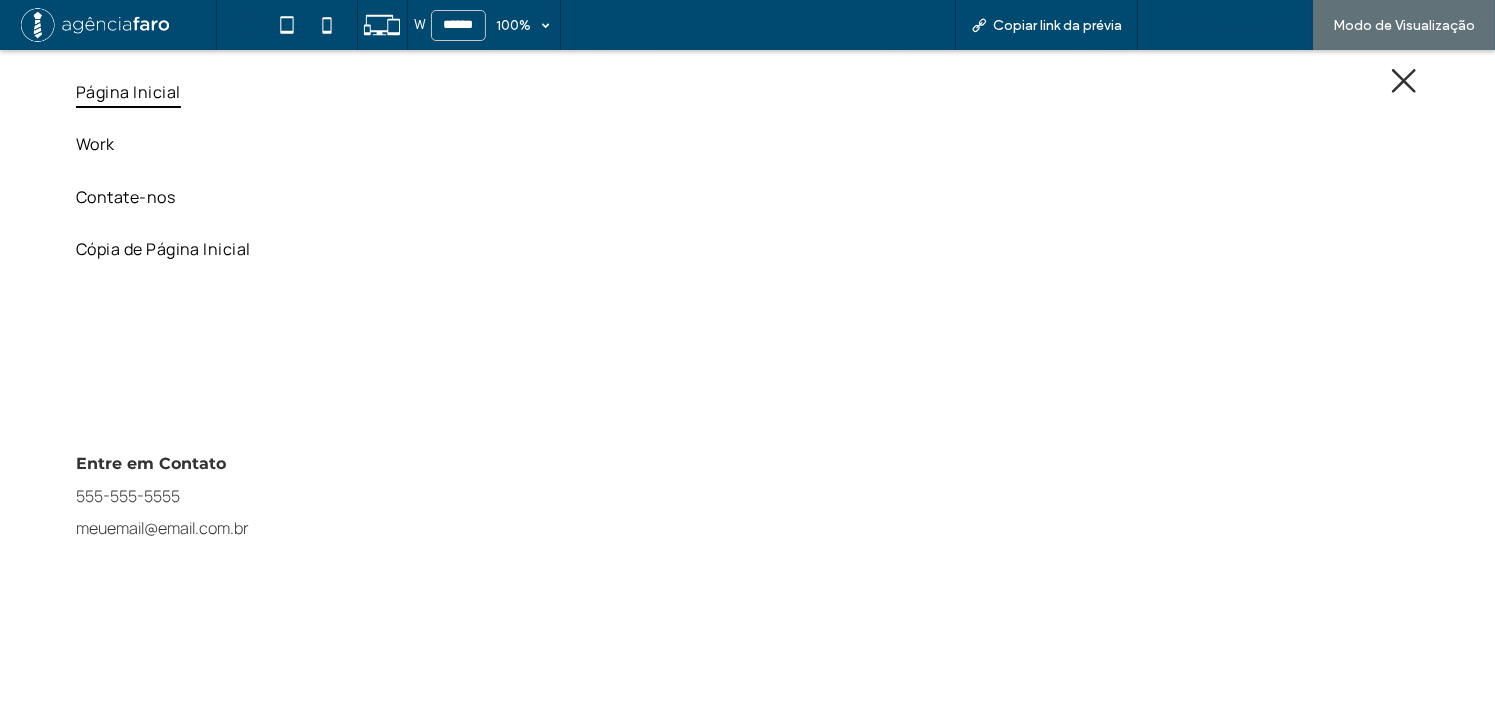 scroll, scrollTop: 6506, scrollLeft: 0, axis: vertical 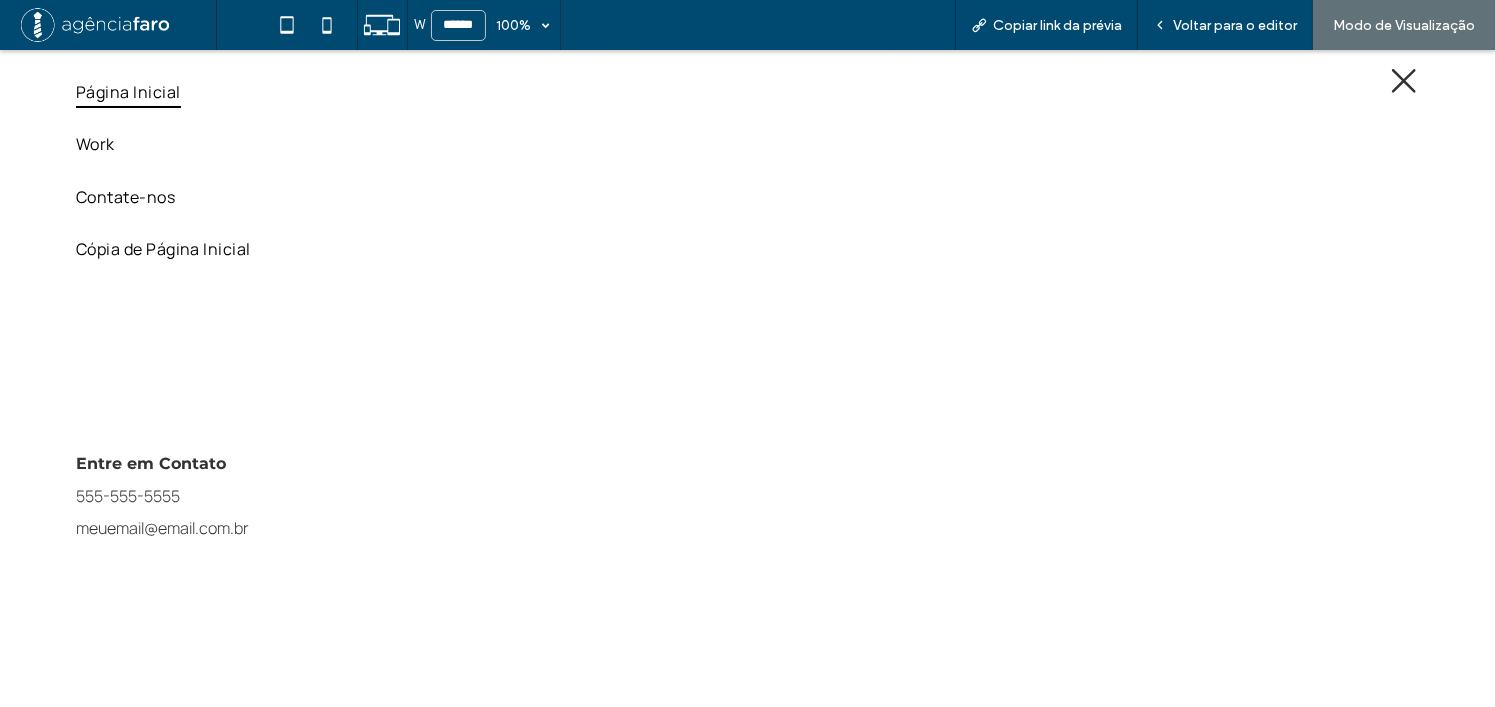 click 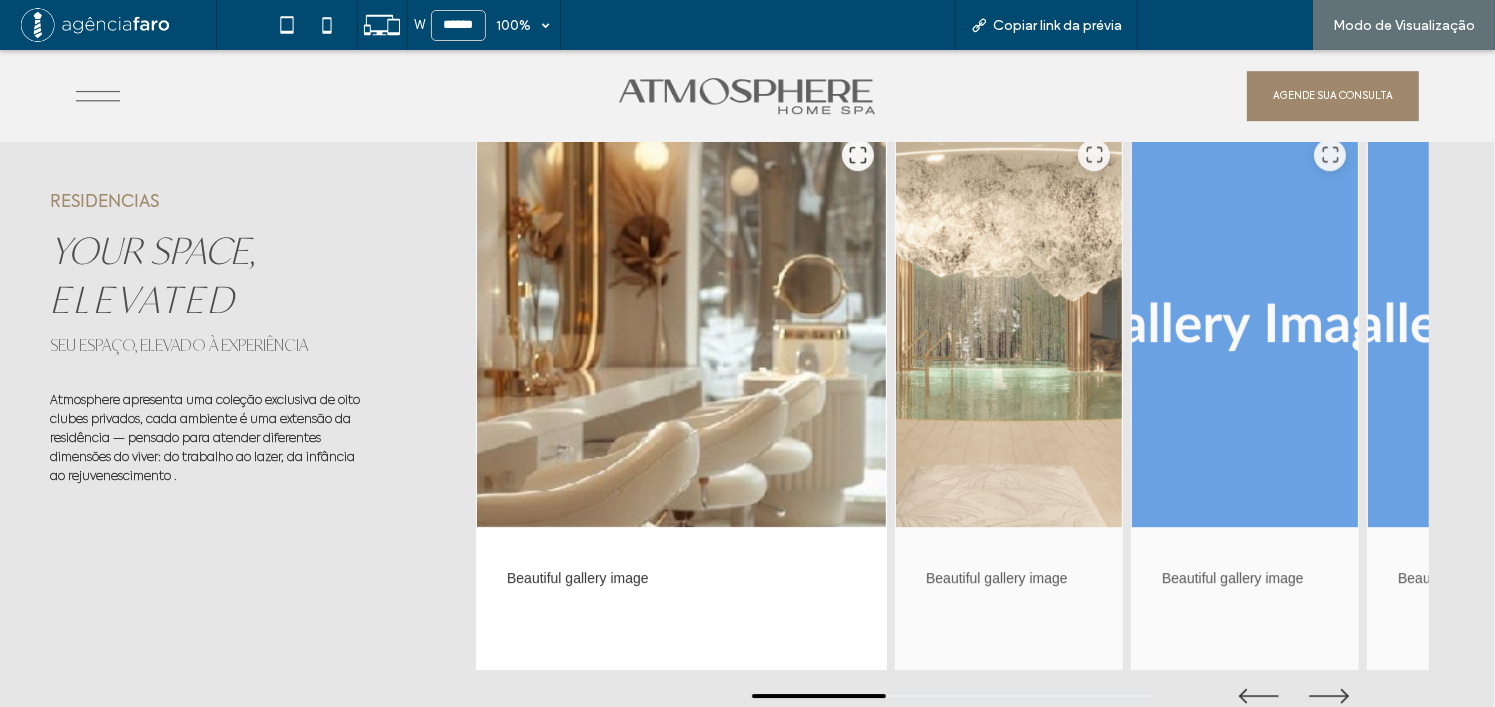 click on "Voltar para o editor" at bounding box center (1235, 25) 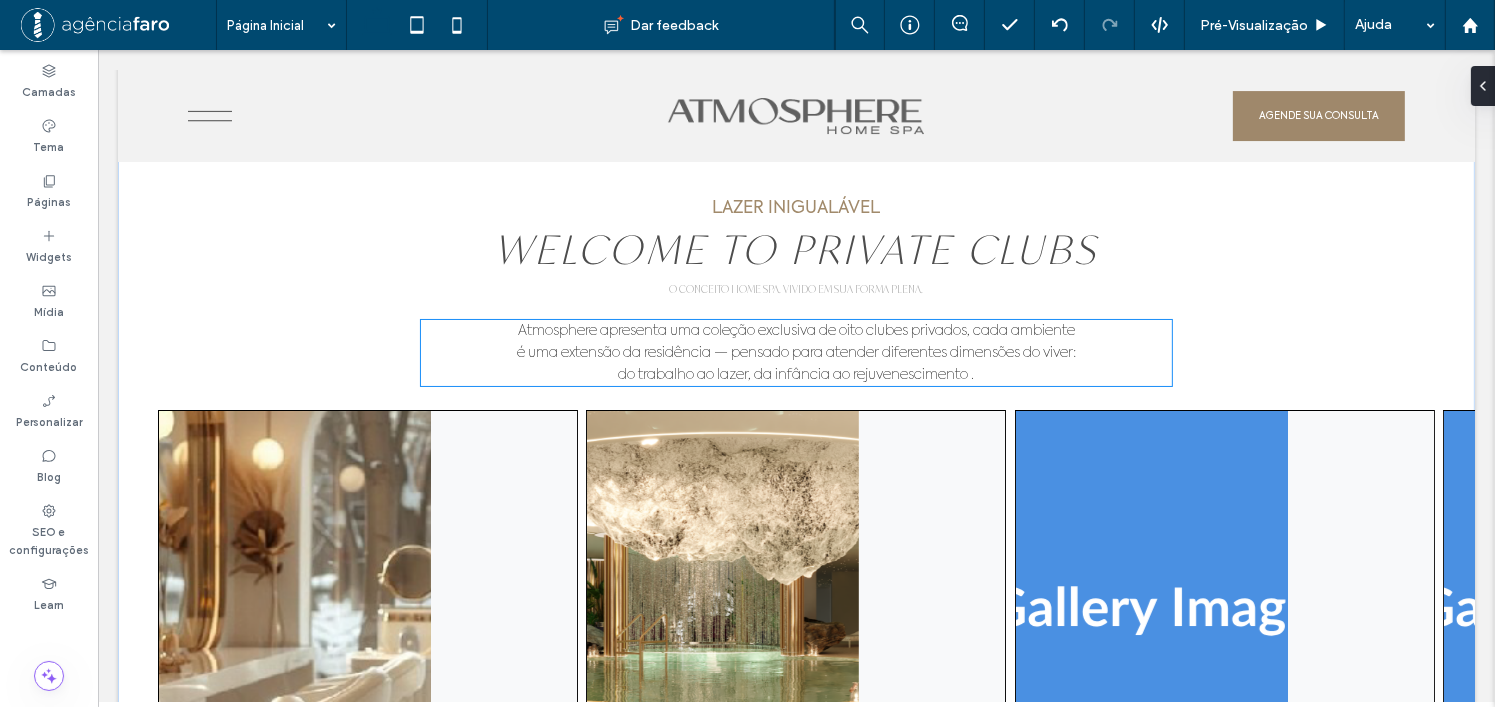 scroll, scrollTop: 7159, scrollLeft: 0, axis: vertical 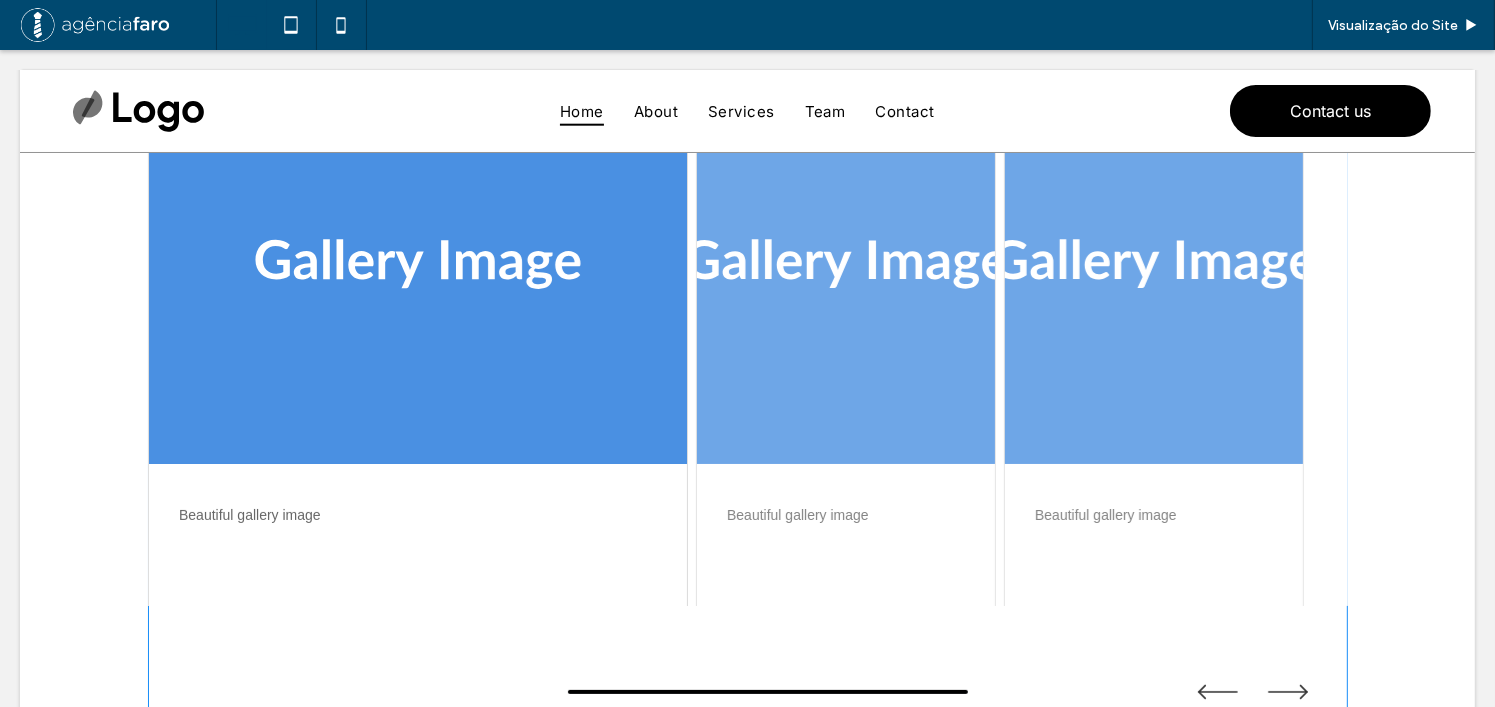 click at bounding box center [748, 391] 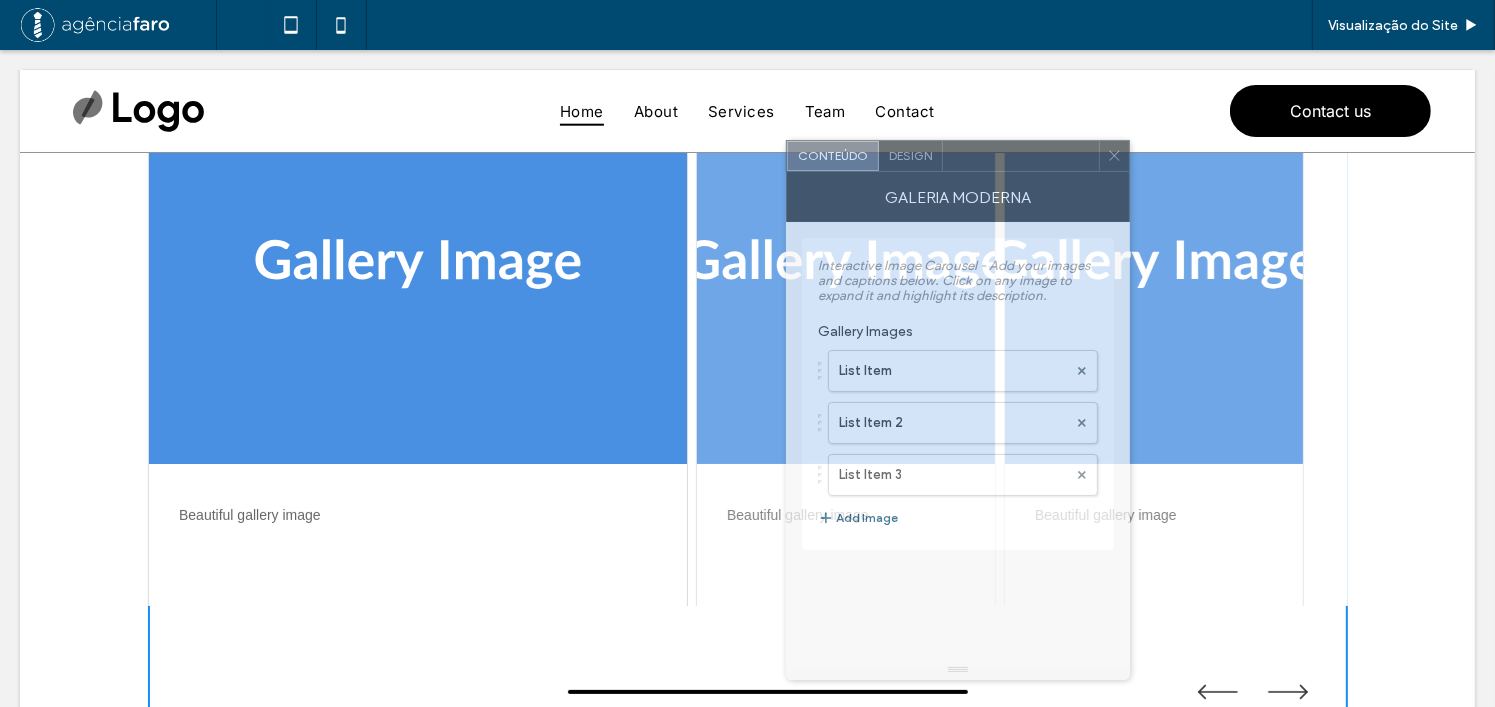 drag, startPoint x: 239, startPoint y: 95, endPoint x: 961, endPoint y: 156, distance: 724.57227 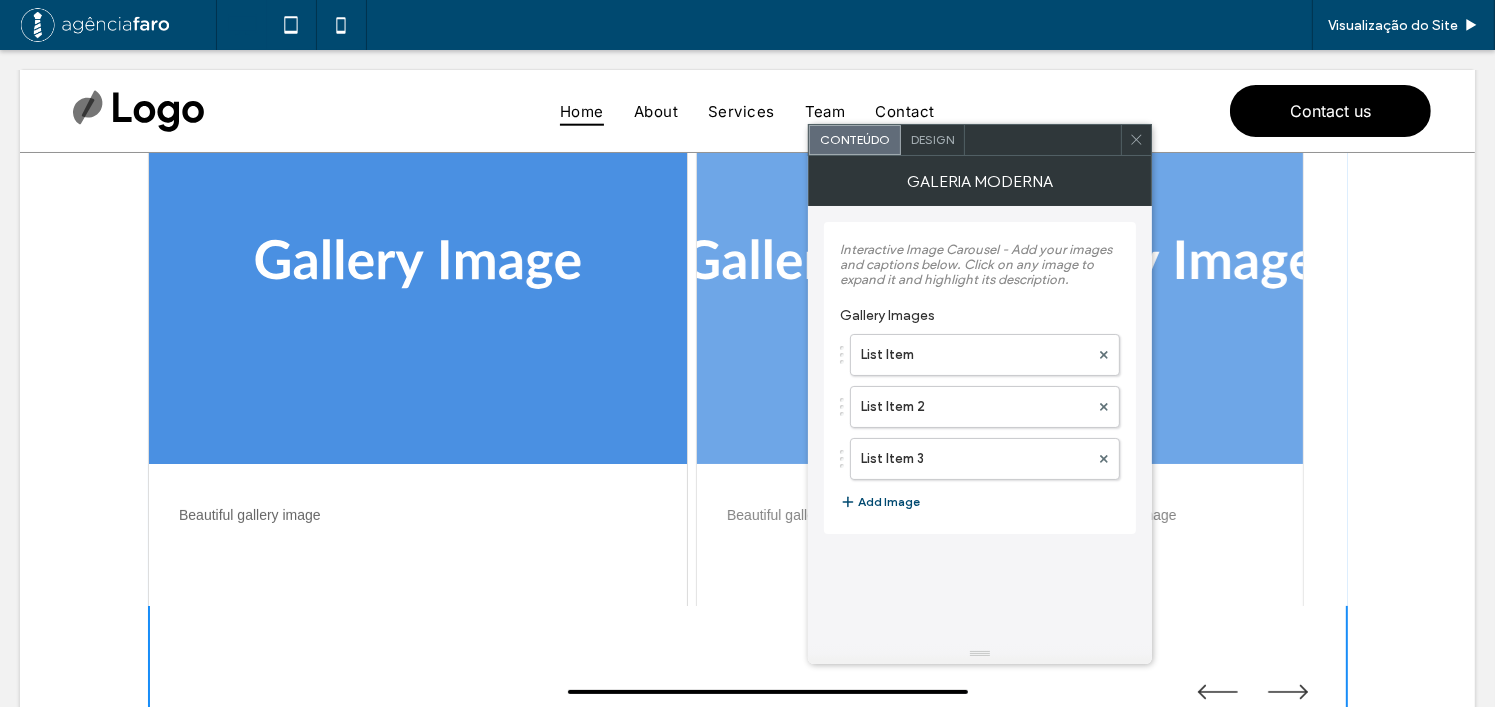 click on "Design" at bounding box center (932, 139) 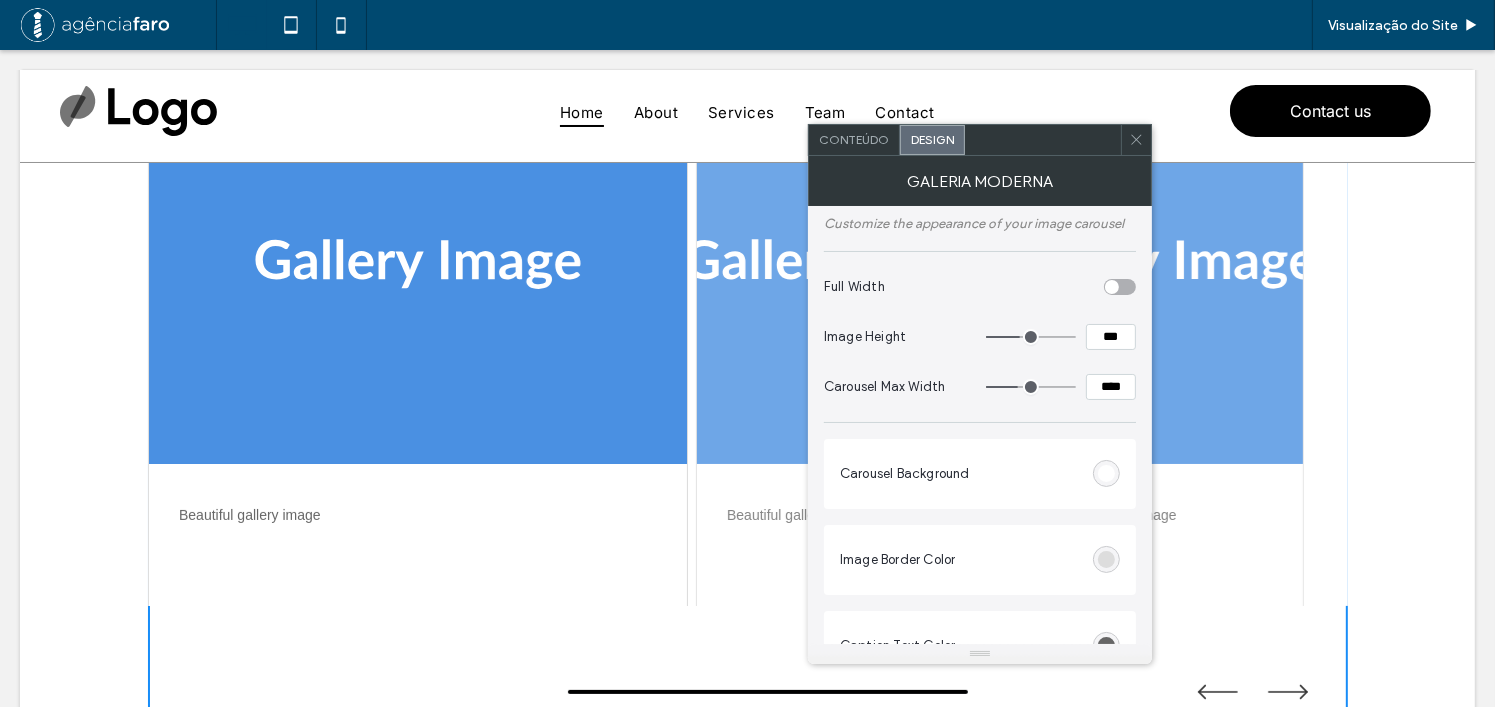 scroll, scrollTop: 0, scrollLeft: 0, axis: both 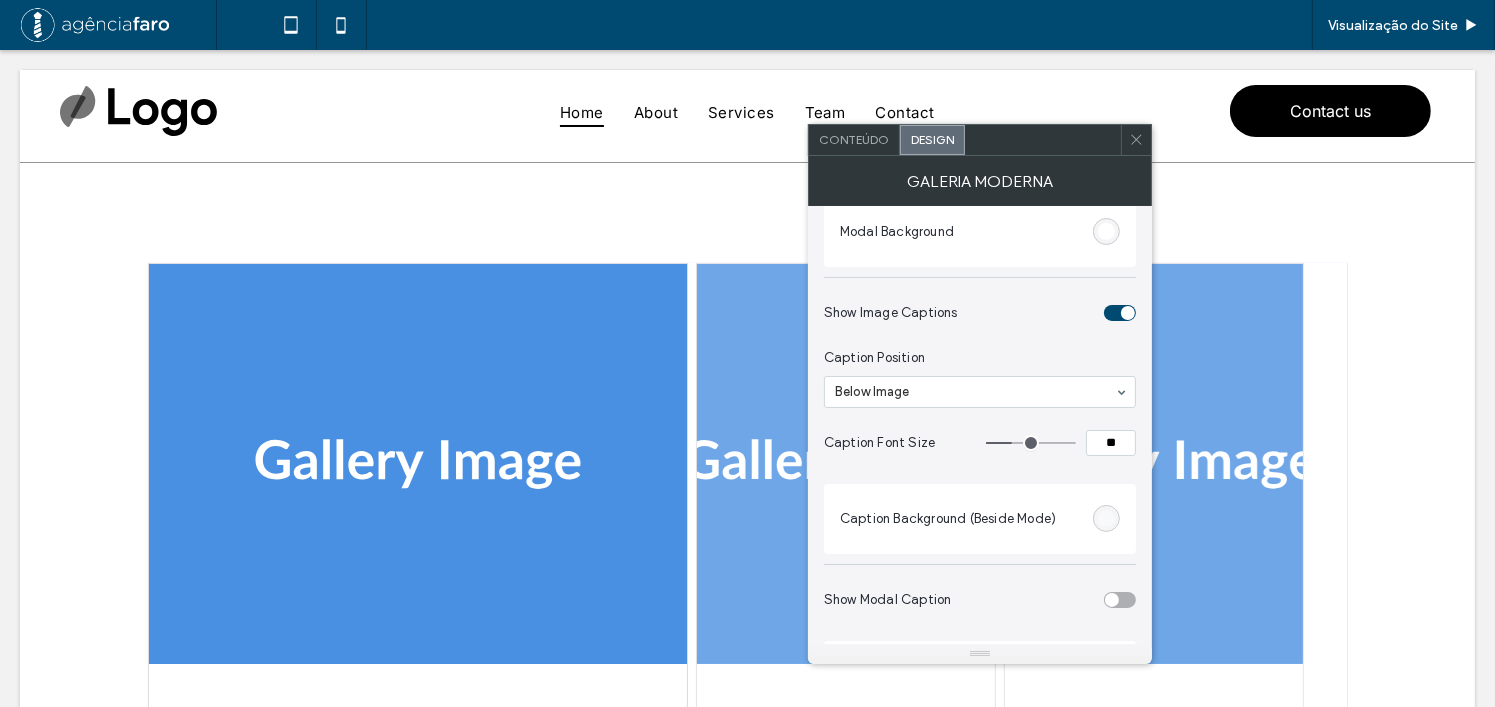 click at bounding box center [1106, 231] 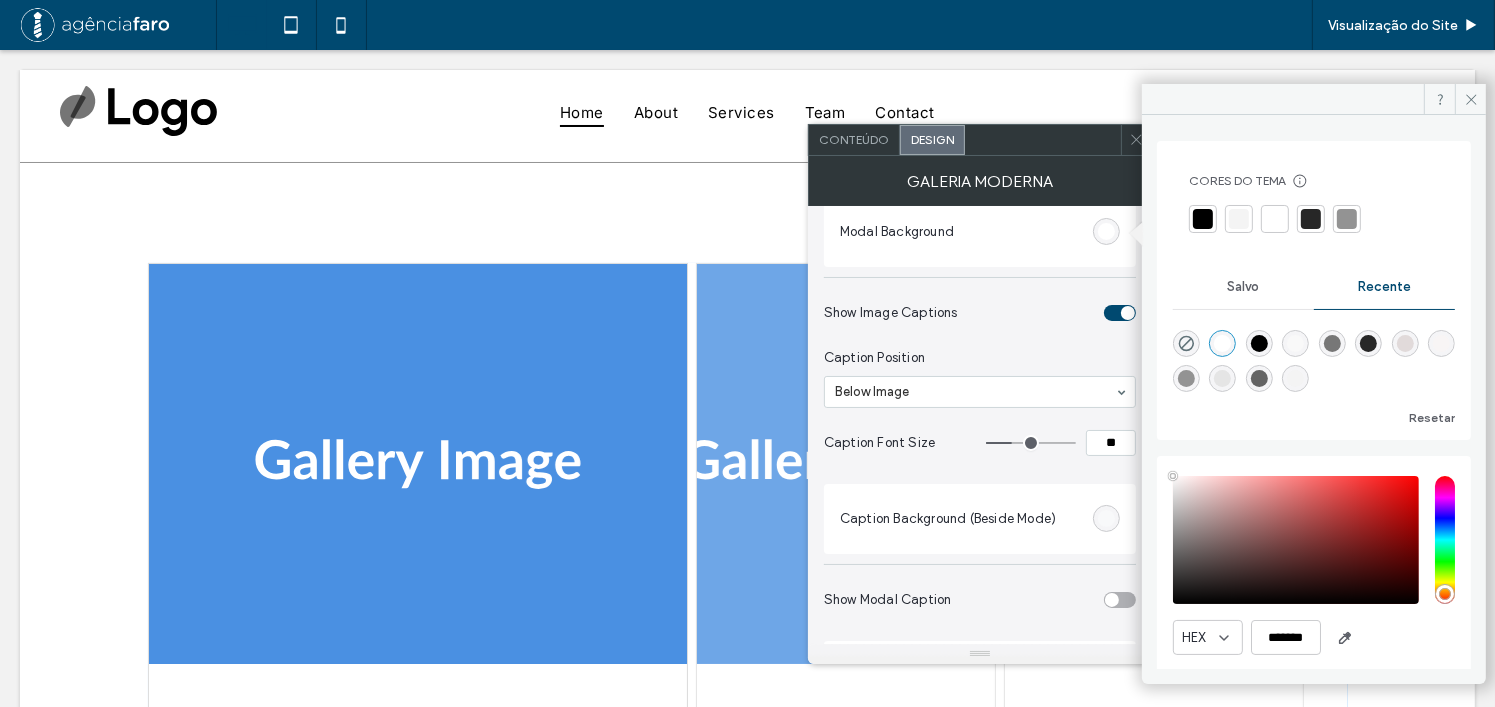 click at bounding box center [1203, 219] 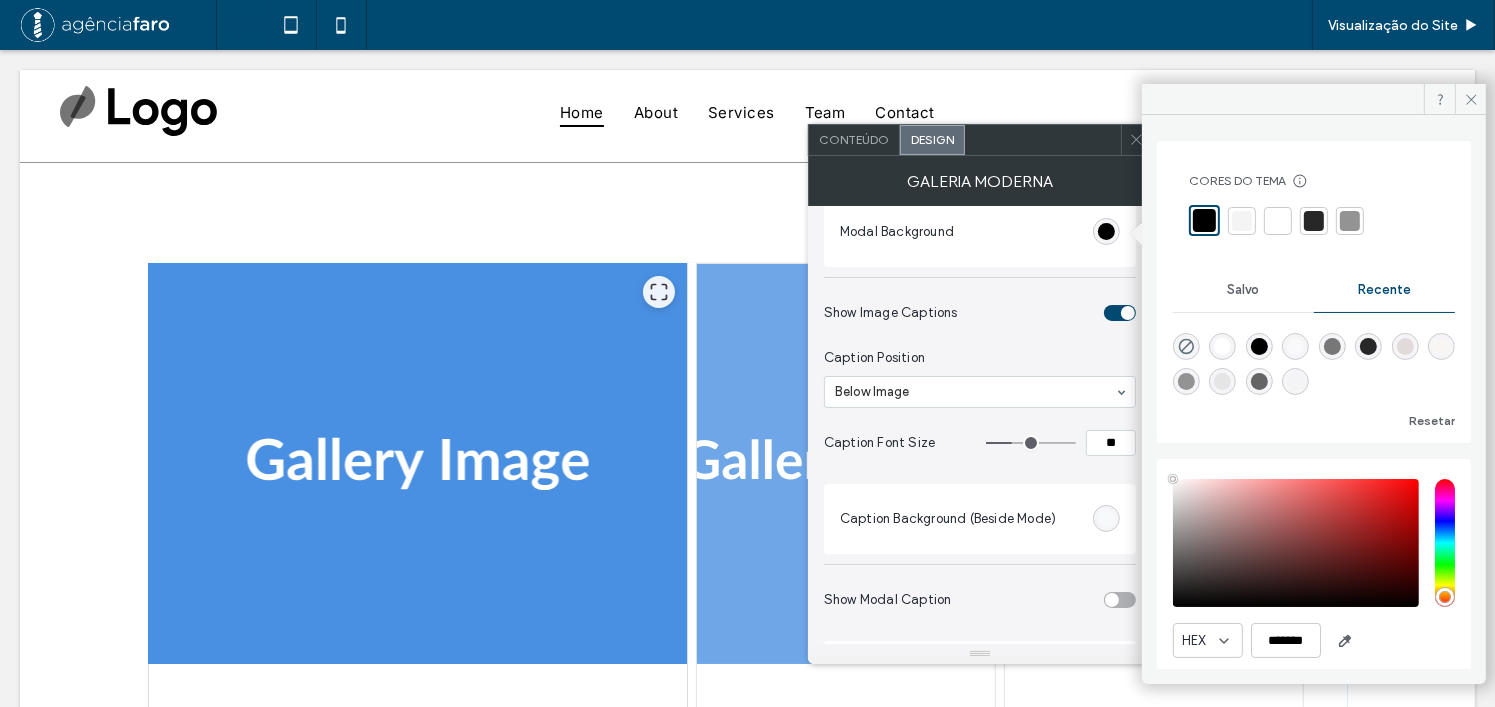 click at bounding box center [418, 464] 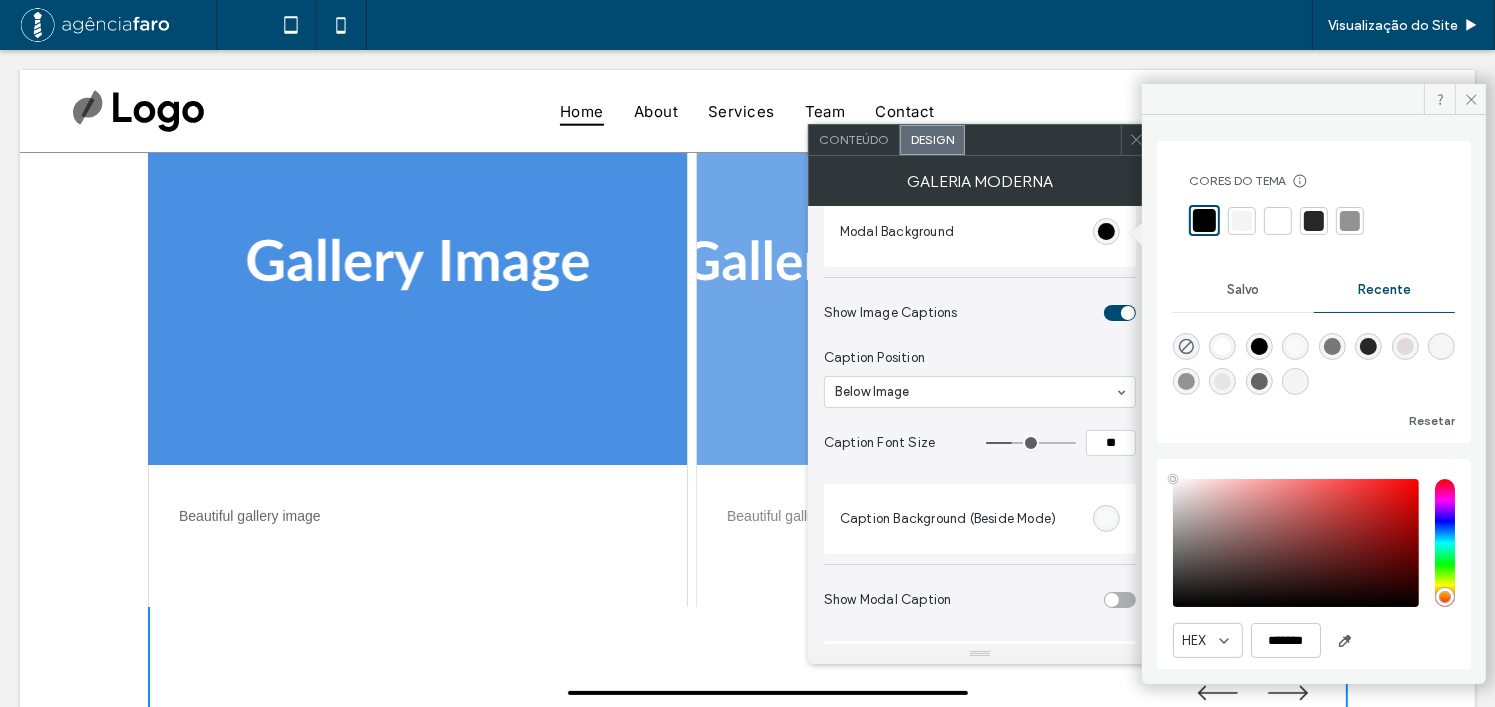 scroll, scrollTop: 200, scrollLeft: 0, axis: vertical 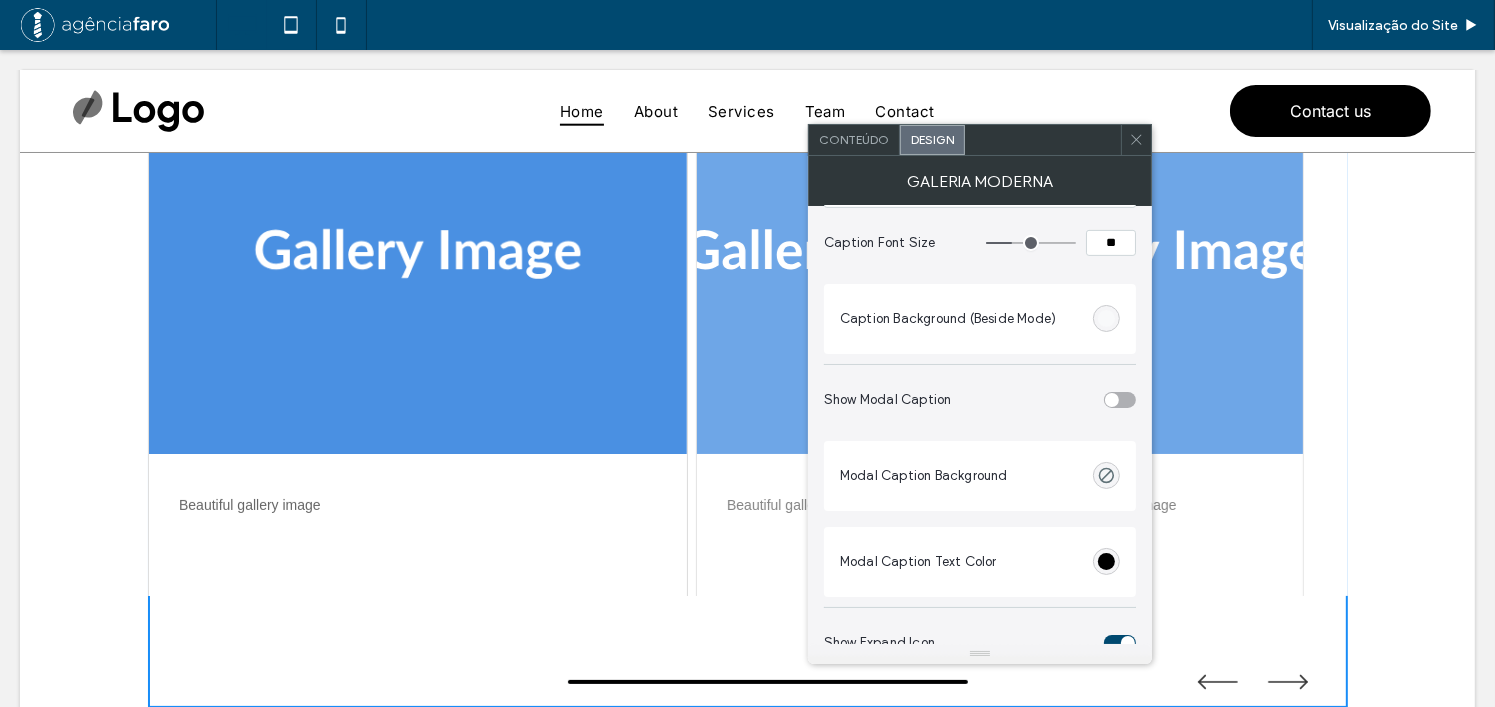 click on "Caption Background (Beside Mode)" at bounding box center [980, 319] 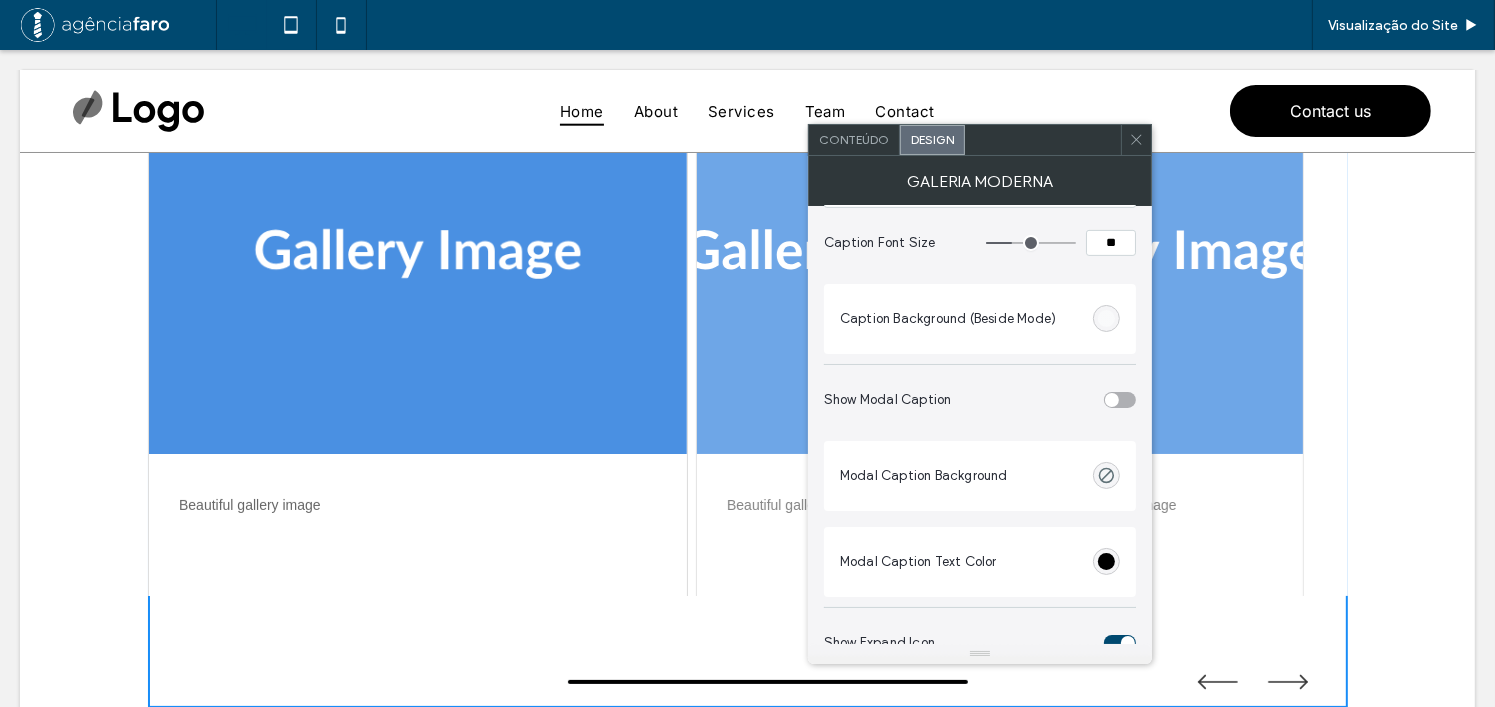 click at bounding box center [1106, 318] 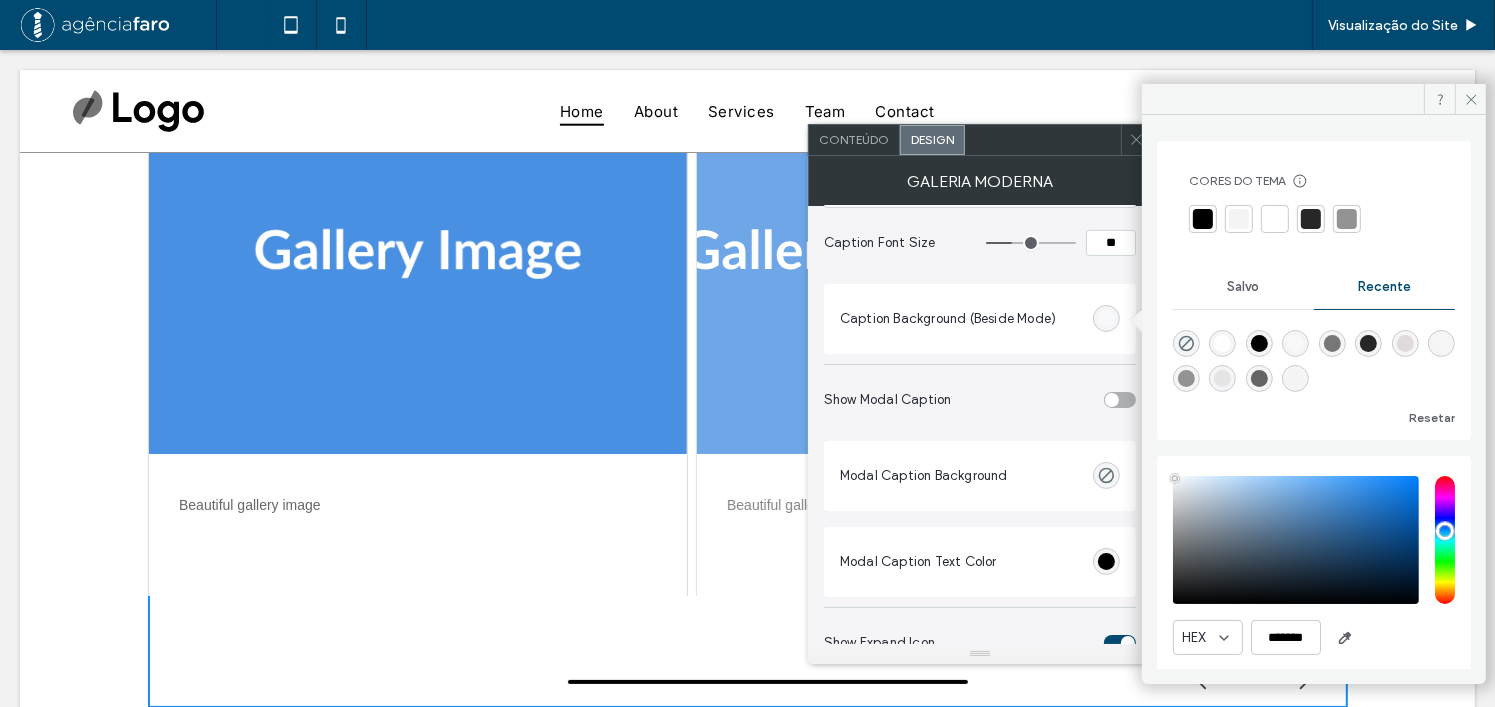 click at bounding box center (1259, 343) 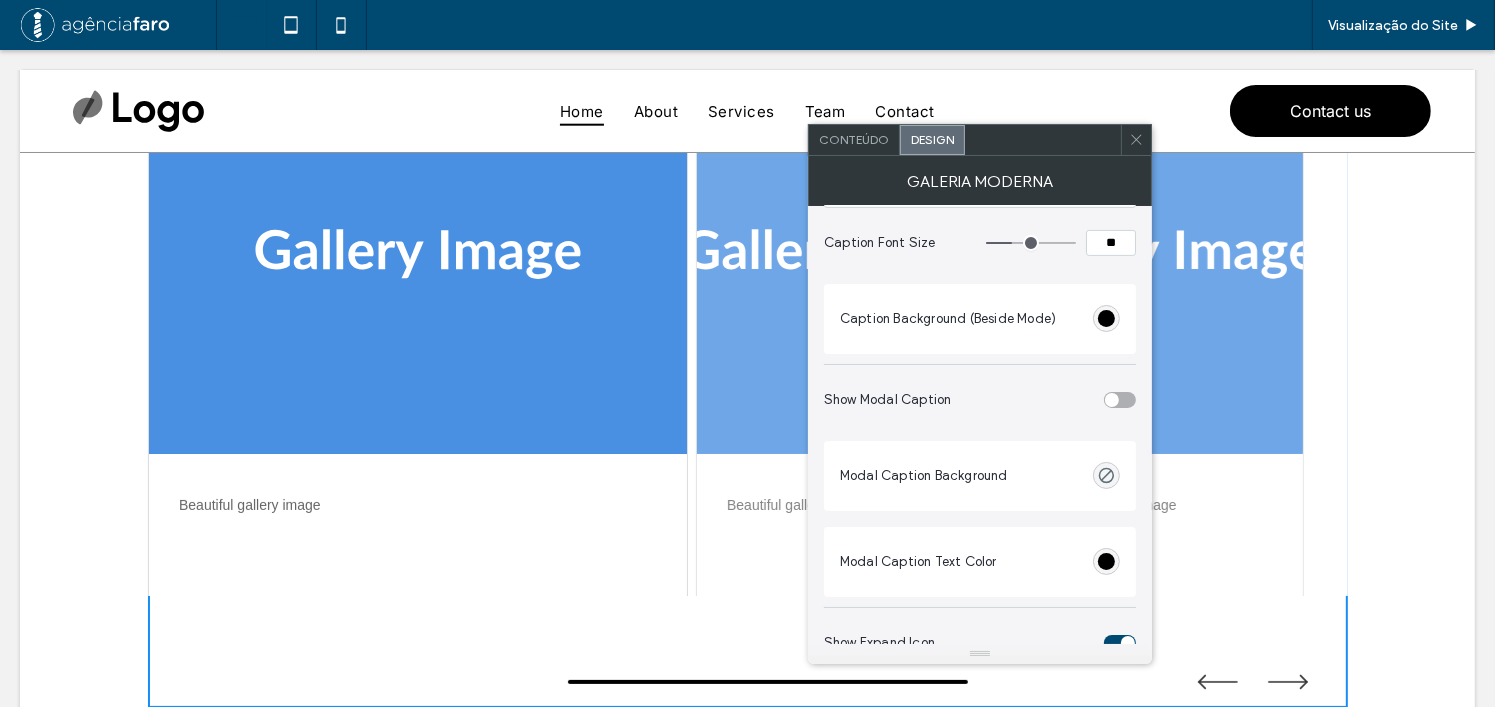 scroll, scrollTop: 800, scrollLeft: 0, axis: vertical 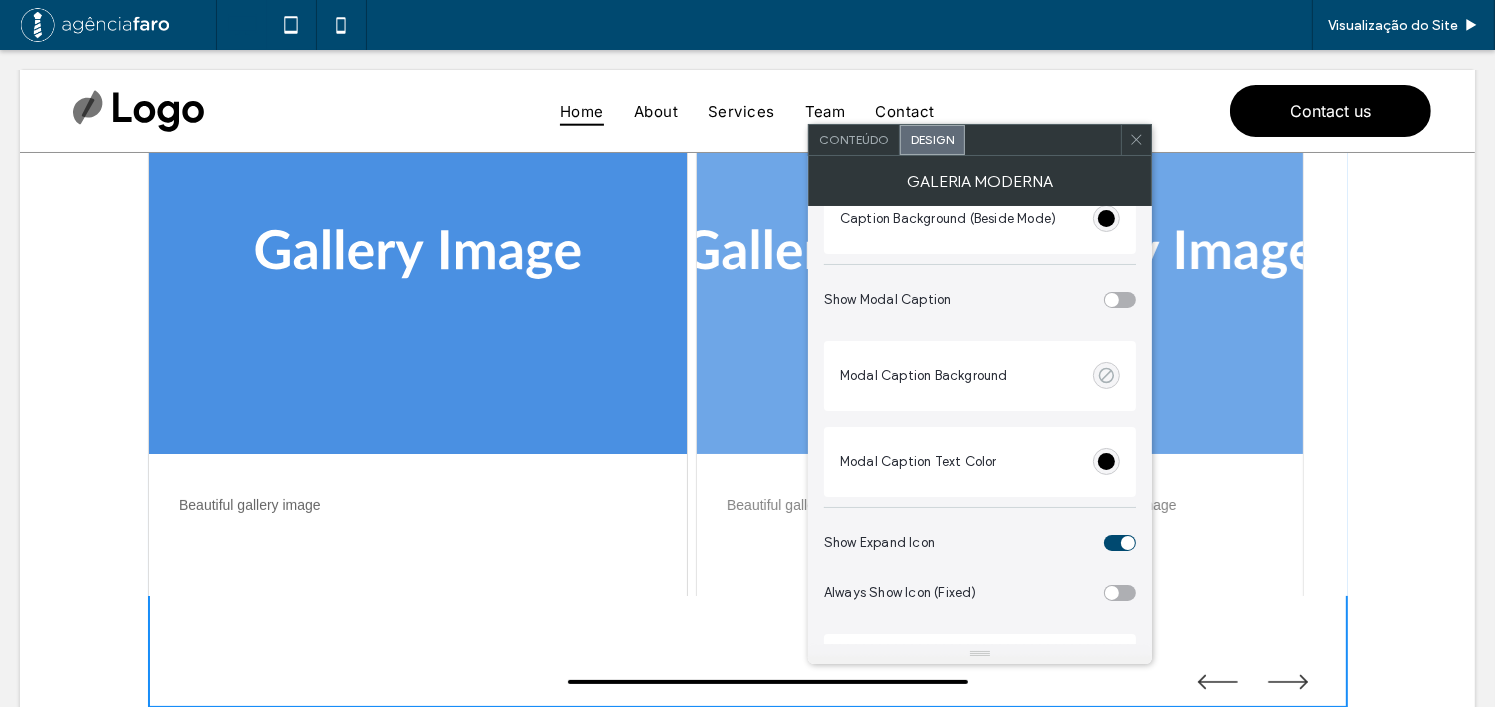 click at bounding box center [1106, 375] 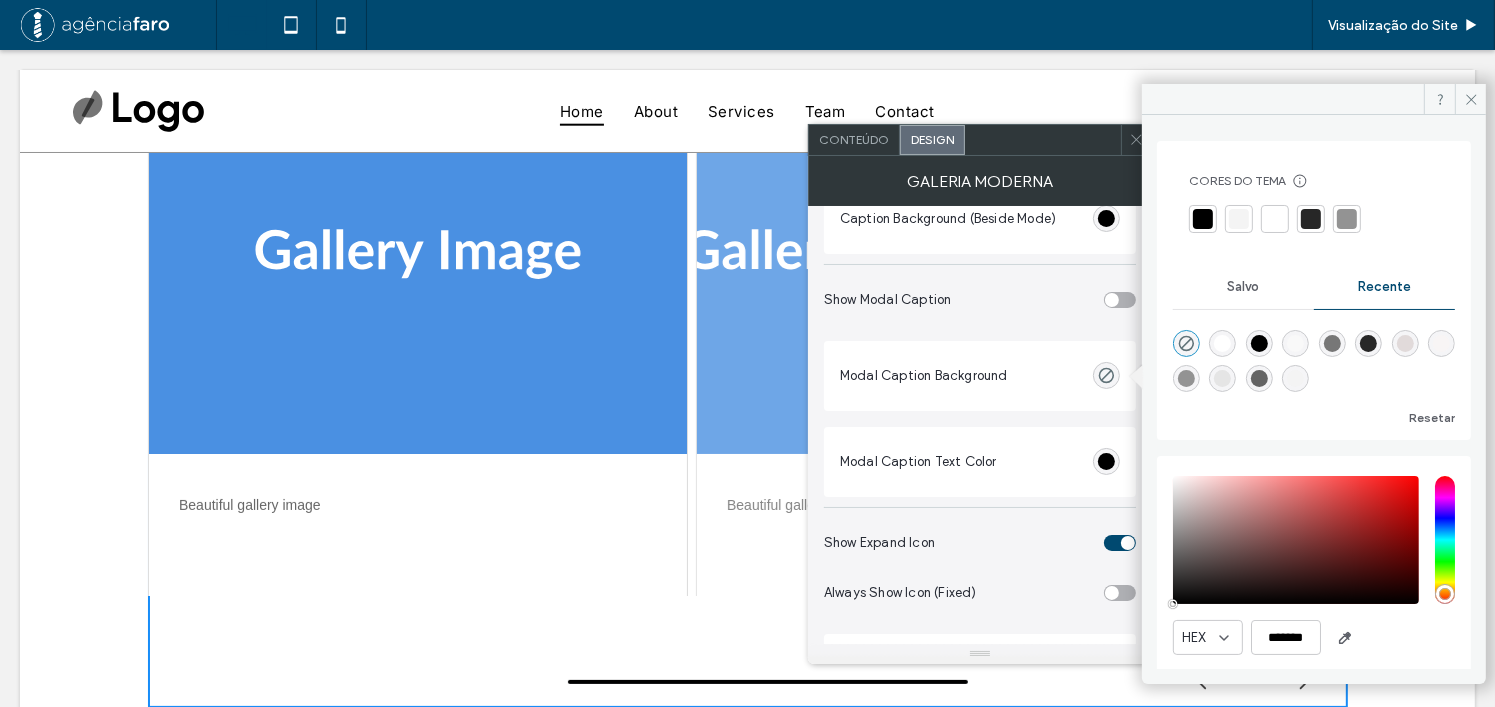 click at bounding box center [1186, 378] 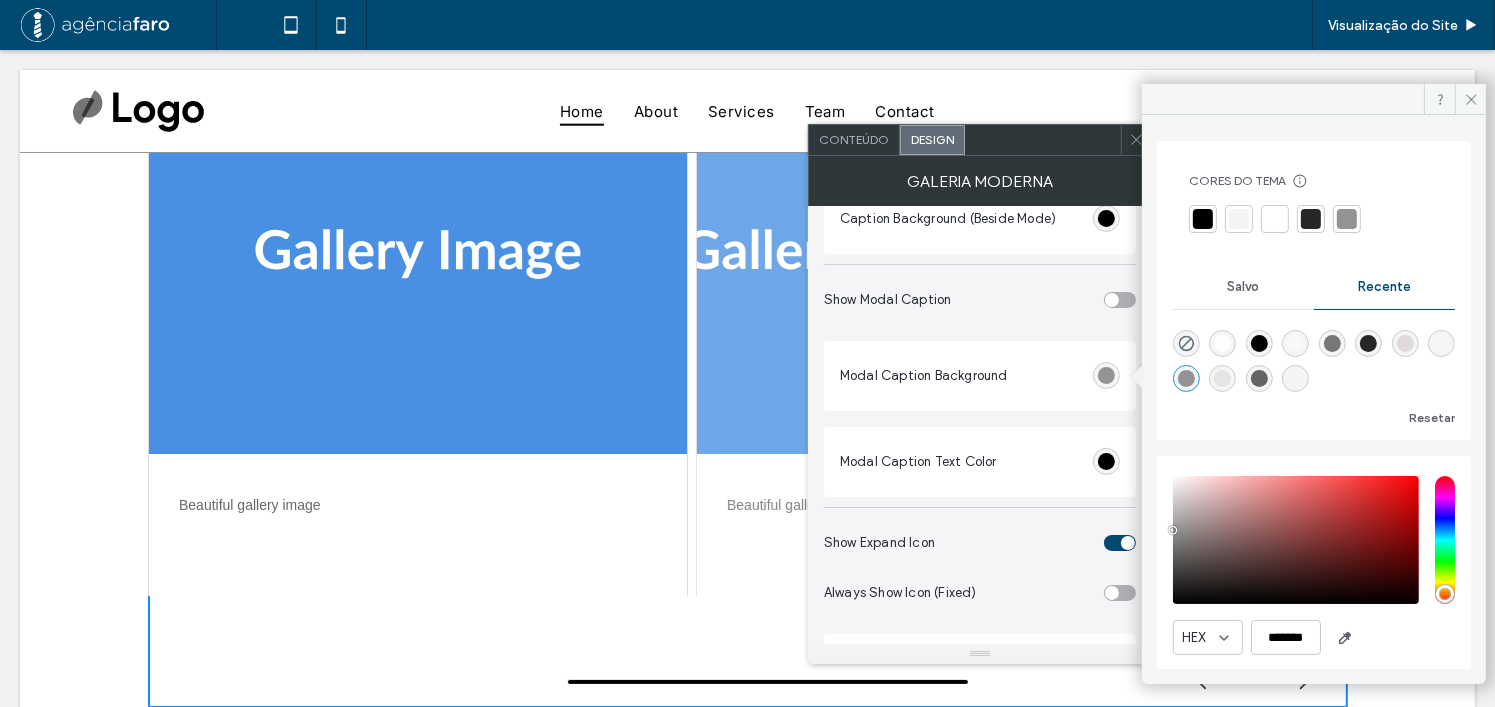 click at bounding box center [1314, 357] 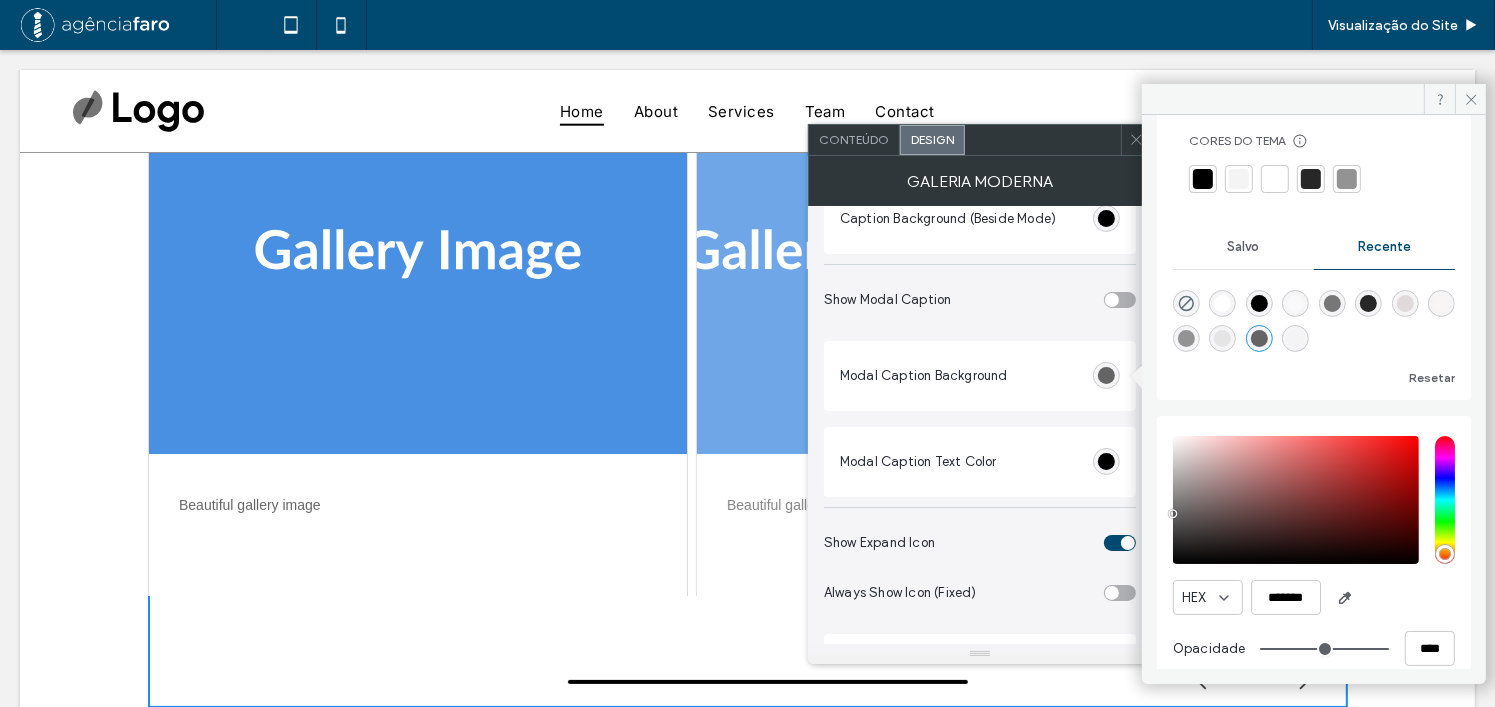 scroll, scrollTop: 0, scrollLeft: 0, axis: both 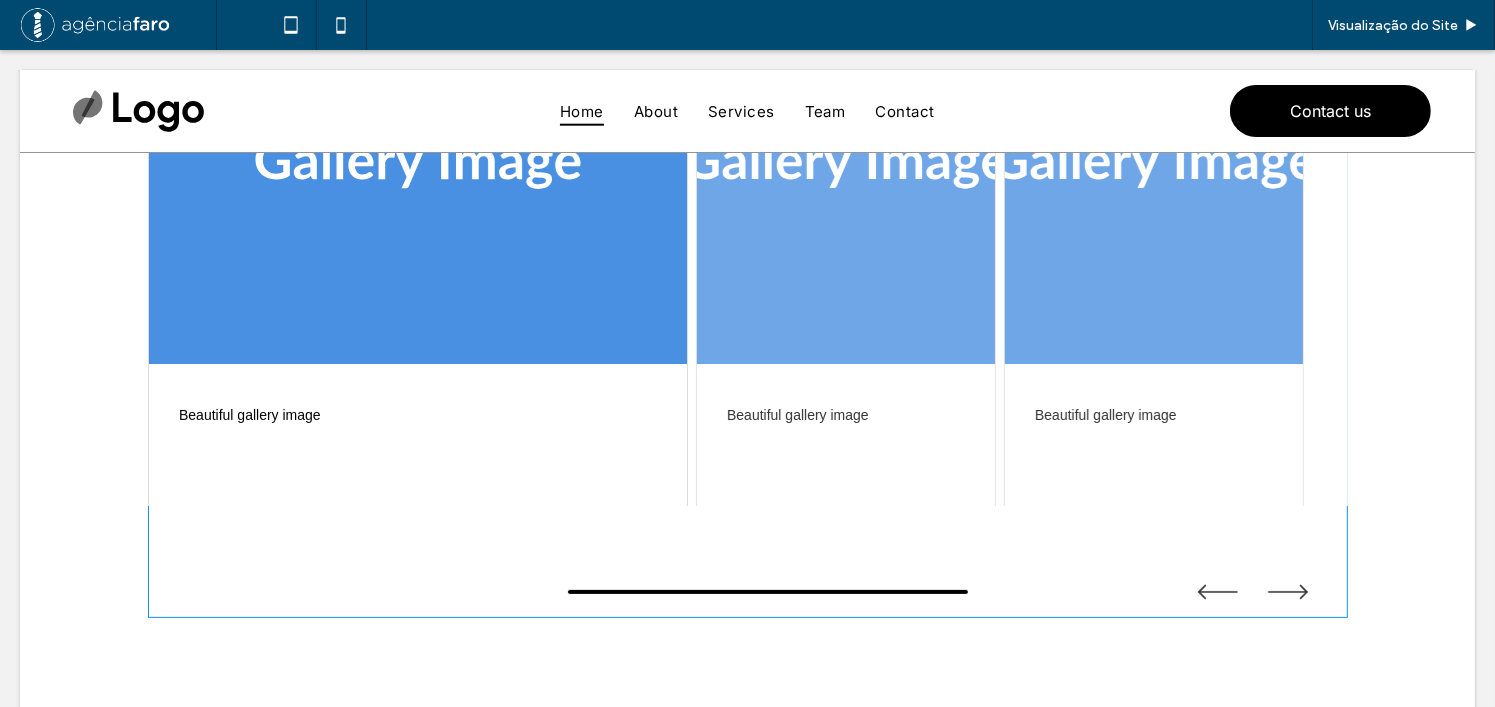 click at bounding box center (748, 291) 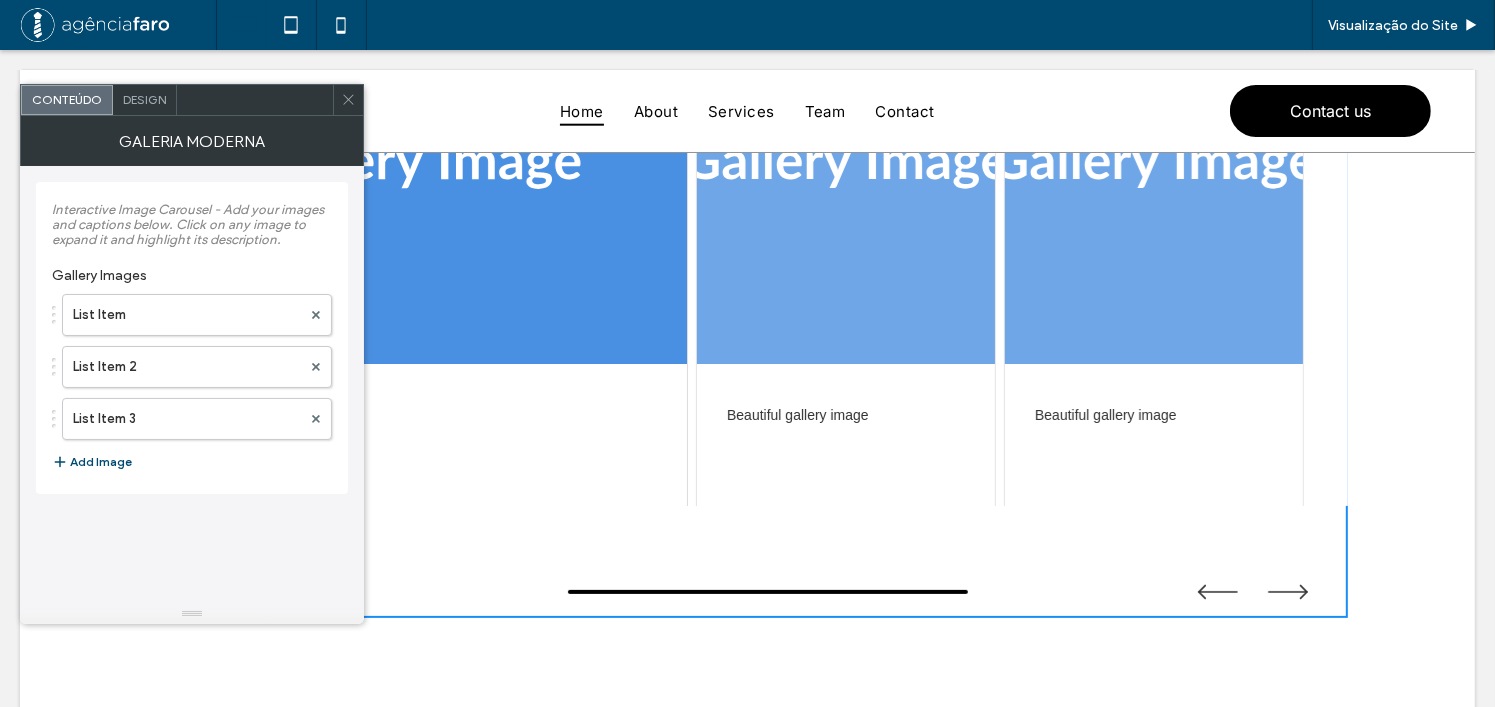 click on "Design" at bounding box center [145, 100] 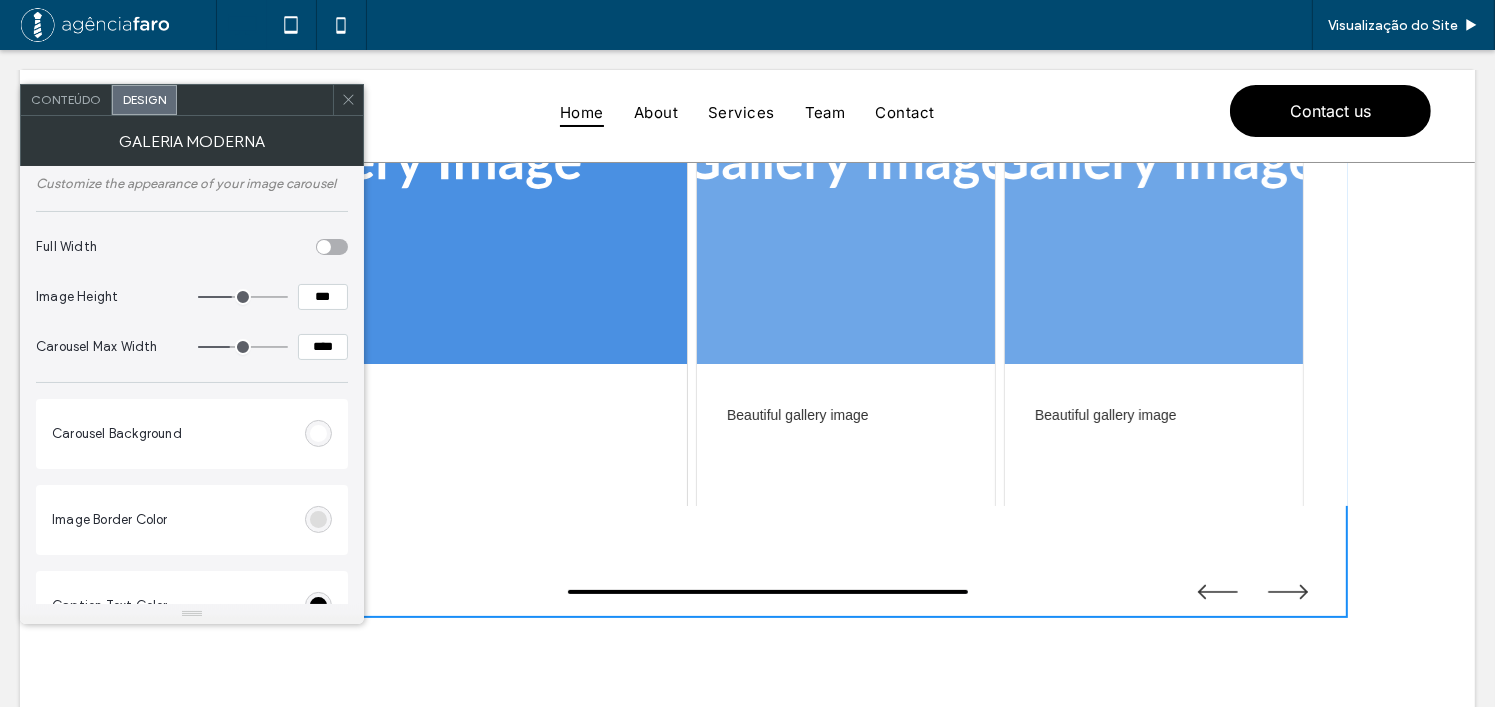 scroll, scrollTop: 0, scrollLeft: 0, axis: both 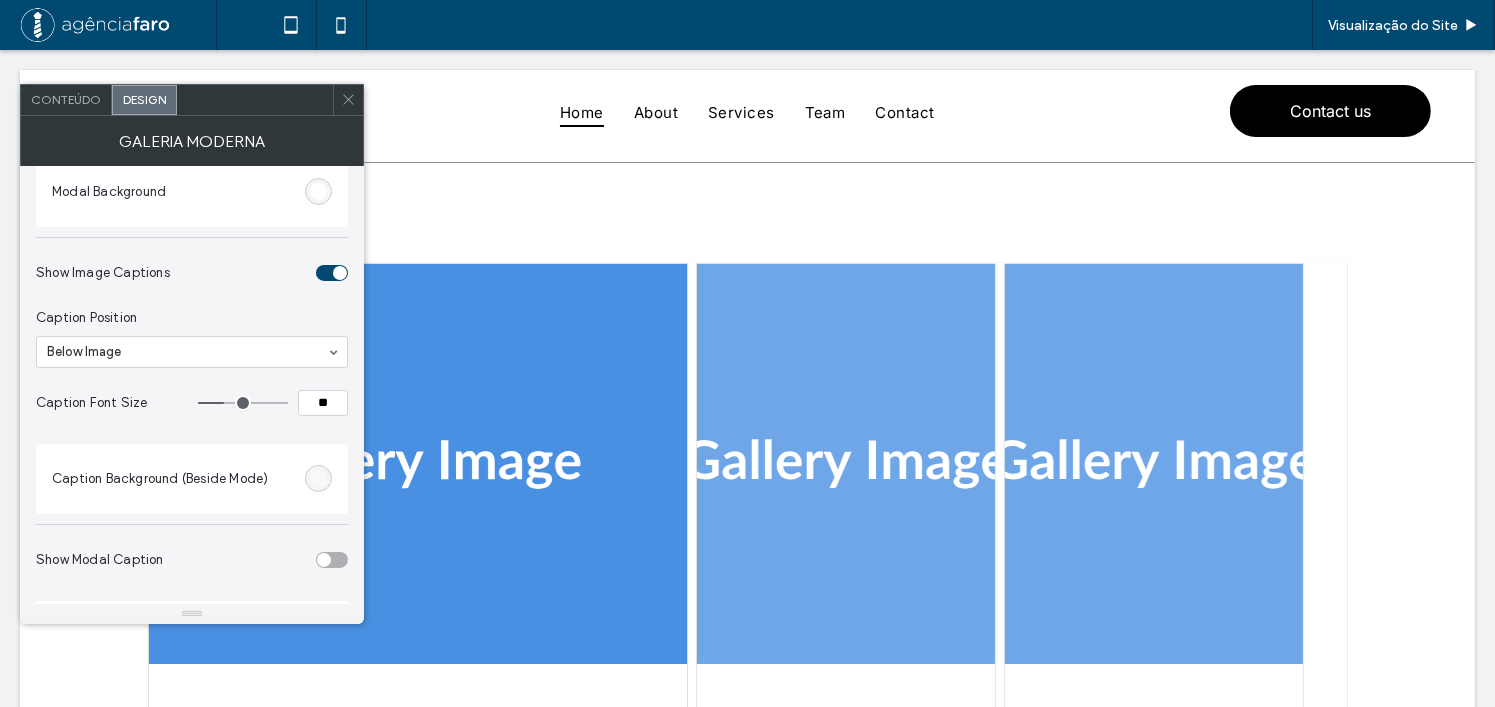 click at bounding box center [318, 191] 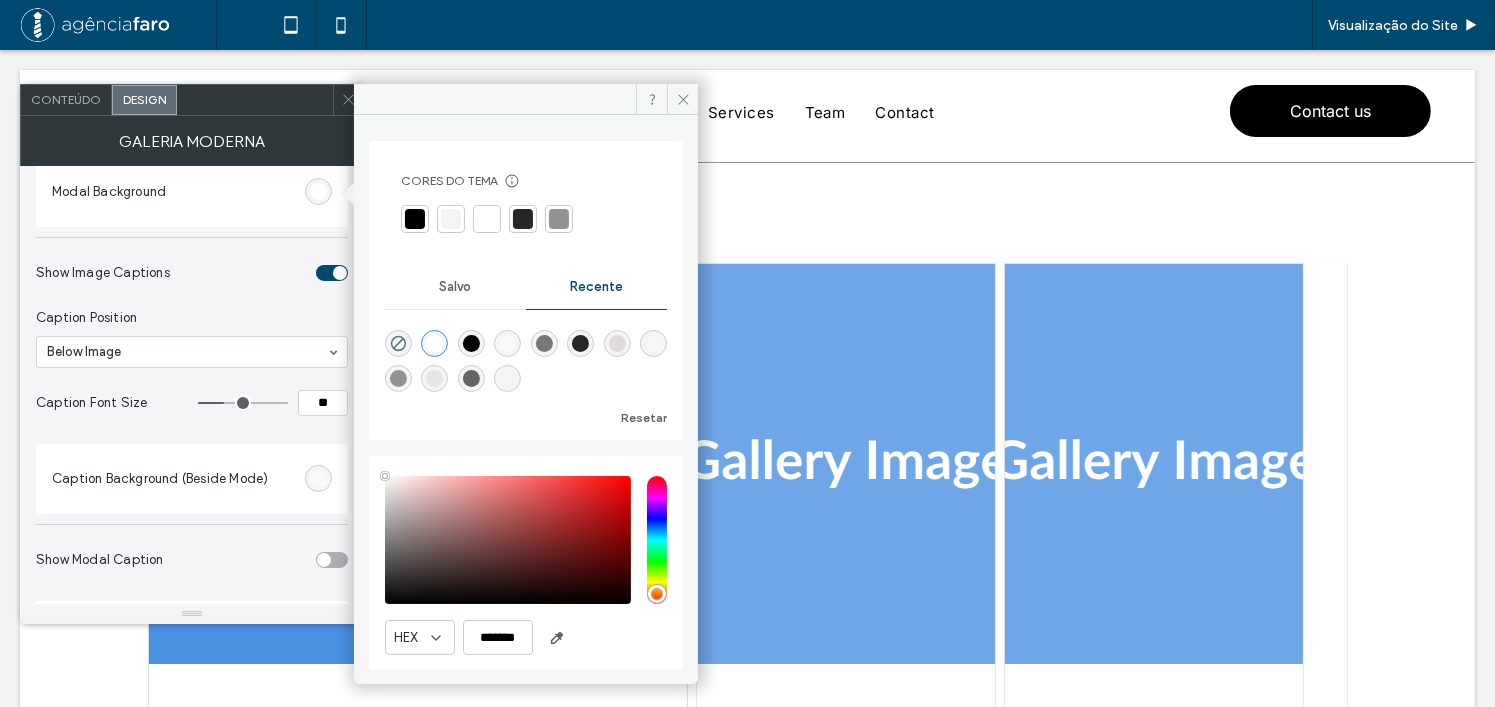 click at bounding box center (523, 219) 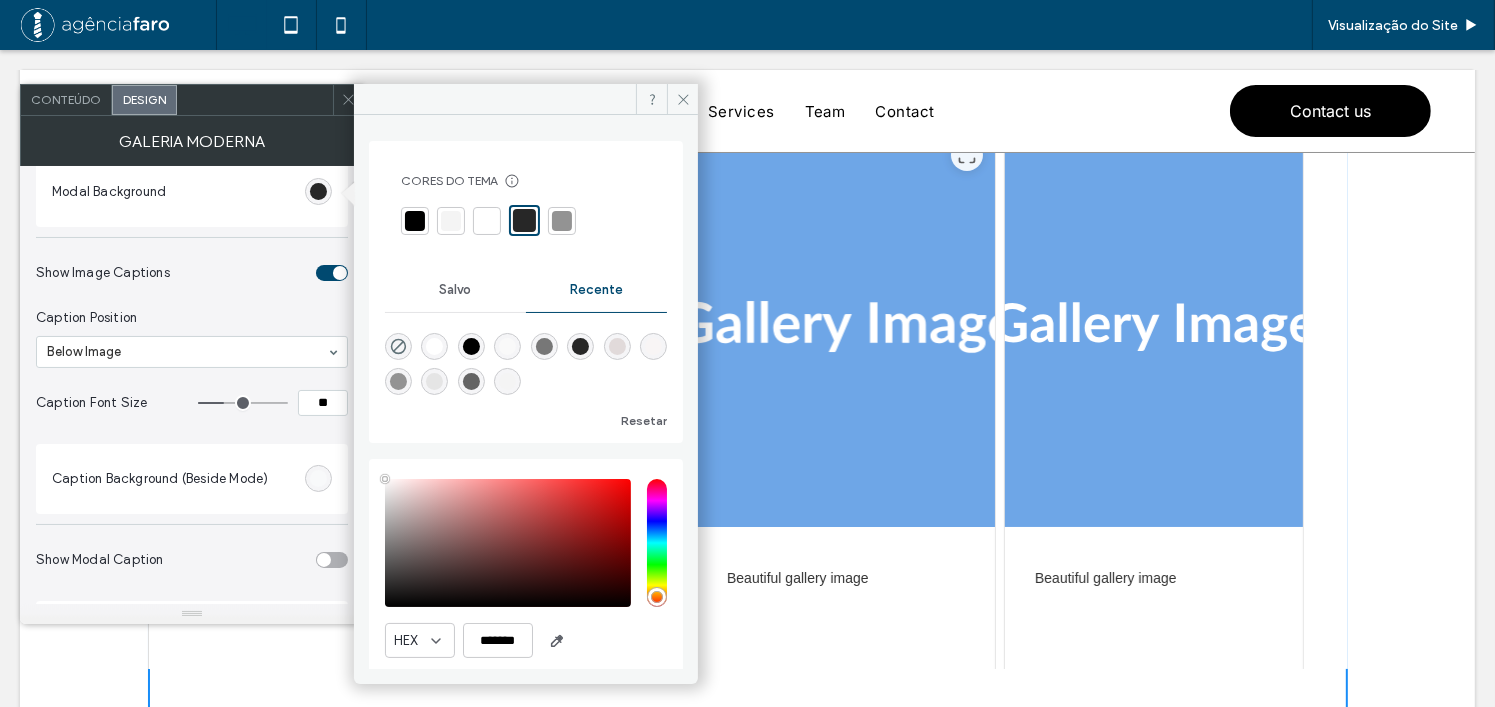 scroll, scrollTop: 300, scrollLeft: 0, axis: vertical 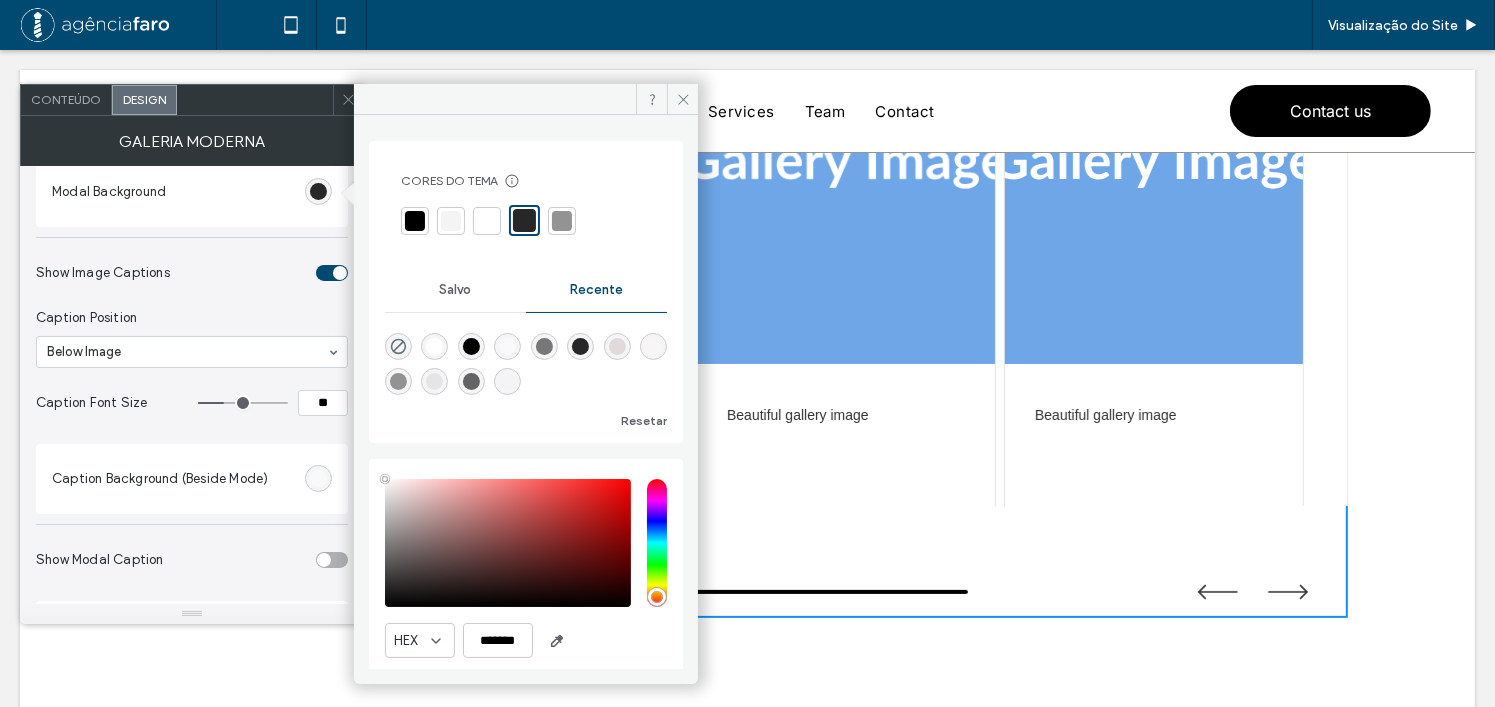 click on "Show Image Captions" at bounding box center (172, 272) 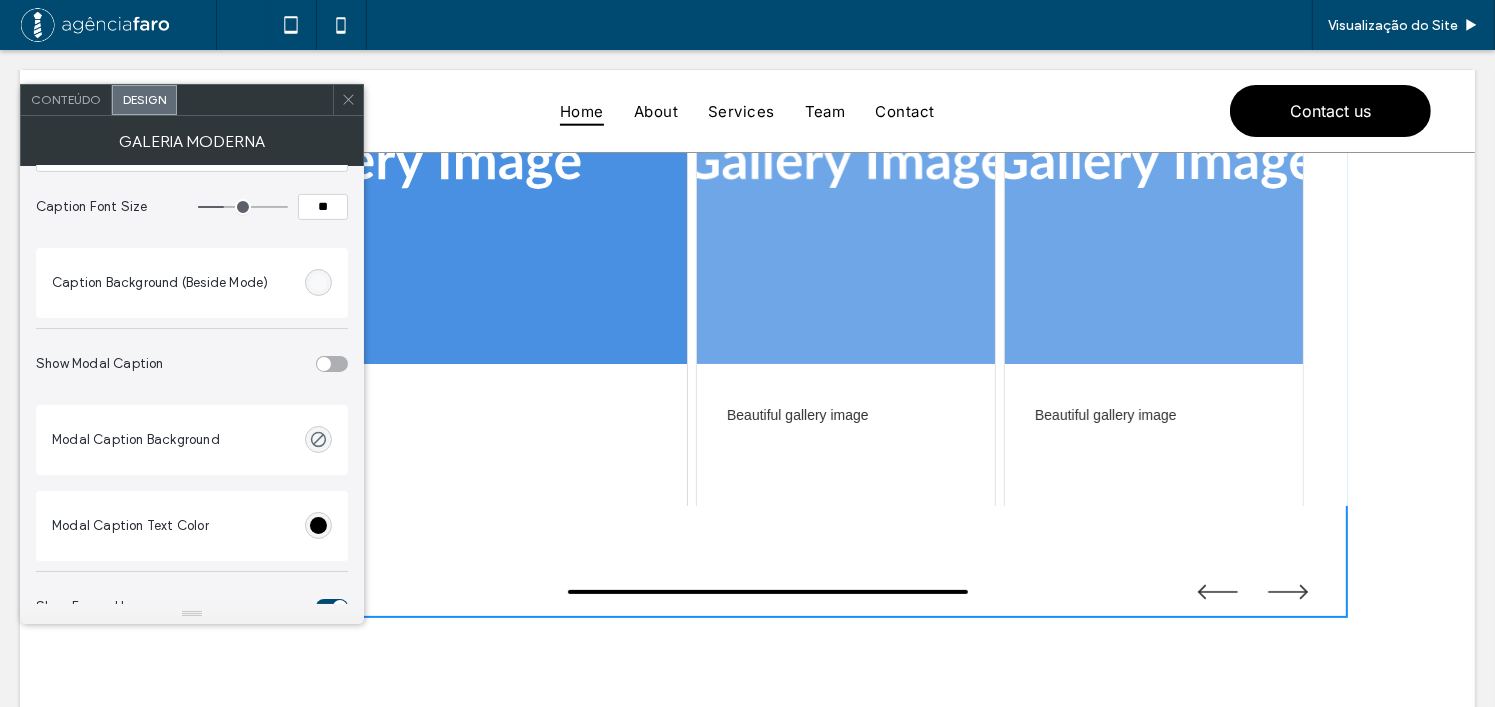 scroll, scrollTop: 700, scrollLeft: 0, axis: vertical 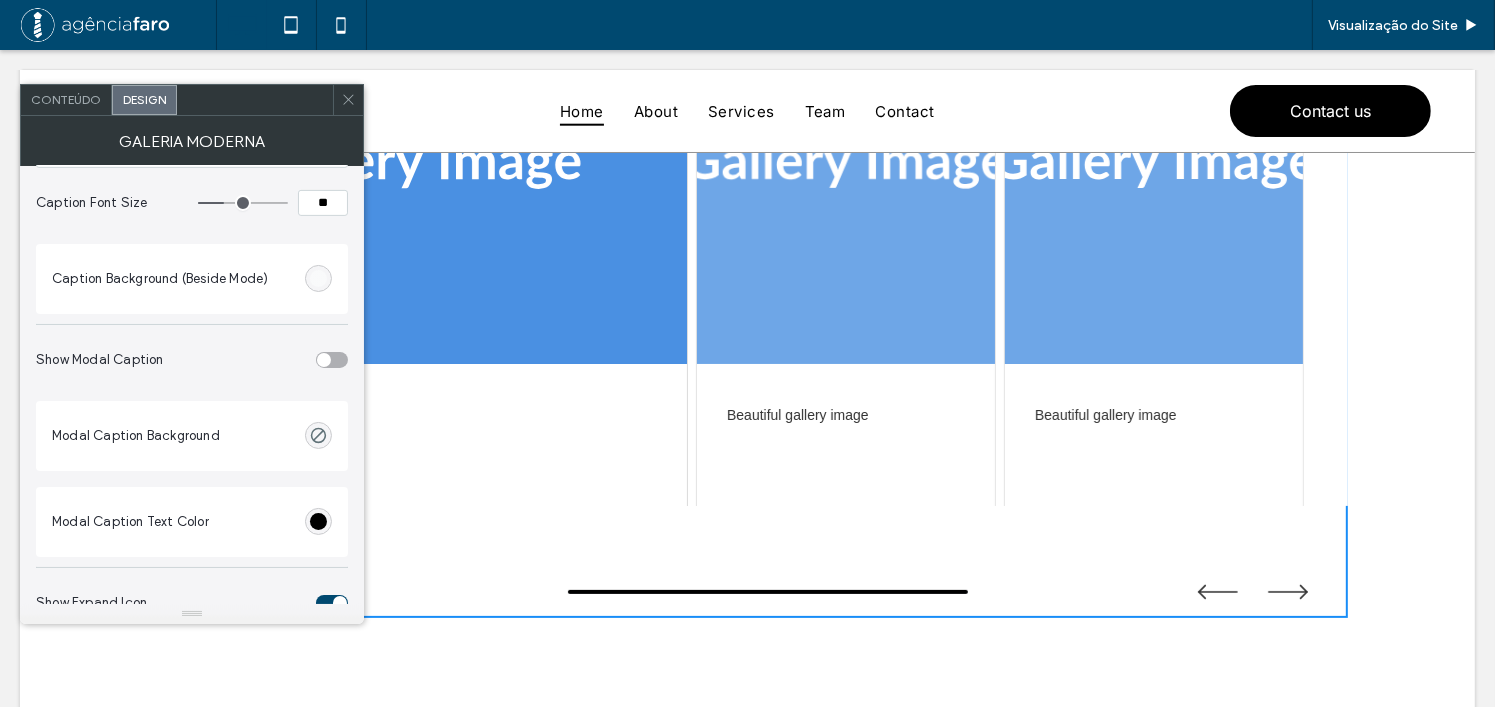 click at bounding box center (318, 278) 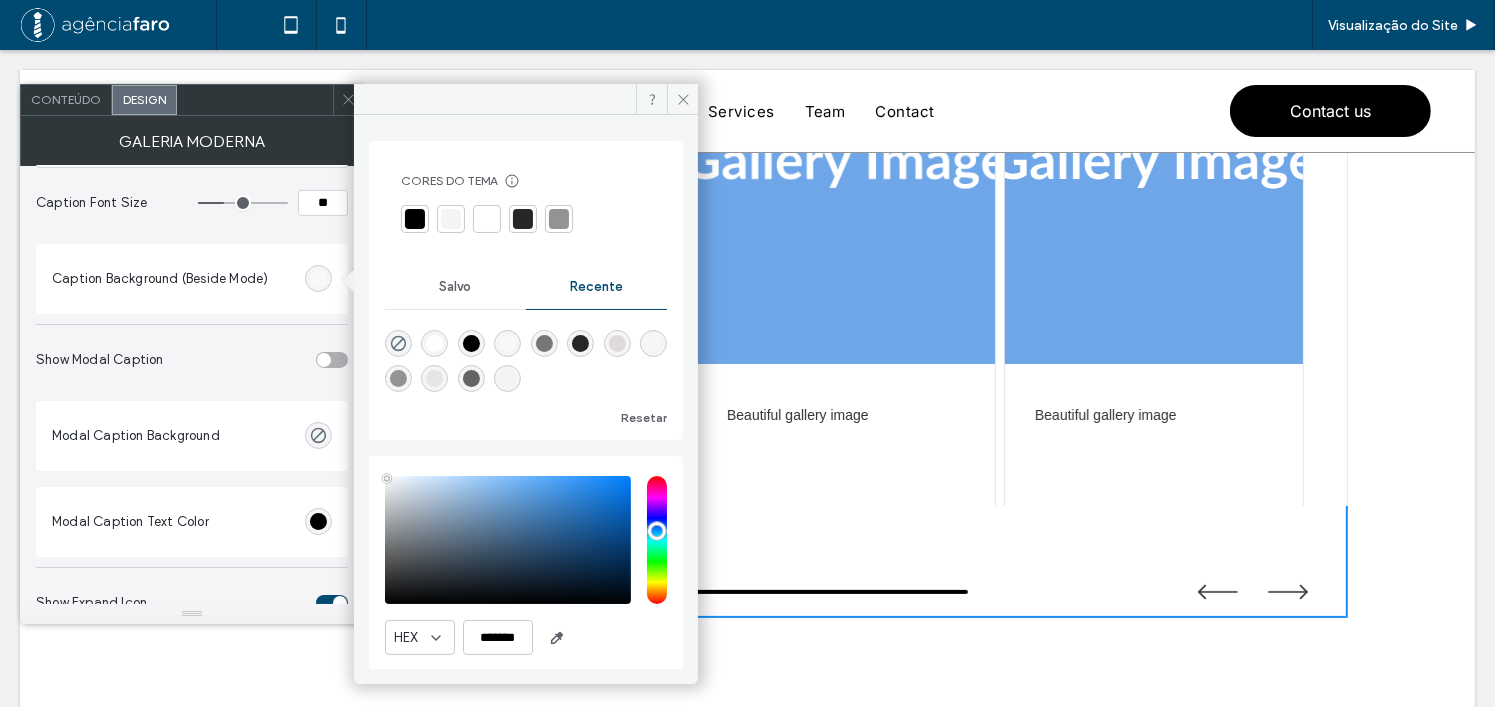 click at bounding box center (471, 378) 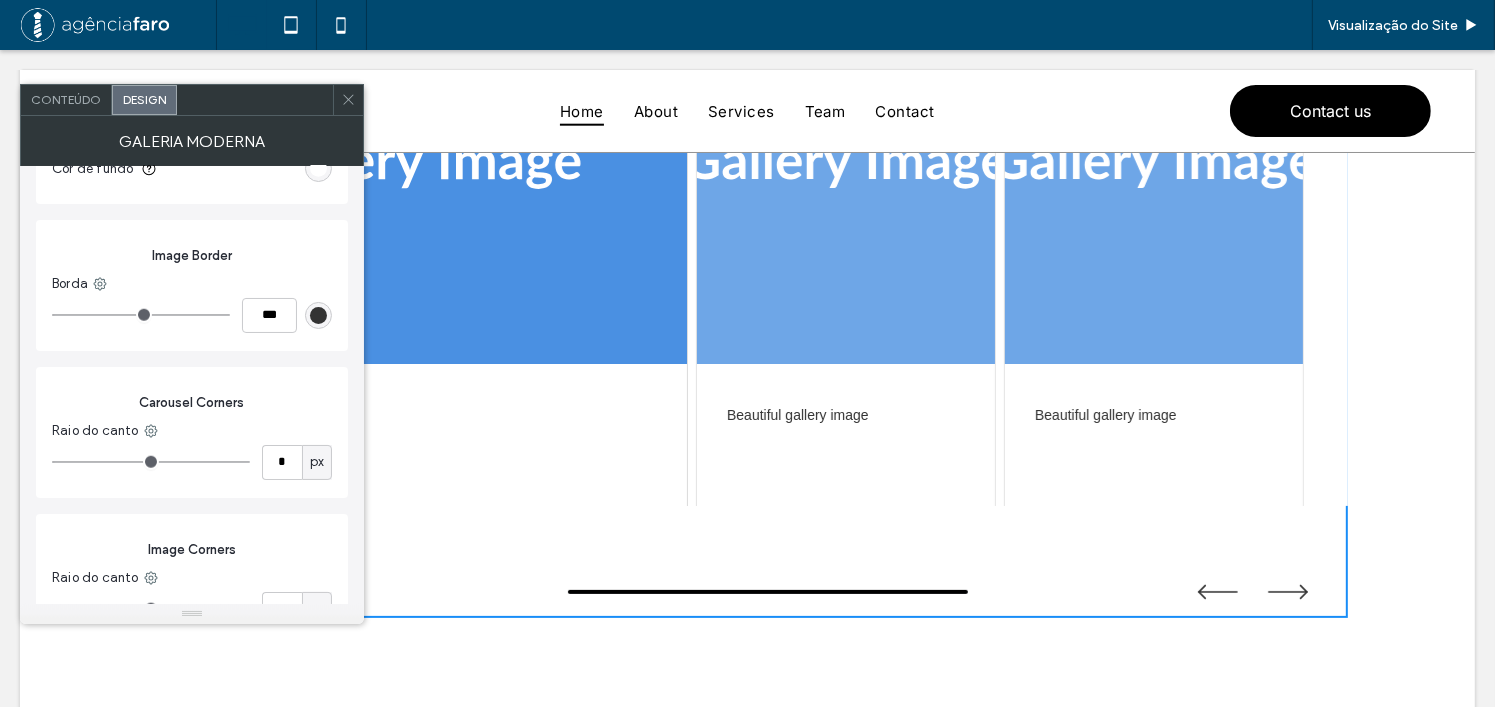 scroll, scrollTop: 1900, scrollLeft: 0, axis: vertical 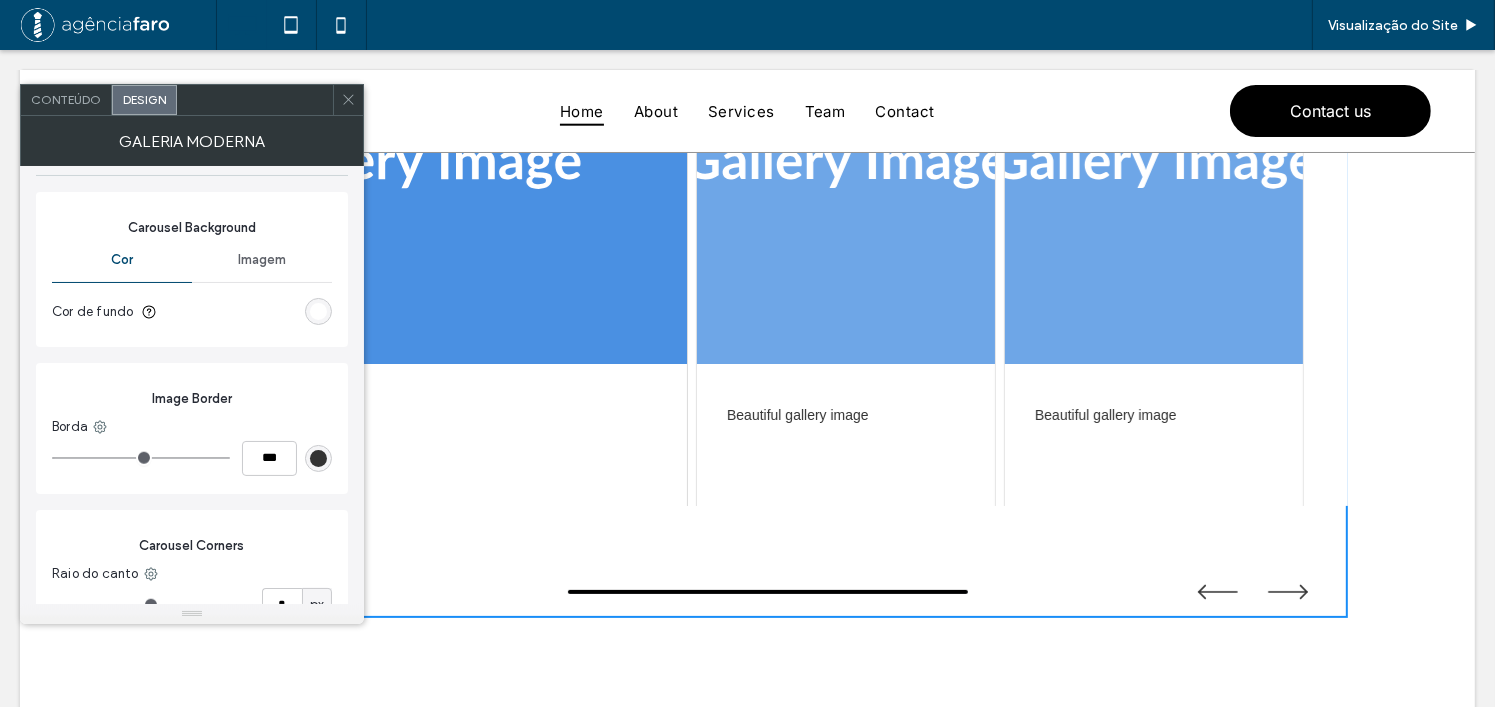 click at bounding box center [318, 311] 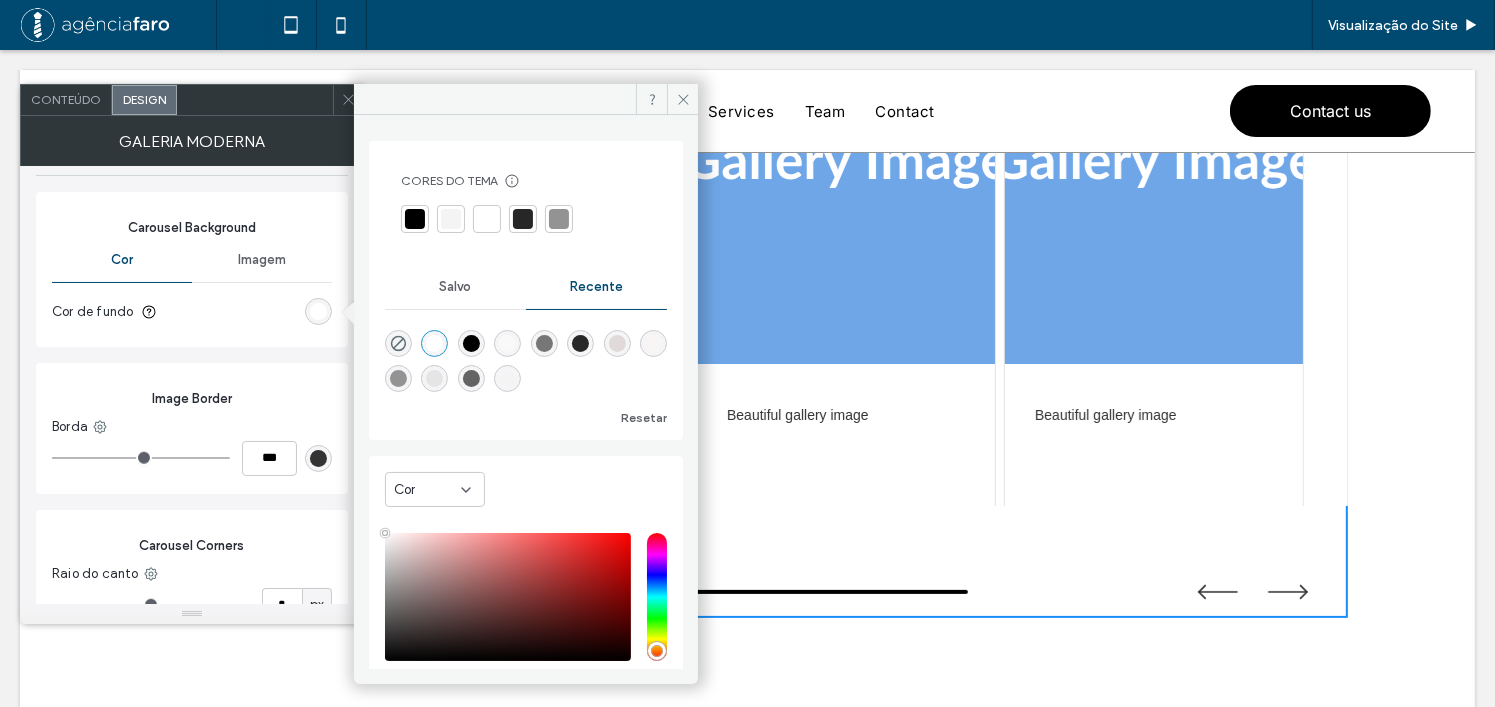 click at bounding box center [471, 343] 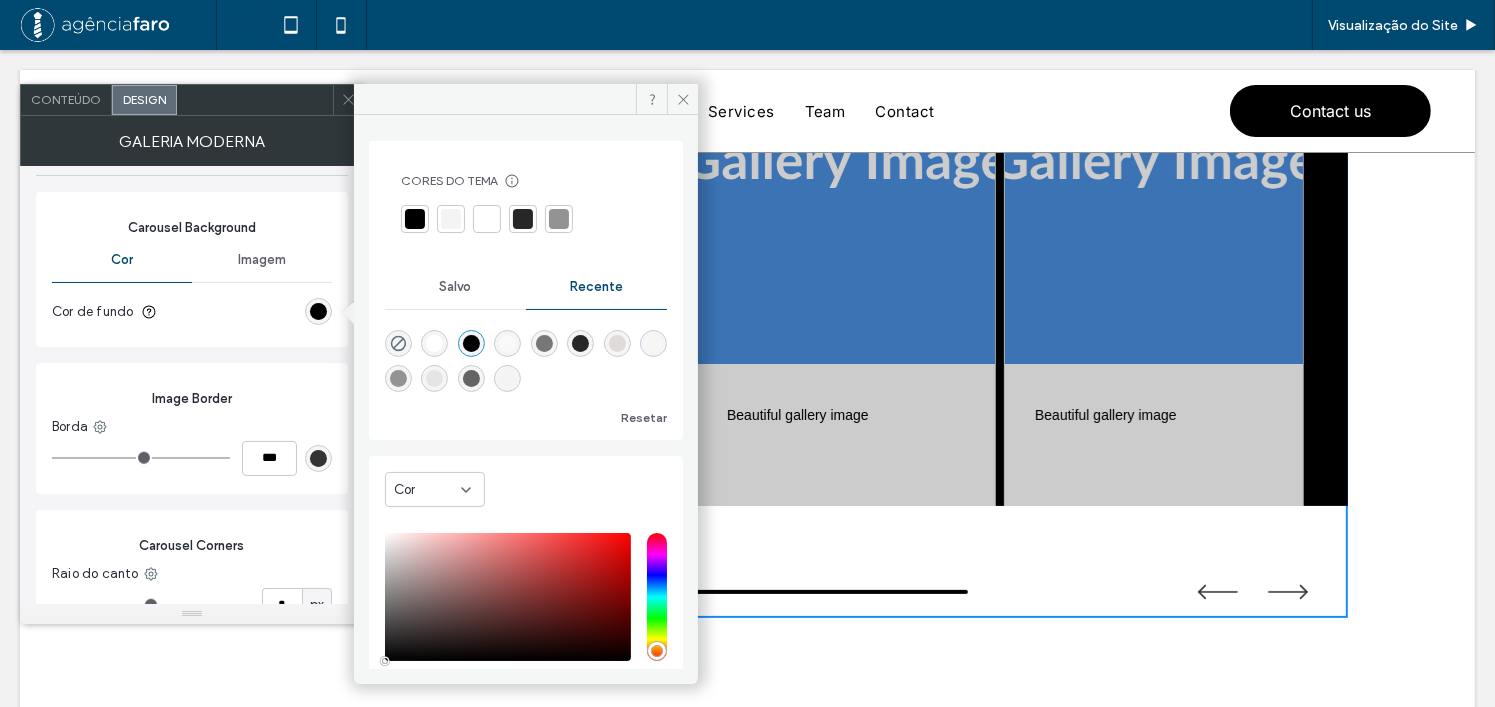 click at bounding box center (434, 343) 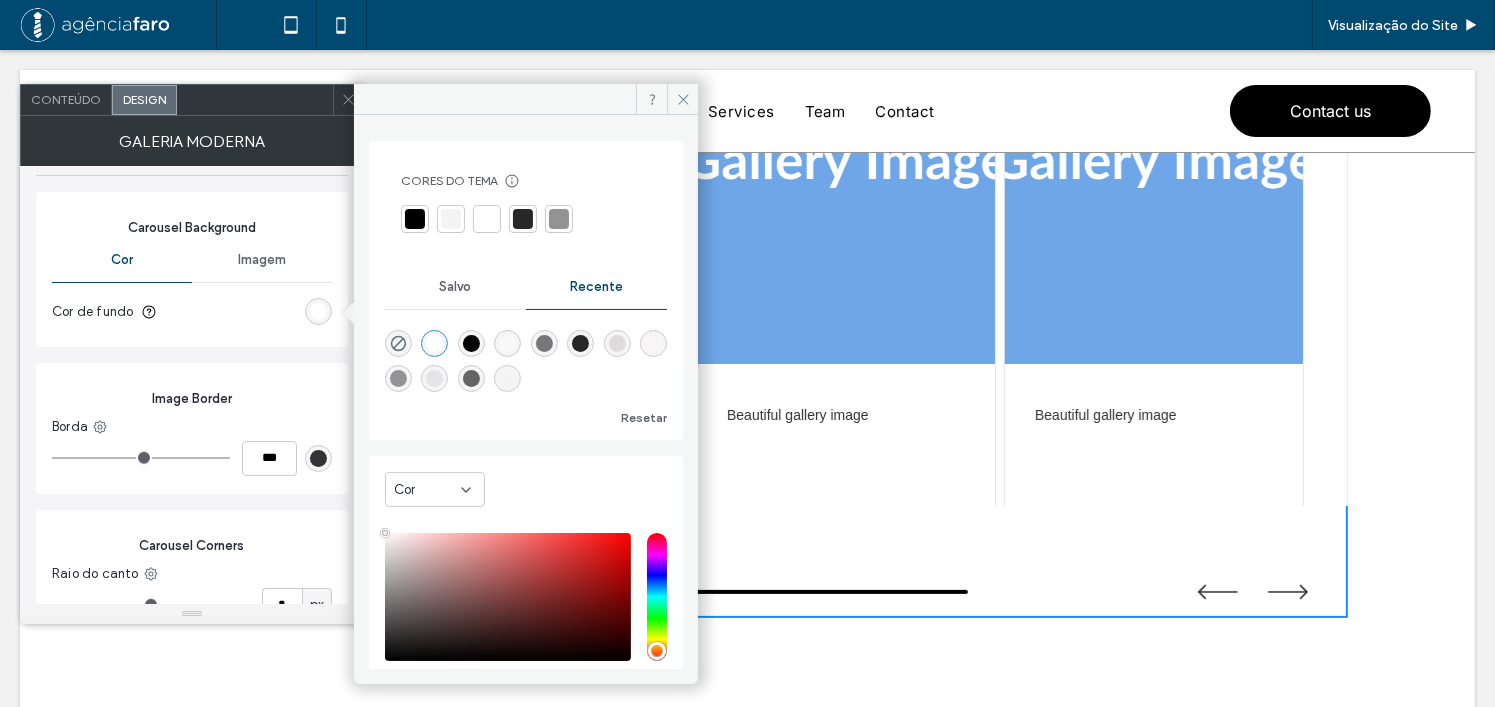 click on "Image Border Borda ***" at bounding box center [192, 428] 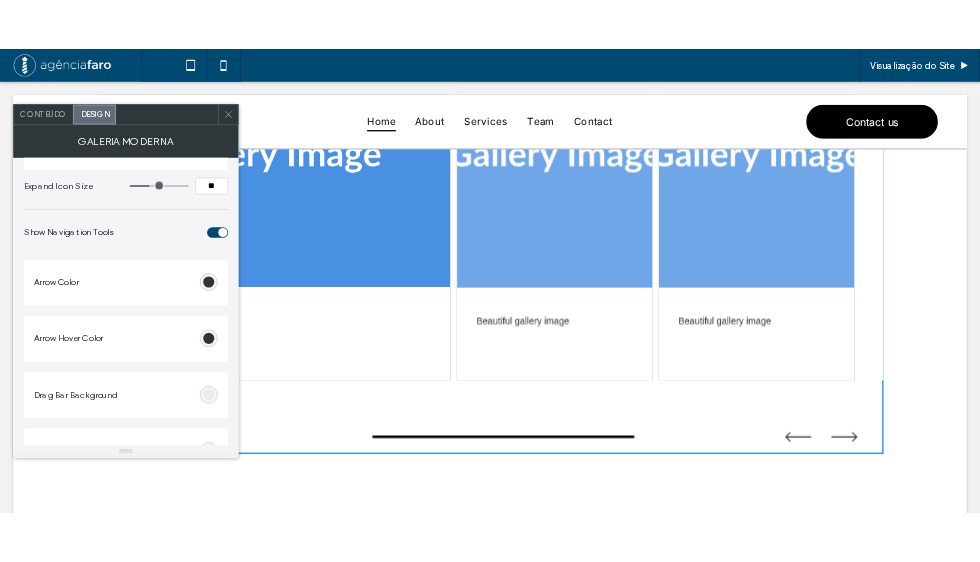 scroll, scrollTop: 1340, scrollLeft: 0, axis: vertical 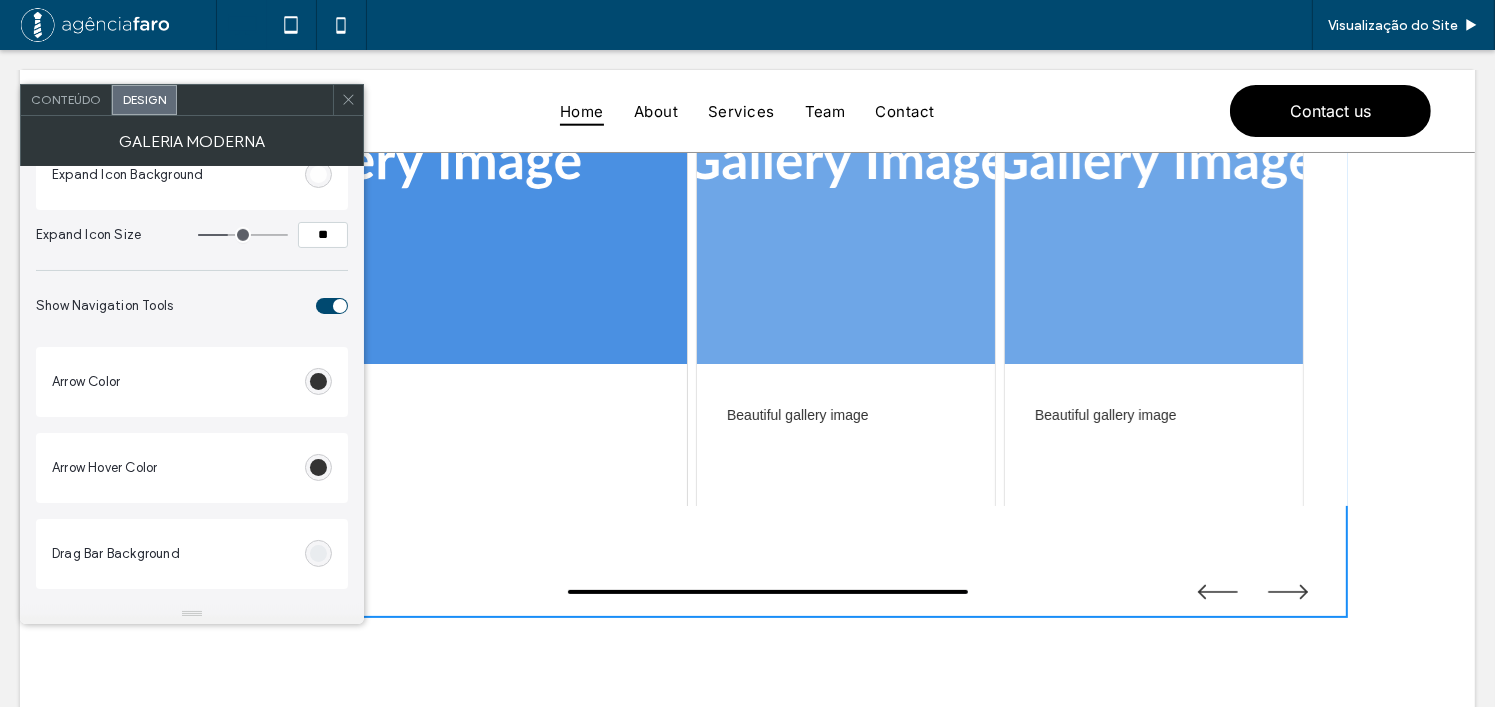 click at bounding box center (348, 100) 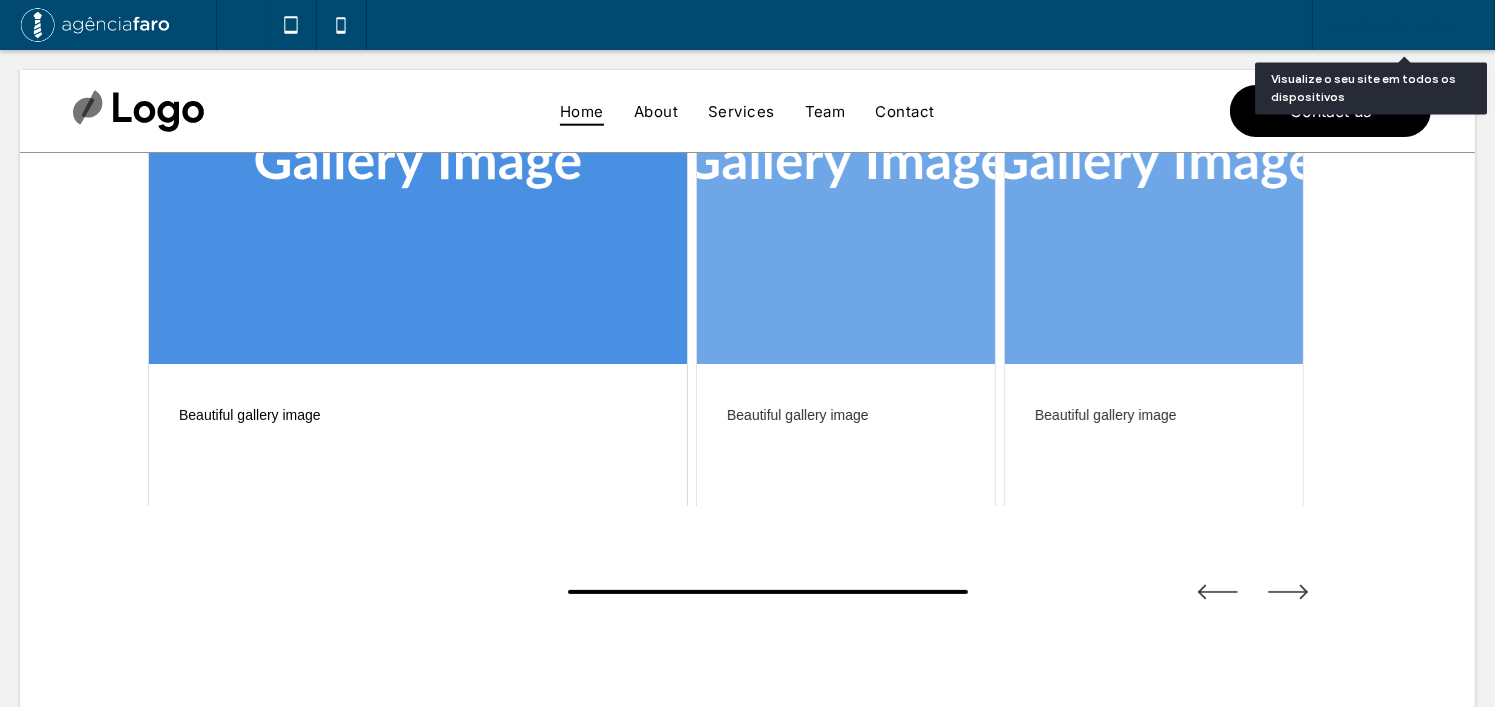 click on "Visualização do Site" at bounding box center (1403, 25) 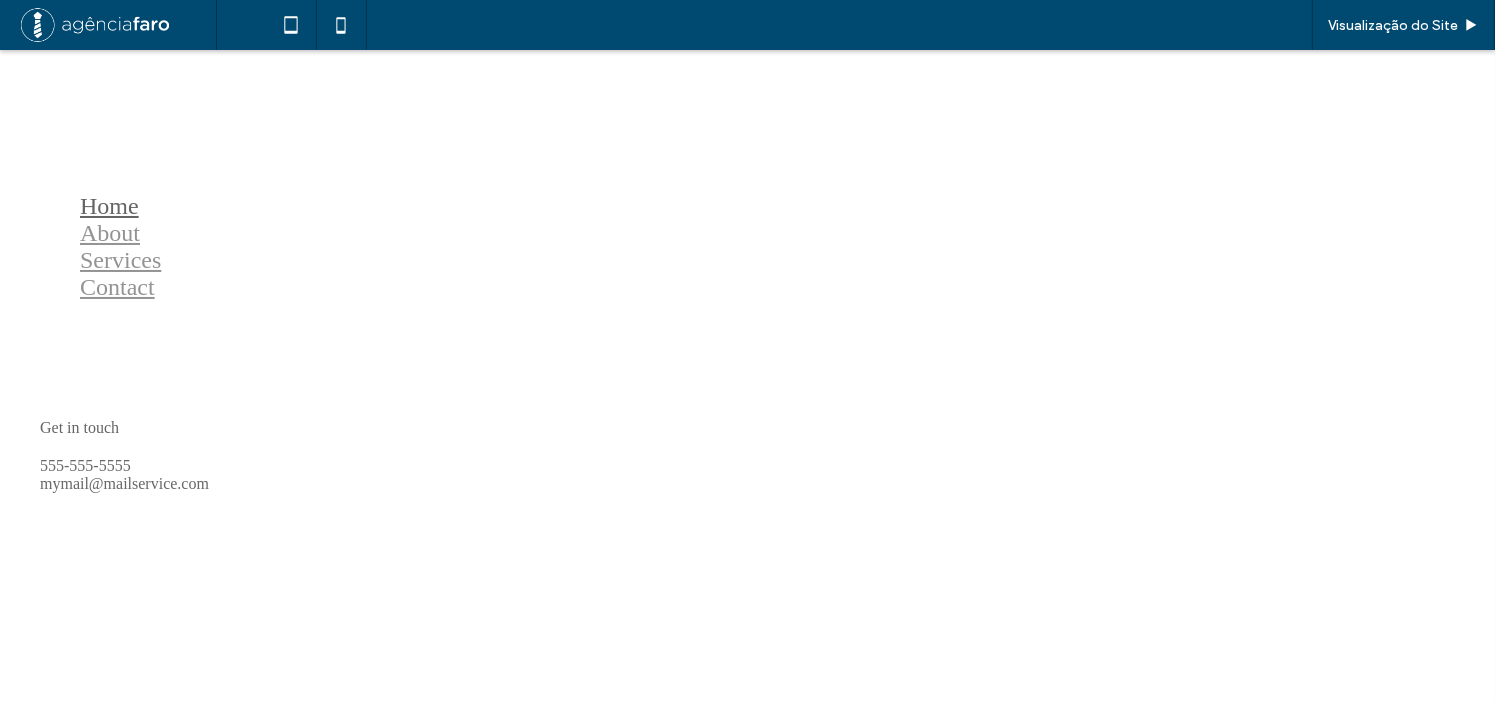 scroll, scrollTop: 0, scrollLeft: 0, axis: both 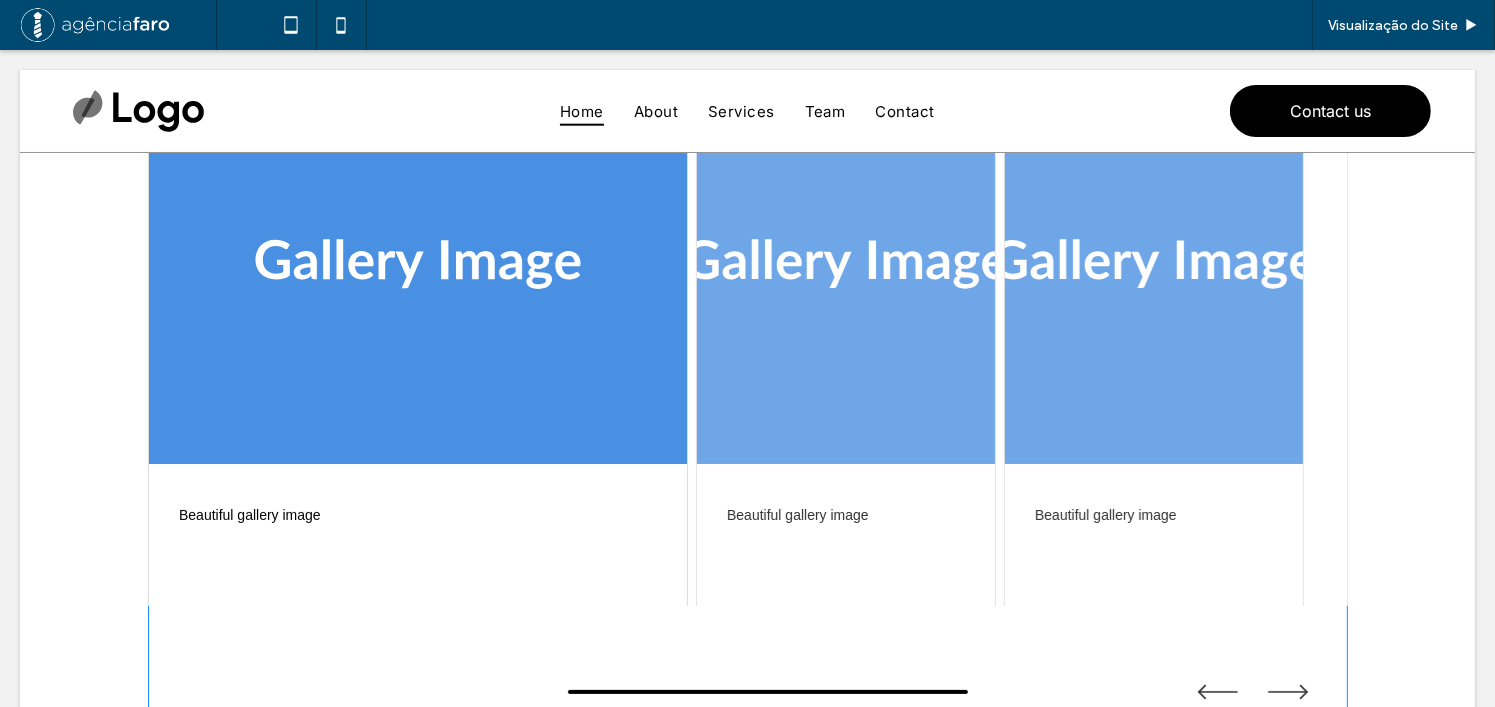 click at bounding box center [748, 391] 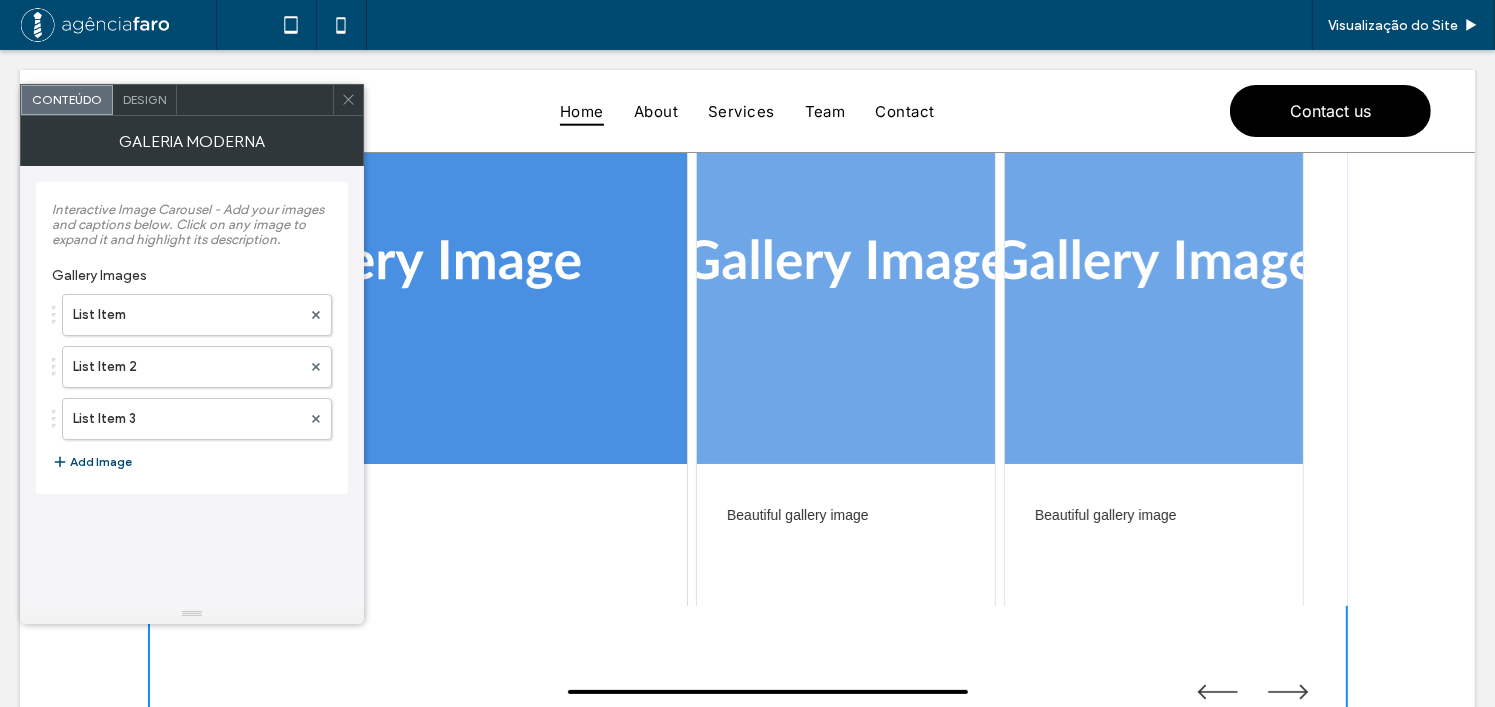click on "Design" at bounding box center [144, 99] 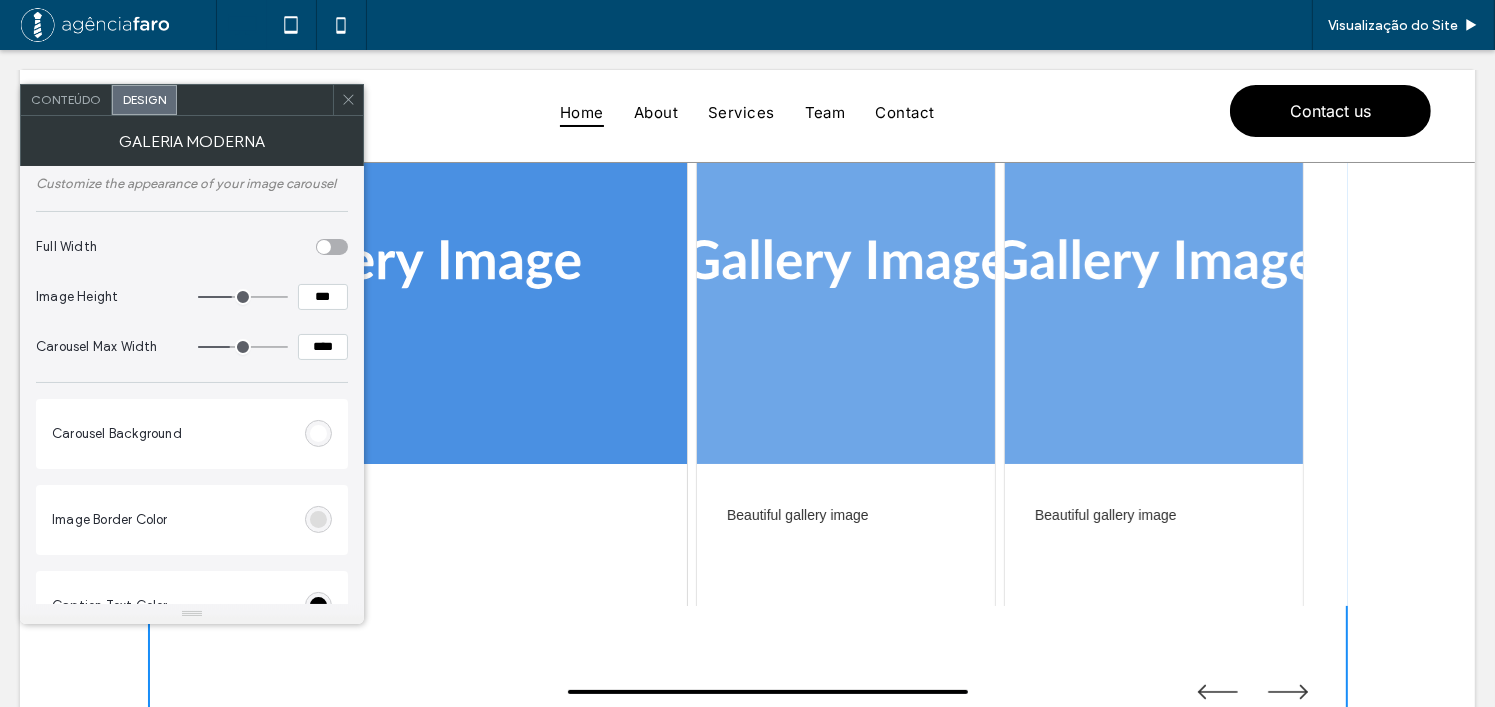scroll, scrollTop: 0, scrollLeft: 0, axis: both 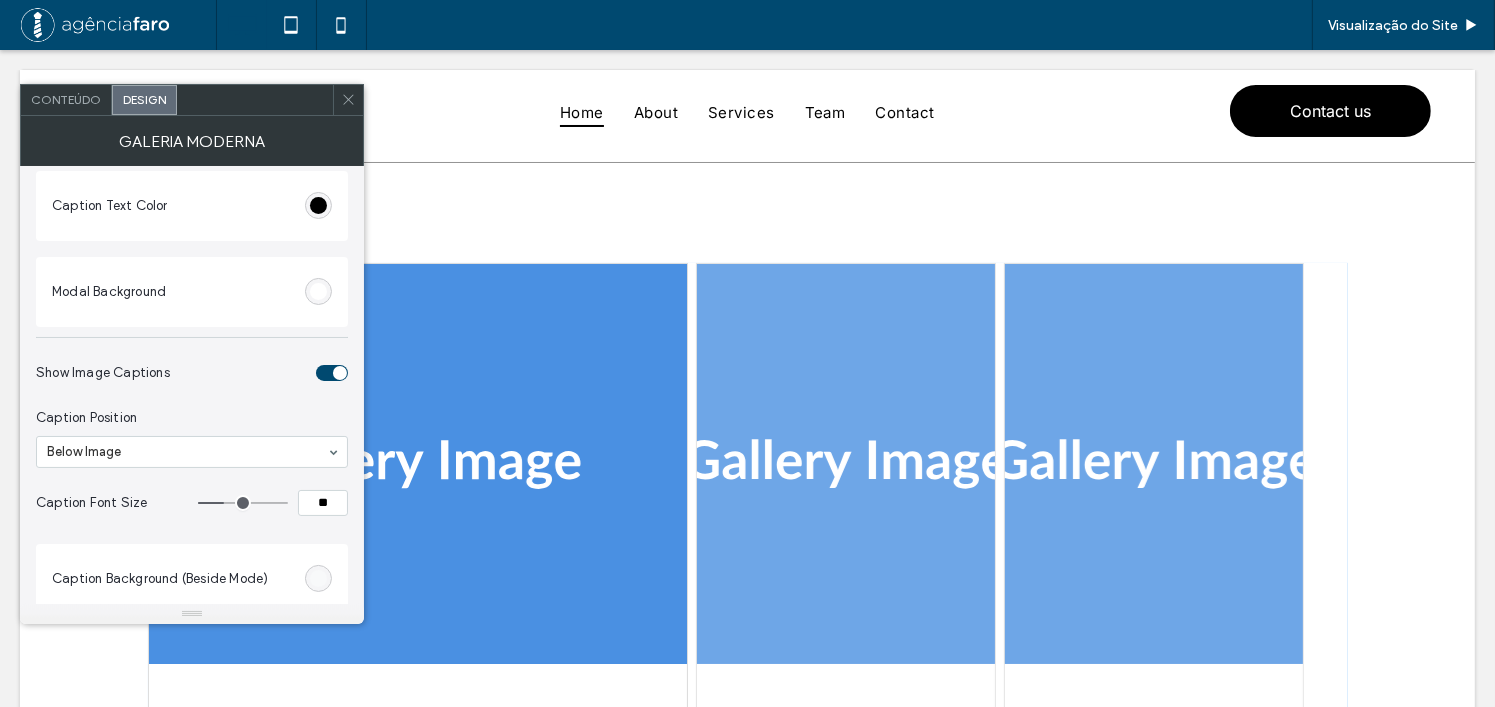 click at bounding box center [318, 291] 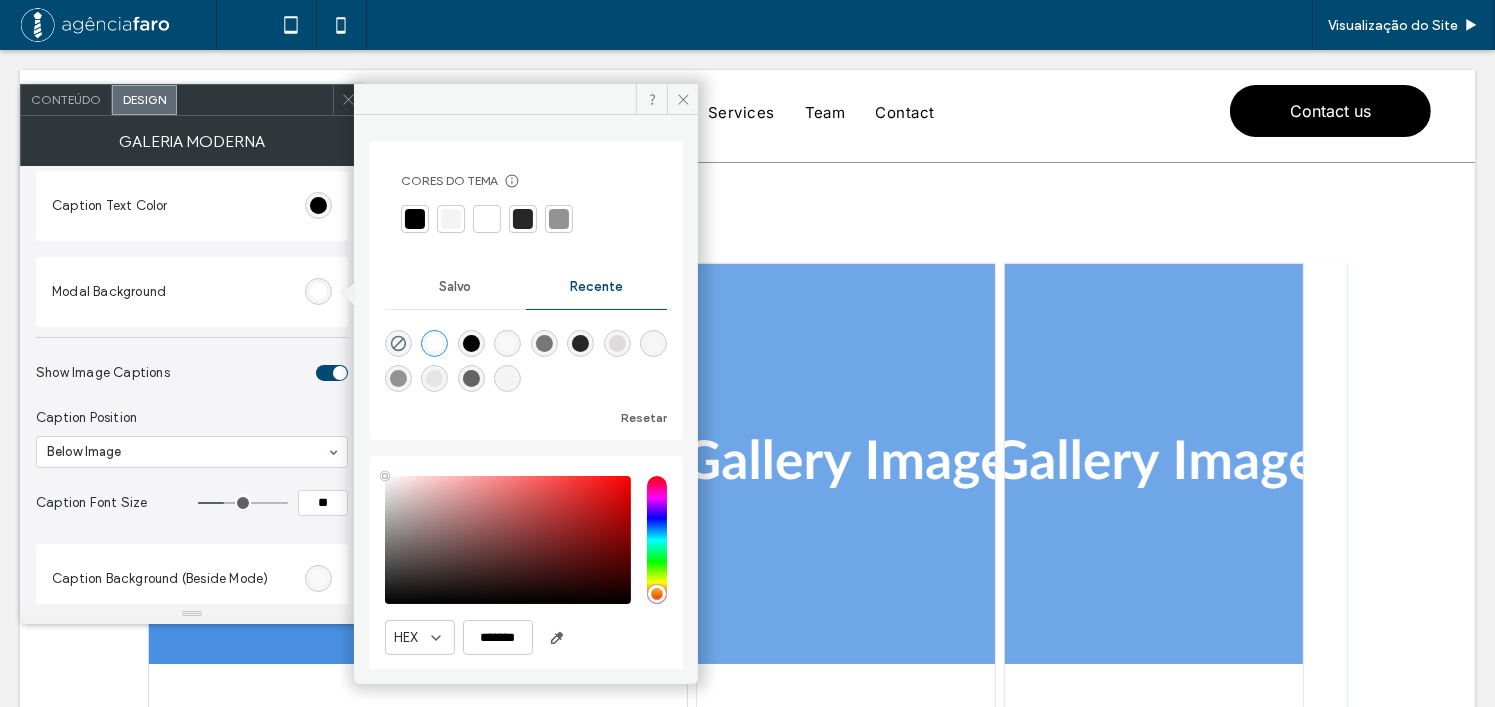 click at bounding box center [471, 343] 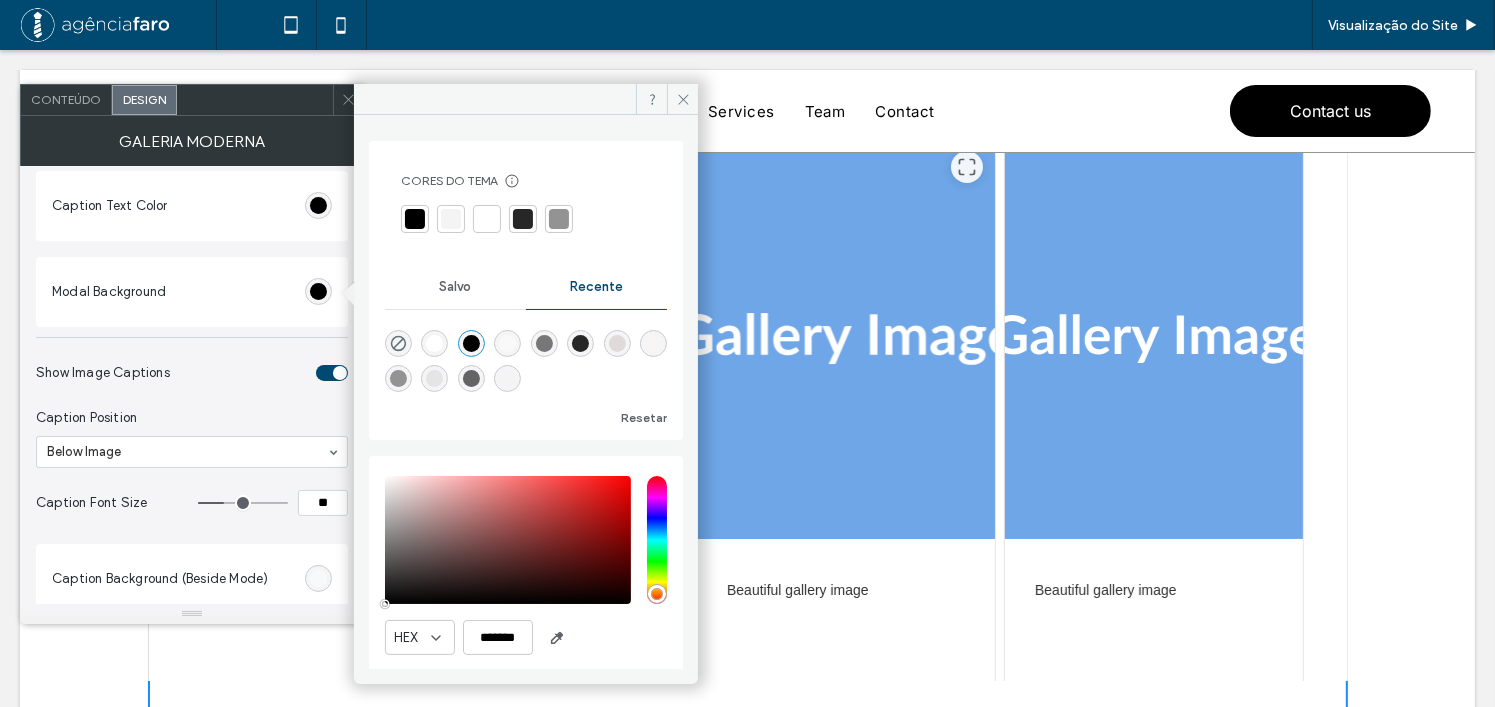scroll, scrollTop: 300, scrollLeft: 0, axis: vertical 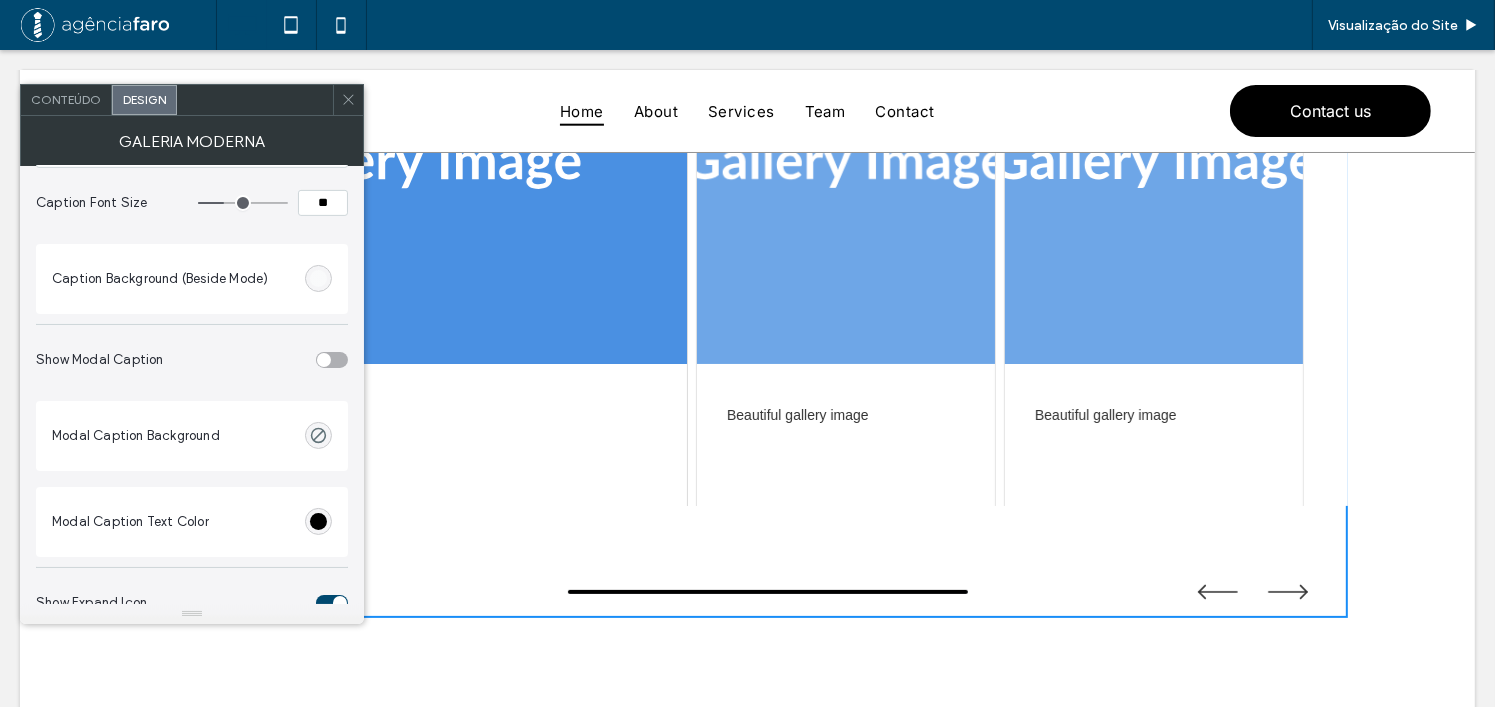 click at bounding box center (318, 278) 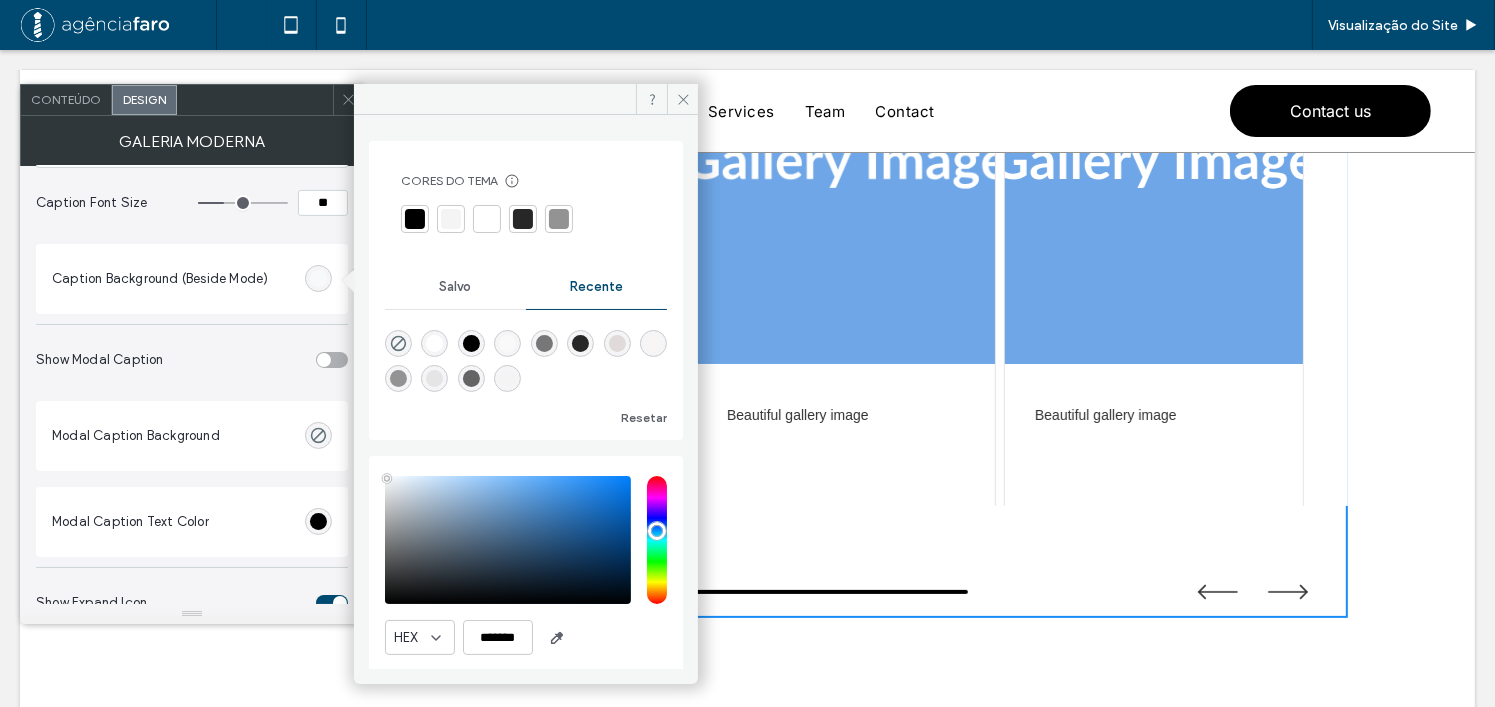 click at bounding box center (471, 378) 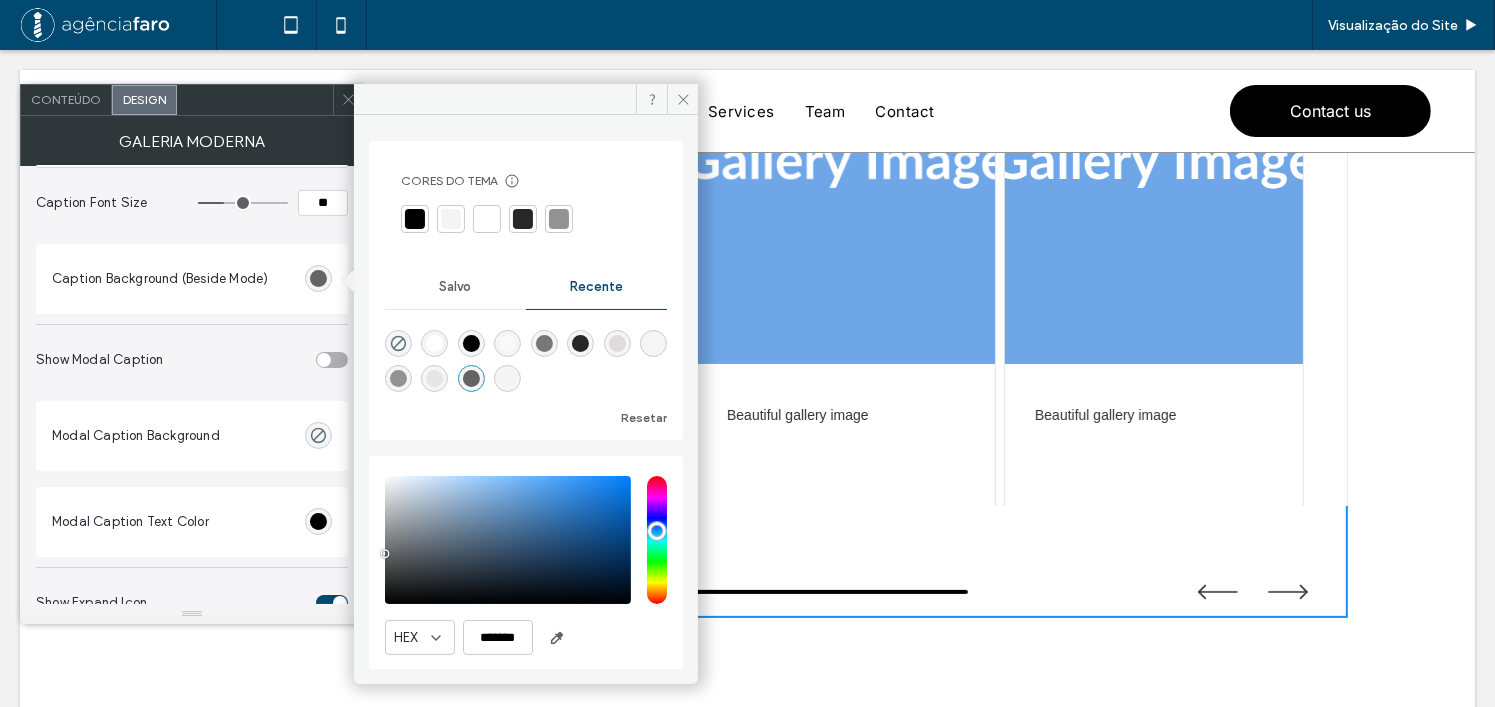 type on "*******" 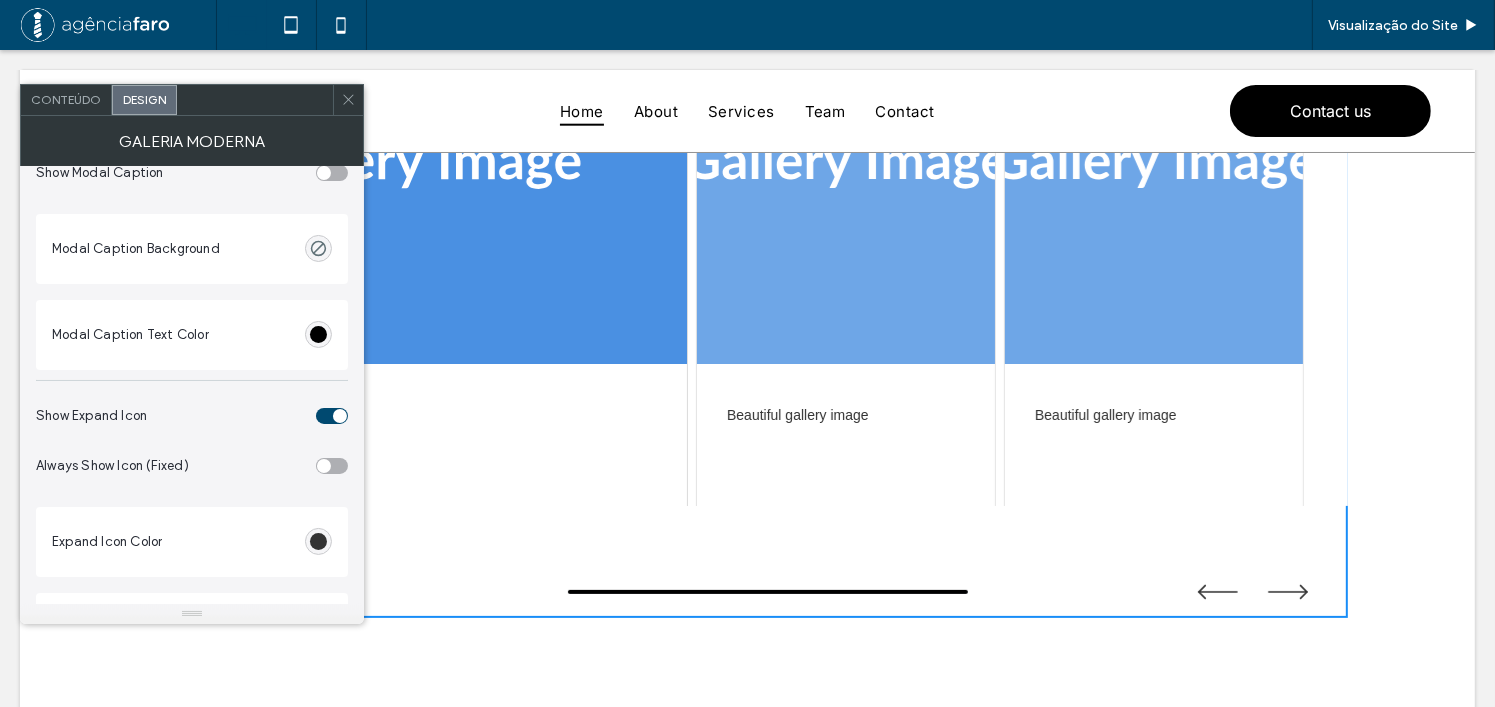 scroll, scrollTop: 900, scrollLeft: 0, axis: vertical 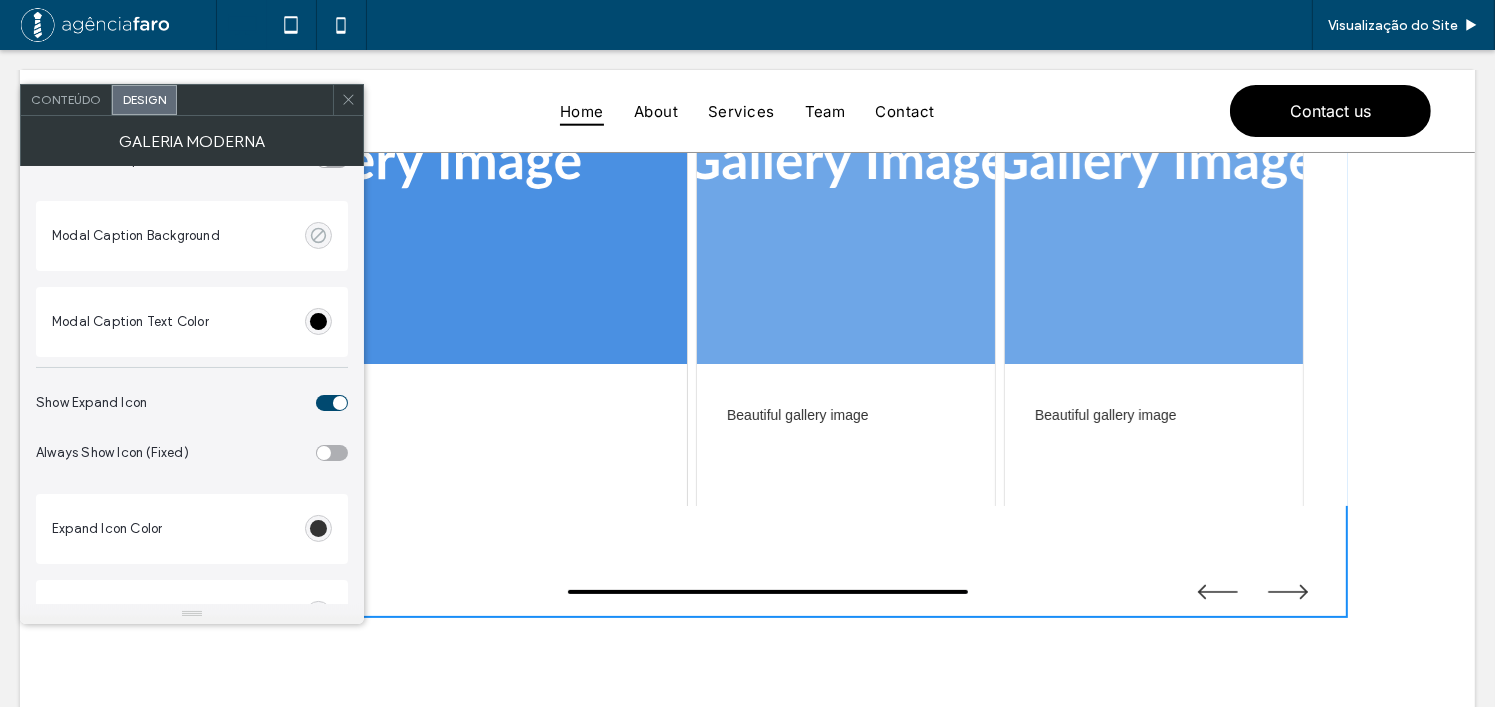 click at bounding box center (318, 235) 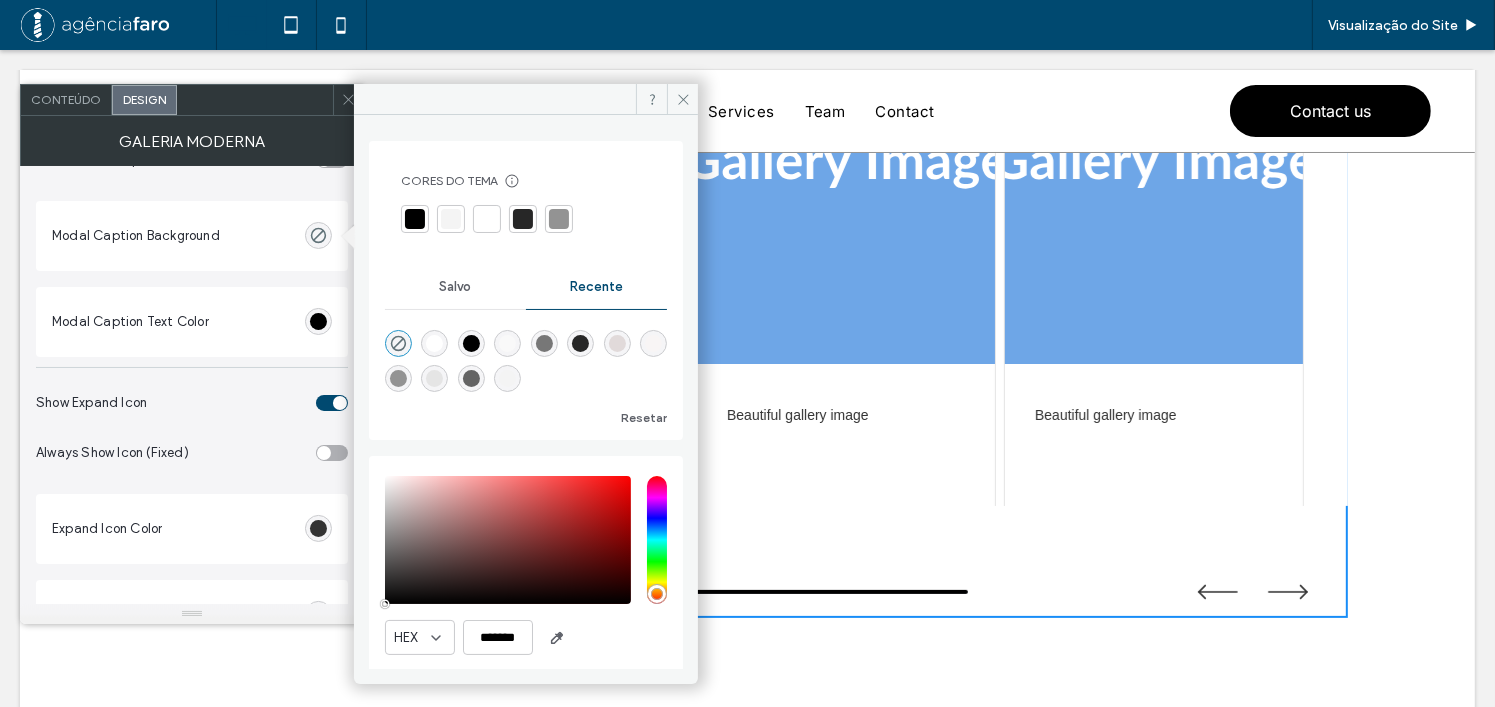 click at bounding box center [471, 343] 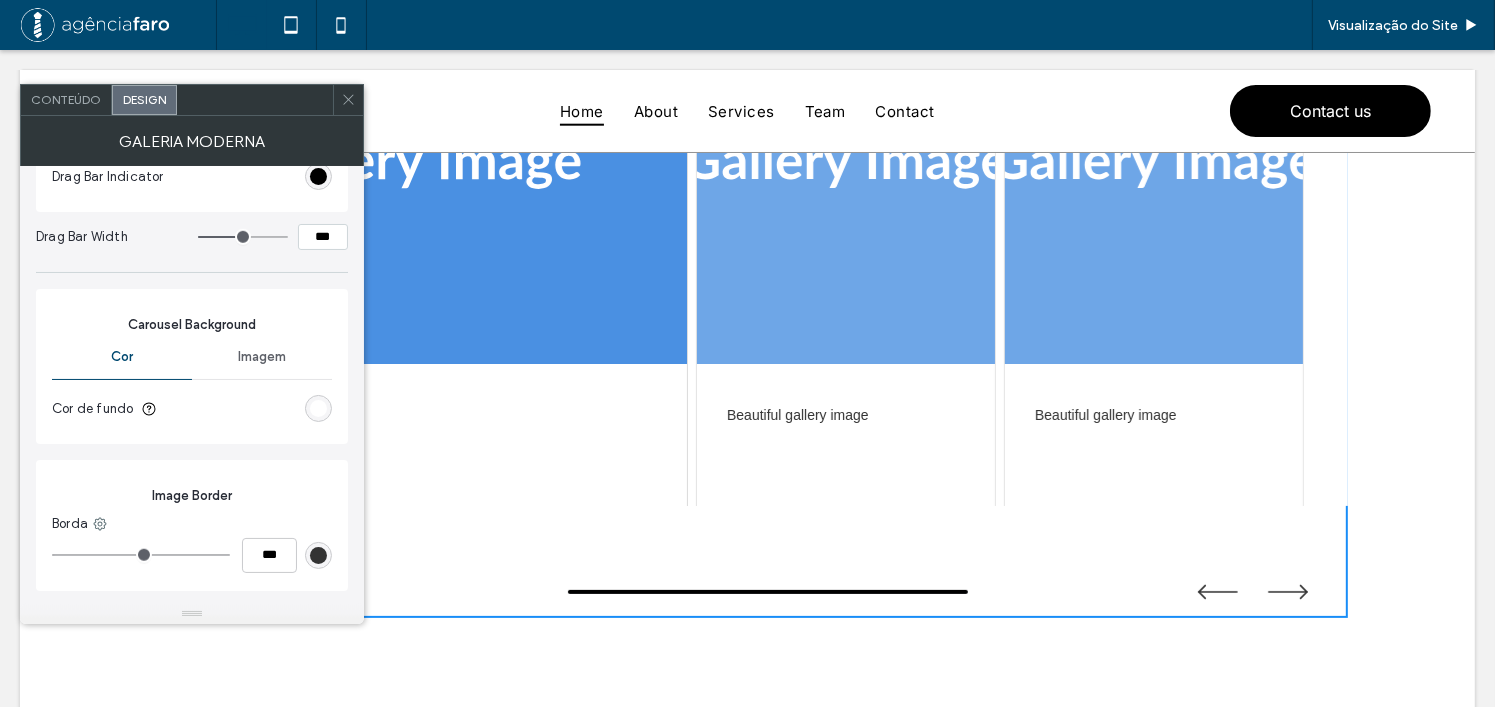 scroll, scrollTop: 1800, scrollLeft: 0, axis: vertical 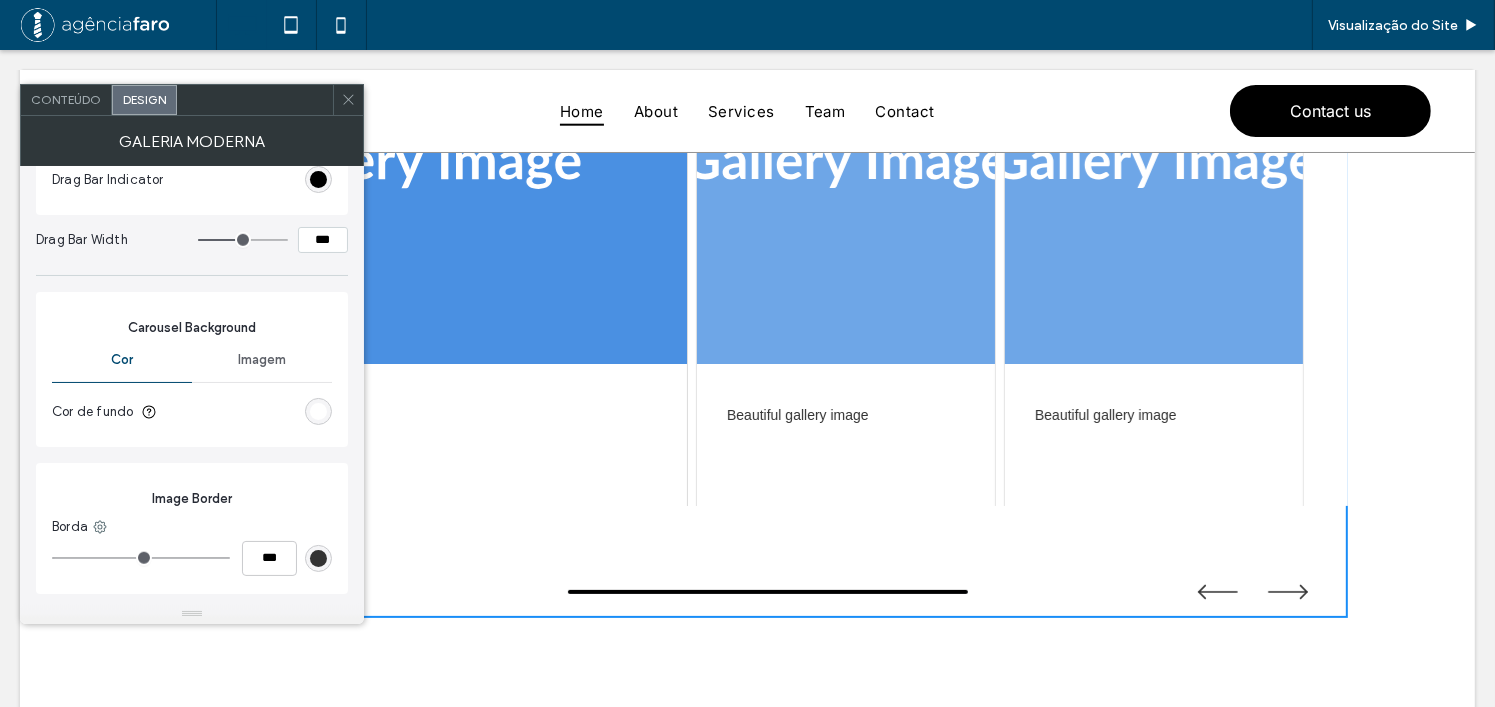 click at bounding box center (318, 411) 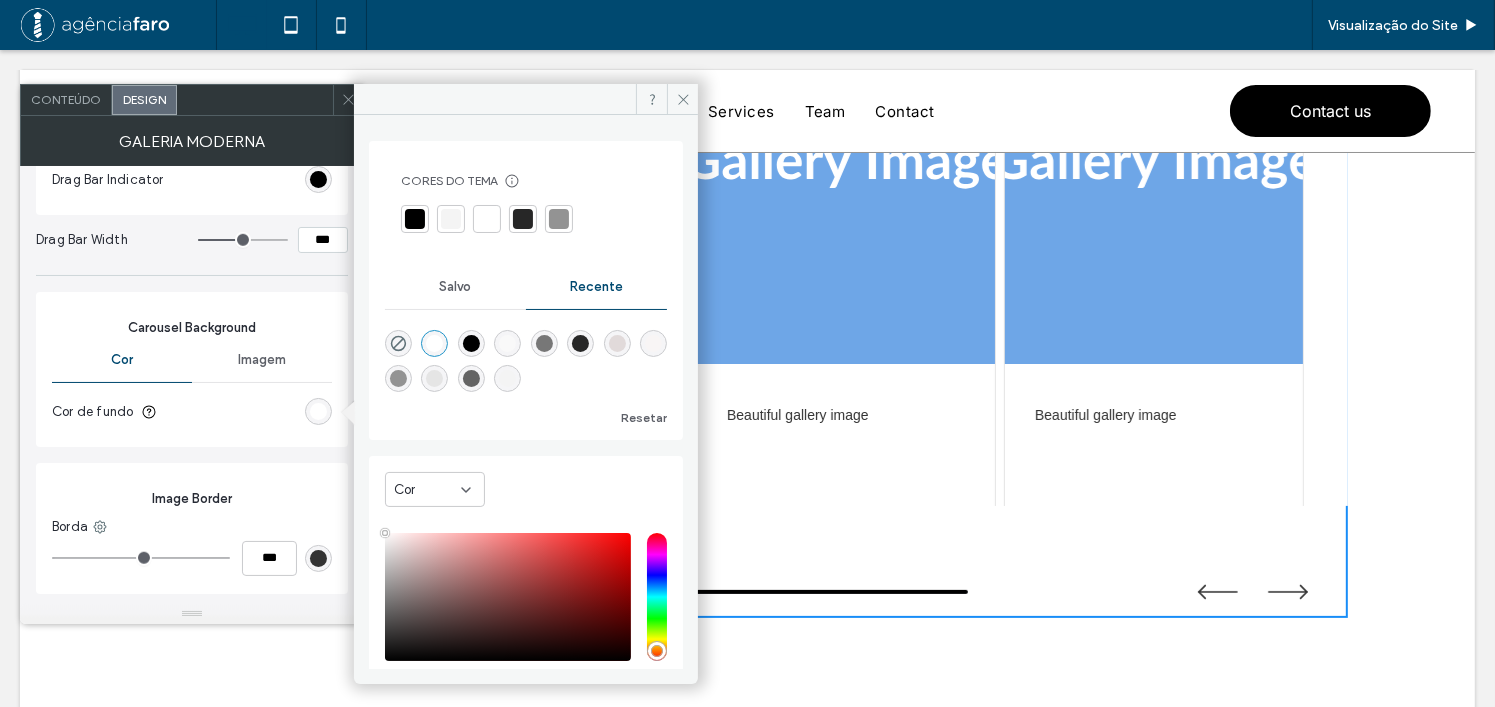 drag, startPoint x: 489, startPoint y: 341, endPoint x: 467, endPoint y: 348, distance: 23.086792 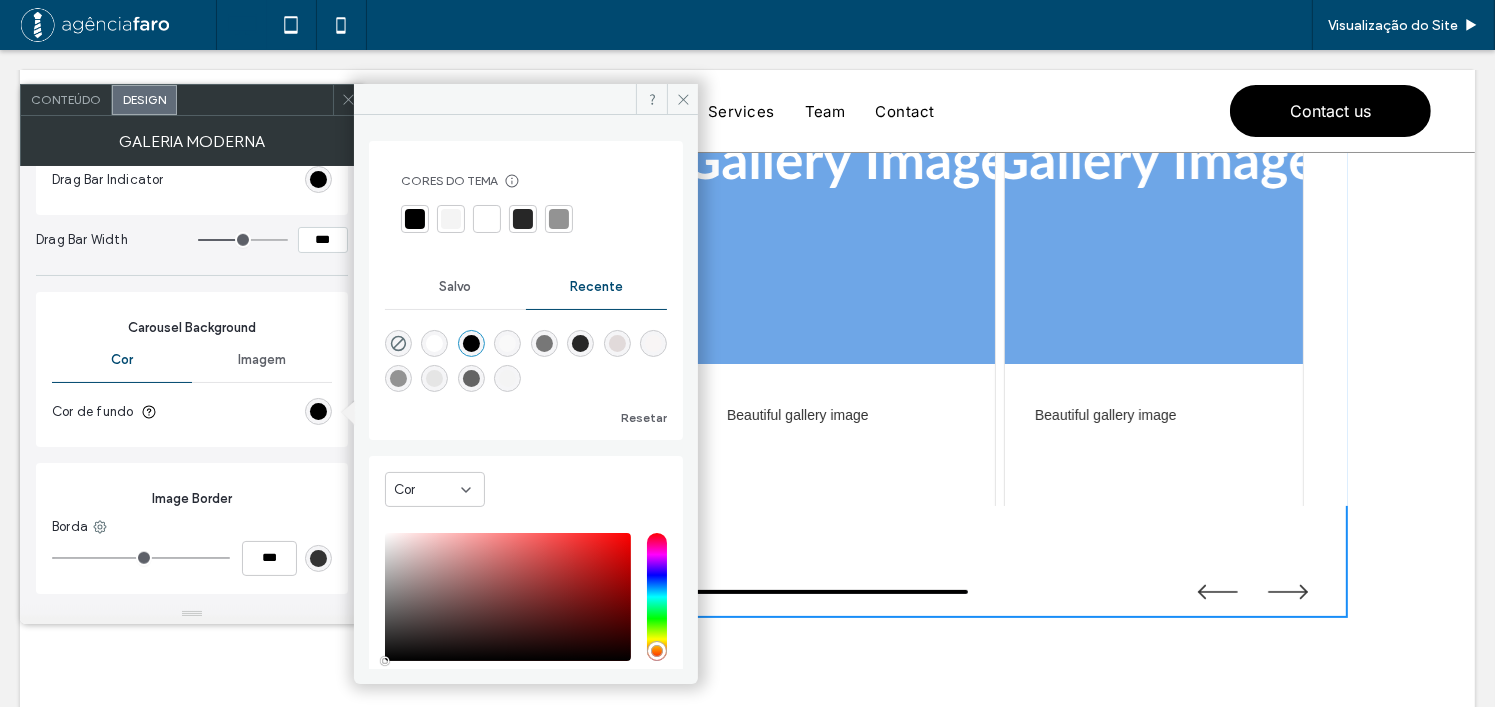 type on "*******" 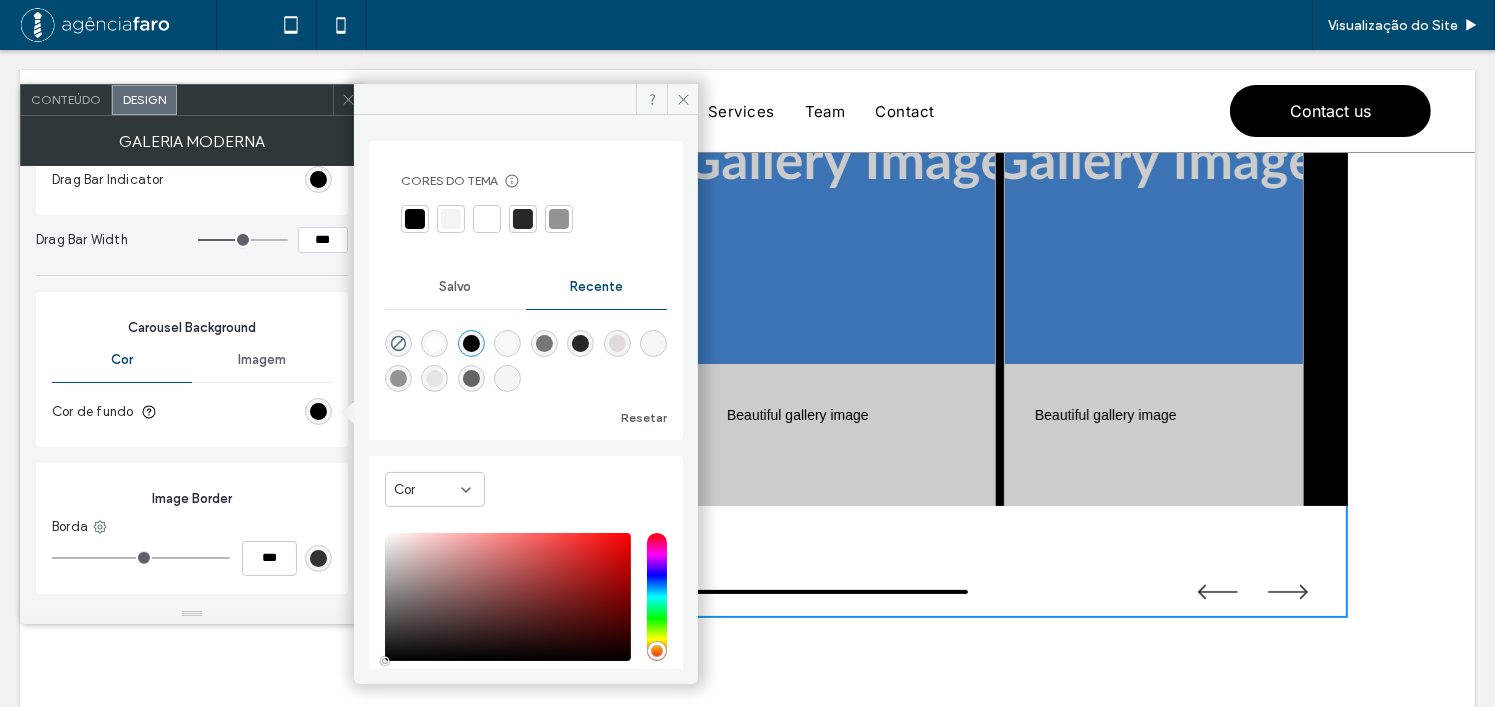 click on "Carousel Background Cor Imagem Cor de fundo" at bounding box center [192, 369] 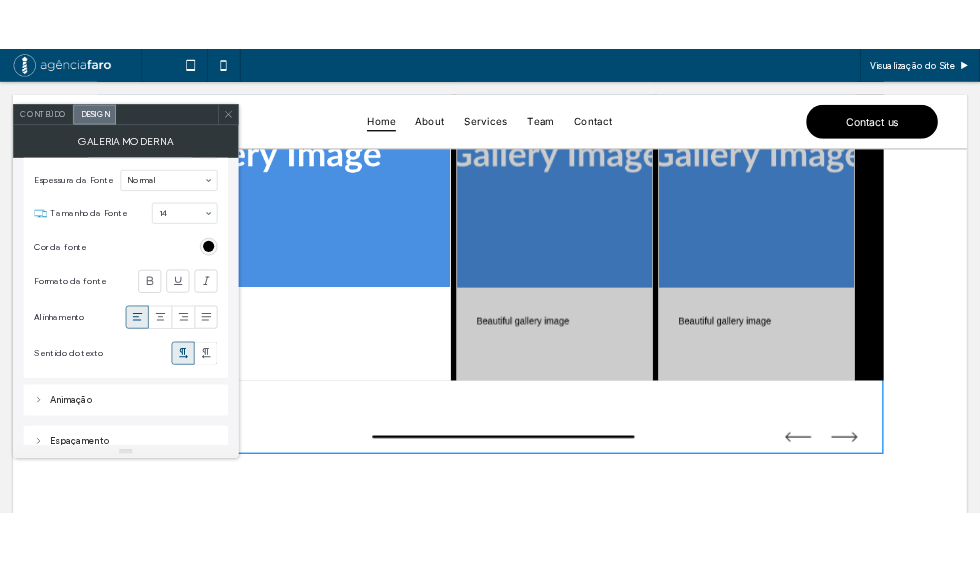 scroll, scrollTop: 2640, scrollLeft: 0, axis: vertical 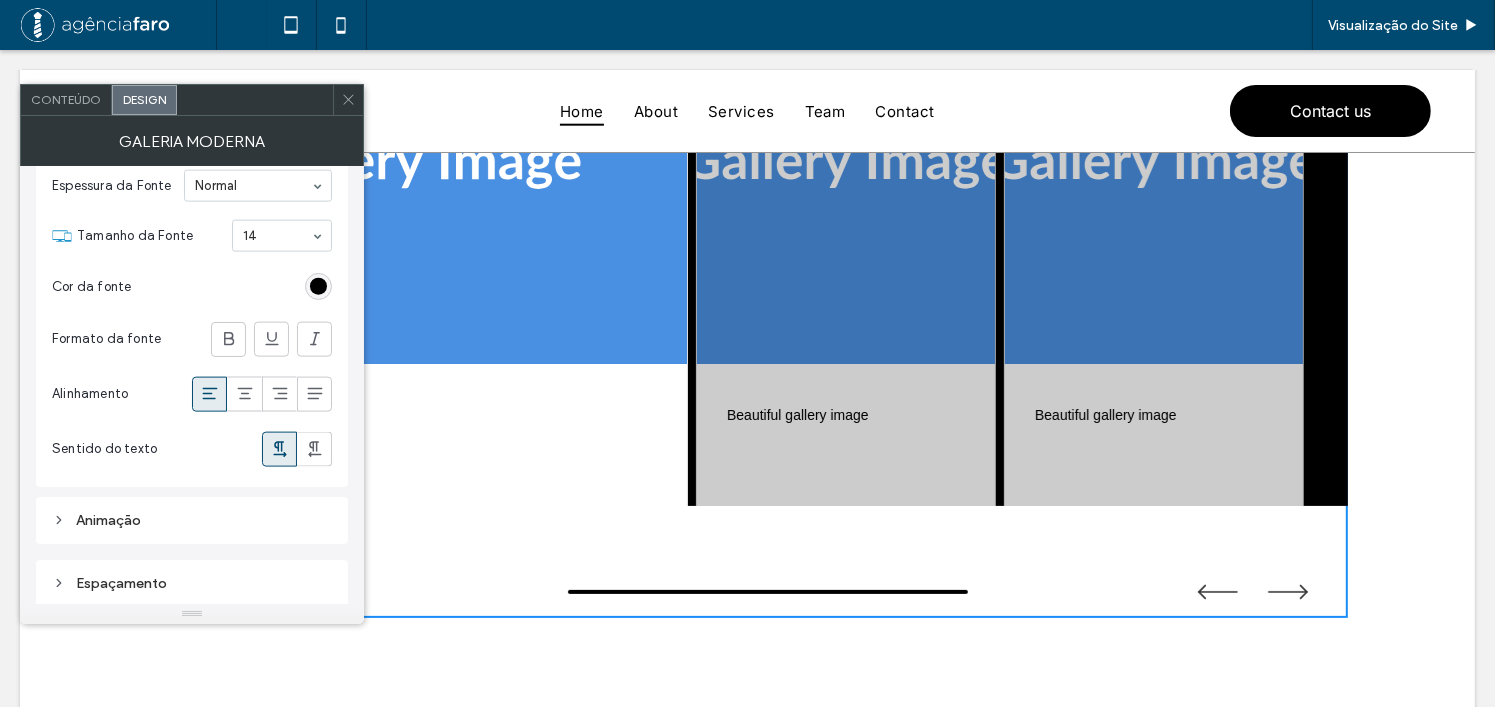 click 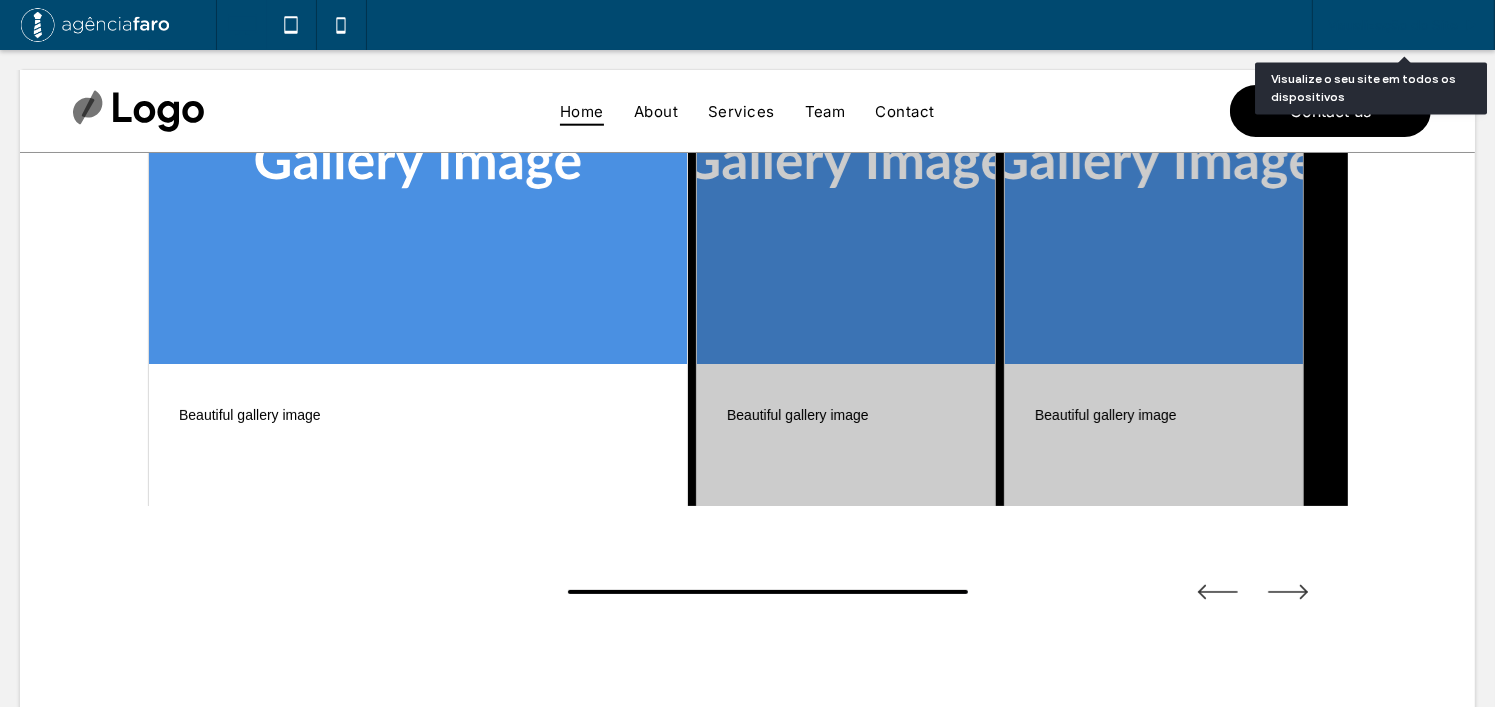 click on "Visualização do Site" at bounding box center [1393, 25] 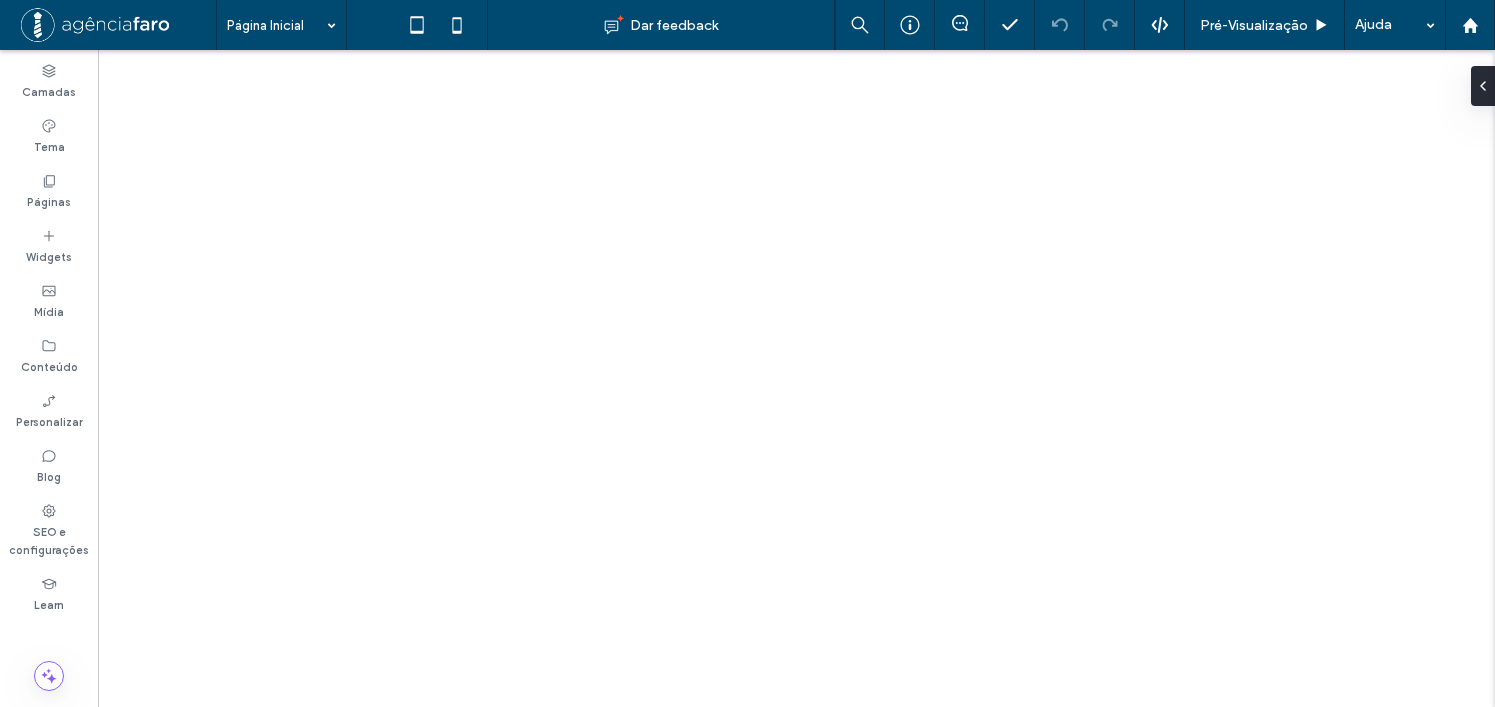 scroll, scrollTop: 0, scrollLeft: 0, axis: both 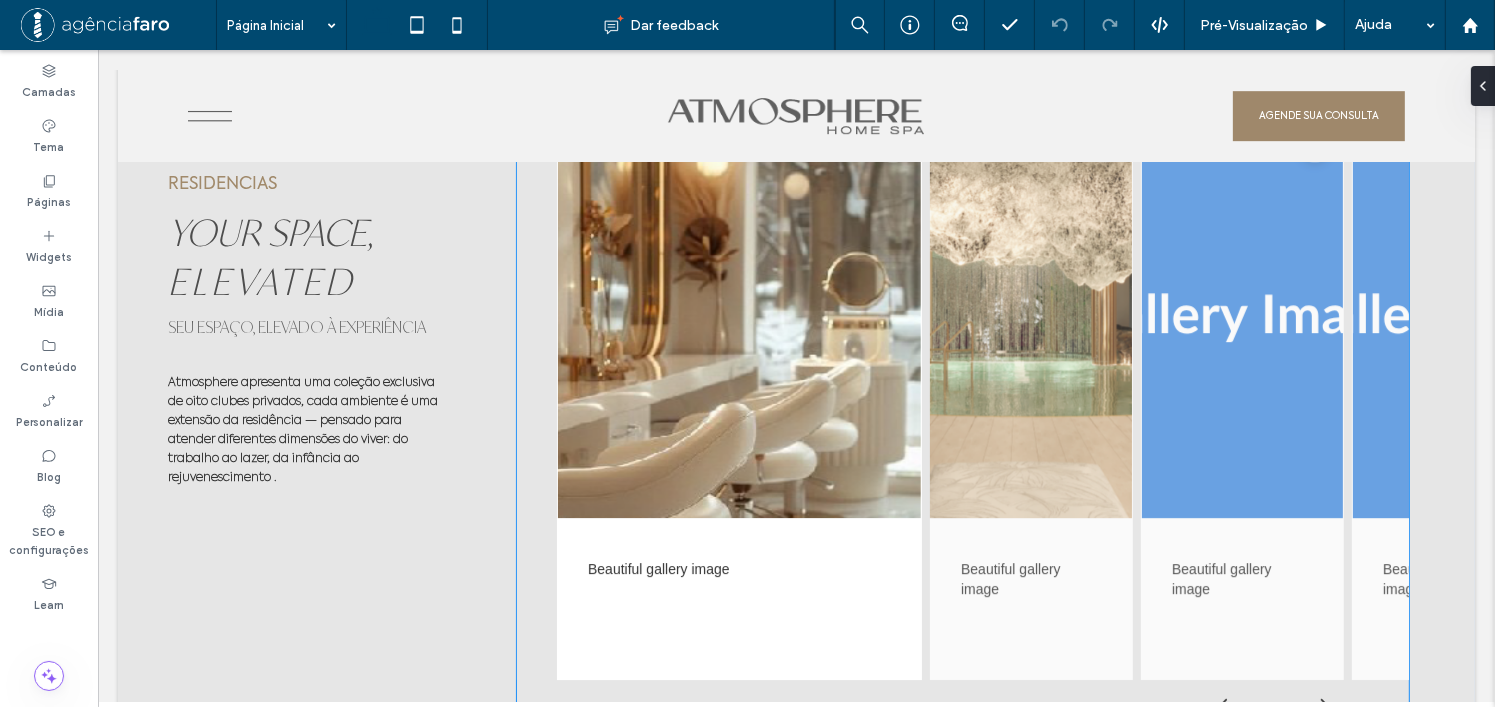 click at bounding box center [1030, 318] 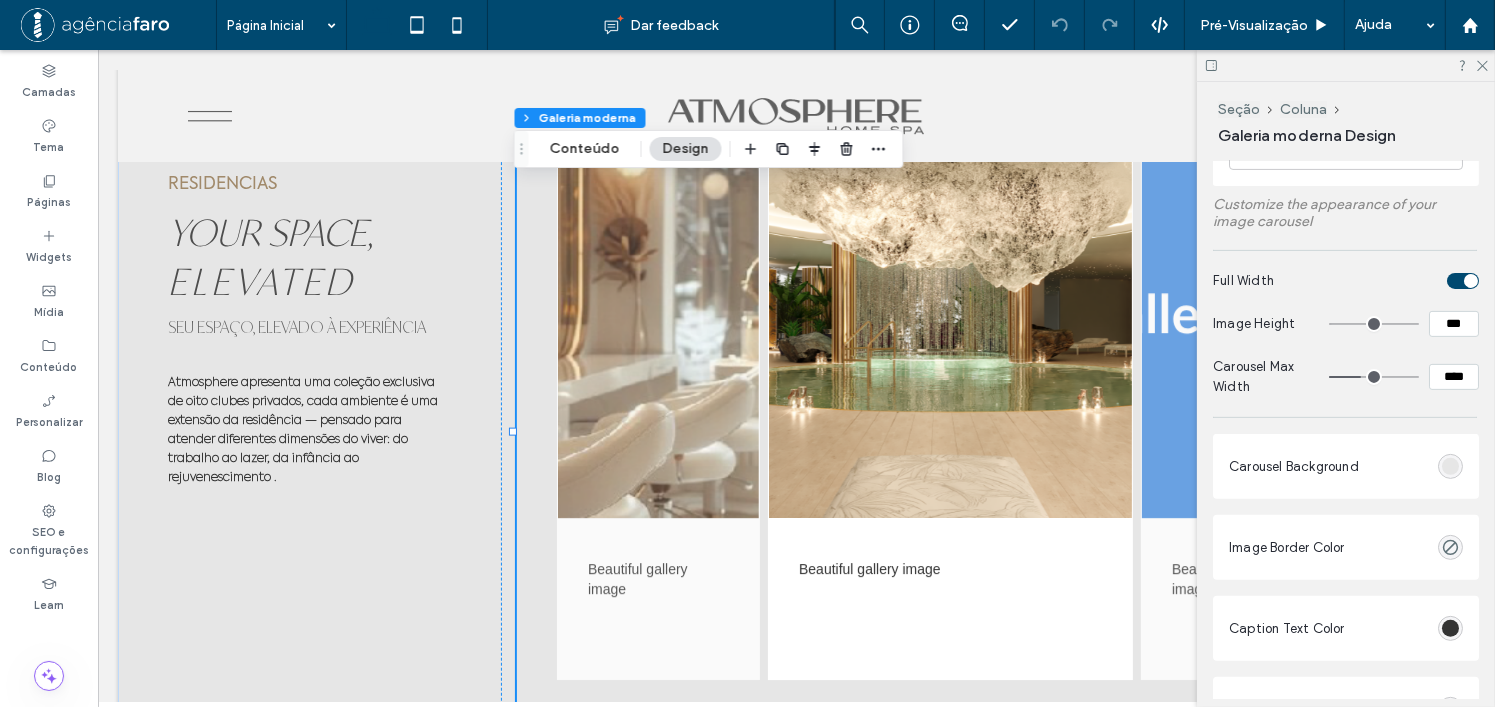 scroll, scrollTop: 700, scrollLeft: 0, axis: vertical 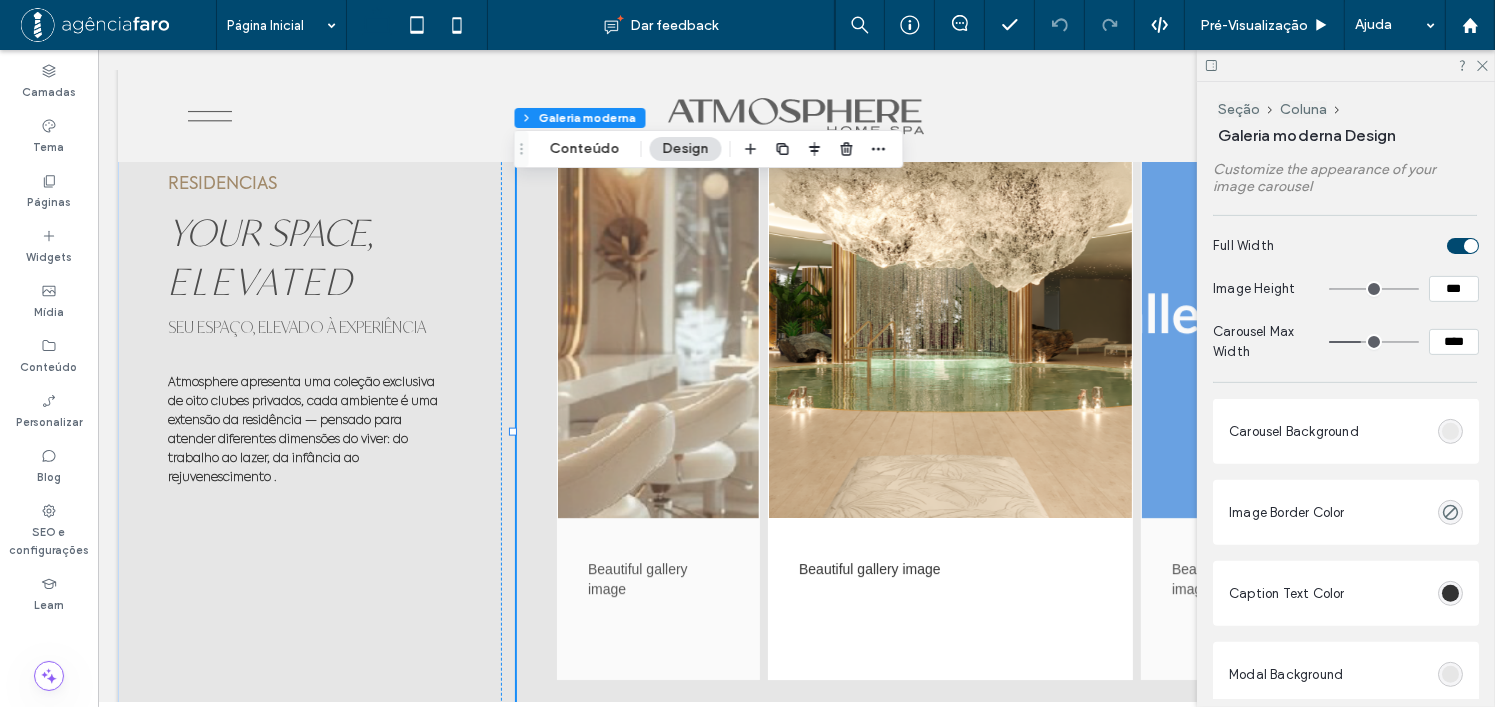 click at bounding box center [1450, 431] 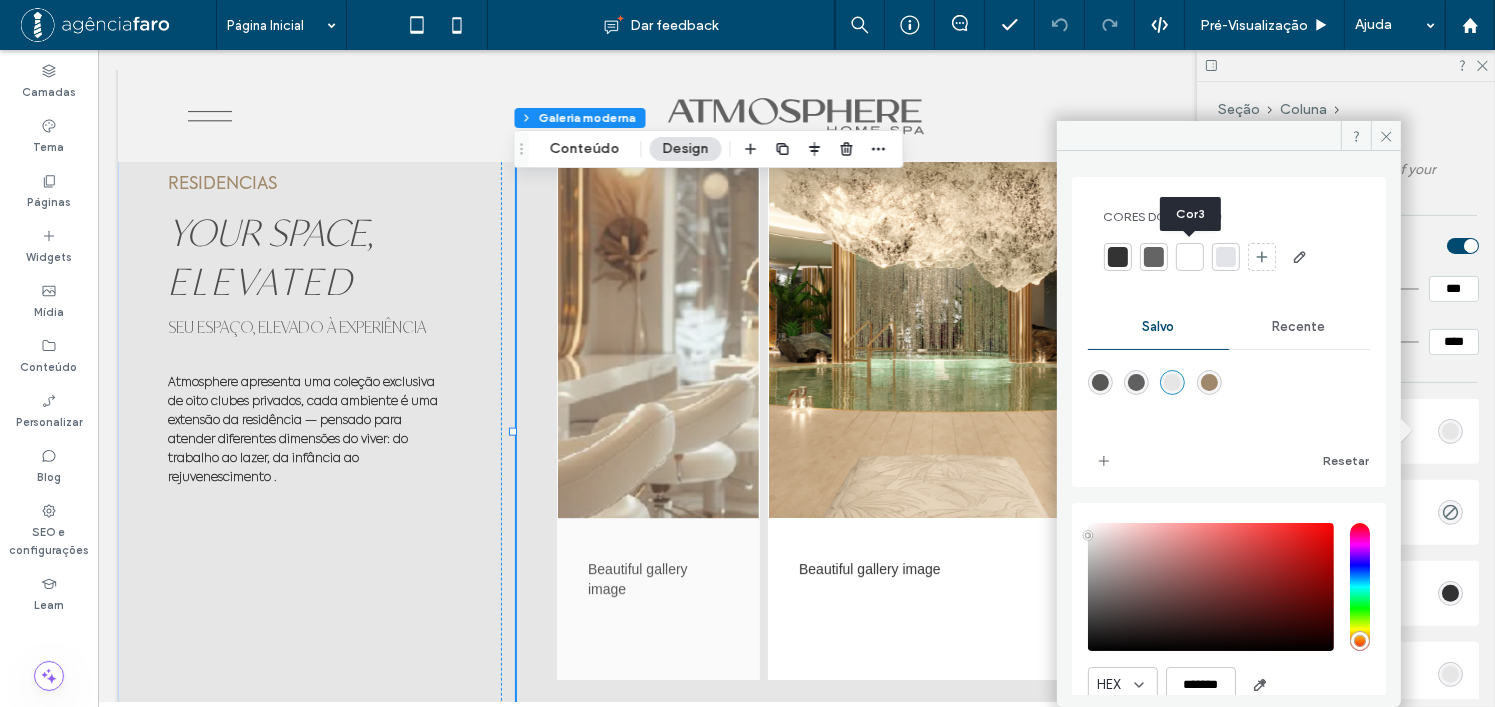 click at bounding box center (1190, 257) 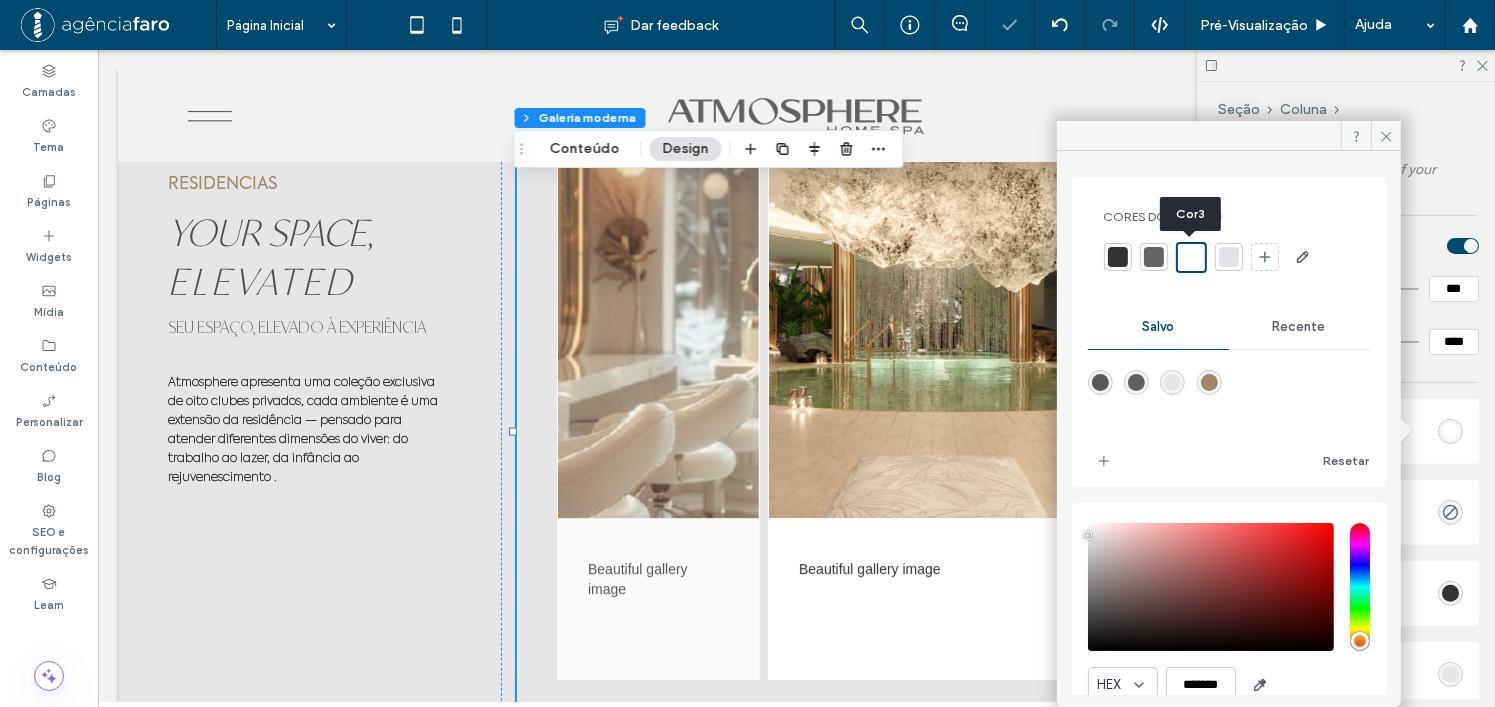 click at bounding box center [1191, 257] 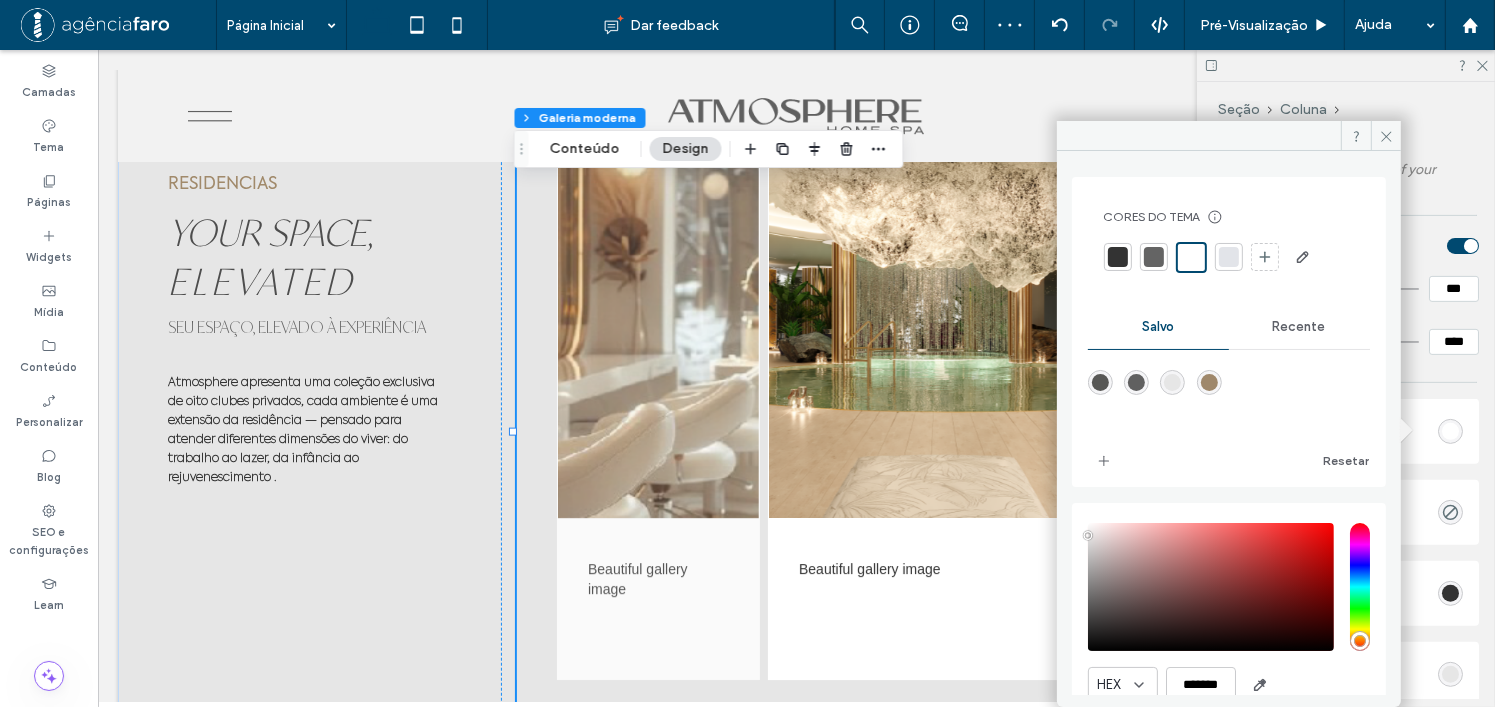 click on "Resetar" at bounding box center (1229, 413) 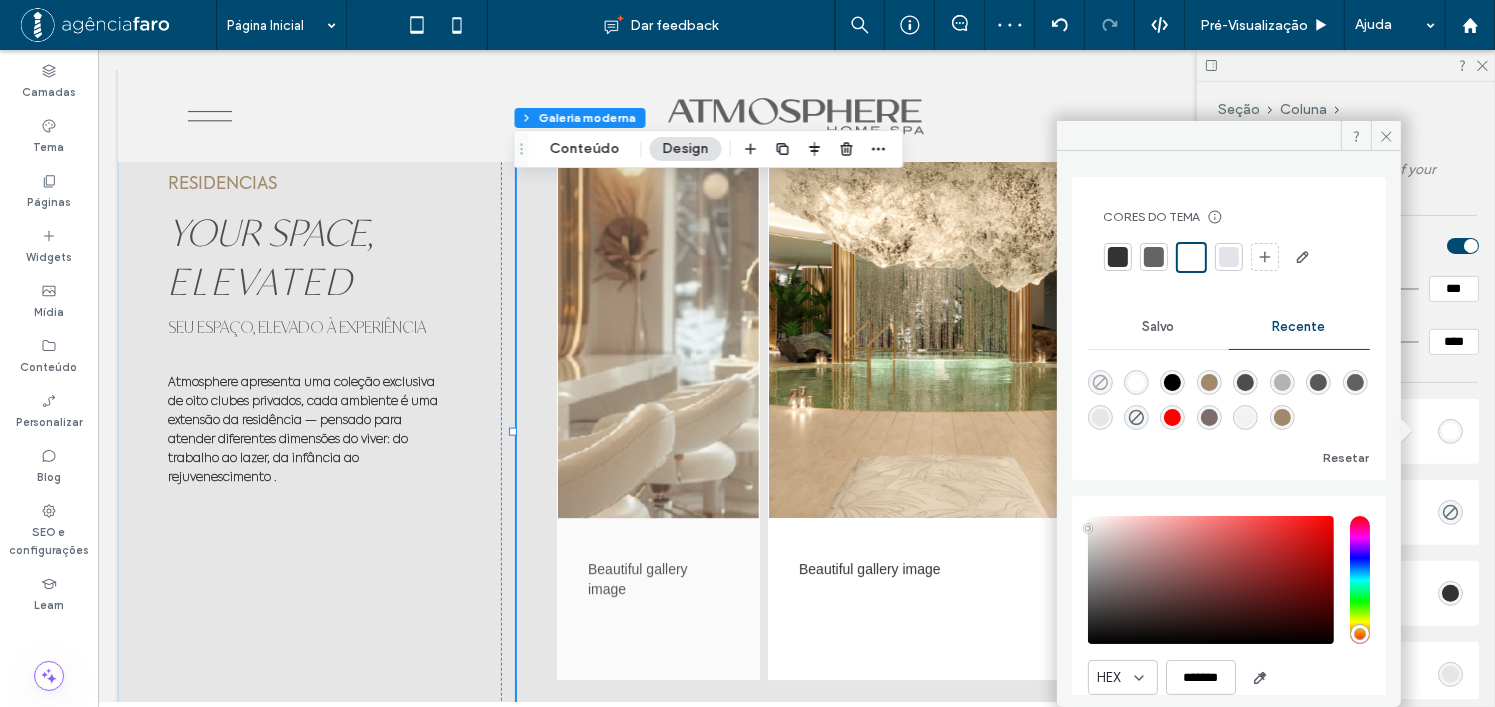 click 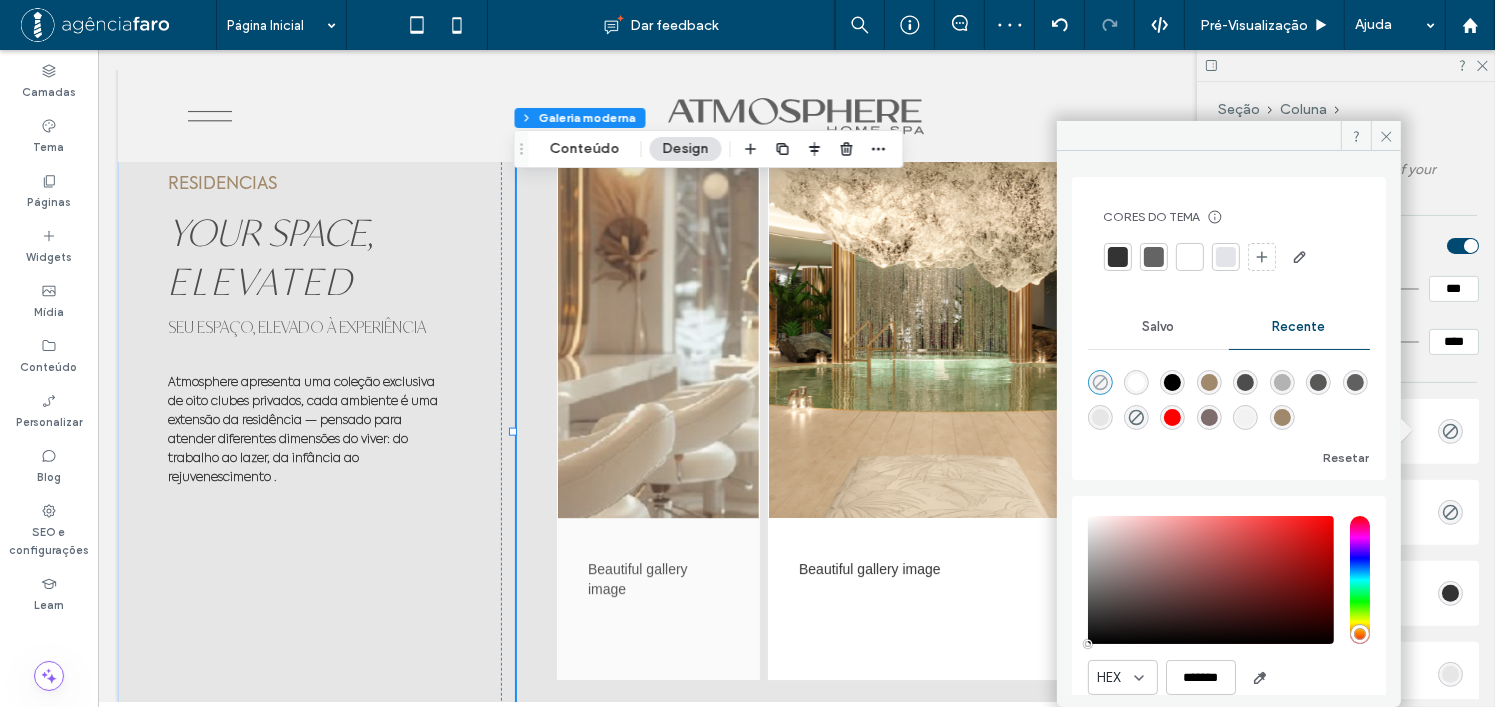 type on "*******" 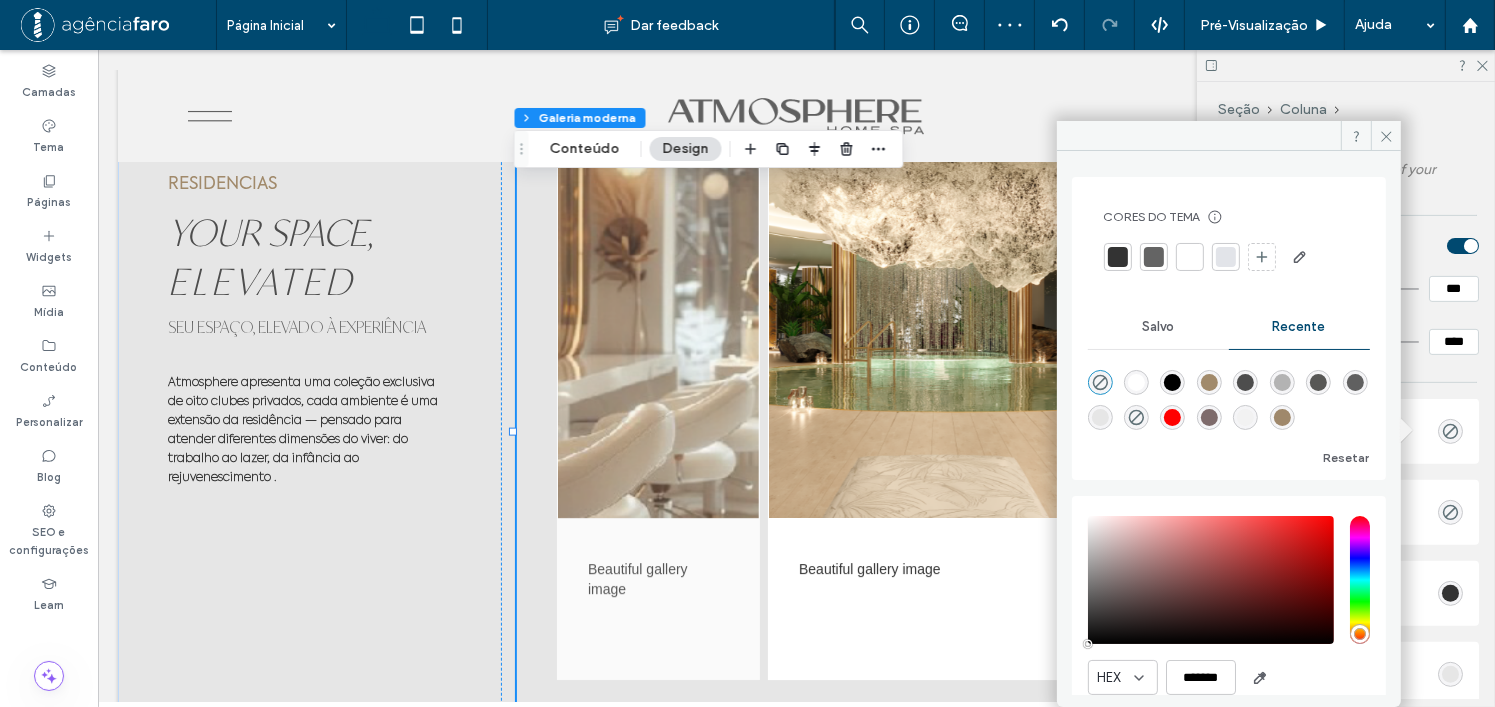 click on "Customize the appearance of your image carousel Full Width Image Height *** Carousel Max Width **** Carousel Background Image Border Color Caption Text Color Modal Background Show Image Captions Caption Position Below Image Caption Font Size ** Caption Background (Beside Mode) Show Modal Caption Modal Caption Background Modal Caption Text Color Show Expand Icon Always Show Icon (Fixed) Expand Icon Color Expand Icon Background Expand Icon Size ** Show Navigation Tools Arrow Color Arrow Hover Color Drag Bar Background Drag Bar Indicator Drag Bar Width *** Carousel Background Cor Imagem Cor de fundo Image Border Borda *** Carousel Corners Raio do canto * px Image Corners Raio do canto * px Caption Text Style Fonte Aboreto Espessura da Fonte normal Tamanho da Fonte 14 Cor da fonte Formato da fonte Alinhamento Sentido do texto" at bounding box center [1346, 1594] 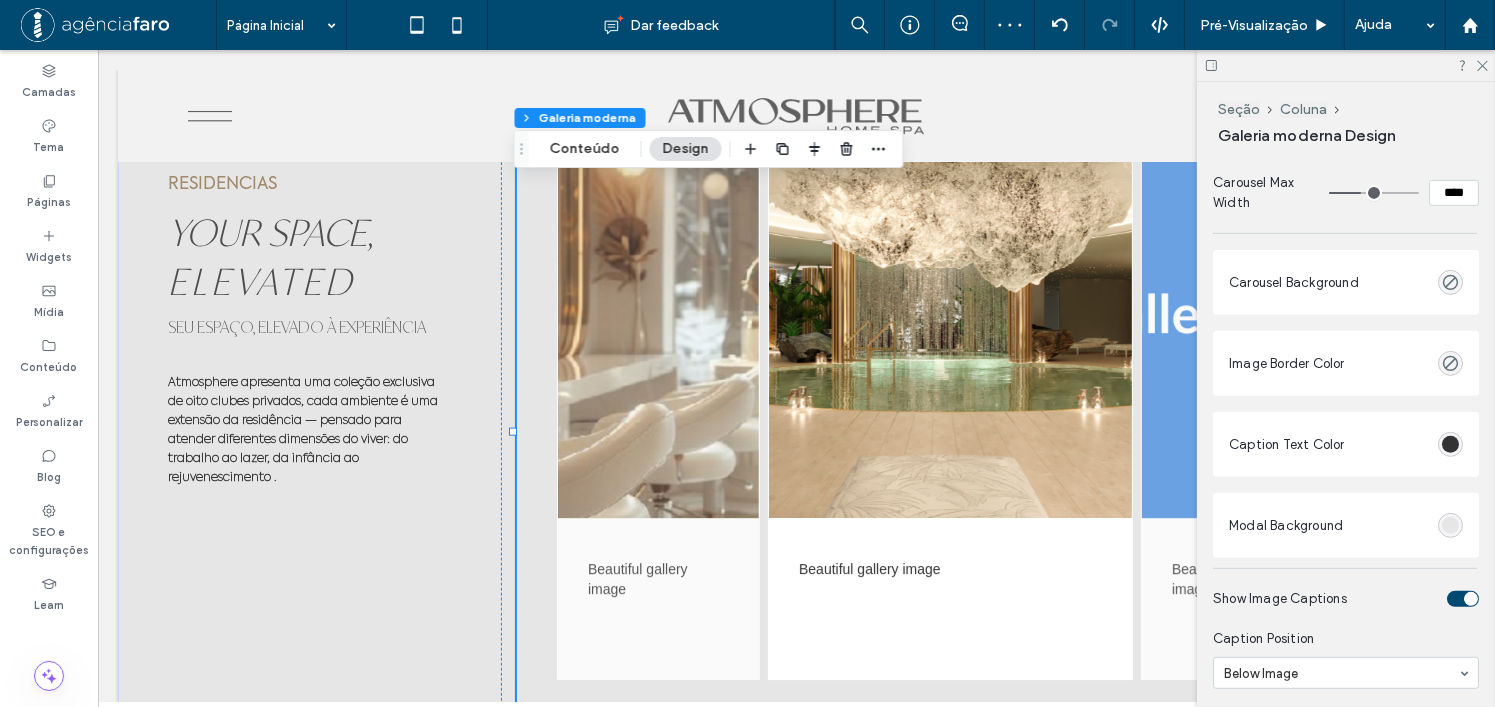 scroll, scrollTop: 900, scrollLeft: 0, axis: vertical 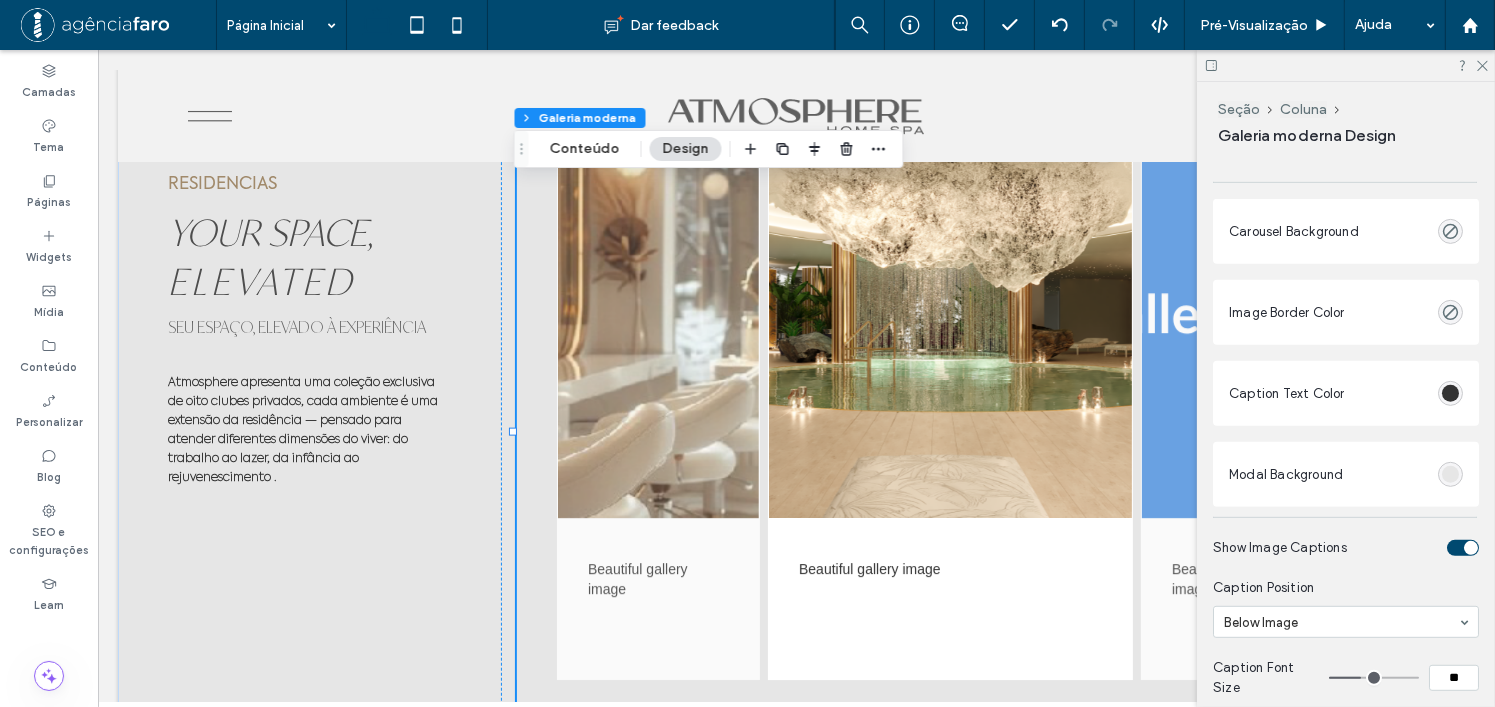 click at bounding box center [1450, 474] 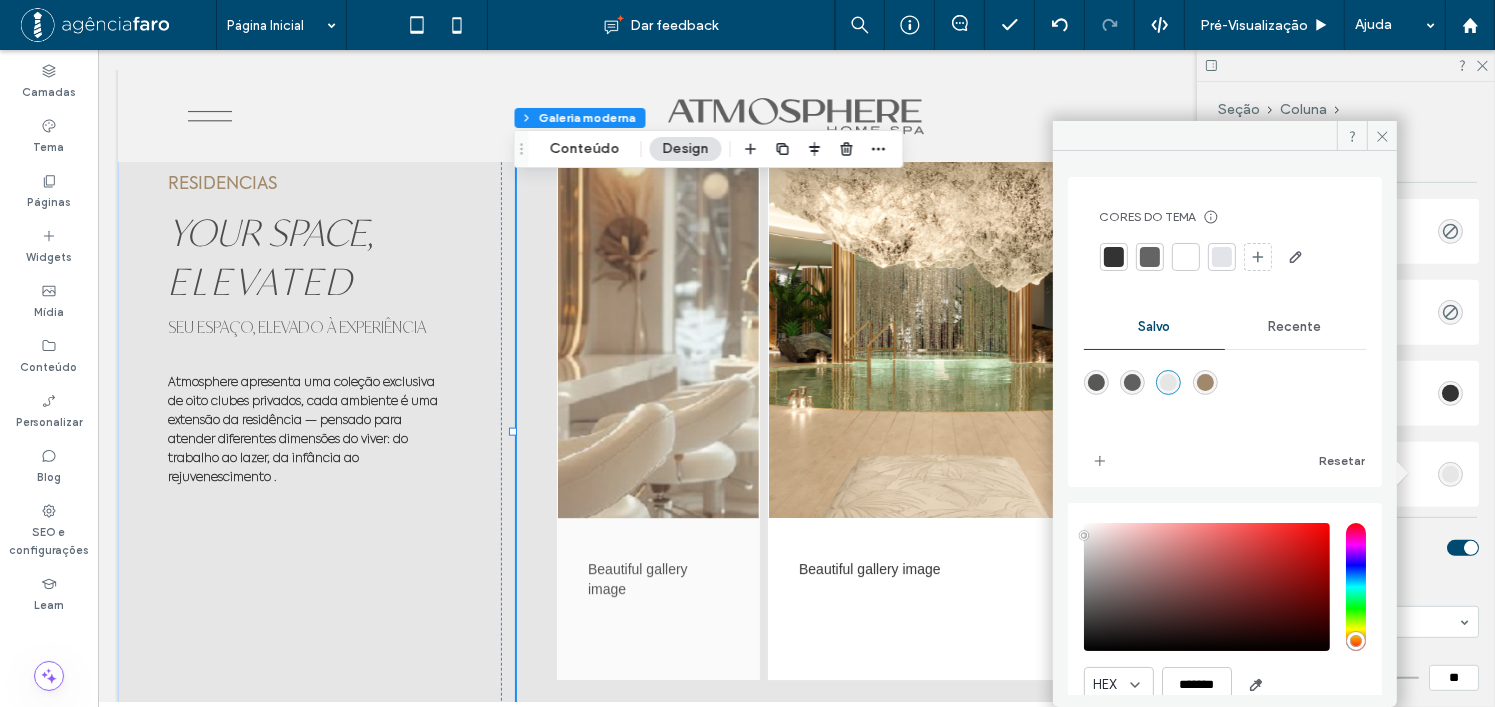 click on "Recente" at bounding box center [1295, 327] 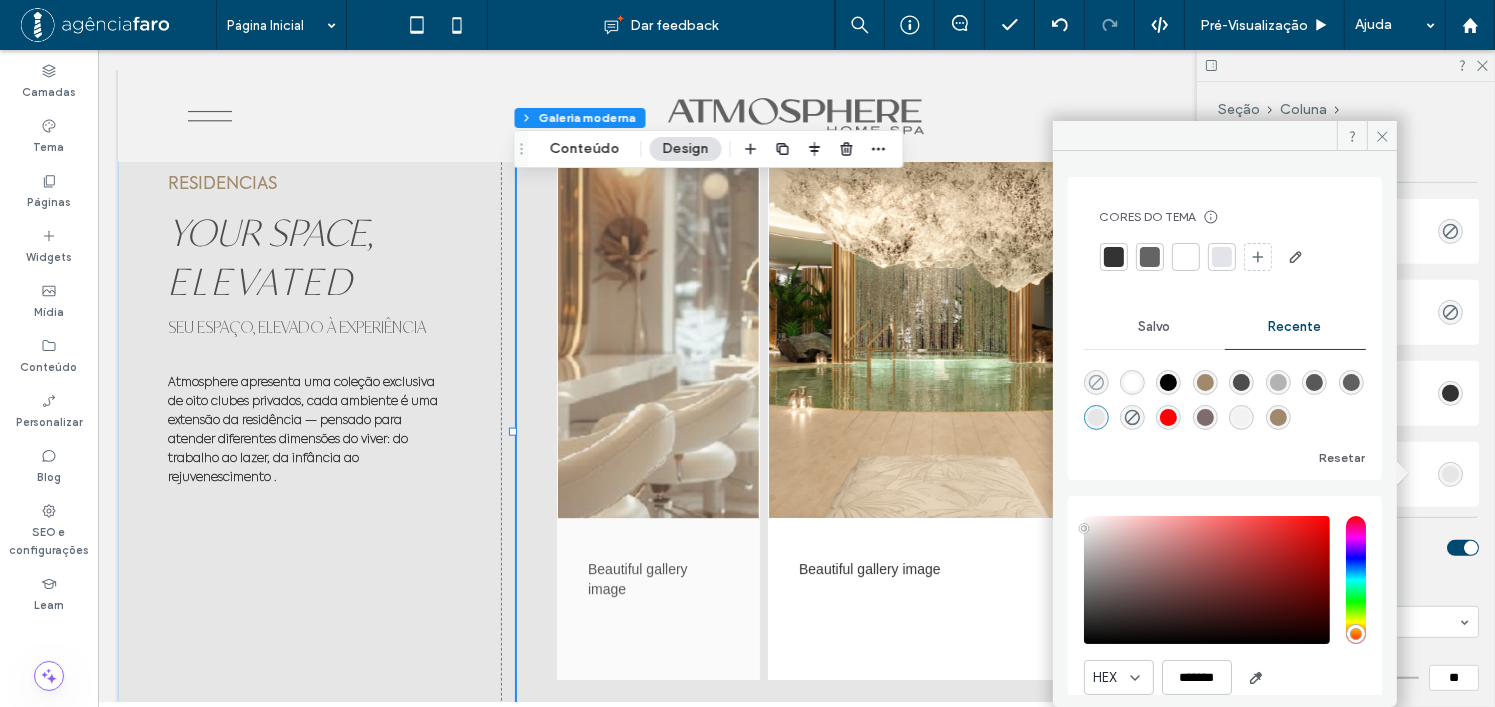click 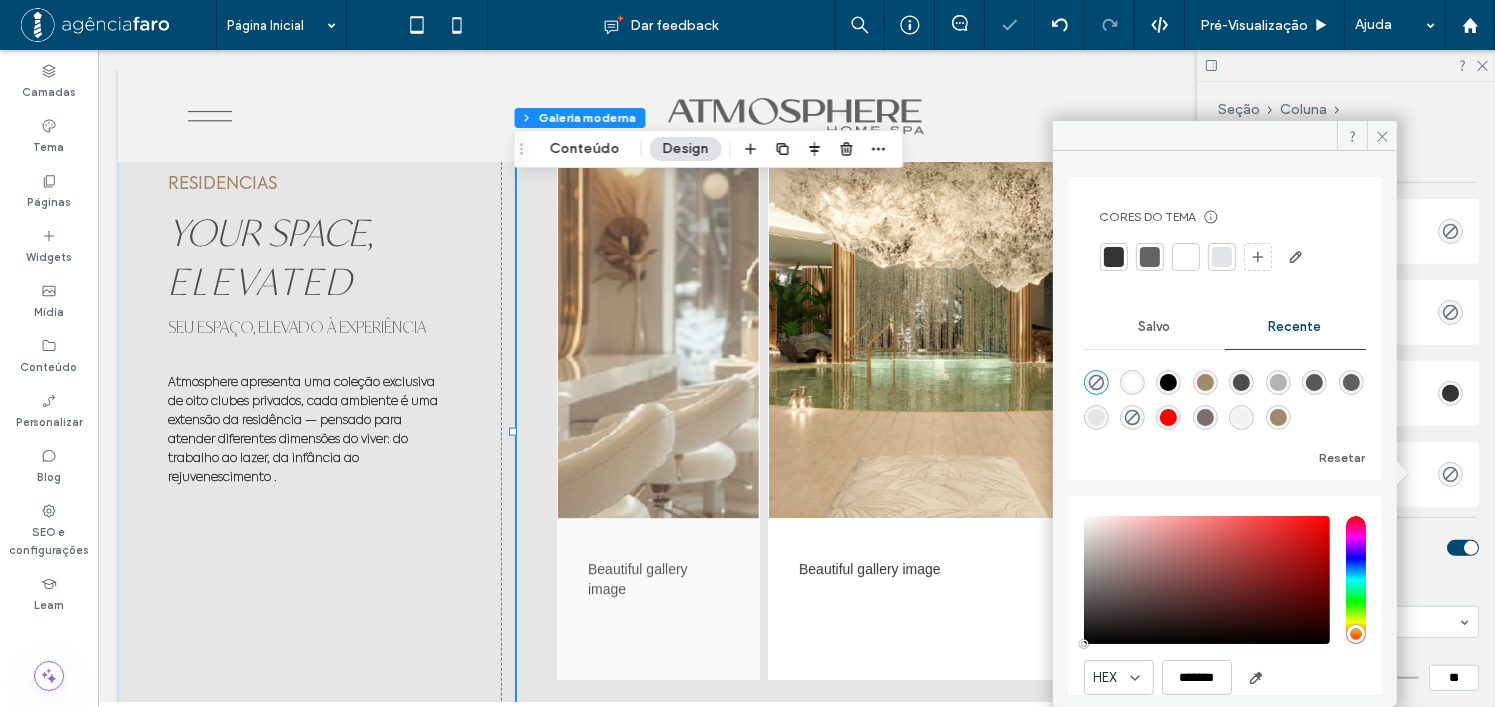 click on "Modal Background" at bounding box center [1346, 474] 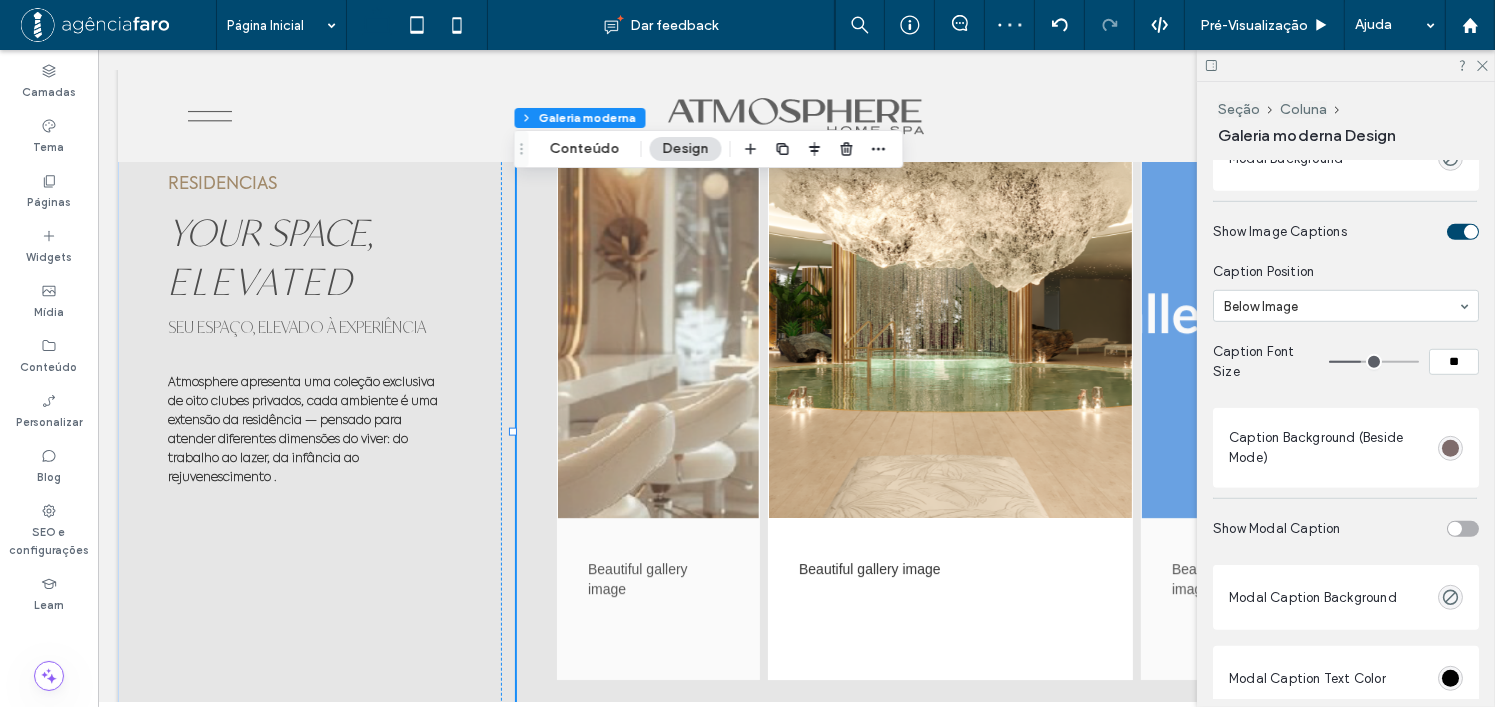 scroll, scrollTop: 1300, scrollLeft: 0, axis: vertical 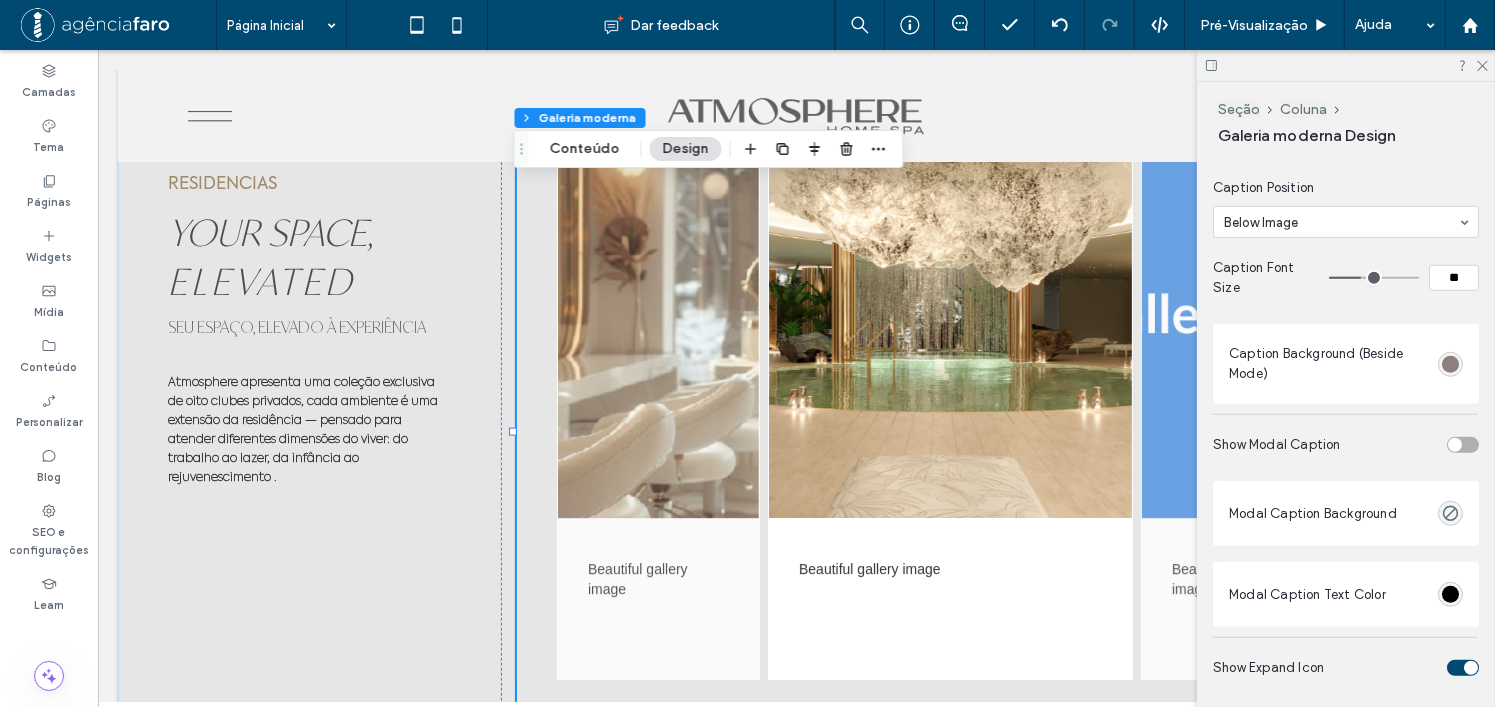 click at bounding box center [1450, 364] 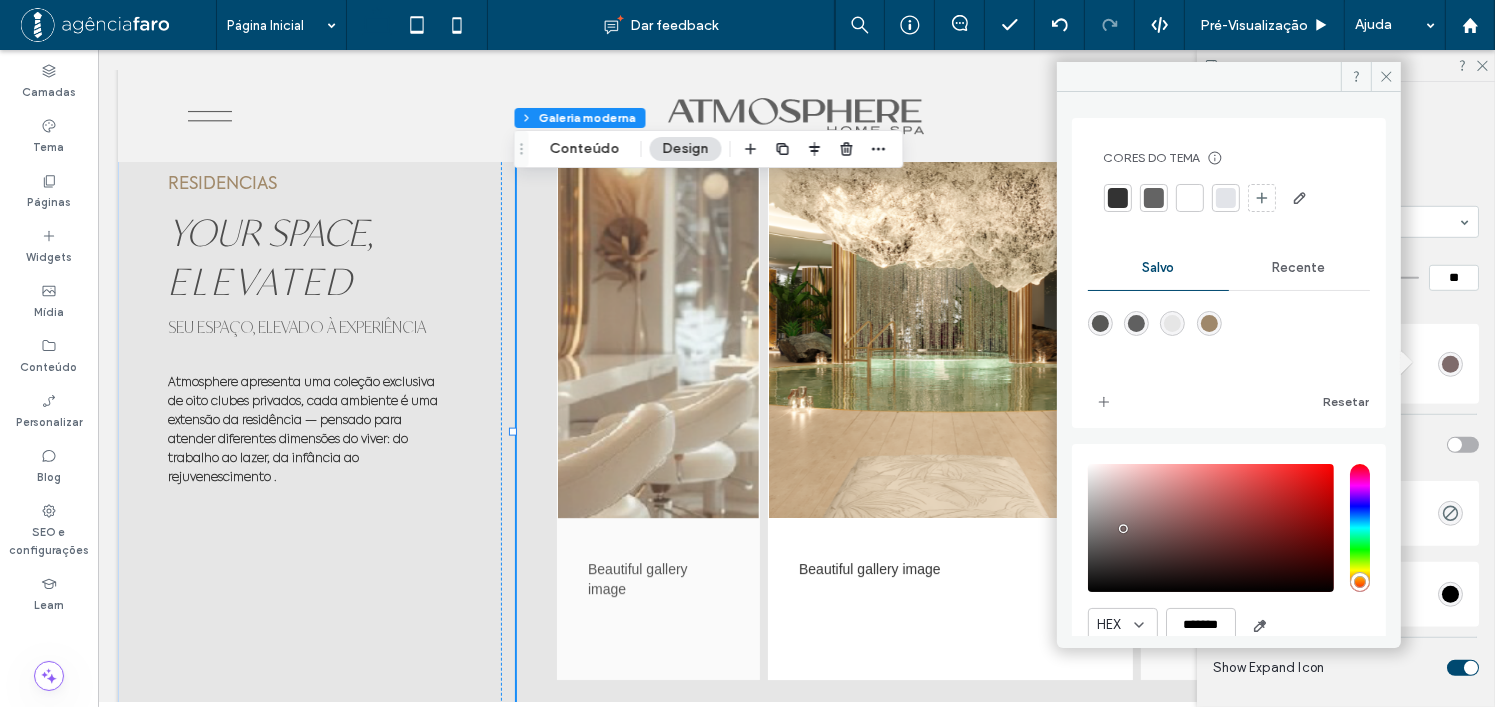 click on "Recente" at bounding box center [1299, 268] 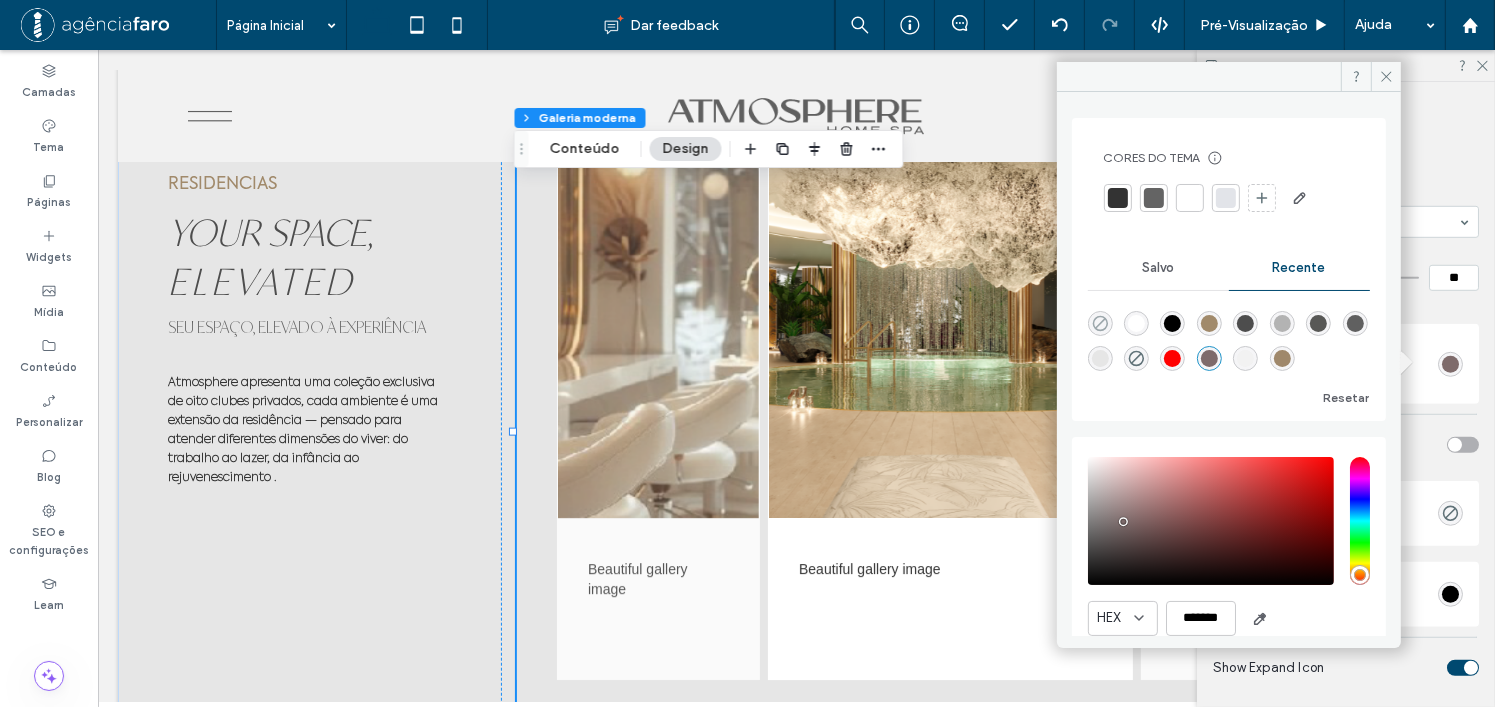 click 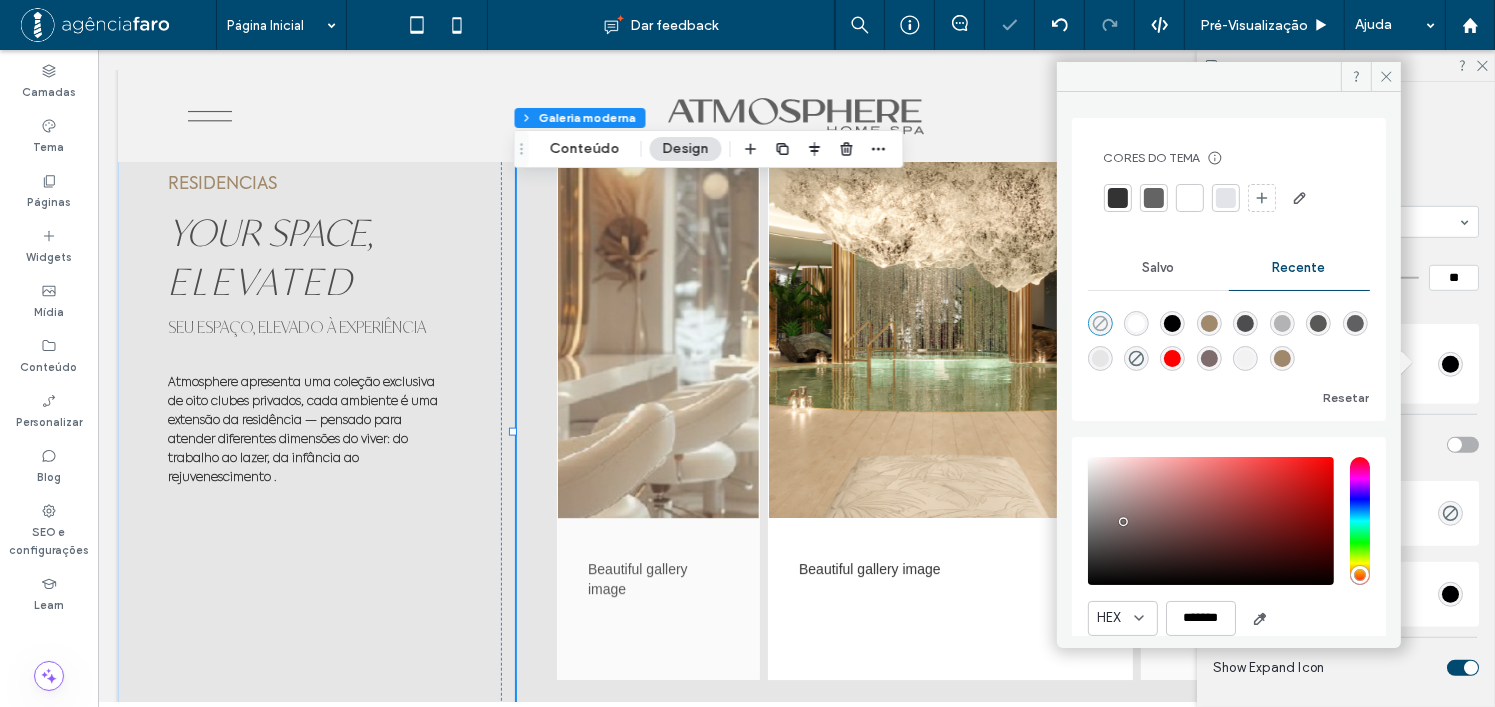 type on "*******" 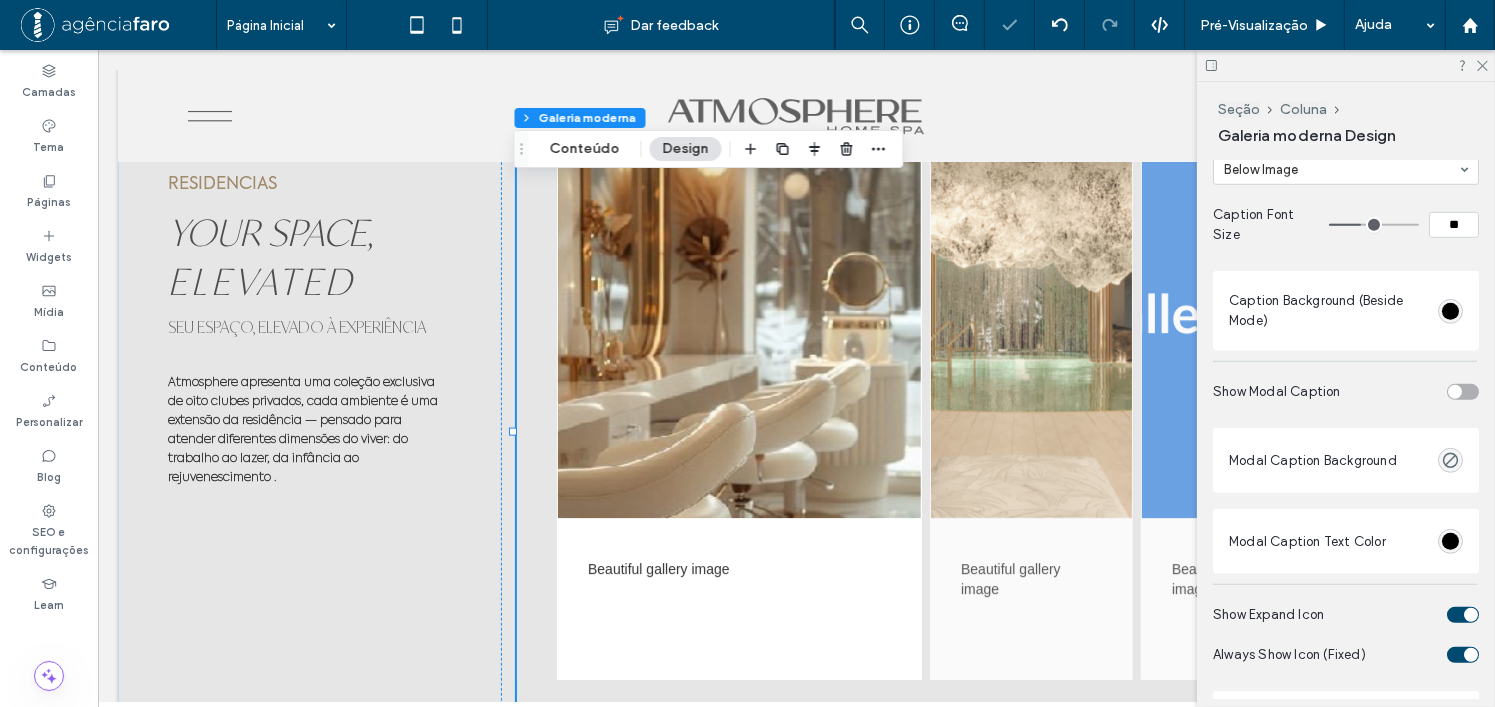scroll, scrollTop: 1600, scrollLeft: 0, axis: vertical 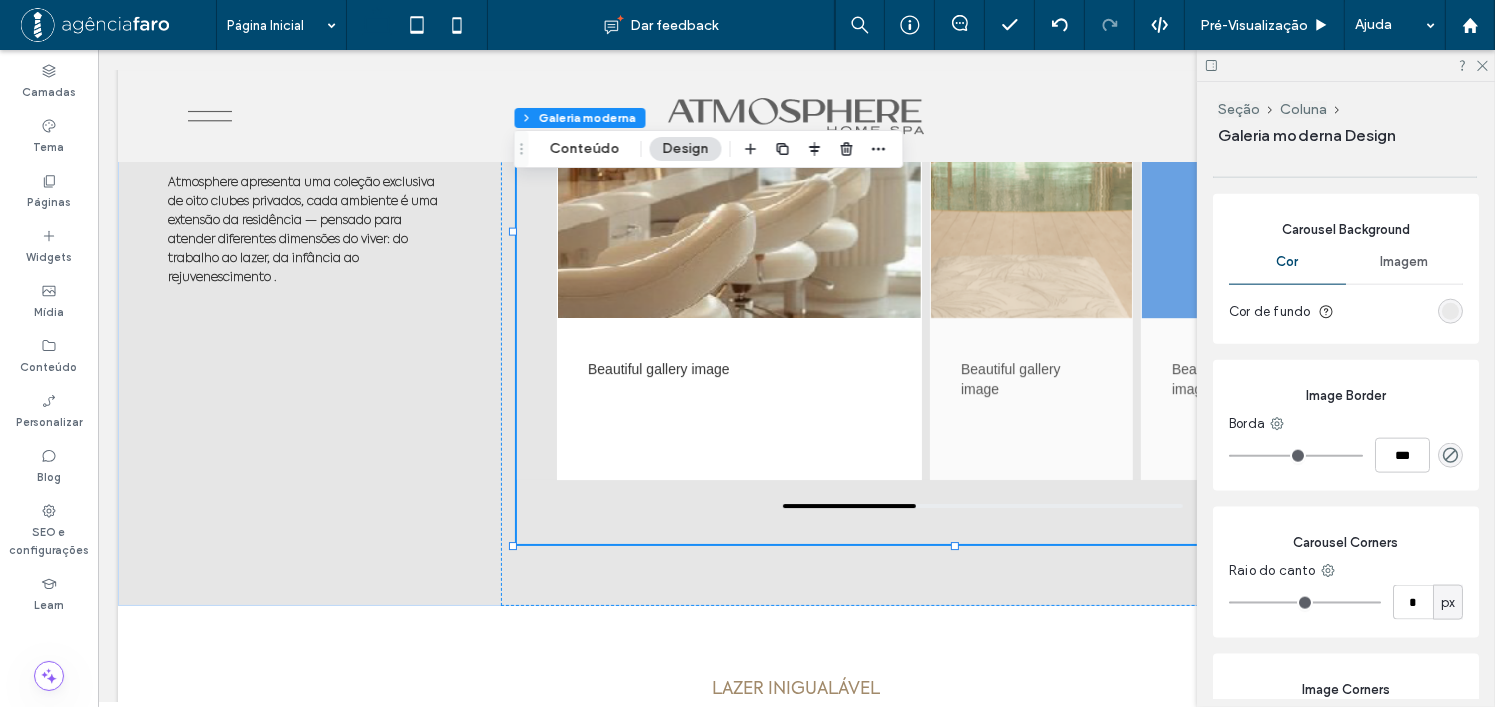 click at bounding box center [1450, 311] 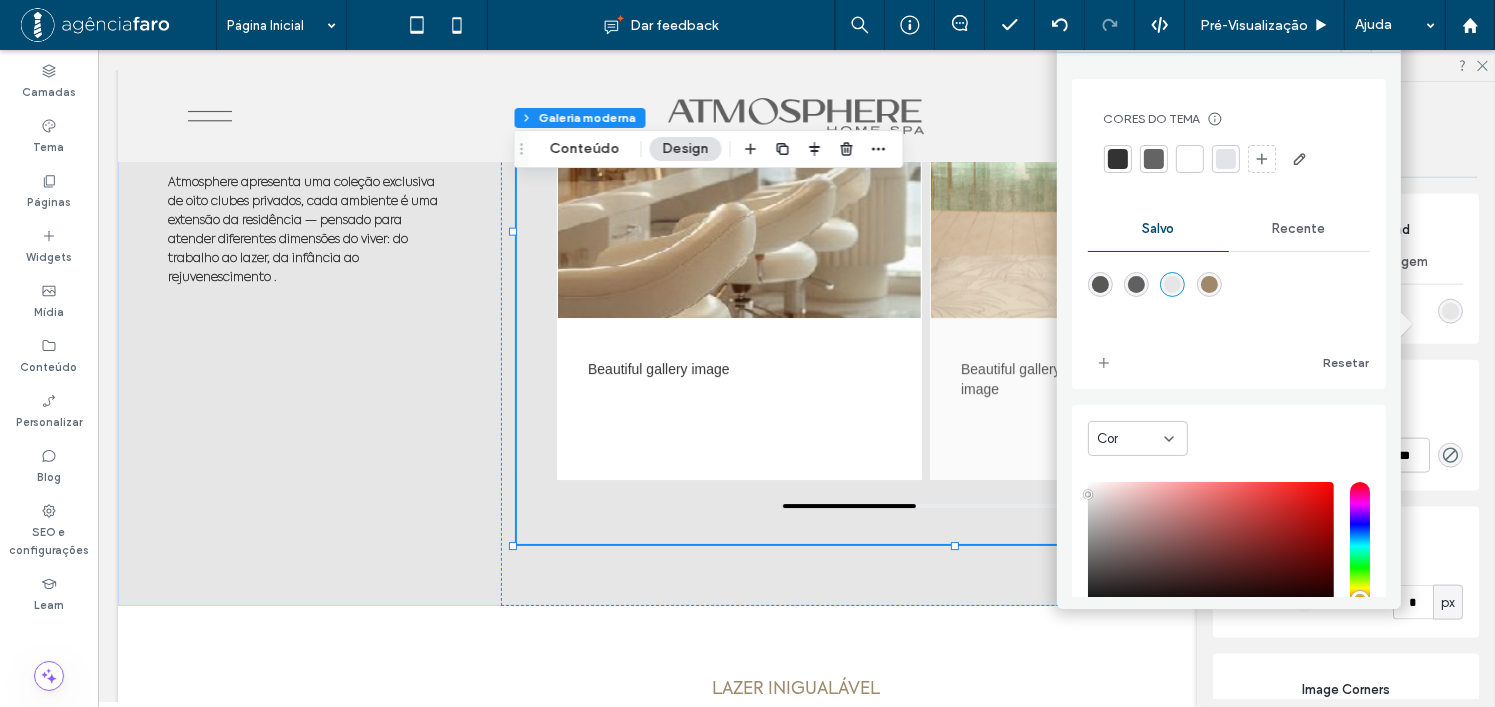 drag, startPoint x: 1262, startPoint y: 231, endPoint x: 1188, endPoint y: 248, distance: 75.9276 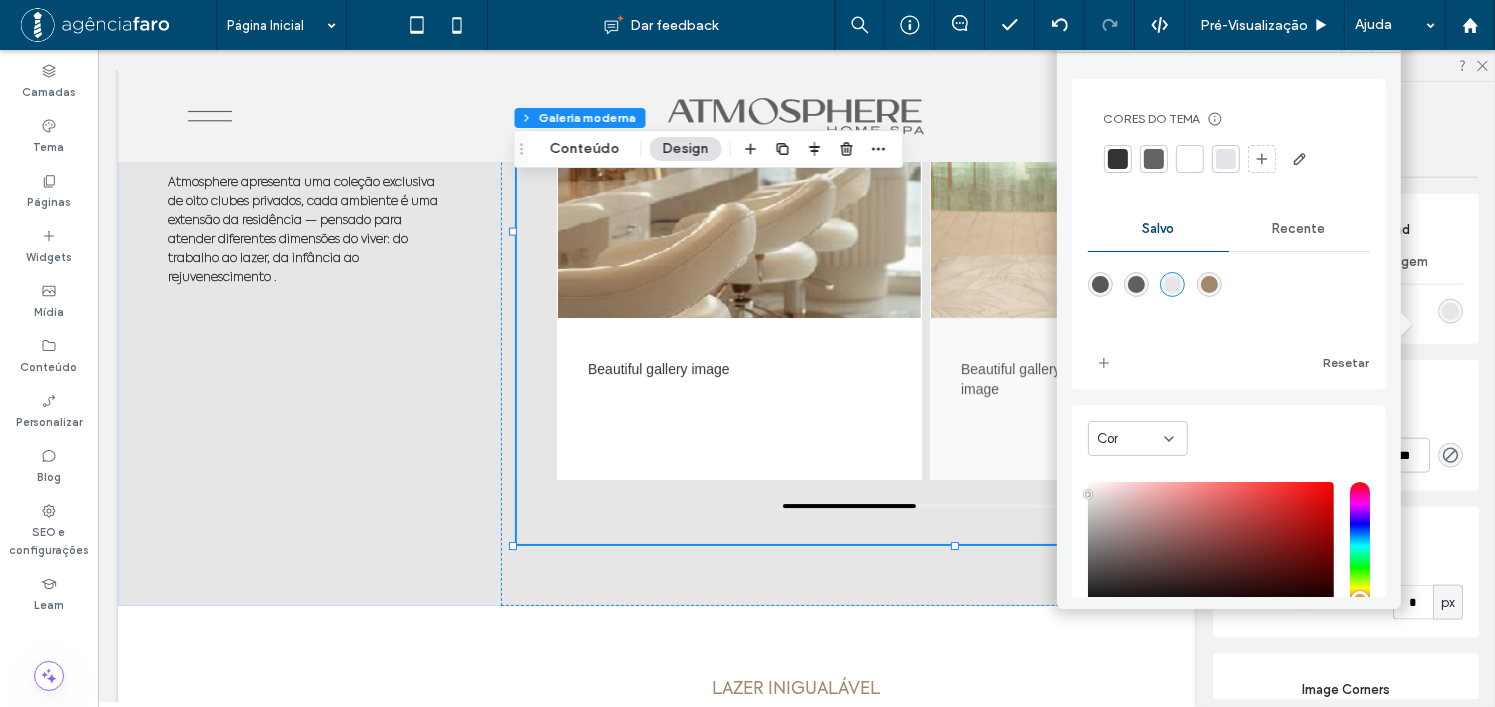 click on "Recente" at bounding box center [1299, 229] 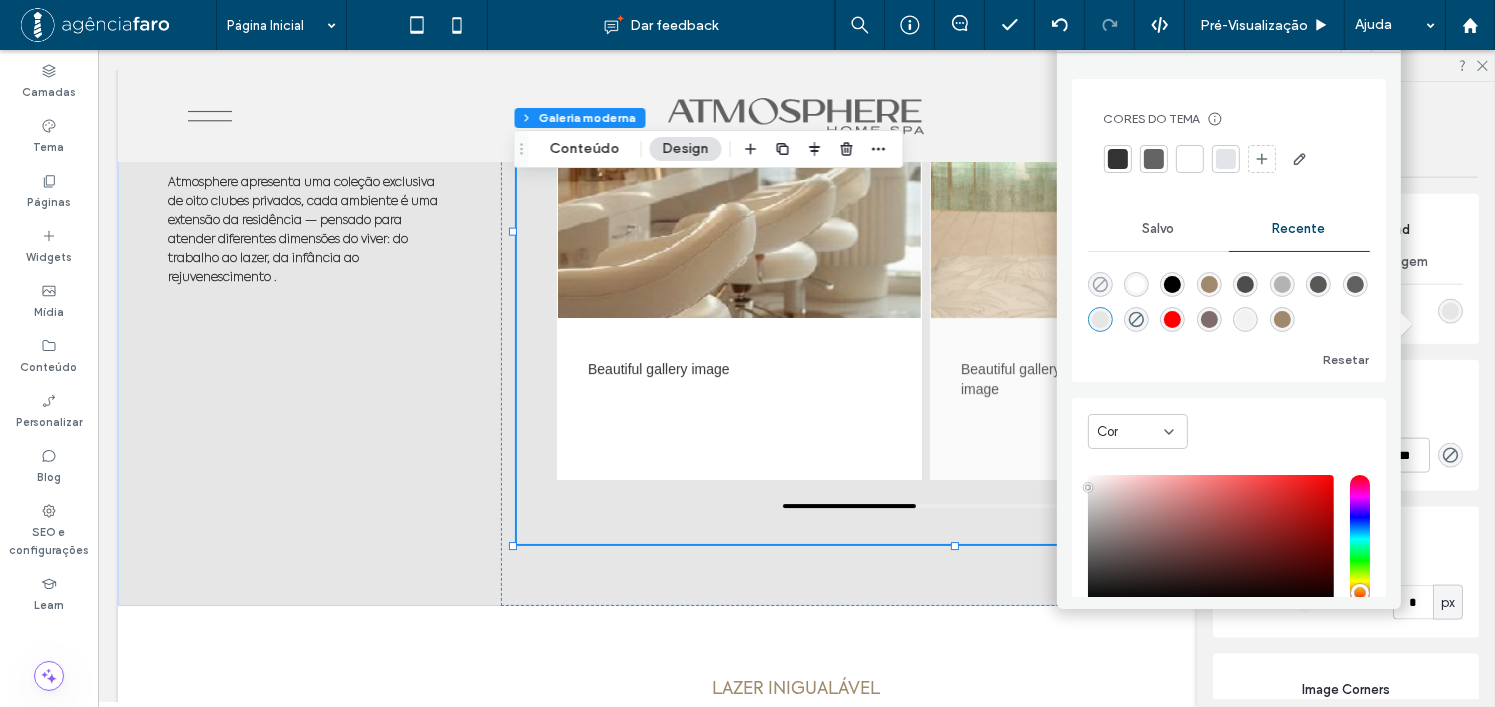 click 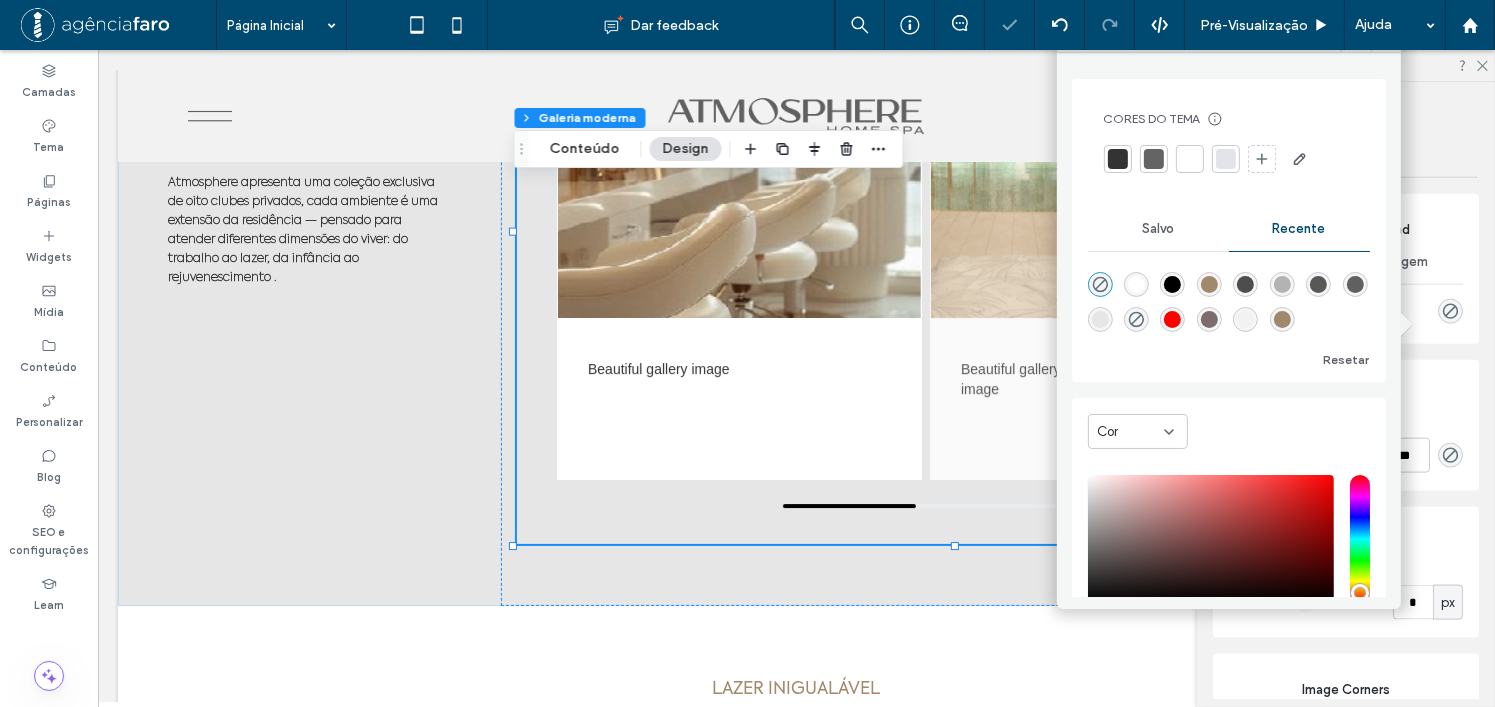click on "Image Border Borda ***" at bounding box center (1346, 425) 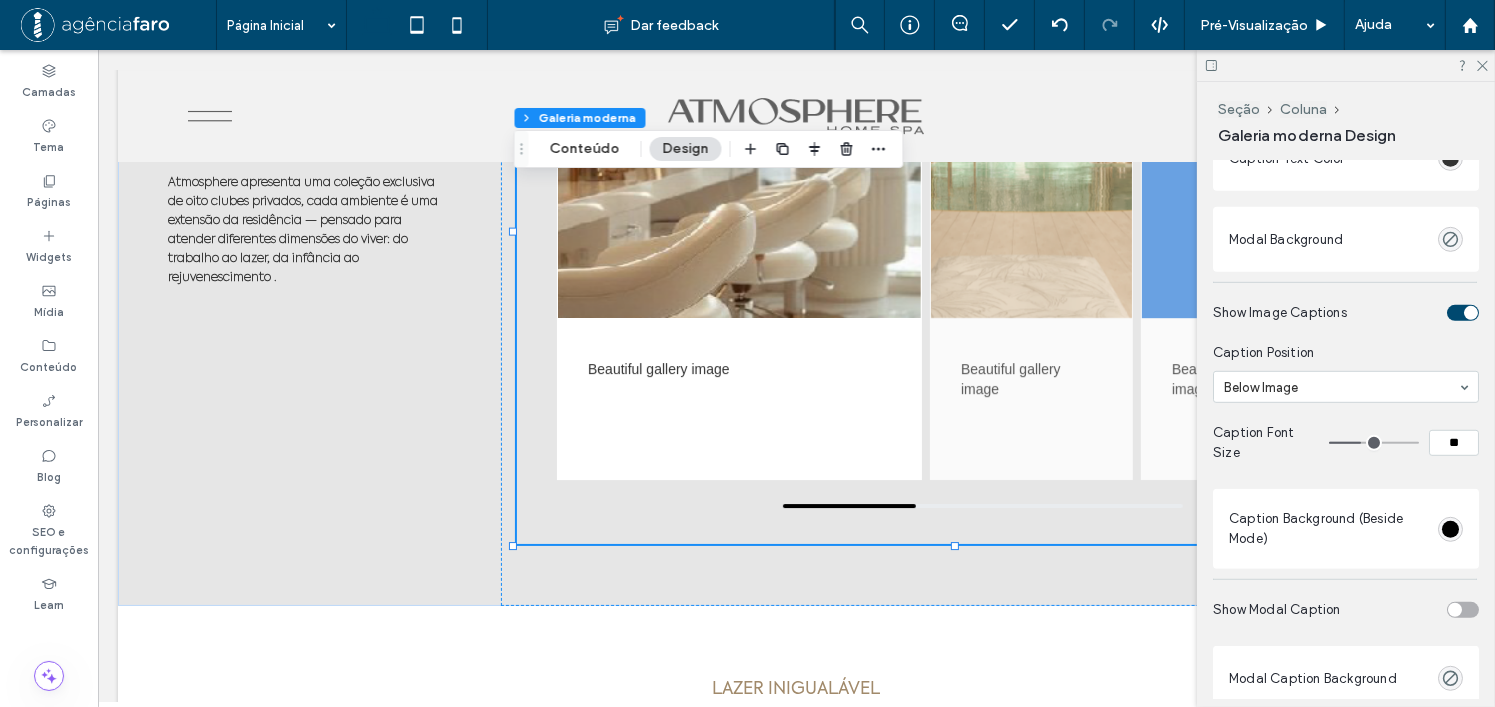scroll, scrollTop: 1435, scrollLeft: 0, axis: vertical 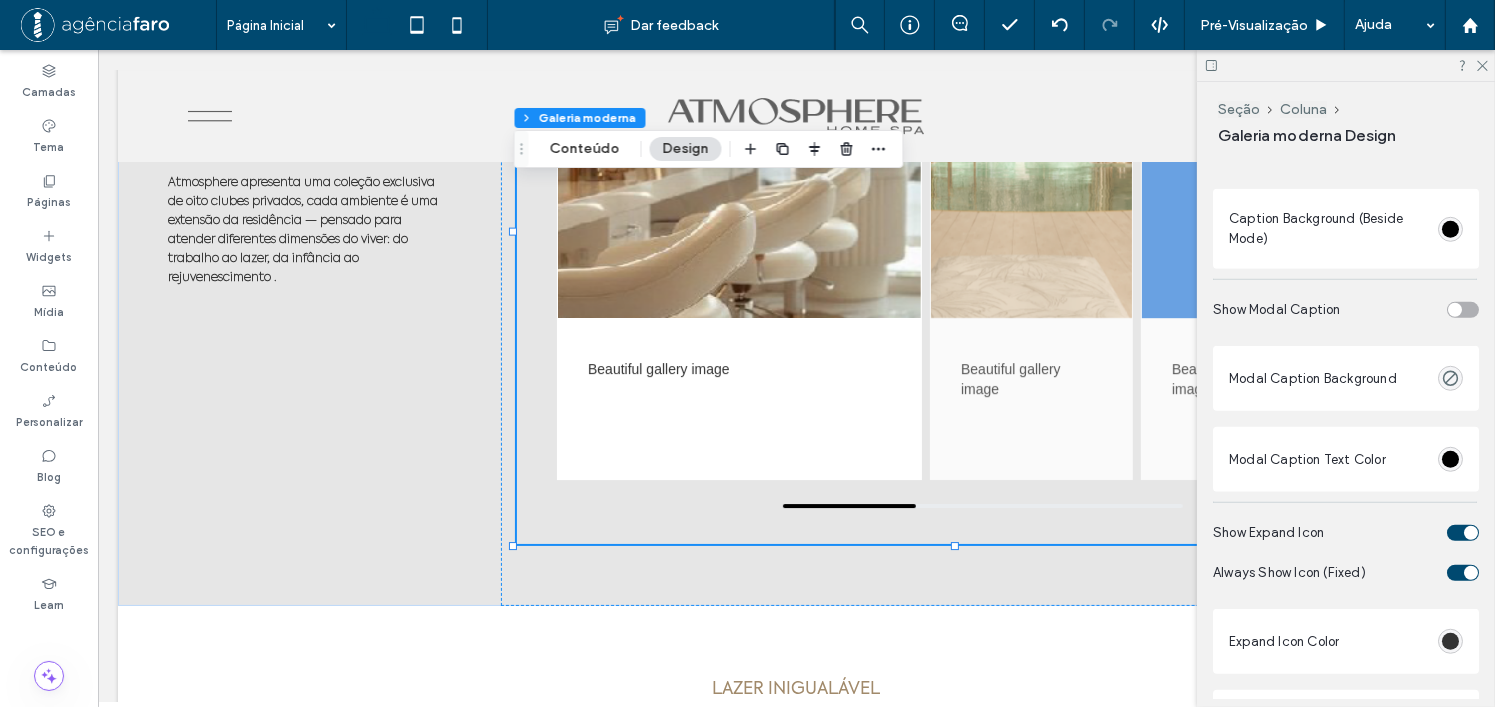 click on "Modal Caption Background" at bounding box center [1346, 378] 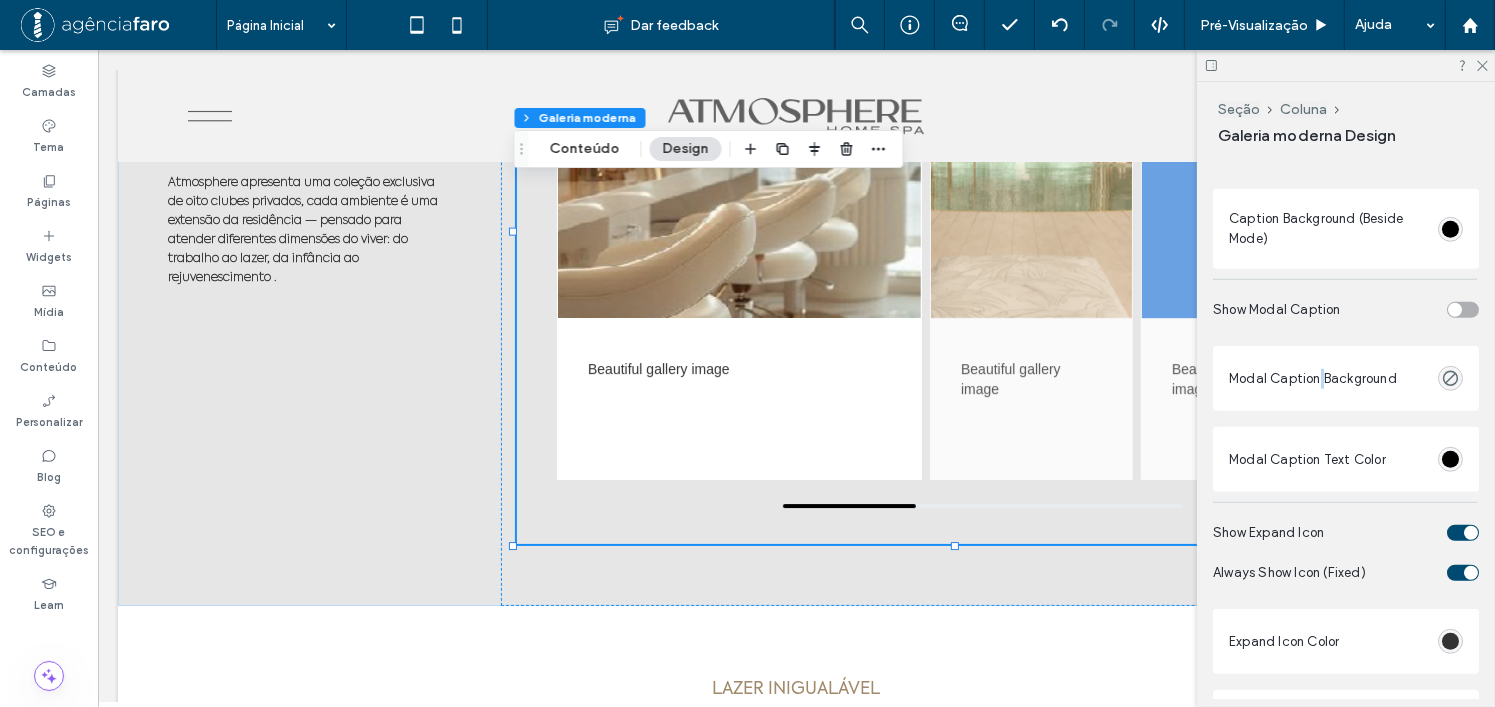 click on "Modal Caption Background" at bounding box center [1313, 379] 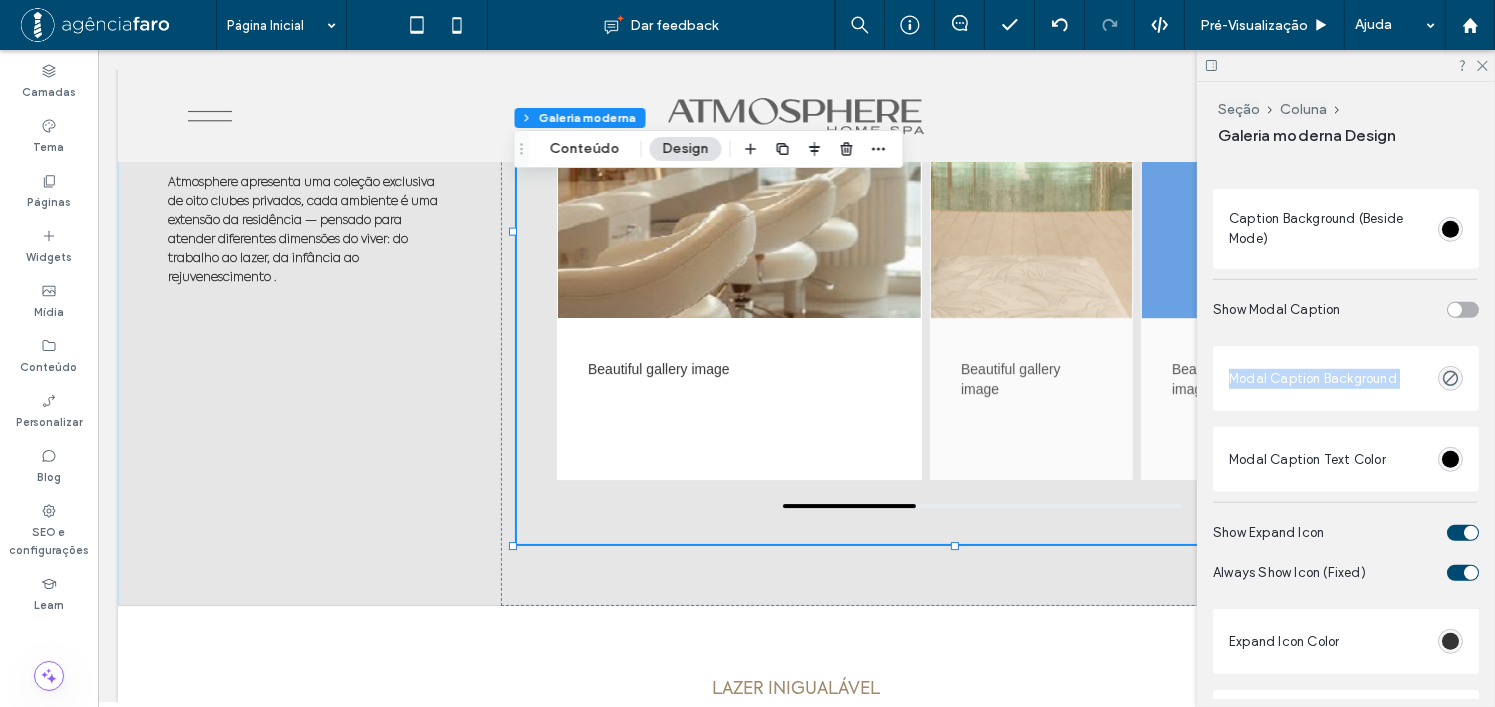 click on "Modal Caption Background" at bounding box center [1313, 379] 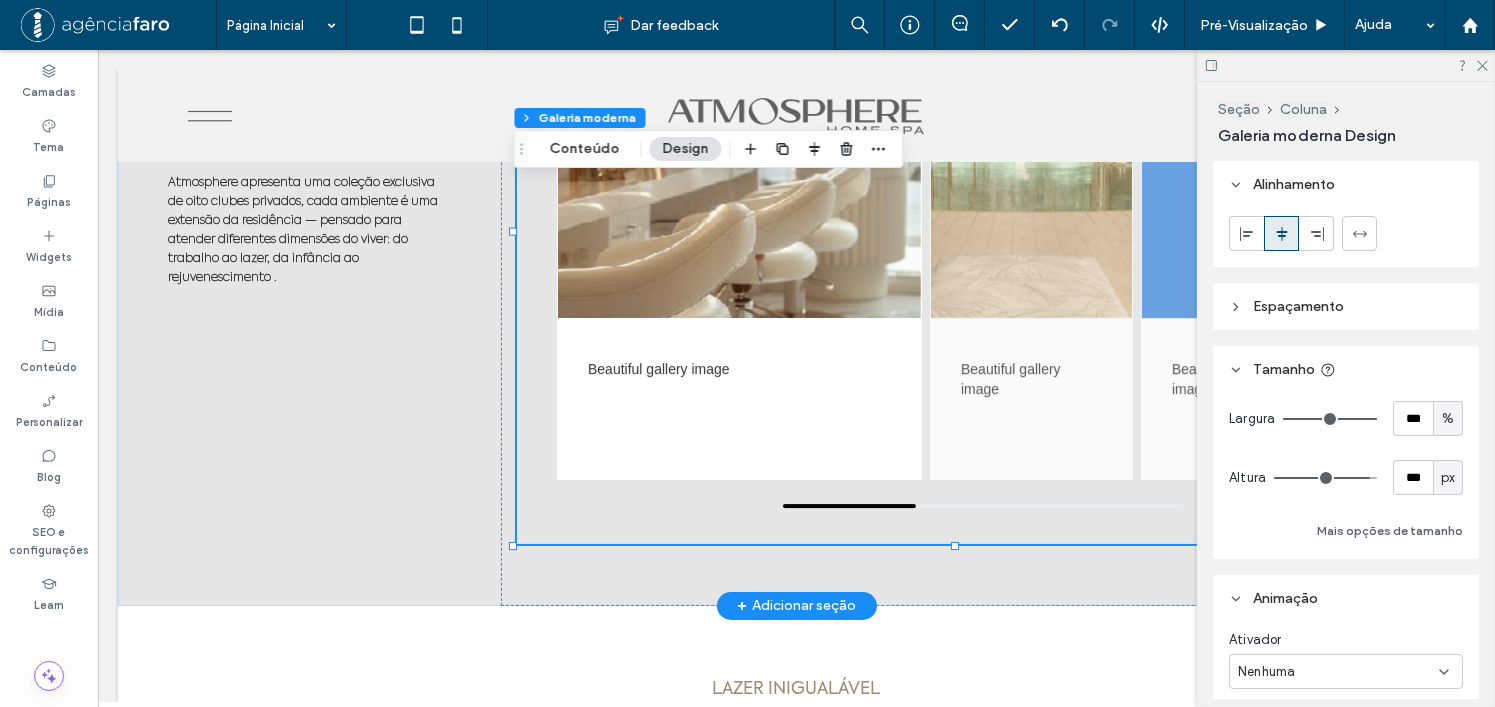 scroll, scrollTop: 0, scrollLeft: 0, axis: both 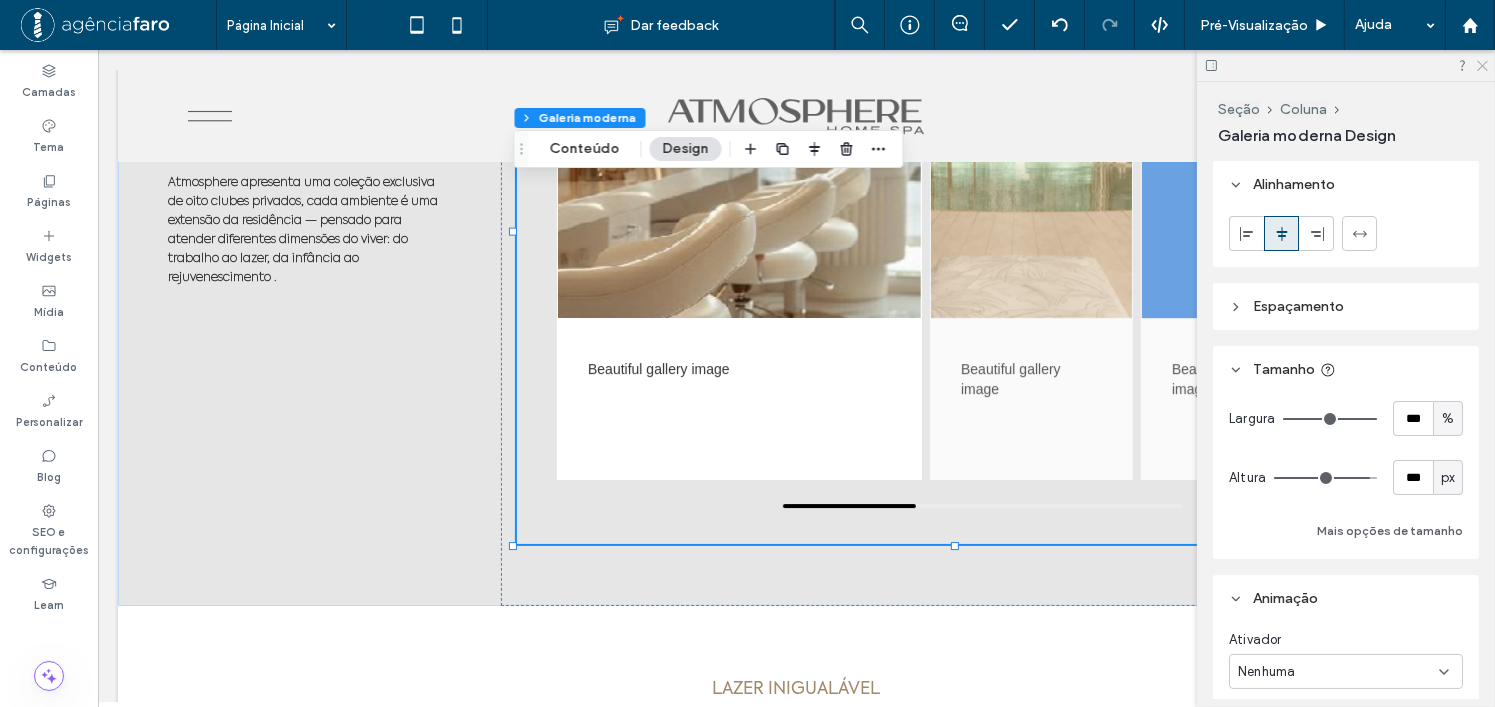 click 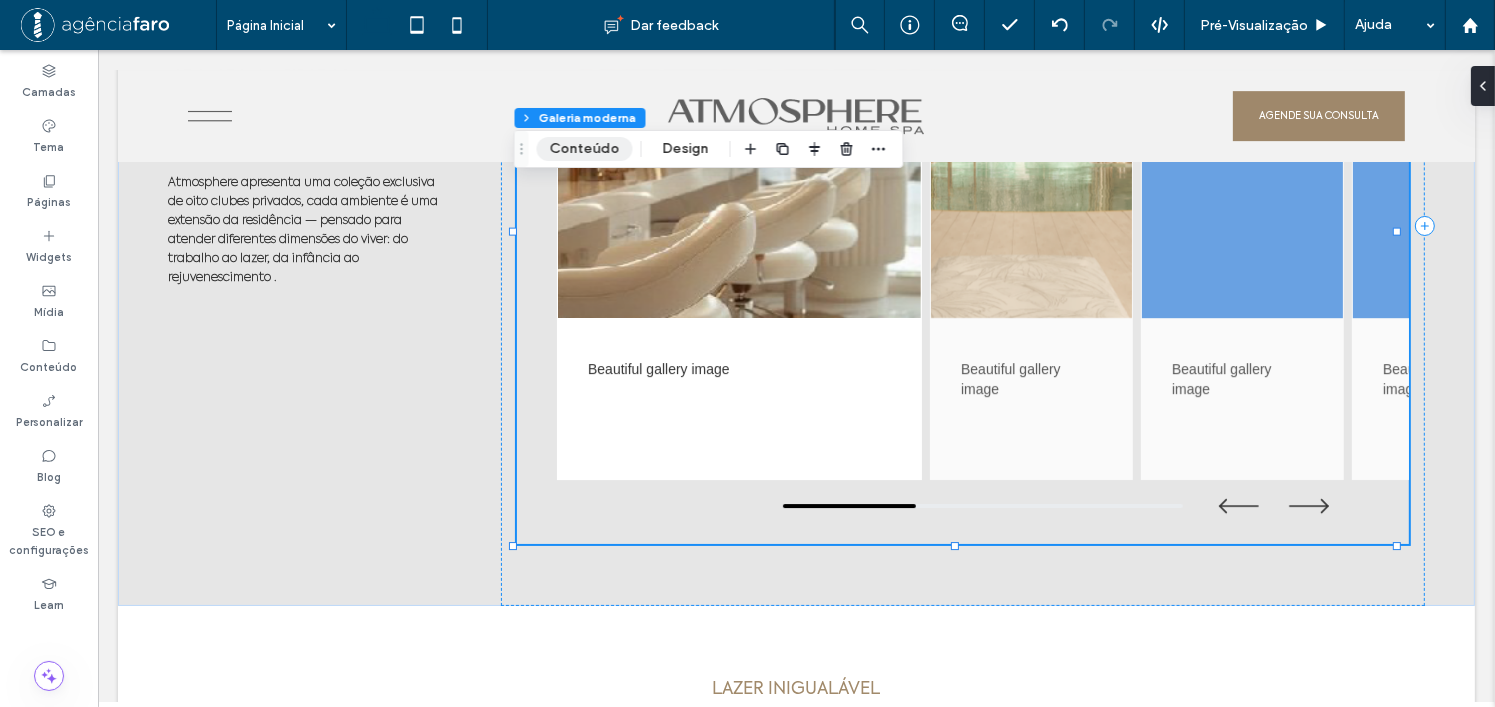 click on "Conteúdo" at bounding box center [585, 149] 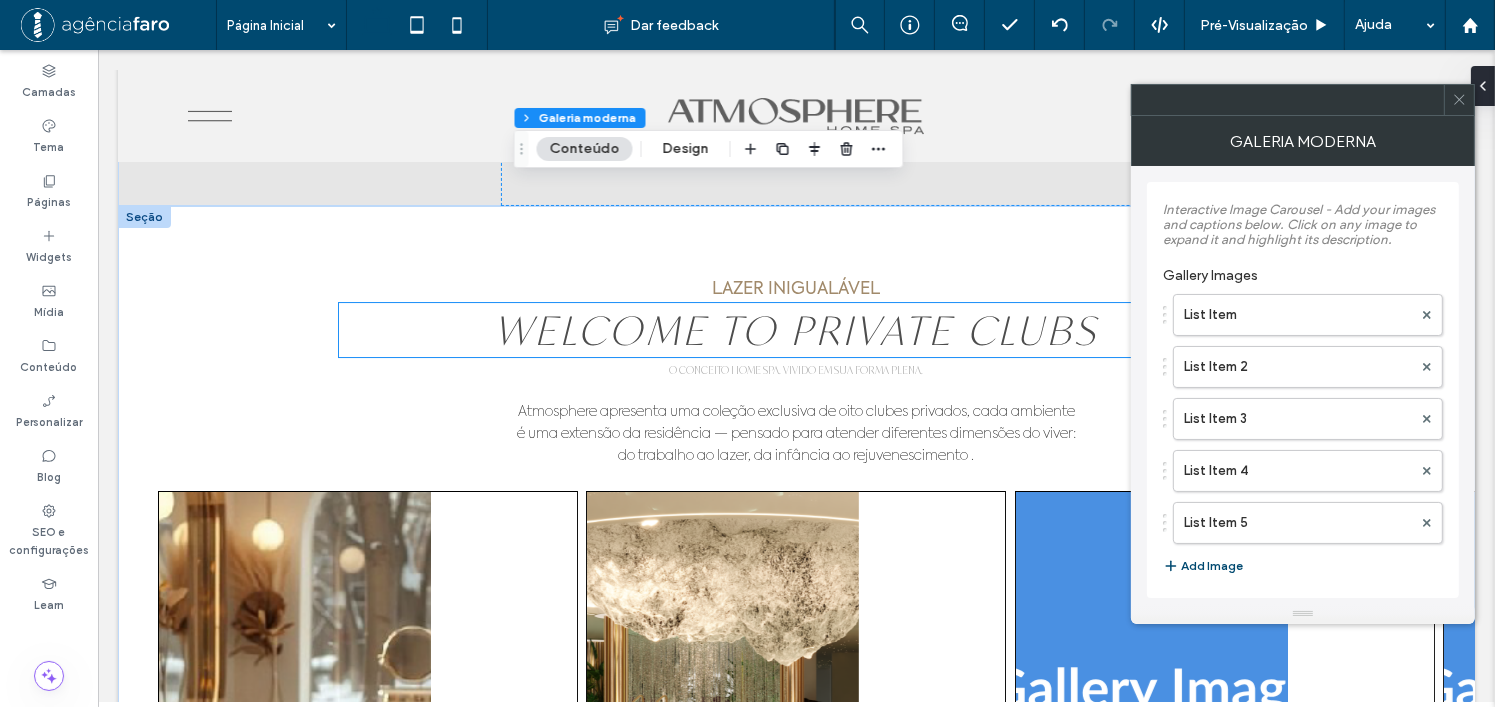 scroll, scrollTop: 6378, scrollLeft: 0, axis: vertical 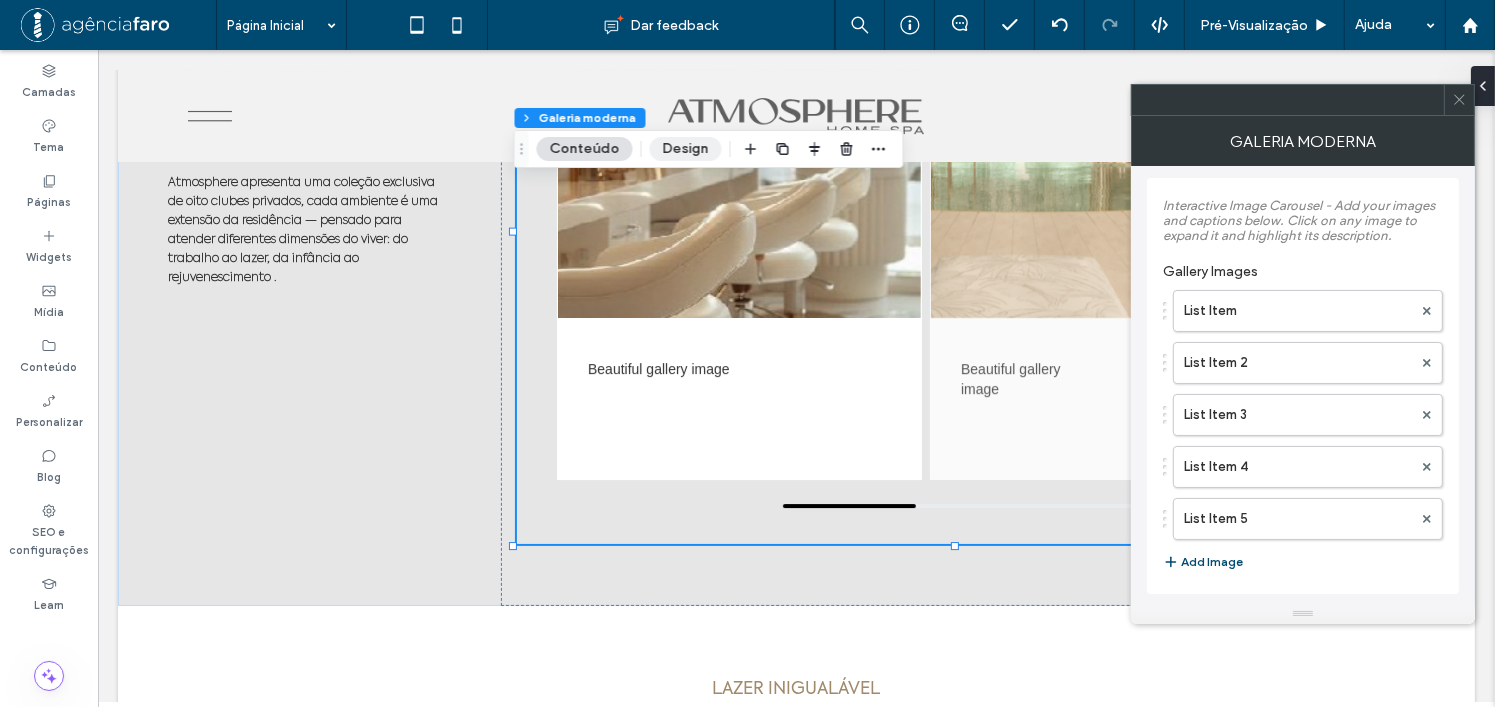 click on "Design" at bounding box center (686, 149) 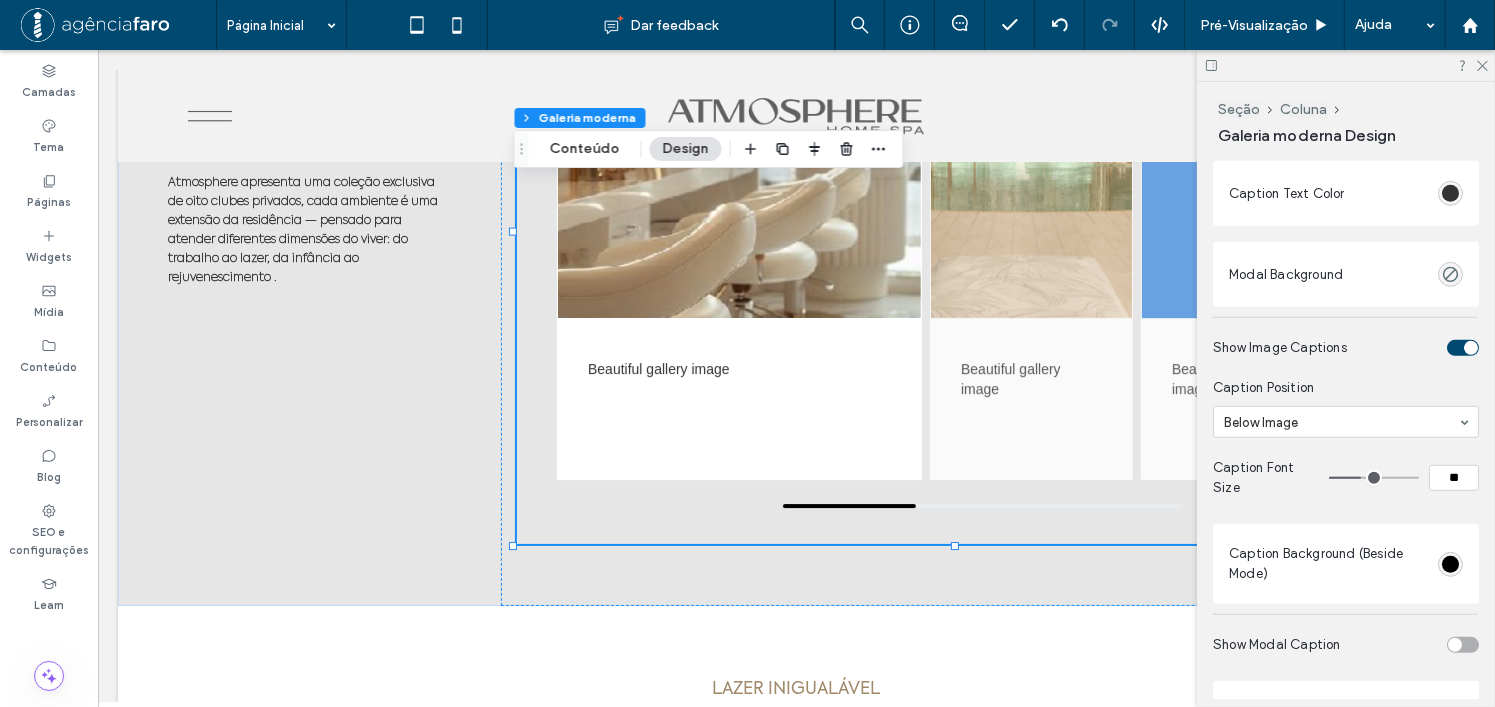 scroll, scrollTop: 1000, scrollLeft: 0, axis: vertical 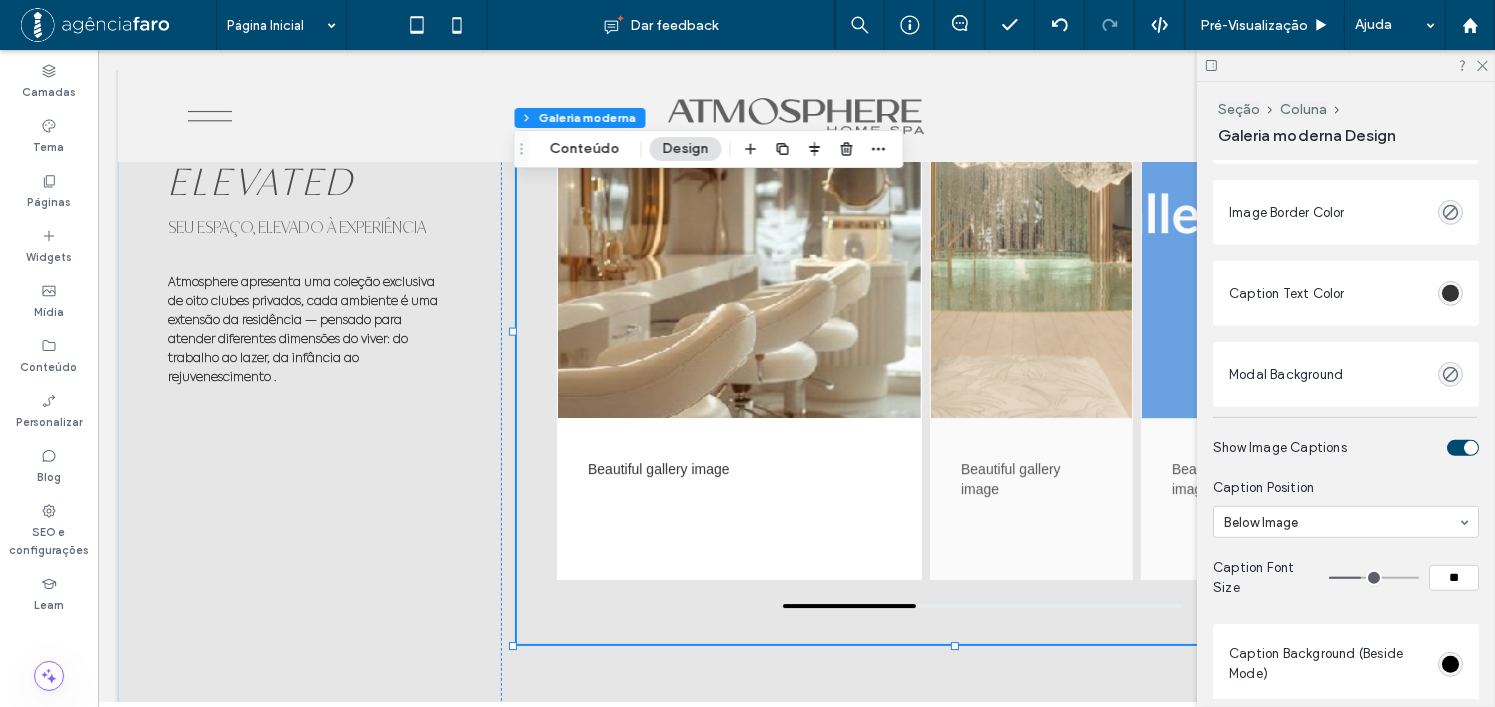 click at bounding box center (1471, 448) 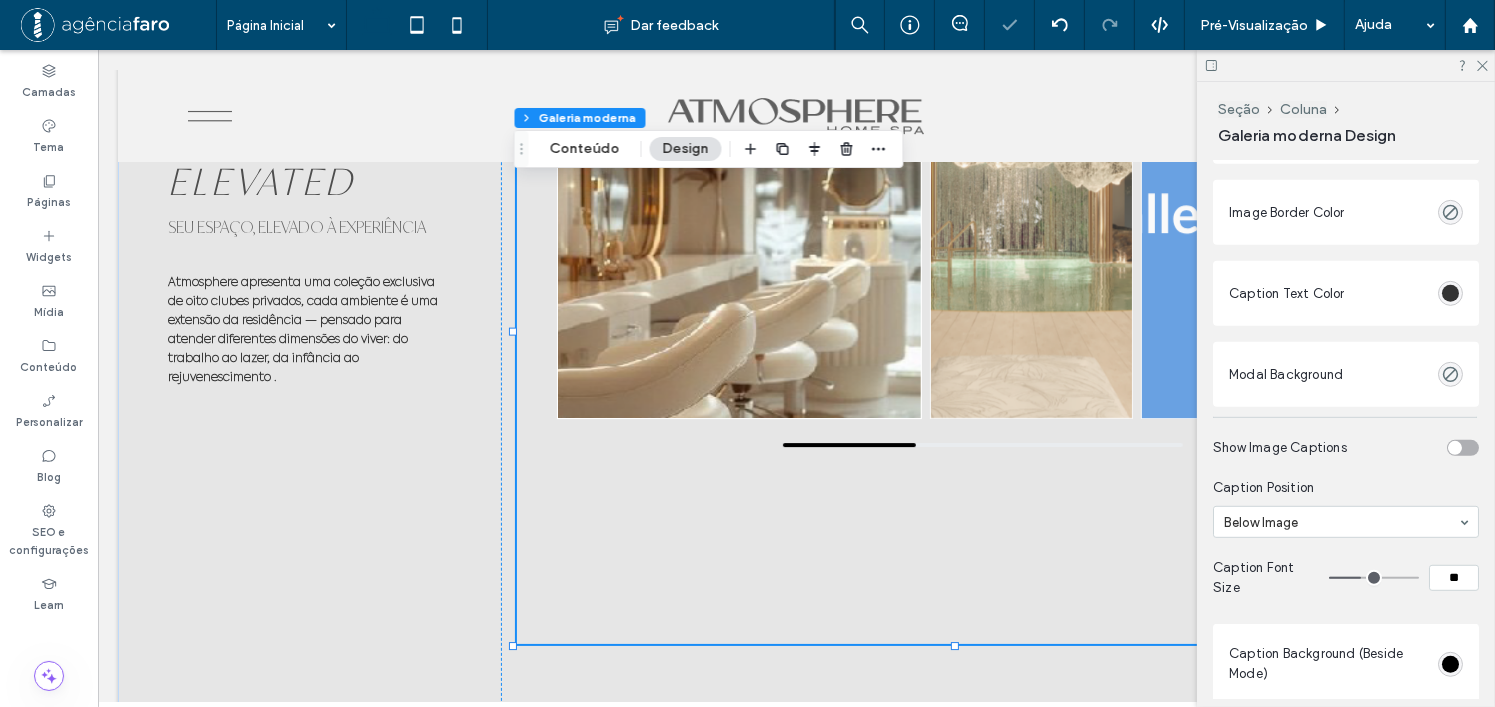 click at bounding box center [1463, 448] 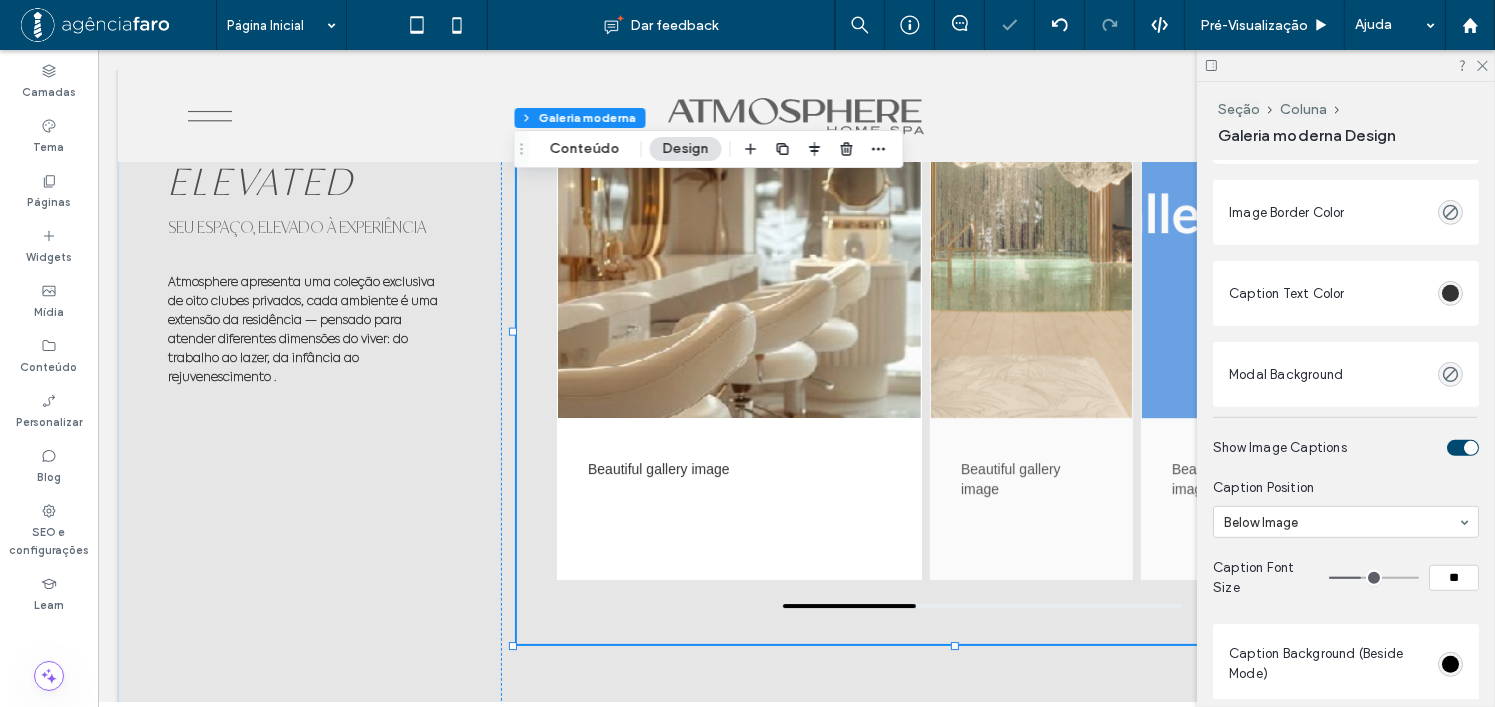 click at bounding box center (1471, 448) 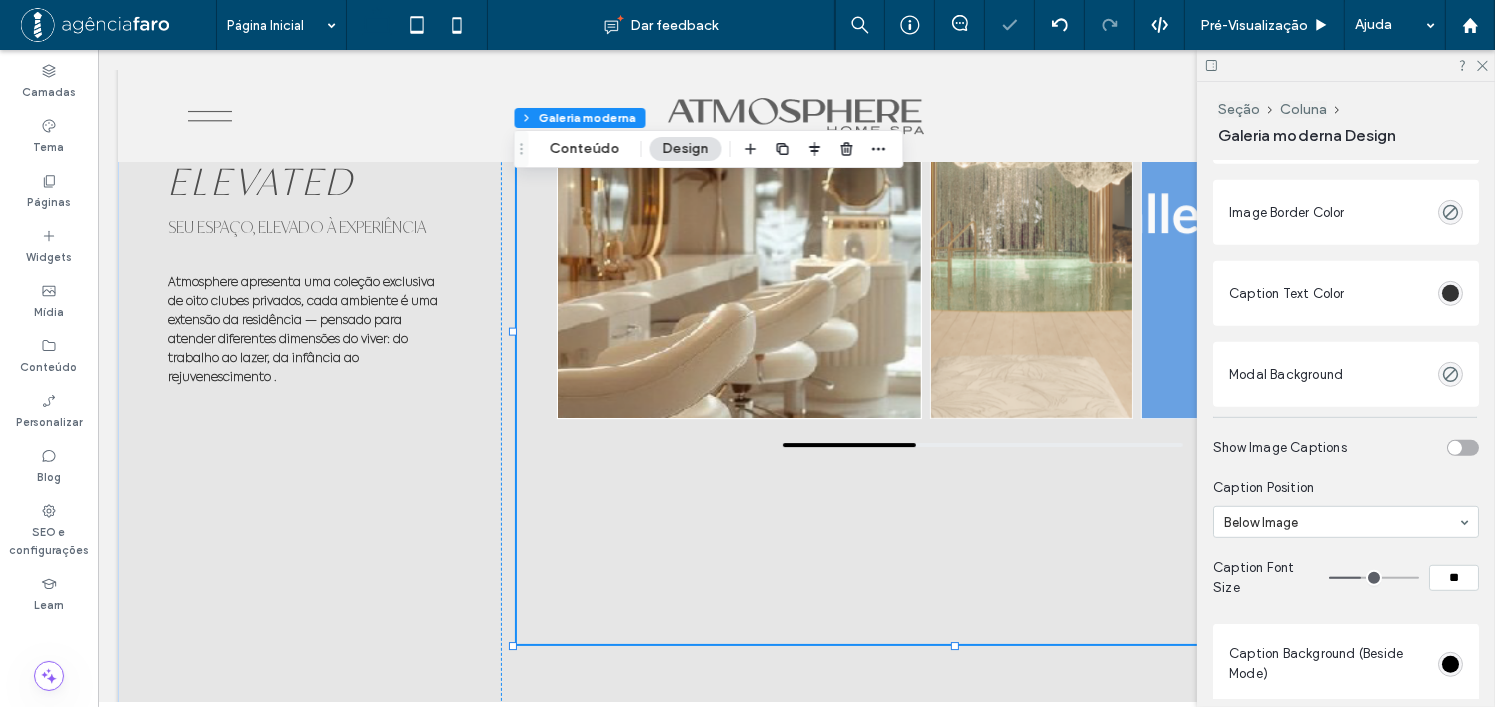 click at bounding box center [1463, 448] 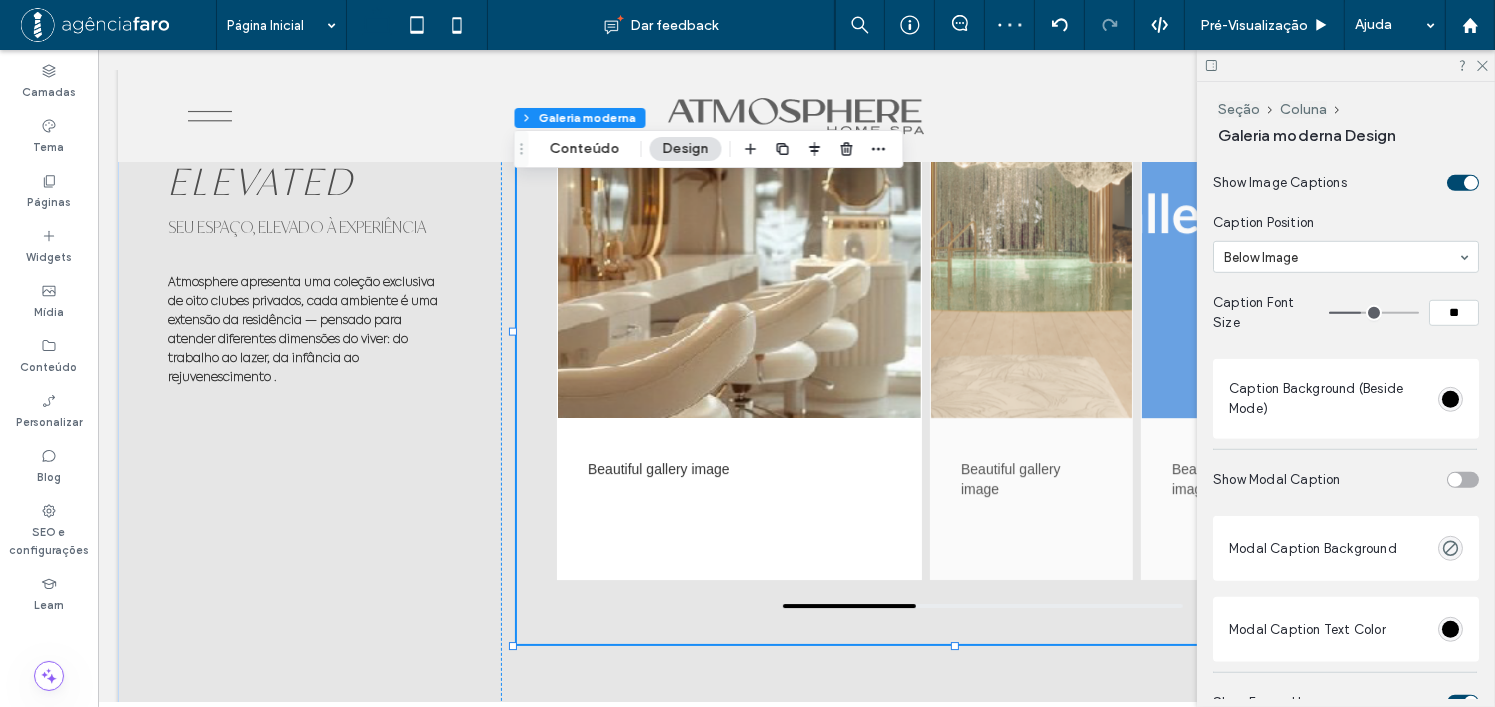 scroll, scrollTop: 1300, scrollLeft: 0, axis: vertical 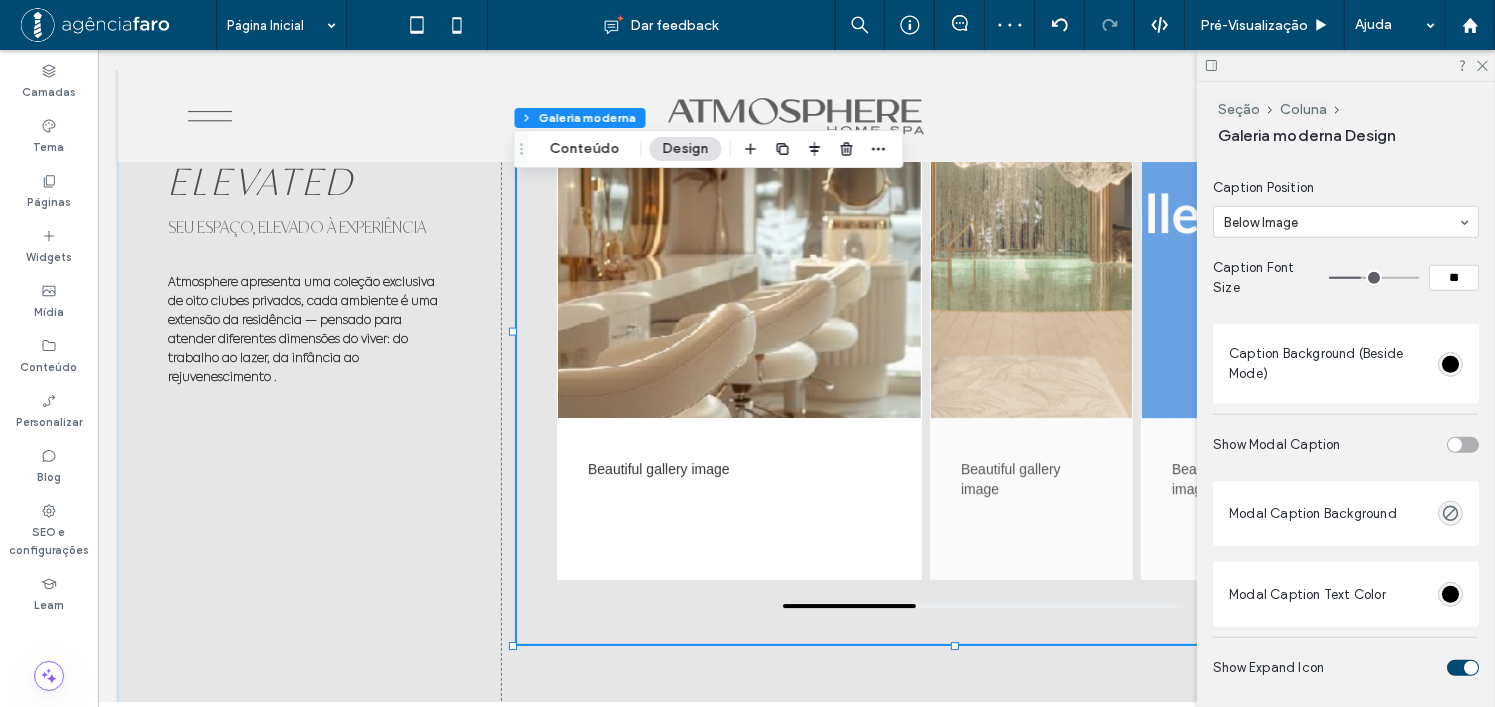 click at bounding box center [1463, 445] 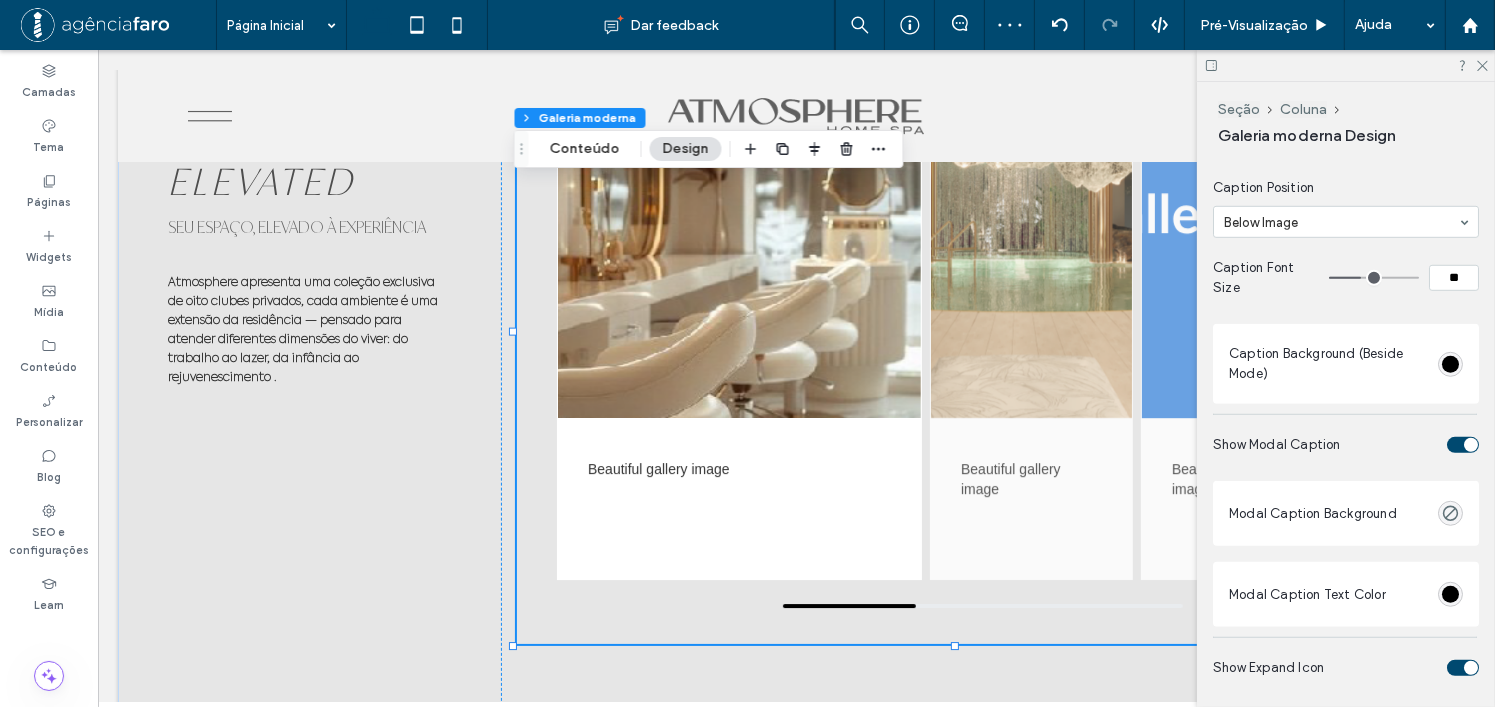 click at bounding box center [1463, 445] 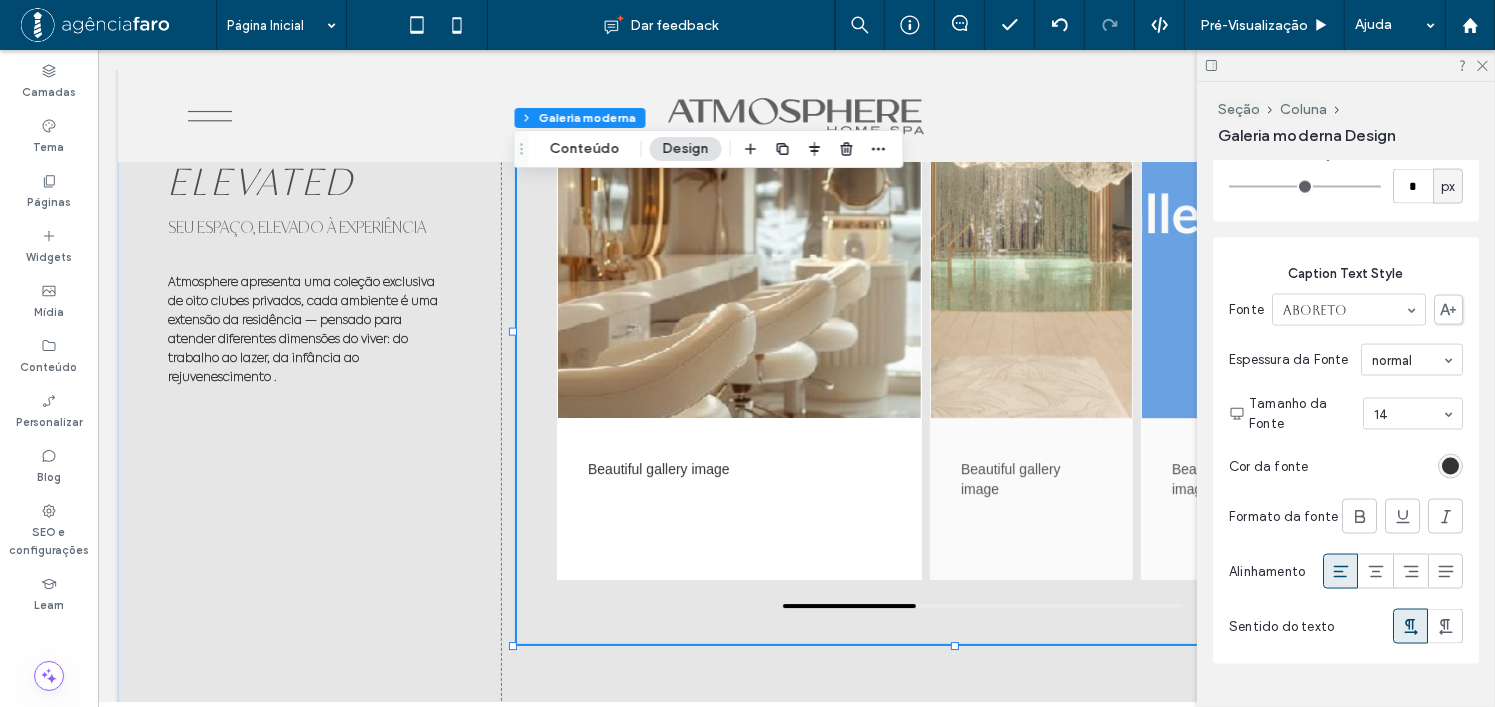 scroll, scrollTop: 3135, scrollLeft: 0, axis: vertical 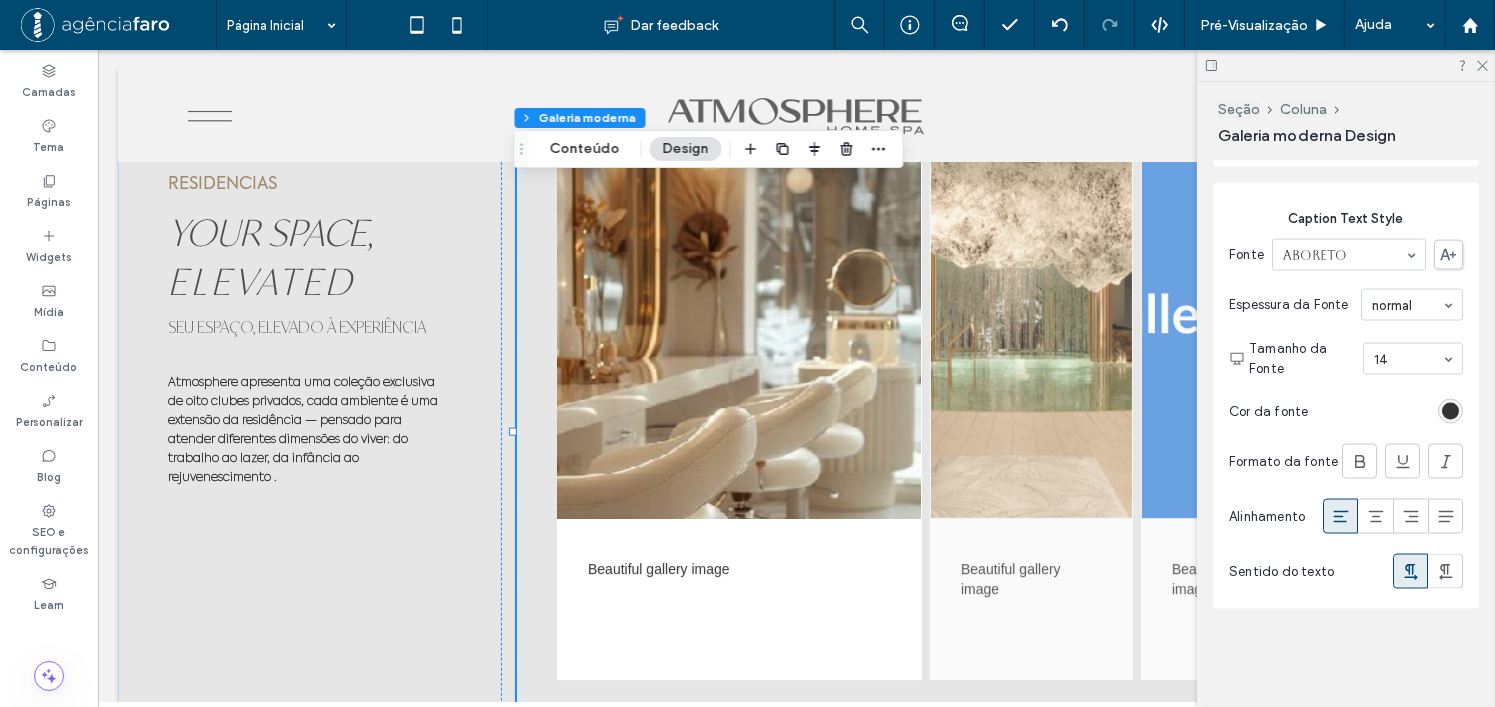 click at bounding box center [738, 318] 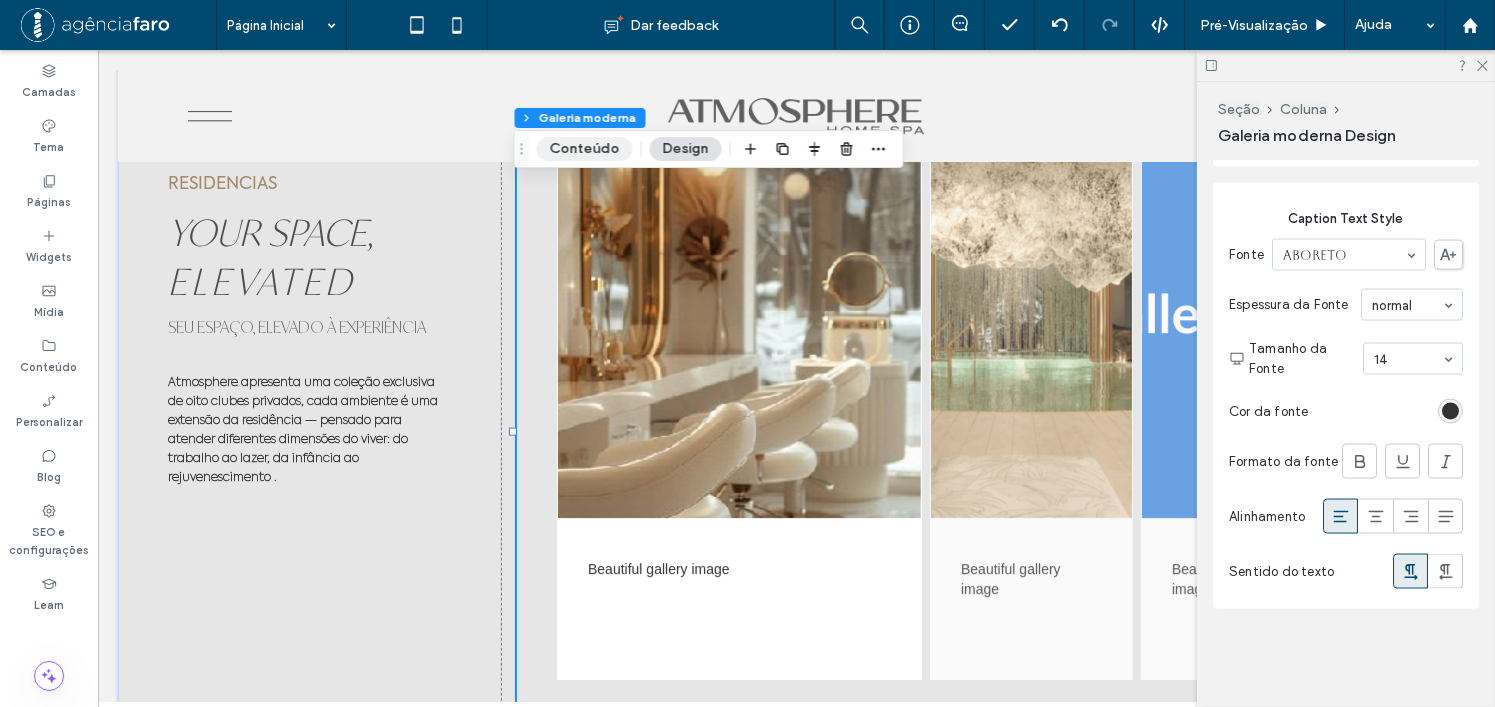 click on "Conteúdo" at bounding box center (585, 149) 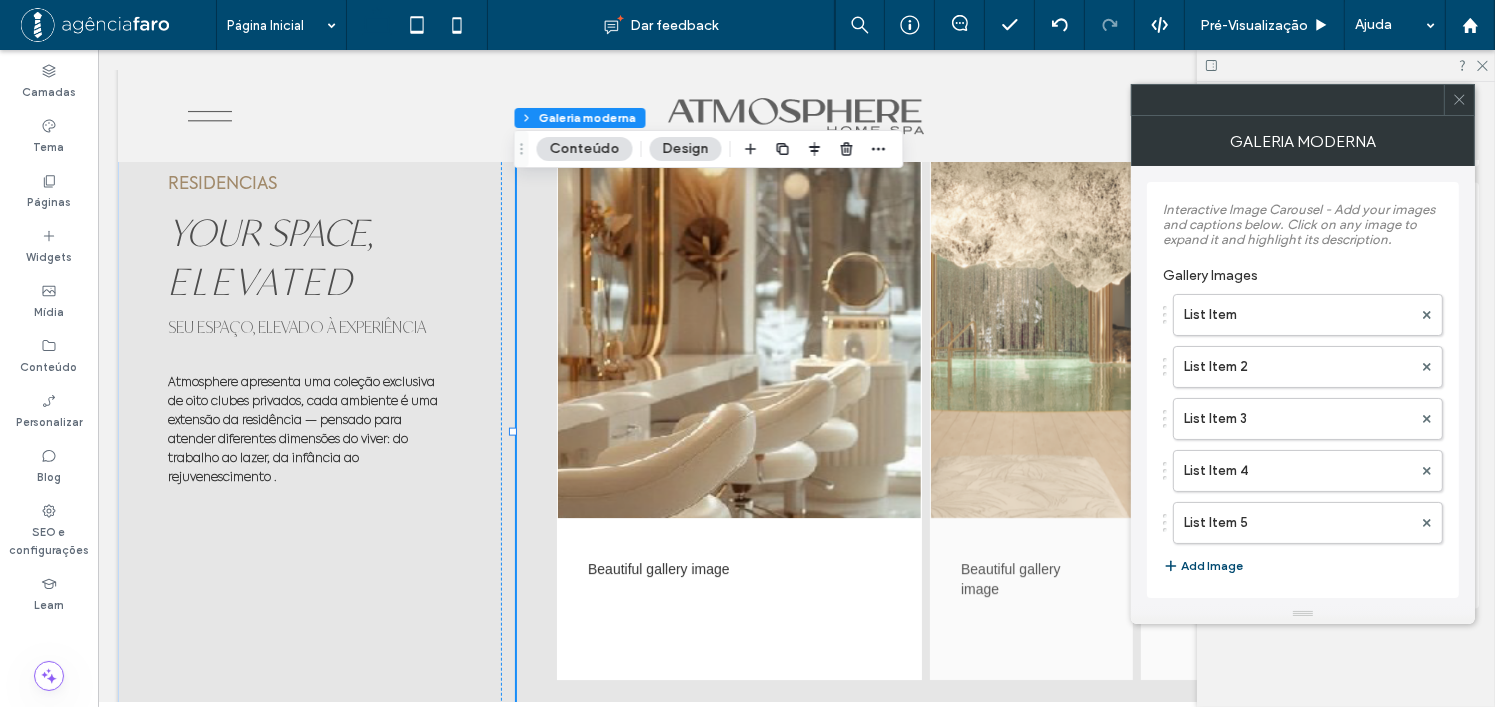 click on "Design" at bounding box center (686, 149) 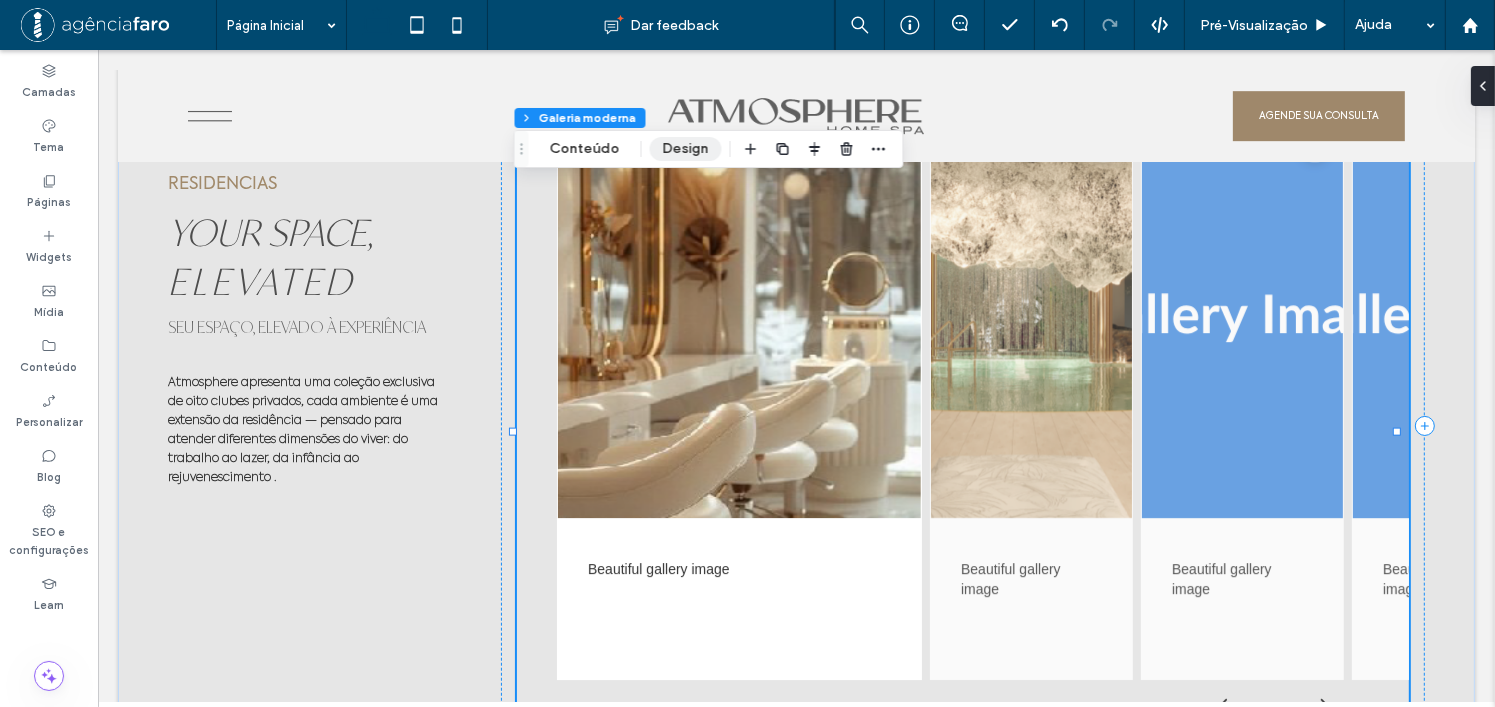 click on "Design" at bounding box center [686, 149] 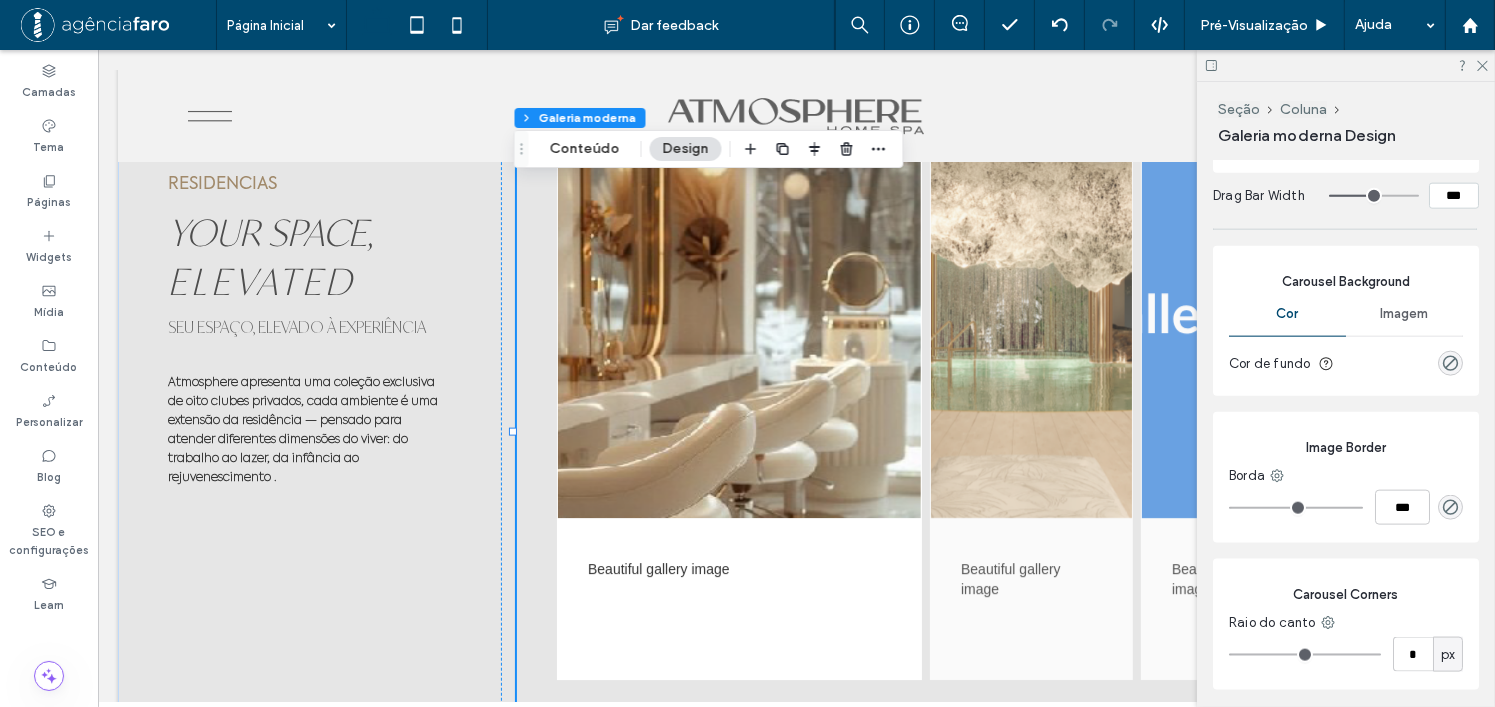 scroll, scrollTop: 2435, scrollLeft: 0, axis: vertical 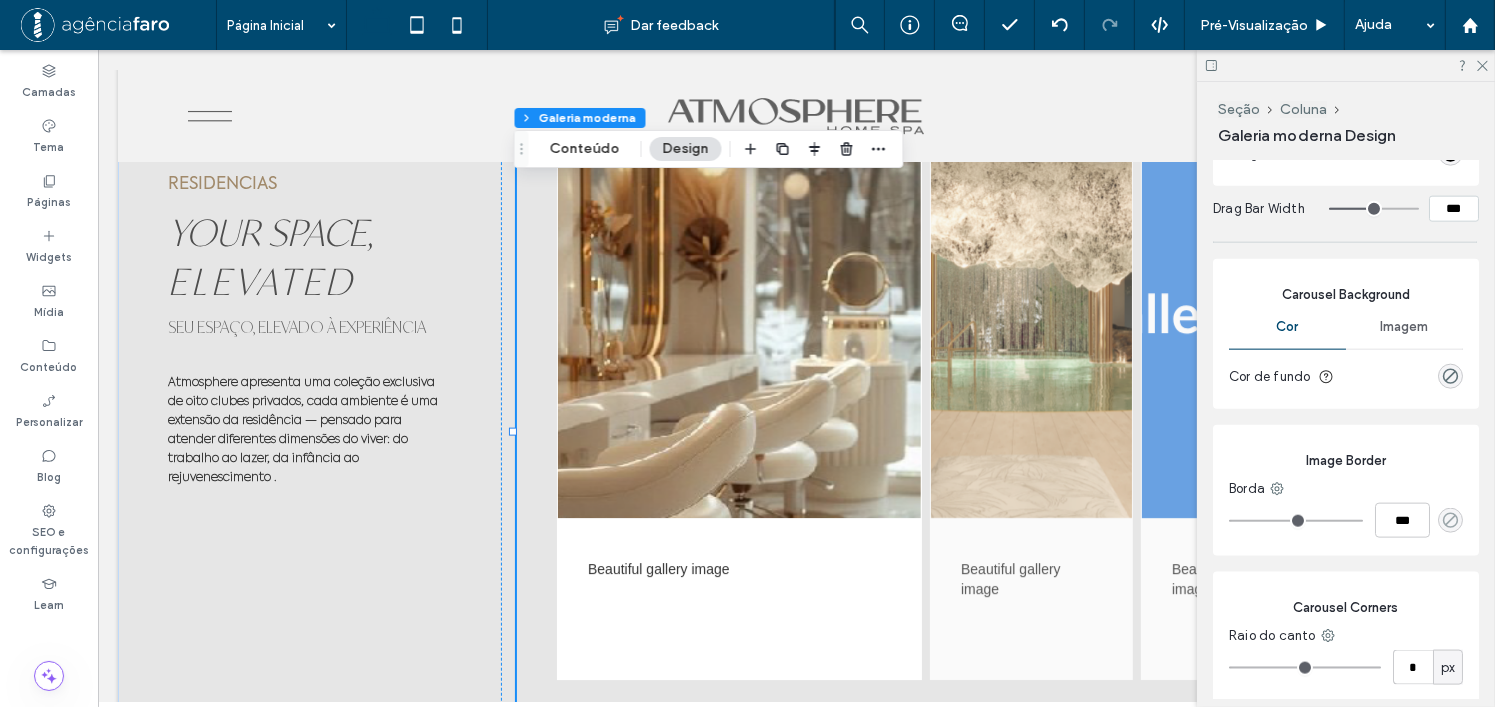 click 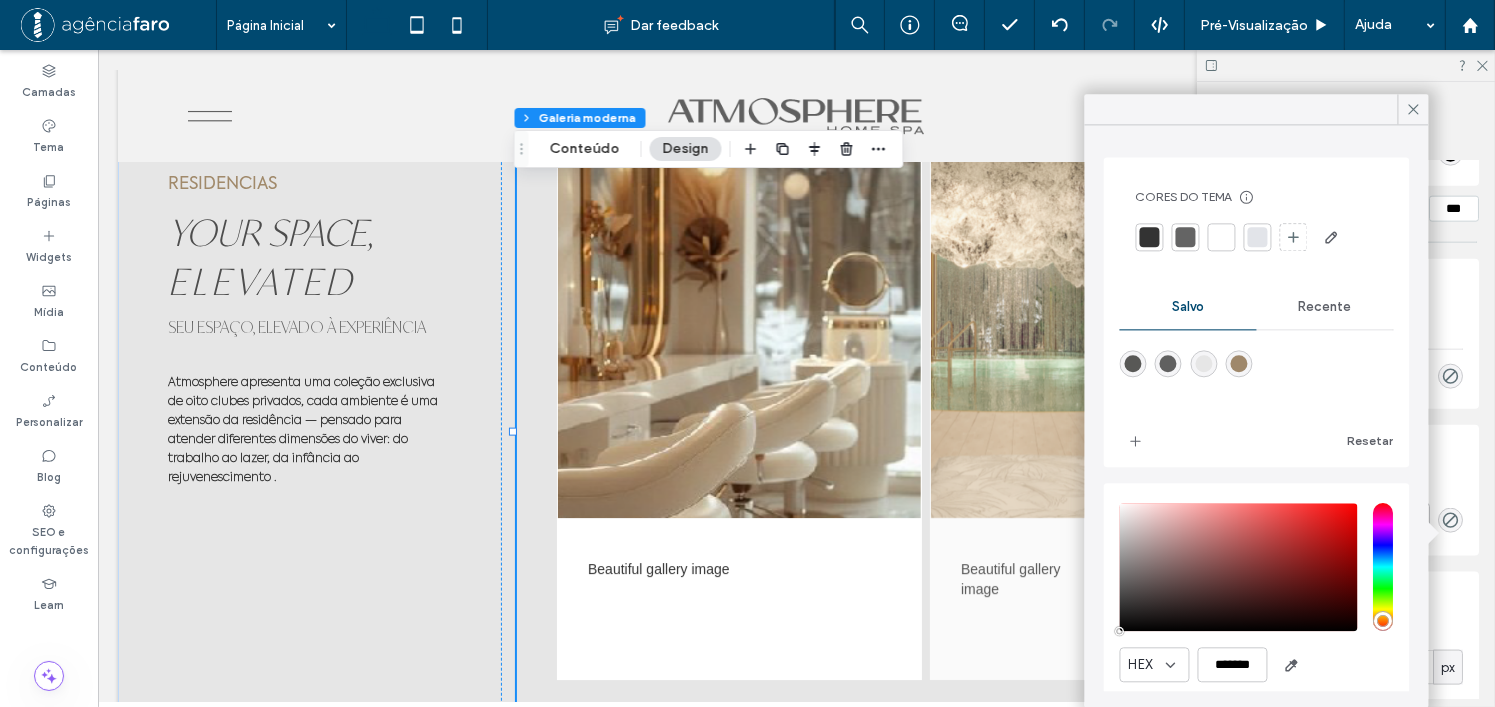 click at bounding box center [1238, 363] 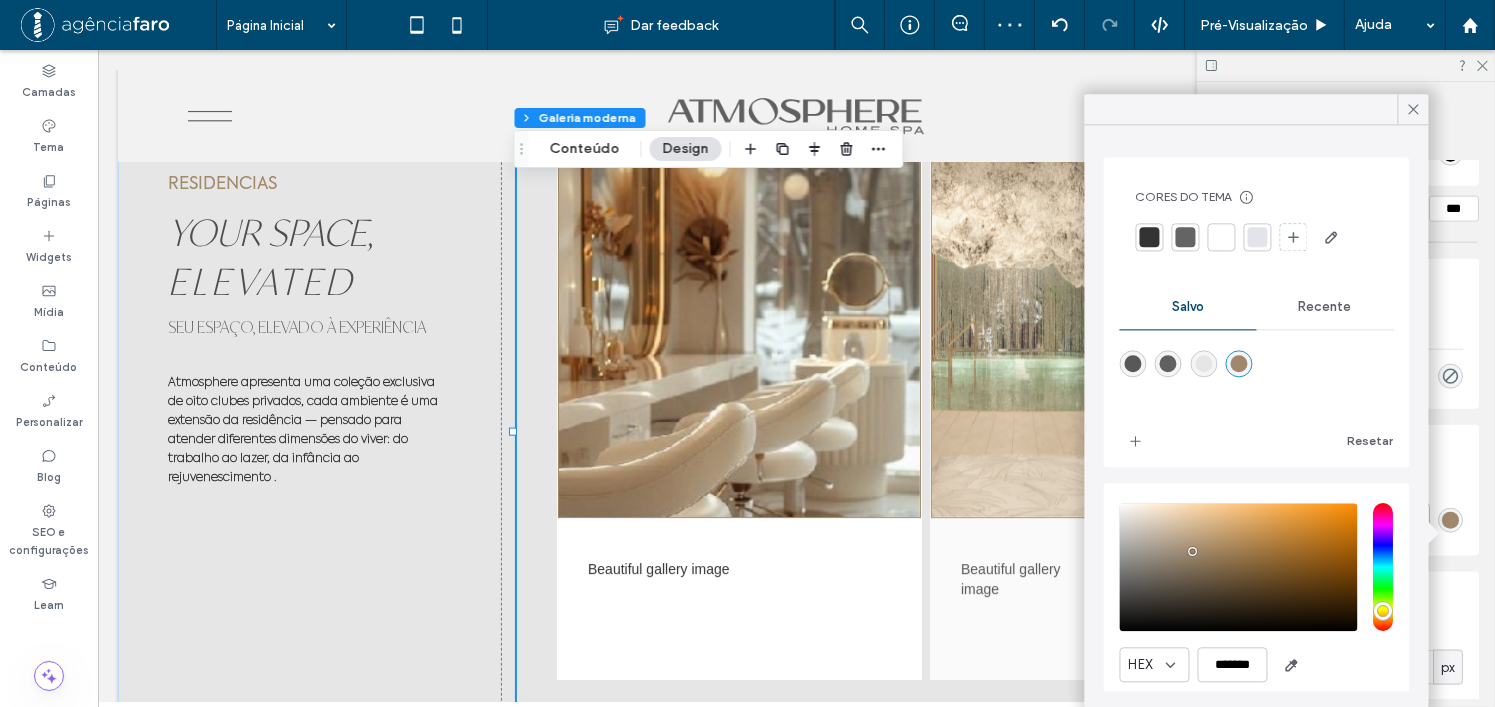 click on "Recente" at bounding box center (1325, 307) 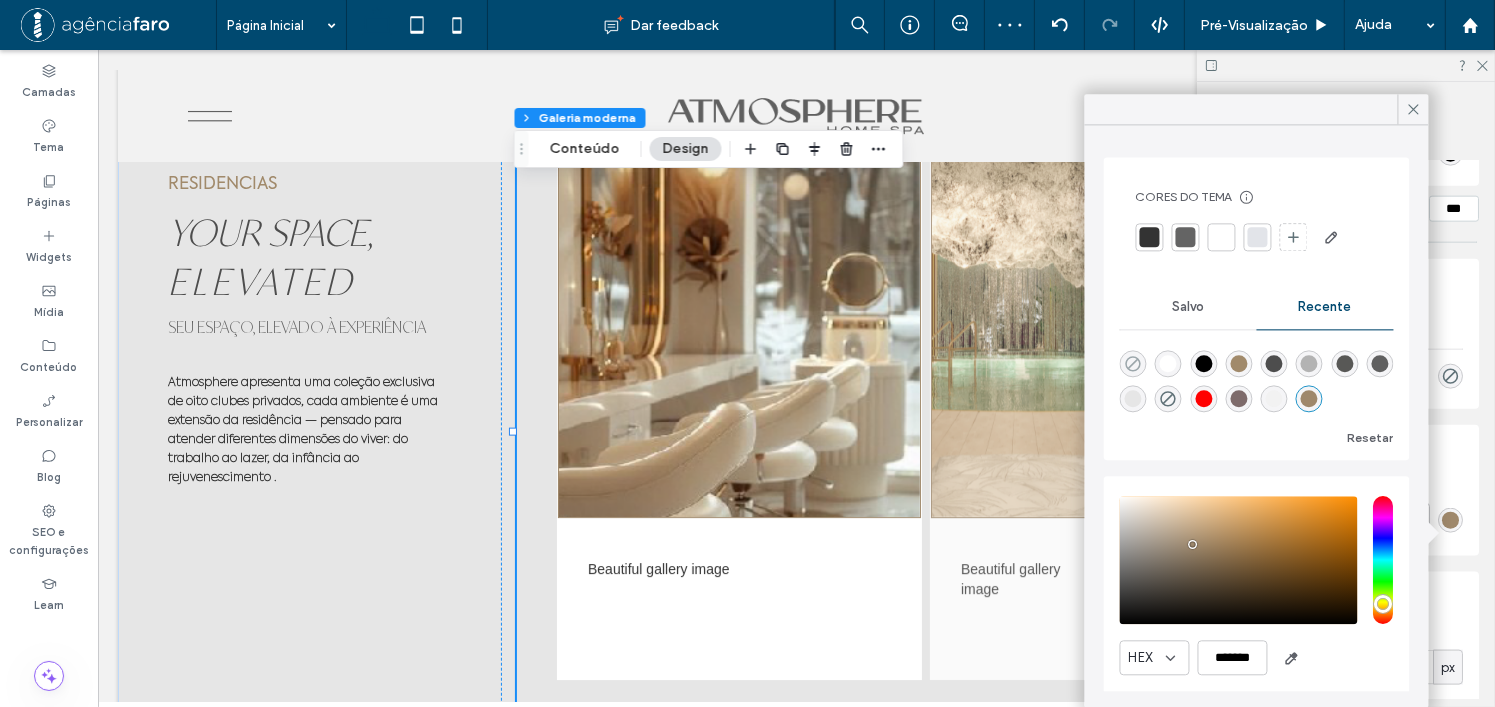 click 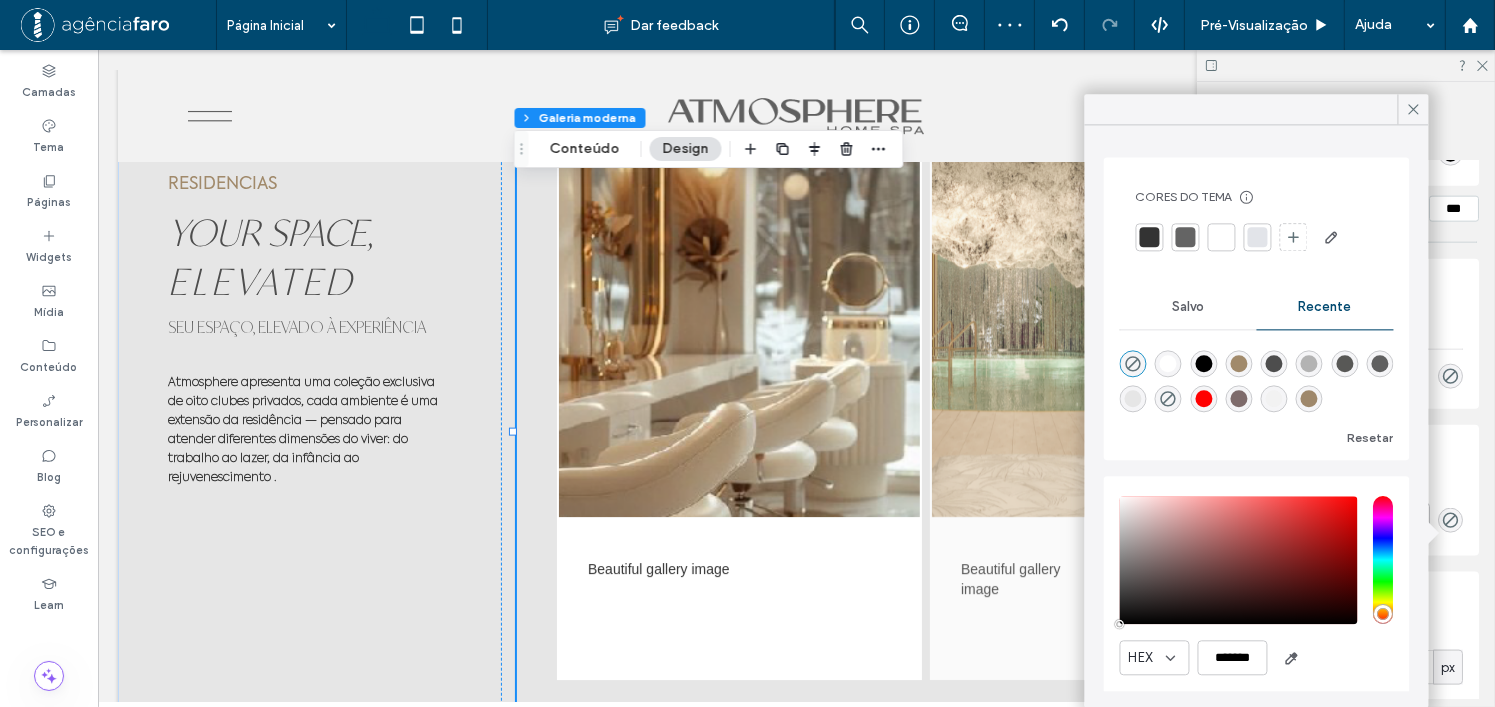 click at bounding box center [1133, 363] 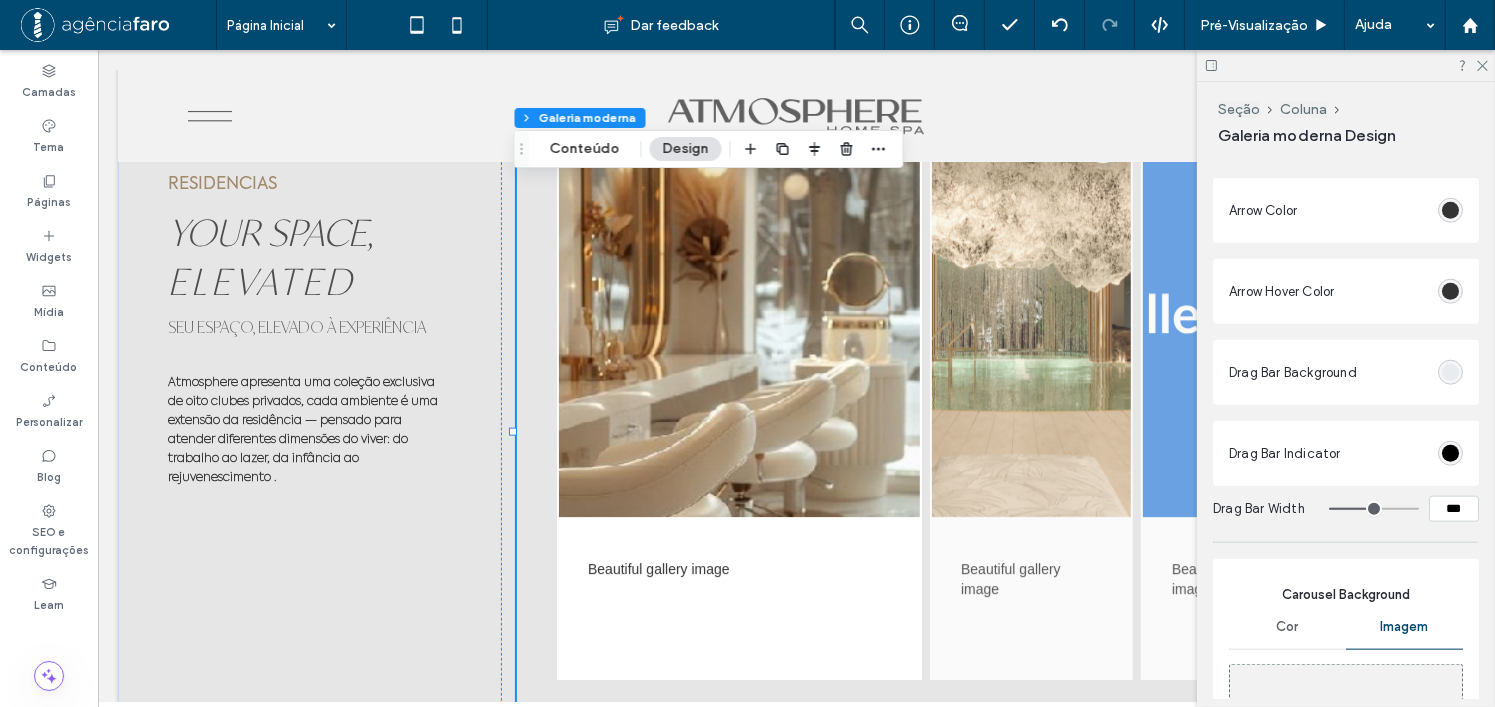 scroll, scrollTop: 2035, scrollLeft: 0, axis: vertical 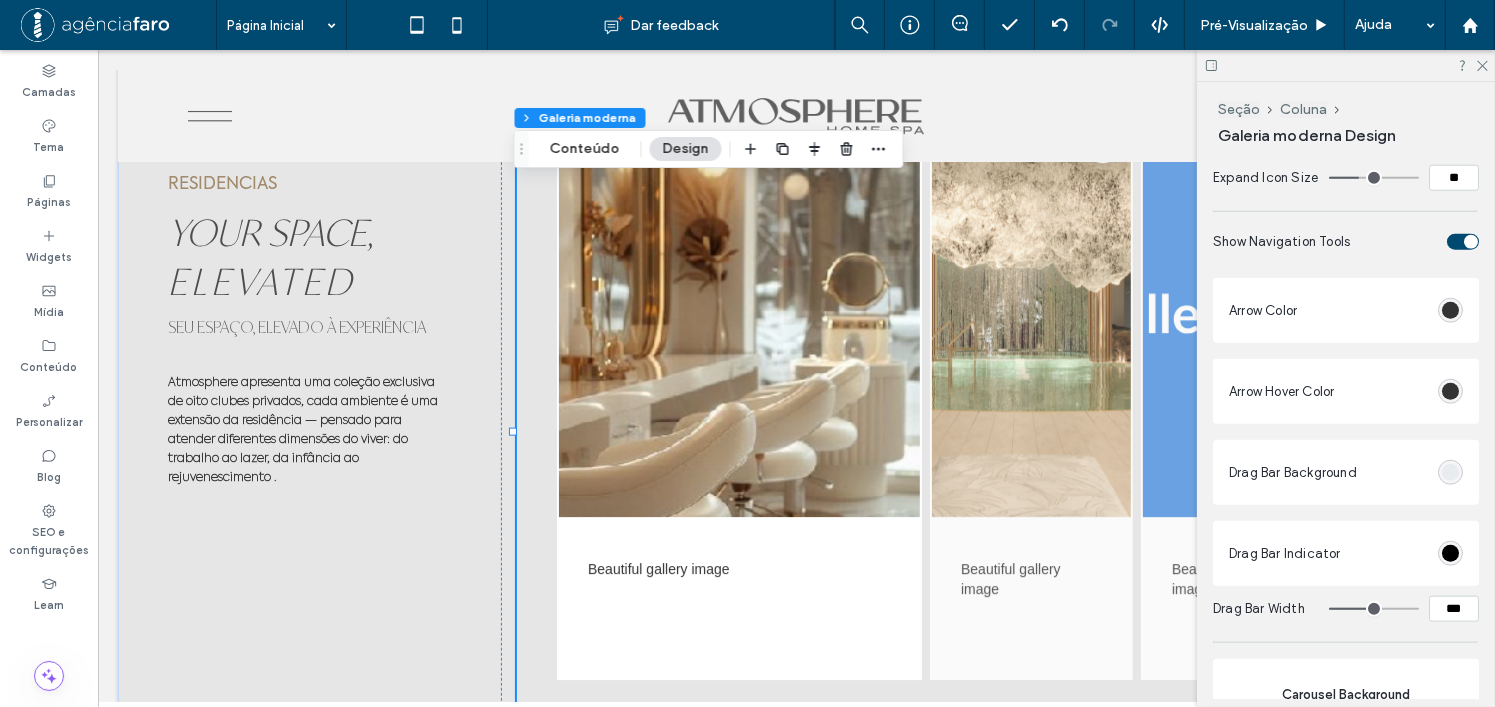 click on "Drag Bar Background" at bounding box center (1346, 472) 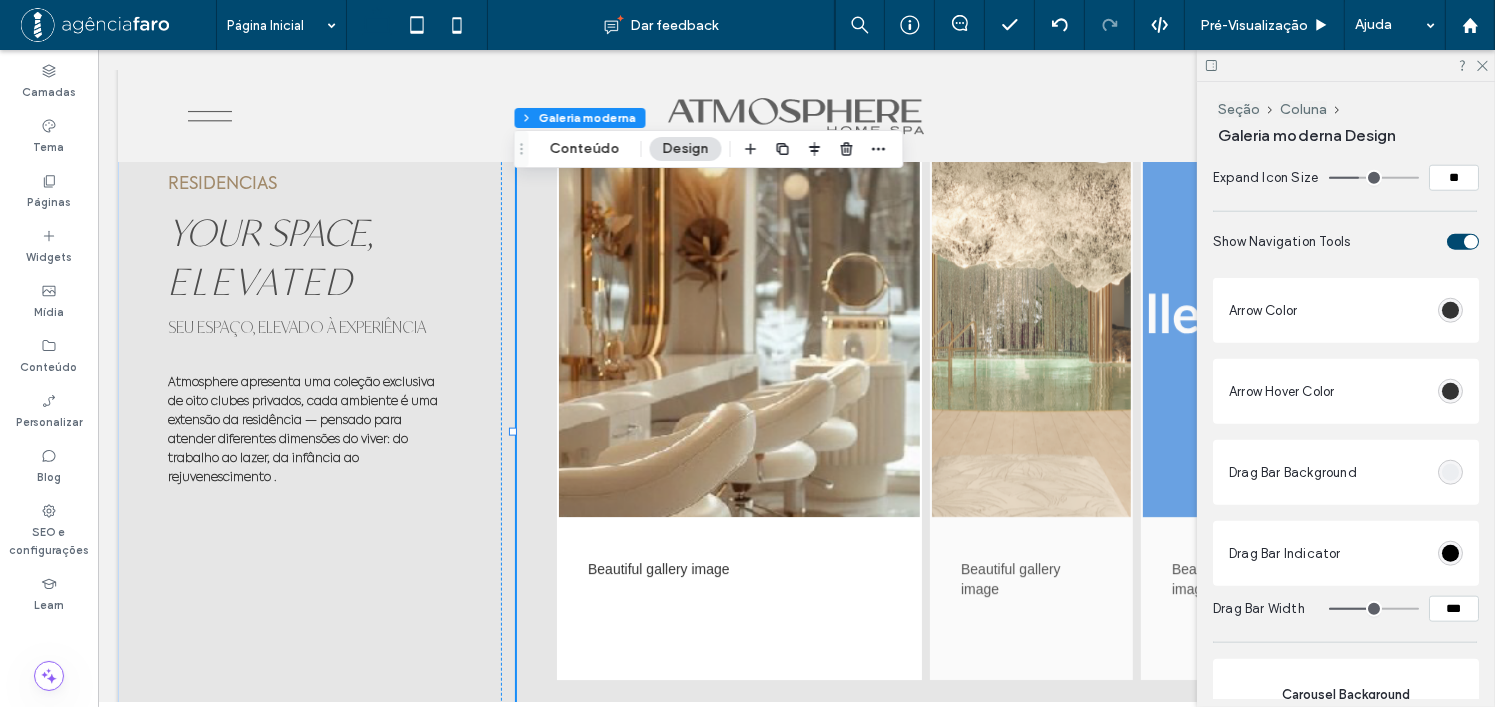 click at bounding box center (1450, 472) 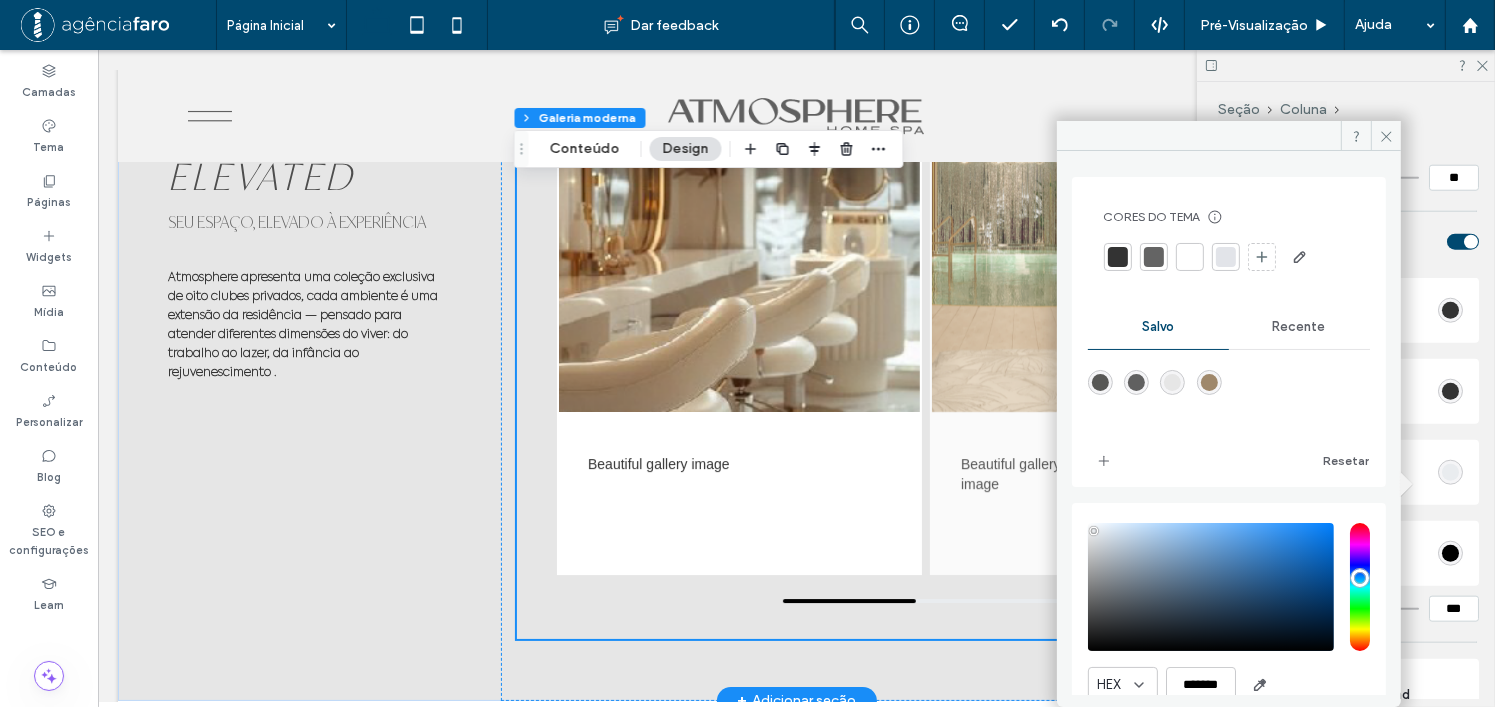 scroll, scrollTop: 6478, scrollLeft: 0, axis: vertical 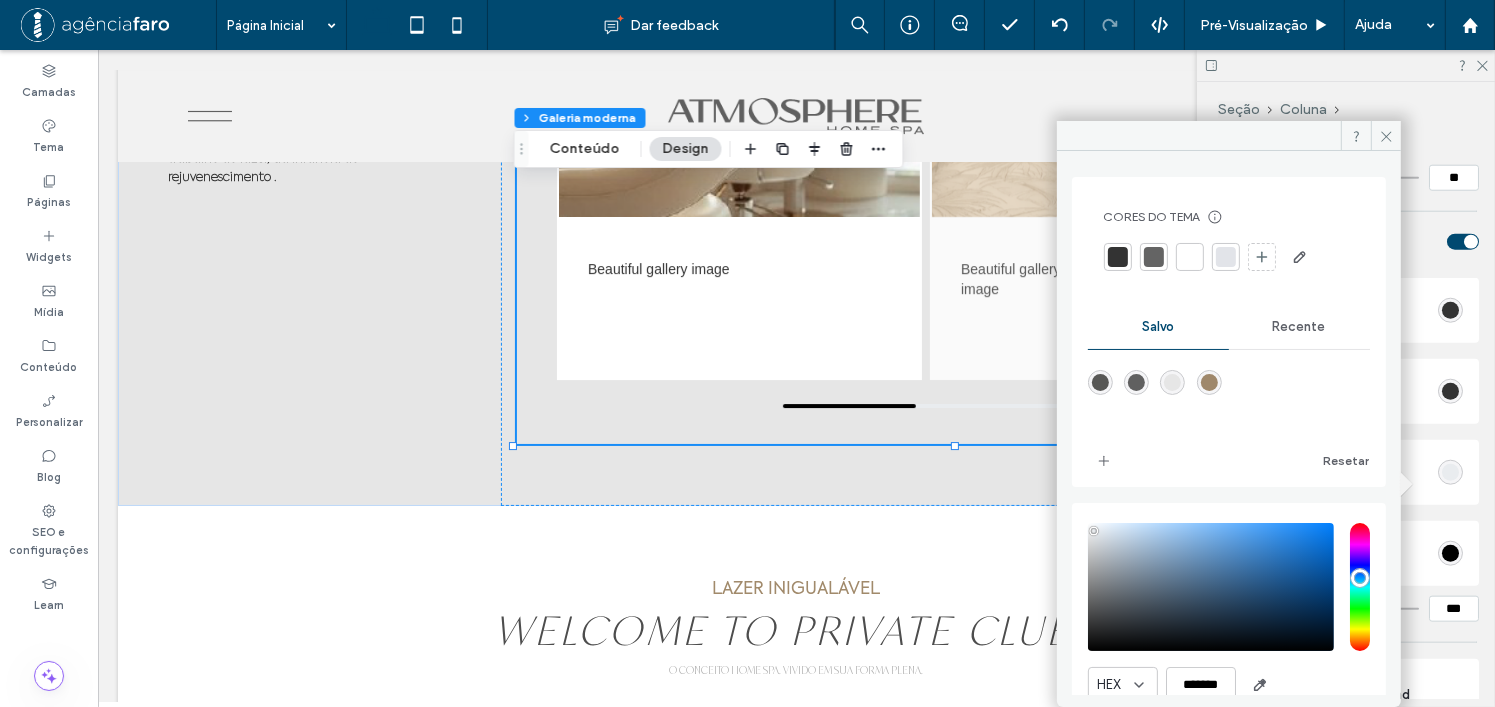 click at bounding box center (1209, 382) 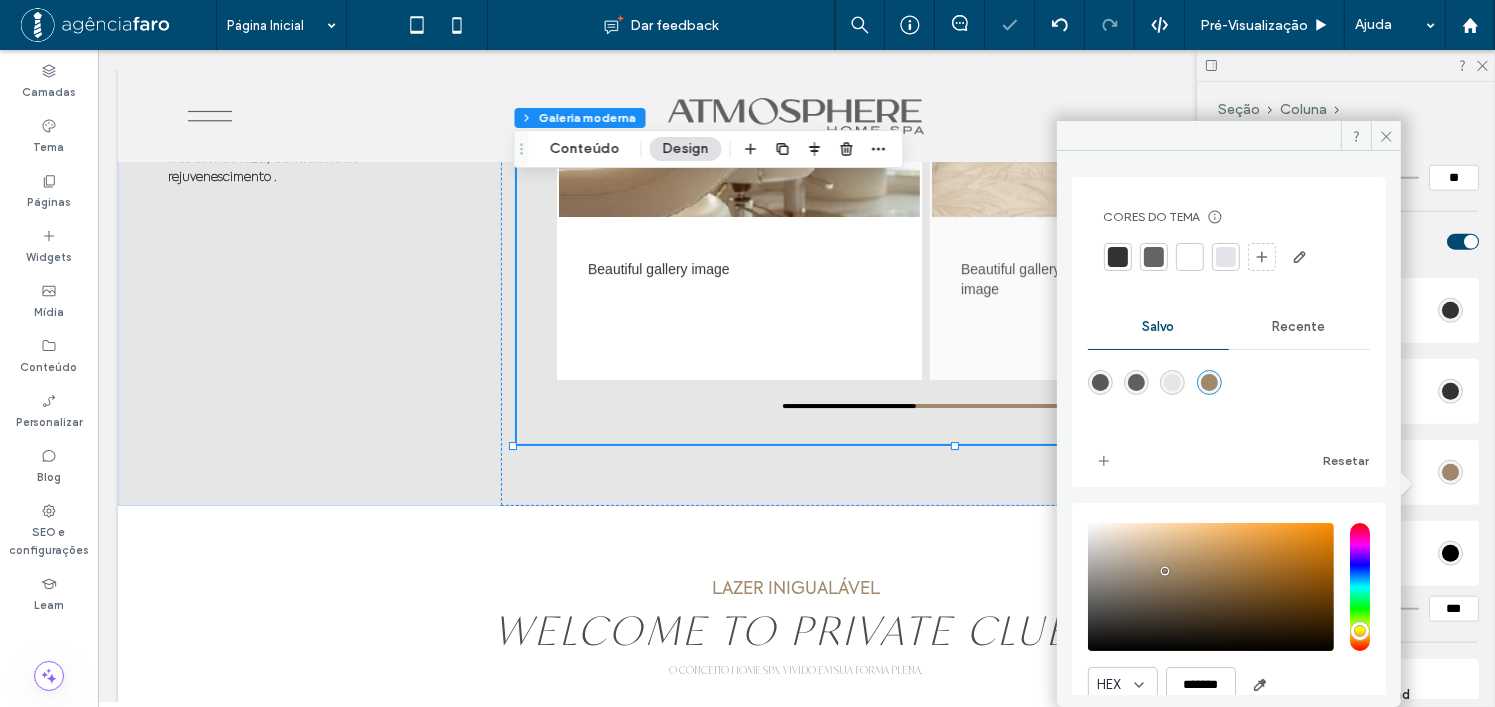 click at bounding box center (1172, 382) 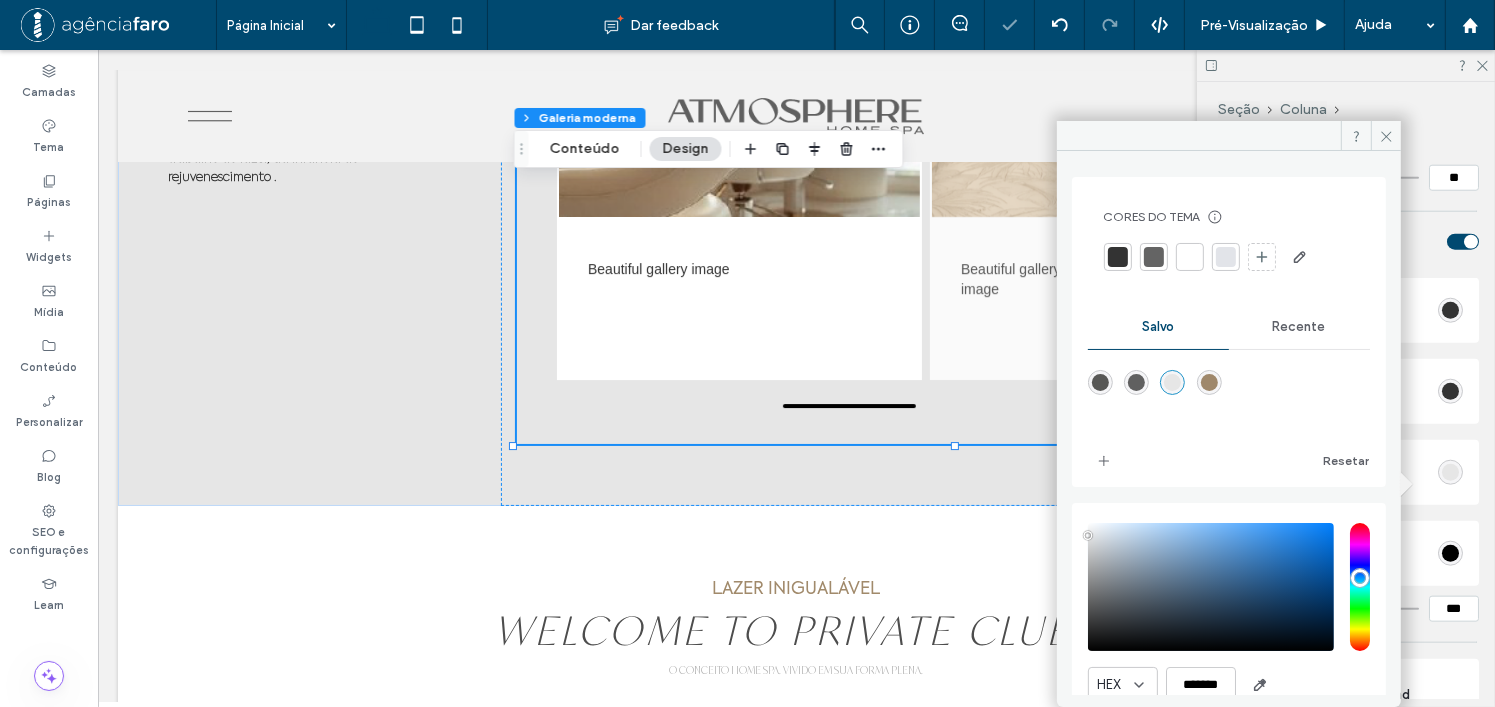 click at bounding box center [1190, 257] 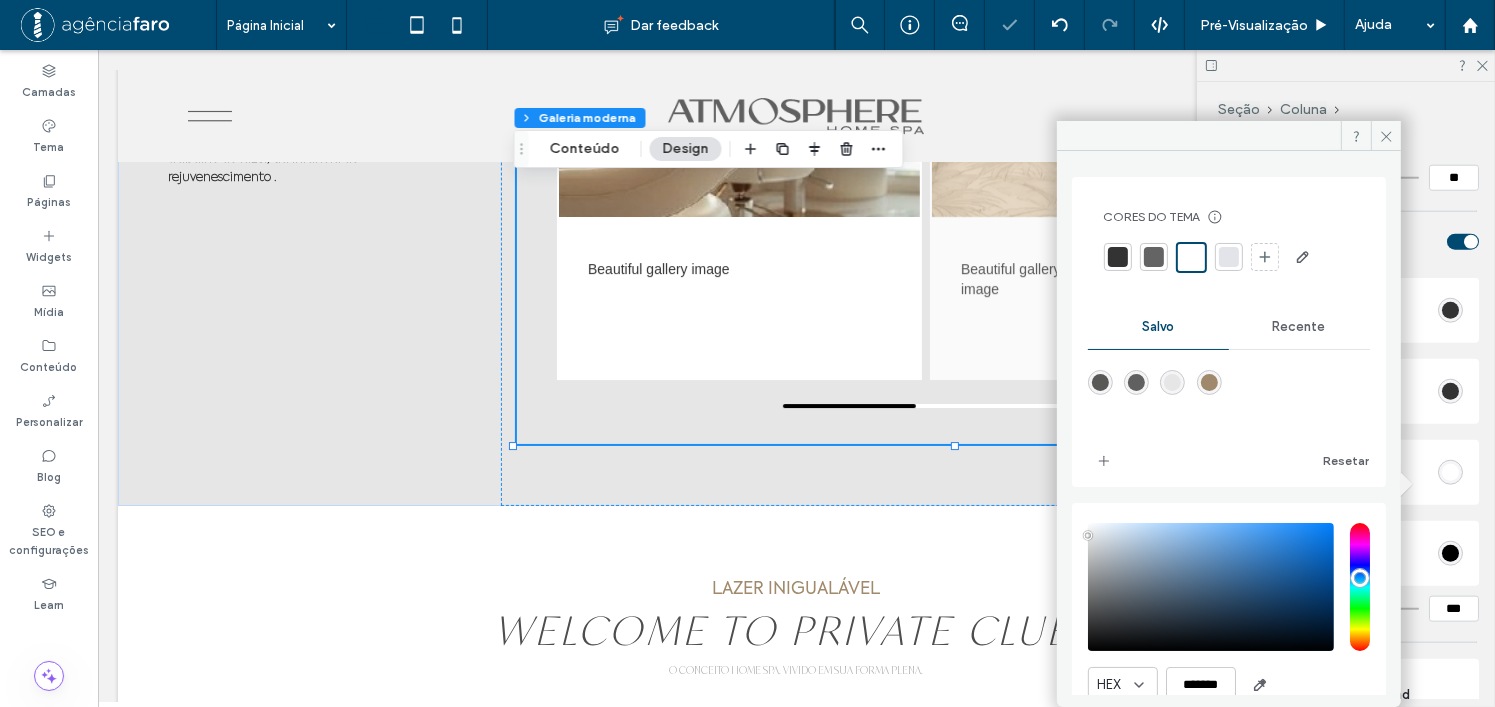 click on "Arrow Color" at bounding box center [1346, 310] 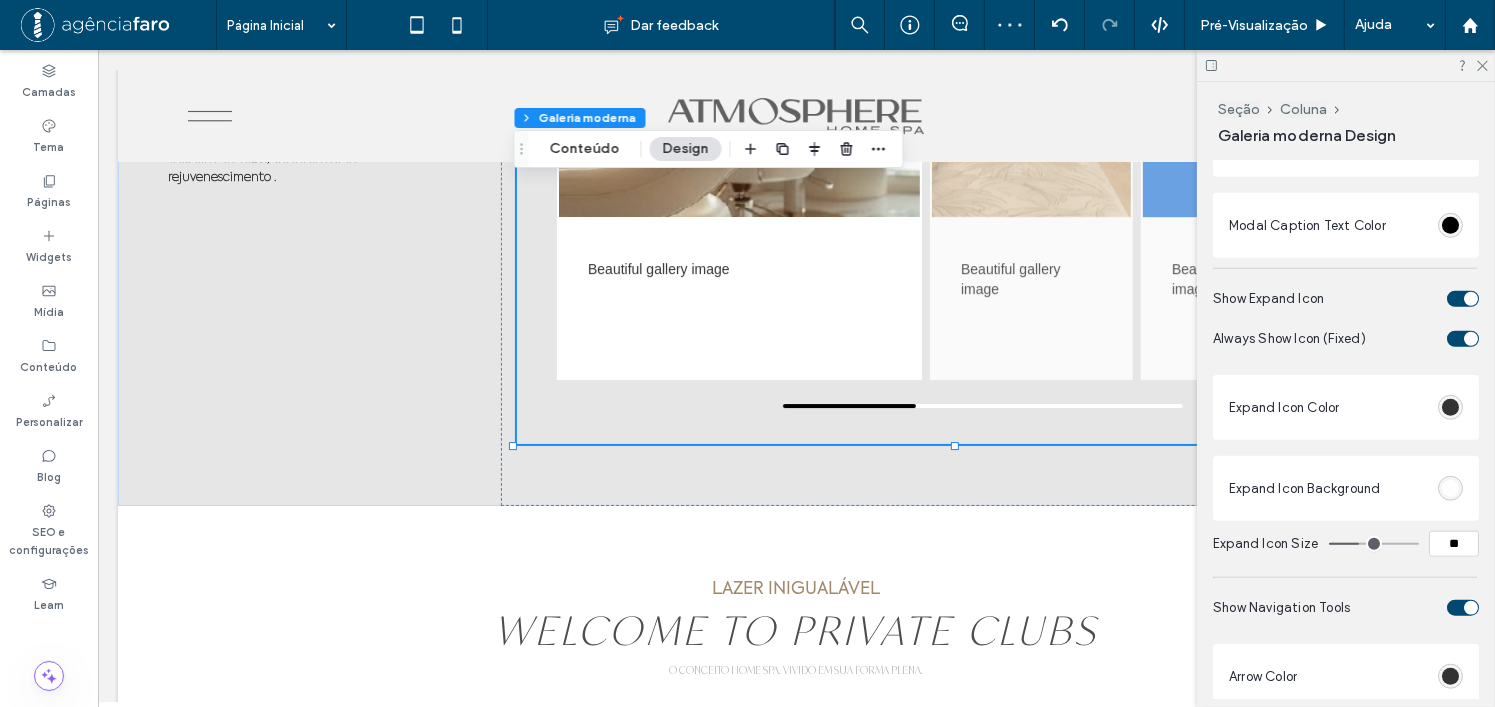 scroll, scrollTop: 1635, scrollLeft: 0, axis: vertical 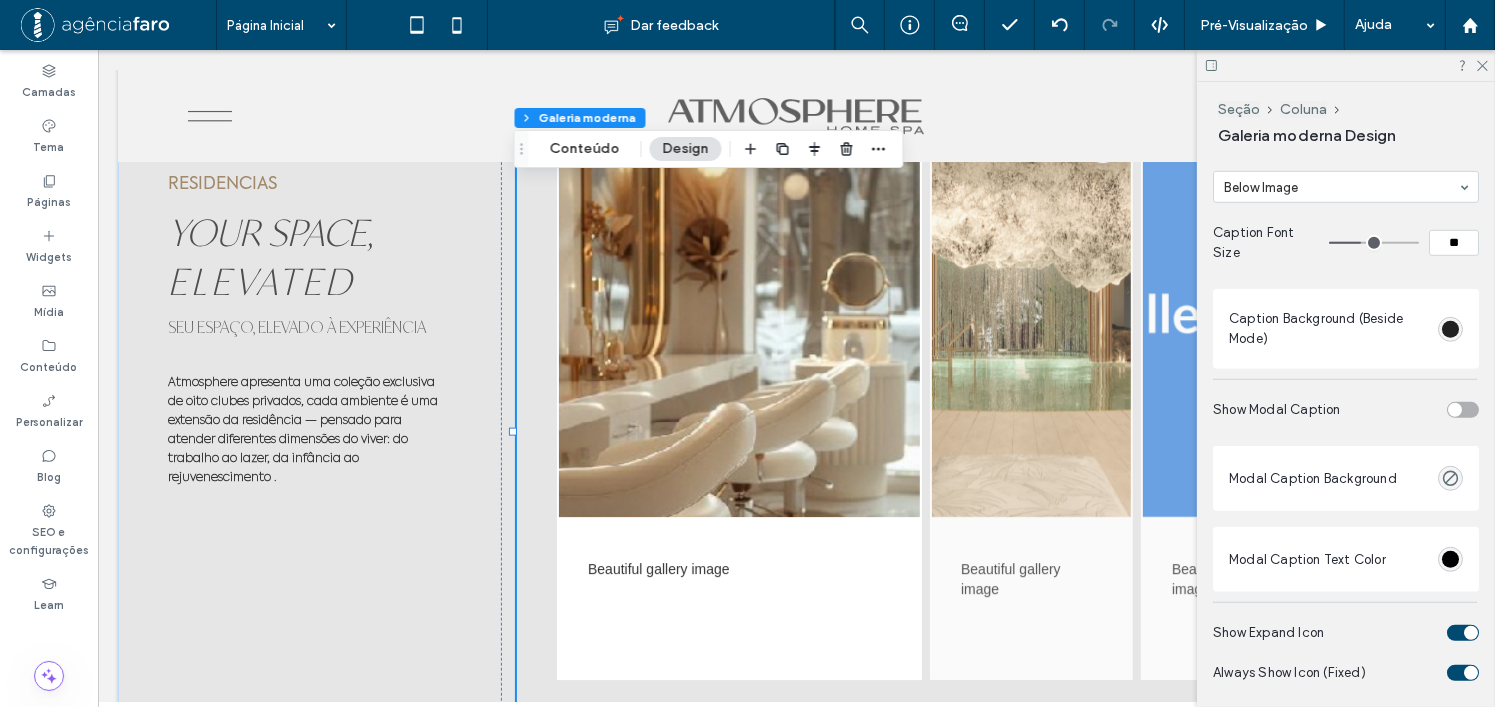 click at bounding box center [1450, 329] 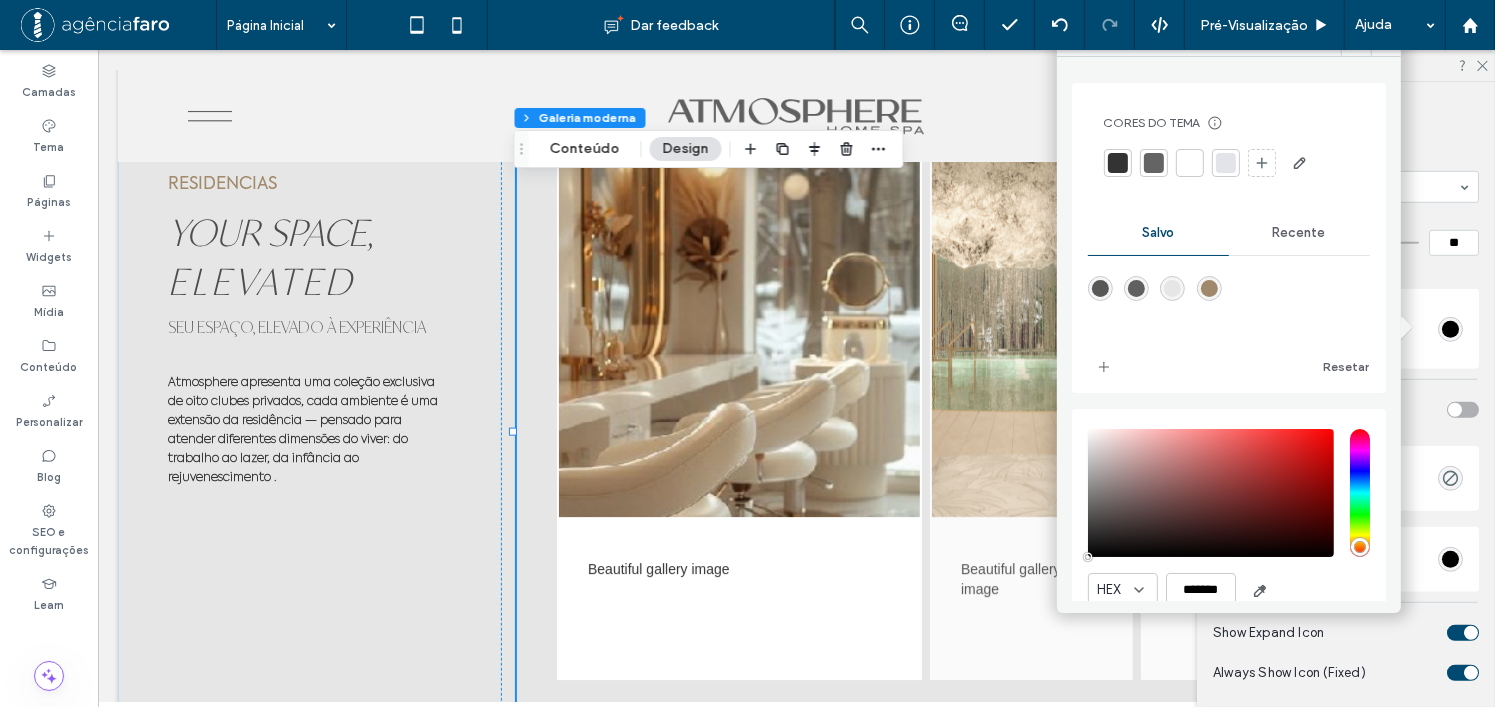drag, startPoint x: 1275, startPoint y: 235, endPoint x: 1259, endPoint y: 245, distance: 18.867962 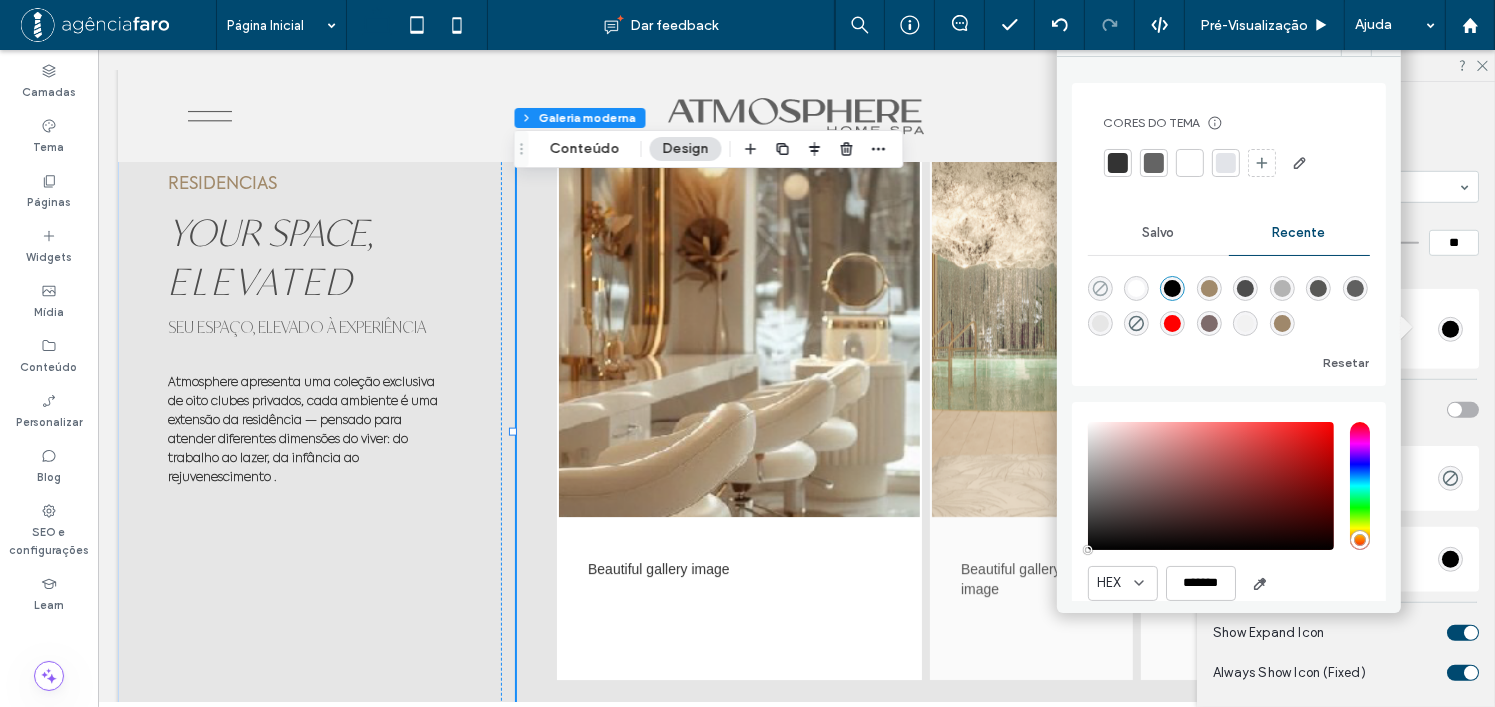 click 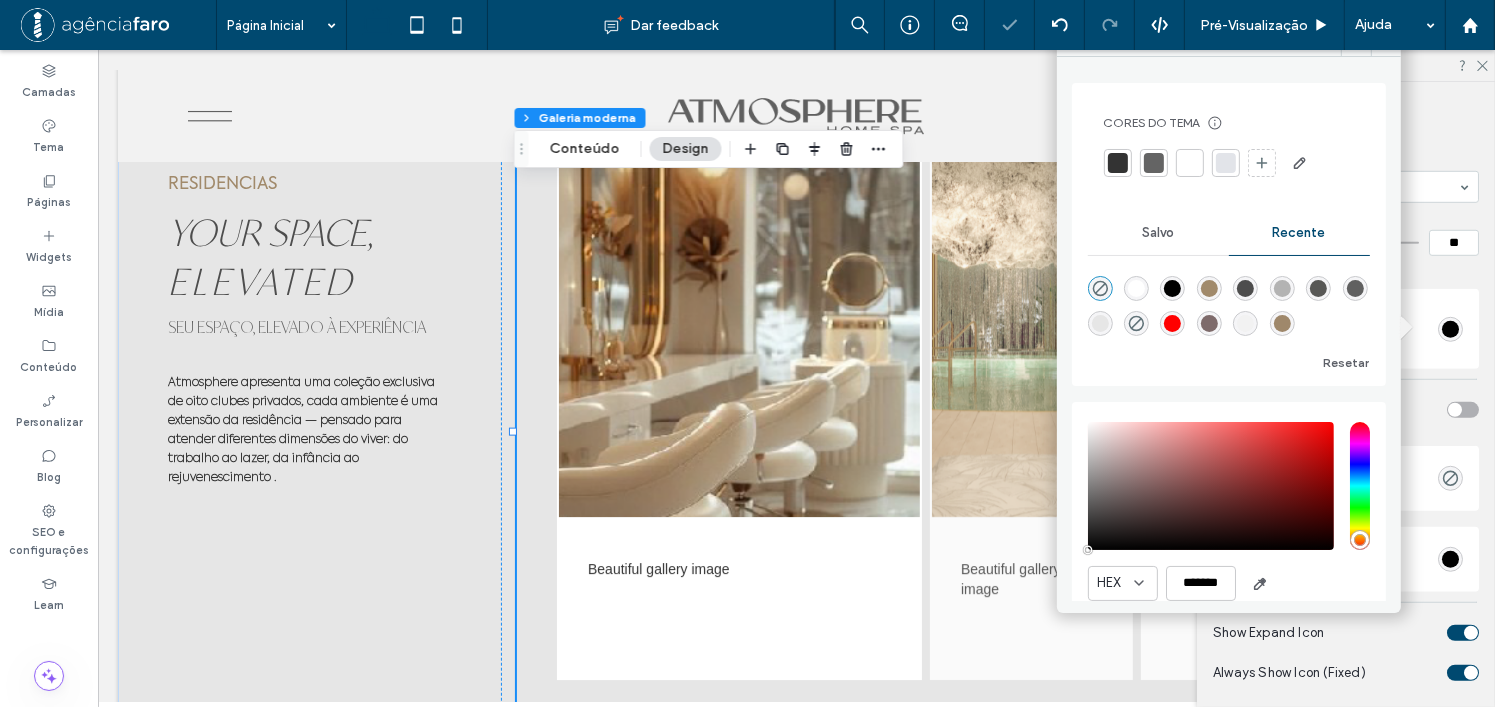 click at bounding box center (1345, 379) 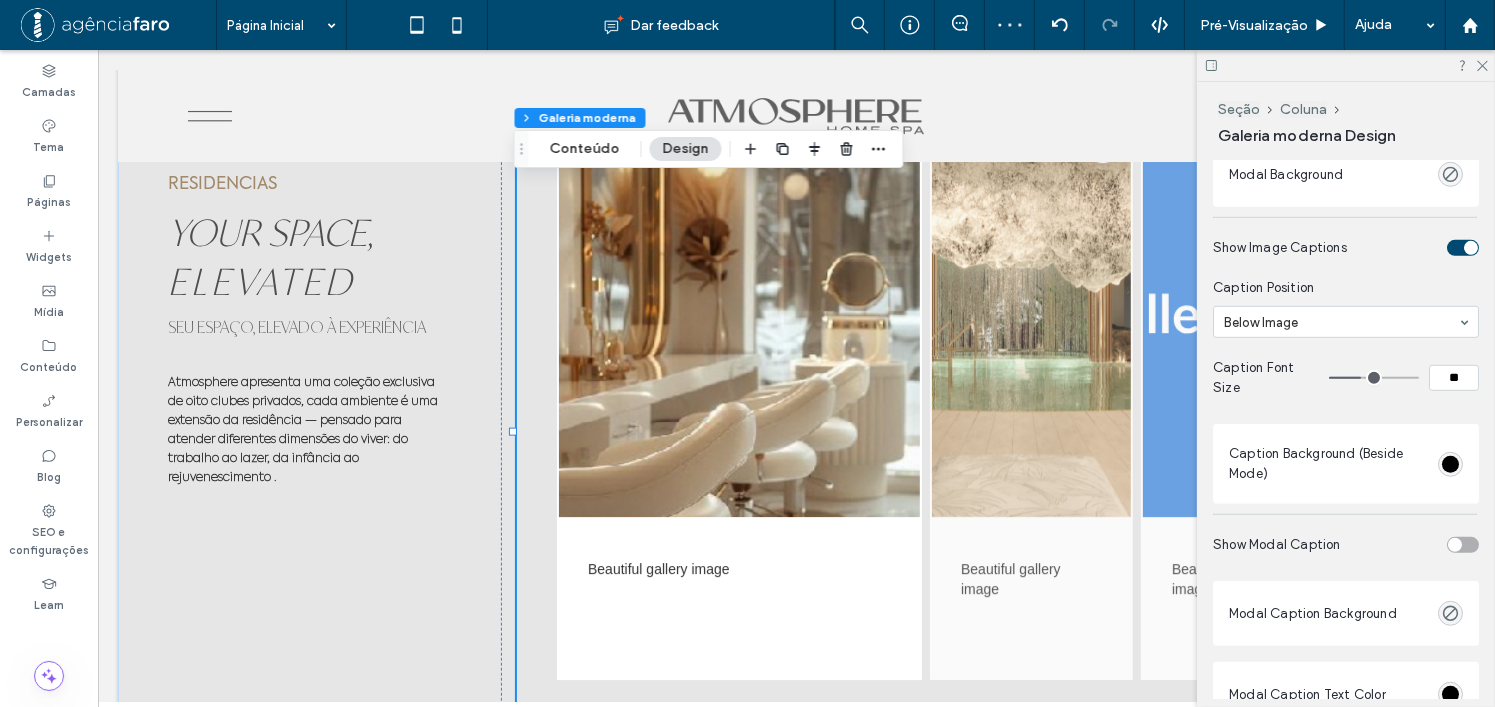 scroll, scrollTop: 1235, scrollLeft: 0, axis: vertical 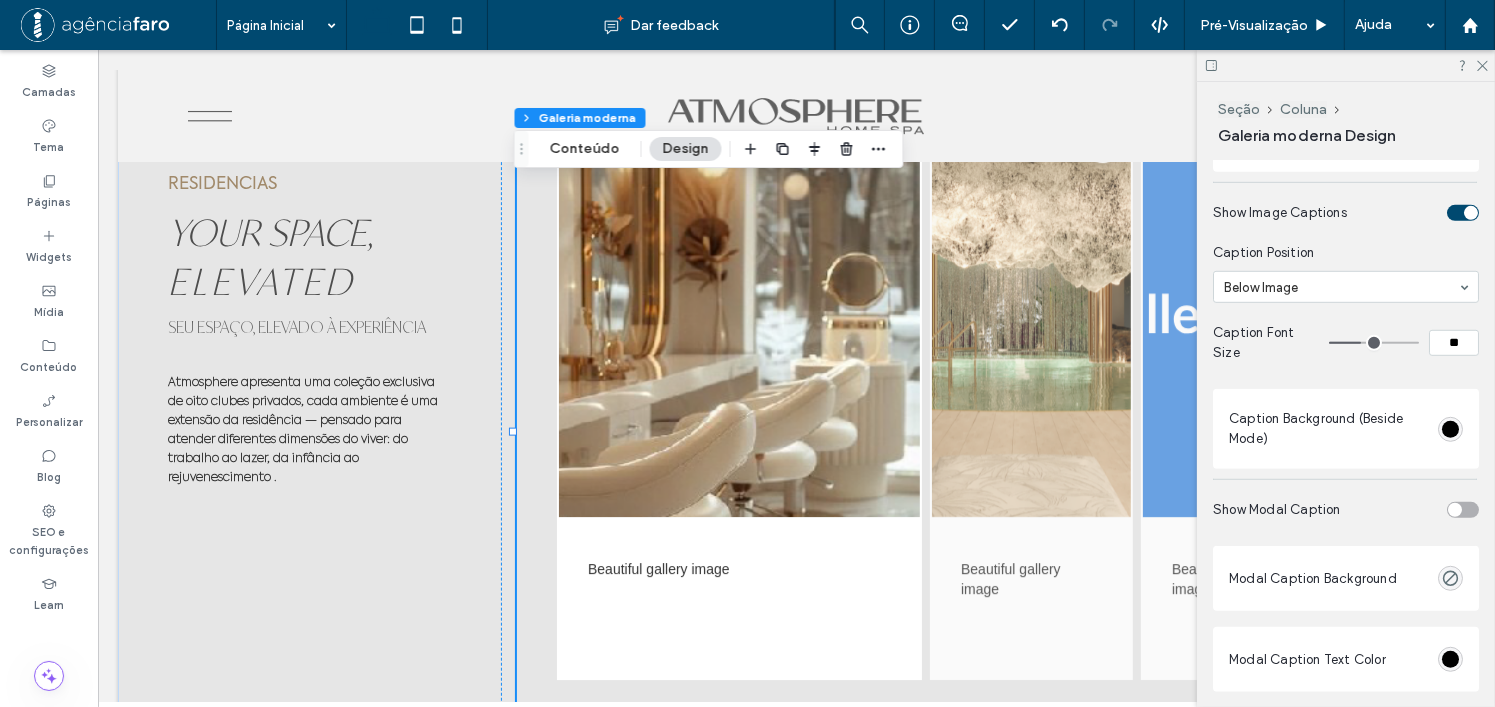 click at bounding box center (1455, 510) 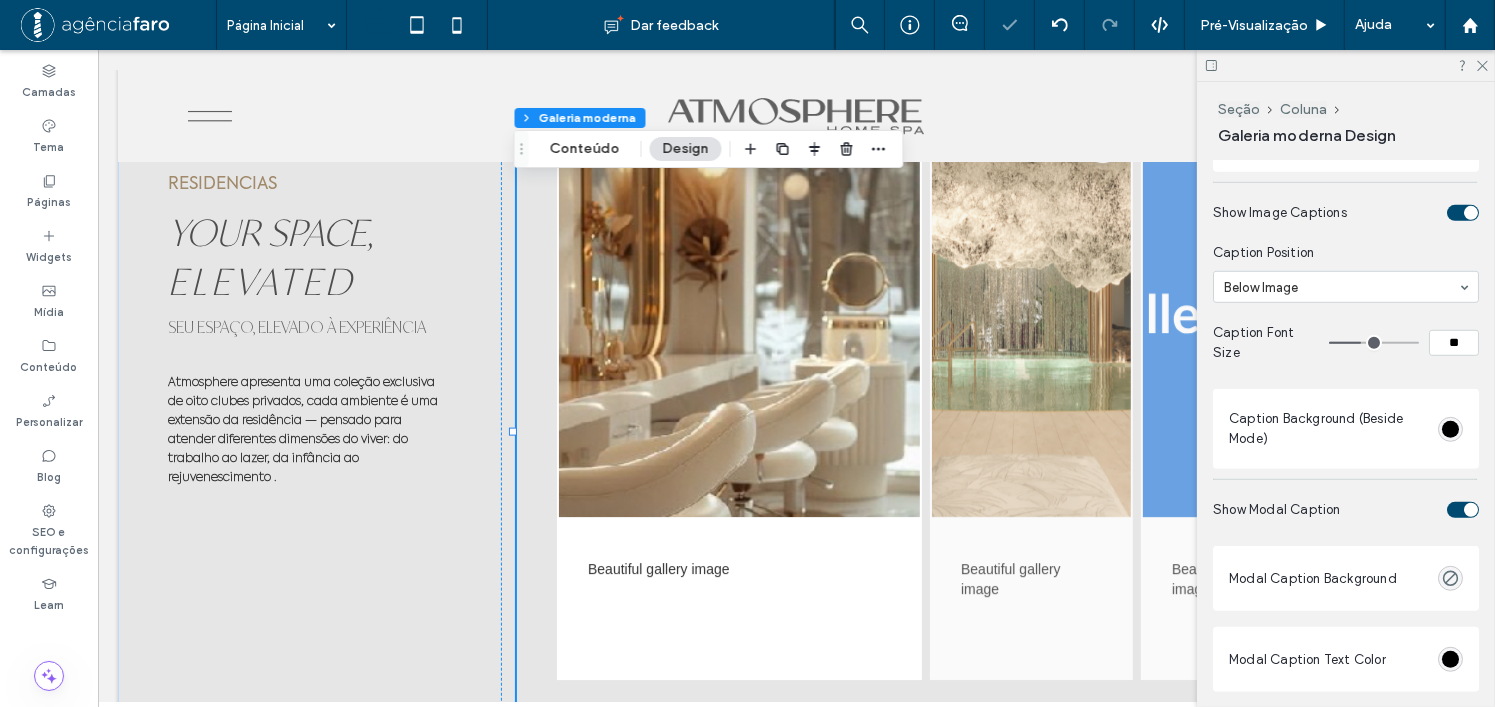 click on "Show Modal Caption" at bounding box center [1346, 510] 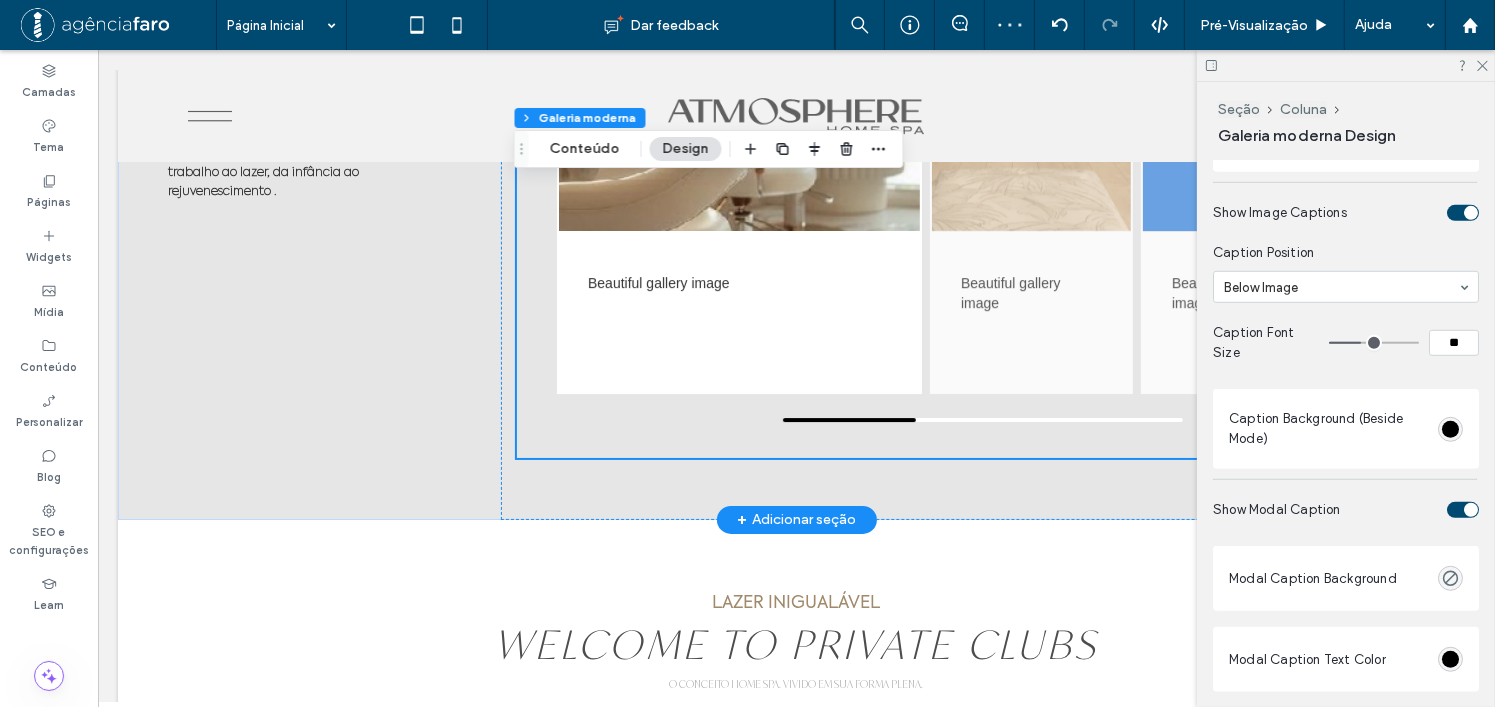 scroll, scrollTop: 6478, scrollLeft: 0, axis: vertical 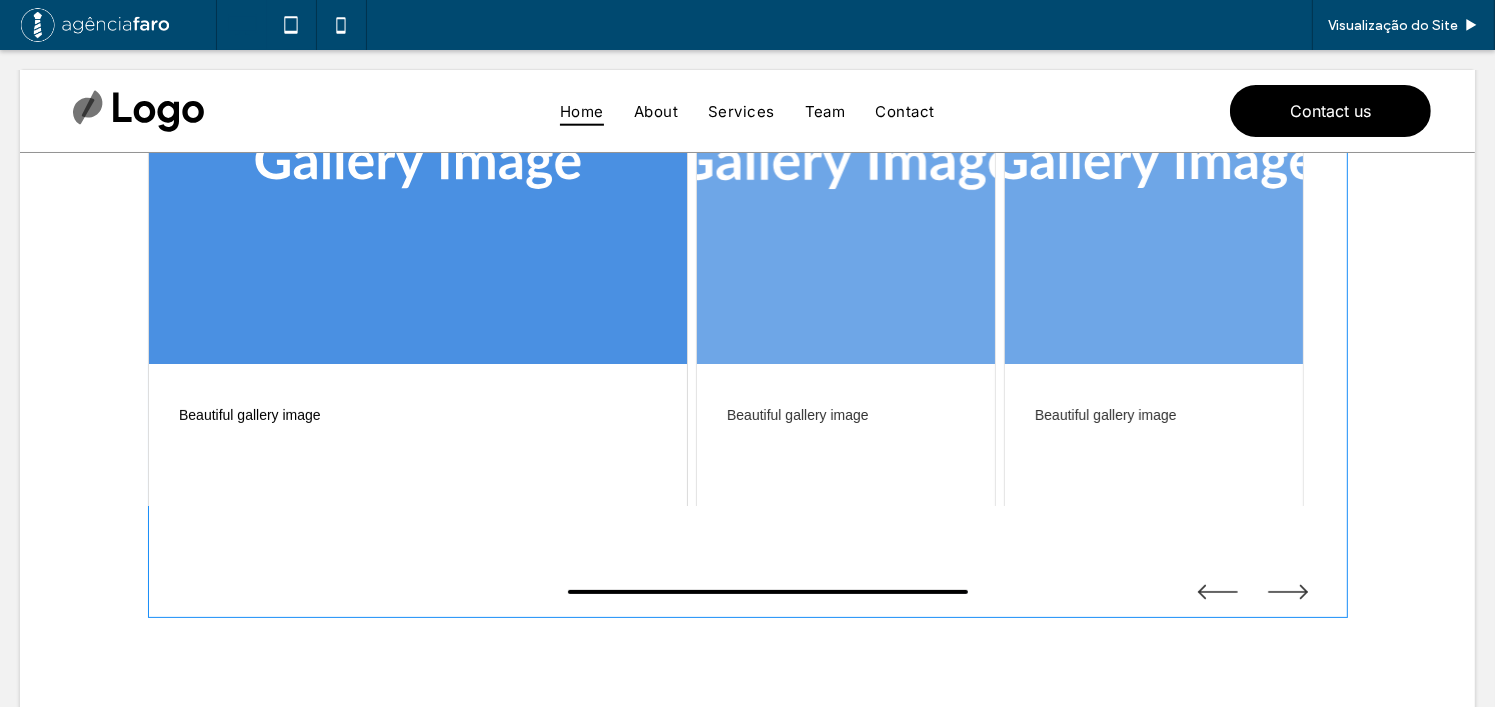 click at bounding box center [748, 291] 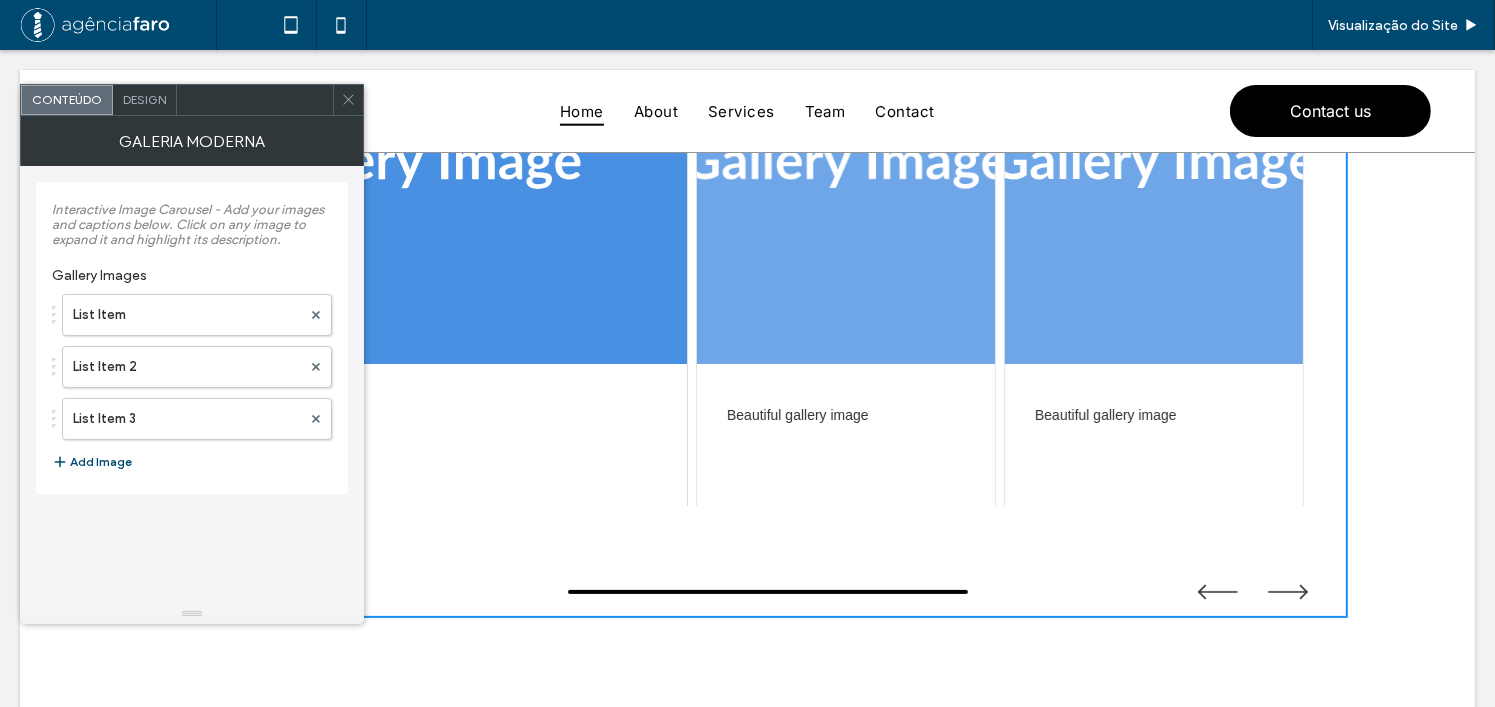 click on "Design" at bounding box center (144, 99) 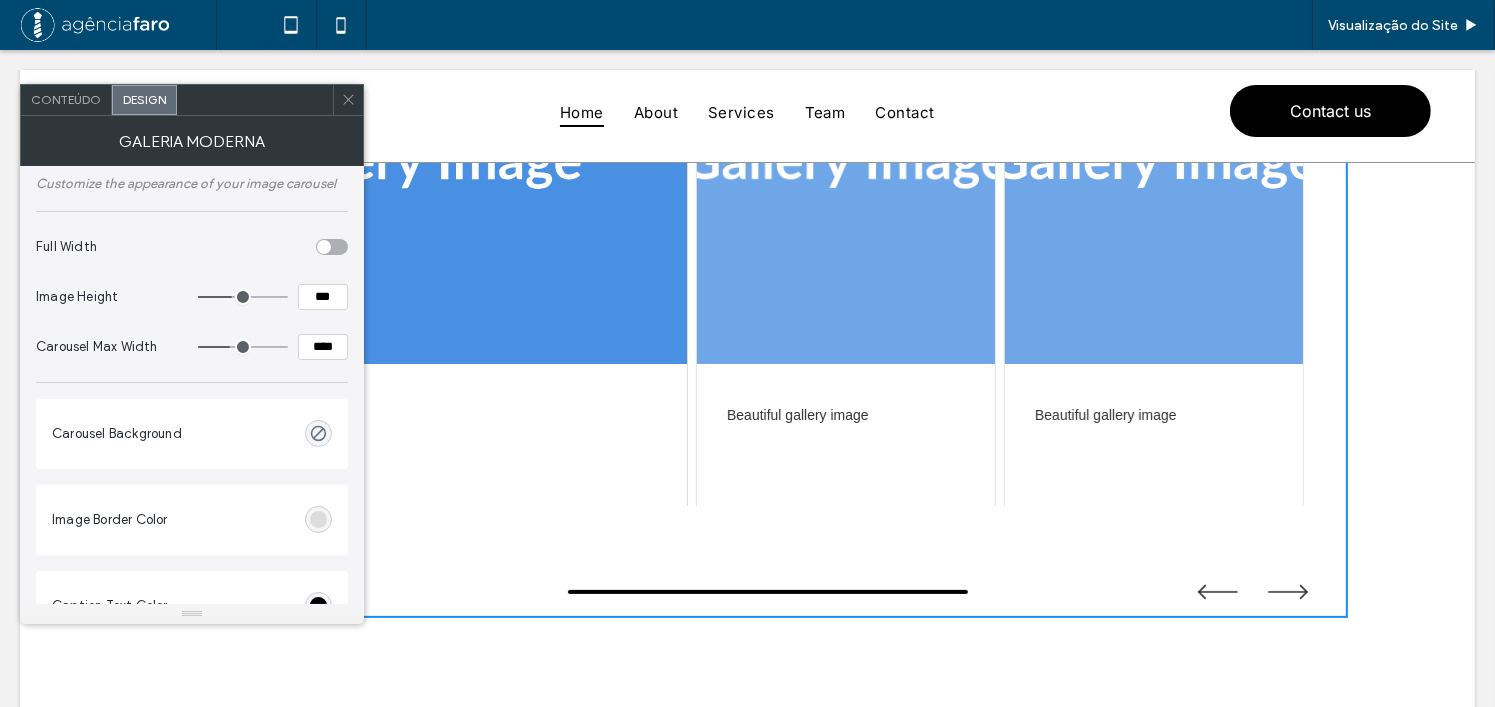scroll, scrollTop: 0, scrollLeft: 0, axis: both 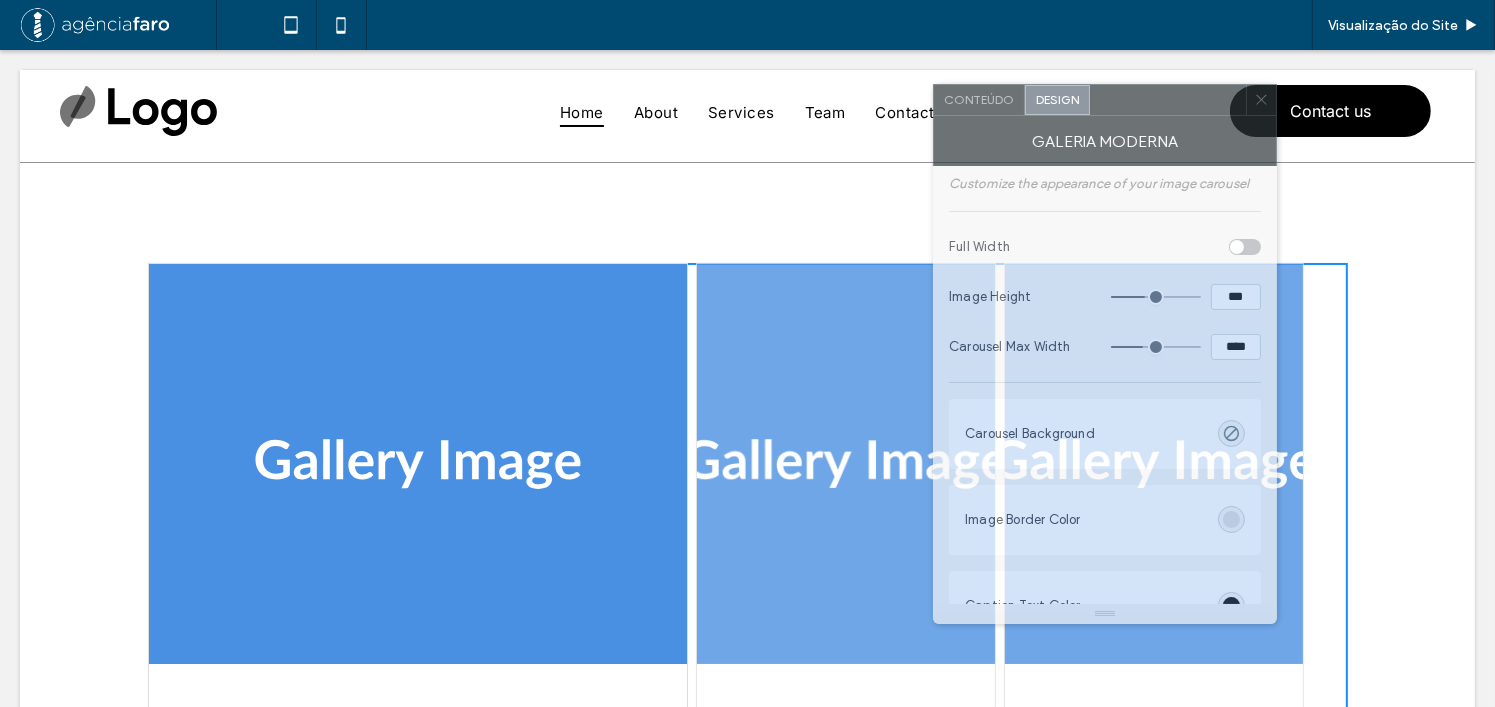 drag, startPoint x: 195, startPoint y: 95, endPoint x: 1139, endPoint y: 179, distance: 947.7299 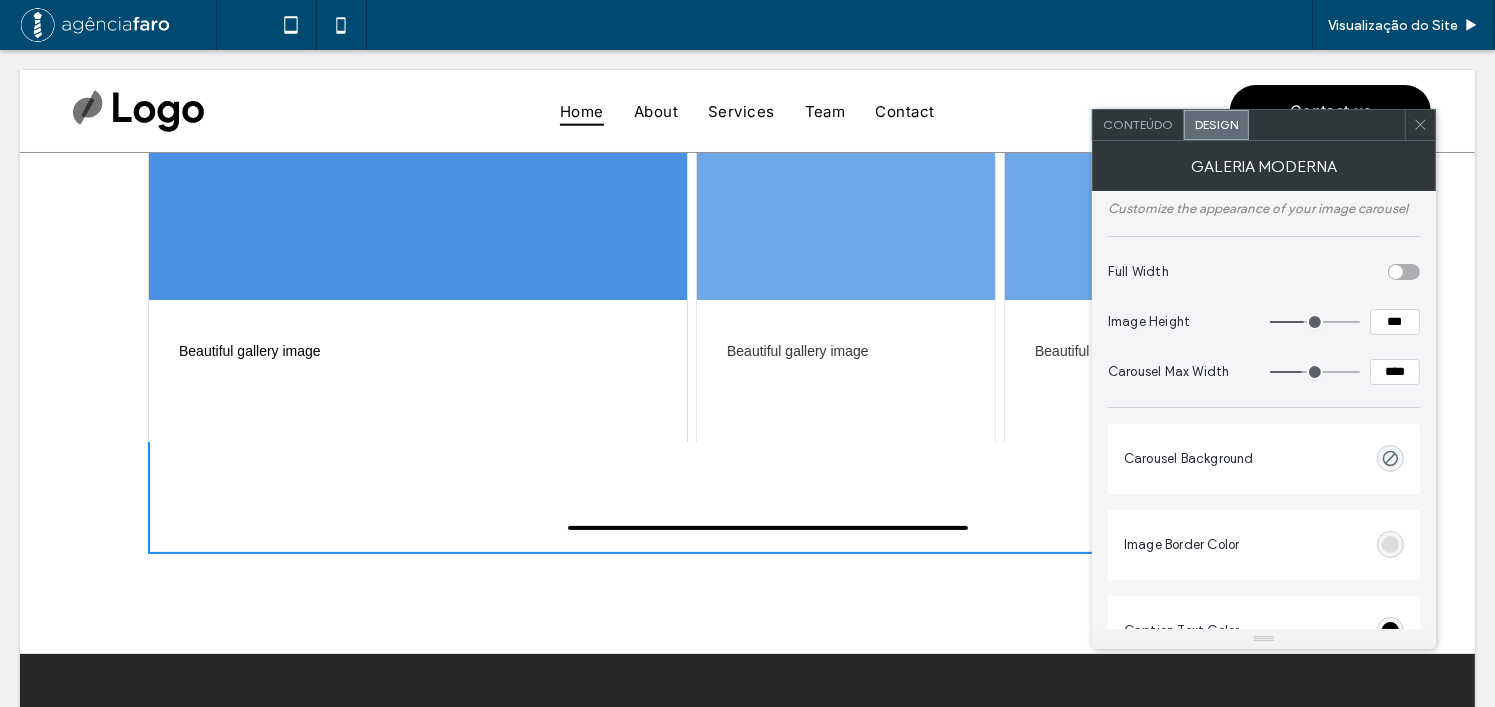 scroll, scrollTop: 400, scrollLeft: 0, axis: vertical 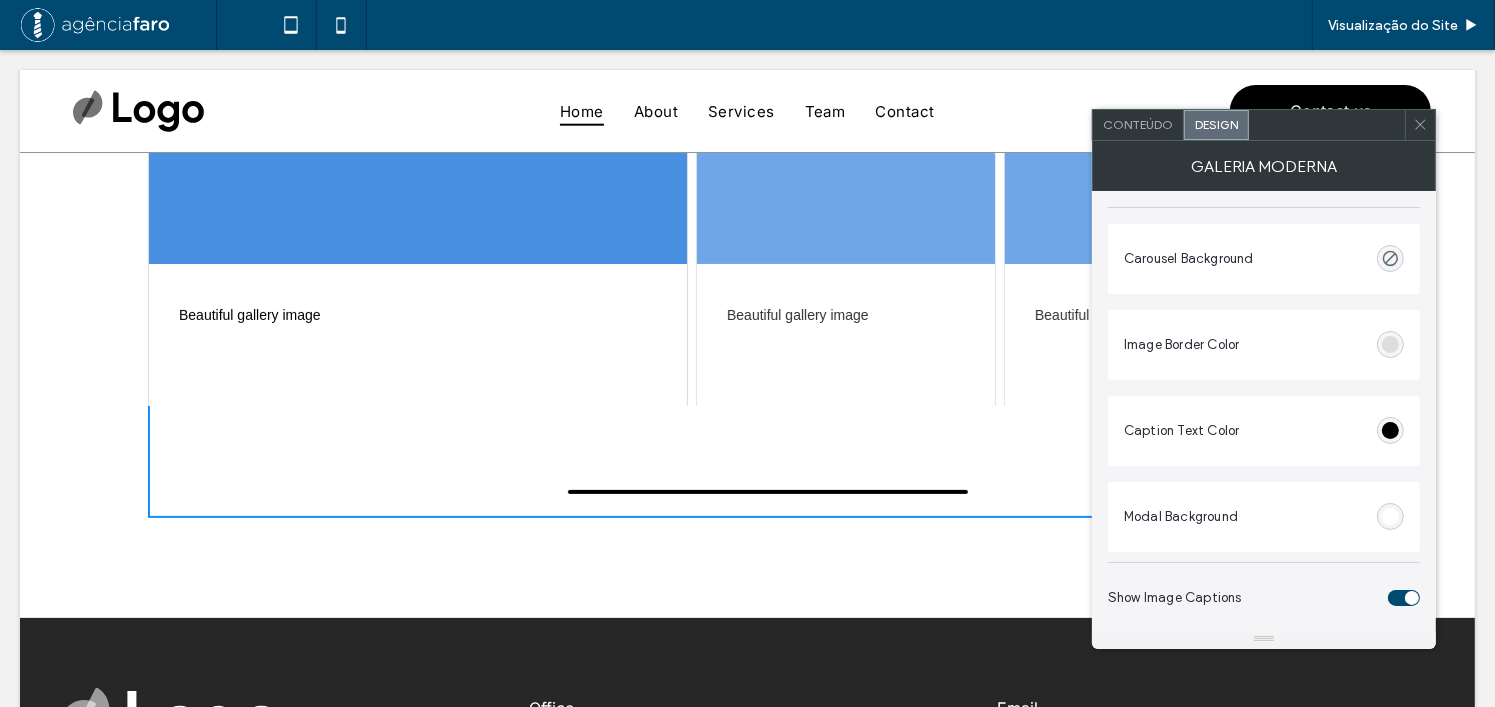 click at bounding box center [1390, 258] 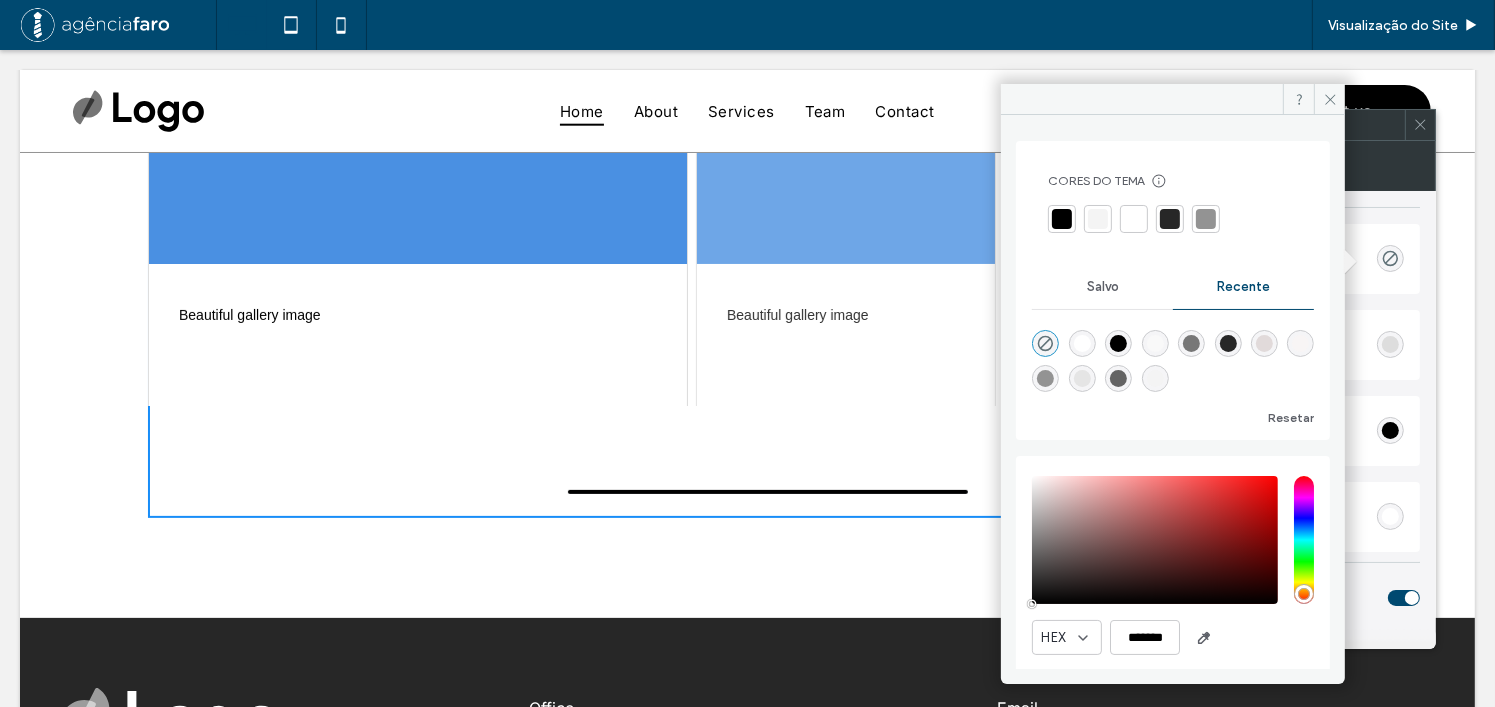 click at bounding box center [1228, 343] 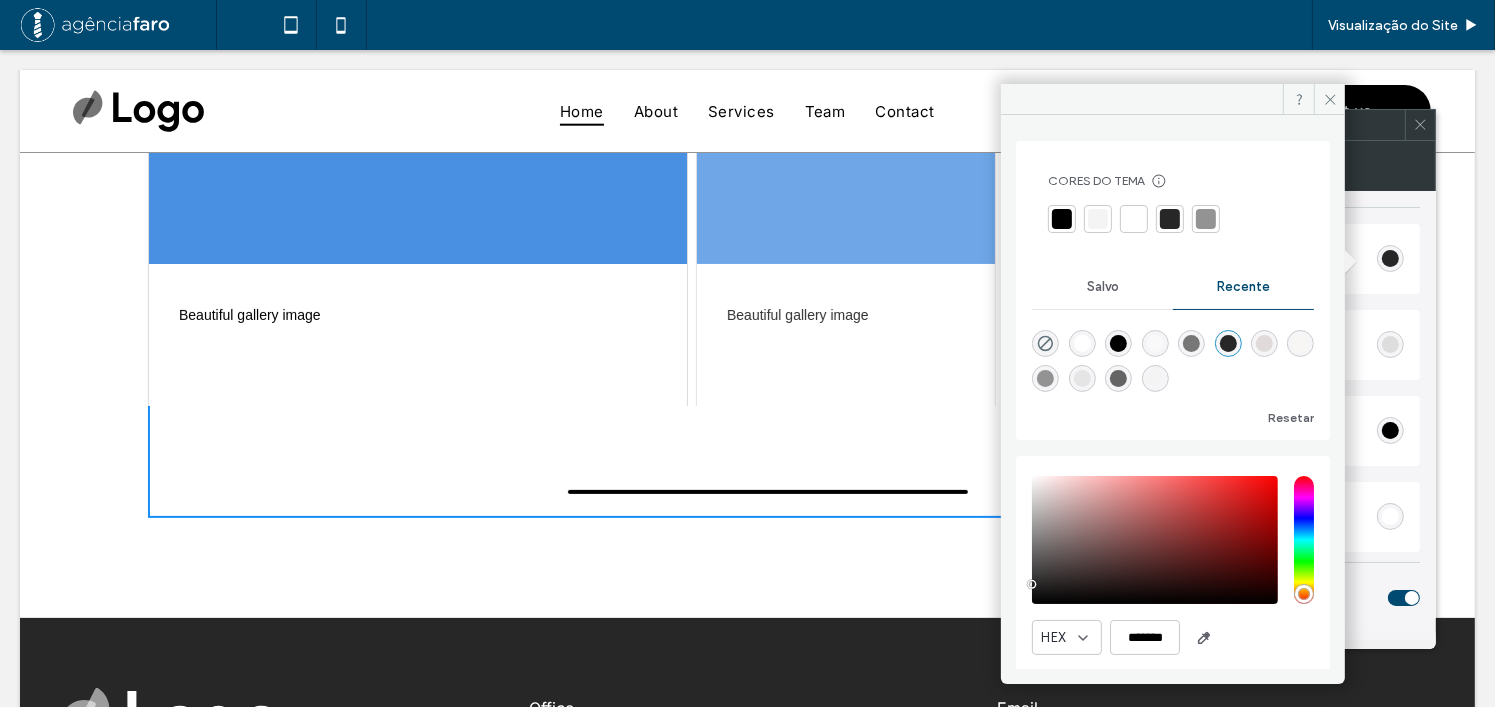 type on "*******" 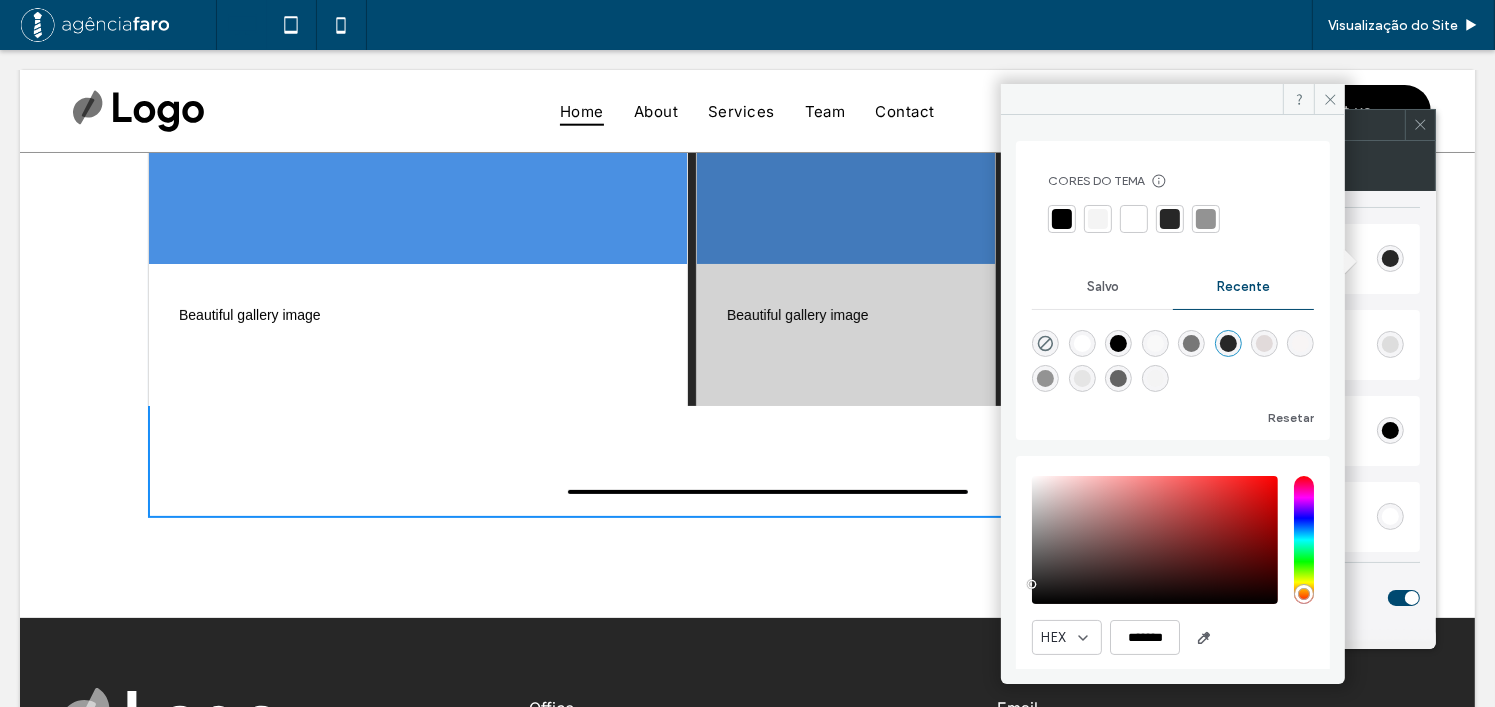 click at bounding box center (1155, 343) 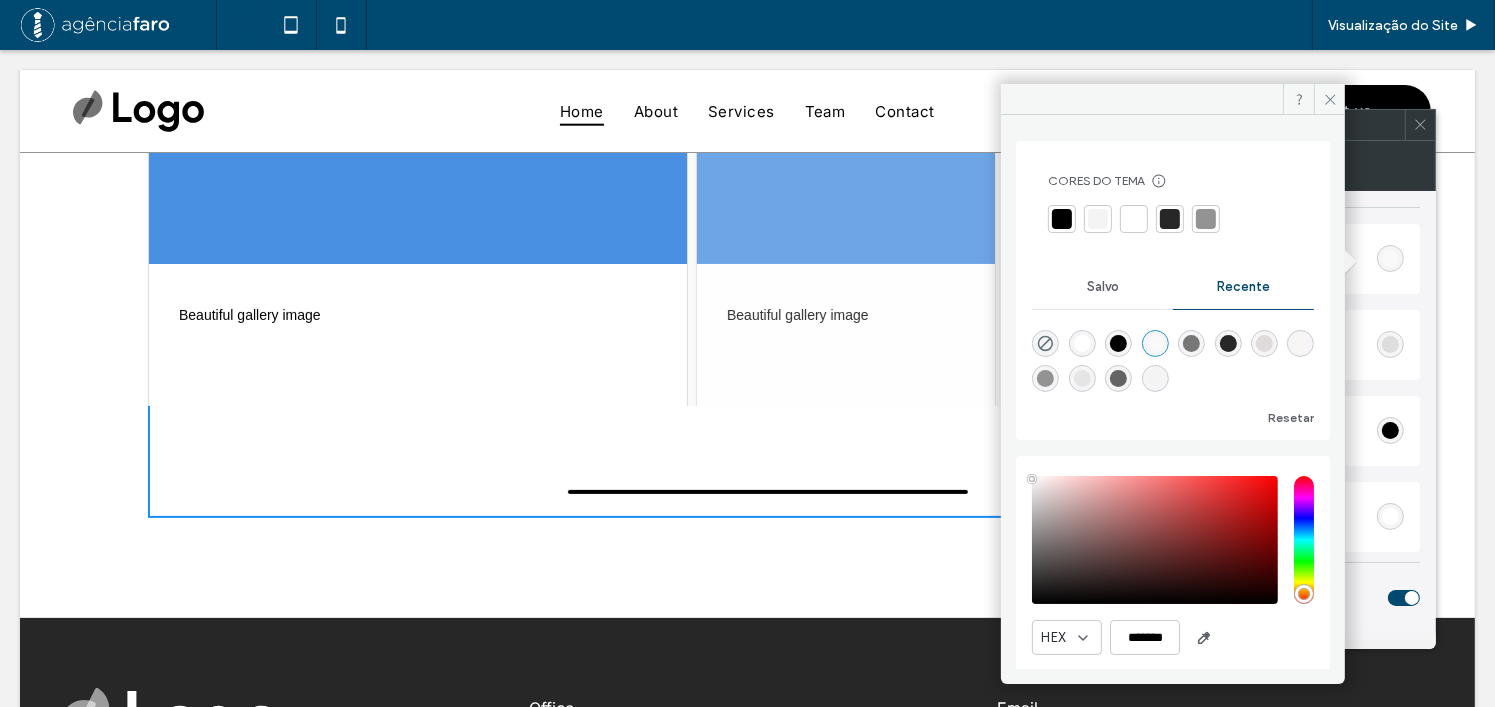 click on "Image Border Color" at bounding box center [1264, 345] 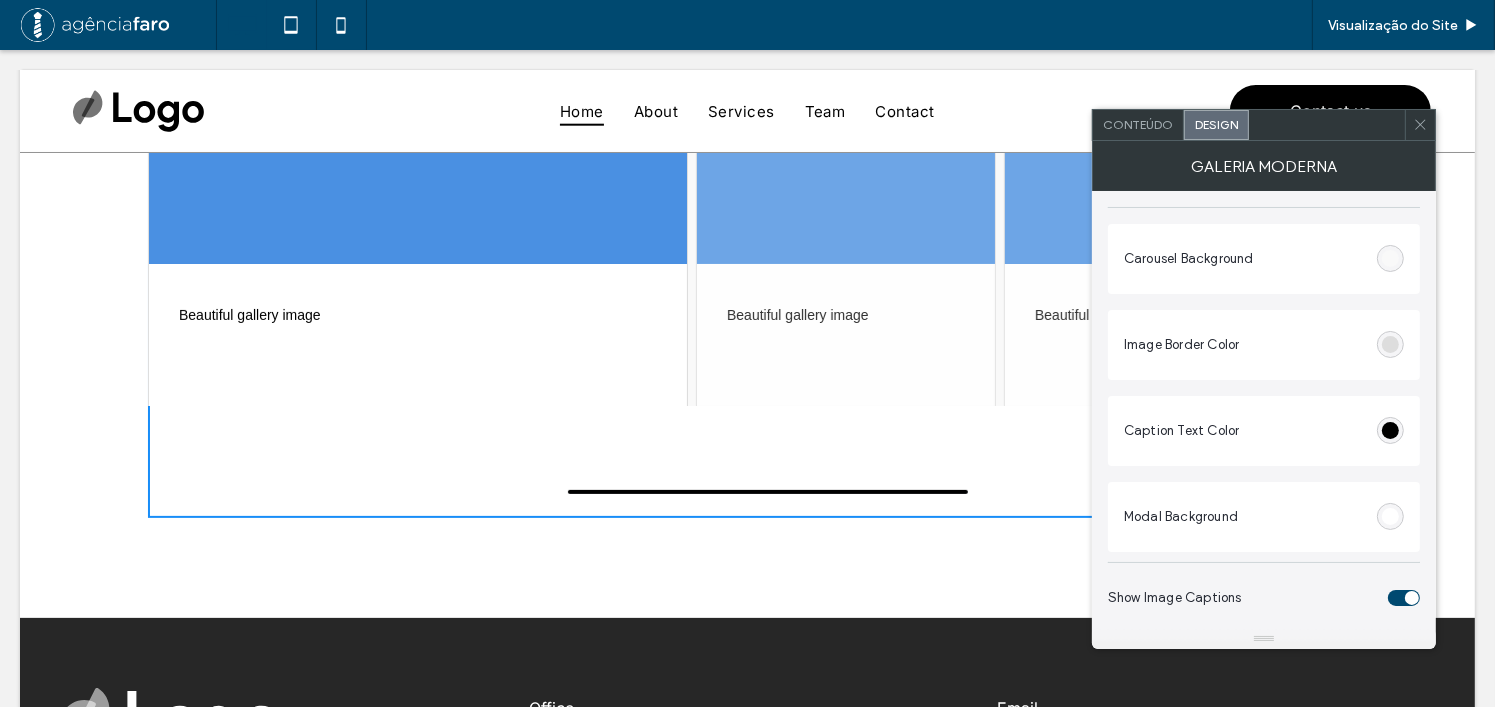 click at bounding box center [1390, 344] 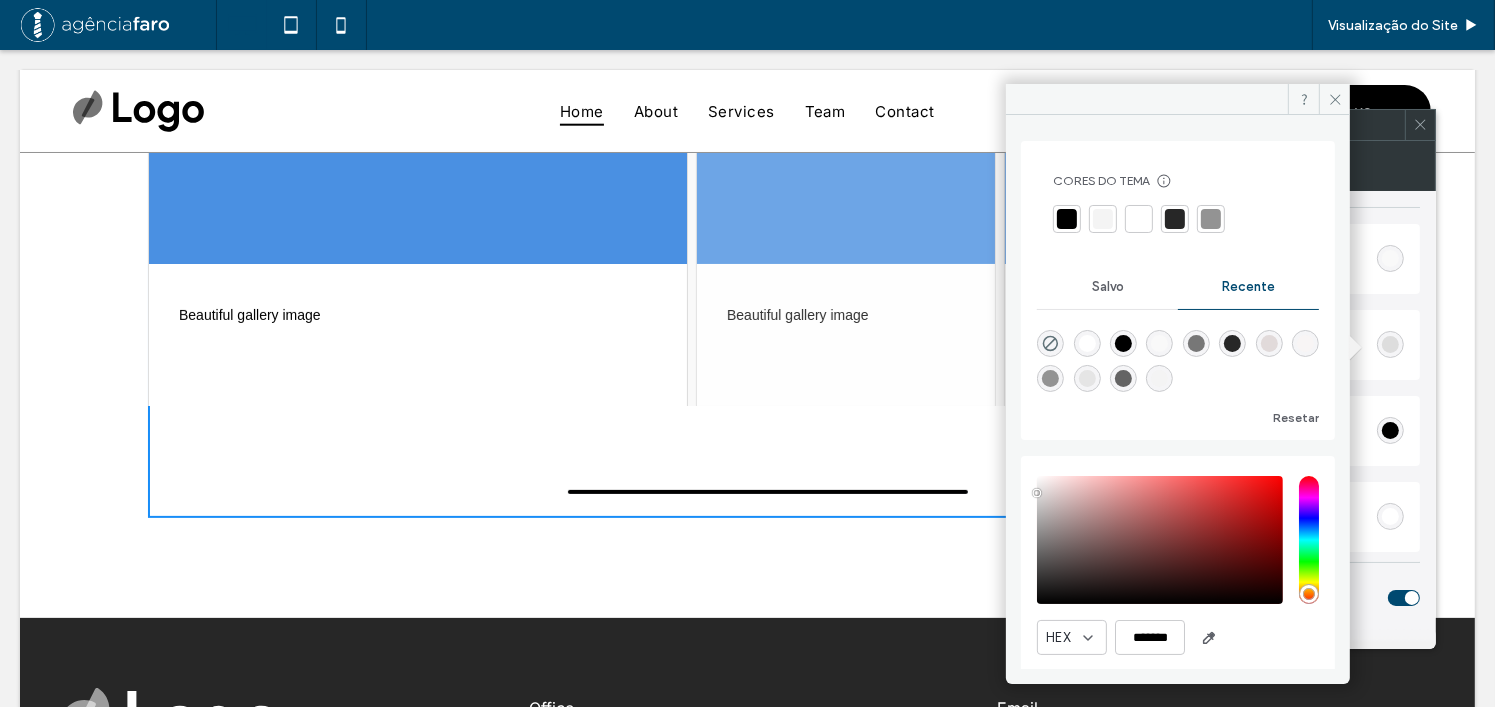 click at bounding box center [1123, 343] 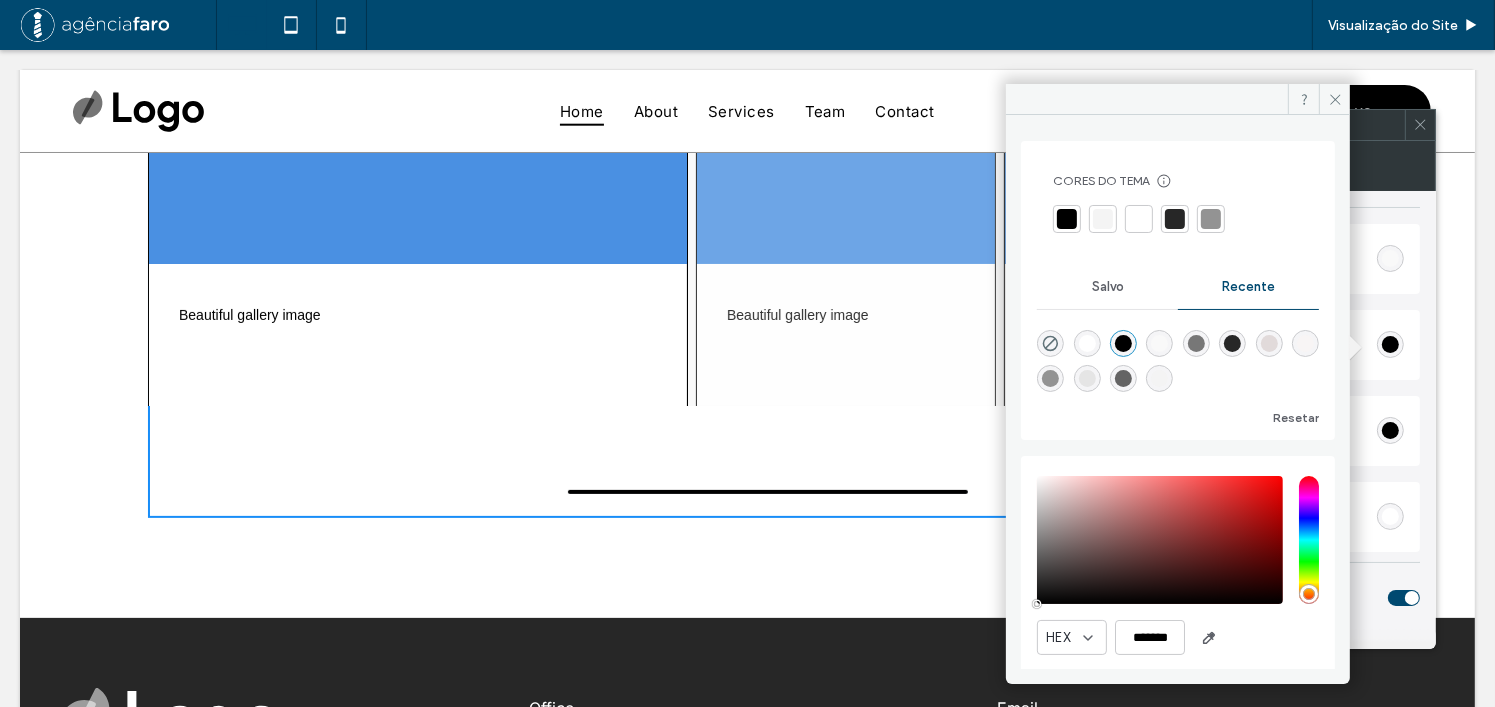 click at bounding box center [1123, 343] 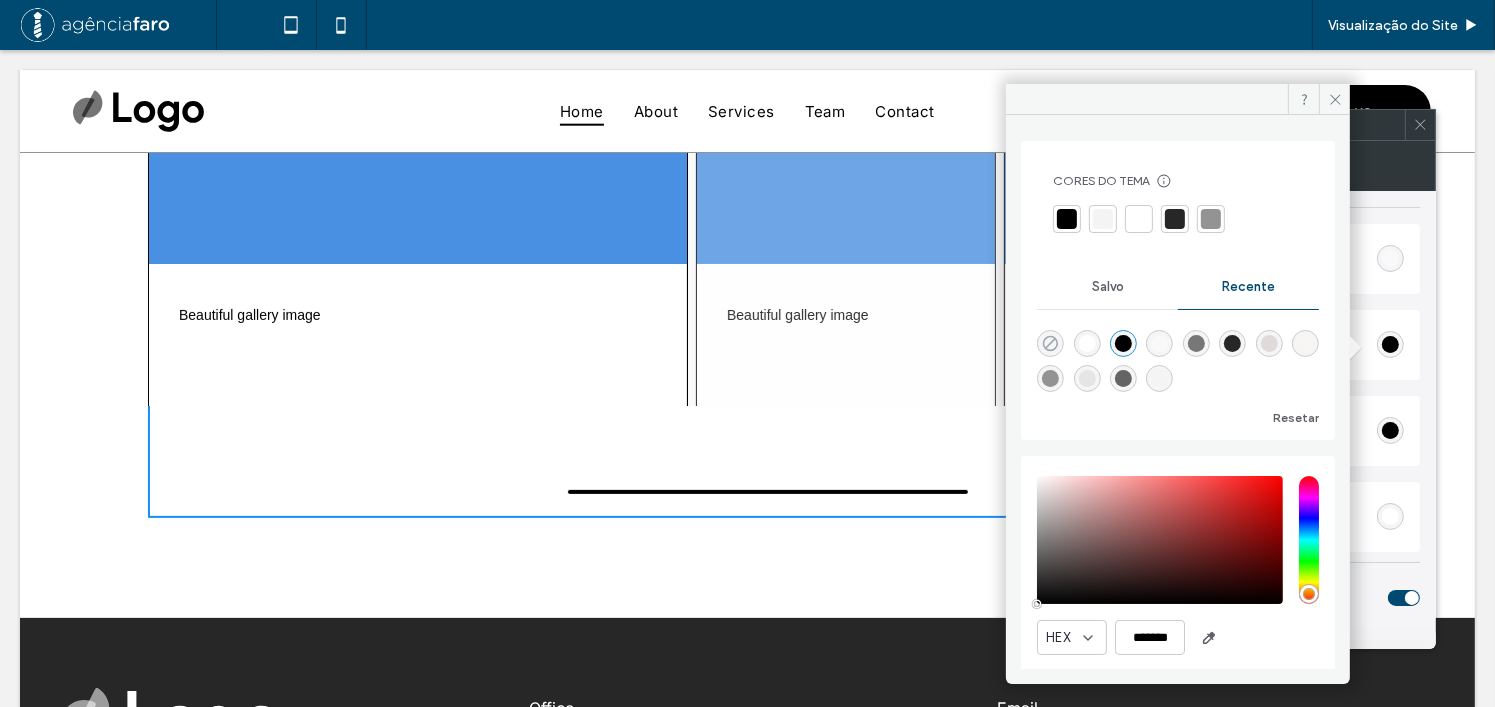 click 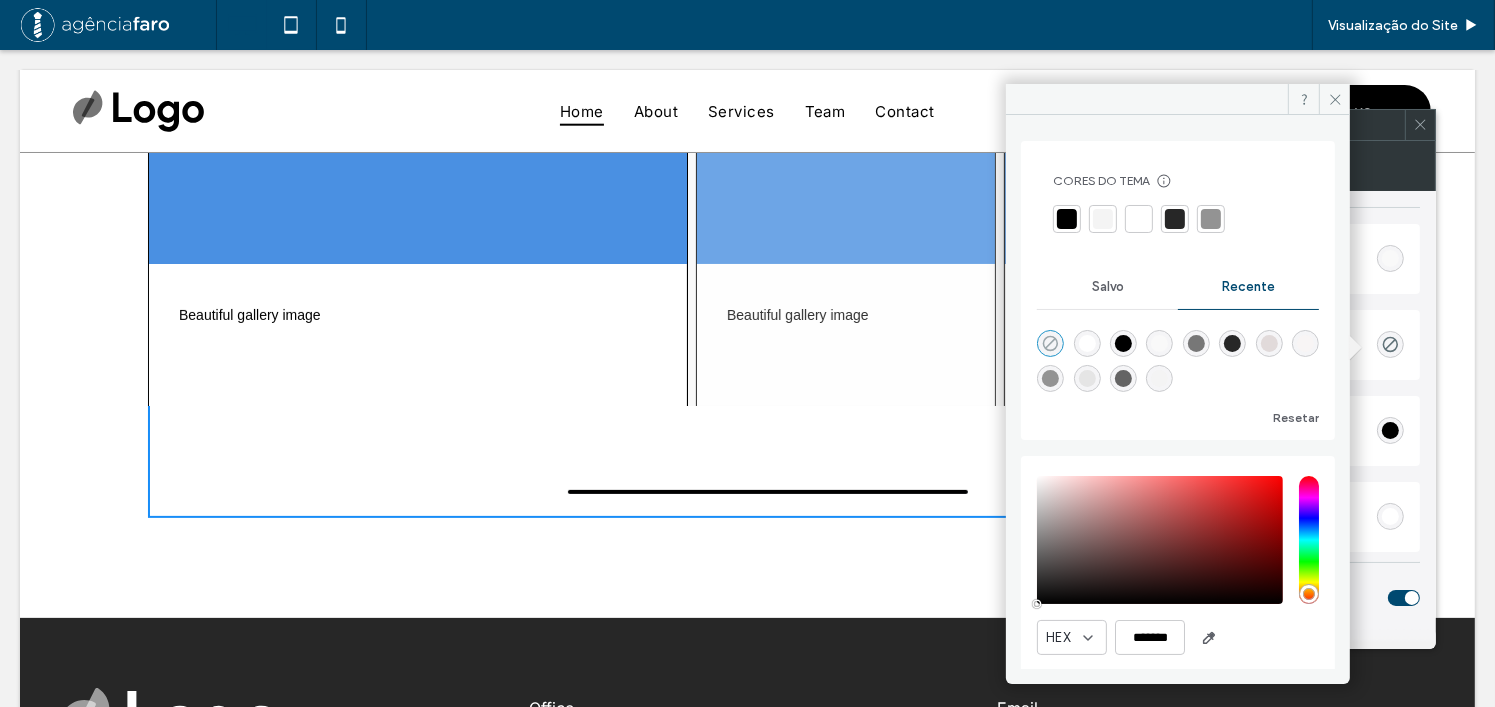 type on "*" 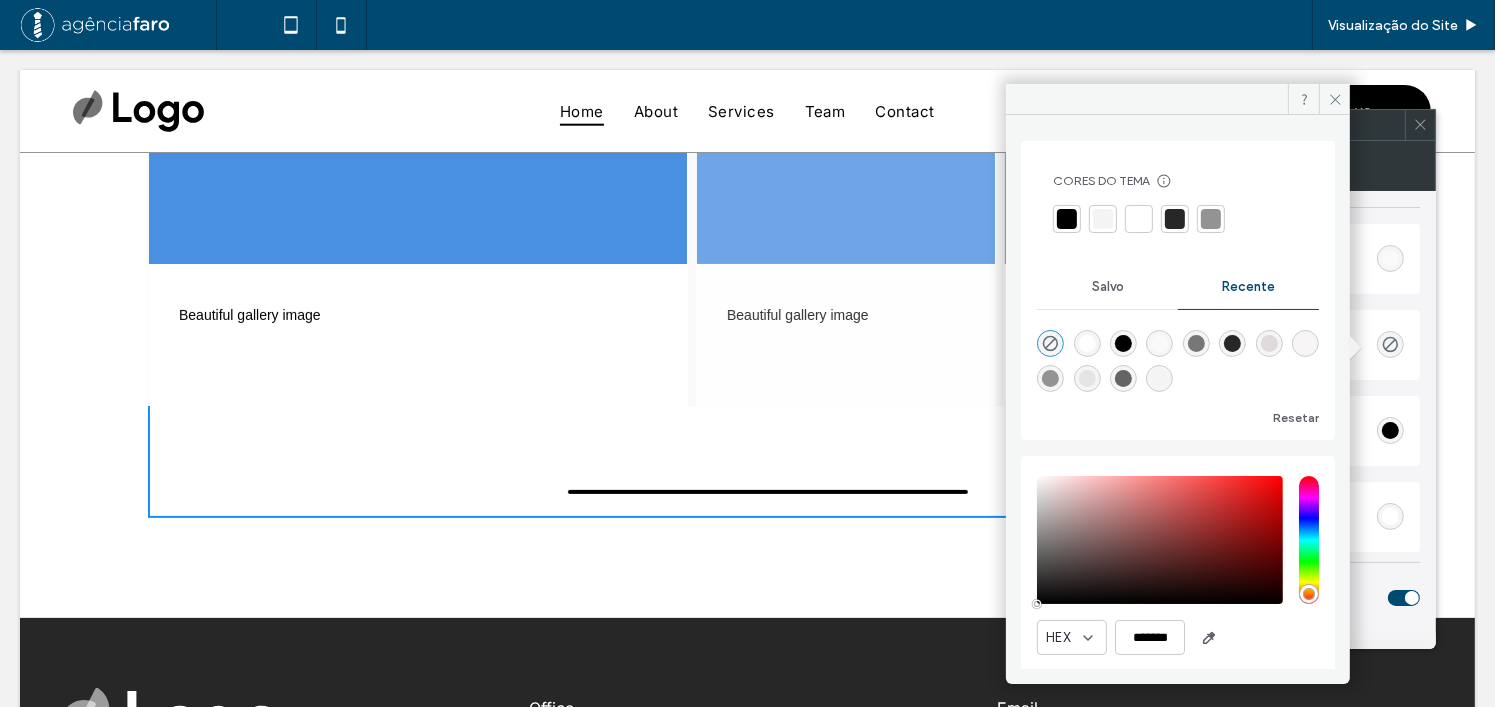 click on "Image Border Color" at bounding box center [1264, 345] 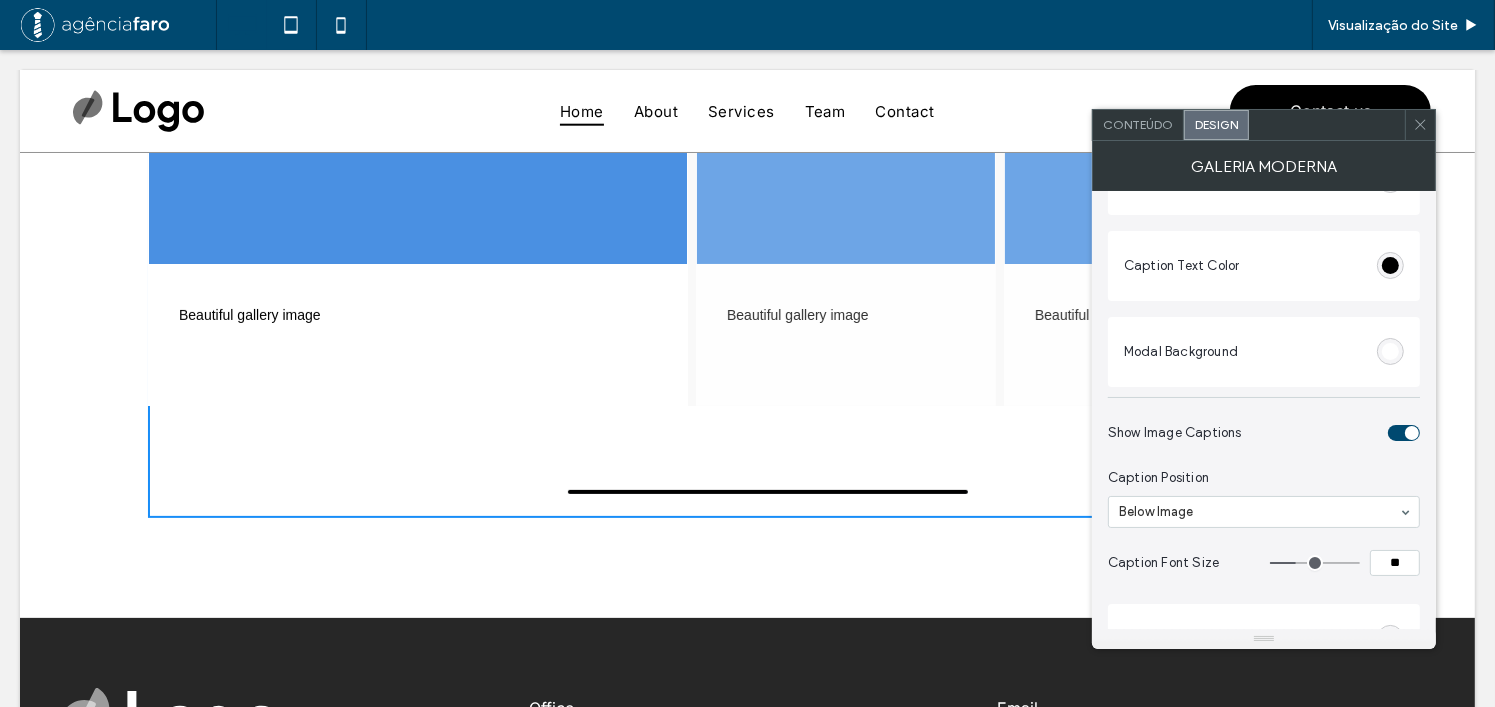 scroll, scrollTop: 400, scrollLeft: 0, axis: vertical 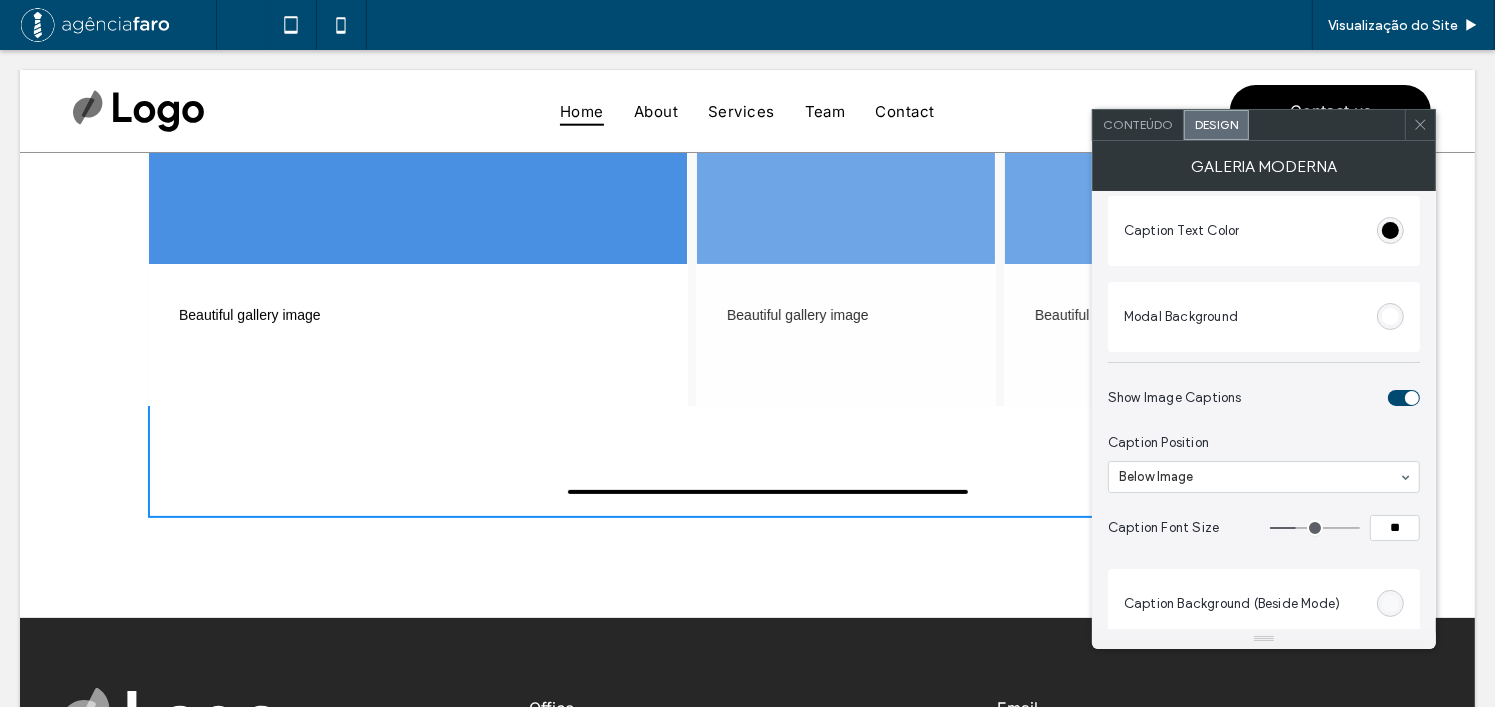 click at bounding box center (1390, 316) 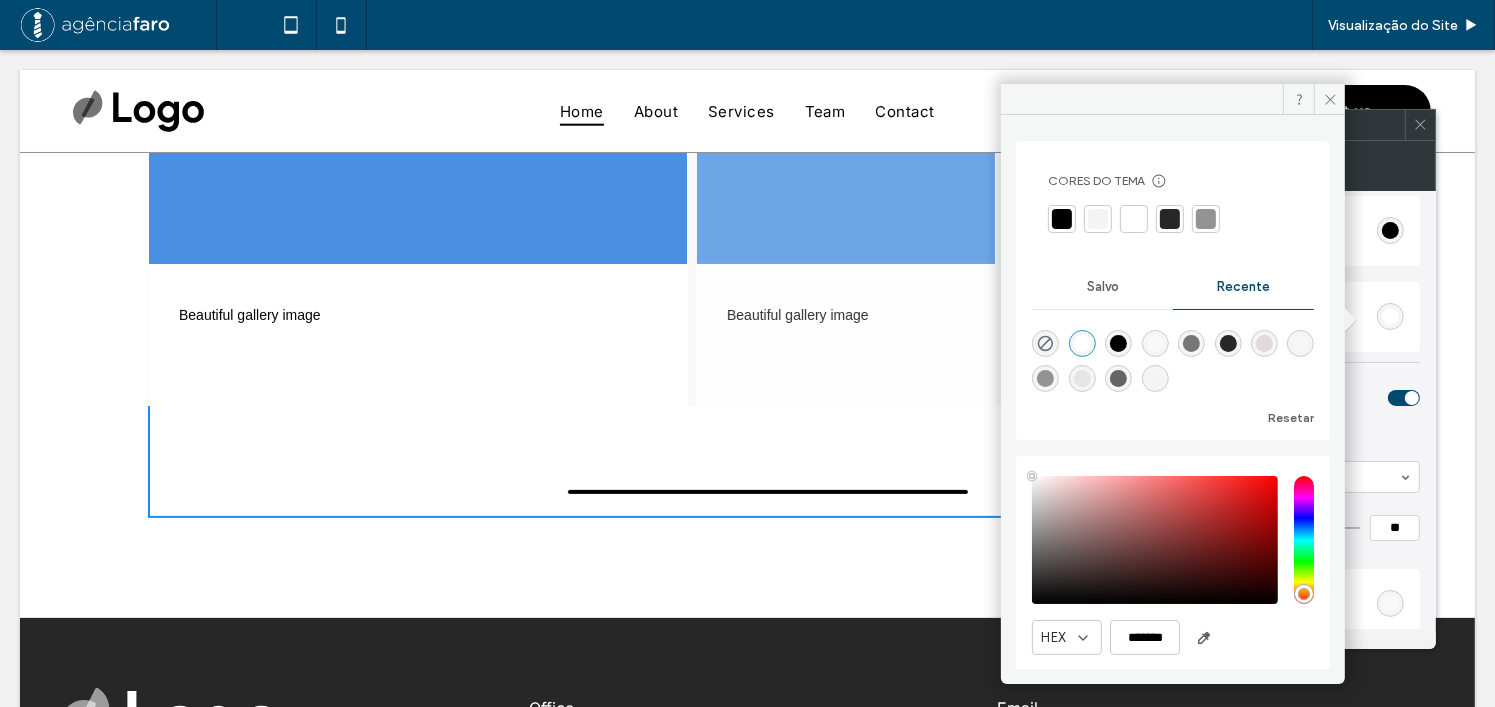 click at bounding box center (1191, 343) 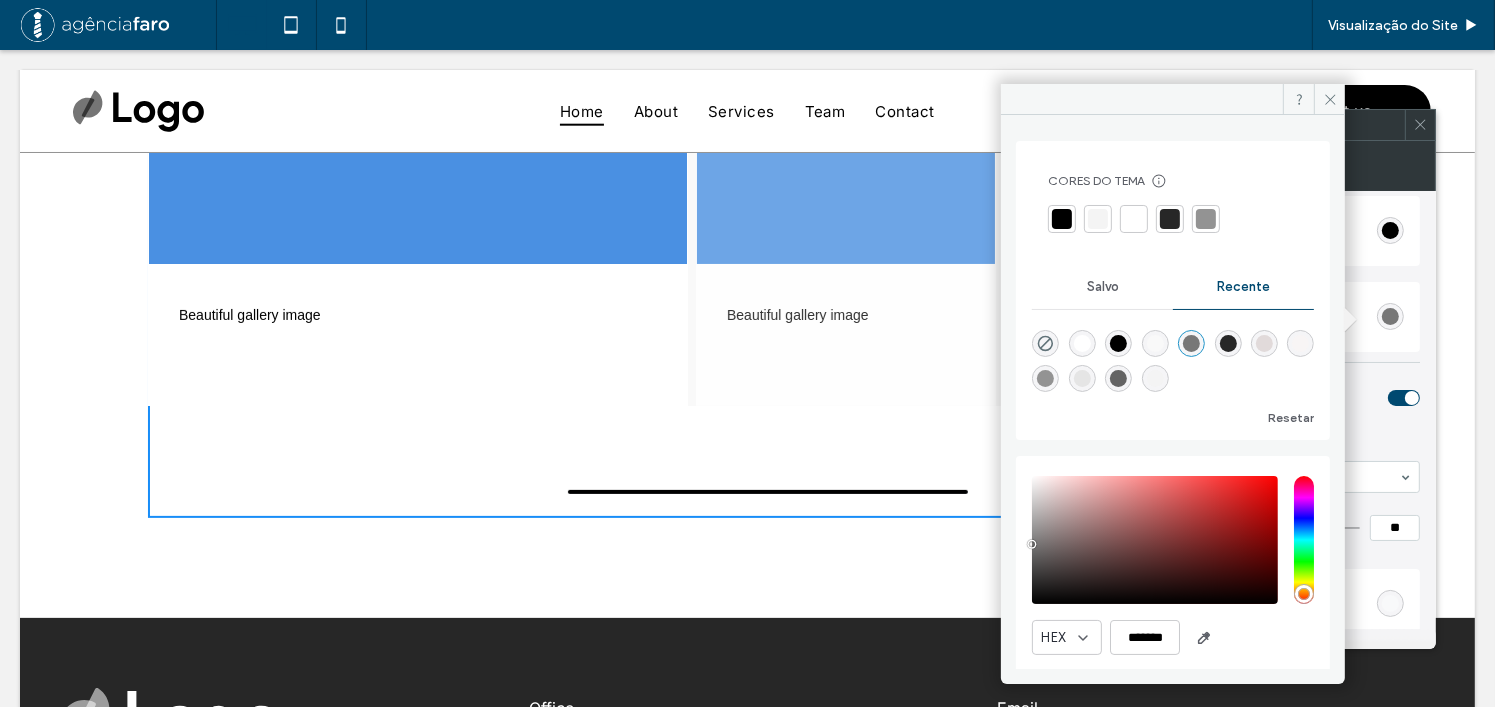 click at bounding box center [1191, 343] 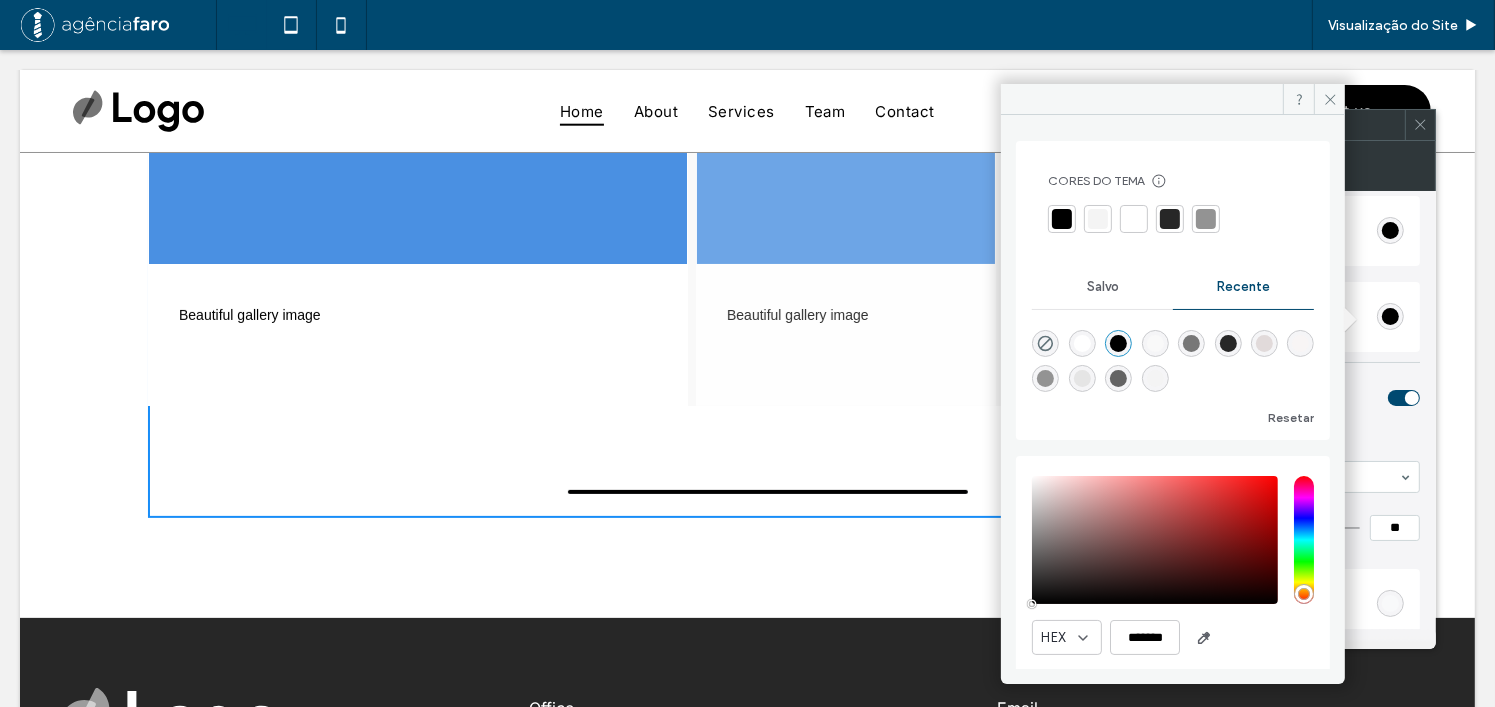 click at bounding box center [1173, 357] 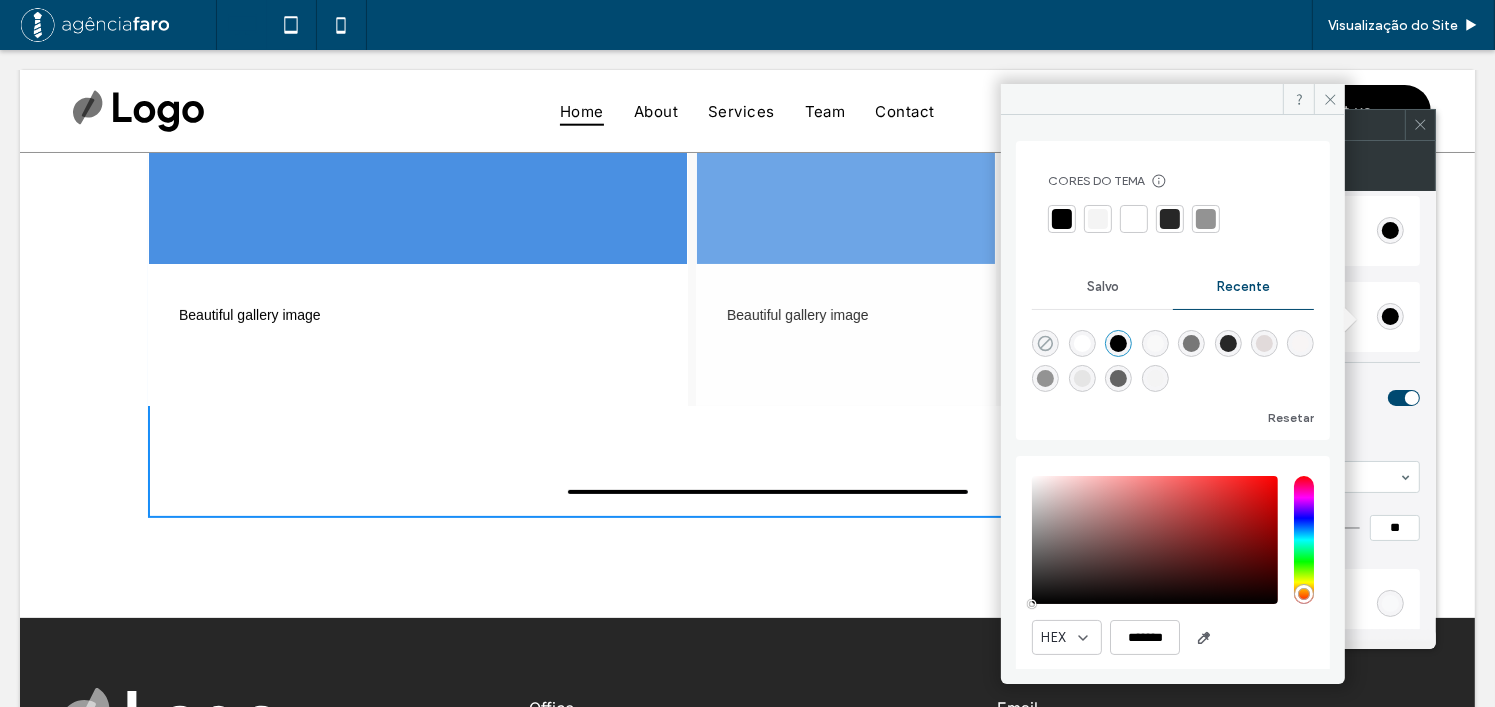click 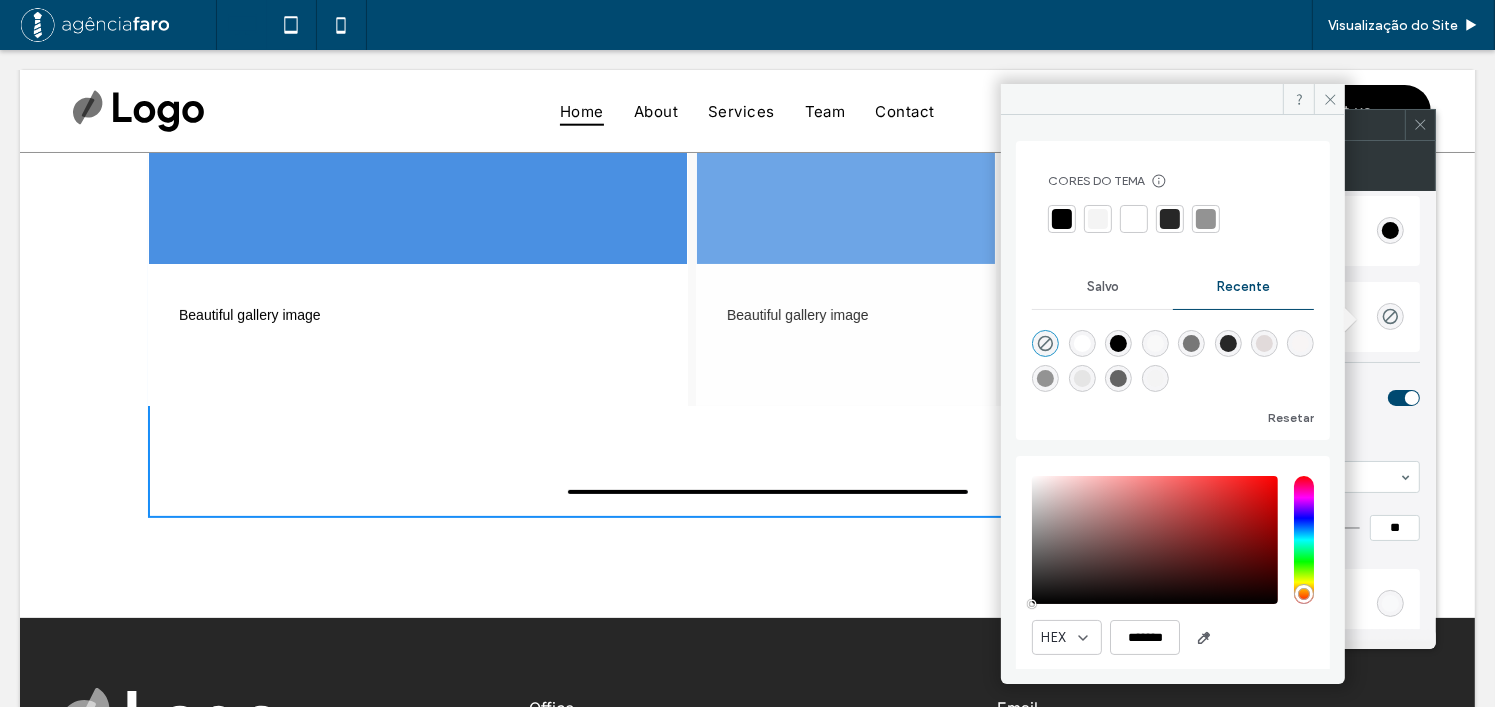 click on "Customize the appearance of your image carousel Full Width Image Height *** Carousel Max Width **** Carousel Background Image Border Color Caption Text Color Modal Background Show Image Captions Caption Position Below Image Caption Font Size ** Caption Background (Beside Mode) Show Modal Caption Modal Caption Background Modal Caption Text Color Show Expand Icon Always Show Icon (Fixed) Expand Icon Color Expand Icon Background Expand Icon Size ** Show Navigation Tools Arrow Color Arrow Hover Color Drag Bar Background Drag Bar Indicator Drag Bar Width *** Carousel Background Cor Imagem Cor de fundo Image Border Borda *** Carousel Corners Raio do canto * px Image Corners Raio do canto * px Caption Text Style Fonte Aboreto Espessura da Fonte Normal   Tamanho da Fonte 14 Cor da fonte Formato da fonte Alinhamento Sentido do texto" at bounding box center (1264, 1276) 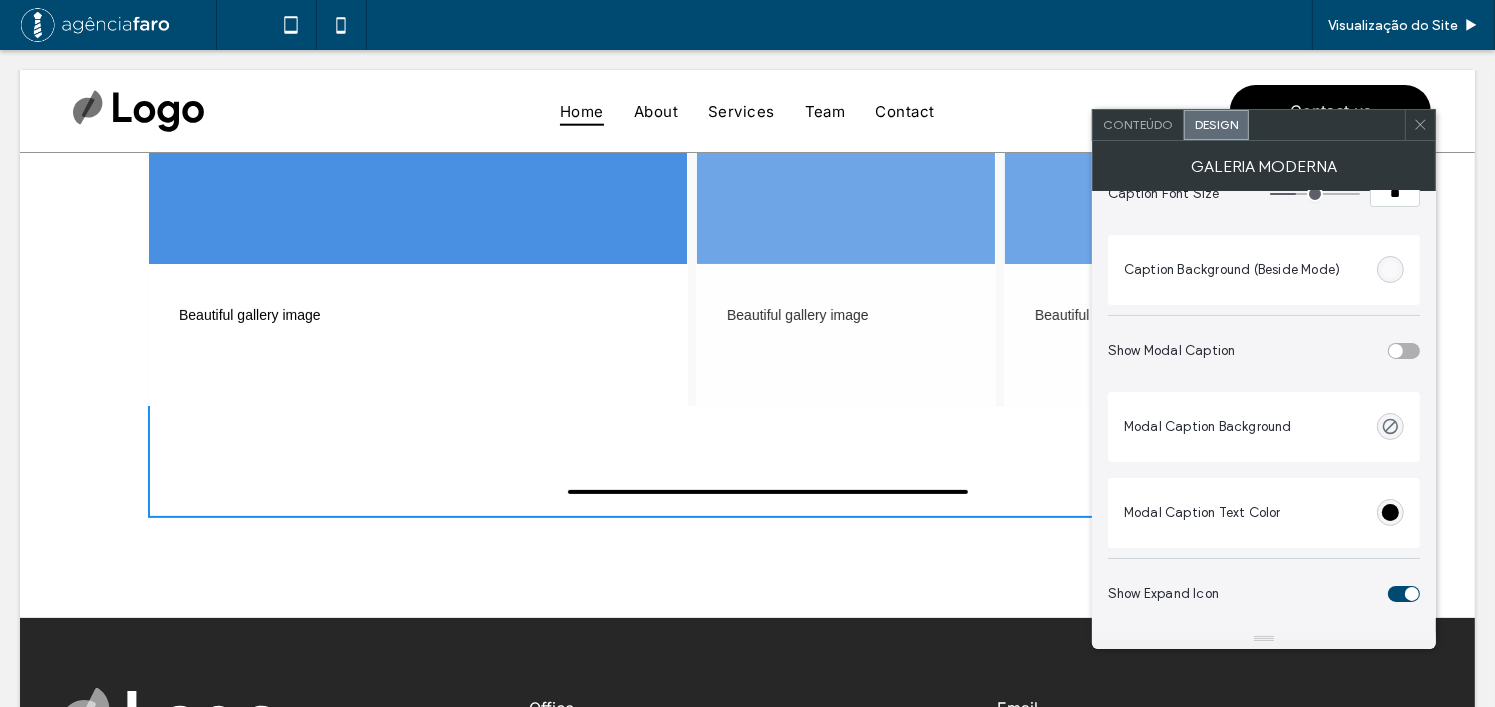 scroll, scrollTop: 700, scrollLeft: 0, axis: vertical 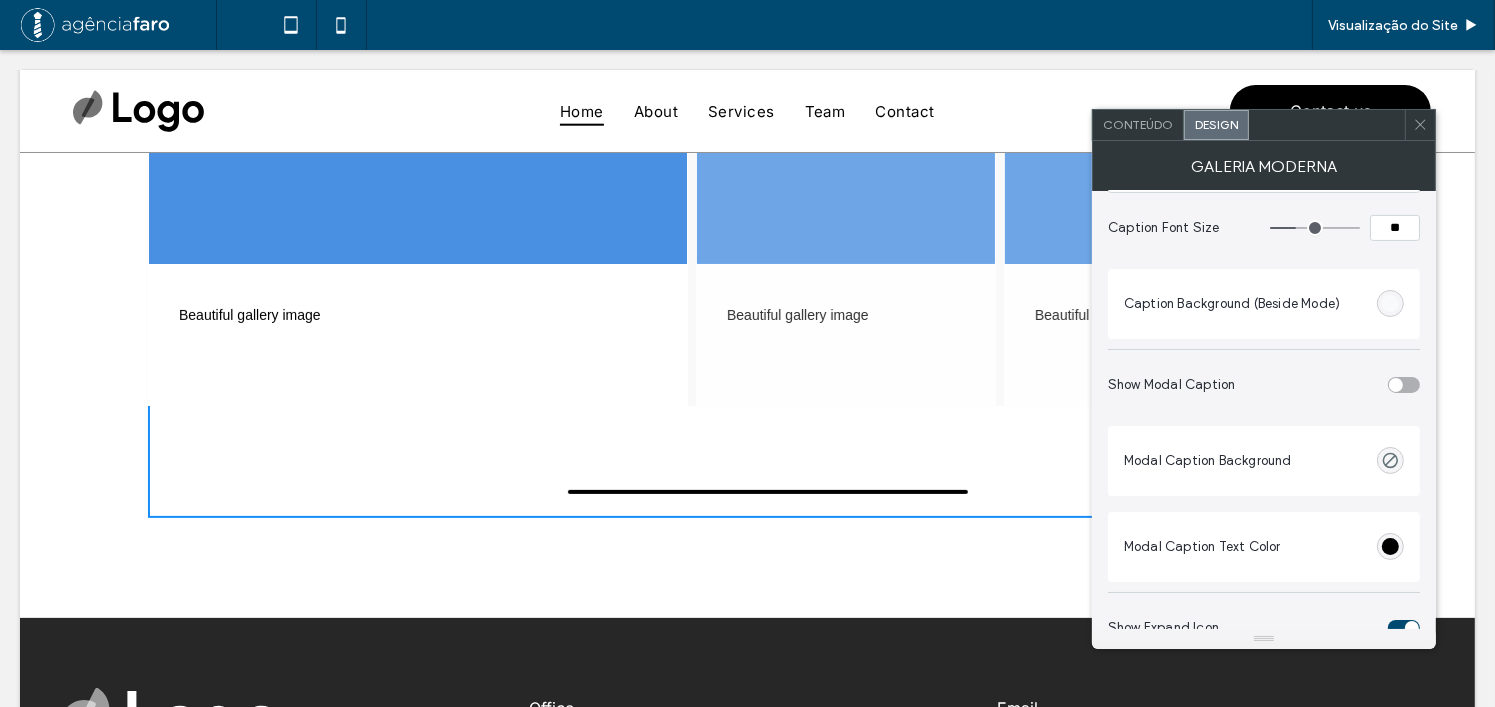 click at bounding box center (1390, 303) 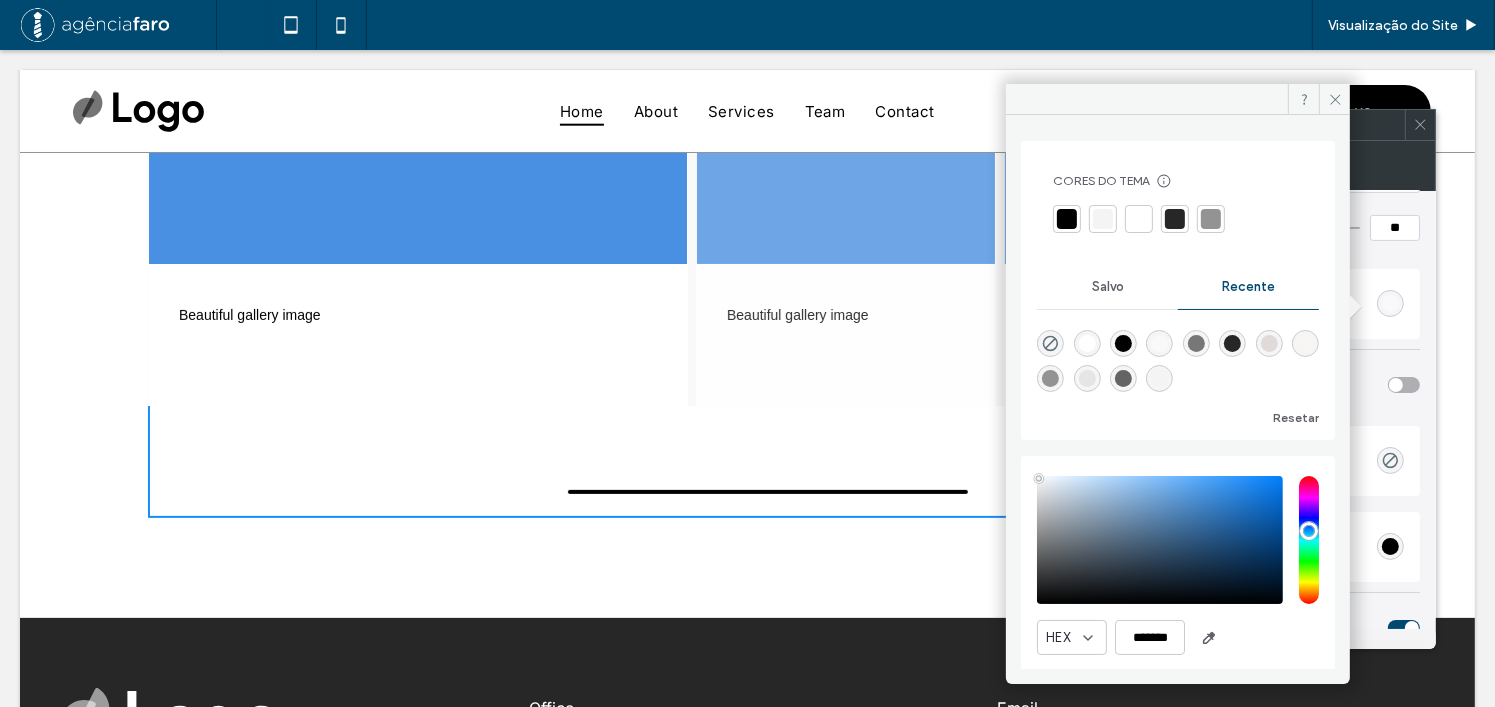 click at bounding box center (1196, 343) 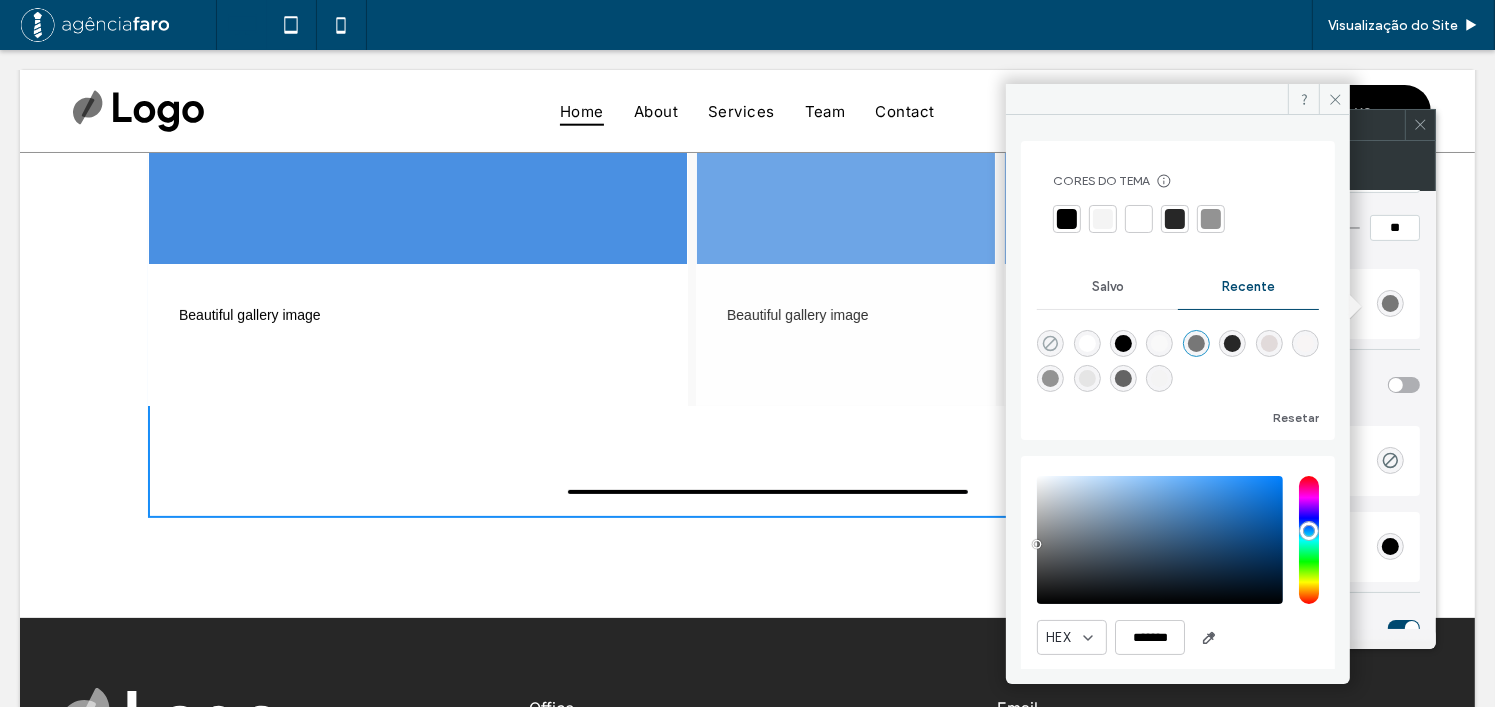 click 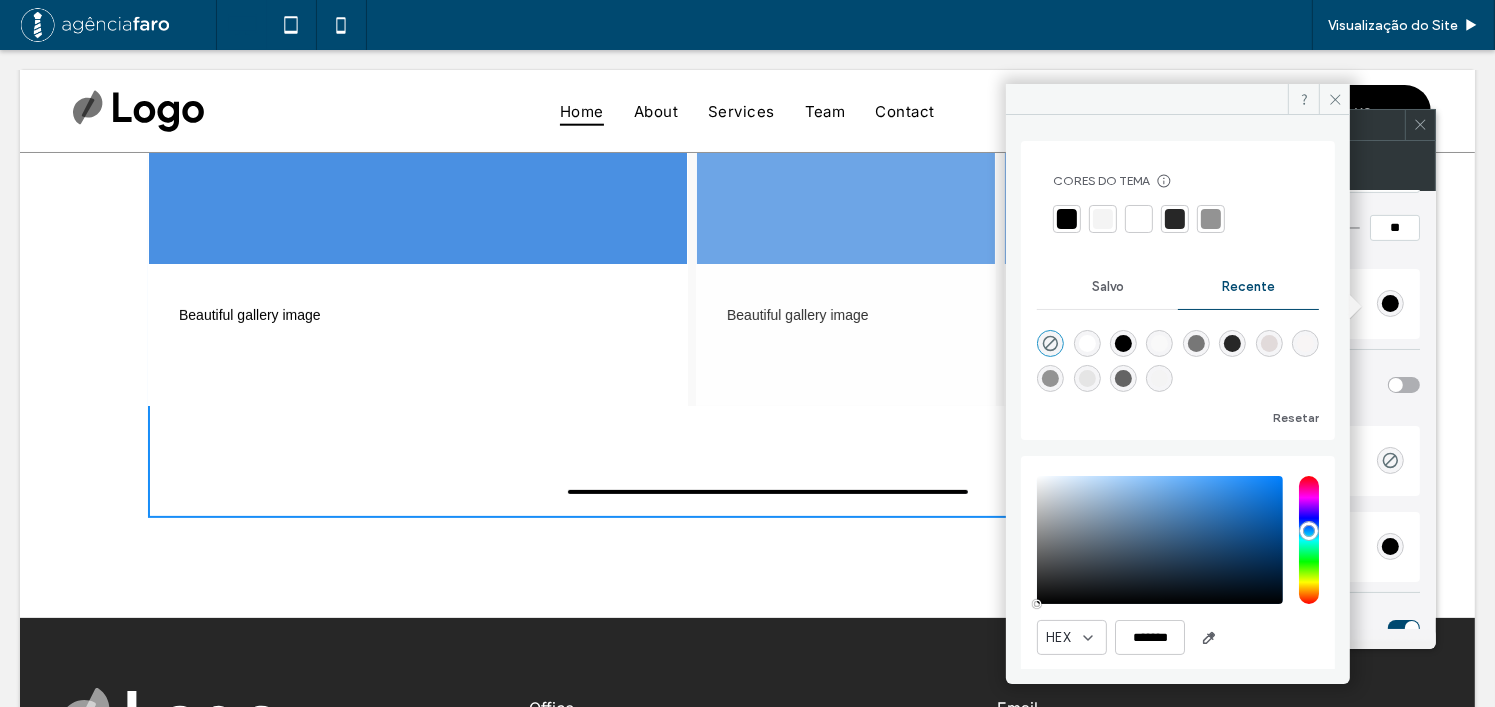 click on "Cores do tema Poupe tempo com as cores do tema Crie uma paleta de cores para adicionar ou alterar instantaneamente as cores dos elementos vinculados ao site.    Saiba mais Salvo Recente Resetar" at bounding box center (1178, 290) 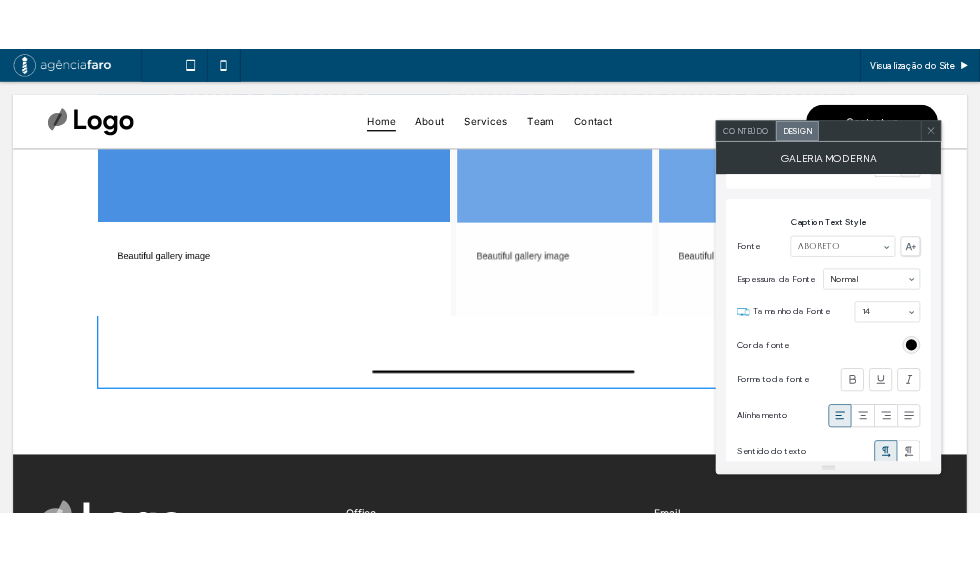 scroll, scrollTop: 2640, scrollLeft: 0, axis: vertical 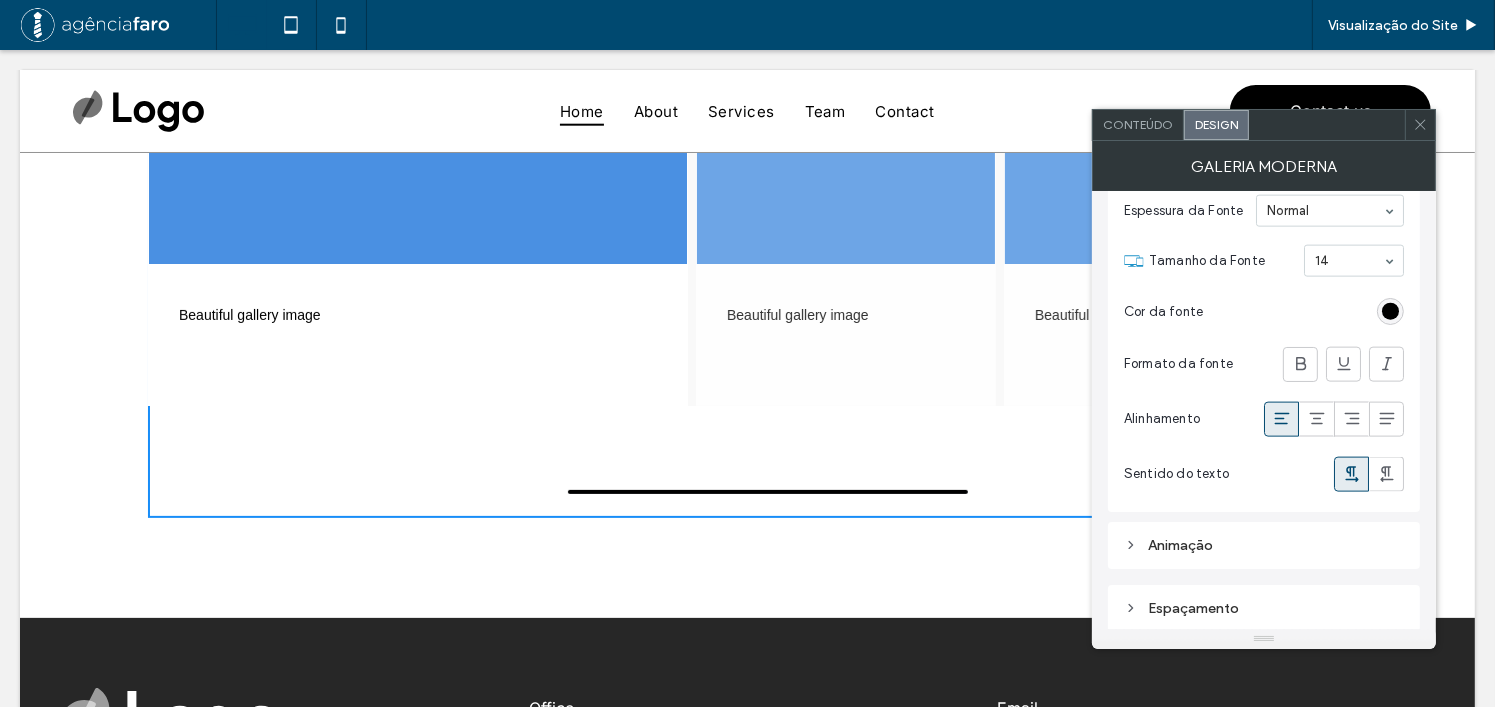 click on "Beautiful gallery image
Beautiful gallery image
Beautiful gallery image" at bounding box center [748, 191] 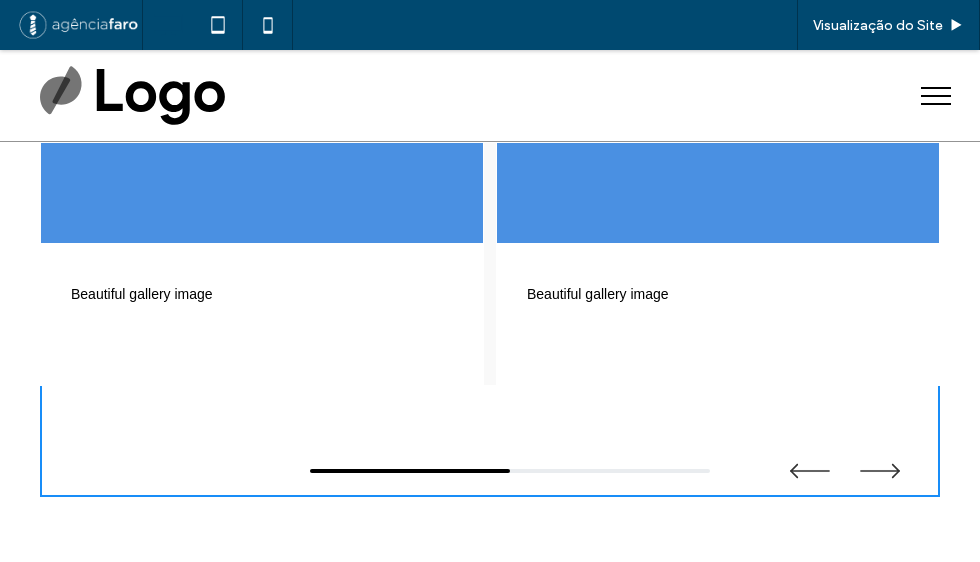 click on "Visualização do Site" at bounding box center [561, 25] 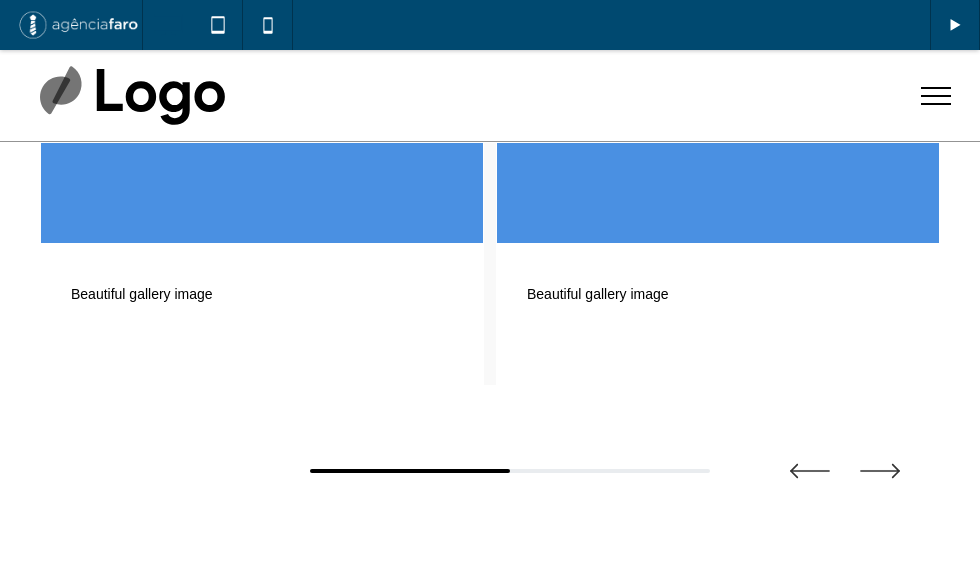 click at bounding box center [561, 25] 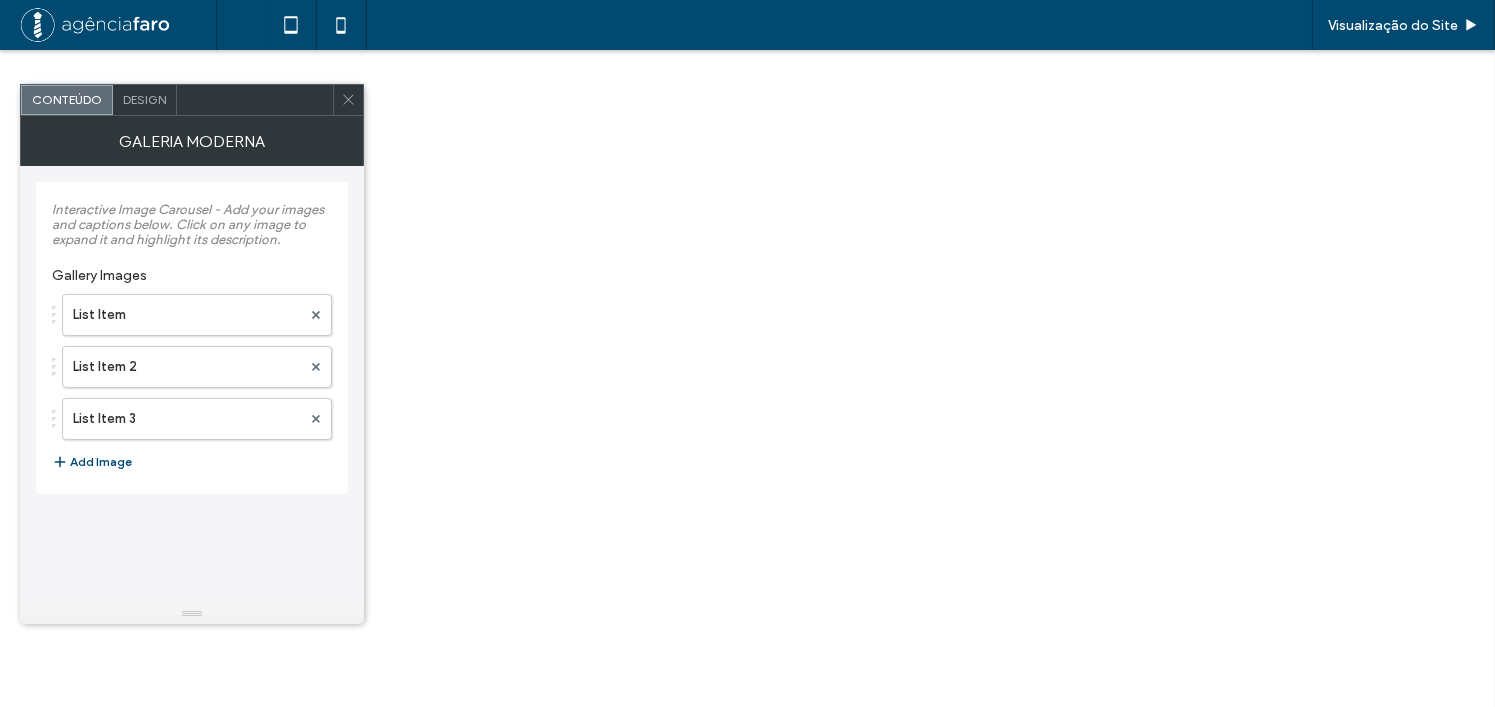 scroll, scrollTop: 200, scrollLeft: 0, axis: vertical 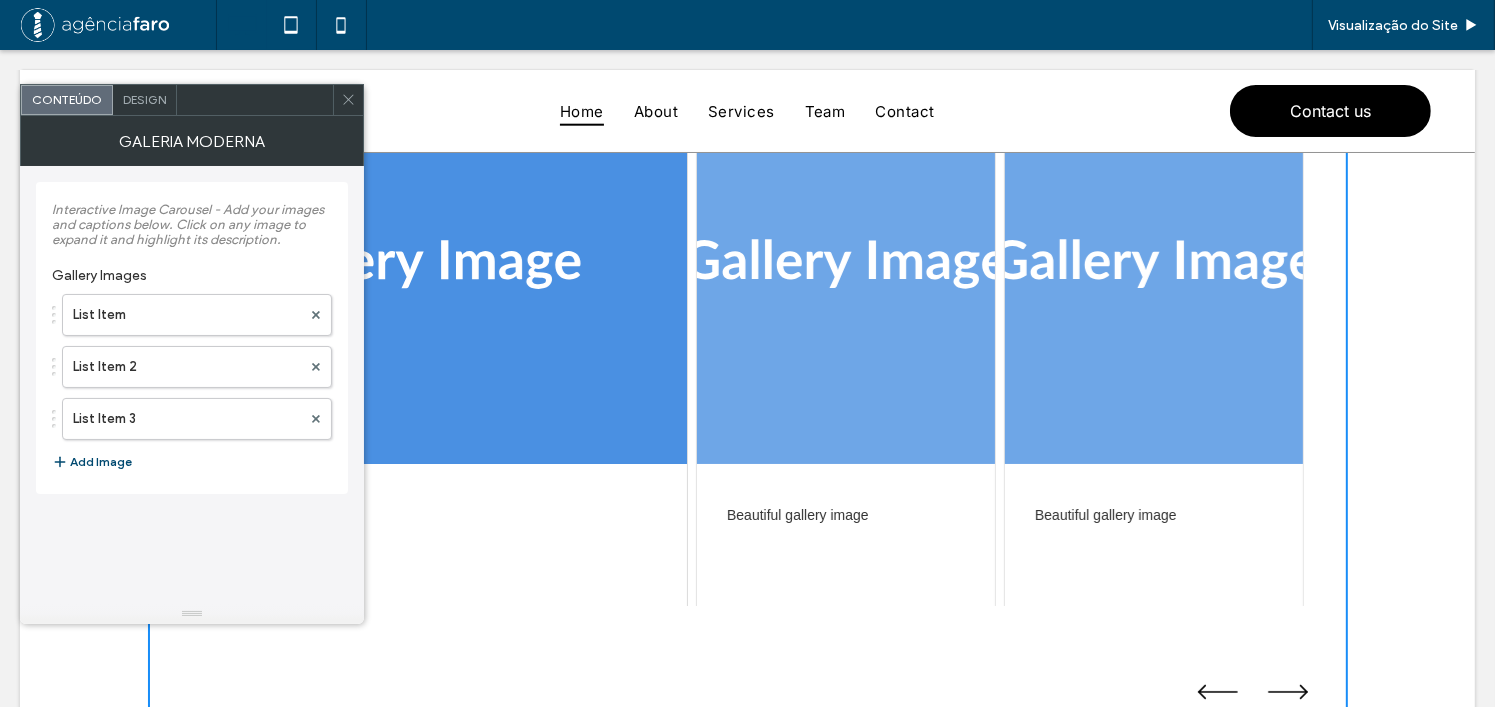 click on "Design" at bounding box center (144, 99) 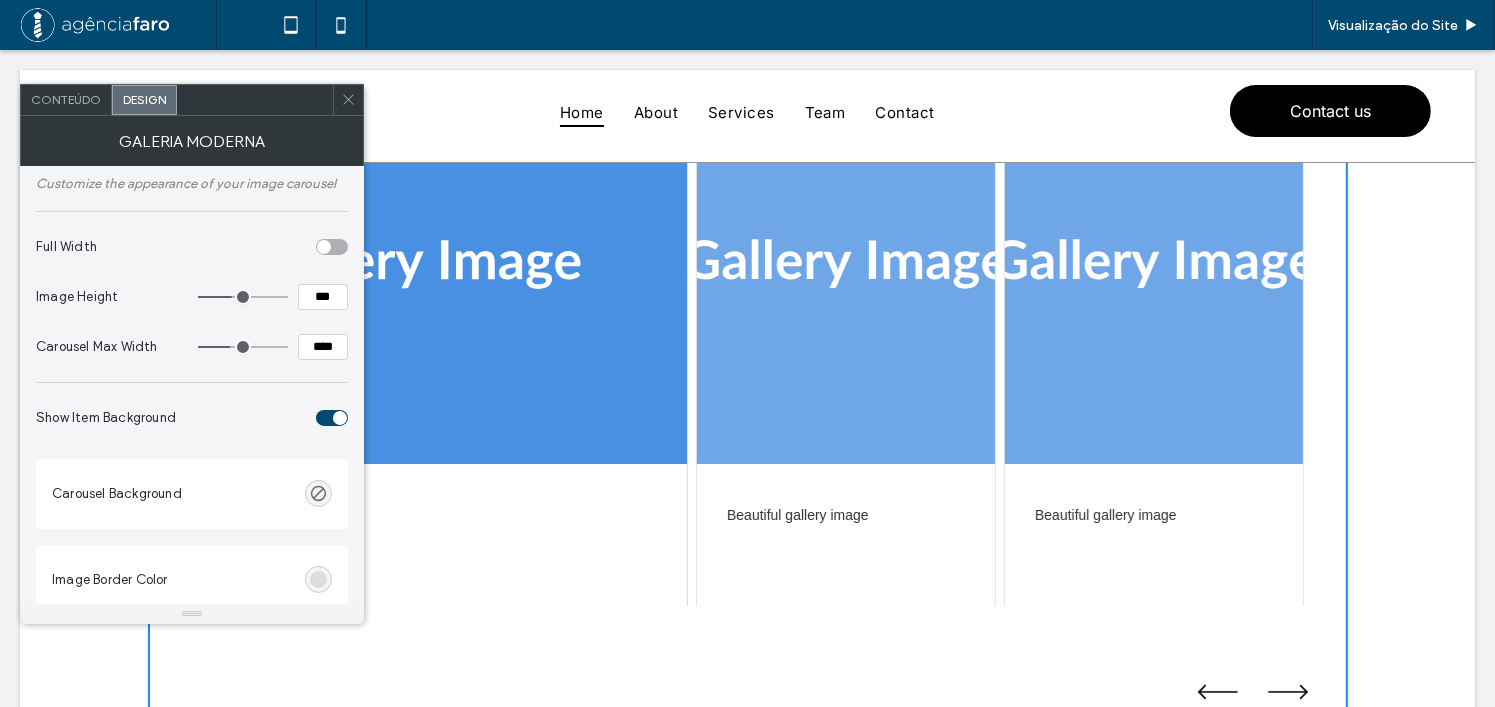 scroll, scrollTop: 0, scrollLeft: 0, axis: both 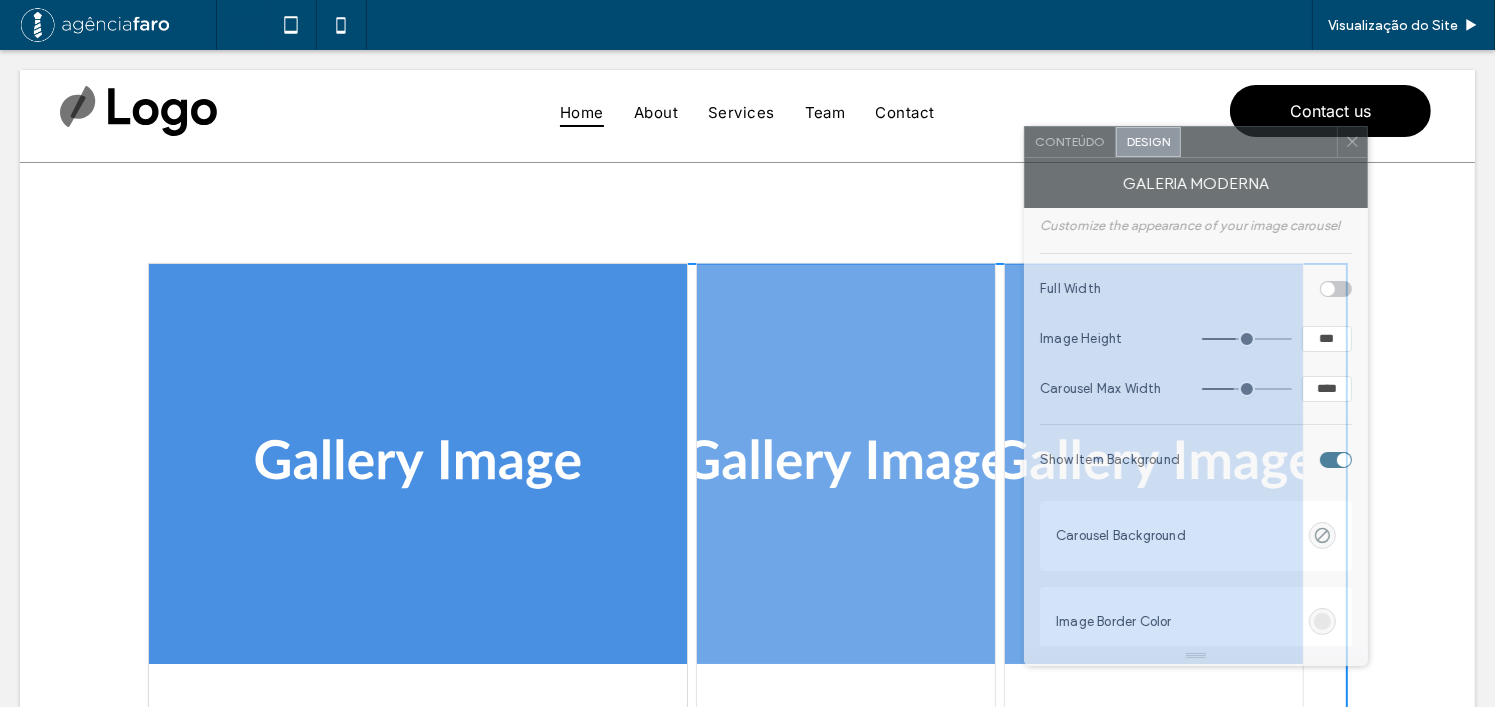 drag, startPoint x: 1044, startPoint y: 120, endPoint x: 1244, endPoint y: 167, distance: 205.44829 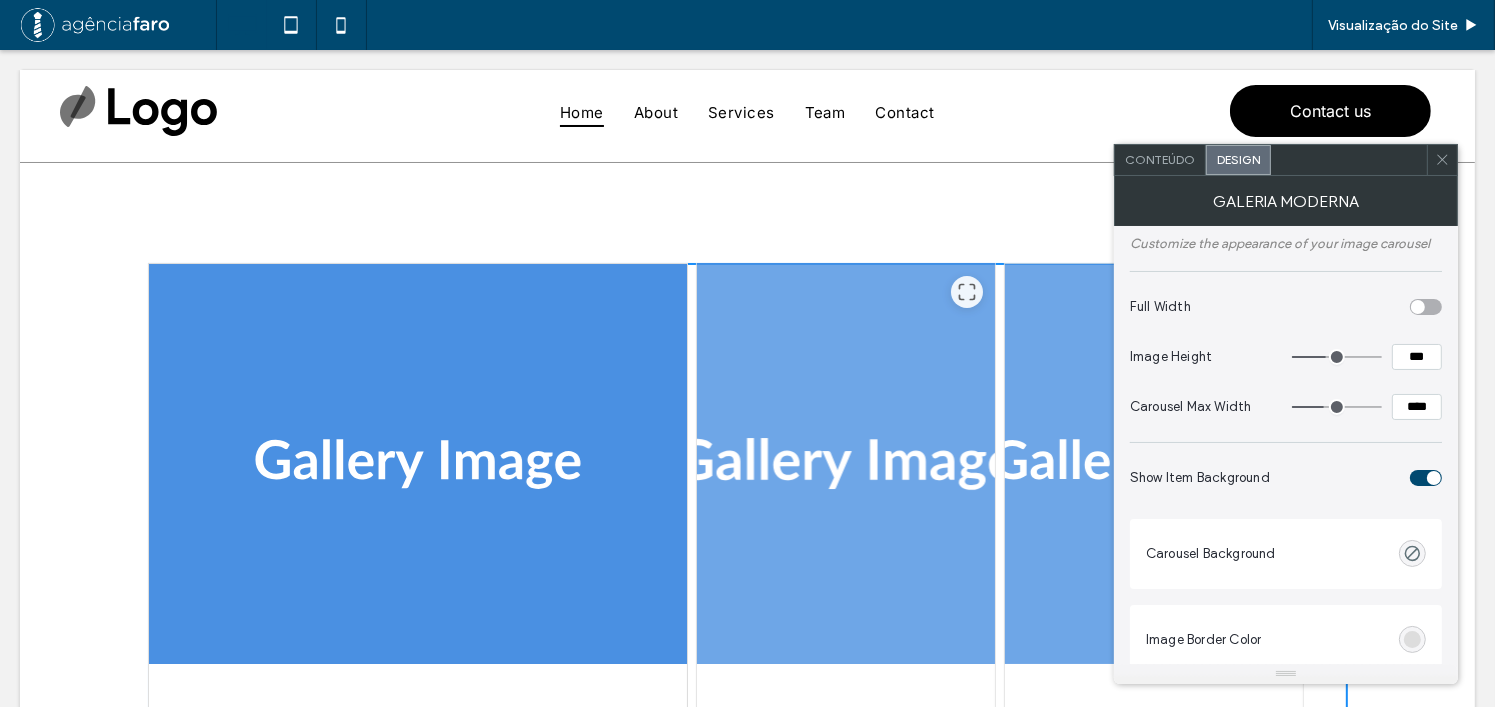 scroll, scrollTop: 300, scrollLeft: 0, axis: vertical 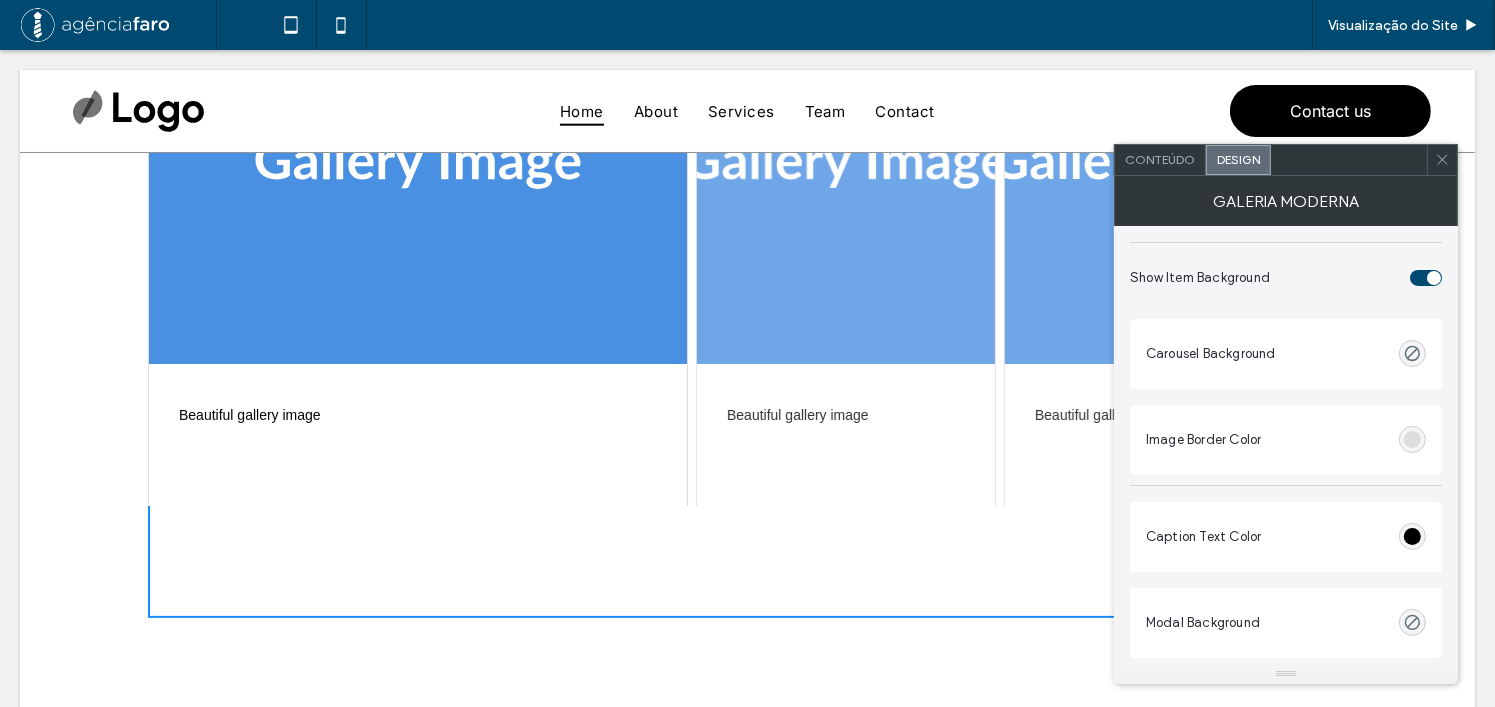 click at bounding box center [1426, 278] 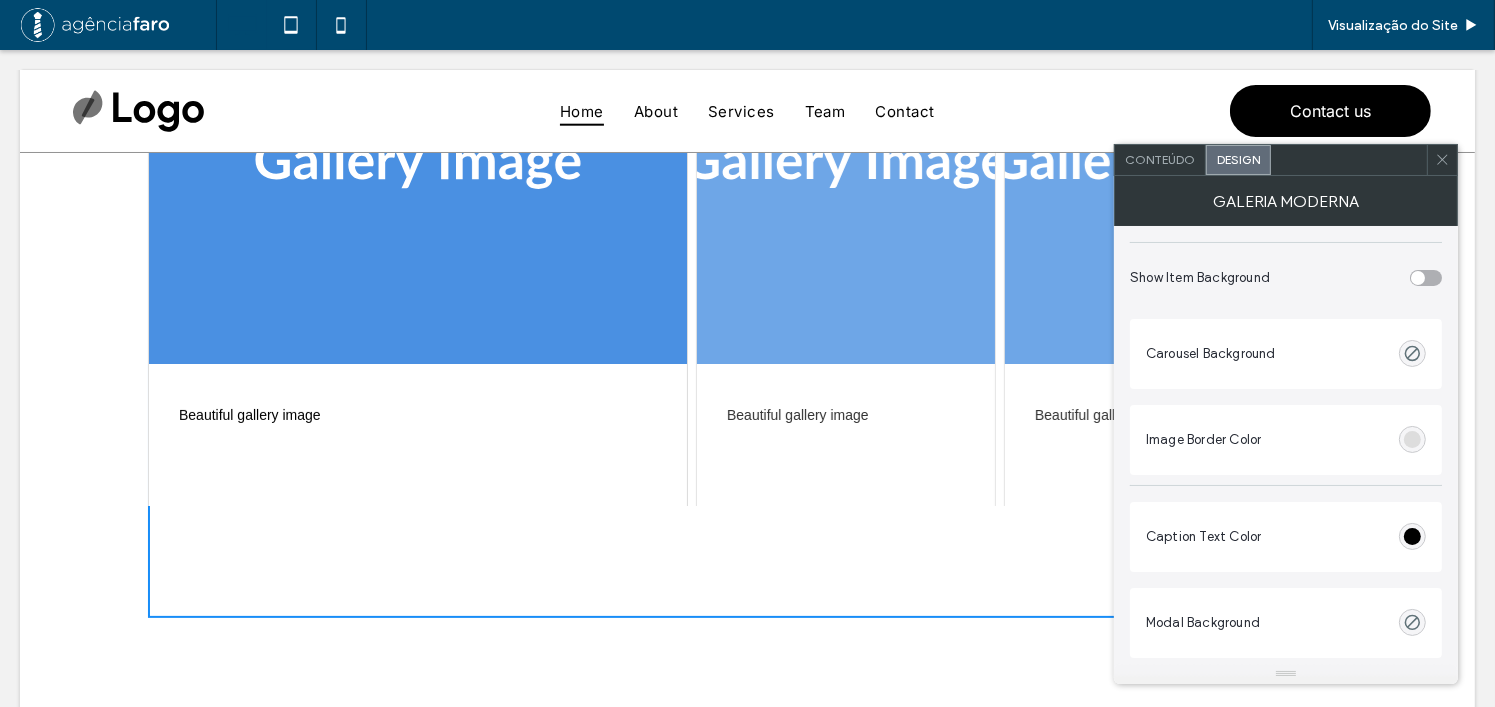 click at bounding box center [1426, 278] 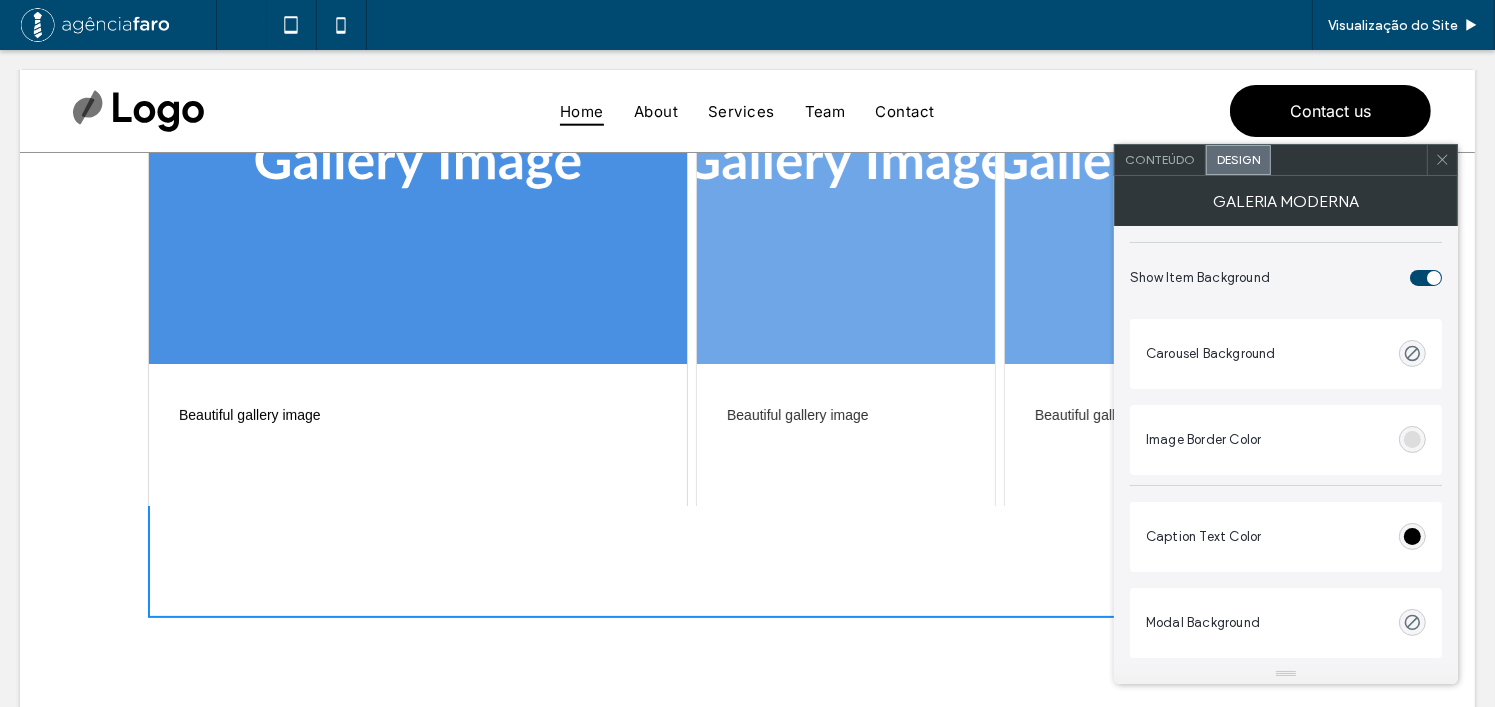 click at bounding box center (1426, 278) 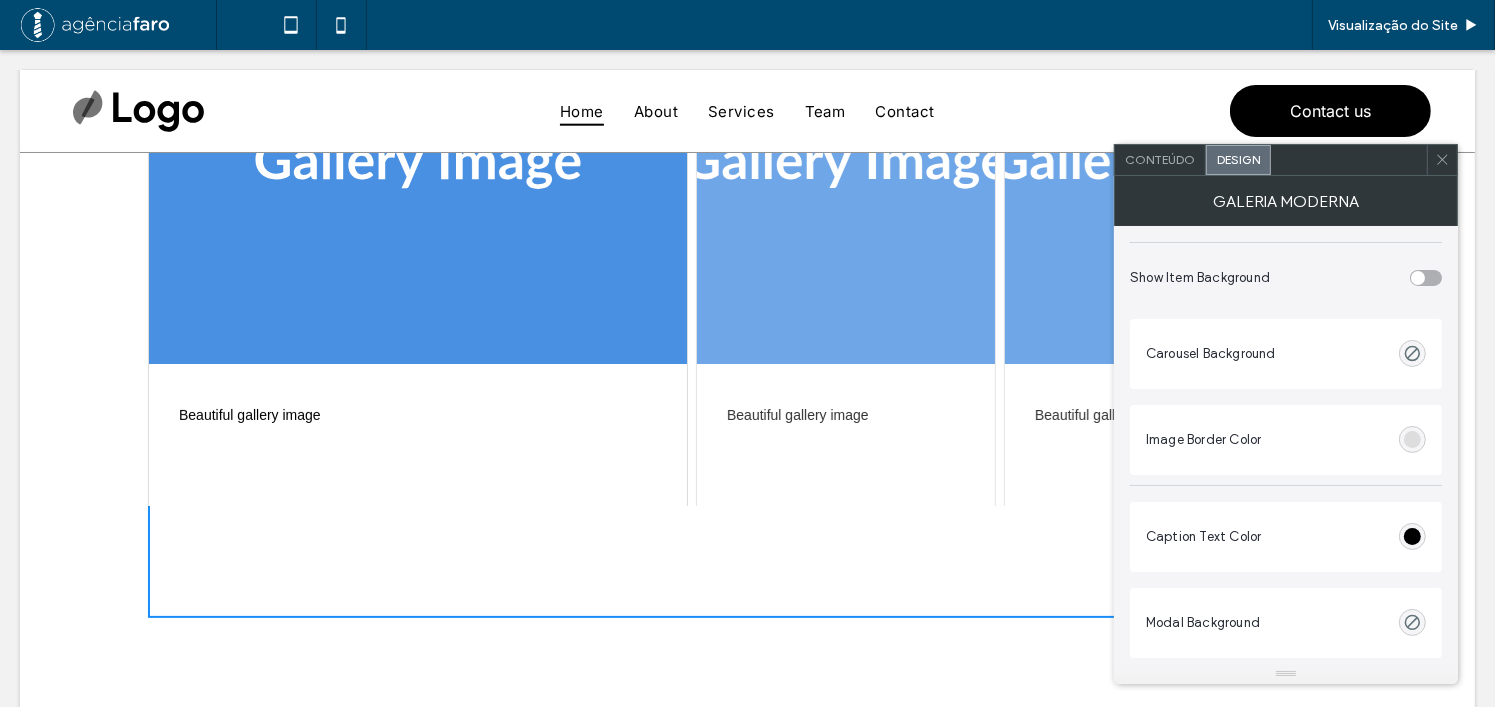 click at bounding box center [1426, 278] 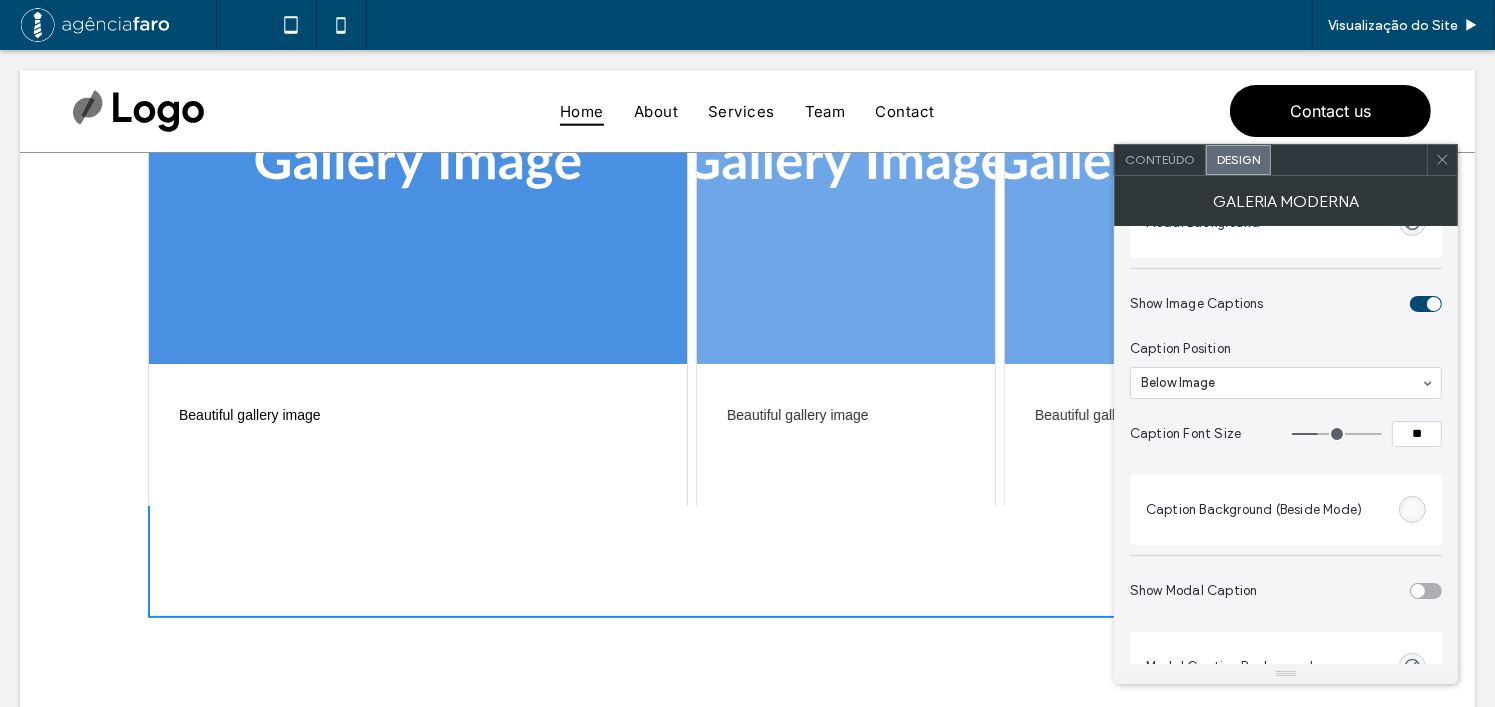 scroll, scrollTop: 800, scrollLeft: 0, axis: vertical 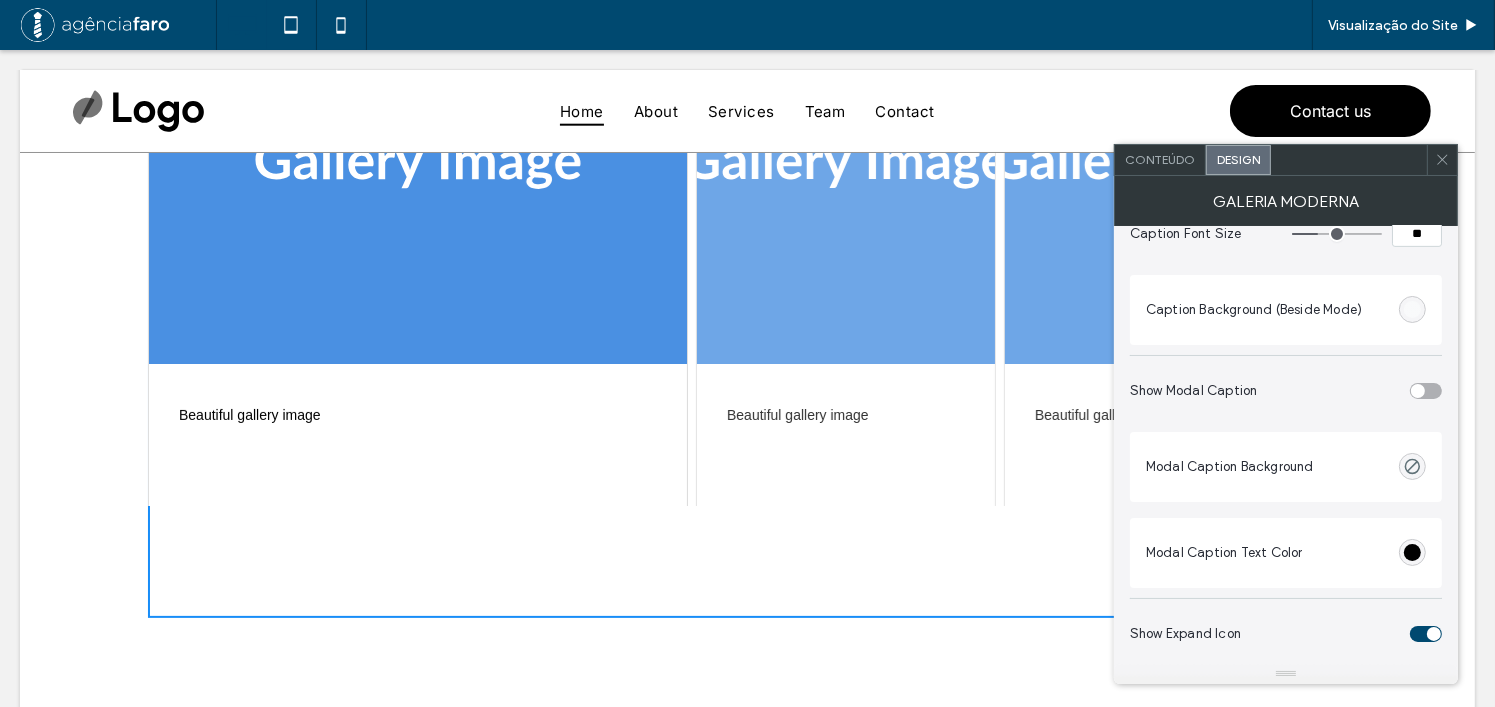click at bounding box center (1412, 309) 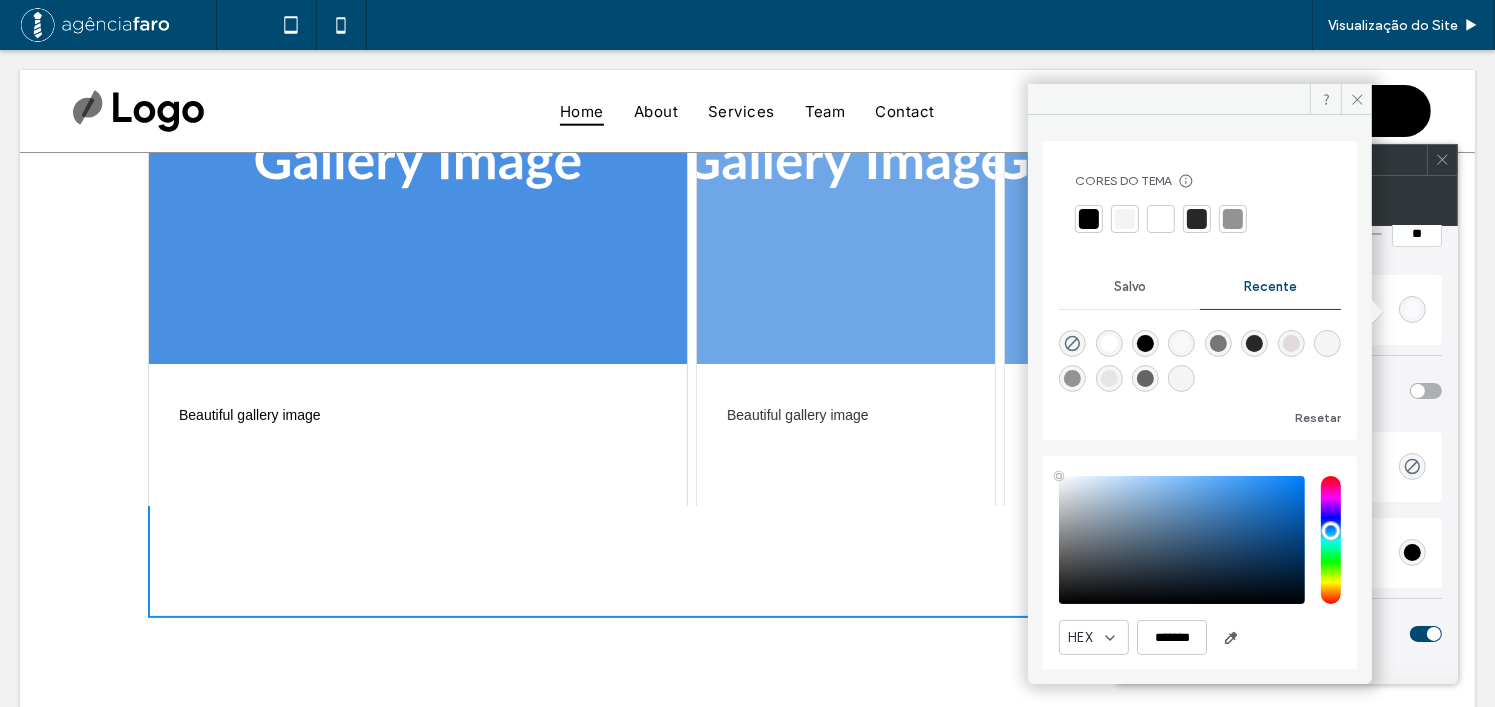 type on "****" 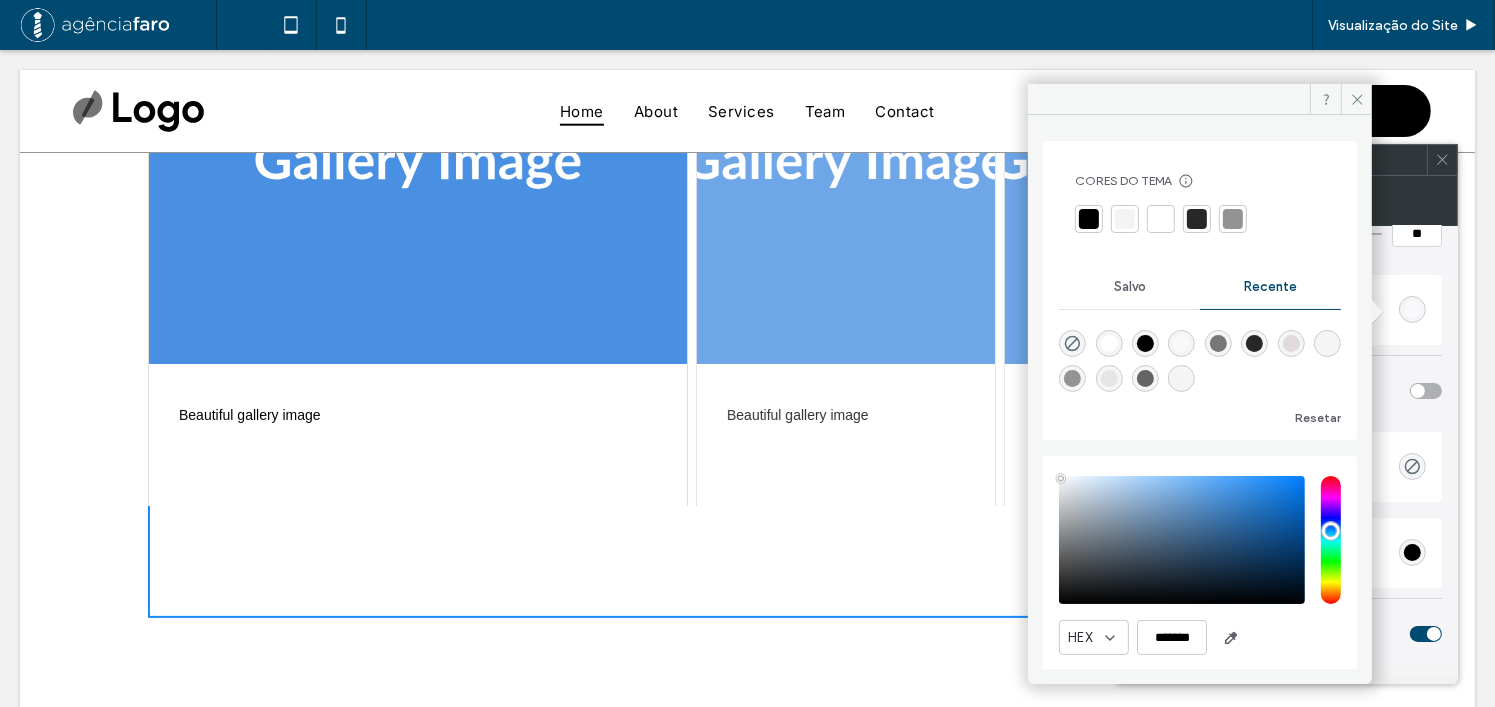 click at bounding box center [1072, 343] 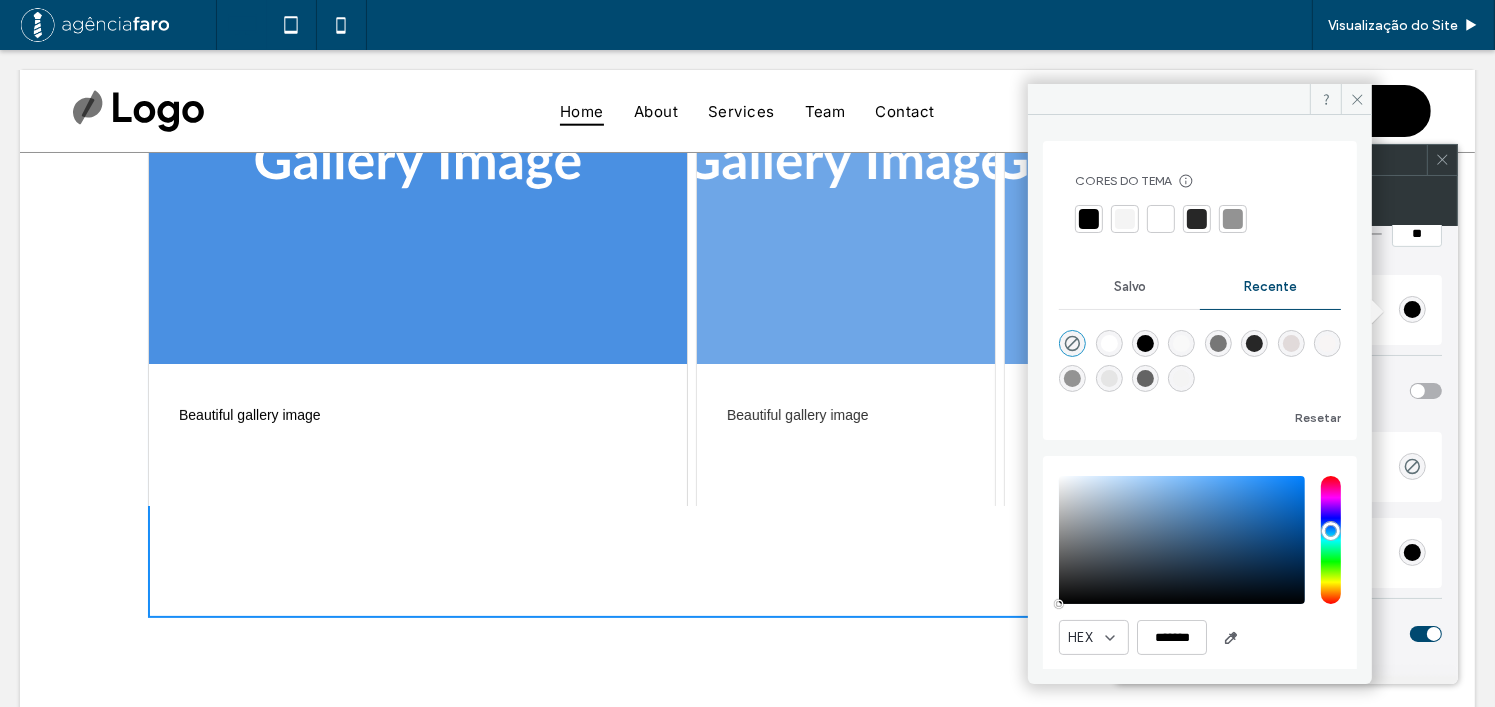 type on "*******" 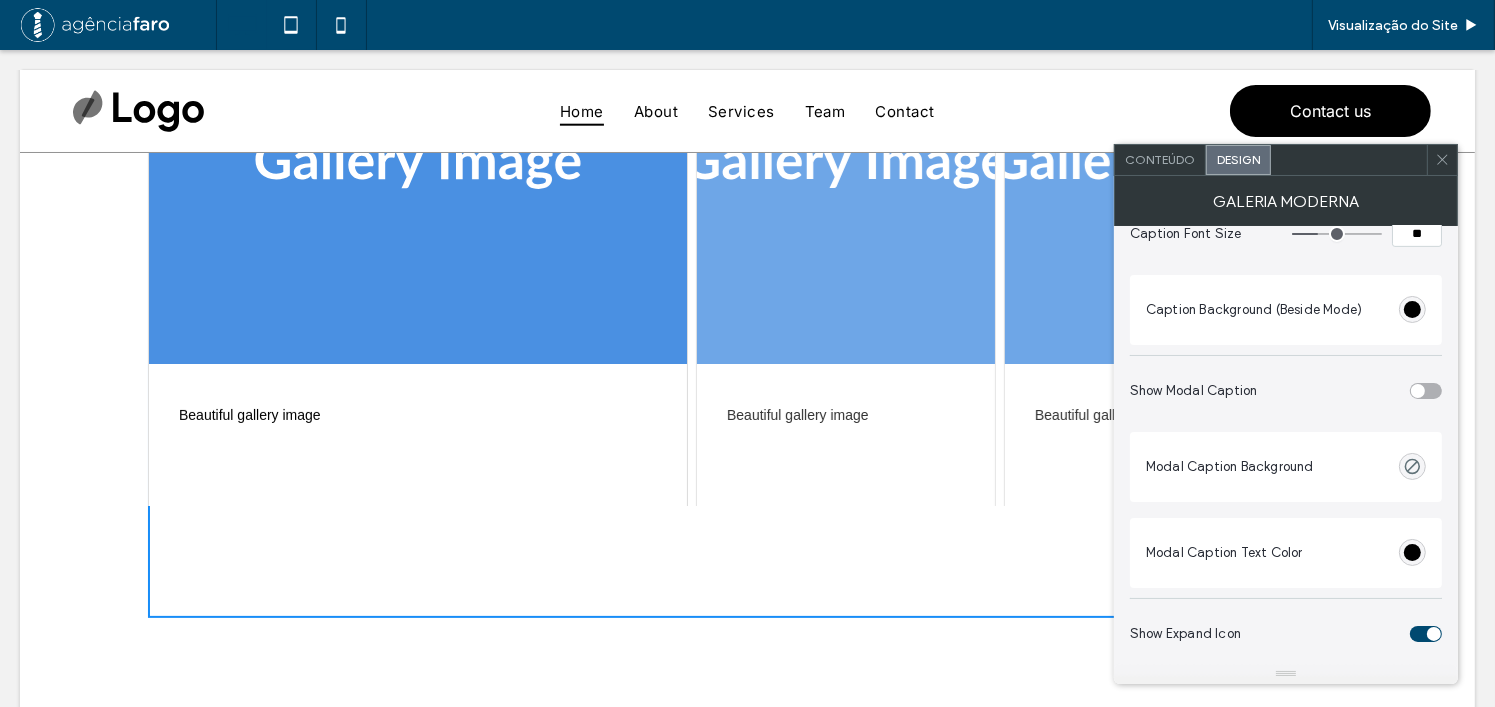click at bounding box center [748, 592] 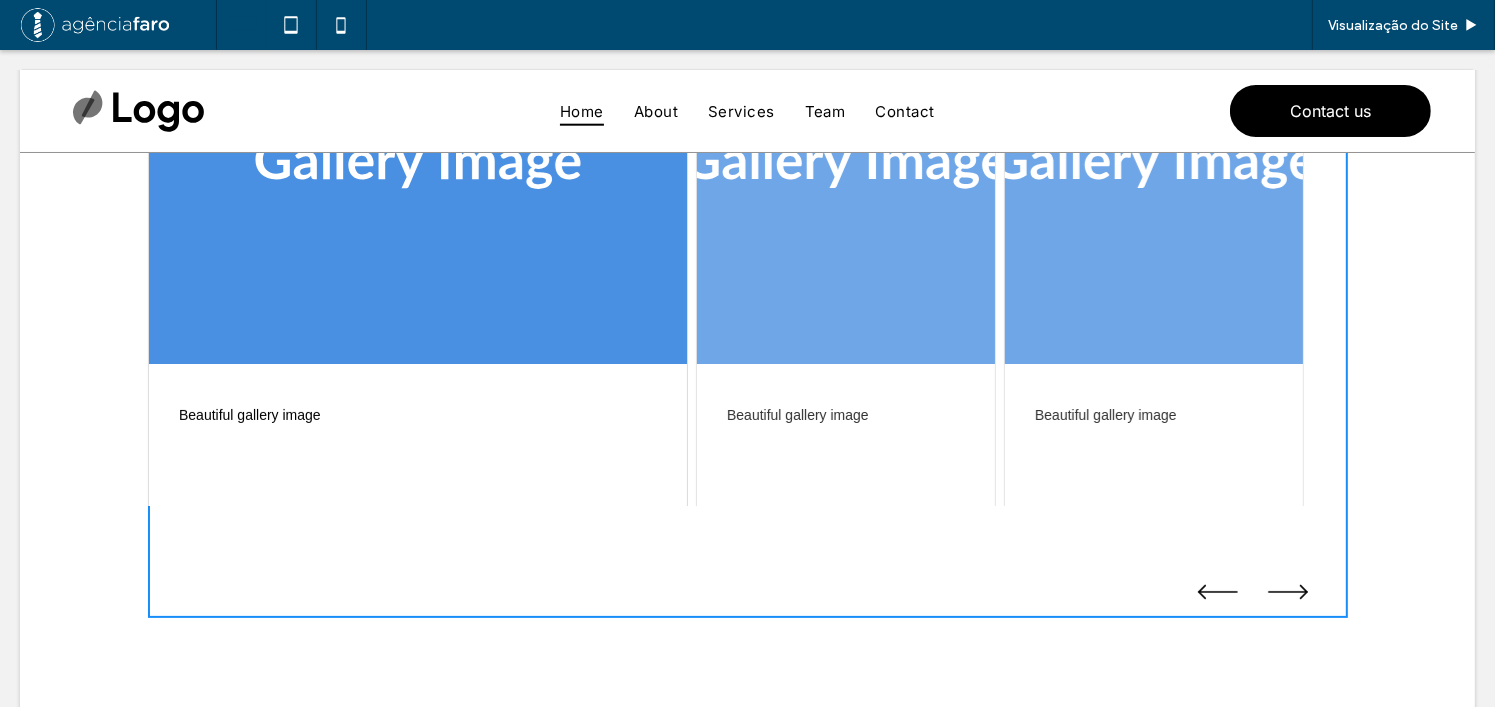 click on "Beautiful gallery image
Beautiful gallery image
Beautiful gallery image" at bounding box center (748, 291) 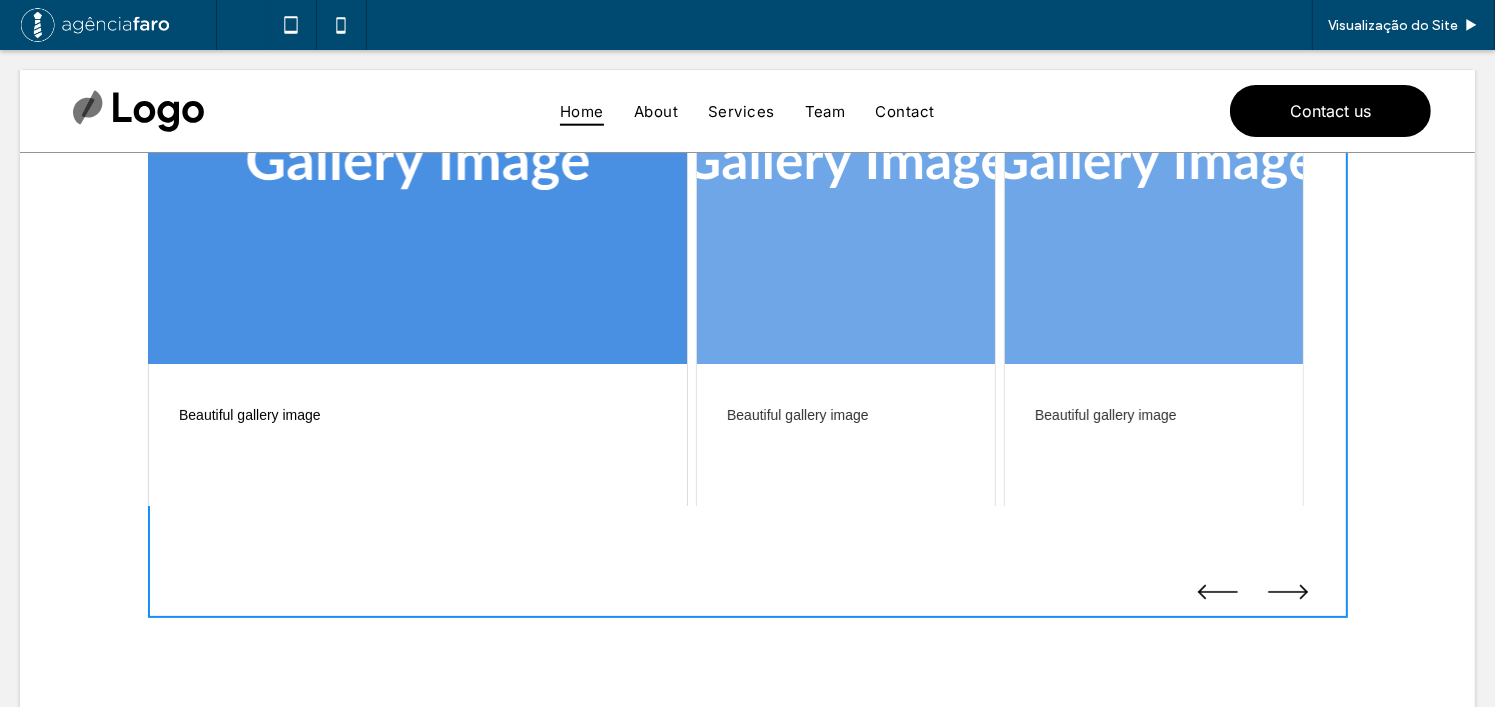 drag, startPoint x: 570, startPoint y: 513, endPoint x: 379, endPoint y: 341, distance: 257.03113 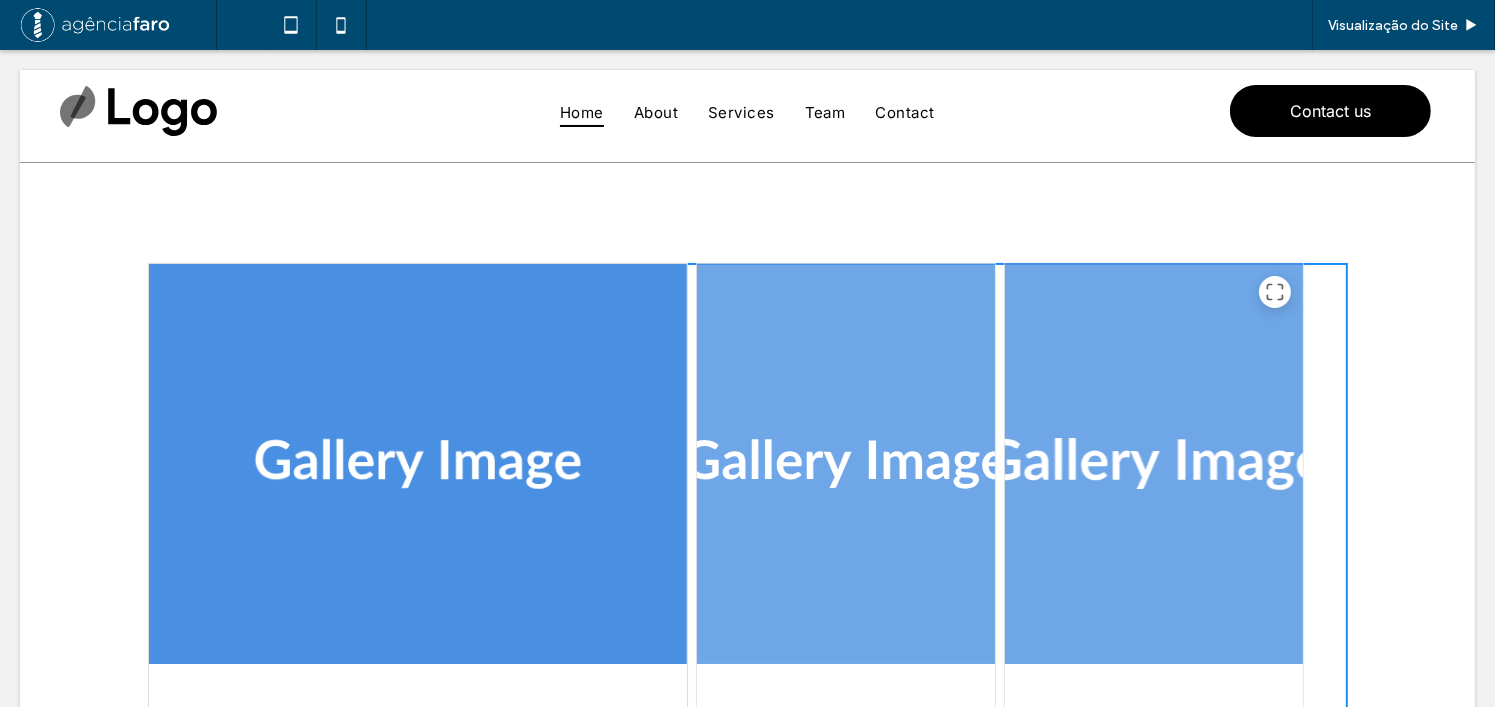 click 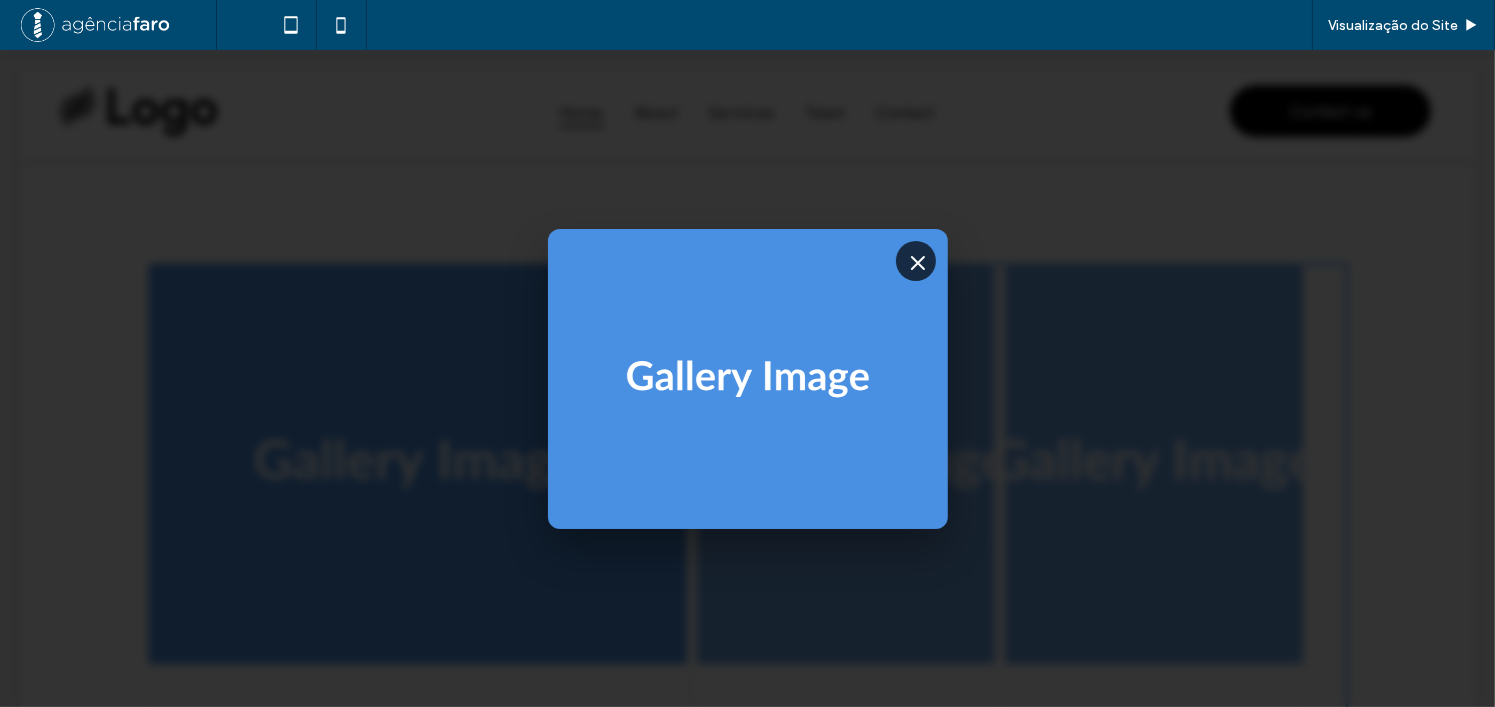 click at bounding box center [747, 378] 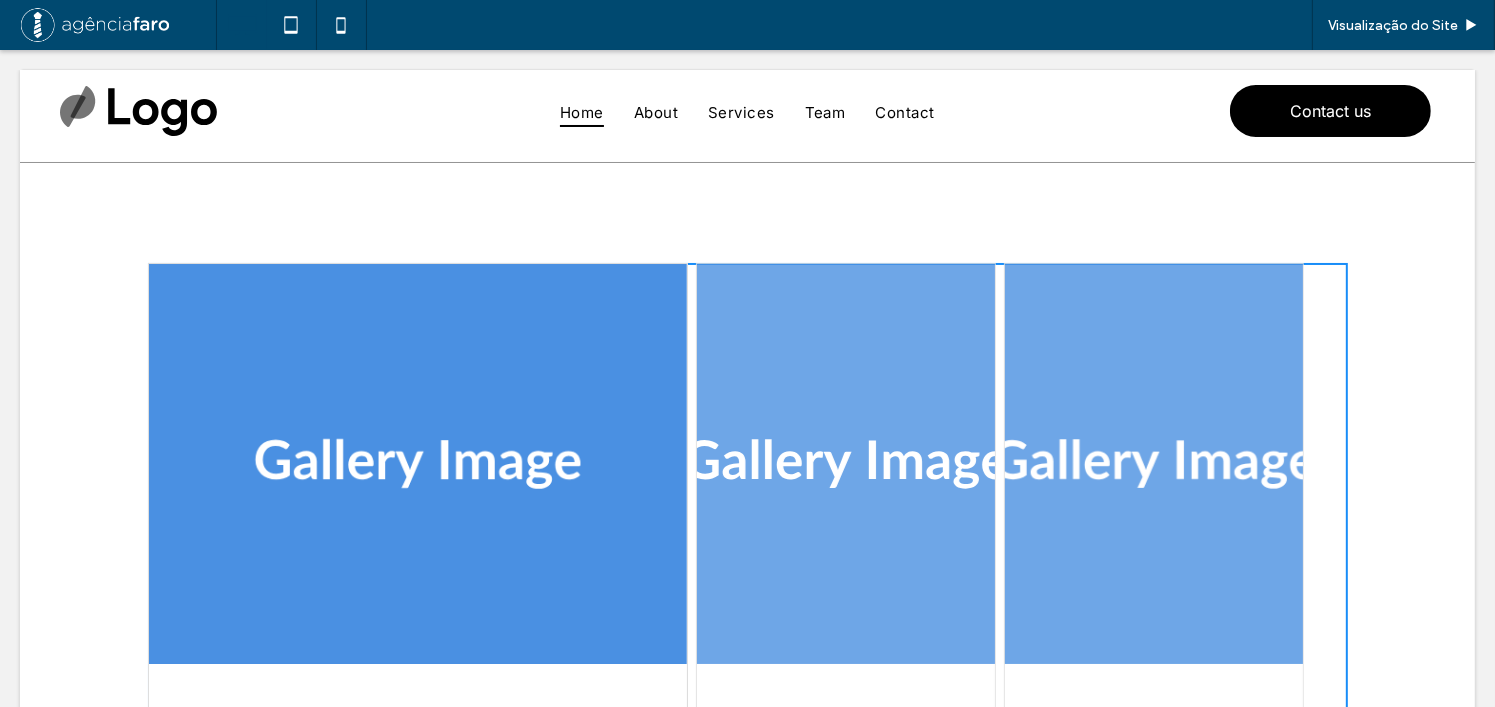 click on "Beautiful gallery image
Beautiful gallery image
Beautiful gallery image" at bounding box center [748, 535] 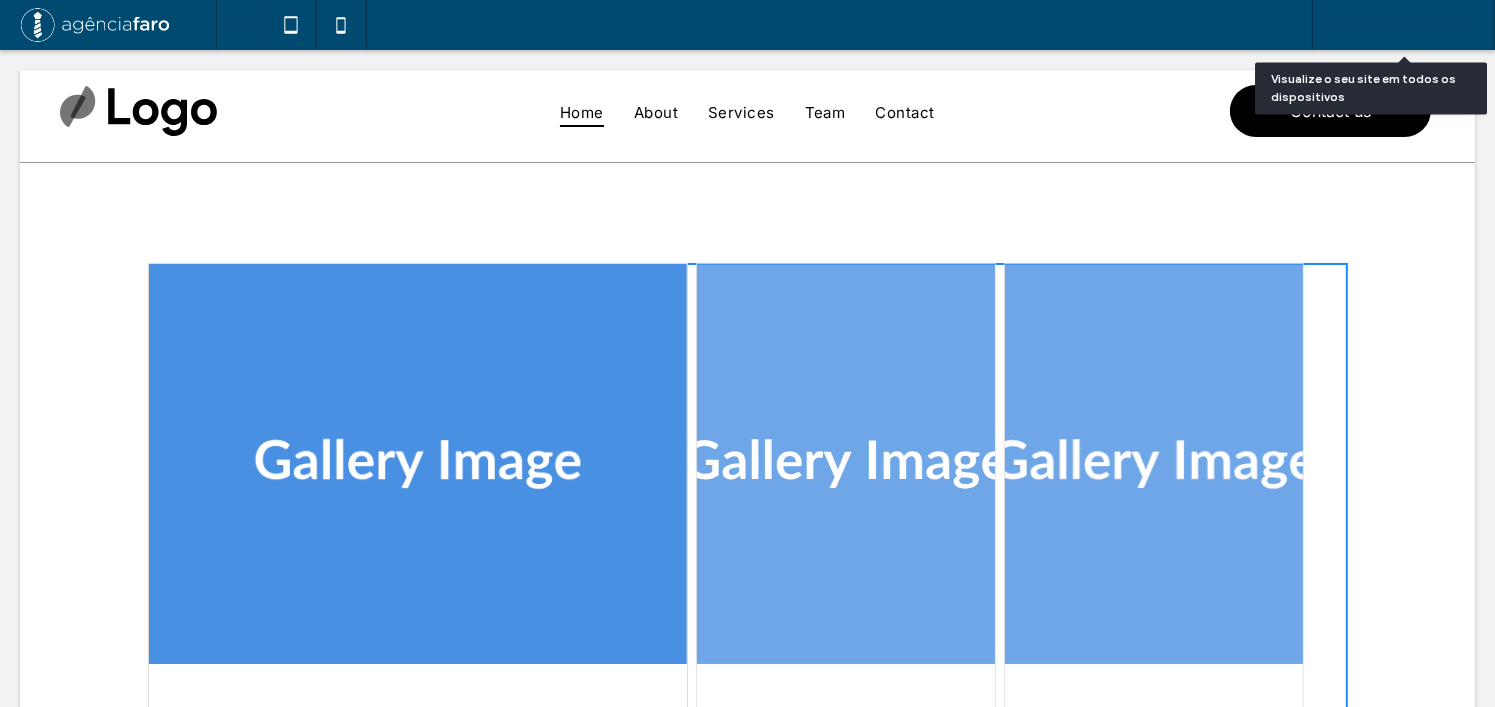 click on "Visualização do Site" at bounding box center (1393, 25) 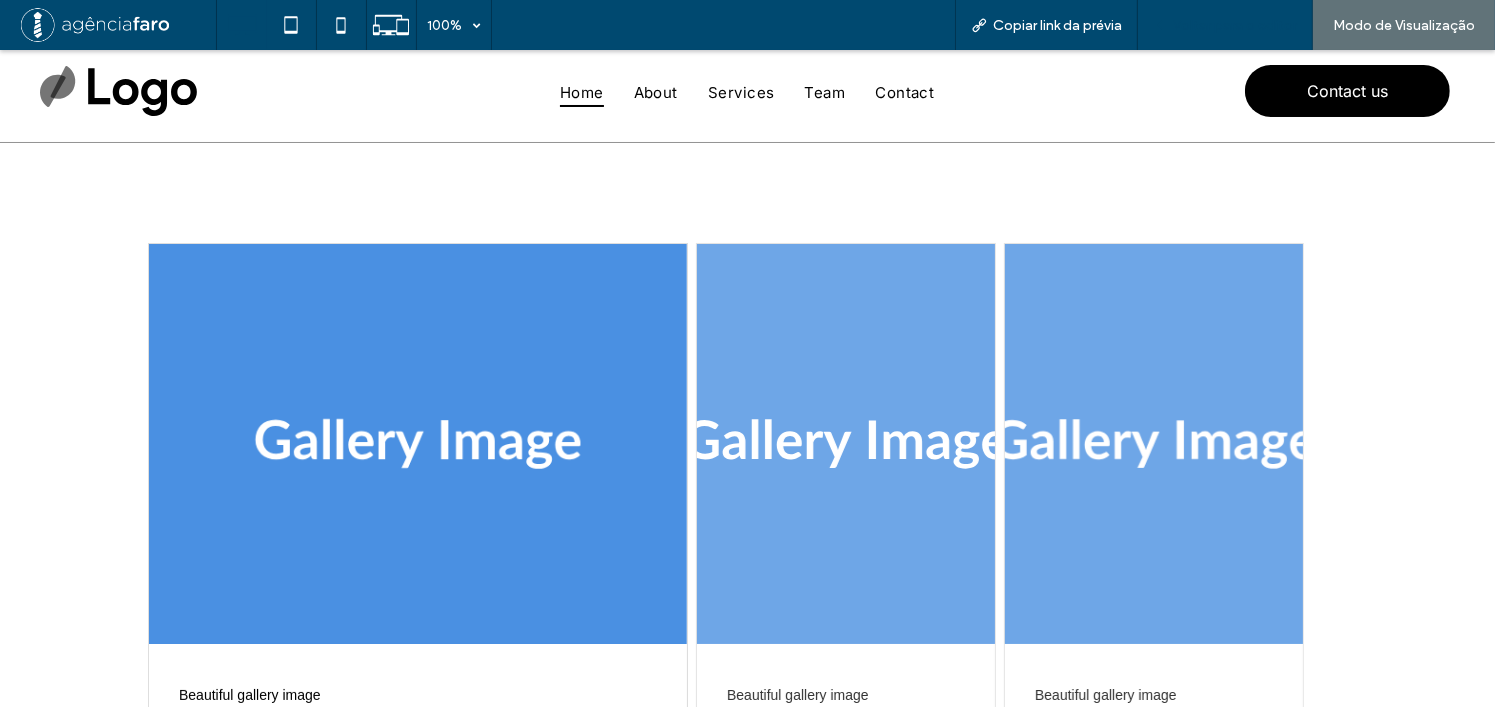 click on "Voltar para o editor" at bounding box center [1235, 25] 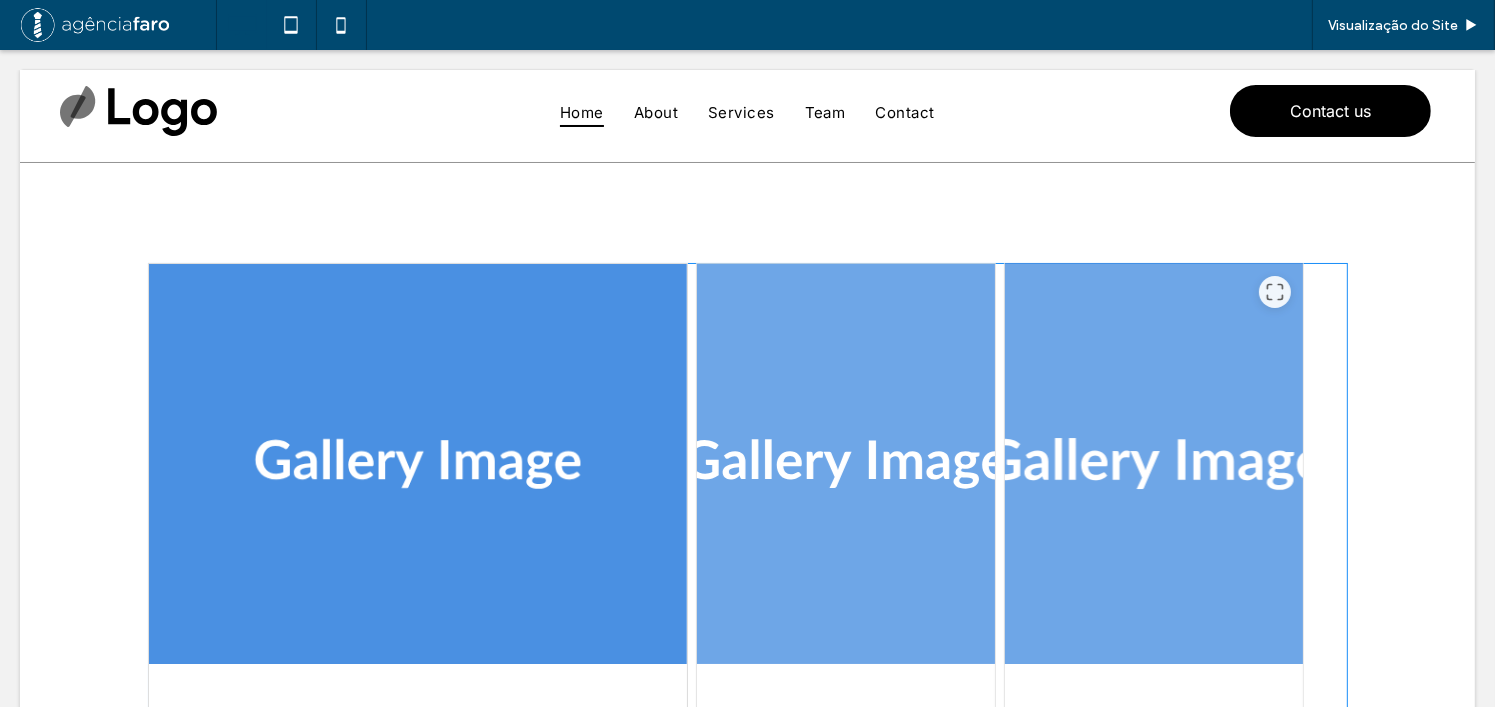 click at bounding box center [748, 591] 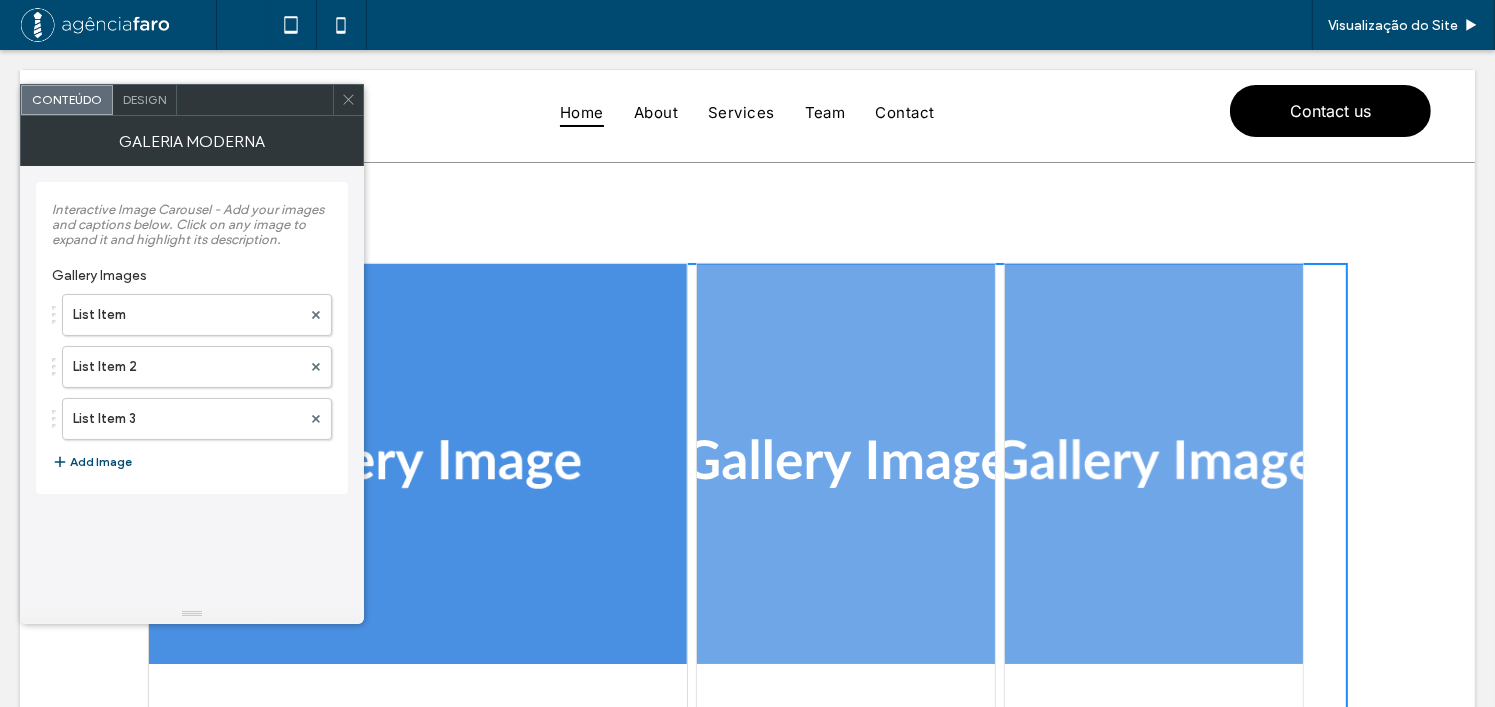 click on "Design" at bounding box center [144, 99] 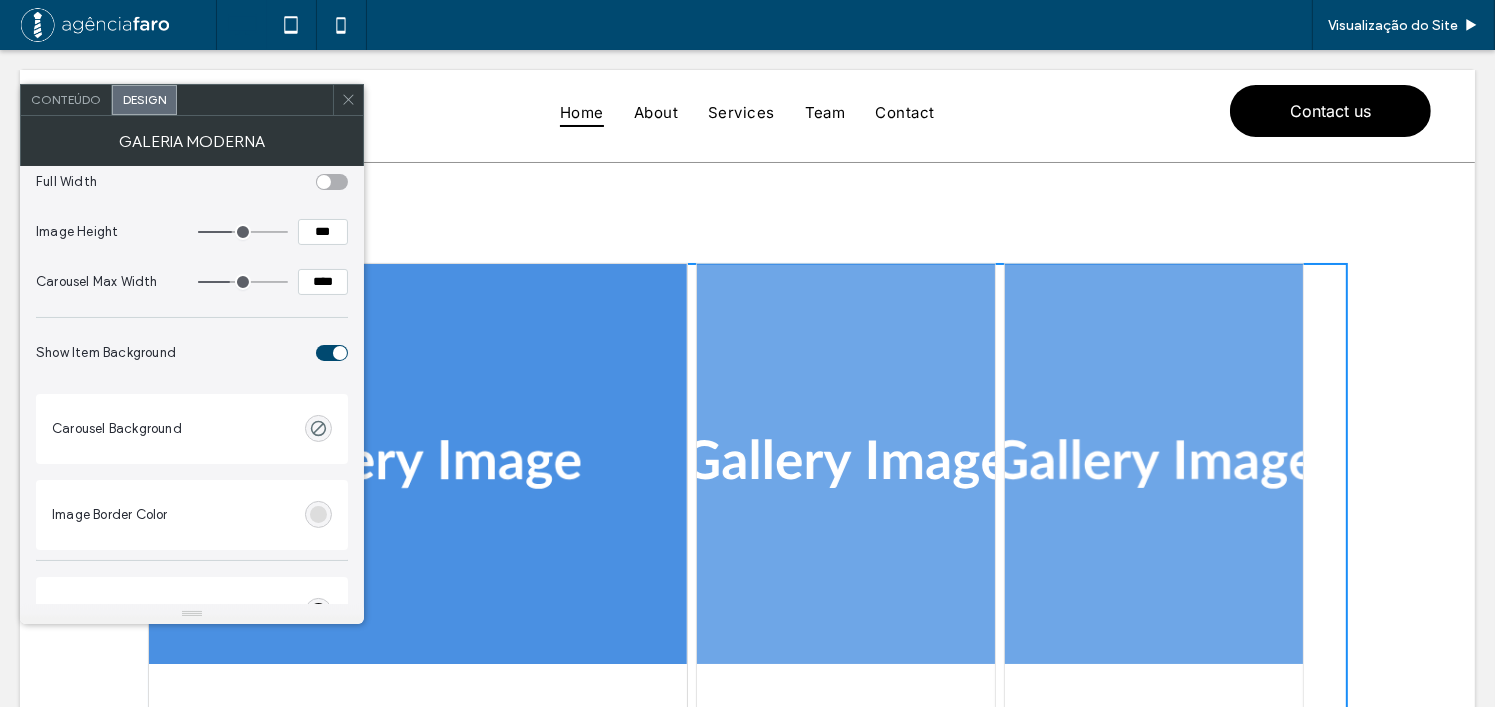 scroll, scrollTop: 100, scrollLeft: 0, axis: vertical 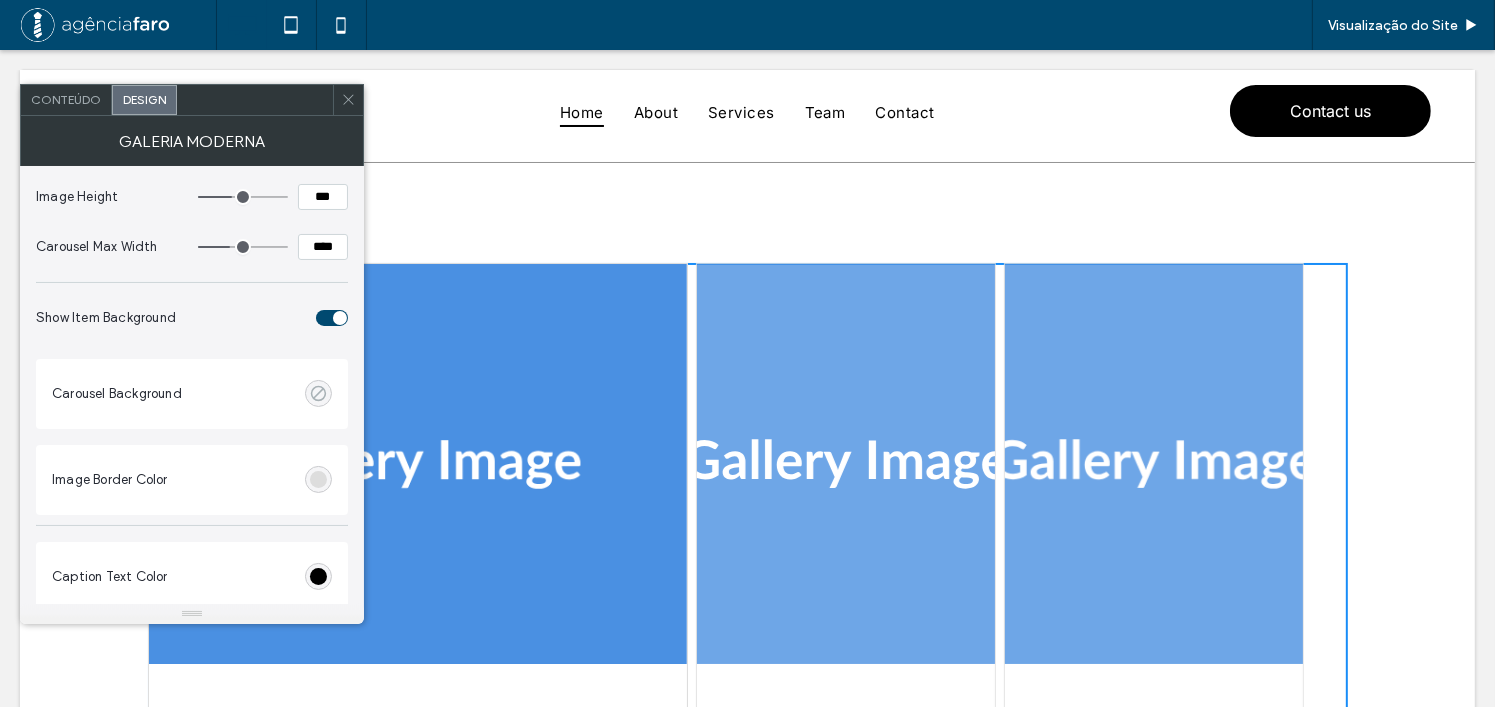 click at bounding box center [318, 393] 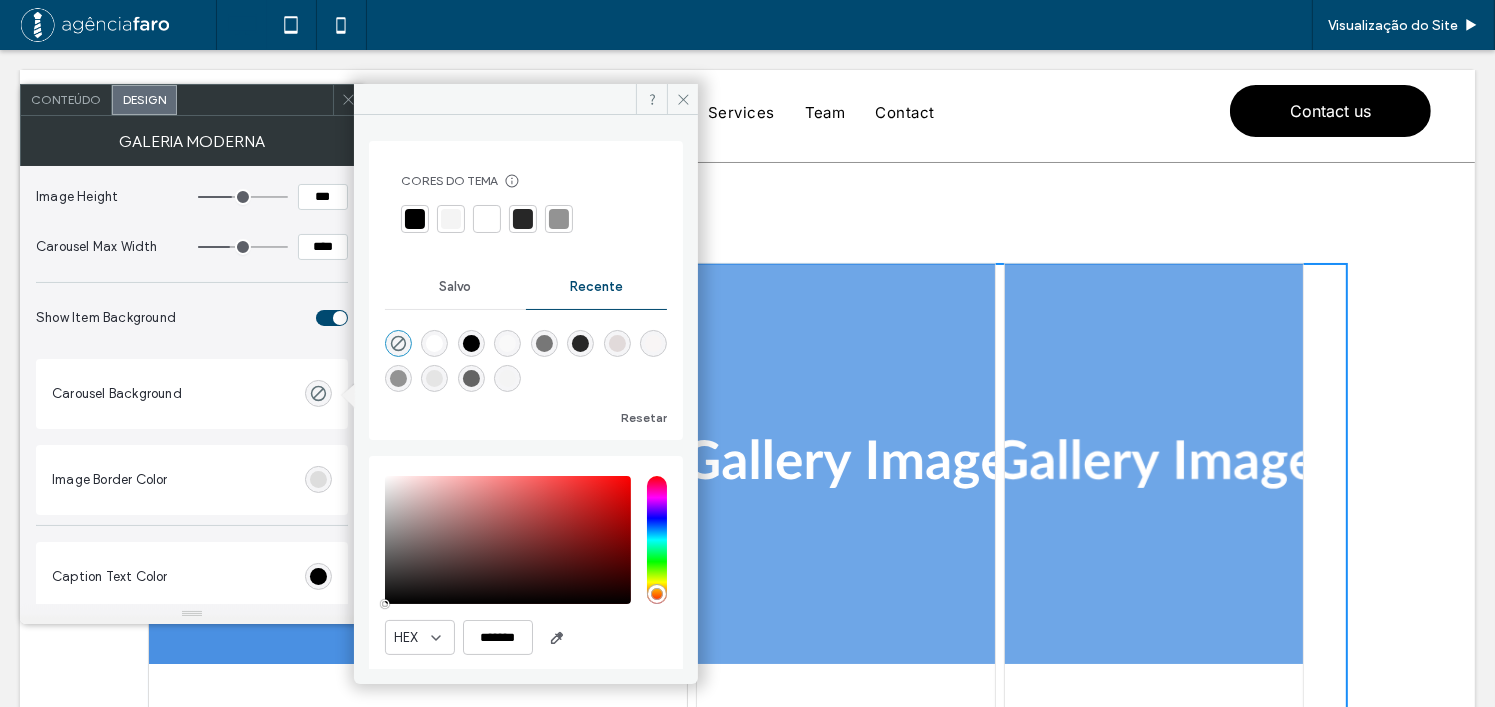 click at bounding box center (471, 343) 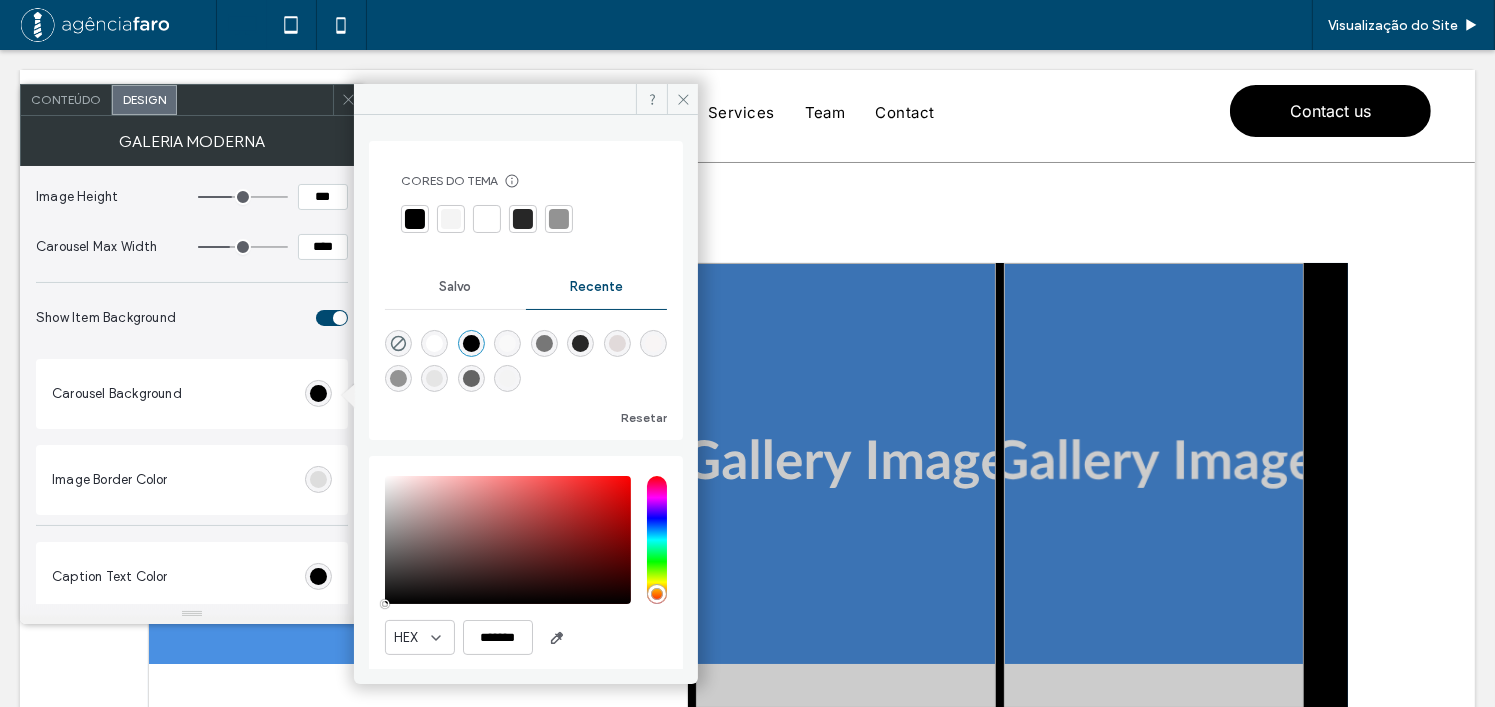 click on "Show Item Background" at bounding box center (172, 317) 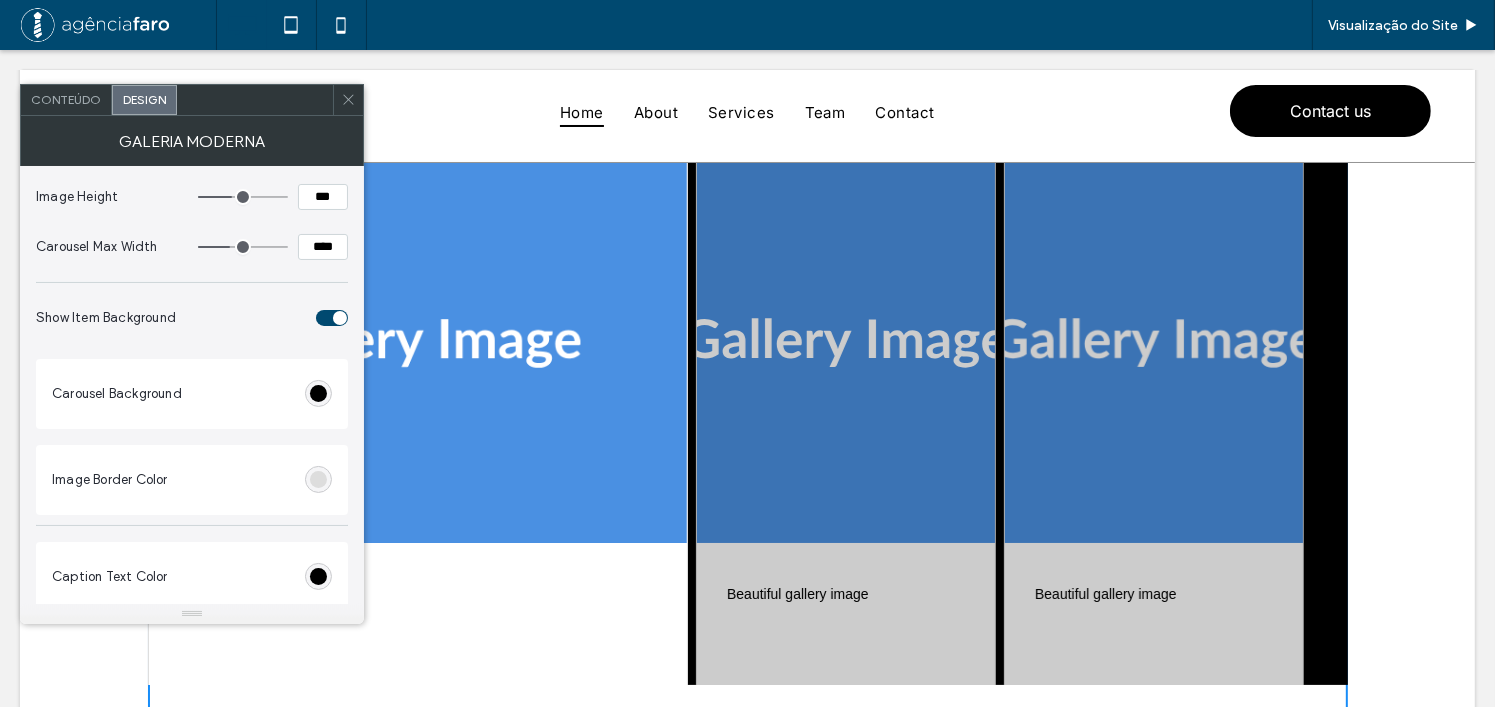 scroll, scrollTop: 300, scrollLeft: 0, axis: vertical 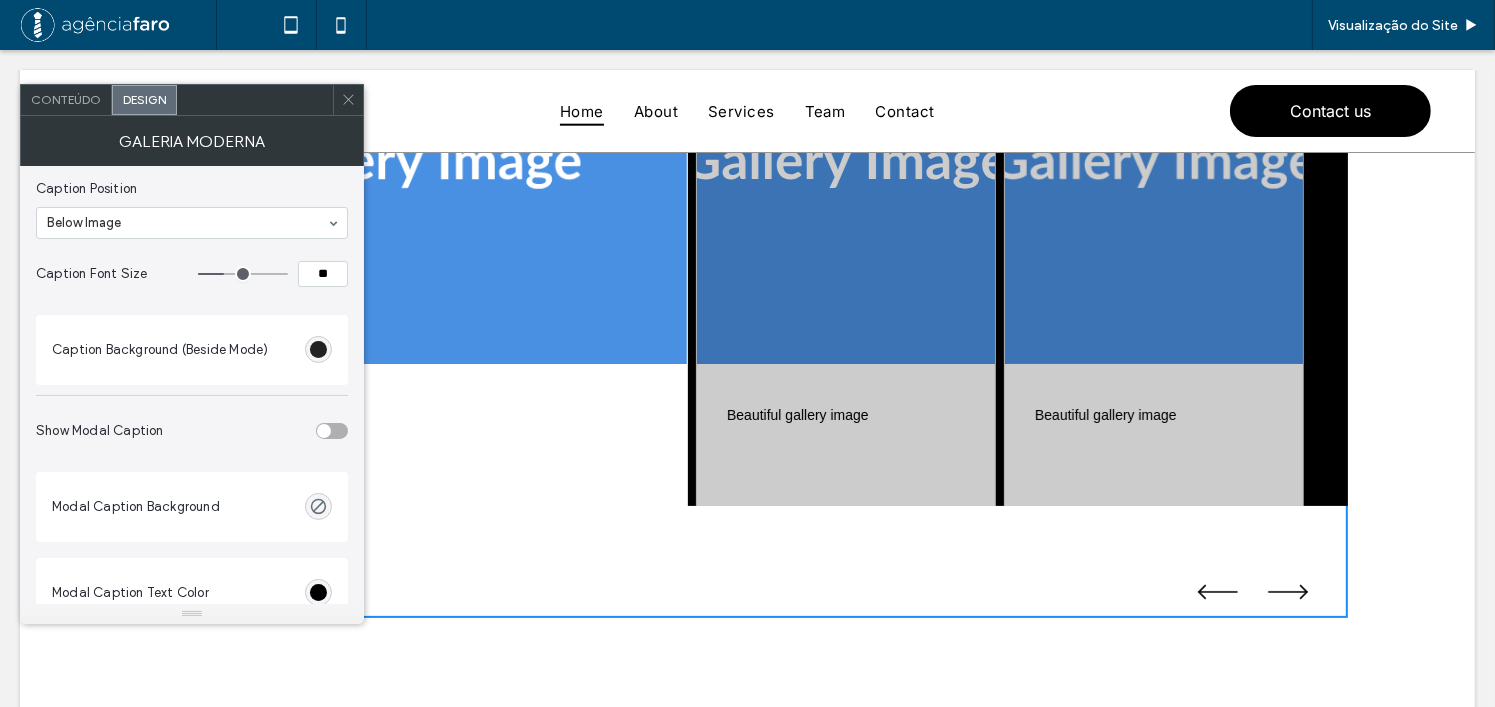 click at bounding box center (318, 349) 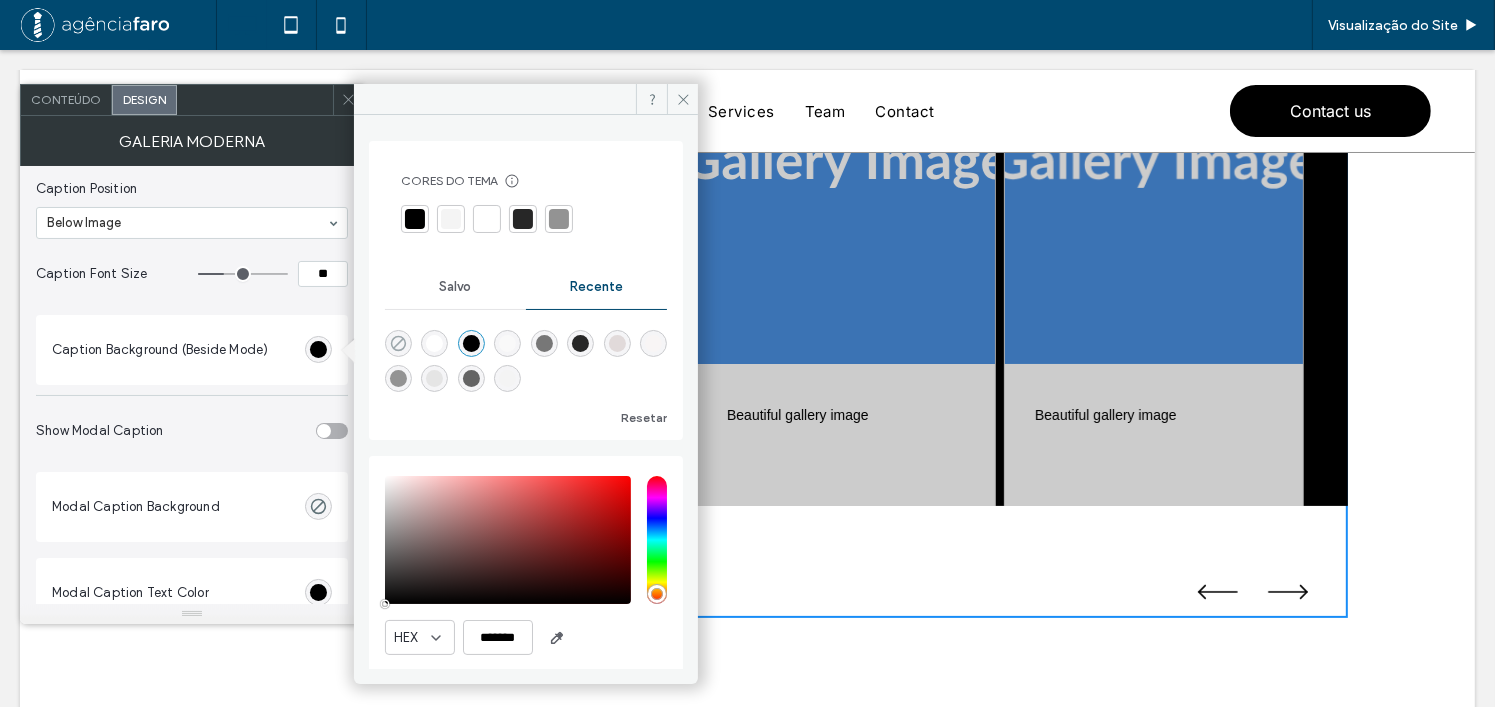 click 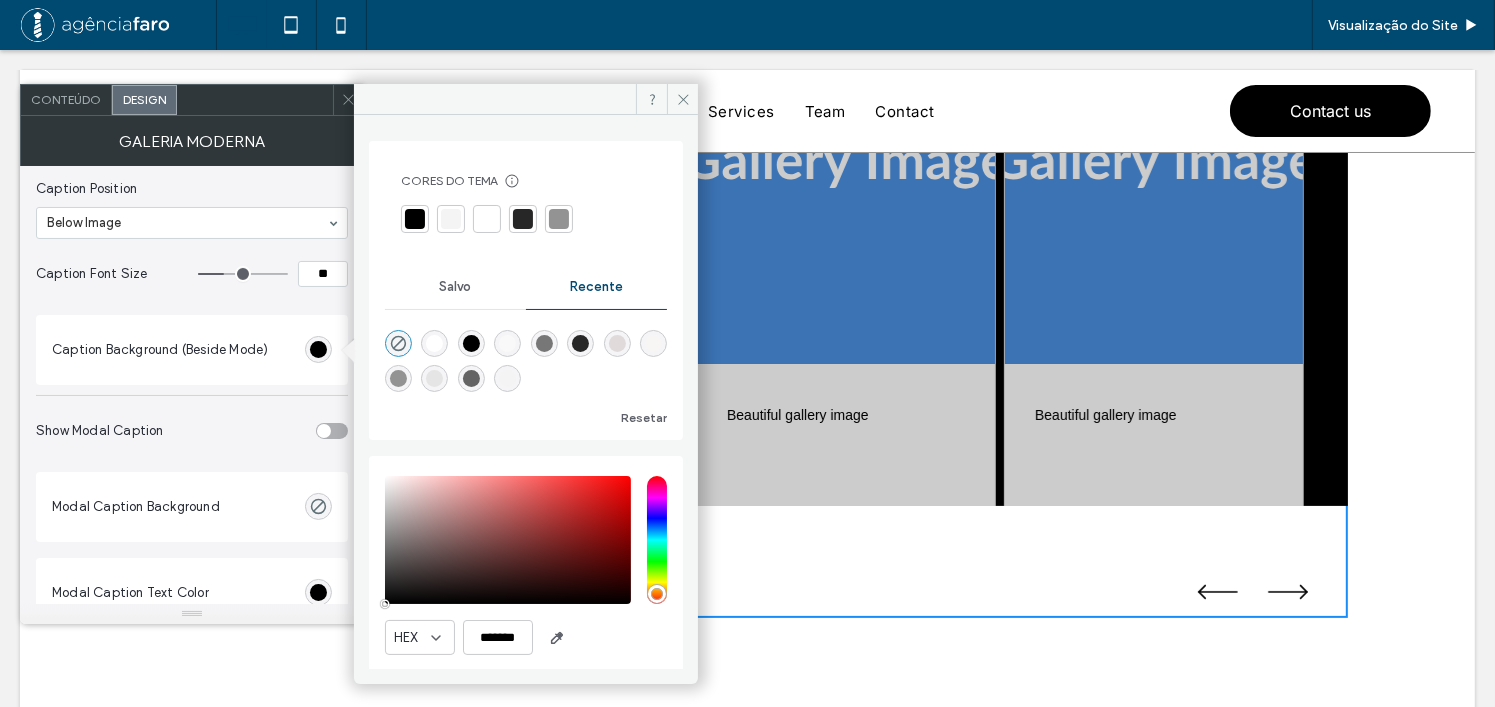 click on "Show Modal Caption" at bounding box center [192, 431] 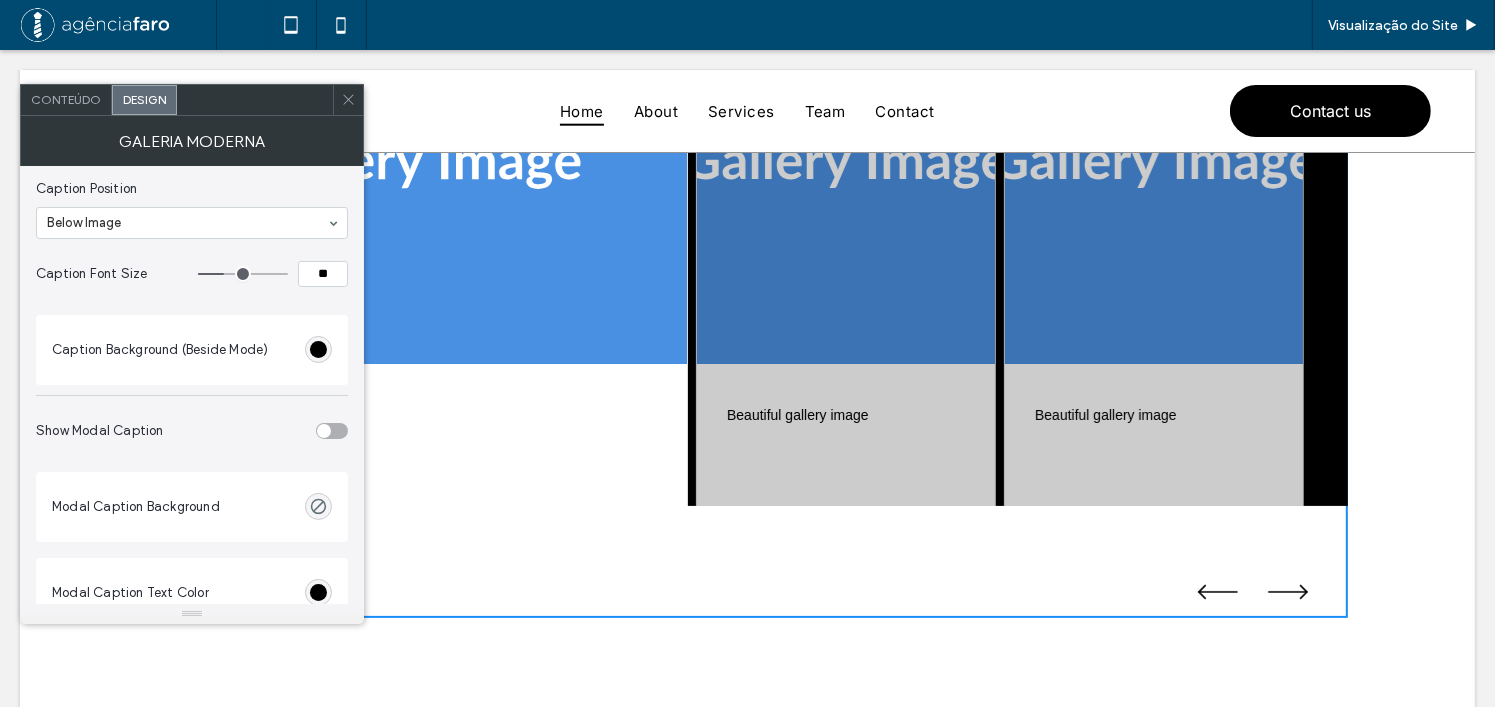 click at bounding box center (332, 431) 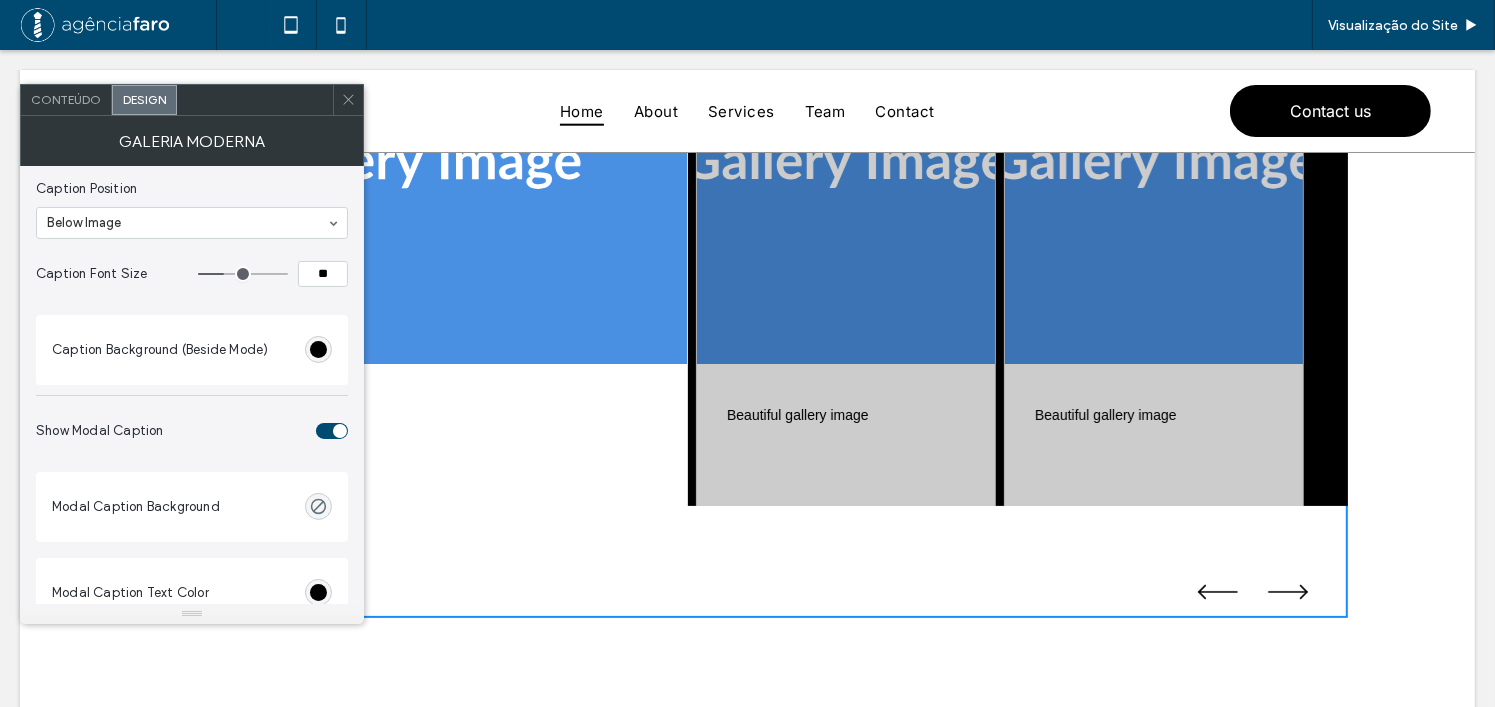 click at bounding box center [340, 431] 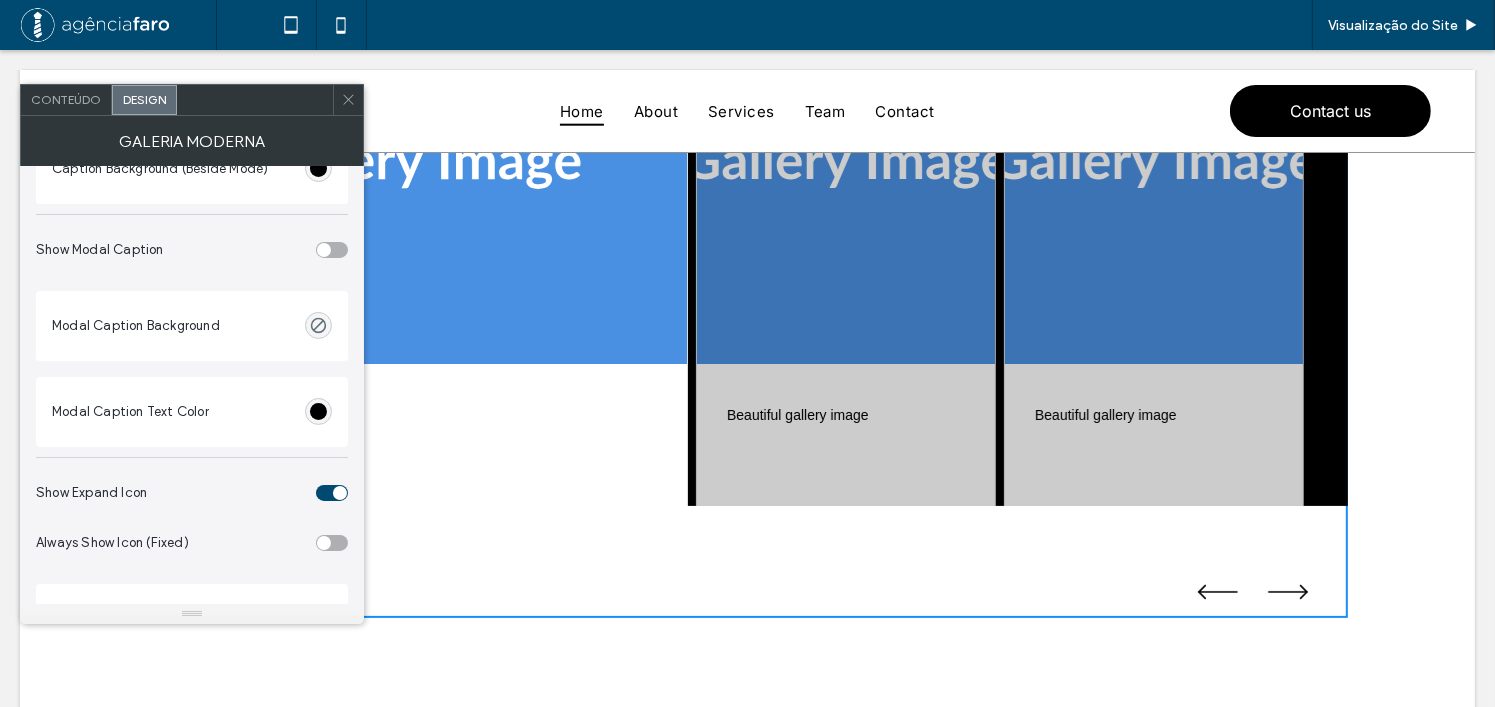 scroll, scrollTop: 900, scrollLeft: 0, axis: vertical 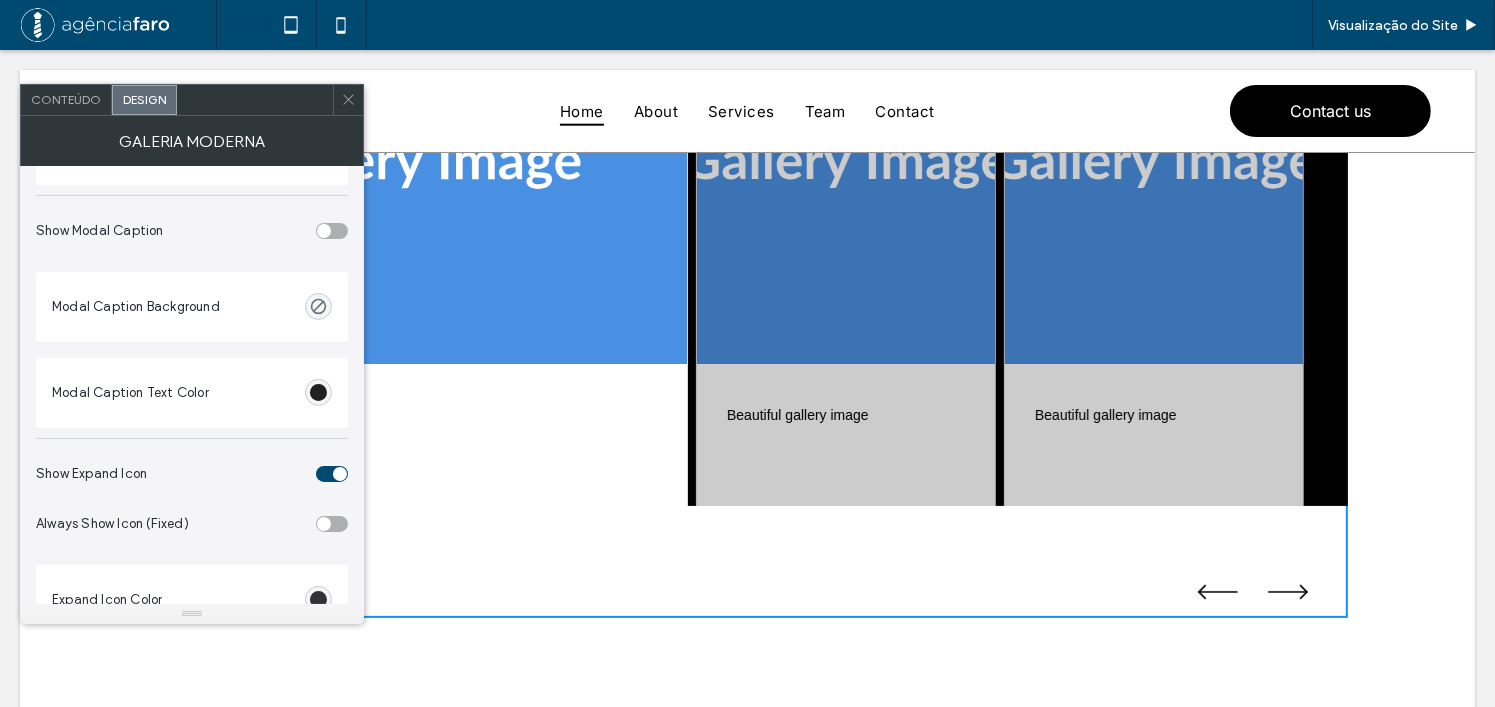click at bounding box center (318, 392) 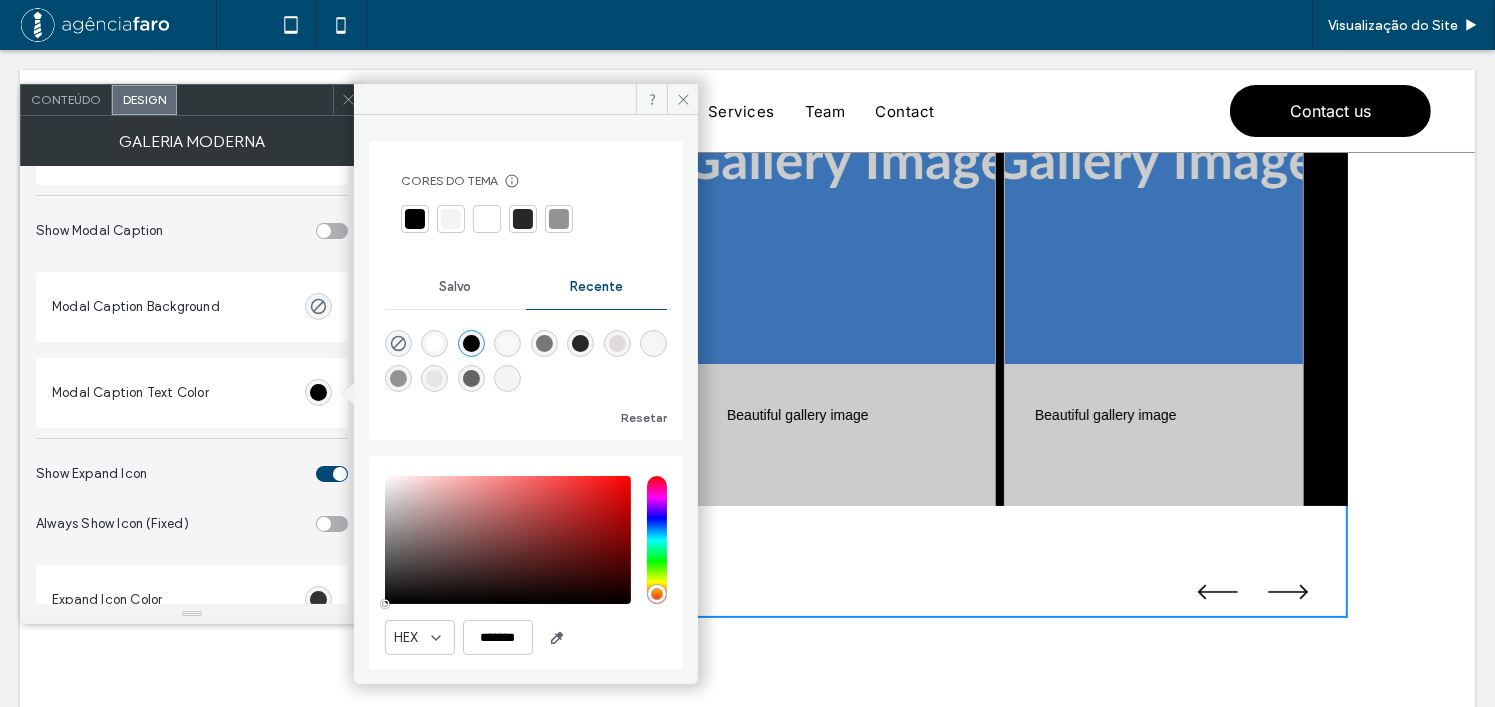 drag, startPoint x: 440, startPoint y: 342, endPoint x: 425, endPoint y: 347, distance: 15.811388 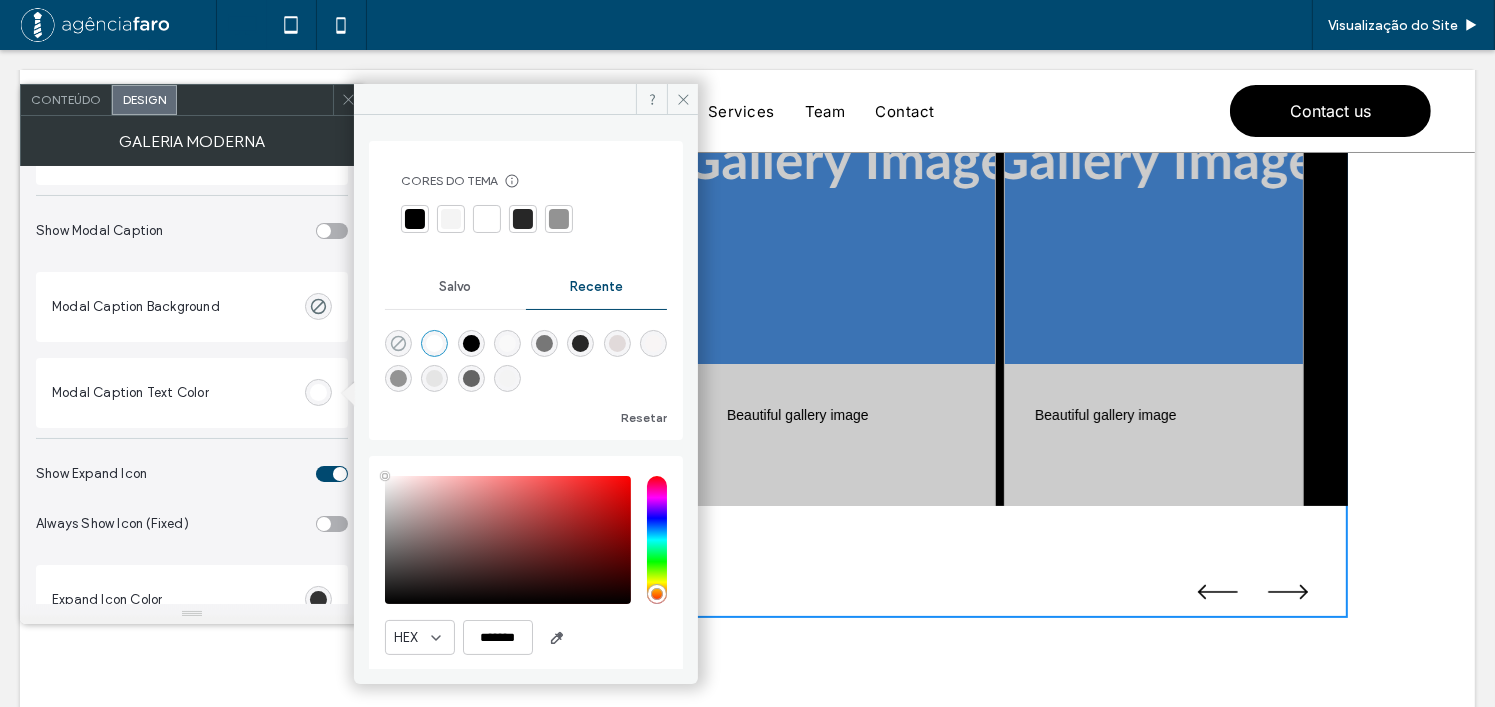 click 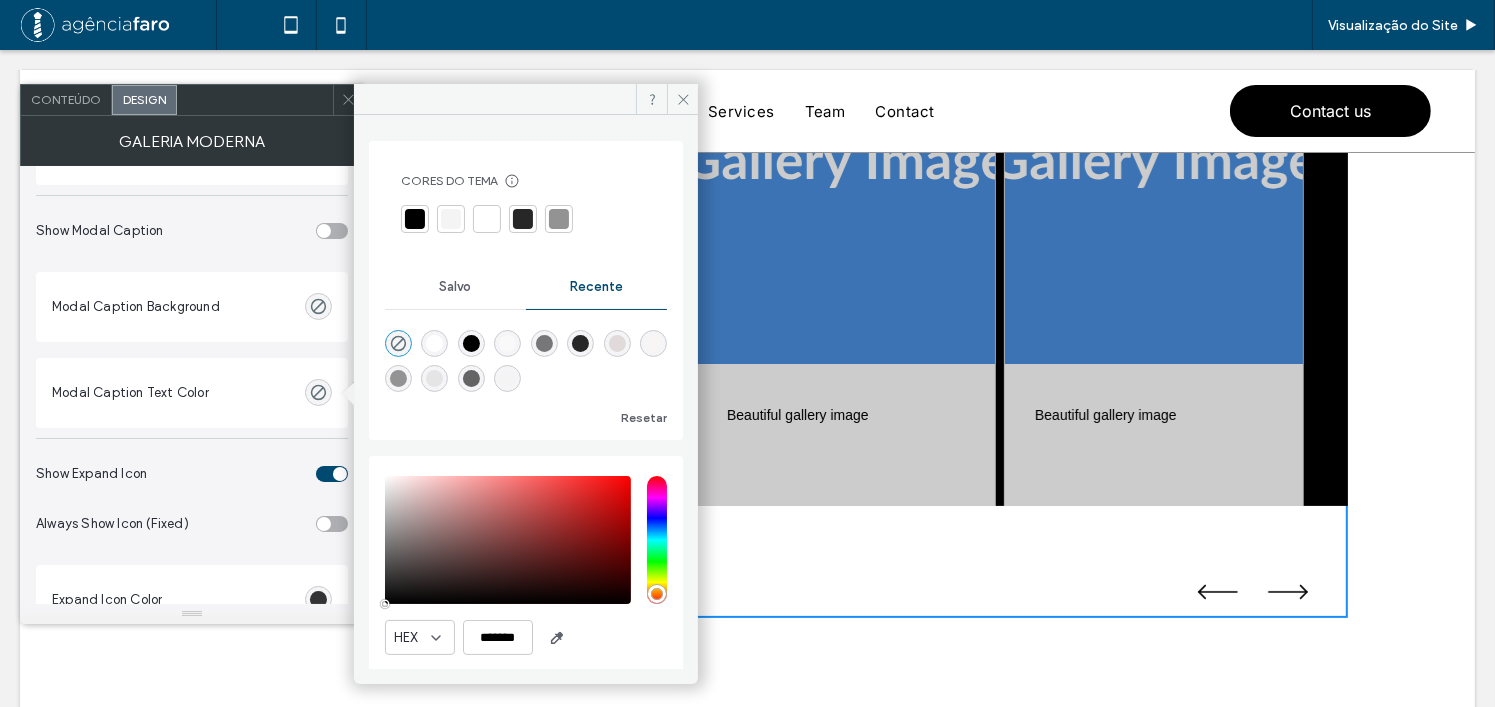 drag, startPoint x: 482, startPoint y: 337, endPoint x: 395, endPoint y: 341, distance: 87.0919 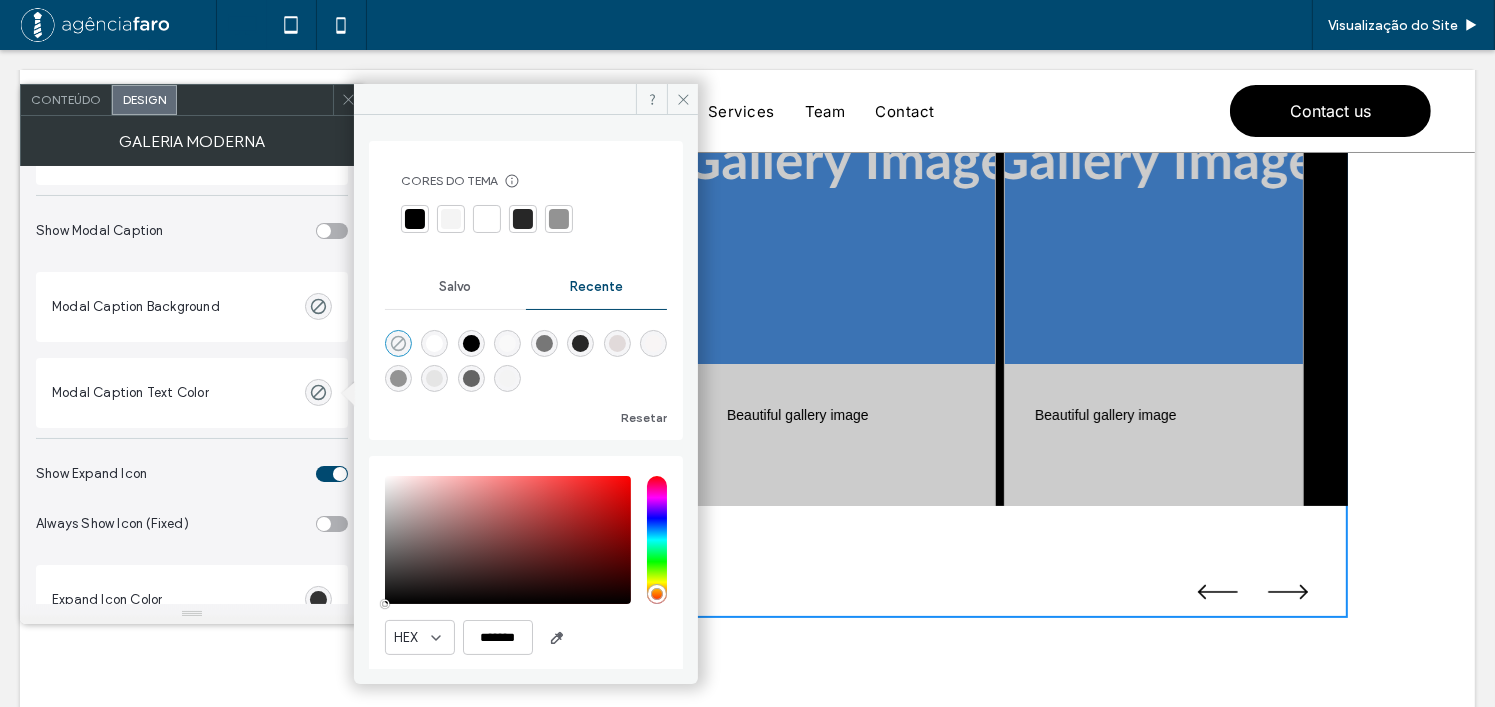 click at bounding box center (471, 343) 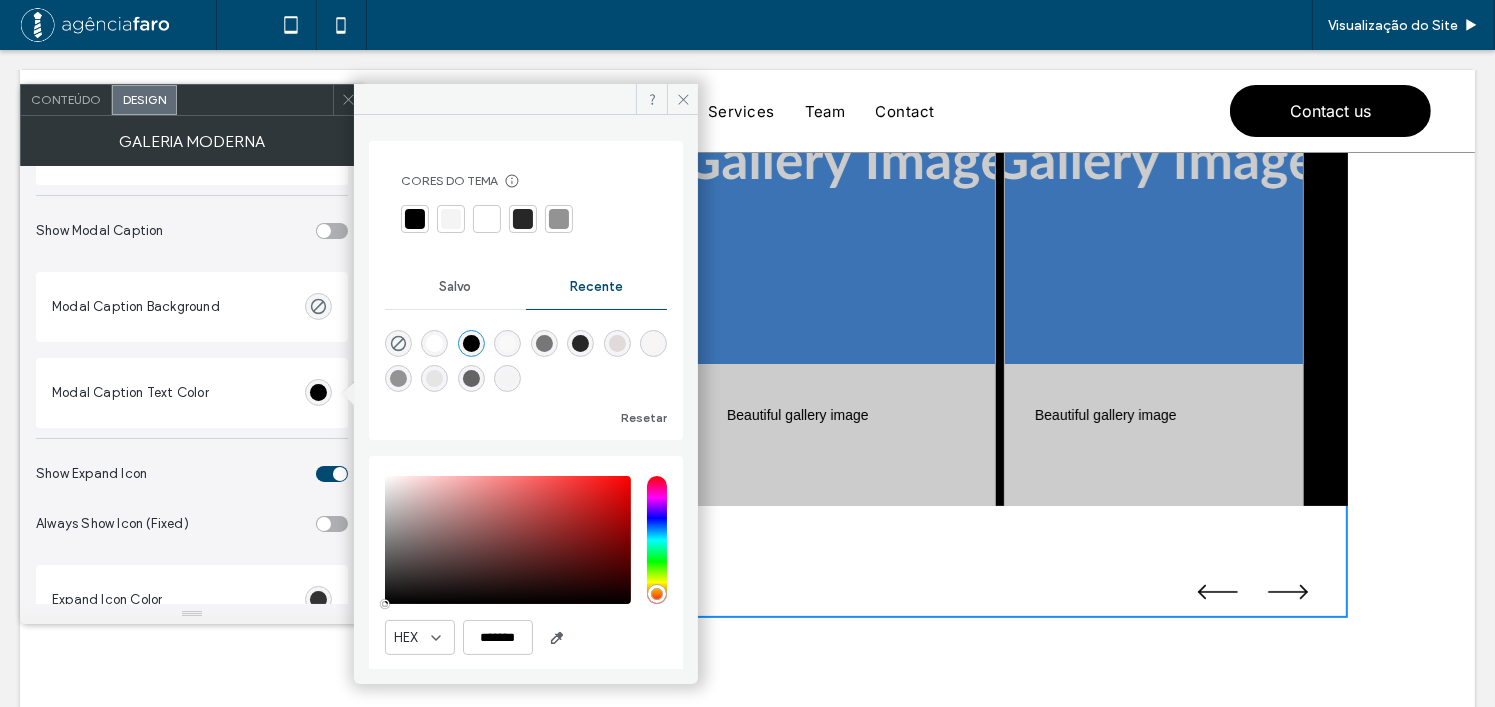 click on "Modal Caption Text Color" at bounding box center (192, 393) 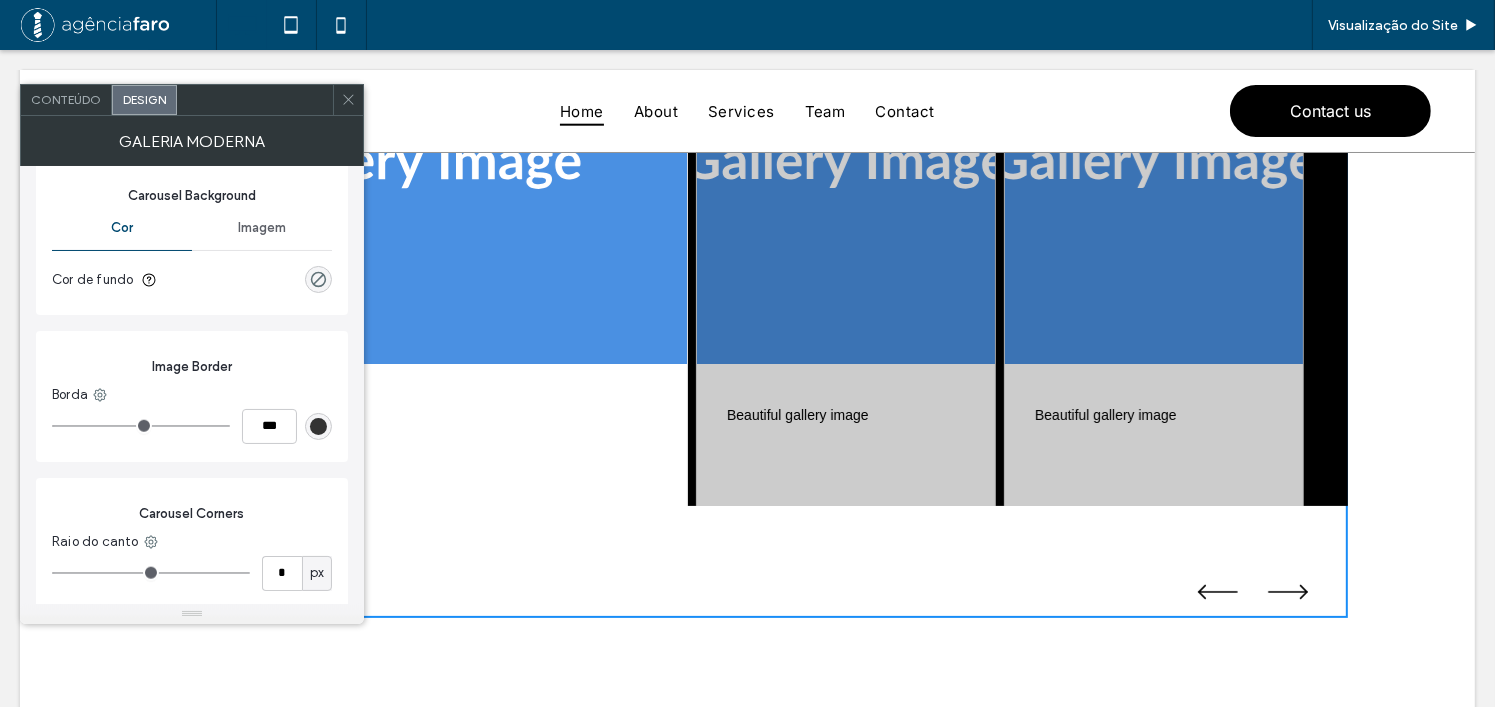 scroll, scrollTop: 2000, scrollLeft: 0, axis: vertical 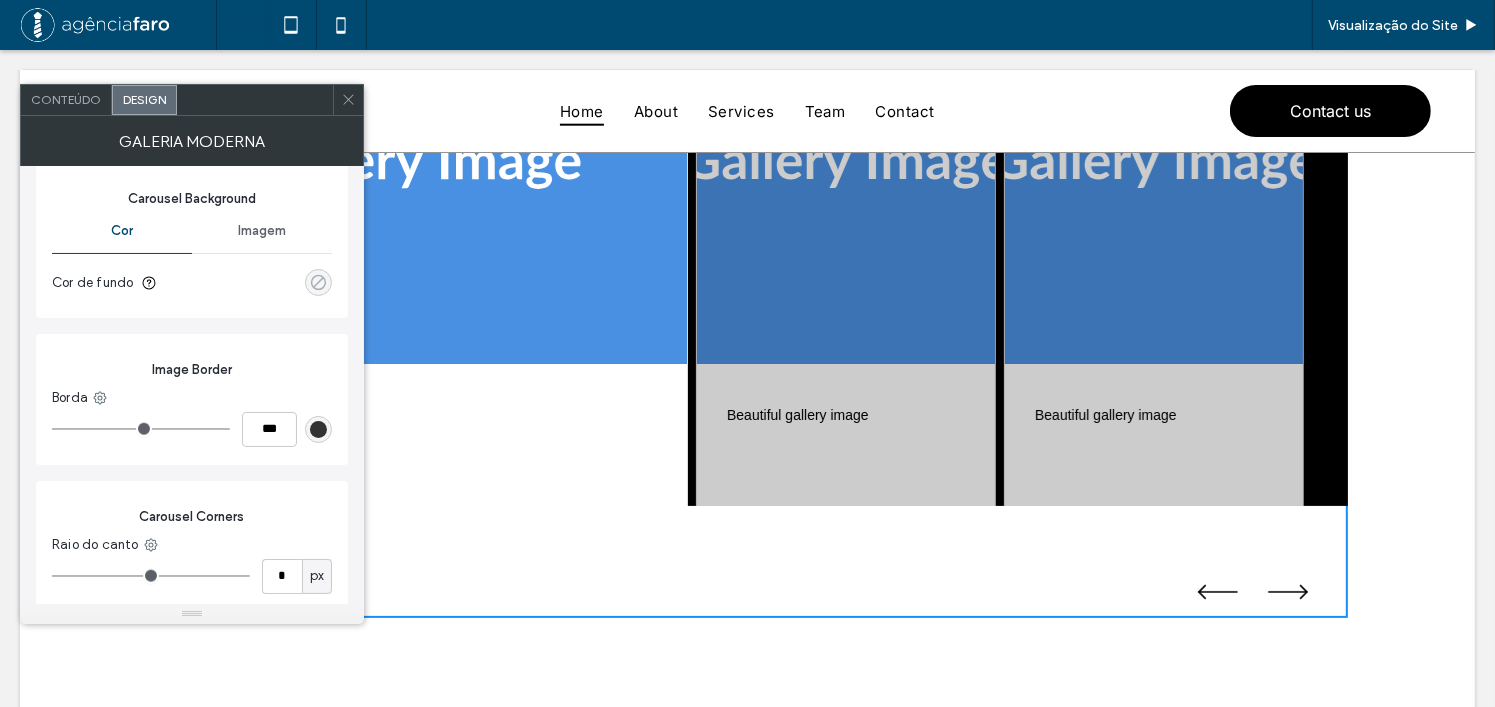 click at bounding box center [318, 282] 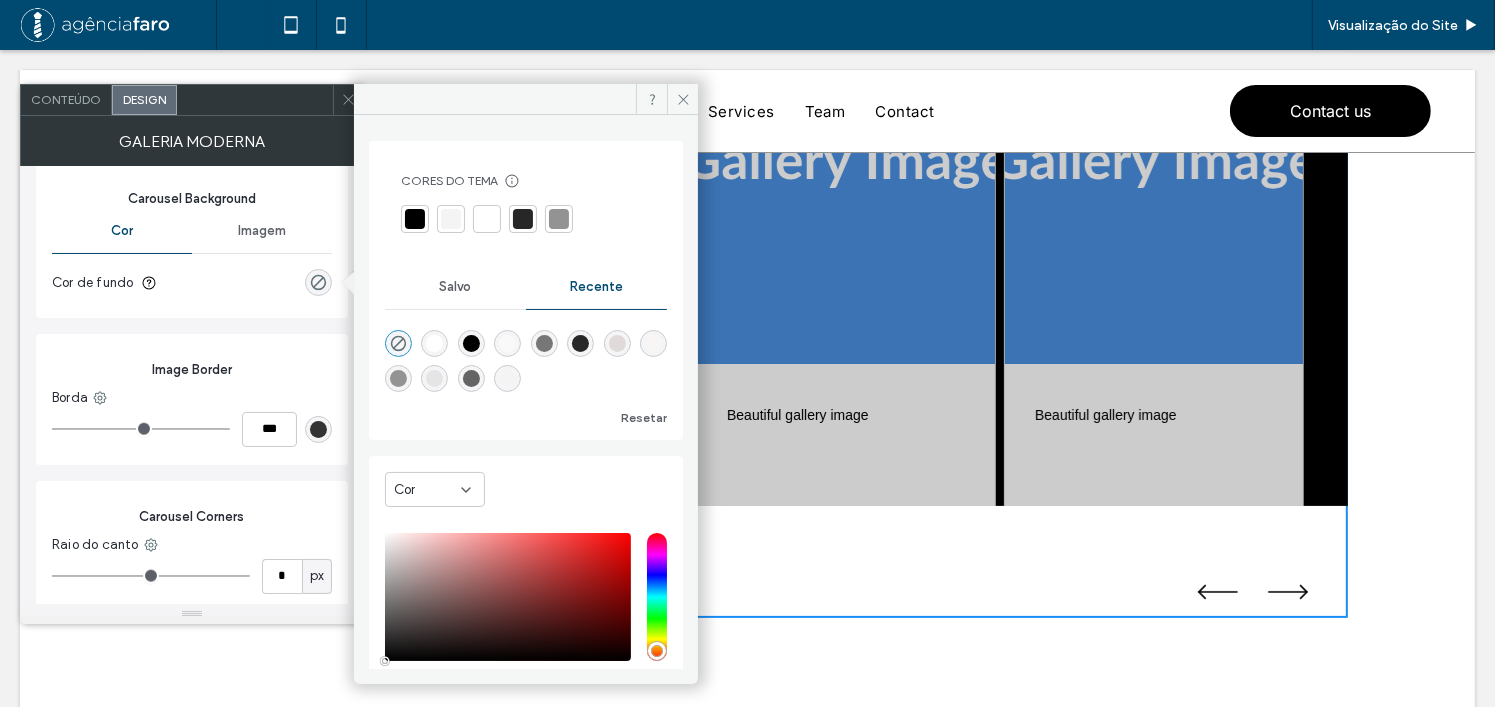 click at bounding box center [434, 343] 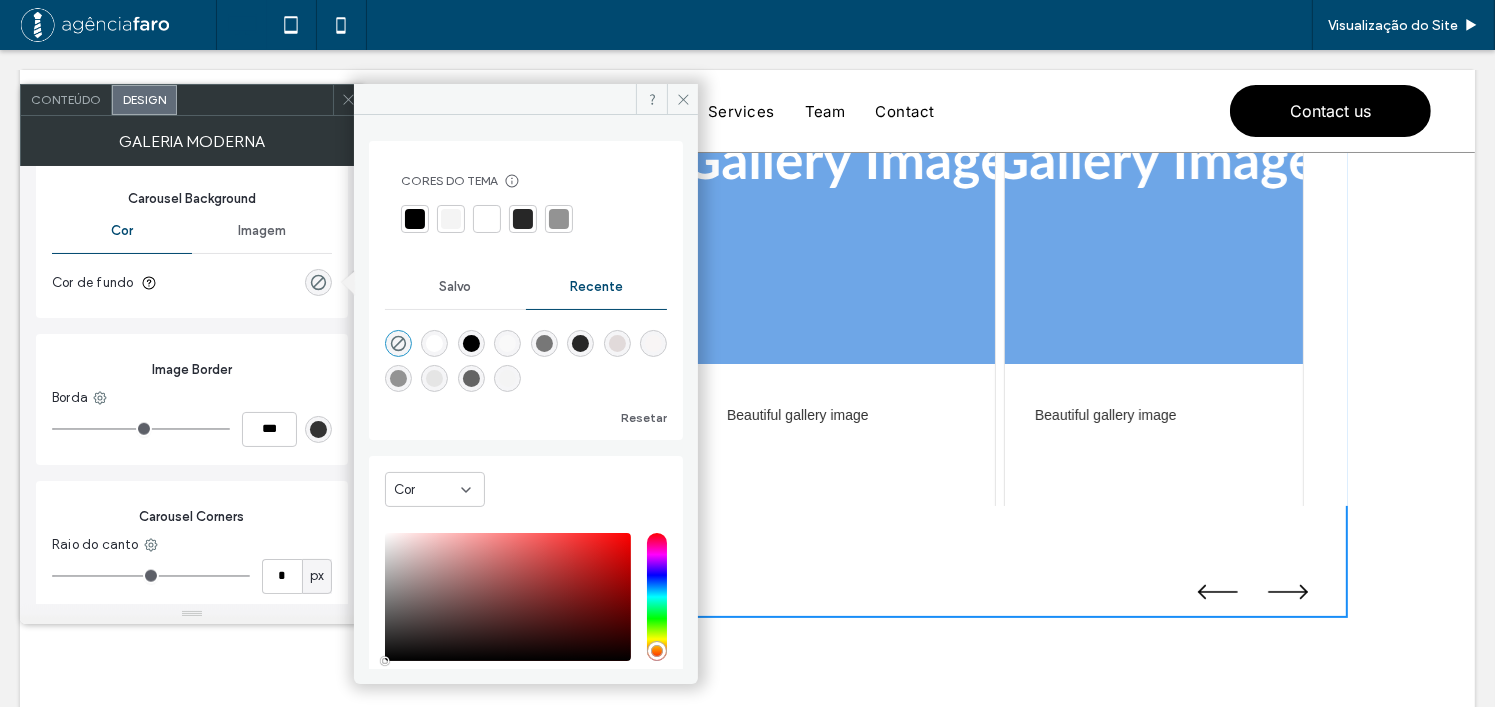 type on "*******" 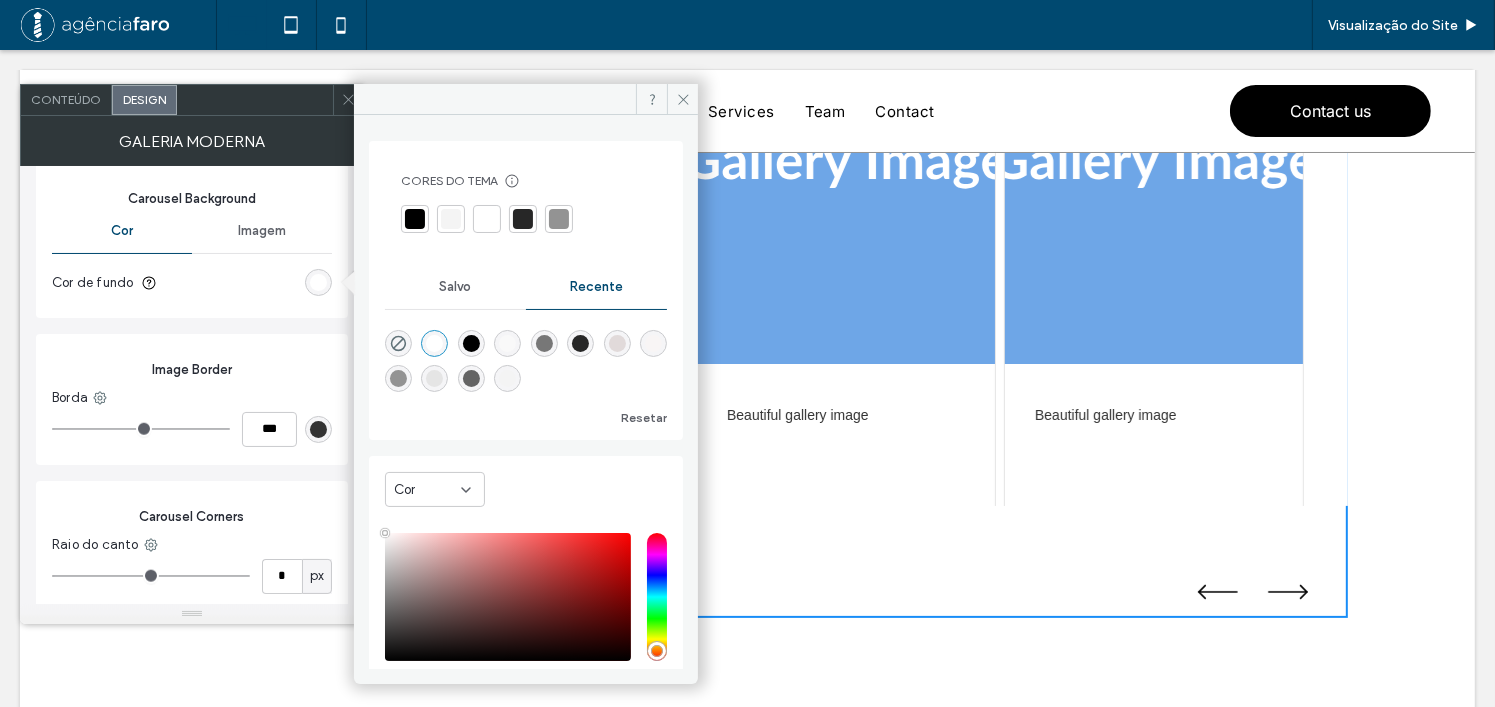 click at bounding box center [471, 343] 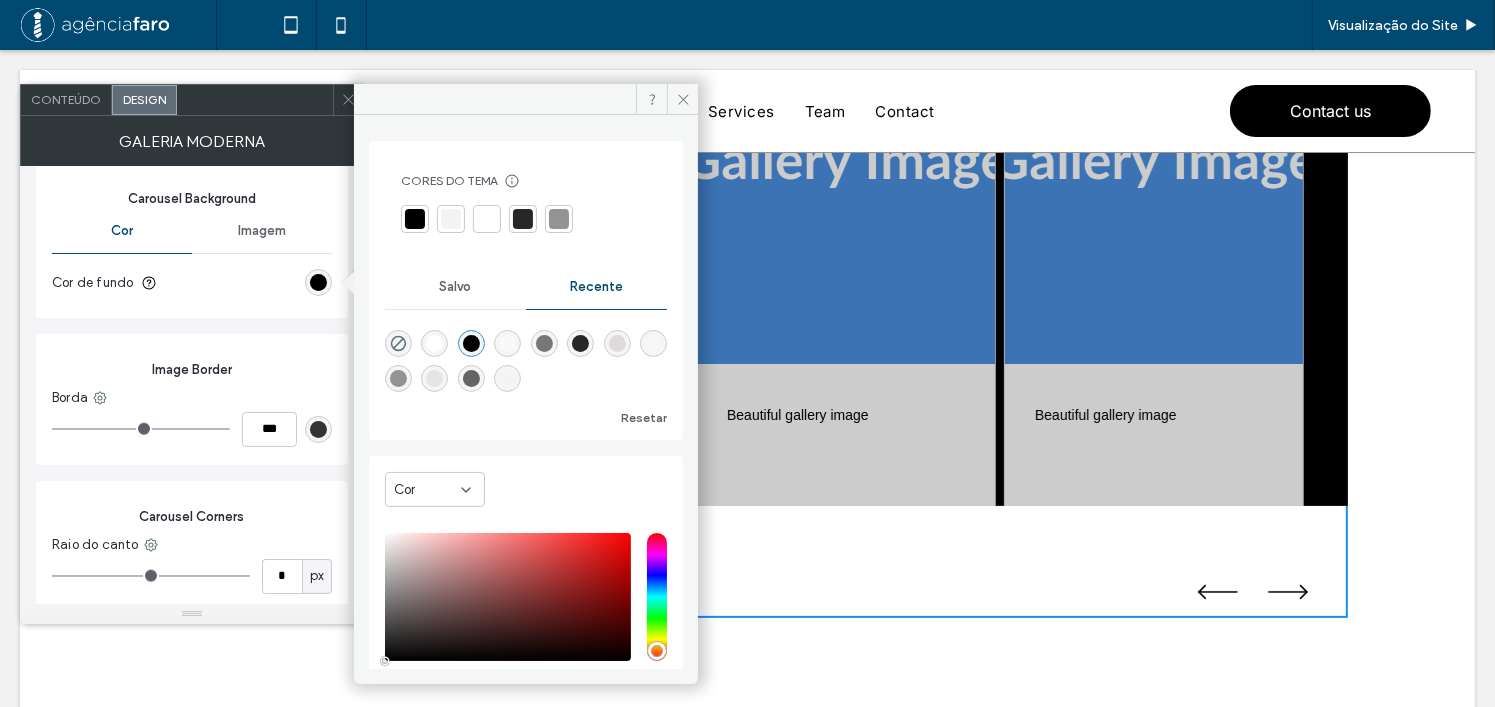 click at bounding box center (434, 343) 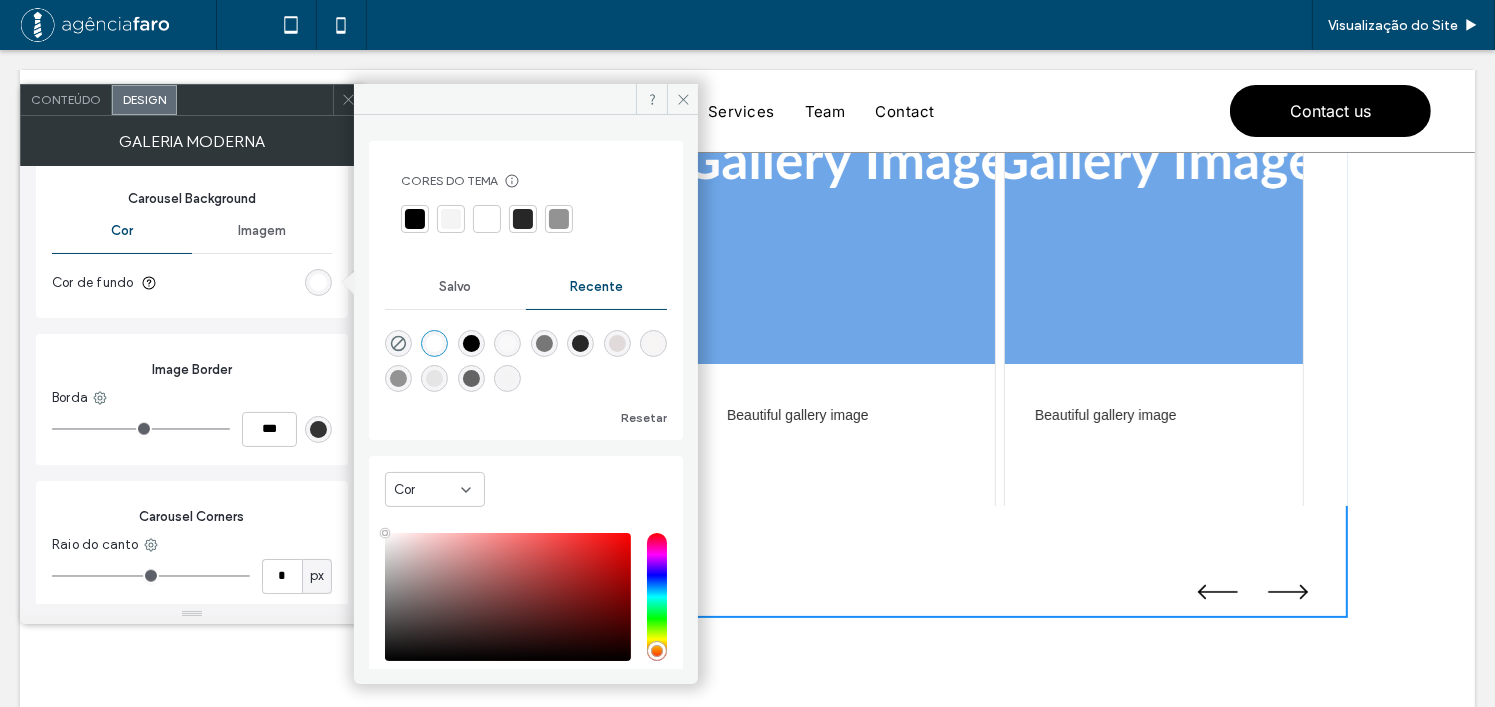 click at bounding box center [398, 343] 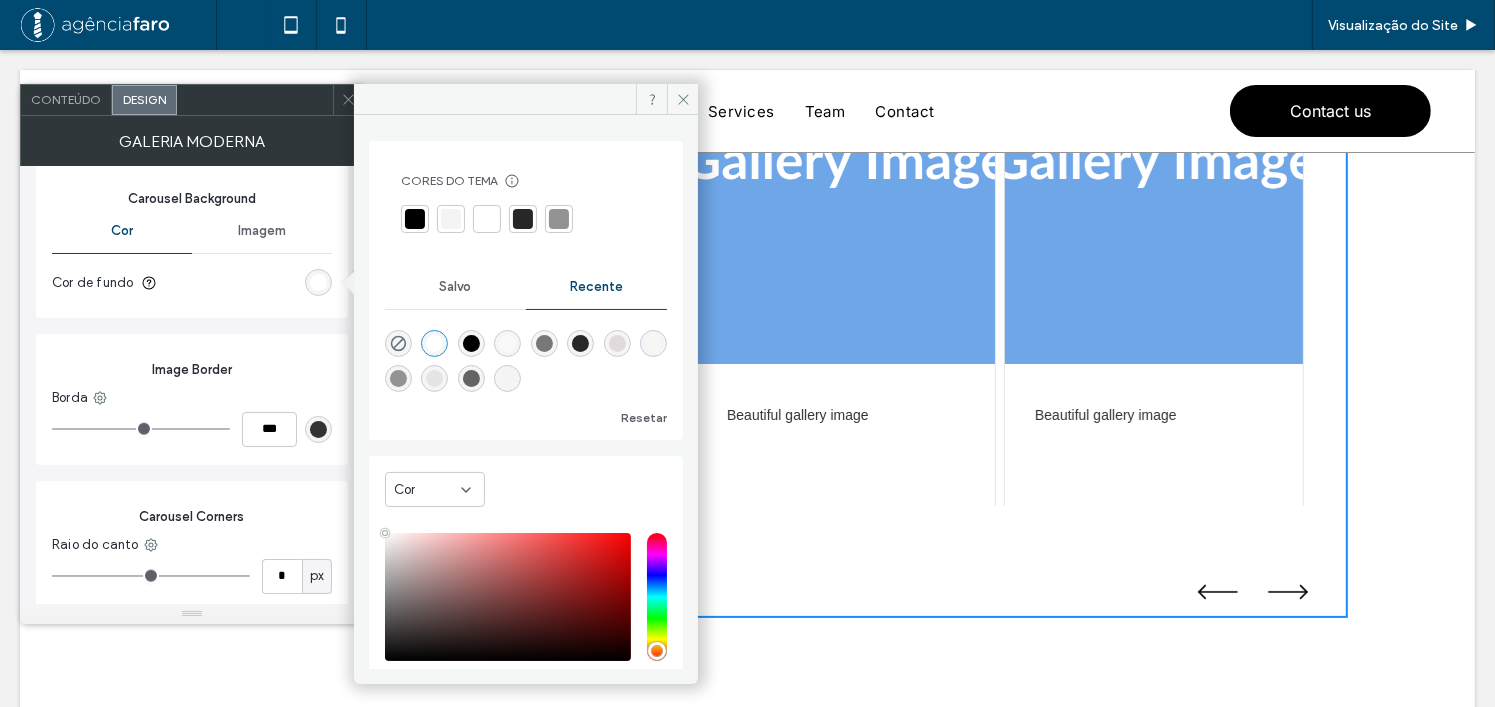 type on "*******" 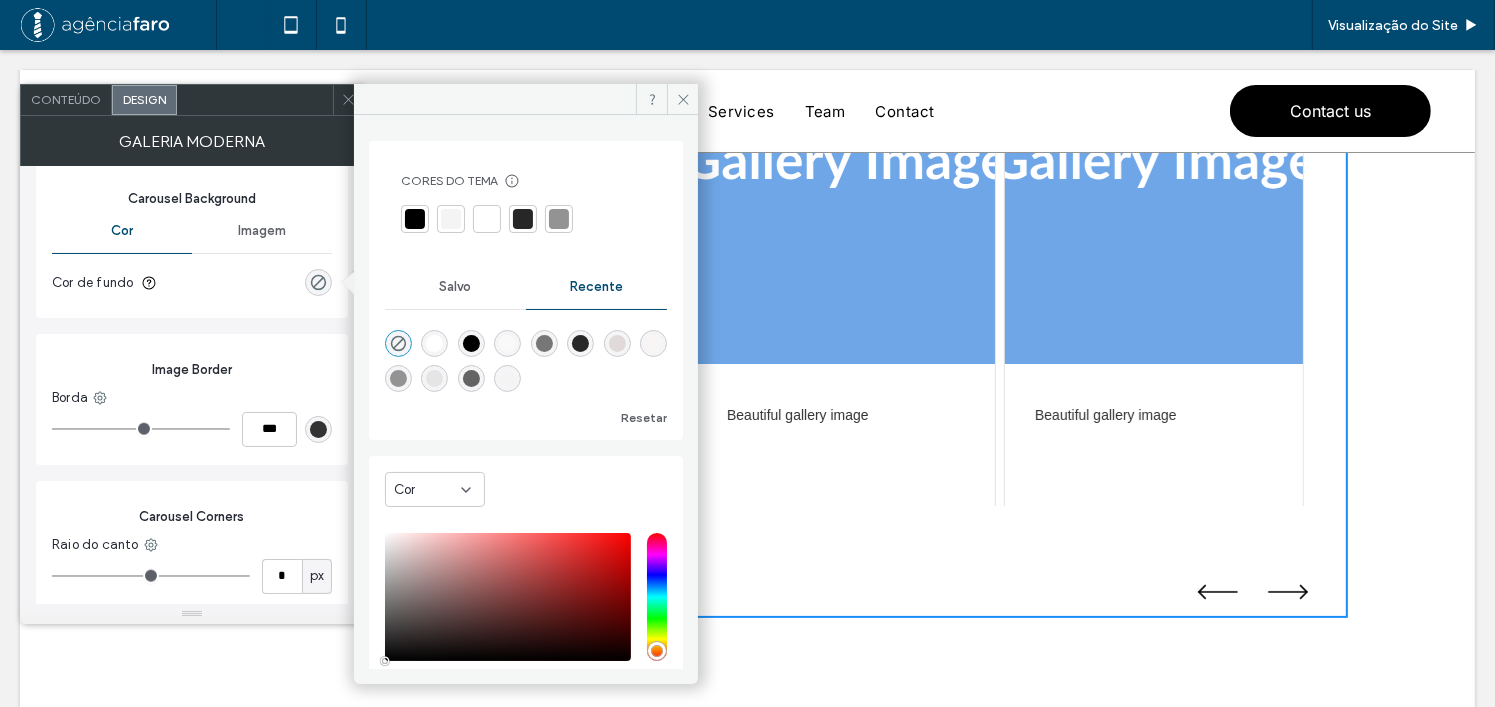 click on "Image Border Borda ***" at bounding box center (192, 399) 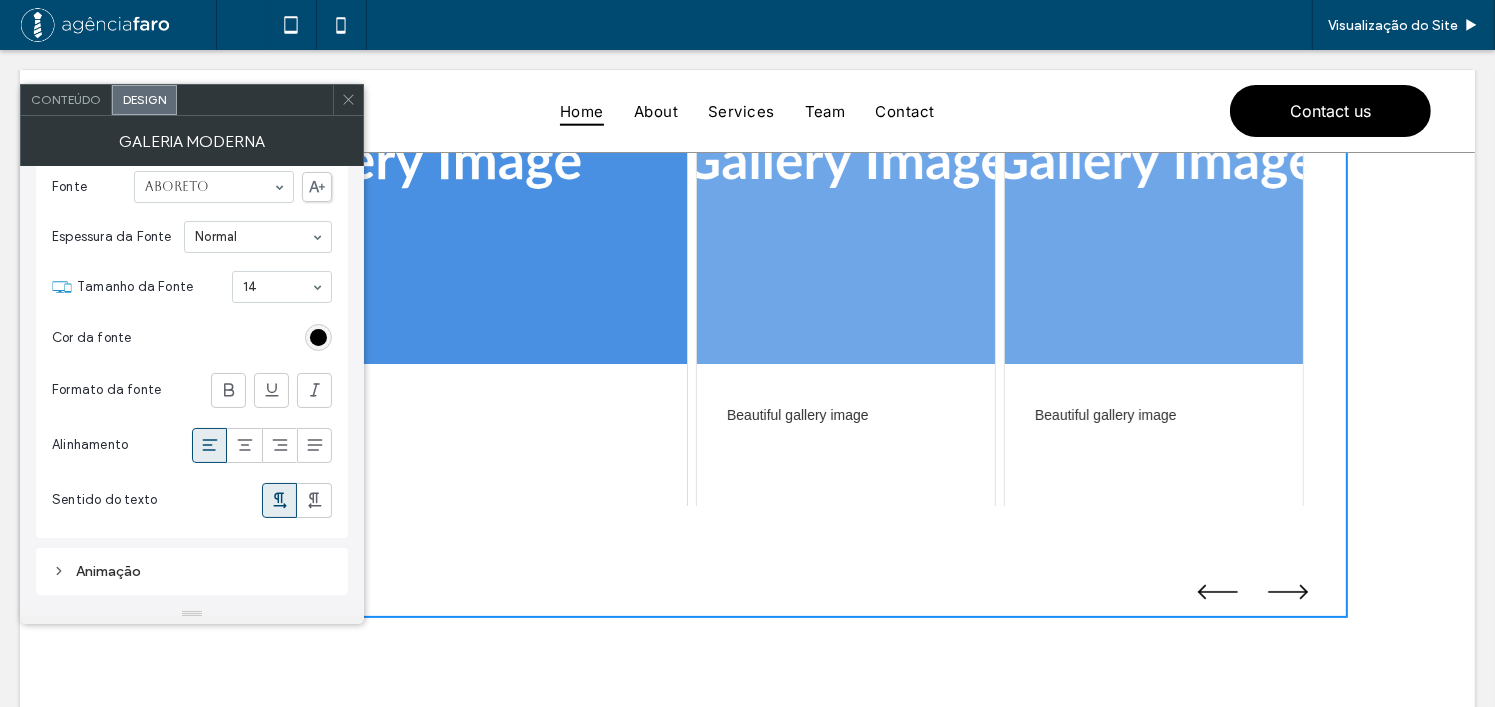 scroll, scrollTop: 2711, scrollLeft: 0, axis: vertical 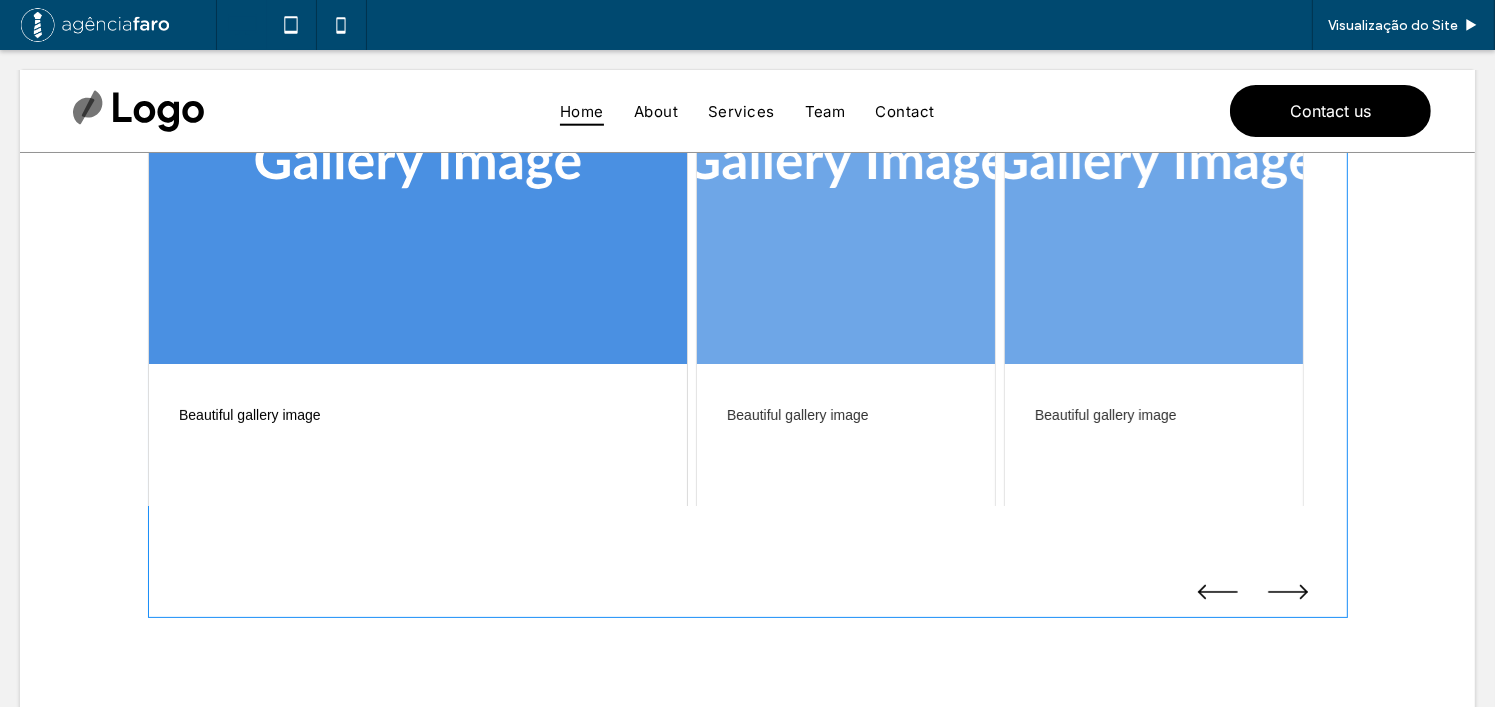 click at bounding box center [748, 291] 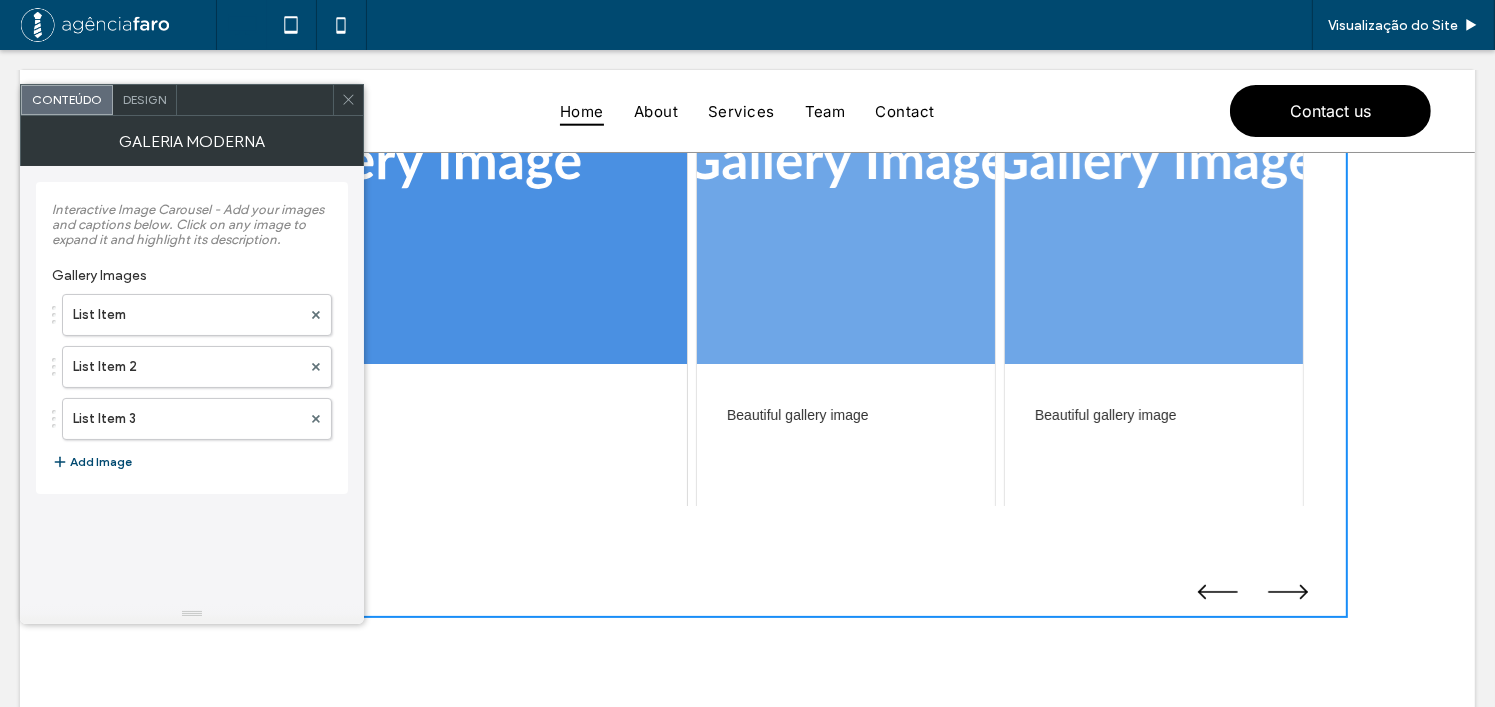 click on "Design" at bounding box center (145, 100) 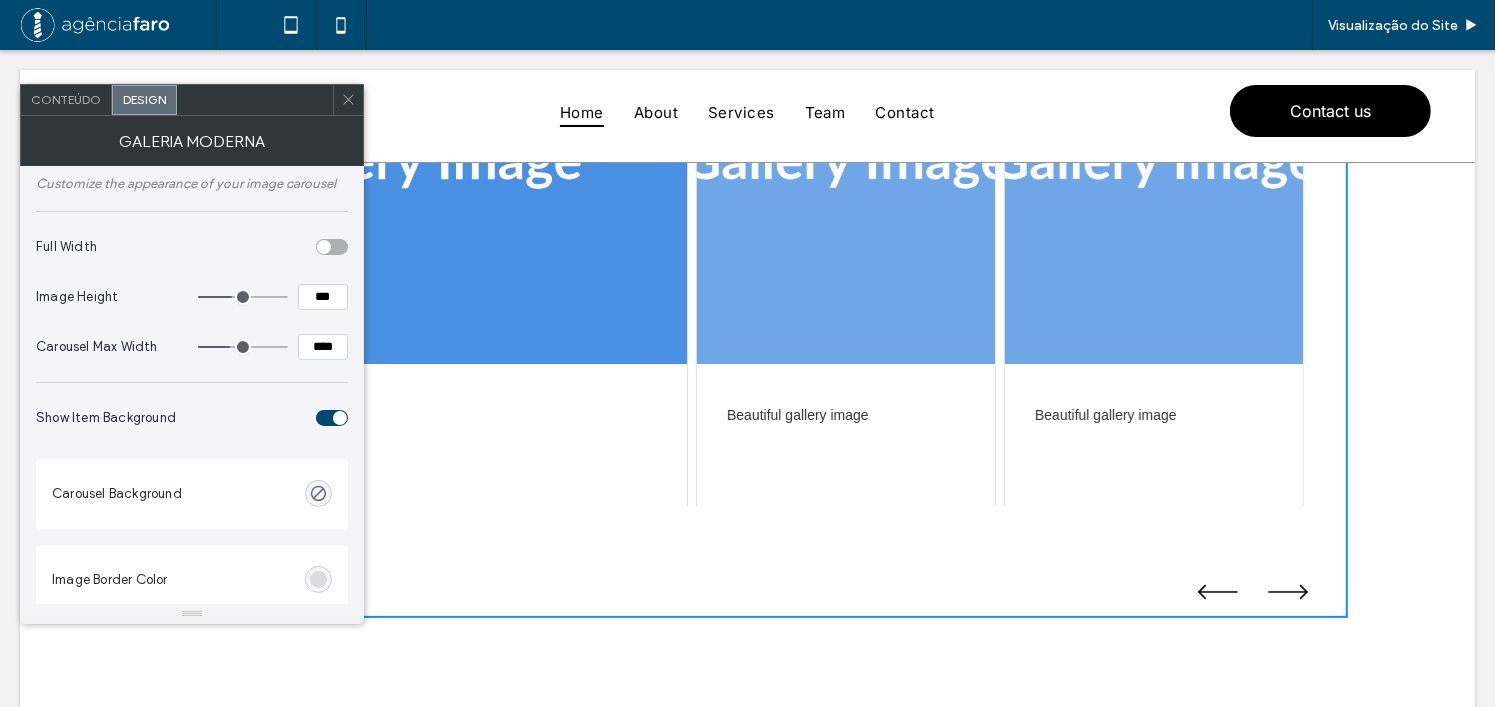 scroll, scrollTop: 0, scrollLeft: 0, axis: both 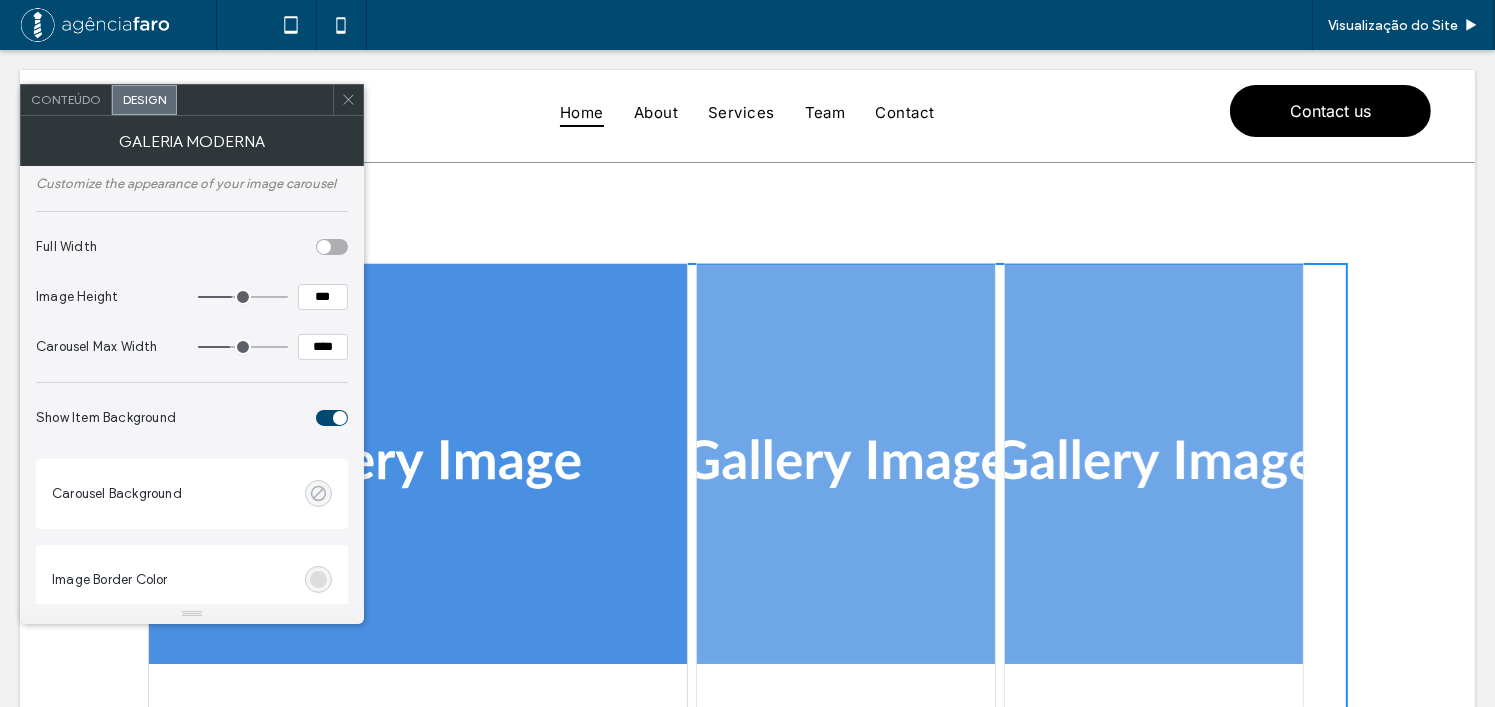 click at bounding box center [318, 493] 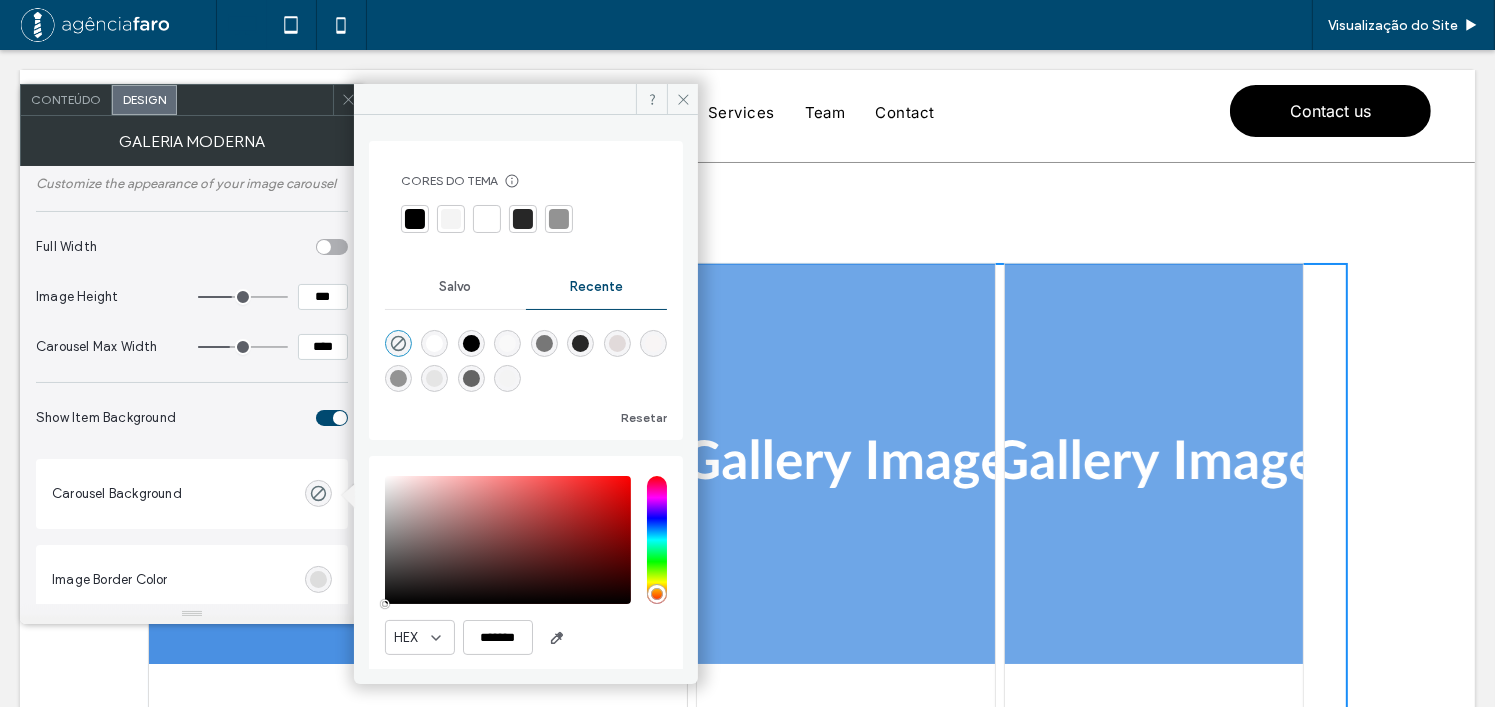 click at bounding box center (526, 357) 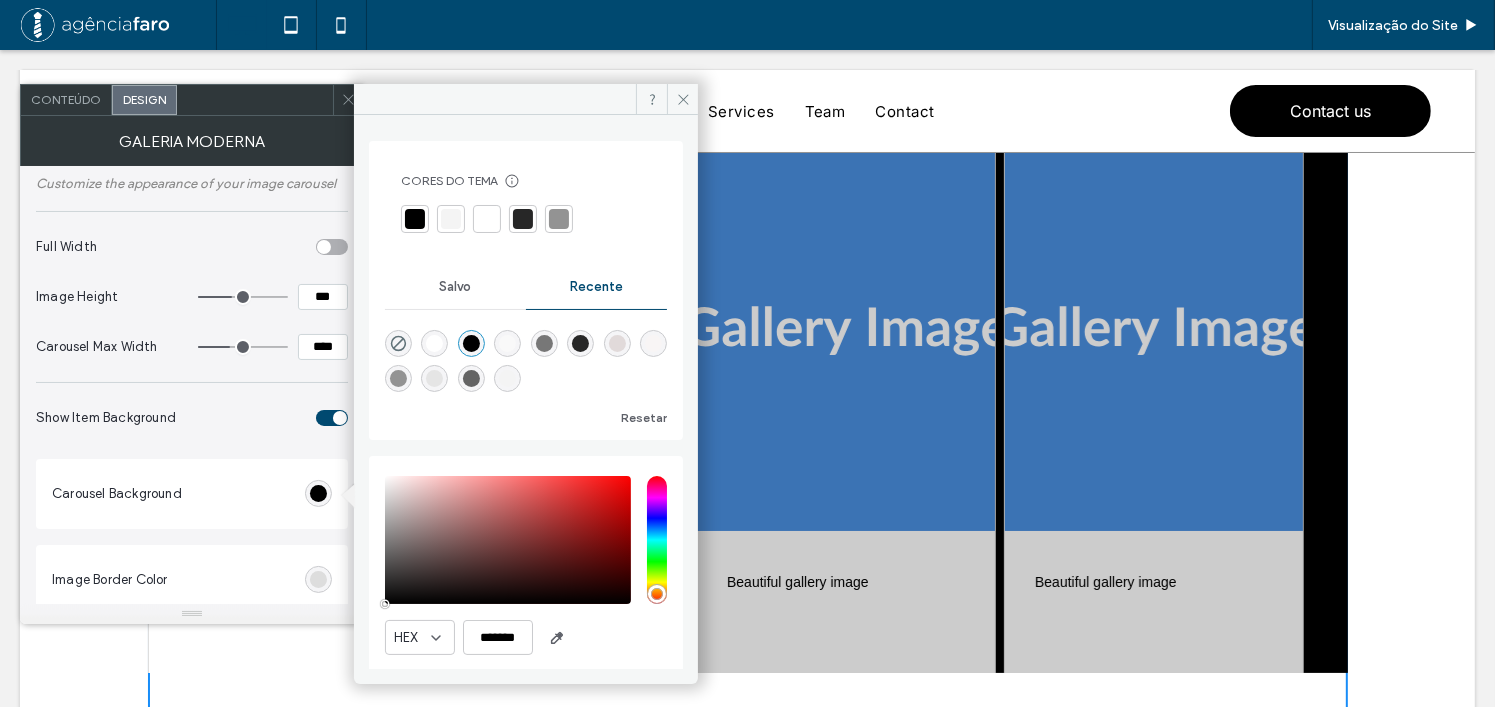 scroll, scrollTop: 300, scrollLeft: 0, axis: vertical 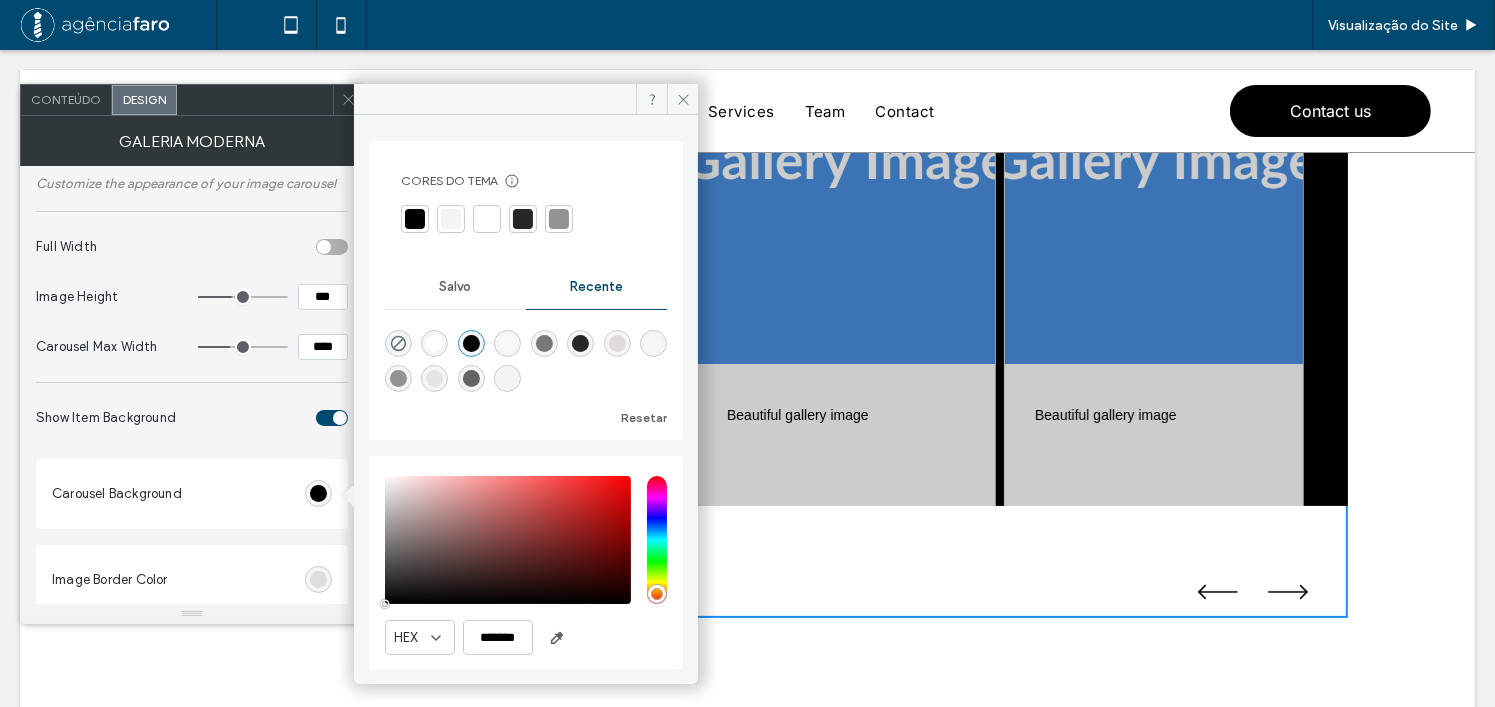 click on "Show Item Background" at bounding box center [172, 417] 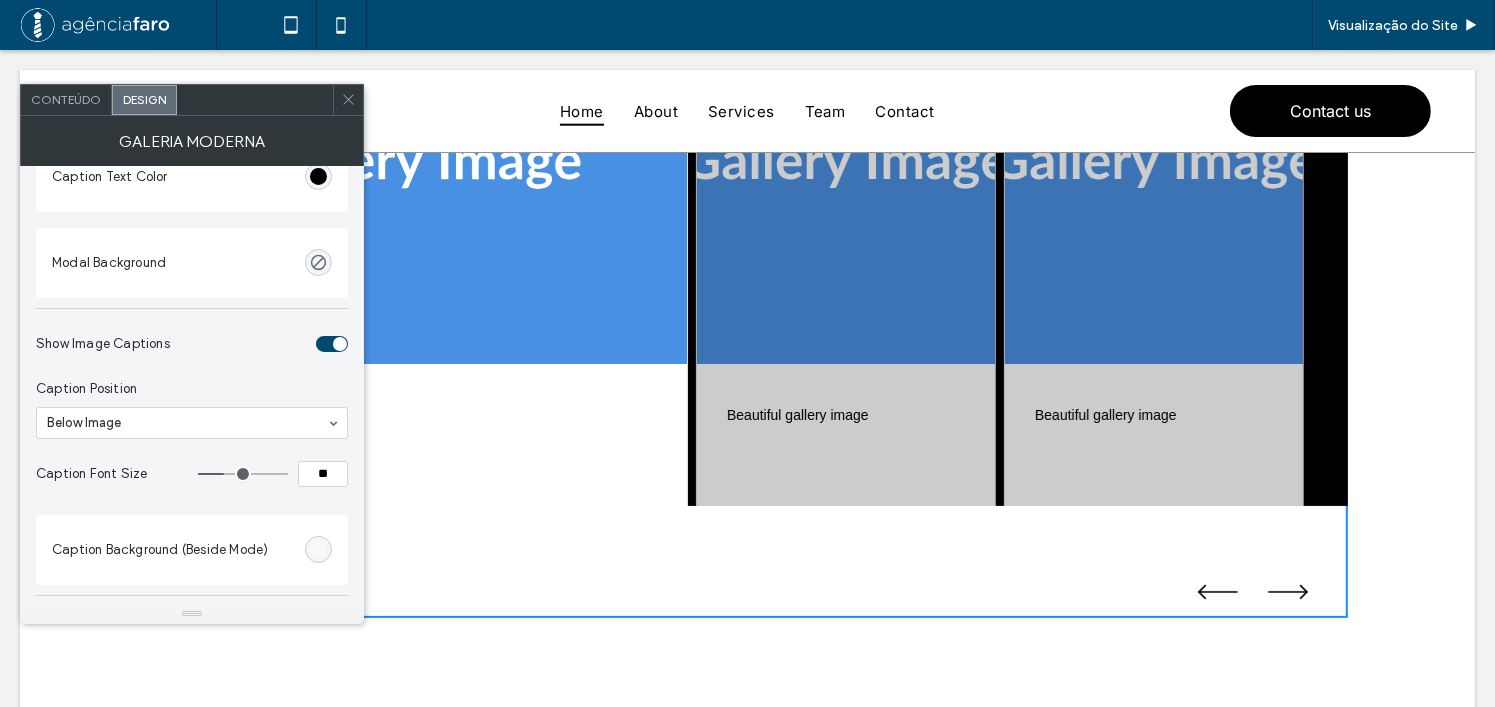 scroll, scrollTop: 600, scrollLeft: 0, axis: vertical 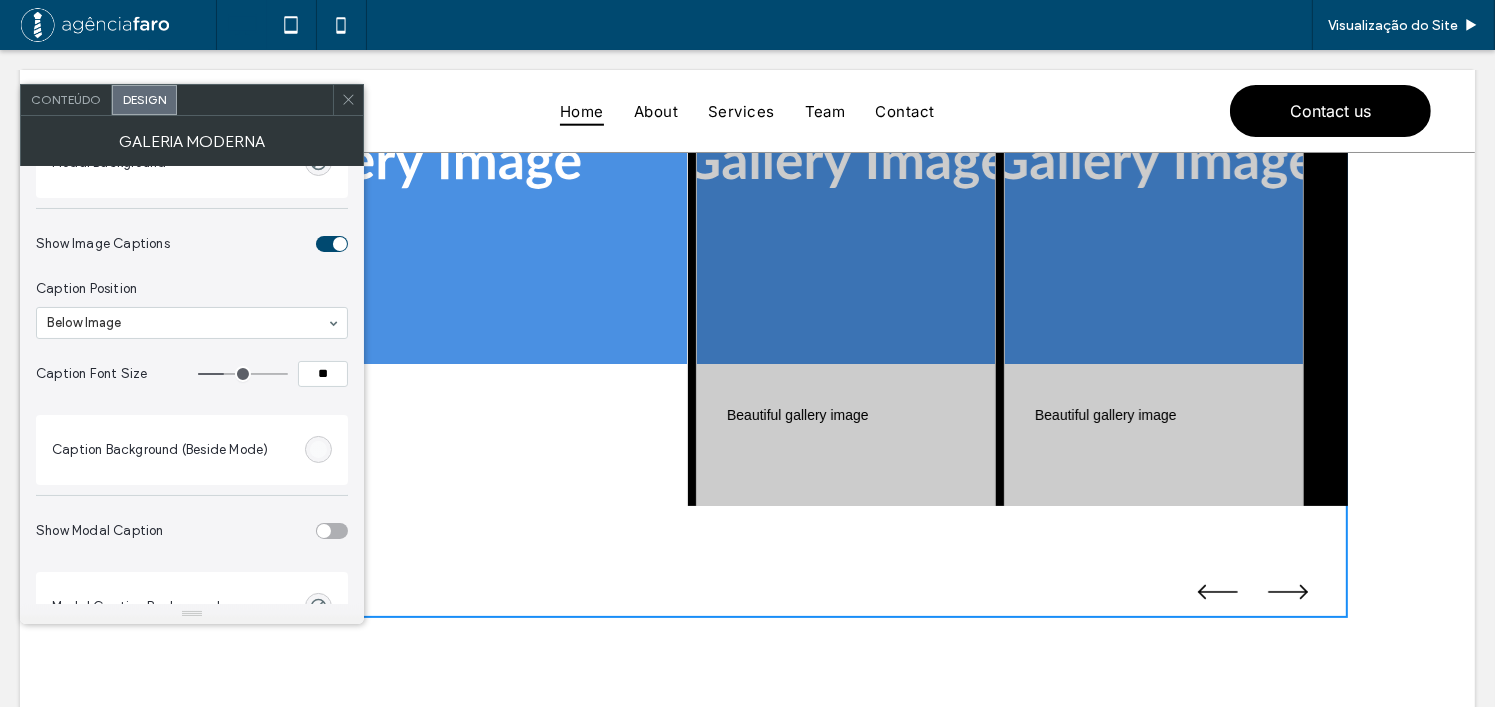 click at bounding box center [318, 449] 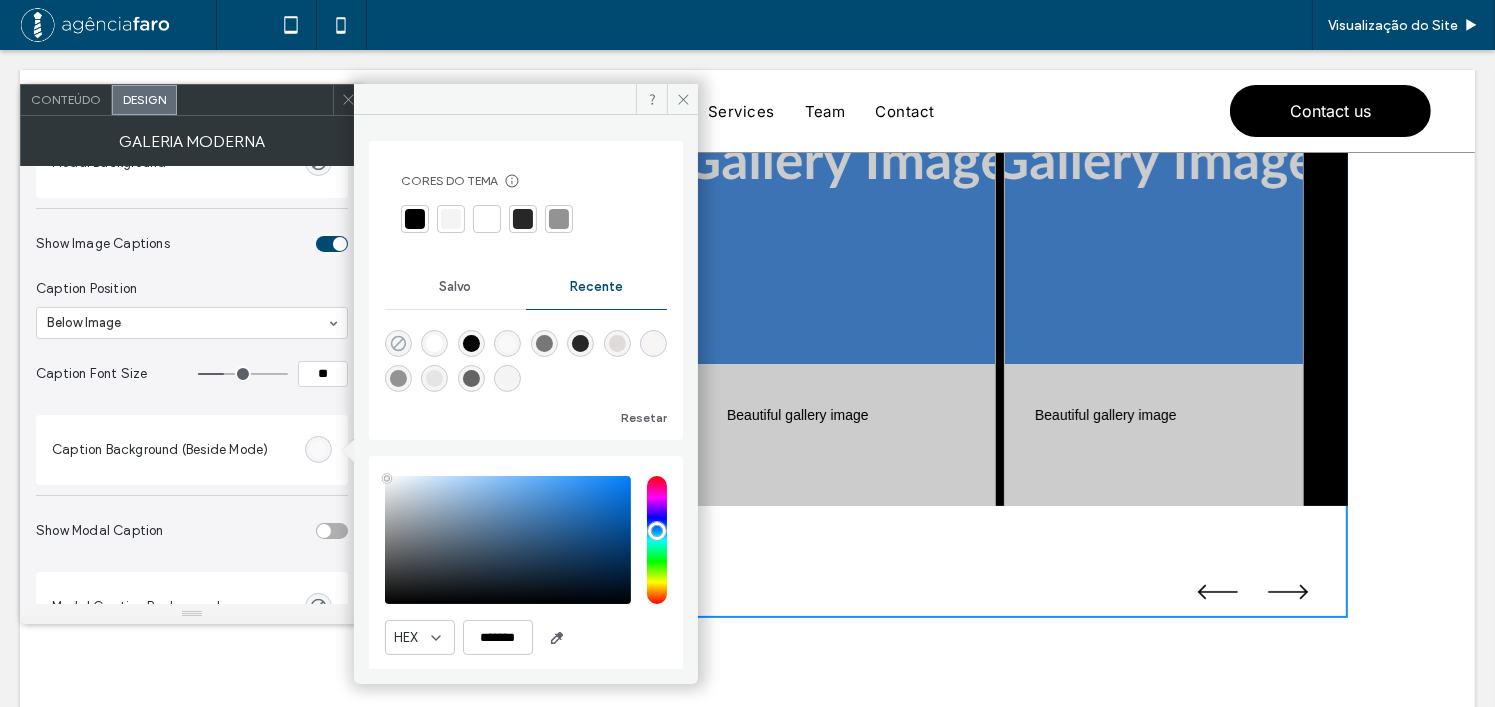 click 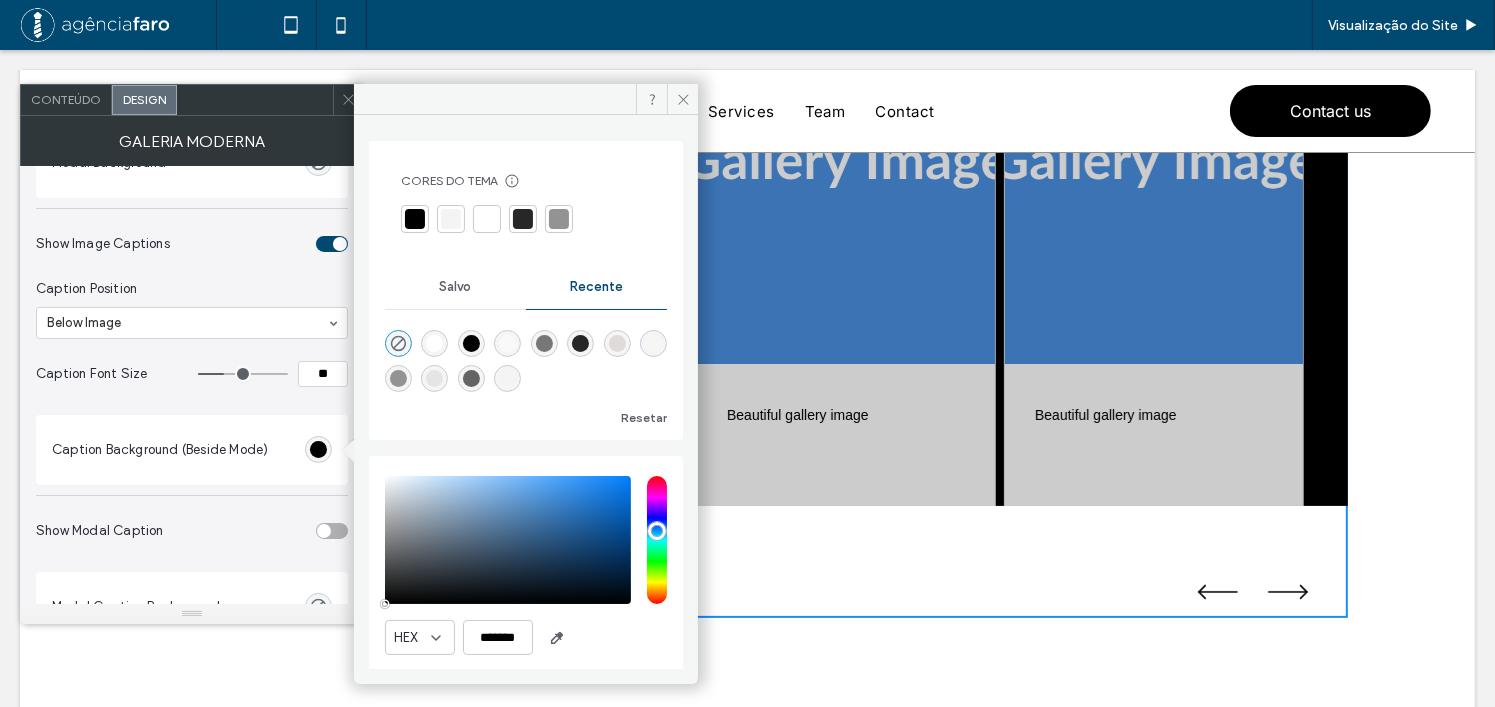 click on "Caption Background (Beside Mode)" at bounding box center (192, 450) 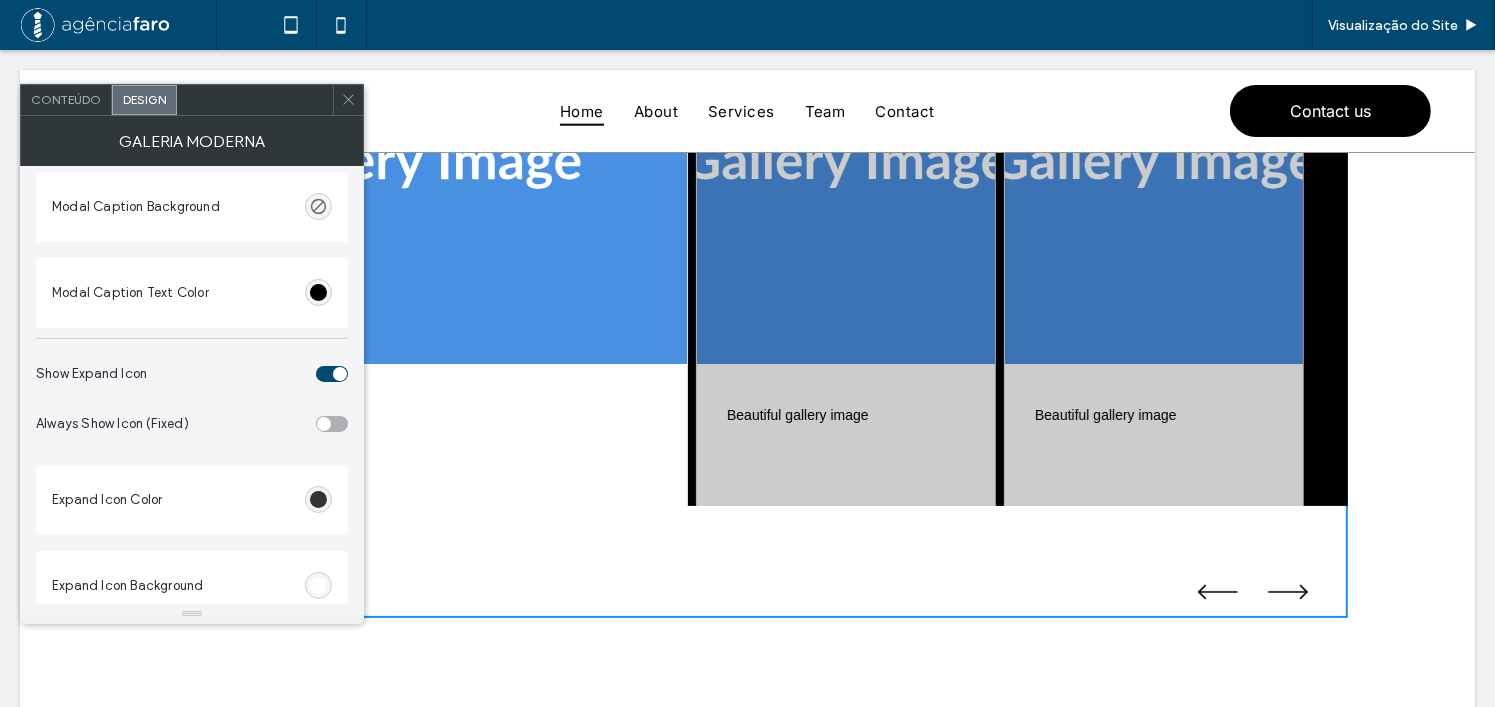 scroll, scrollTop: 1300, scrollLeft: 0, axis: vertical 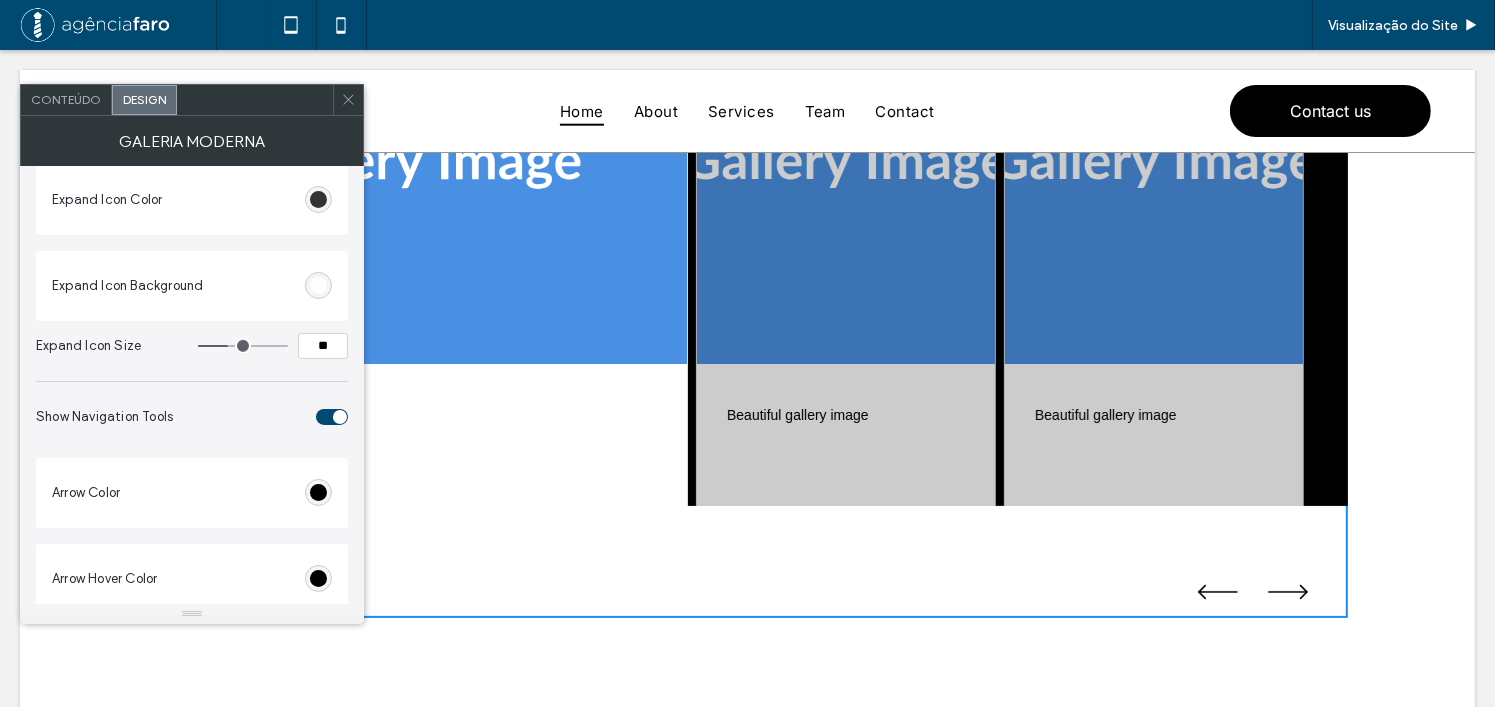 click on "Expand Icon Background" at bounding box center (192, 286) 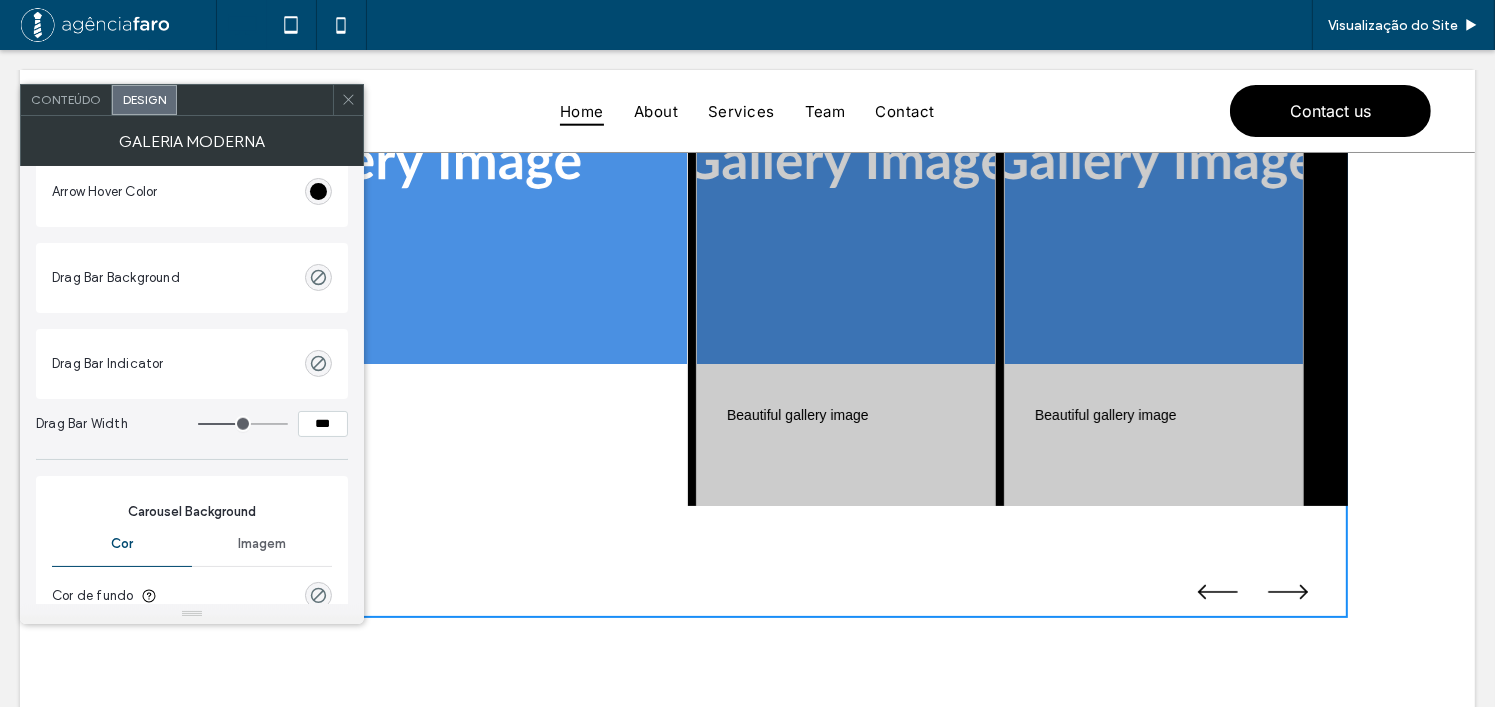 scroll, scrollTop: 1700, scrollLeft: 0, axis: vertical 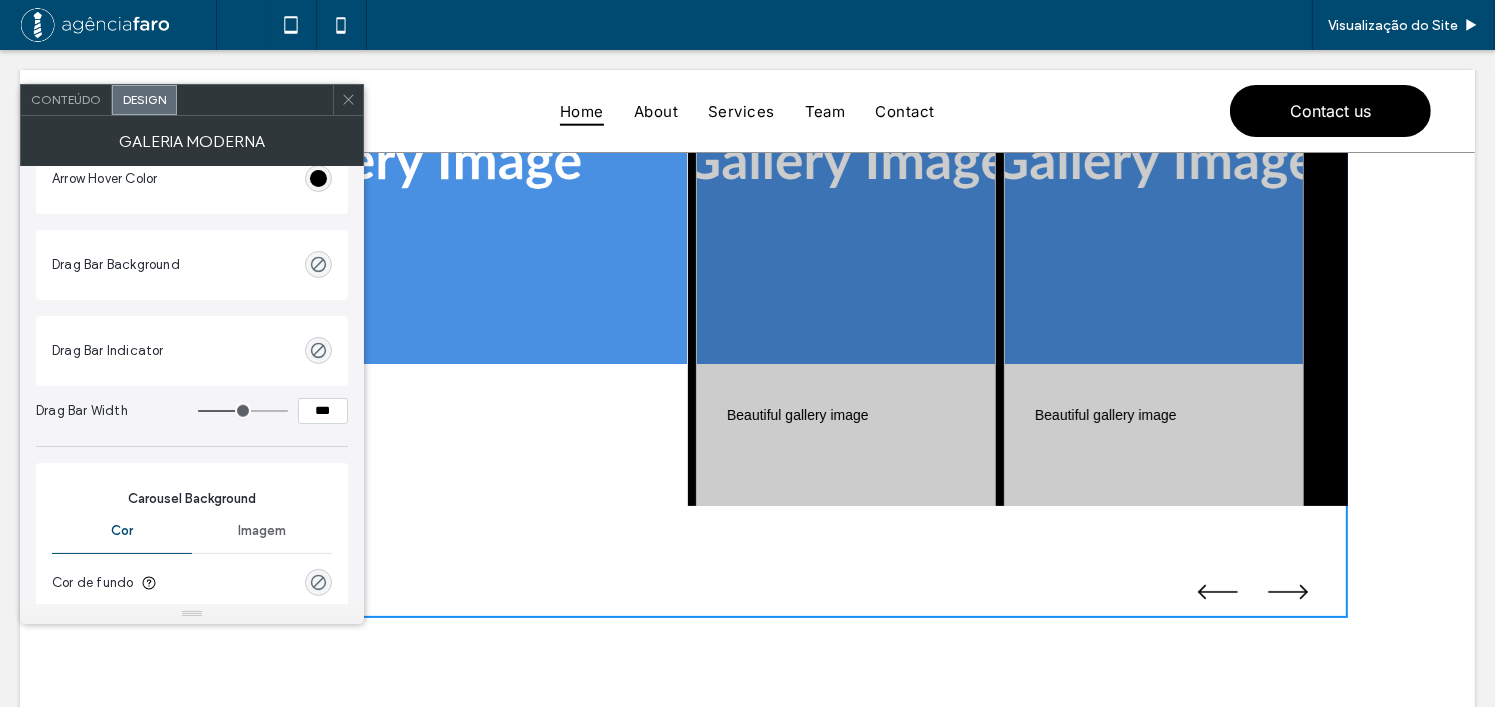 drag, startPoint x: 353, startPoint y: 83, endPoint x: 447, endPoint y: 4, distance: 122.78844 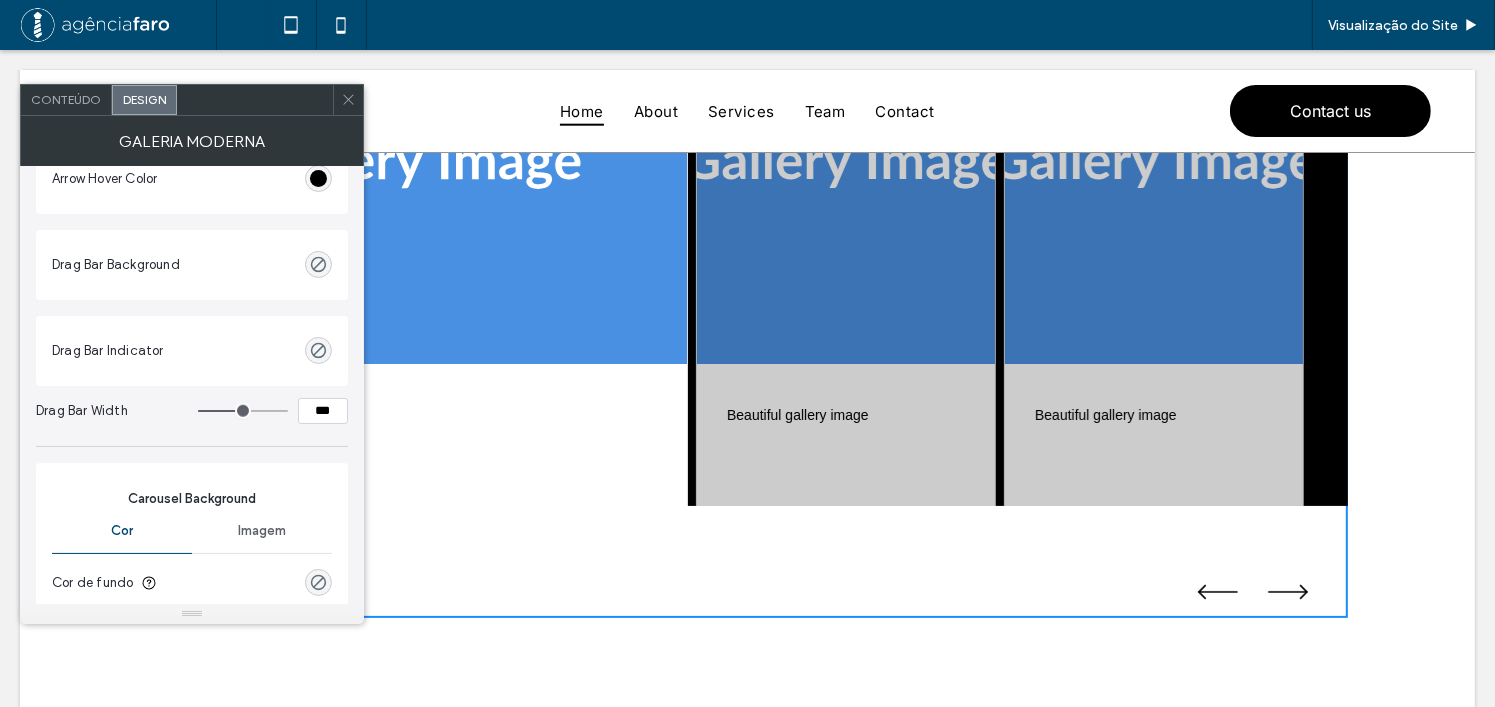 click 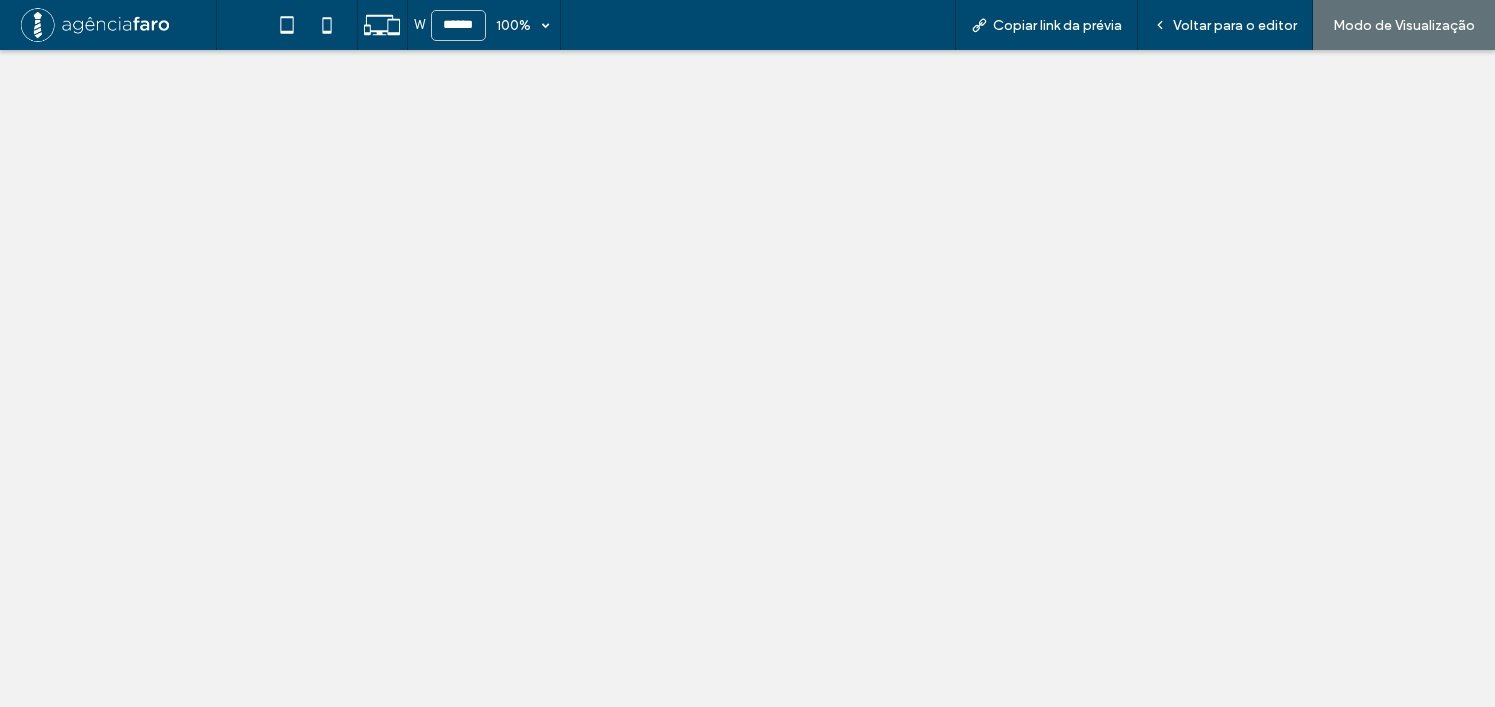 scroll, scrollTop: 0, scrollLeft: 0, axis: both 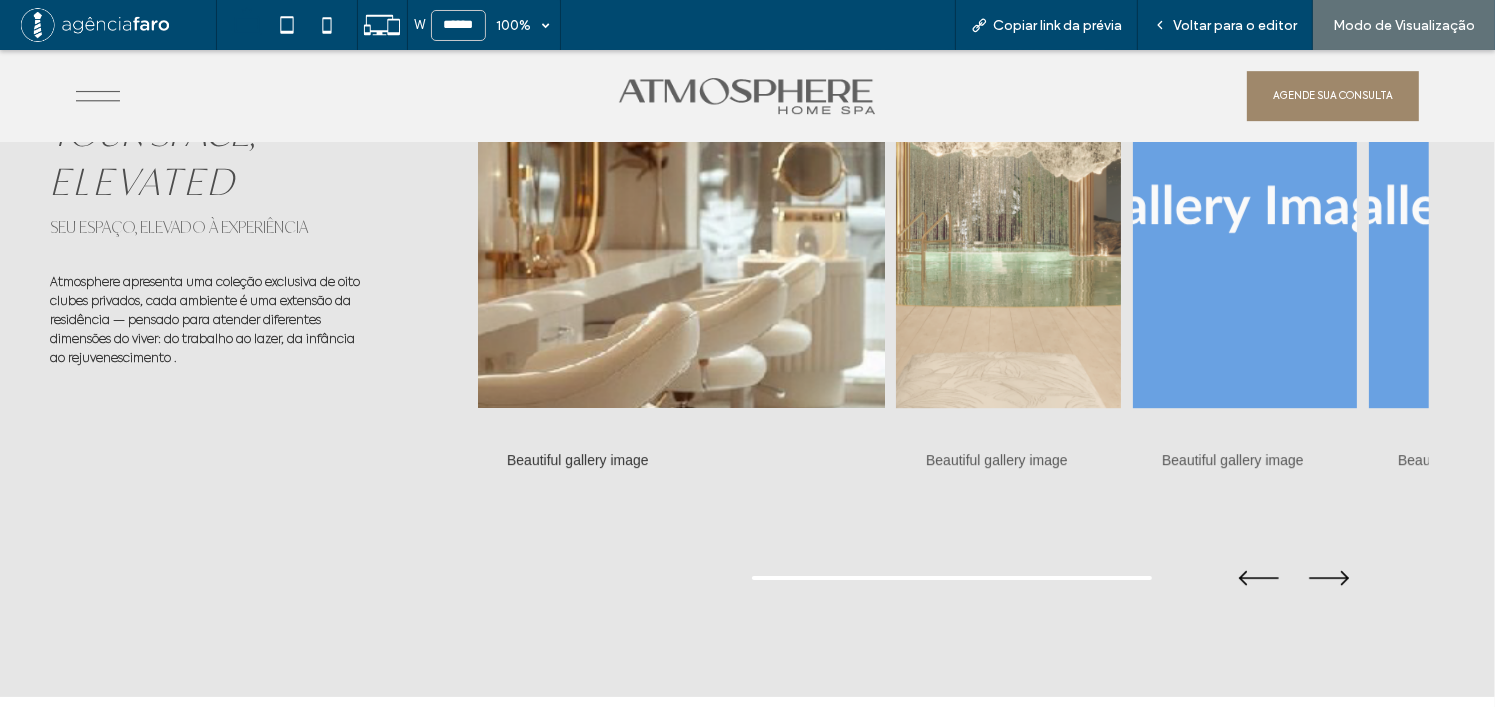 click at bounding box center [1009, 209] 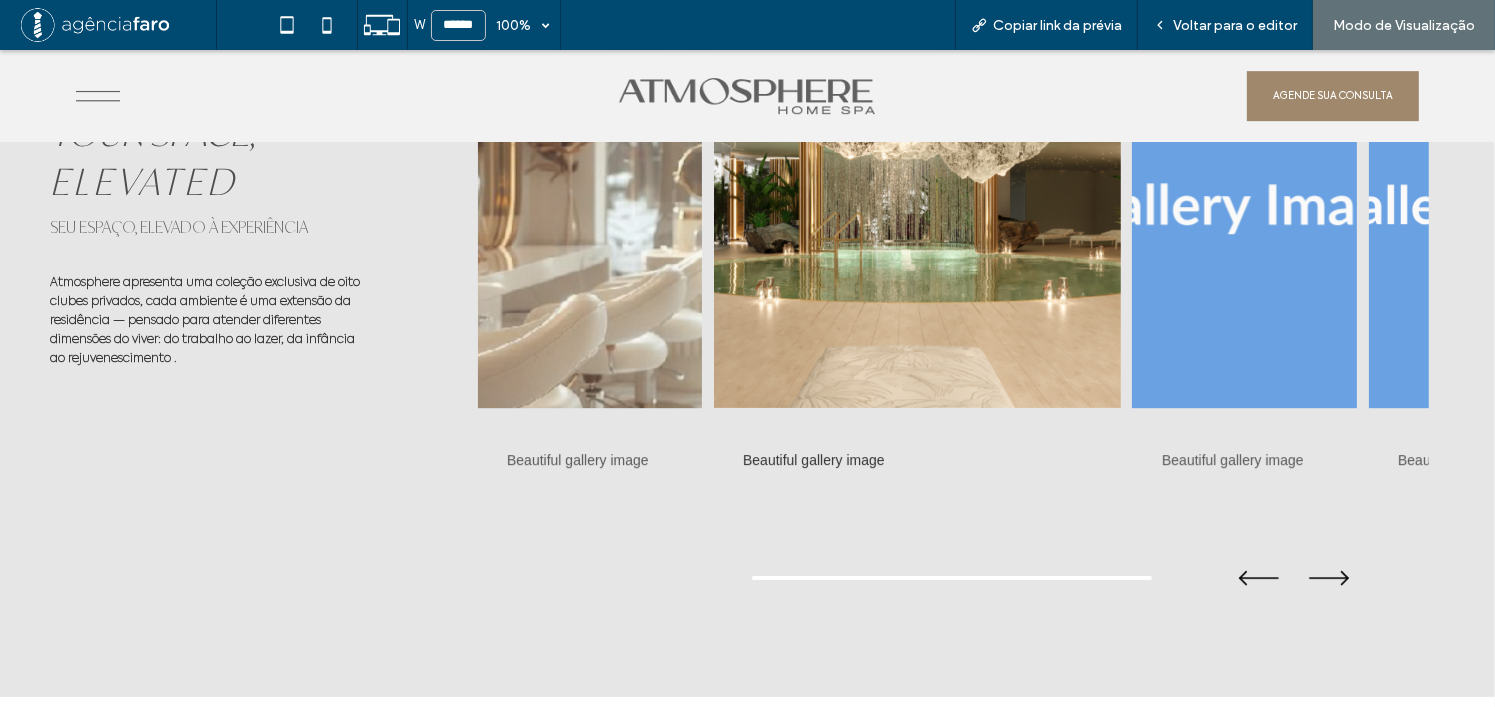click at bounding box center [1245, 209] 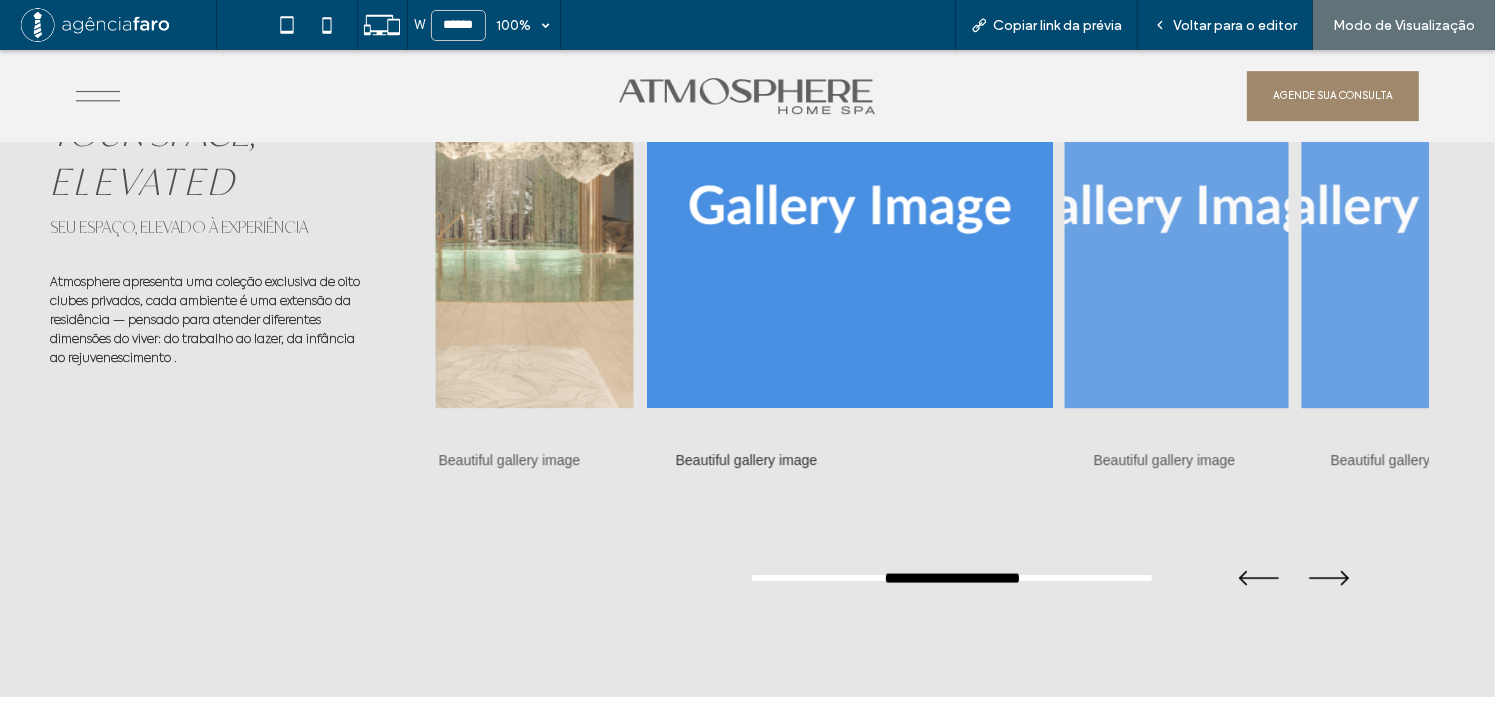 drag, startPoint x: 839, startPoint y: 575, endPoint x: 898, endPoint y: 577, distance: 59.03389 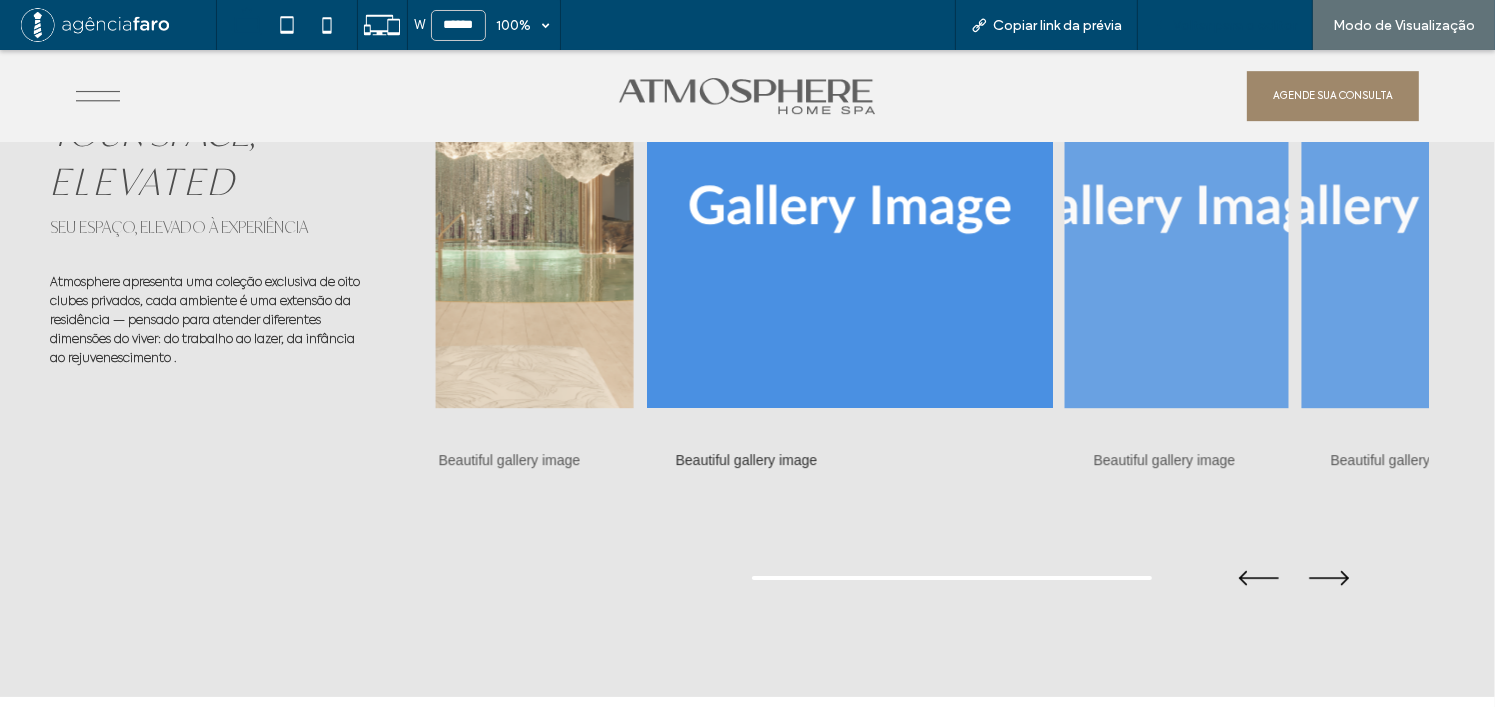 click on "Voltar para o editor" at bounding box center [1225, 25] 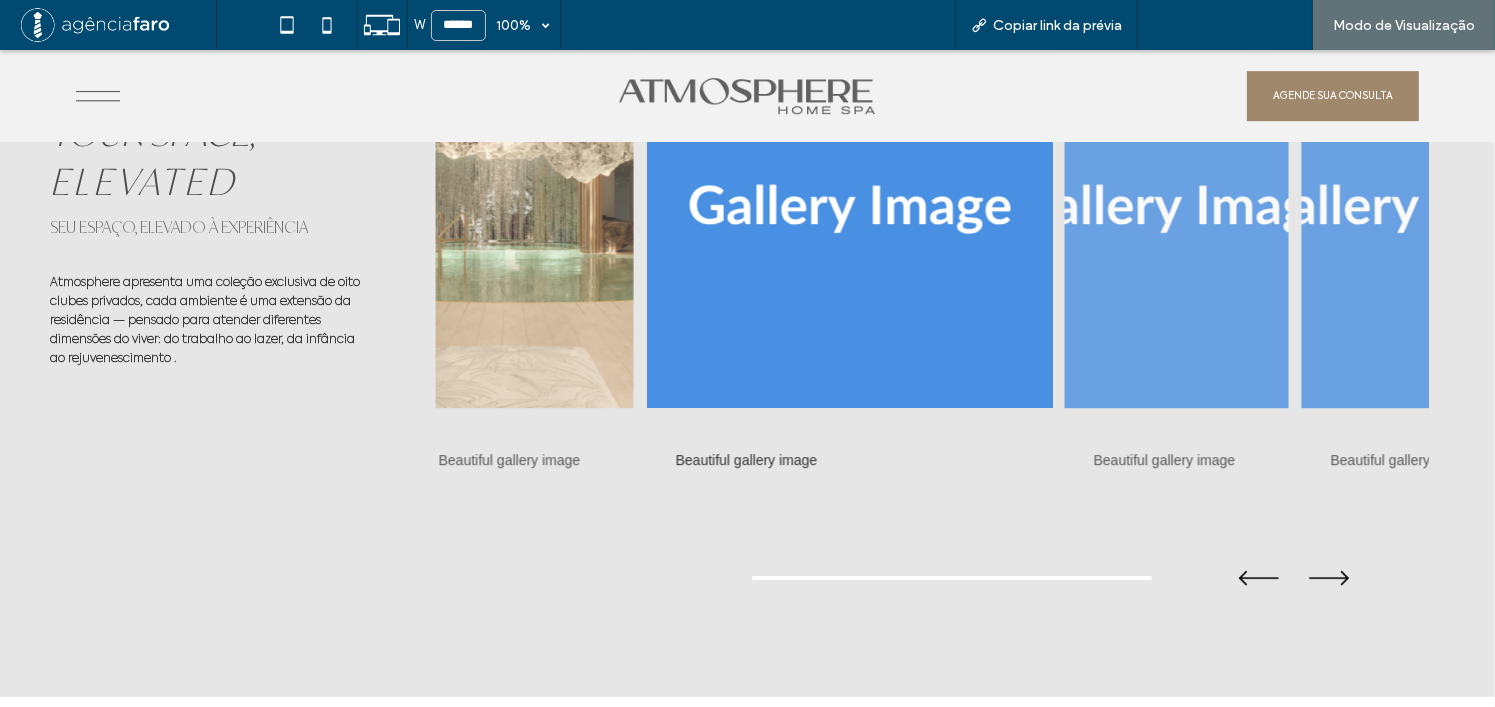 click on "Voltar para o editor" at bounding box center [1235, 25] 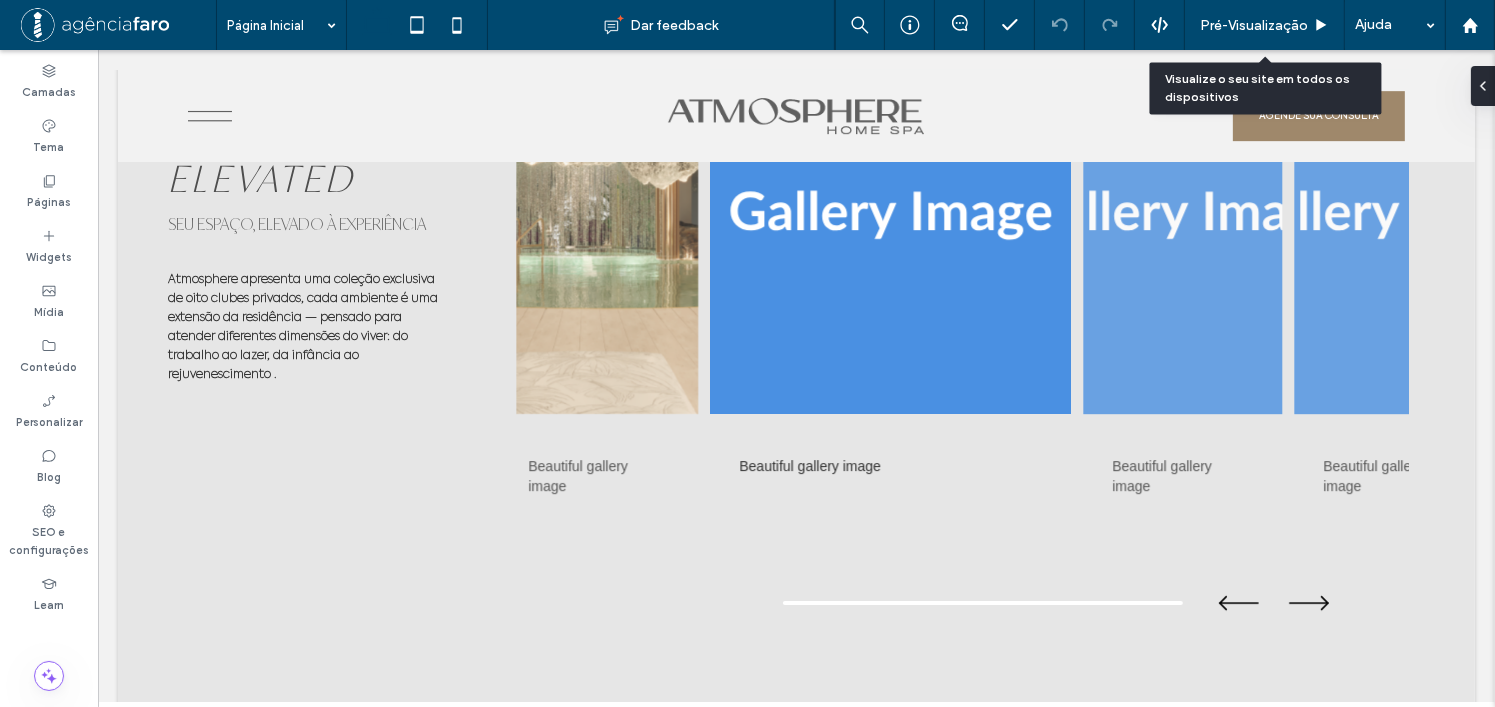 scroll, scrollTop: 6267, scrollLeft: 0, axis: vertical 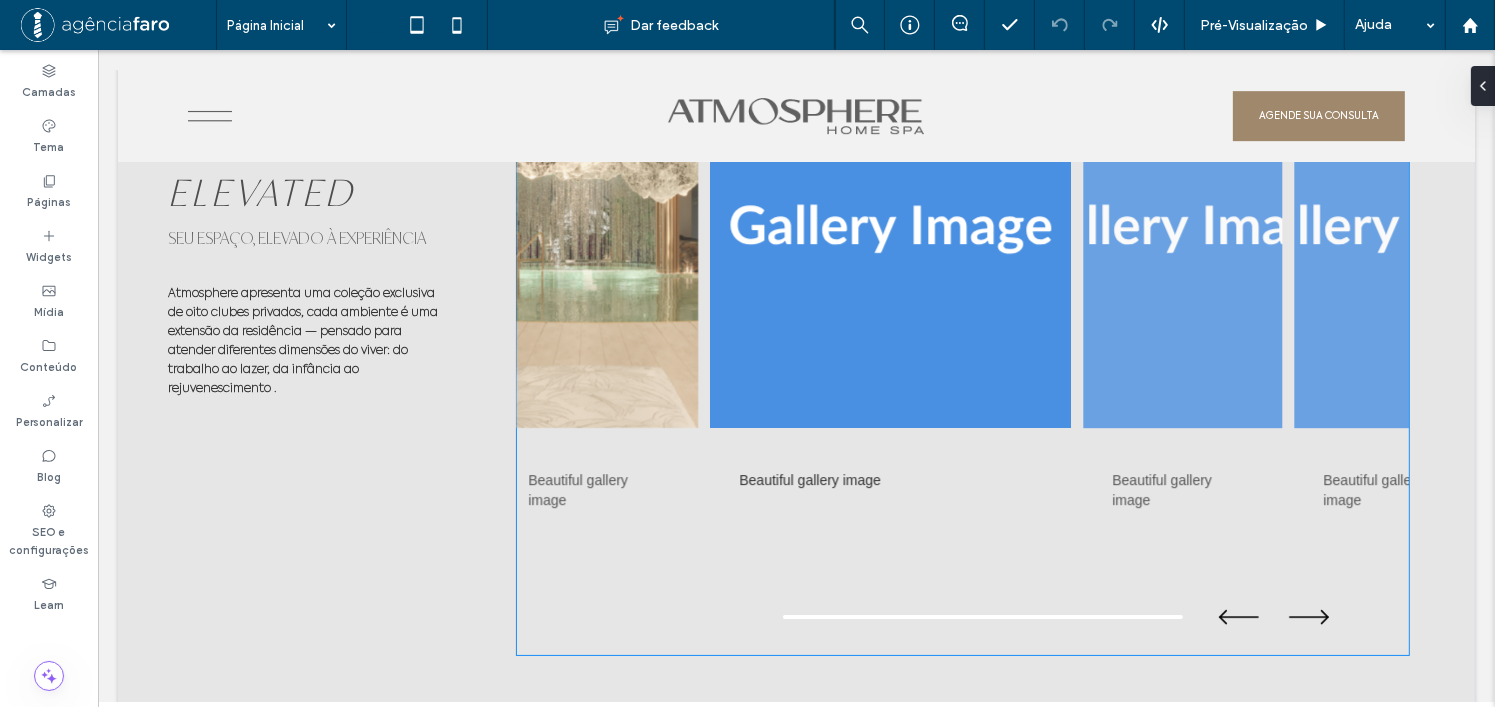 click on "Beautiful gallery image" at bounding box center (889, 309) 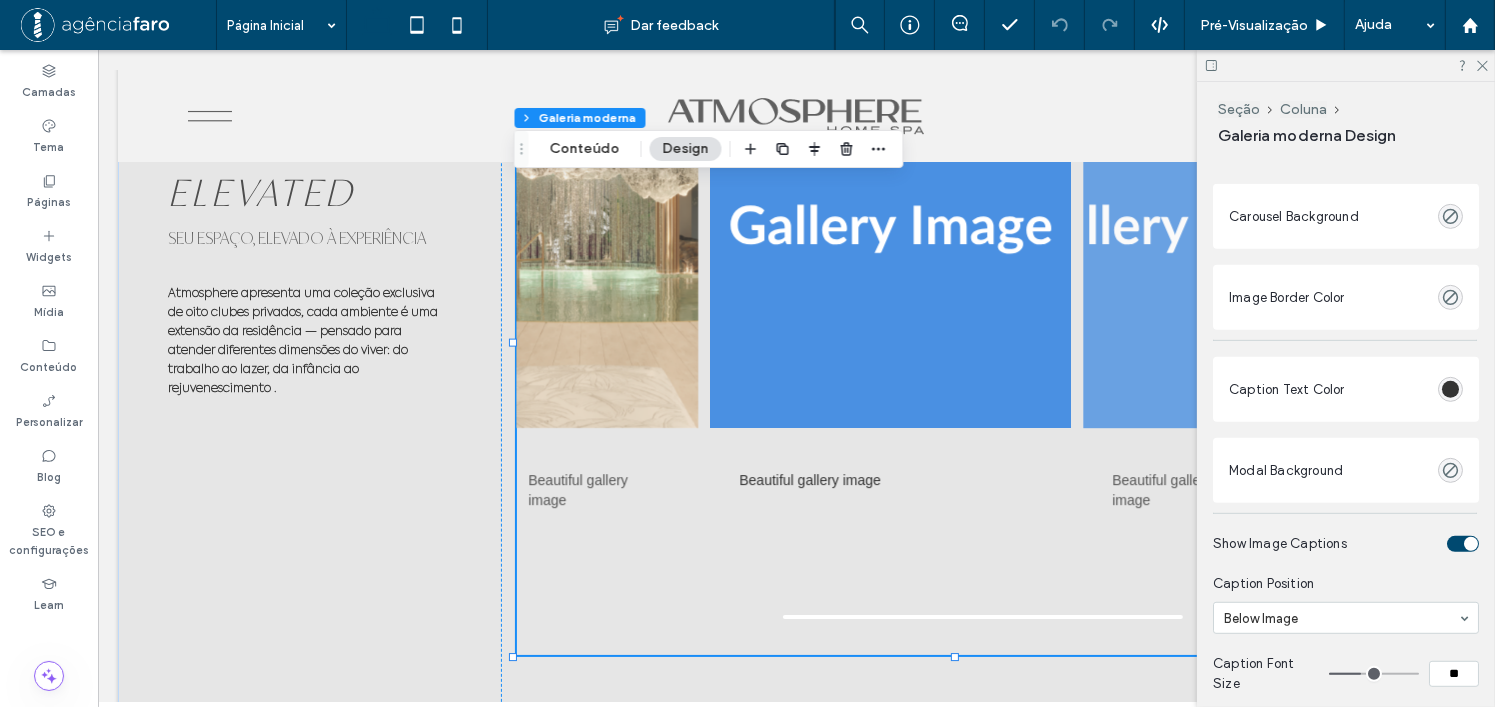 scroll, scrollTop: 1000, scrollLeft: 0, axis: vertical 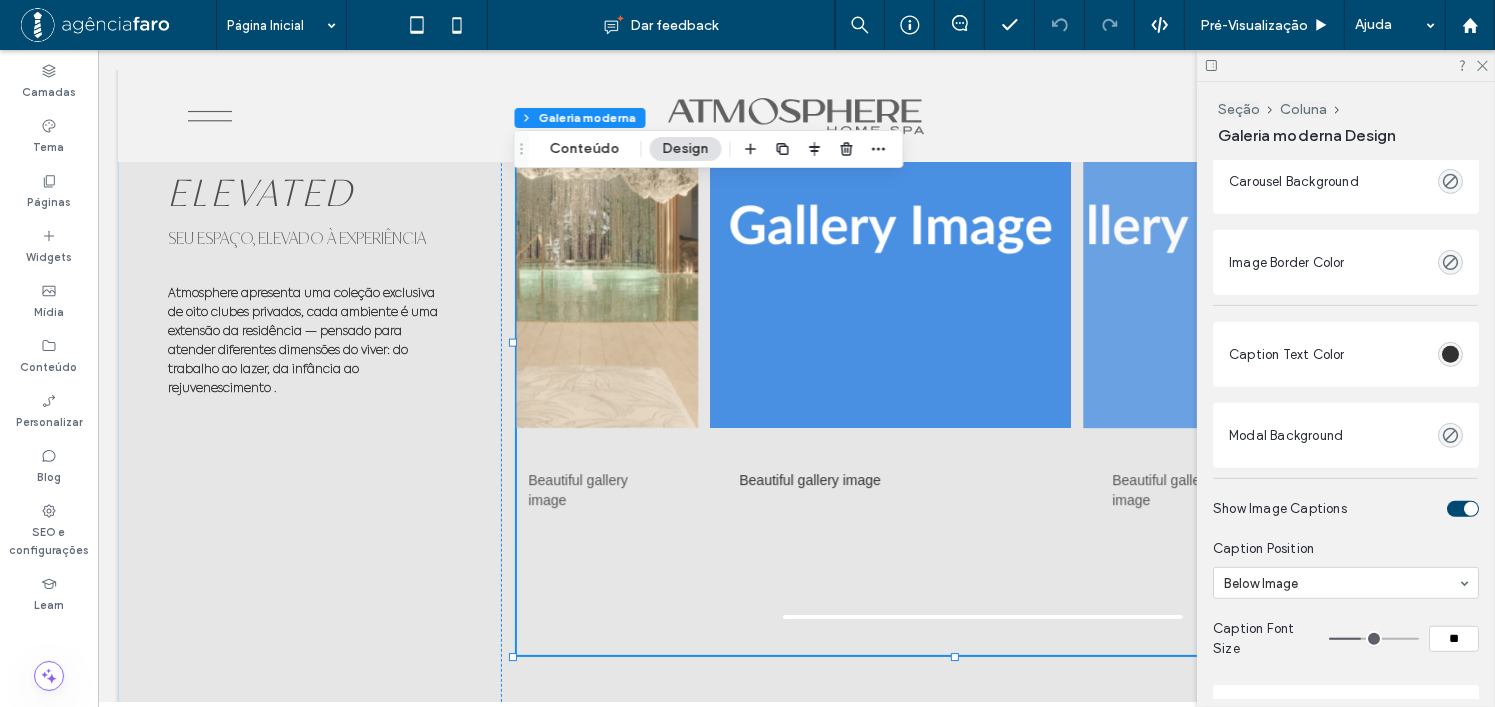 click on "Modal Background" at bounding box center [1346, 435] 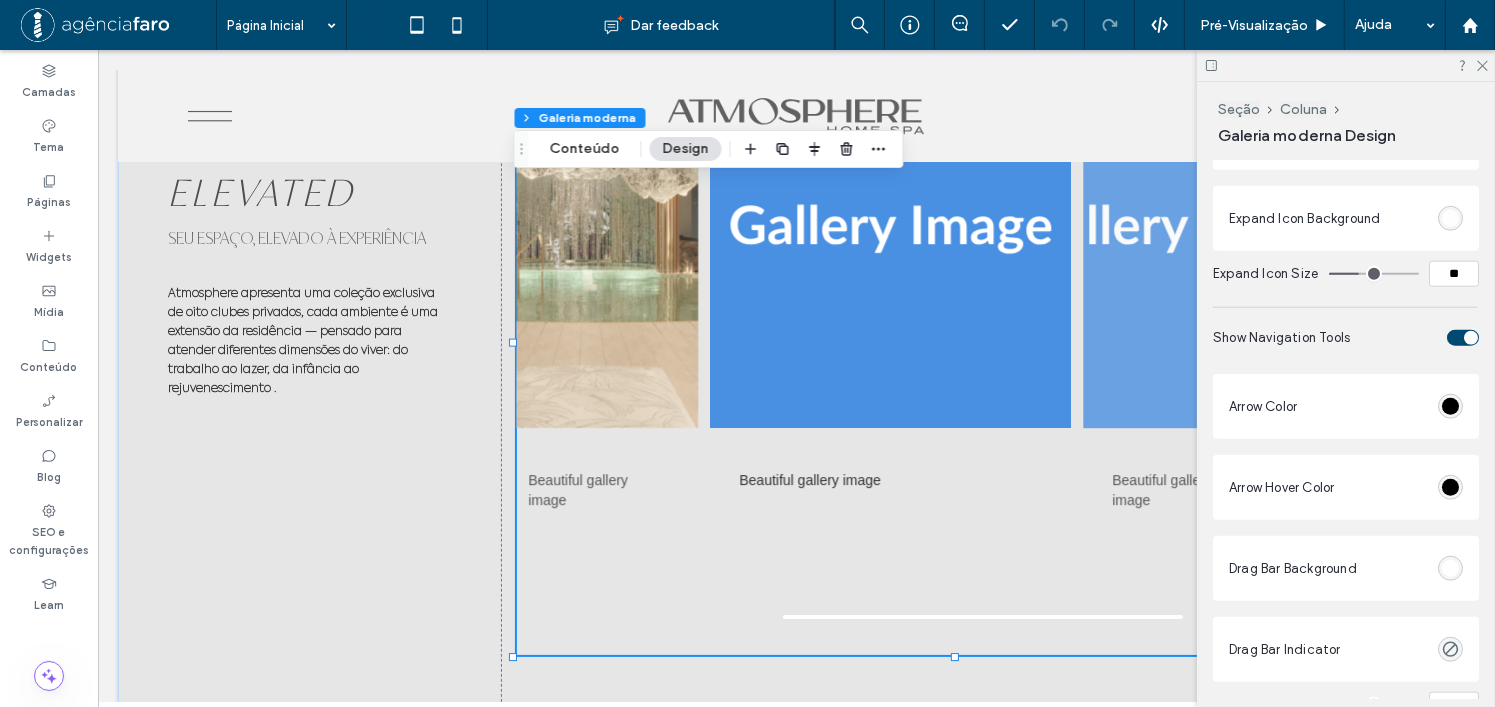 scroll, scrollTop: 2100, scrollLeft: 0, axis: vertical 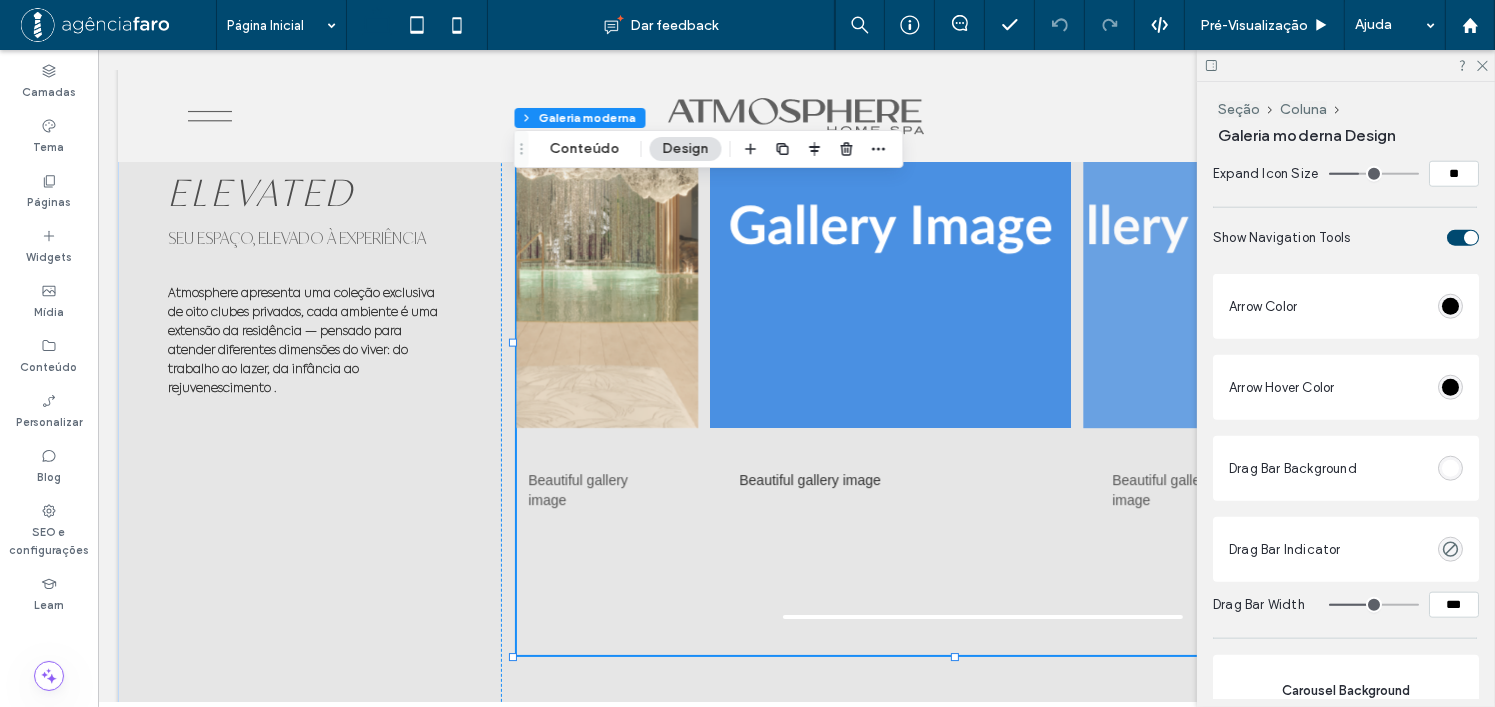 click at bounding box center (1450, 468) 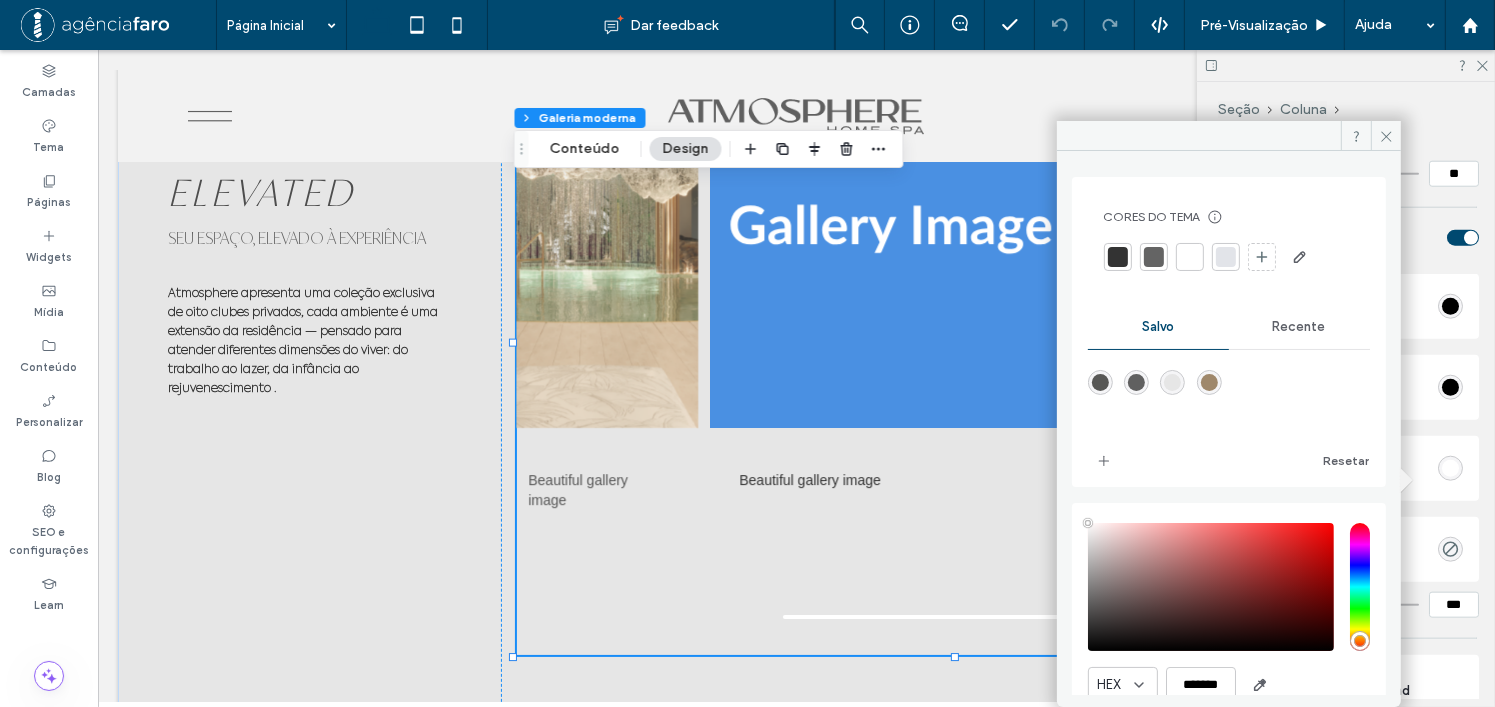 click at bounding box center (1136, 382) 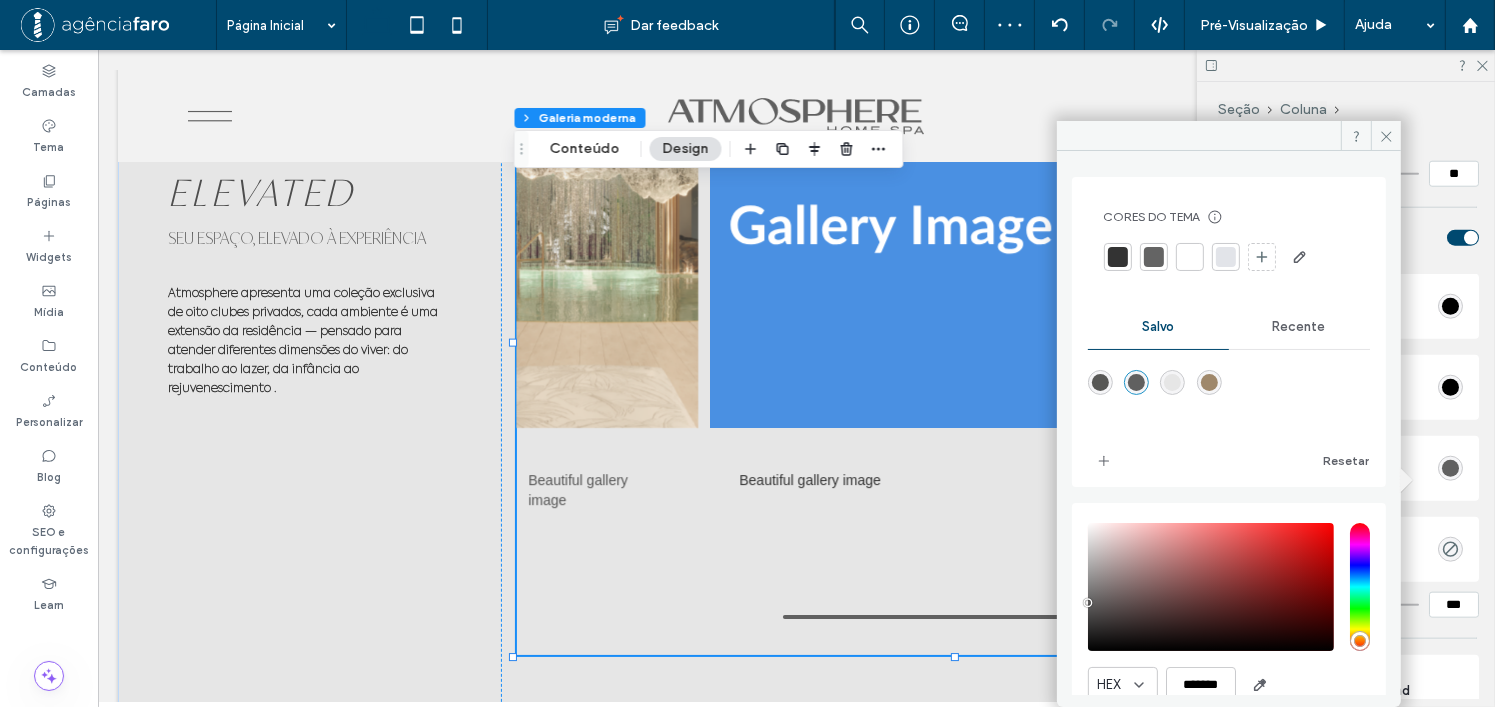 click at bounding box center [1172, 382] 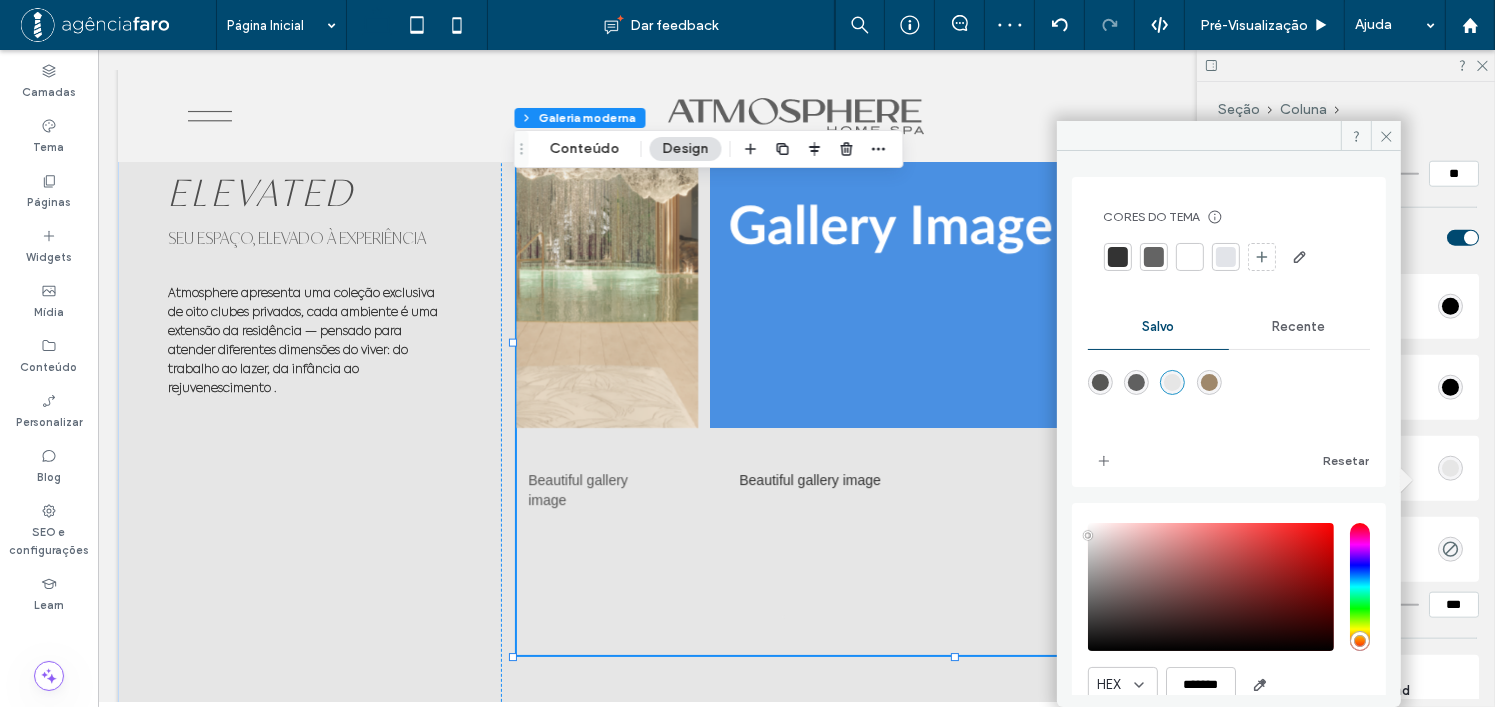 click at bounding box center [1190, 257] 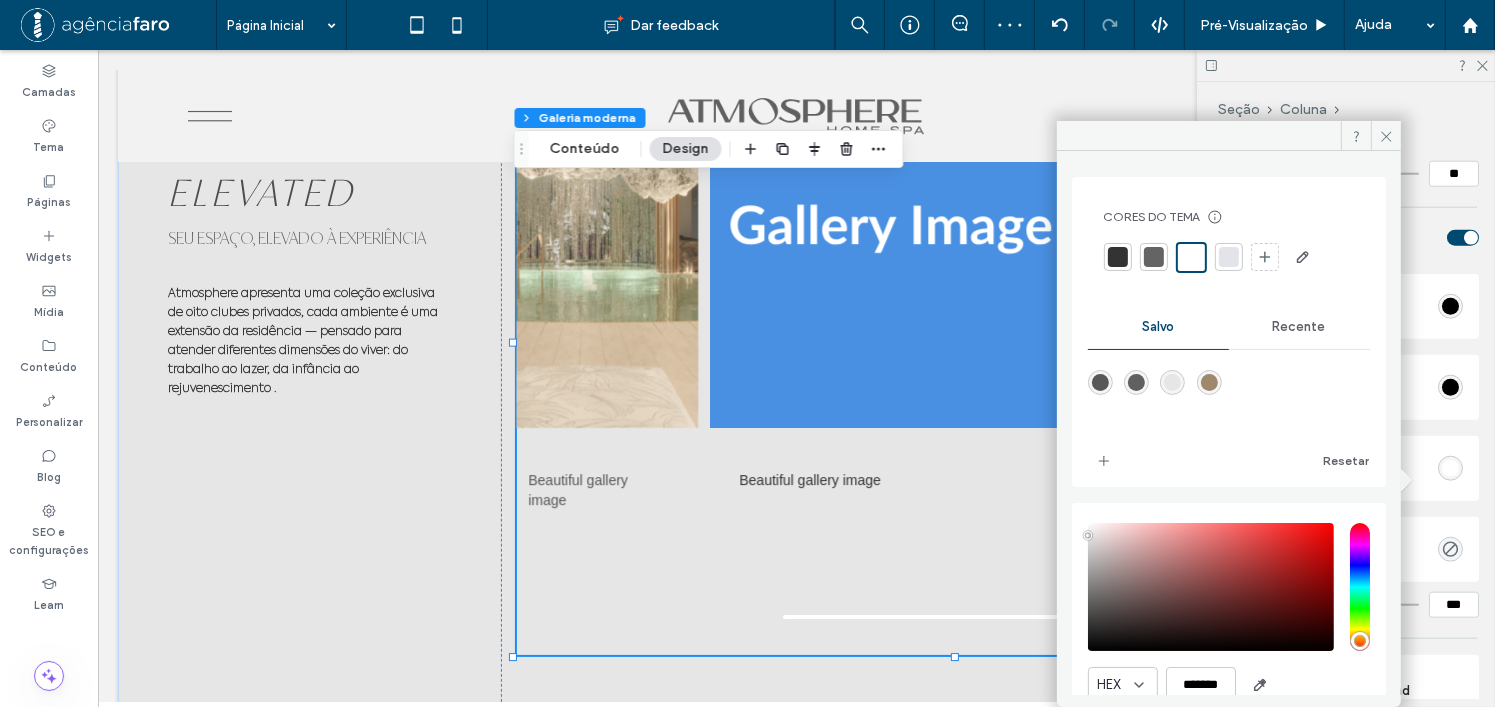 click on "Drag Bar Background" at bounding box center (1346, 468) 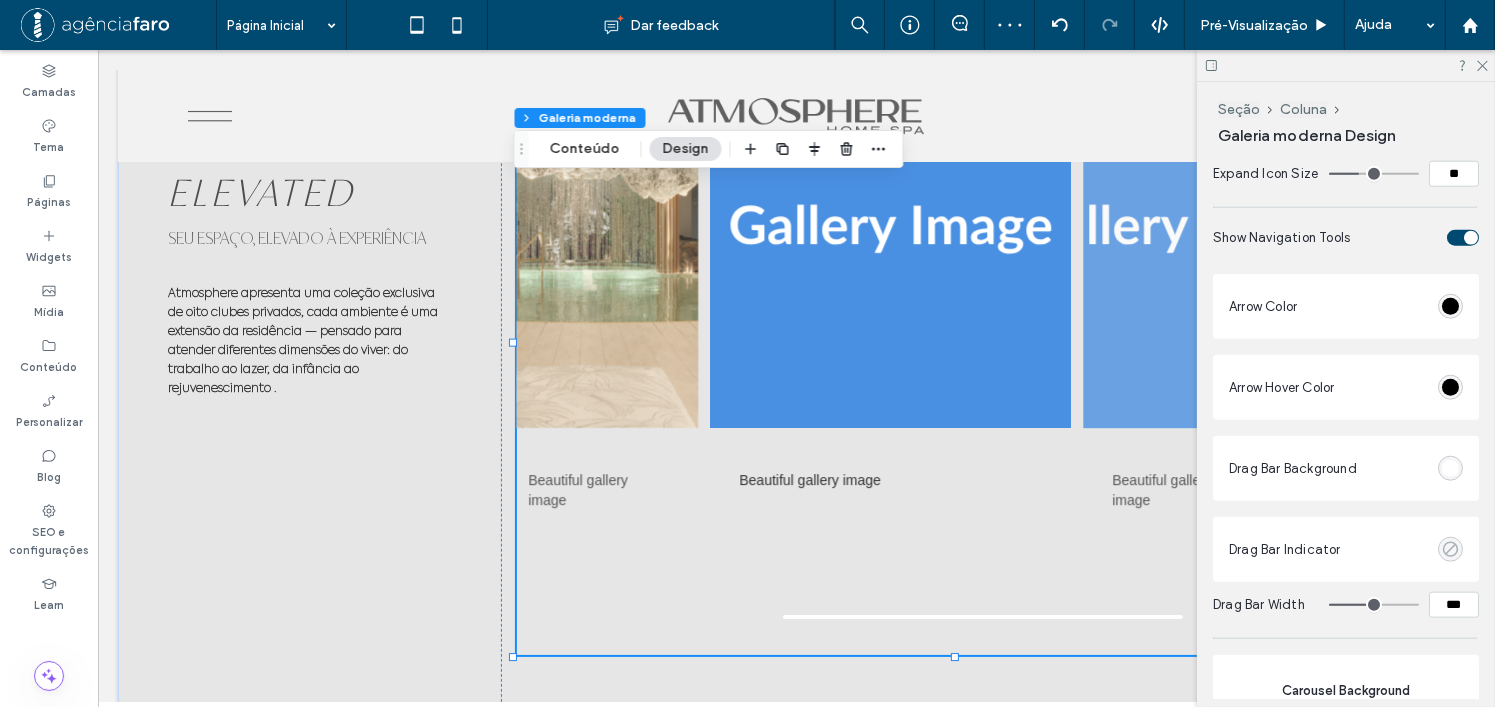 click at bounding box center [1450, 549] 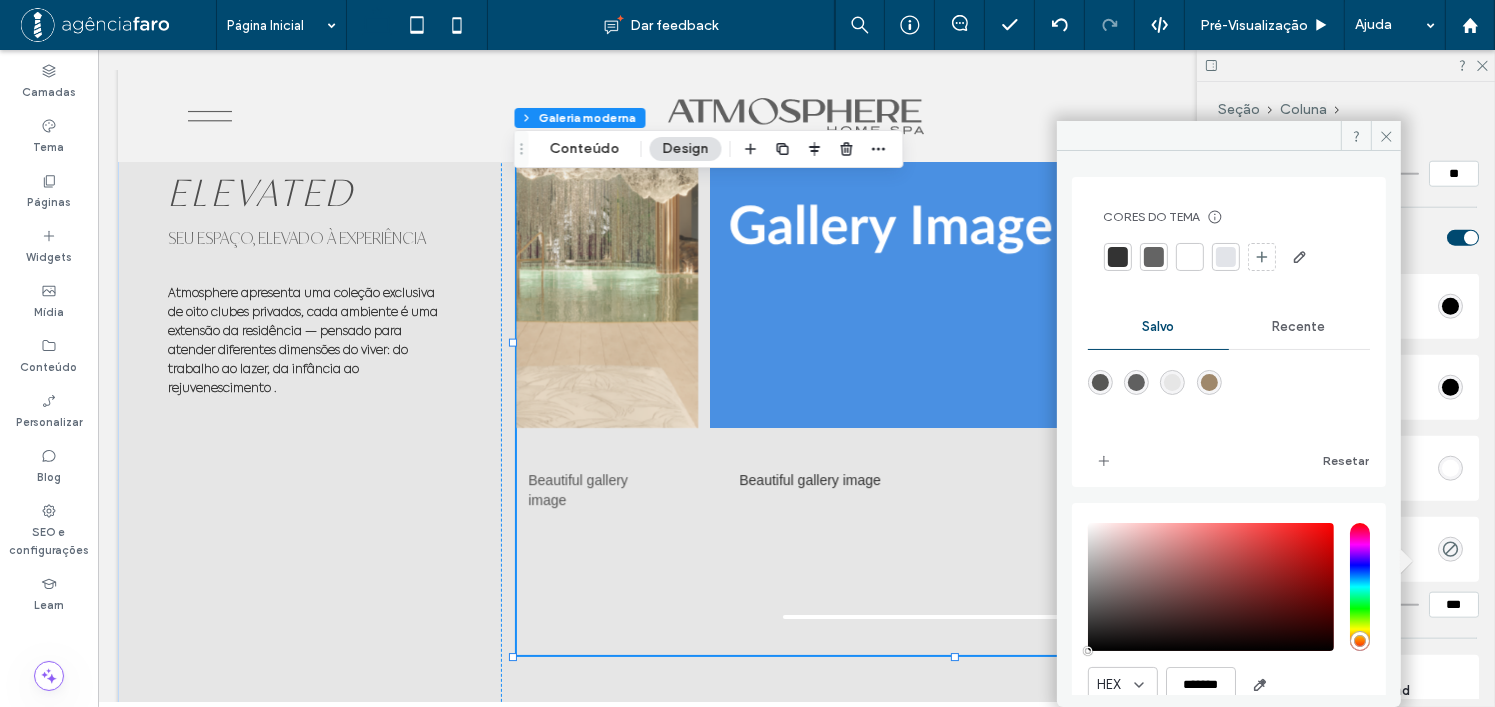 click at bounding box center [1136, 382] 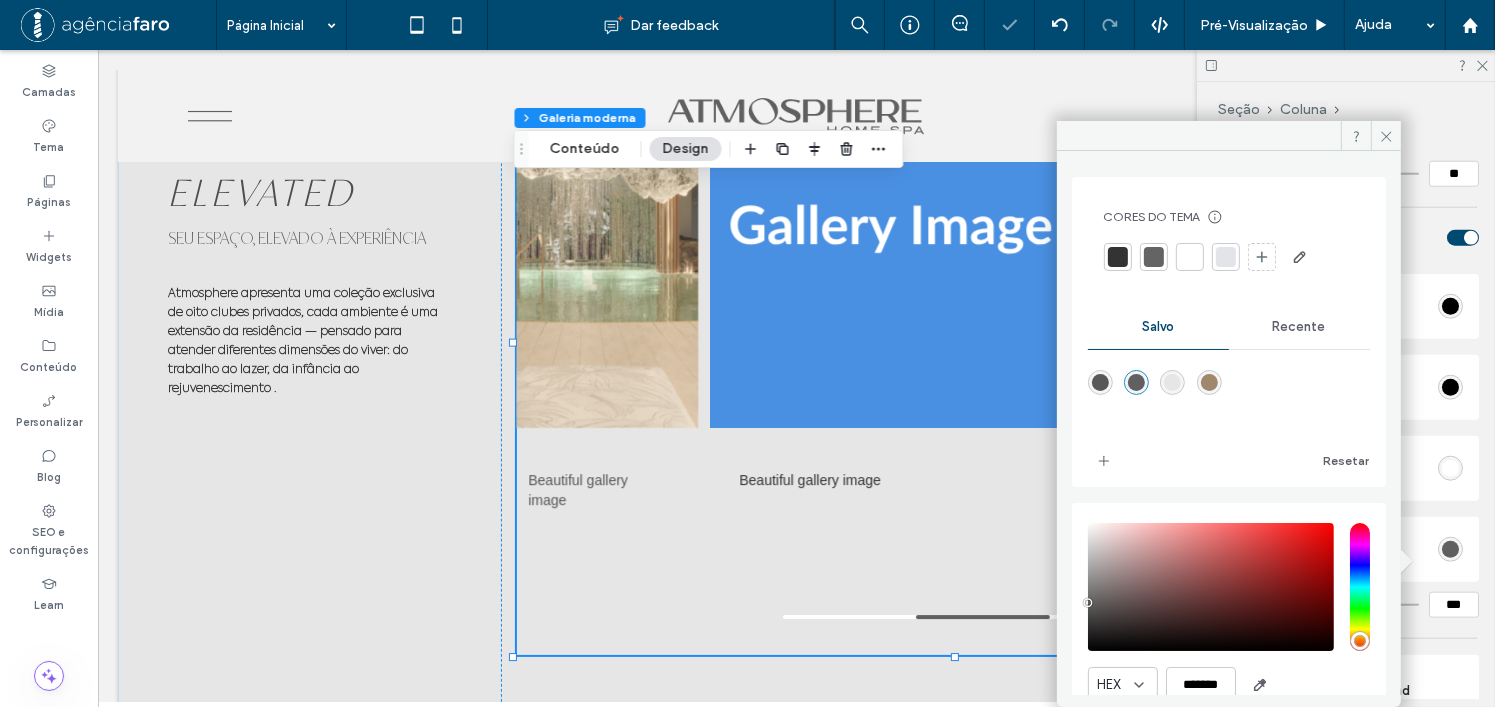 click on "Beautiful gallery image" at bounding box center (889, 309) 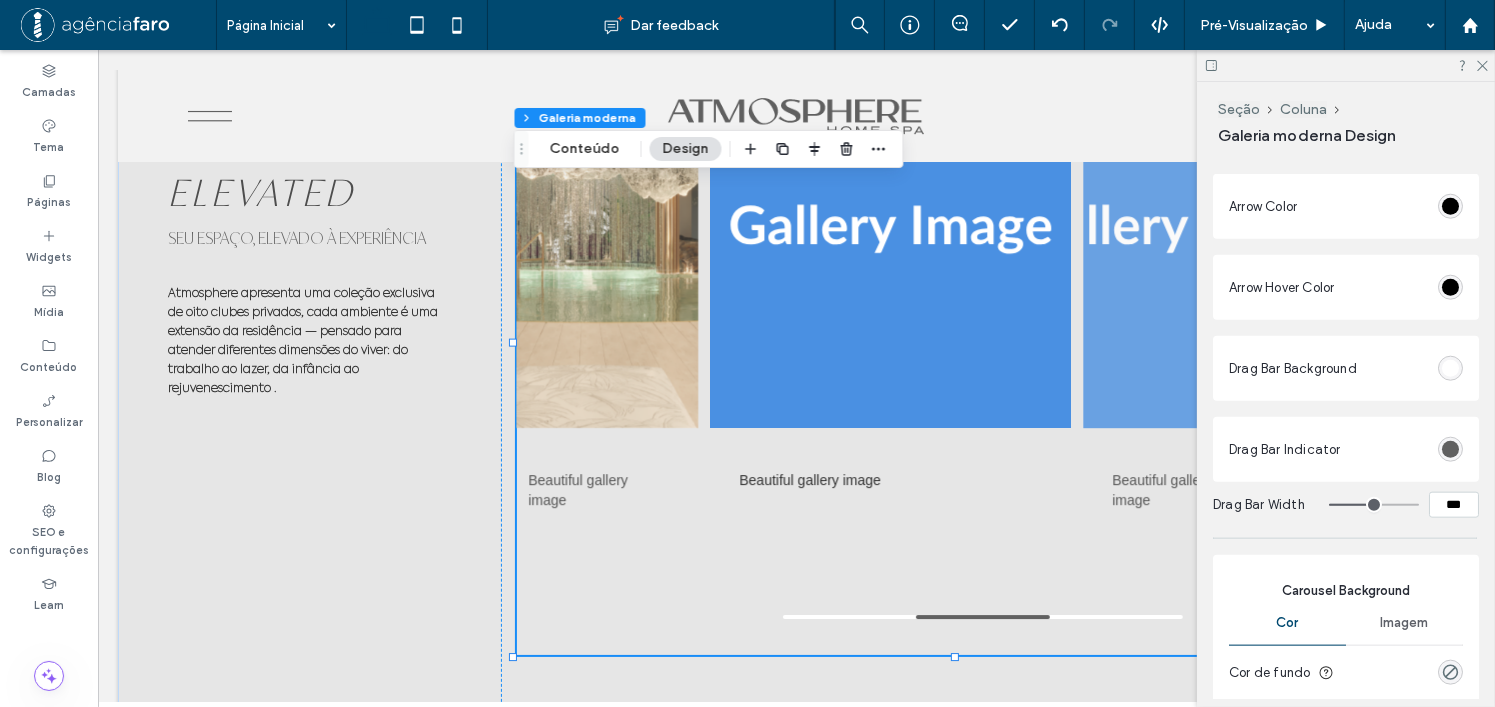 scroll, scrollTop: 2300, scrollLeft: 0, axis: vertical 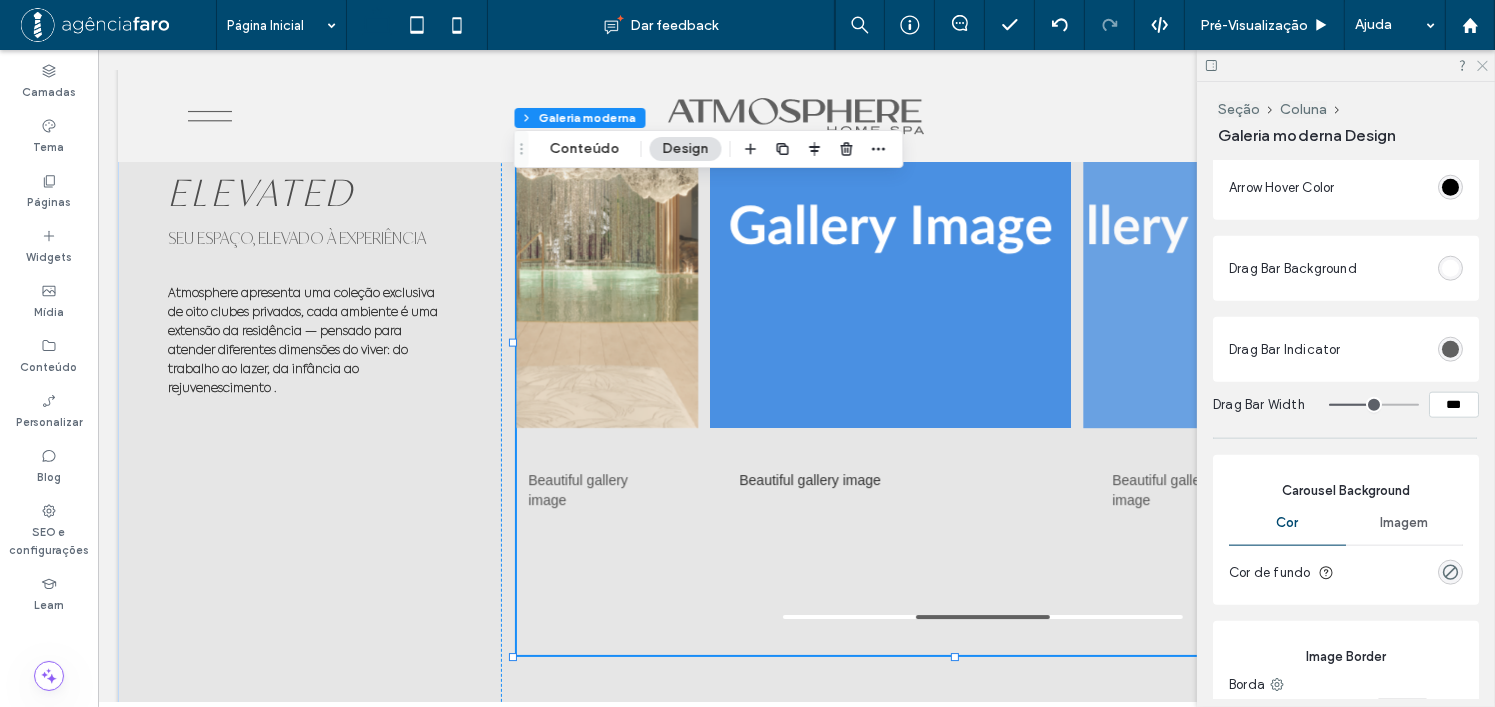 click 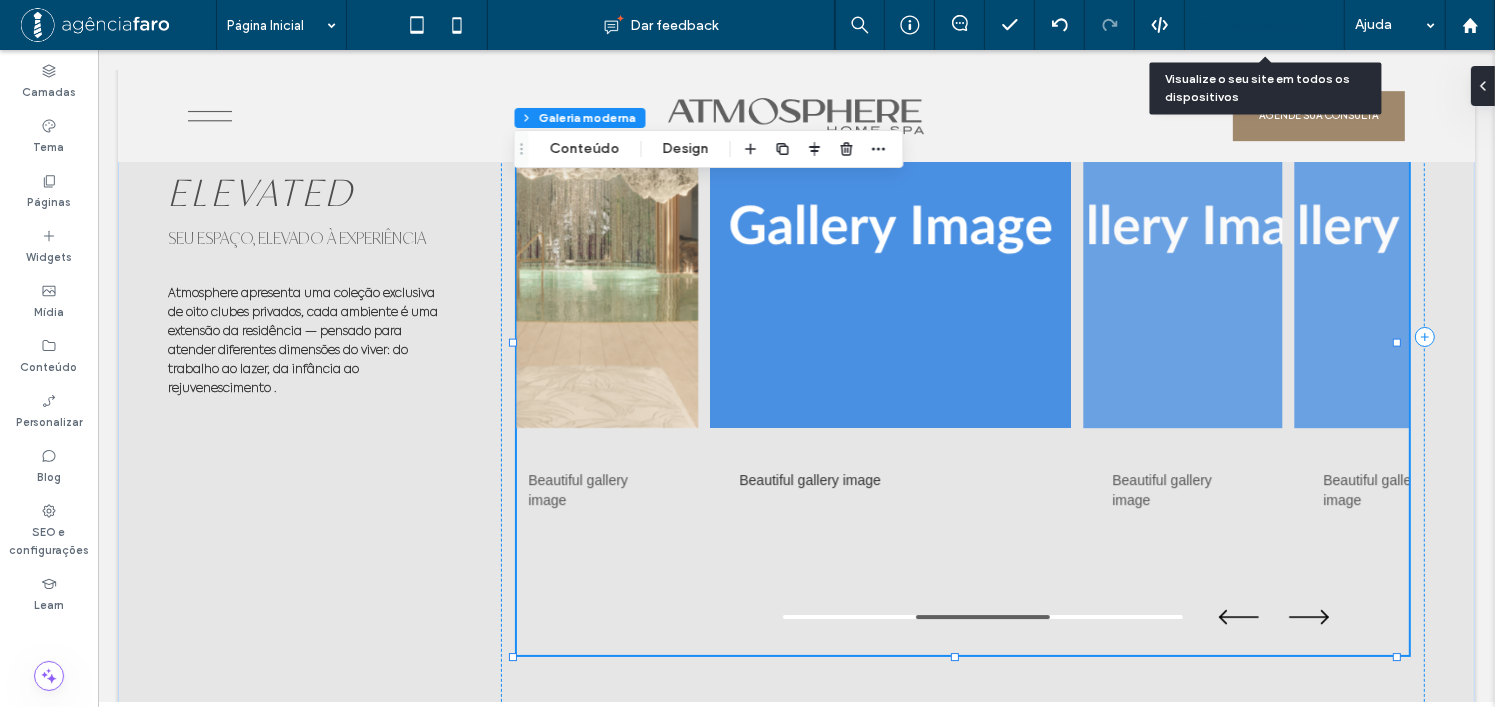 click on "Pré-Visualizaçāo" at bounding box center (1254, 25) 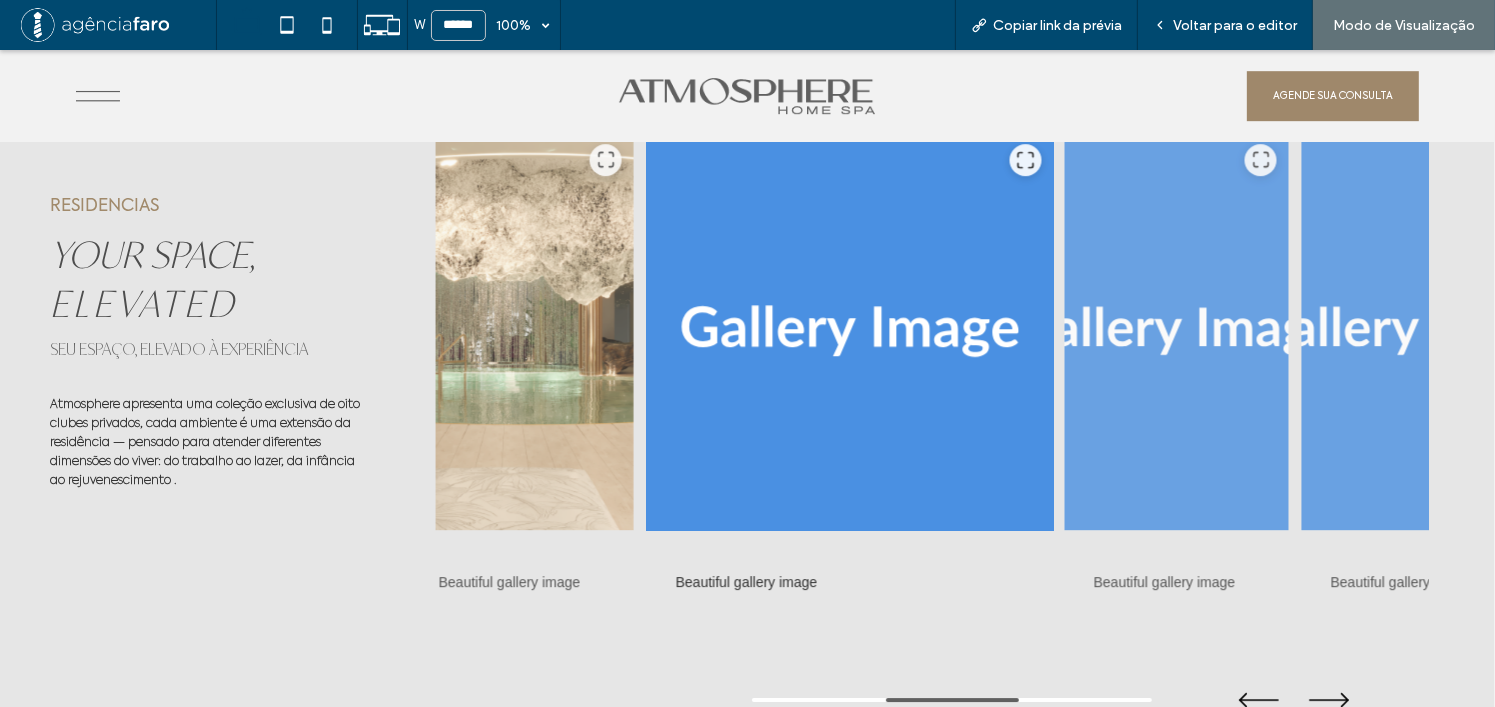 scroll, scrollTop: 6191, scrollLeft: 0, axis: vertical 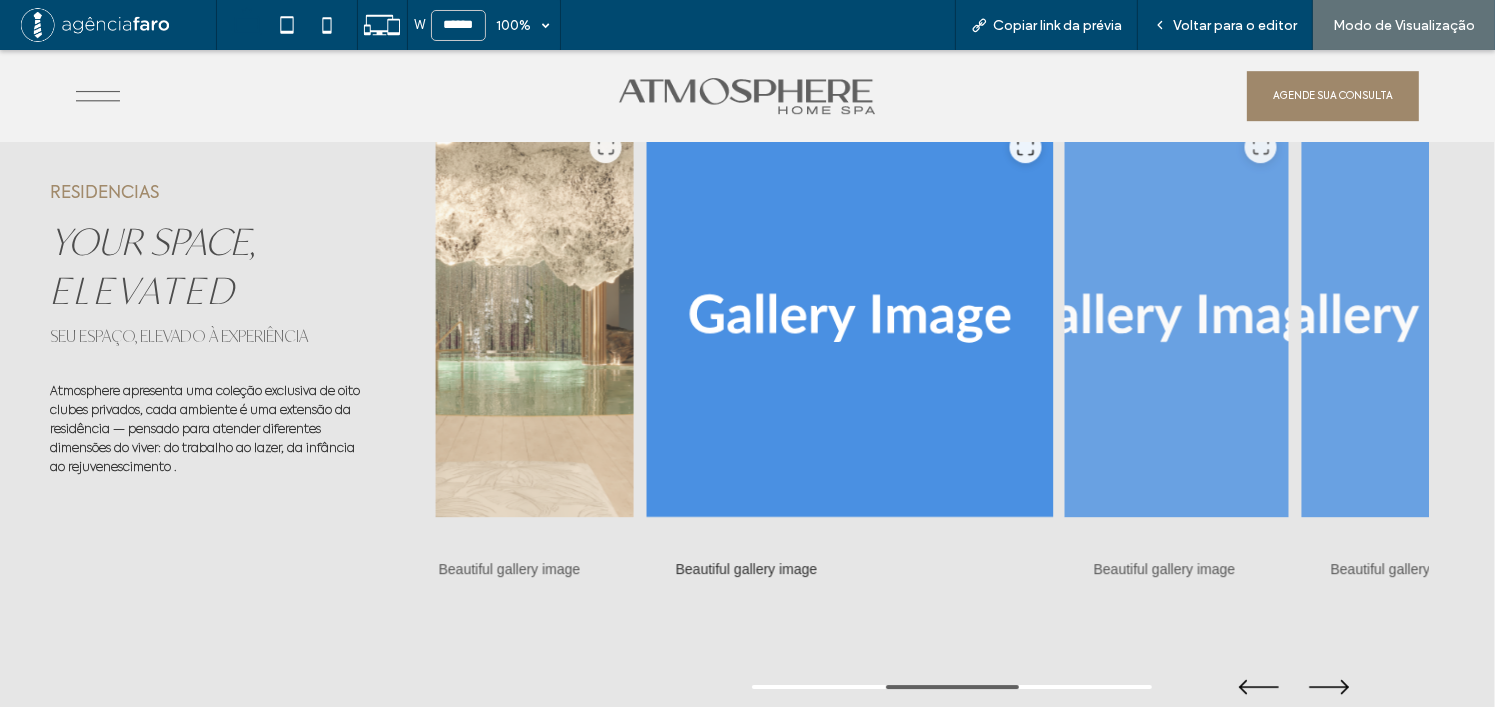 click at bounding box center (522, 318) 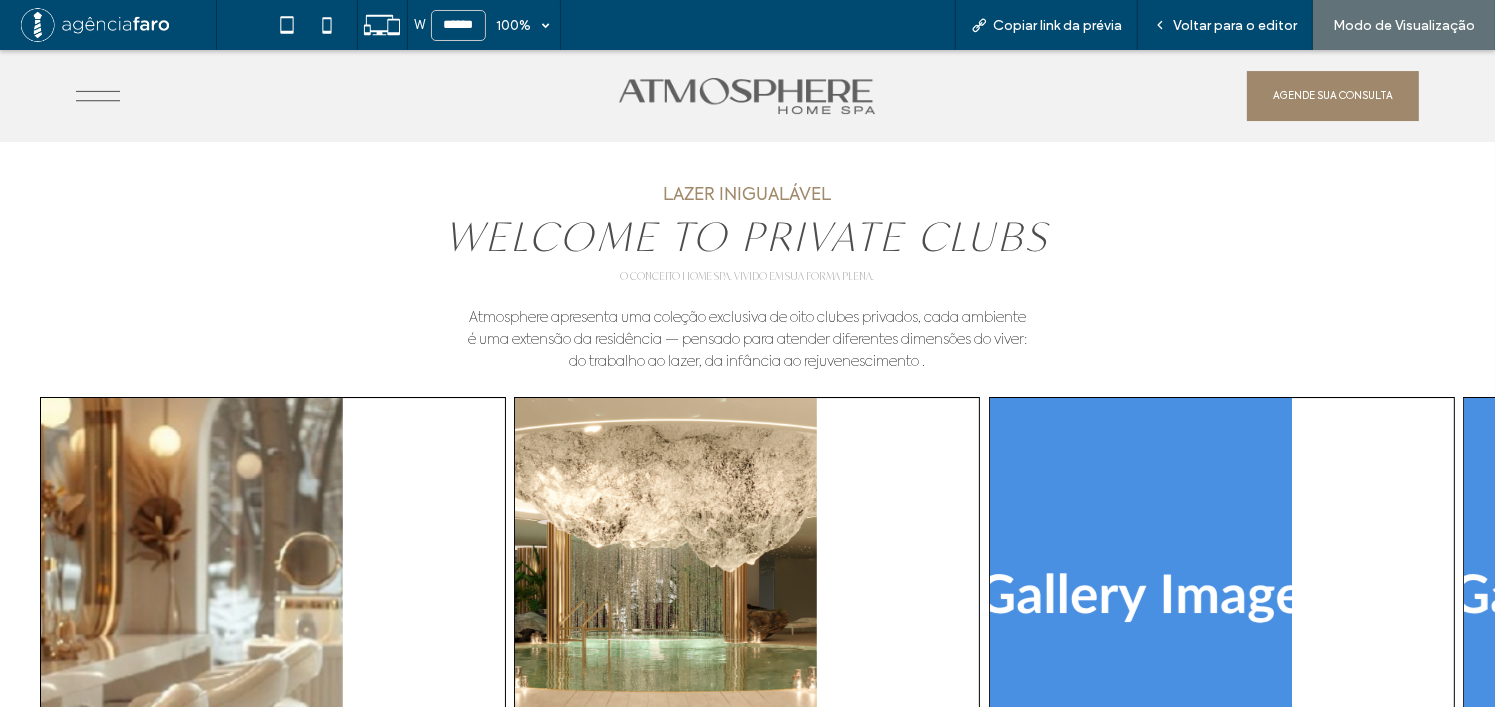 scroll, scrollTop: 7191, scrollLeft: 0, axis: vertical 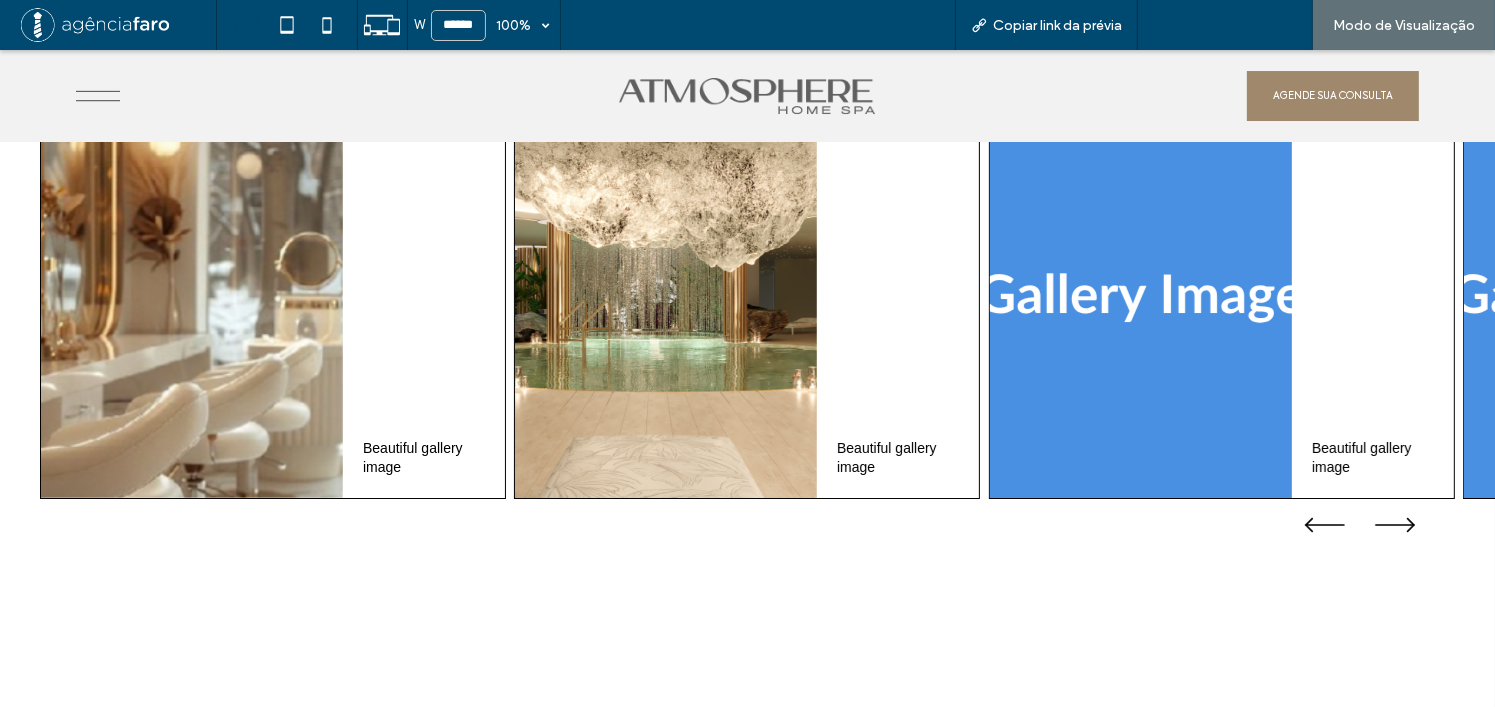 click on "Voltar para o editor" at bounding box center (1235, 25) 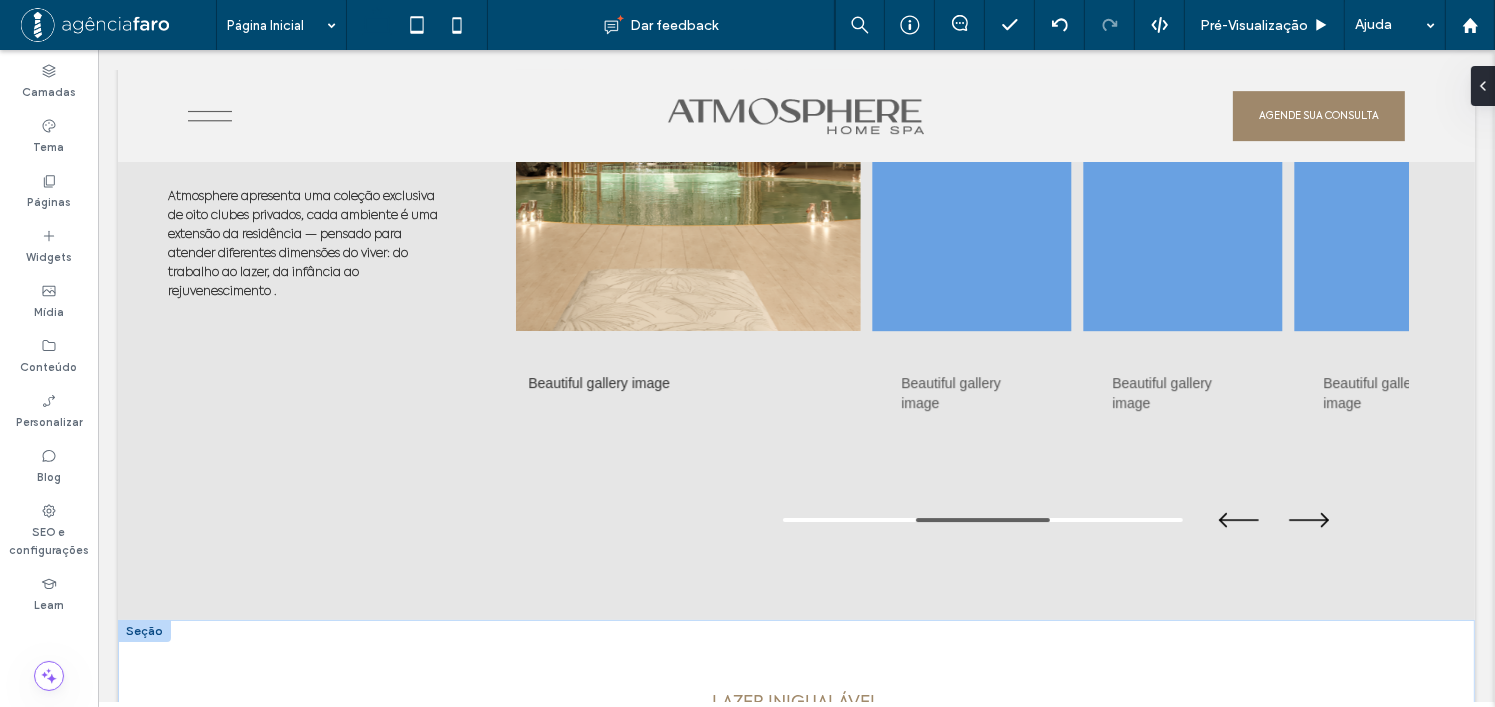 scroll, scrollTop: 6064, scrollLeft: 0, axis: vertical 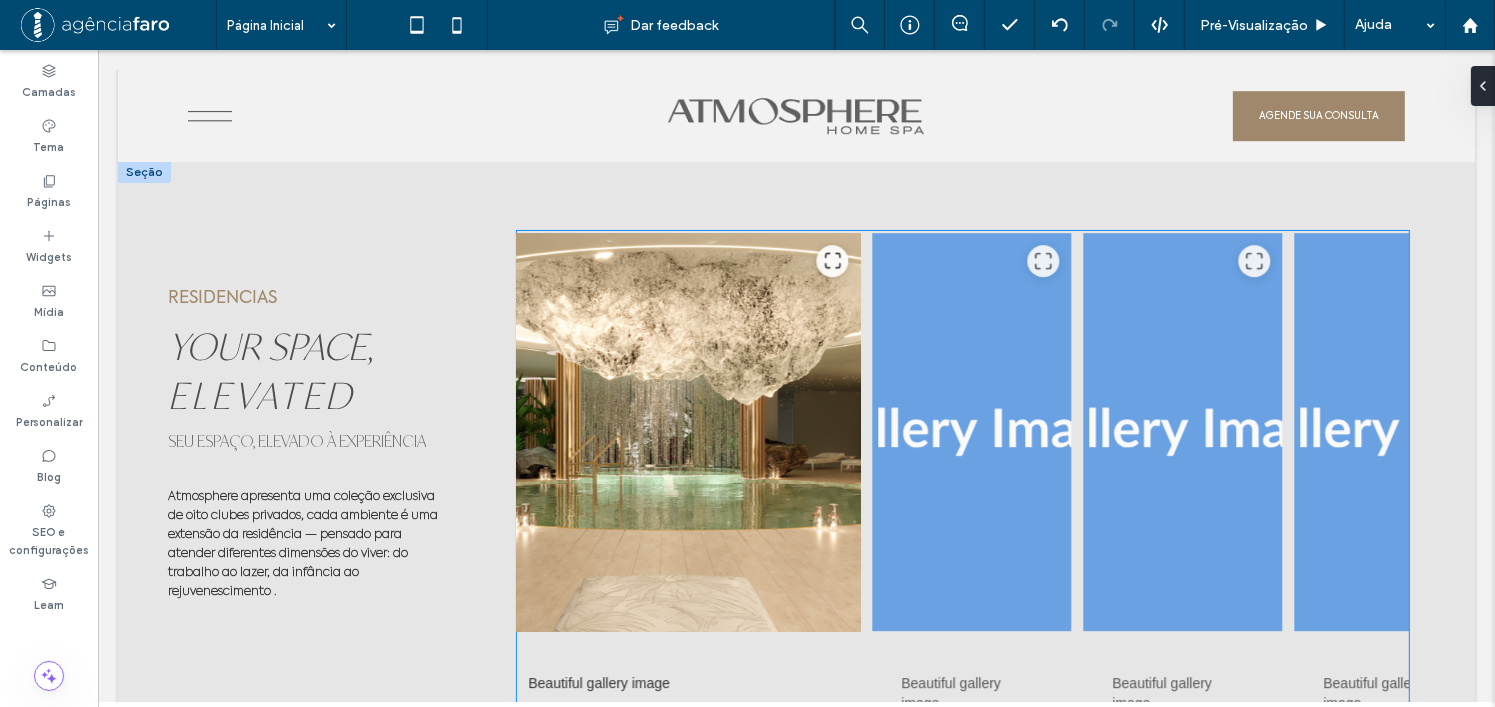 click at bounding box center [679, 432] 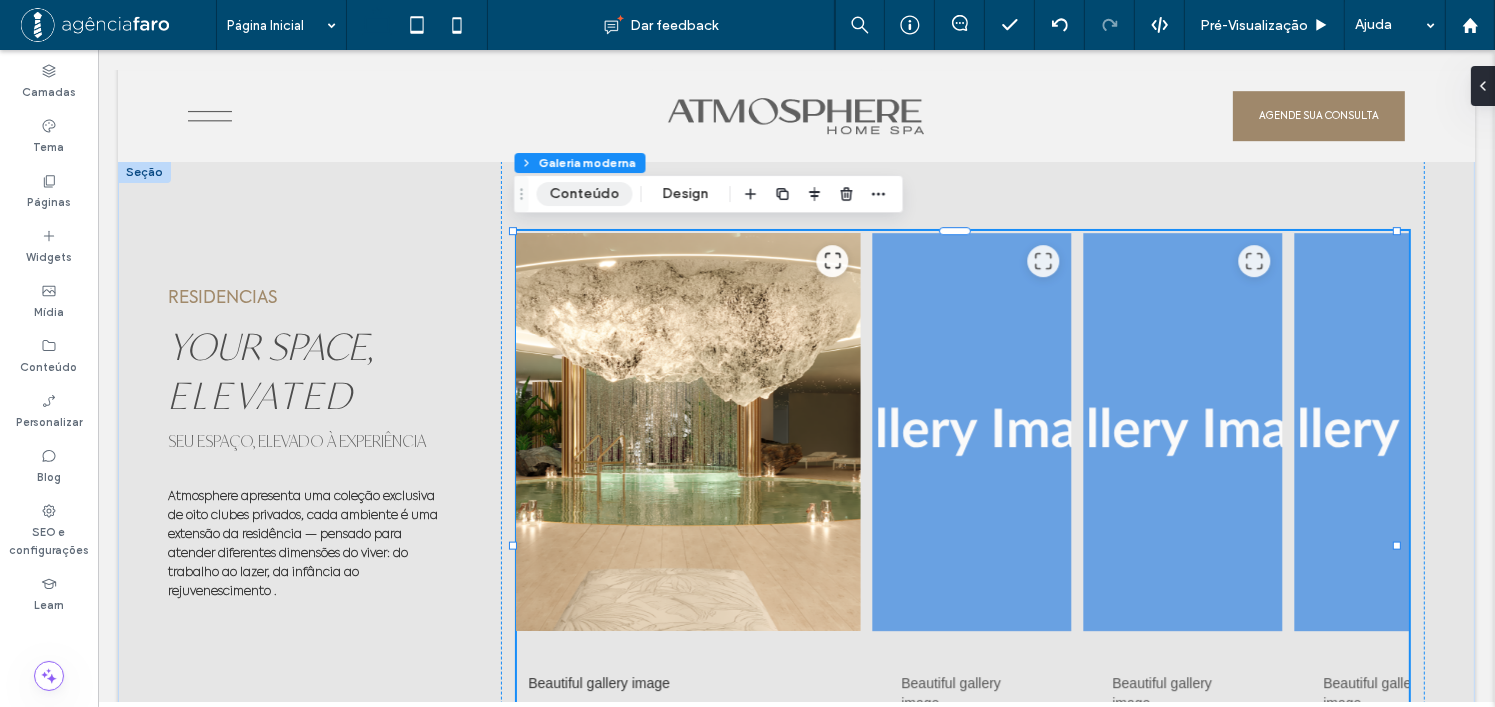 click on "Conteúdo" at bounding box center (585, 194) 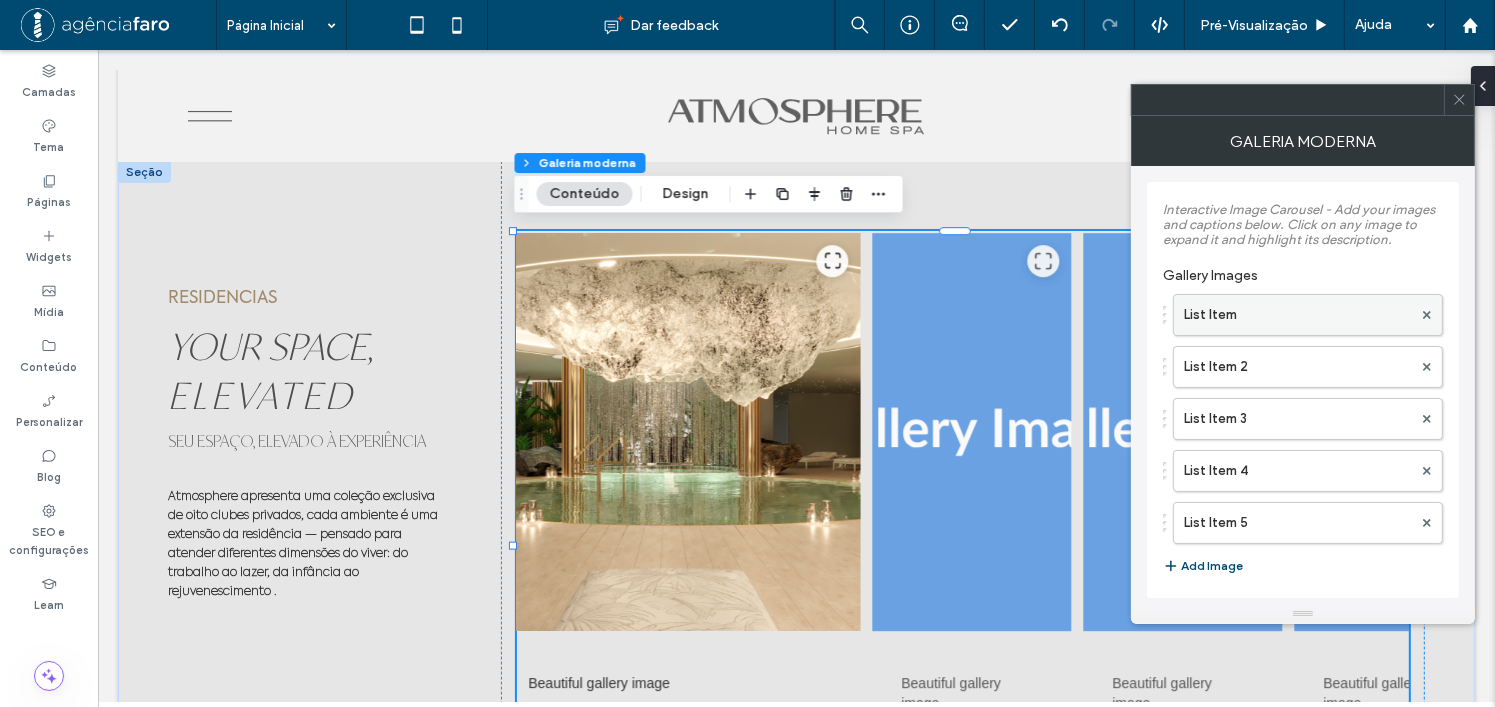 click on "List Item" at bounding box center [1298, 315] 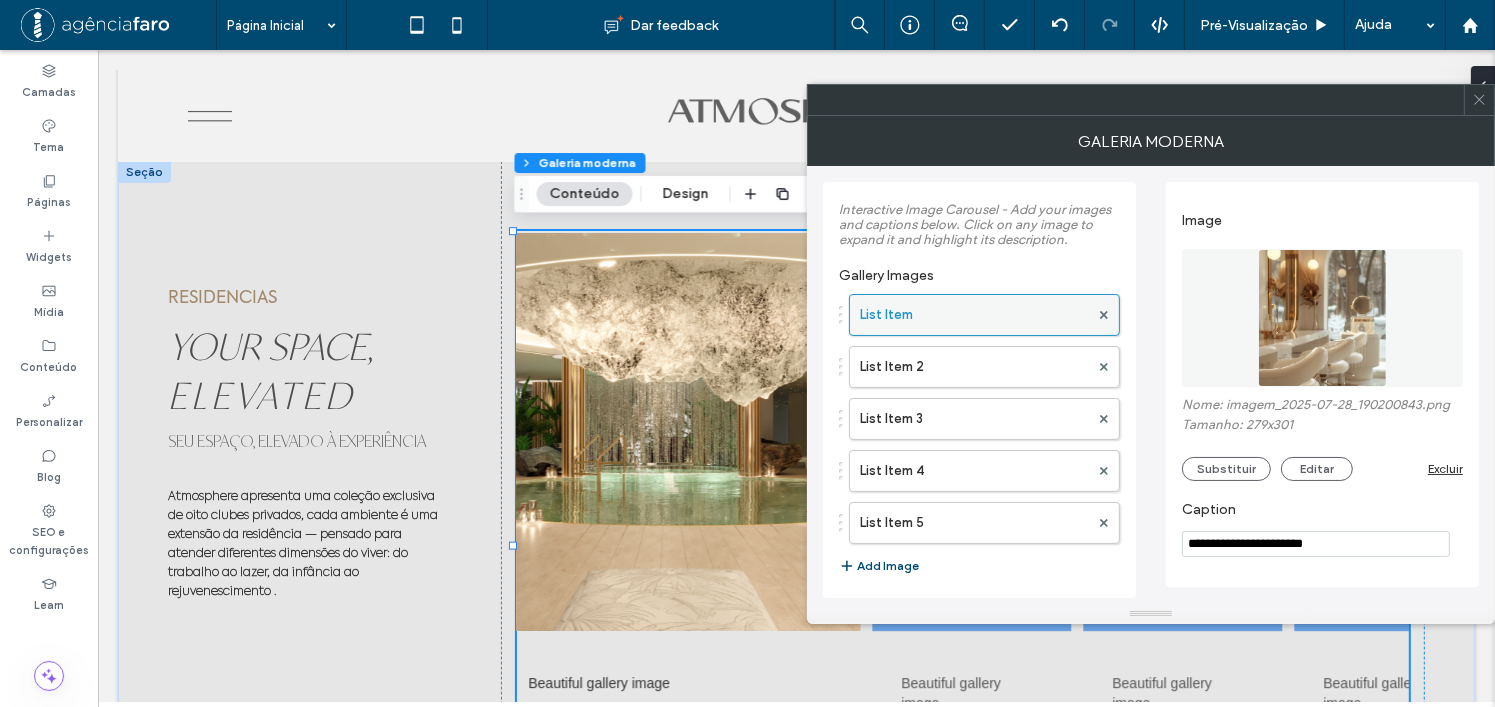 drag, startPoint x: 936, startPoint y: 317, endPoint x: 947, endPoint y: 319, distance: 11.18034 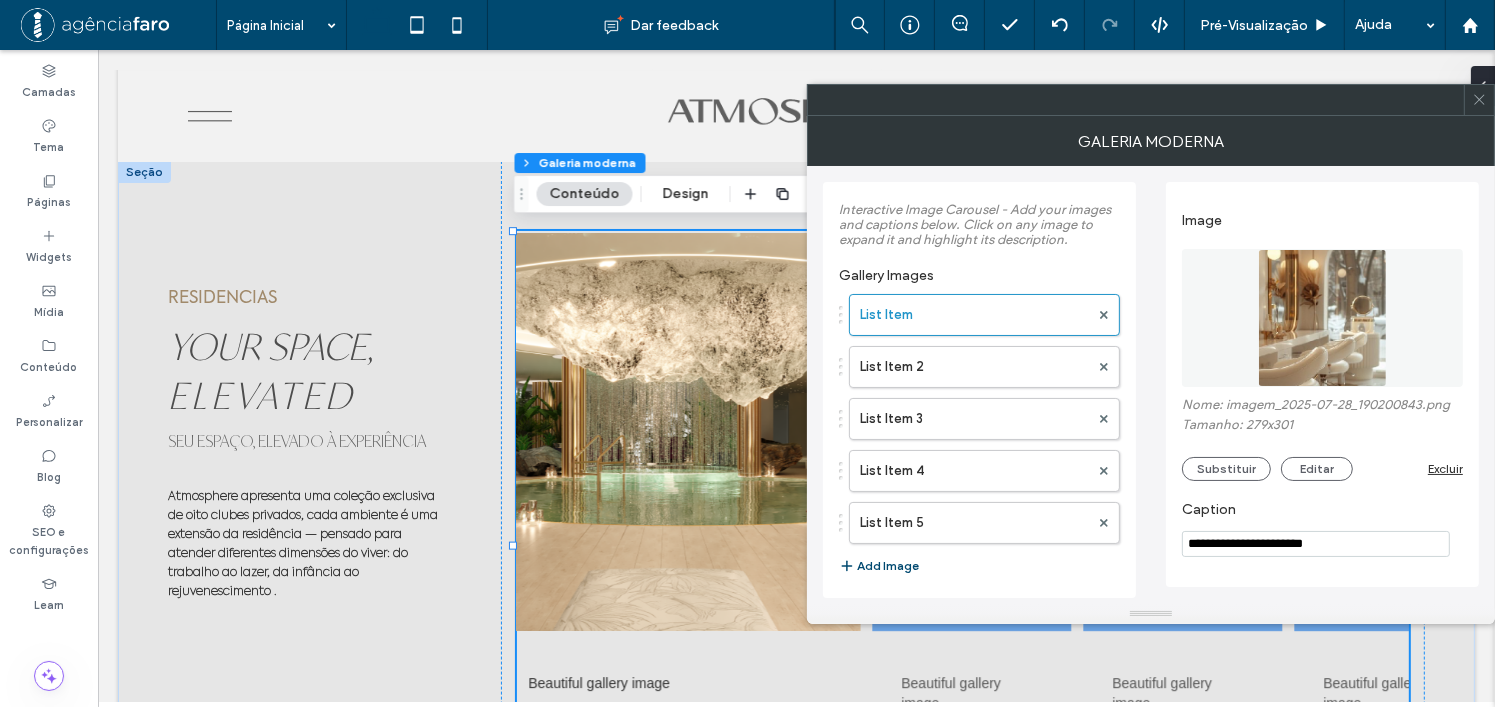 click on "Nome: imagem_2025-07-28_190200843.png Tamanho: 279x301 Substituir Editar Excluir" at bounding box center (1322, 439) 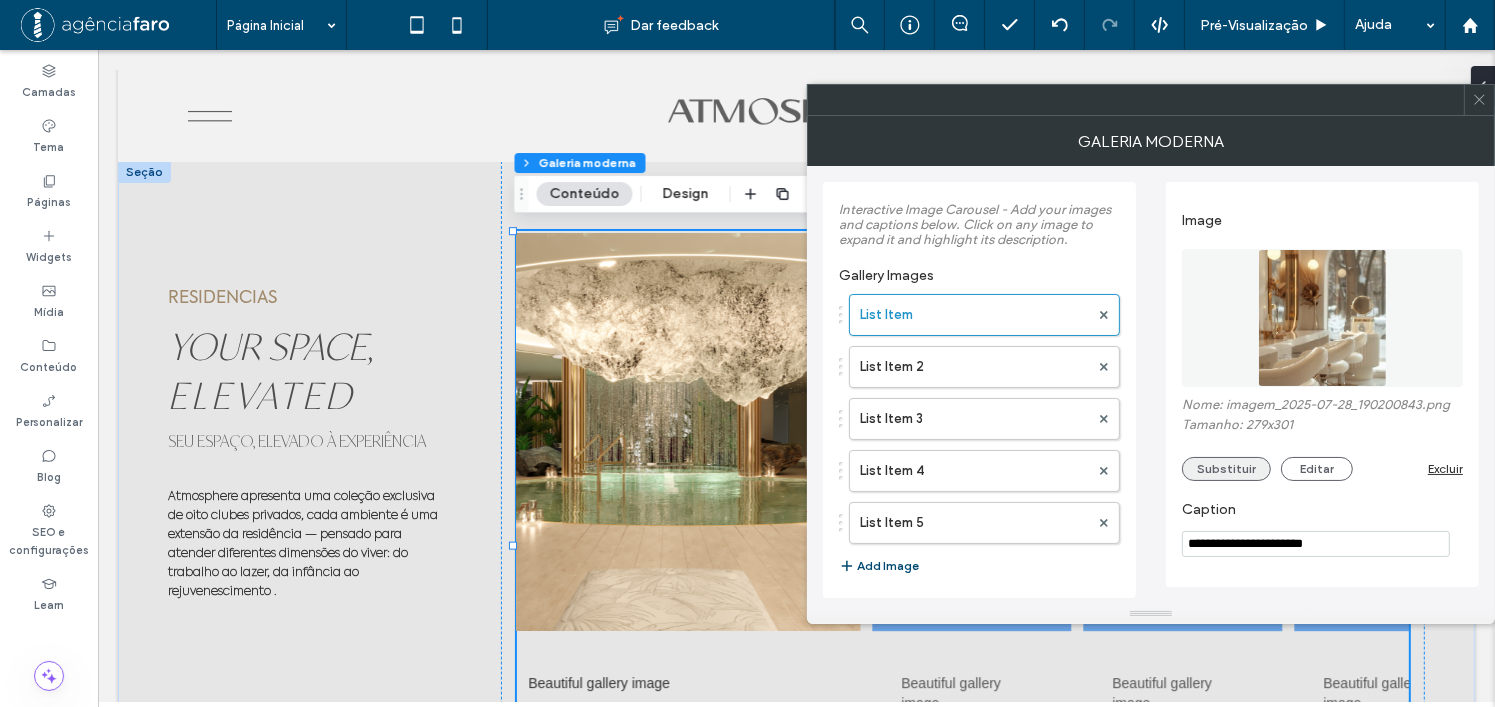 click on "Substituir" at bounding box center [1226, 469] 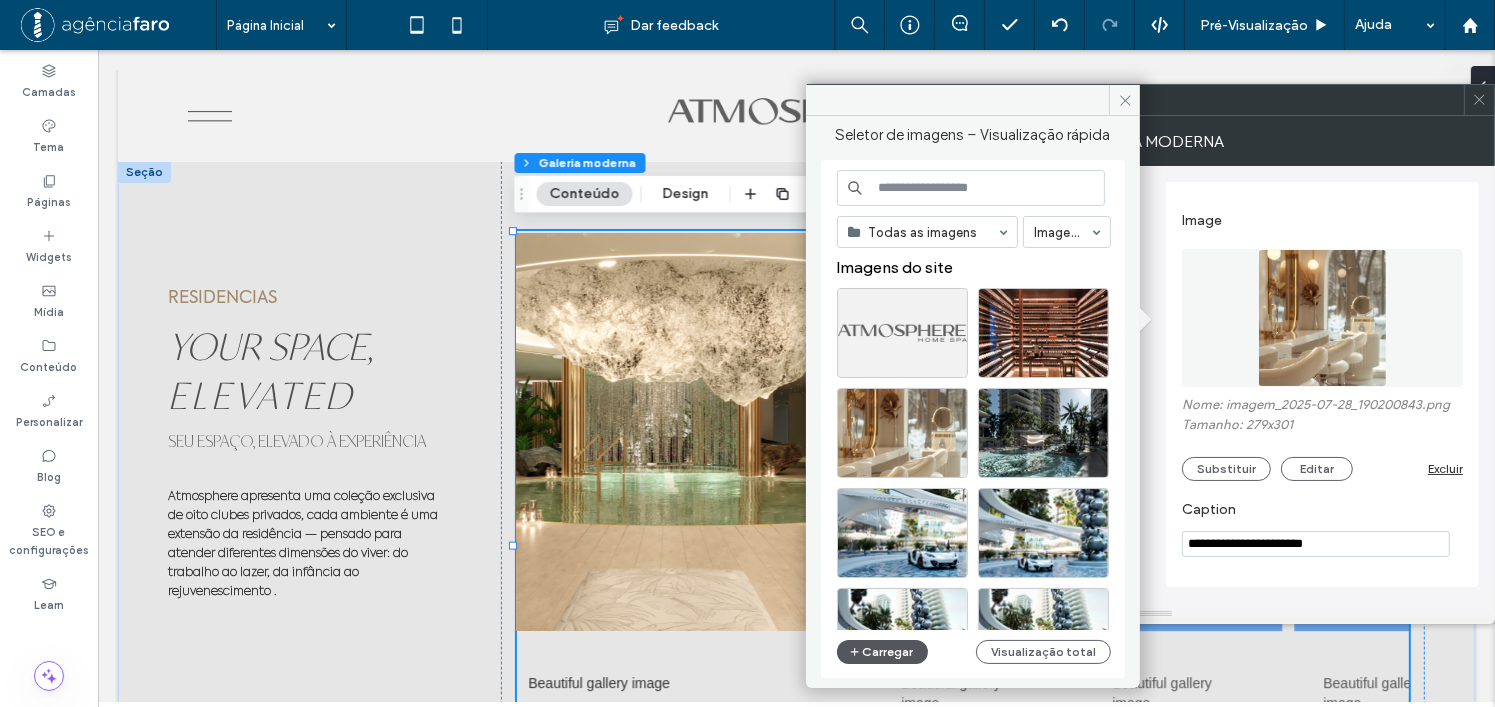 click on "Carregar" at bounding box center [882, 652] 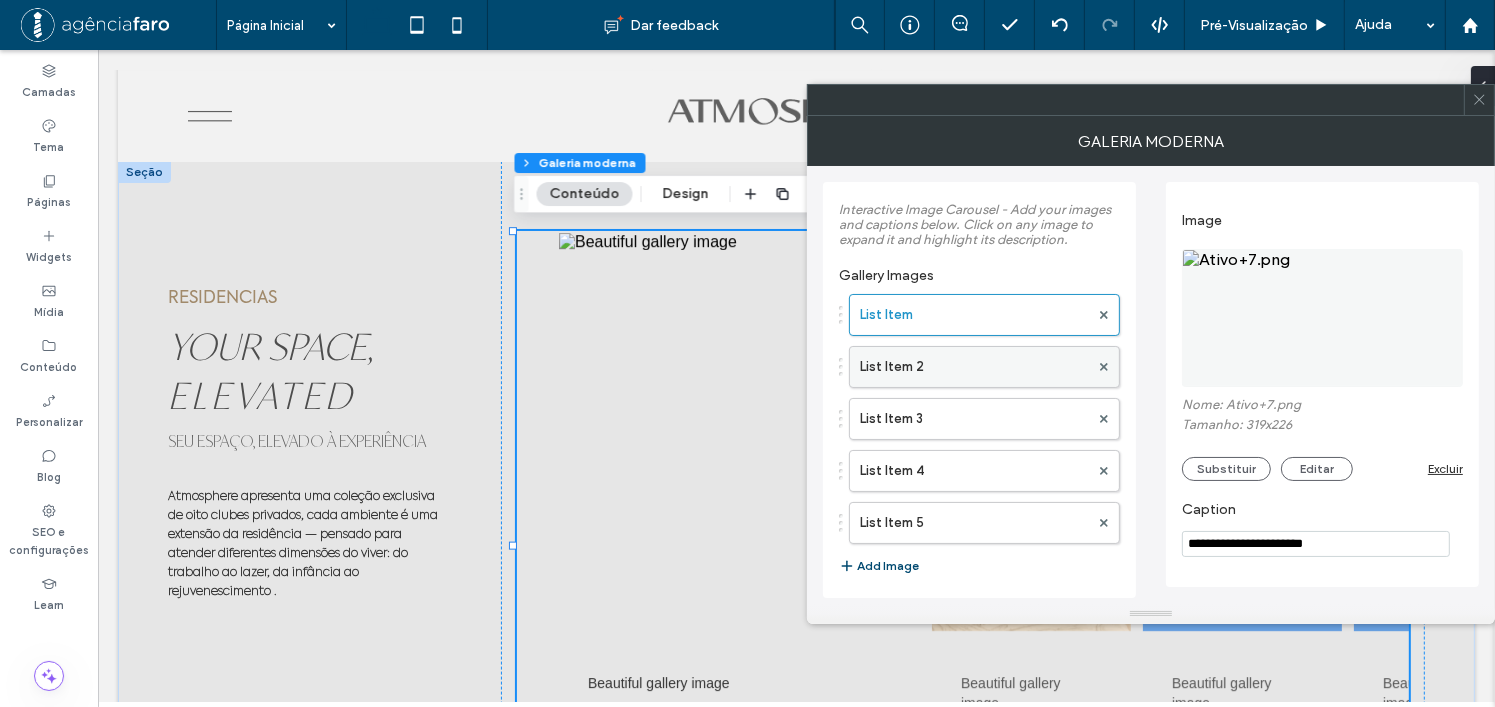 click on "List Item 2" at bounding box center [974, 367] 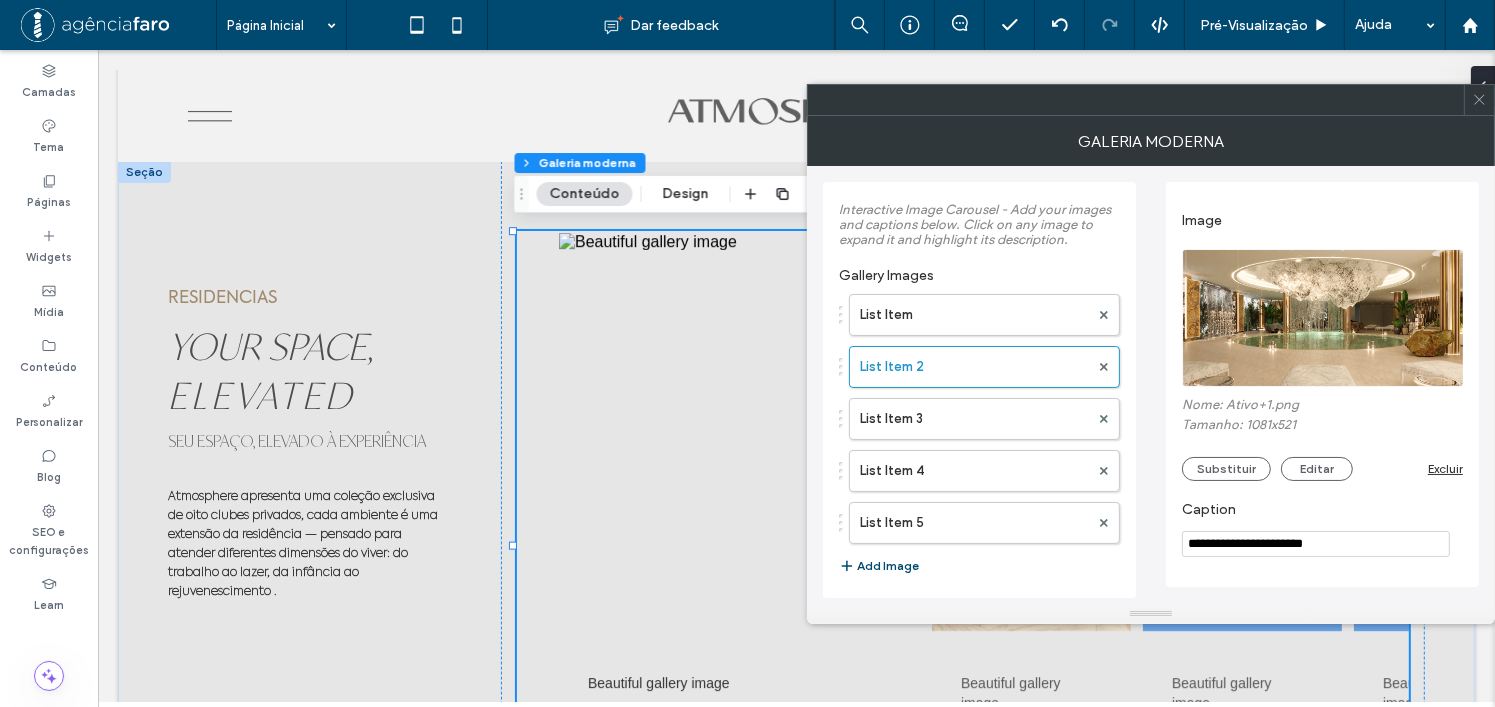 click on "Image Nome: Ativo+1.png Tamanho: 1081x521 Substituir Editar Excluir" at bounding box center [1322, 341] 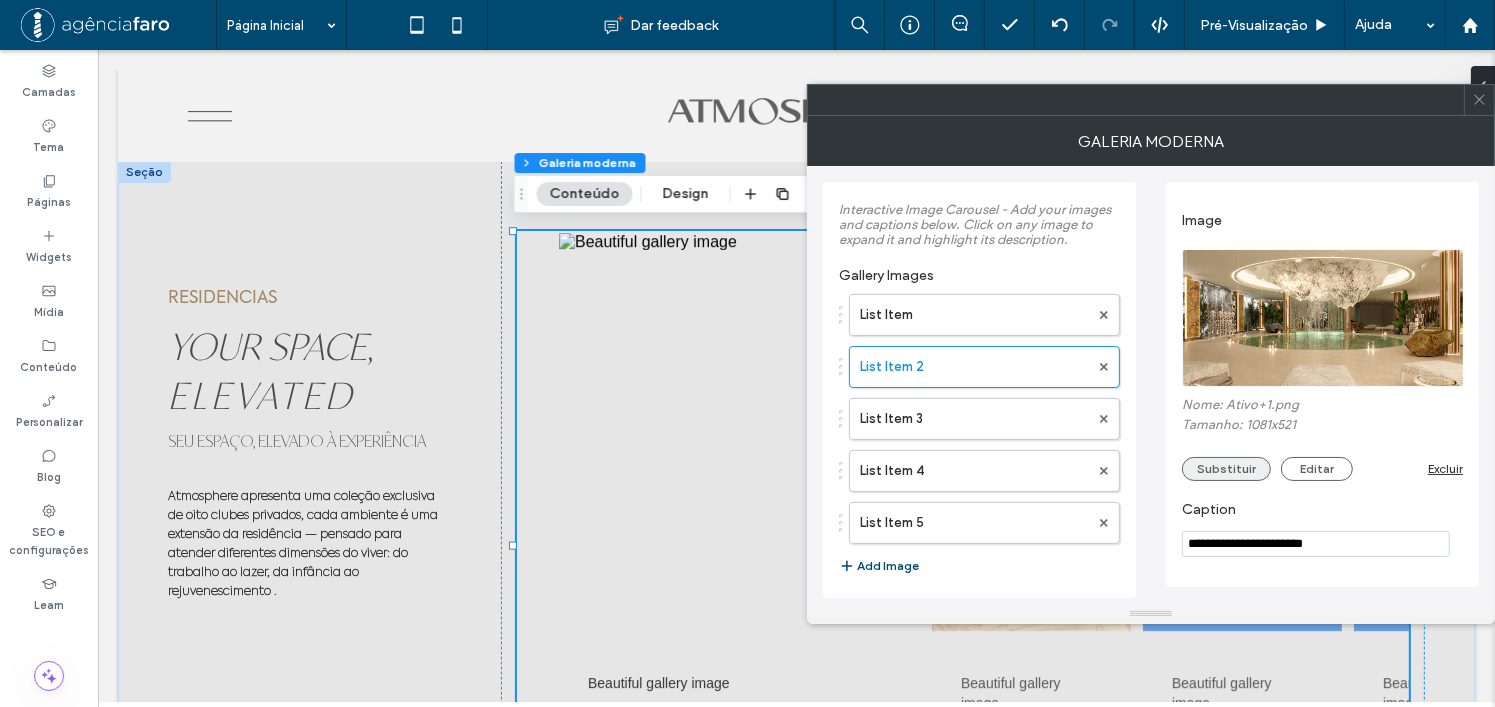 click on "Substituir" at bounding box center [1226, 469] 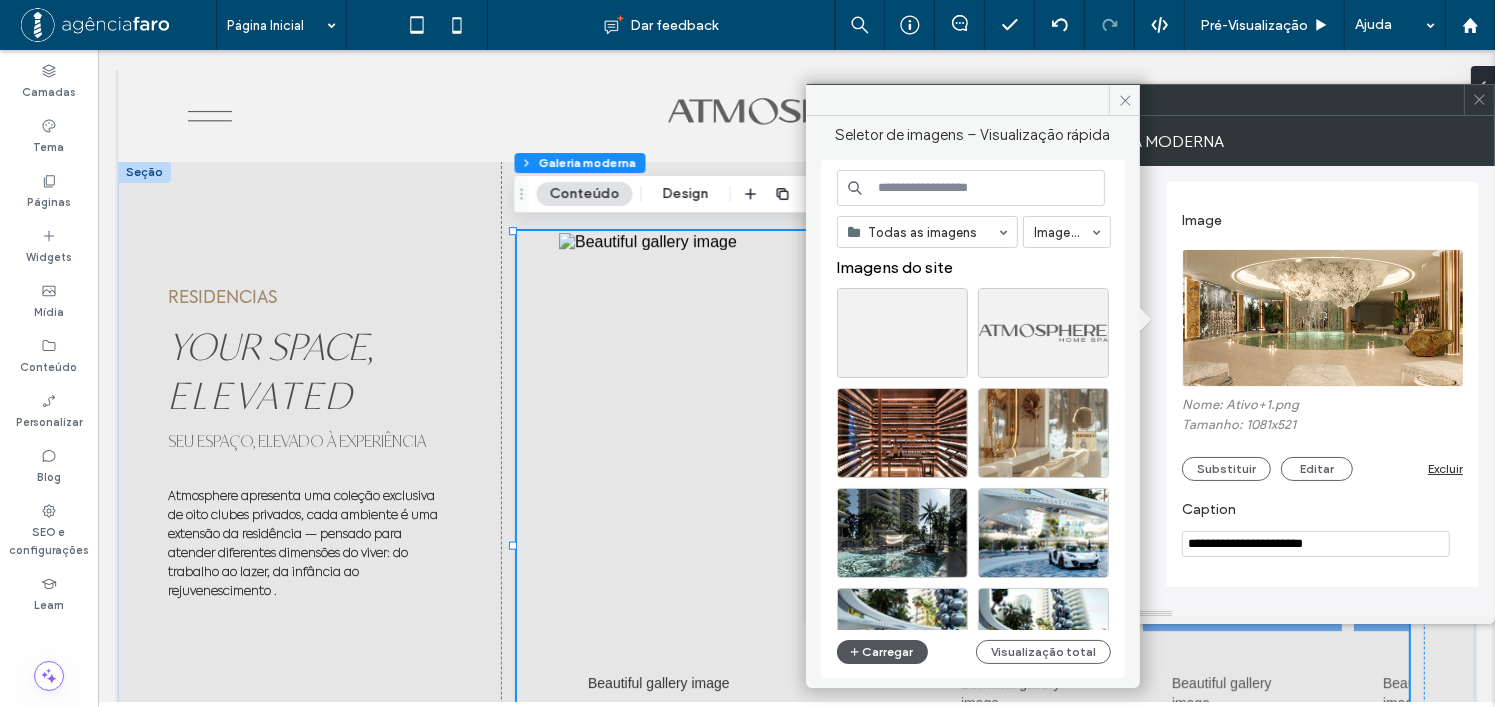 click on "Carregar" at bounding box center (882, 652) 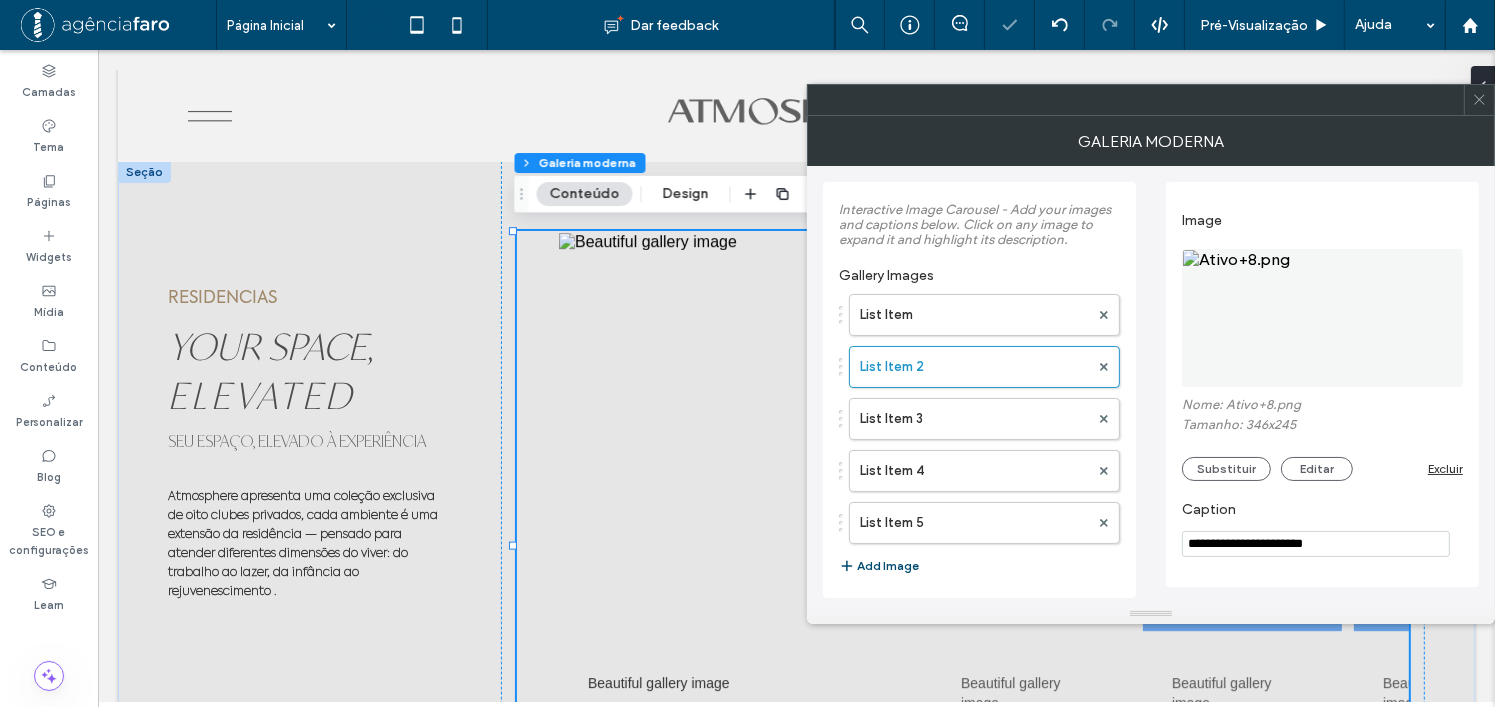 click 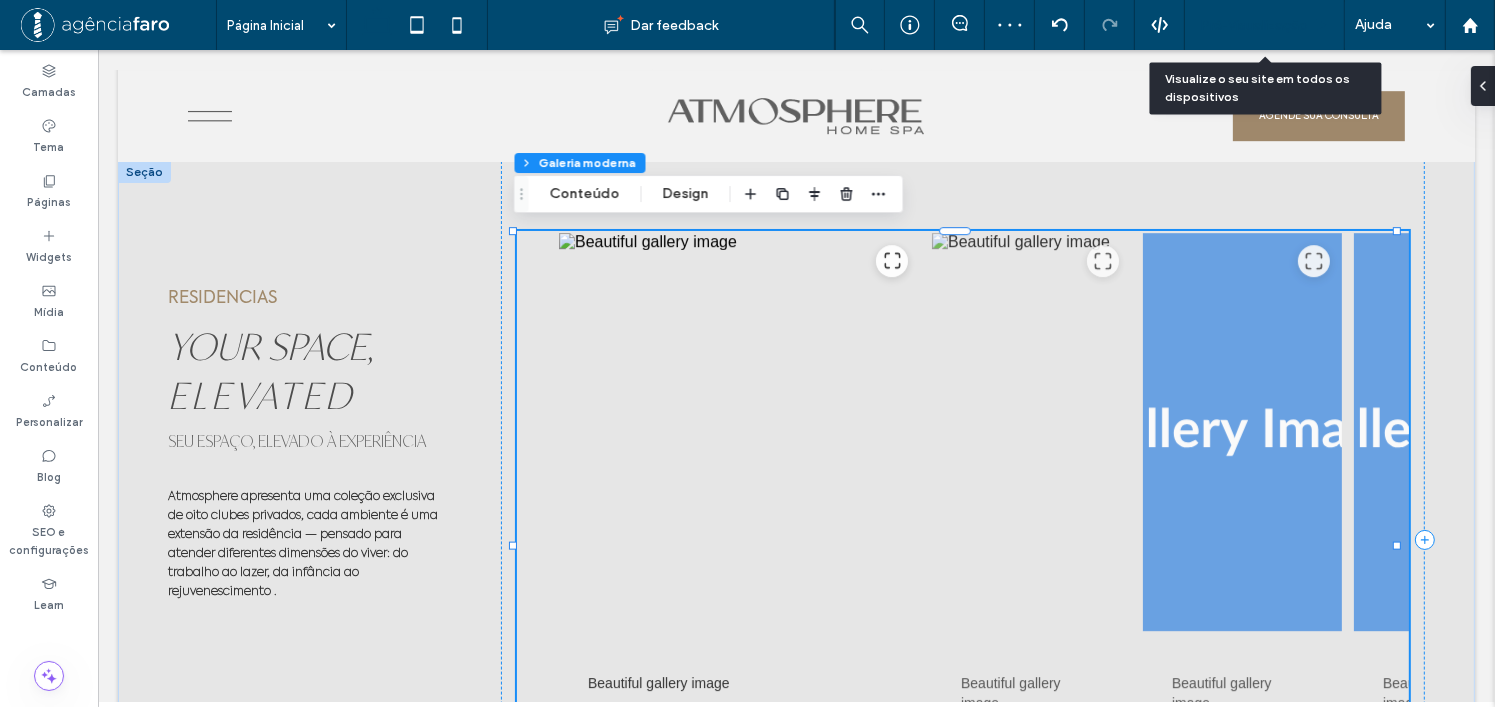 click on "Pré-Visualizaçāo" at bounding box center [1254, 25] 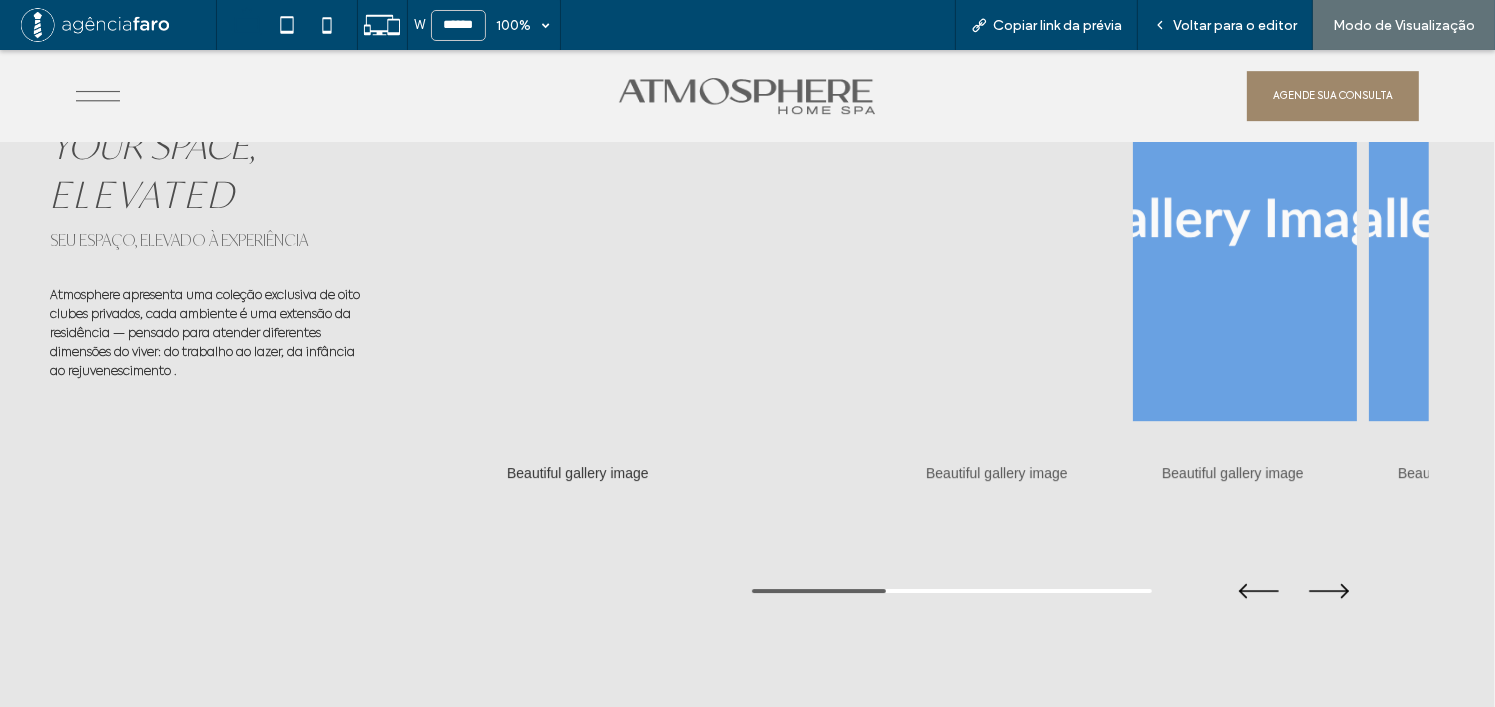 click at bounding box center (1009, 222) 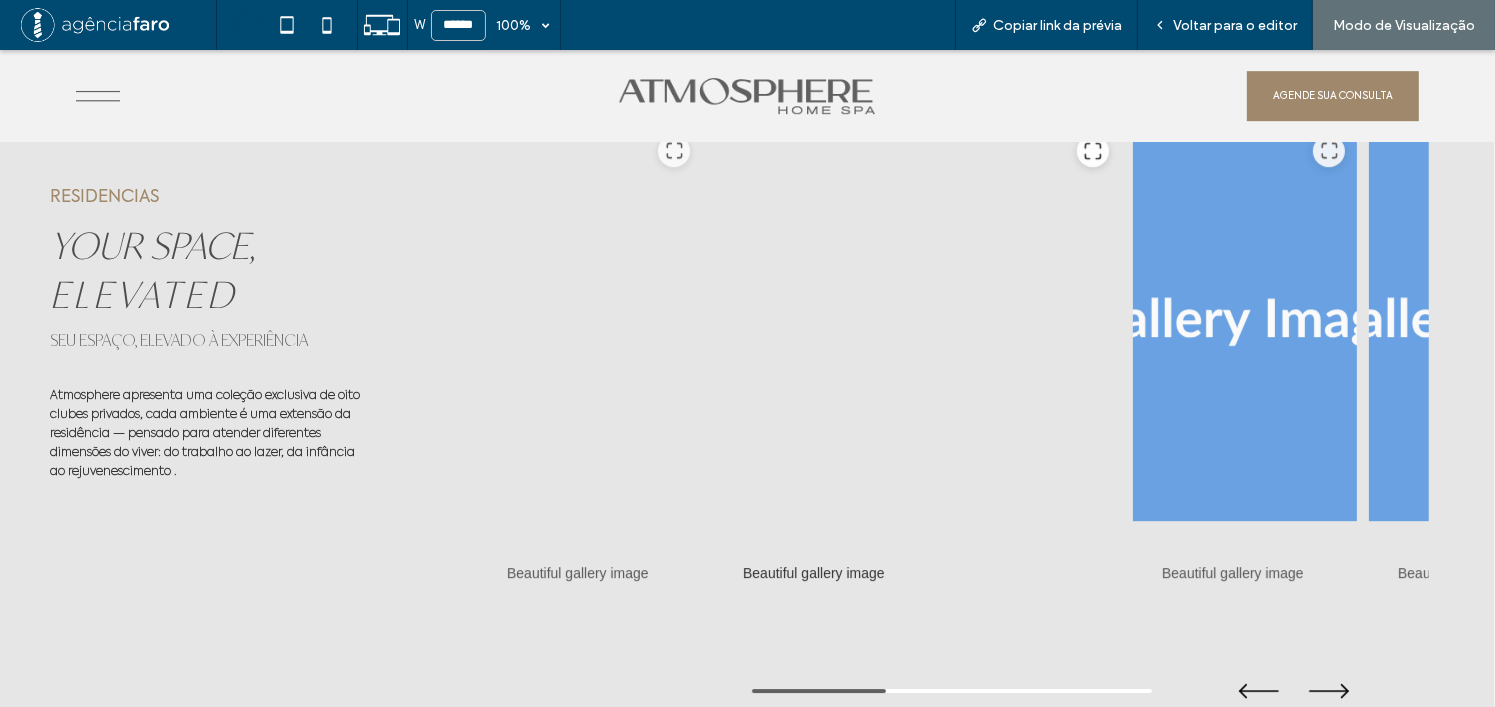 click at bounding box center [590, 322] 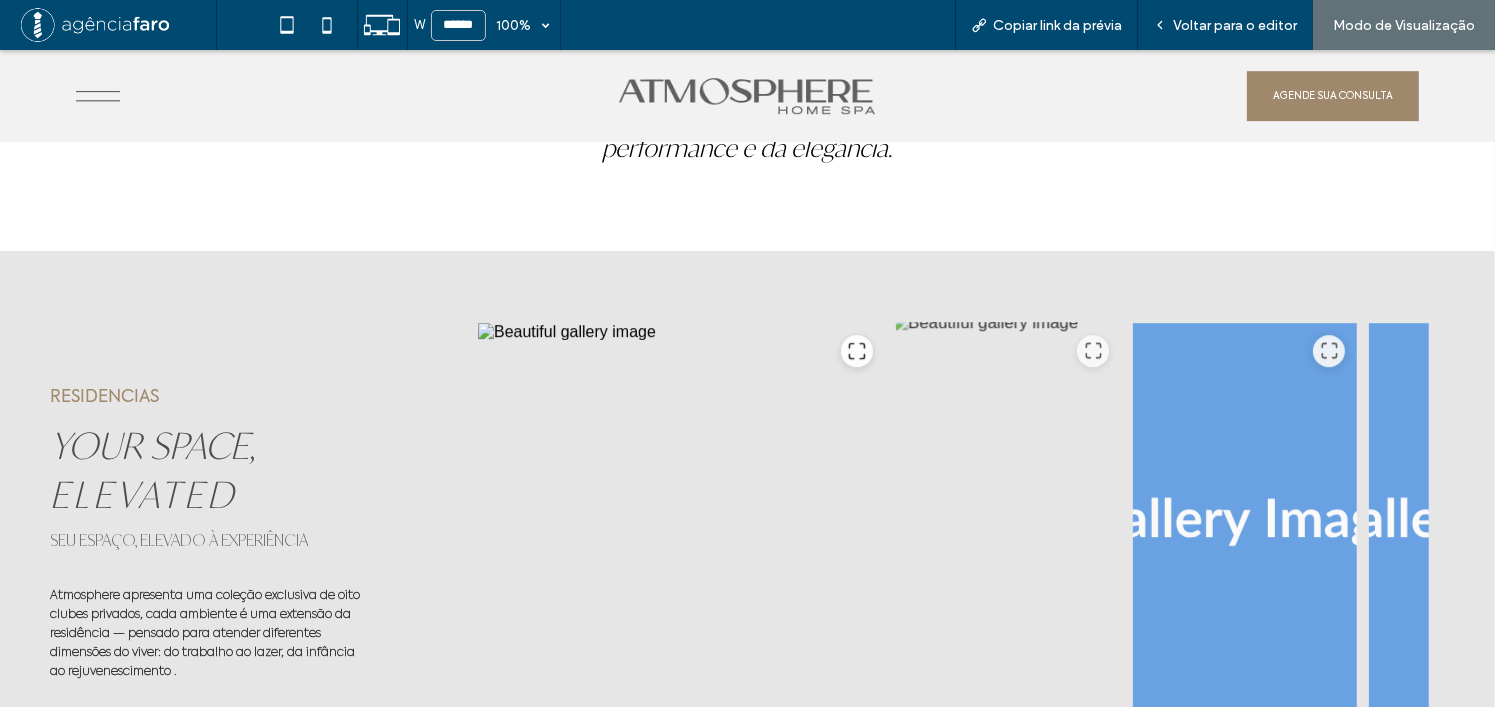 scroll, scrollTop: 6087, scrollLeft: 0, axis: vertical 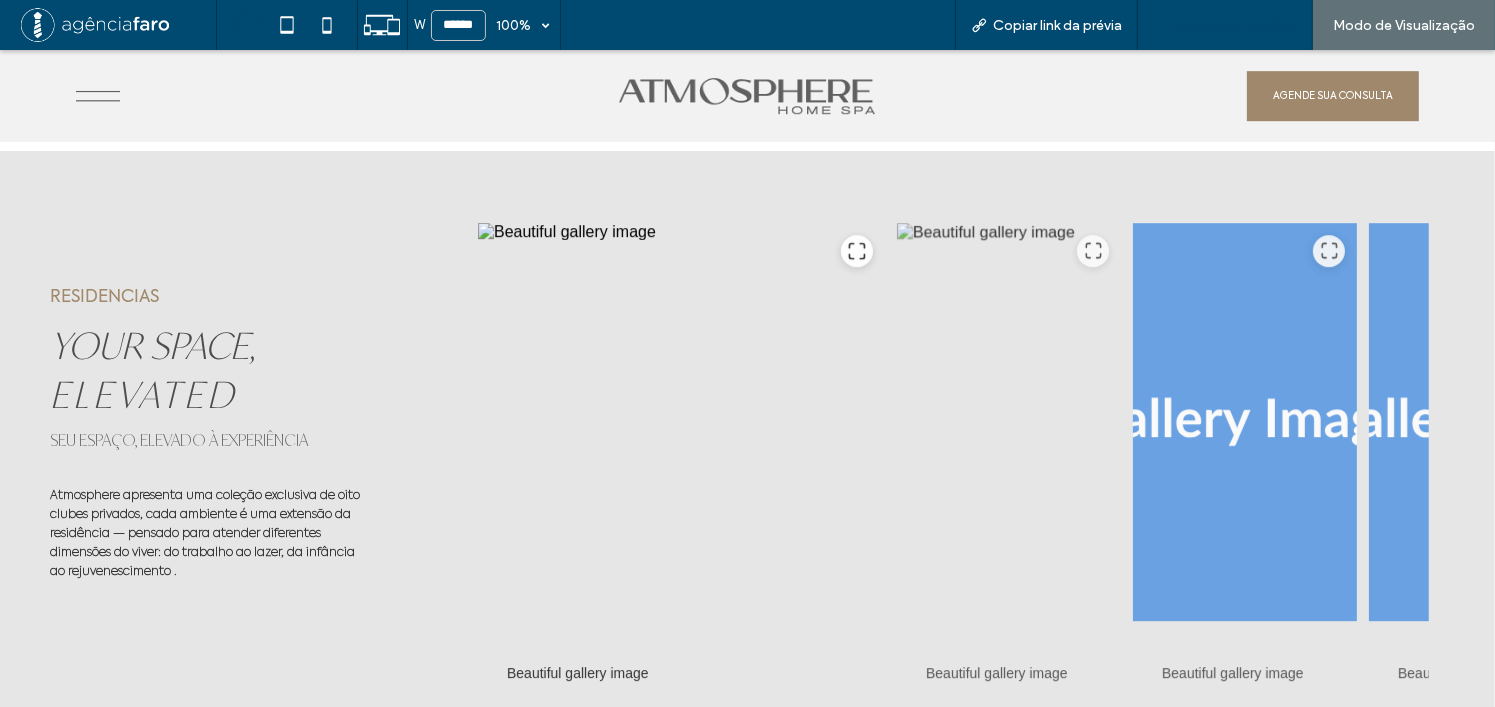 click on "Voltar para o editor" at bounding box center (1235, 25) 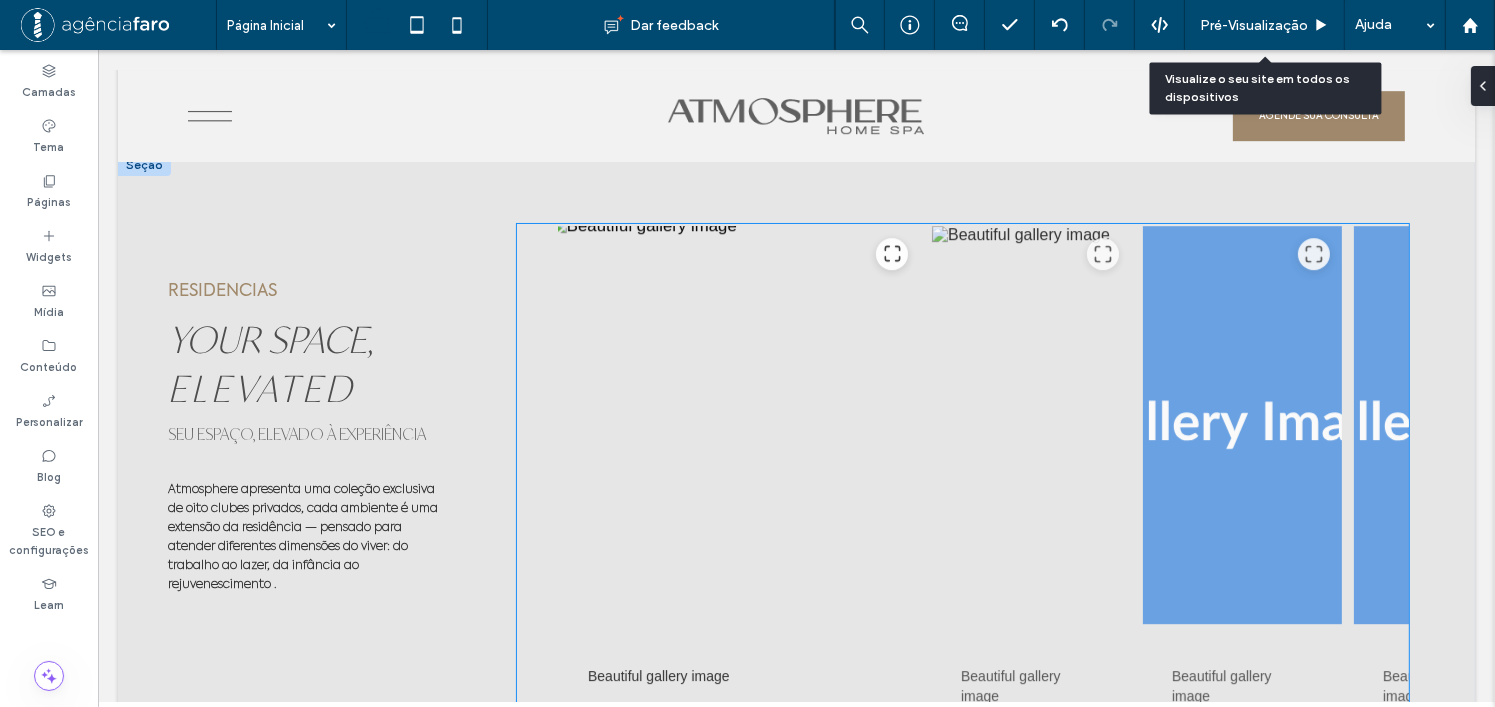 scroll, scrollTop: 6064, scrollLeft: 0, axis: vertical 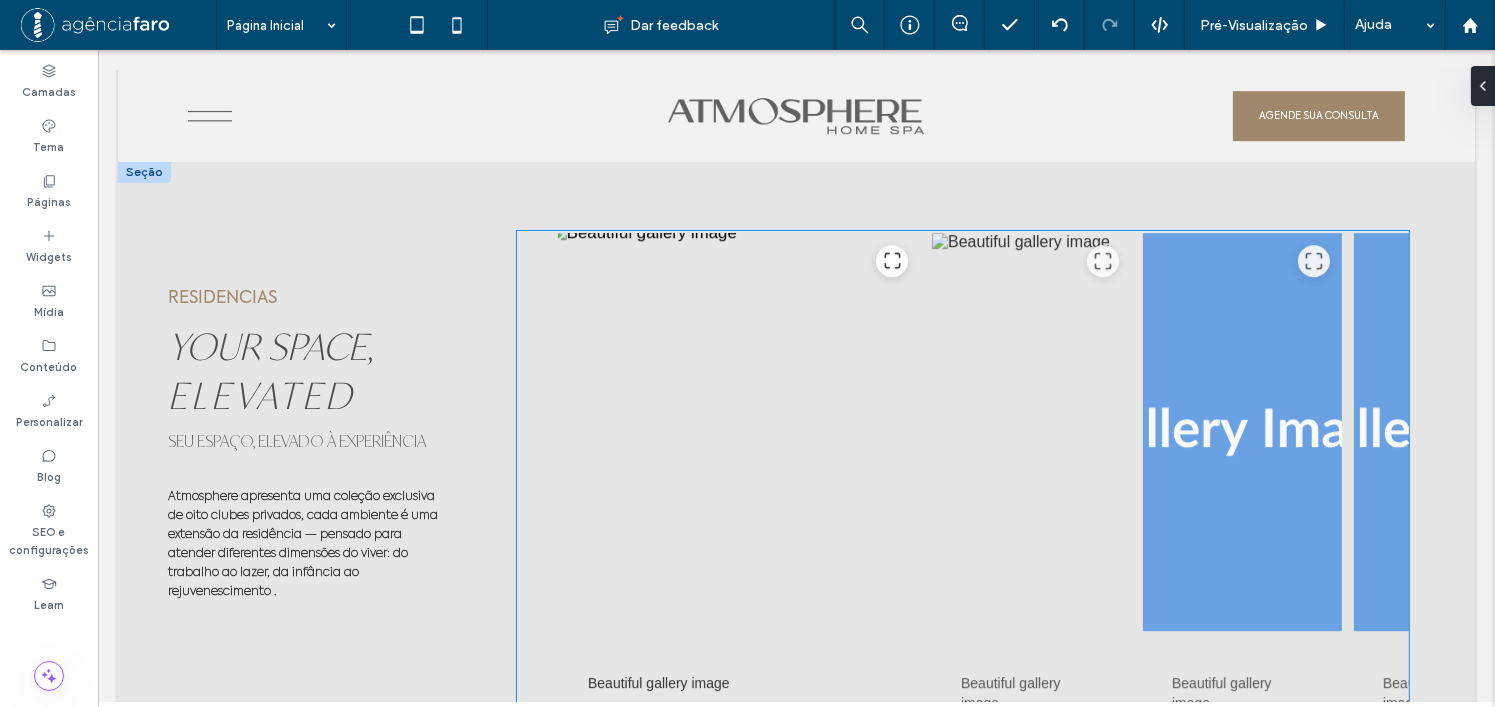 click at bounding box center (738, 432) 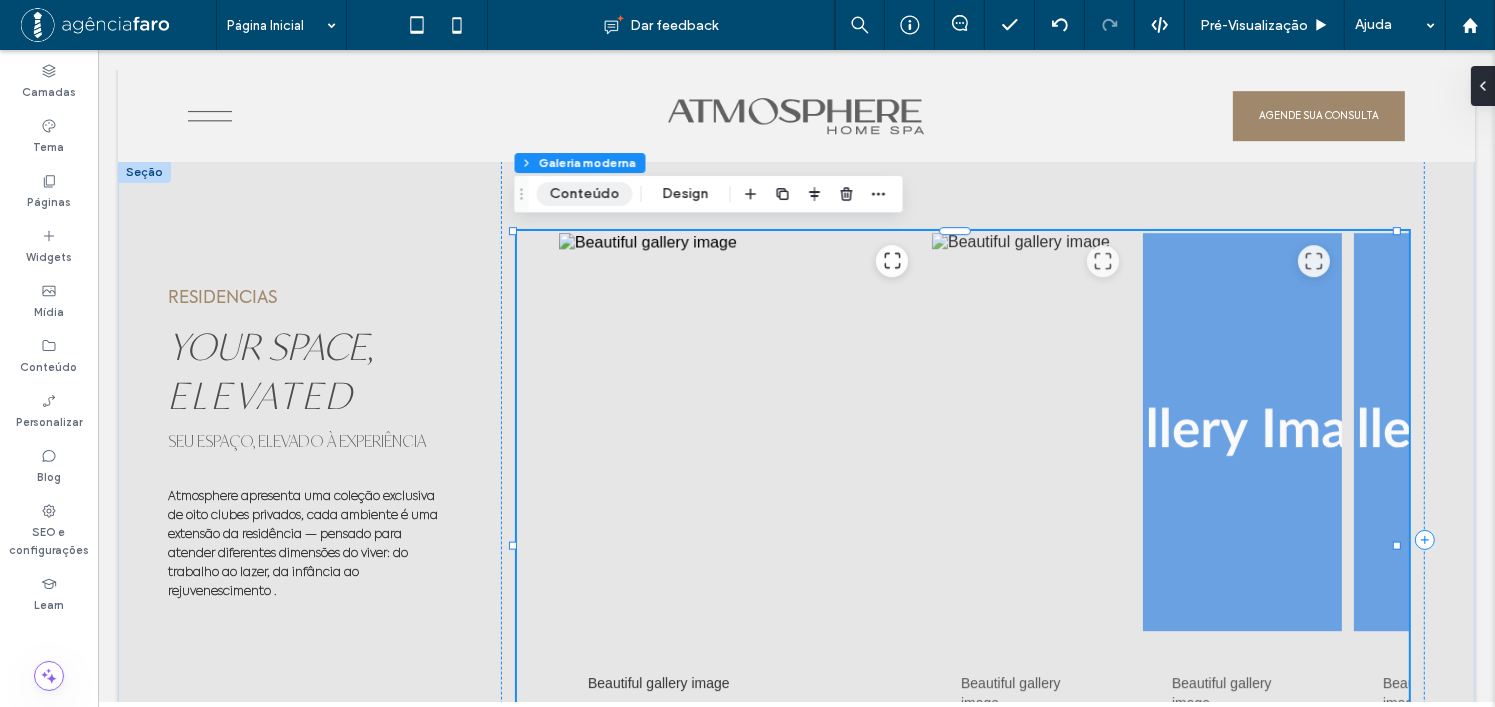 click on "Conteúdo" at bounding box center [585, 194] 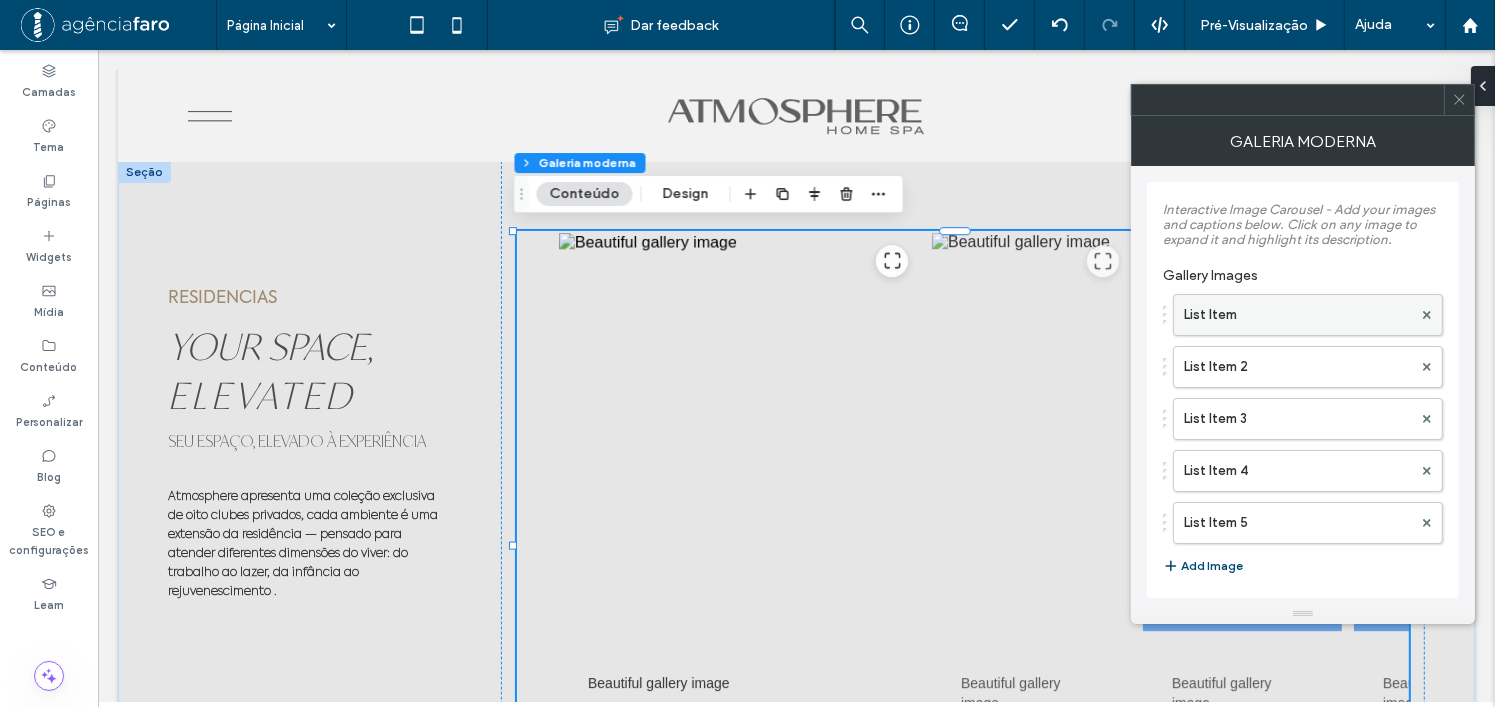 click on "List Item" at bounding box center (1298, 315) 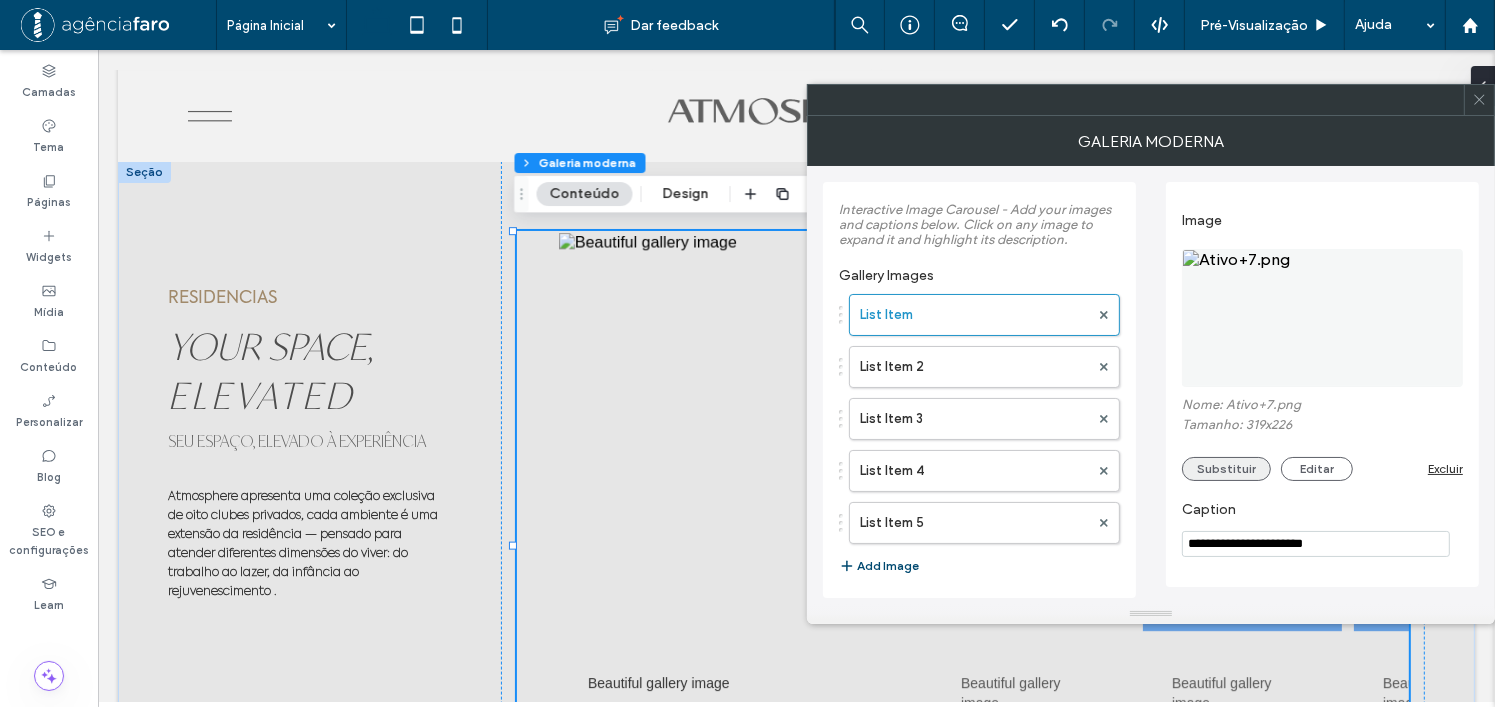 click on "Substituir" at bounding box center (1226, 469) 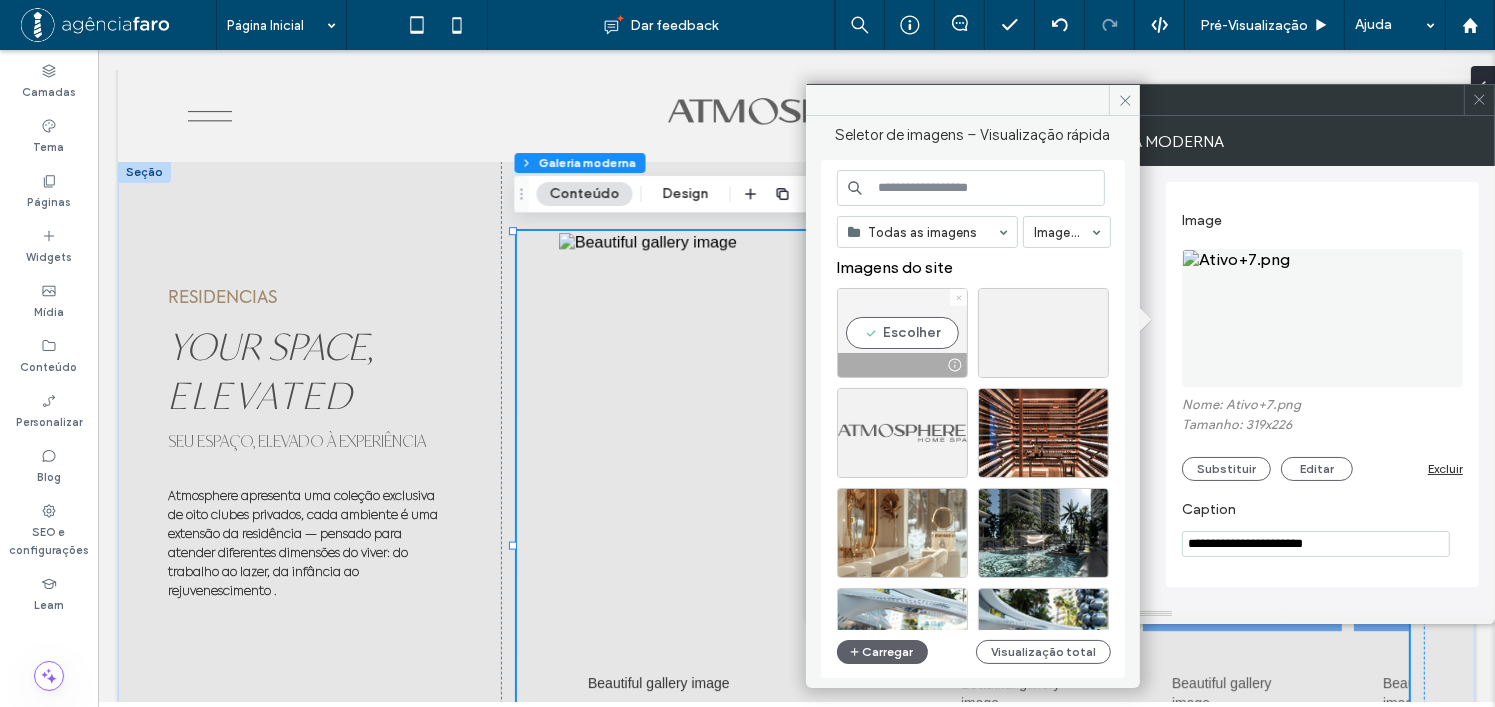 click 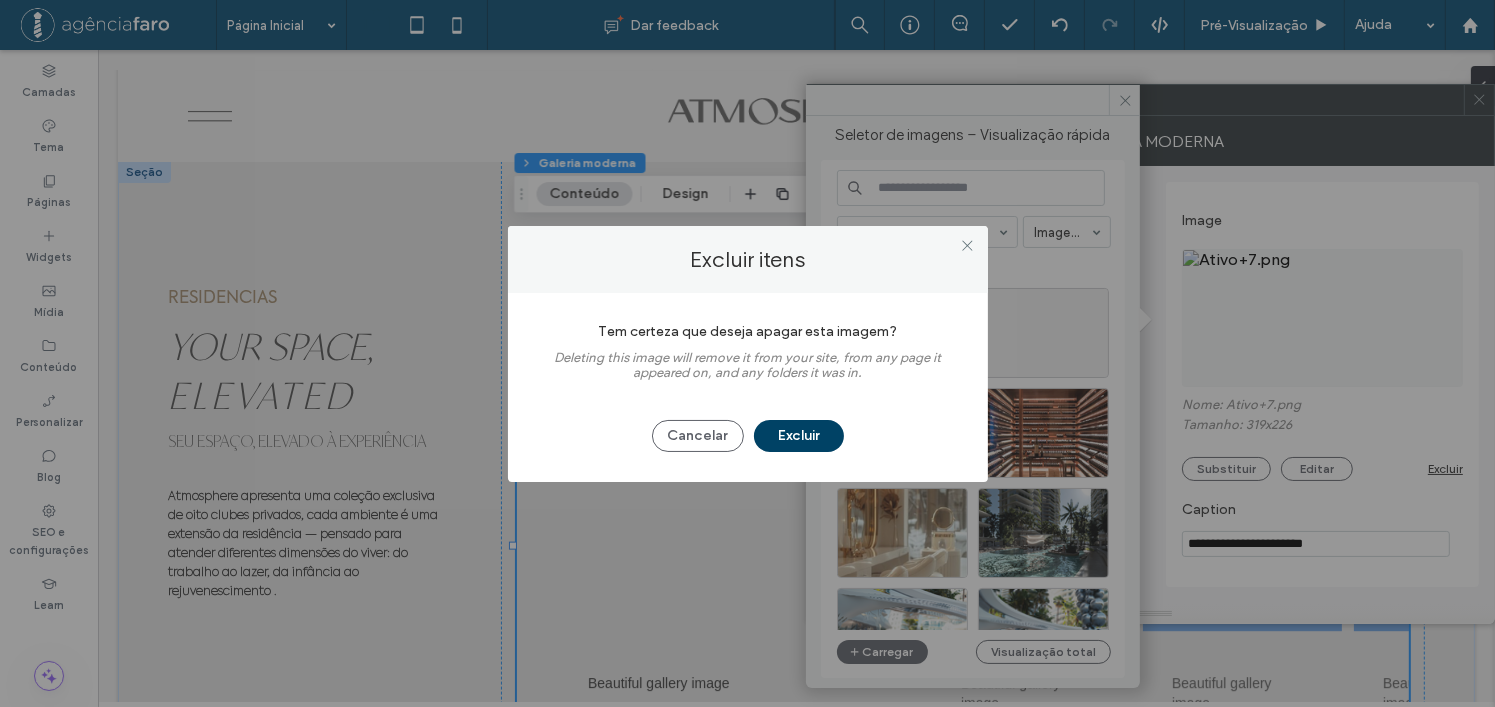 click on "Excluir" at bounding box center (799, 436) 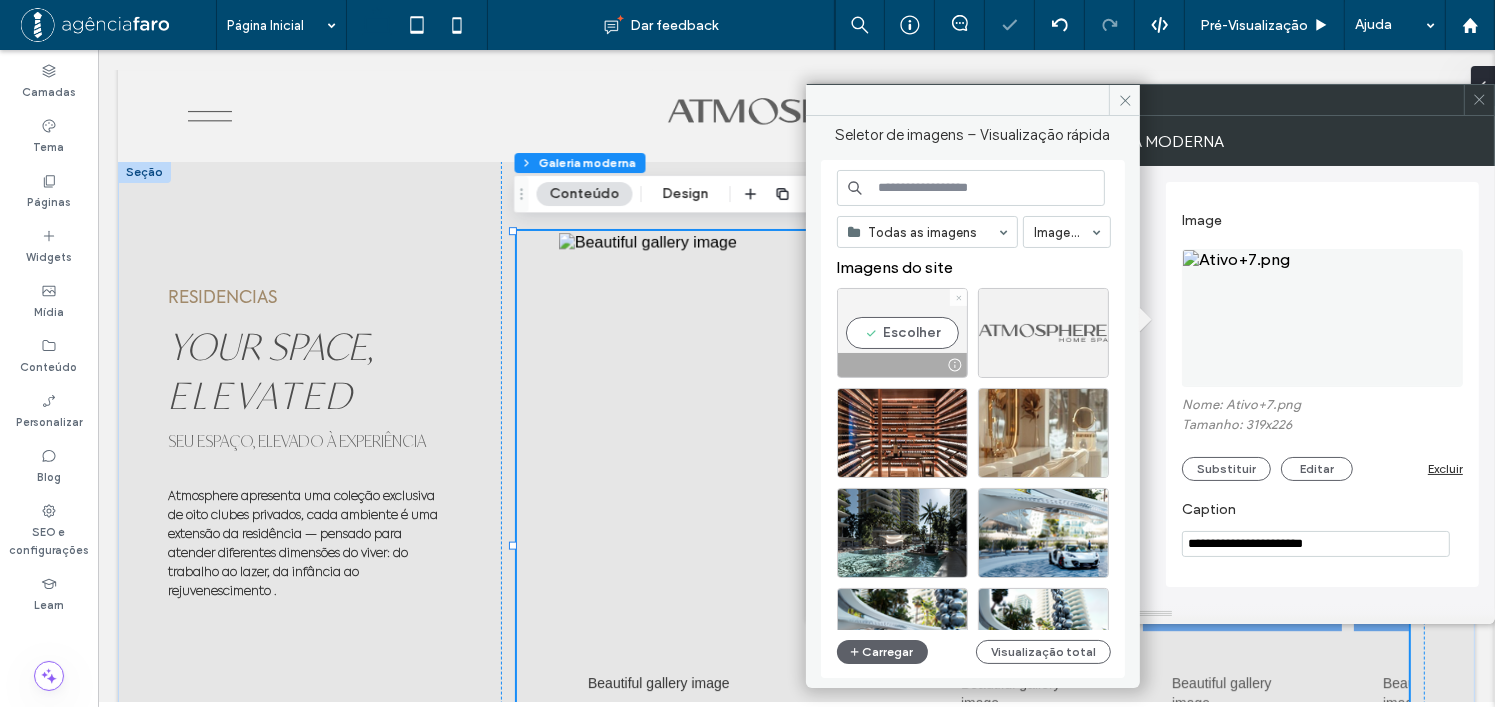 click 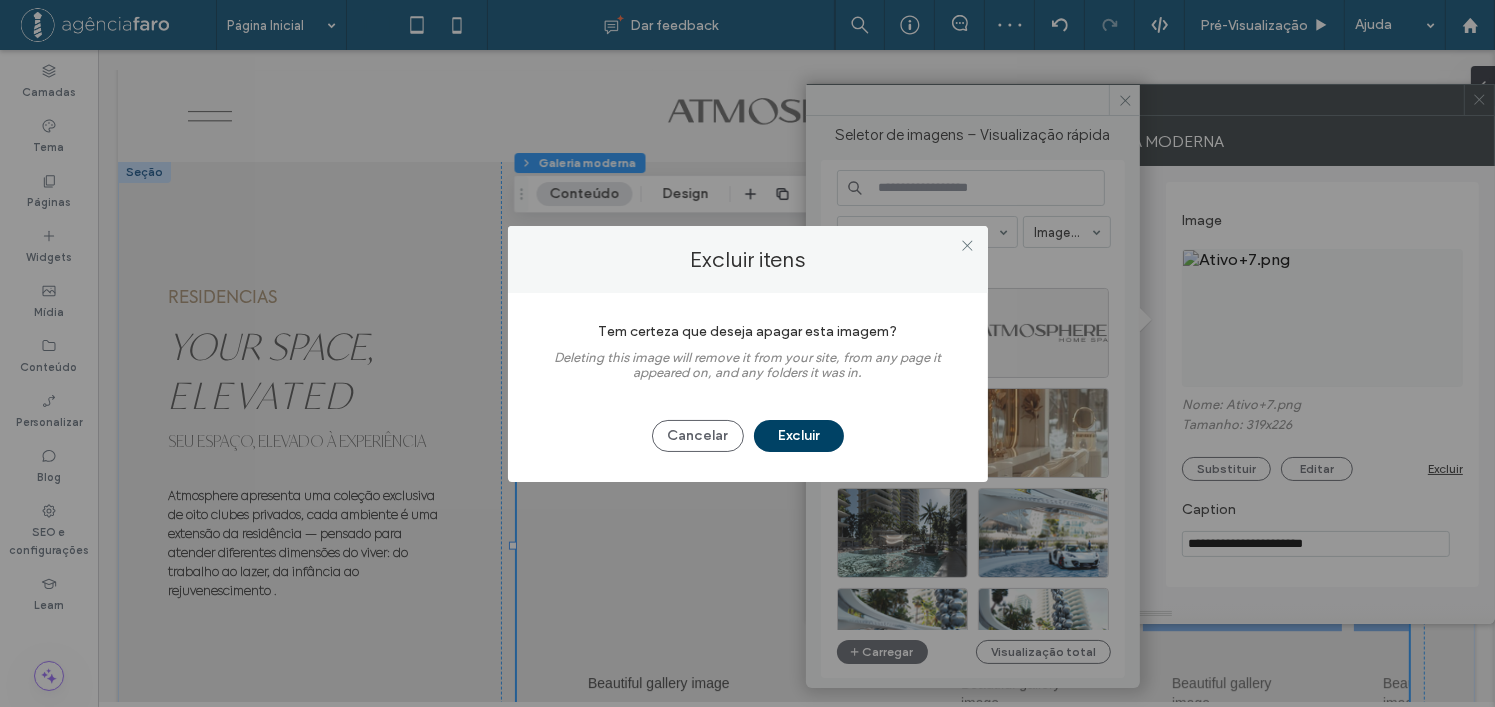 click on "Excluir" at bounding box center (799, 436) 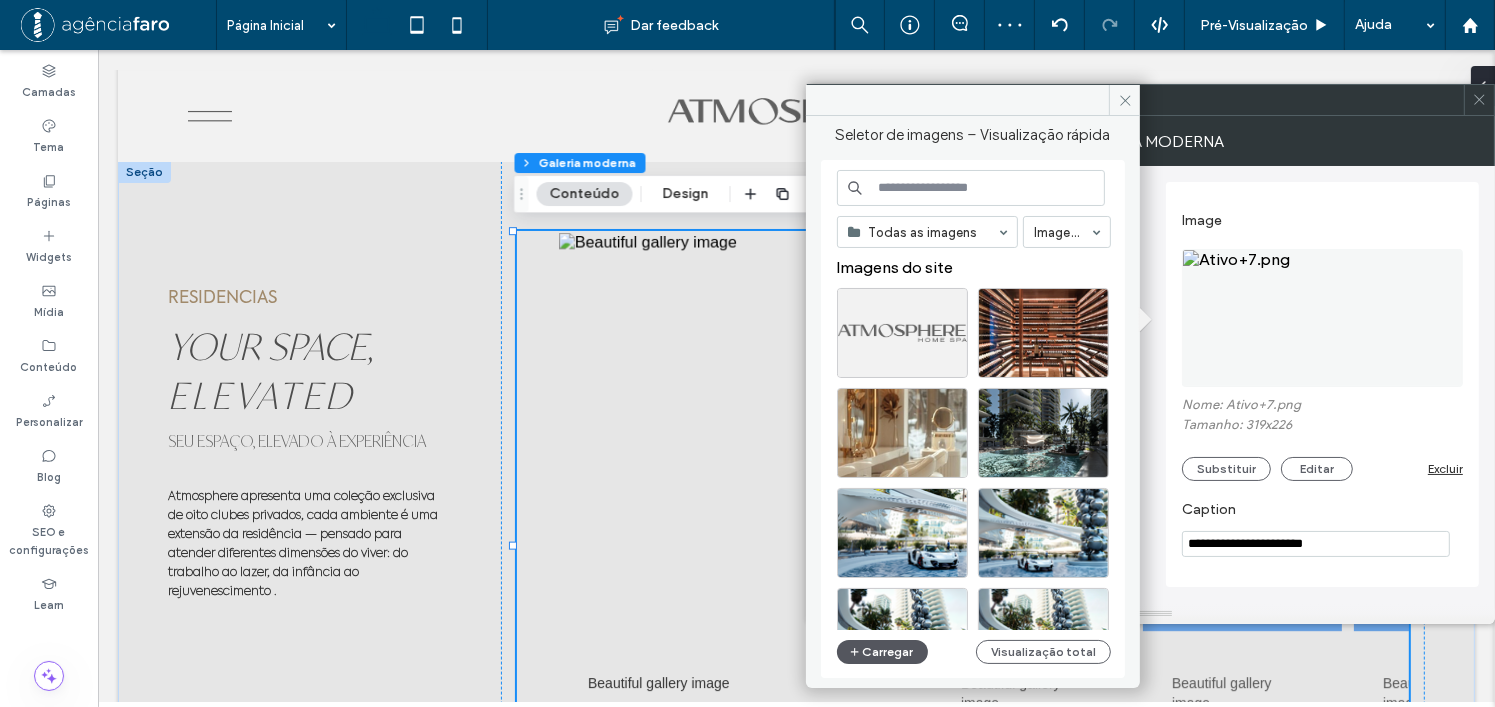click on "Carregar" at bounding box center [882, 652] 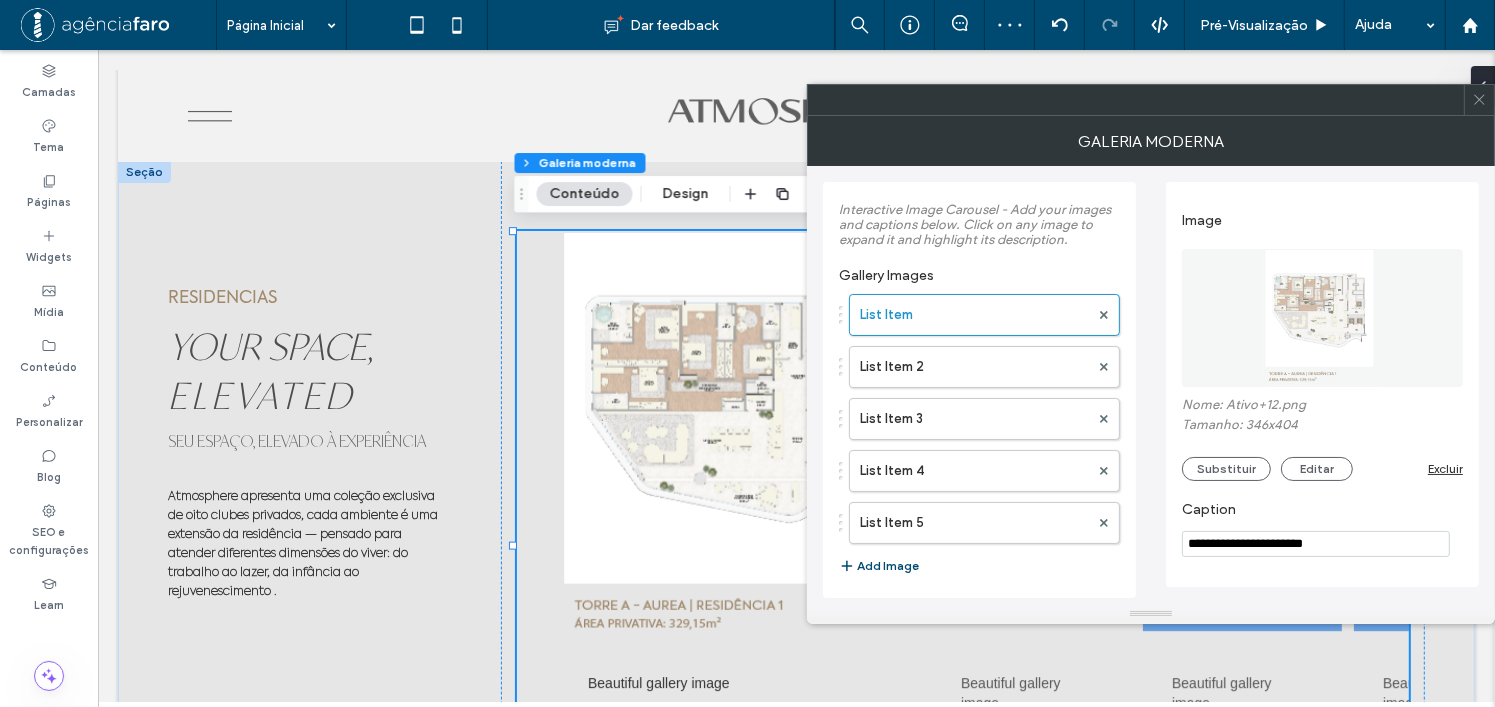click 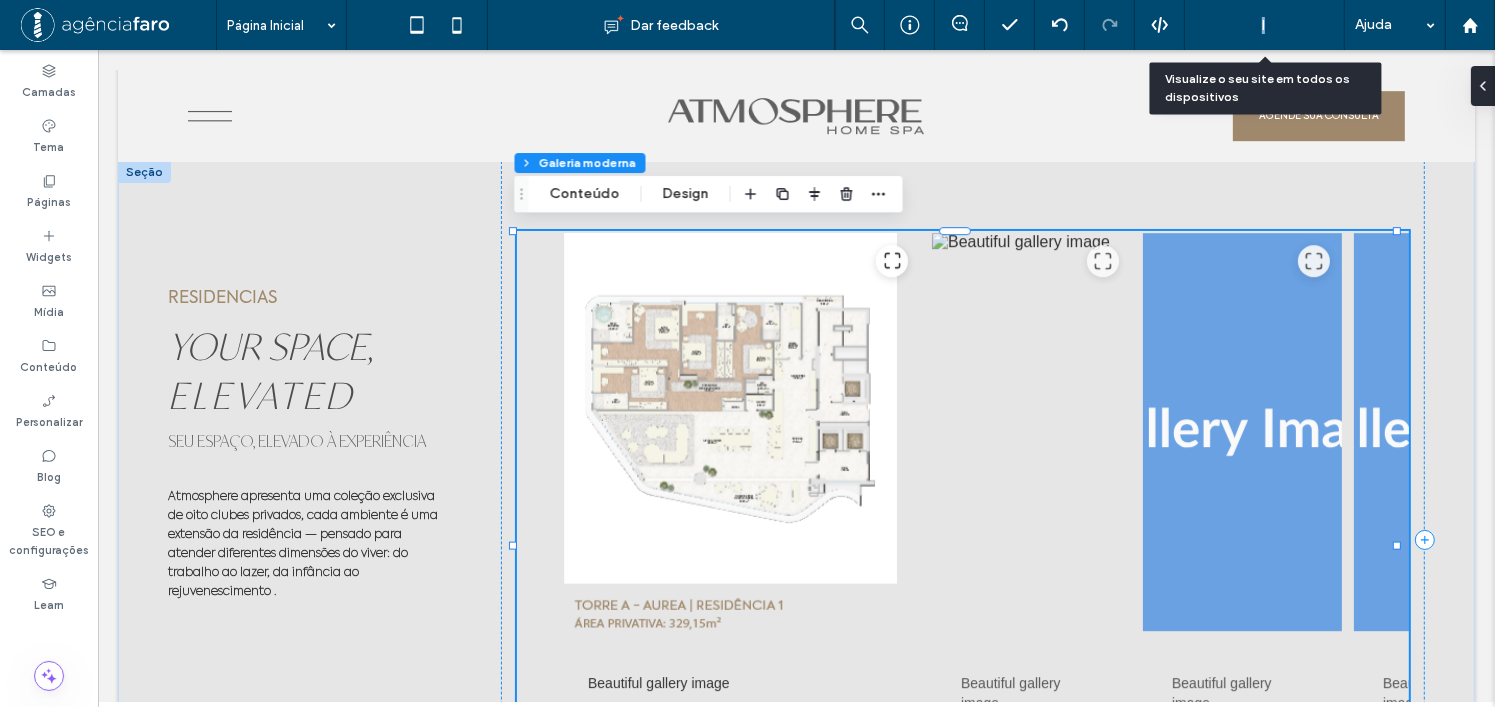 click on "Pré-Visualizaçāo" at bounding box center [1254, 25] 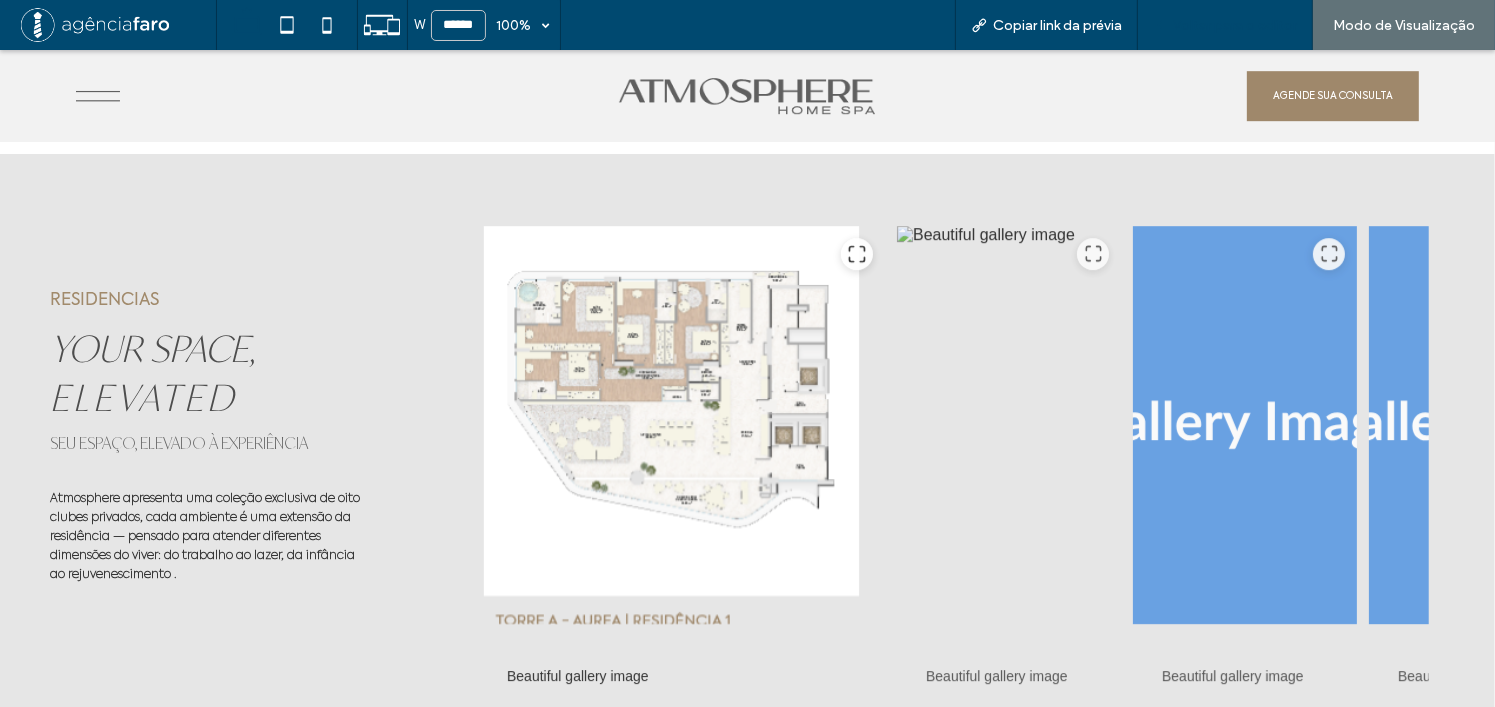 scroll, scrollTop: 6087, scrollLeft: 0, axis: vertical 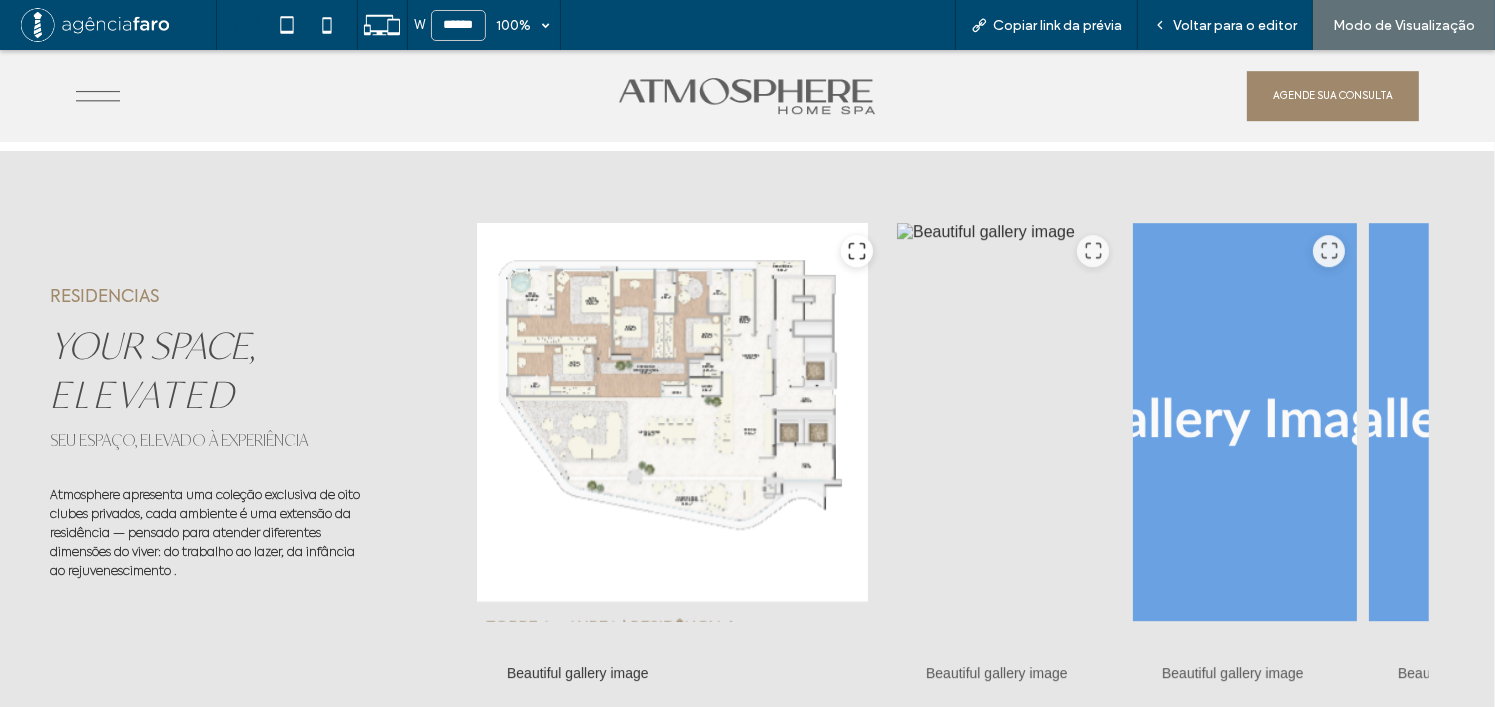 click at bounding box center [681, 422] 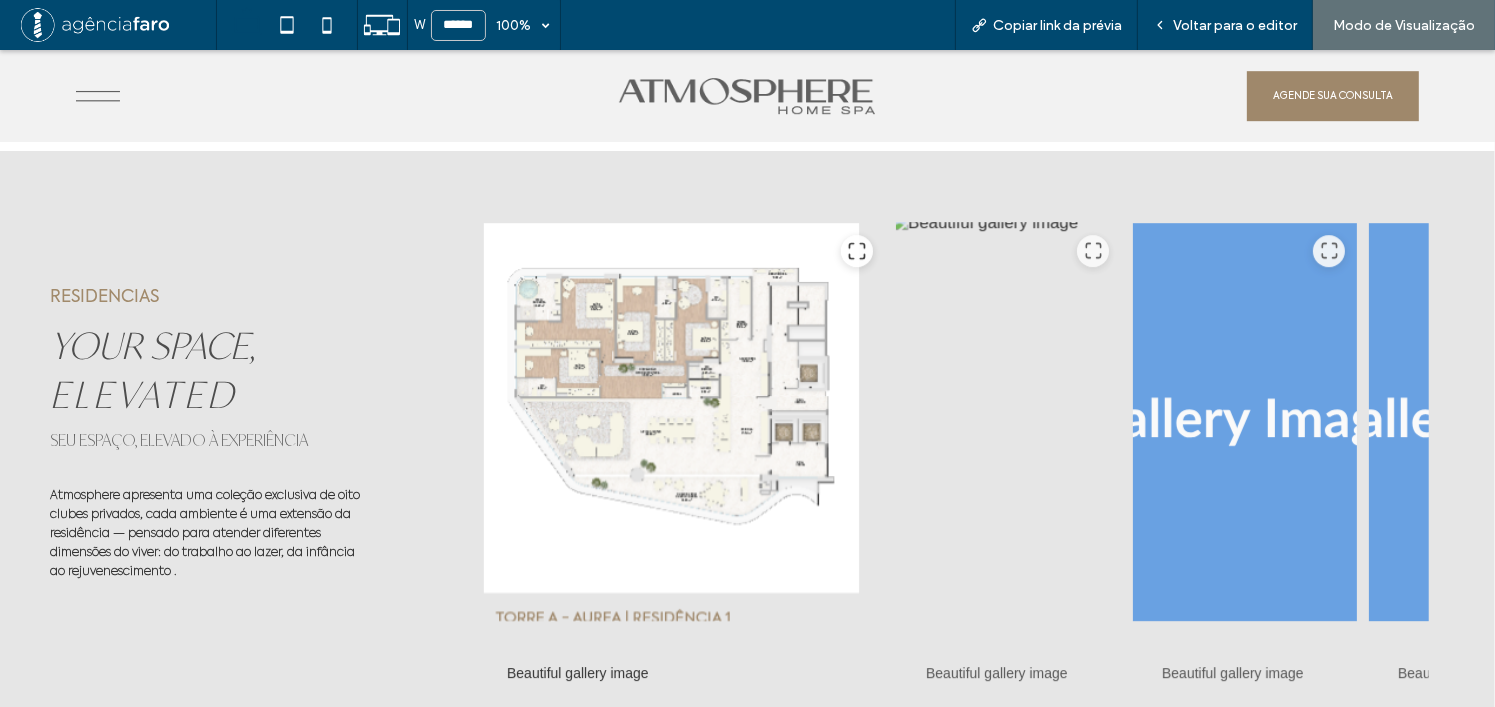click at bounding box center (1009, 422) 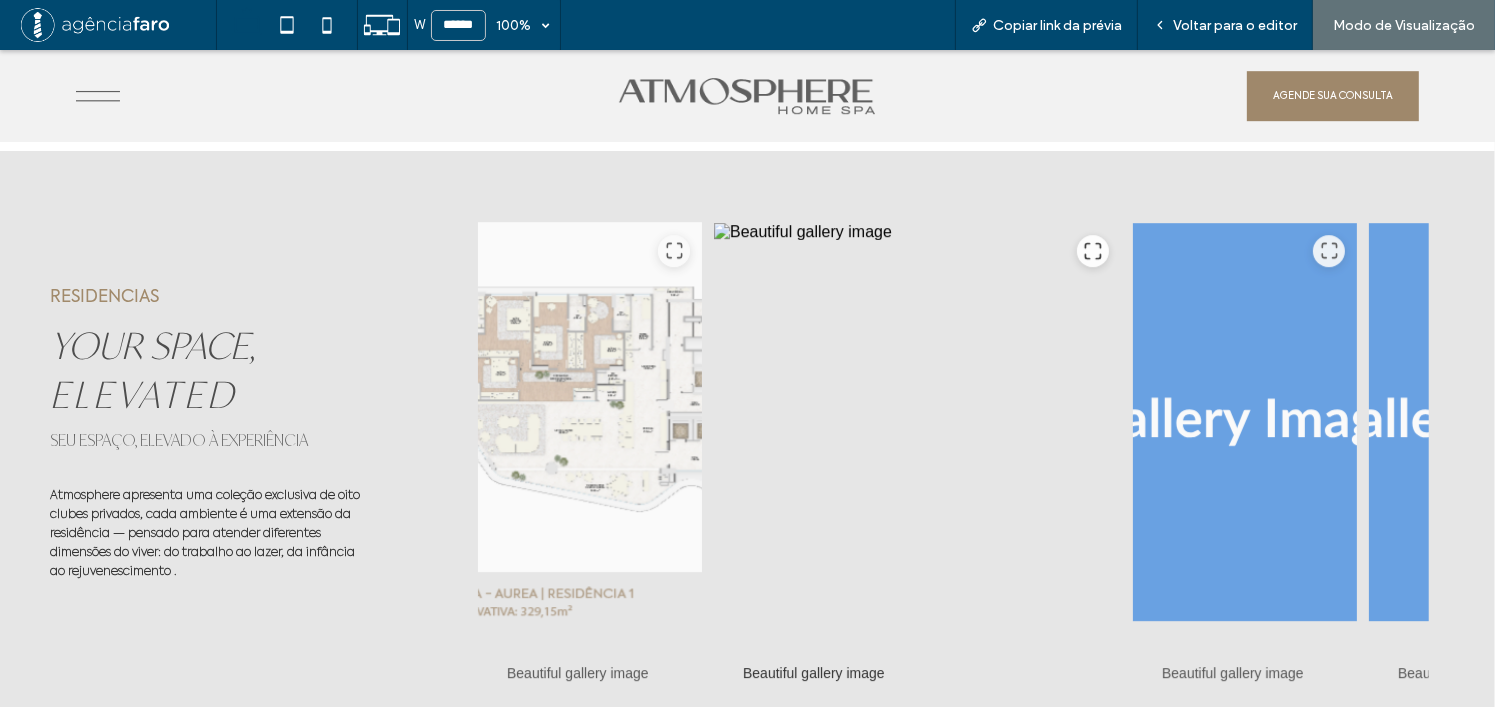 click at bounding box center [590, 422] 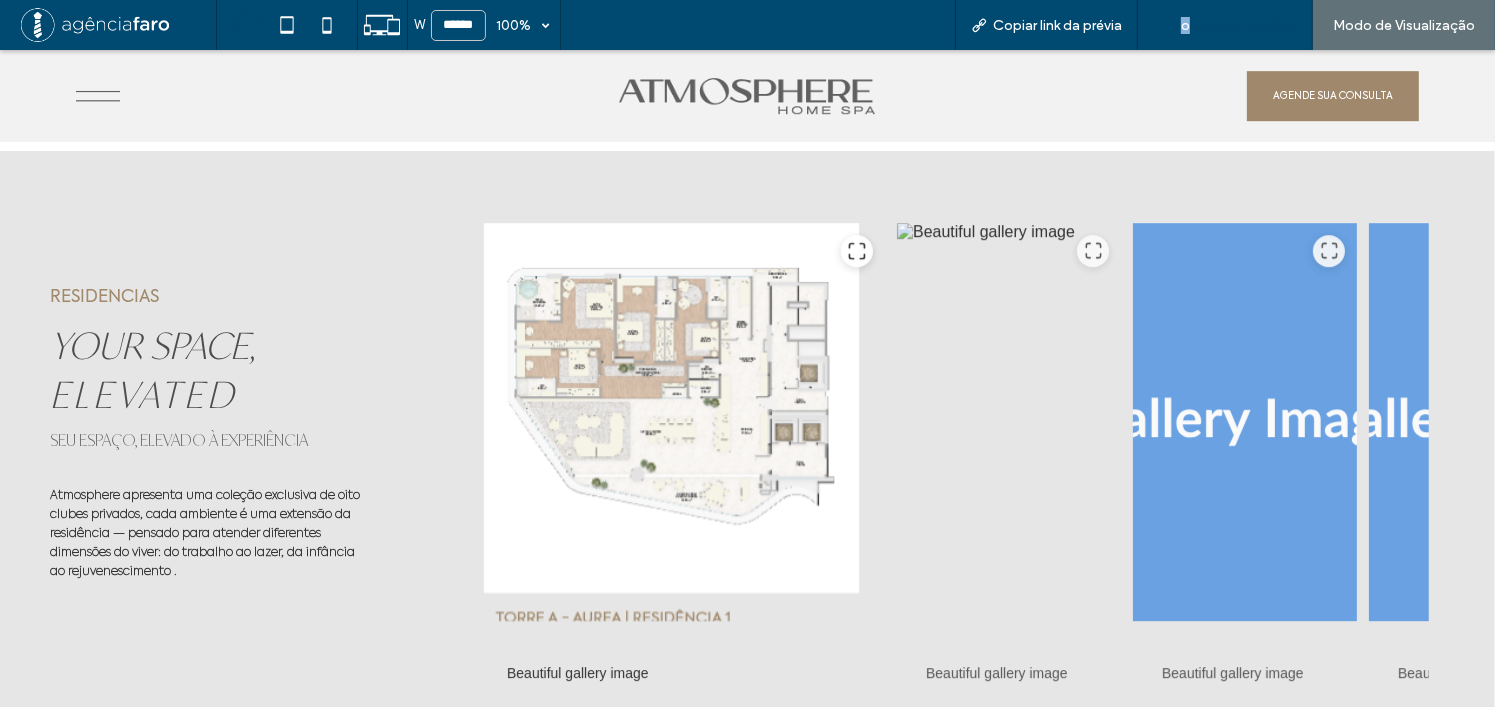 click on "Voltar para o editor" at bounding box center [1235, 25] 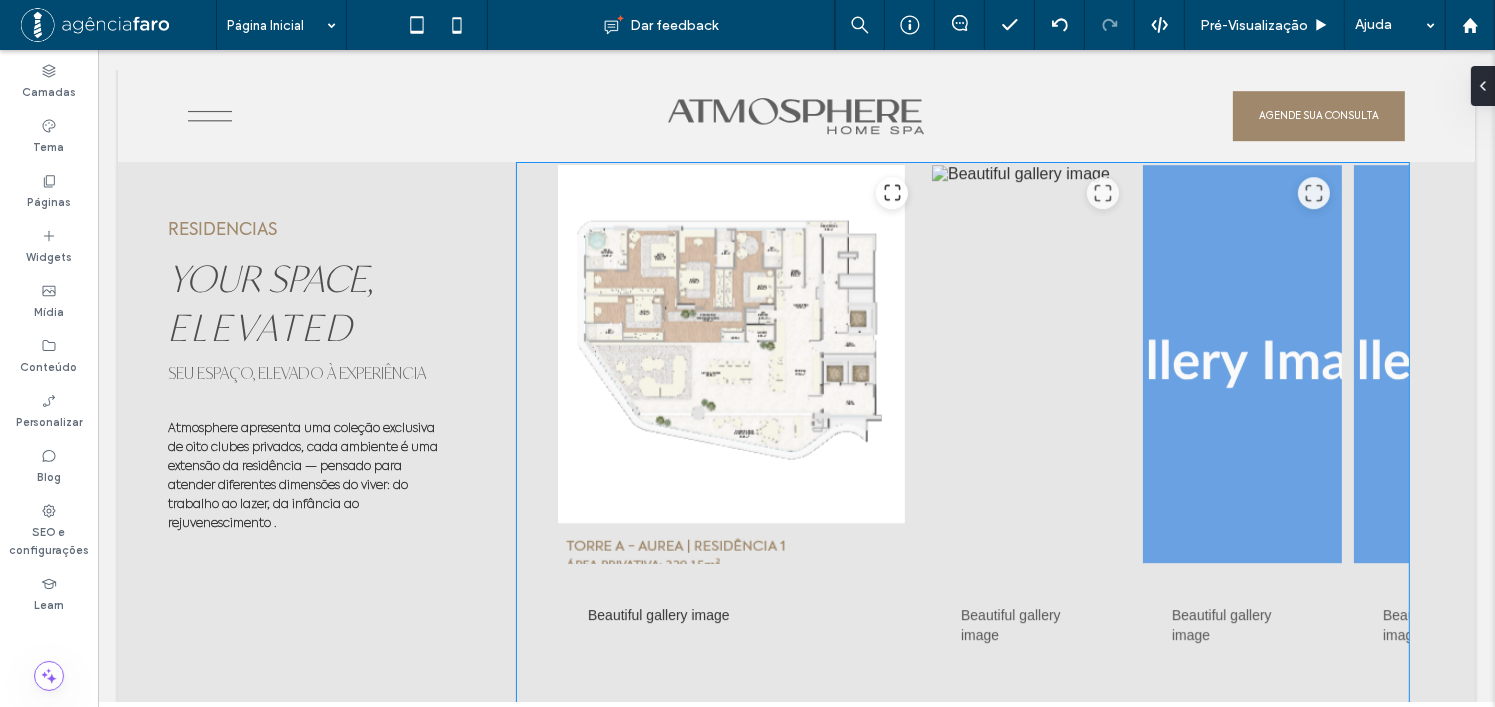 scroll, scrollTop: 6164, scrollLeft: 0, axis: vertical 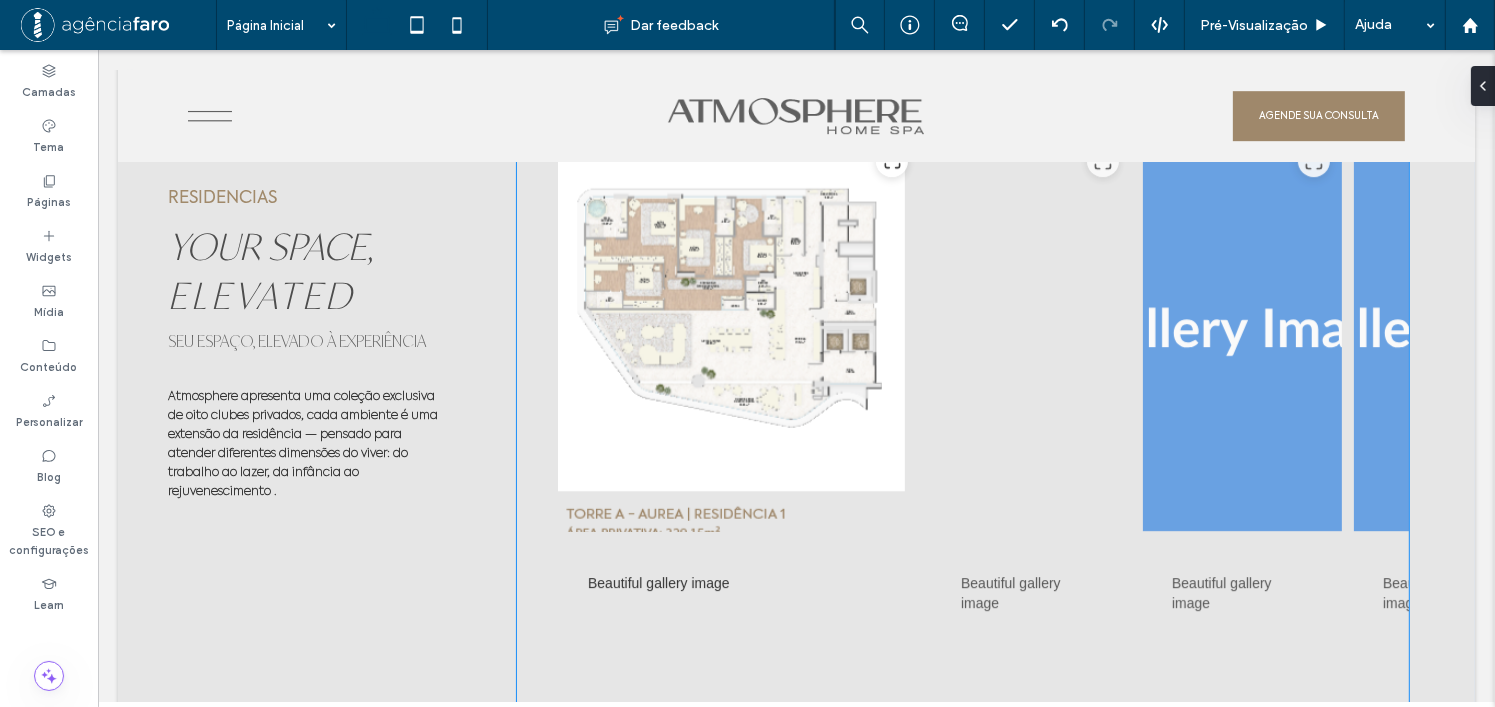 click at bounding box center (738, 332) 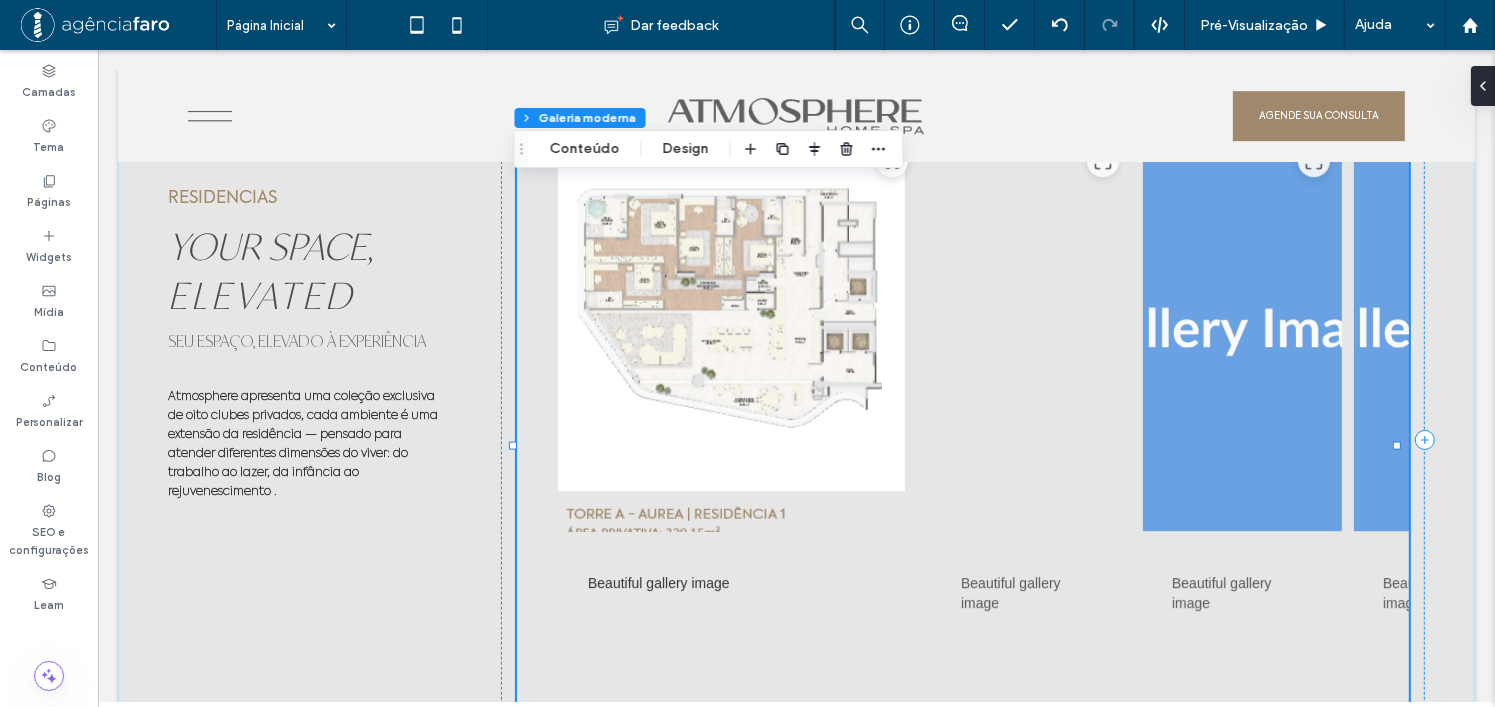 click at bounding box center (738, 332) 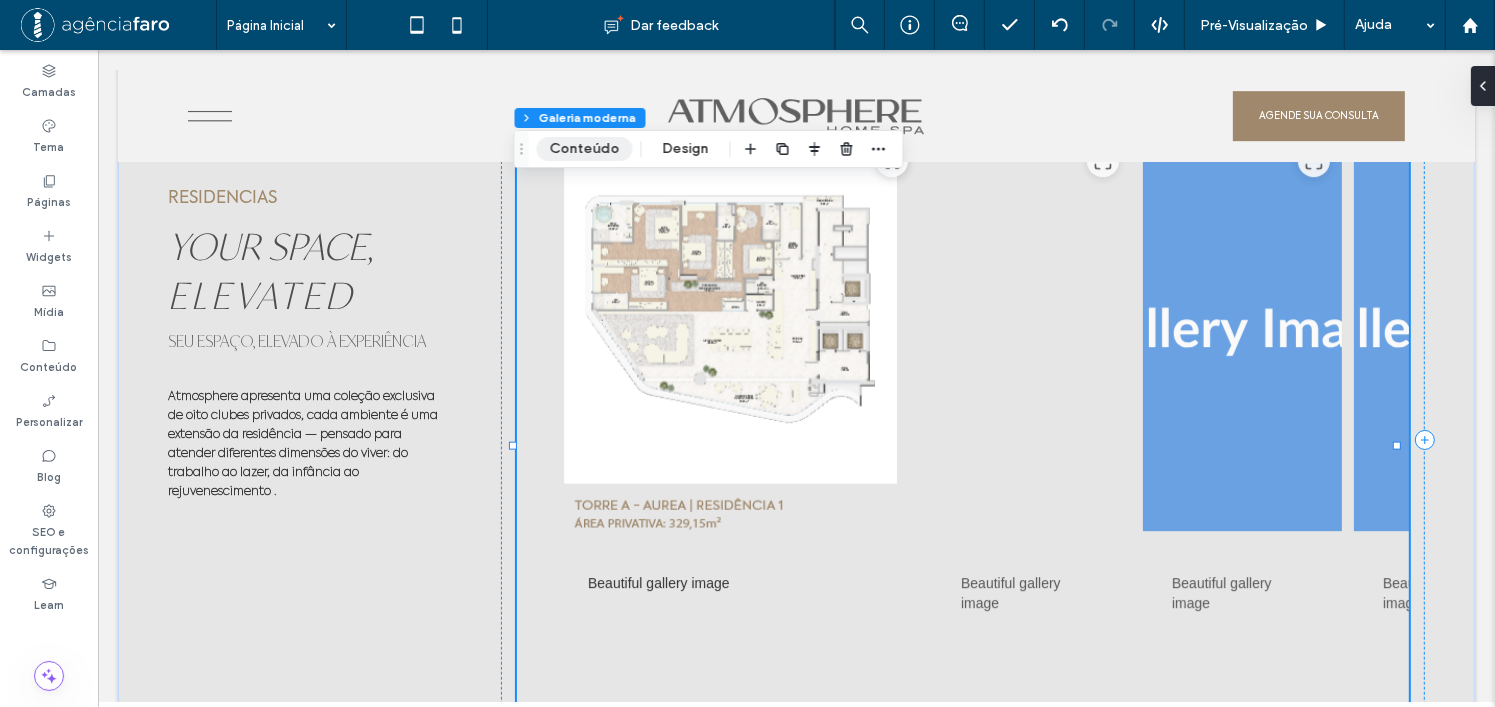 click on "Conteúdo" at bounding box center [585, 149] 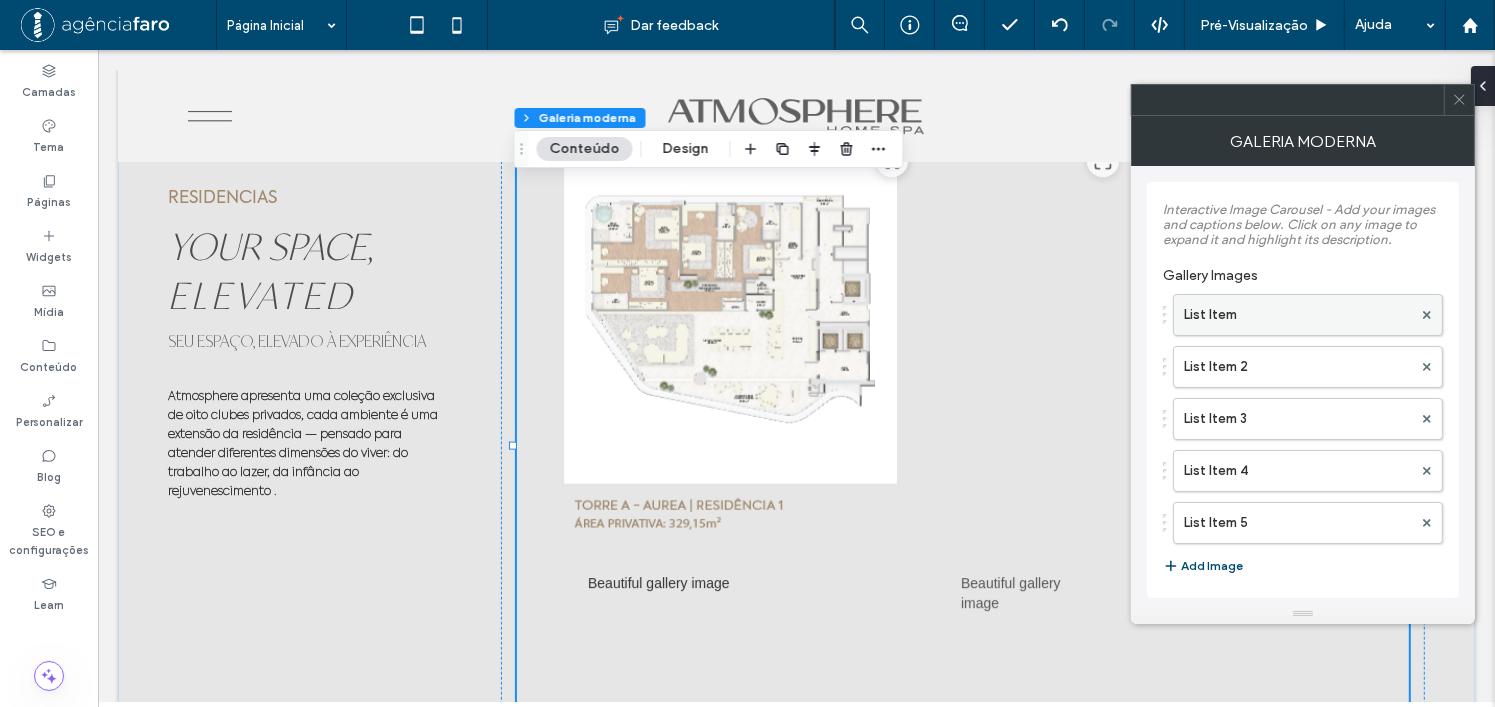 click on "List Item" at bounding box center (1298, 315) 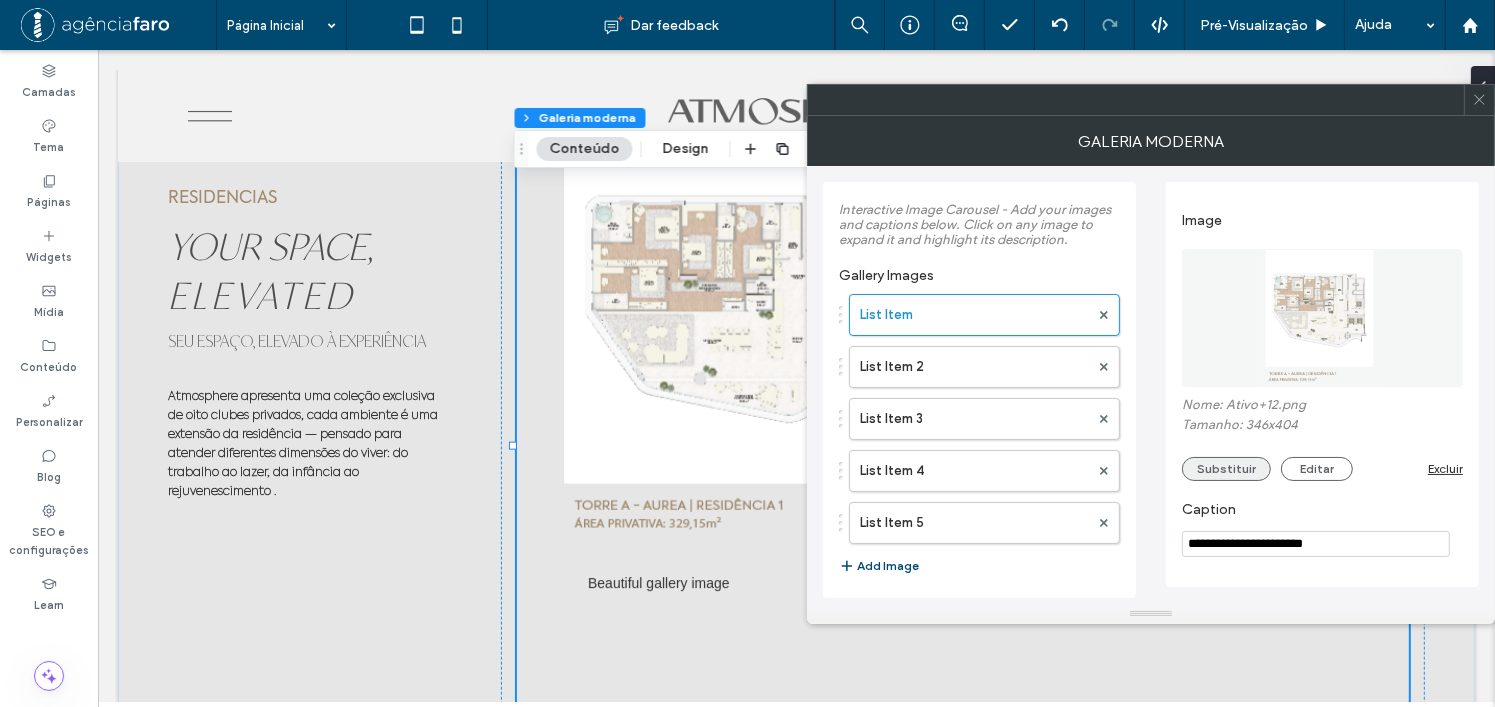 drag, startPoint x: 1224, startPoint y: 473, endPoint x: 1209, endPoint y: 468, distance: 15.811388 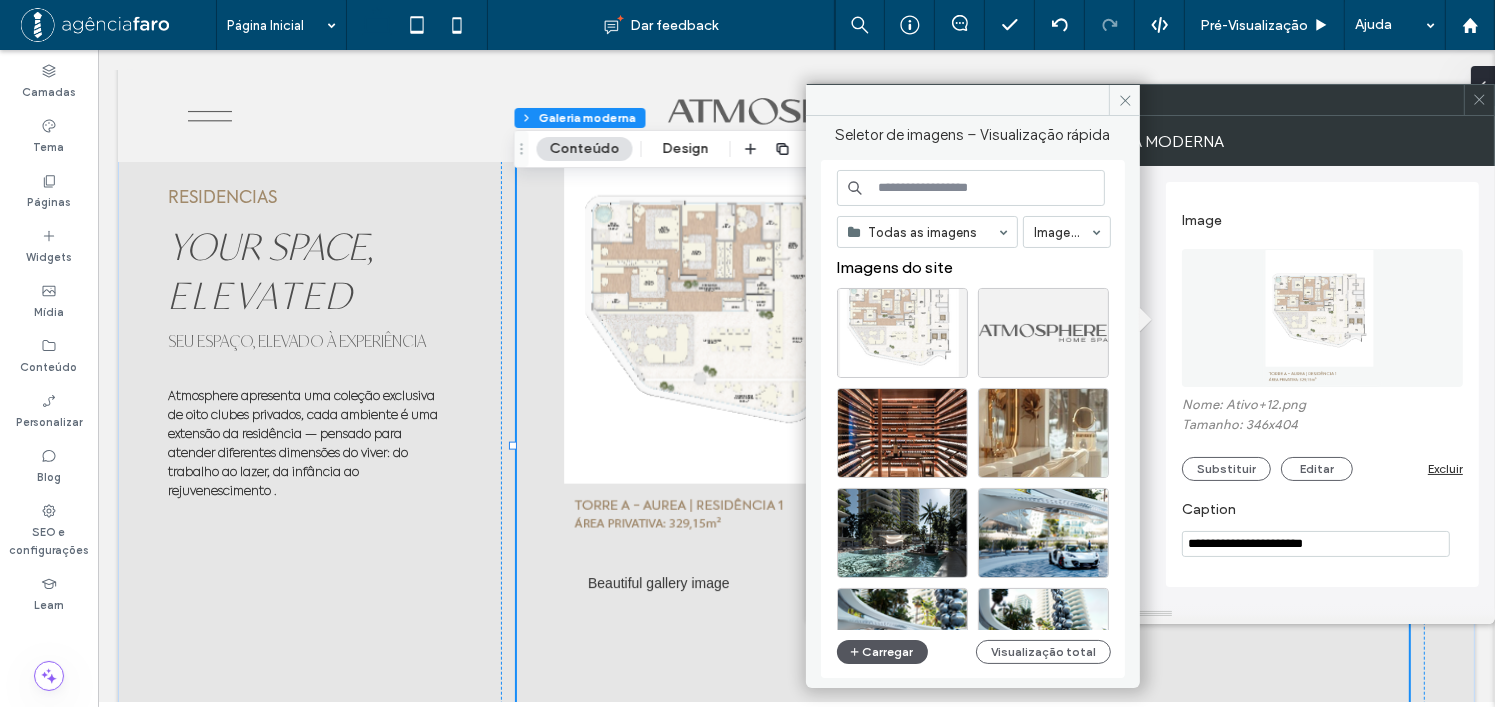 click at bounding box center [856, 652] 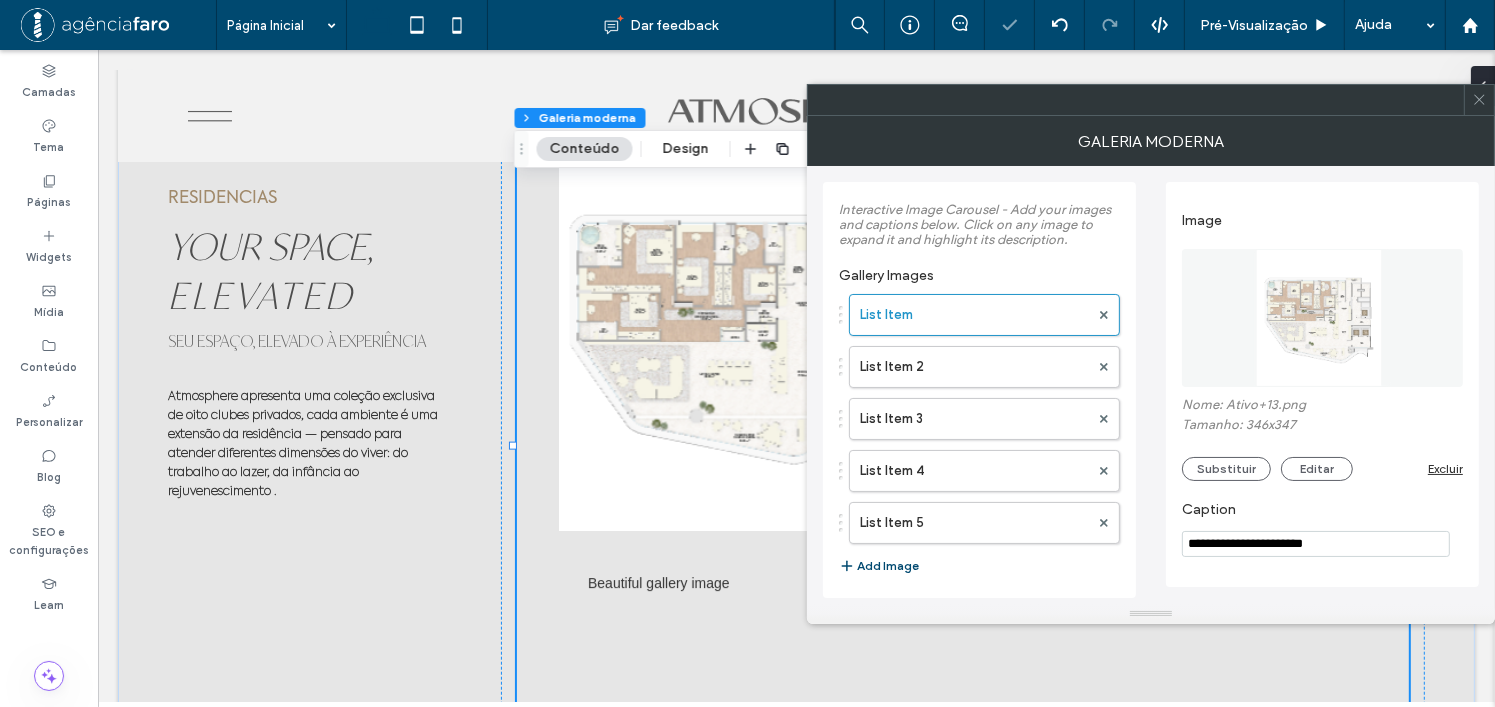 click 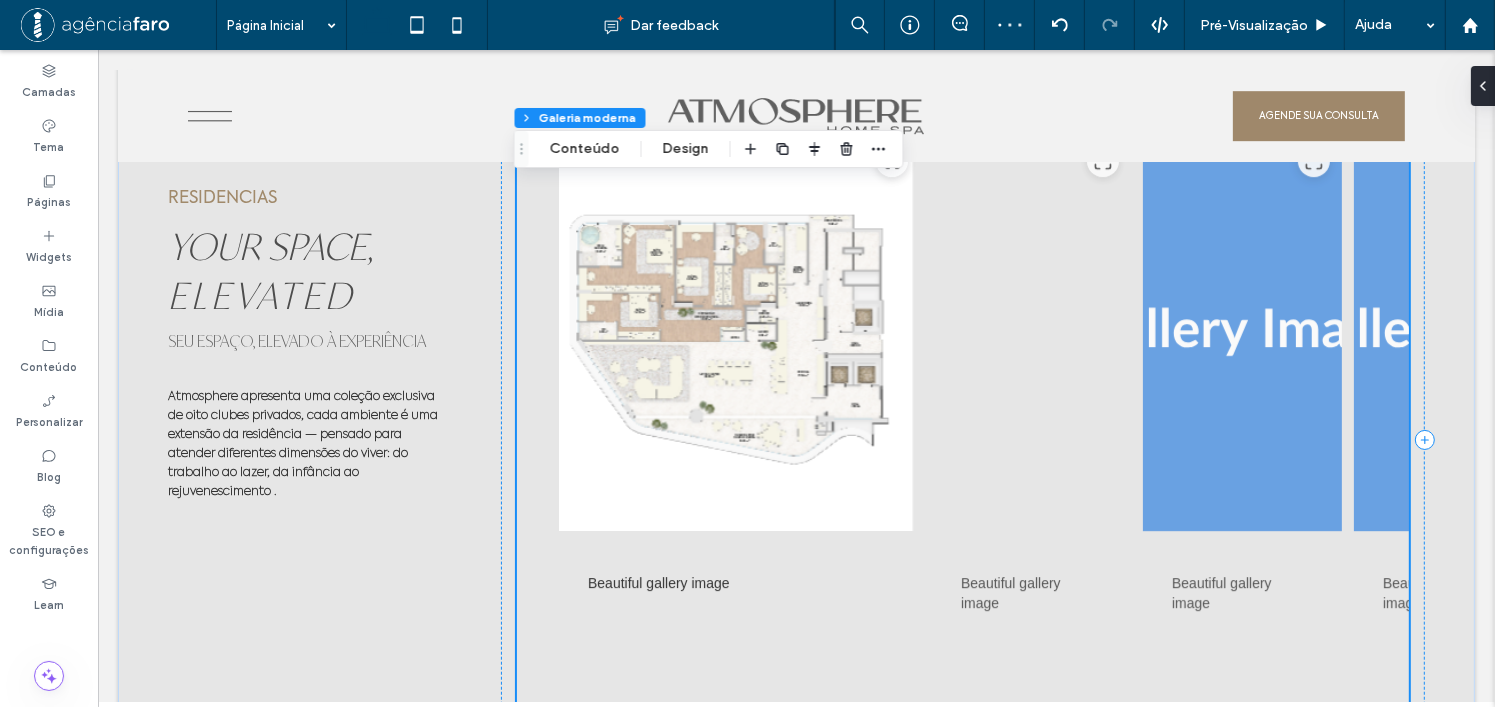 scroll, scrollTop: 6064, scrollLeft: 0, axis: vertical 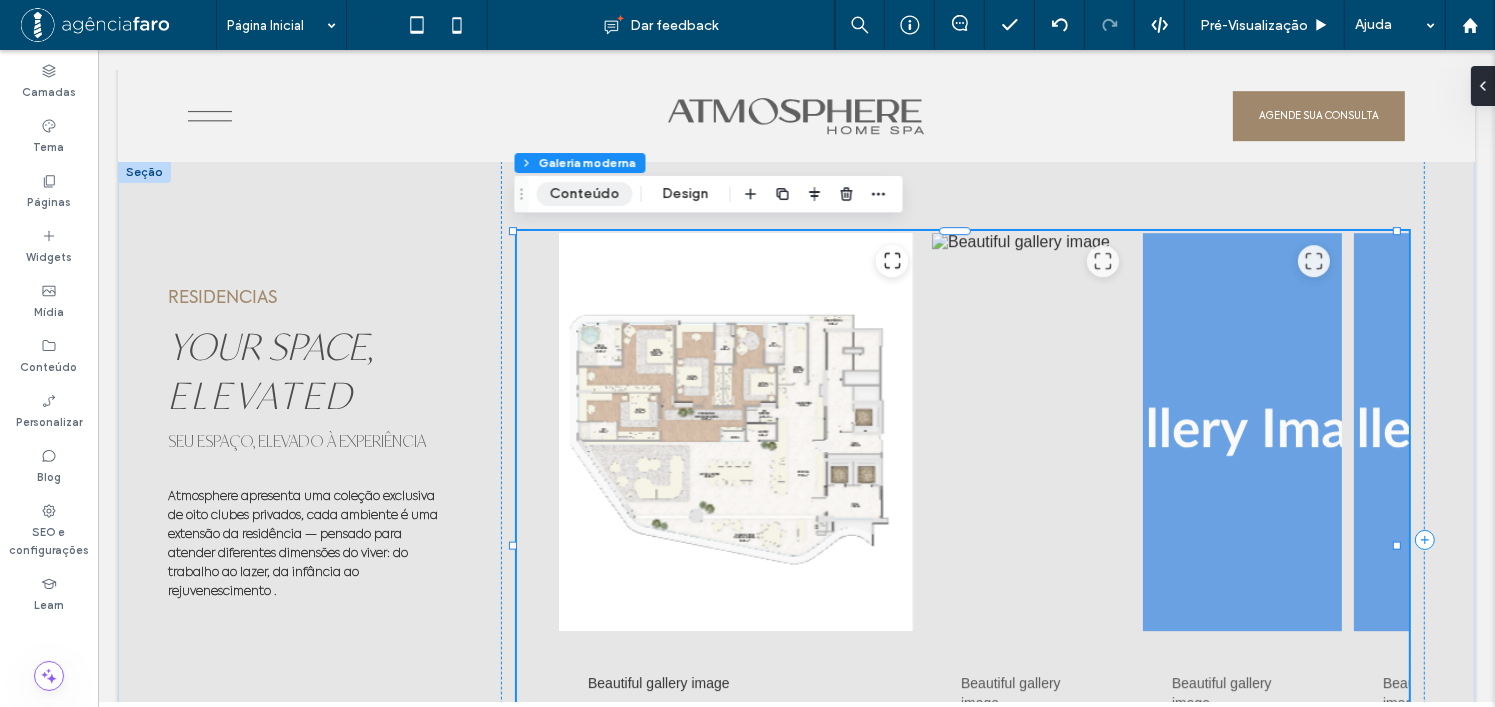 click on "Conteúdo" at bounding box center (585, 194) 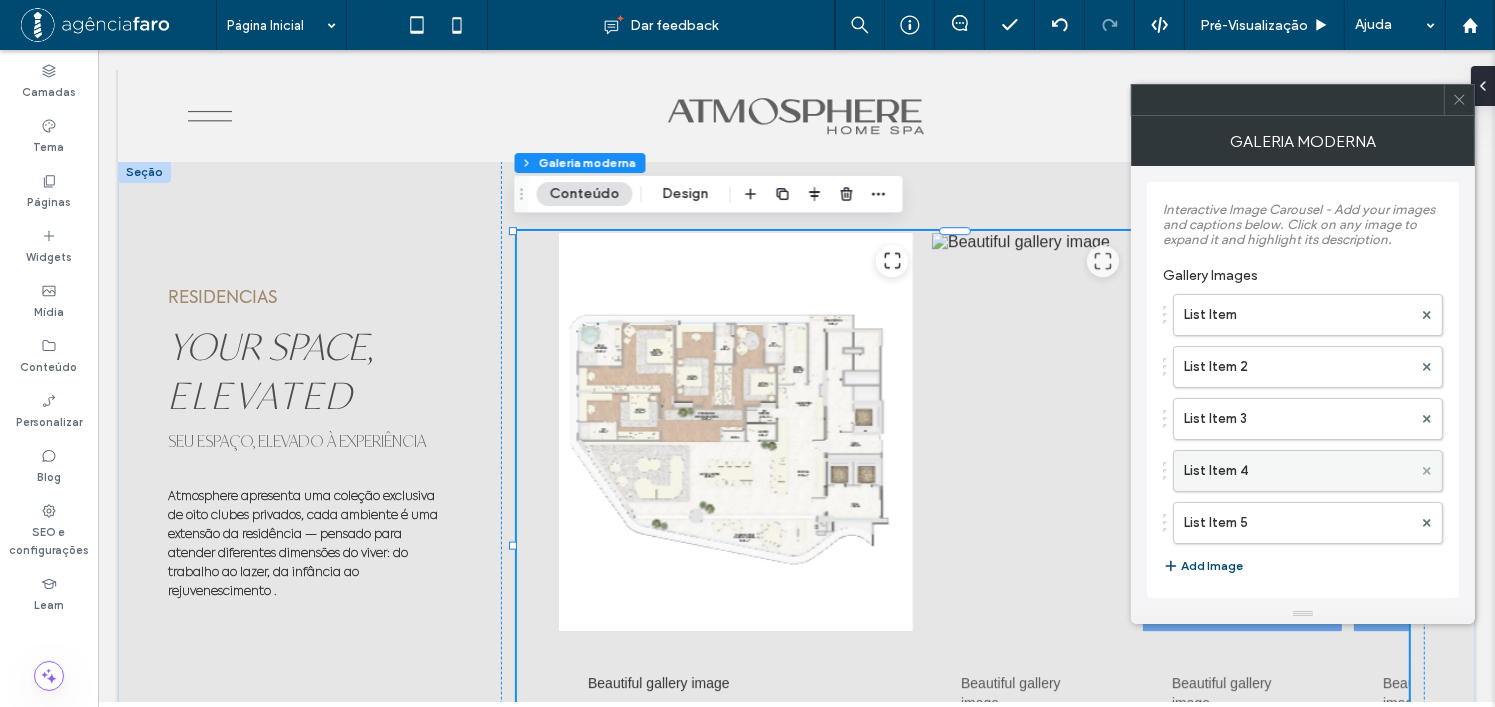 click at bounding box center (1427, 471) 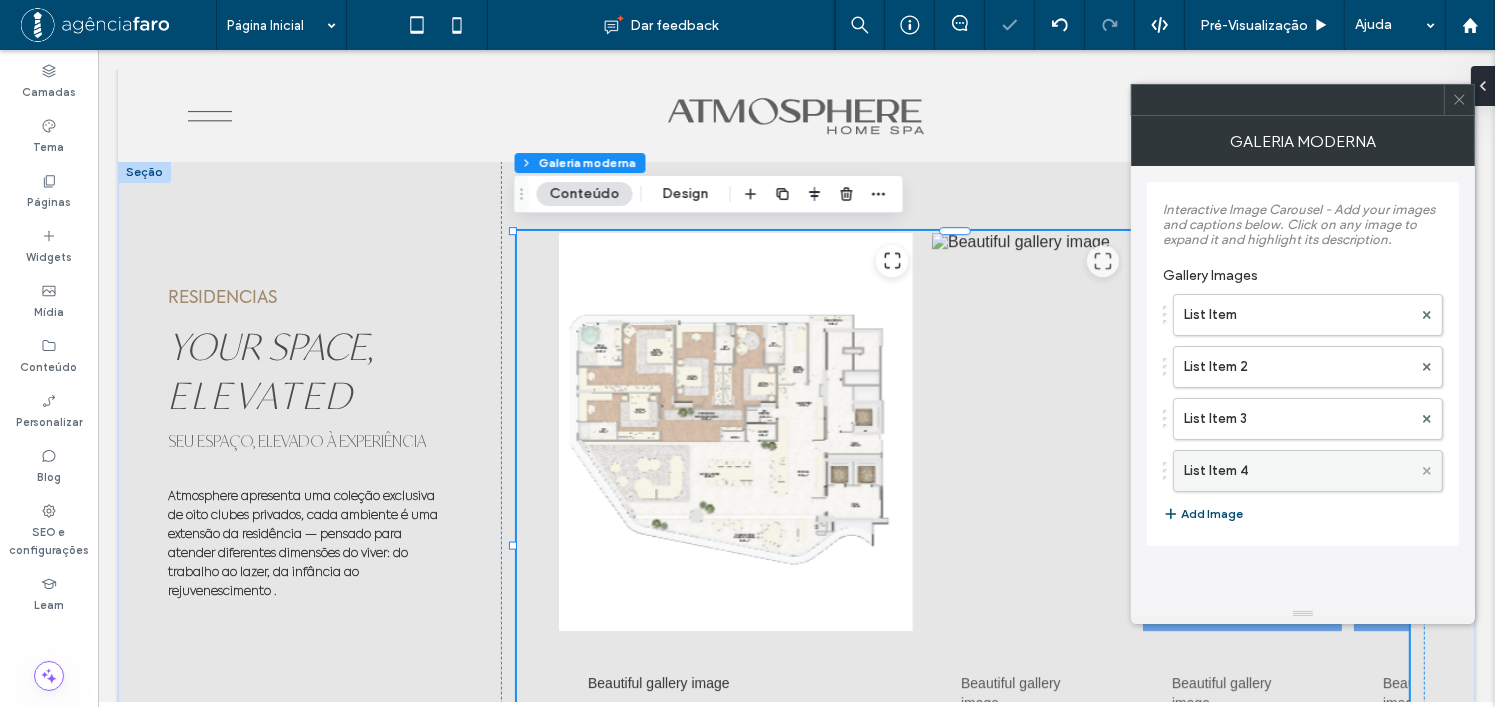 click 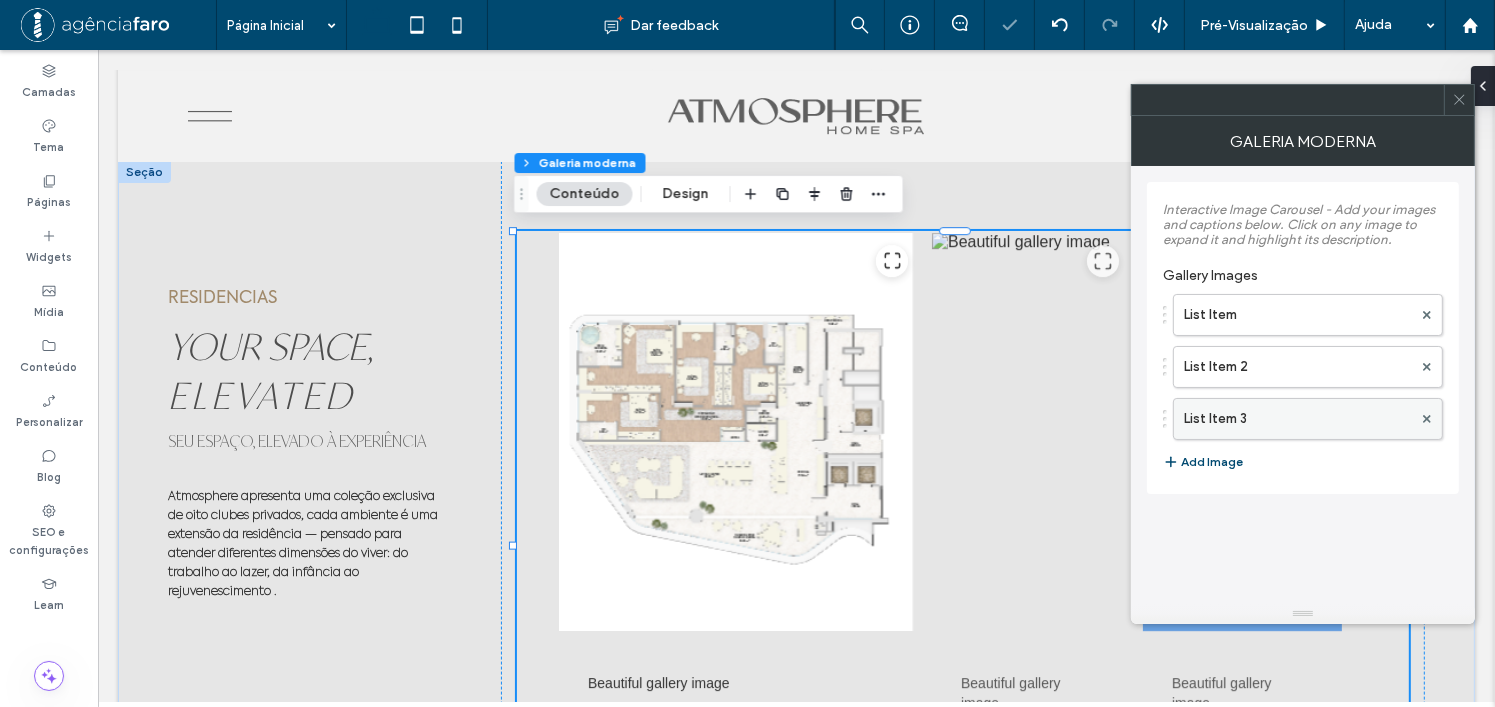 click on "List Item 3" at bounding box center (1298, 419) 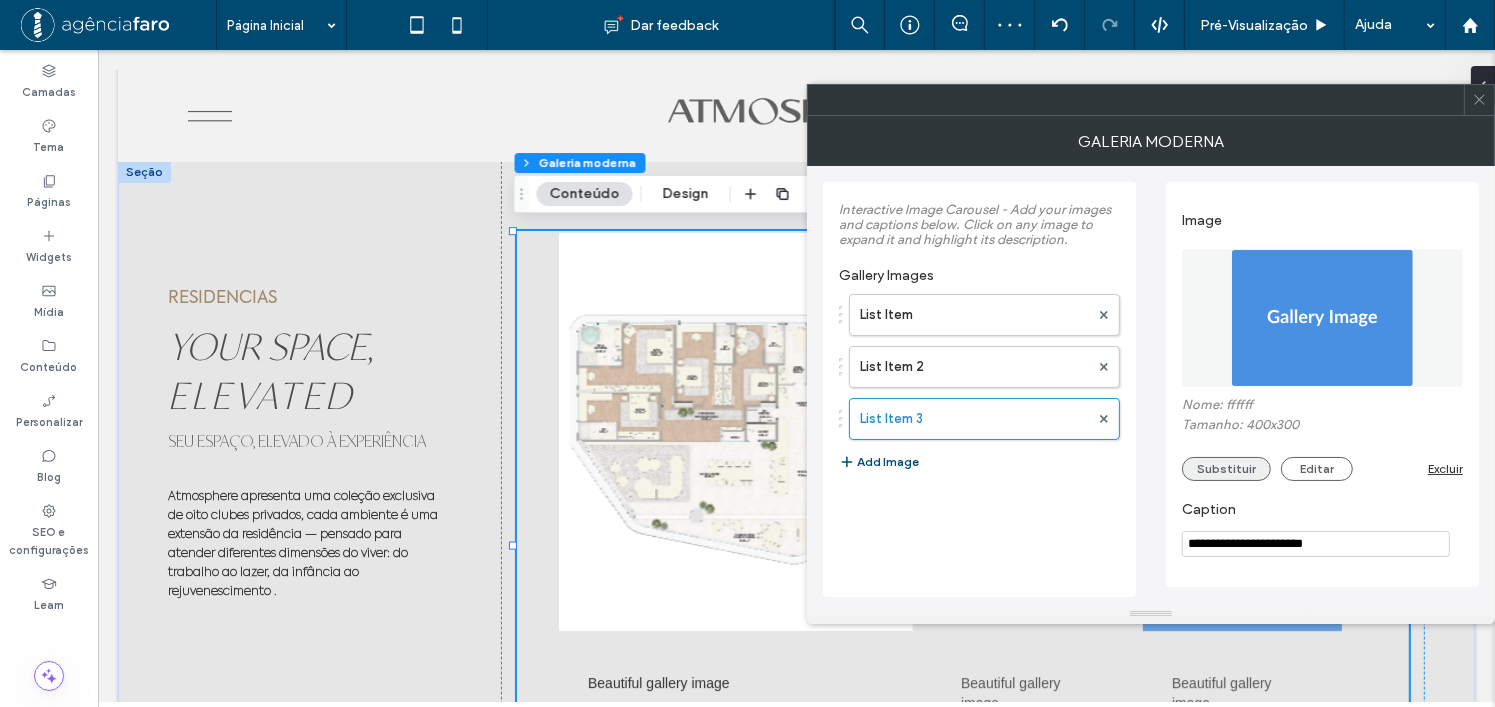 click on "Substituir" at bounding box center (1226, 469) 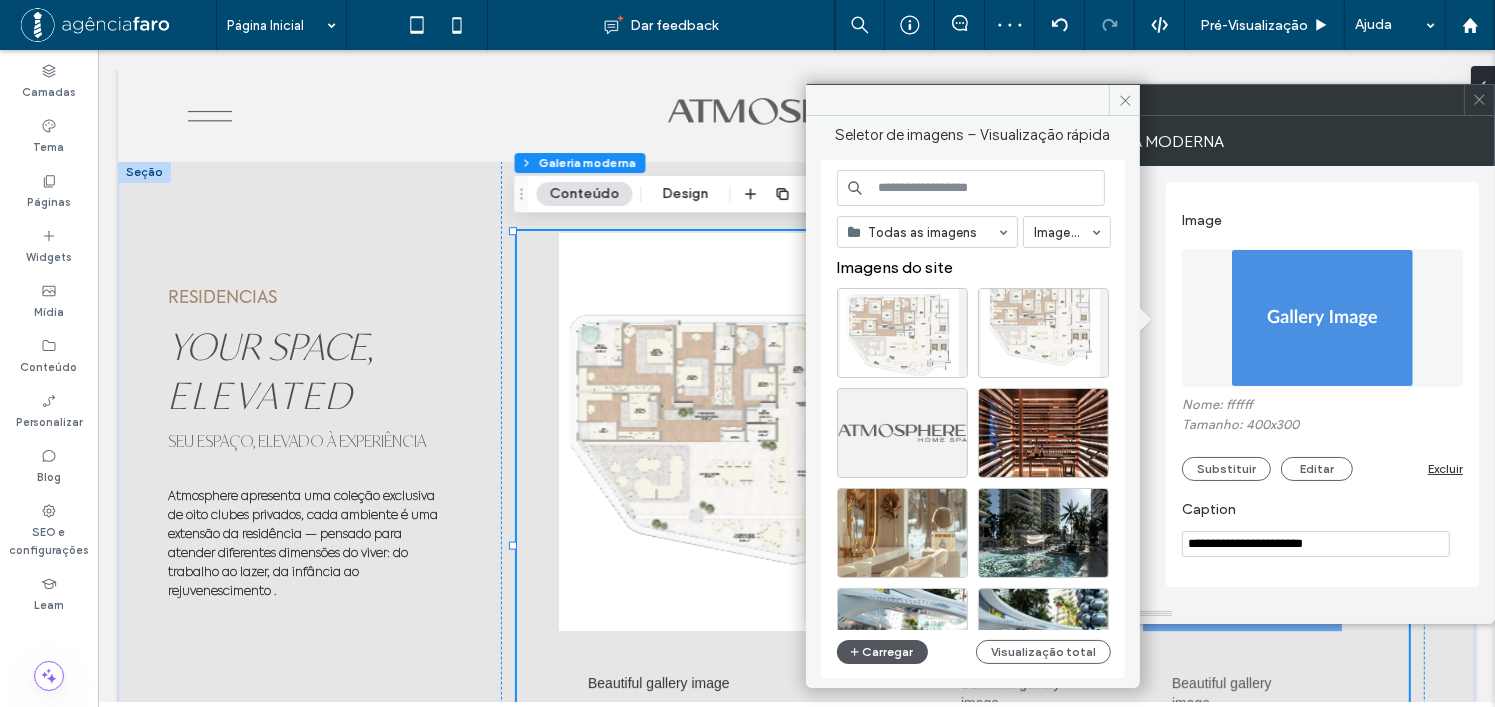 click on "Carregar" at bounding box center [882, 652] 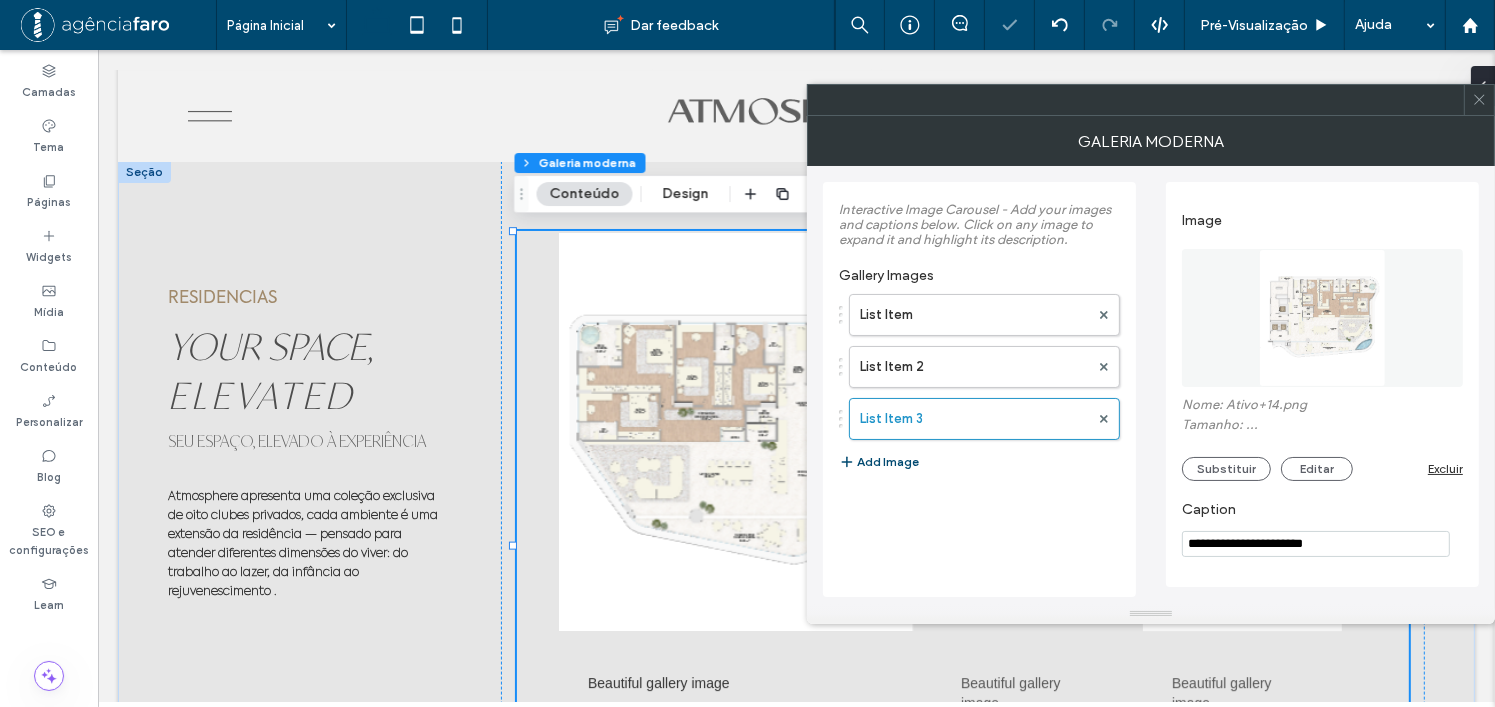 click 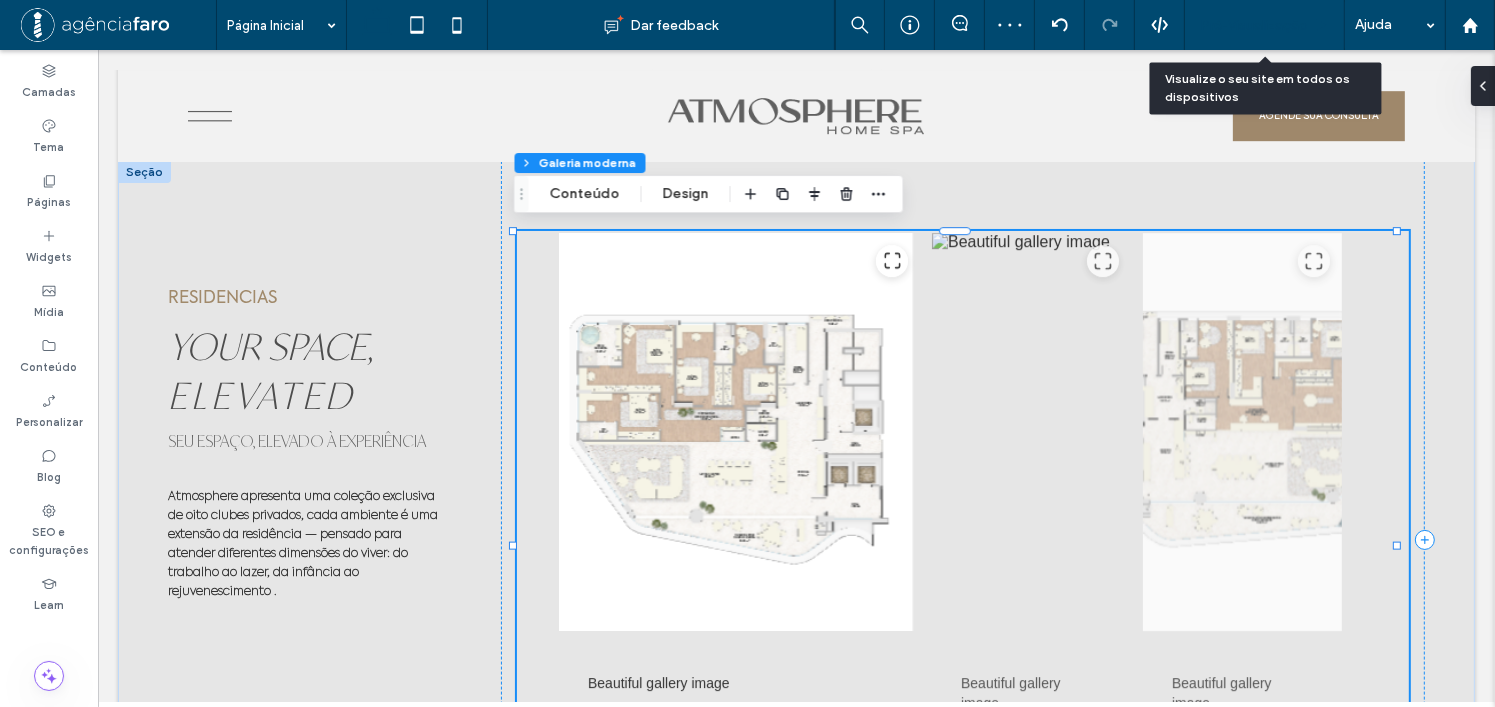 click on "Pré-Visualizaçāo" at bounding box center [1254, 25] 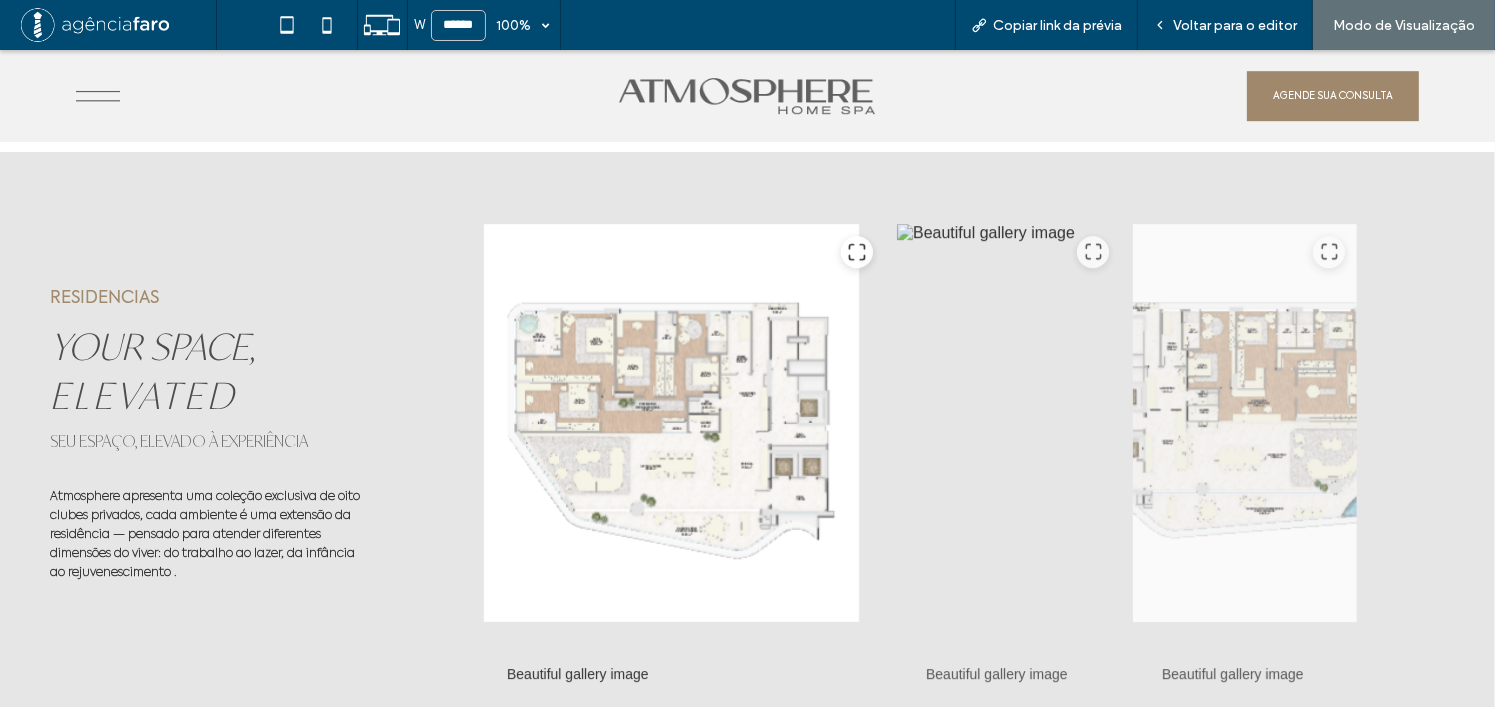 scroll, scrollTop: 6087, scrollLeft: 0, axis: vertical 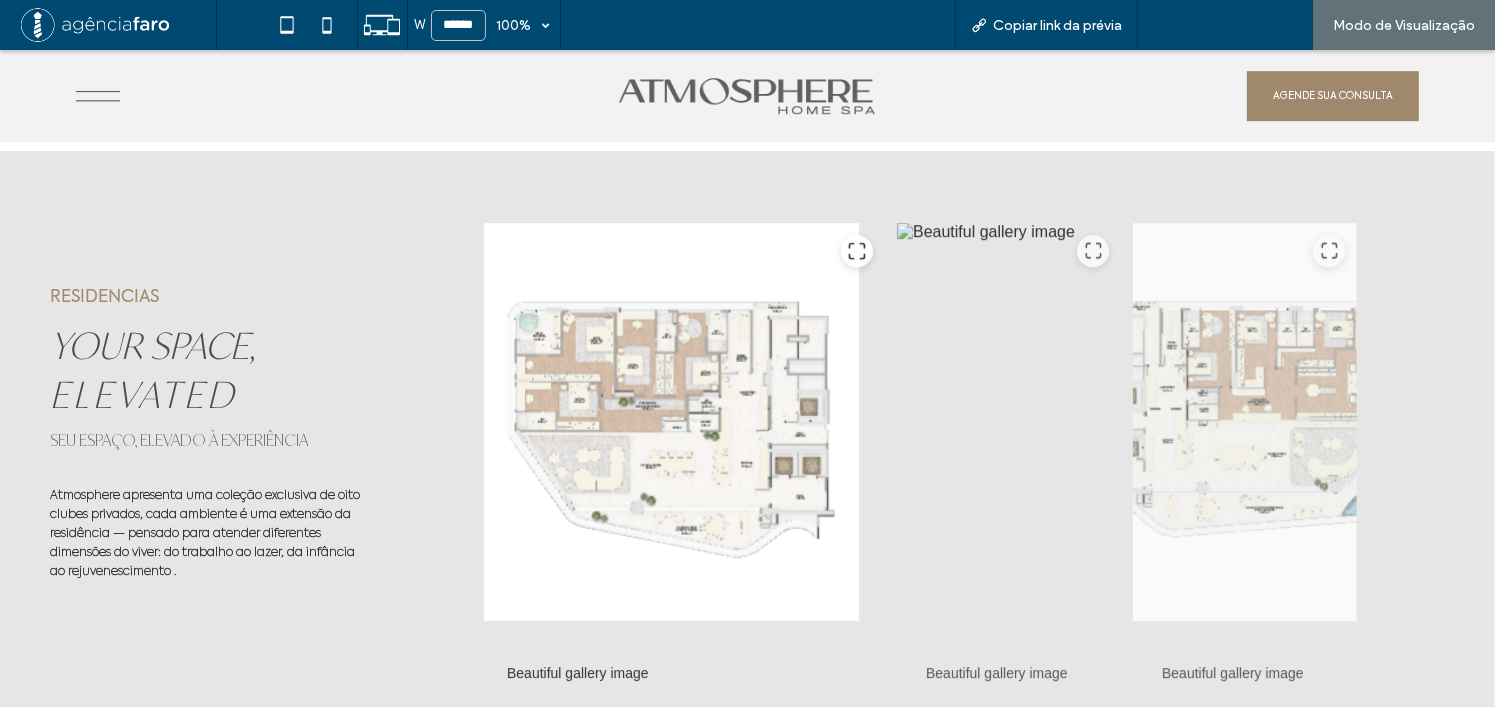 click on "Voltar para o editor" at bounding box center (1235, 25) 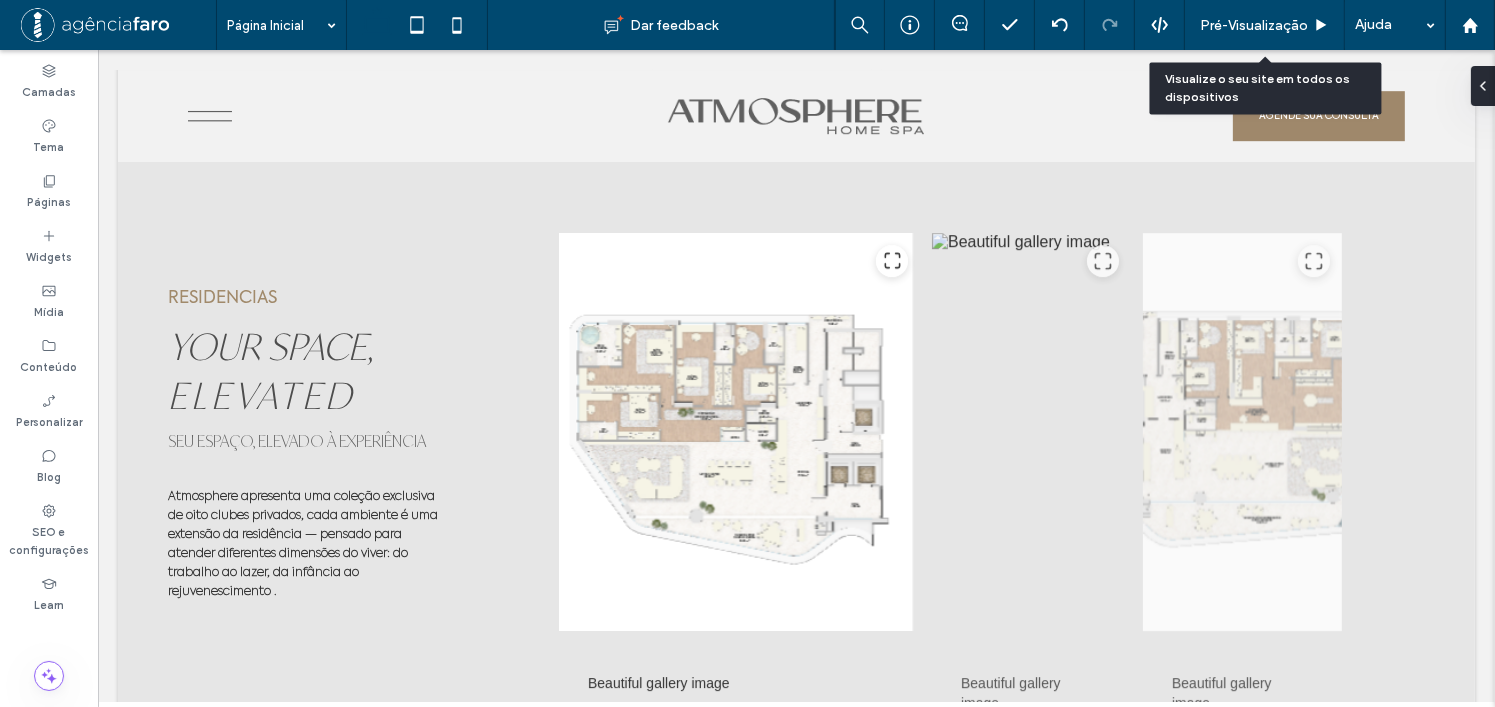 scroll, scrollTop: 6064, scrollLeft: 0, axis: vertical 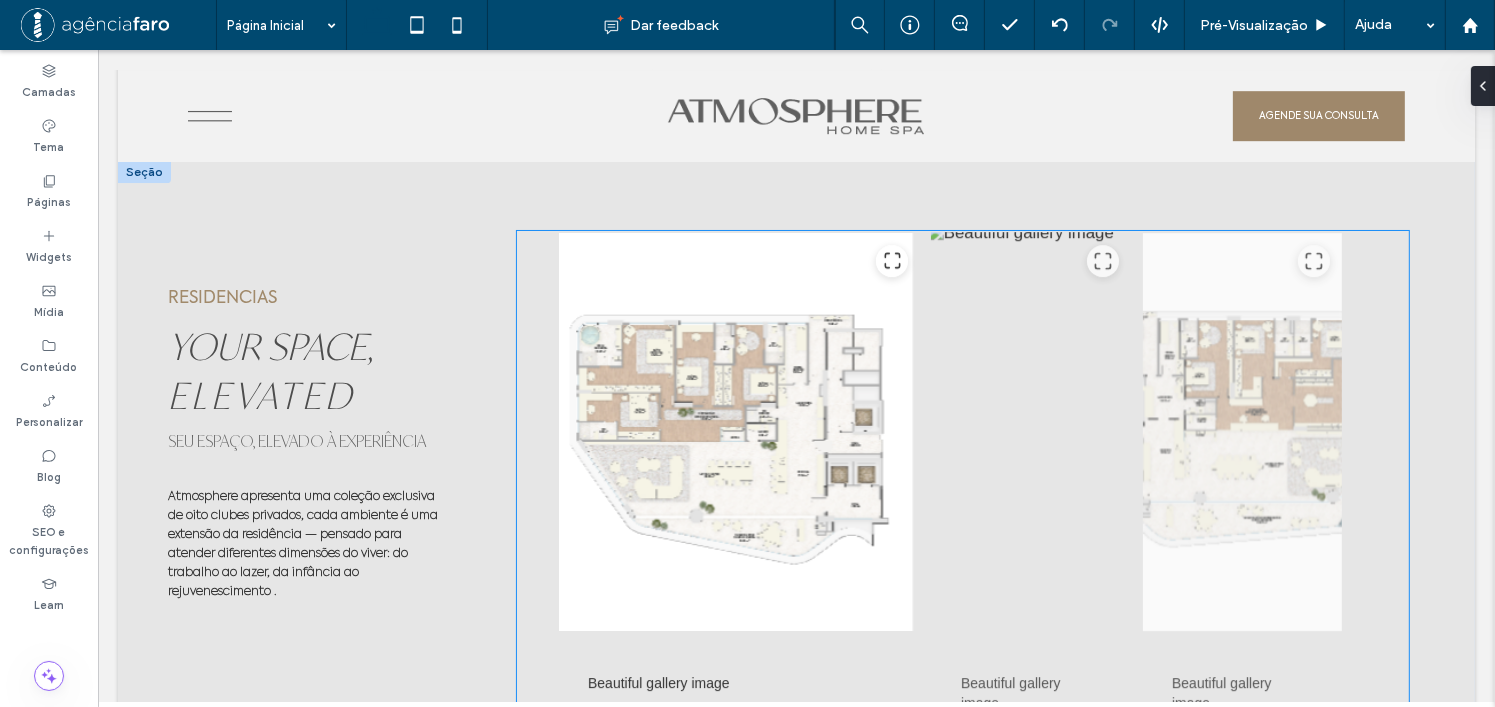 click at bounding box center [1030, 432] 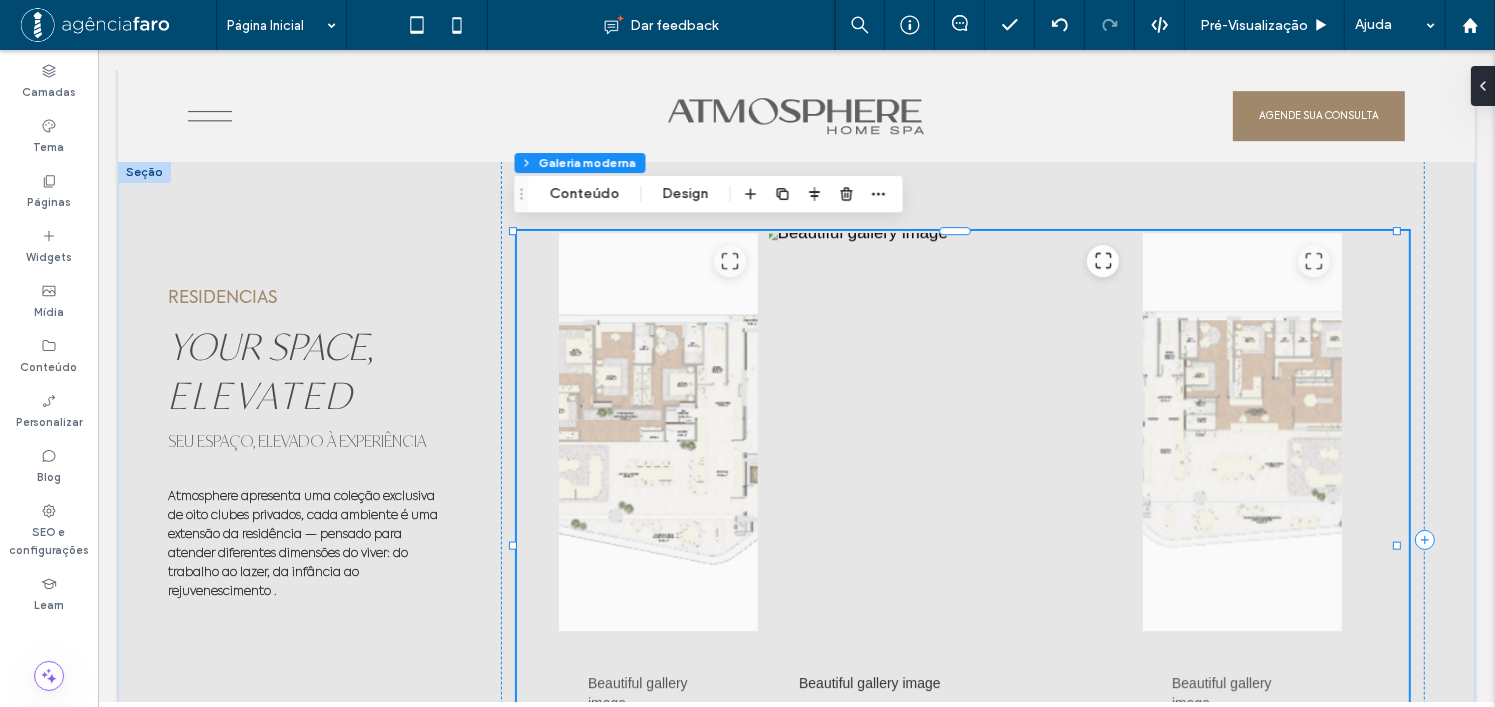 type on "*" 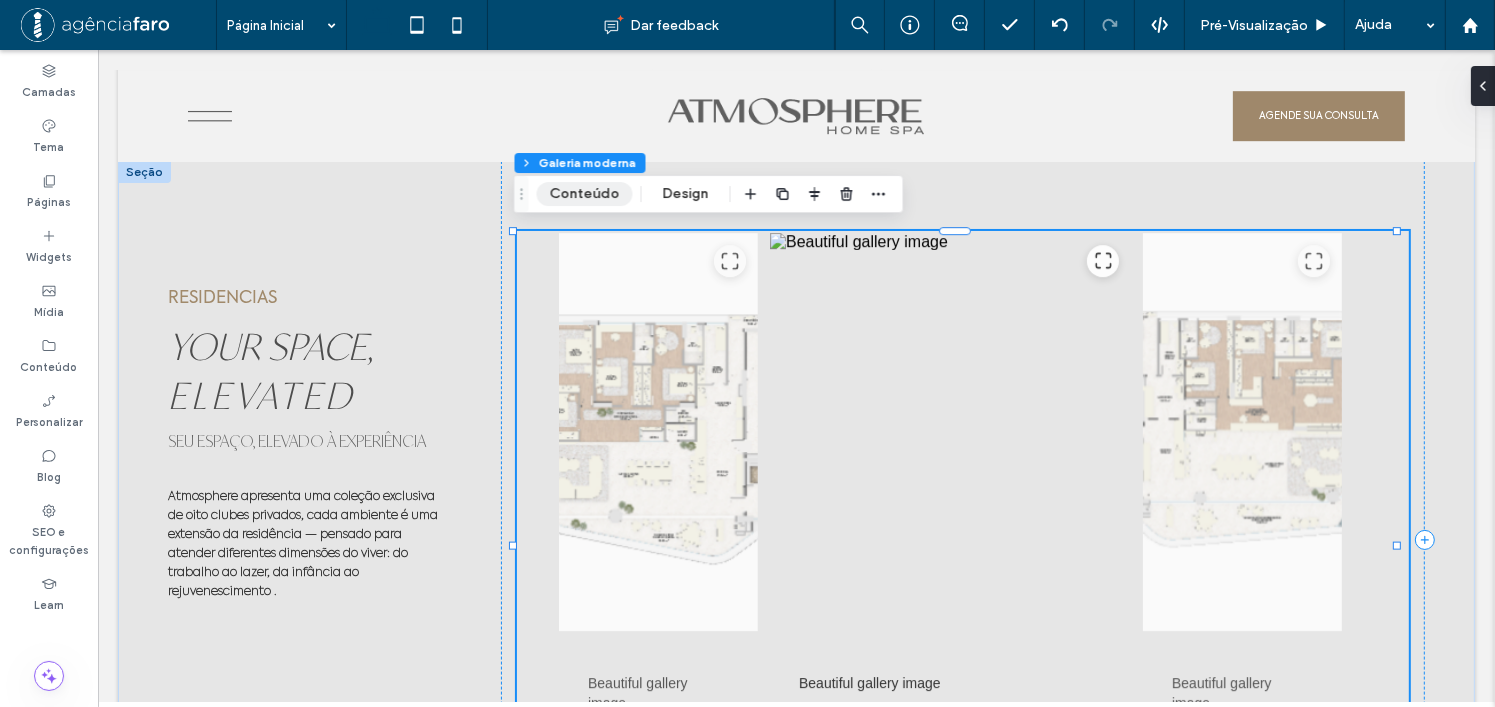 click on "Conteúdo" at bounding box center [585, 194] 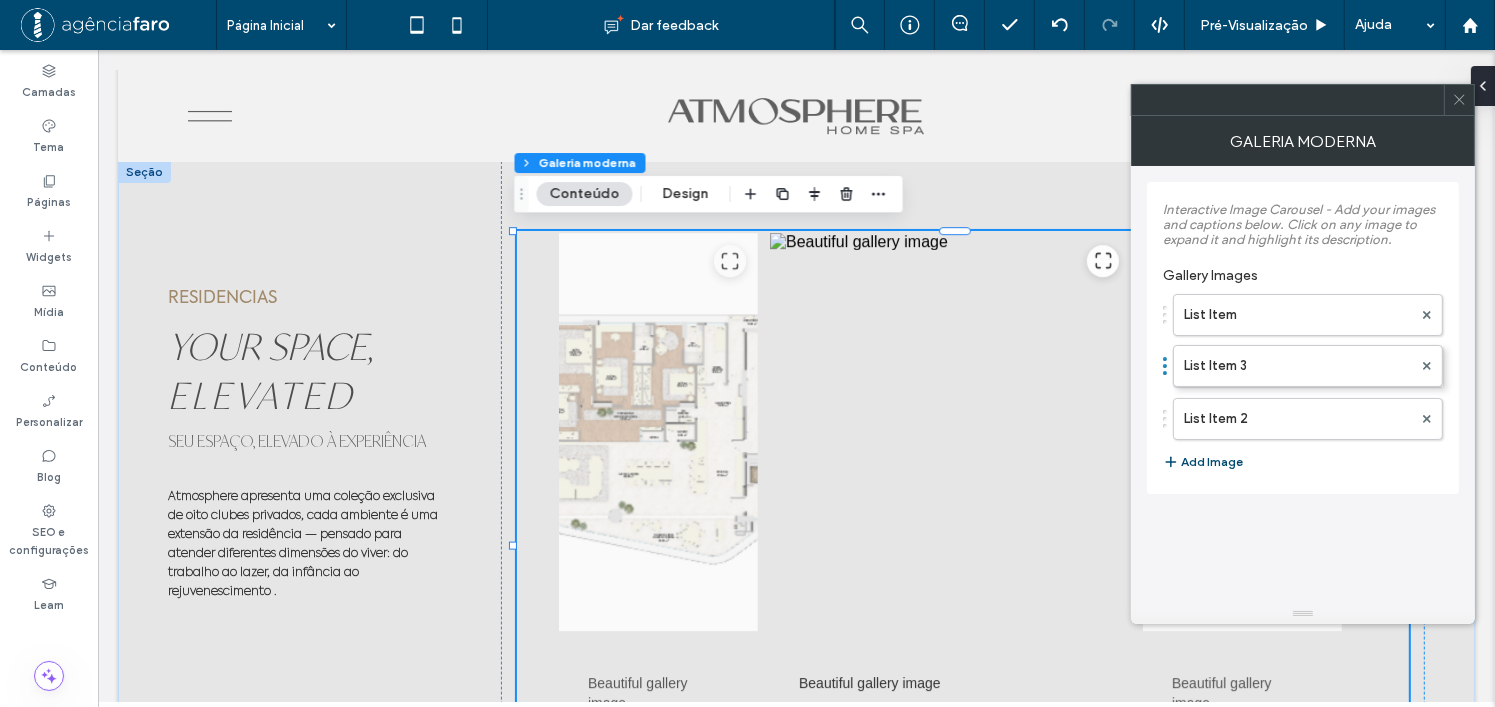 drag, startPoint x: 1261, startPoint y: 413, endPoint x: 1254, endPoint y: 345, distance: 68.359344 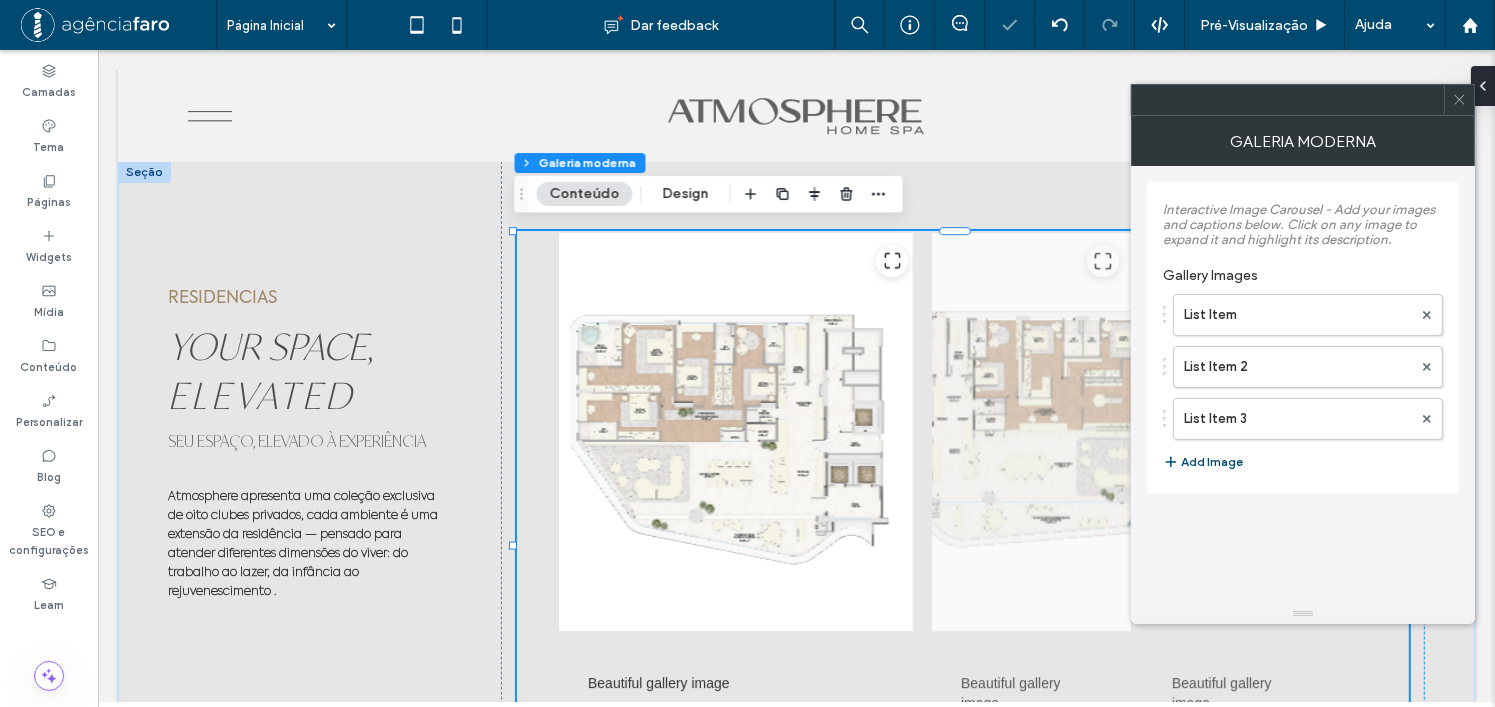 click 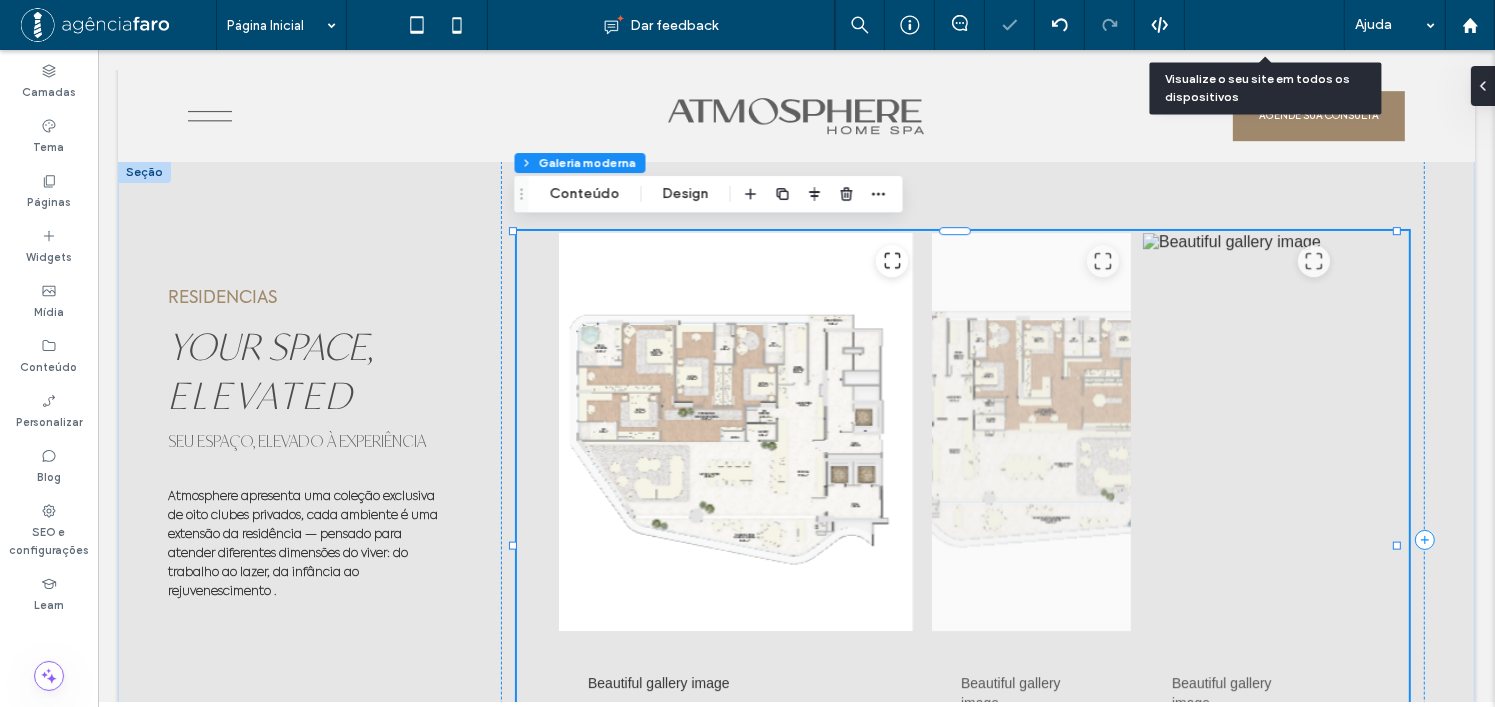 click on "Pré-Visualizaçāo" at bounding box center [1254, 25] 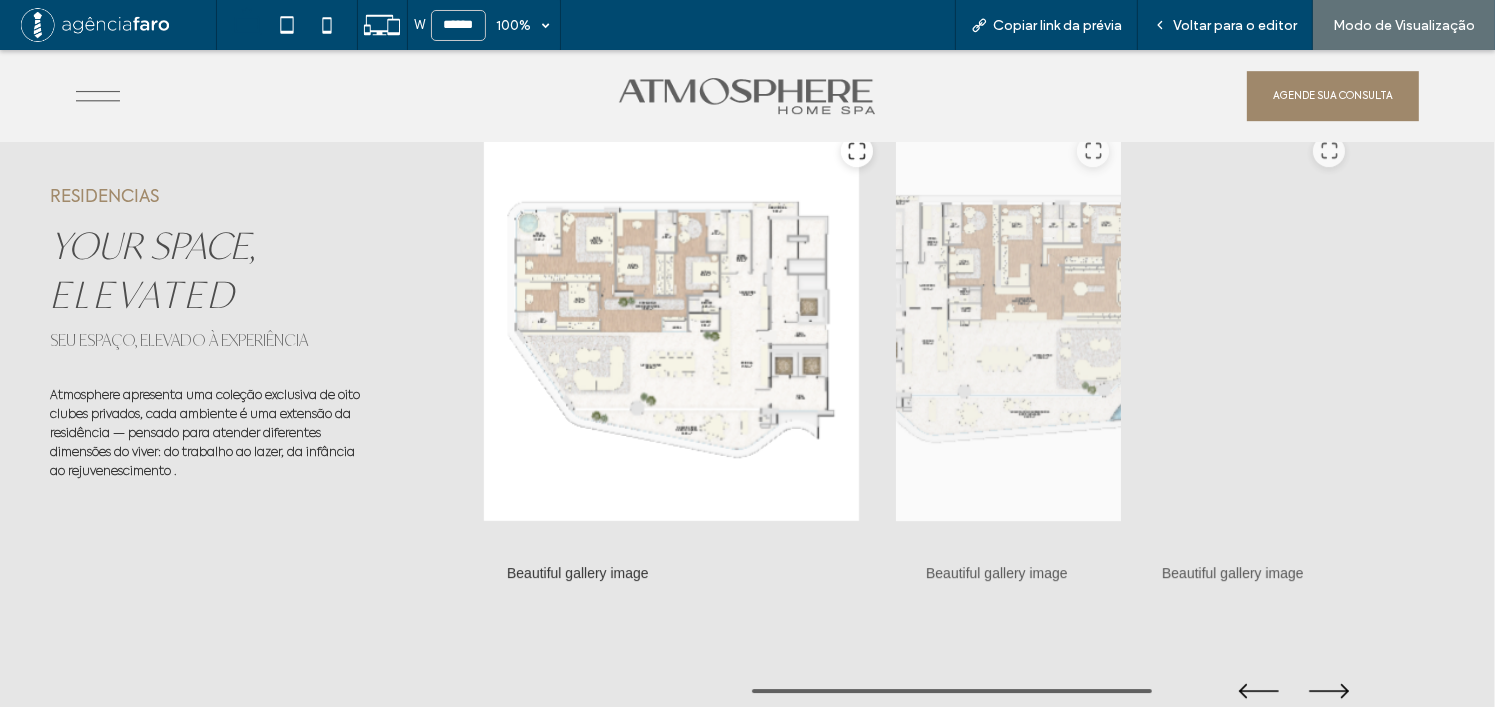 click at bounding box center (1009, 322) 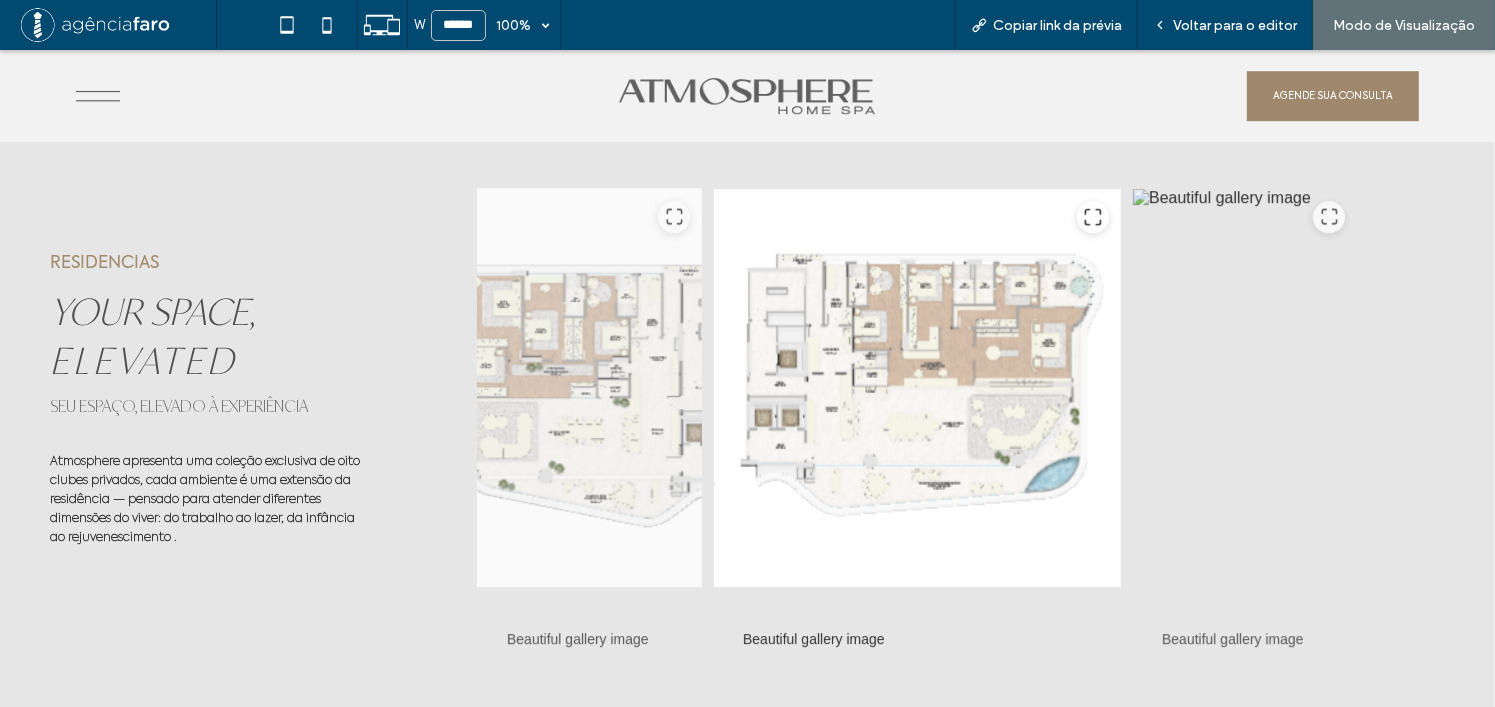 scroll, scrollTop: 6087, scrollLeft: 0, axis: vertical 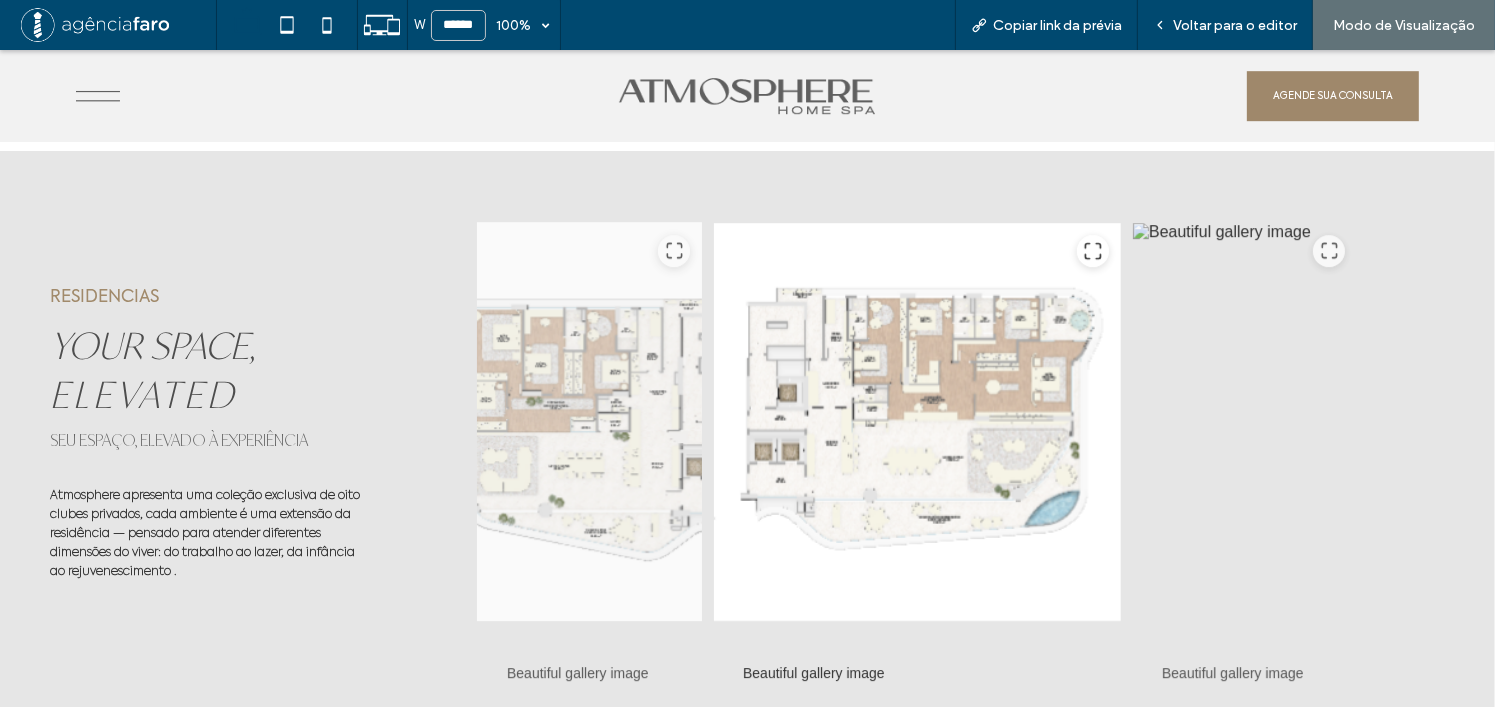 click at bounding box center (590, 422) 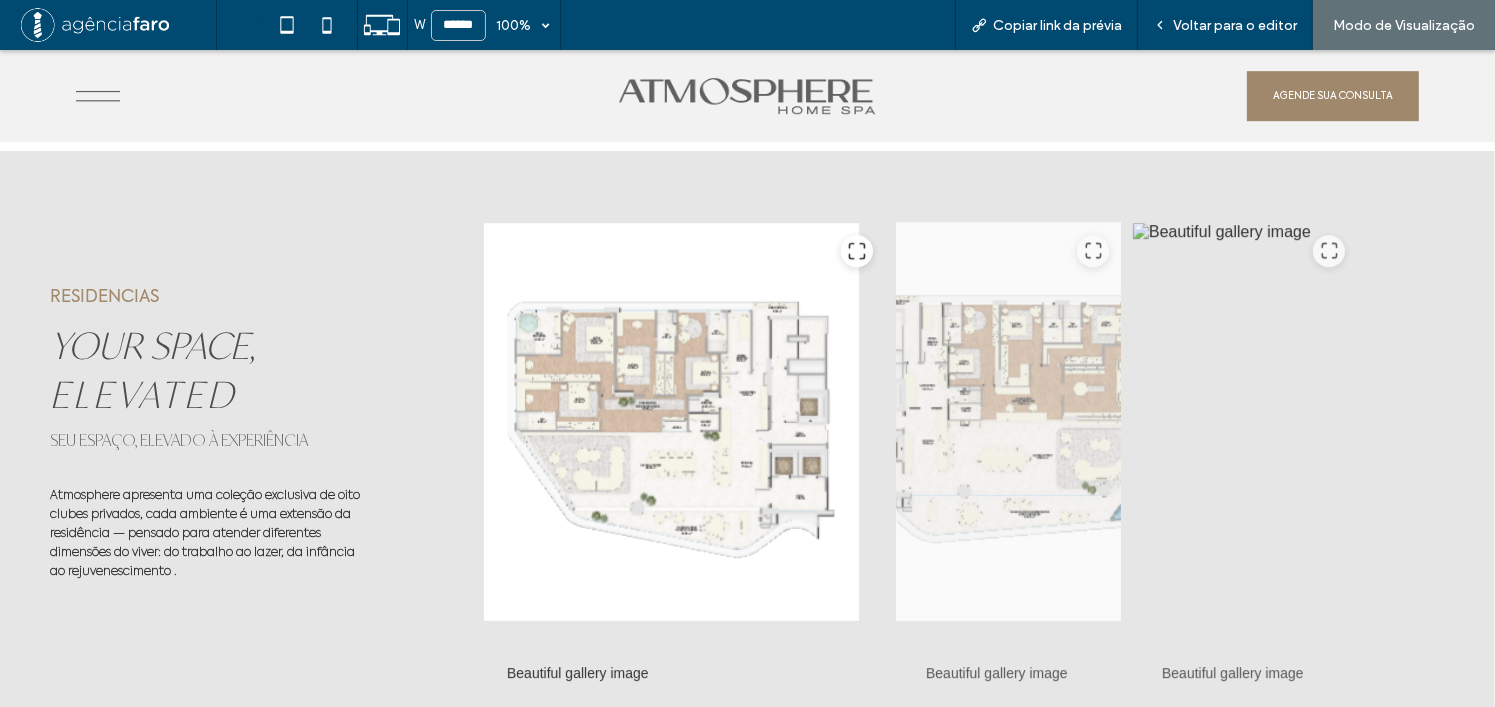 click at bounding box center [1009, 422] 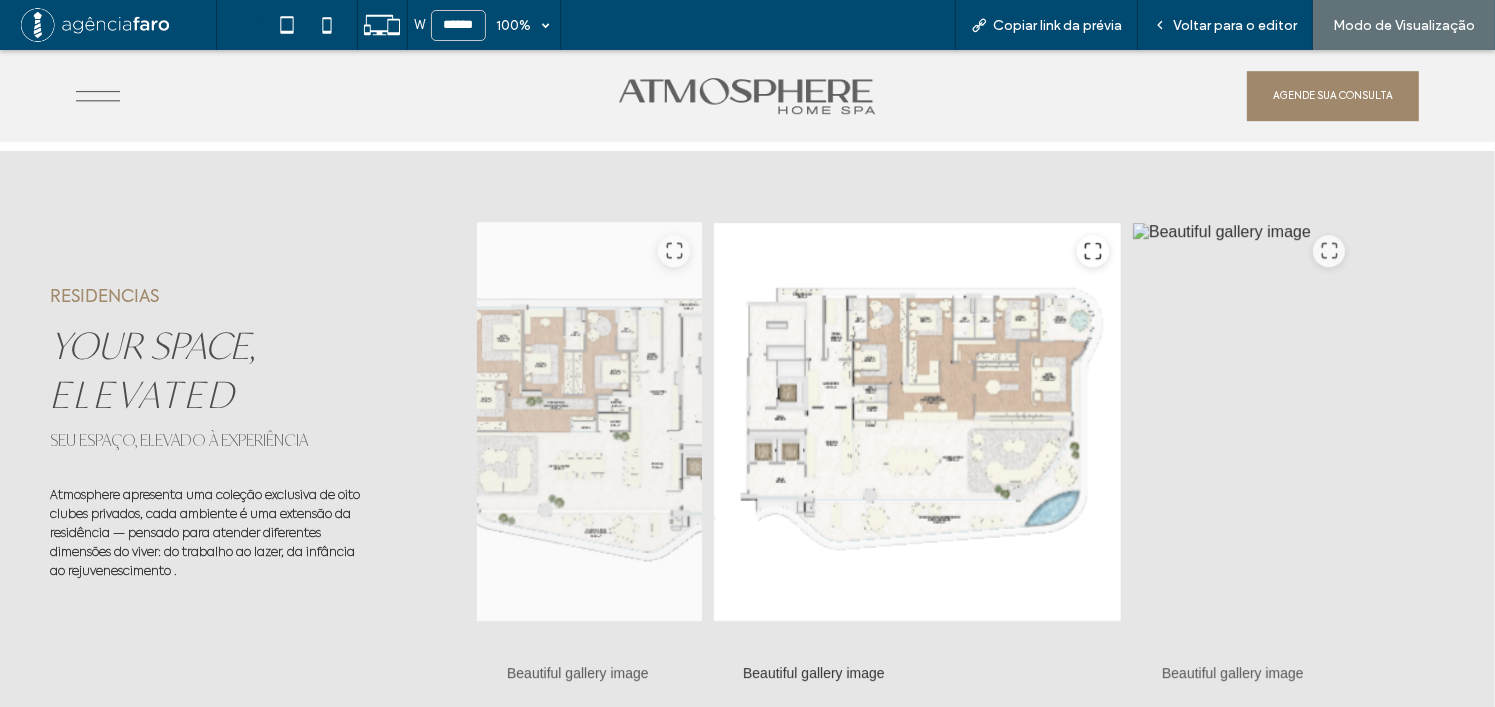 click at bounding box center [590, 422] 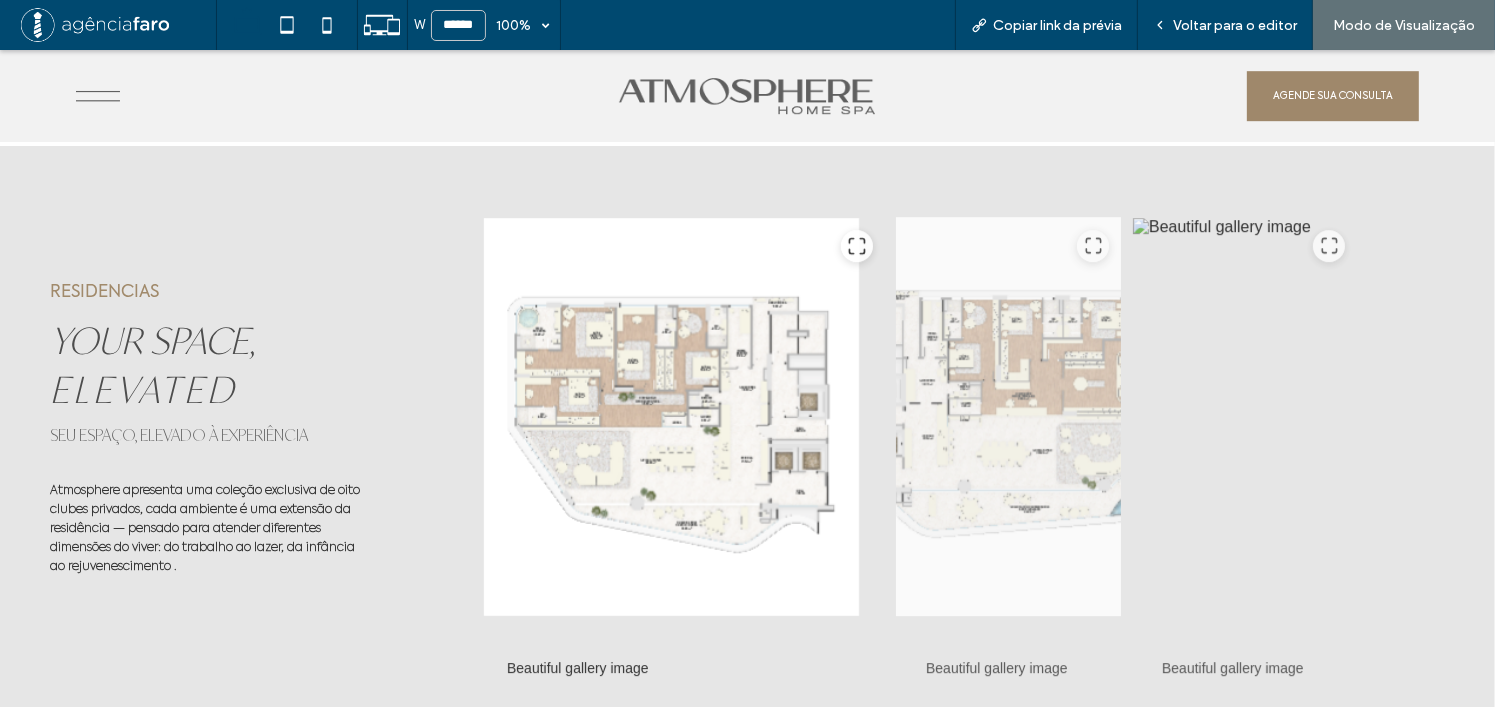 scroll, scrollTop: 6187, scrollLeft: 0, axis: vertical 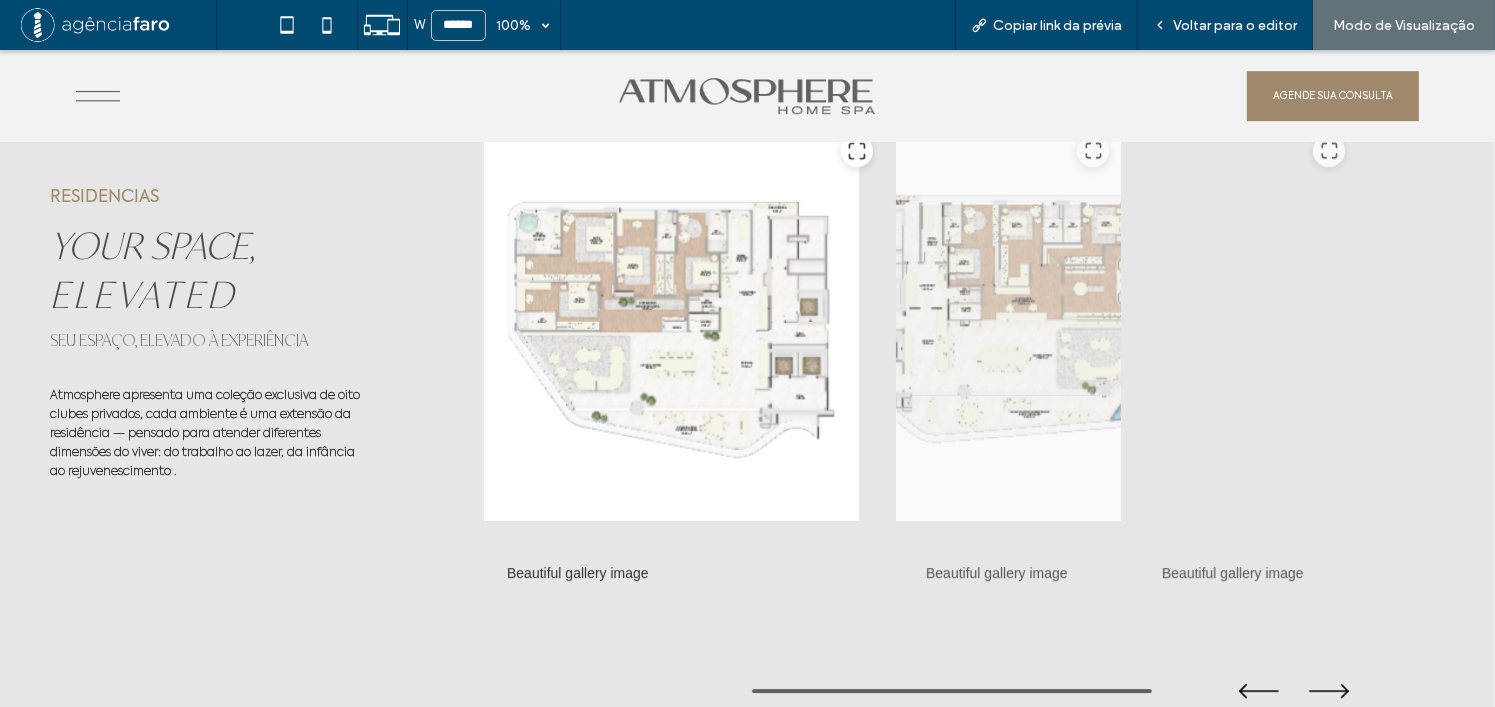 click at bounding box center (1009, 322) 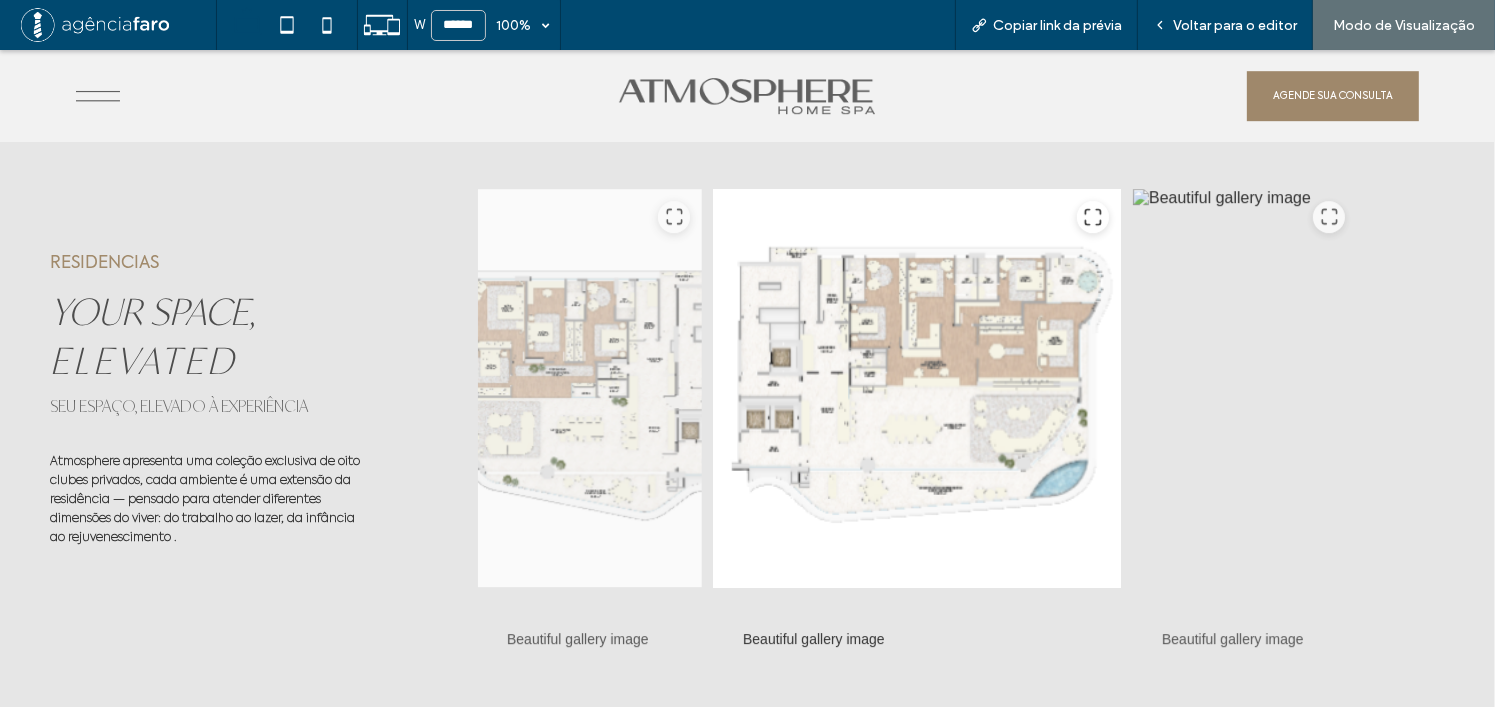scroll, scrollTop: 6087, scrollLeft: 0, axis: vertical 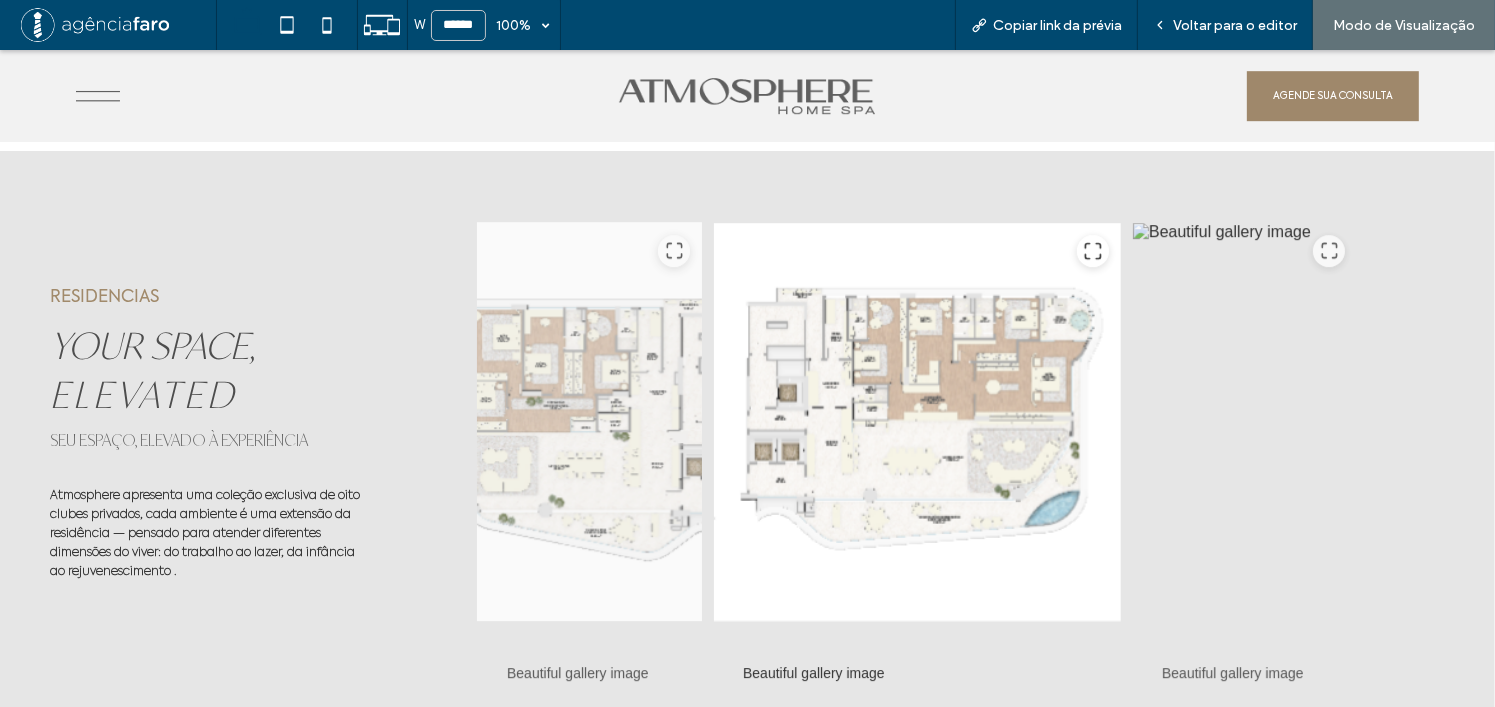 click at bounding box center (590, 422) 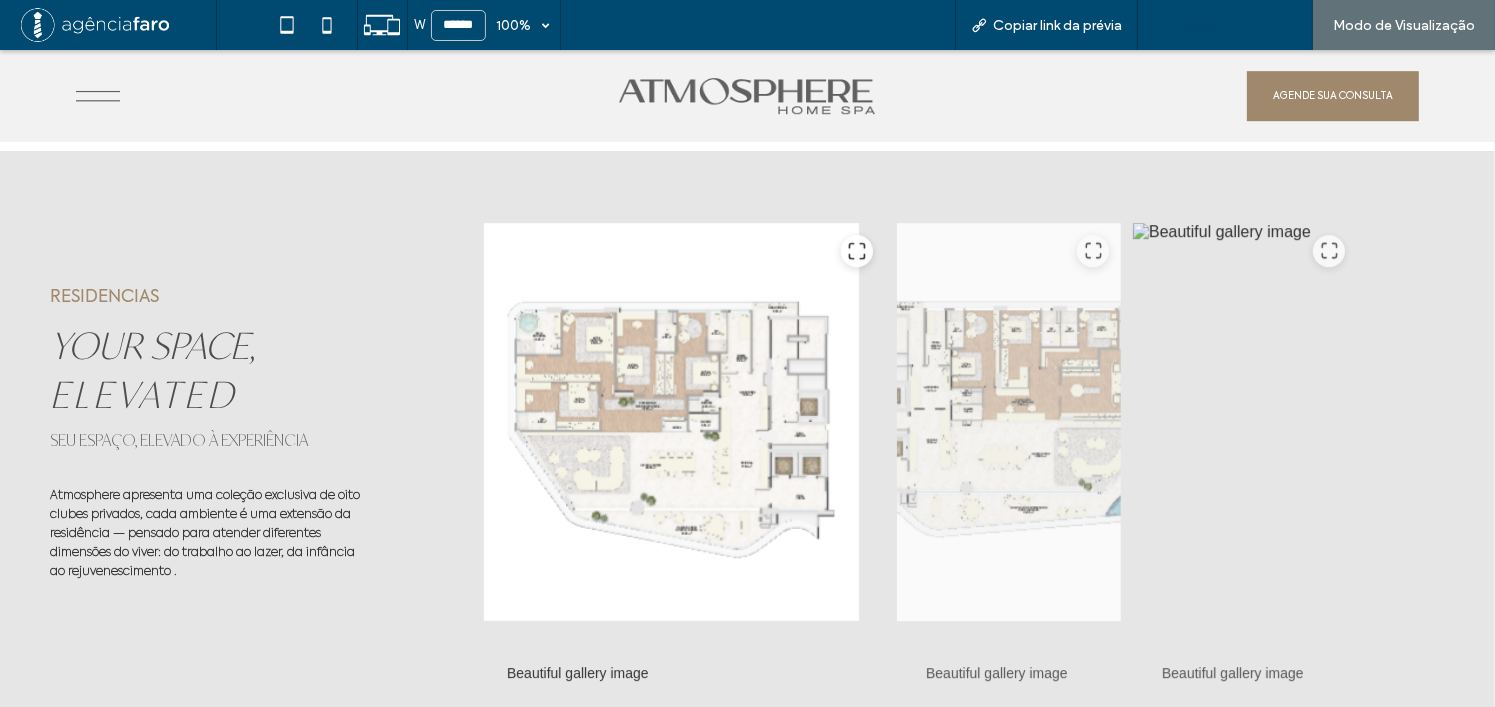 click on "Voltar para o editor" at bounding box center [1235, 25] 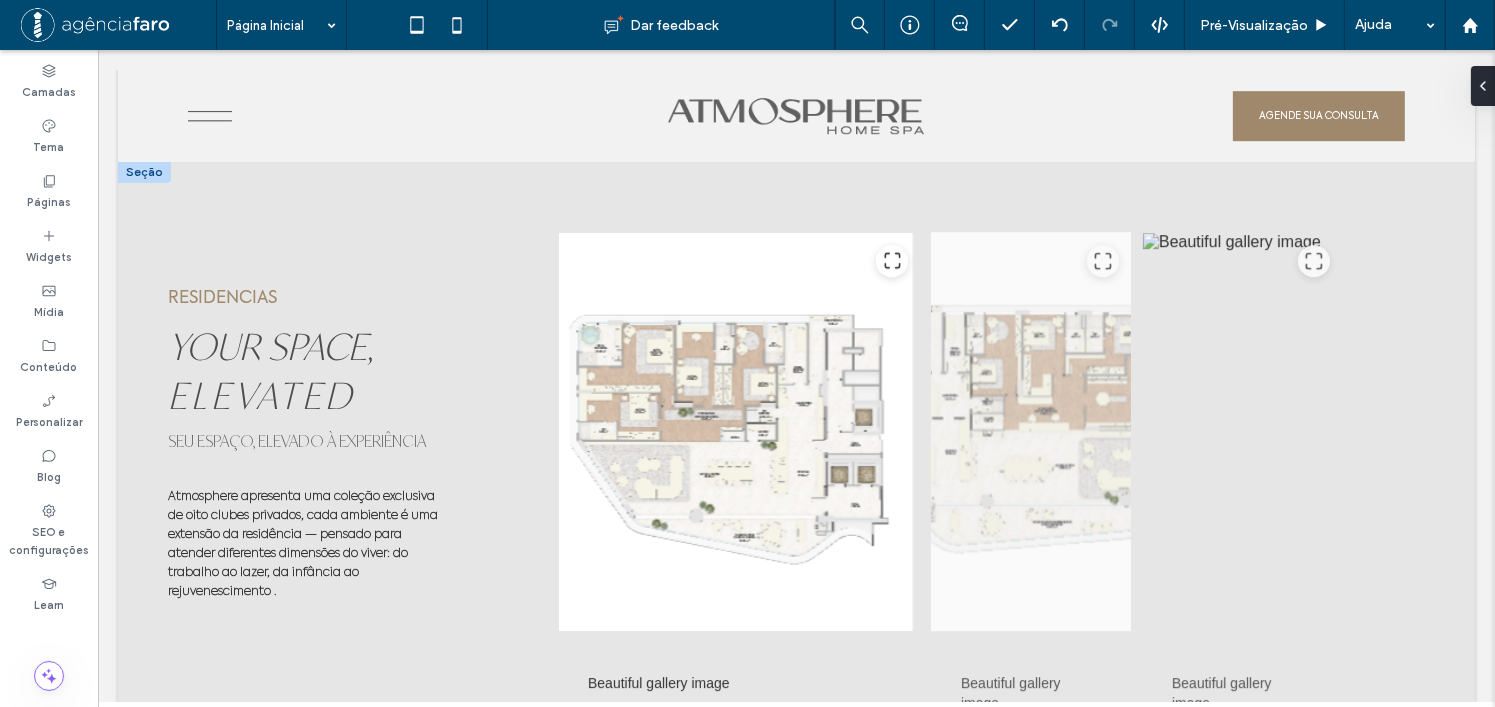 scroll, scrollTop: 6064, scrollLeft: 0, axis: vertical 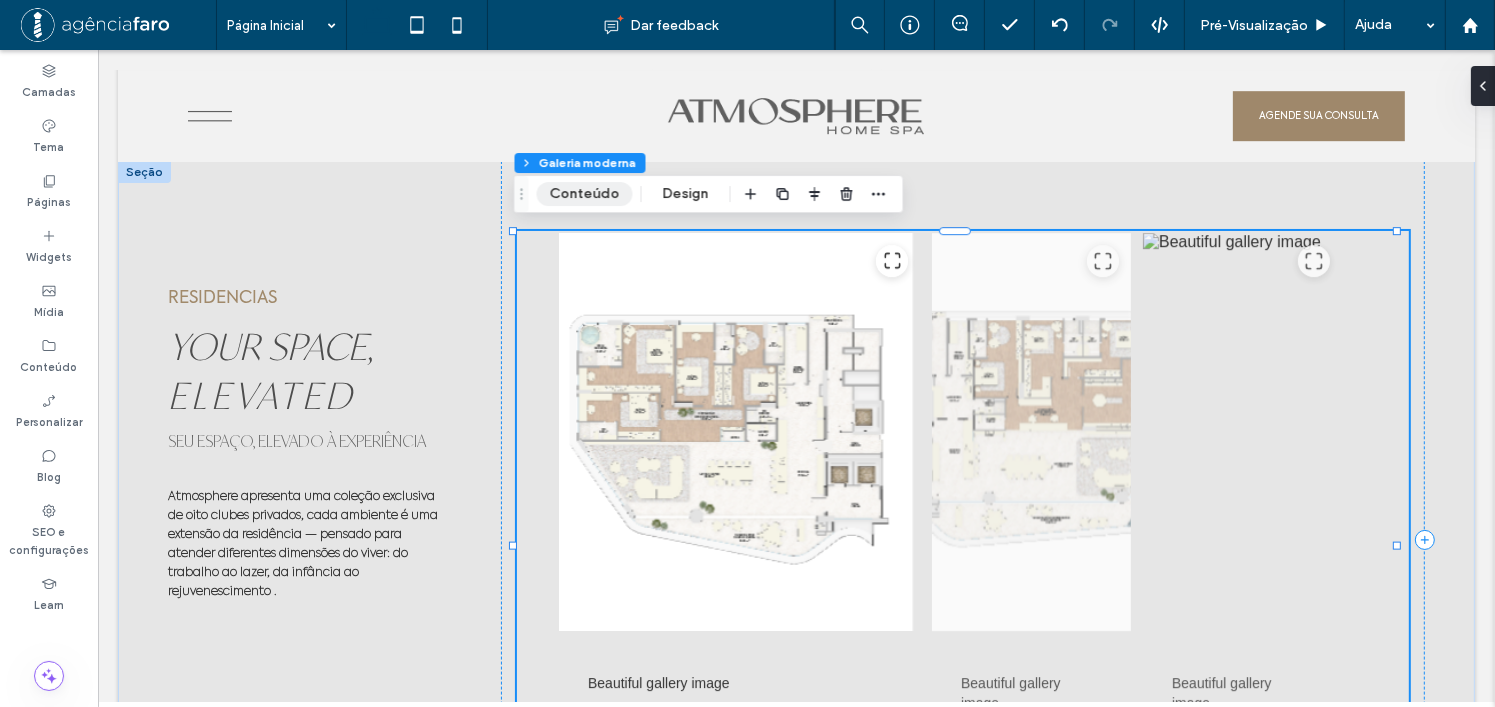 click on "Conteúdo" at bounding box center (585, 194) 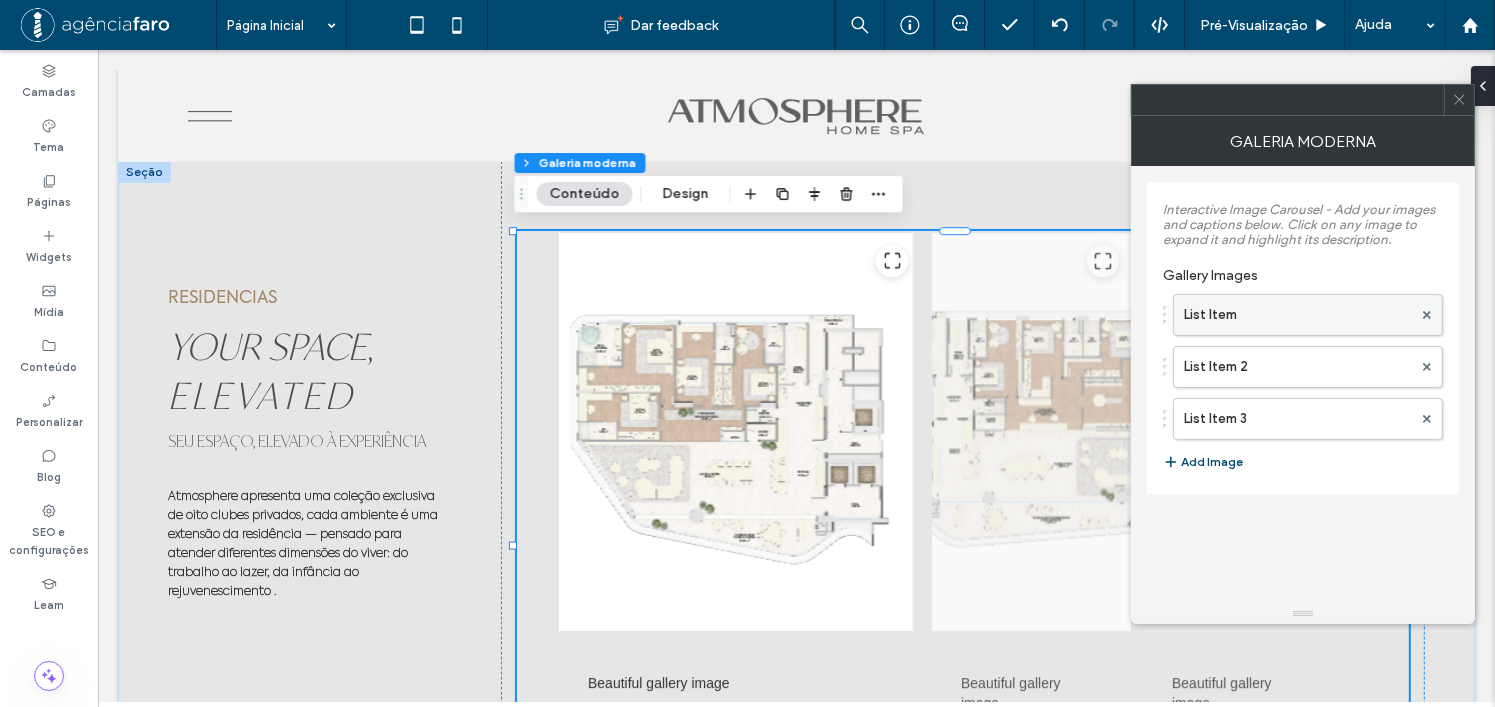 click on "List Item" at bounding box center [1298, 315] 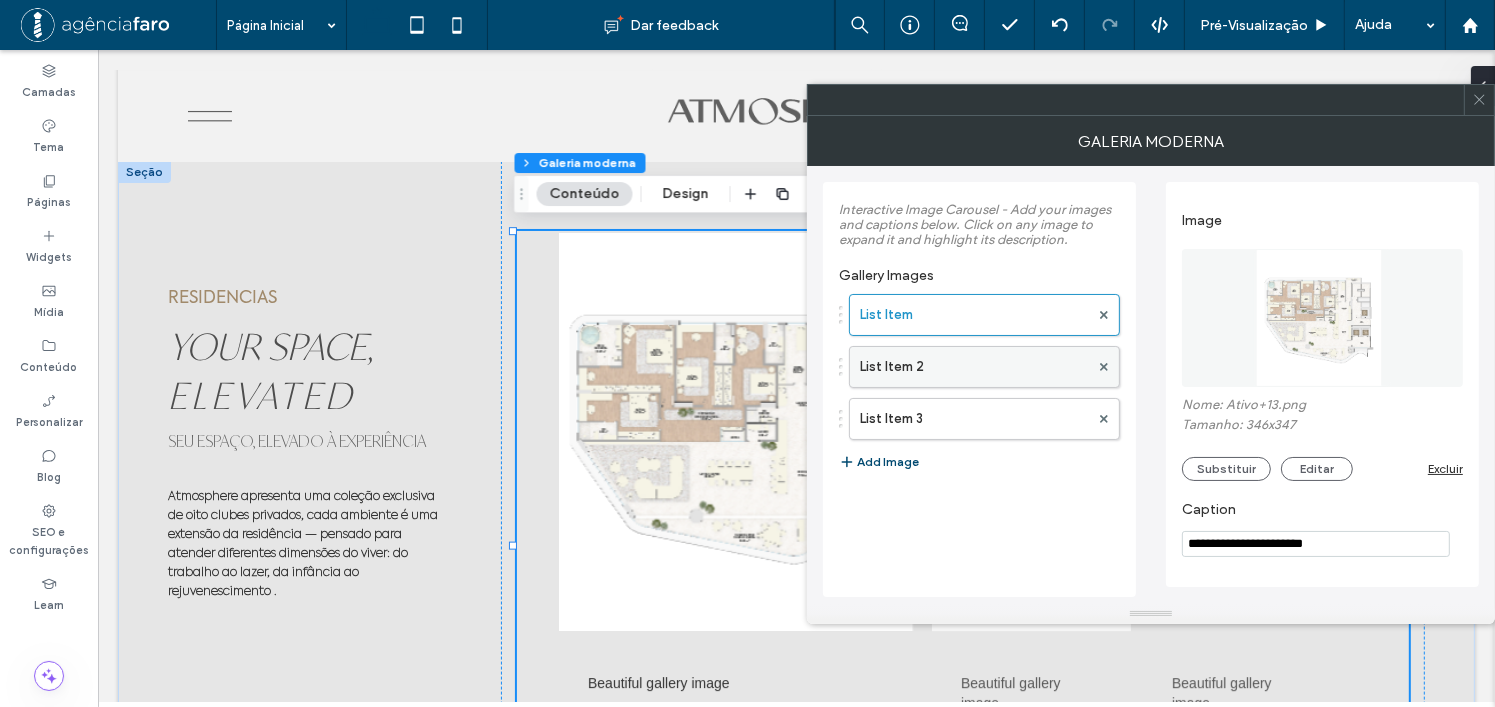 click on "List Item 2" at bounding box center (974, 367) 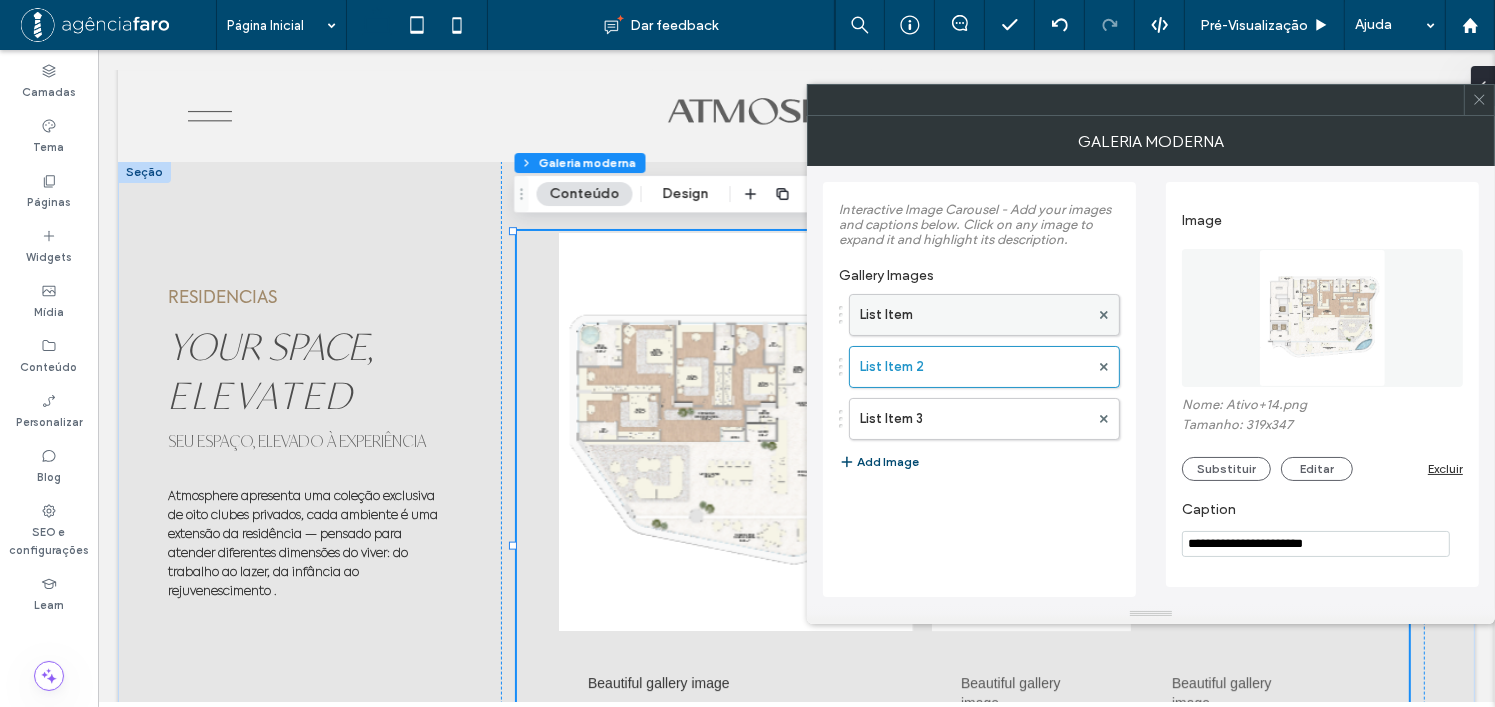 click on "List Item" at bounding box center (974, 315) 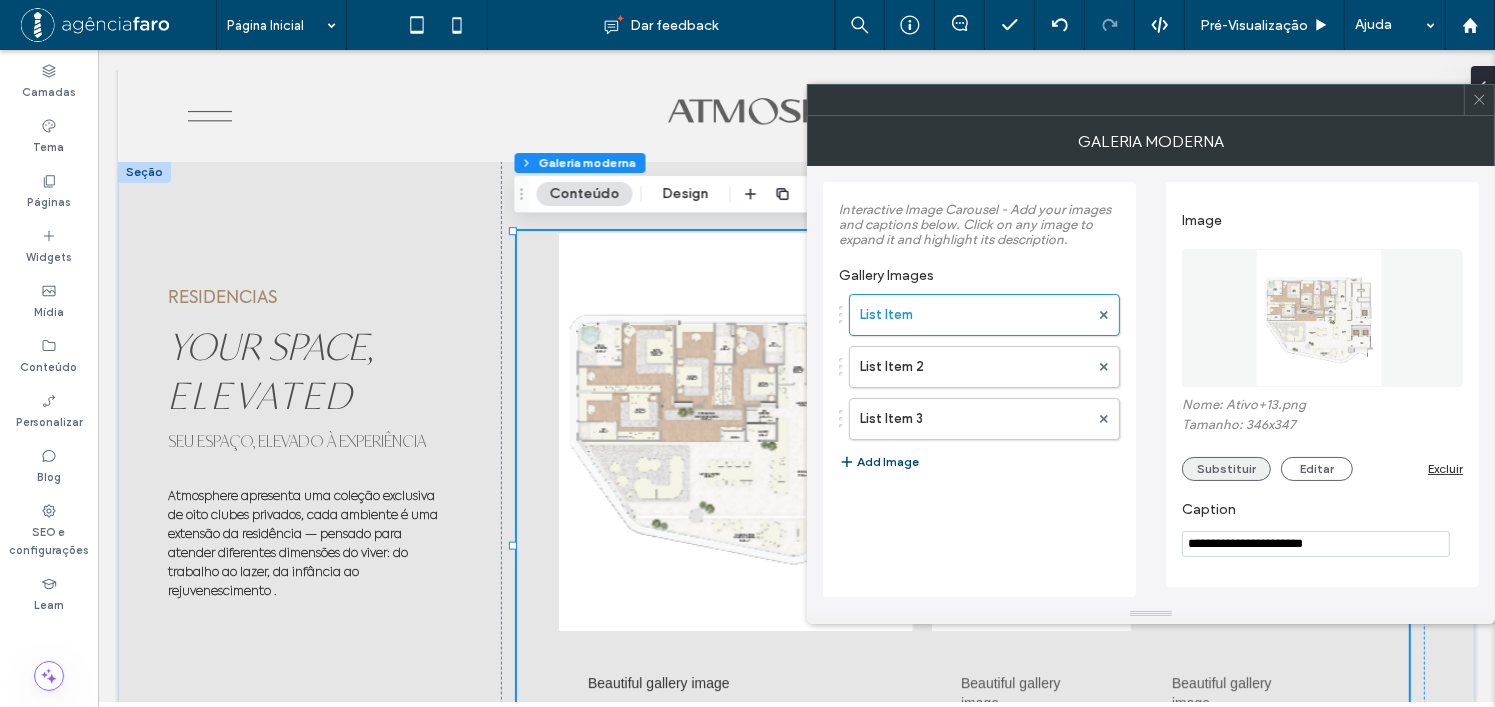 click on "Substituir" at bounding box center [1226, 469] 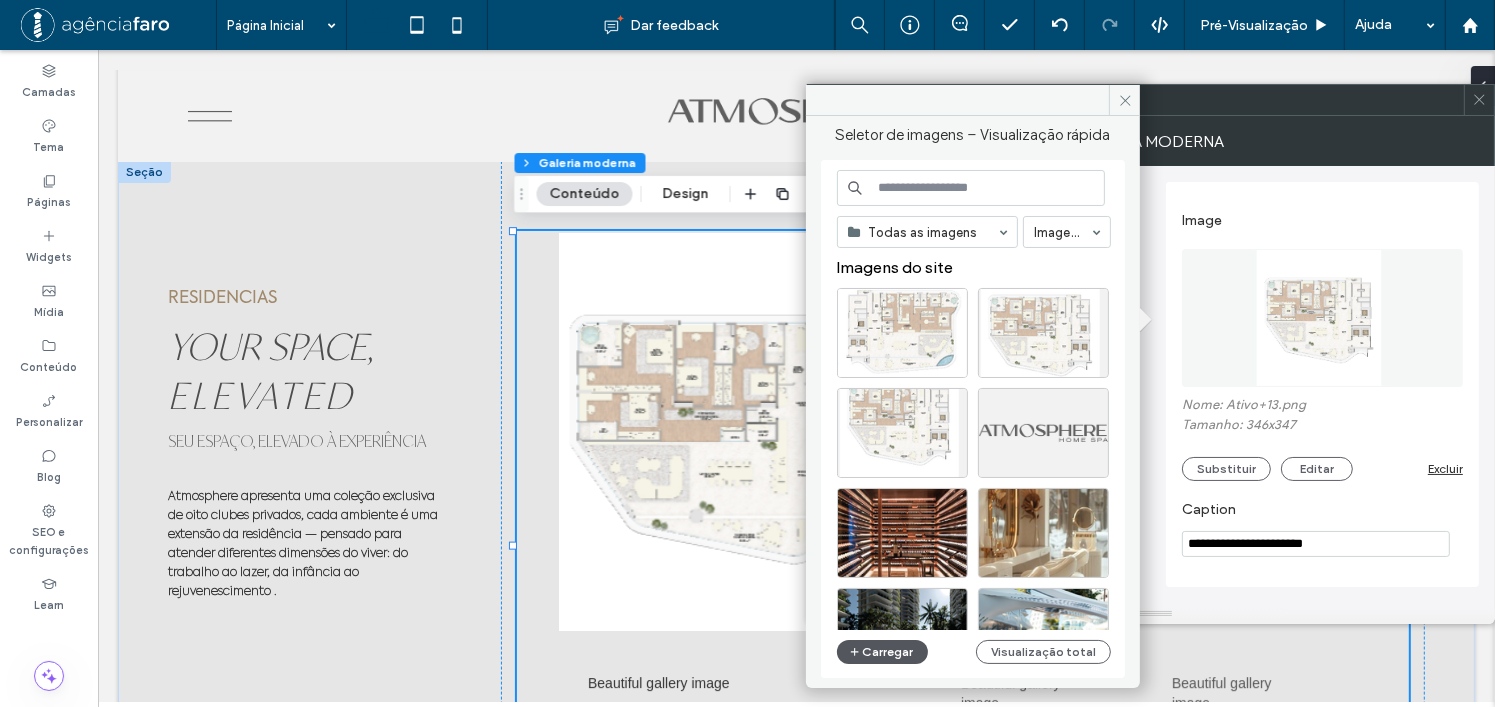 click on "Carregar" at bounding box center (882, 652) 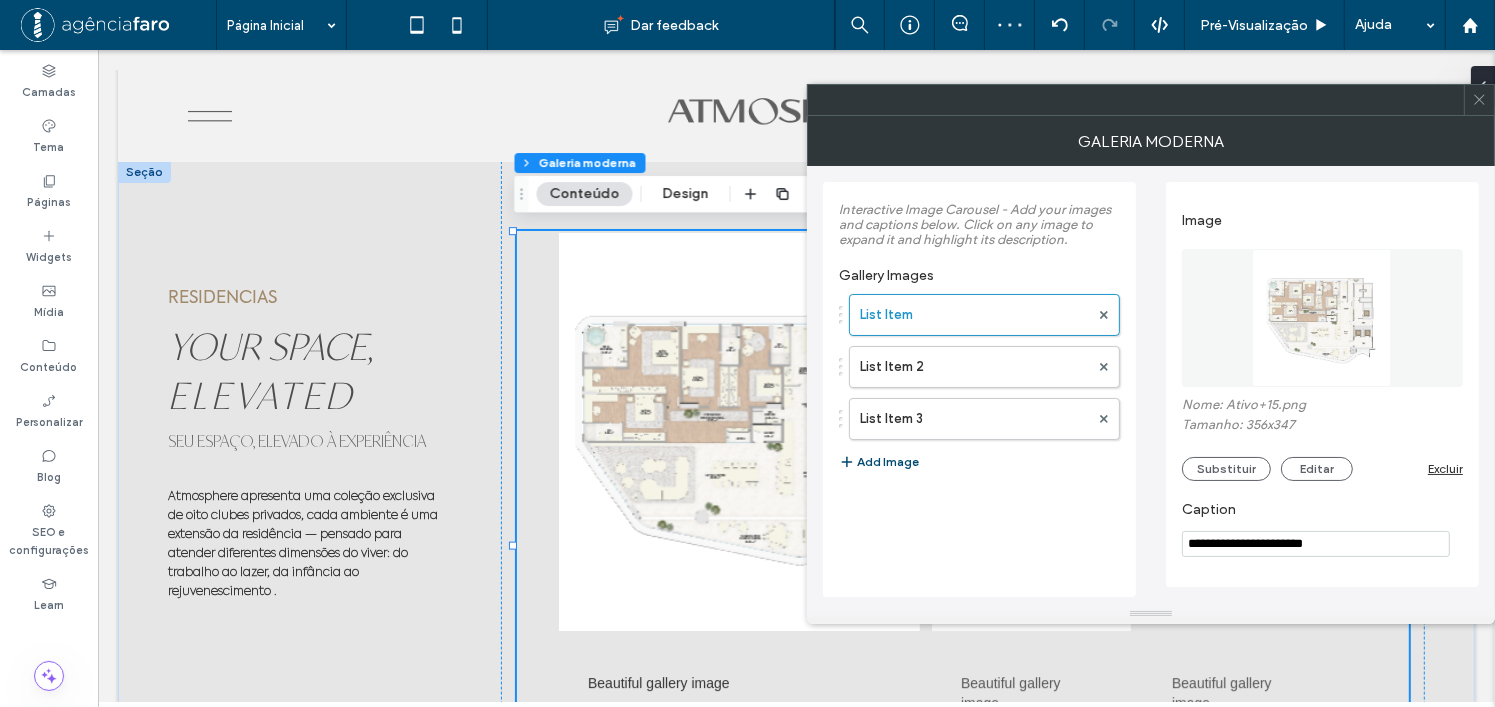 drag, startPoint x: 1482, startPoint y: 104, endPoint x: 1443, endPoint y: 89, distance: 41.785164 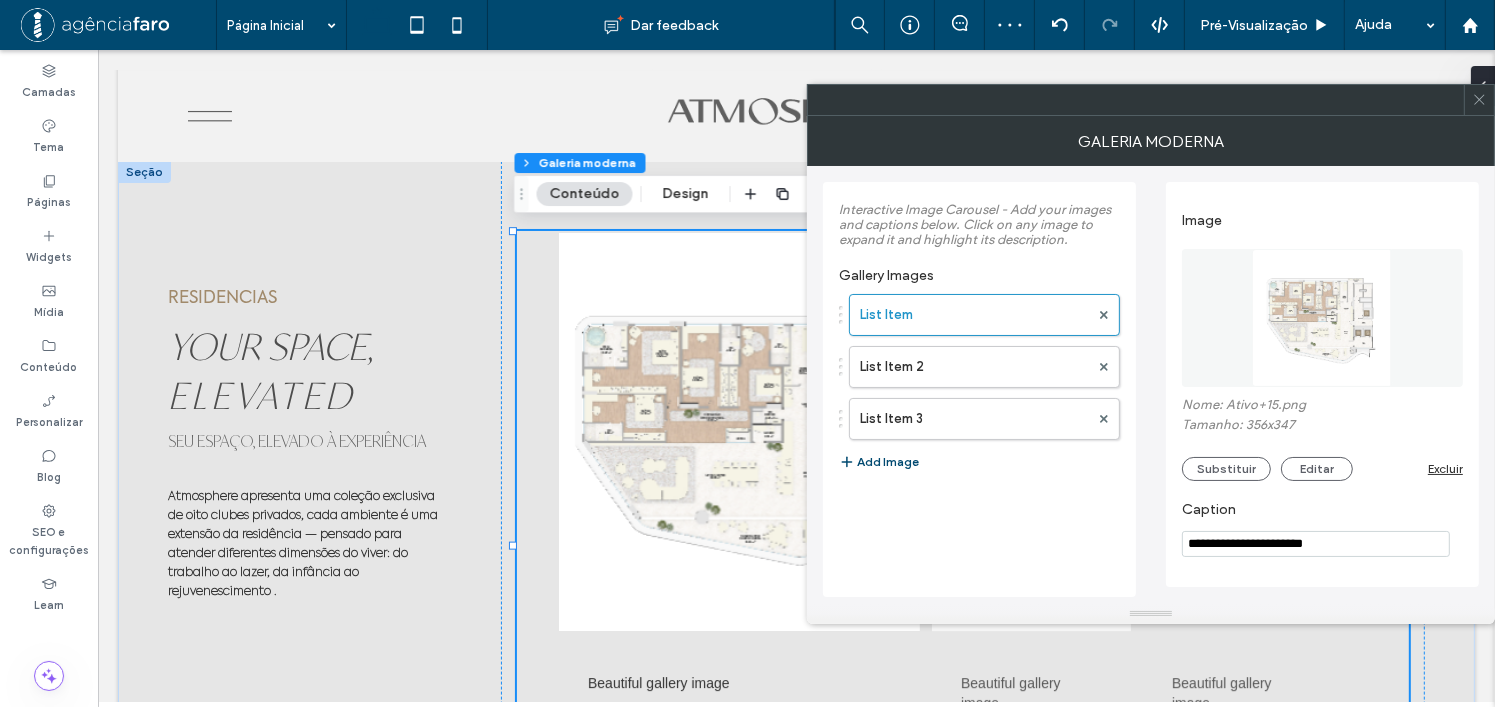 click 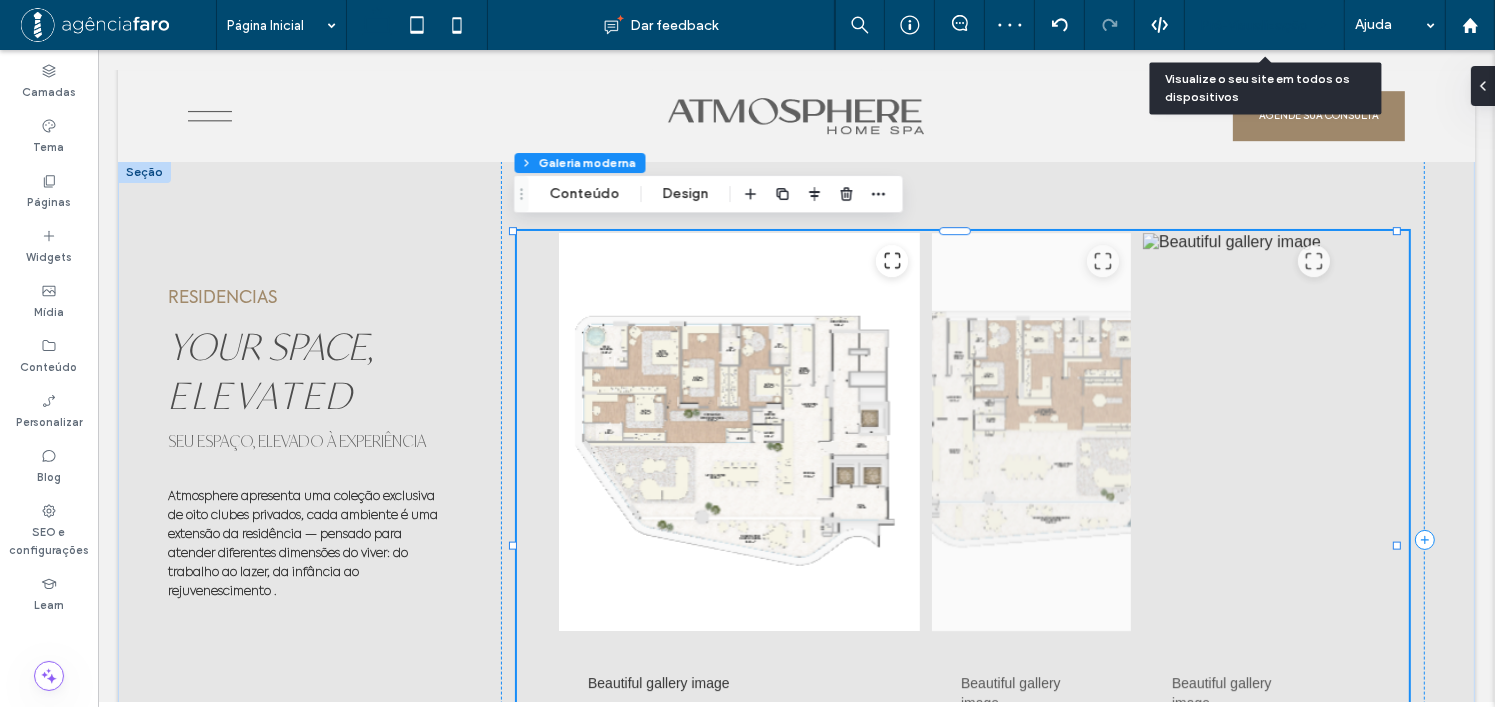 click on "Pré-Visualizaçāo" at bounding box center (1254, 25) 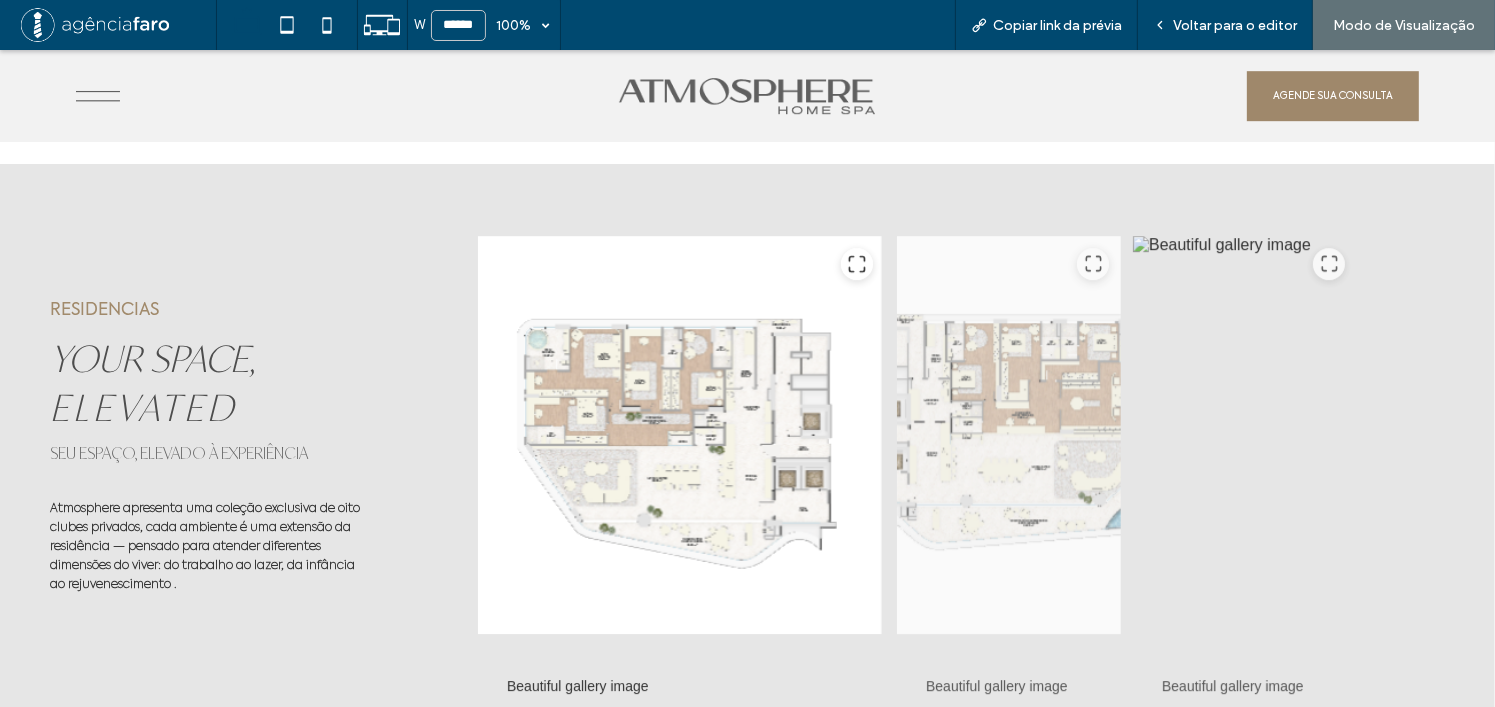 scroll, scrollTop: 6087, scrollLeft: 0, axis: vertical 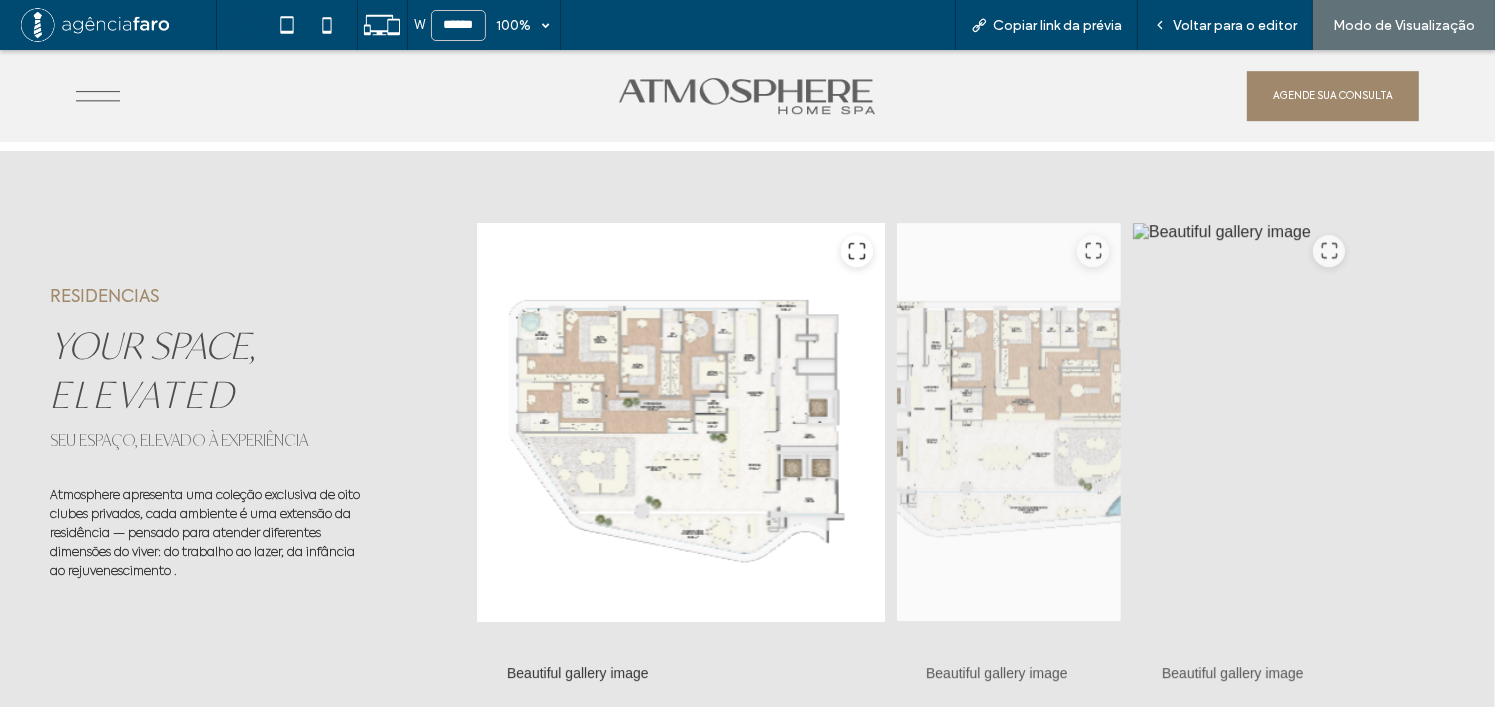 click at bounding box center [681, 422] 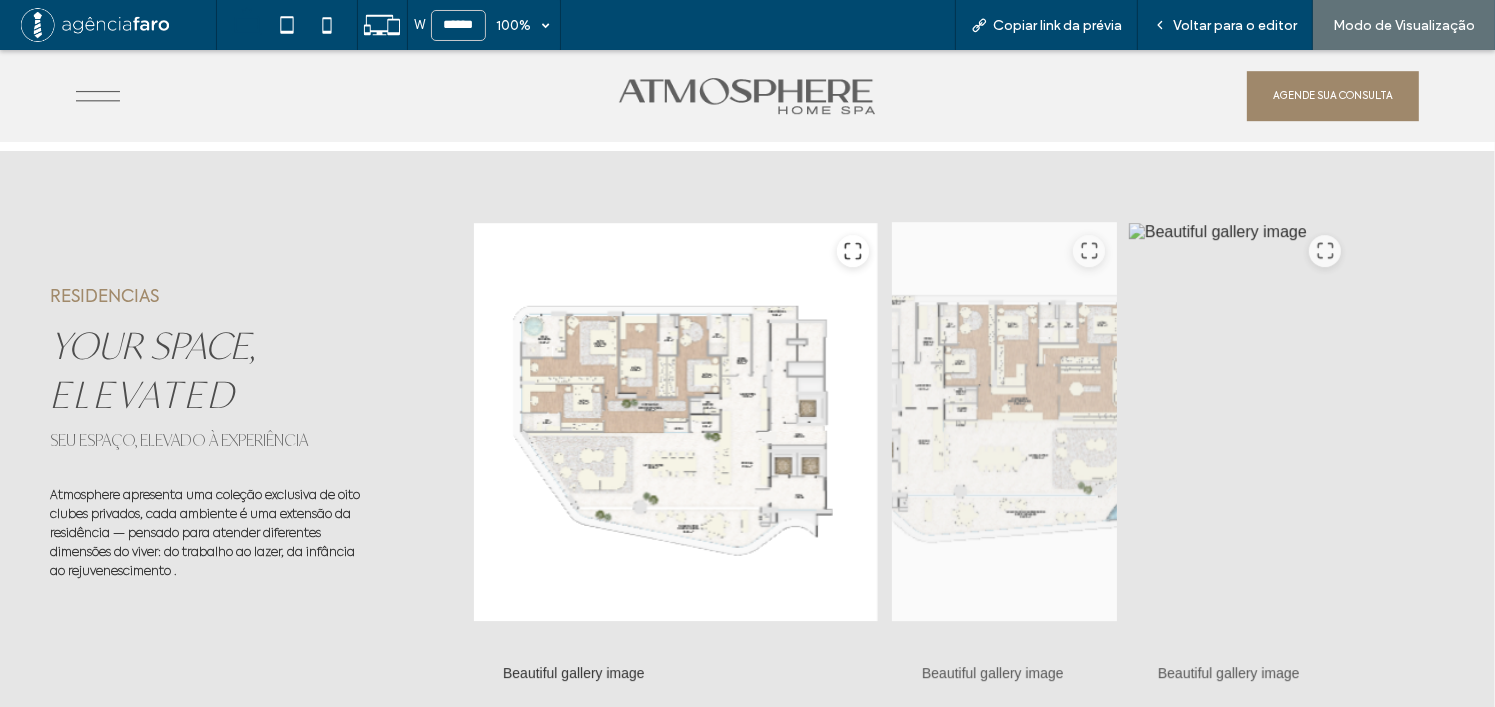 click at bounding box center (1005, 422) 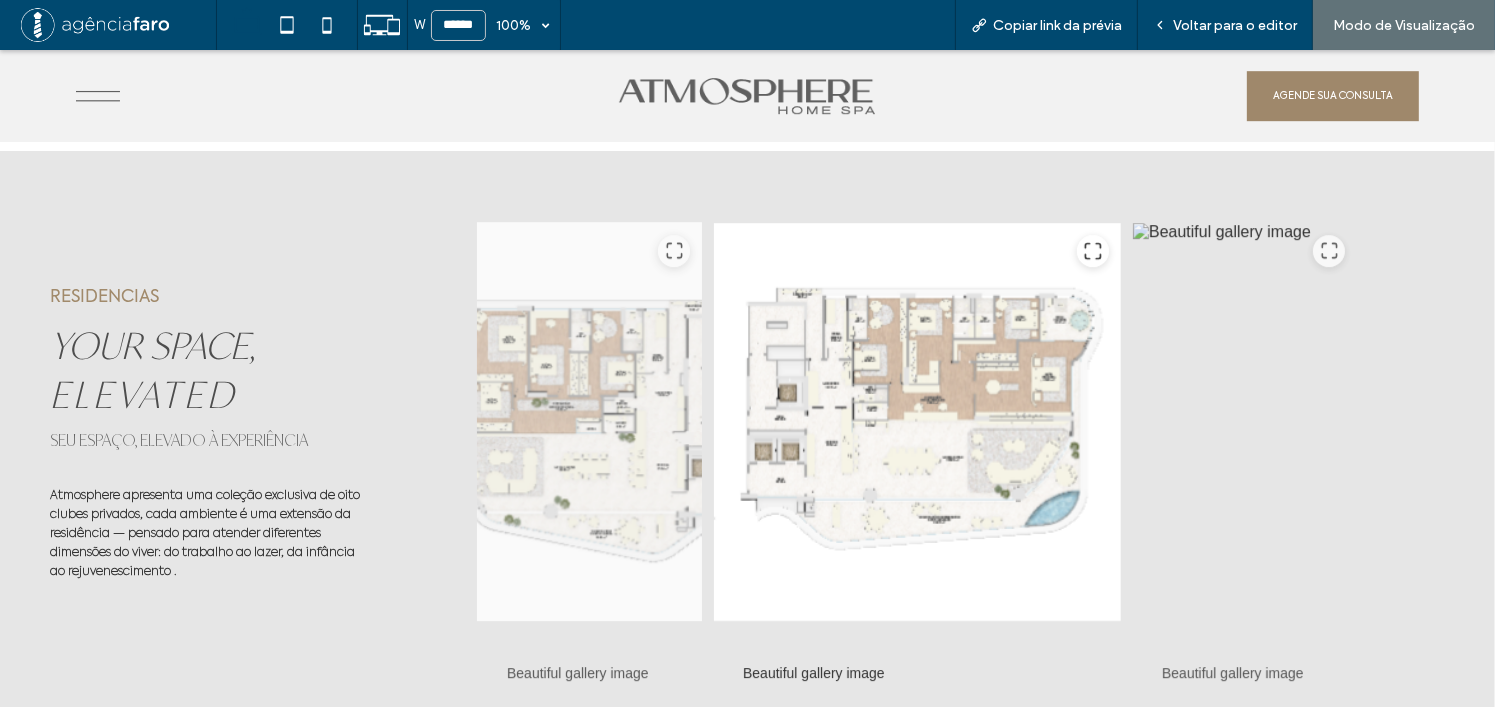 click at bounding box center (590, 422) 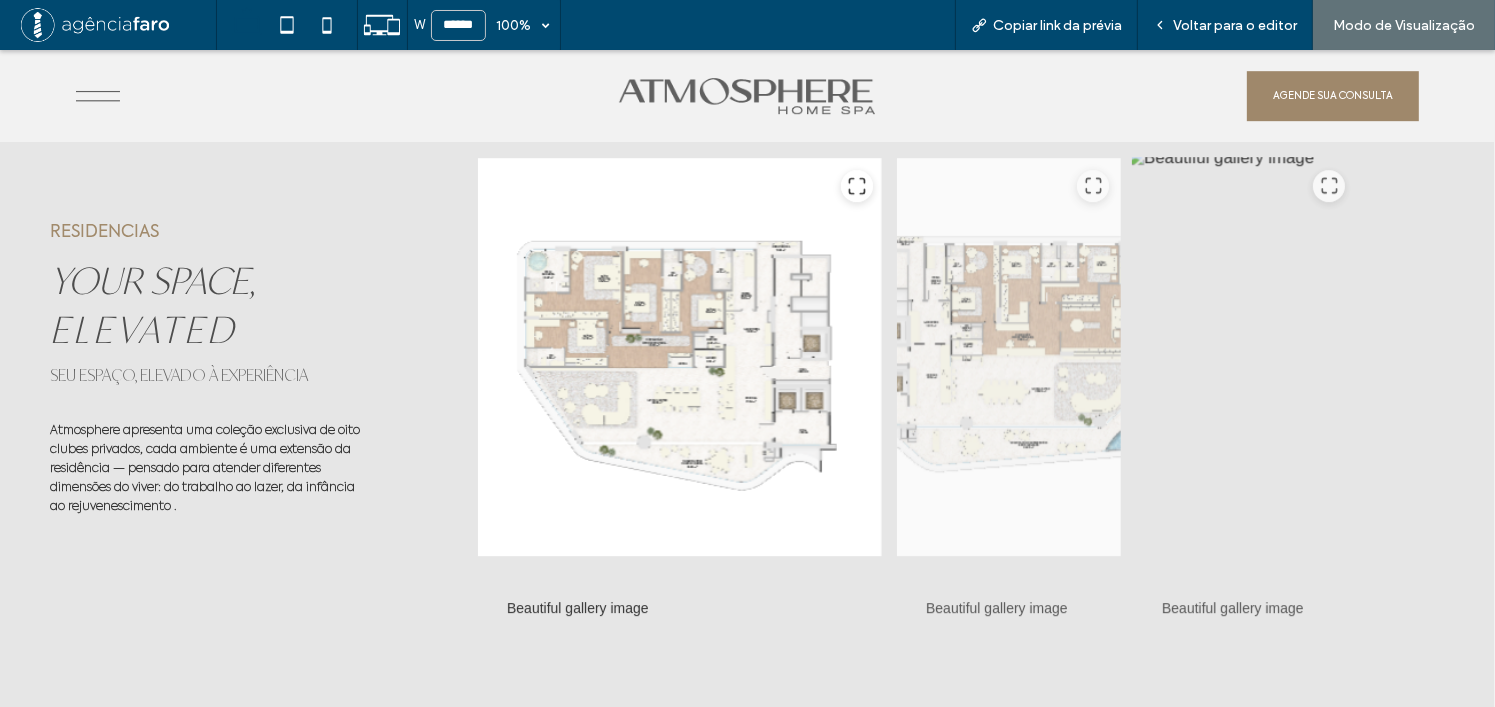 scroll, scrollTop: 6187, scrollLeft: 0, axis: vertical 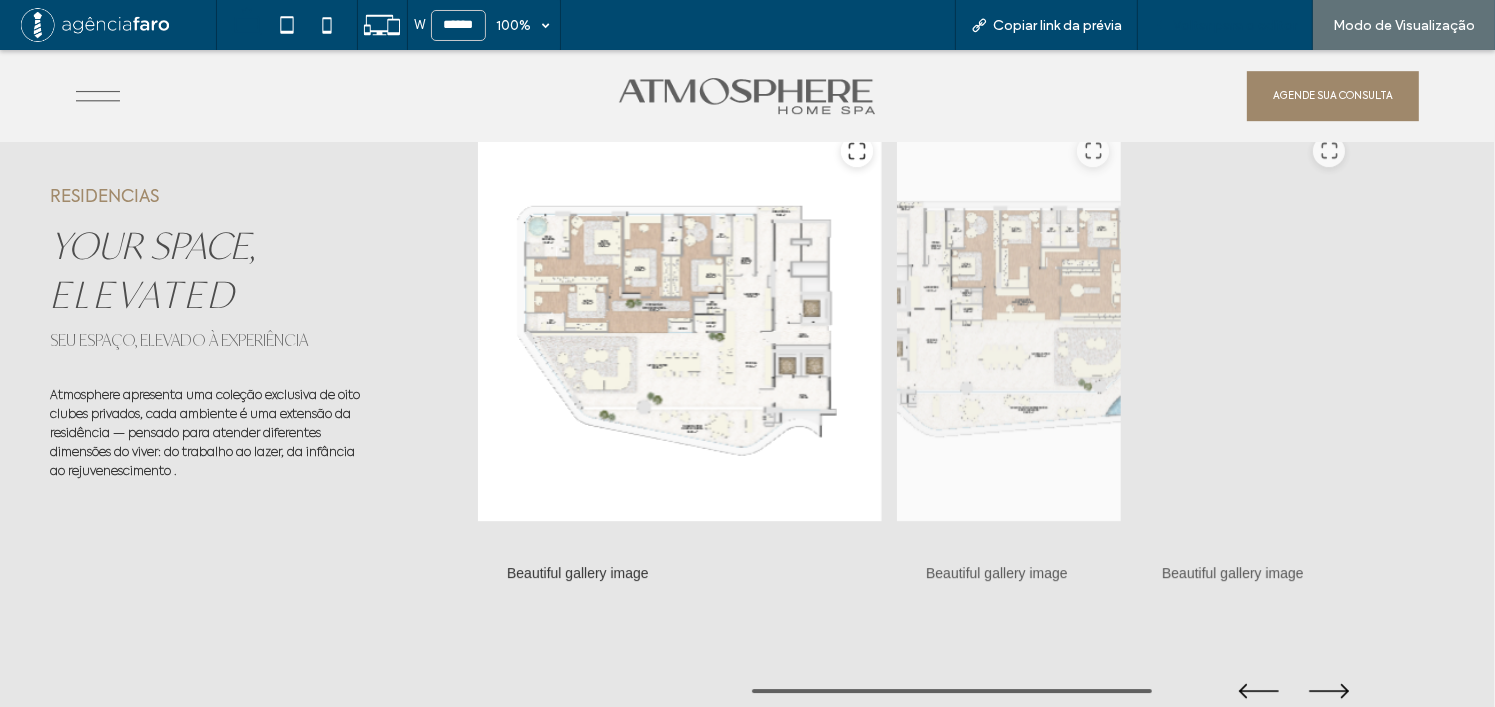 click on "Voltar para o editor" at bounding box center (1235, 25) 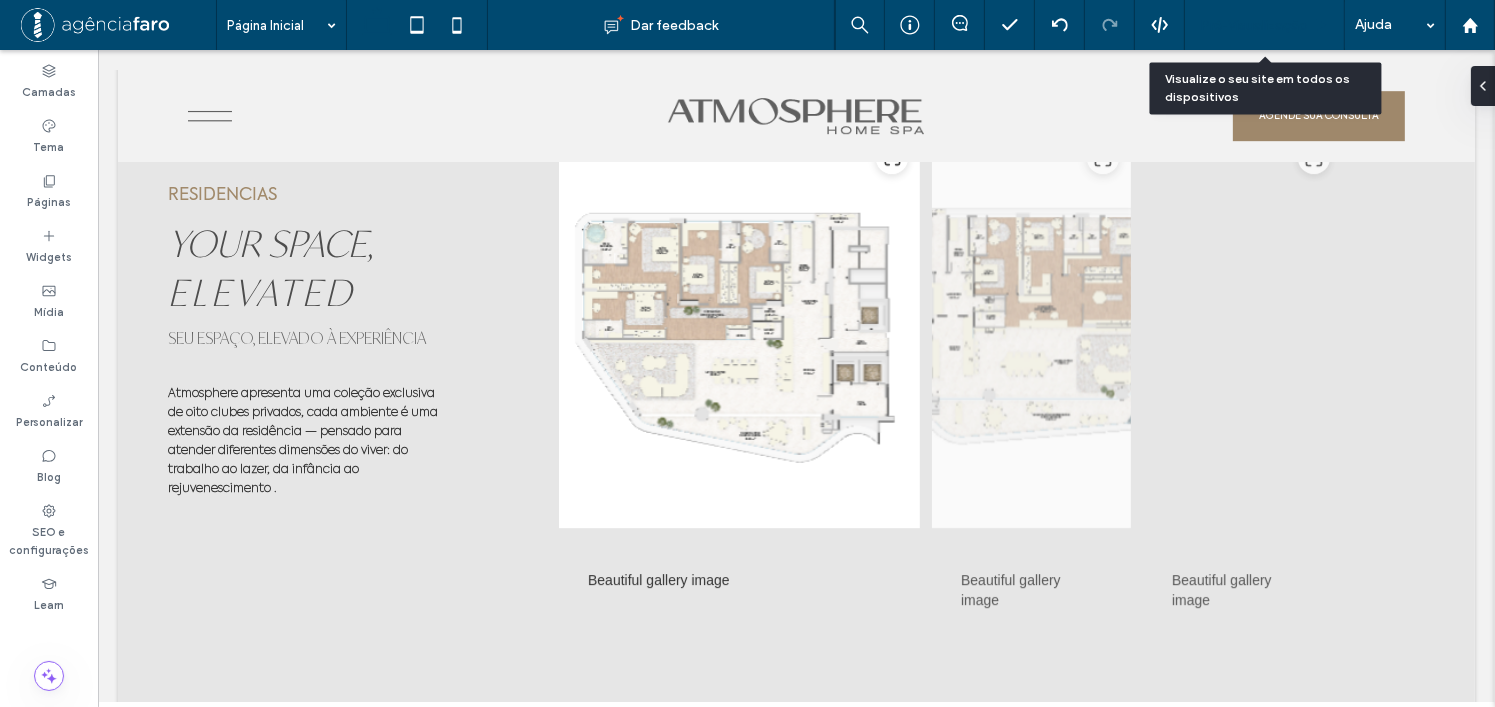 scroll, scrollTop: 6164, scrollLeft: 0, axis: vertical 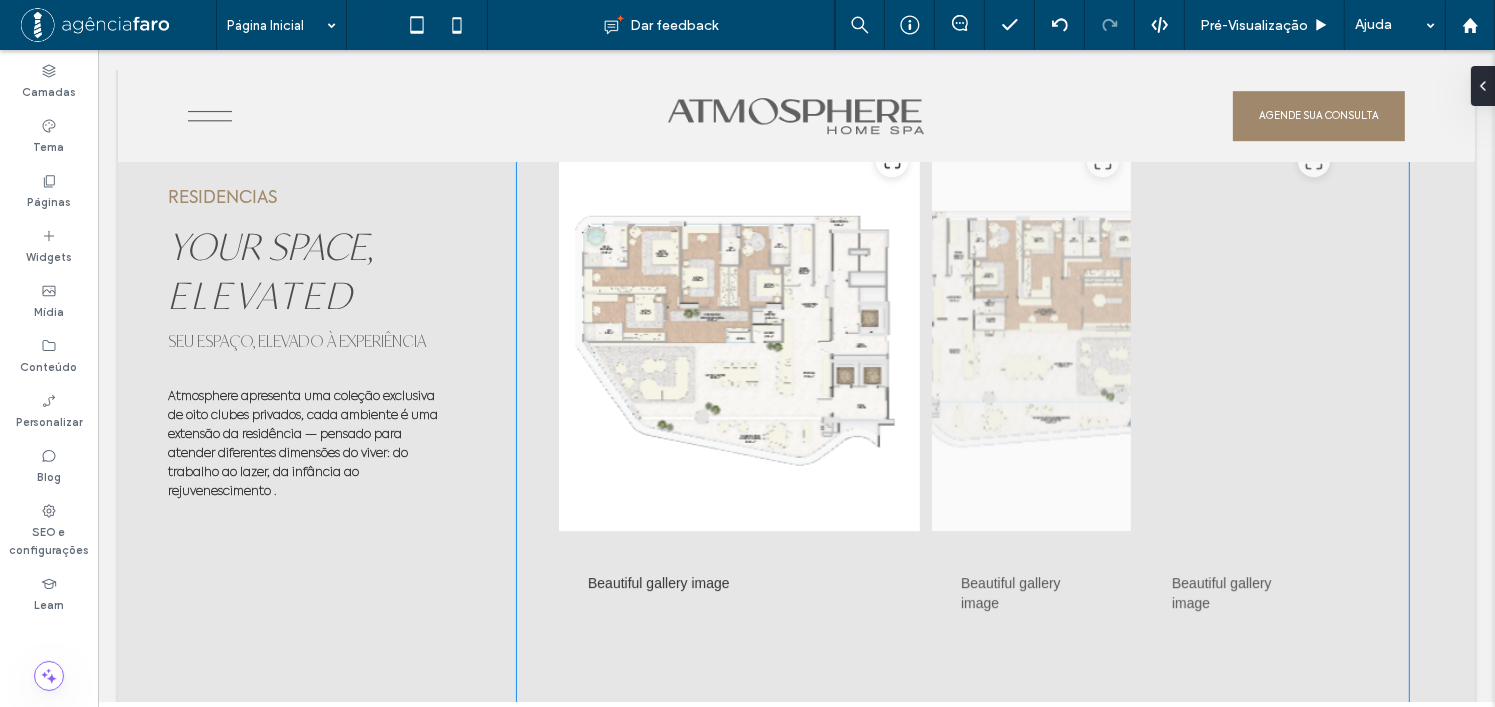 click at bounding box center (1241, 332) 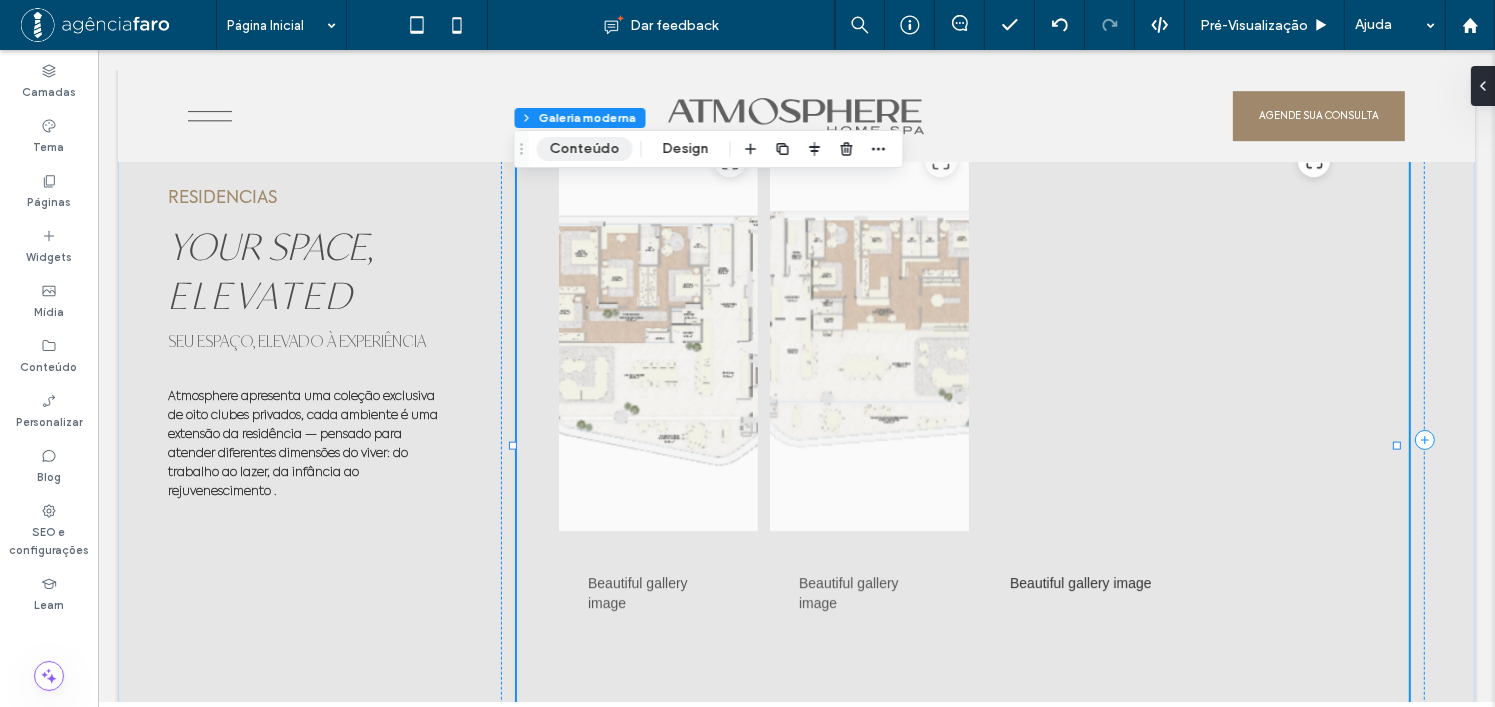 click on "Conteúdo" at bounding box center (585, 149) 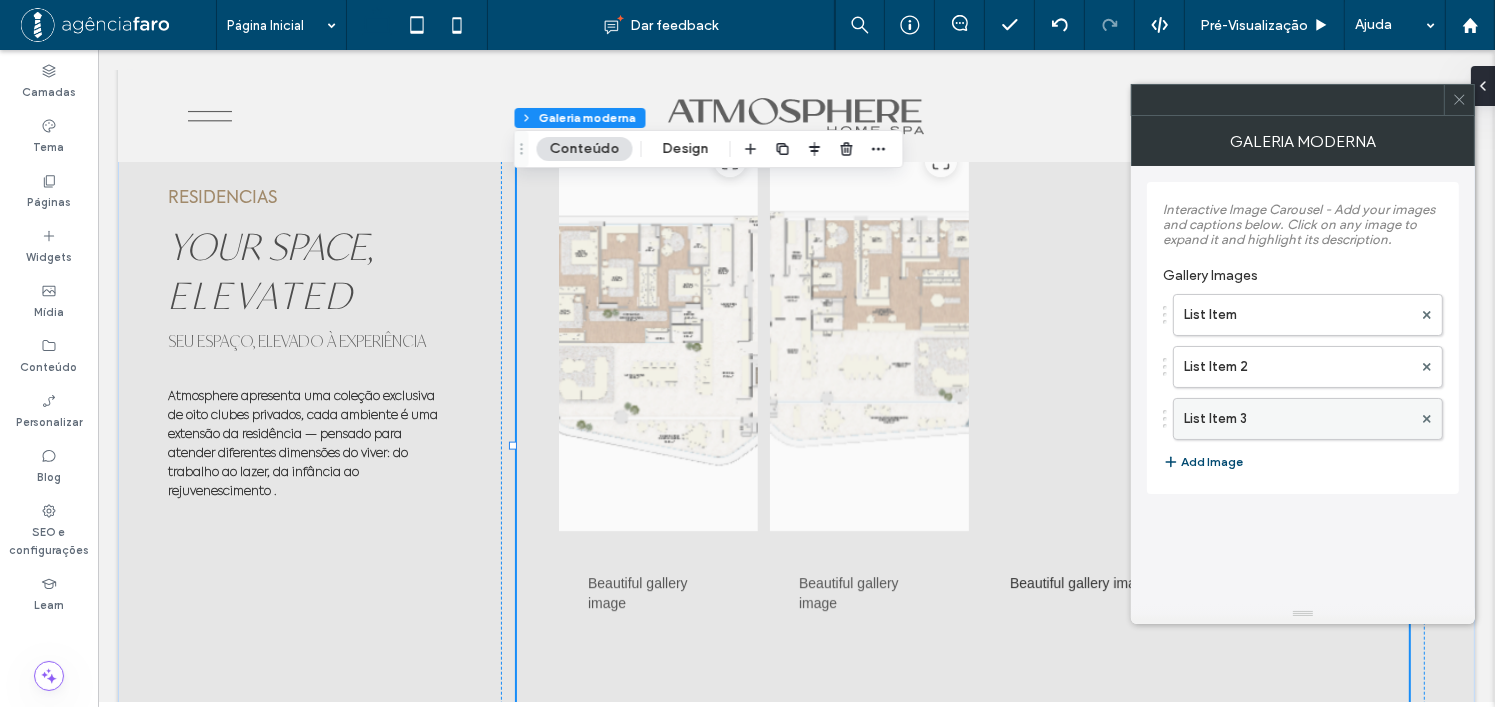 click on "List Item 3" at bounding box center [1298, 419] 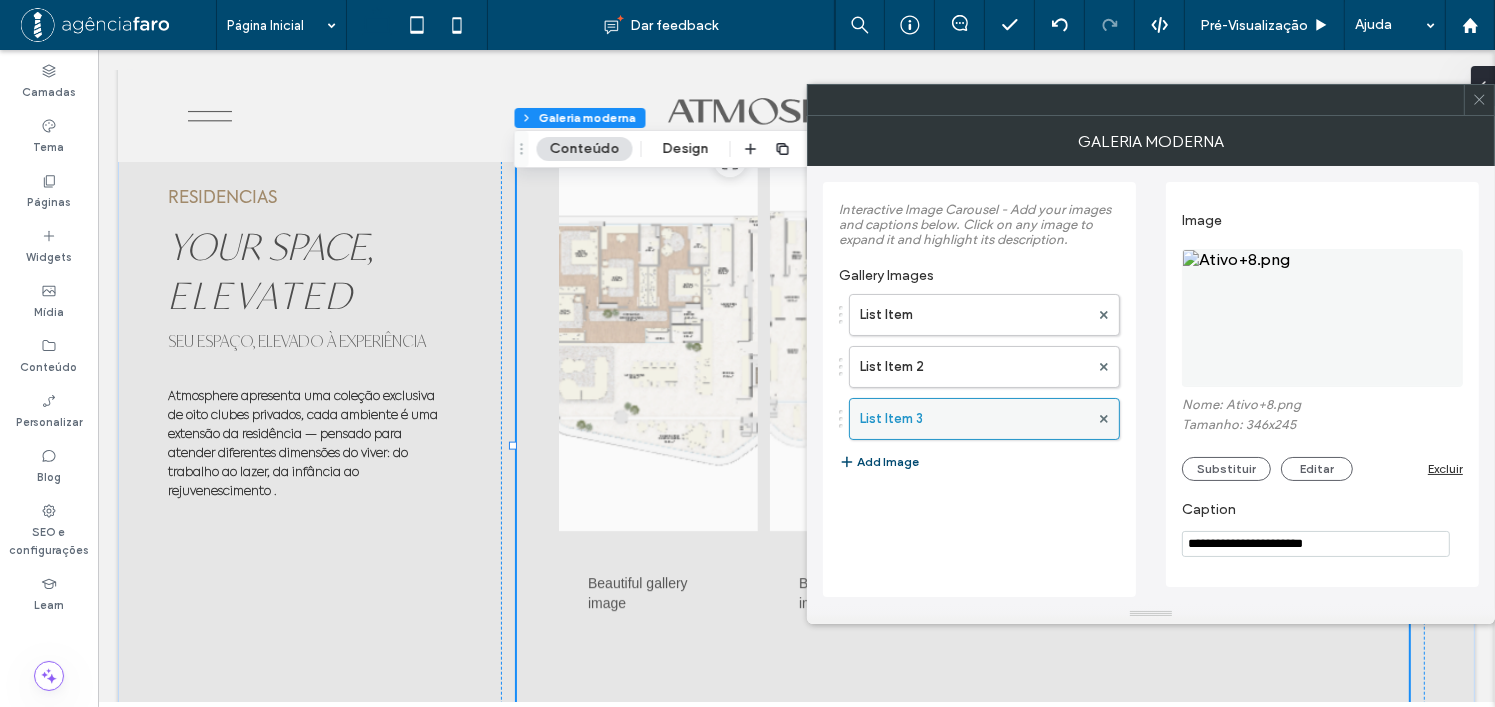 click at bounding box center (1104, 419) 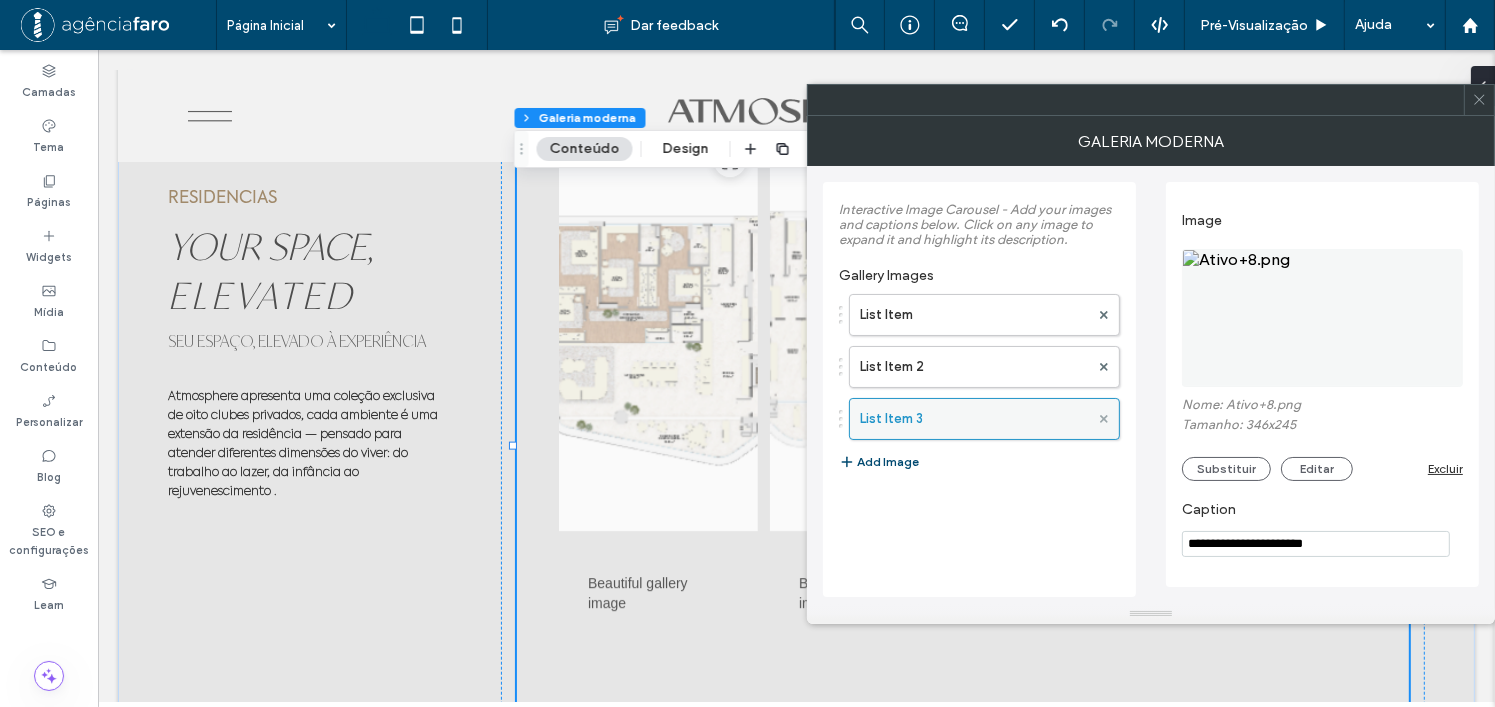 click 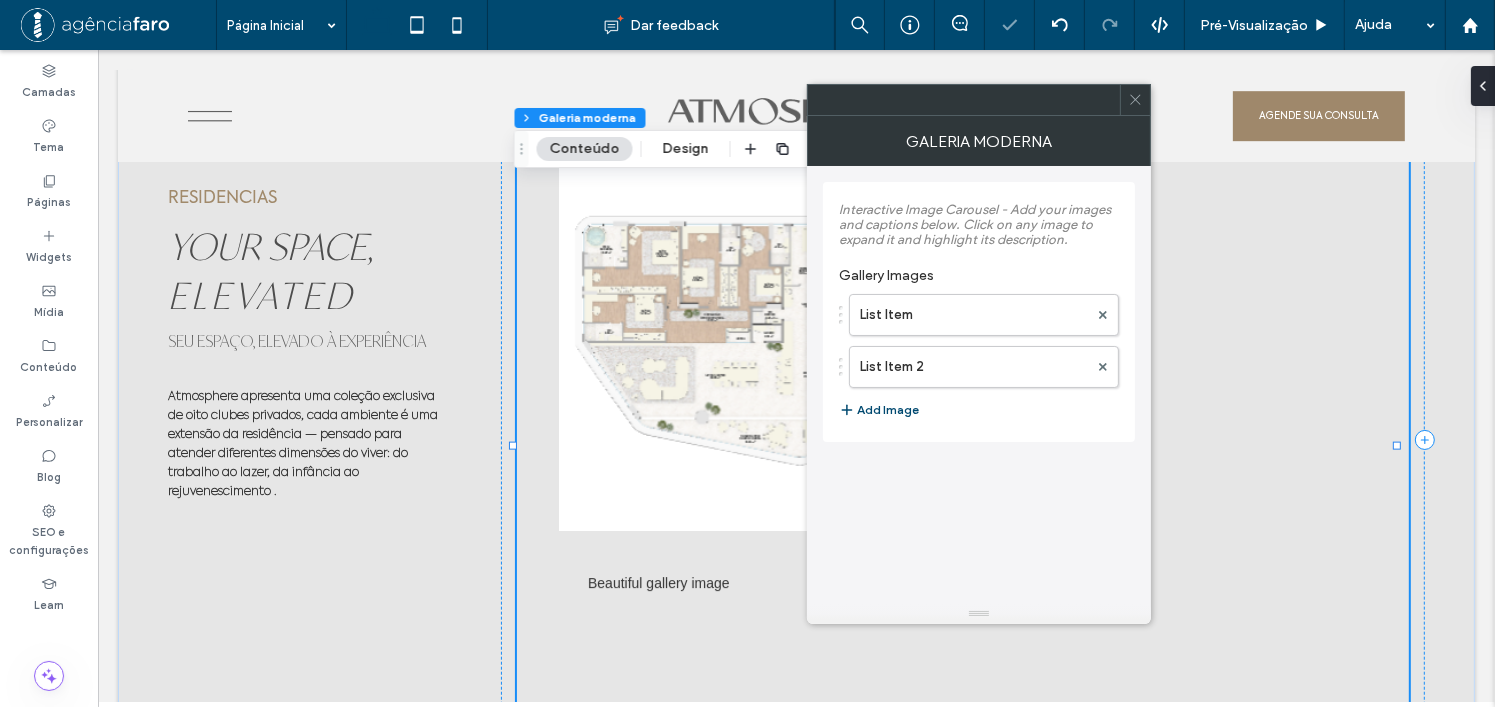 drag, startPoint x: 1133, startPoint y: 92, endPoint x: 1133, endPoint y: 106, distance: 14 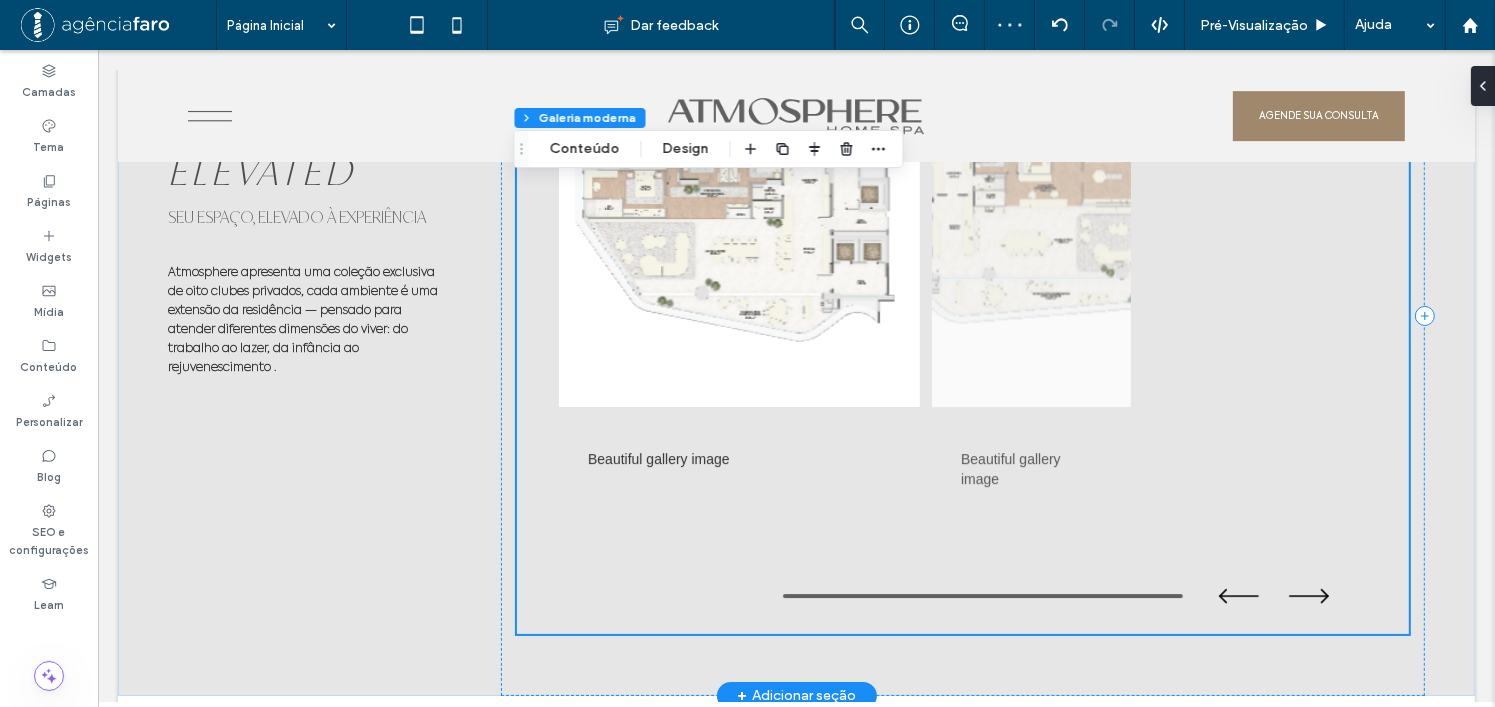 scroll, scrollTop: 6364, scrollLeft: 0, axis: vertical 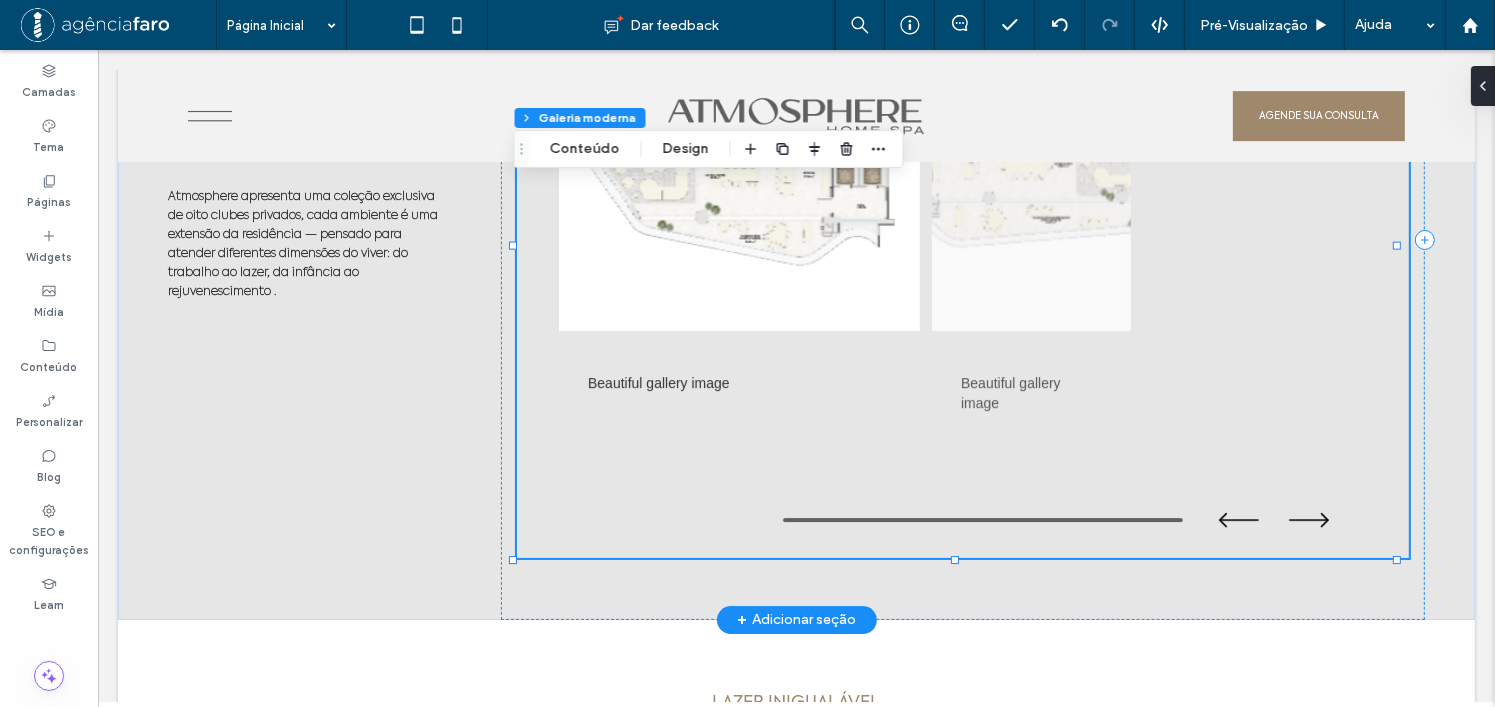 click on "Beautiful gallery image
Beautiful gallery image" at bounding box center [962, 212] 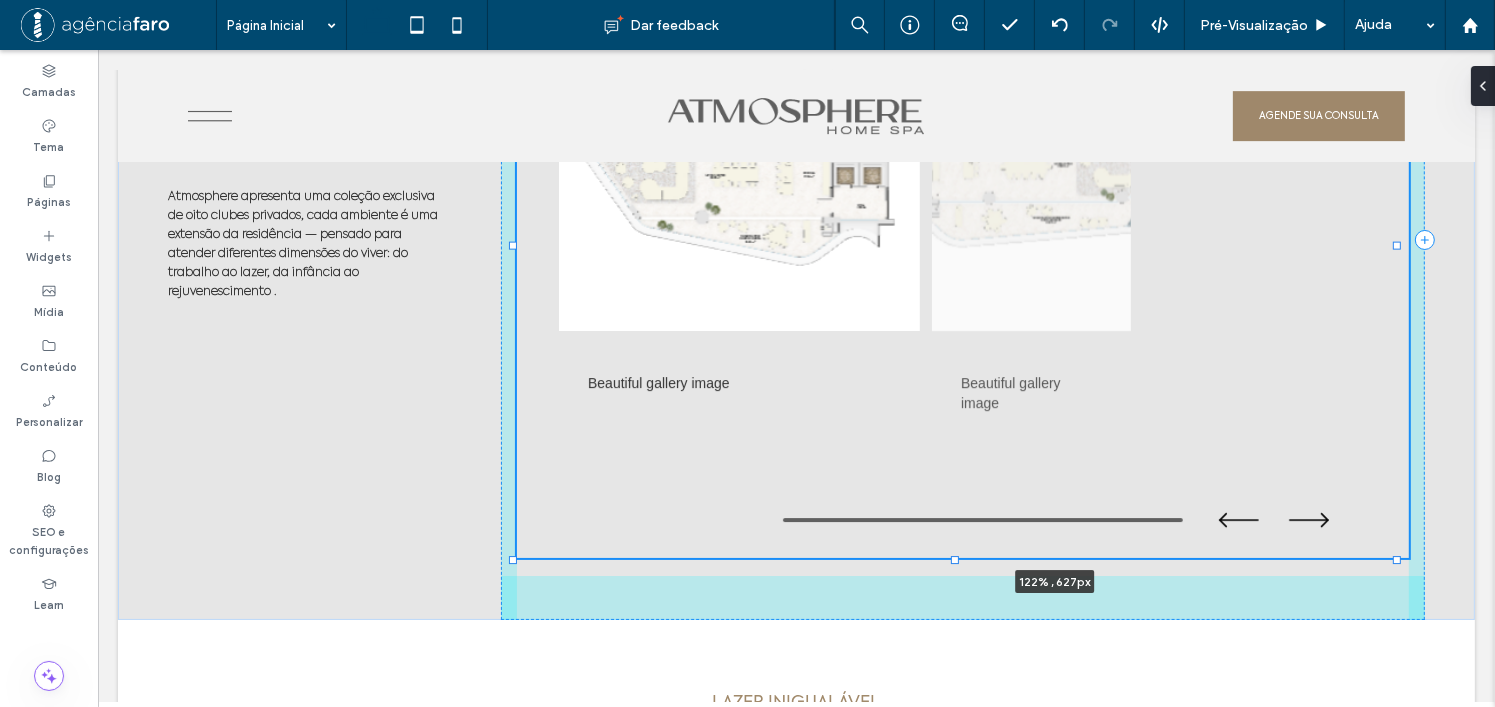 drag, startPoint x: 1396, startPoint y: 239, endPoint x: 1493, endPoint y: 251, distance: 97.73945 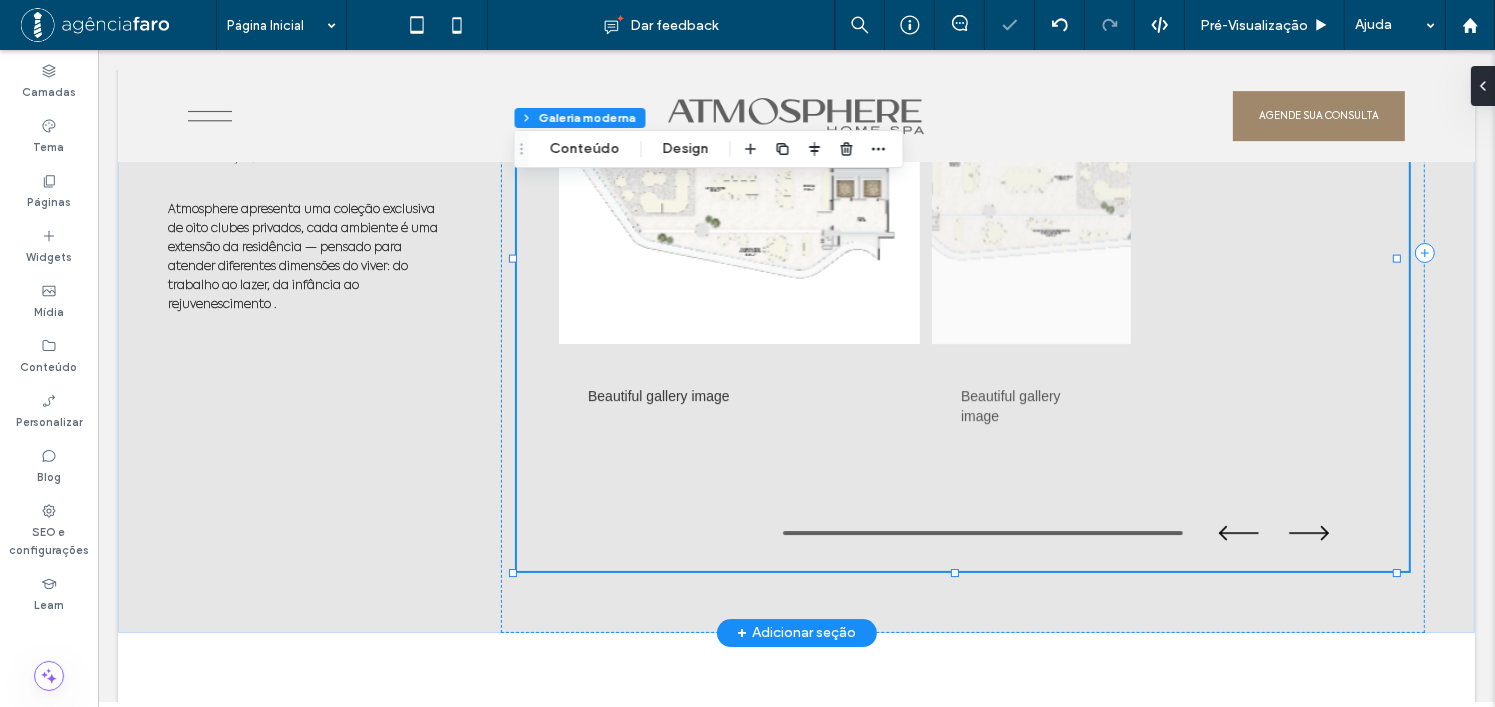 scroll, scrollTop: 6264, scrollLeft: 0, axis: vertical 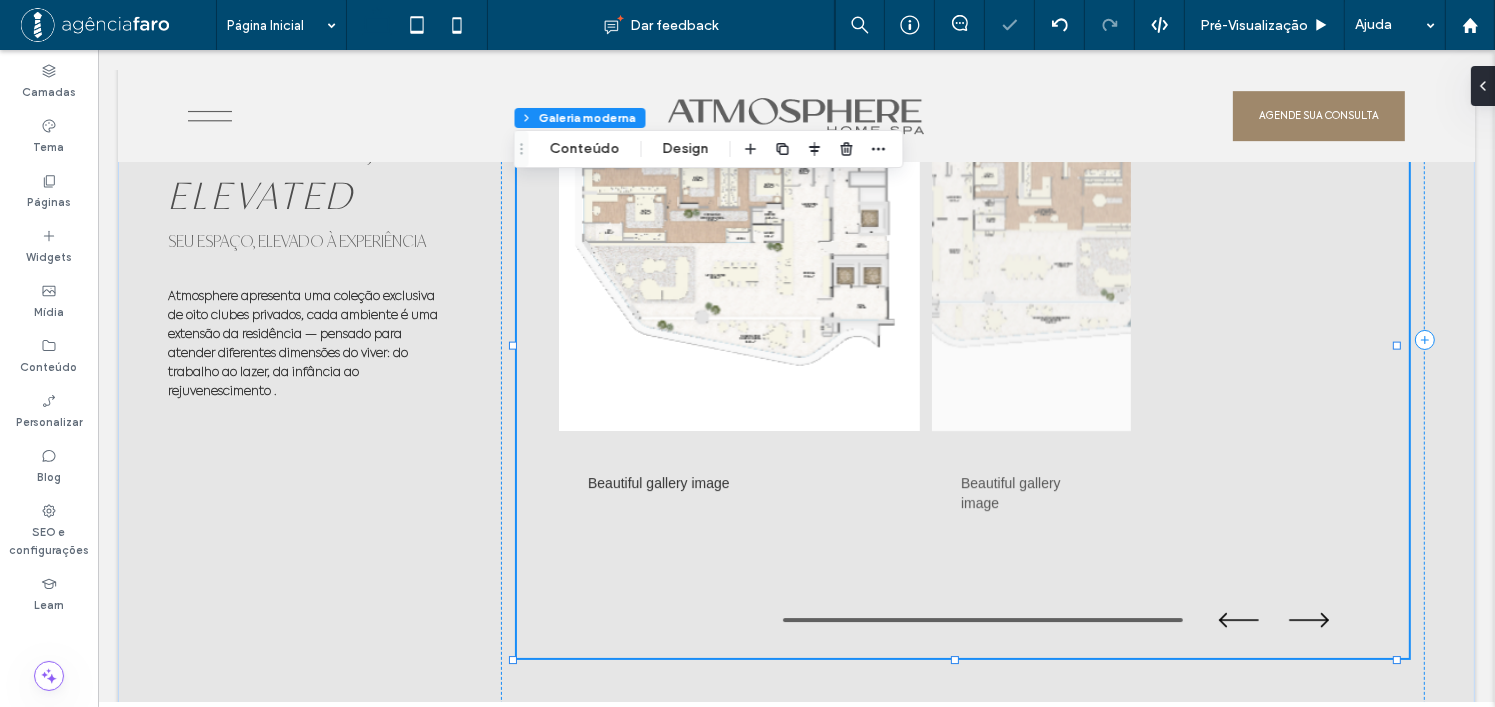 click on "Beautiful gallery image
Beautiful gallery image" at bounding box center (962, 312) 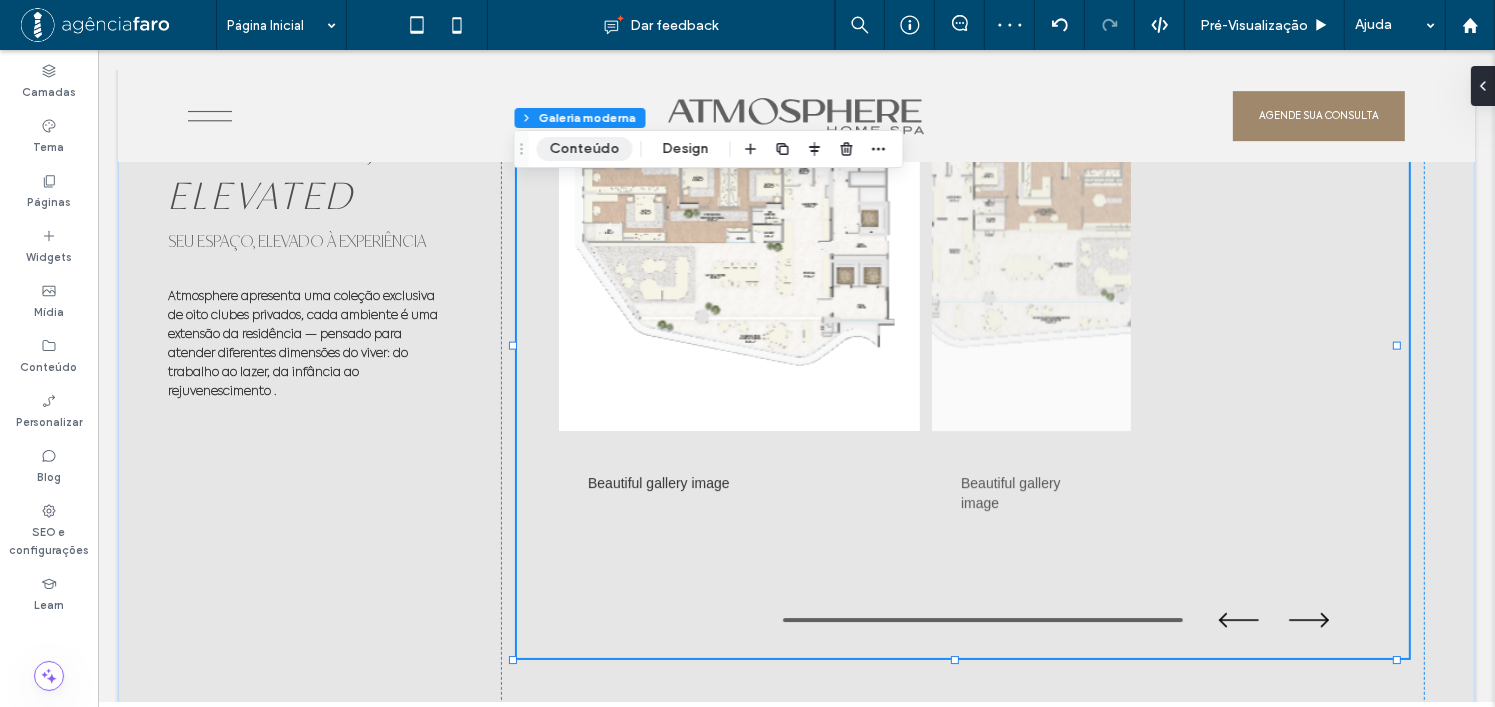 click on "Conteúdo" at bounding box center [585, 149] 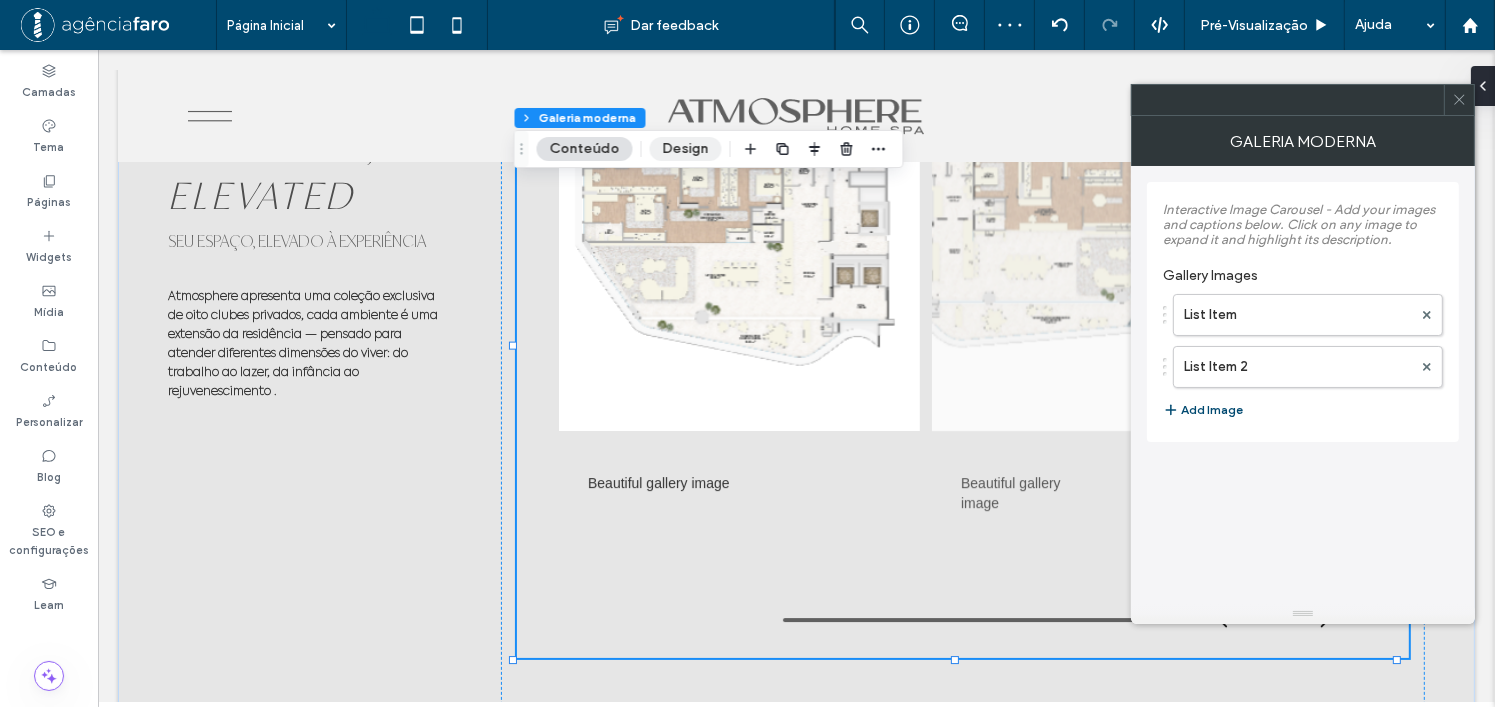 click on "Design" at bounding box center [686, 149] 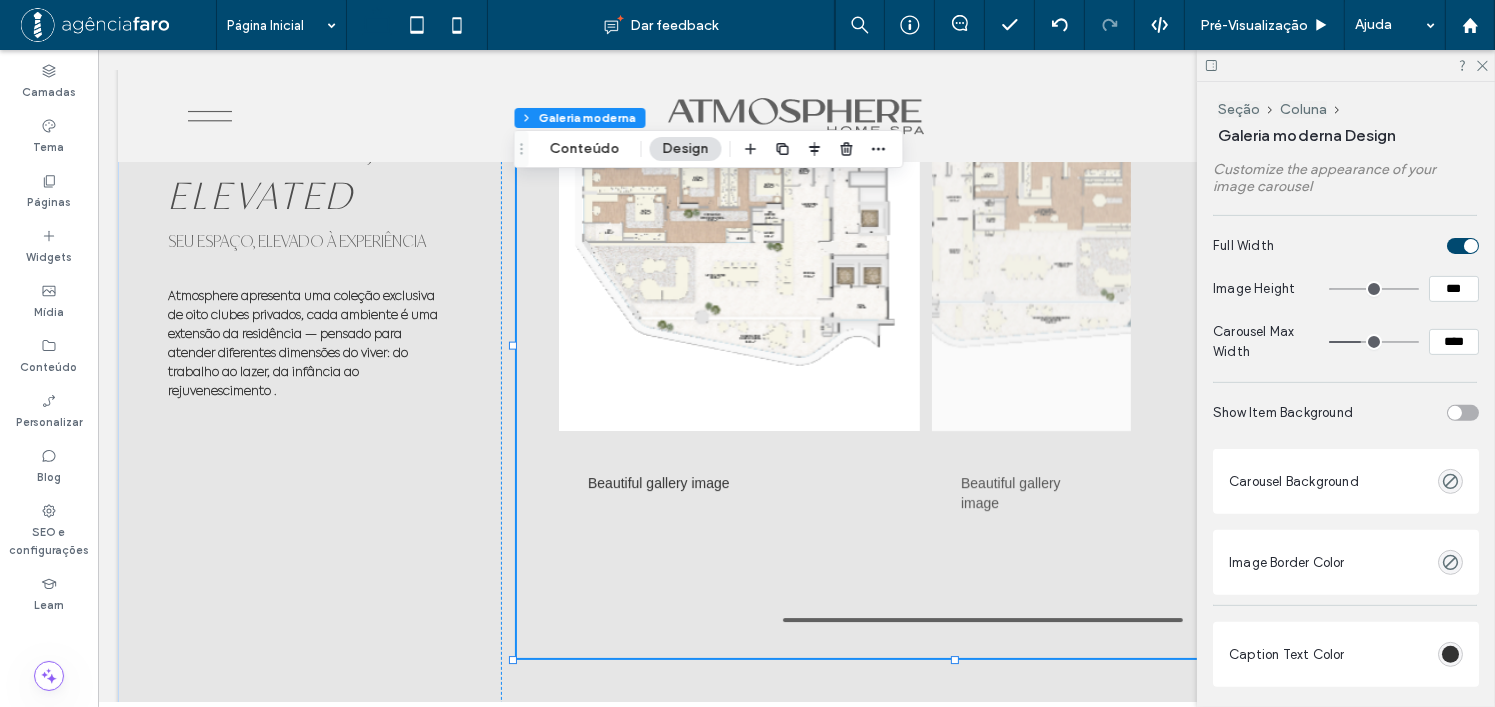 scroll, scrollTop: 800, scrollLeft: 0, axis: vertical 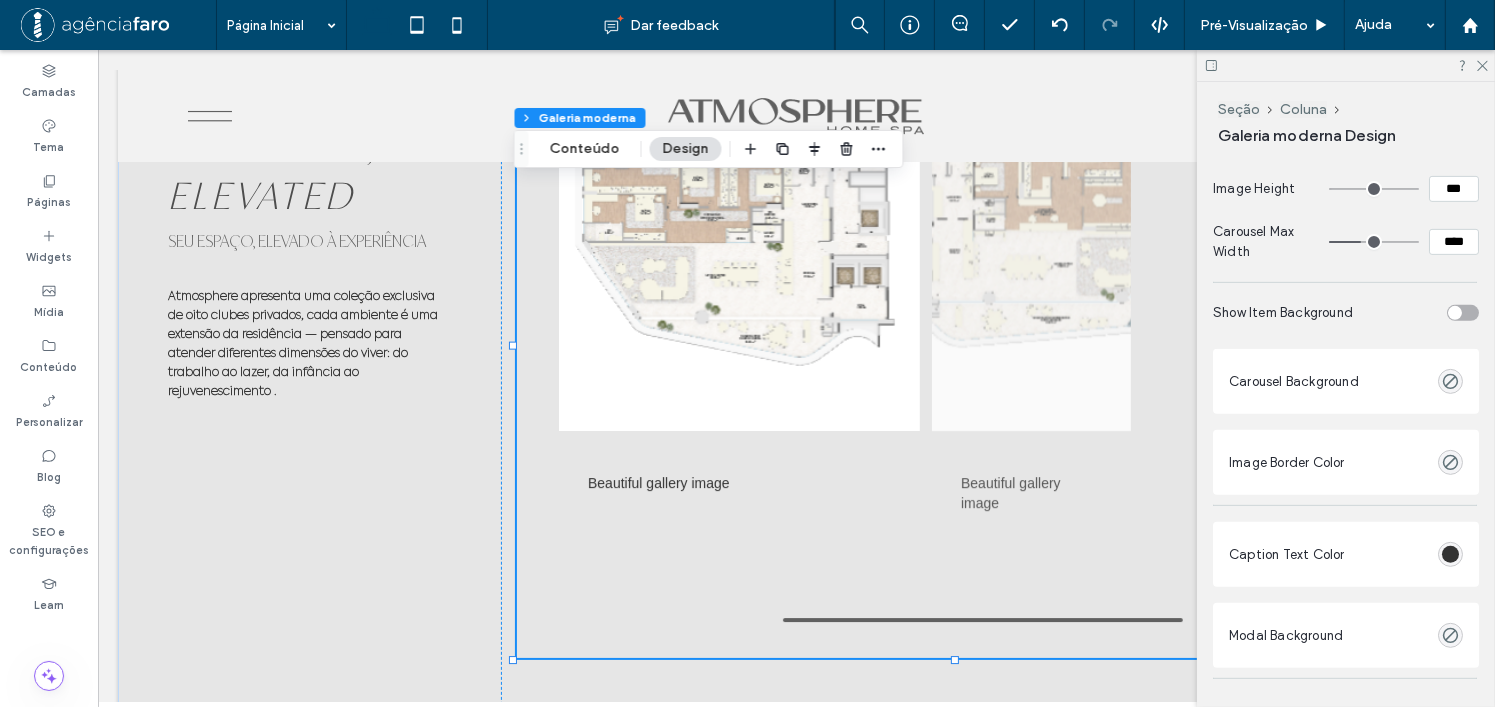 click at bounding box center (1463, 313) 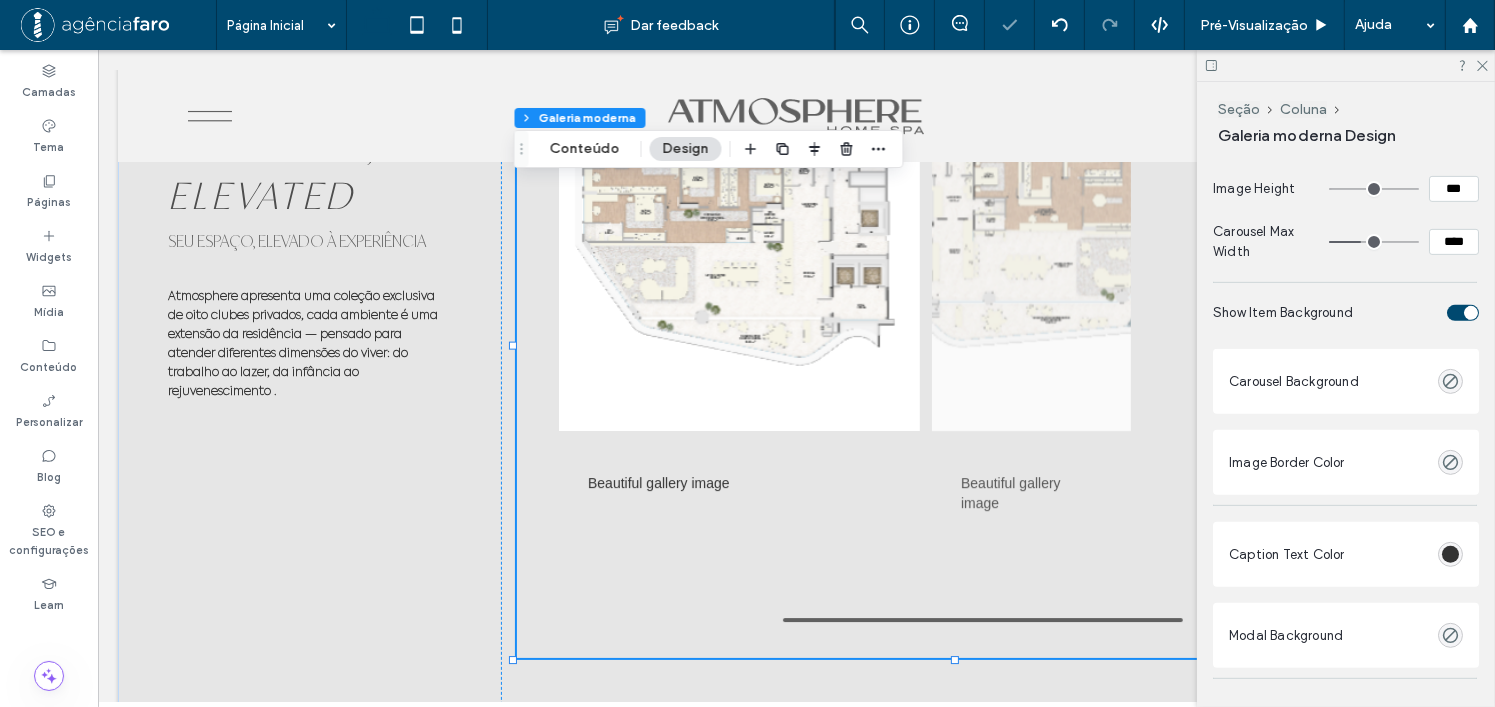 click at bounding box center (1471, 313) 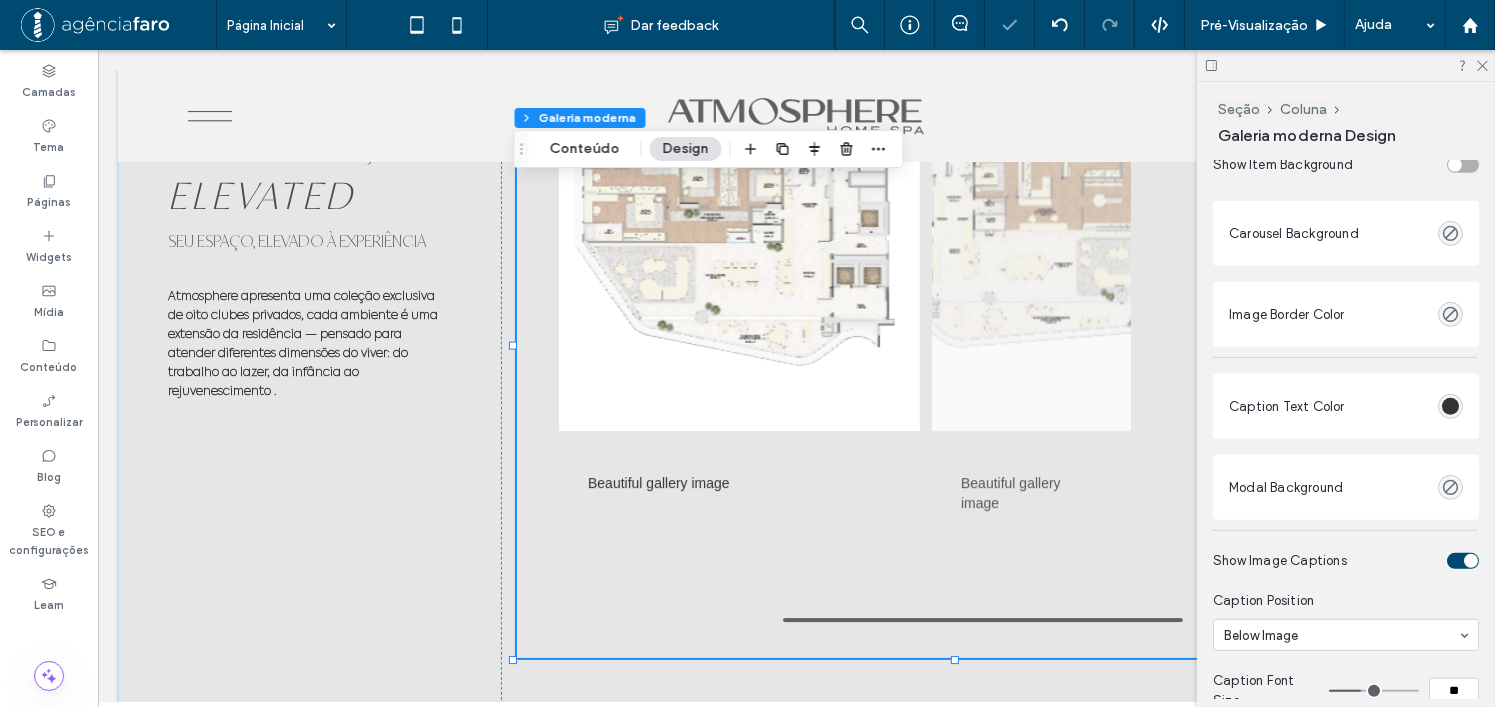 scroll, scrollTop: 1100, scrollLeft: 0, axis: vertical 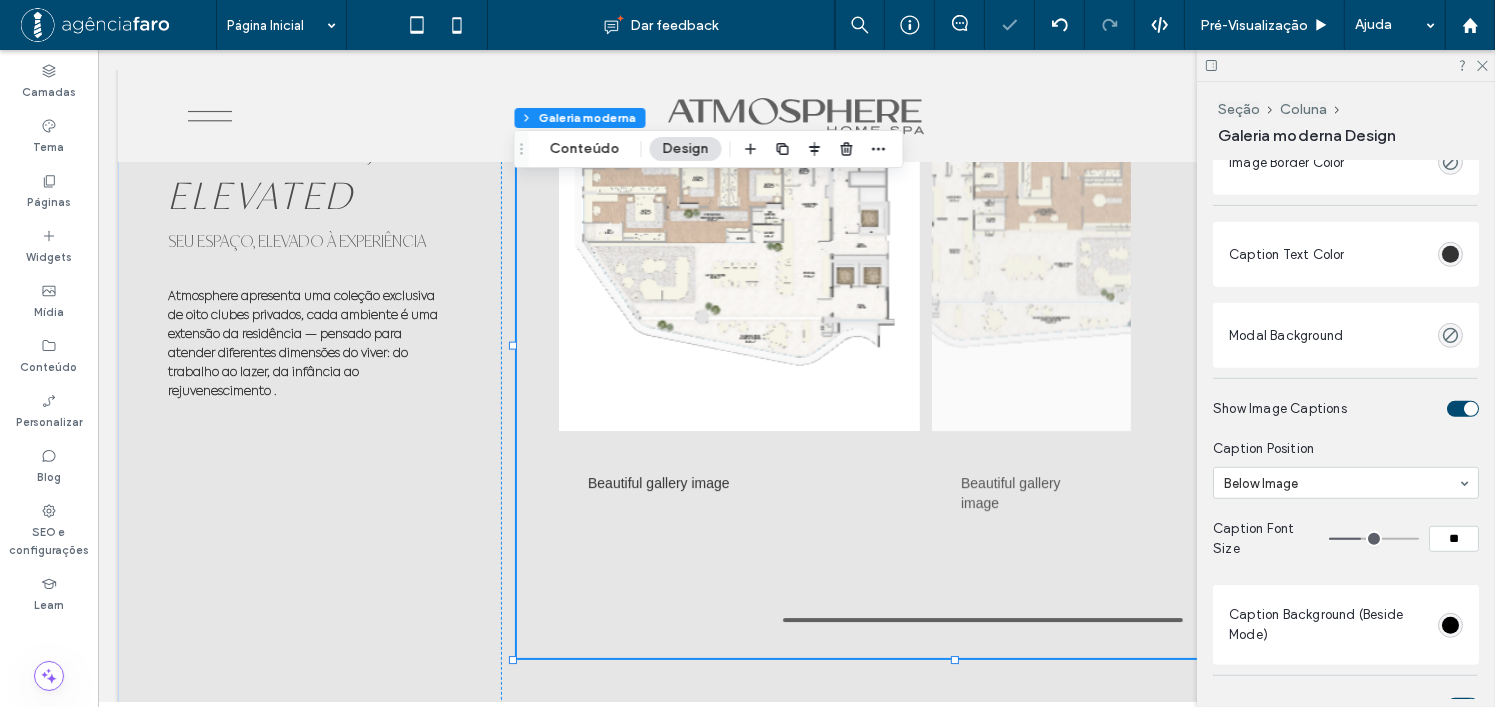 click at bounding box center [1463, 409] 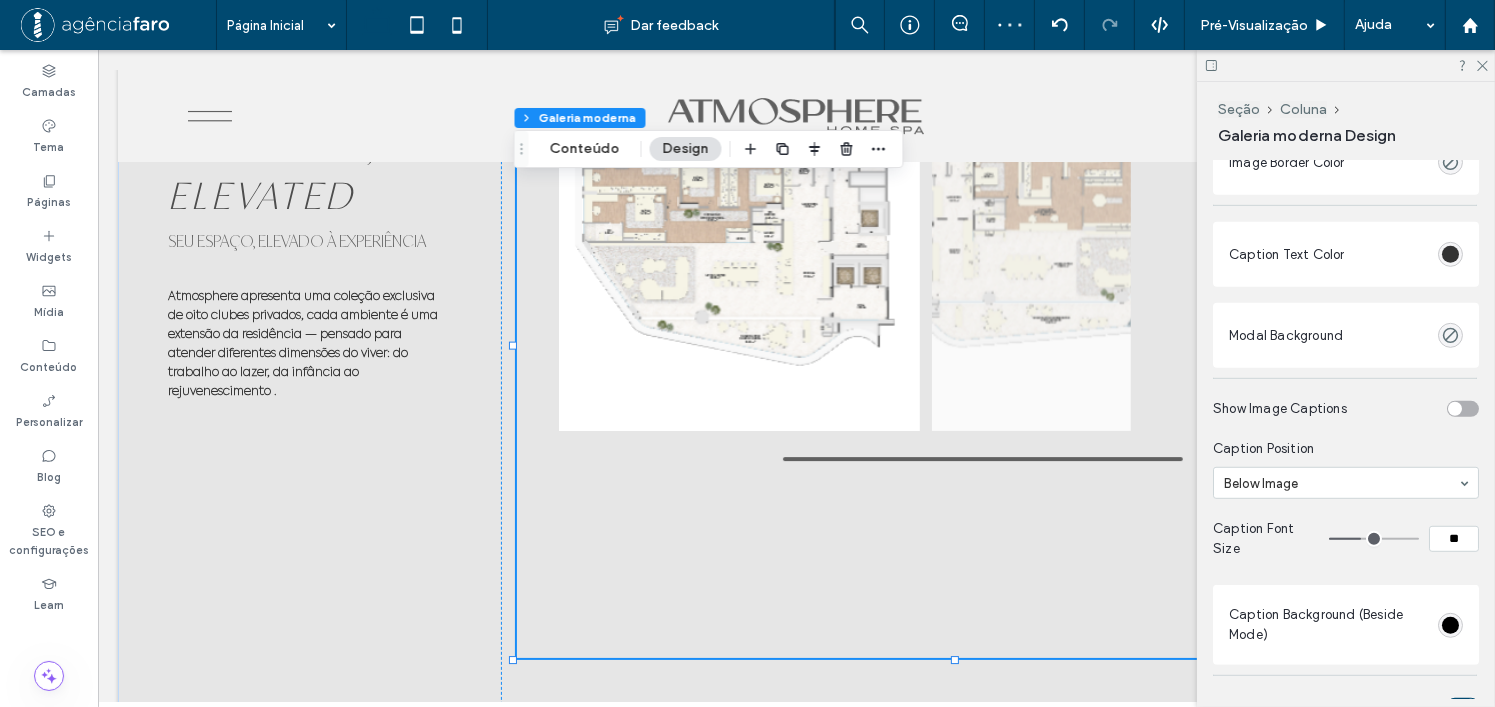 click at bounding box center [1455, 409] 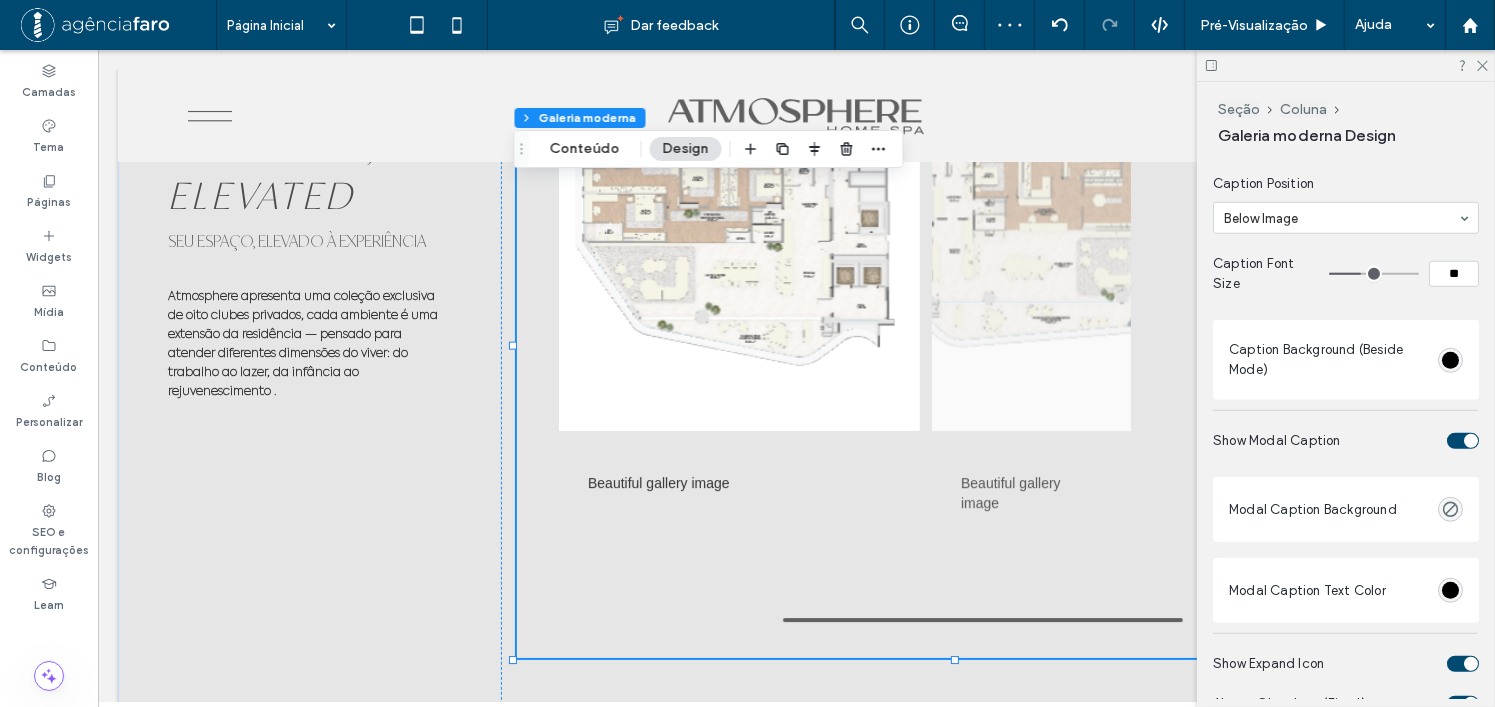 scroll, scrollTop: 1400, scrollLeft: 0, axis: vertical 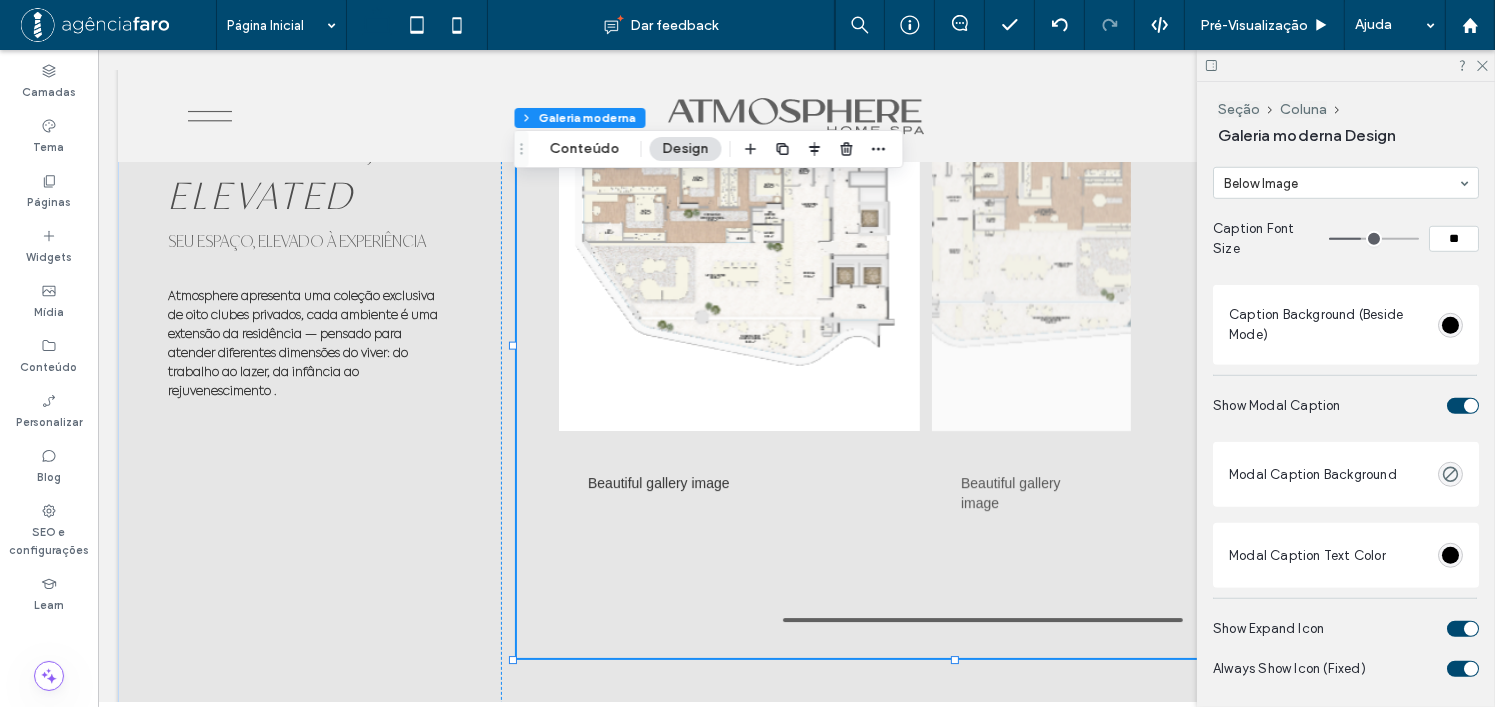 click at bounding box center (1463, 406) 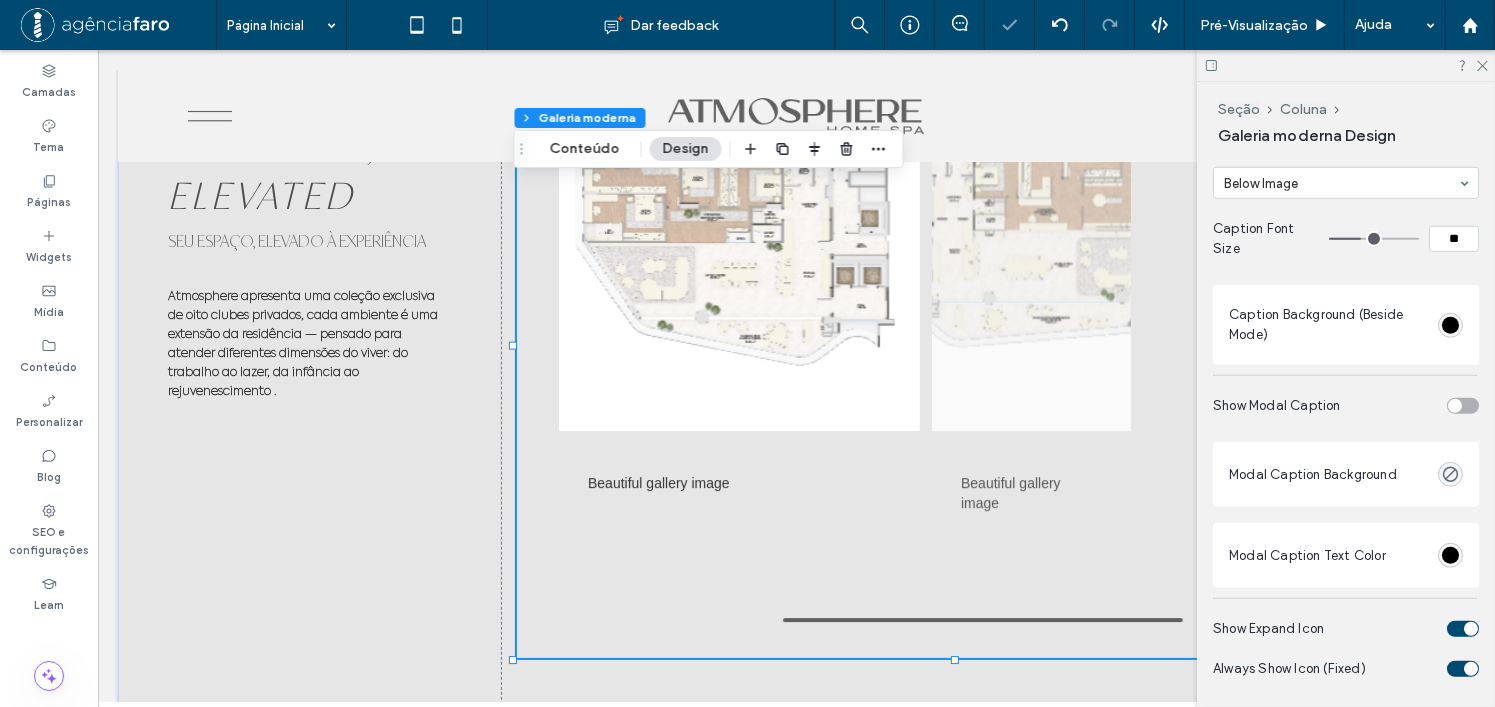 click at bounding box center (1455, 406) 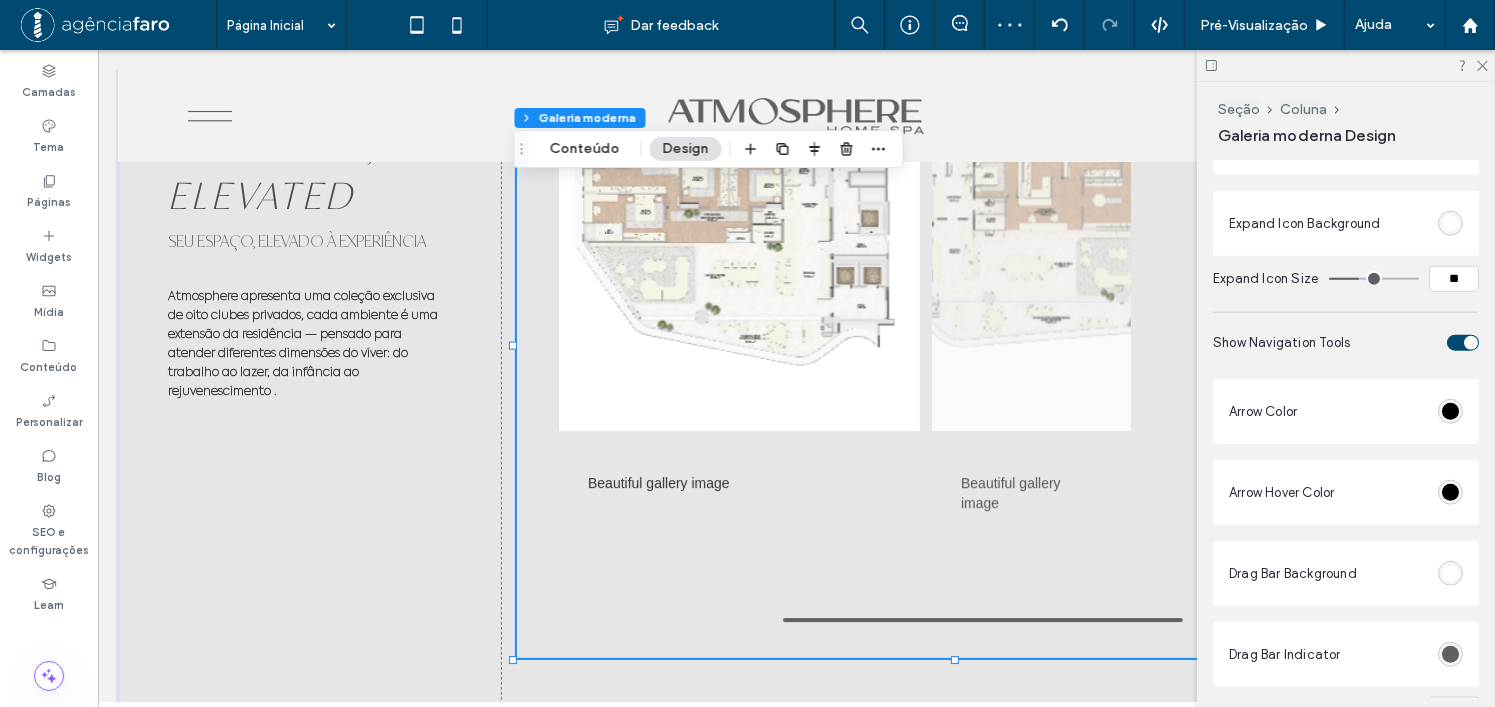 scroll, scrollTop: 2000, scrollLeft: 0, axis: vertical 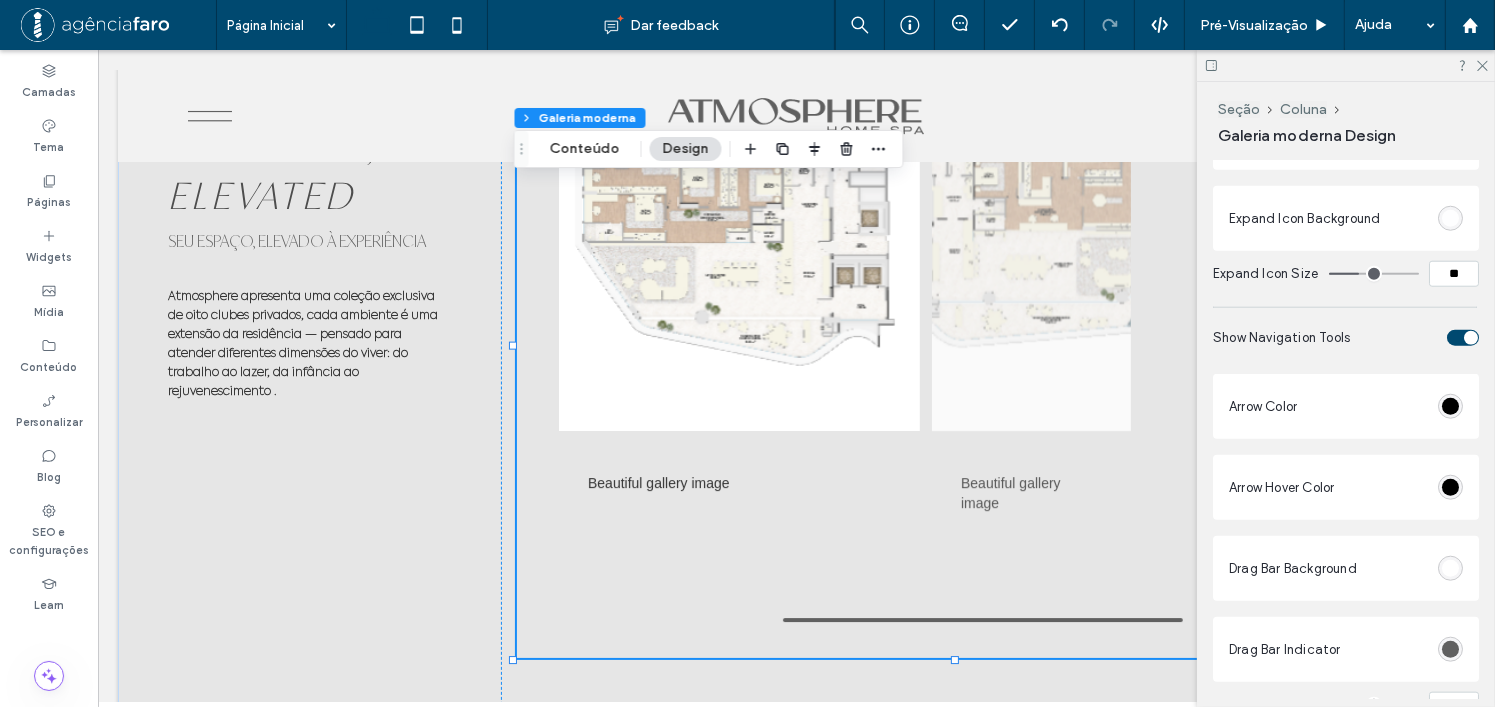 click at bounding box center [1463, 338] 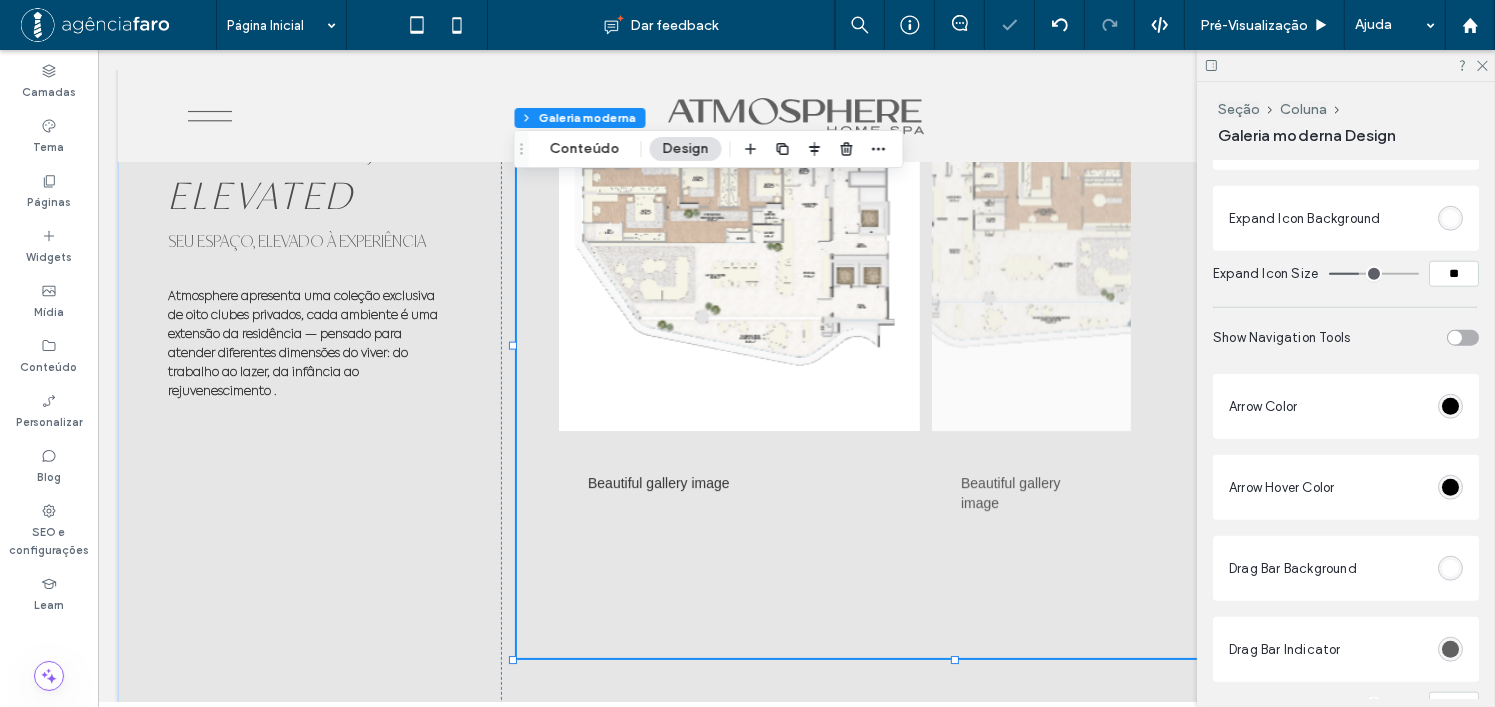 click at bounding box center [1455, 338] 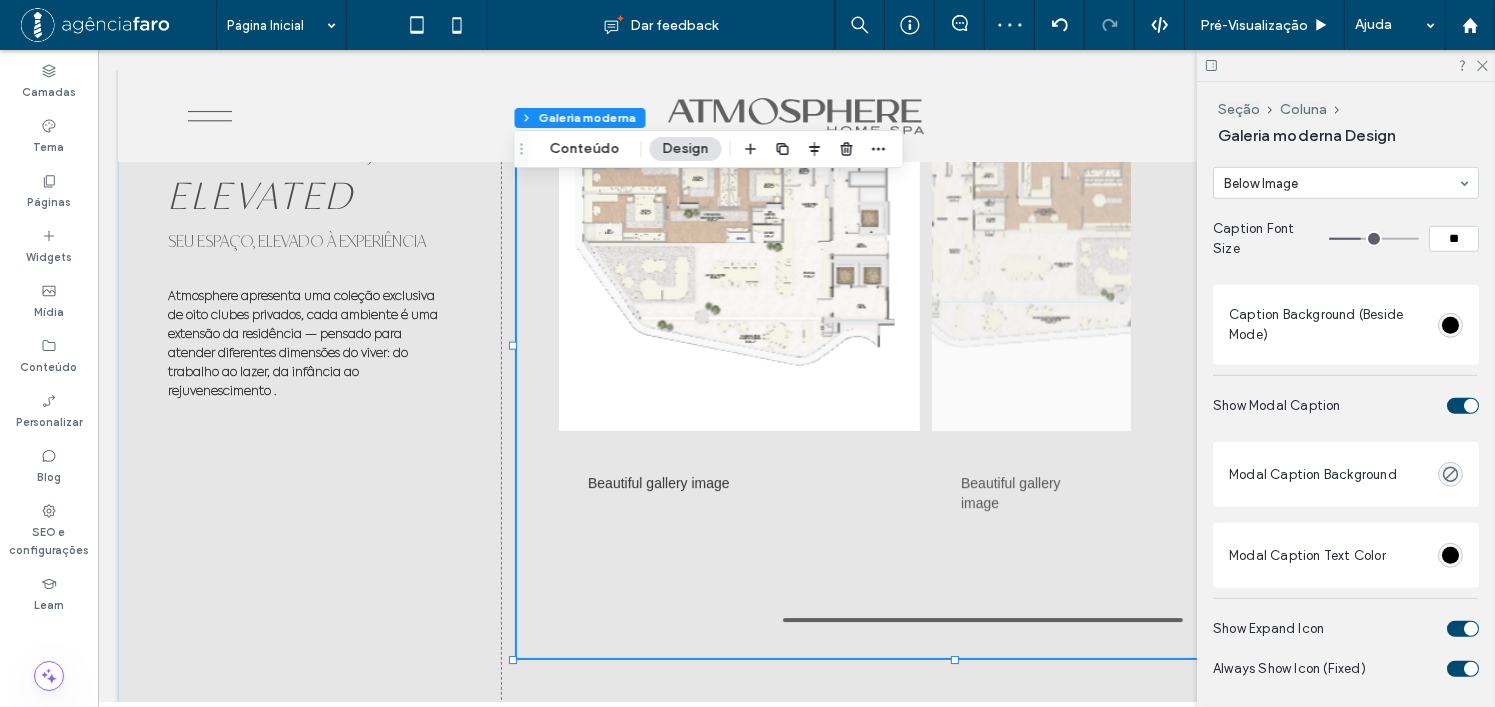 scroll, scrollTop: 1100, scrollLeft: 0, axis: vertical 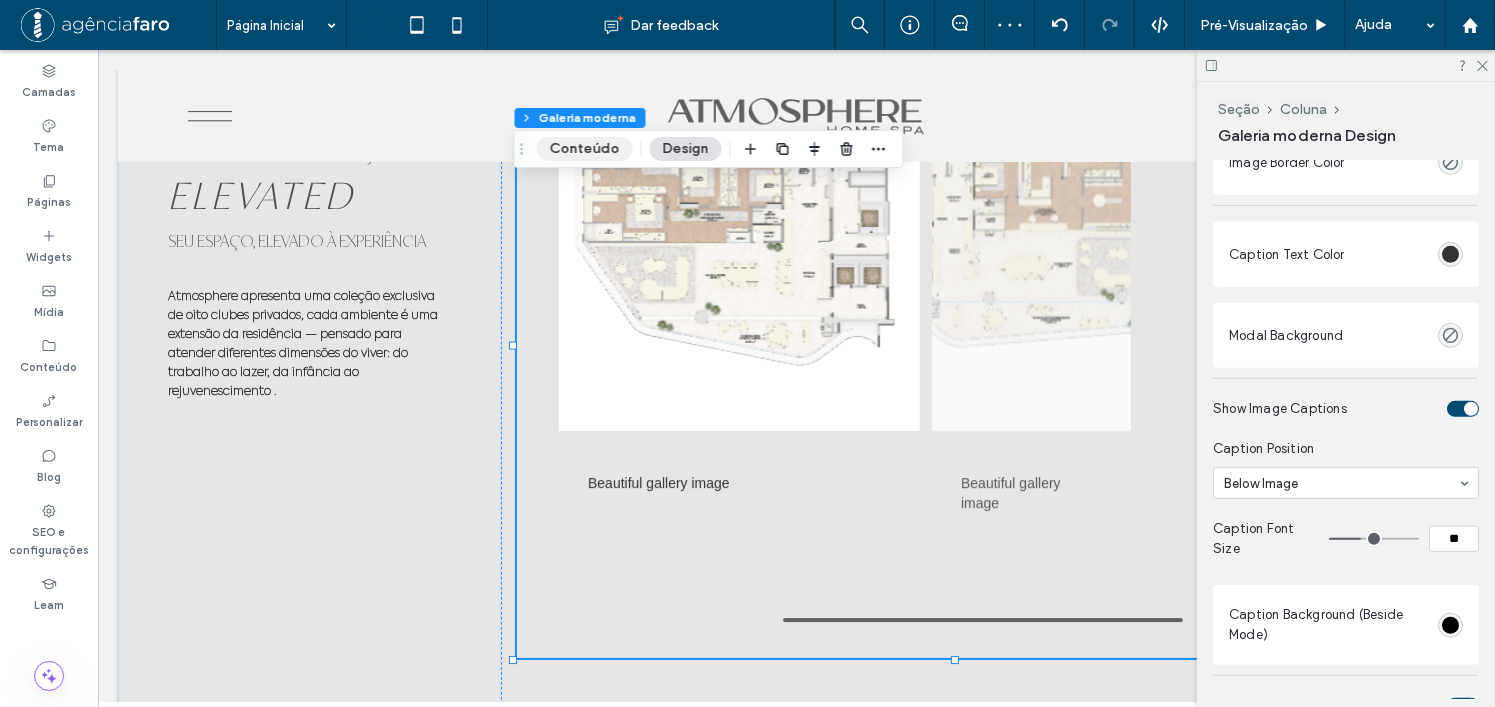 click on "Conteúdo" at bounding box center [585, 149] 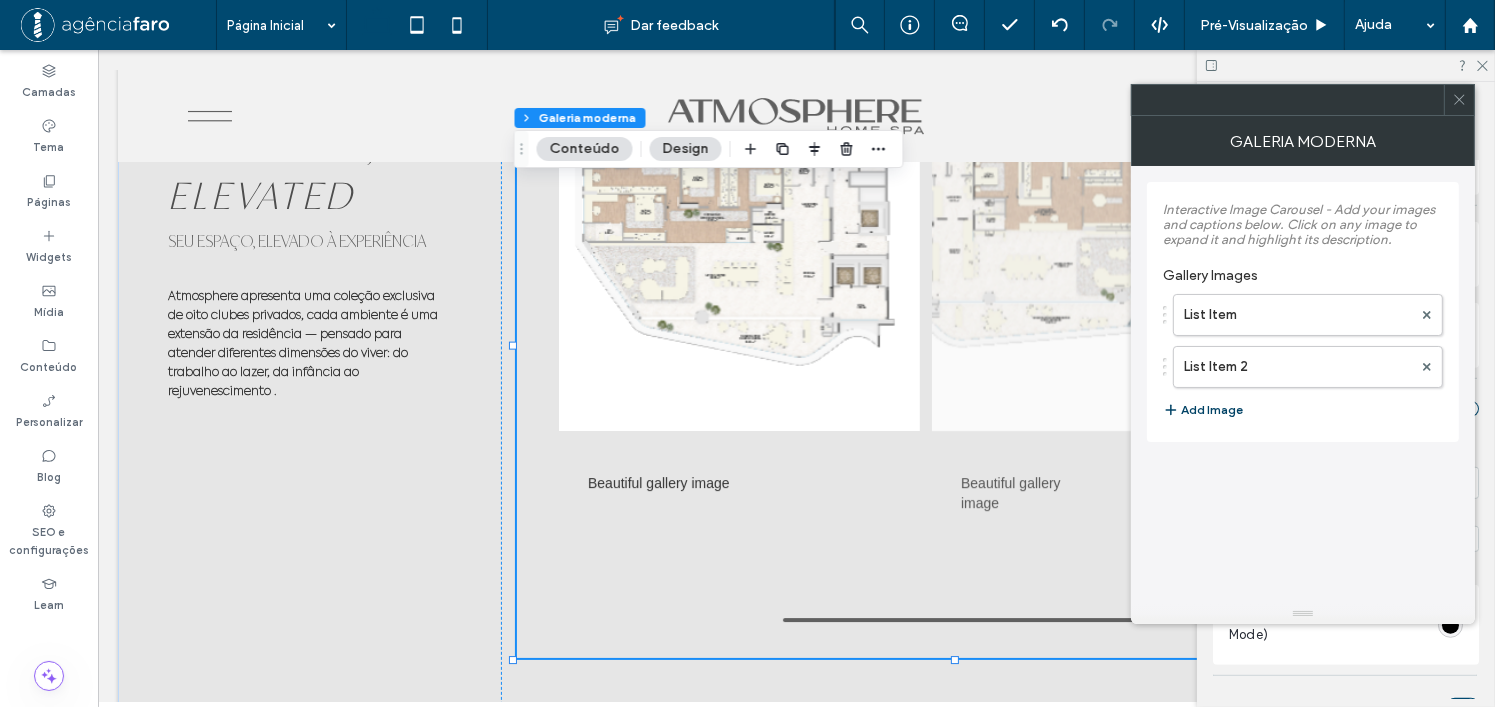 click on "Add Image" at bounding box center (1203, 410) 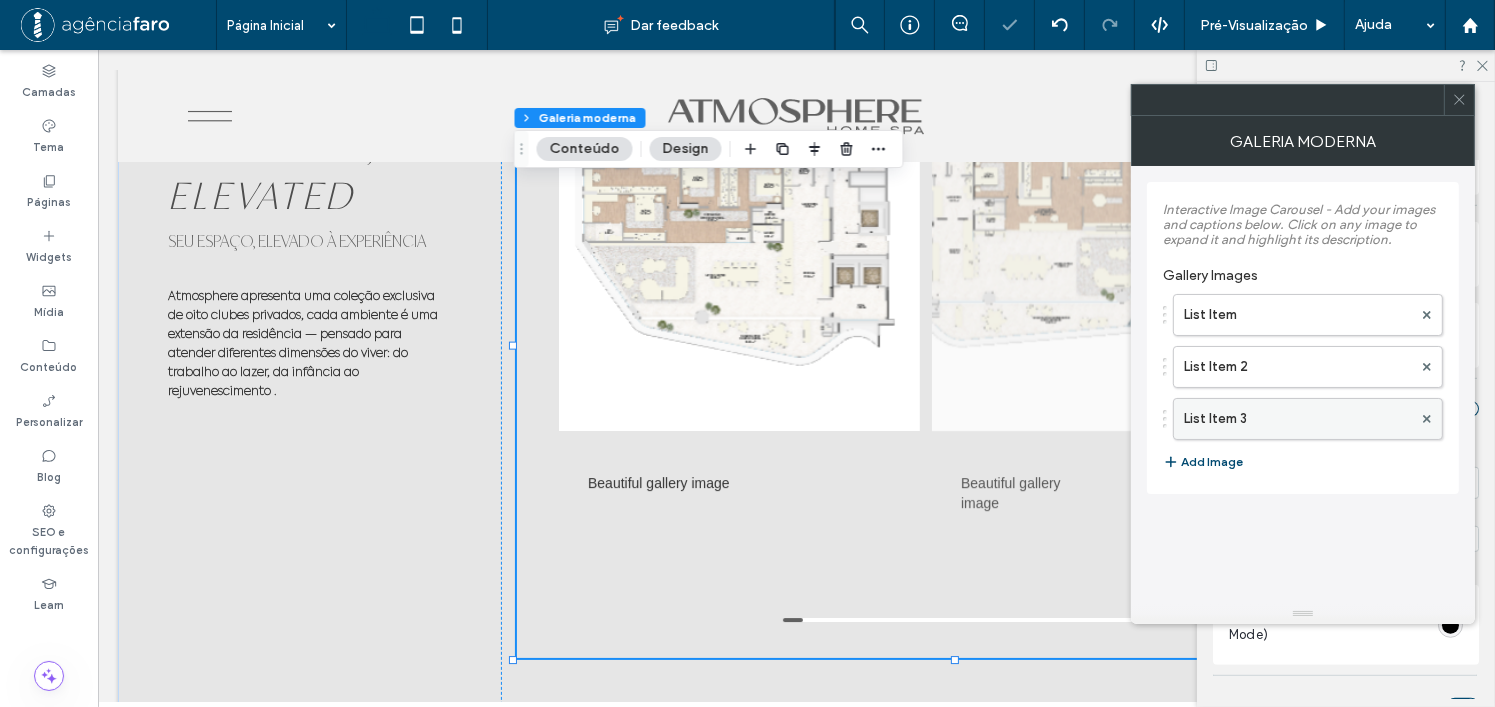 click on "List Item 3" at bounding box center (1298, 419) 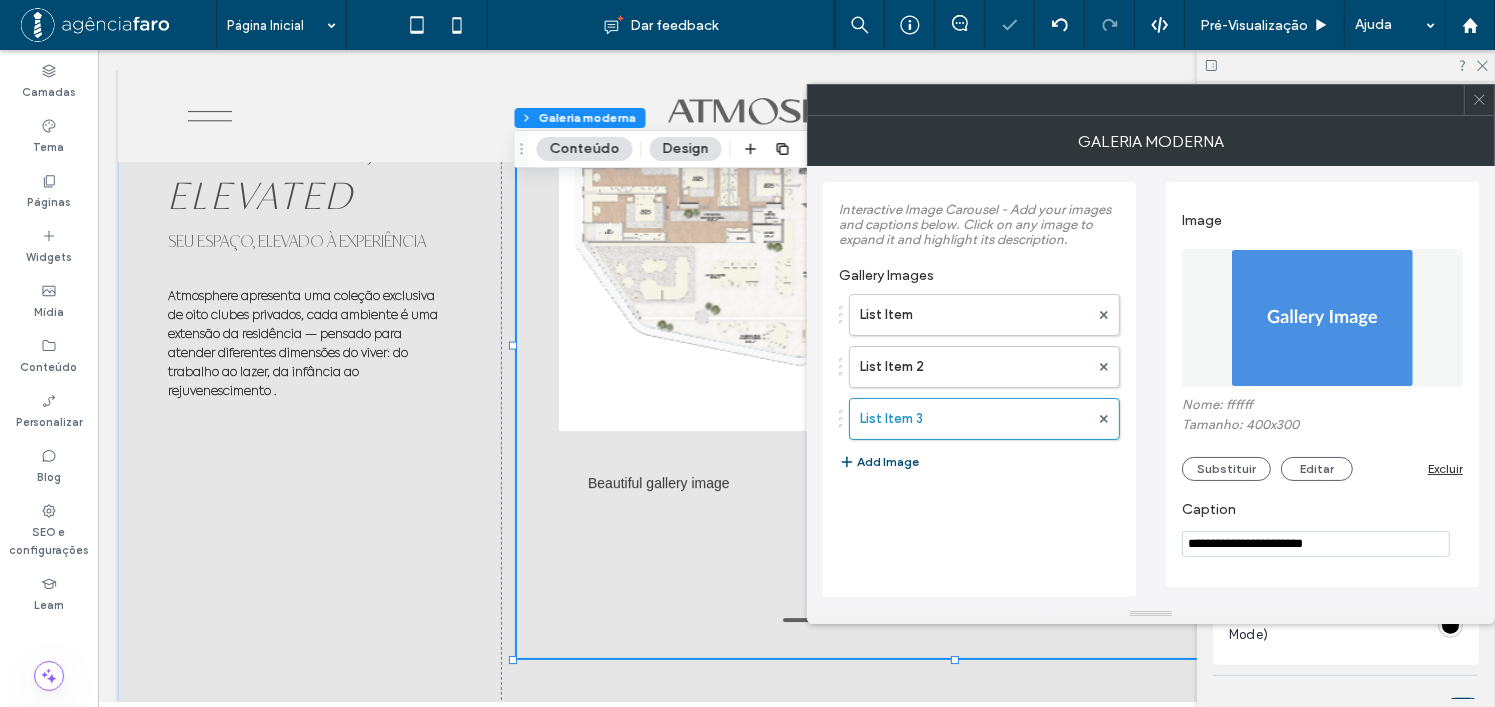 click on "Image Nome: ffffff Tamanho: 400x300 Substituir Editar Excluir" at bounding box center (1322, 341) 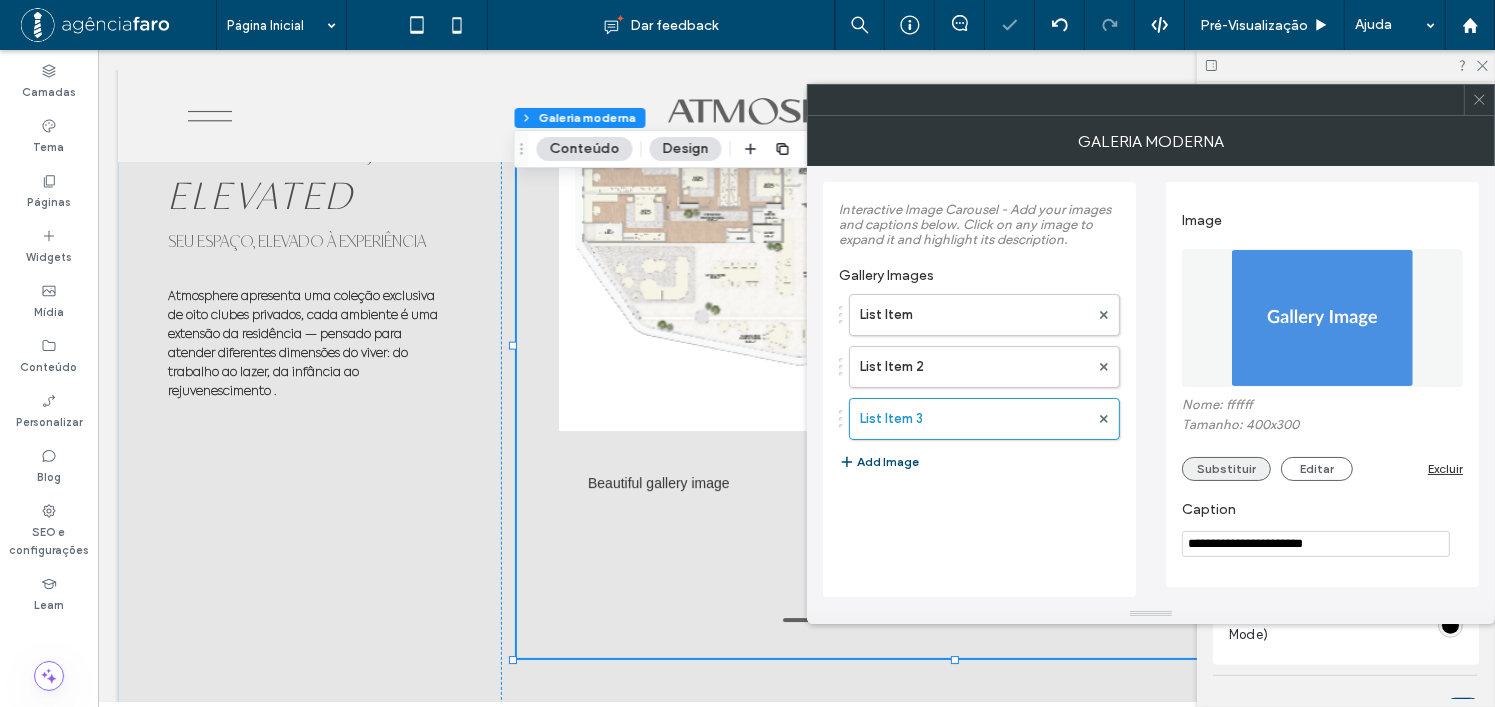 click on "Substituir" at bounding box center [1226, 469] 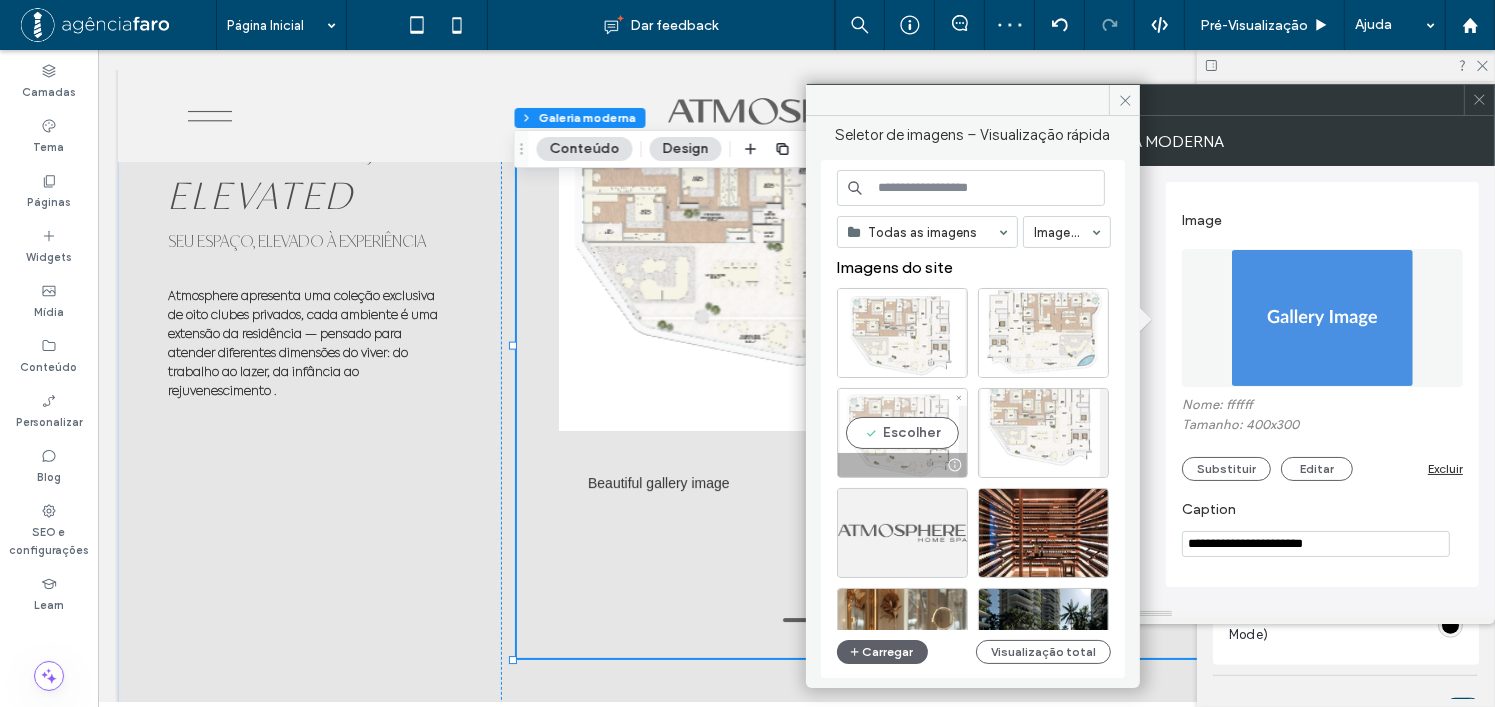 click on "Escolher" at bounding box center (902, 433) 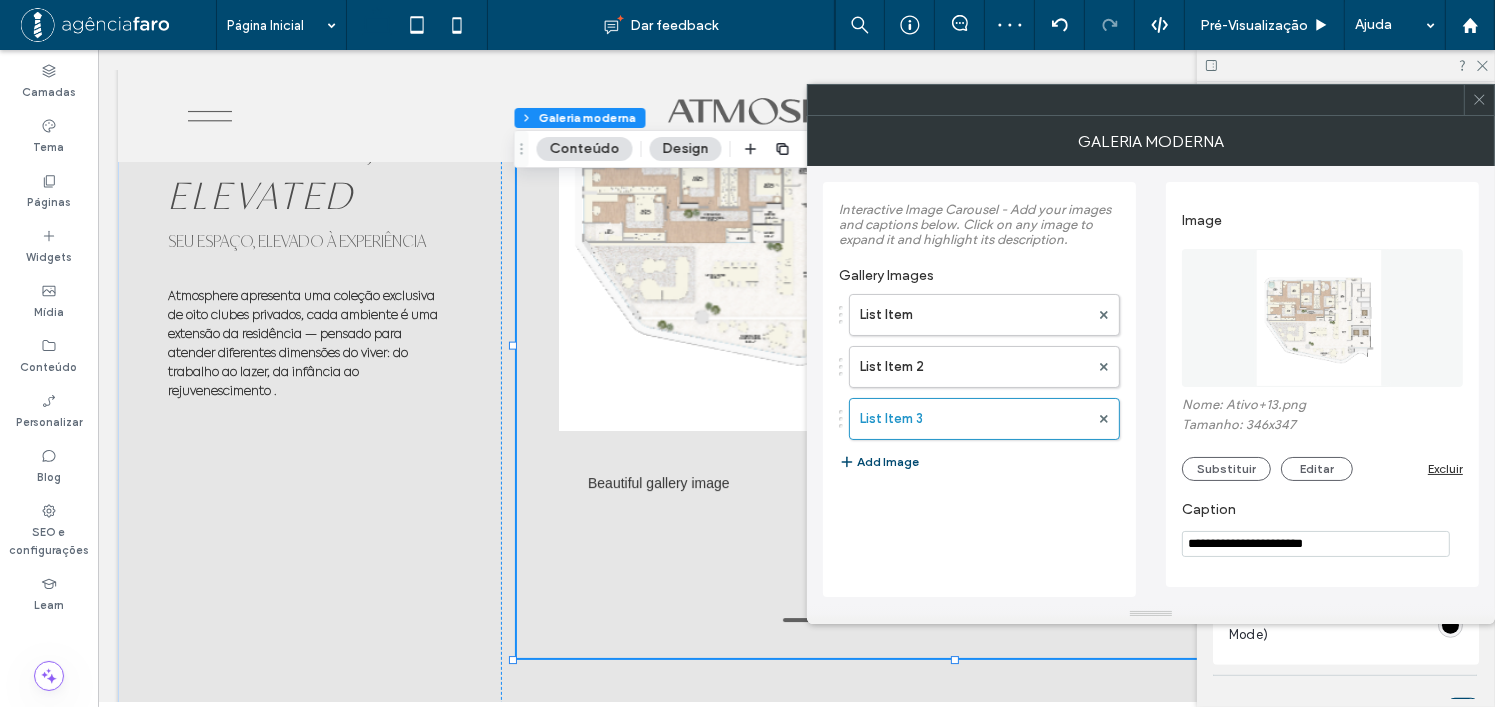 click 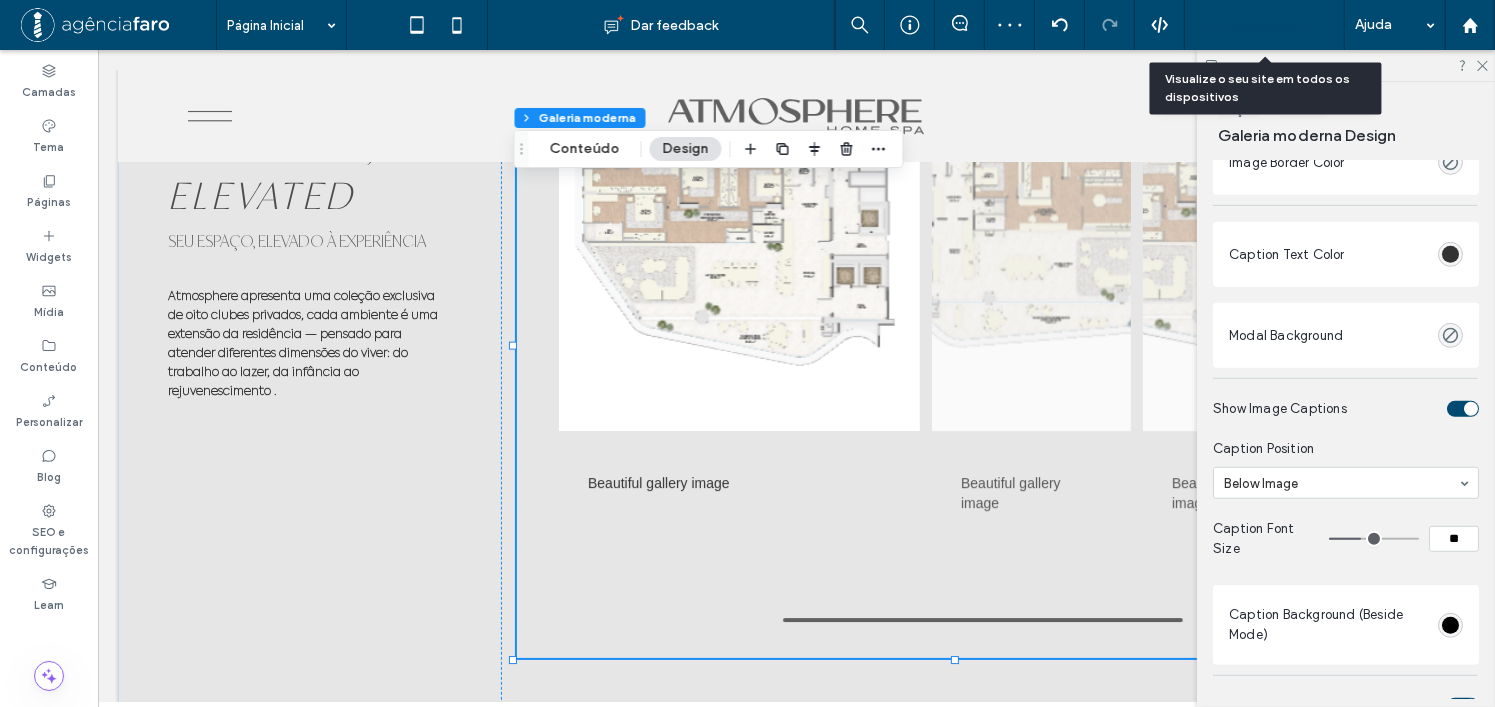 click on "Pré-Visualizaçāo" at bounding box center (1265, 25) 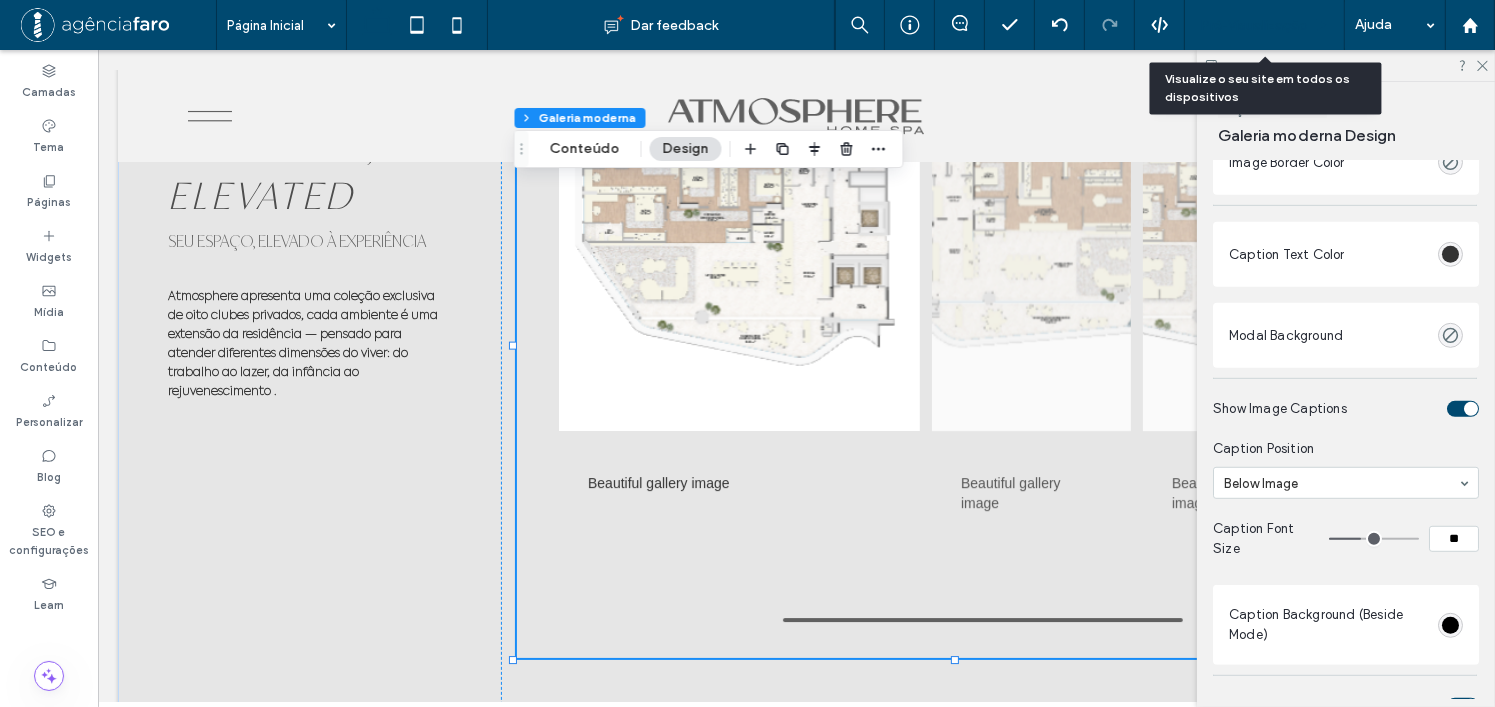 click on "Pré-Visualizaçāo" at bounding box center (1254, 25) 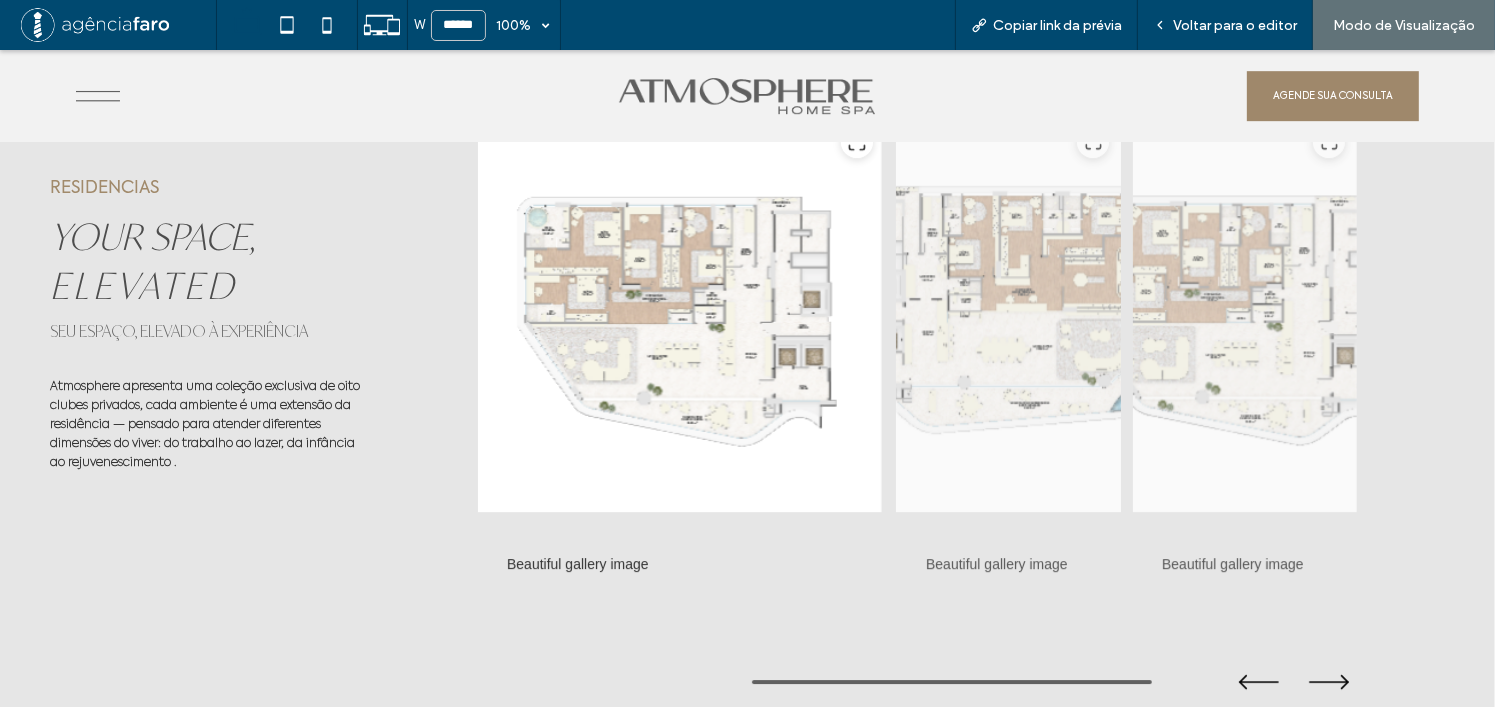 scroll, scrollTop: 6088, scrollLeft: 0, axis: vertical 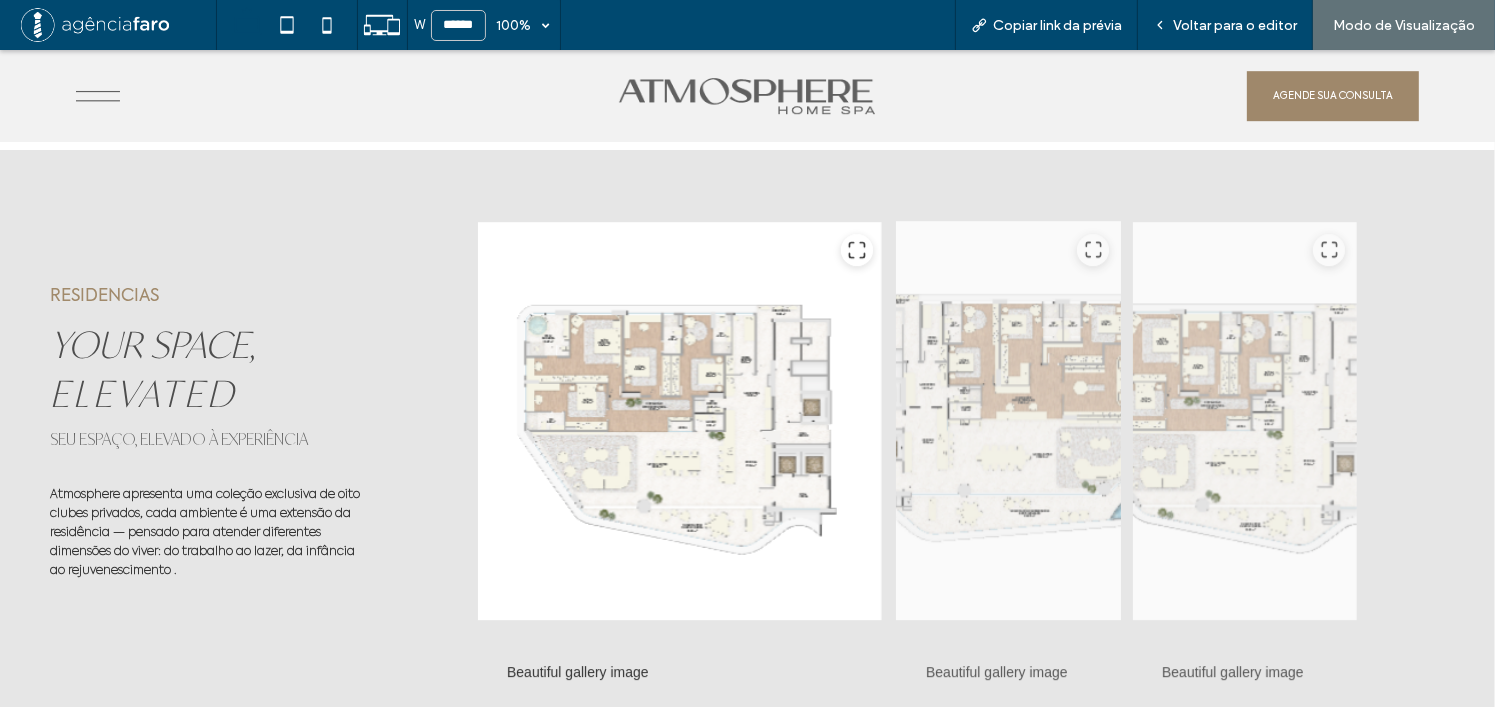 click at bounding box center (1009, 421) 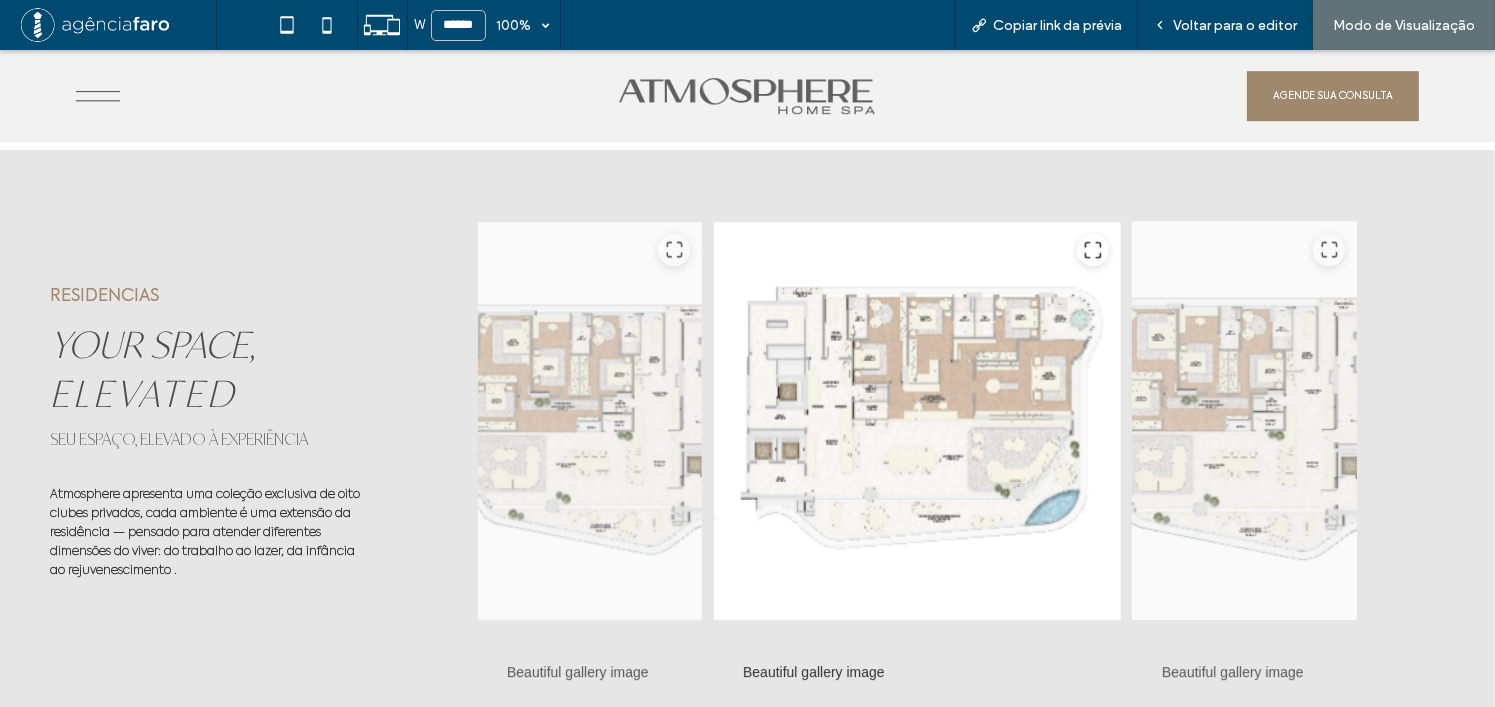 click at bounding box center [1245, 421] 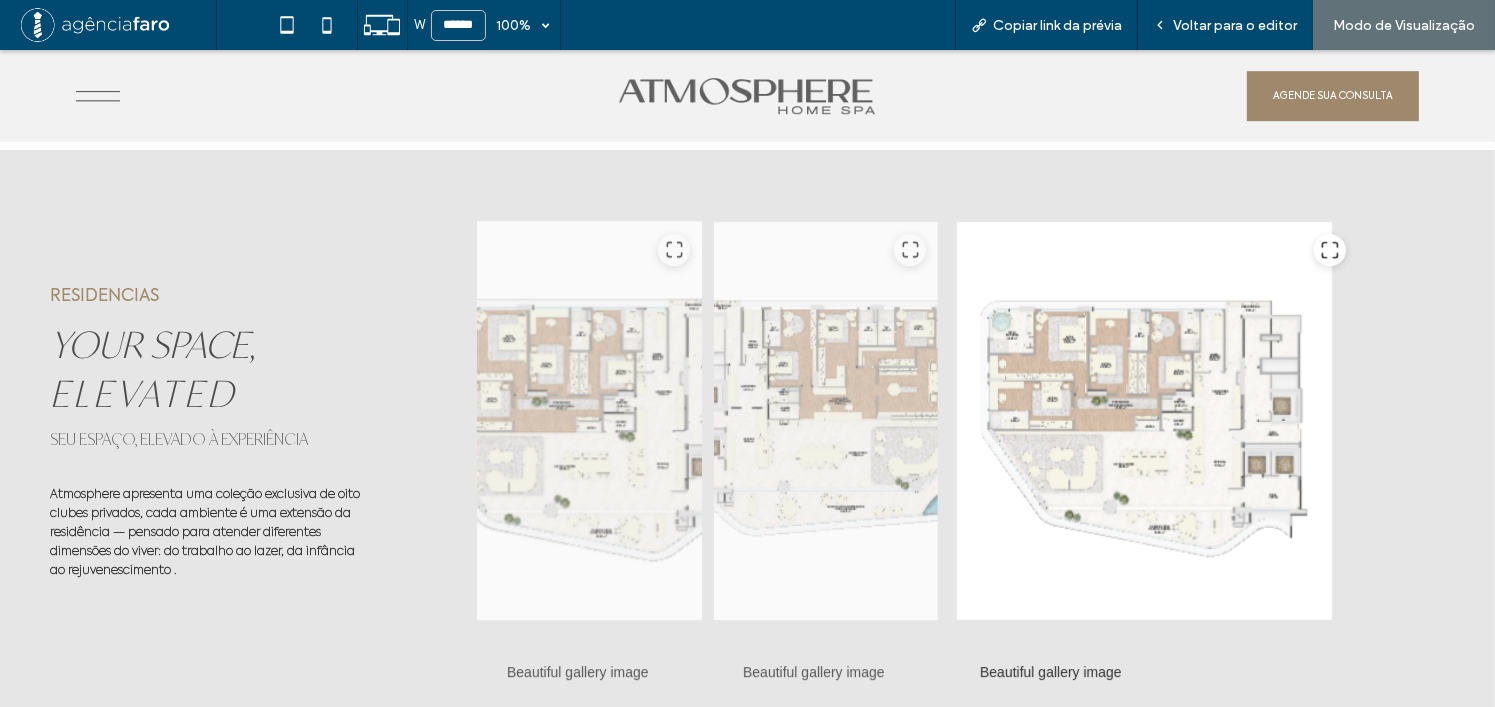 click at bounding box center [590, 421] 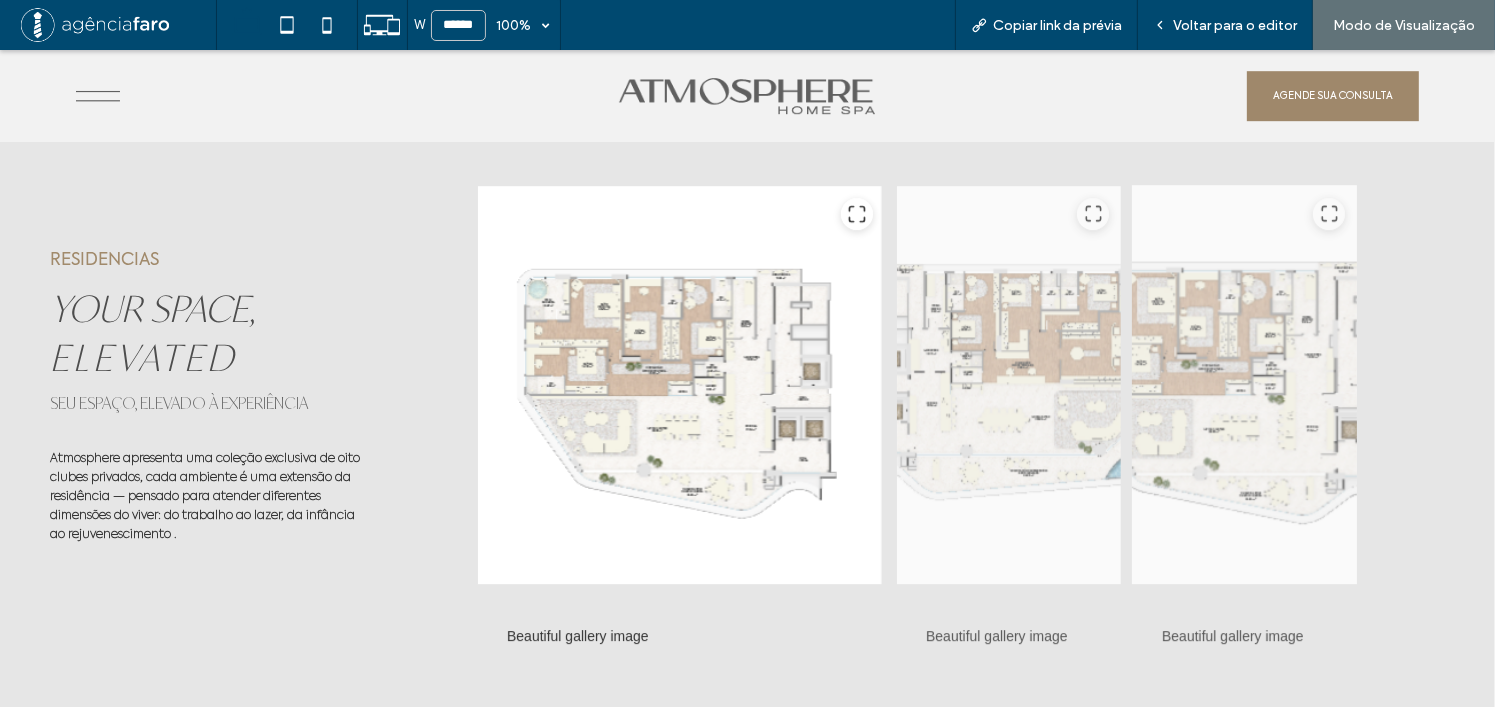scroll, scrollTop: 6188, scrollLeft: 0, axis: vertical 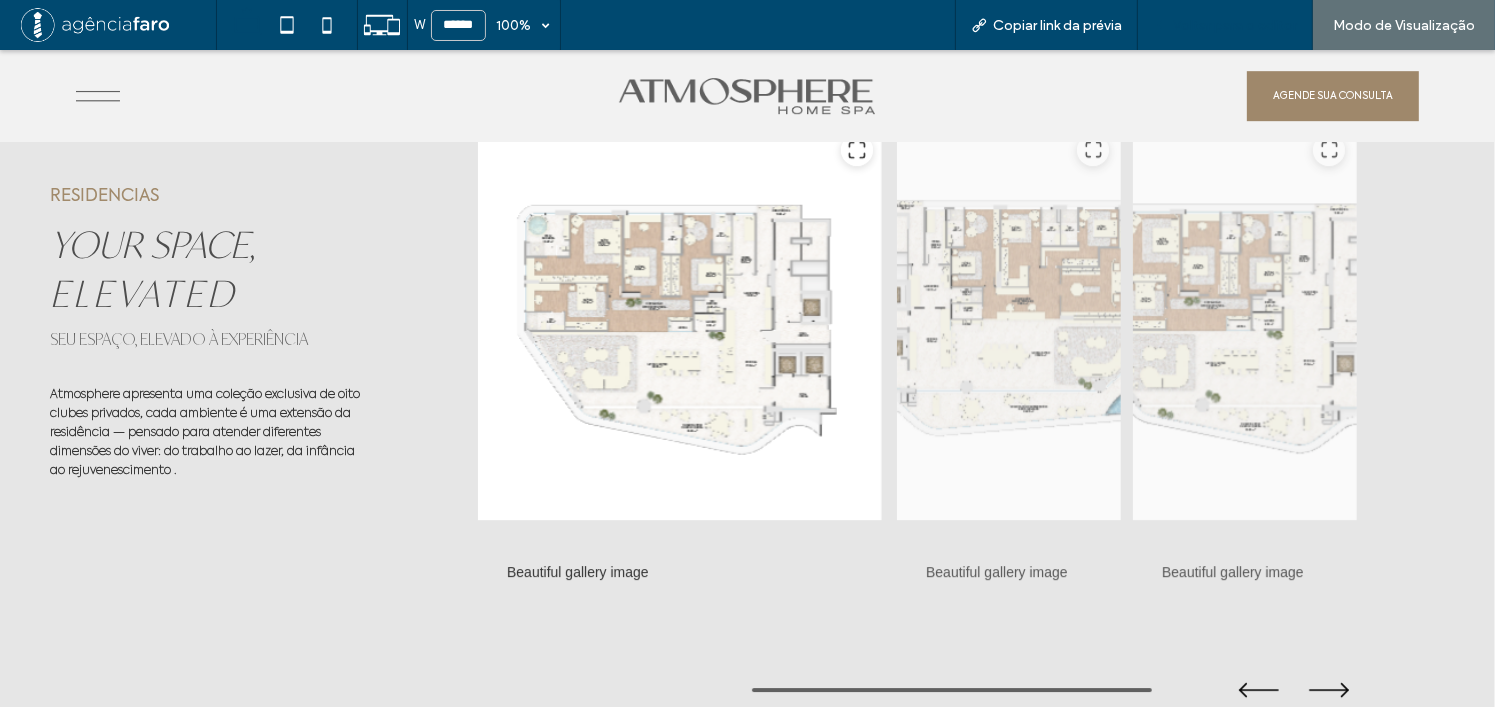 click on "Voltar para o editor" at bounding box center (1235, 25) 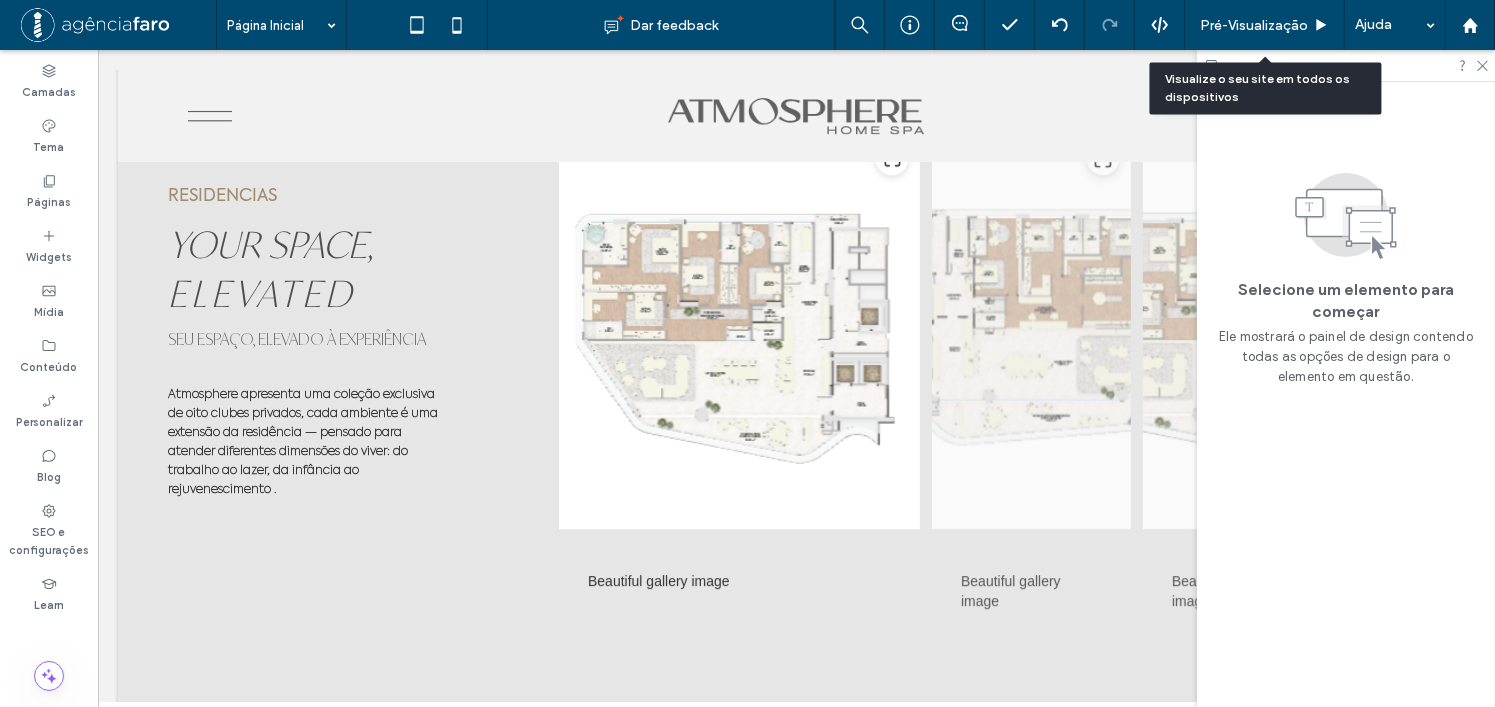 scroll, scrollTop: 6164, scrollLeft: 0, axis: vertical 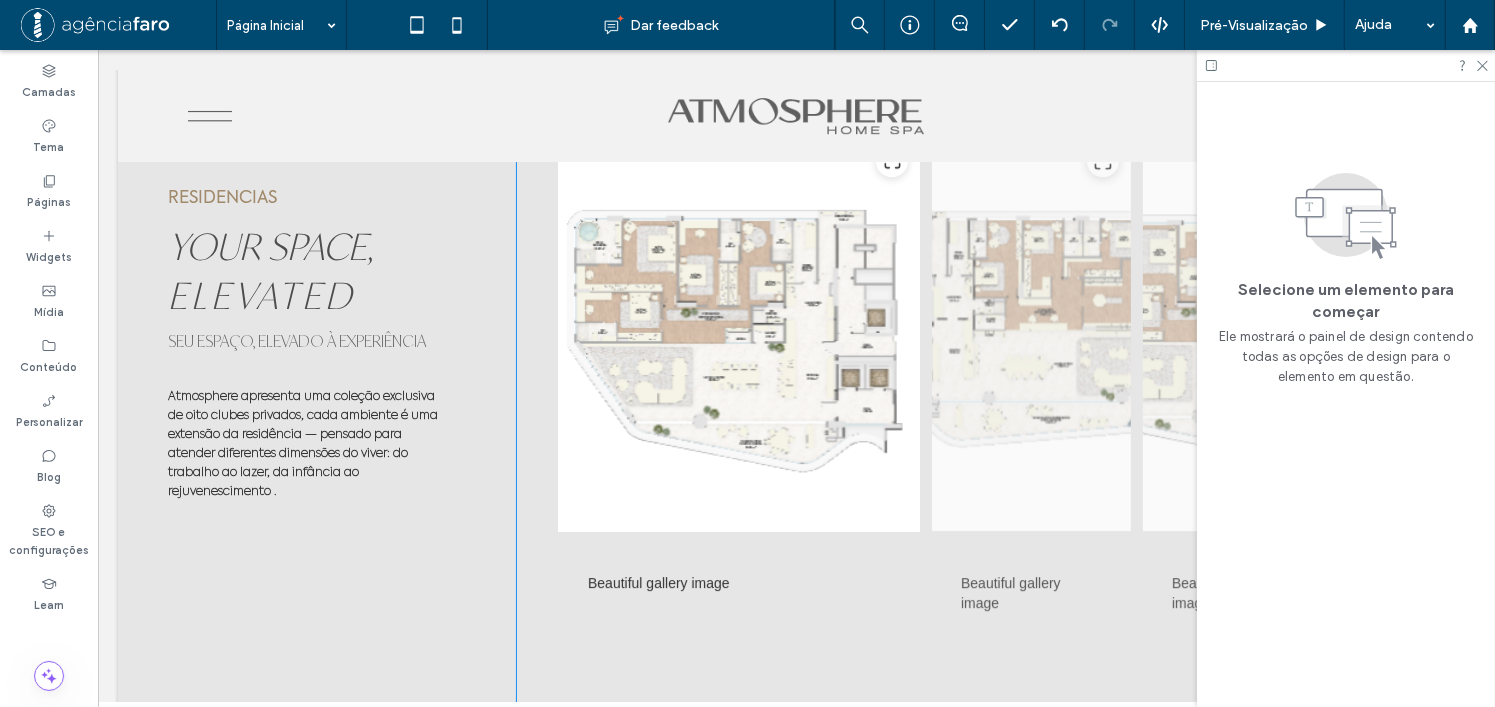 click at bounding box center [738, 332] 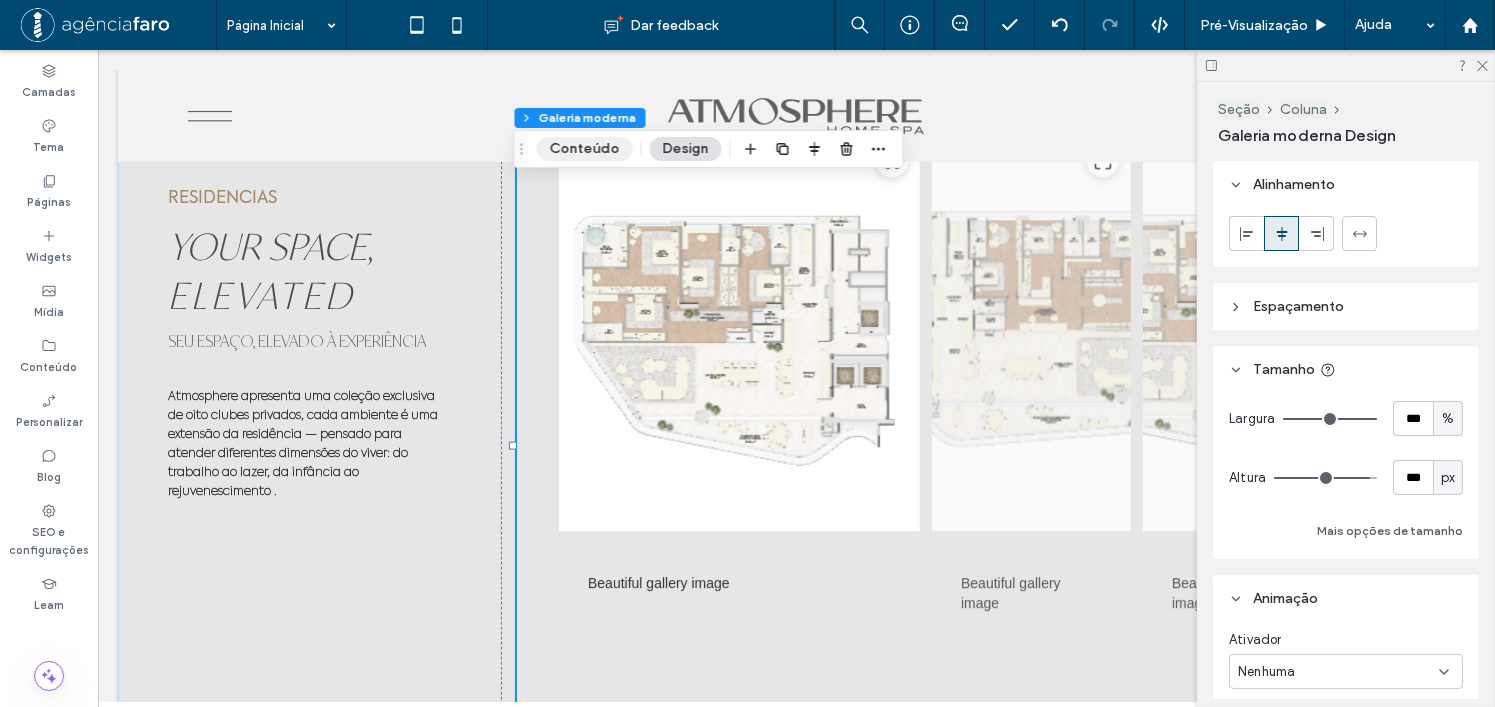click on "Conteúdo" at bounding box center [585, 149] 